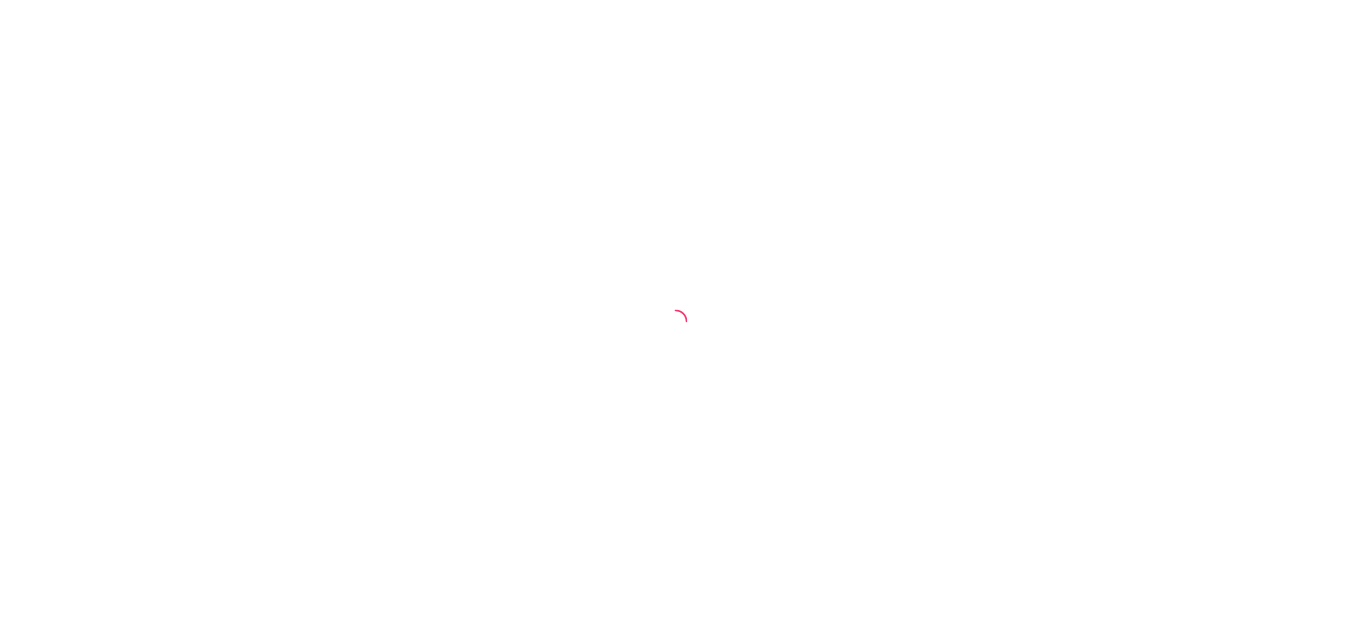 scroll, scrollTop: 0, scrollLeft: 0, axis: both 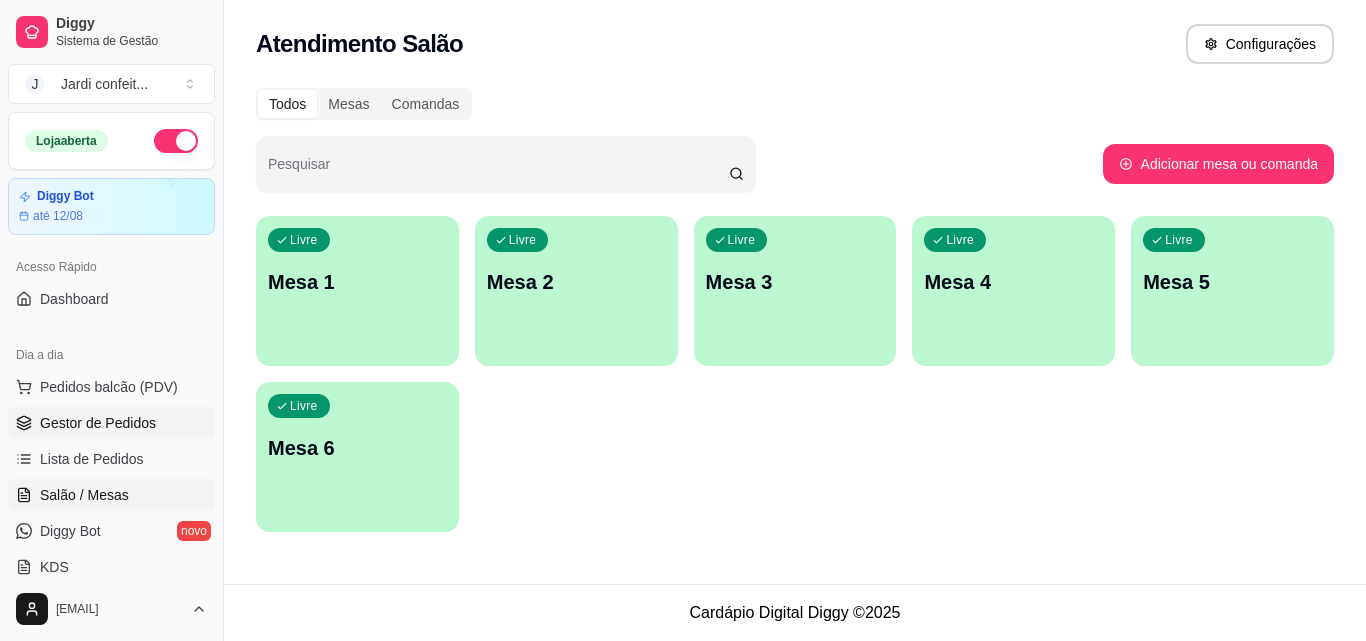 click on "Gestor de Pedidos" at bounding box center (98, 423) 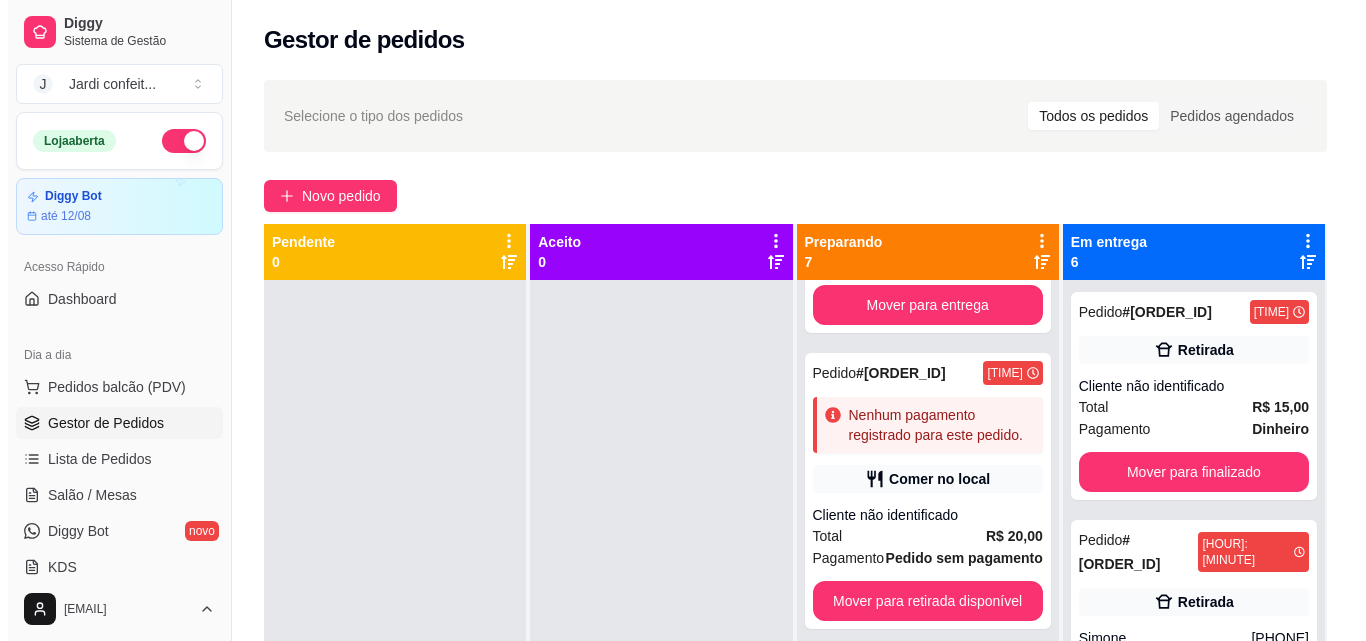 scroll, scrollTop: 600, scrollLeft: 0, axis: vertical 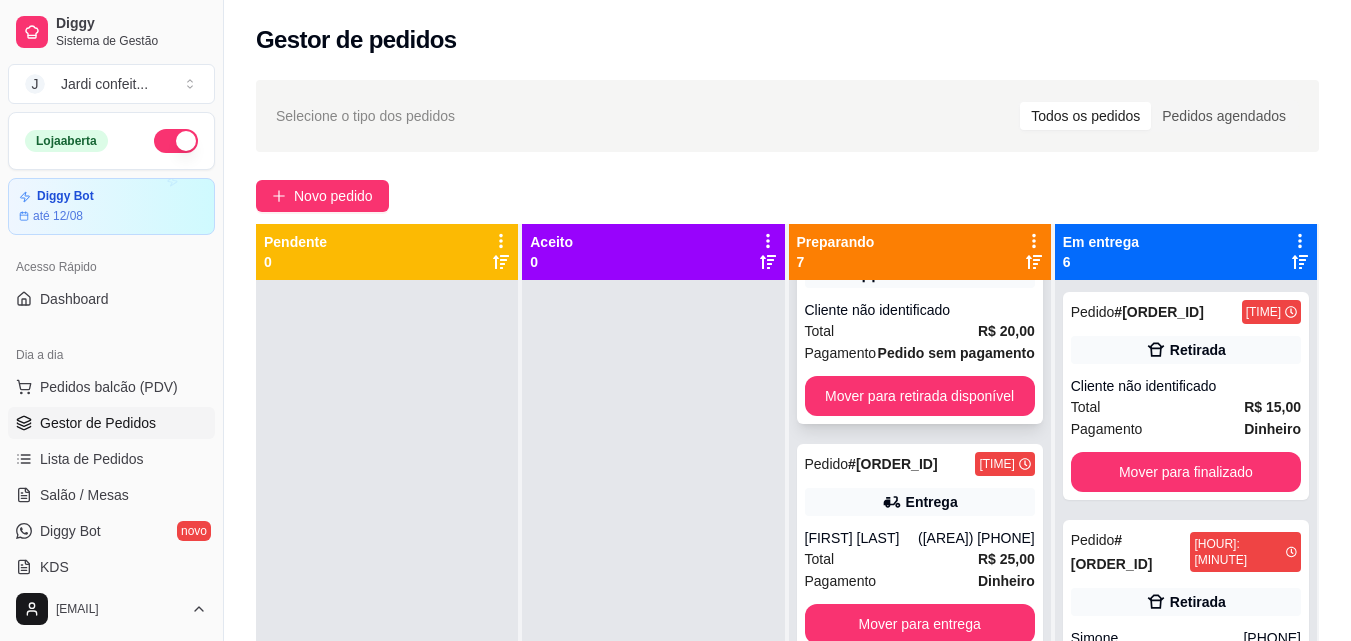 click on "Pedido sem pagamento" at bounding box center (956, 353) 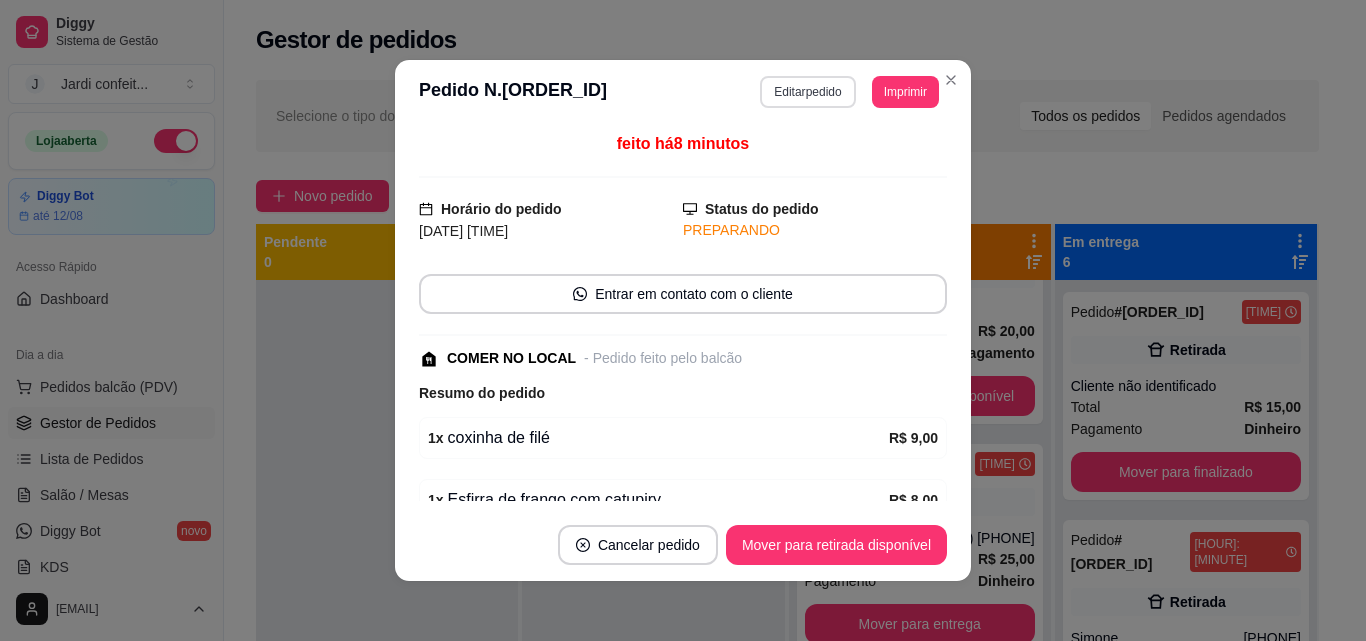 click on "Editar  pedido" at bounding box center (807, 92) 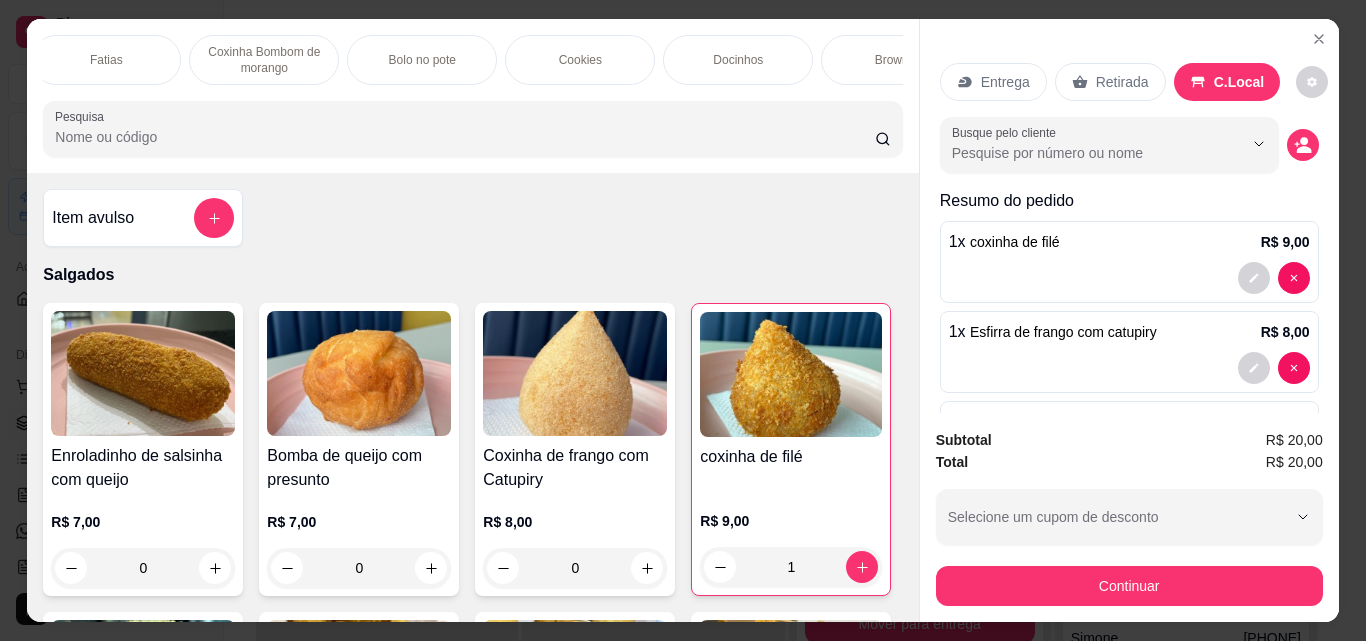 scroll, scrollTop: 0, scrollLeft: 265, axis: horizontal 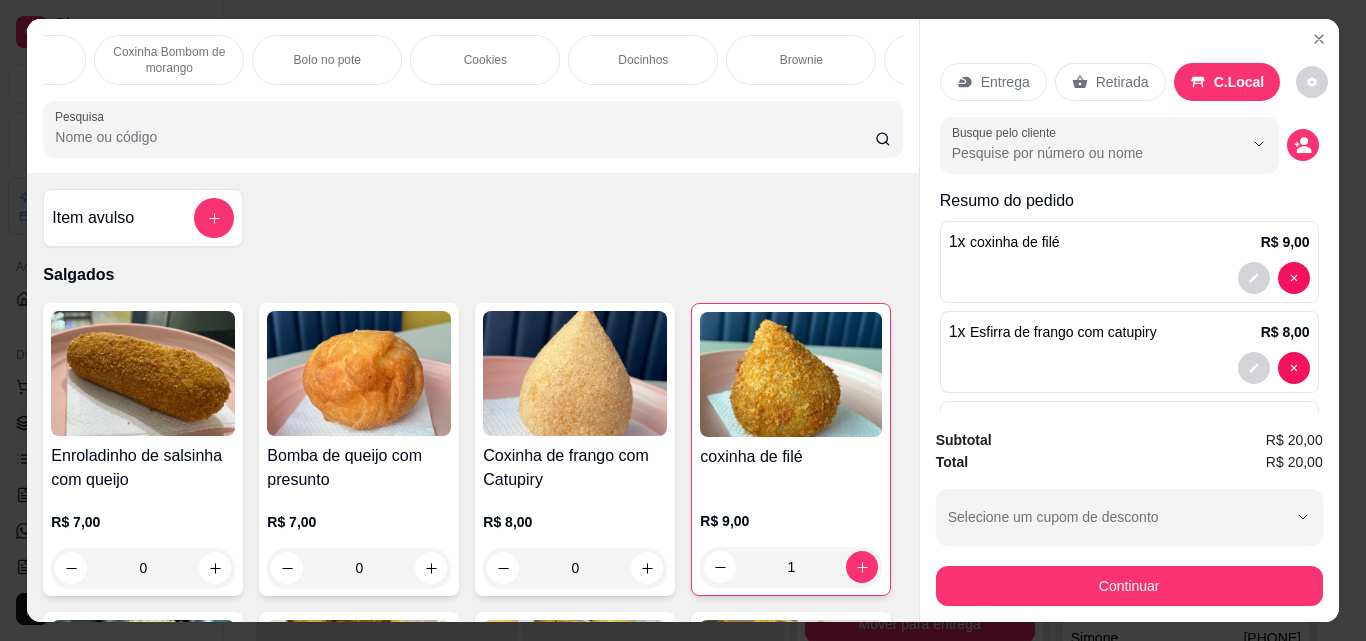 click on "Docinhos" at bounding box center (643, 60) 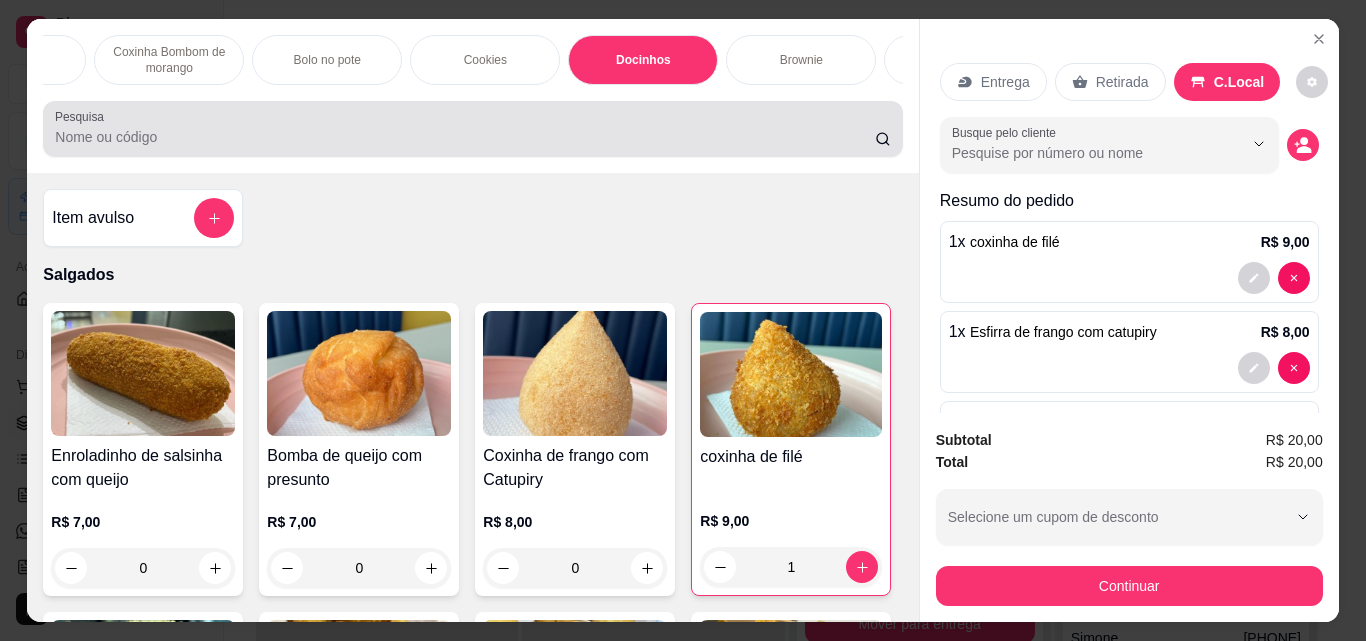 scroll, scrollTop: 3350, scrollLeft: 0, axis: vertical 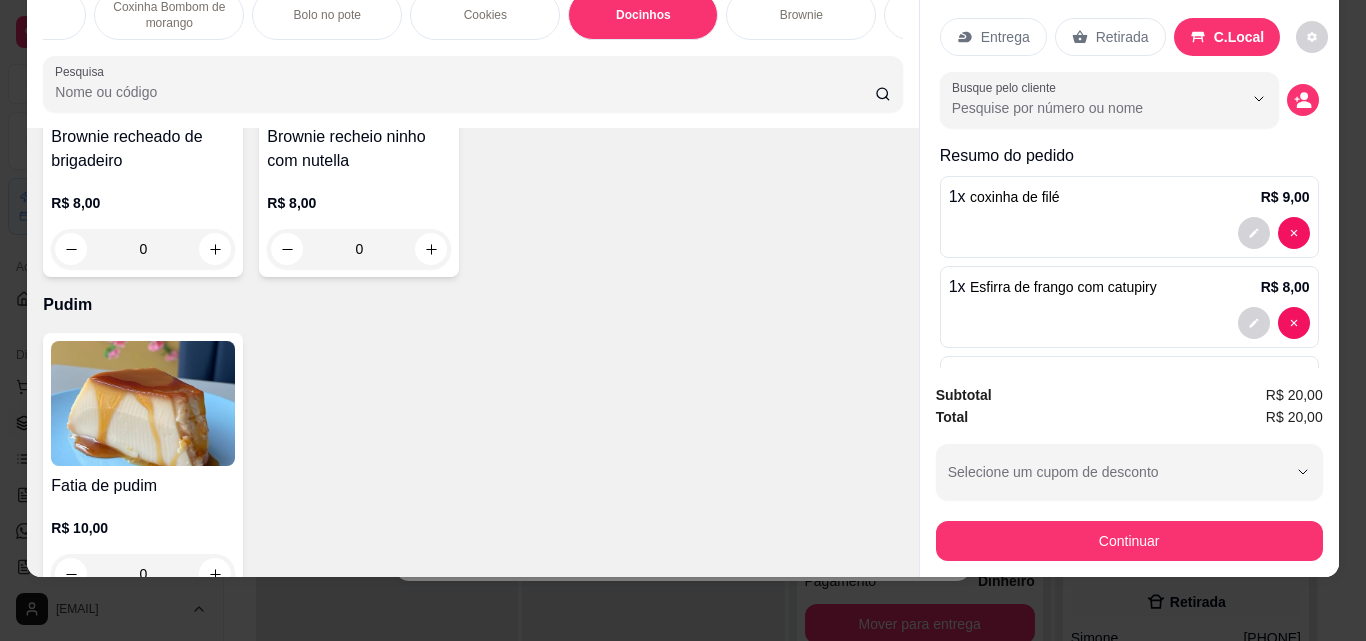 click 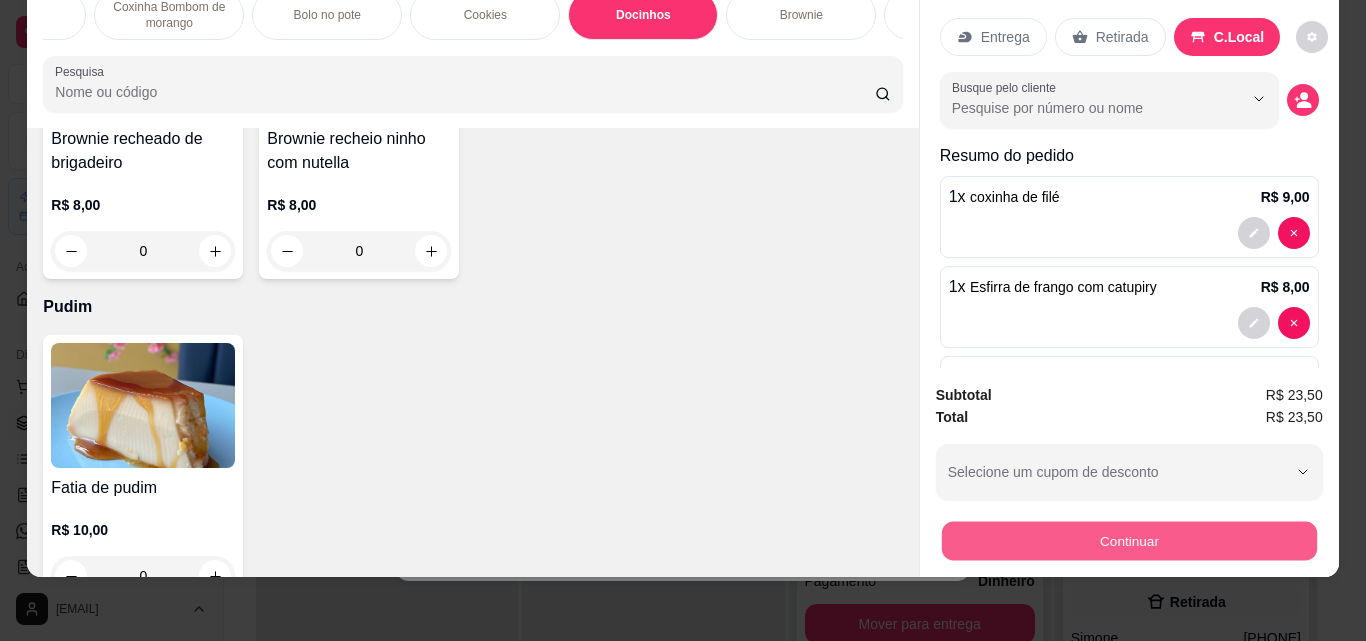 click on "Continuar" at bounding box center (1128, 540) 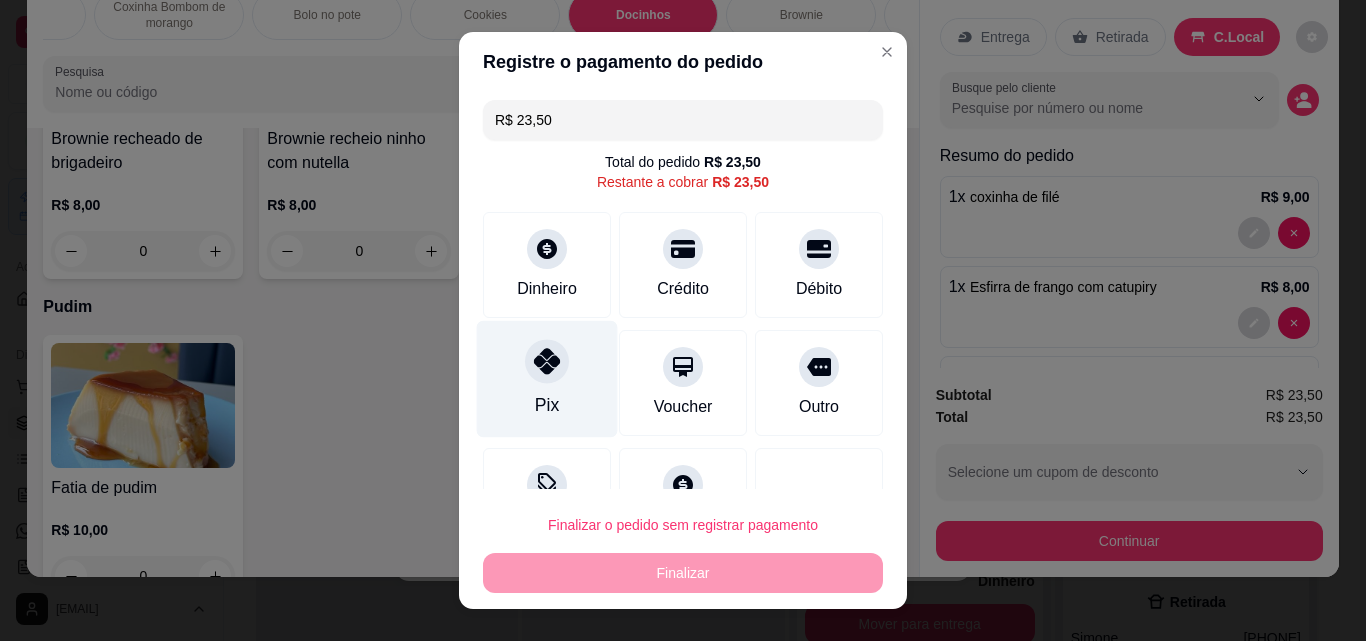 click 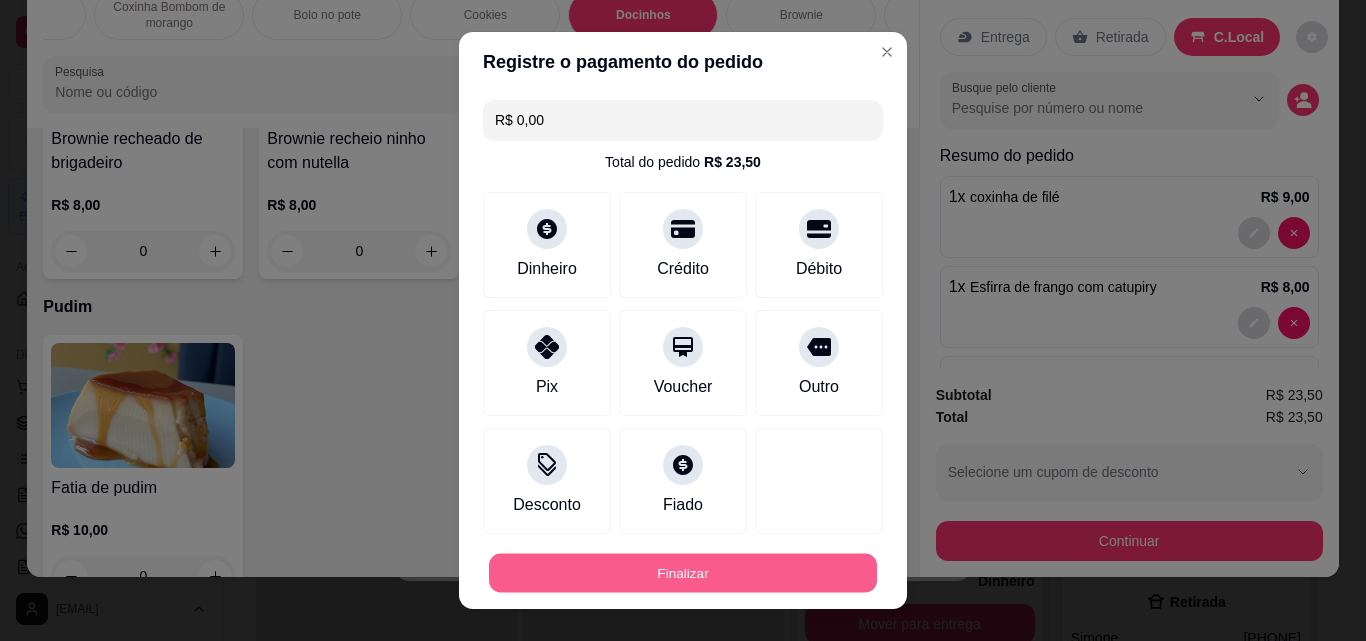 click on "Finalizar" at bounding box center (683, 573) 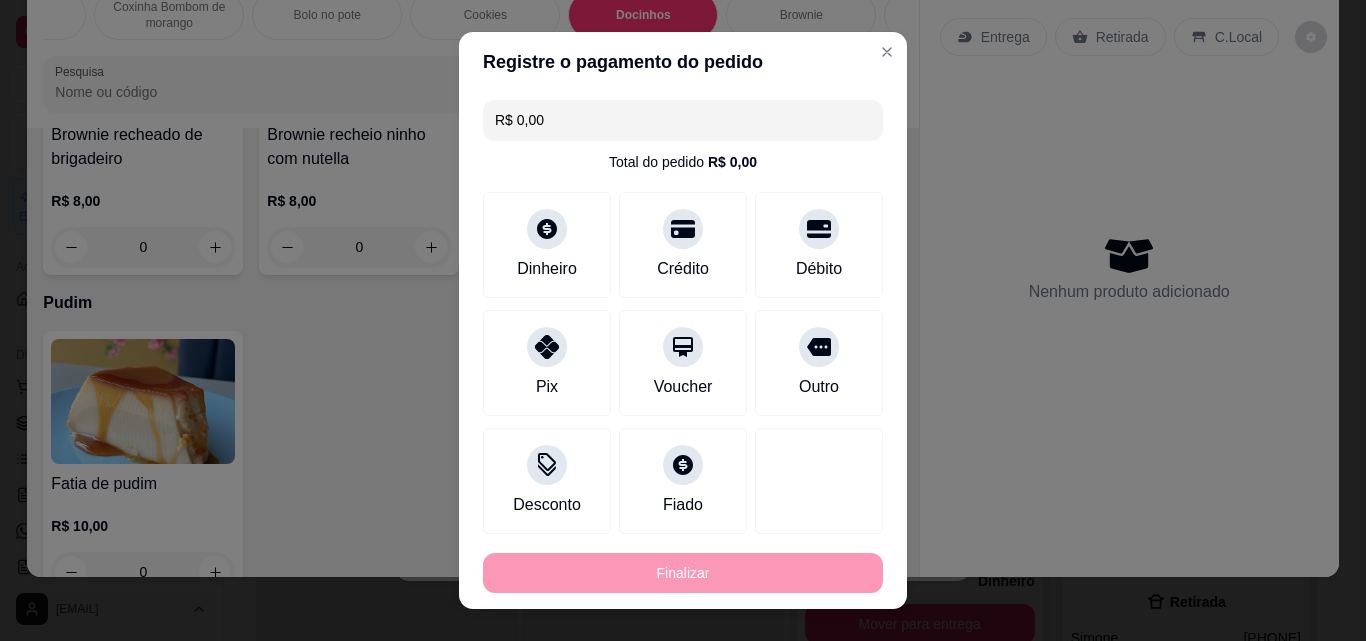 type on "0" 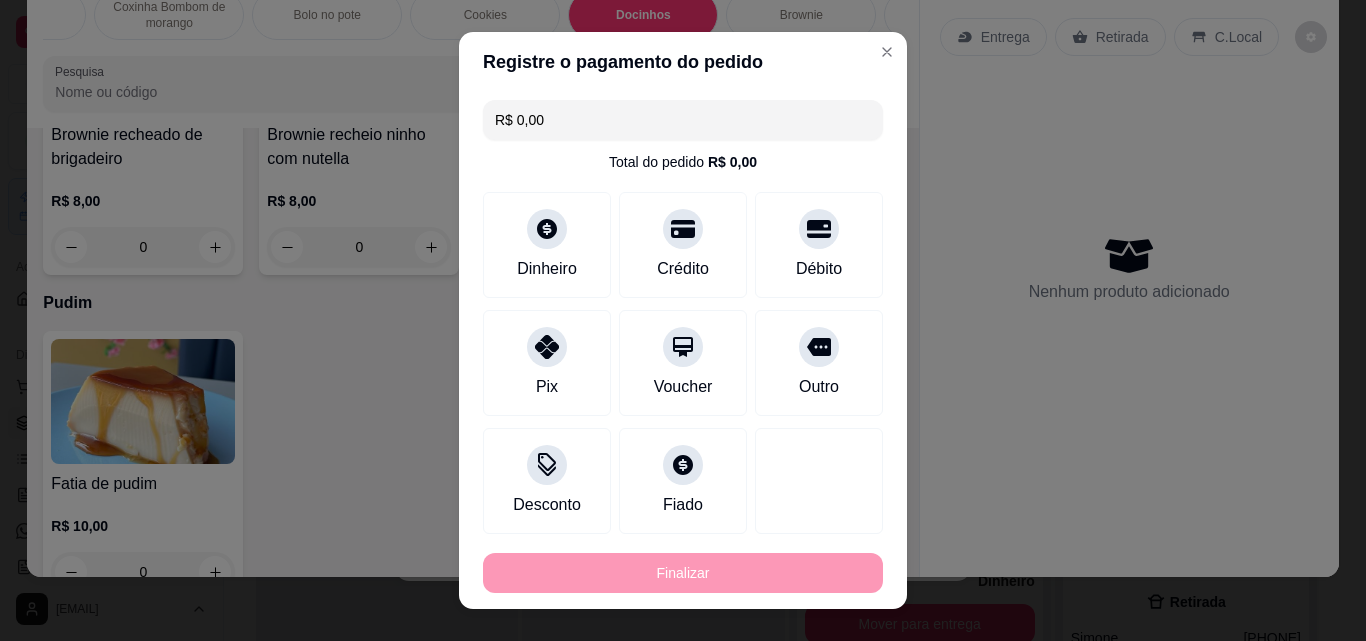 type on "0" 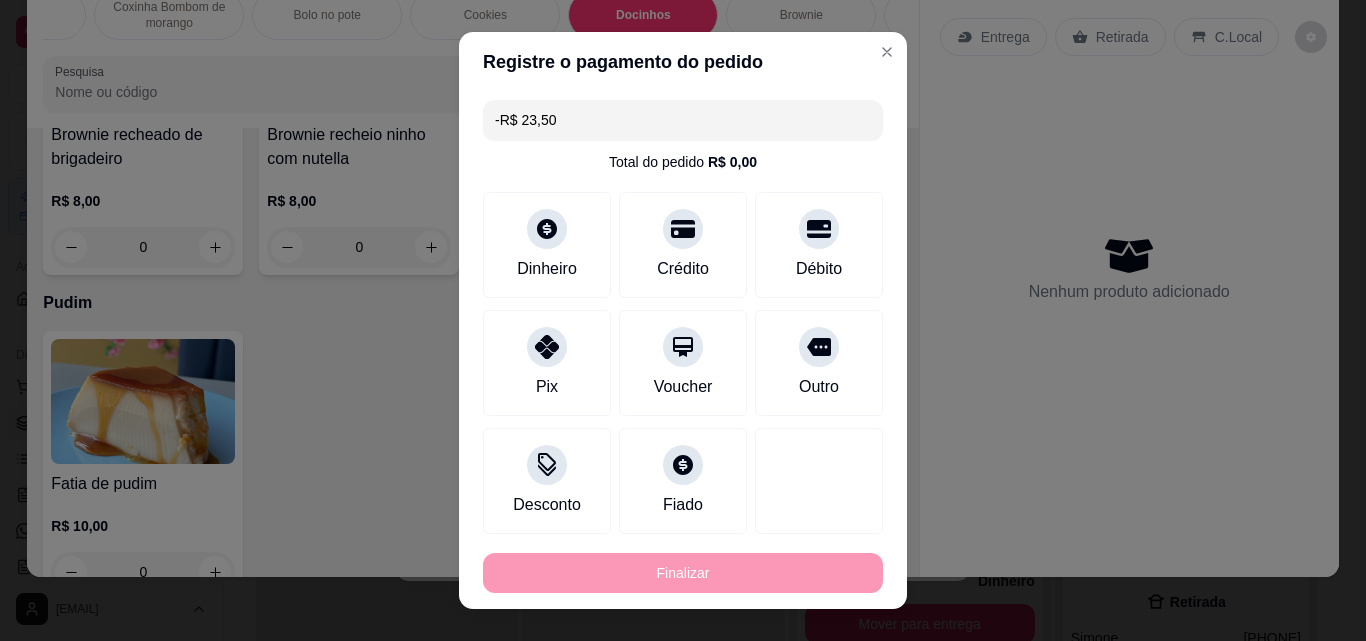 scroll, scrollTop: 3548, scrollLeft: 0, axis: vertical 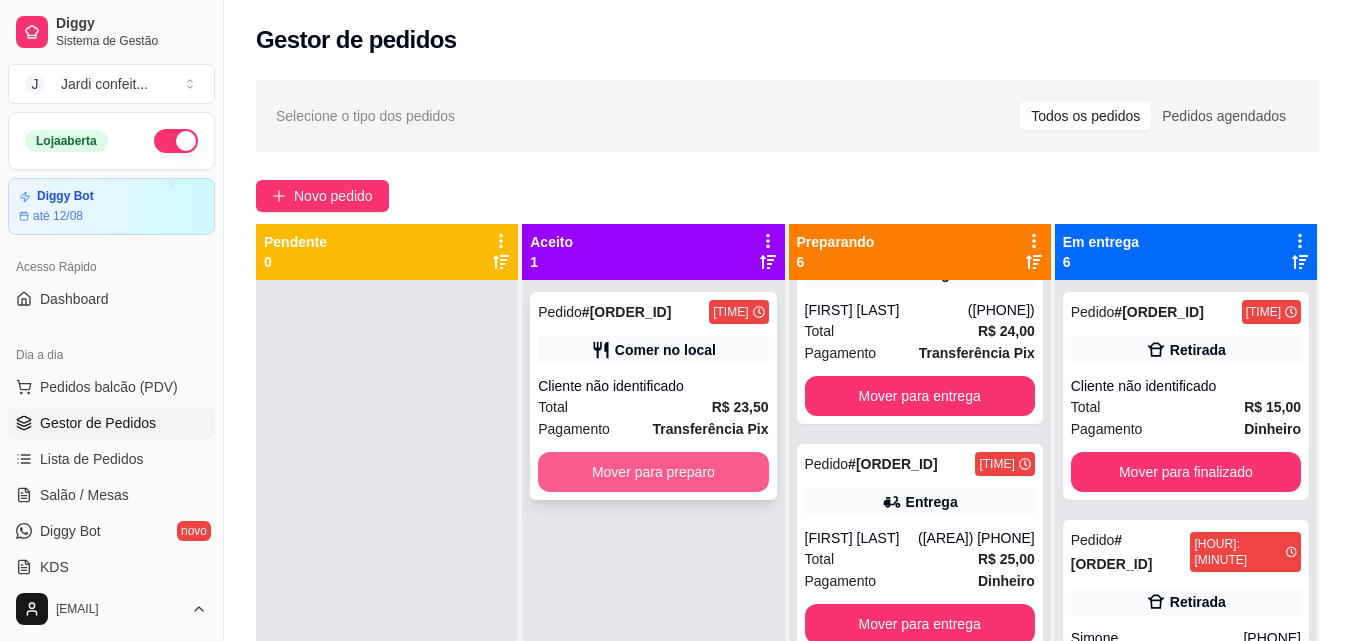 click on "Mover para preparo" at bounding box center (653, 472) 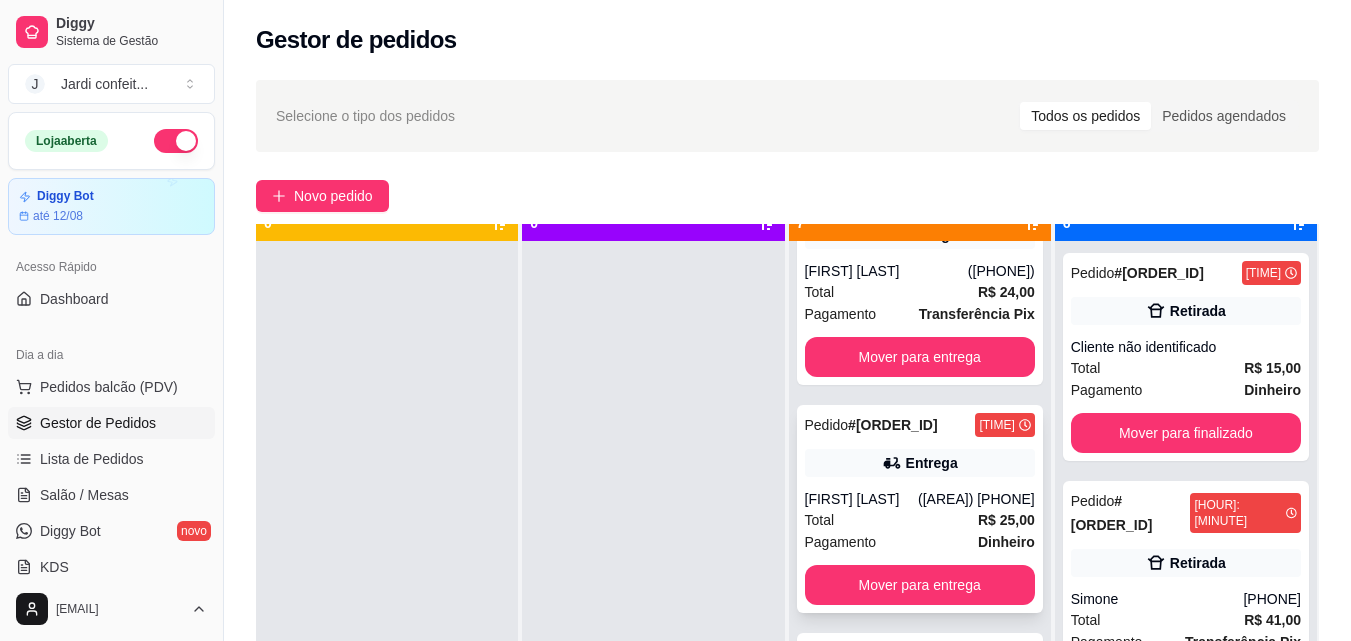 scroll, scrollTop: 56, scrollLeft: 0, axis: vertical 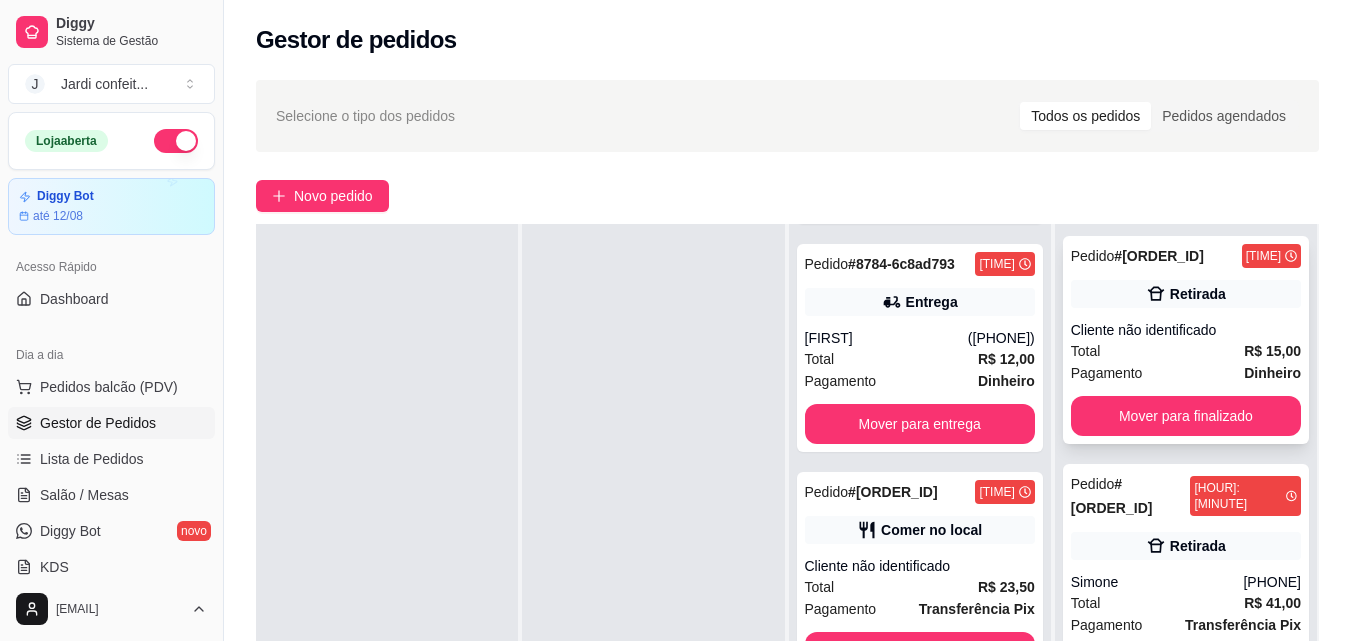 click on "Total R$ 15,00" at bounding box center [1186, 351] 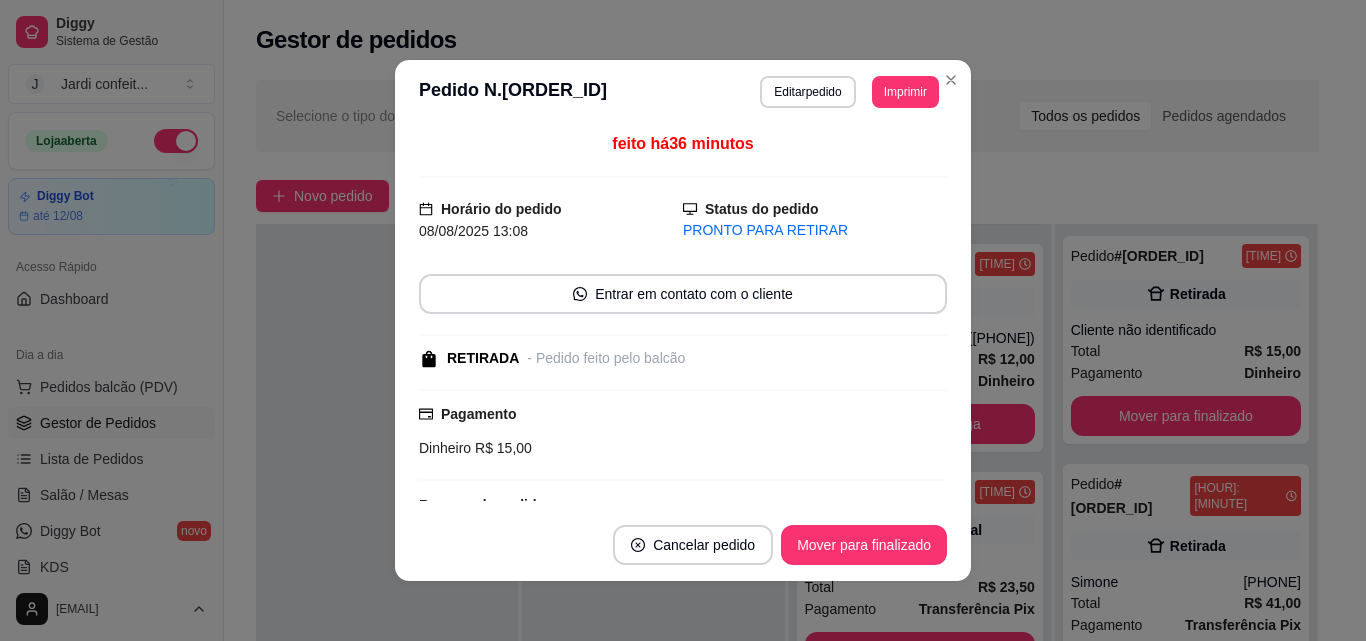 scroll, scrollTop: 148, scrollLeft: 0, axis: vertical 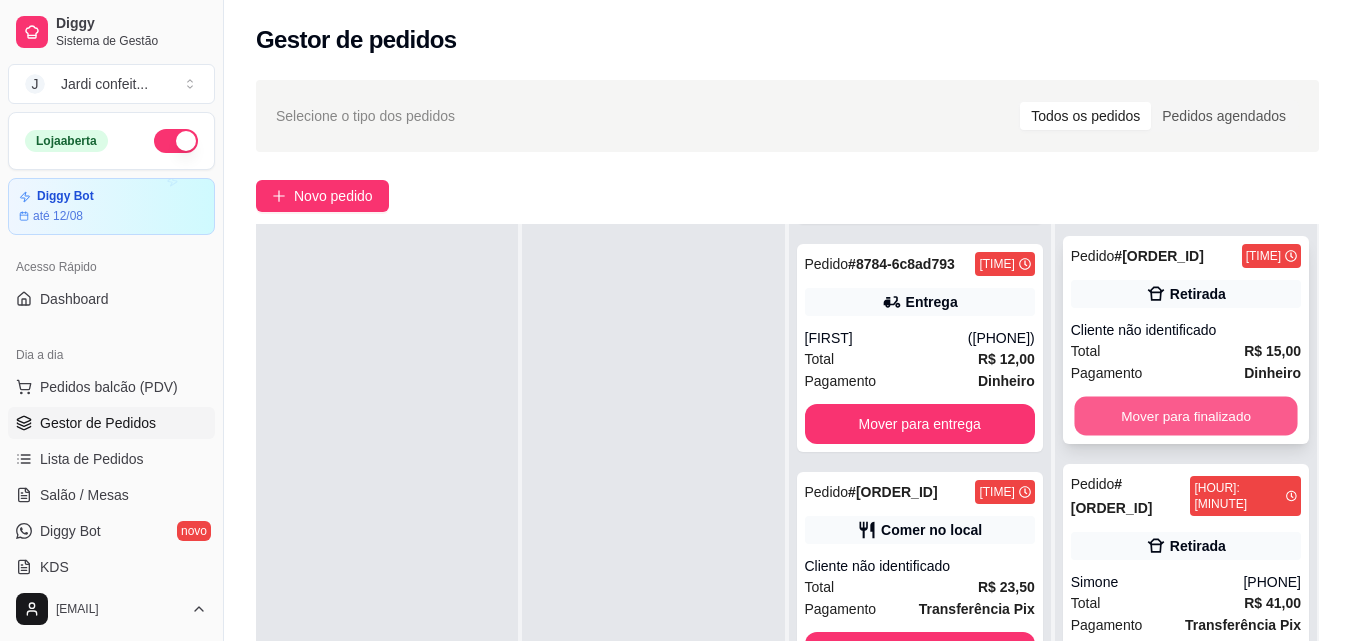 click on "Mover para finalizado" at bounding box center [1185, 416] 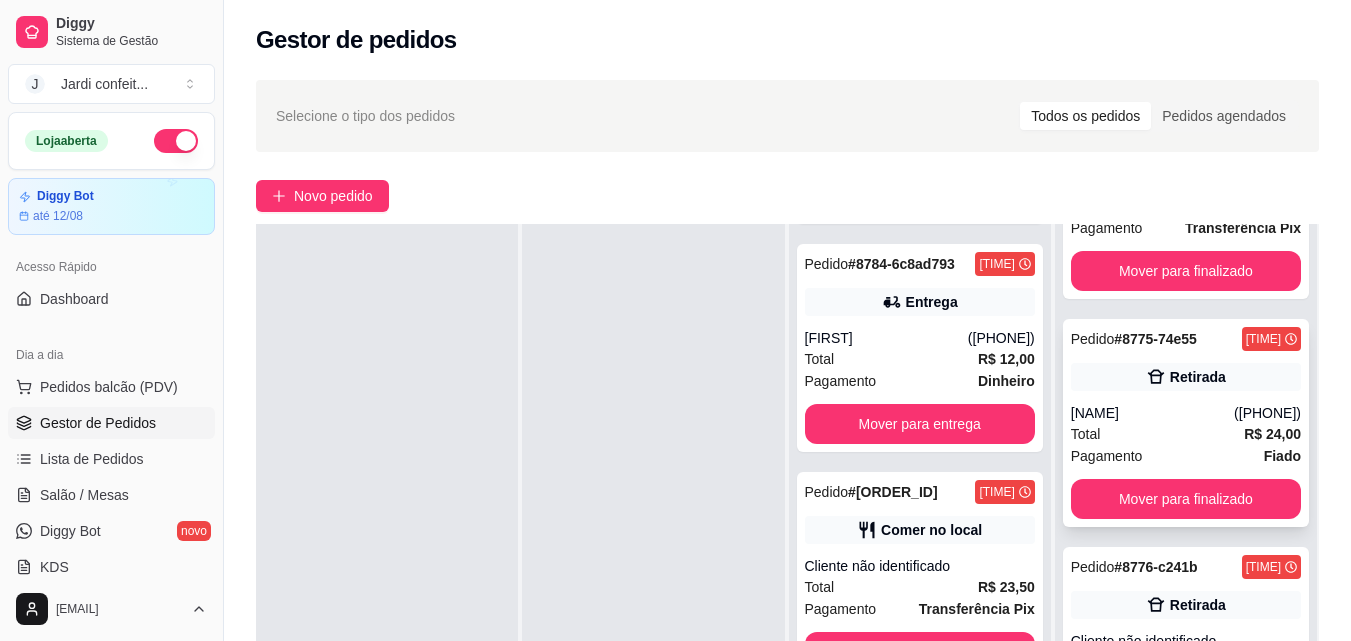 scroll, scrollTop: 200, scrollLeft: 0, axis: vertical 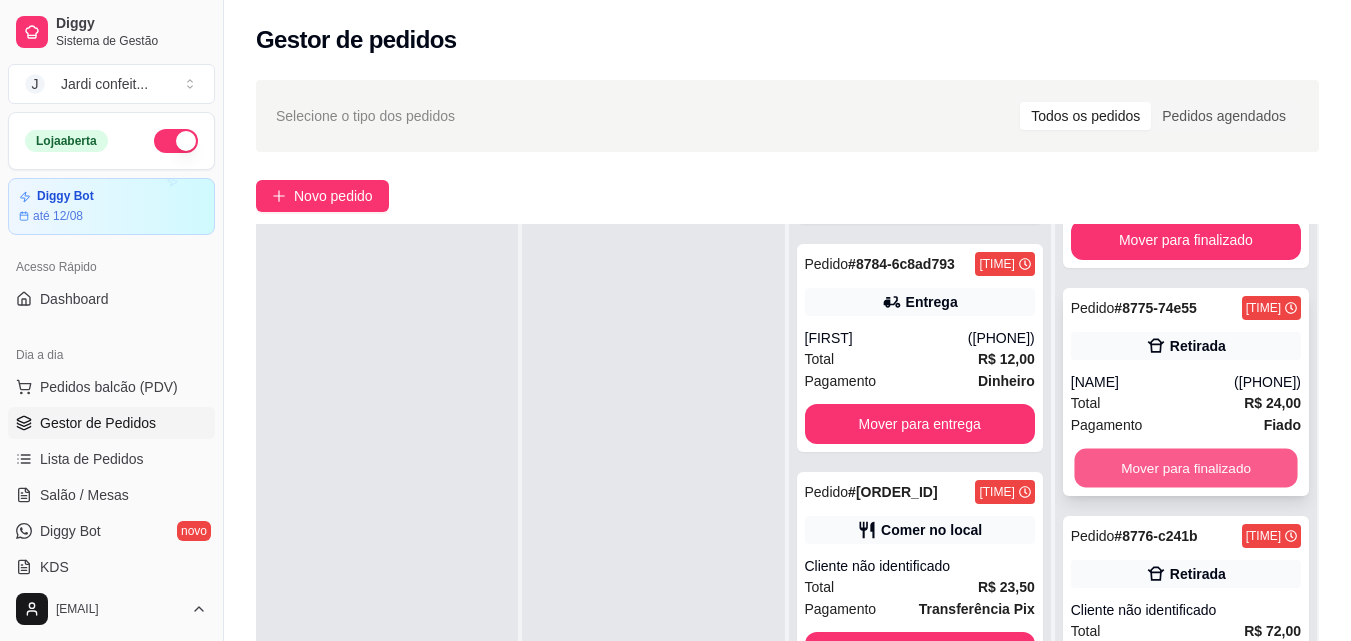 click on "Mover para finalizado" at bounding box center [1185, 468] 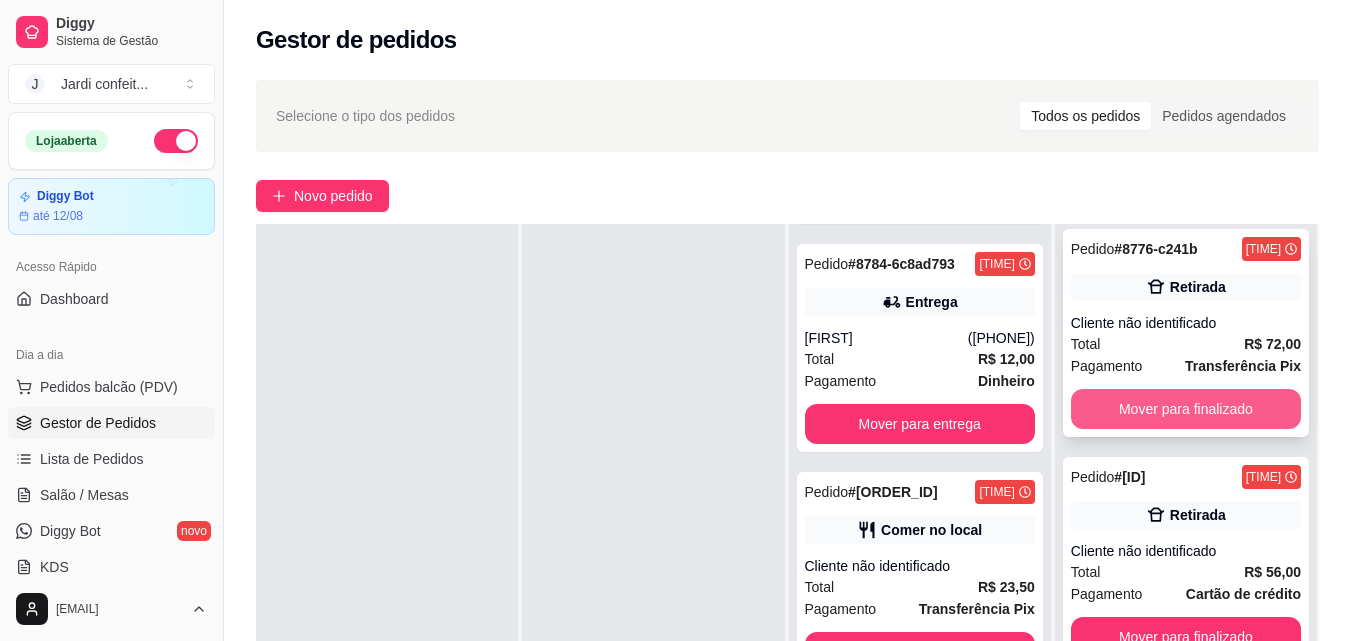 scroll, scrollTop: 291, scrollLeft: 0, axis: vertical 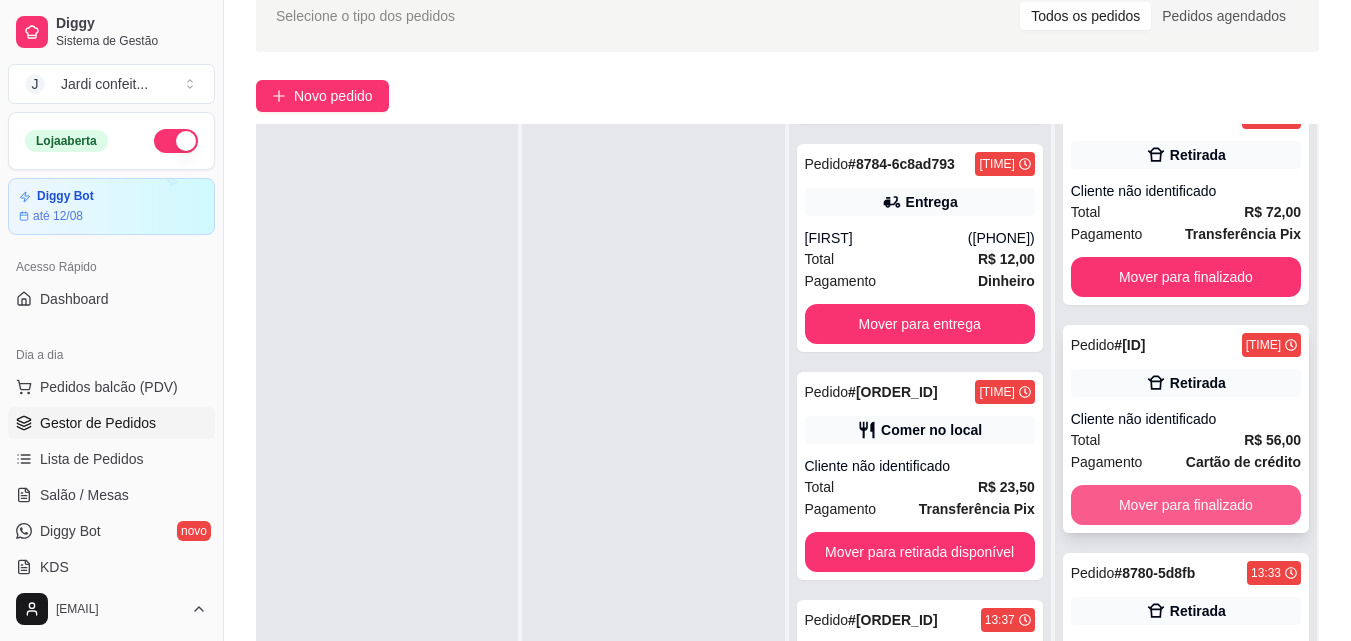 click on "Mover para finalizado" at bounding box center [1186, 505] 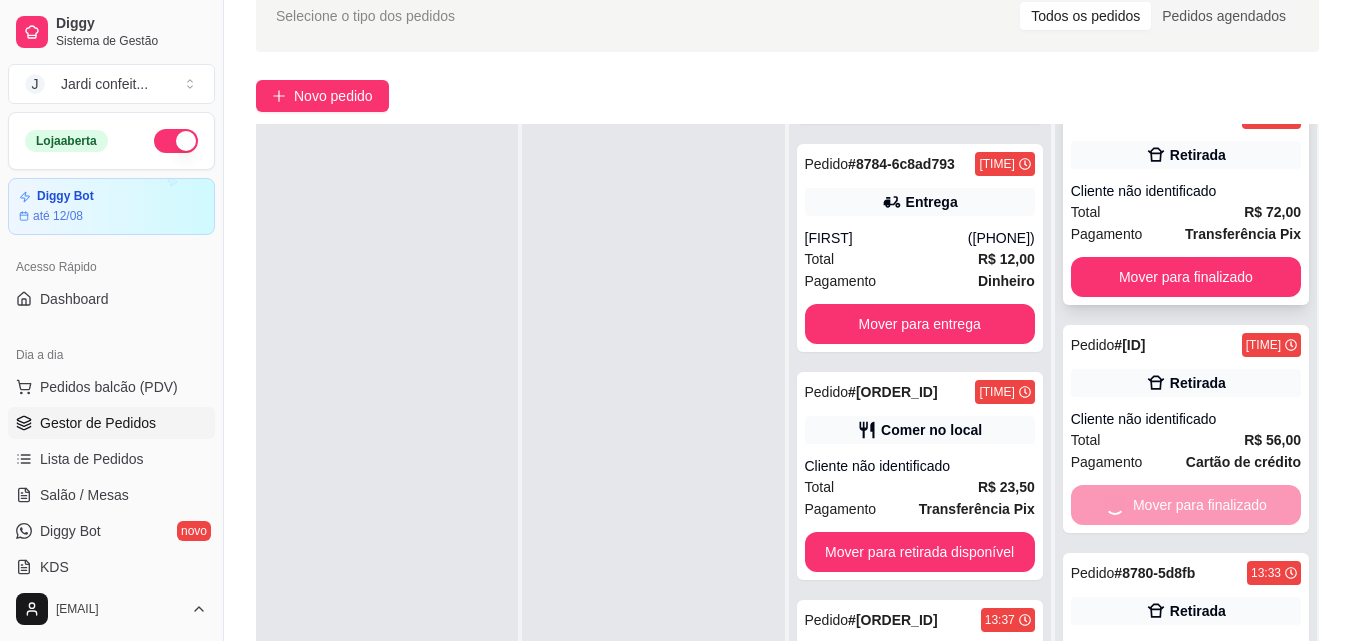 scroll, scrollTop: 63, scrollLeft: 0, axis: vertical 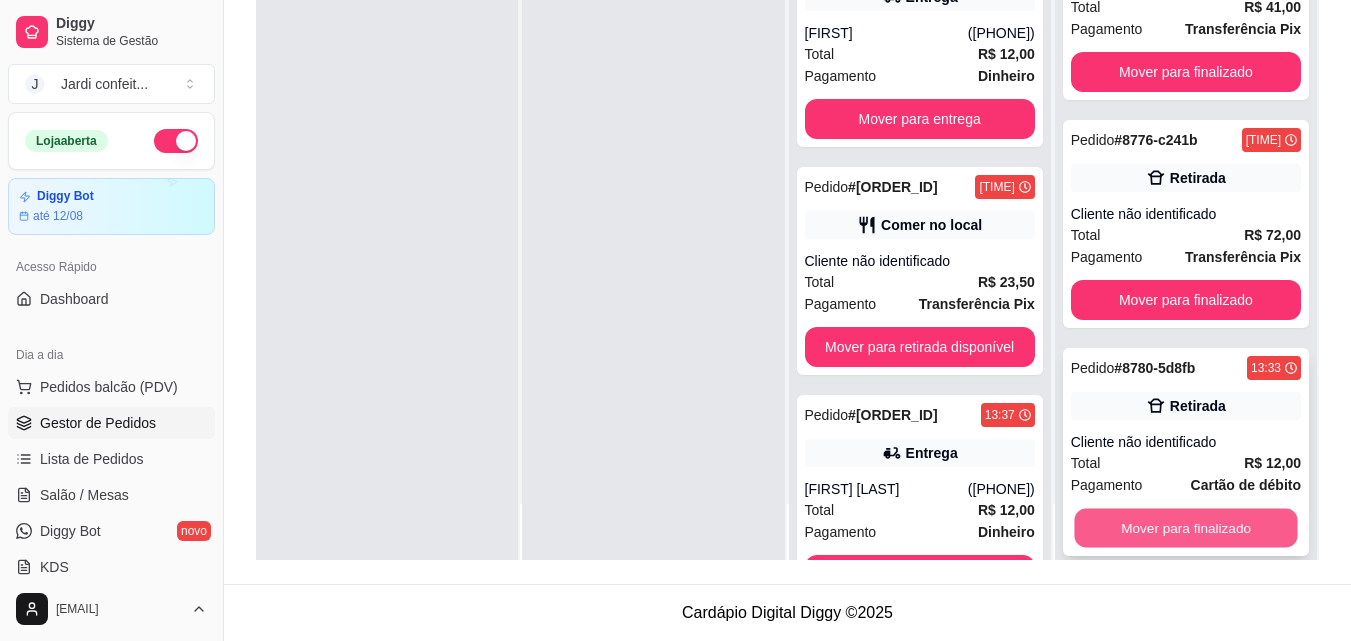 click on "Mover para finalizado" at bounding box center (1185, 528) 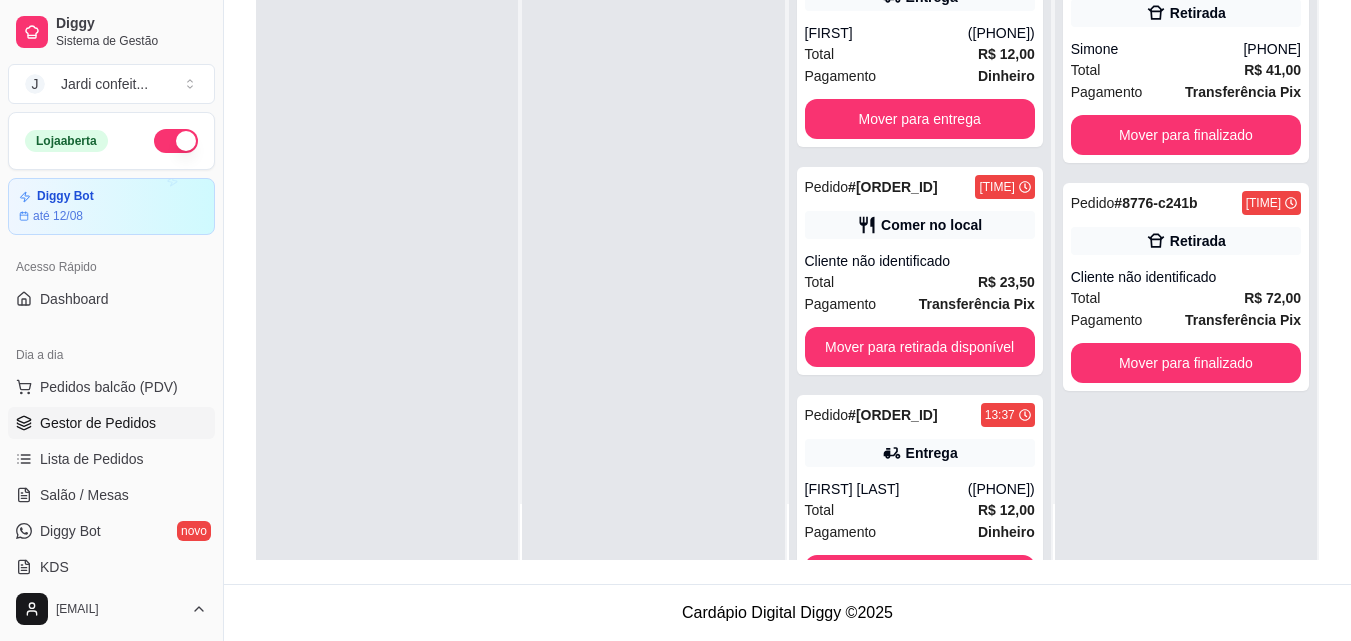 scroll, scrollTop: 0, scrollLeft: 0, axis: both 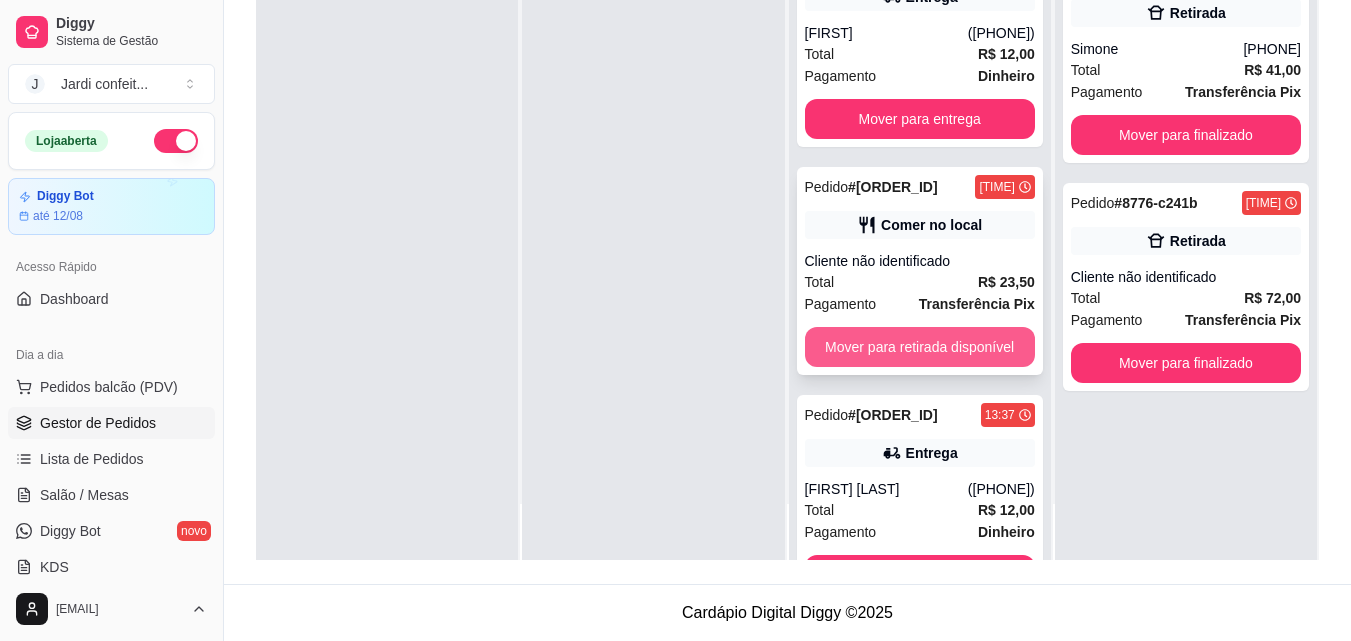 click on "Mover para retirada disponível" at bounding box center (920, 347) 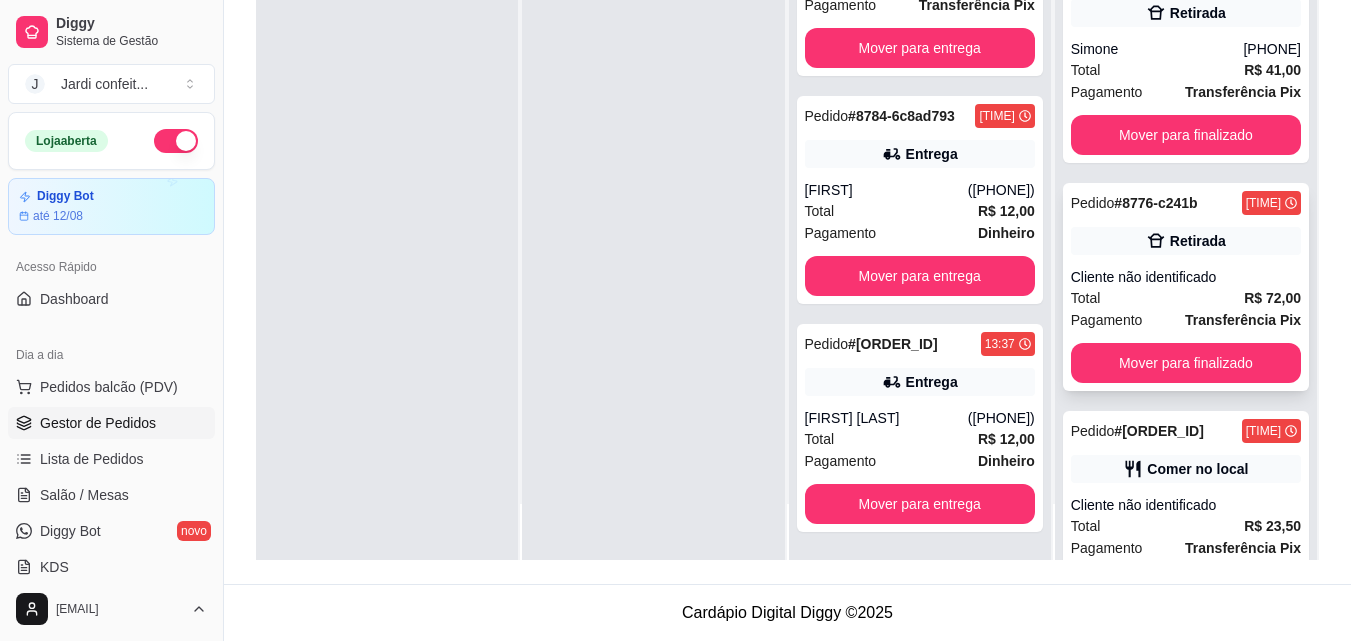 scroll, scrollTop: 747, scrollLeft: 0, axis: vertical 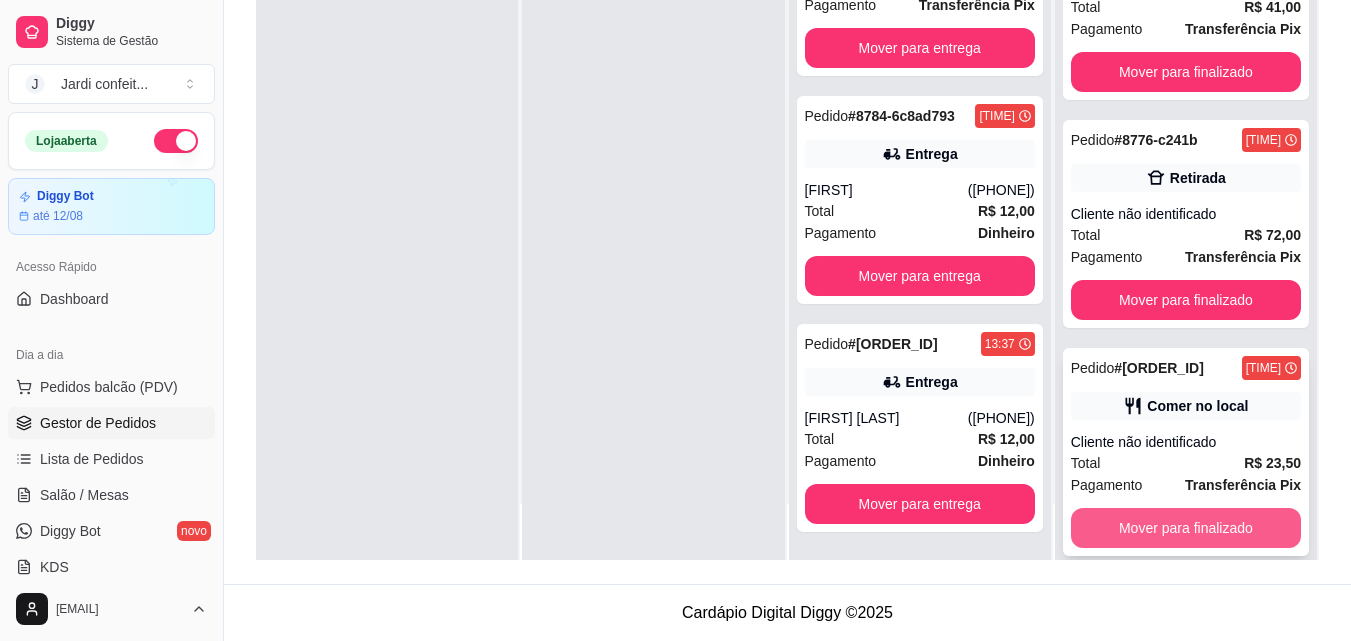 click on "Mover para finalizado" at bounding box center (1186, 528) 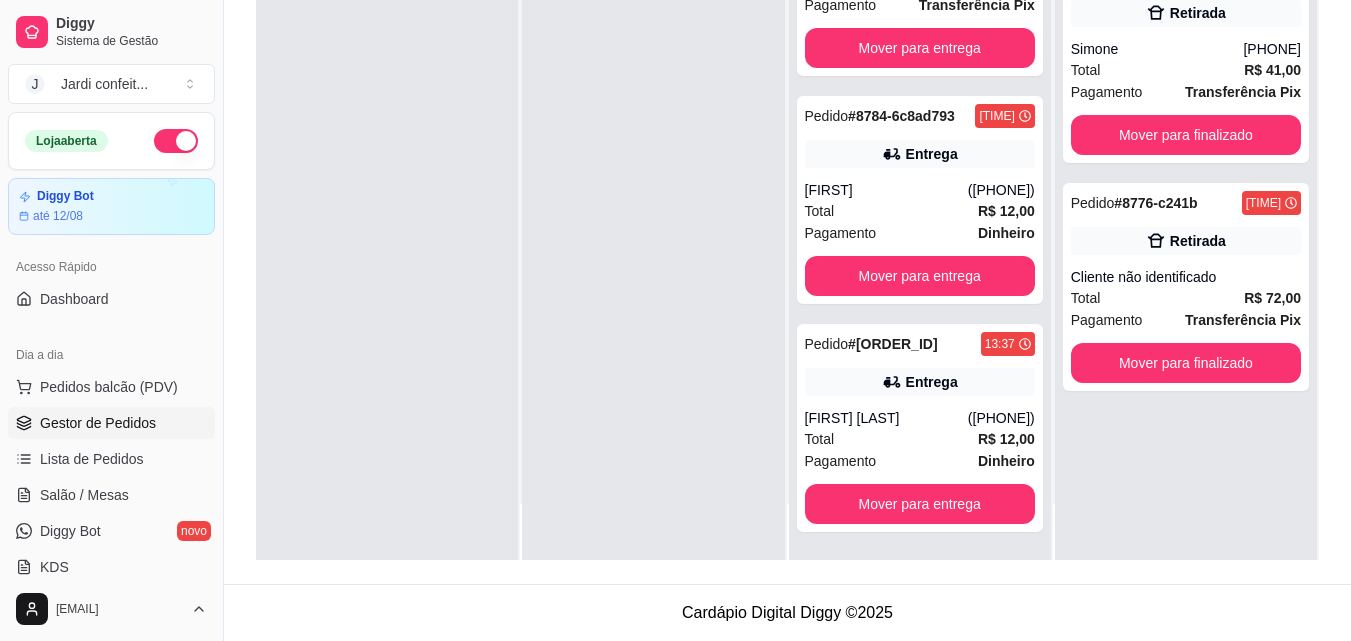 scroll, scrollTop: 0, scrollLeft: 0, axis: both 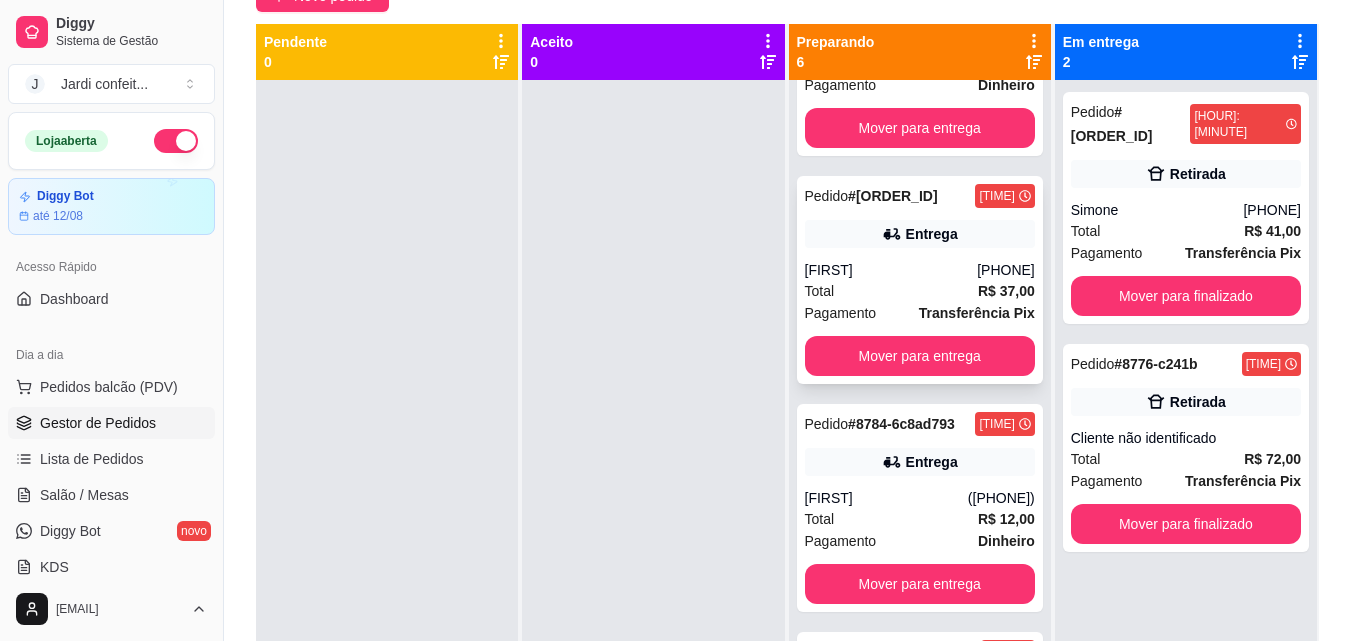click on "Total R$ 37,00" at bounding box center [920, 291] 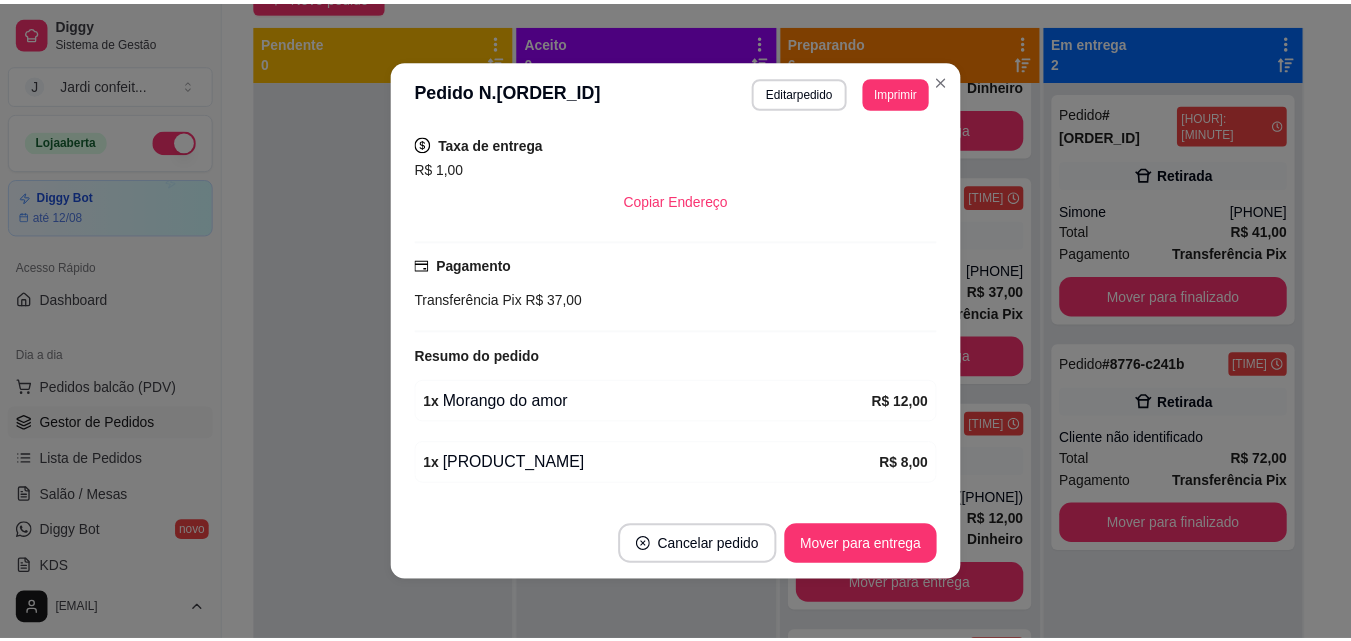 scroll, scrollTop: 500, scrollLeft: 0, axis: vertical 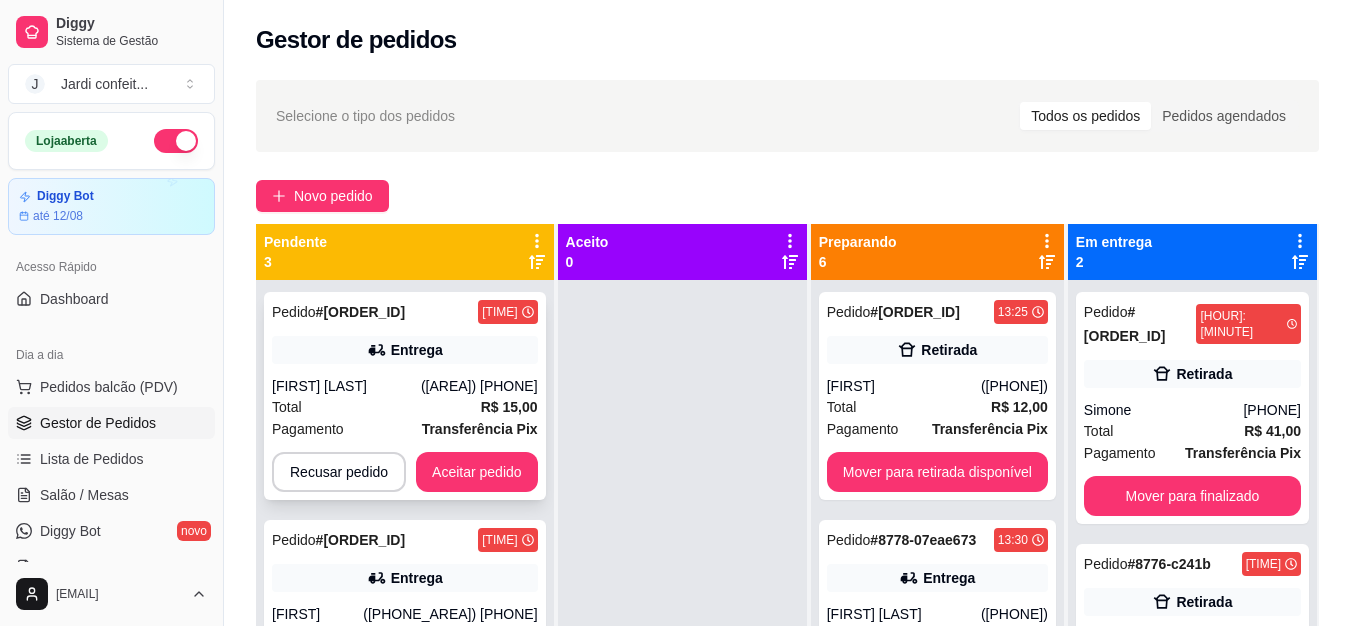 click on "[FIRST] [LAST]" at bounding box center (346, 386) 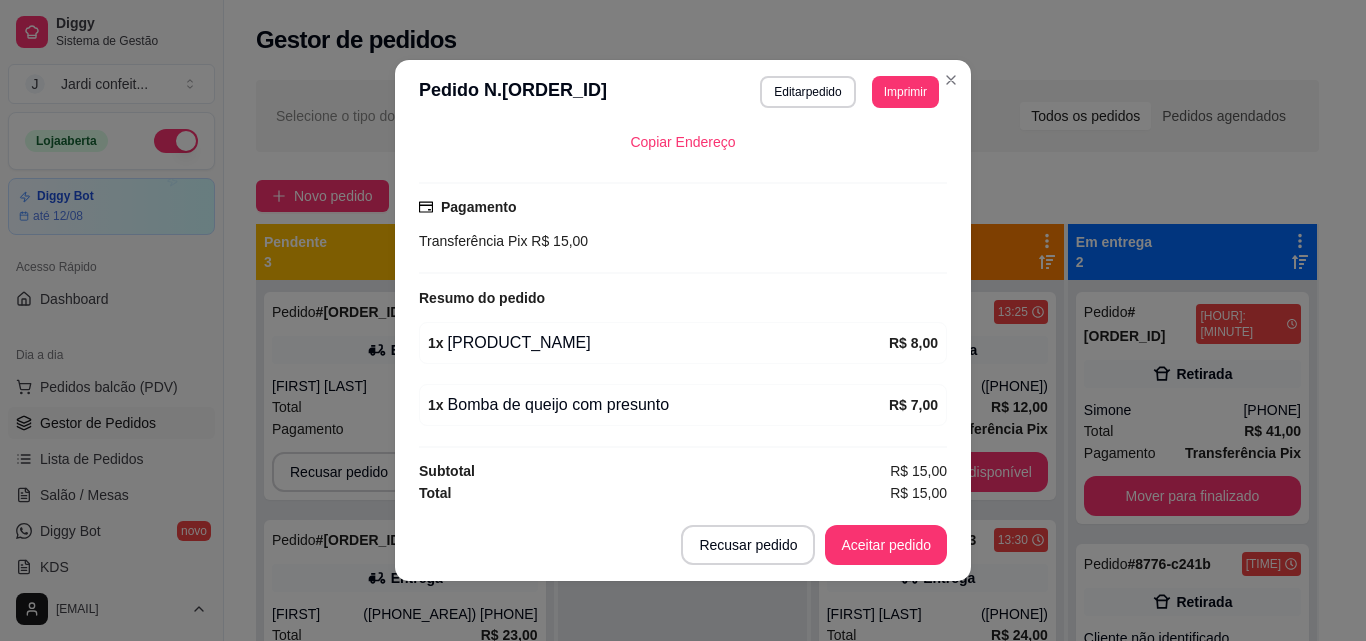 scroll, scrollTop: 470, scrollLeft: 0, axis: vertical 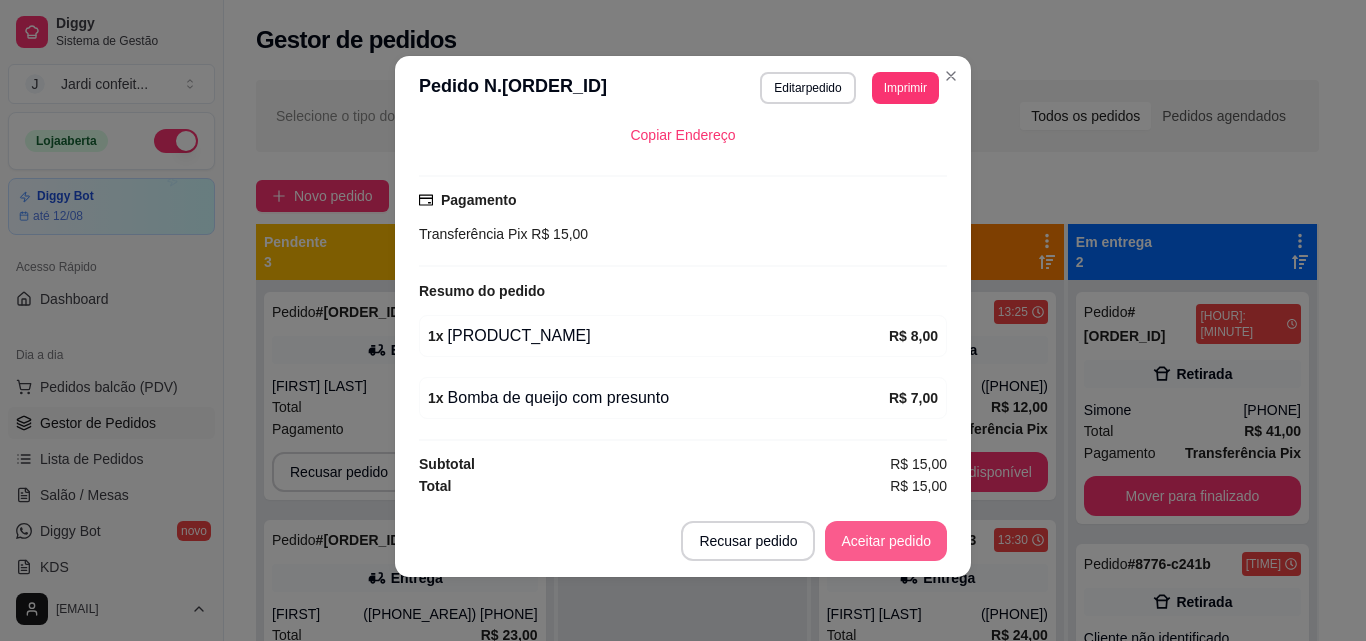 click on "Aceitar pedido" at bounding box center [886, 541] 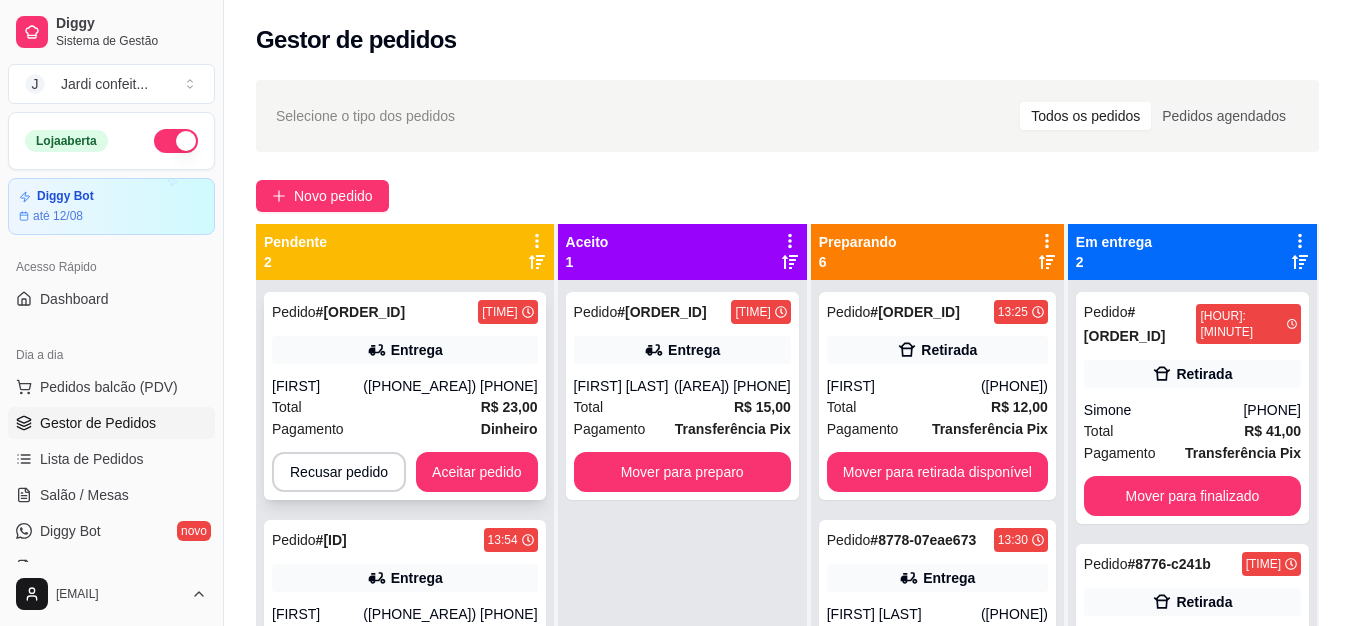 click on "Total R$ 23,00" at bounding box center (405, 407) 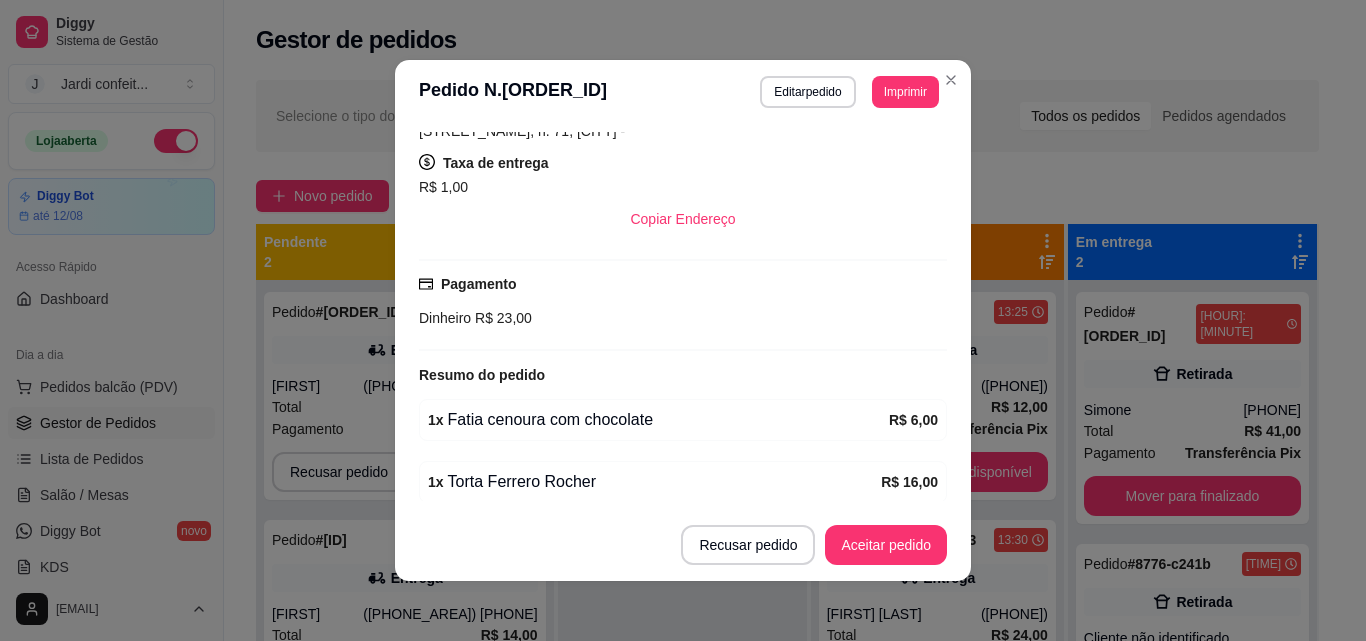 scroll, scrollTop: 470, scrollLeft: 0, axis: vertical 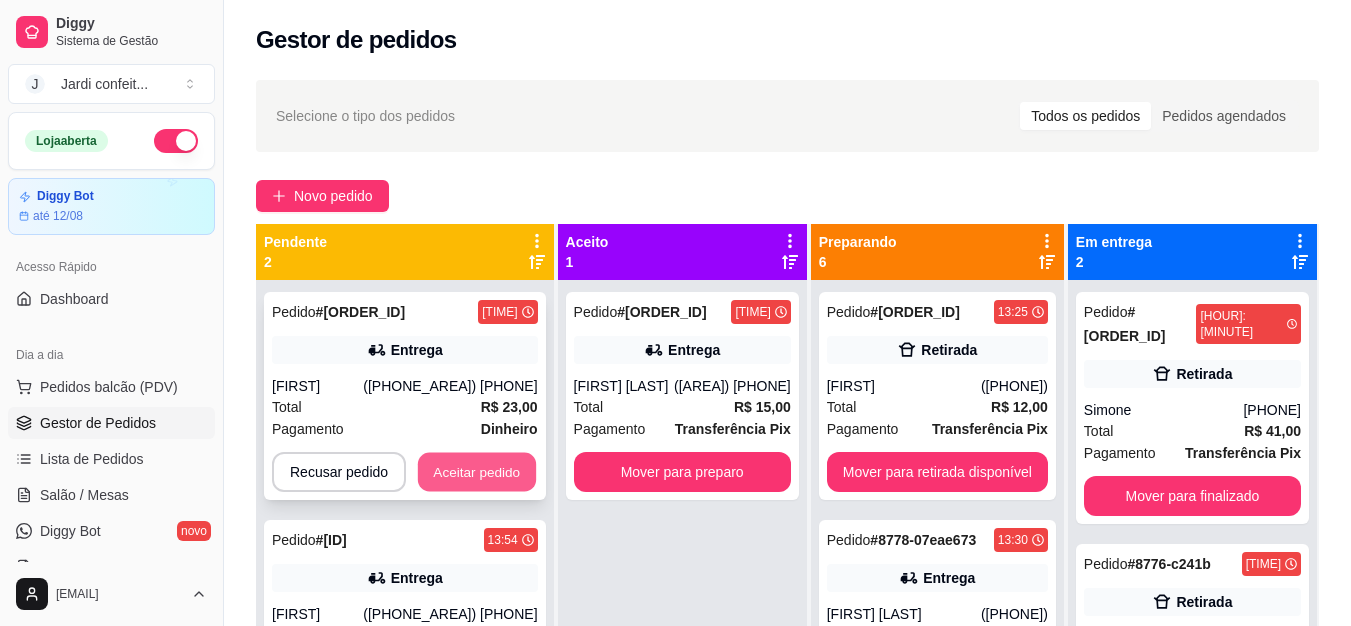 click on "Aceitar pedido" at bounding box center (477, 472) 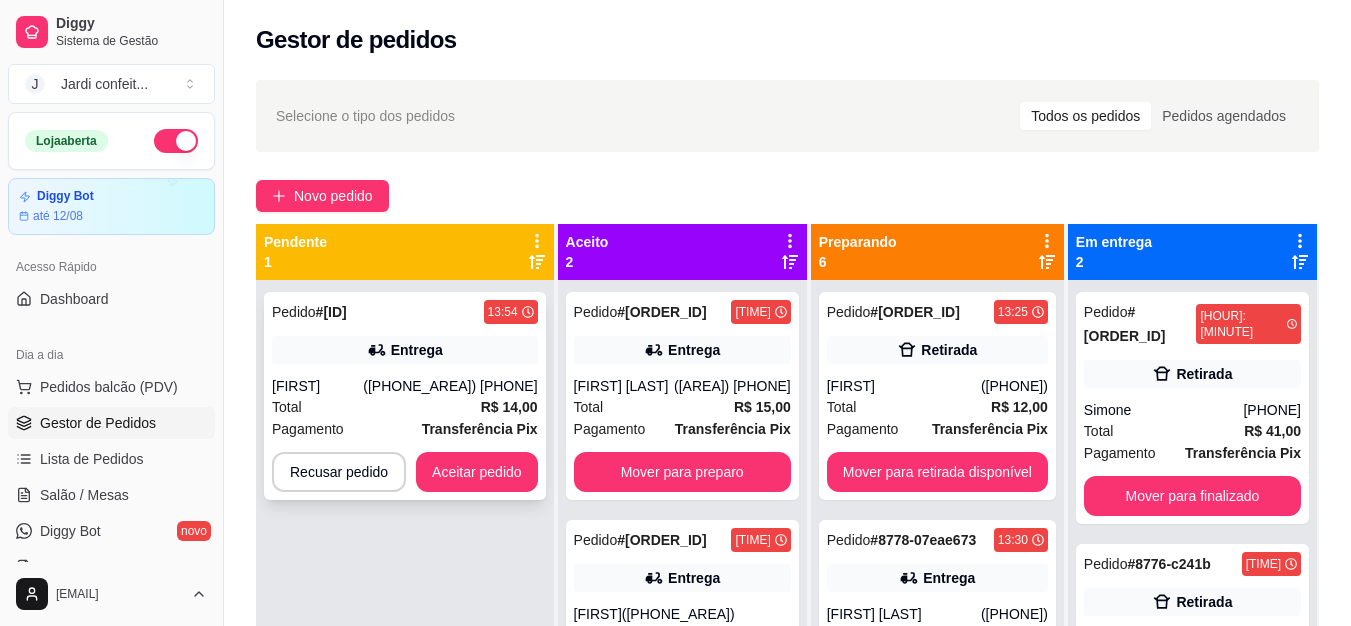 click on "R$ 14,00" at bounding box center [509, 407] 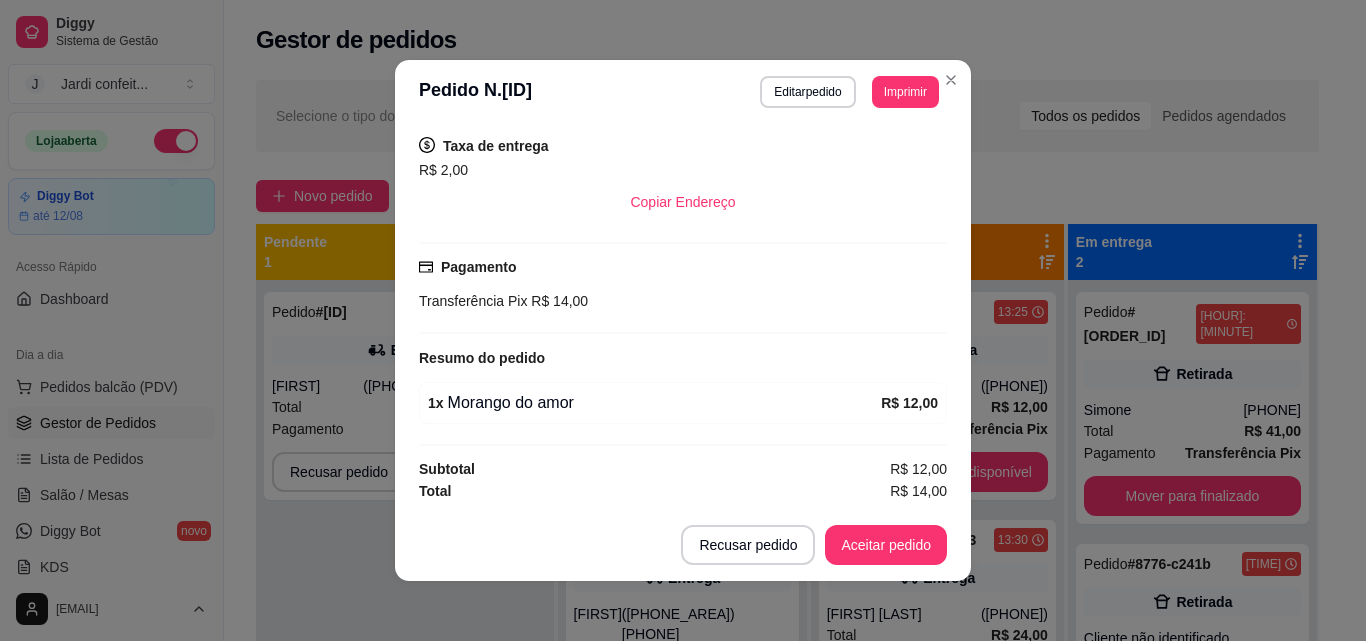 scroll, scrollTop: 408, scrollLeft: 0, axis: vertical 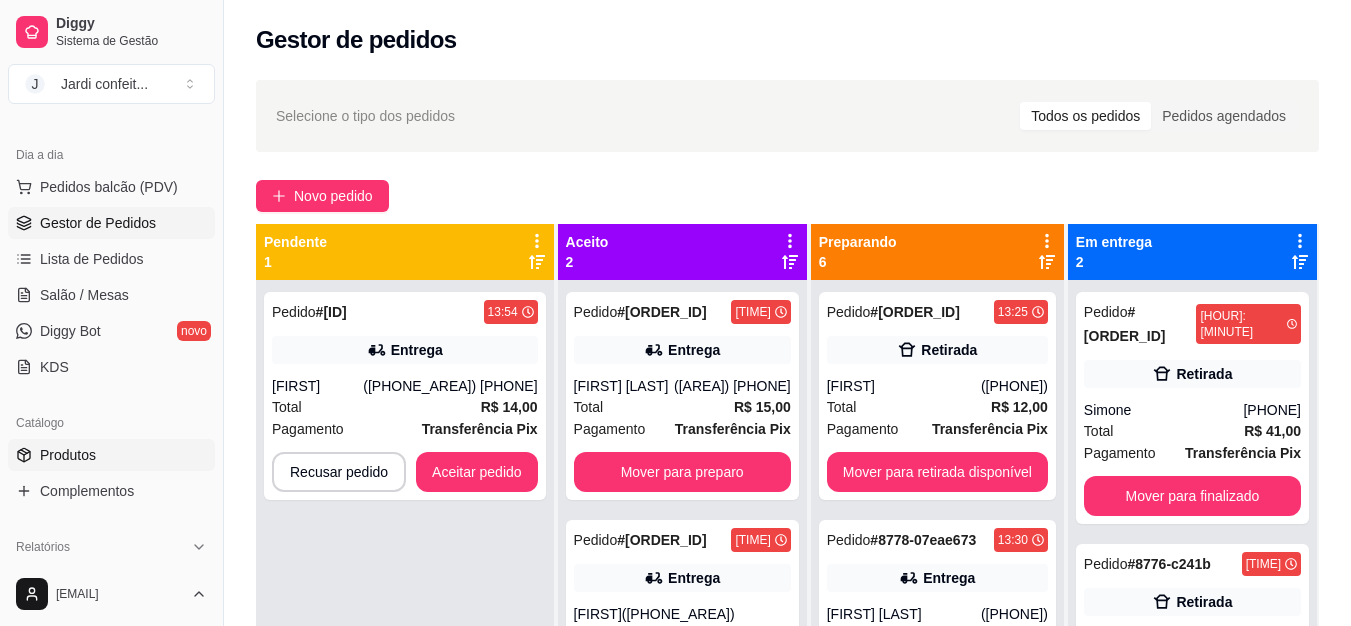 click on "Produtos" at bounding box center [68, 455] 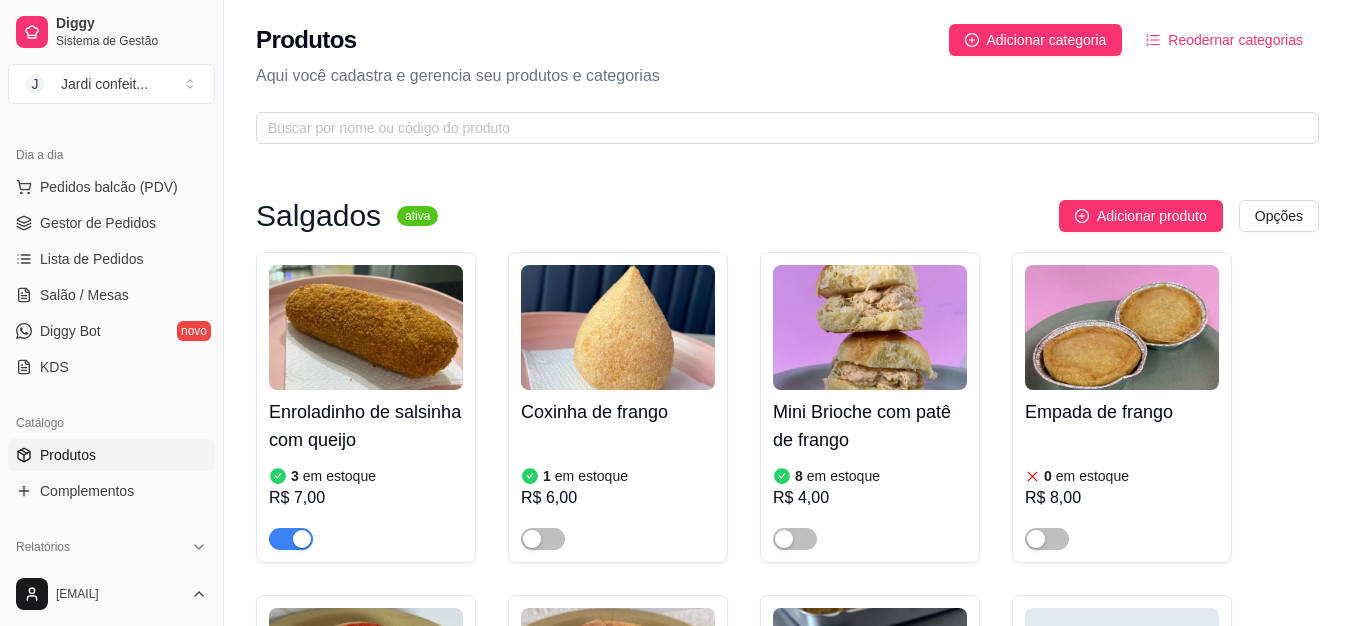 click on "Produtos" at bounding box center (68, 455) 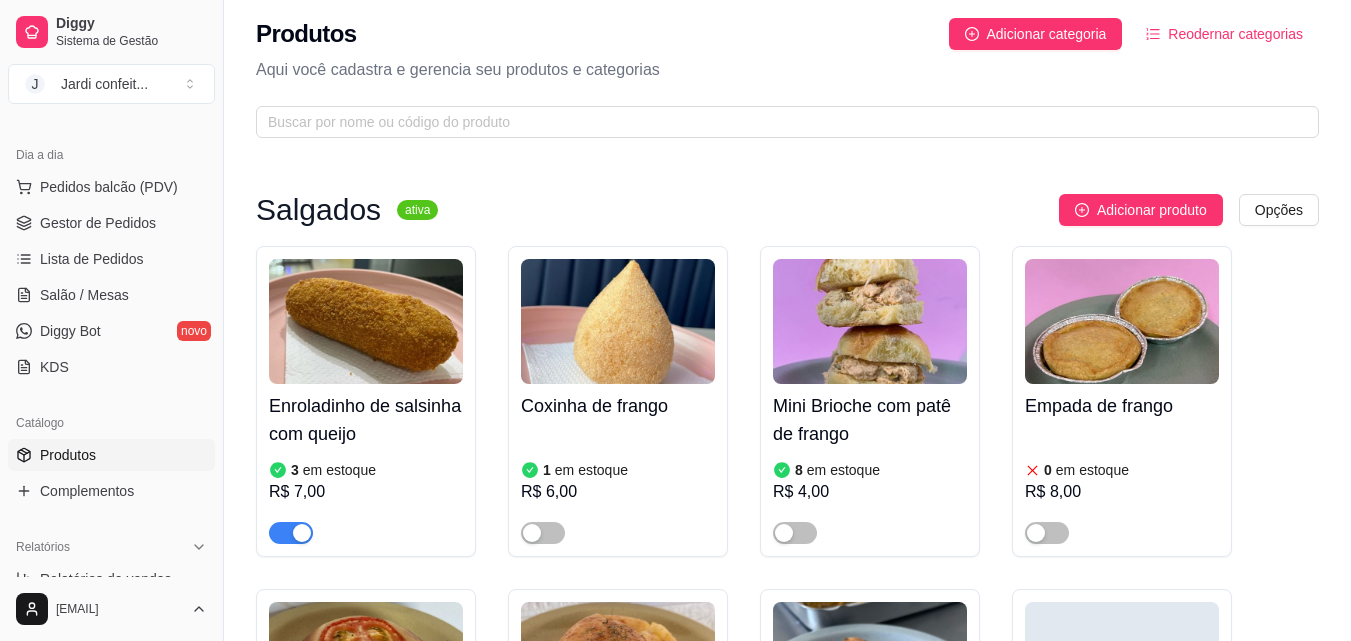 scroll, scrollTop: 0, scrollLeft: 0, axis: both 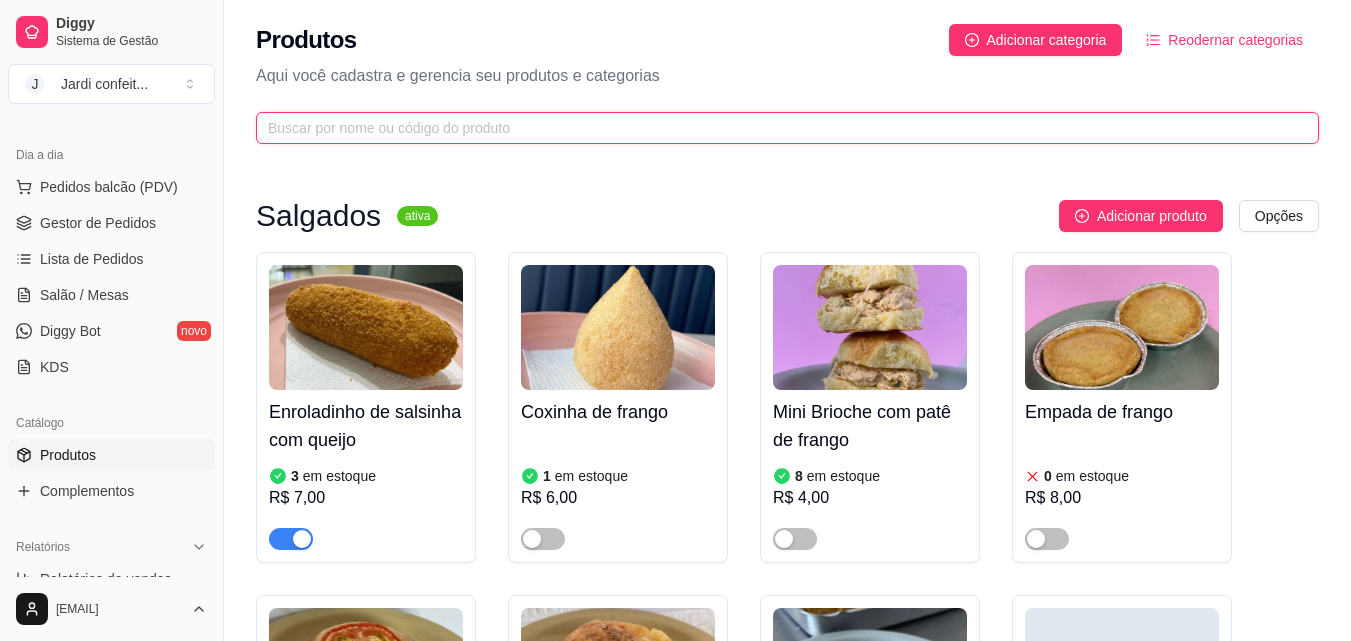 click at bounding box center (779, 128) 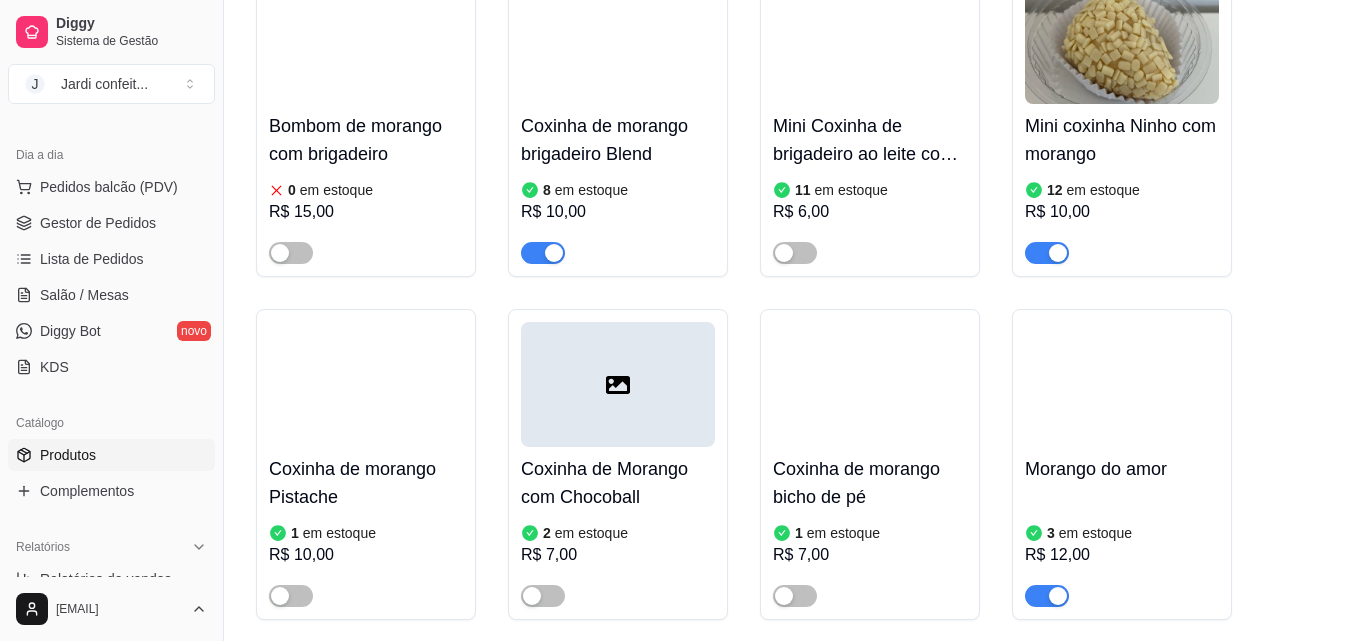 scroll, scrollTop: 1300, scrollLeft: 0, axis: vertical 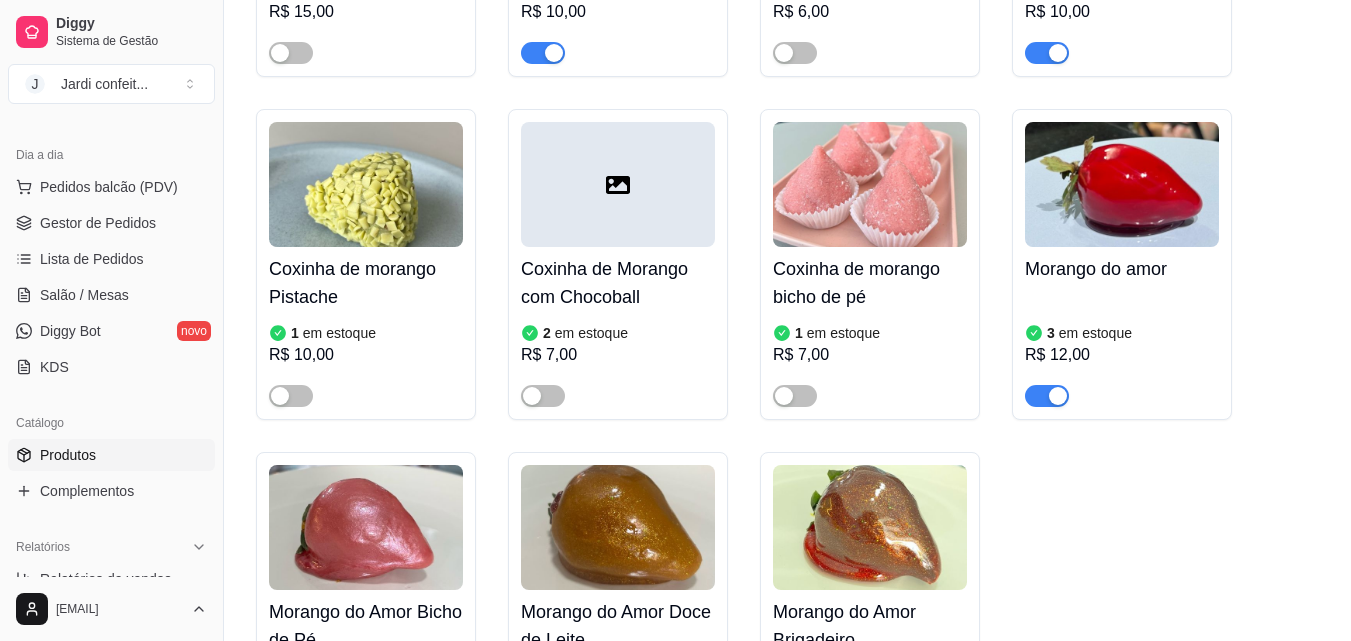 type on "morango" 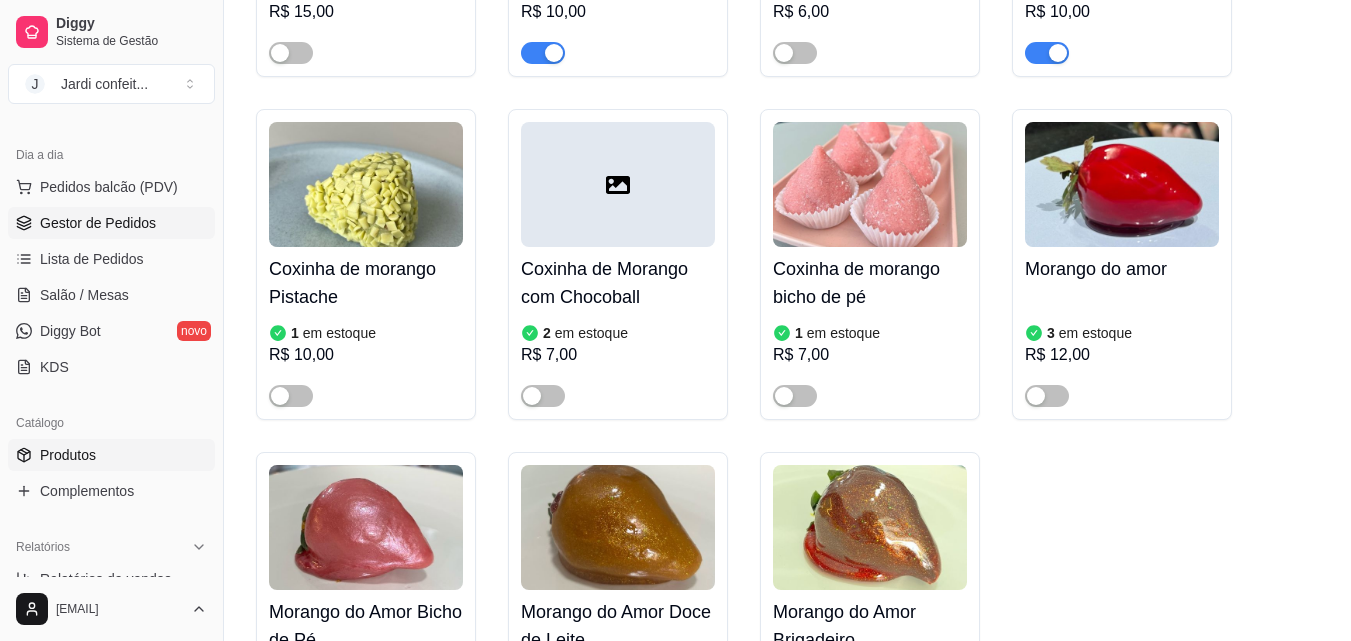 click on "Gestor de Pedidos" at bounding box center (98, 223) 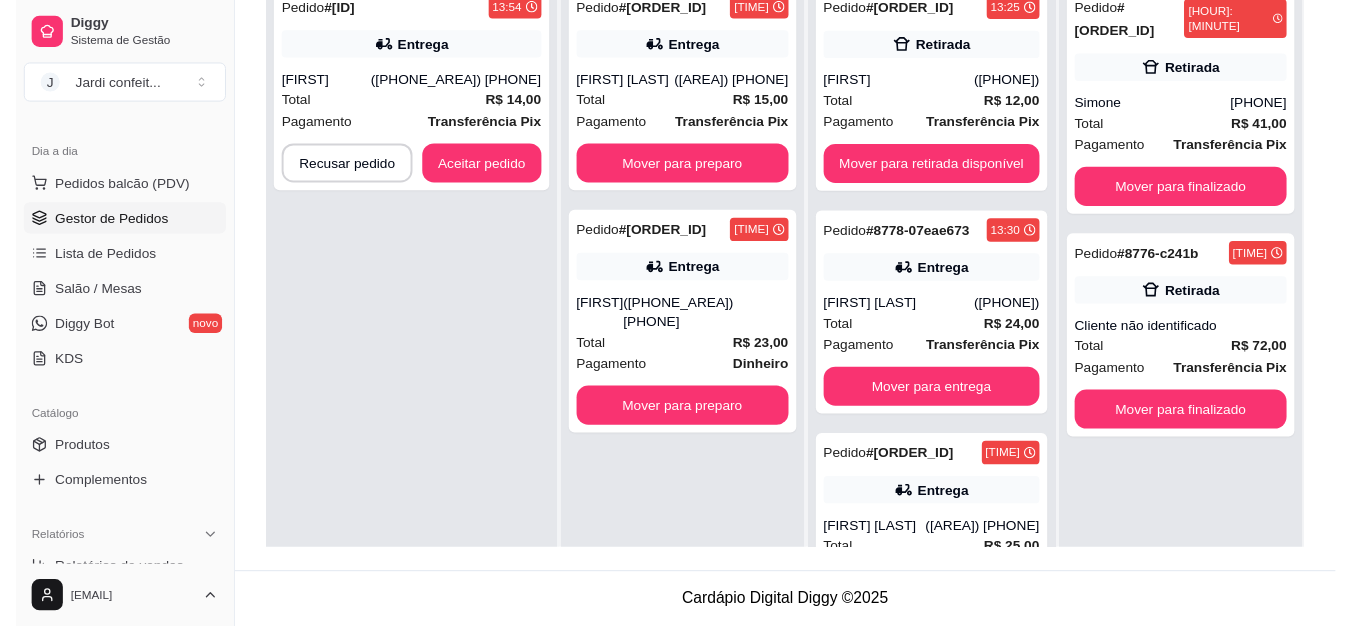 scroll, scrollTop: 0, scrollLeft: 0, axis: both 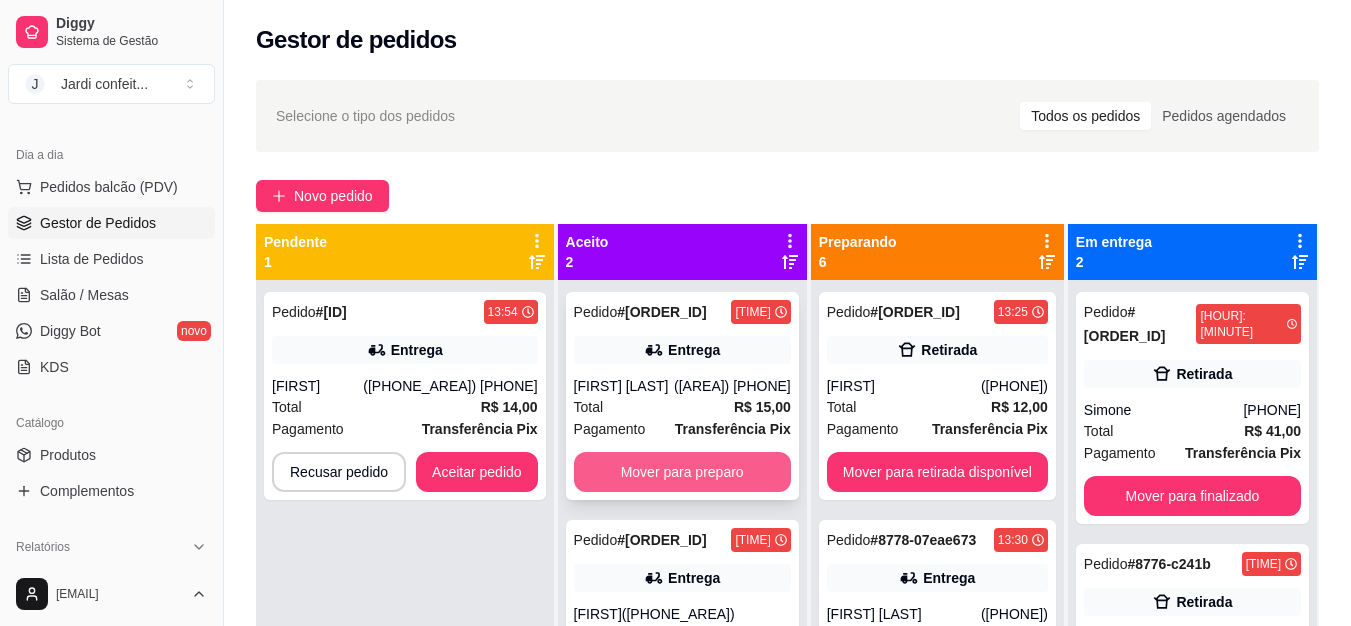 click on "Mover para preparo" at bounding box center (682, 472) 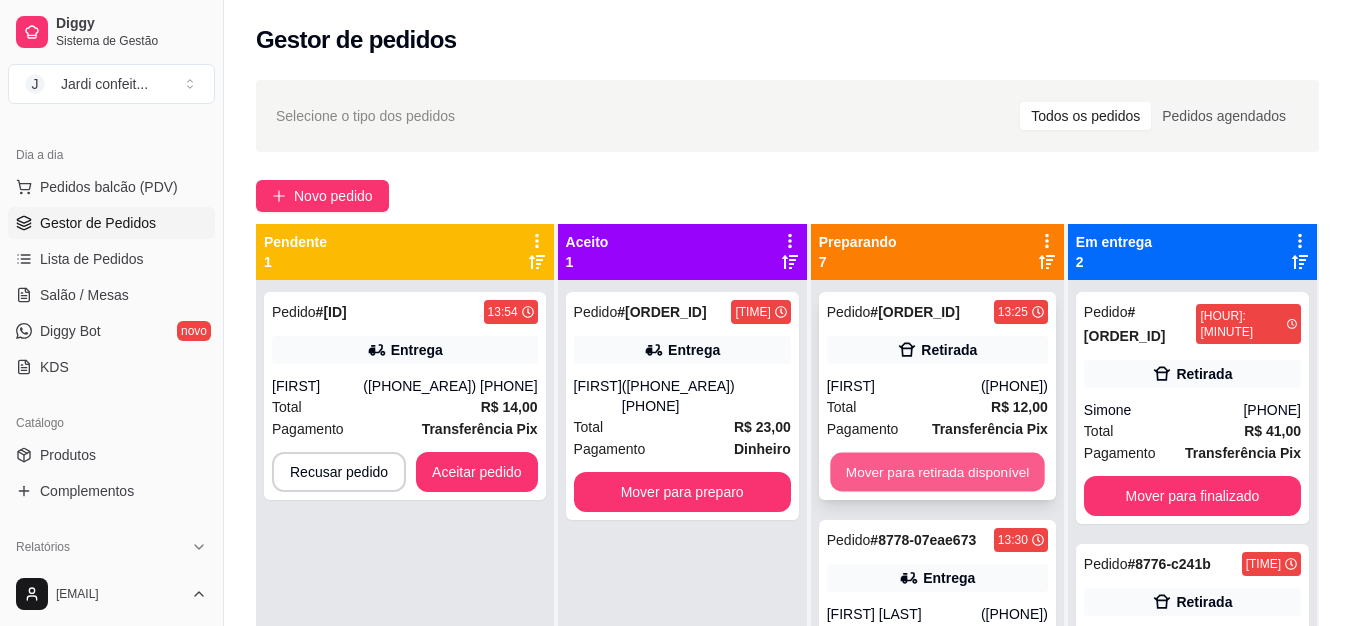 click on "Mover para retirada disponível" at bounding box center [937, 472] 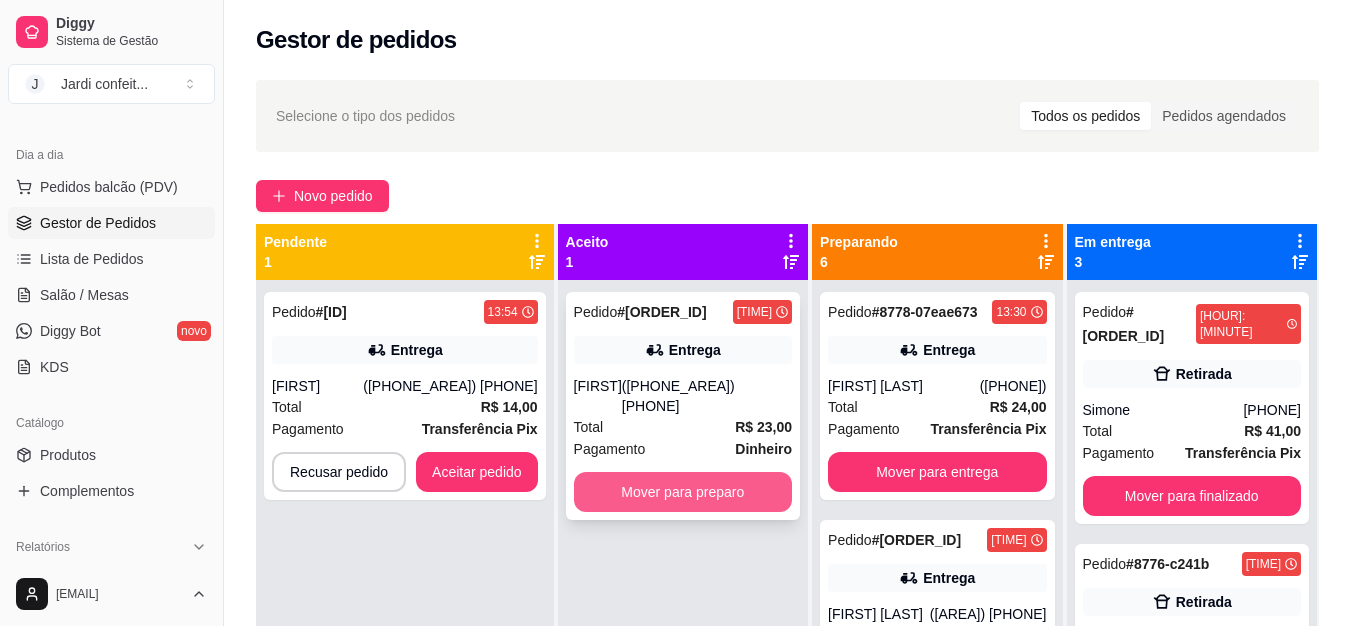 click on "Mover para preparo" at bounding box center (683, 492) 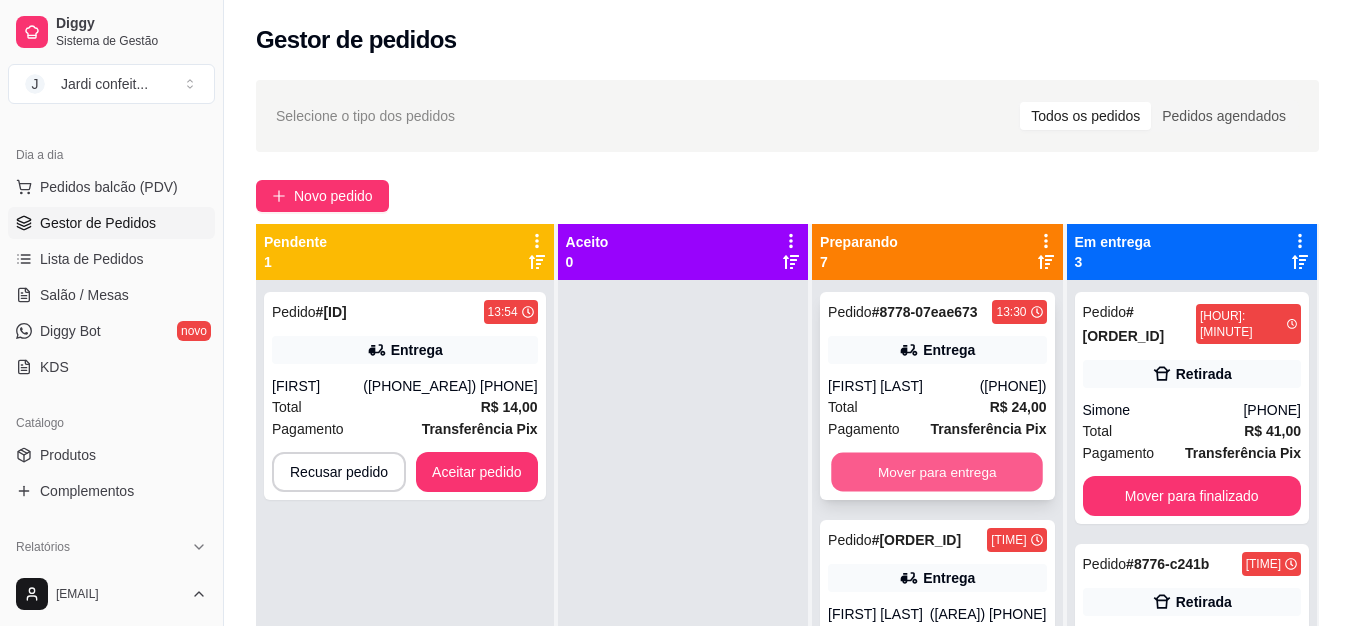 click on "Mover para entrega" at bounding box center (937, 472) 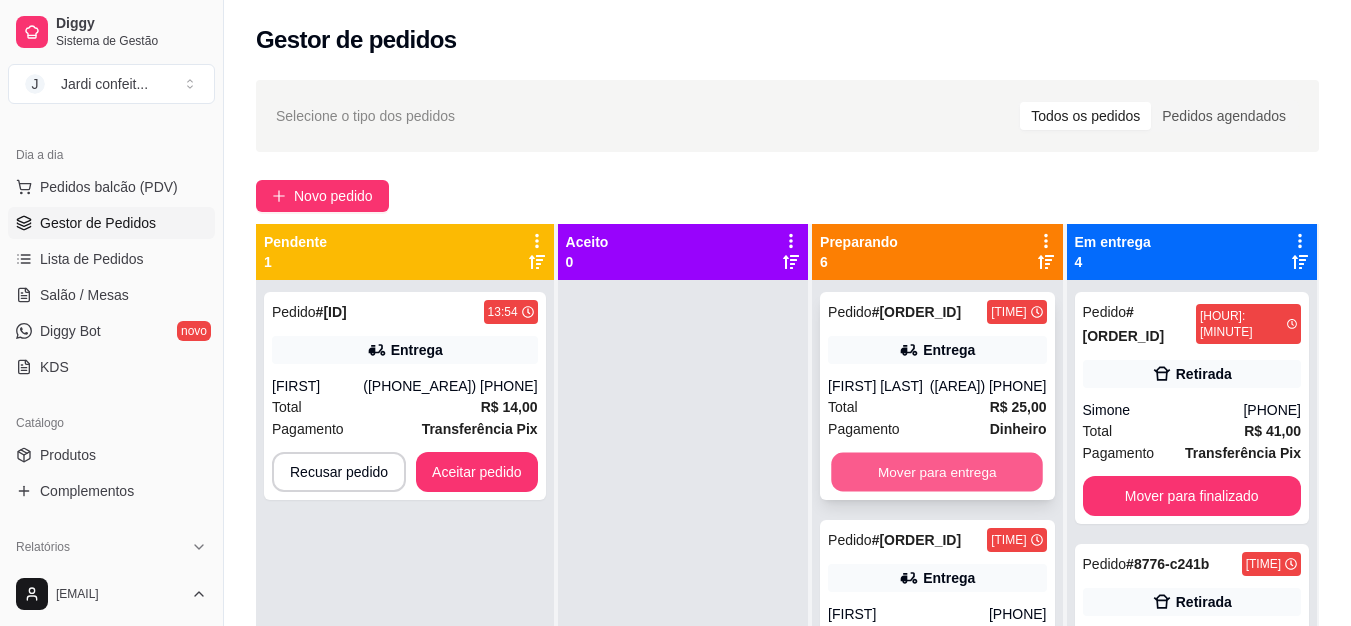 click on "Mover para entrega" at bounding box center [937, 472] 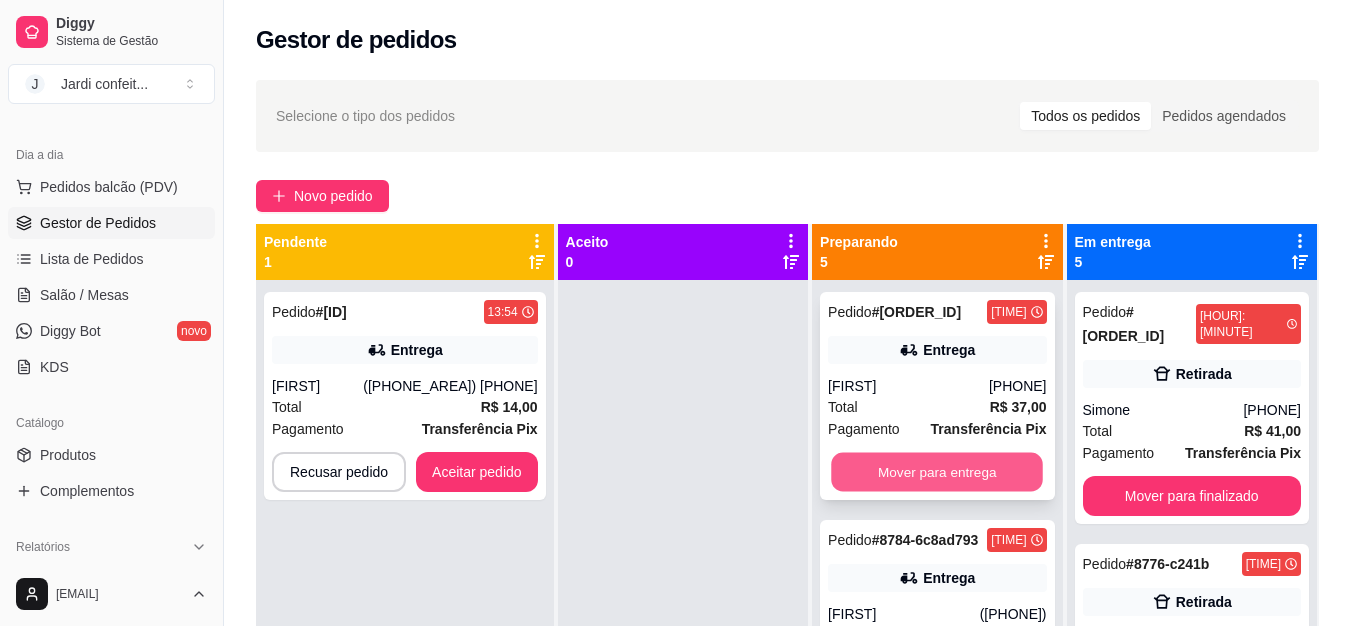 click on "Mover para entrega" at bounding box center (937, 472) 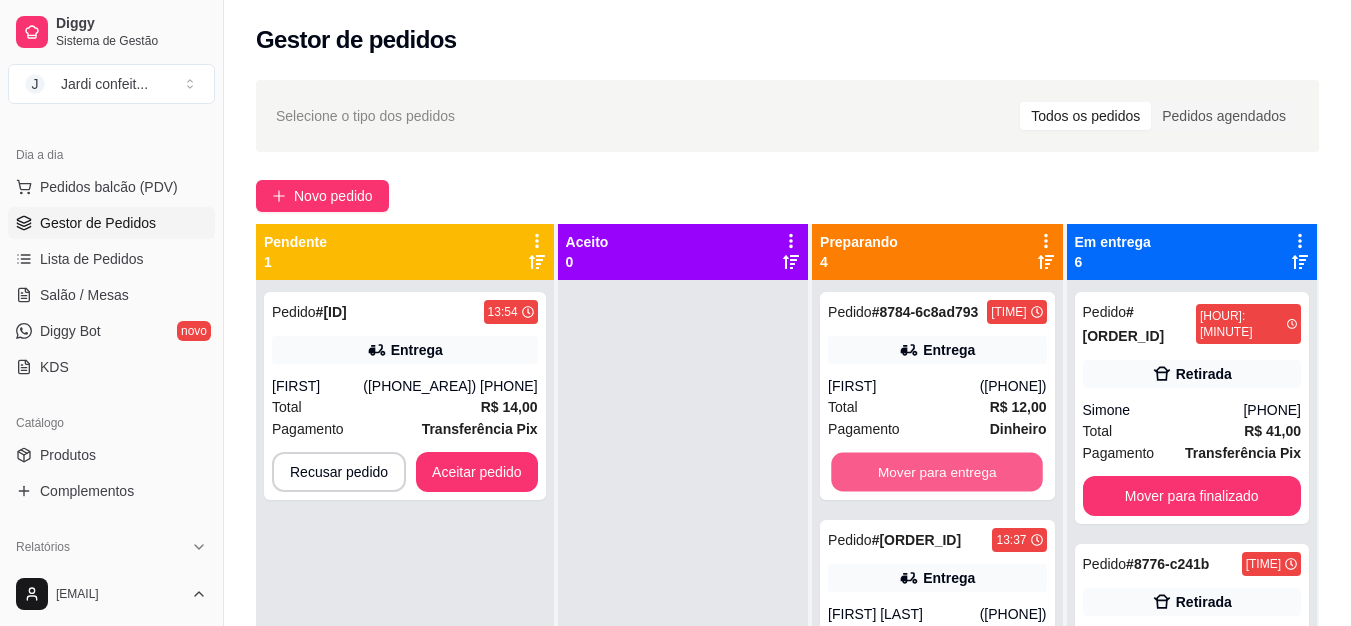 click on "Mover para entrega" at bounding box center [937, 472] 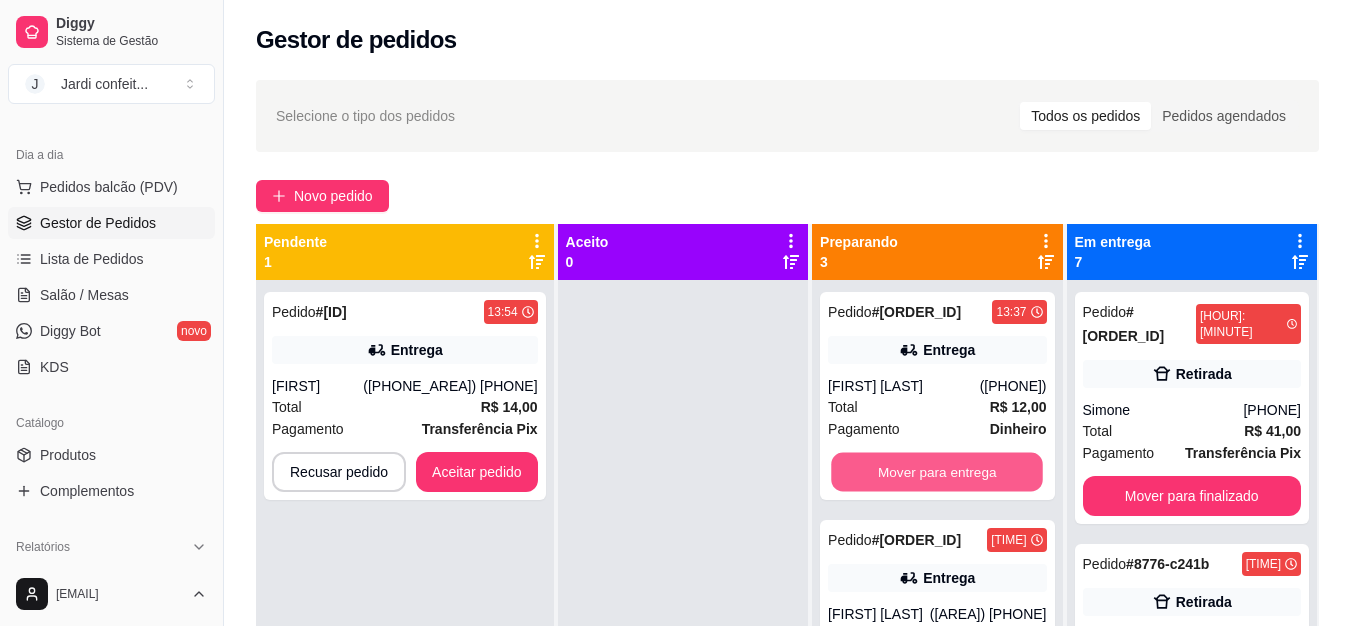 click on "Mover para entrega" at bounding box center (937, 472) 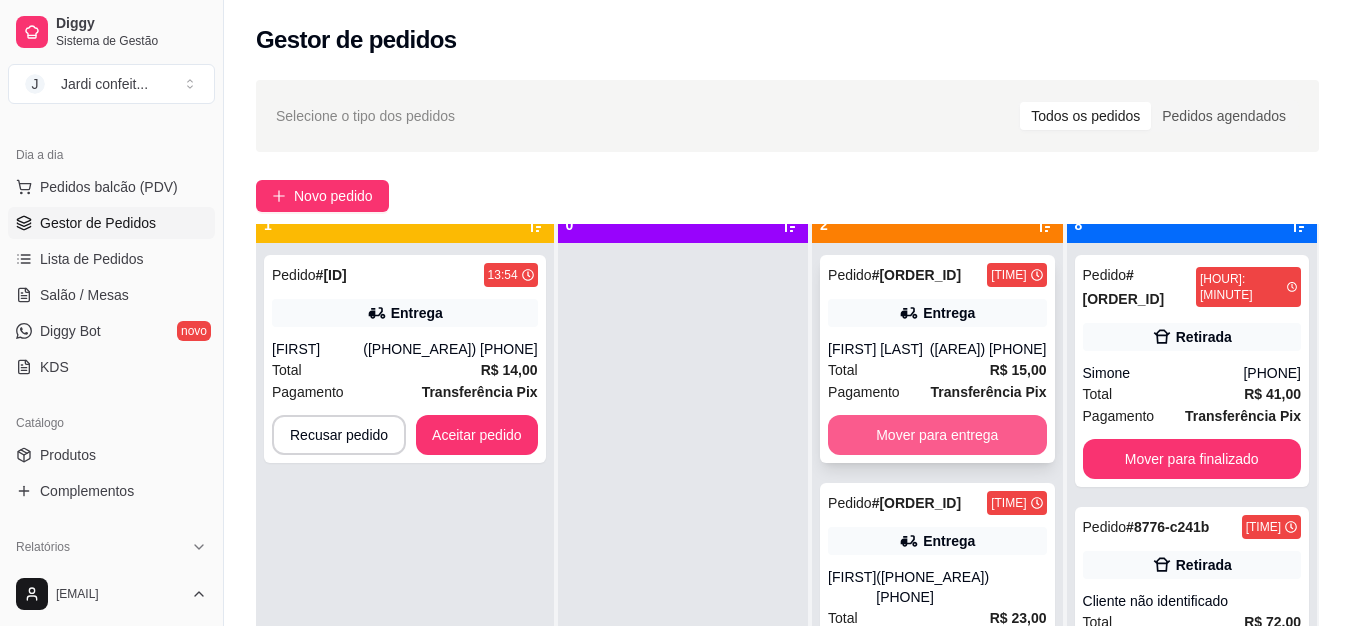 scroll, scrollTop: 56, scrollLeft: 0, axis: vertical 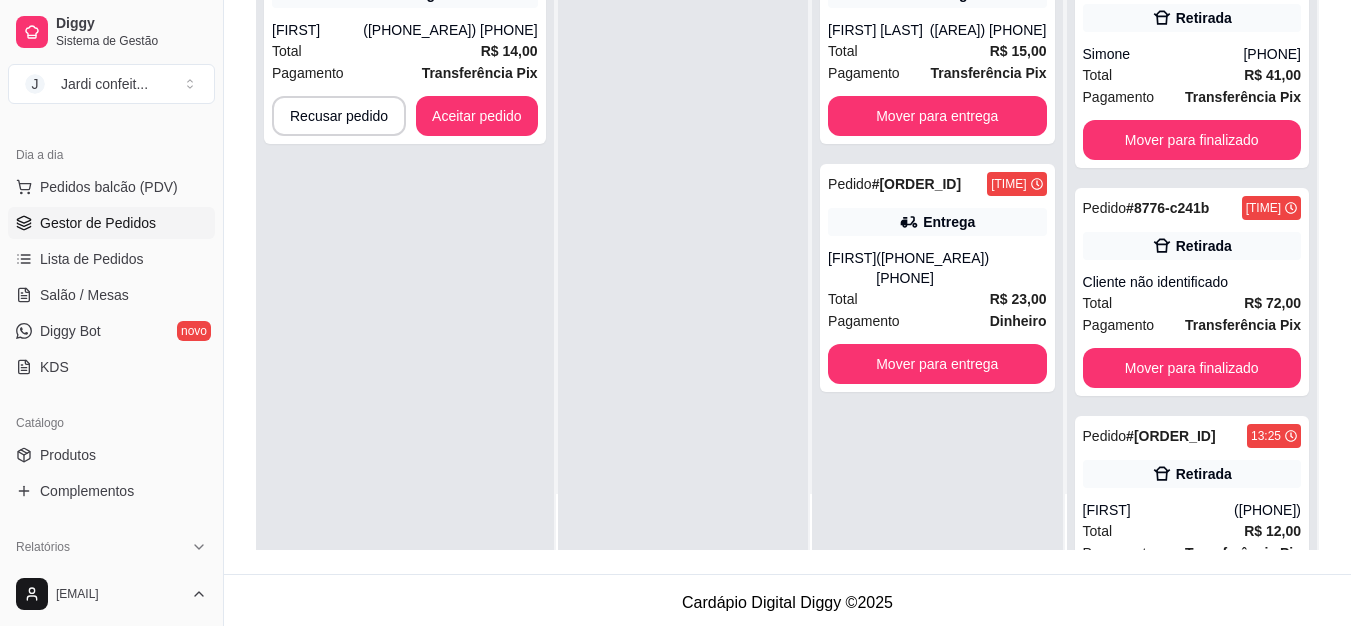 click at bounding box center [683, 237] 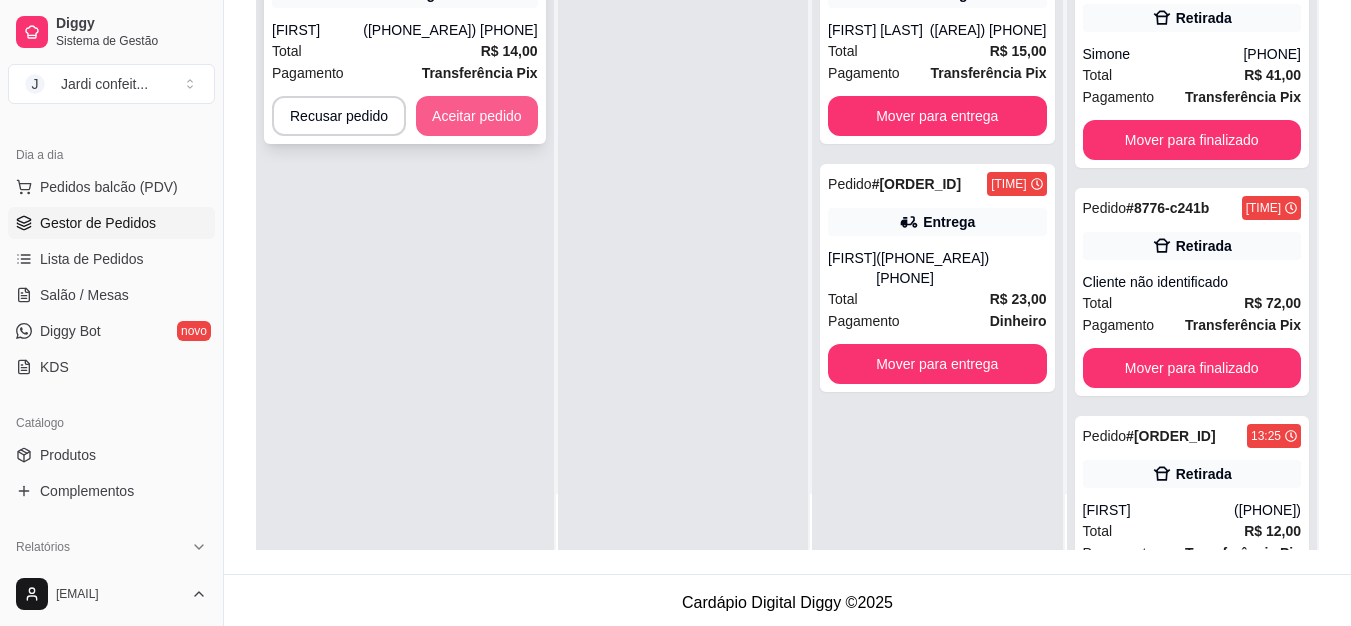 click on "Aceitar pedido" at bounding box center [477, 116] 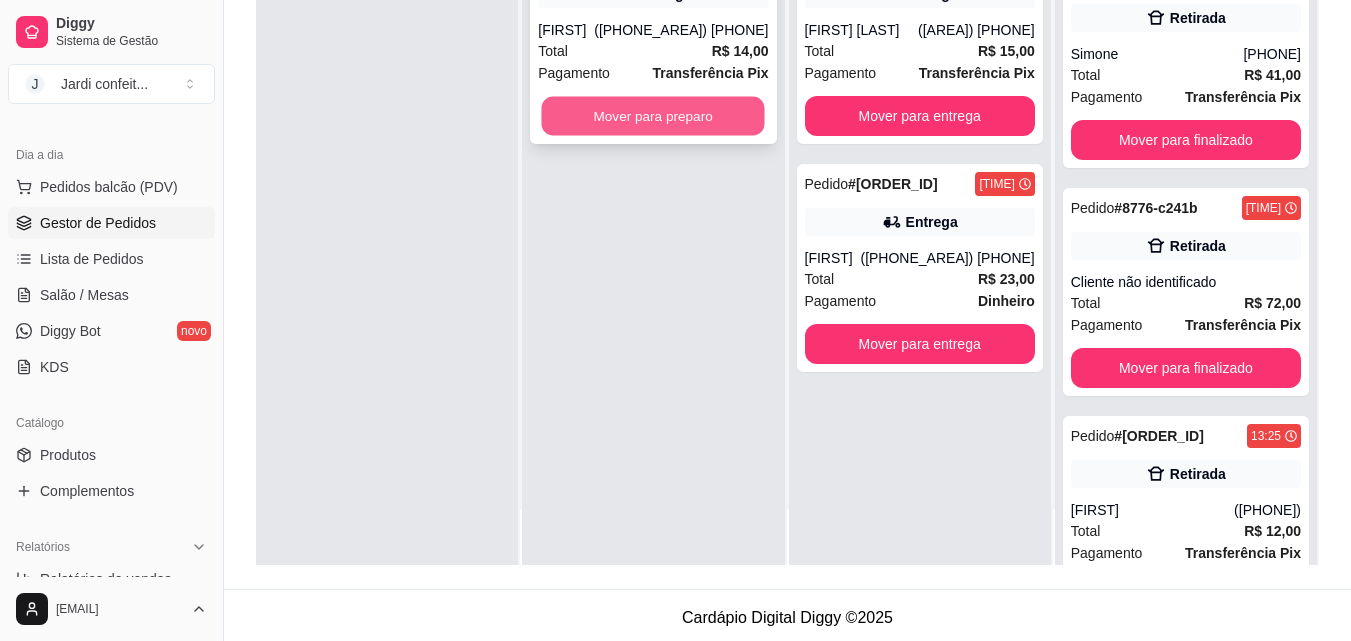 click on "Mover para preparo" at bounding box center [653, 116] 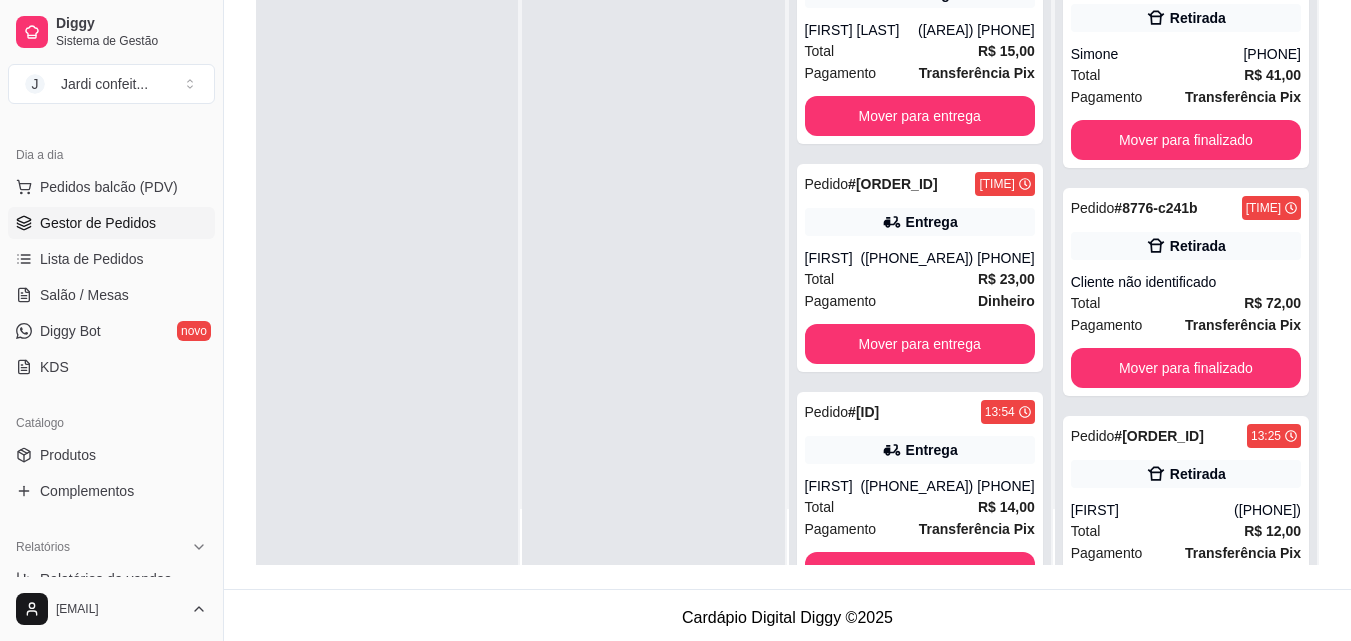 scroll, scrollTop: 0, scrollLeft: 0, axis: both 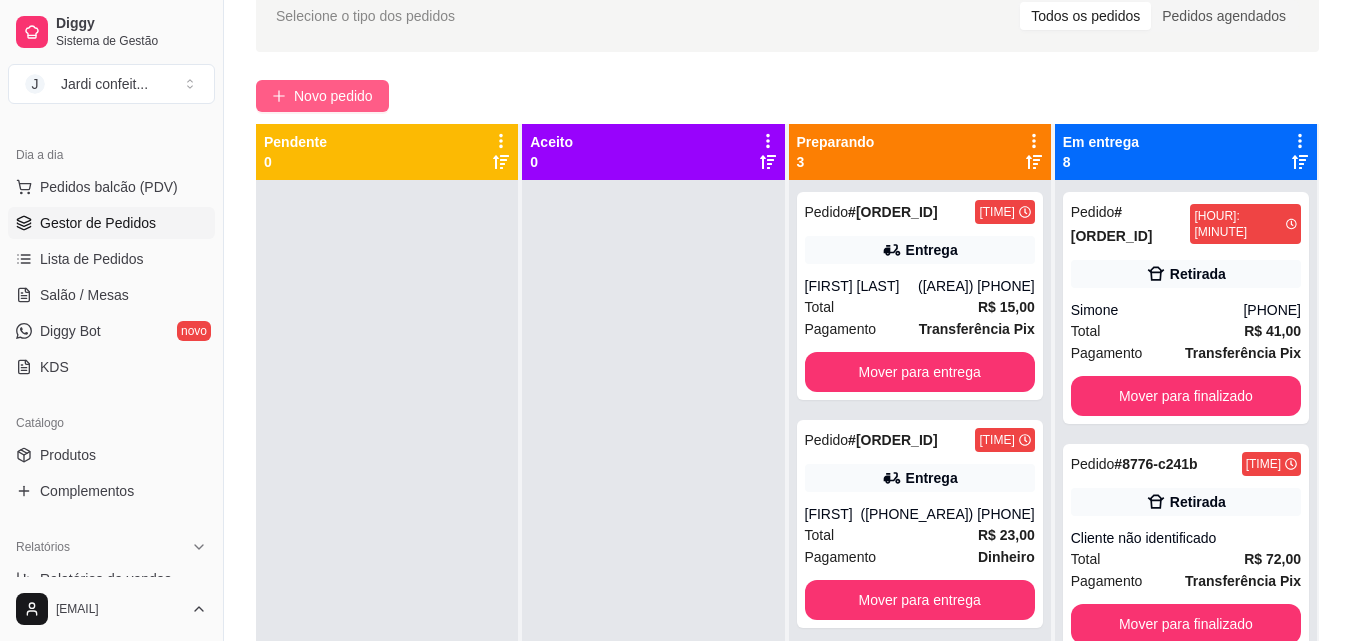 click on "Novo pedido" at bounding box center [333, 96] 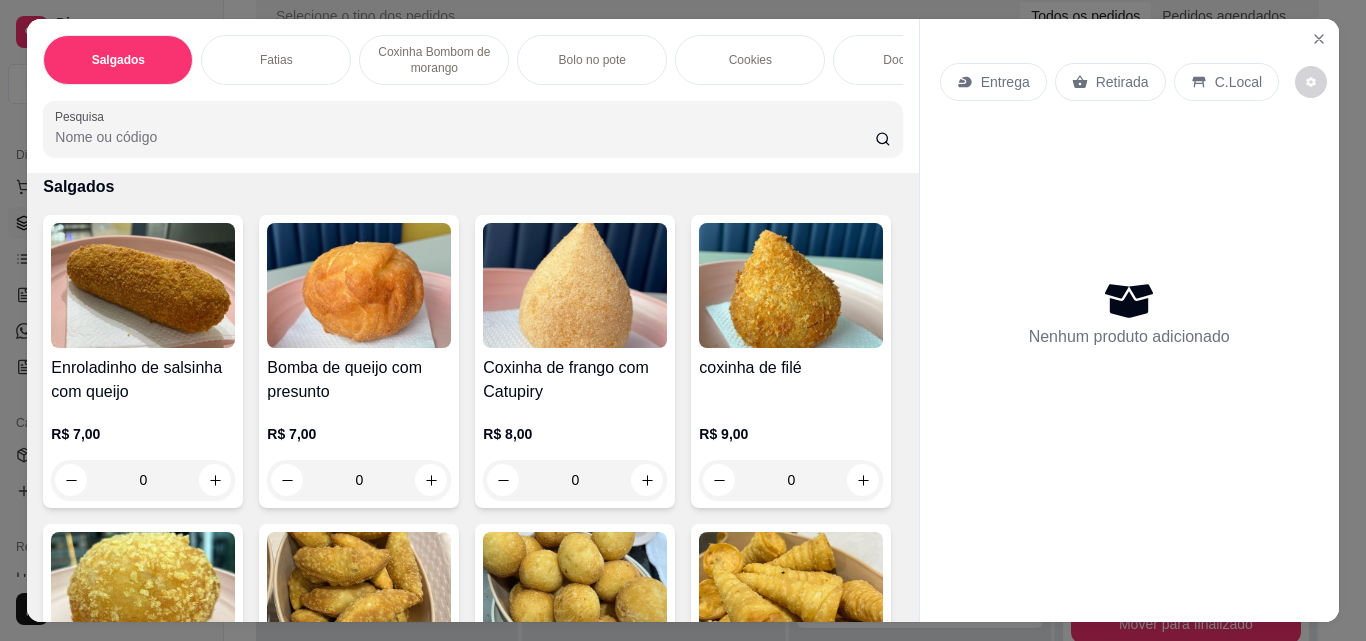 scroll, scrollTop: 100, scrollLeft: 0, axis: vertical 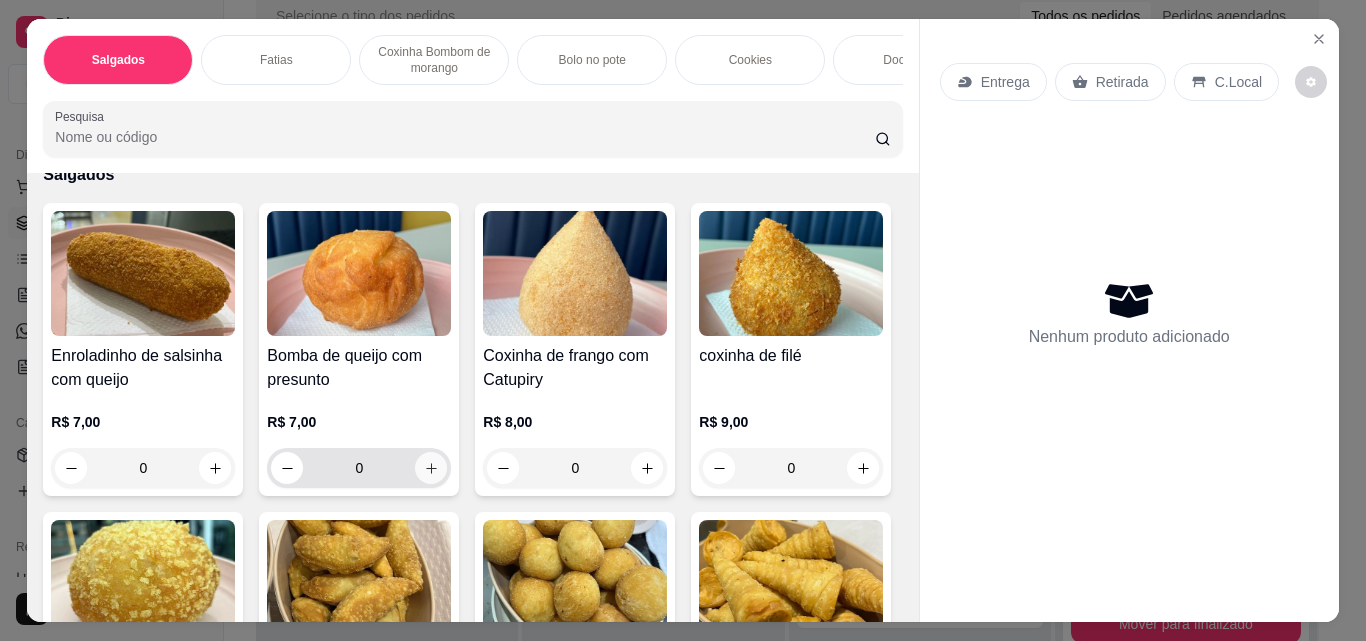 click 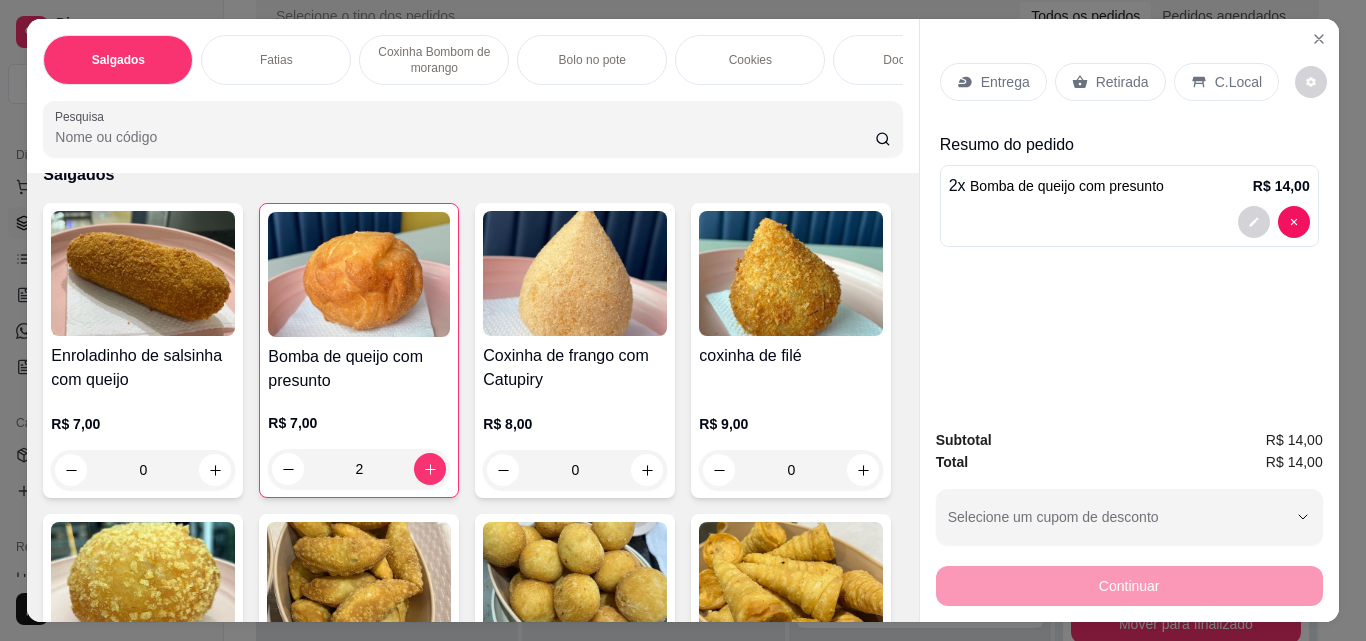 type on "2" 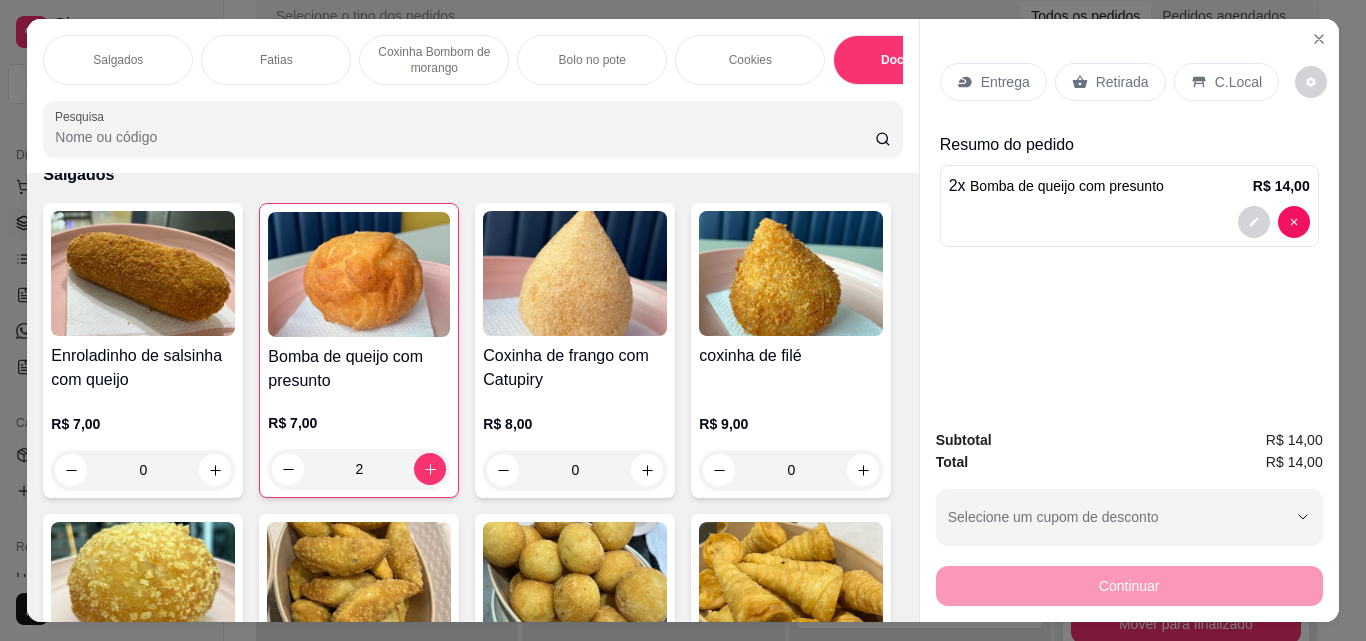 scroll, scrollTop: 3350, scrollLeft: 0, axis: vertical 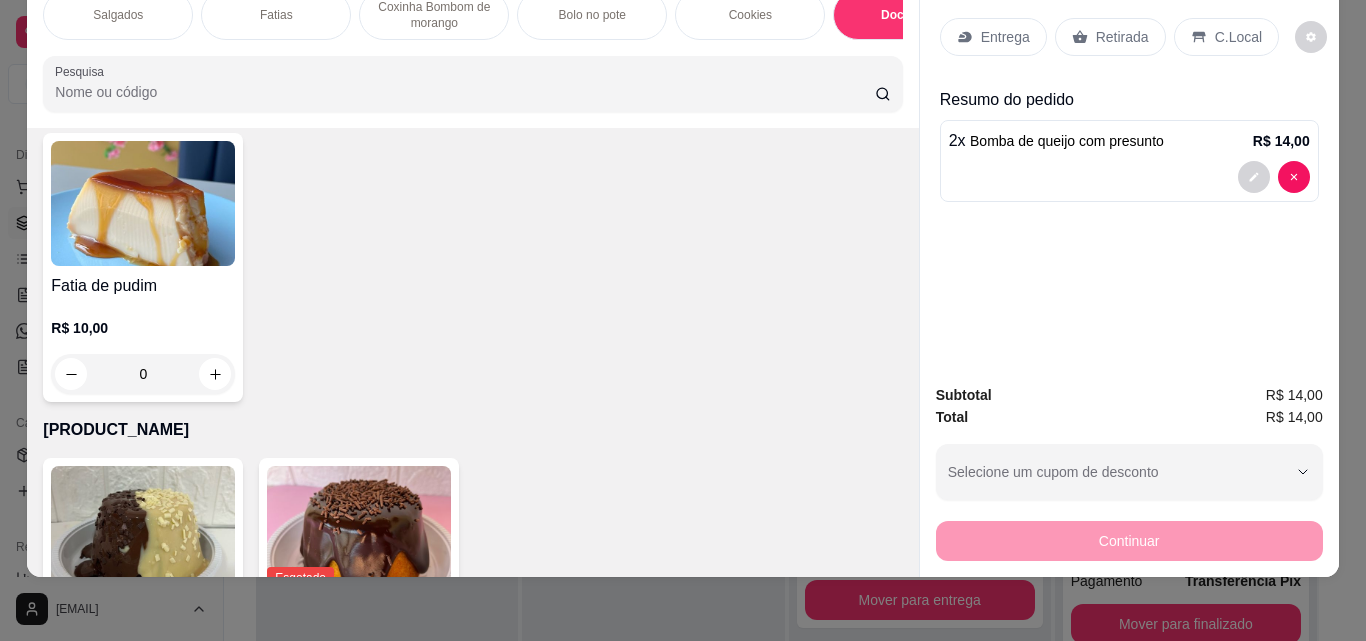 click 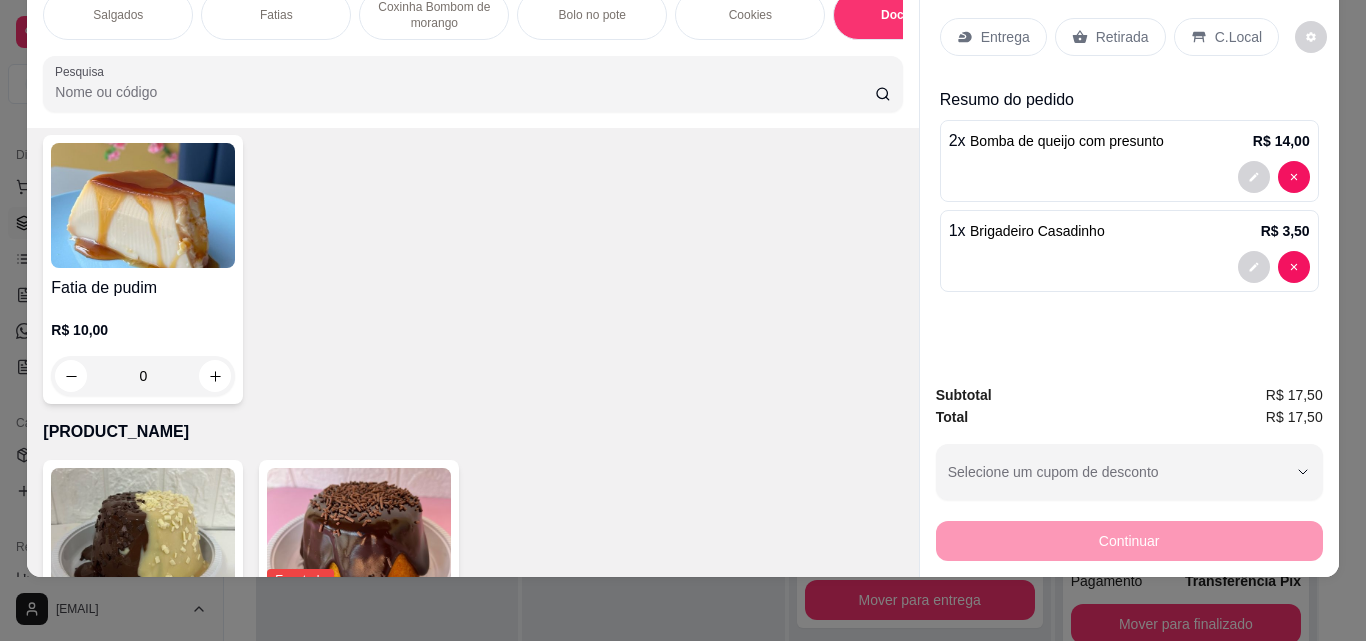 click 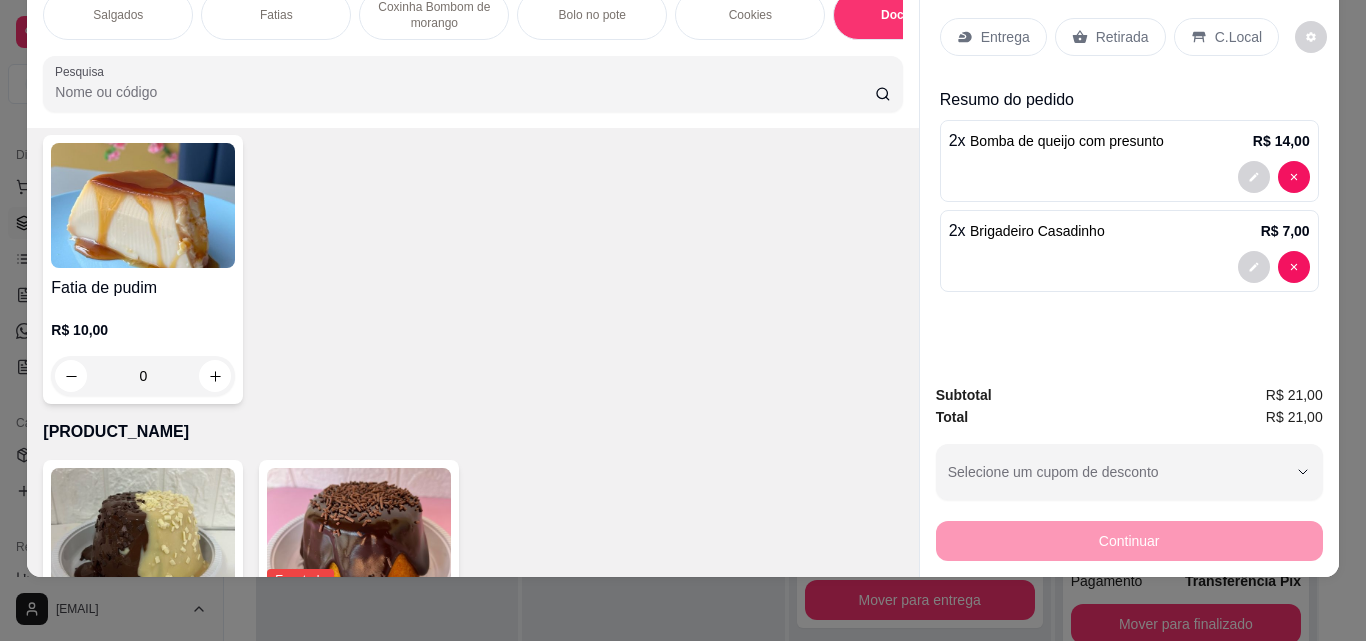 click on "Retirada" at bounding box center (1122, 37) 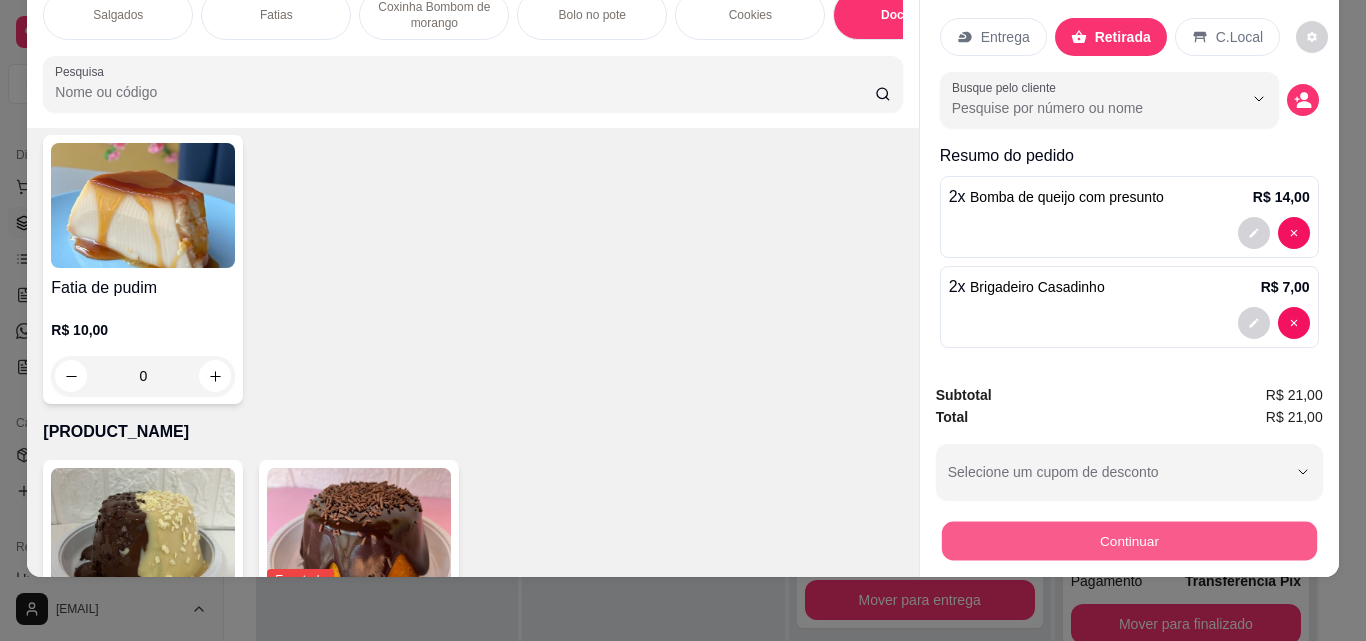 click on "Continuar" at bounding box center (1128, 540) 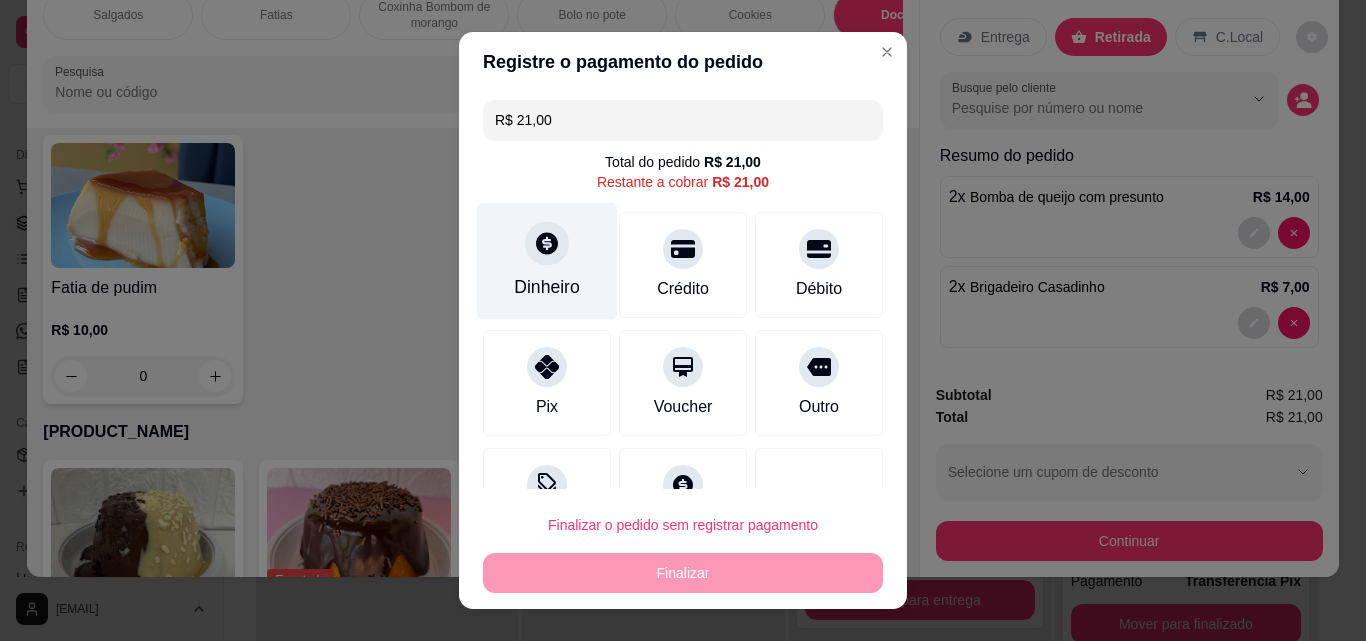 click on "Dinheiro" at bounding box center [547, 287] 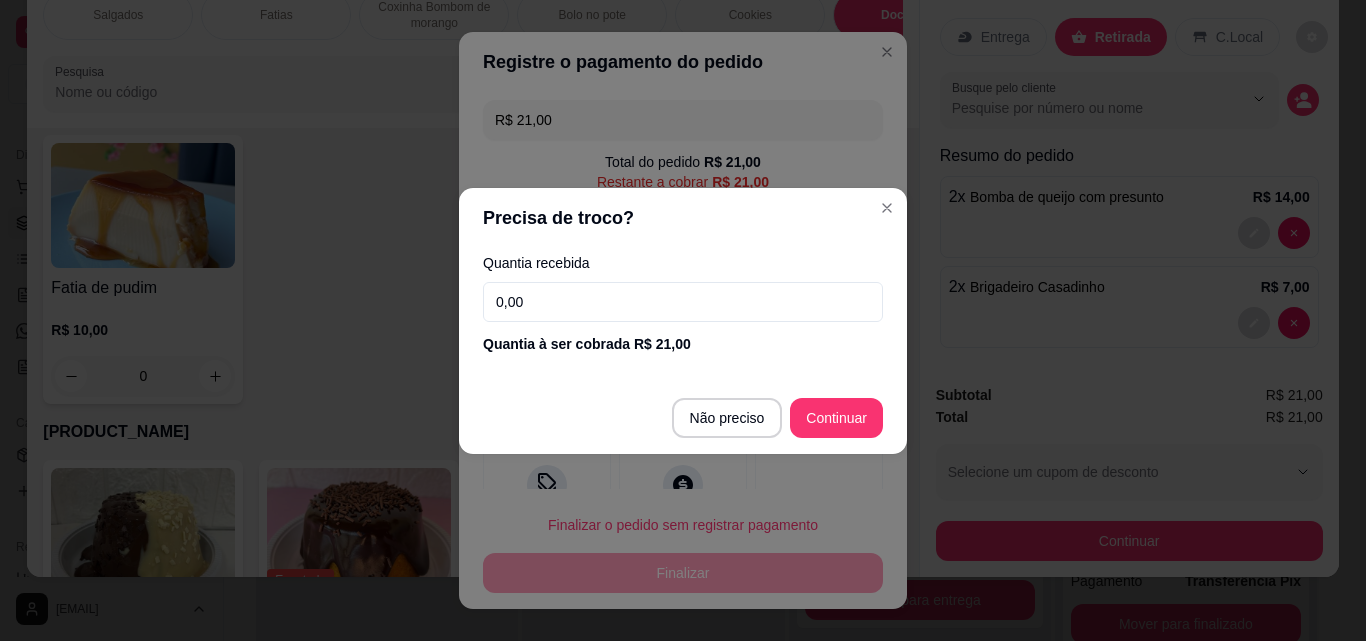 click on "0,00" at bounding box center [683, 302] 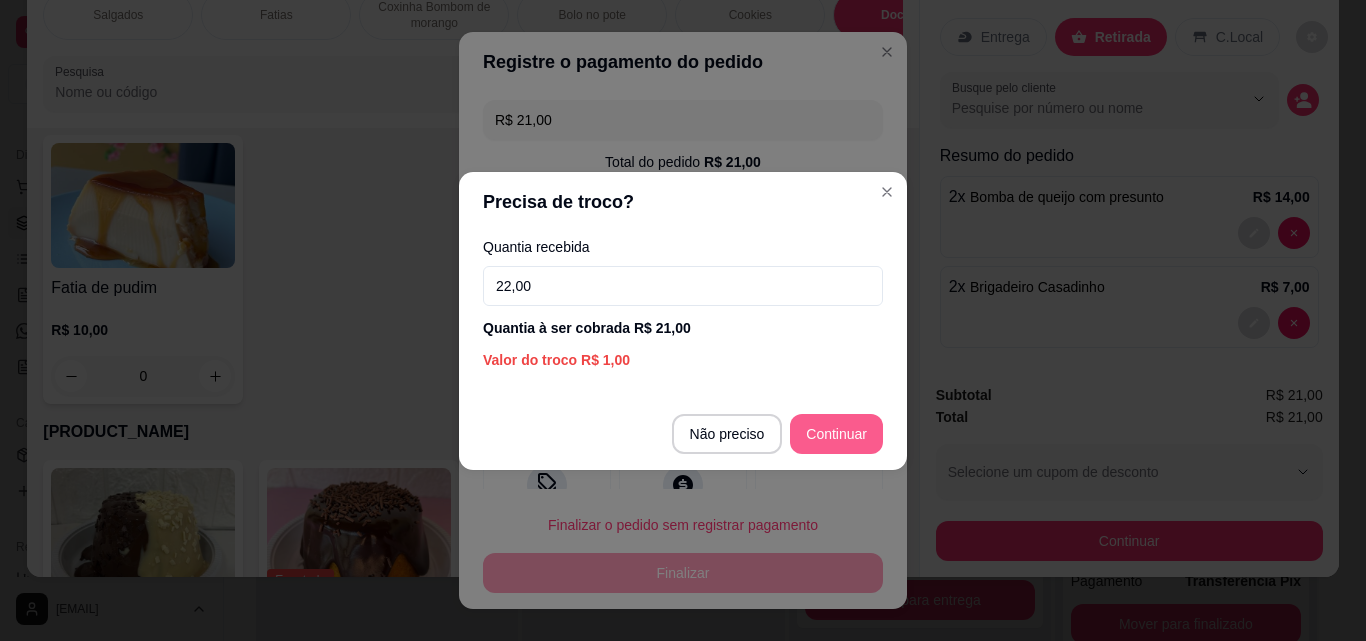 type on "22,00" 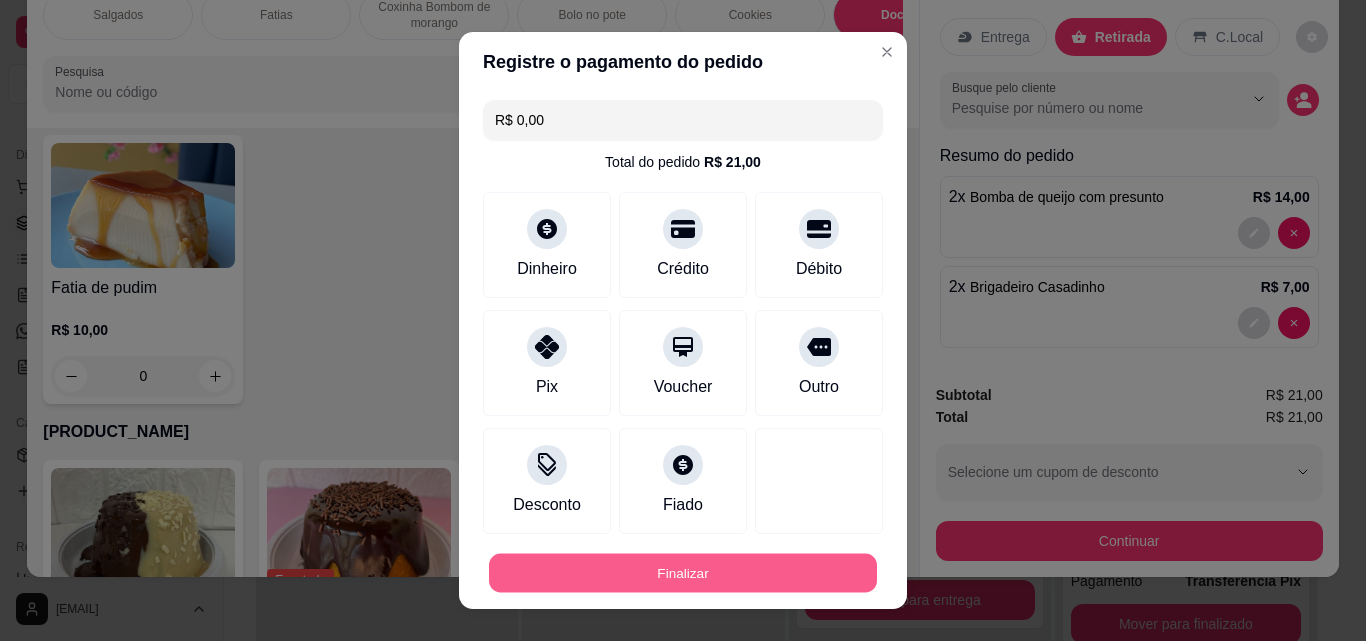 click on "Finalizar" at bounding box center [683, 573] 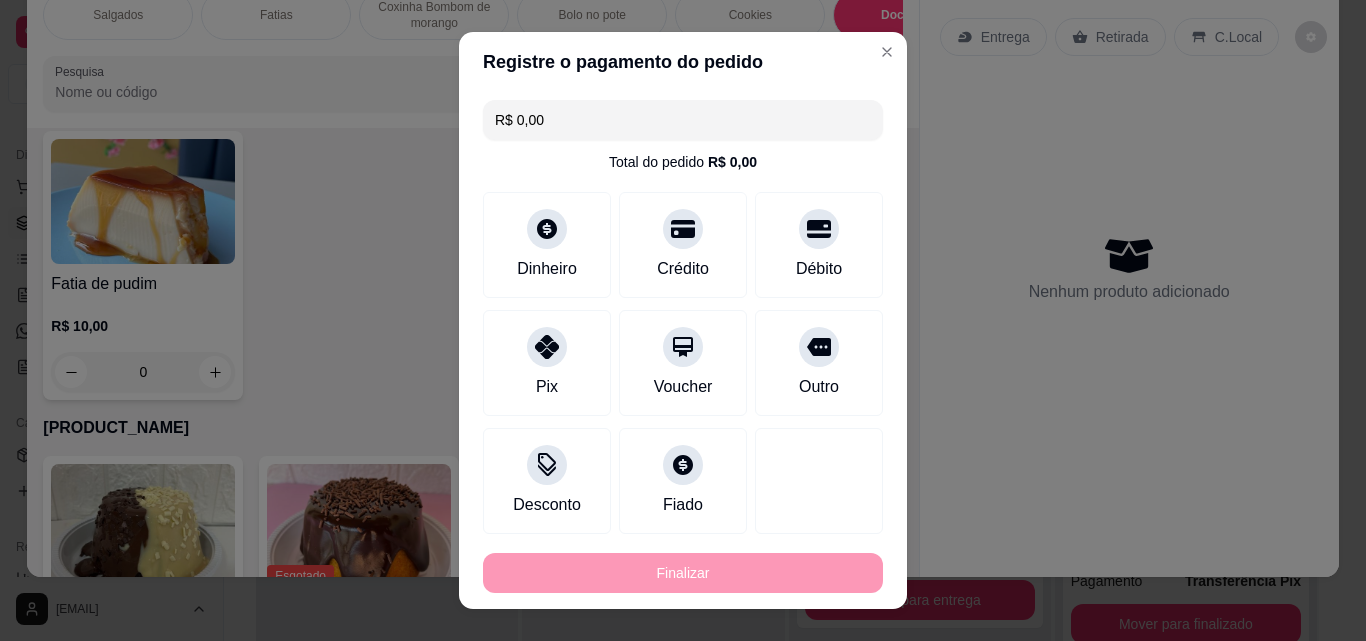 type on "0" 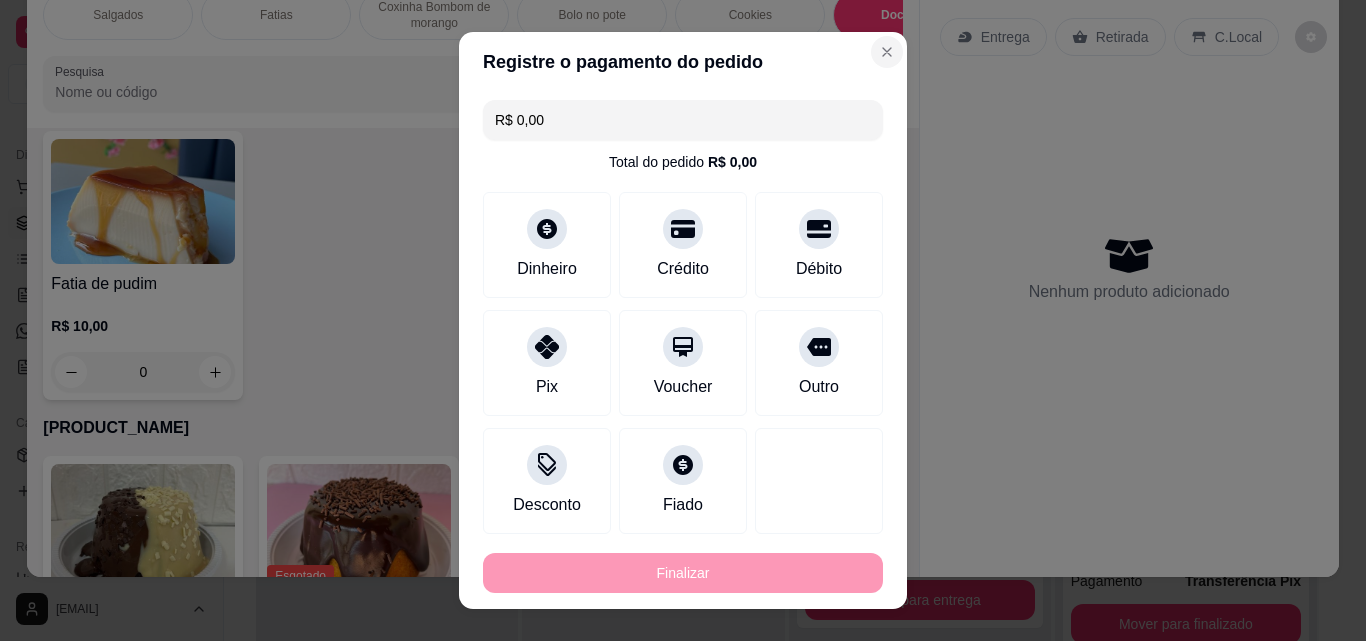 type on "-R$ 21,00" 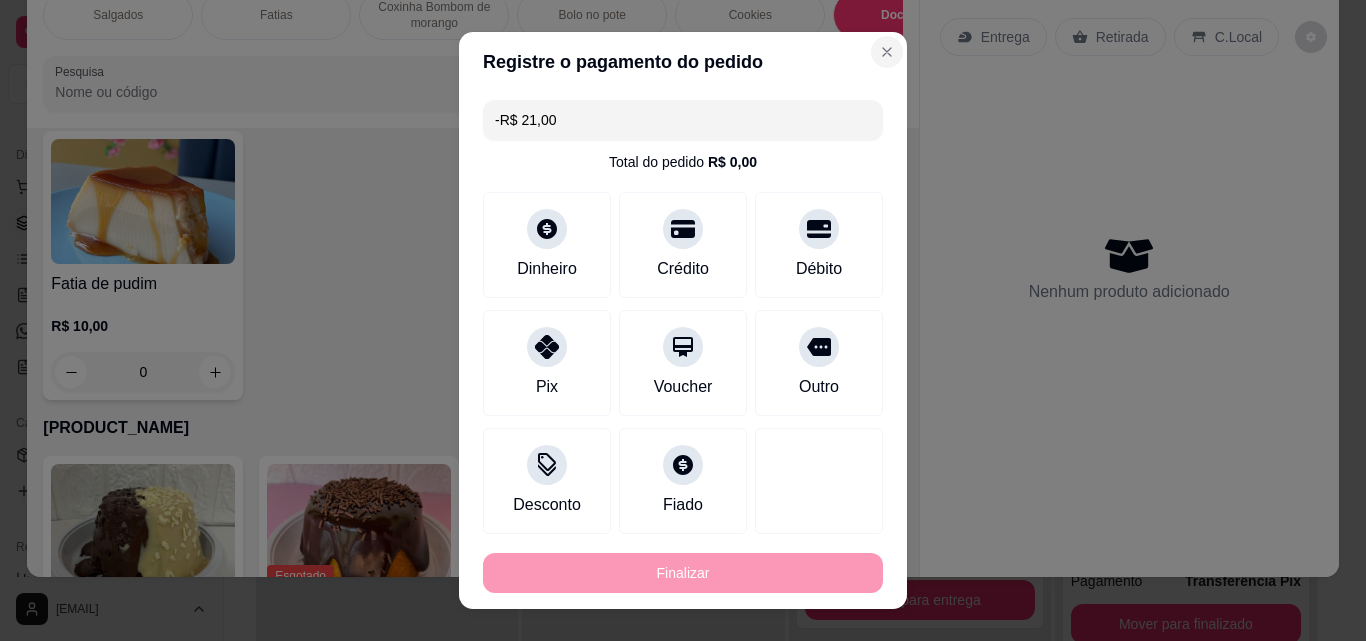 scroll, scrollTop: 3748, scrollLeft: 0, axis: vertical 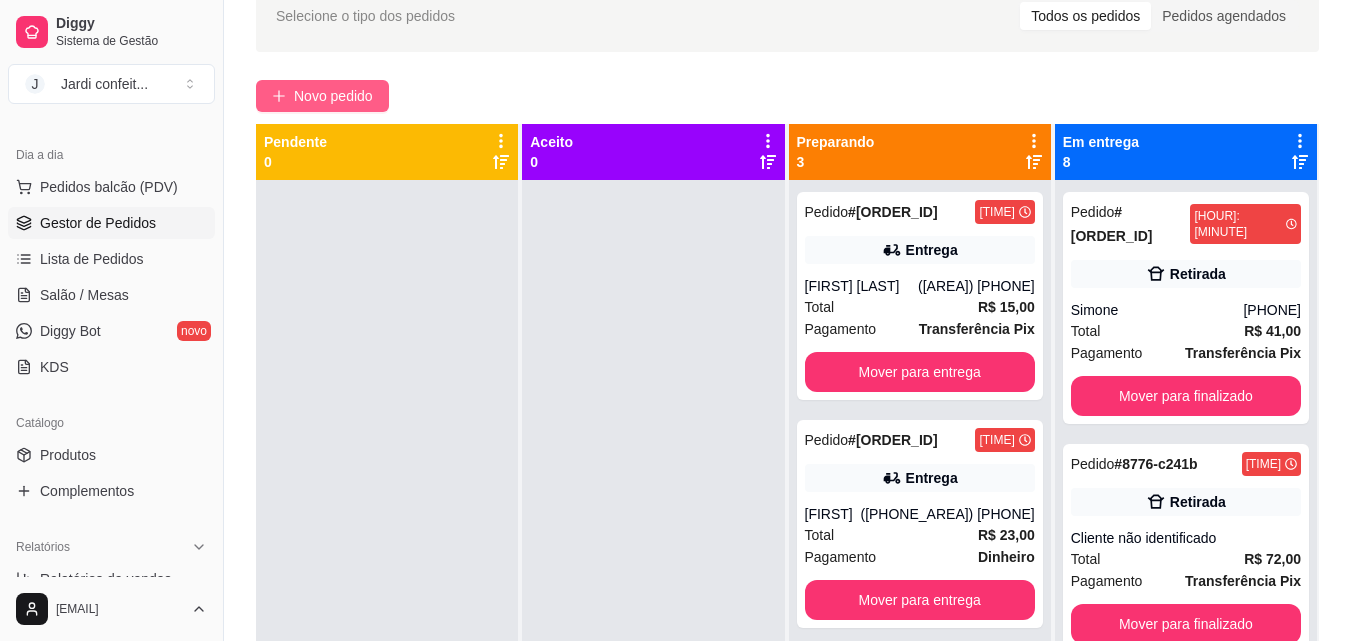click on "Novo pedido" at bounding box center [333, 96] 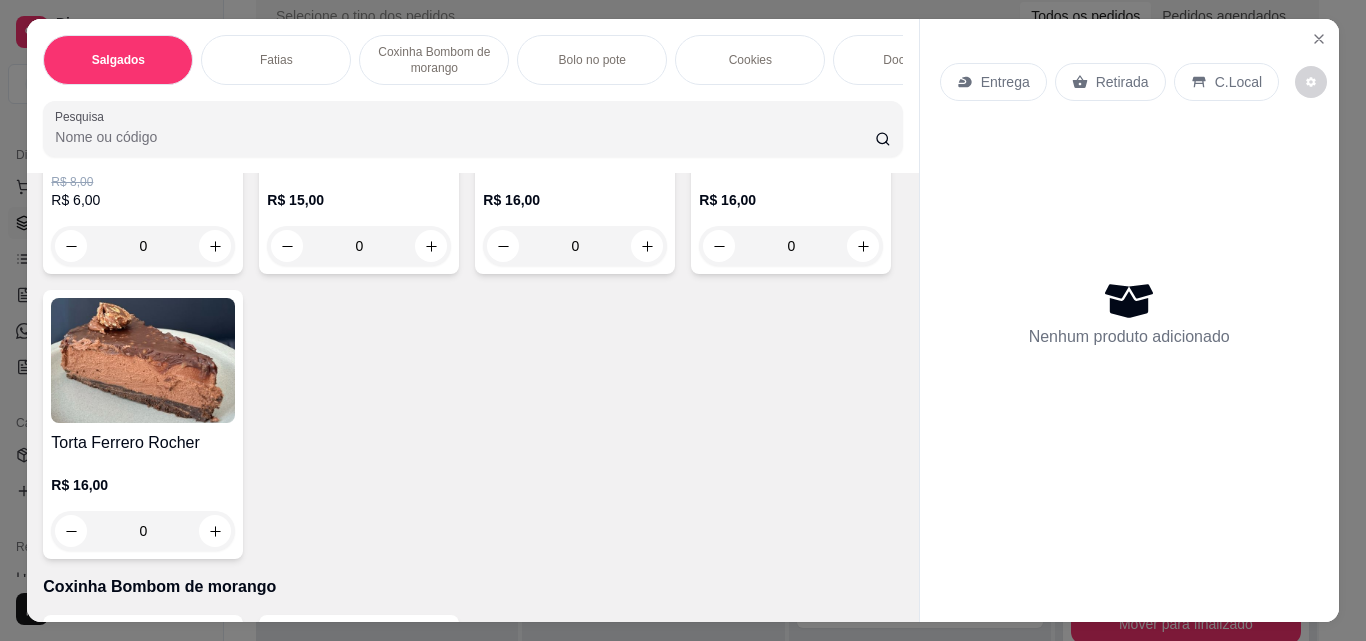 scroll, scrollTop: 1400, scrollLeft: 0, axis: vertical 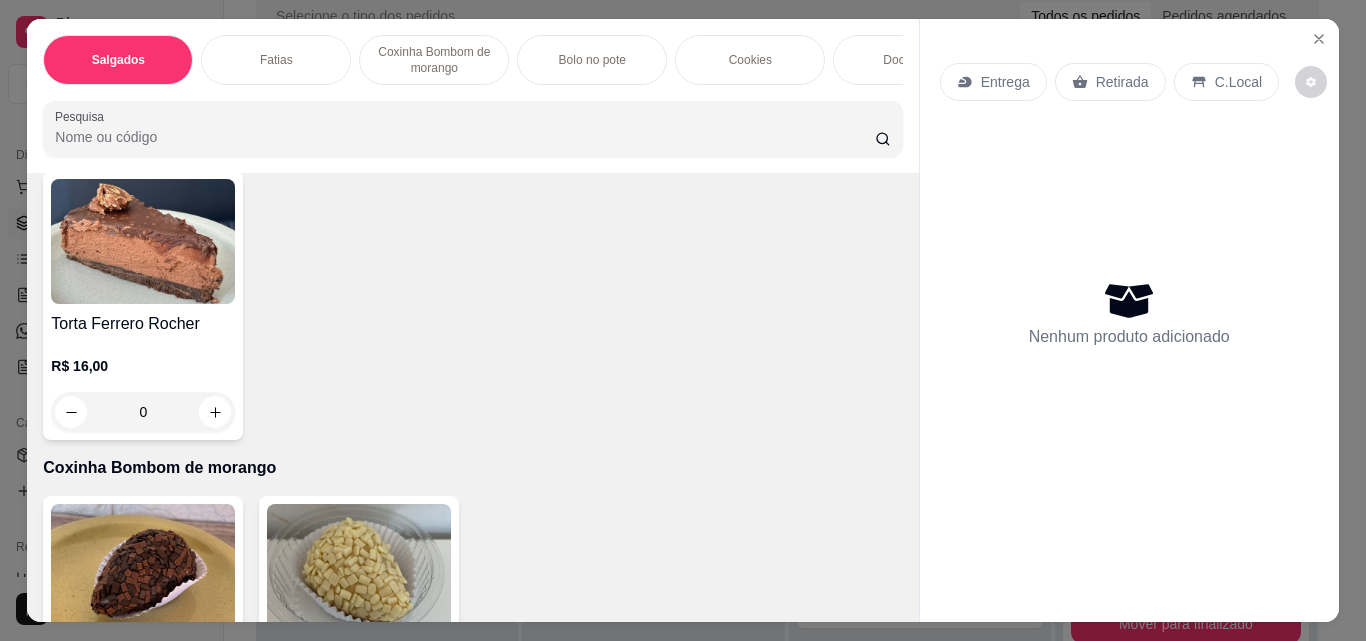 click at bounding box center (215, 127) 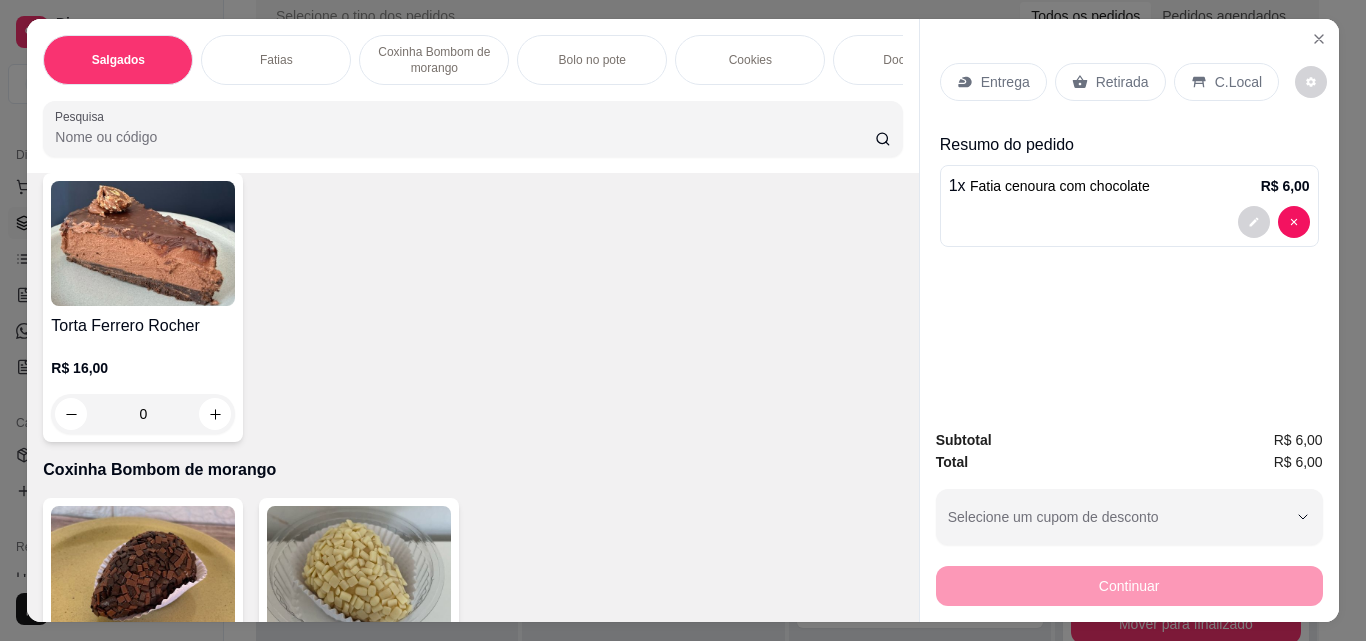 scroll, scrollTop: 1401, scrollLeft: 0, axis: vertical 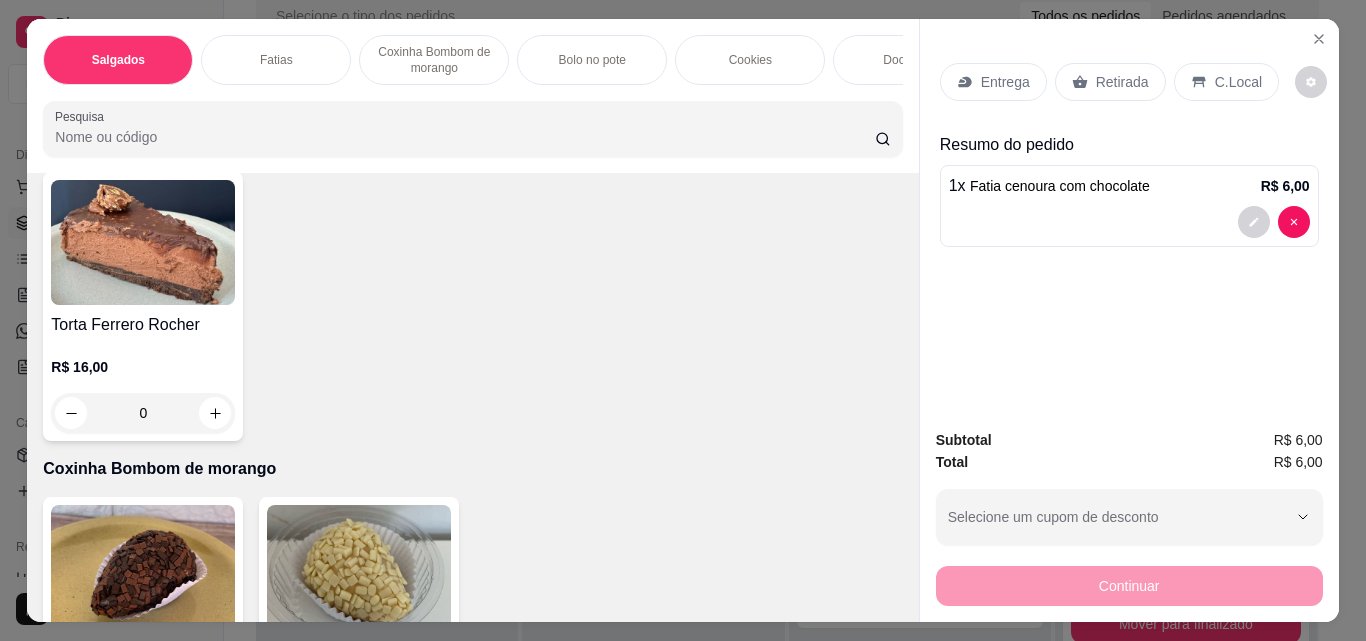 click 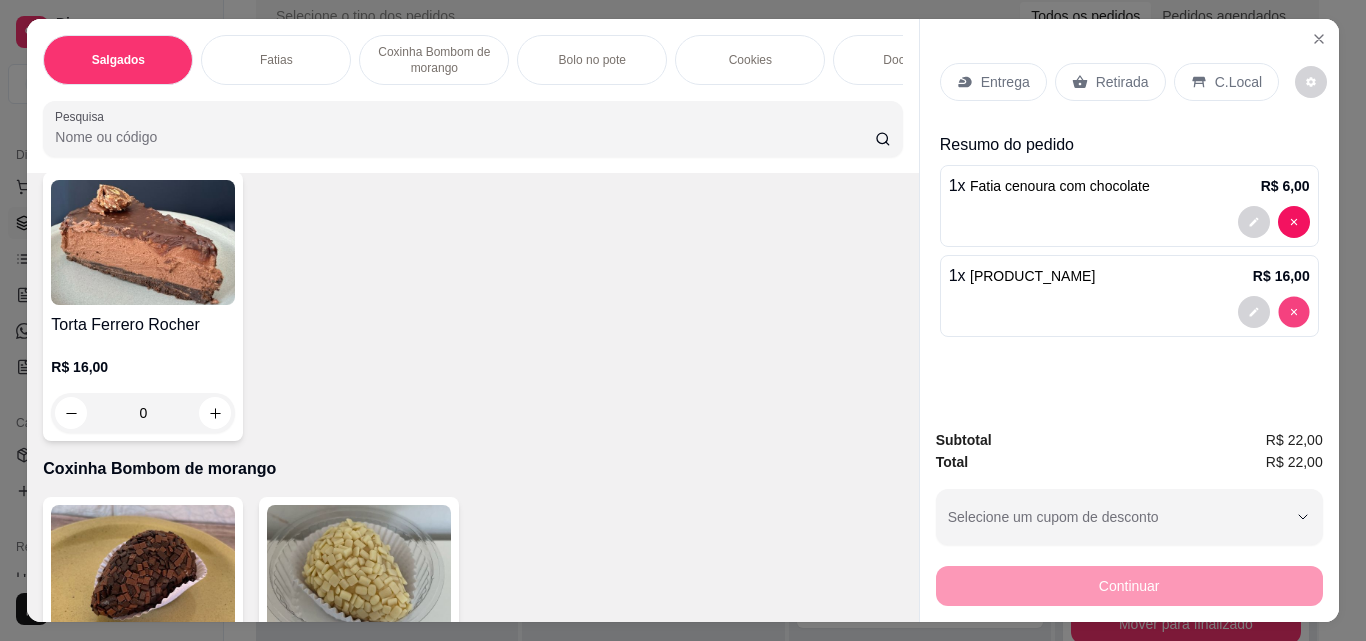 type on "0" 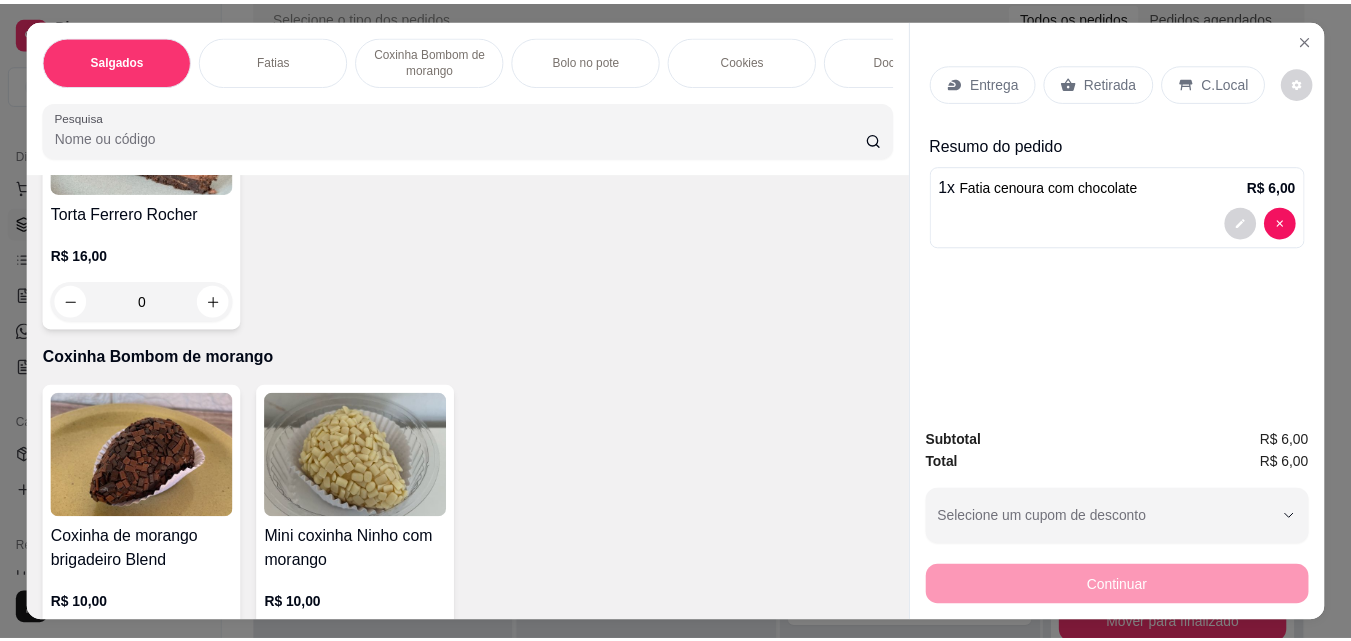 scroll, scrollTop: 1701, scrollLeft: 0, axis: vertical 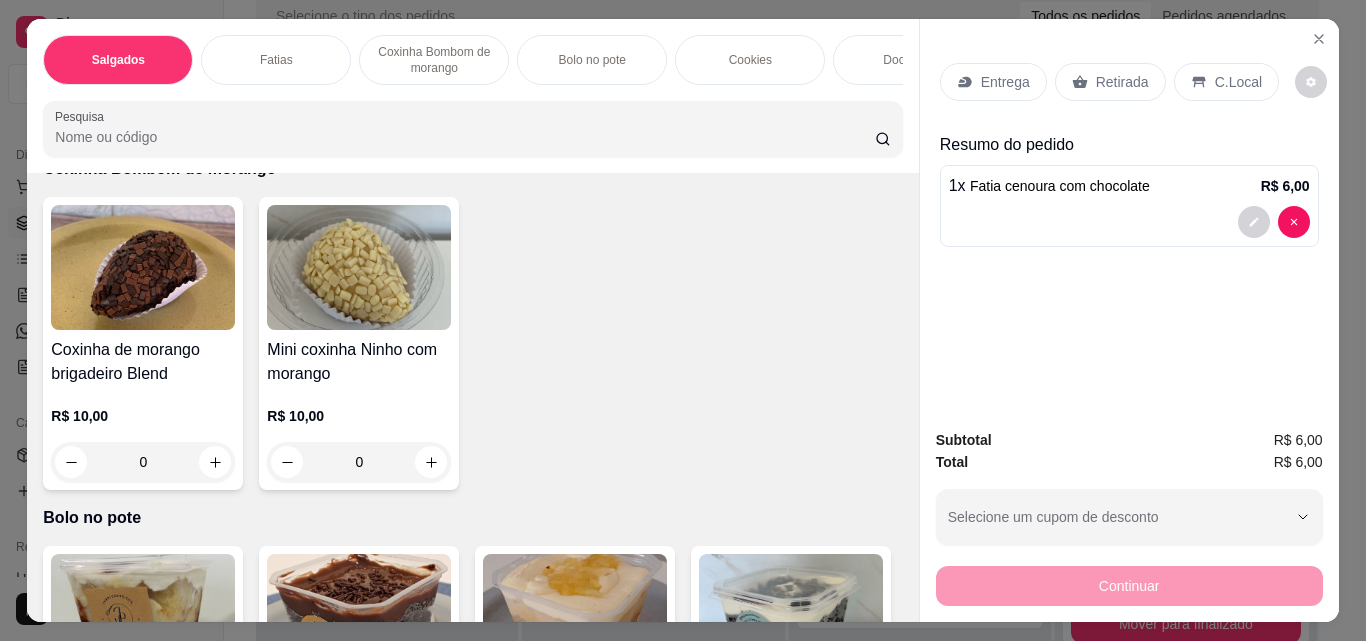 click 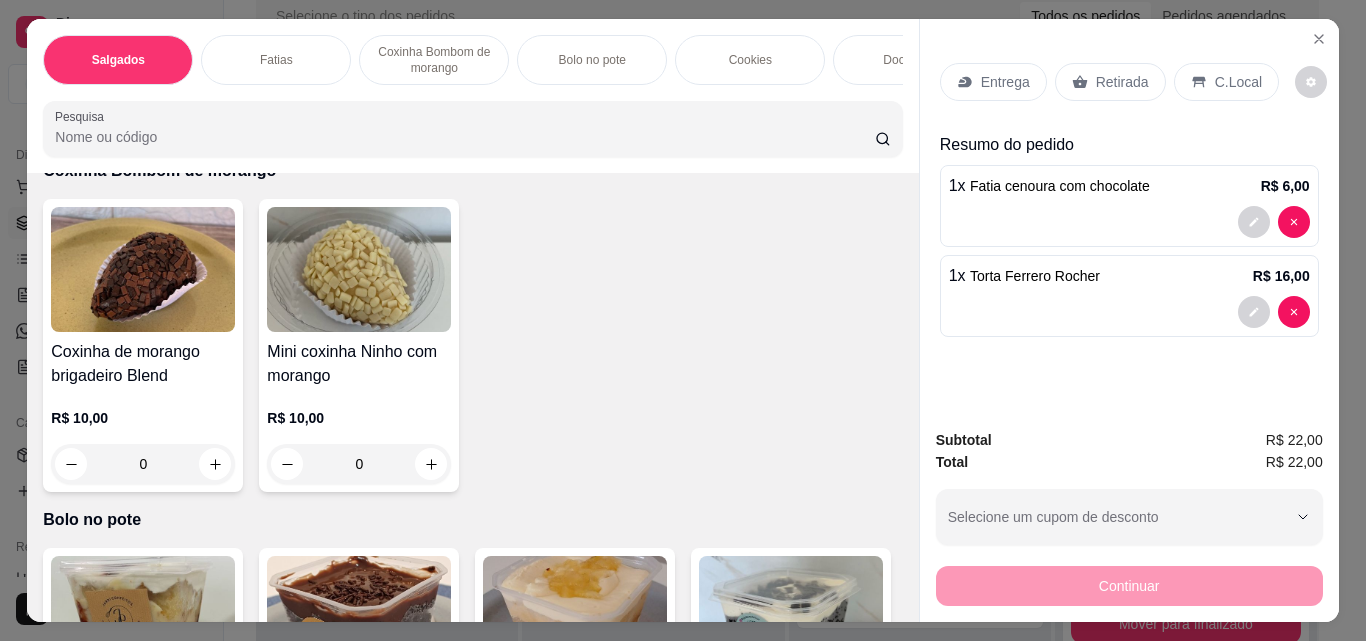 drag, startPoint x: 1137, startPoint y: 199, endPoint x: 1126, endPoint y: 189, distance: 14.866069 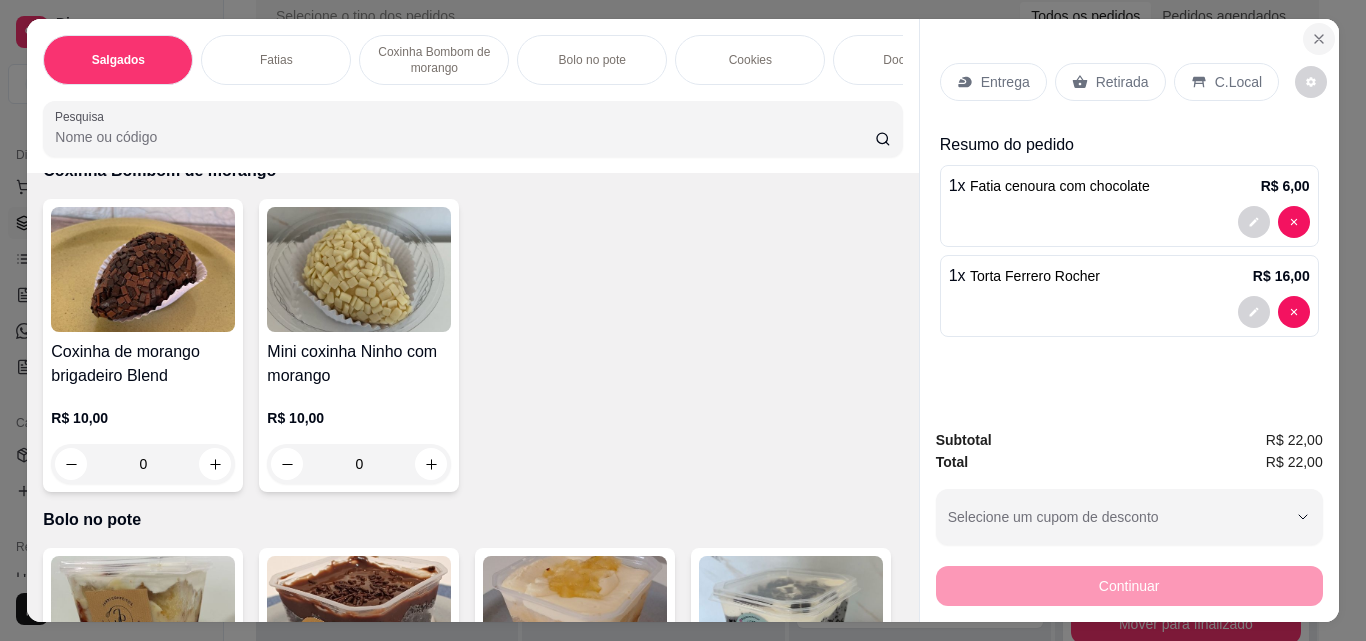 click 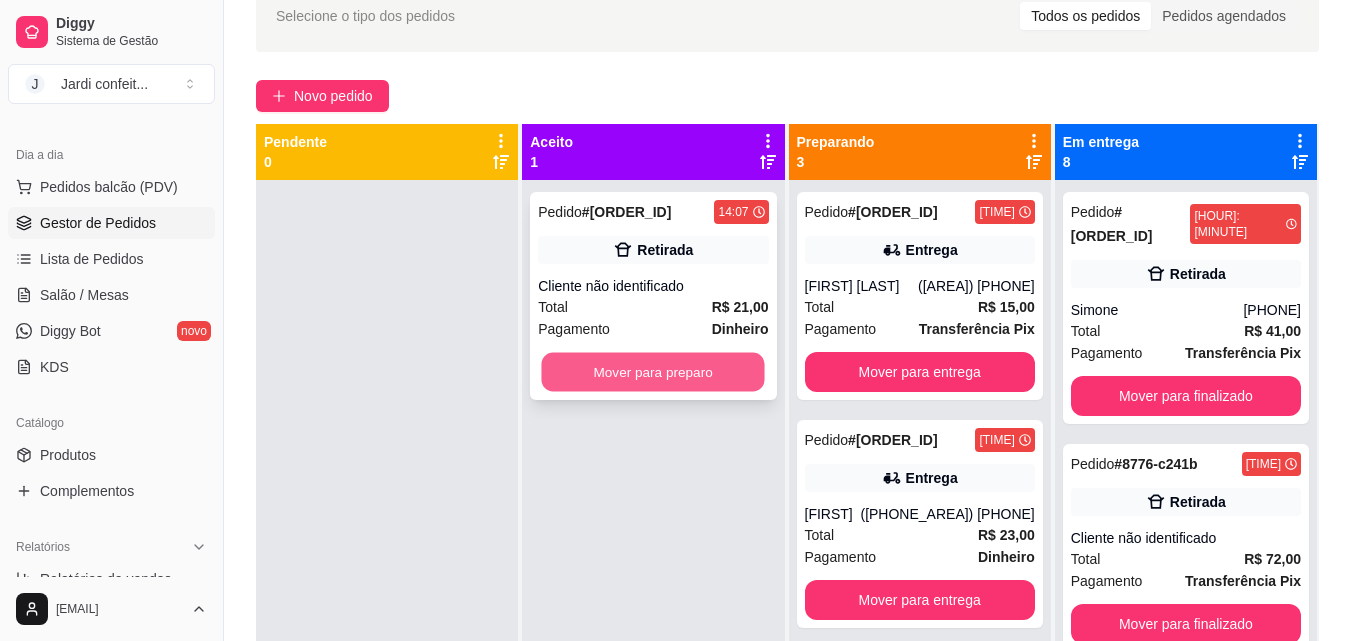 click on "Mover para preparo" at bounding box center (653, 372) 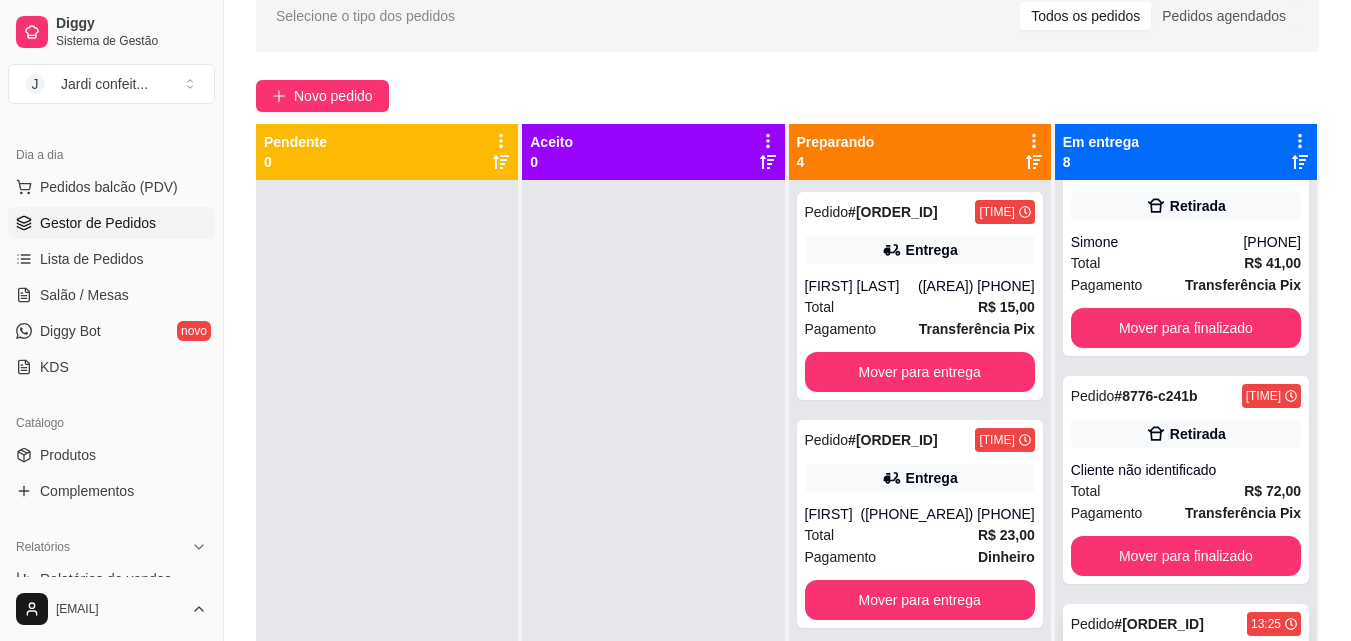 scroll, scrollTop: 0, scrollLeft: 0, axis: both 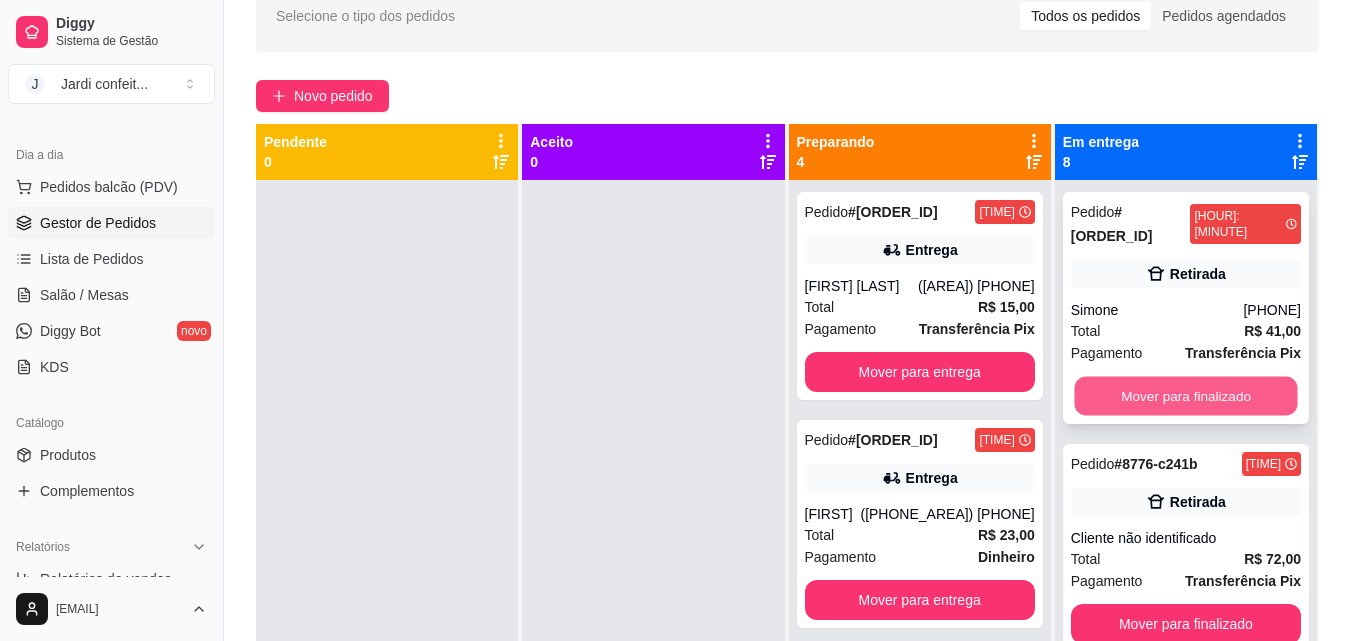 click on "Mover para finalizado" at bounding box center [1185, 396] 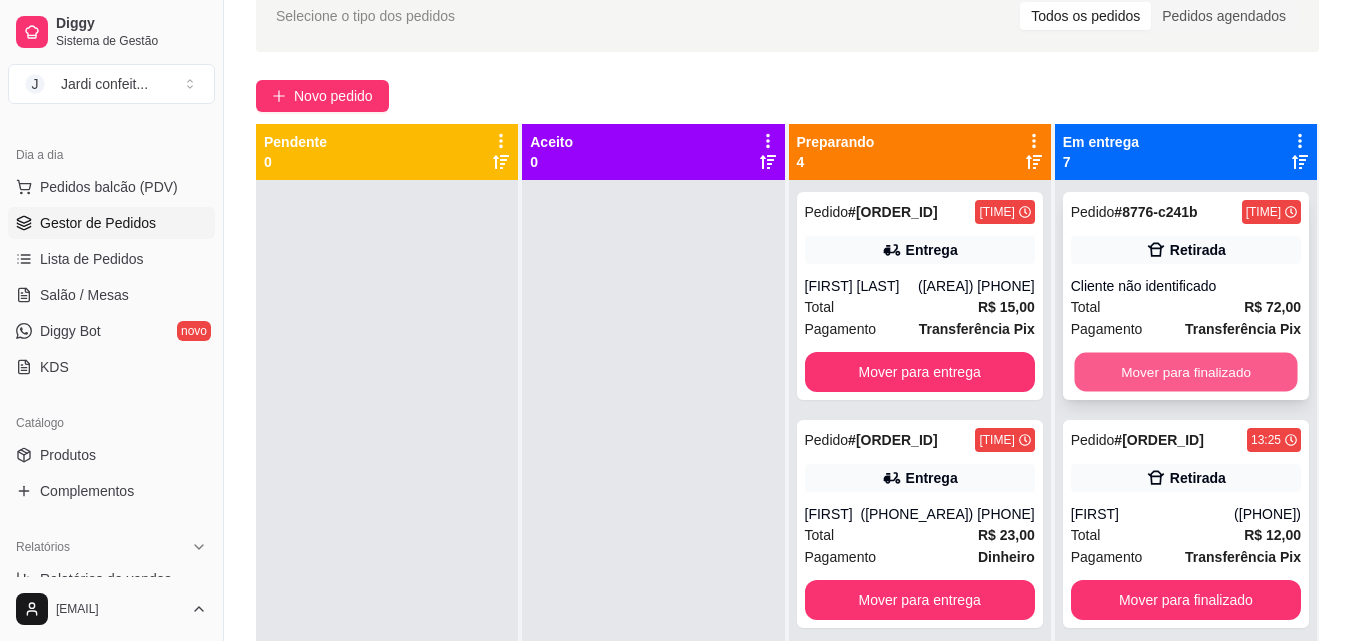 click on "Mover para finalizado" at bounding box center (1185, 372) 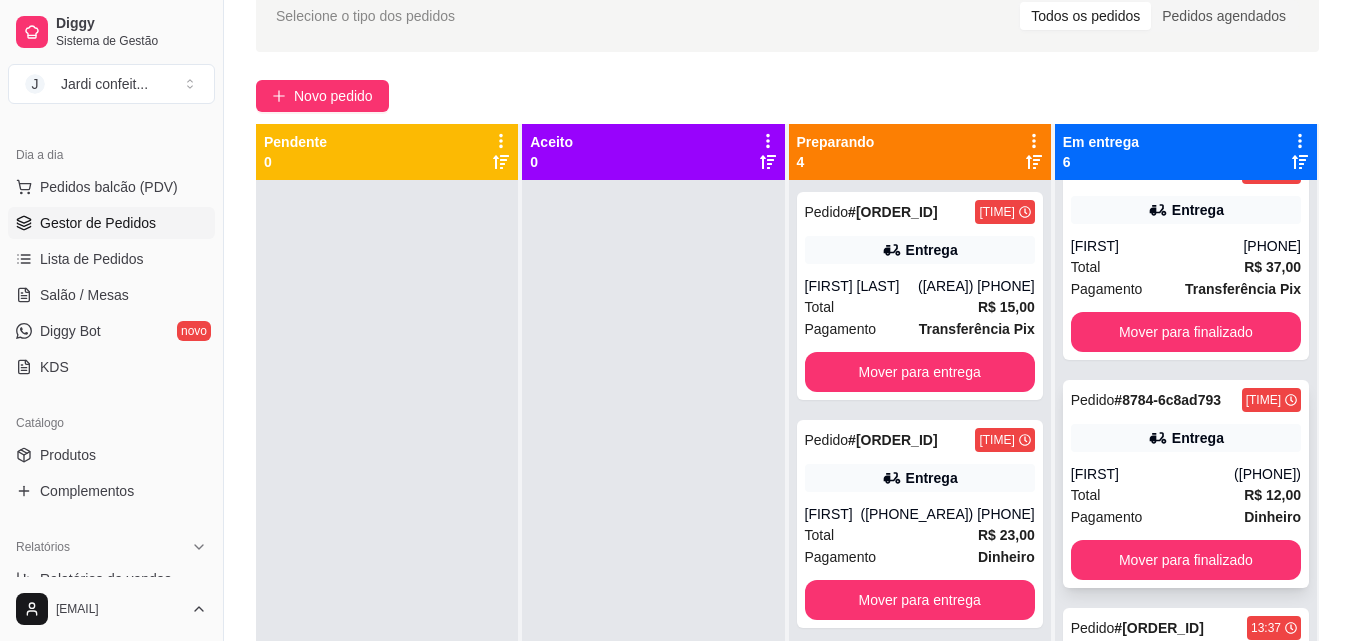 scroll, scrollTop: 747, scrollLeft: 0, axis: vertical 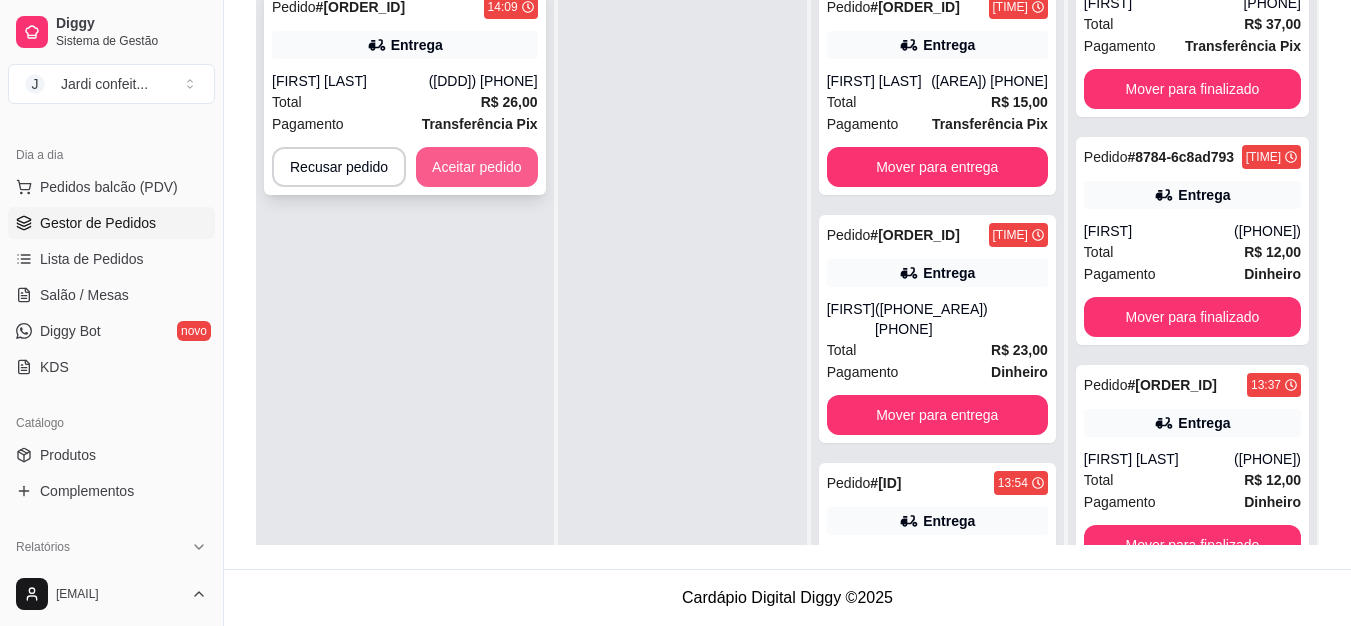 click on "Aceitar pedido" at bounding box center (477, 167) 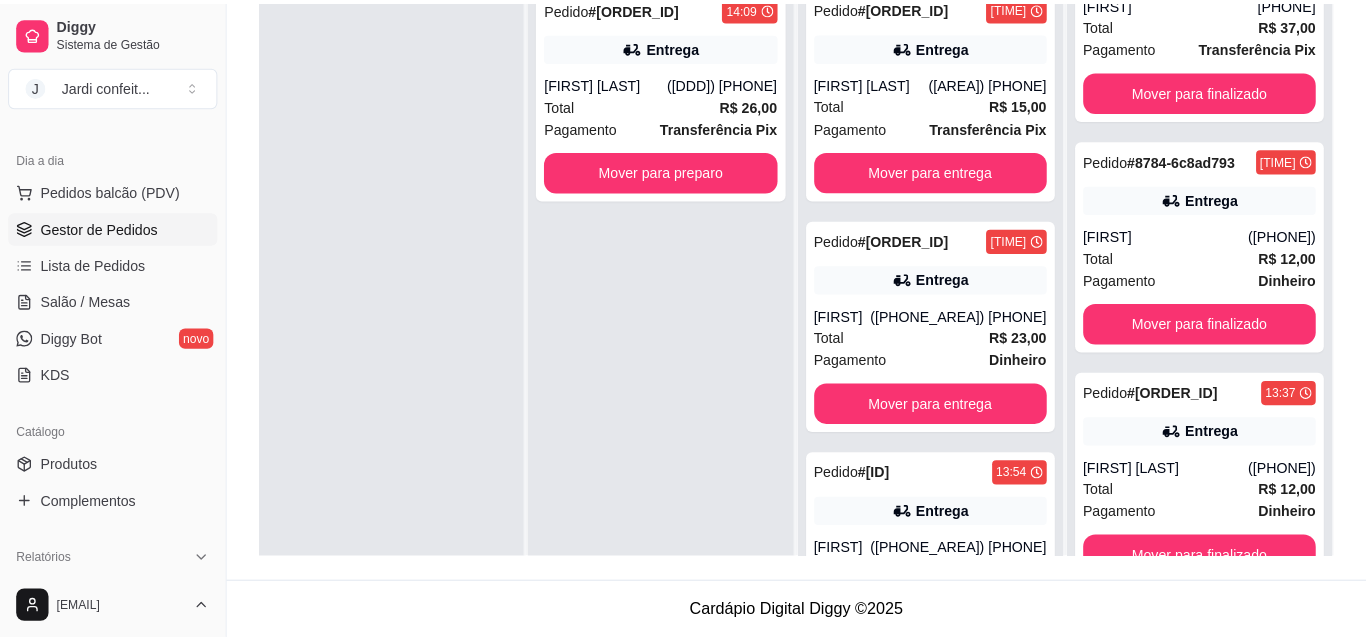 scroll, scrollTop: 747, scrollLeft: 0, axis: vertical 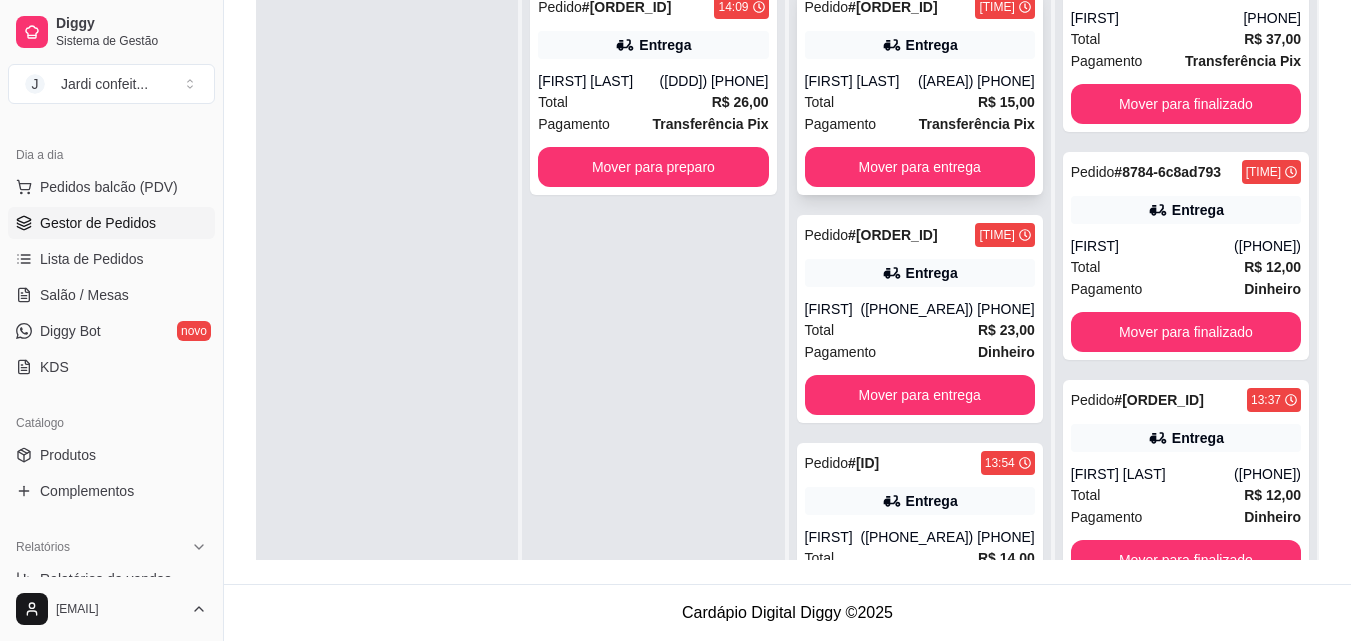 click on "Total R$ 15,00" at bounding box center (920, 102) 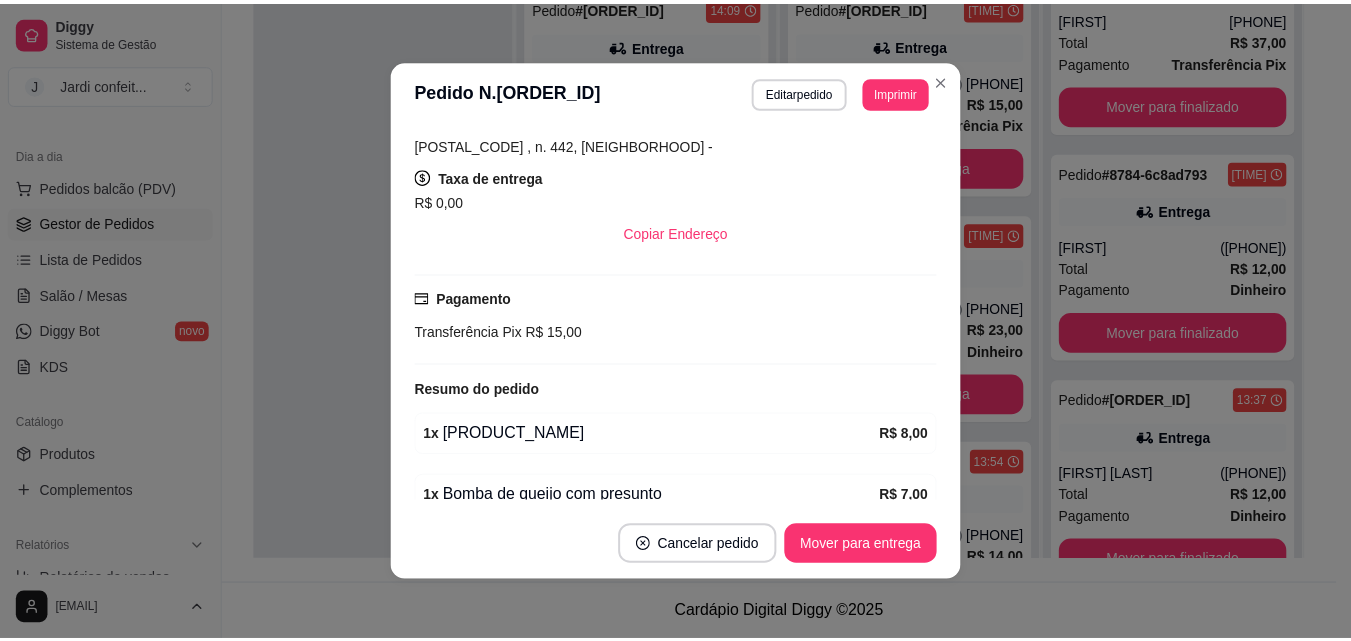 scroll, scrollTop: 470, scrollLeft: 0, axis: vertical 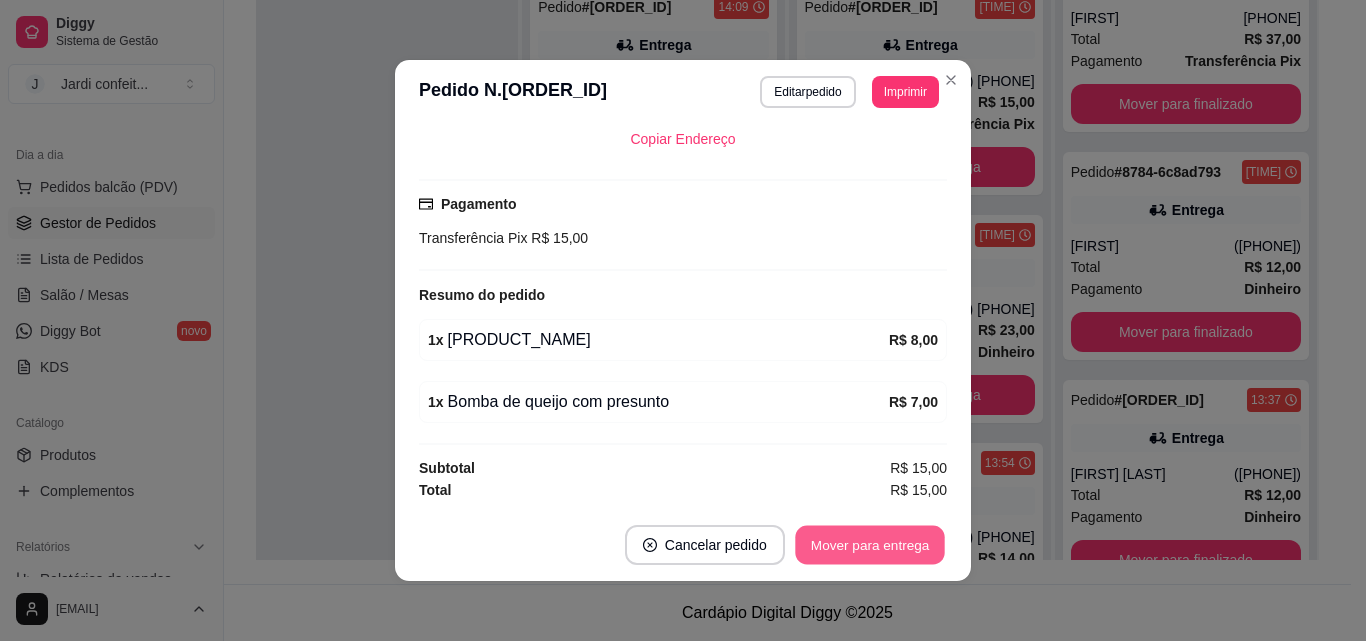 click on "Mover para entrega" at bounding box center (870, 545) 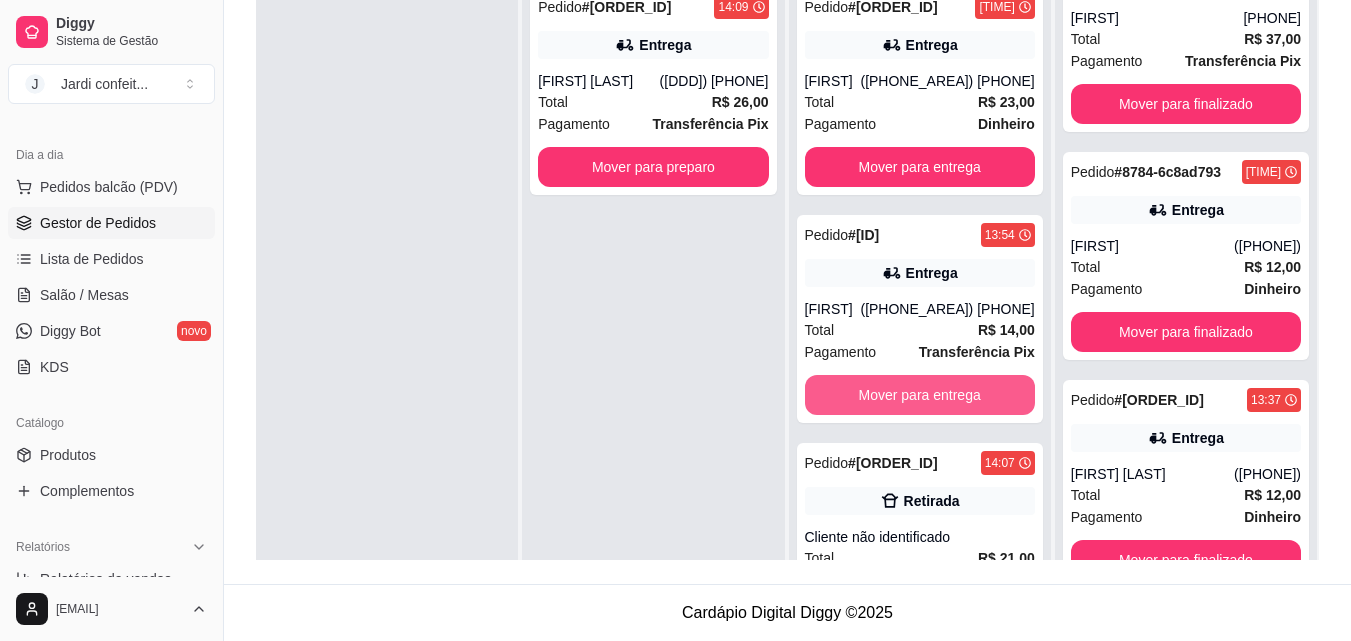 scroll, scrollTop: 63, scrollLeft: 0, axis: vertical 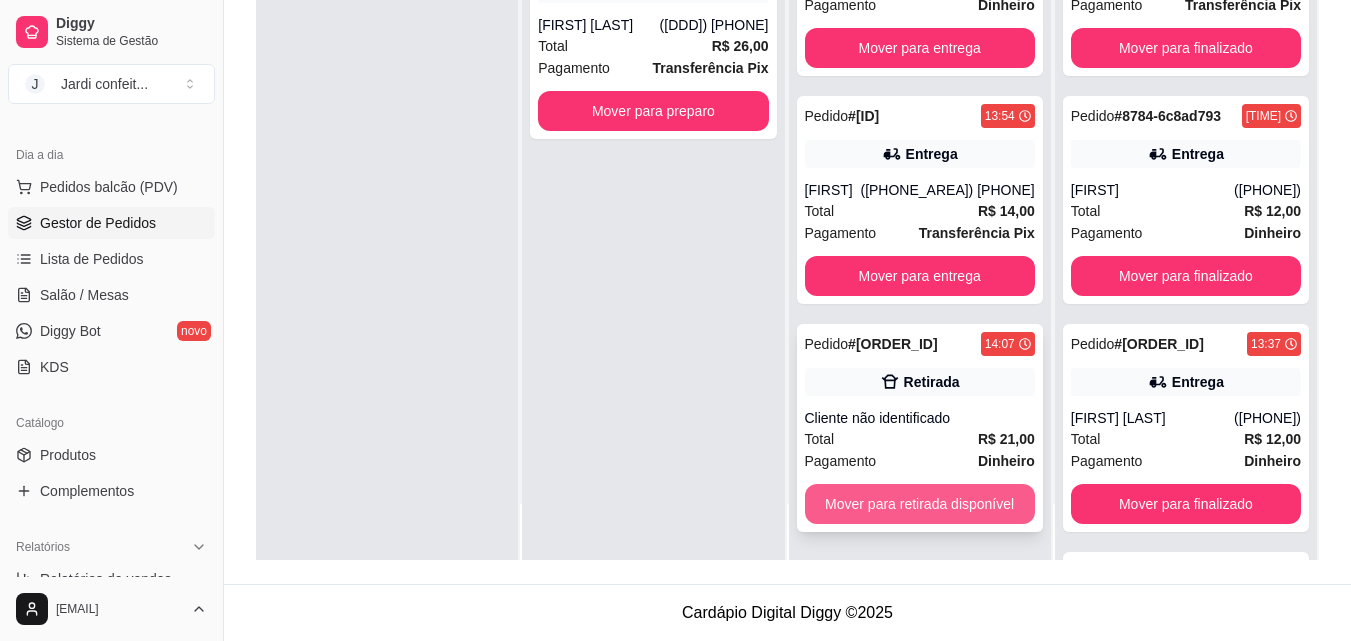 click on "Mover para retirada disponível" at bounding box center (920, 504) 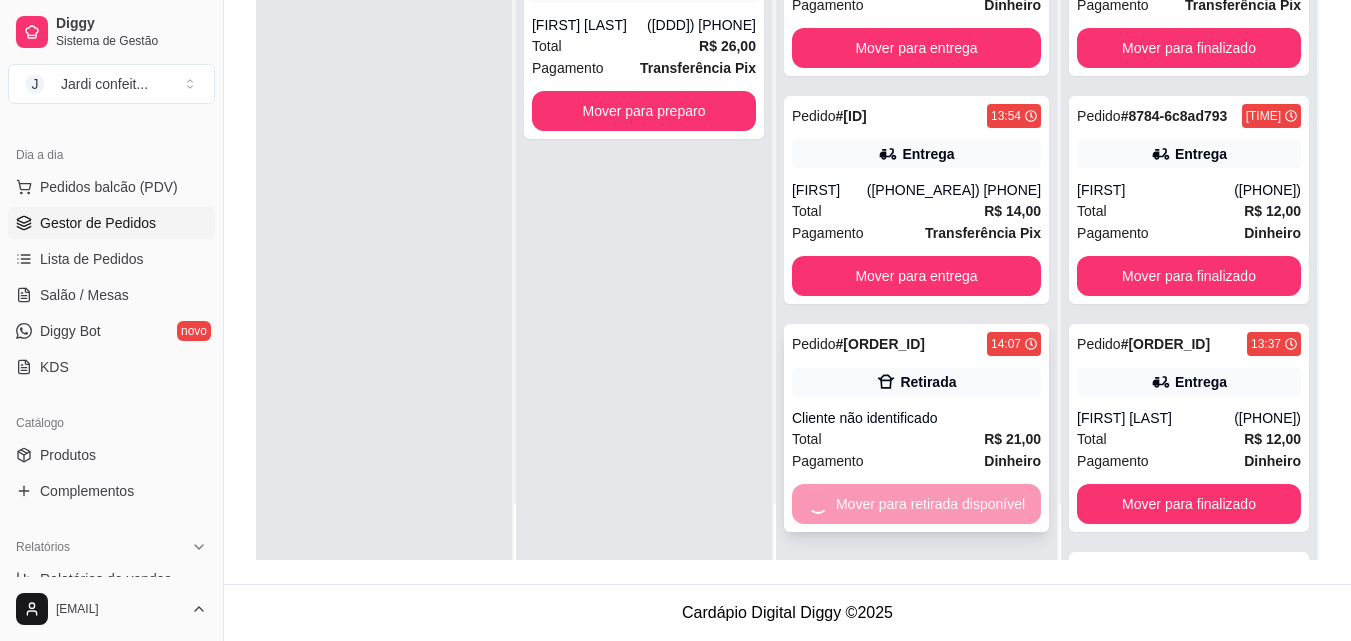 scroll, scrollTop: 863, scrollLeft: 0, axis: vertical 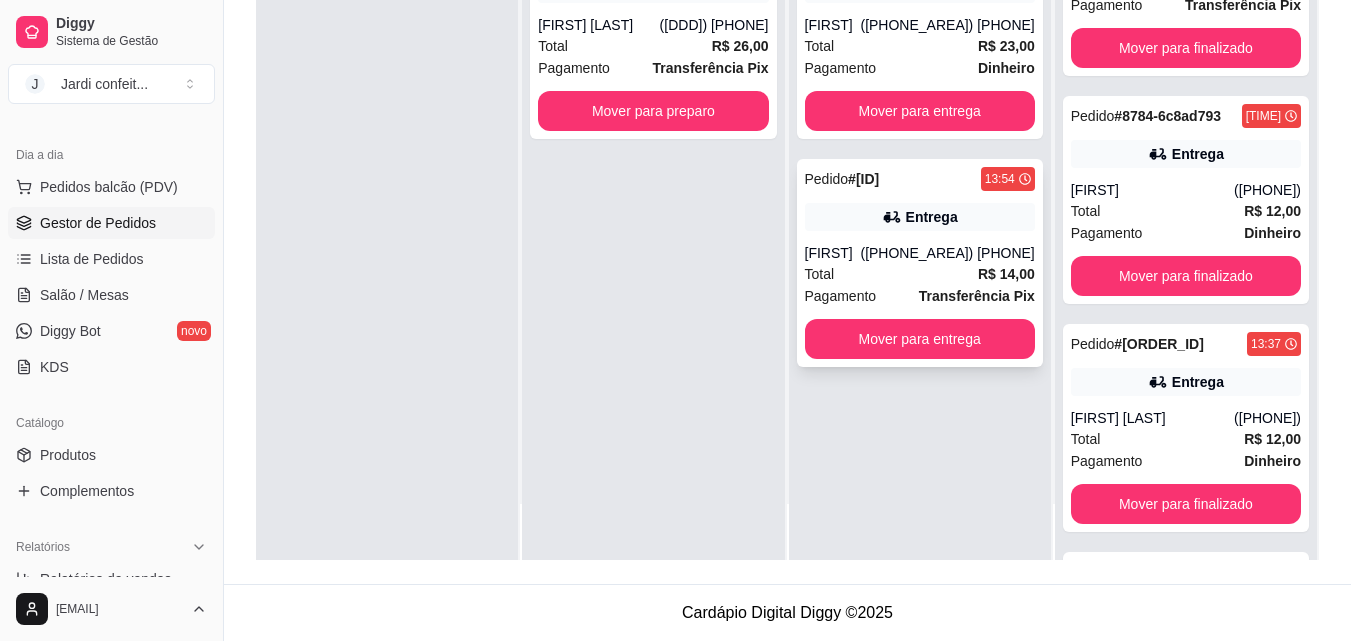 click on "Total R$ 14,00" at bounding box center [920, 274] 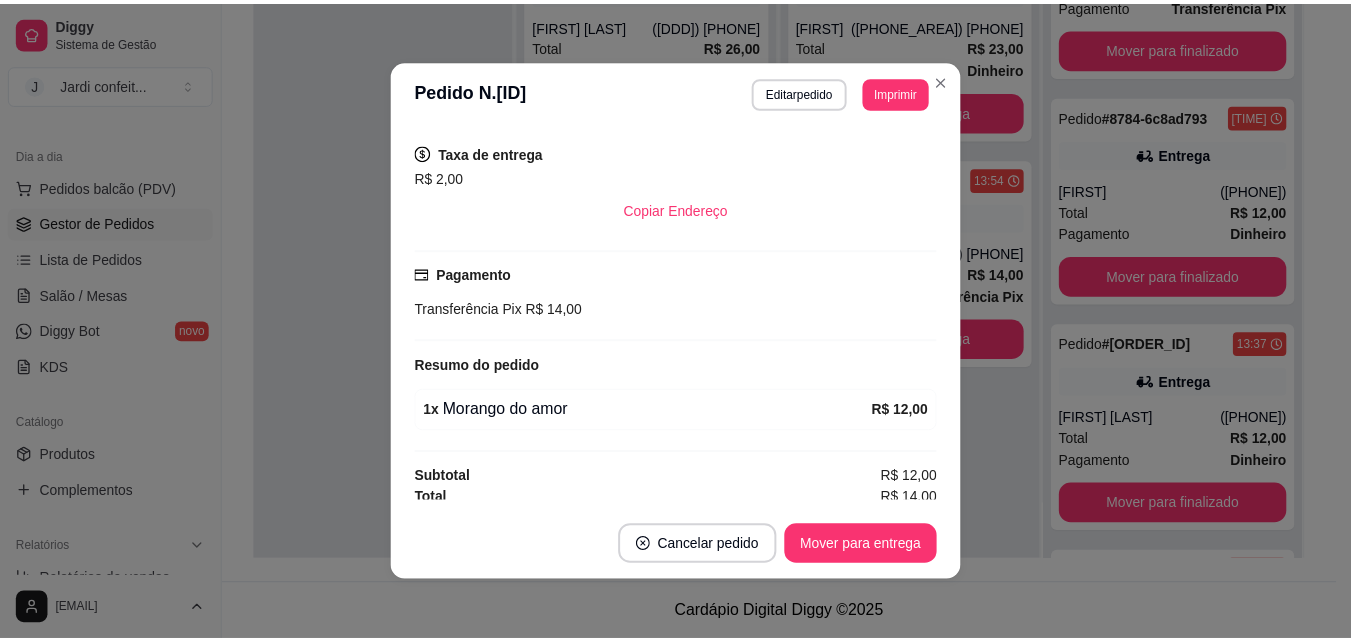 scroll, scrollTop: 408, scrollLeft: 0, axis: vertical 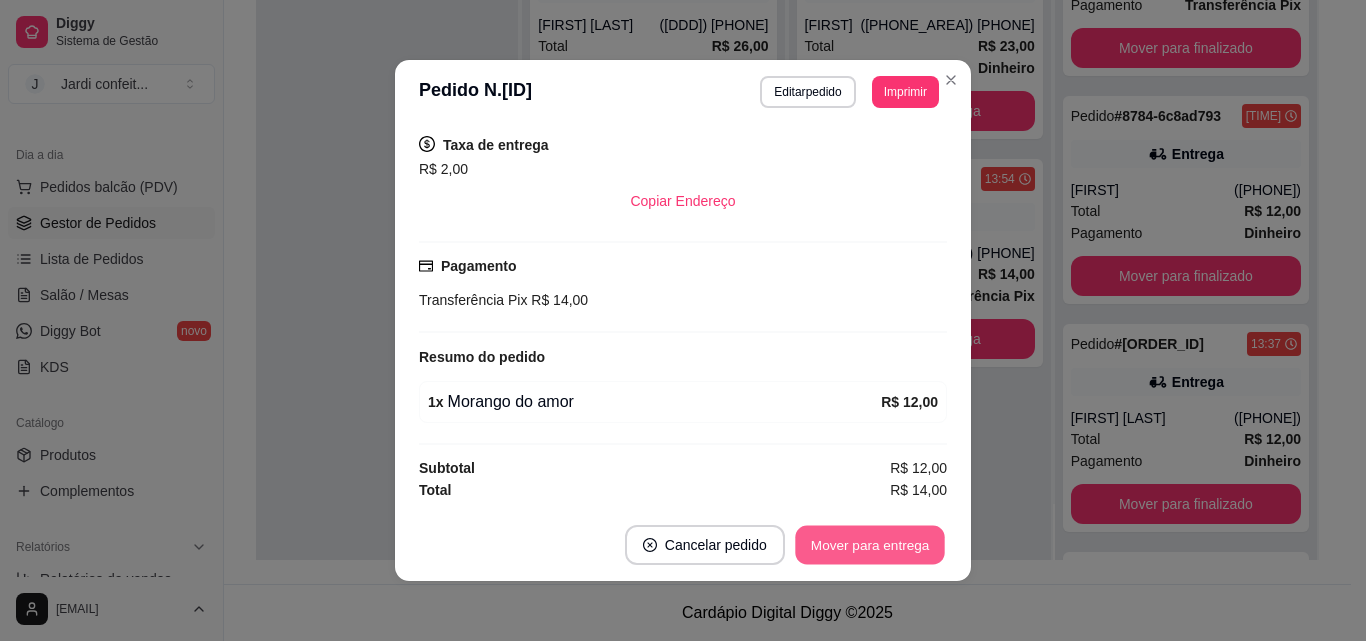 click on "Mover para entrega" at bounding box center (870, 545) 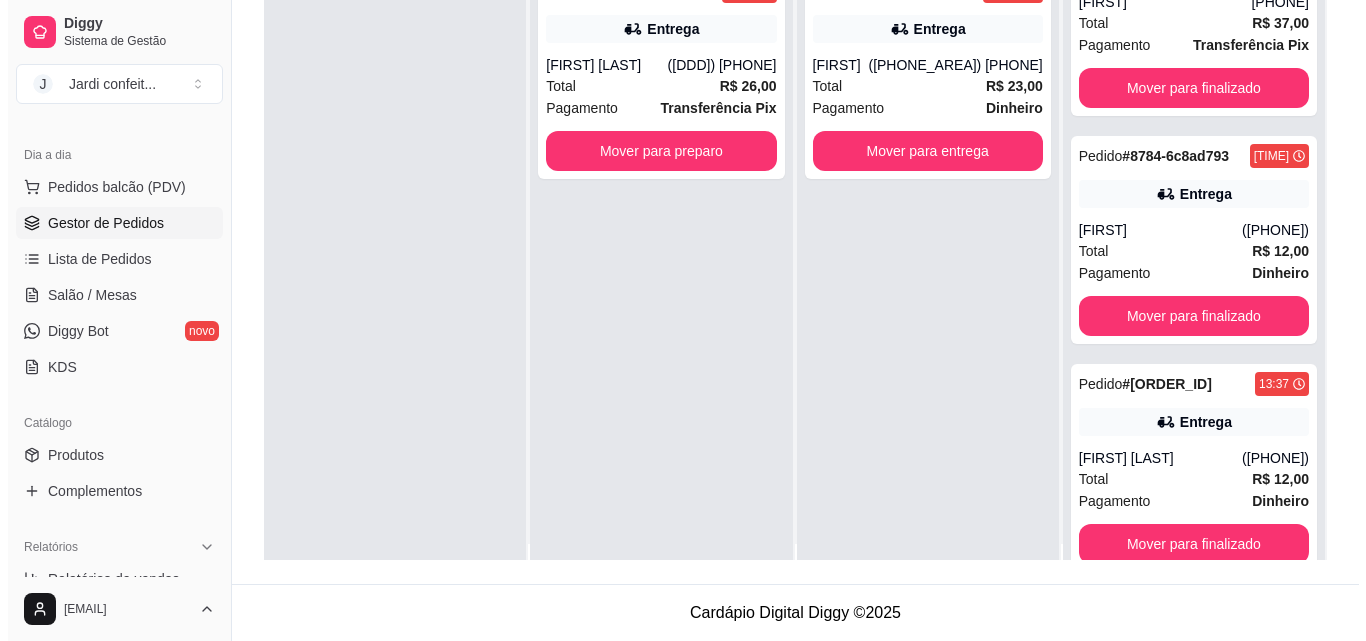 scroll, scrollTop: 0, scrollLeft: 0, axis: both 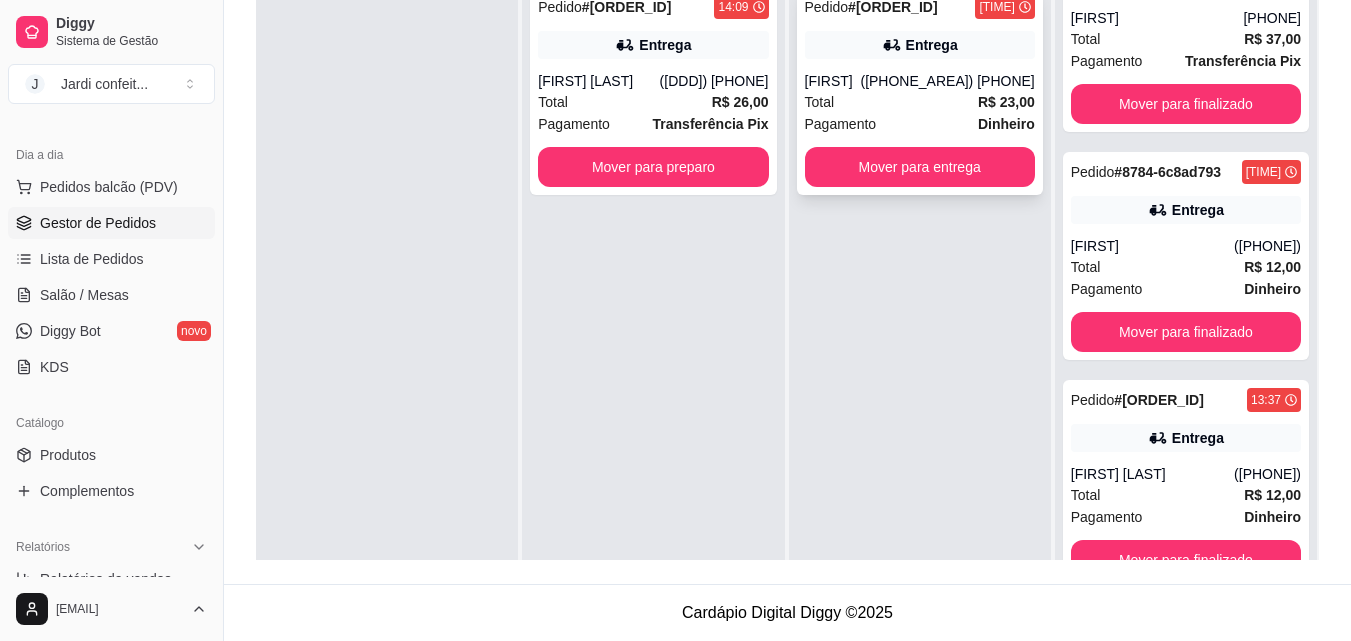click on "R$ 23,00" at bounding box center [1006, 102] 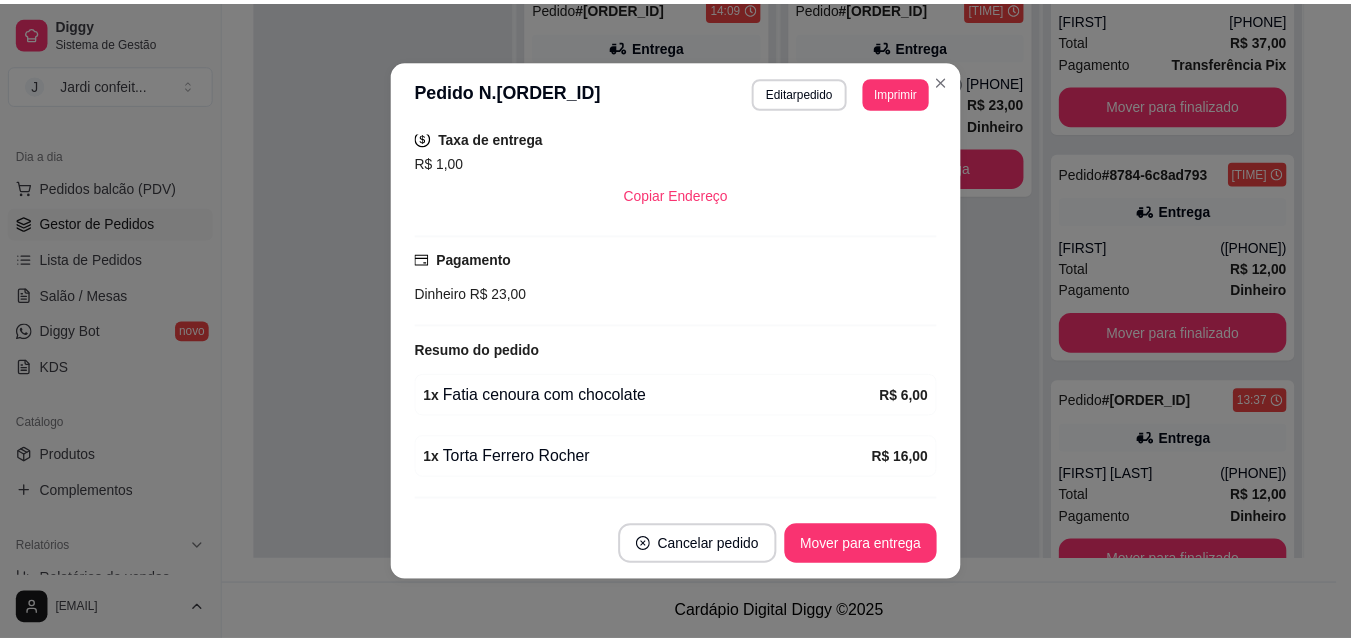 scroll, scrollTop: 470, scrollLeft: 0, axis: vertical 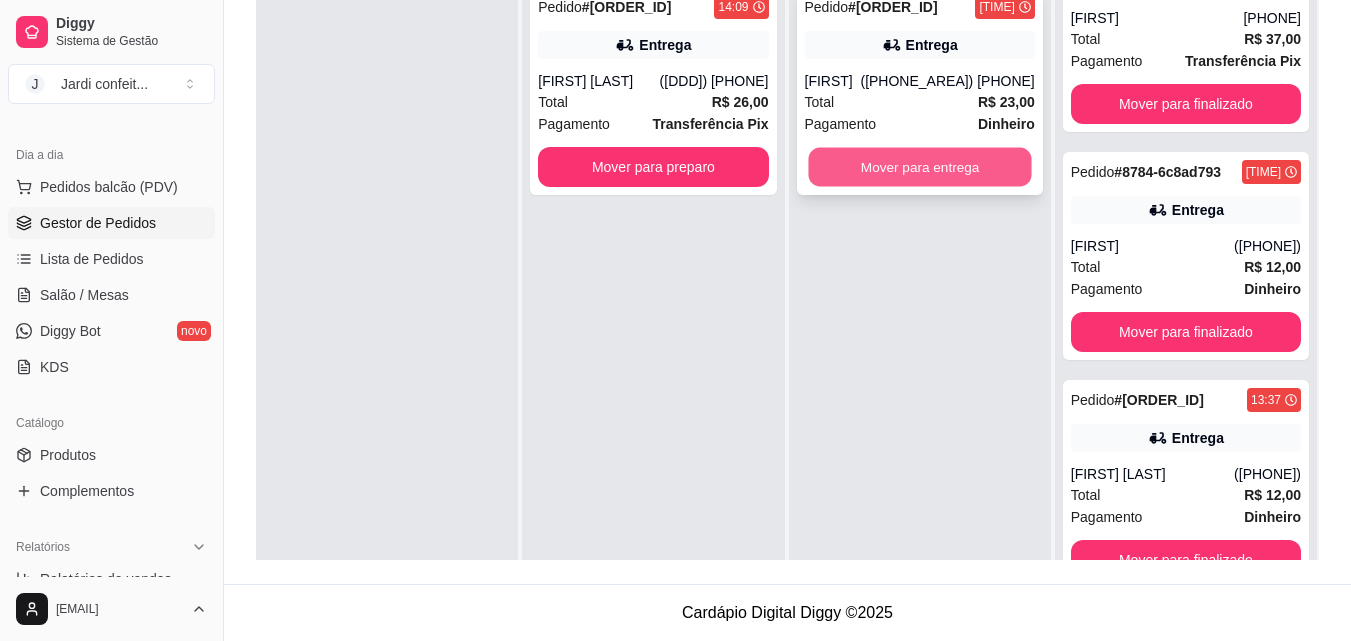 click on "Mover para entrega" at bounding box center (919, 167) 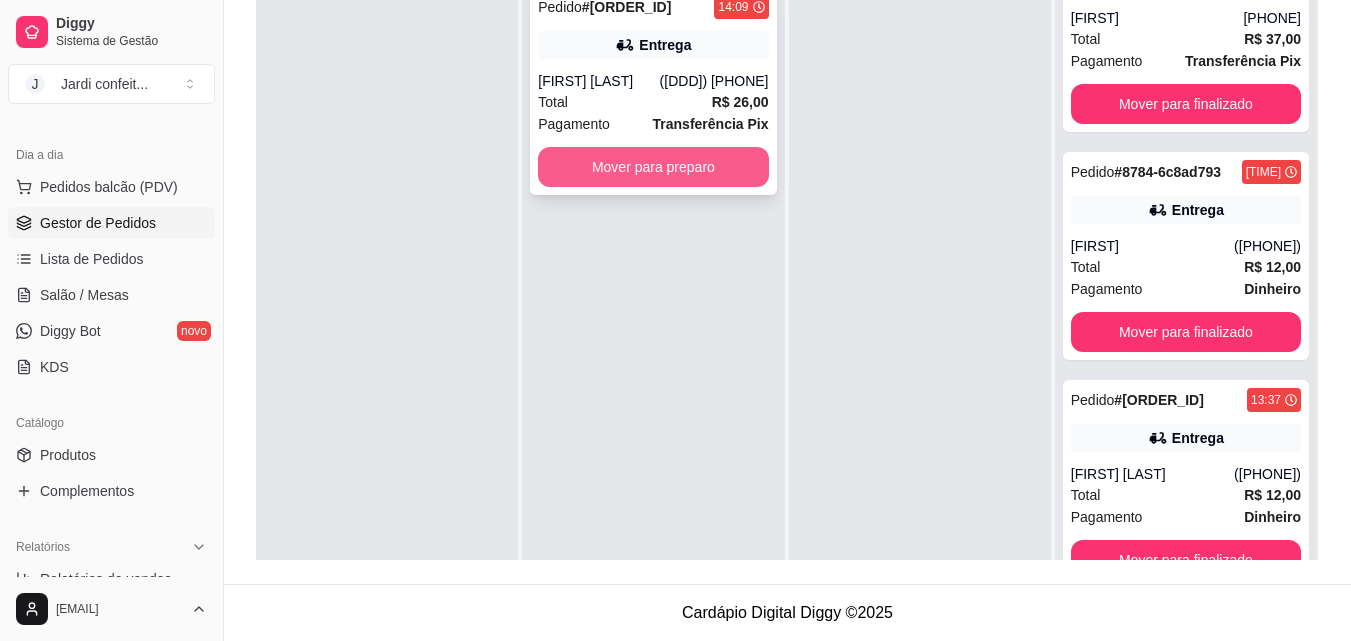 click on "Mover para preparo" at bounding box center [653, 167] 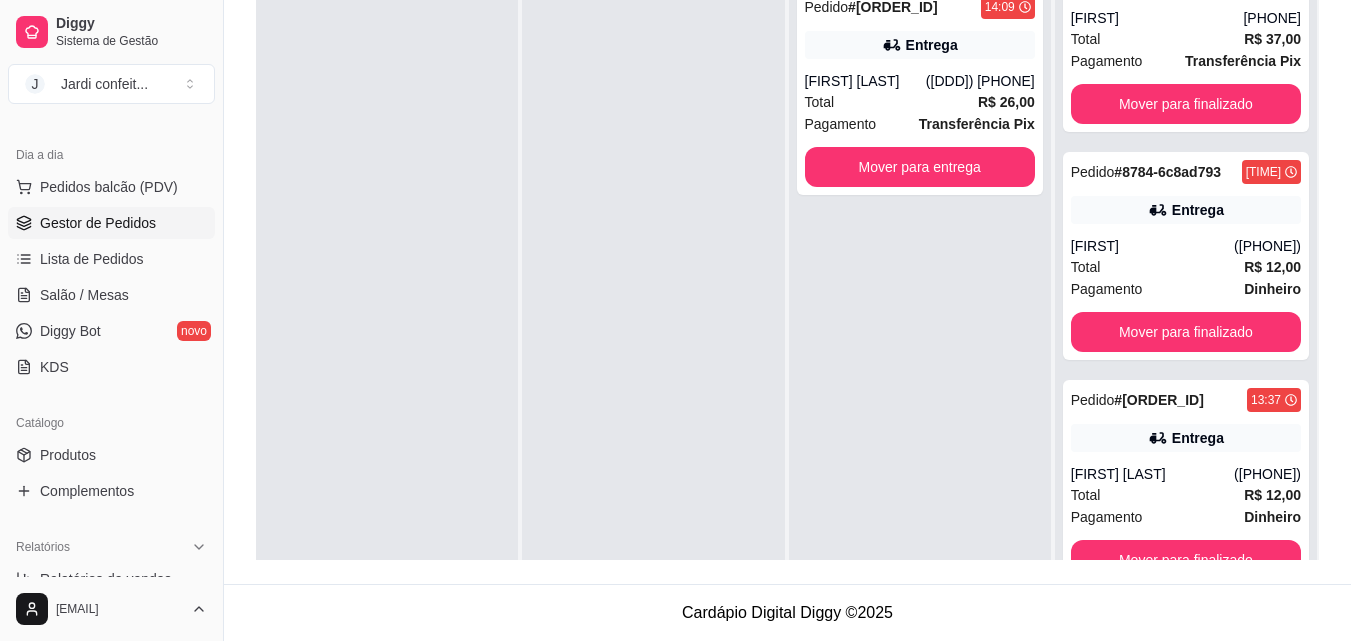 click on "Aceito 0" at bounding box center [655, 239] 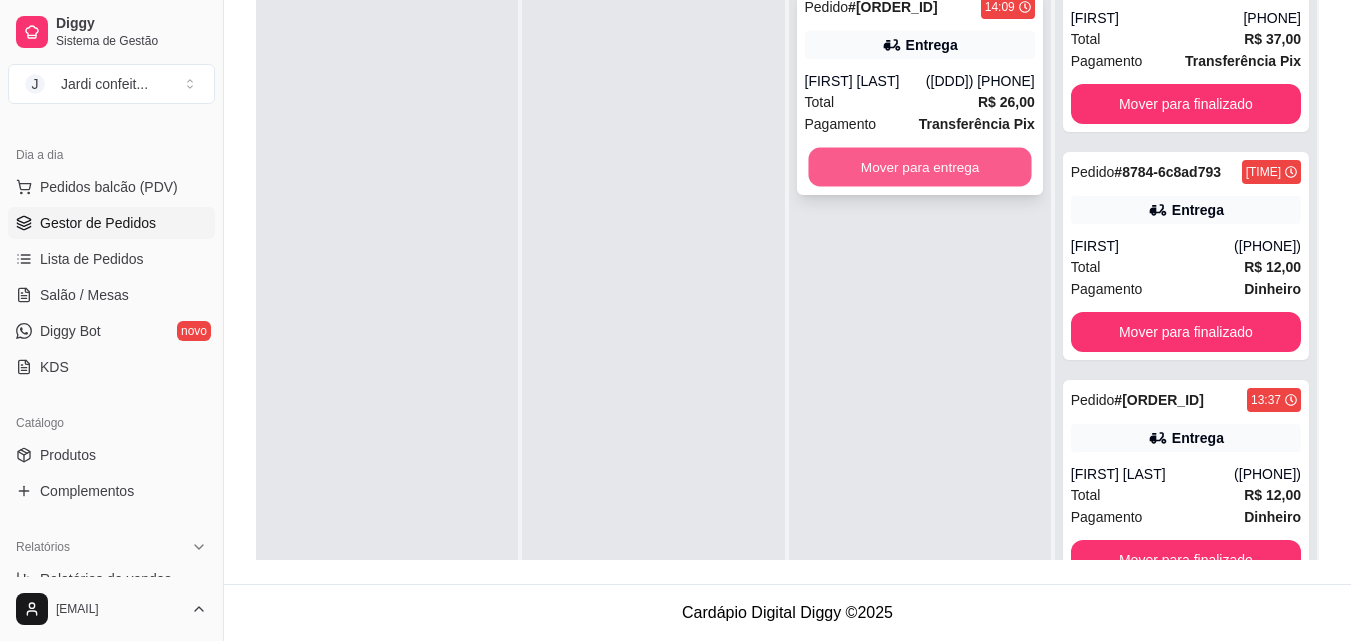 click on "Mover para entrega" at bounding box center [919, 167] 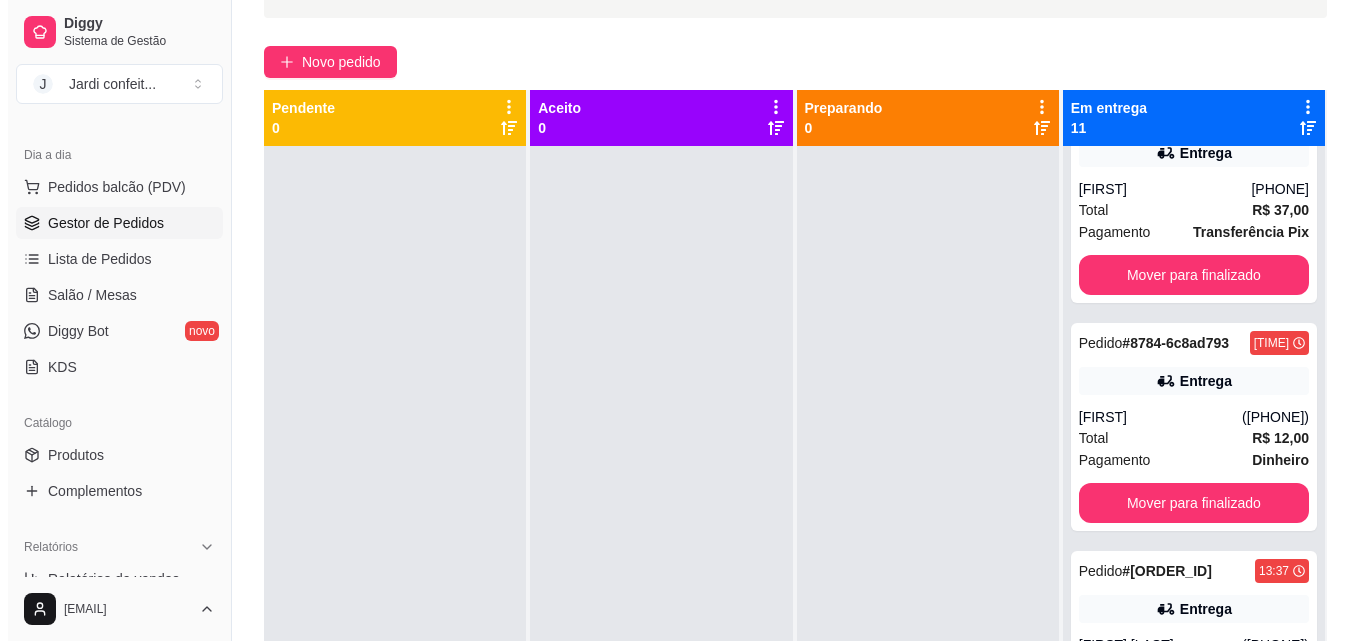scroll, scrollTop: 5, scrollLeft: 0, axis: vertical 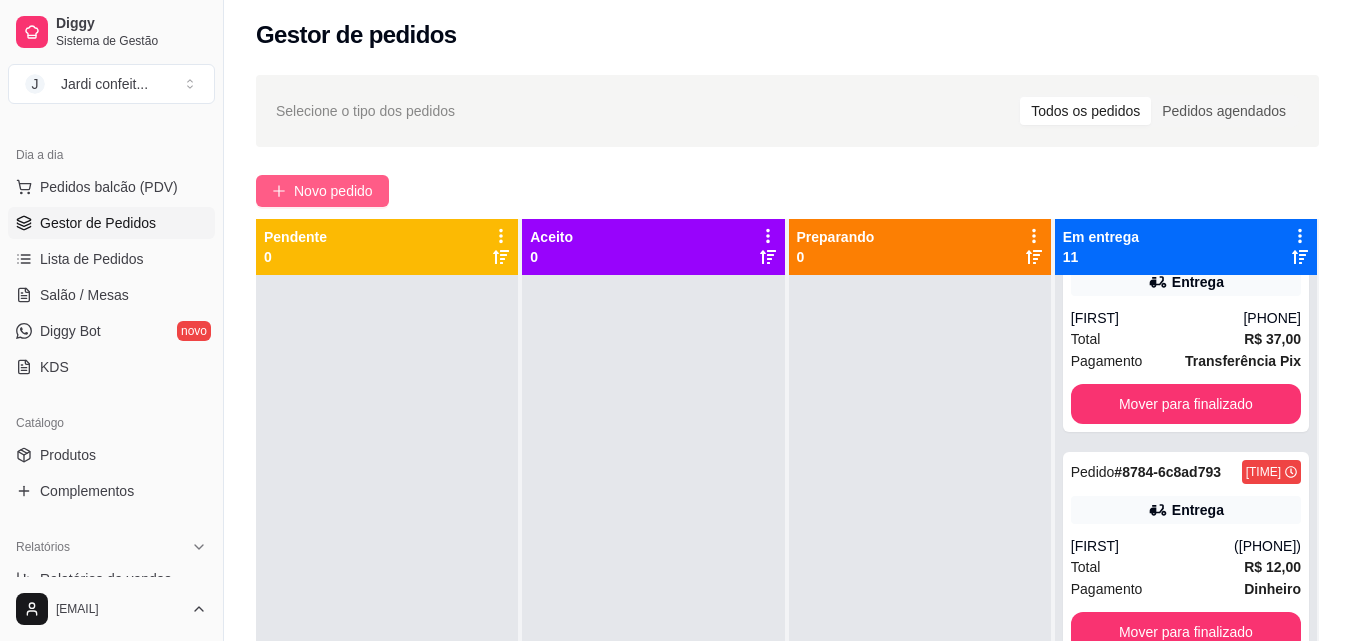 click on "Novo pedido" at bounding box center (333, 191) 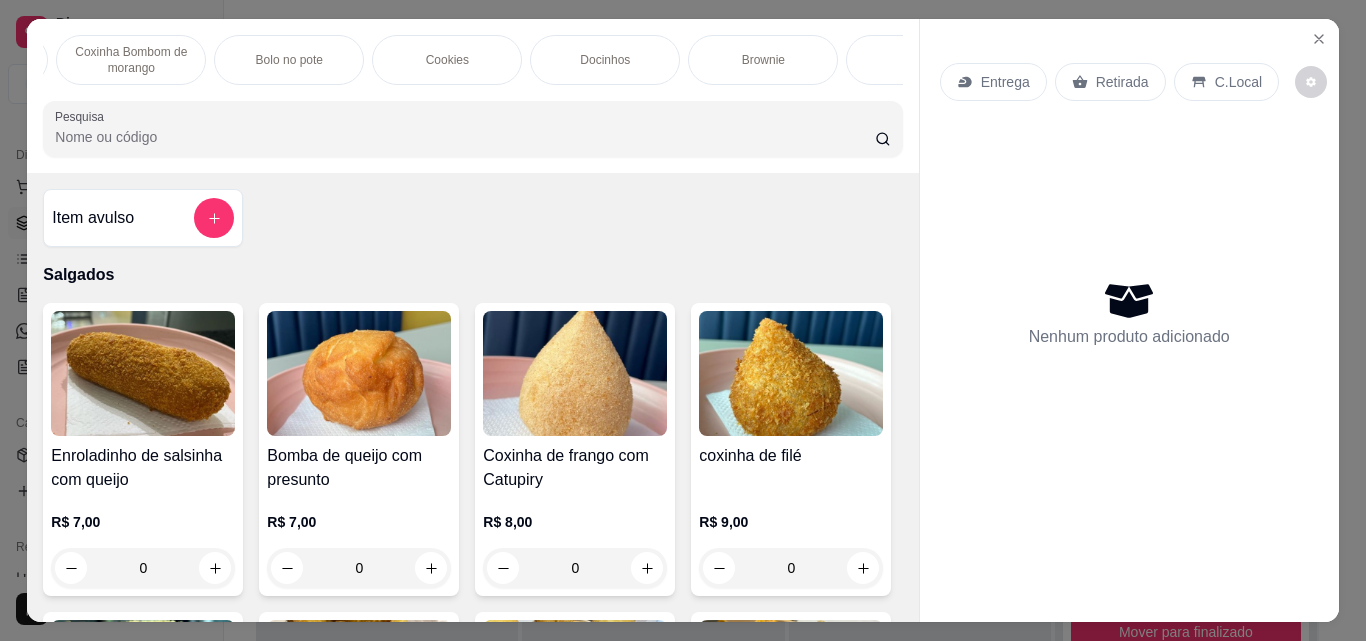 scroll, scrollTop: 0, scrollLeft: 566, axis: horizontal 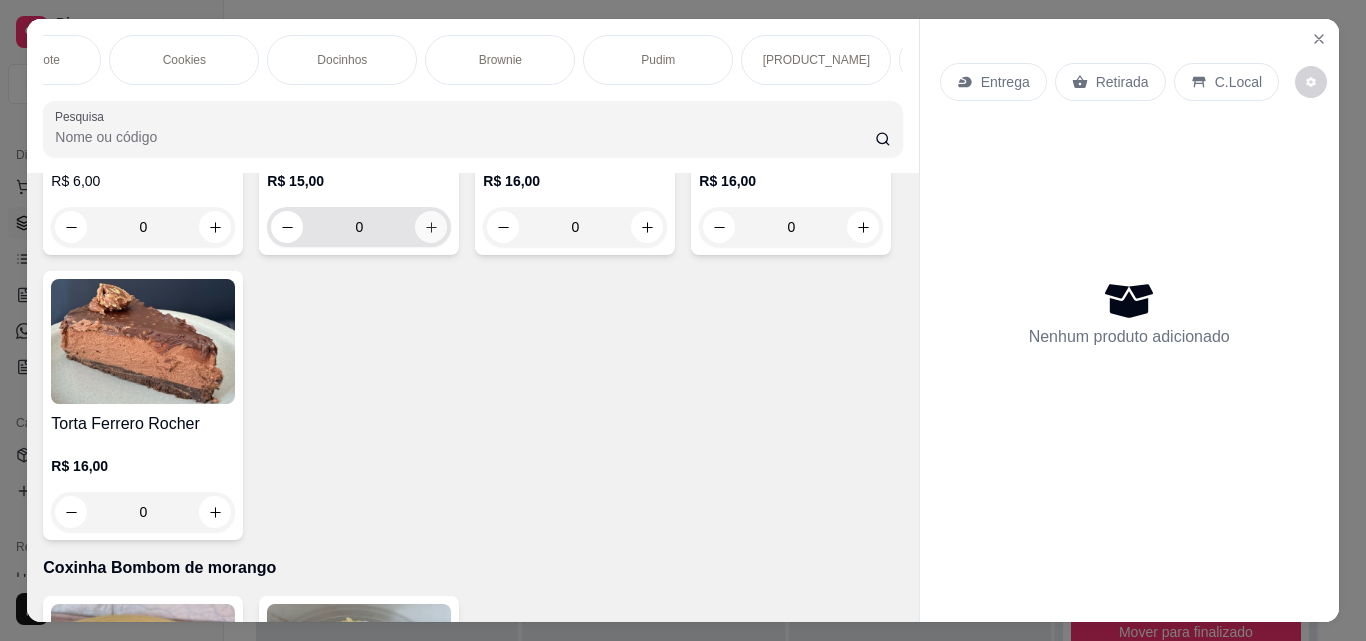 click at bounding box center [431, 227] 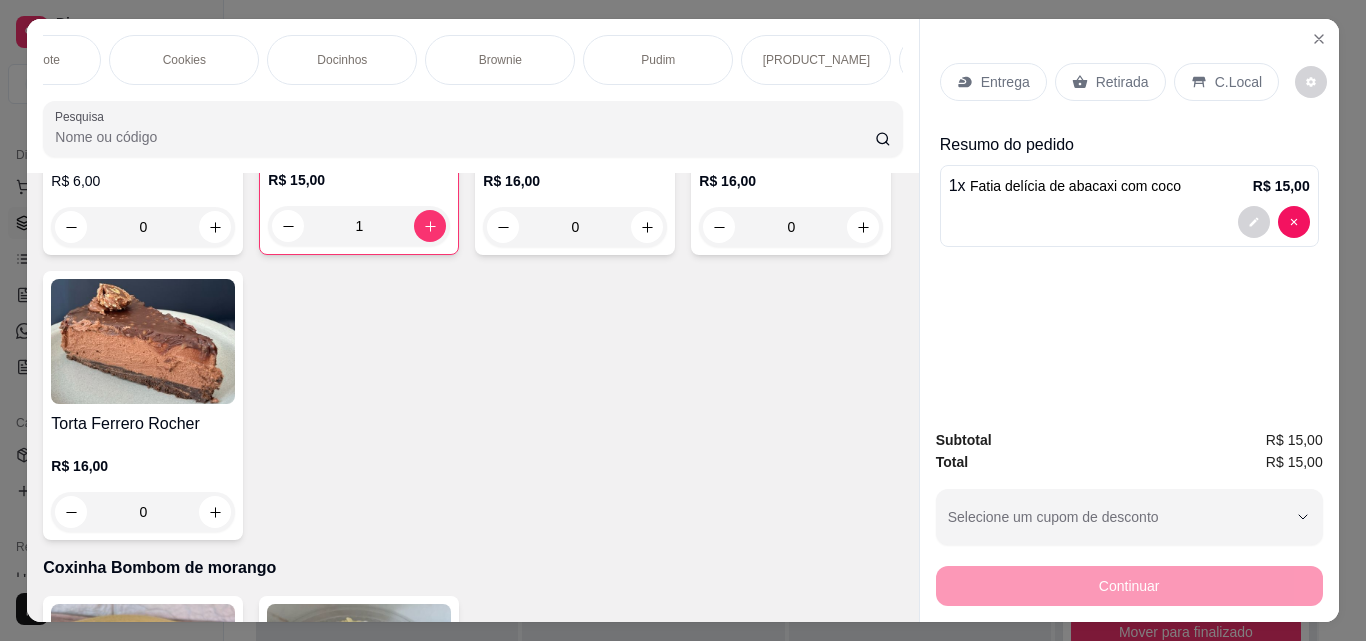 click on "Retirada" at bounding box center (1110, 82) 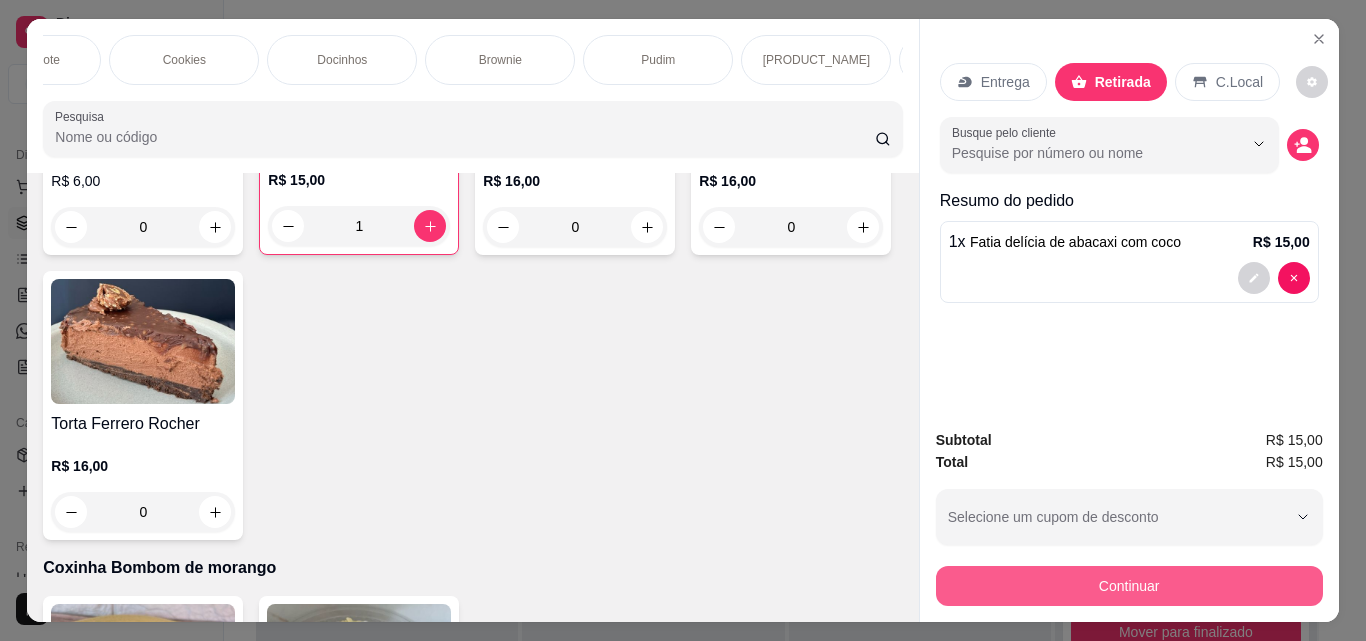 click on "Continuar" at bounding box center [1129, 586] 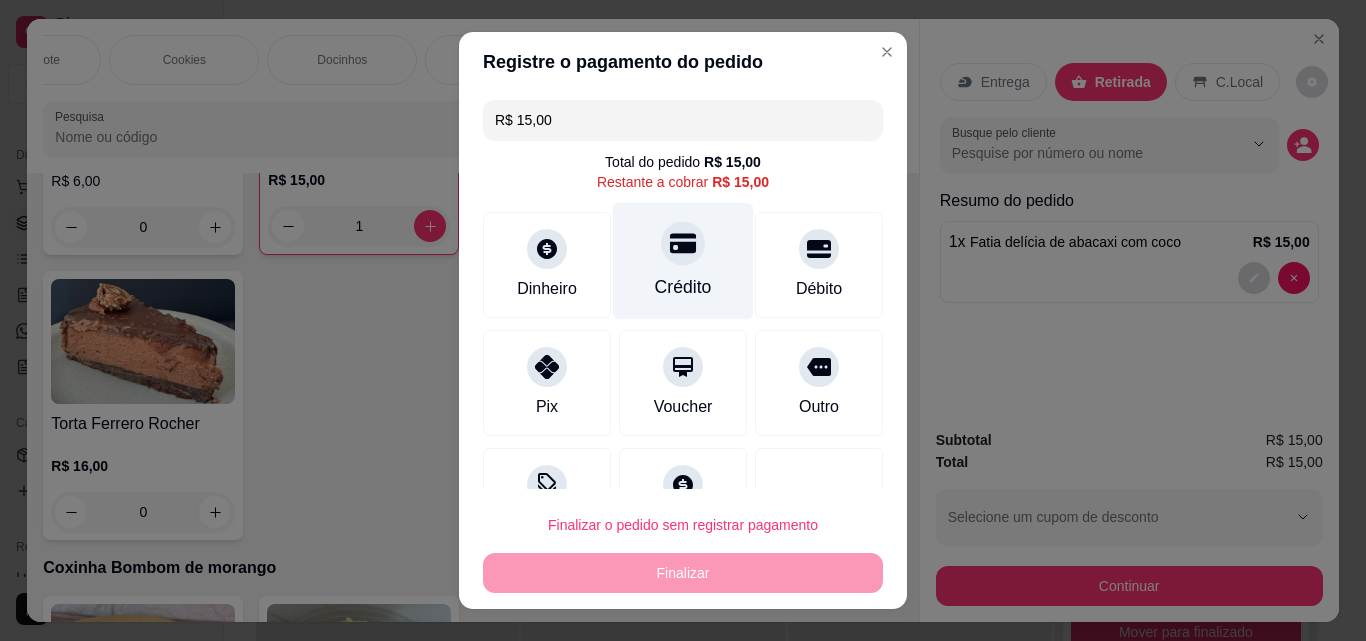 click on "Crédito" at bounding box center (683, 261) 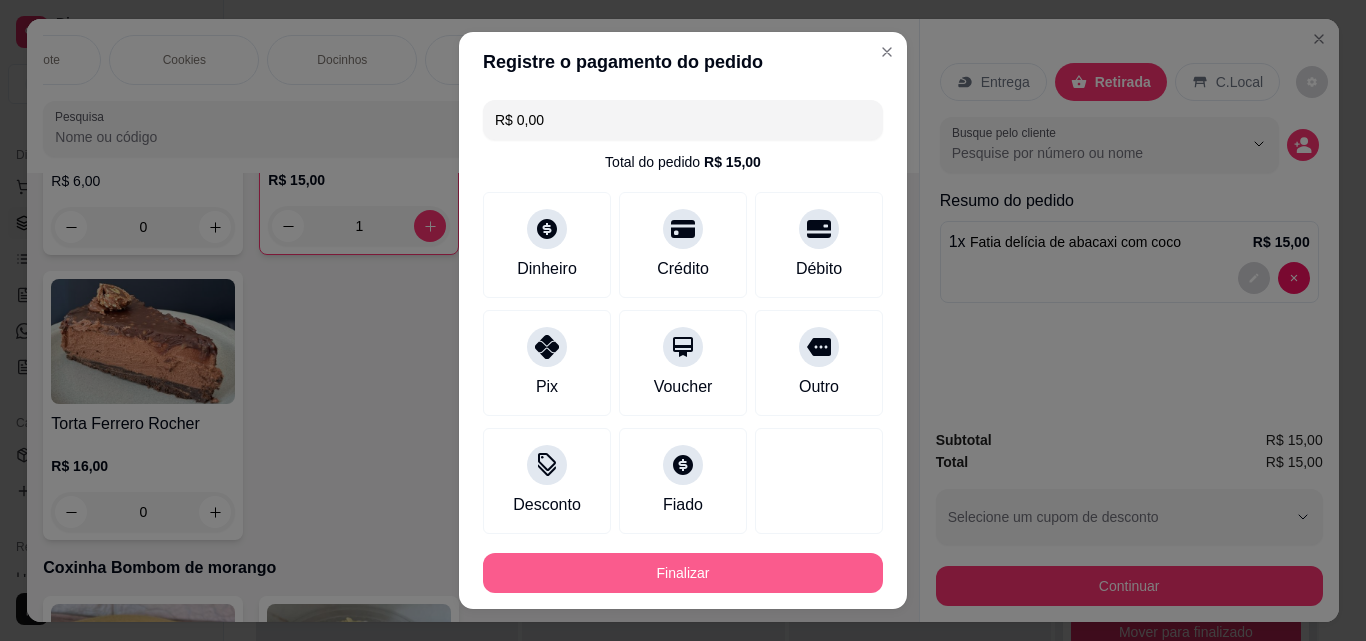 click on "Finalizar" at bounding box center (683, 573) 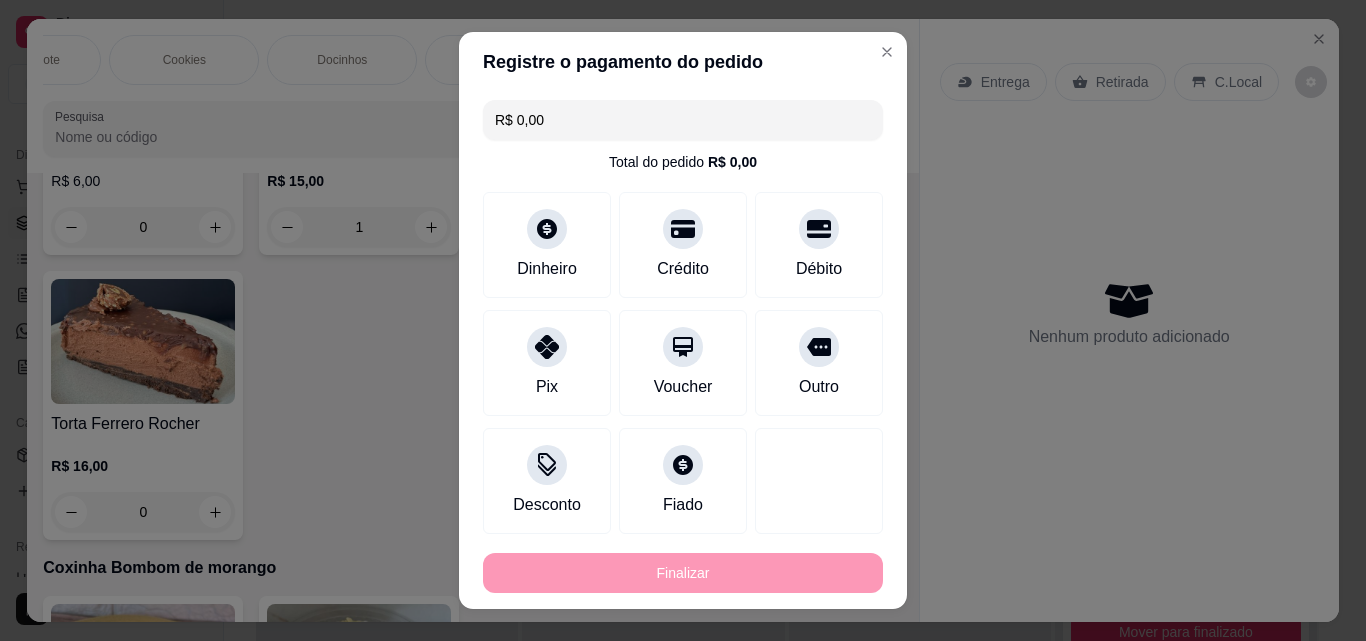 type on "0" 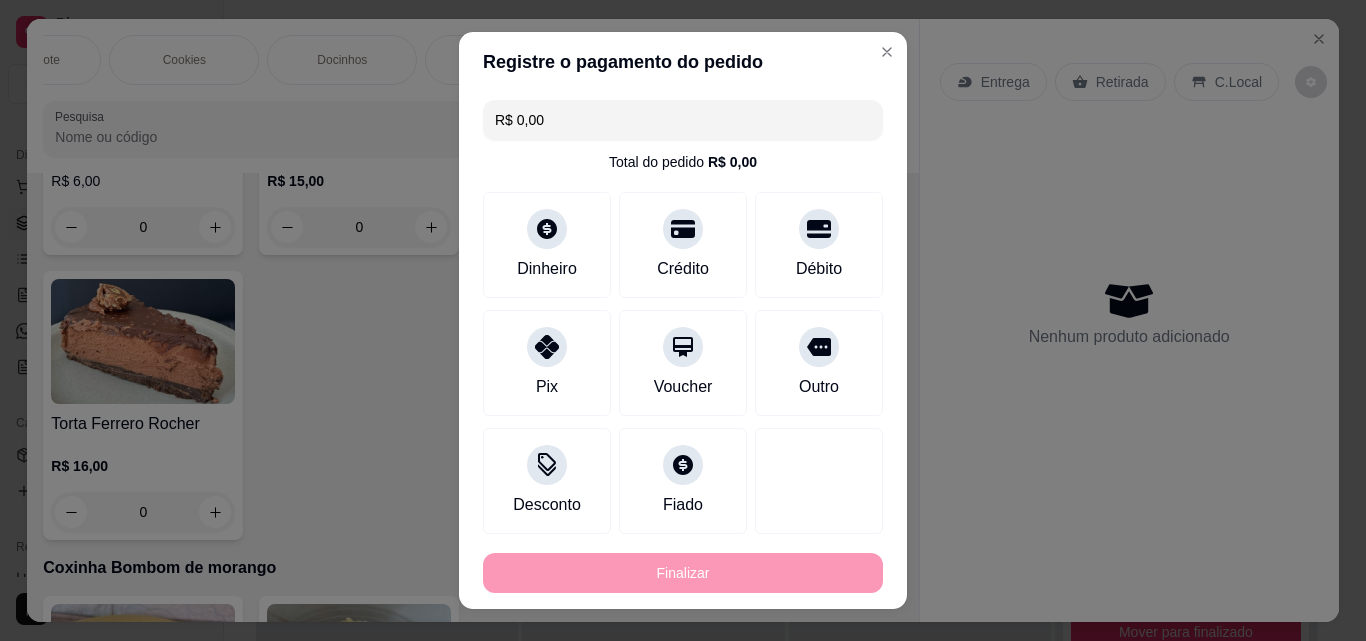 type on "-R$ 15,00" 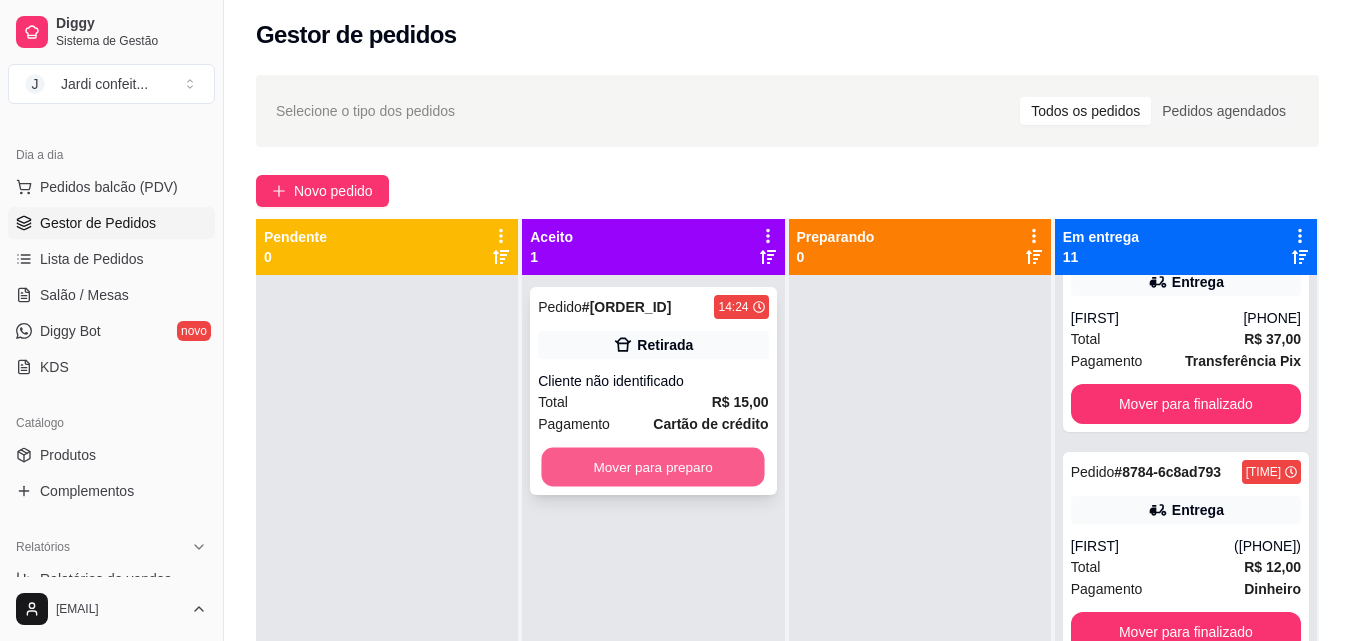 click on "Mover para preparo" at bounding box center (653, 467) 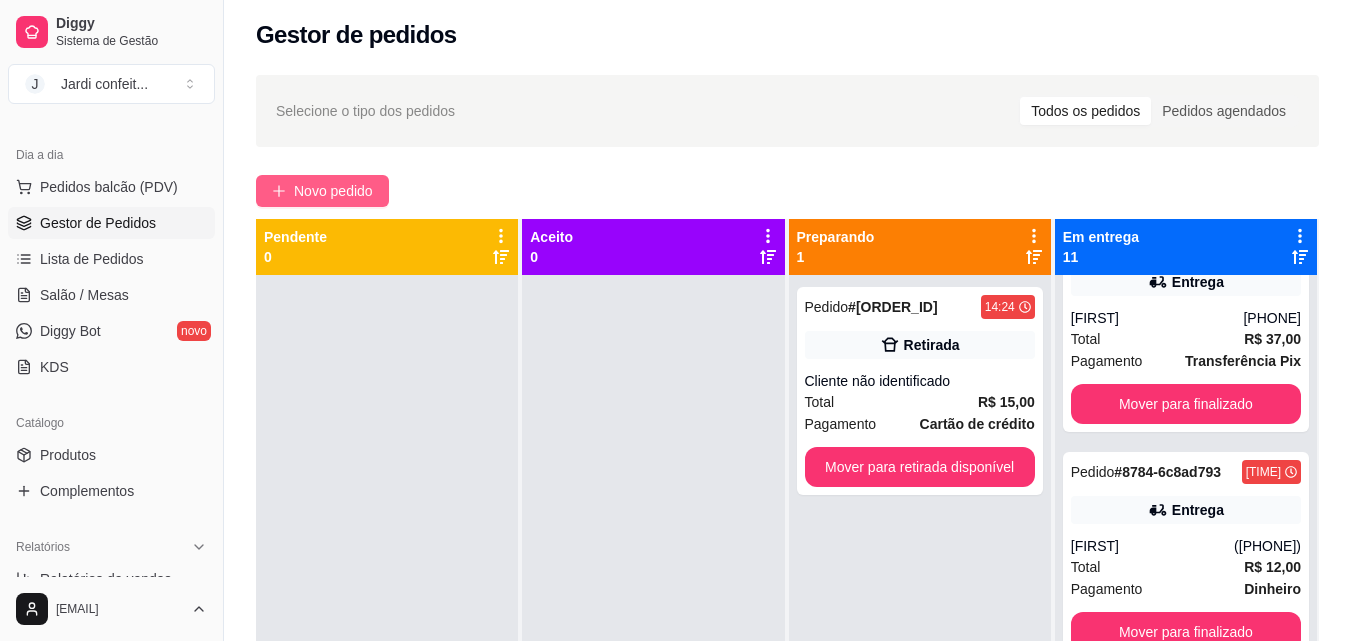 click on "Novo pedido" at bounding box center (322, 191) 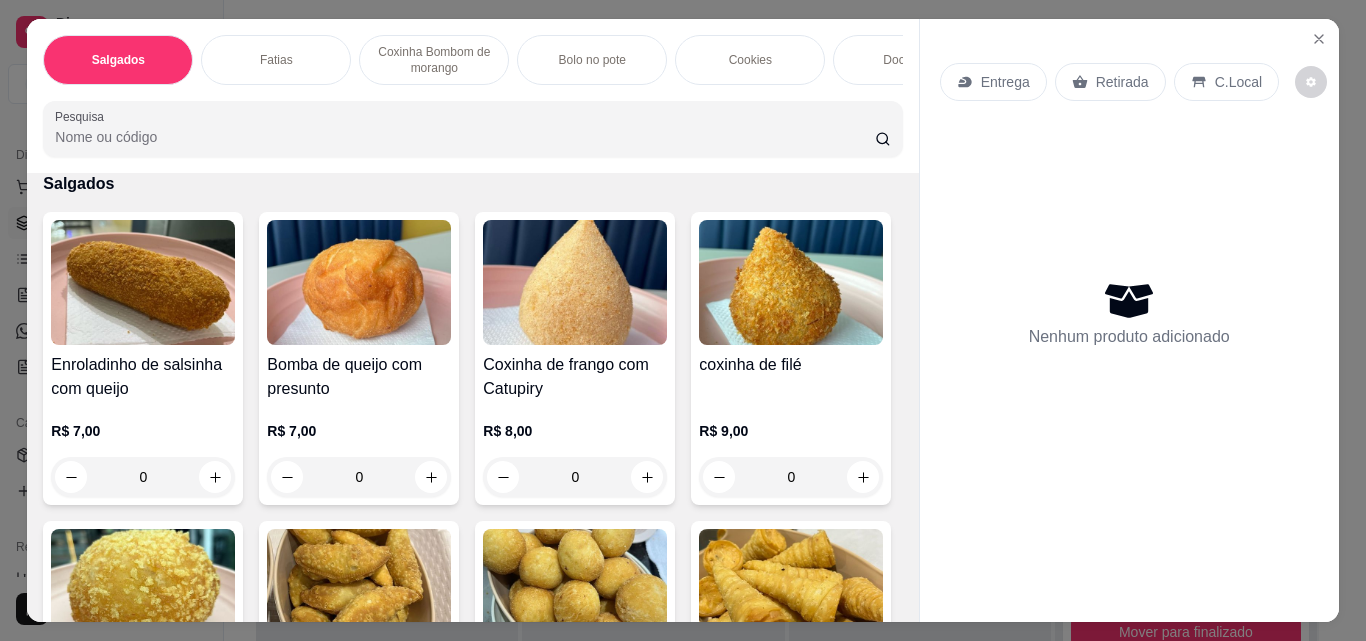 scroll, scrollTop: 100, scrollLeft: 0, axis: vertical 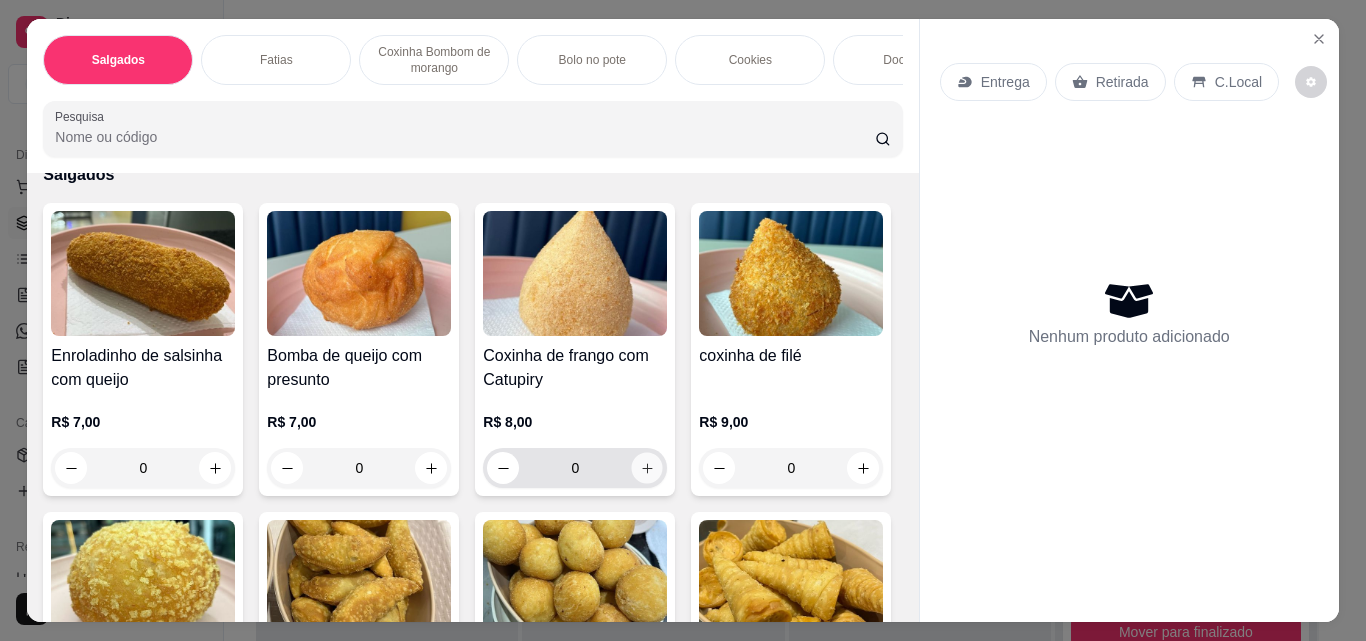 click 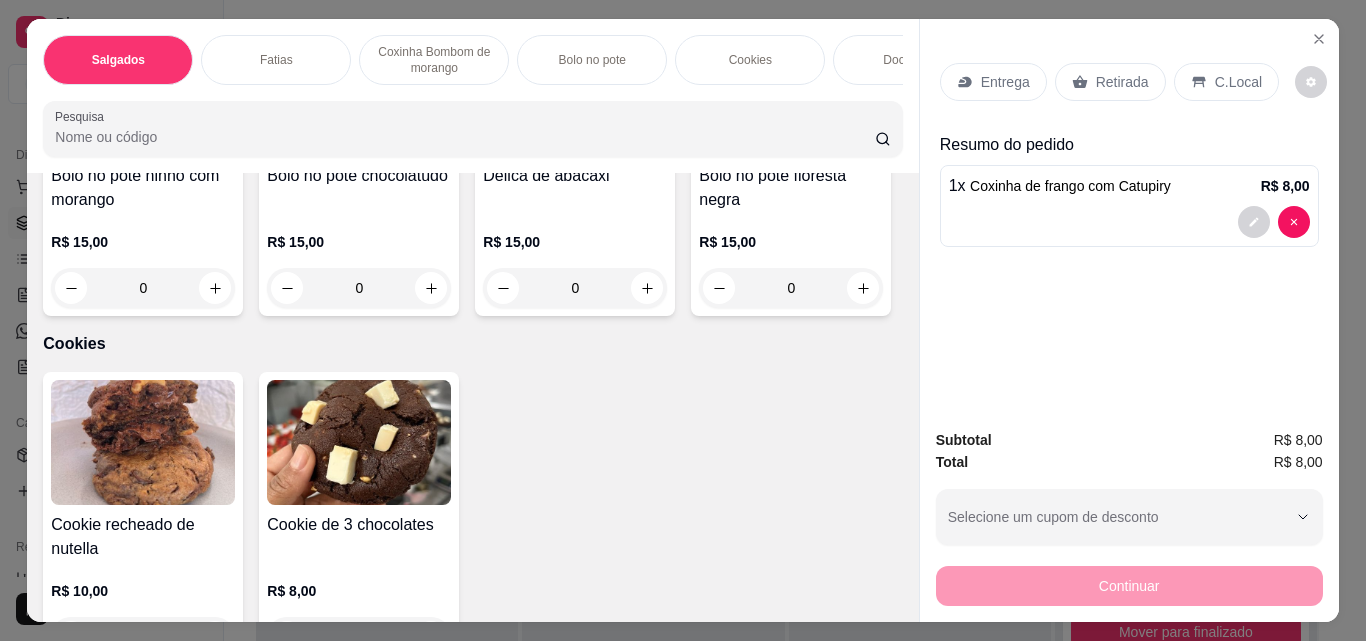 scroll, scrollTop: 2400, scrollLeft: 0, axis: vertical 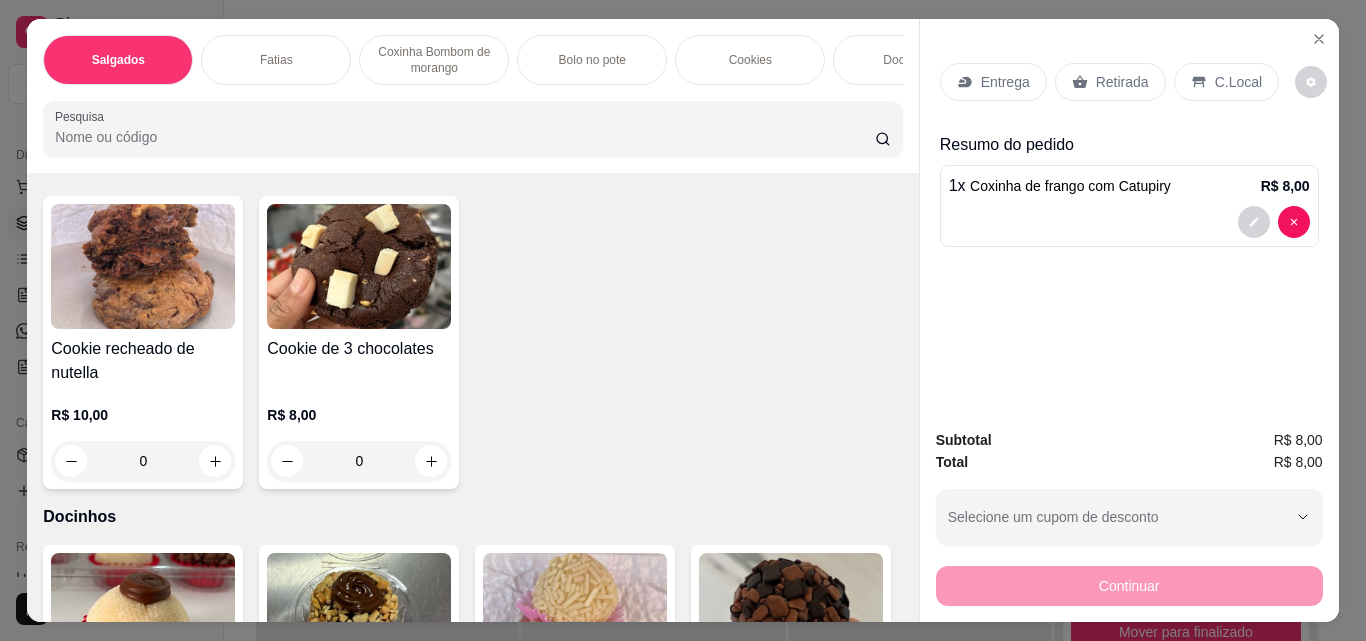 click at bounding box center [215, 112] 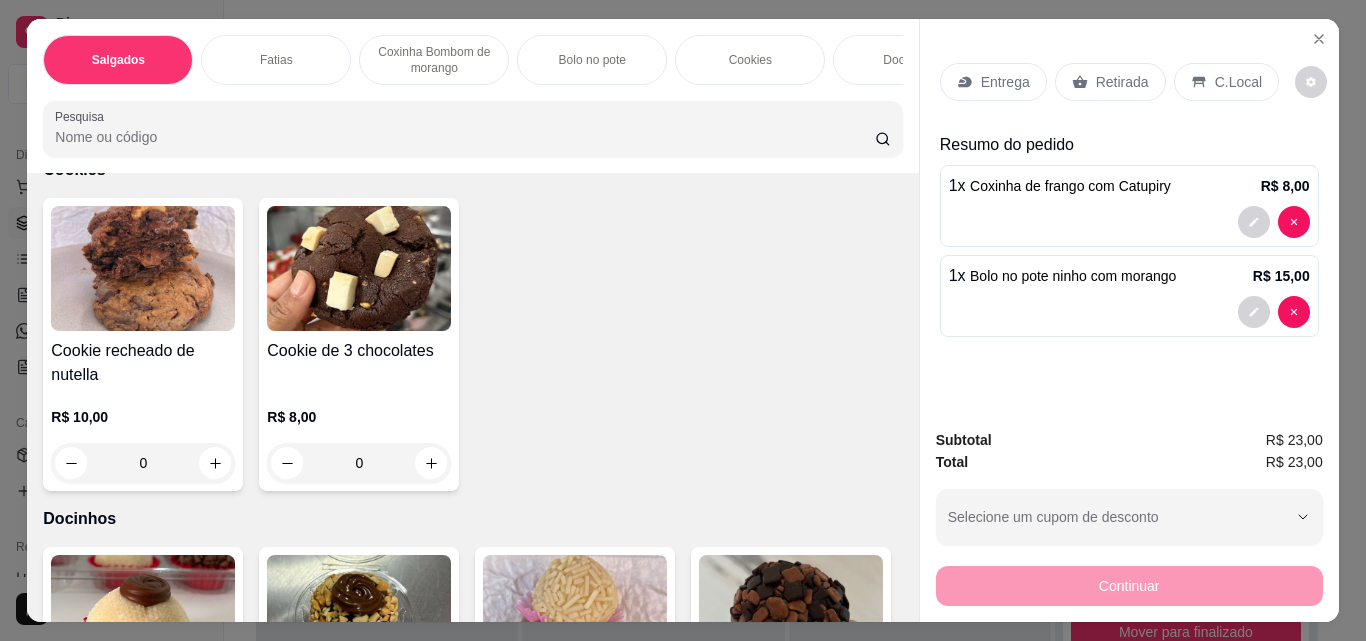 scroll, scrollTop: 2401, scrollLeft: 0, axis: vertical 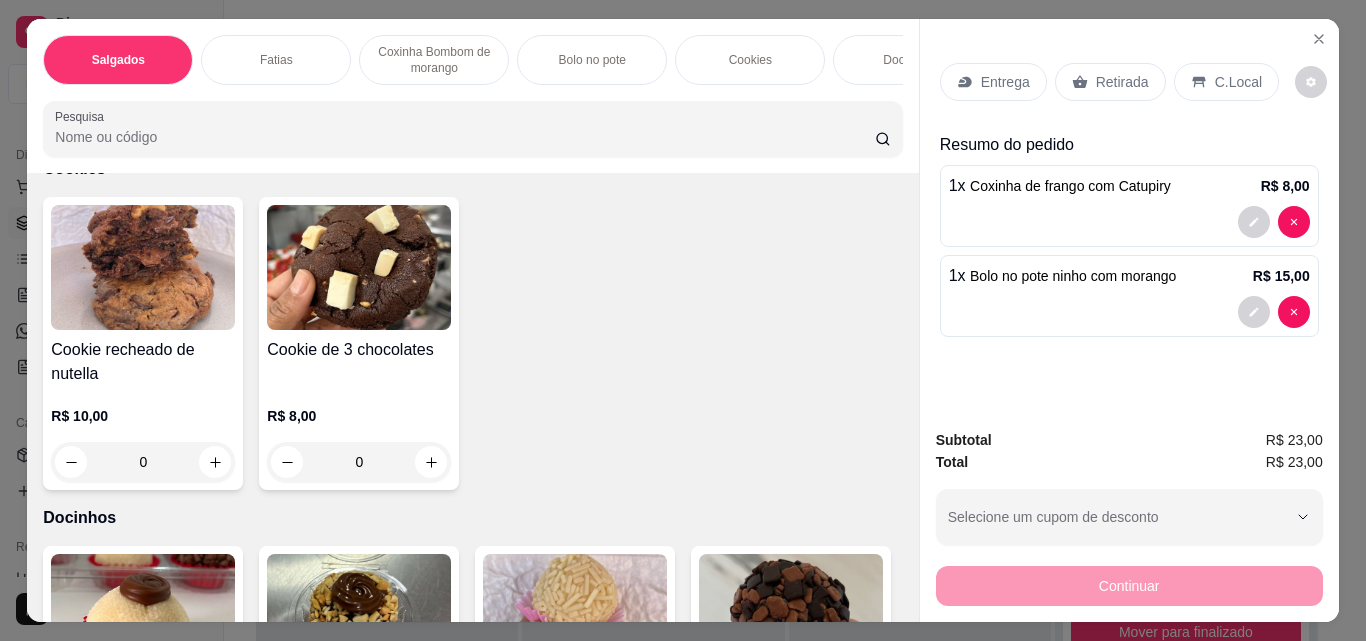click on "Retirada" at bounding box center (1122, 82) 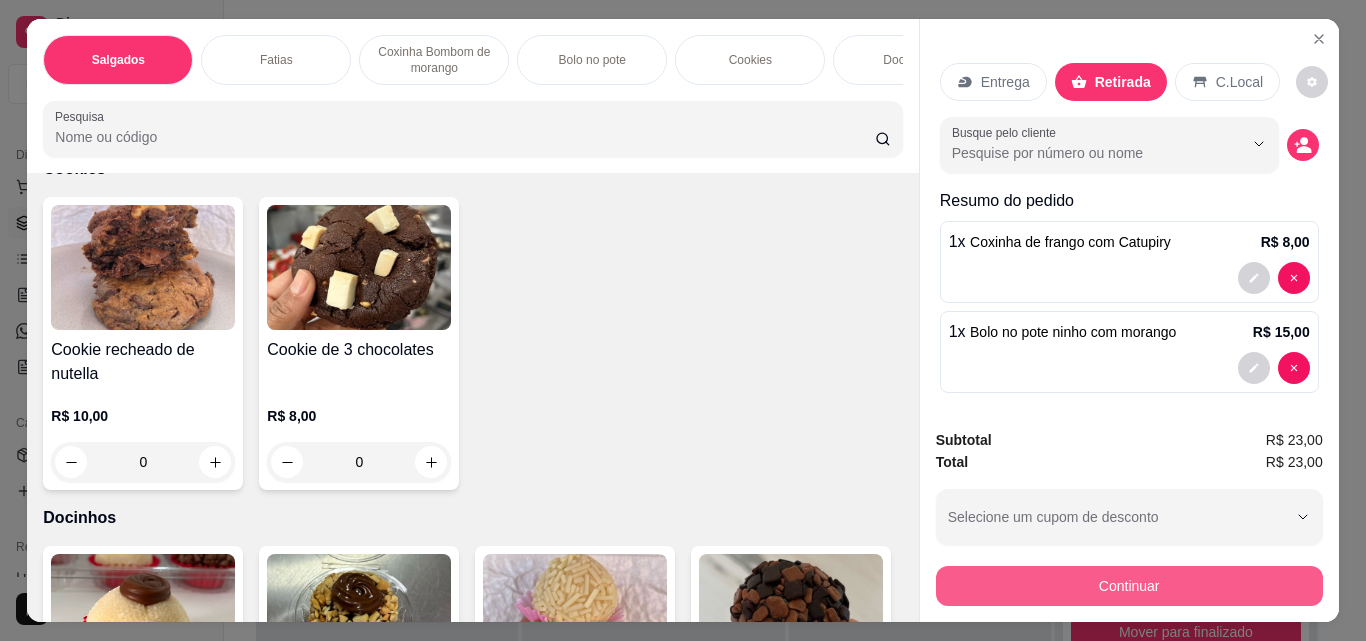 click on "Continuar" at bounding box center [1129, 586] 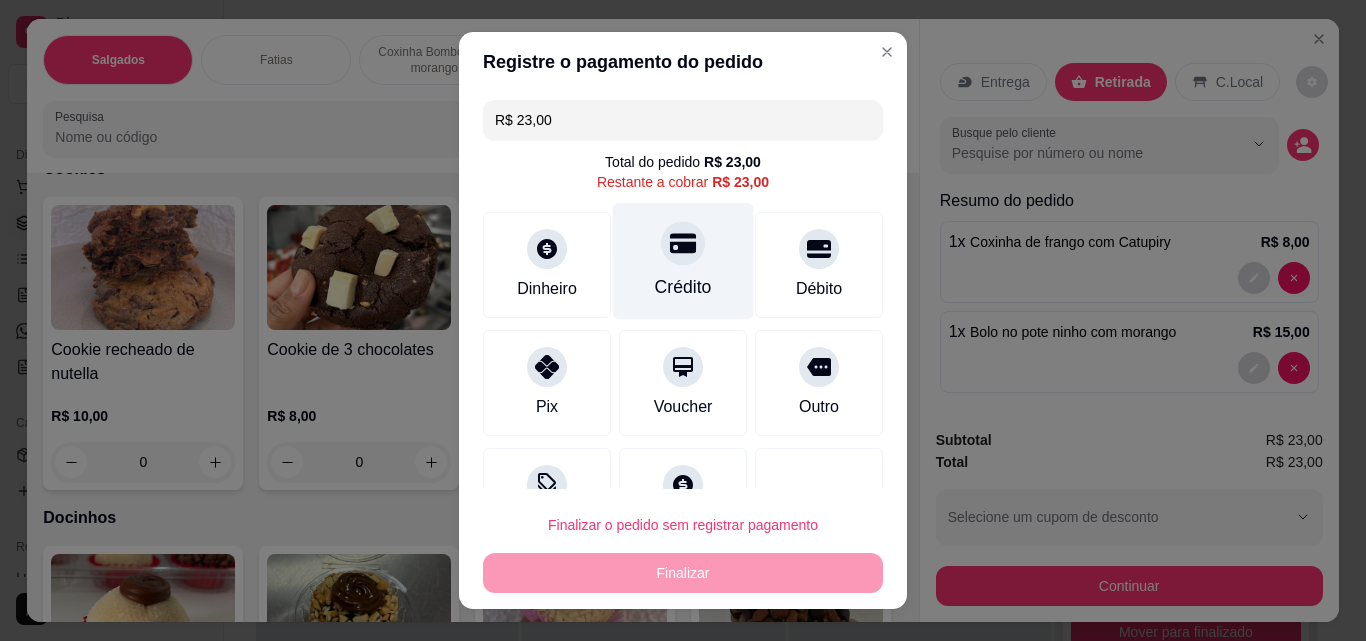 click on "Crédito" at bounding box center [683, 261] 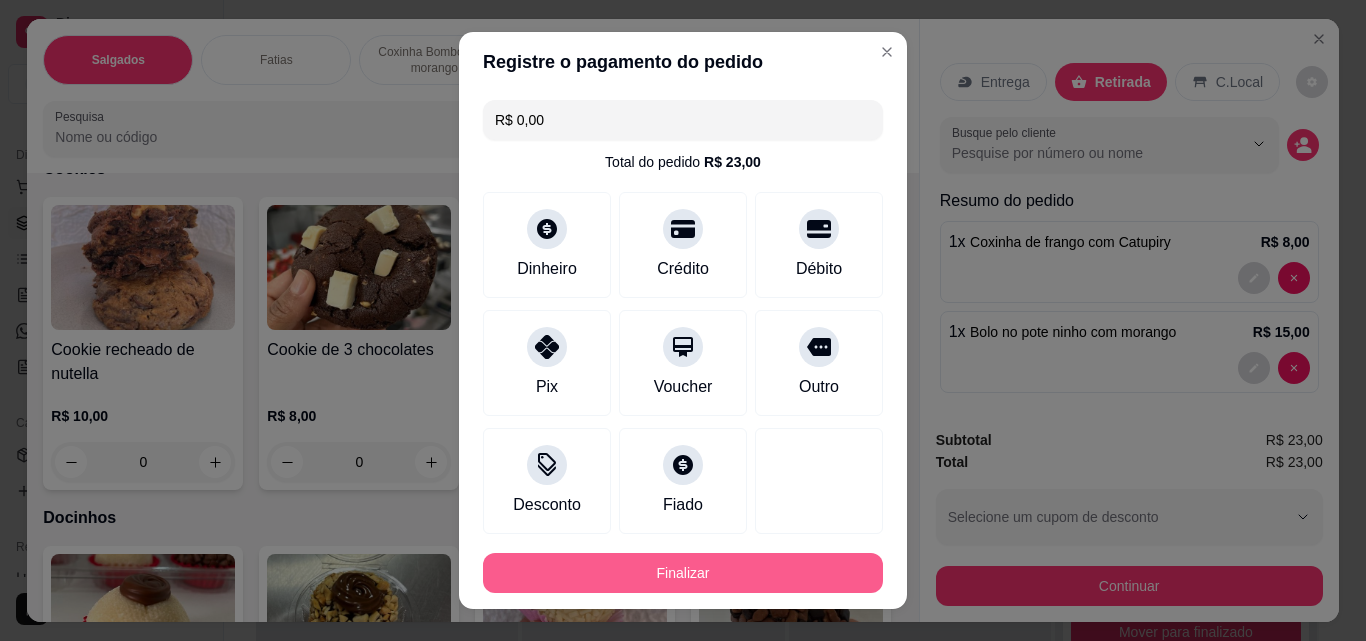 click on "Finalizar" at bounding box center (683, 573) 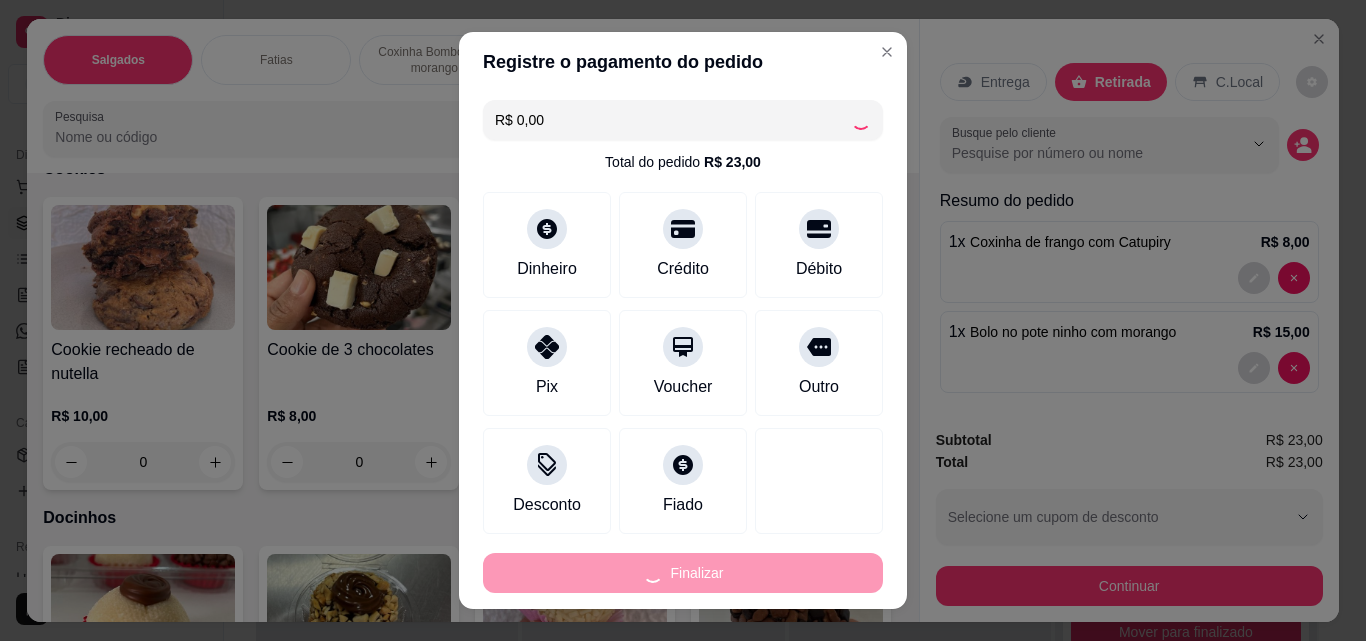 type on "0" 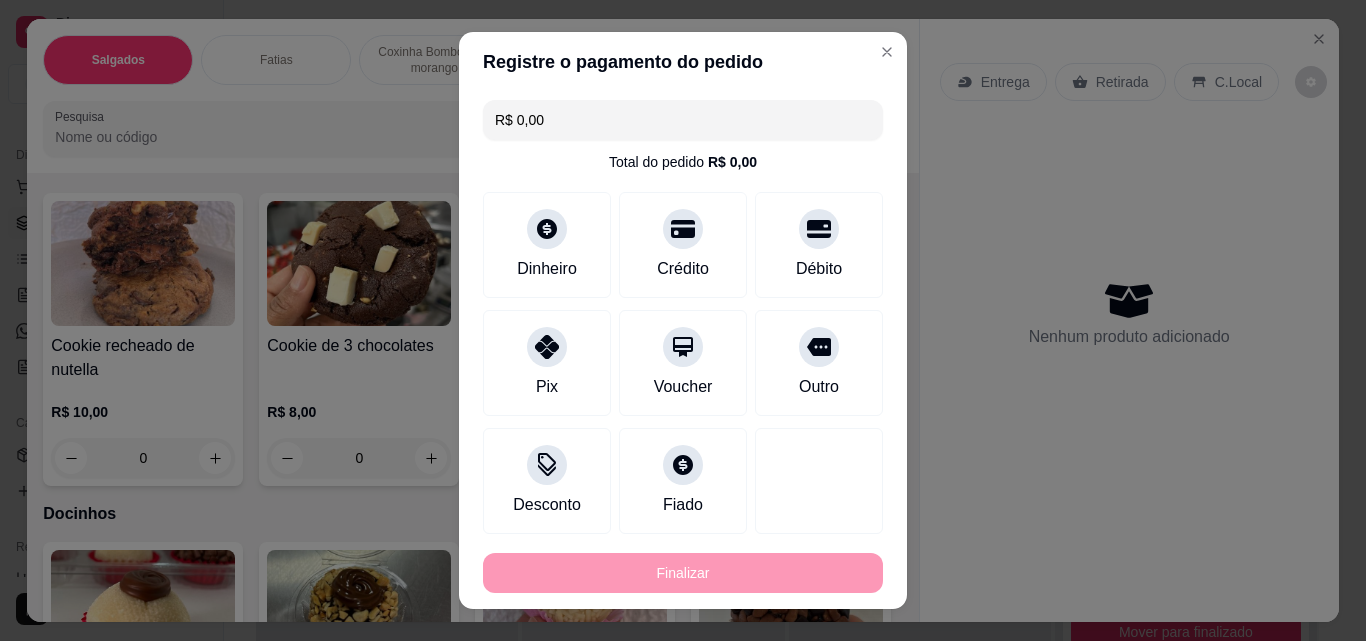 type on "-R$ 23,00" 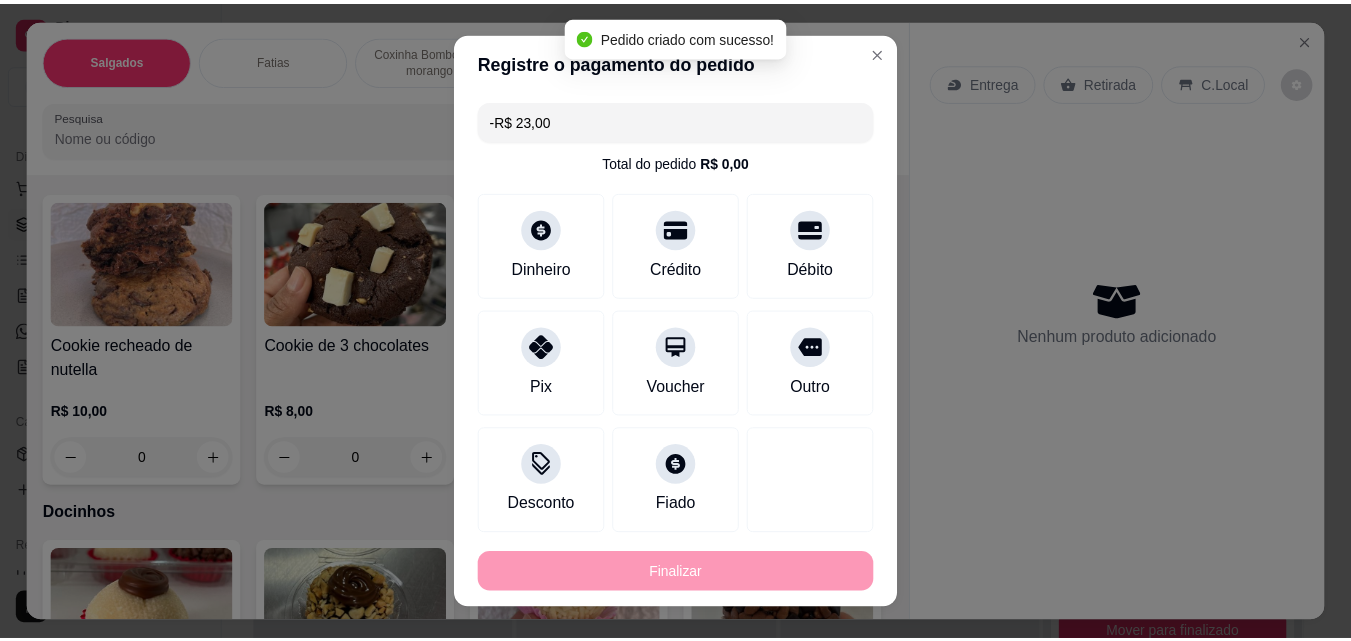 scroll, scrollTop: 2398, scrollLeft: 0, axis: vertical 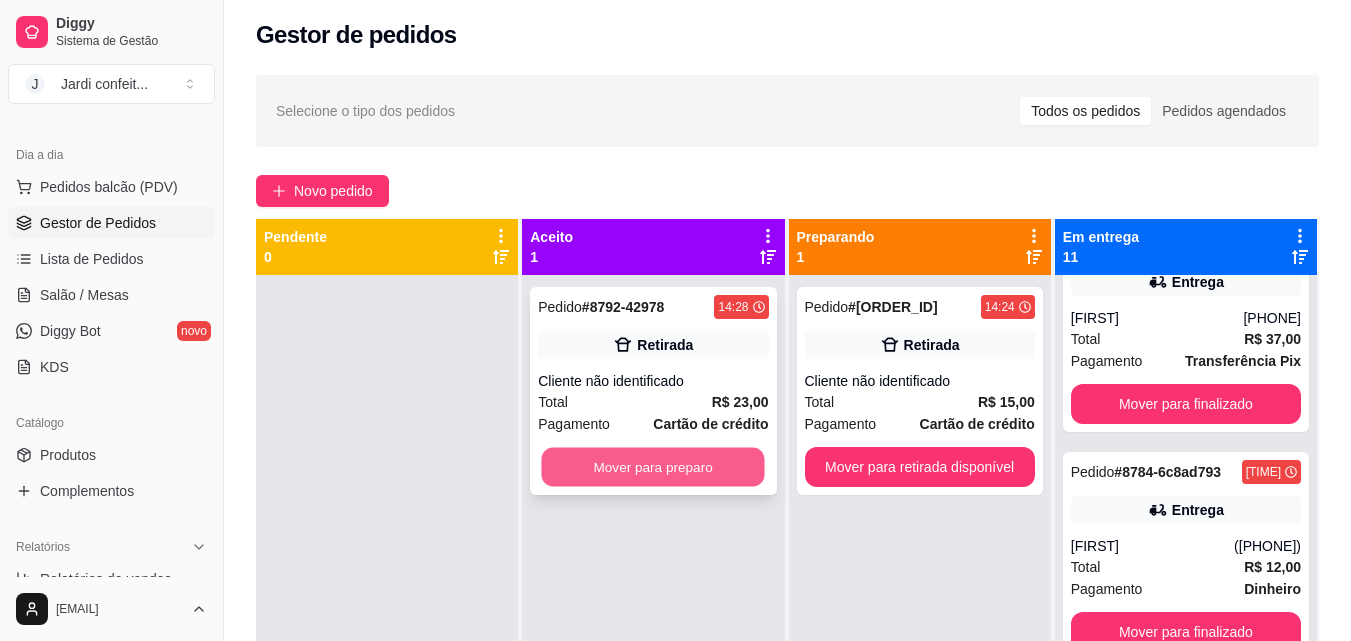 click on "Mover para preparo" at bounding box center [653, 467] 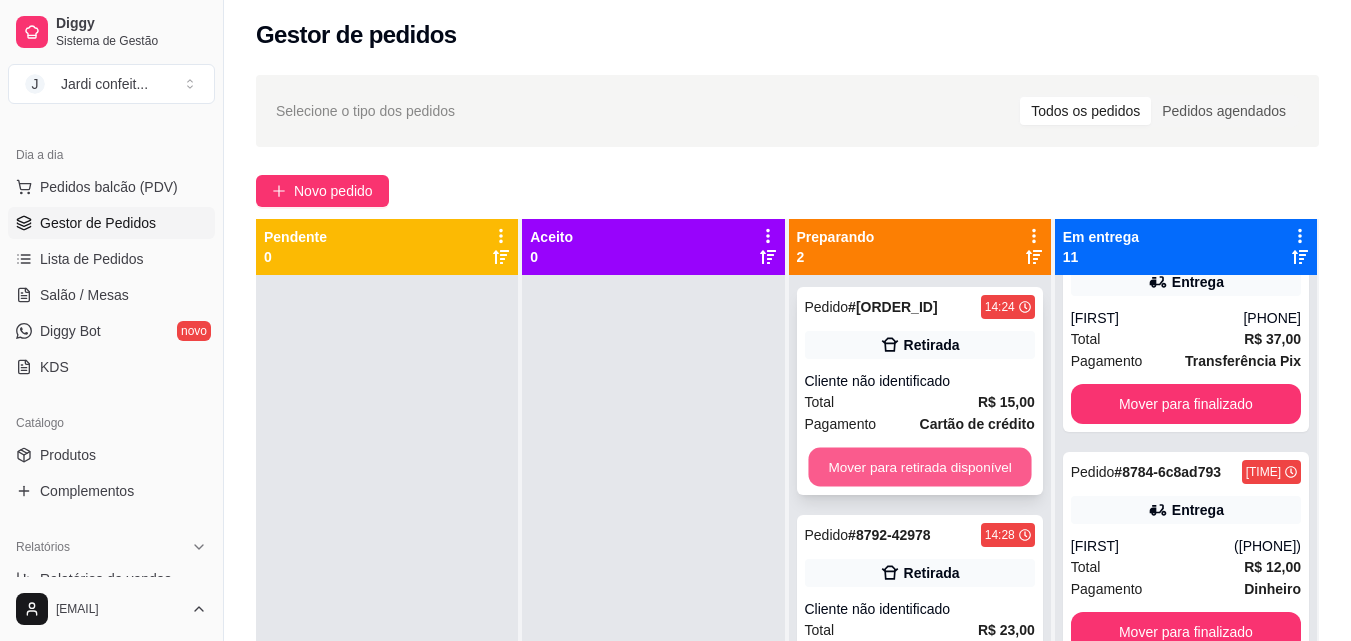 click on "Mover para retirada disponível" at bounding box center (919, 467) 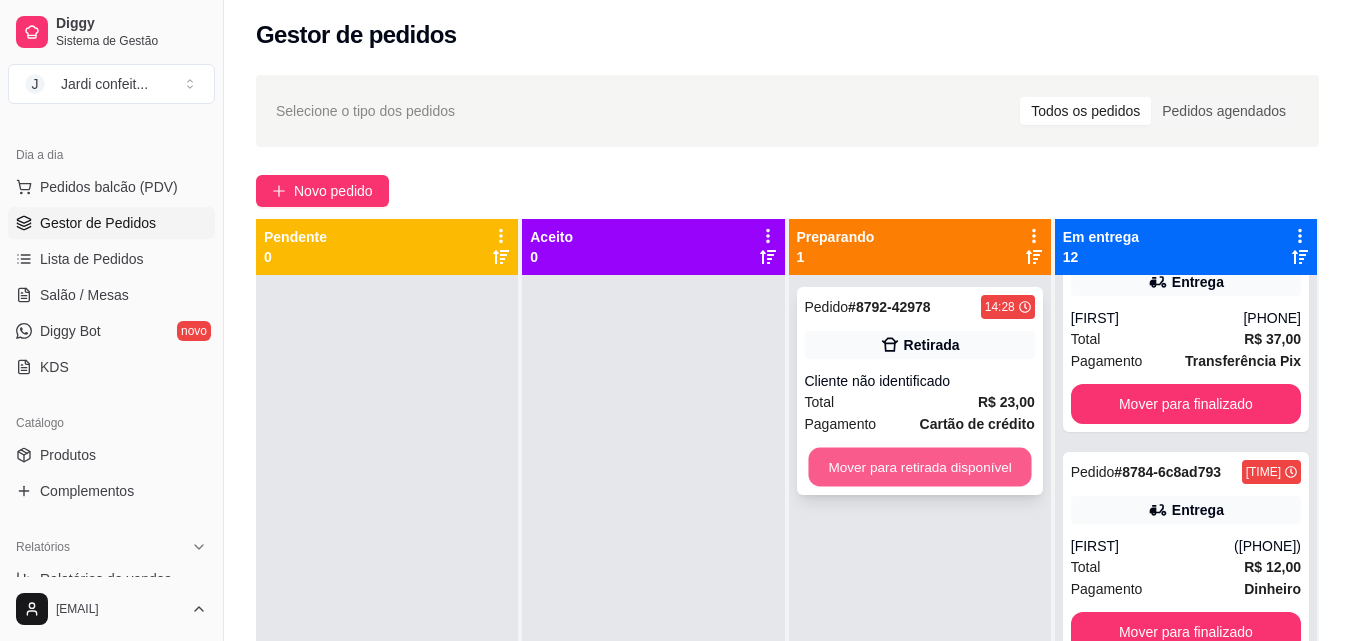 click on "Mover para retirada disponível" at bounding box center (919, 467) 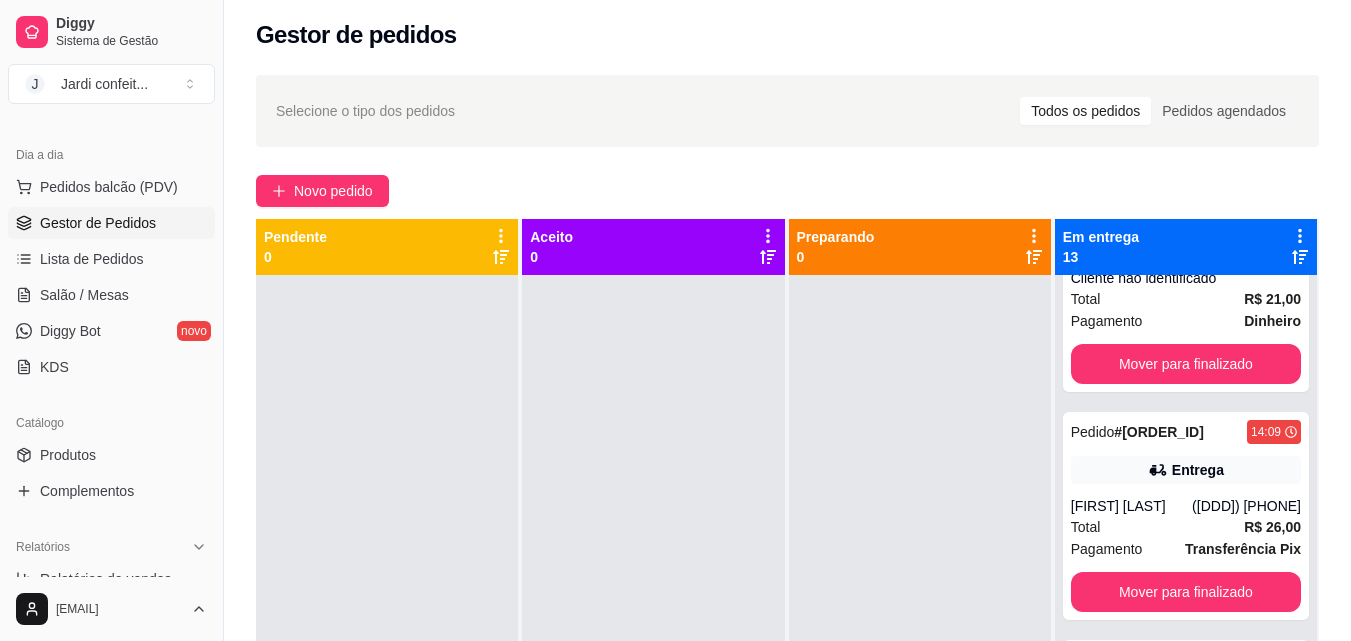 scroll, scrollTop: 2343, scrollLeft: 0, axis: vertical 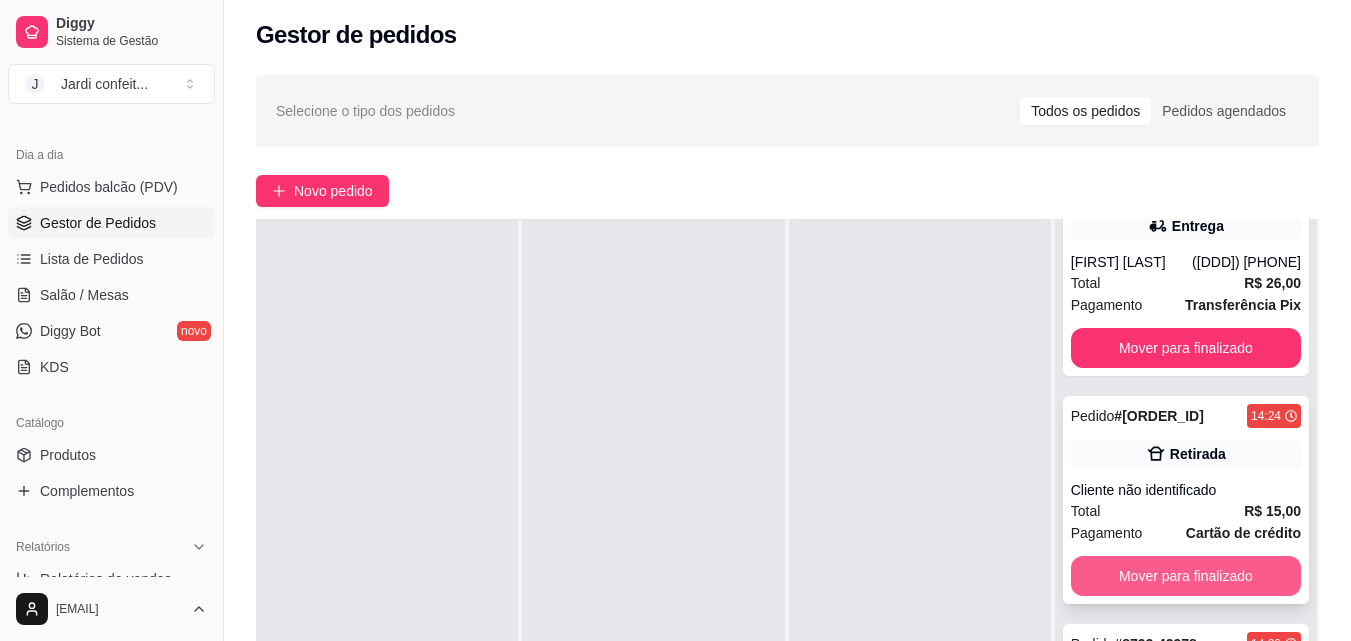 click on "Mover para finalizado" at bounding box center [1186, 576] 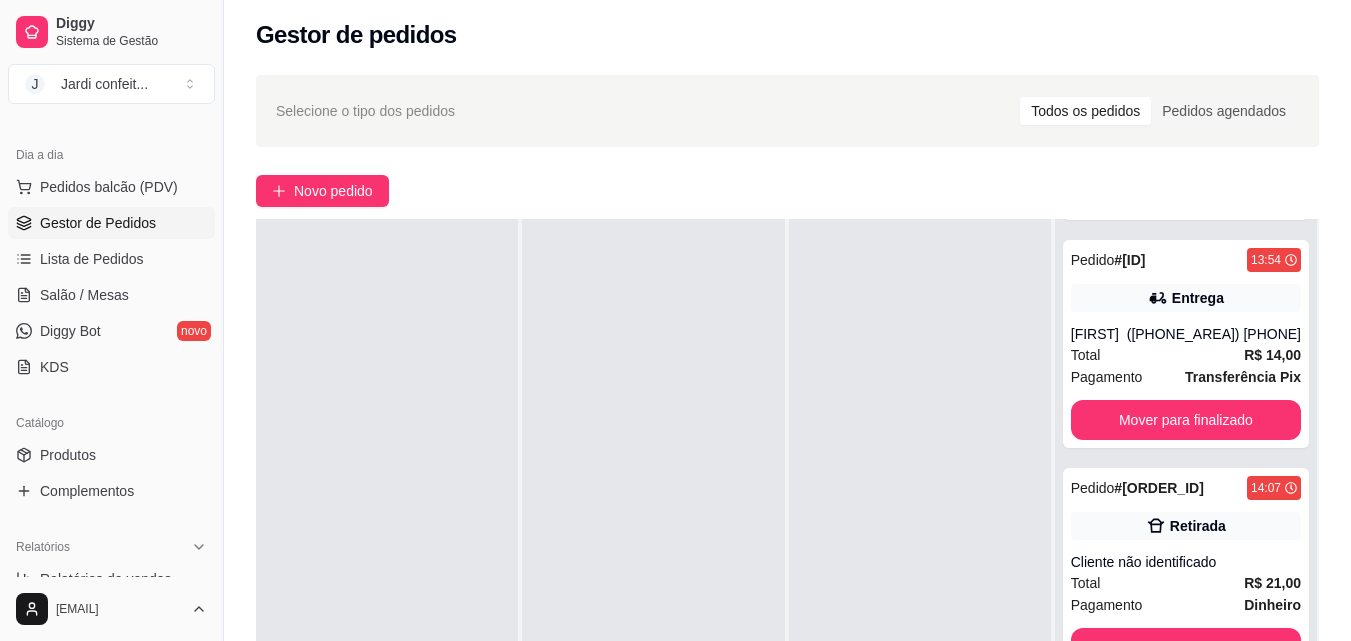 scroll, scrollTop: 2115, scrollLeft: 0, axis: vertical 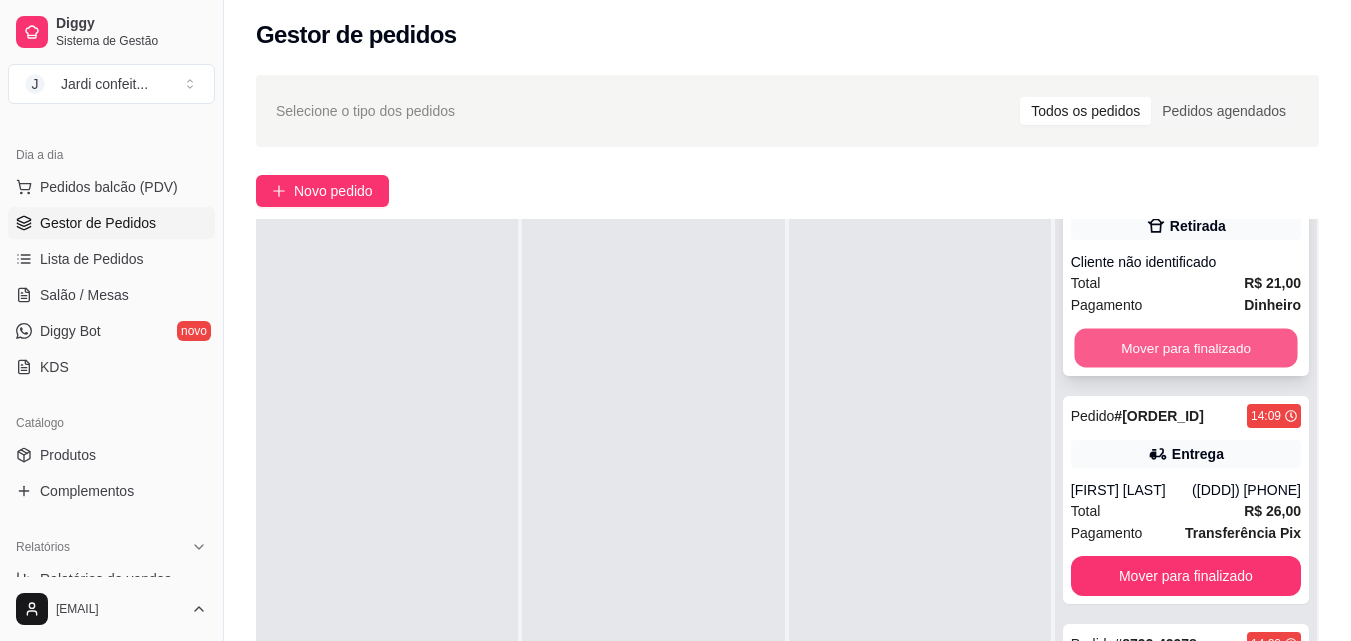 click on "Mover para finalizado" at bounding box center [1185, 348] 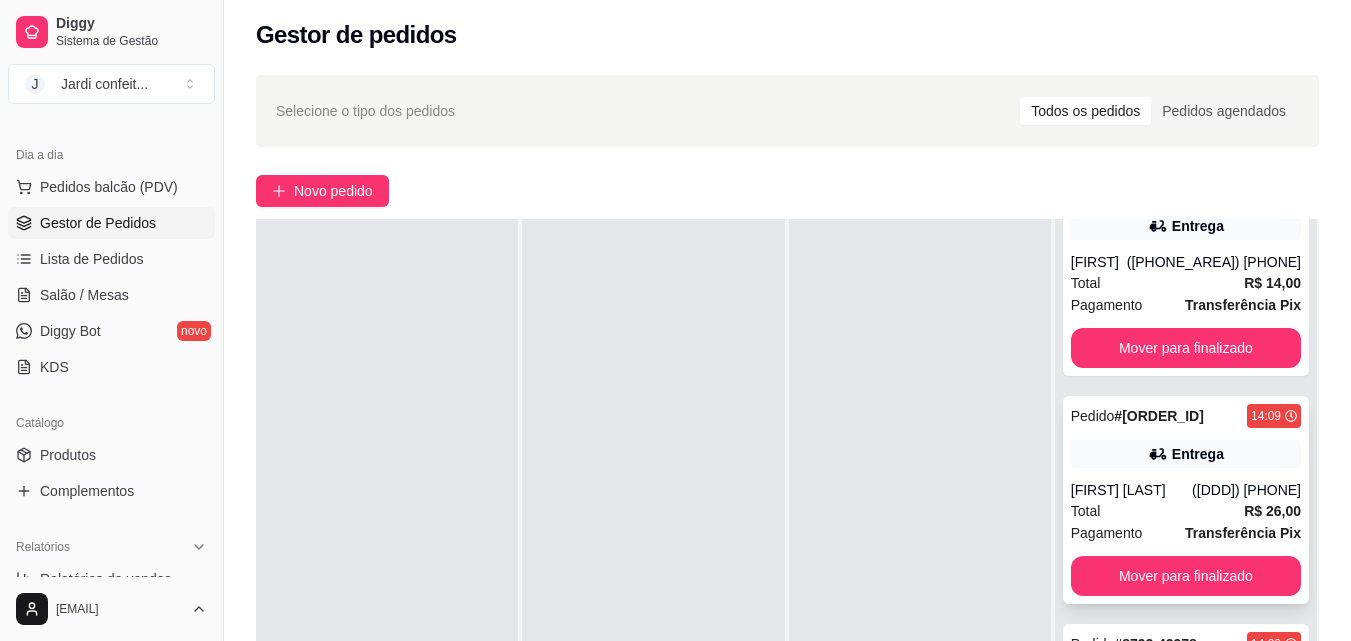 scroll, scrollTop: 1887, scrollLeft: 0, axis: vertical 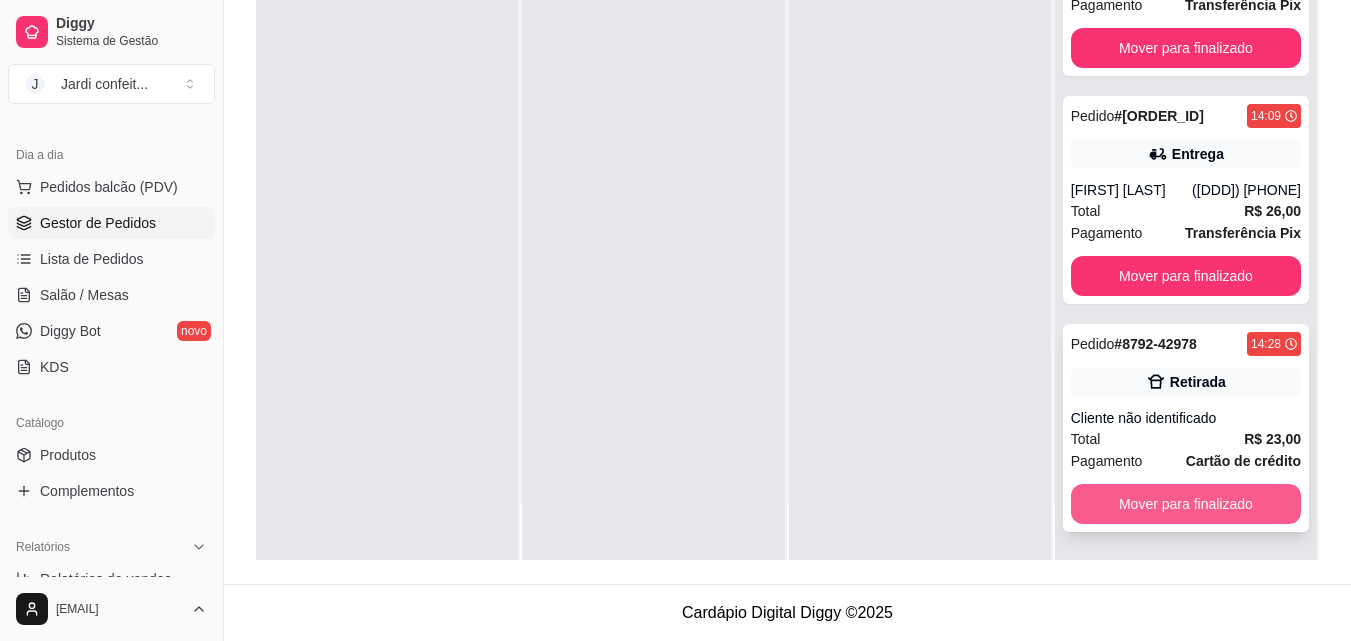 click on "Mover para finalizado" at bounding box center (1186, 504) 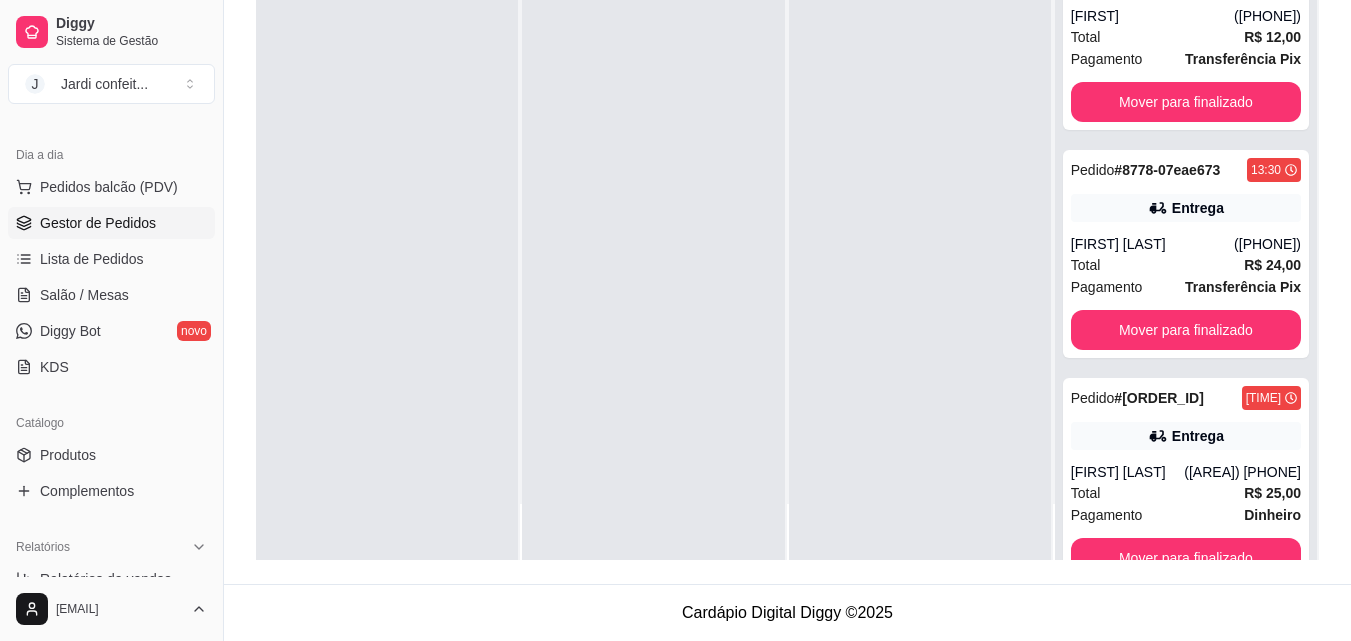 scroll, scrollTop: 0, scrollLeft: 0, axis: both 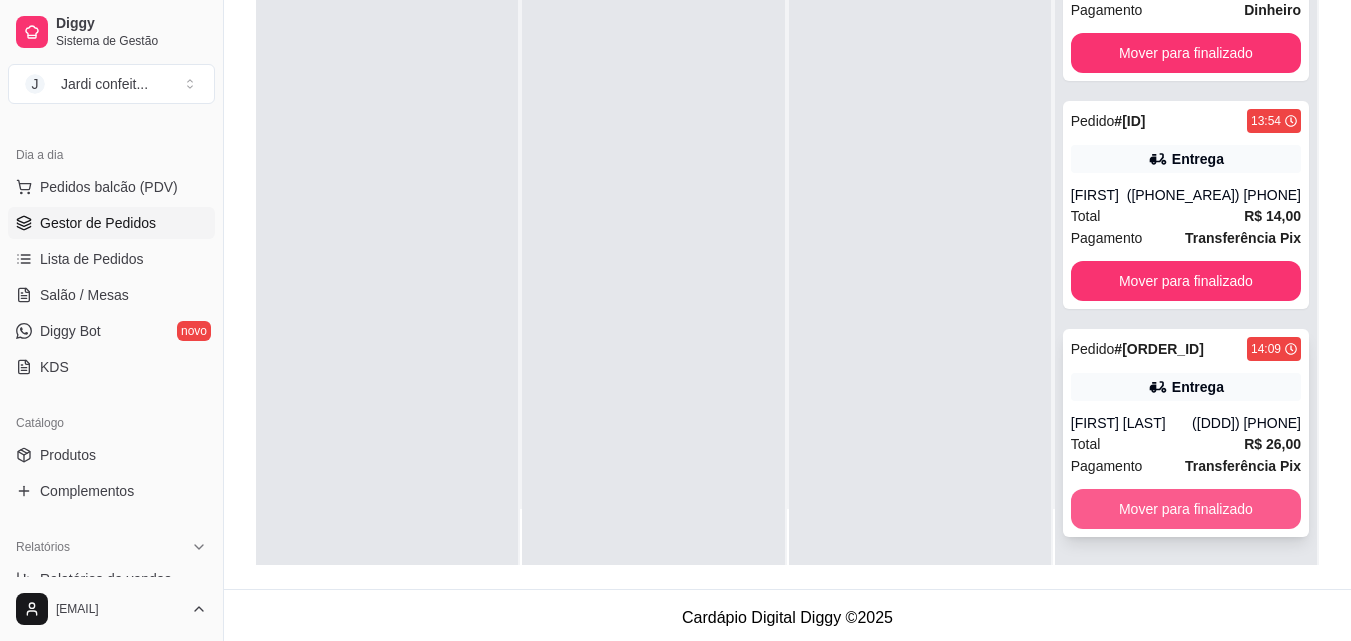 click on "Mover para finalizado" at bounding box center [1186, 509] 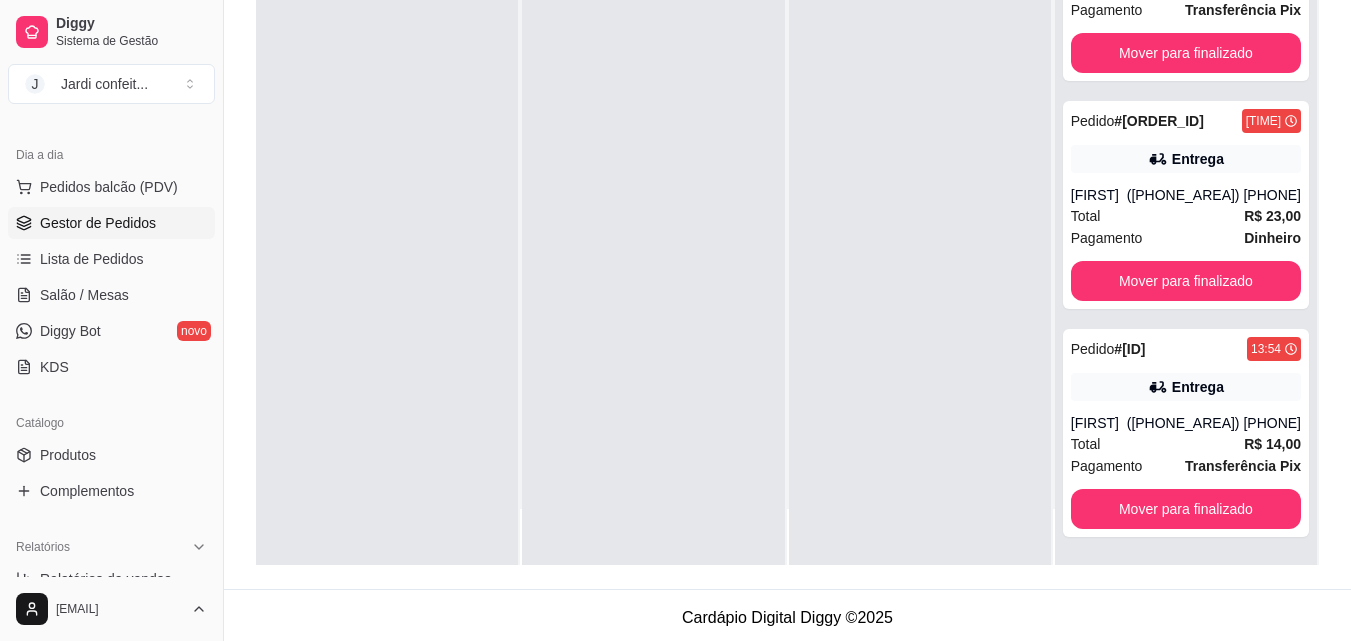 scroll, scrollTop: 1431, scrollLeft: 0, axis: vertical 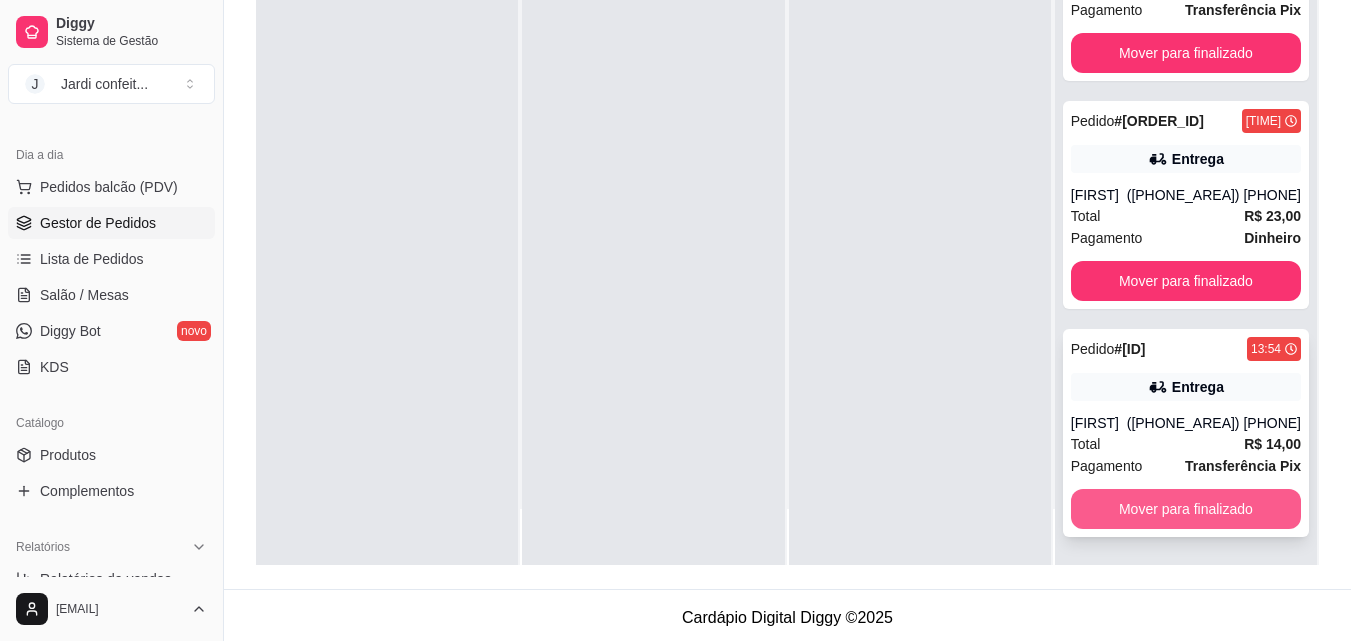 click on "Mover para finalizado" at bounding box center (1186, 509) 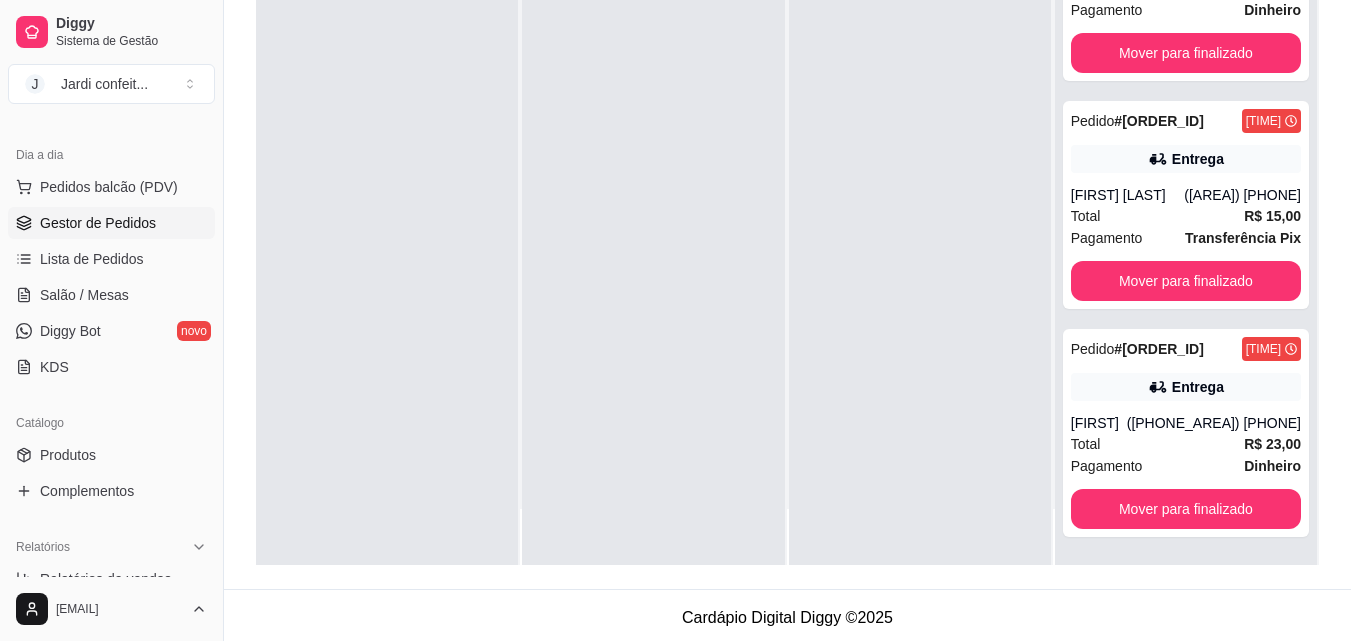 scroll, scrollTop: 1203, scrollLeft: 0, axis: vertical 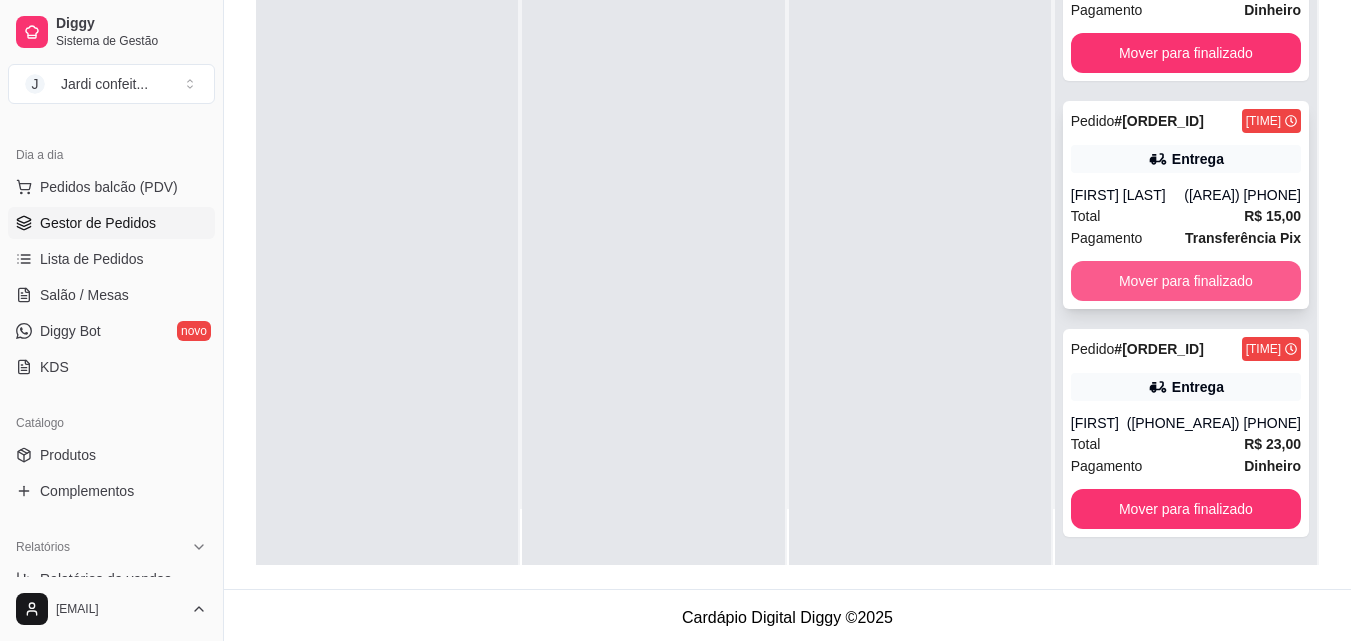 click on "Mover para finalizado" at bounding box center [1186, 281] 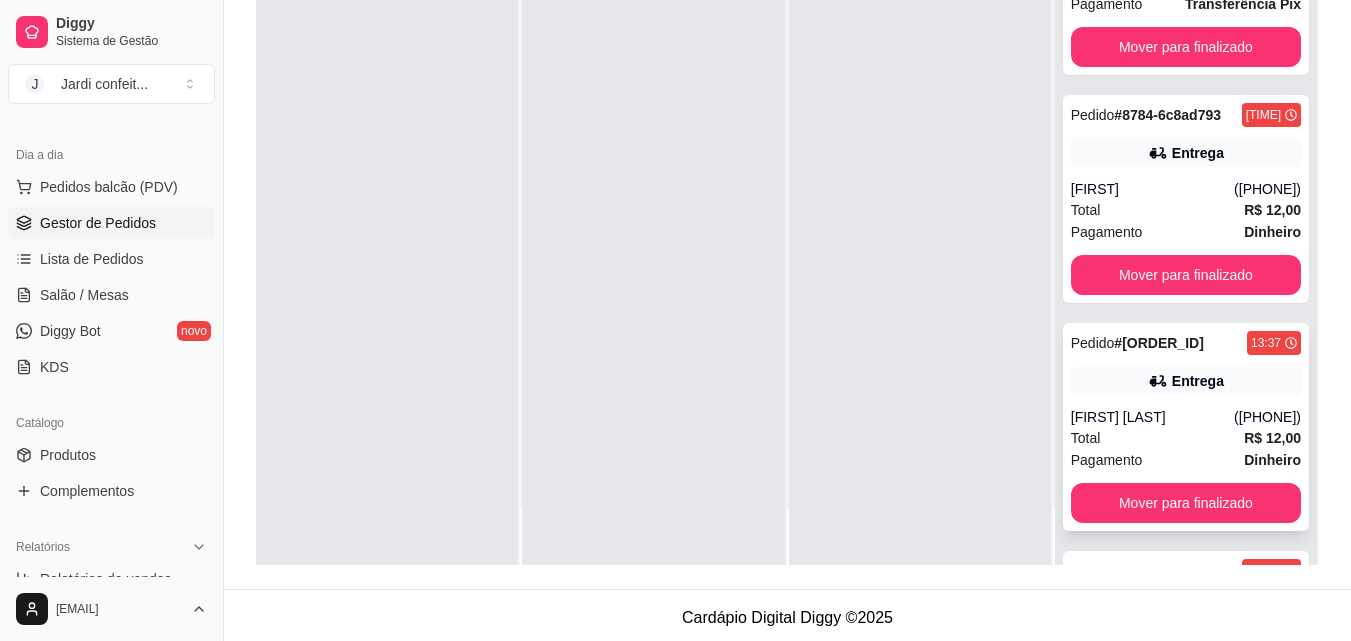 scroll, scrollTop: 775, scrollLeft: 0, axis: vertical 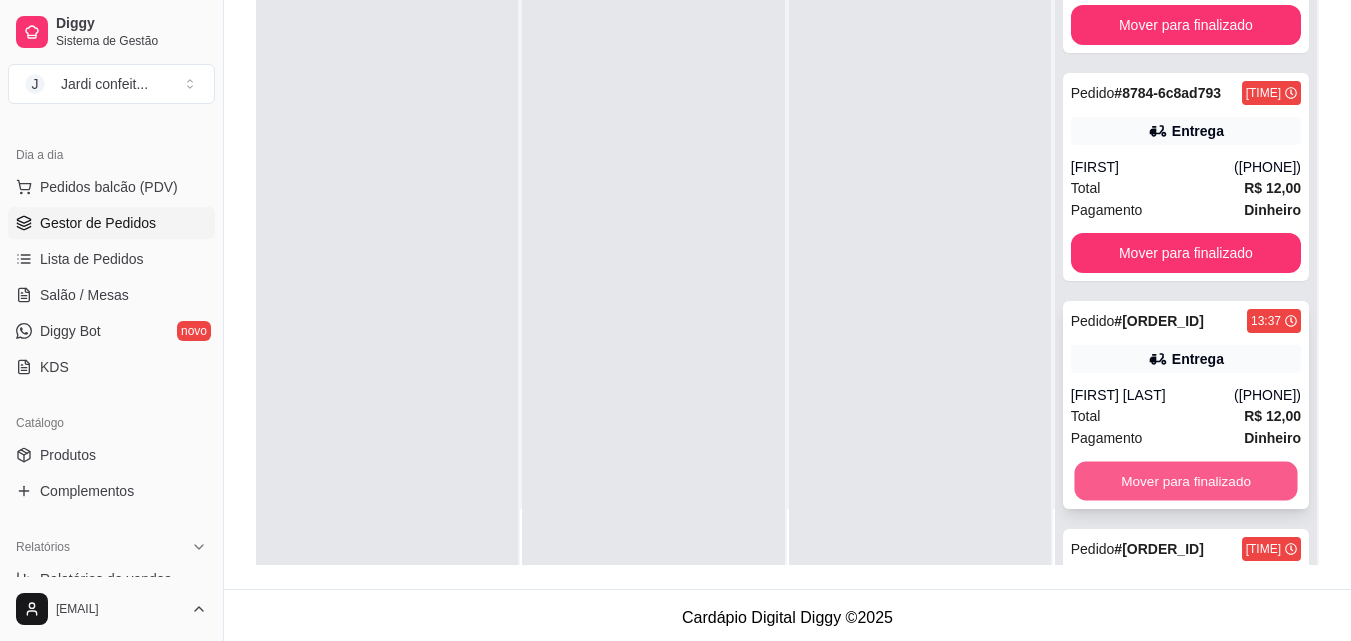 click on "Mover para finalizado" at bounding box center [1185, 481] 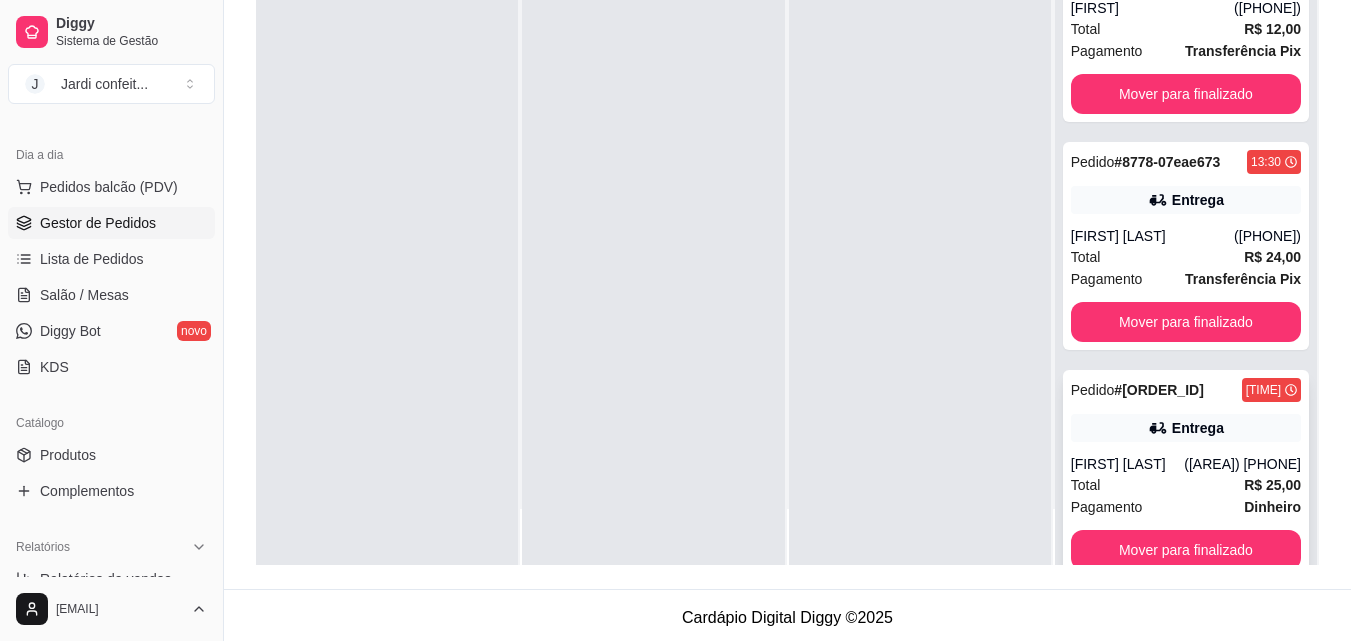 scroll, scrollTop: 0, scrollLeft: 0, axis: both 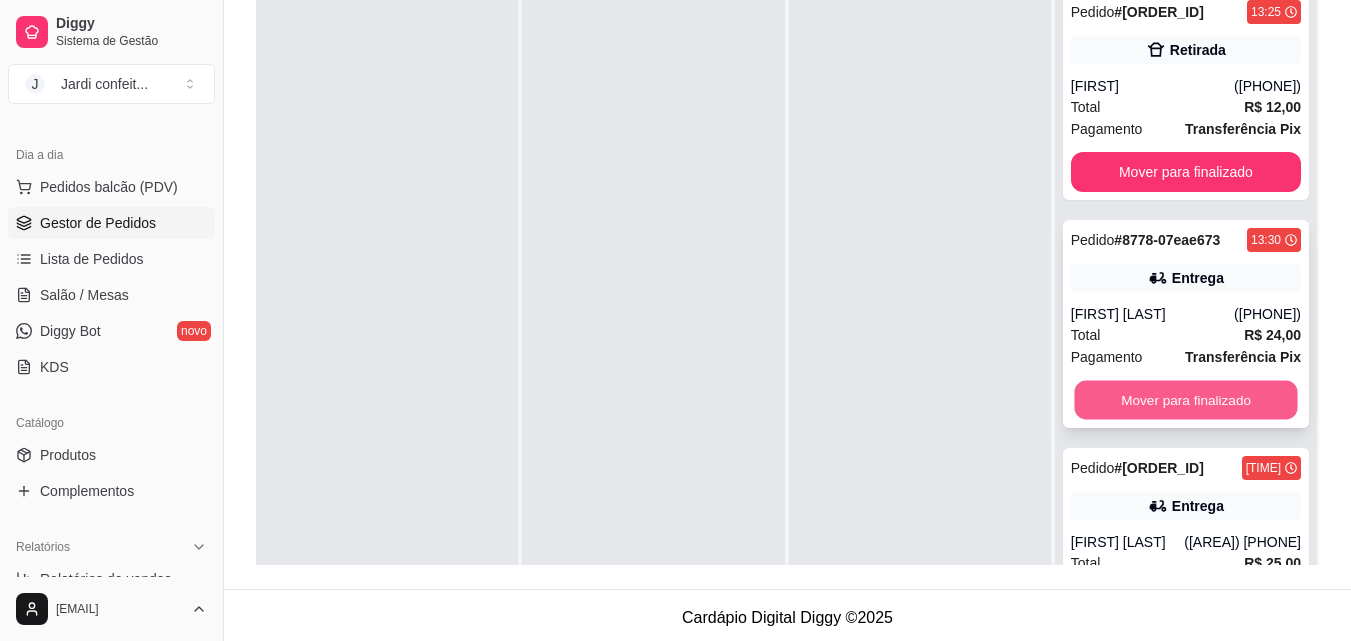 click on "Mover para finalizado" at bounding box center [1185, 400] 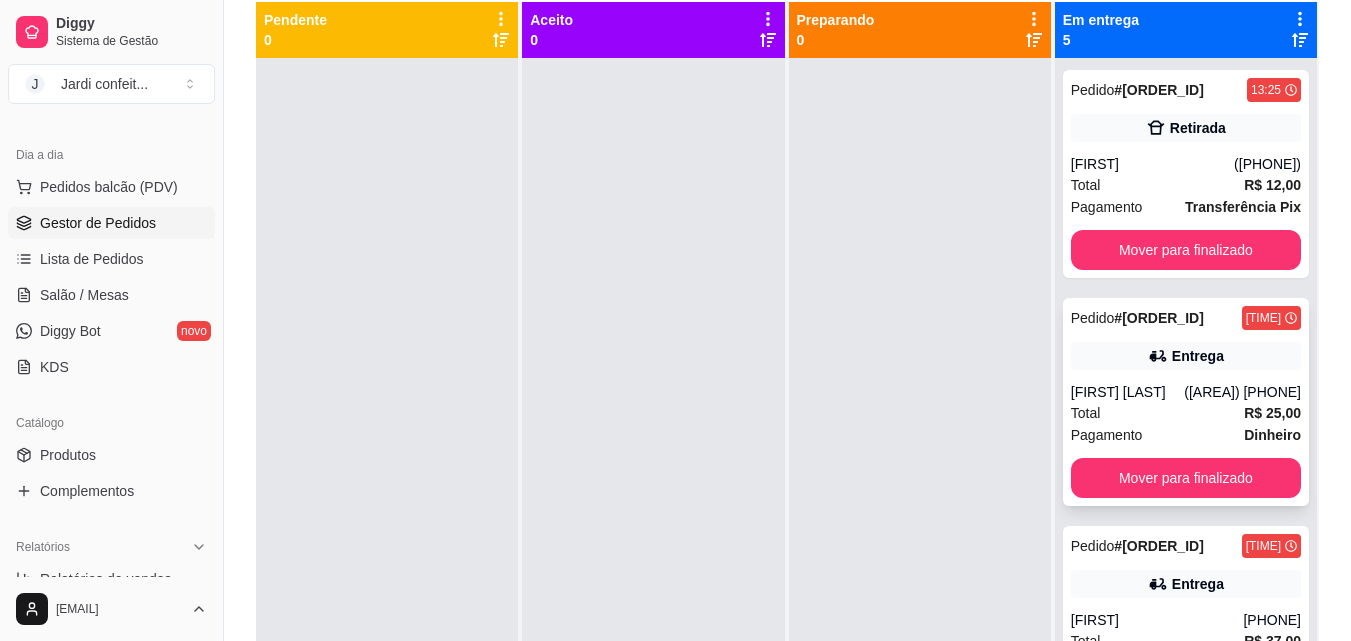 scroll, scrollTop: 200, scrollLeft: 0, axis: vertical 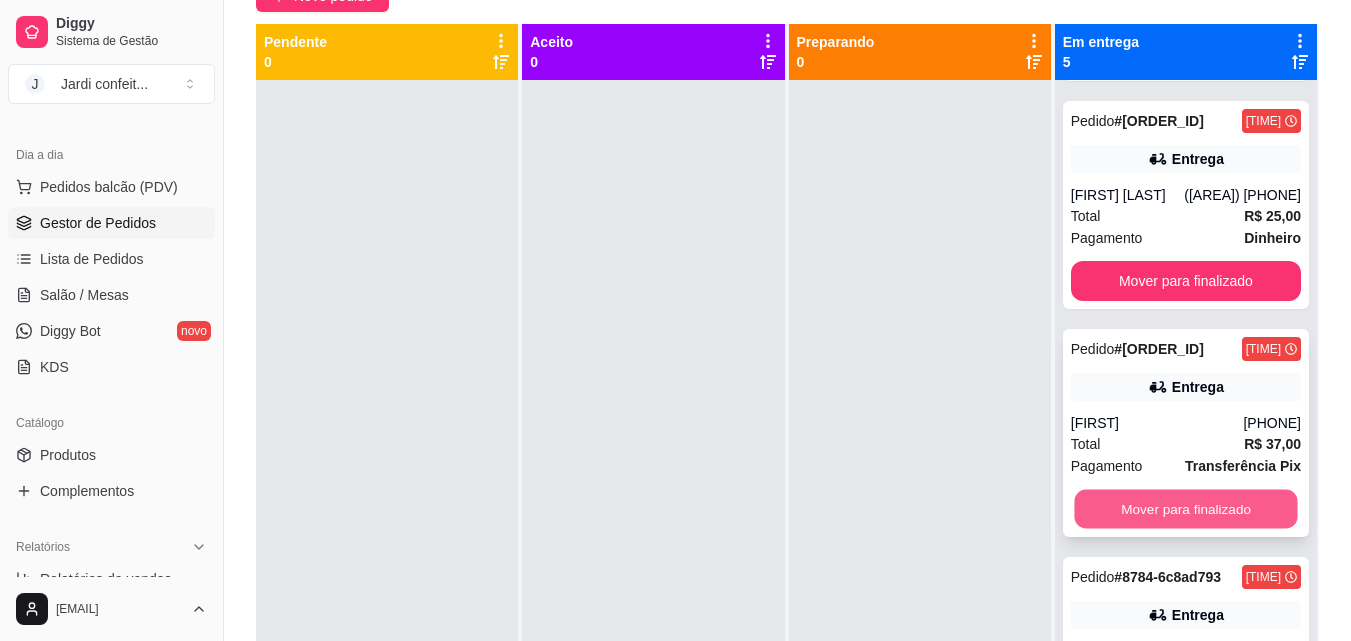click on "Mover para finalizado" at bounding box center [1185, 509] 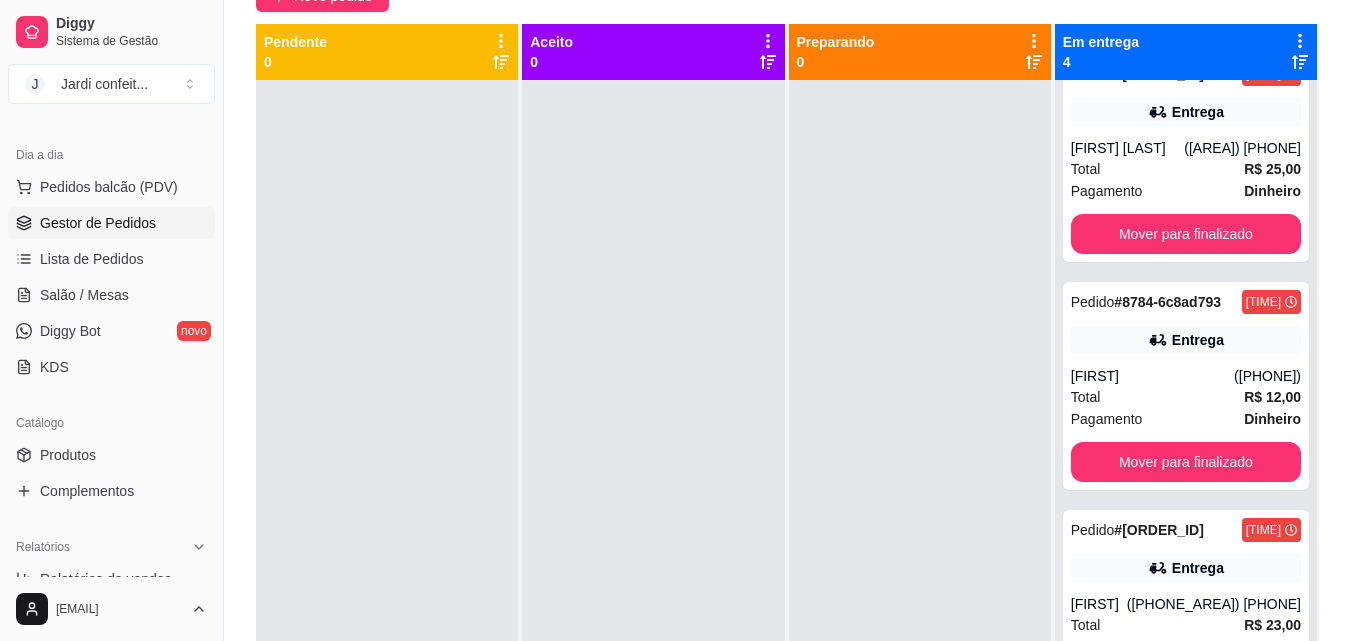 scroll, scrollTop: 291, scrollLeft: 0, axis: vertical 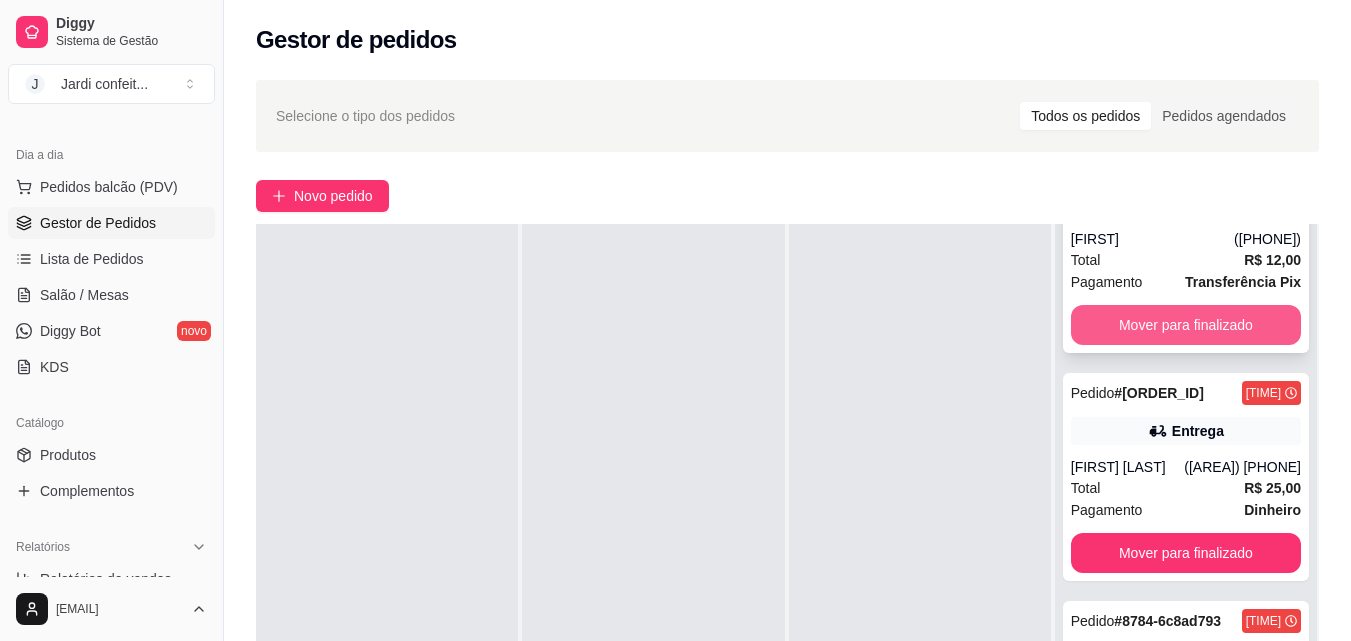 click on "Mover para finalizado" at bounding box center (1186, 325) 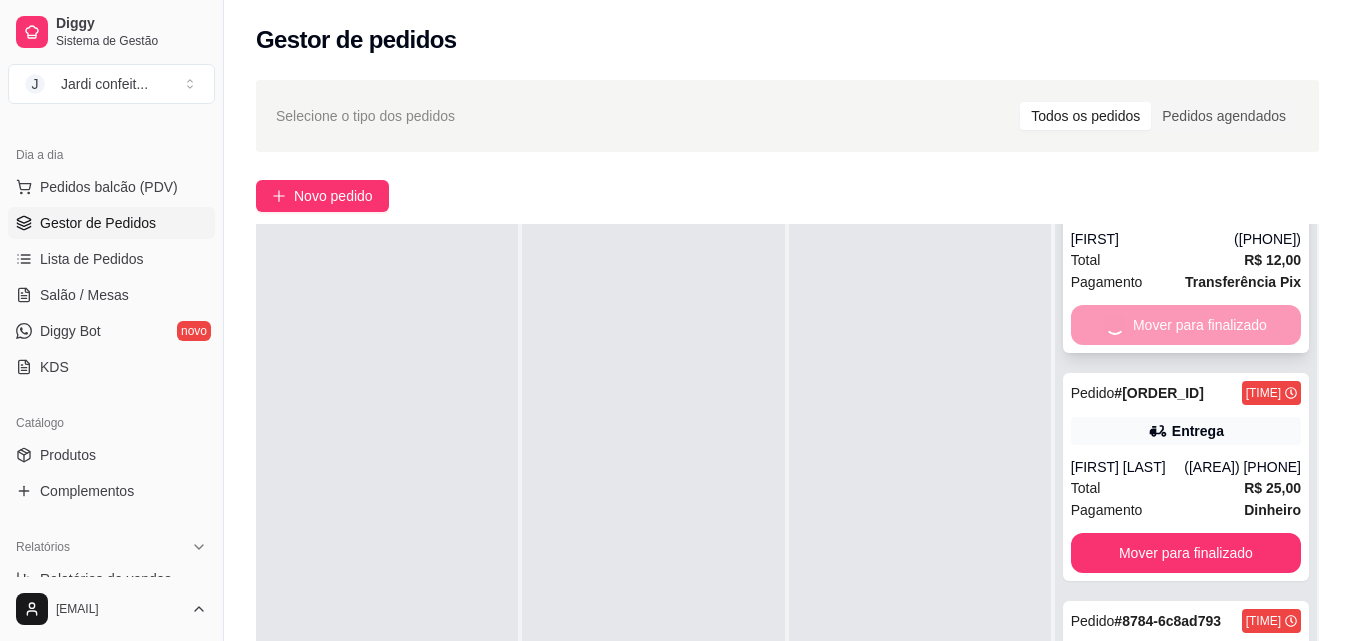 scroll, scrollTop: 0, scrollLeft: 0, axis: both 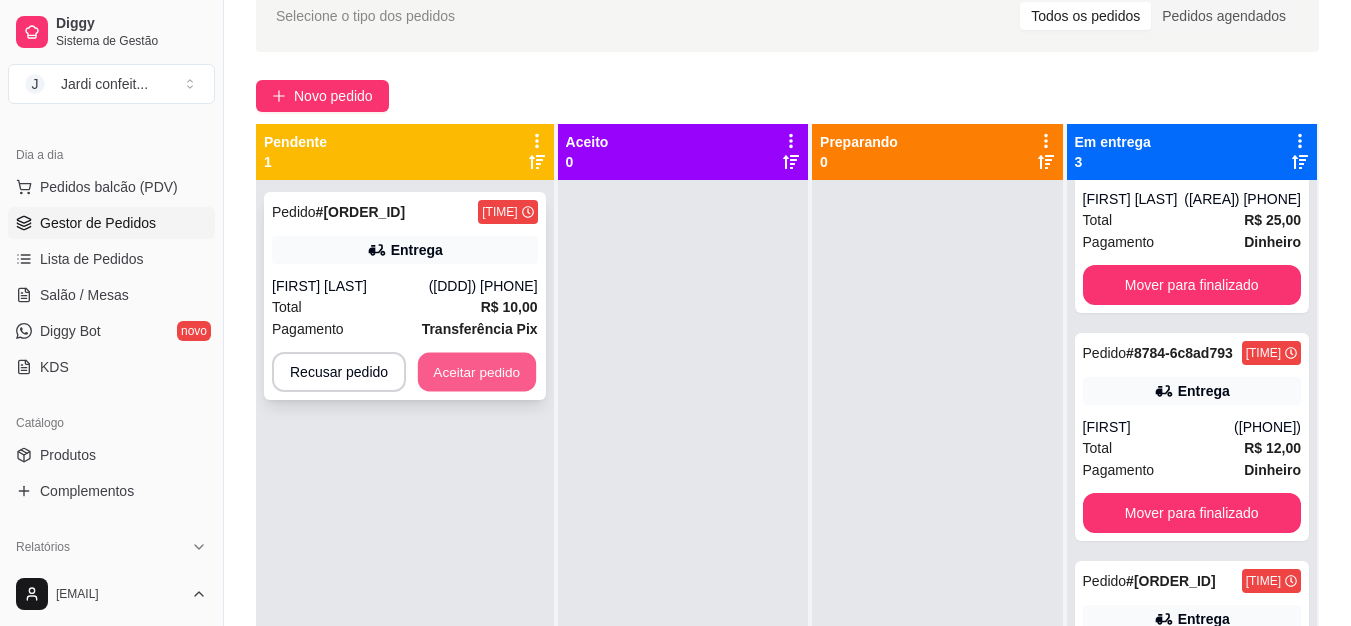click on "Aceitar pedido" at bounding box center (477, 372) 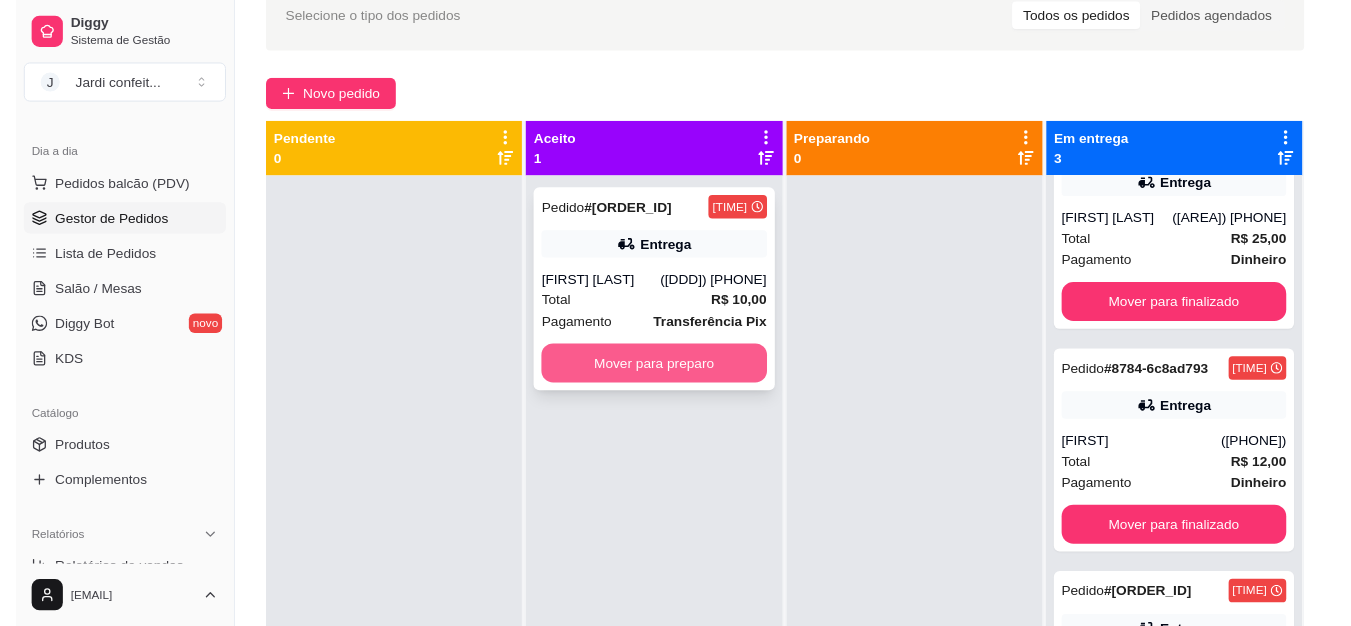 scroll, scrollTop: 63, scrollLeft: 0, axis: vertical 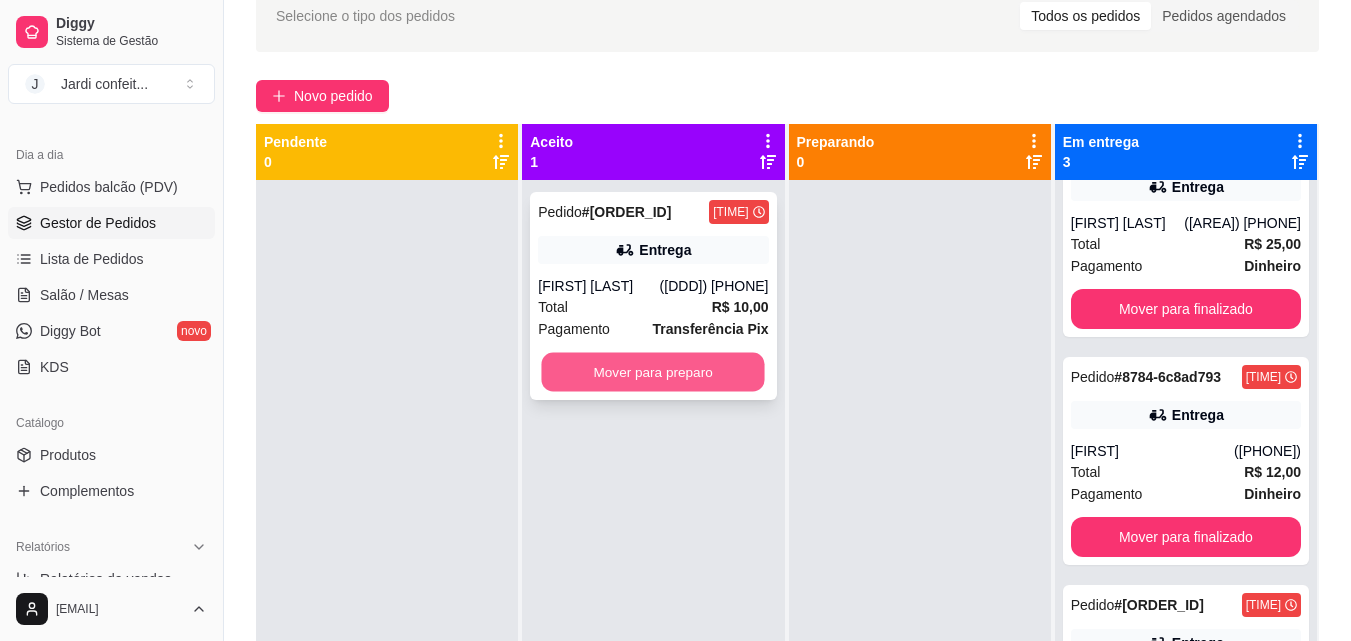 click on "Mover para preparo" at bounding box center [653, 372] 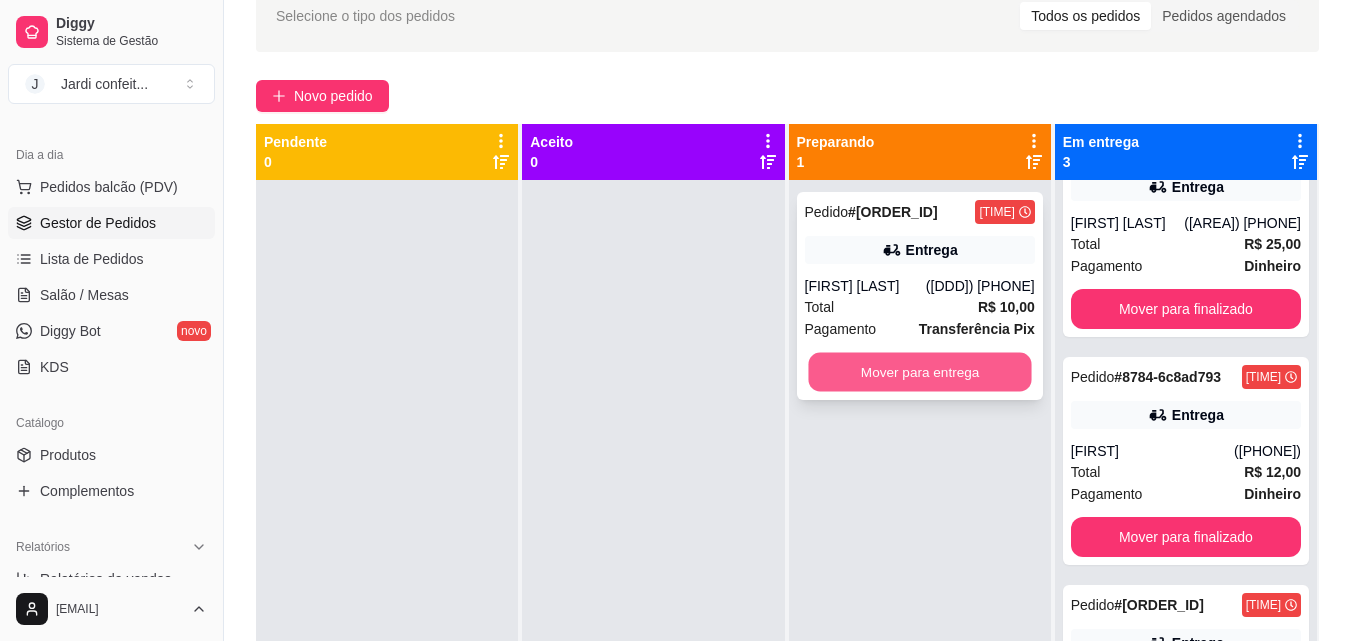 click on "Mover para entrega" at bounding box center [919, 372] 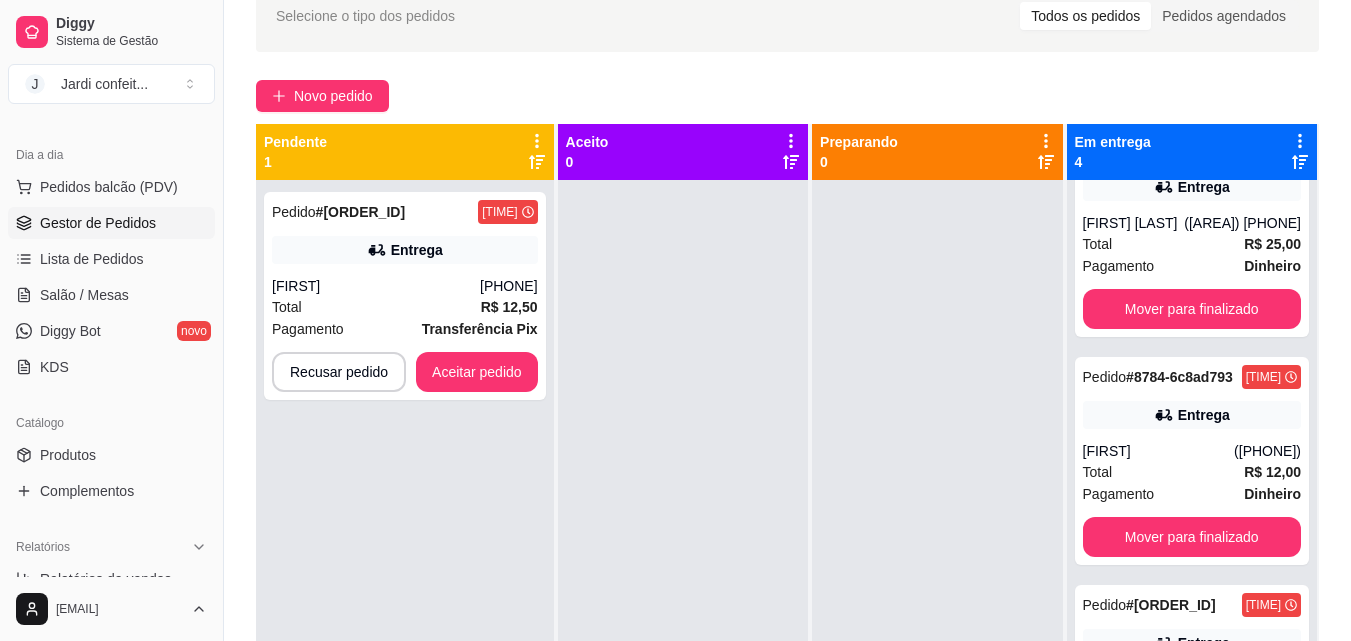 drag, startPoint x: 593, startPoint y: 422, endPoint x: 543, endPoint y: 432, distance: 50.990196 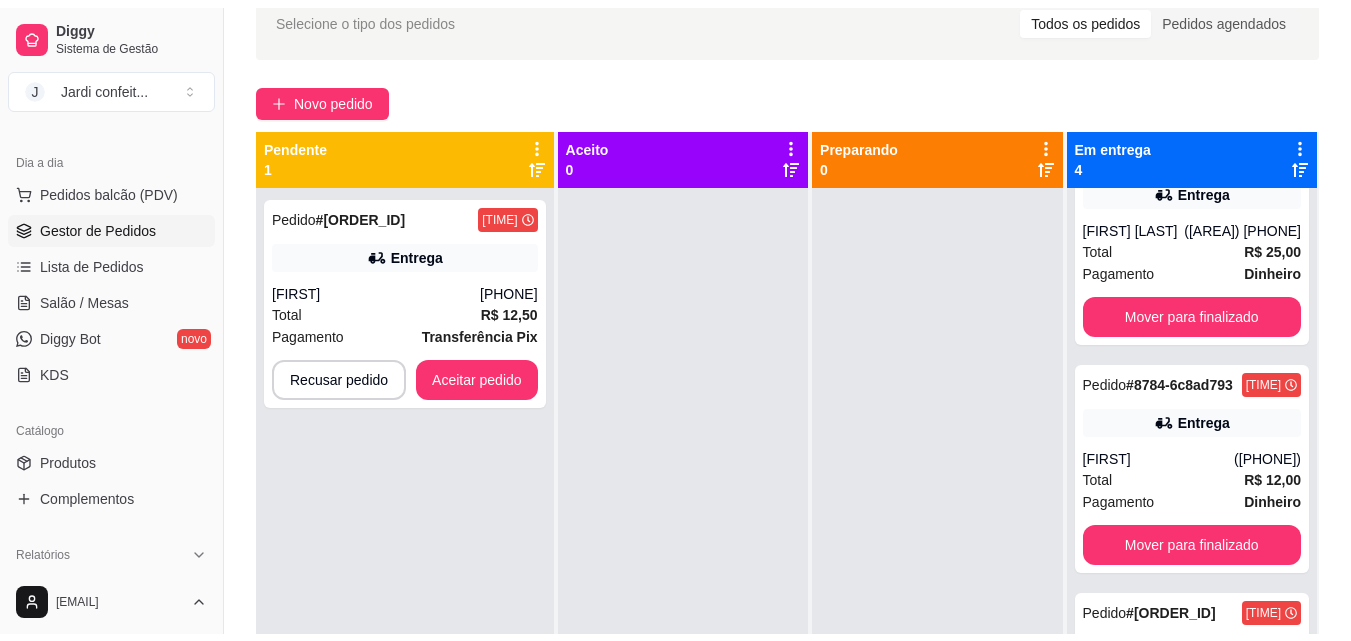 scroll, scrollTop: 87, scrollLeft: 0, axis: vertical 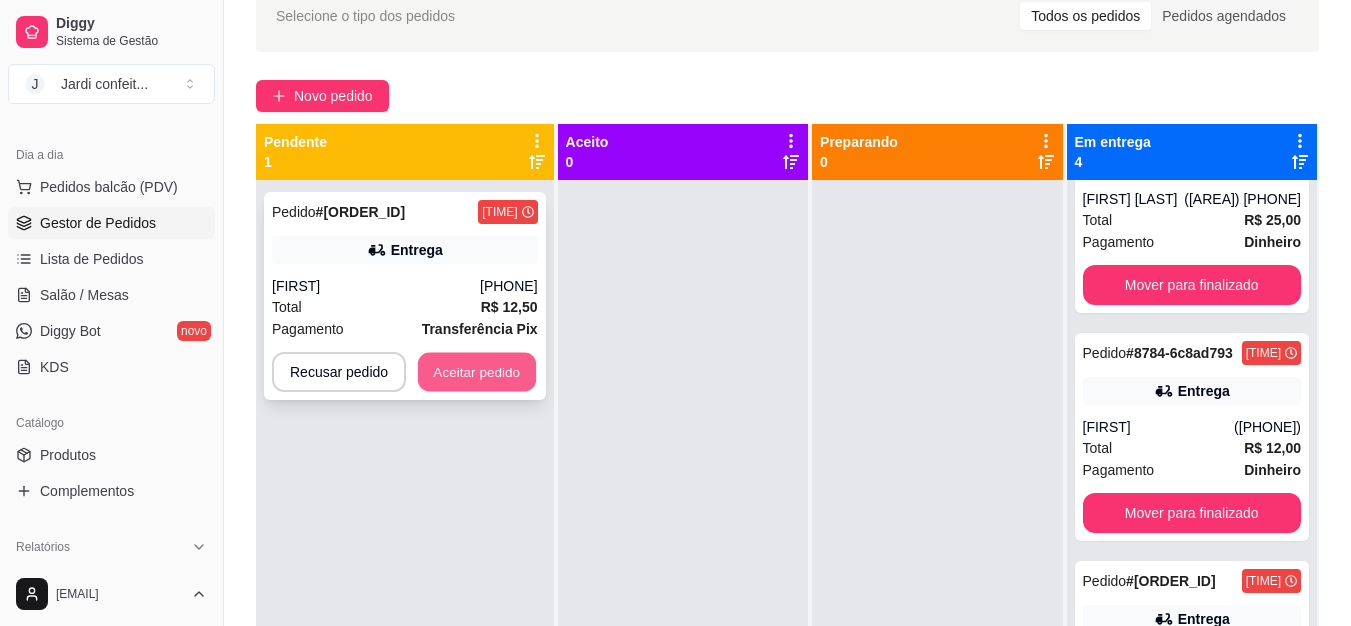 click on "Aceitar pedido" at bounding box center (477, 372) 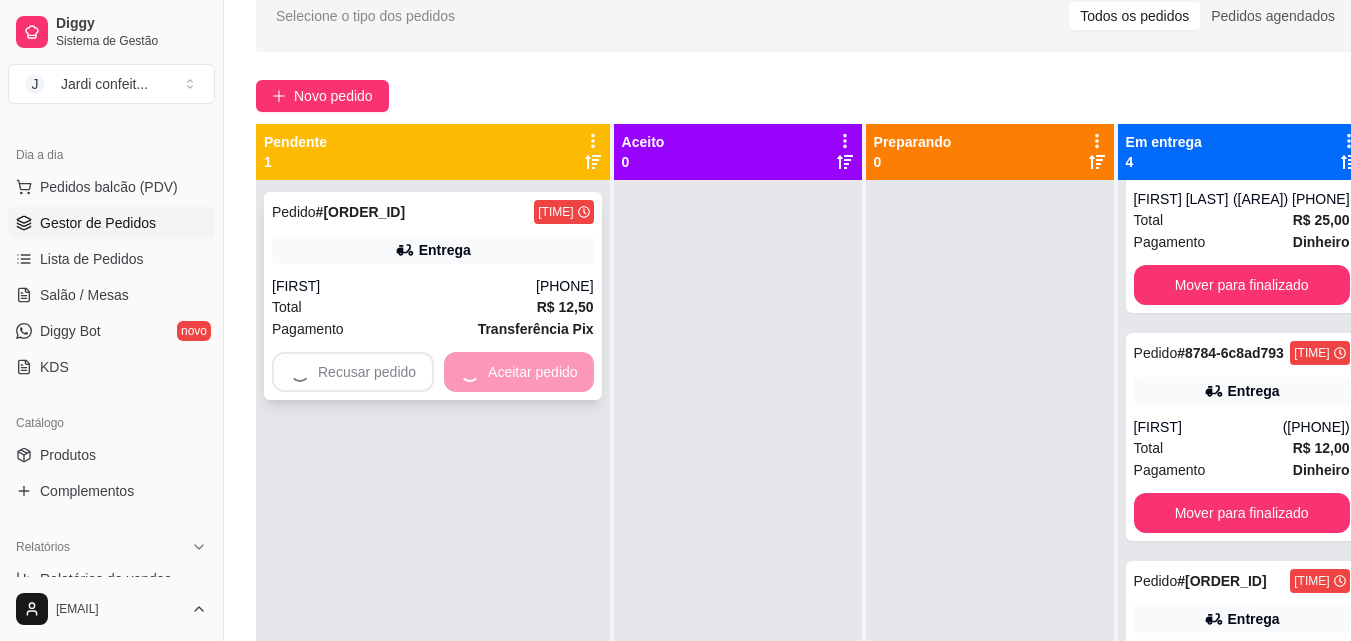 scroll, scrollTop: 63, scrollLeft: 0, axis: vertical 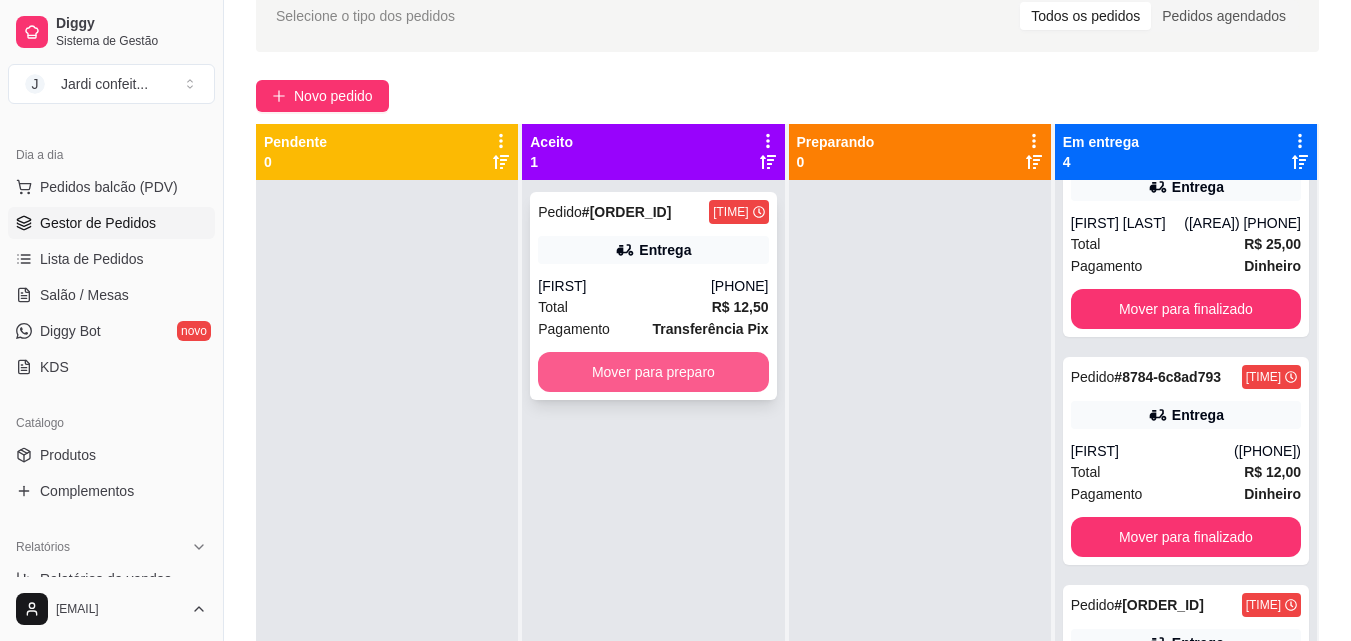 click on "Mover para preparo" at bounding box center (653, 372) 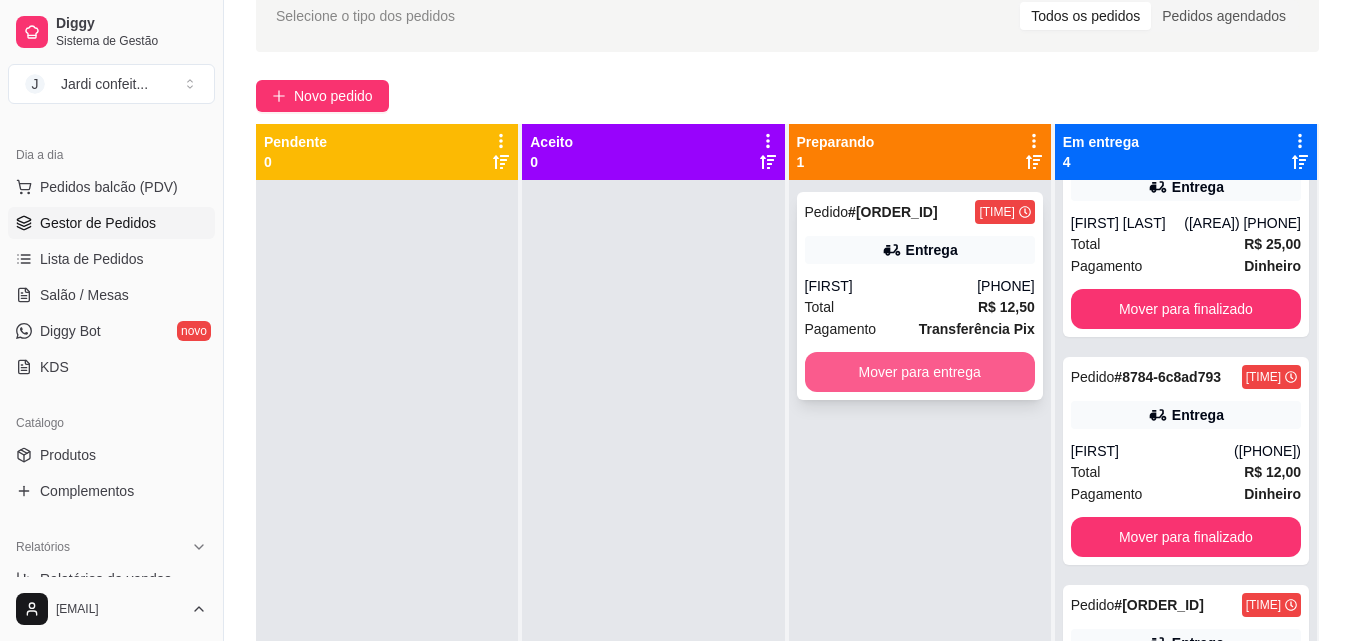 click on "Mover para entrega" at bounding box center [920, 372] 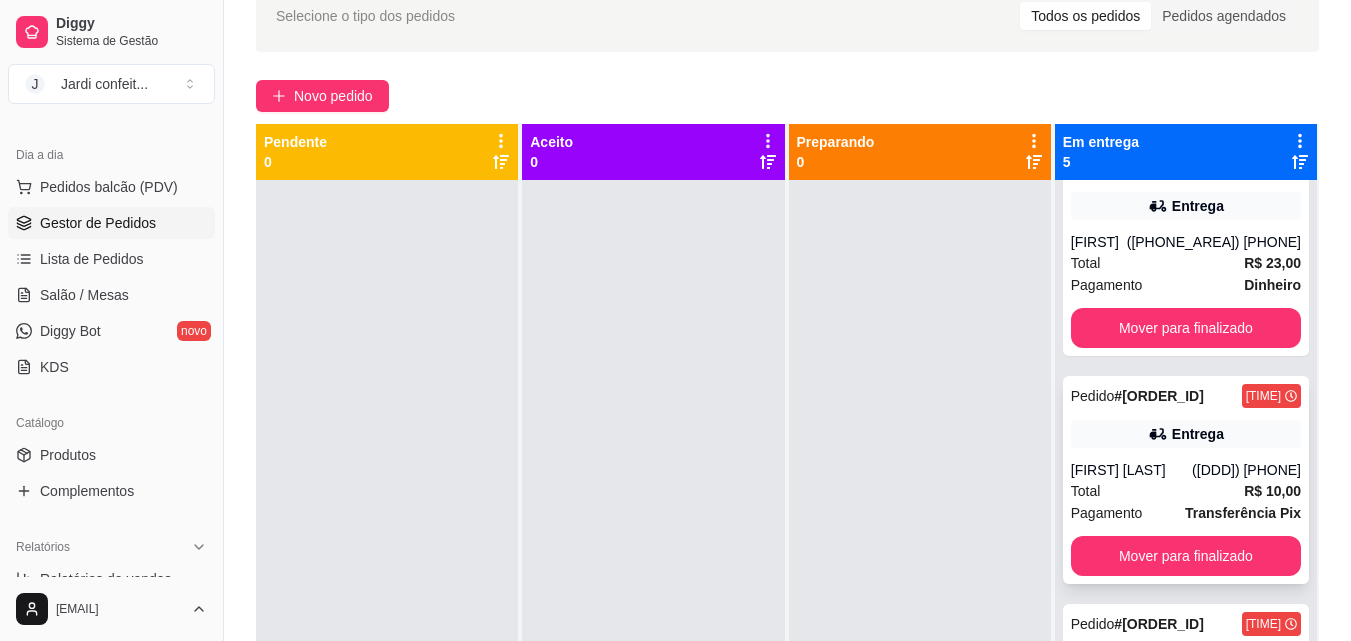 scroll, scrollTop: 519, scrollLeft: 0, axis: vertical 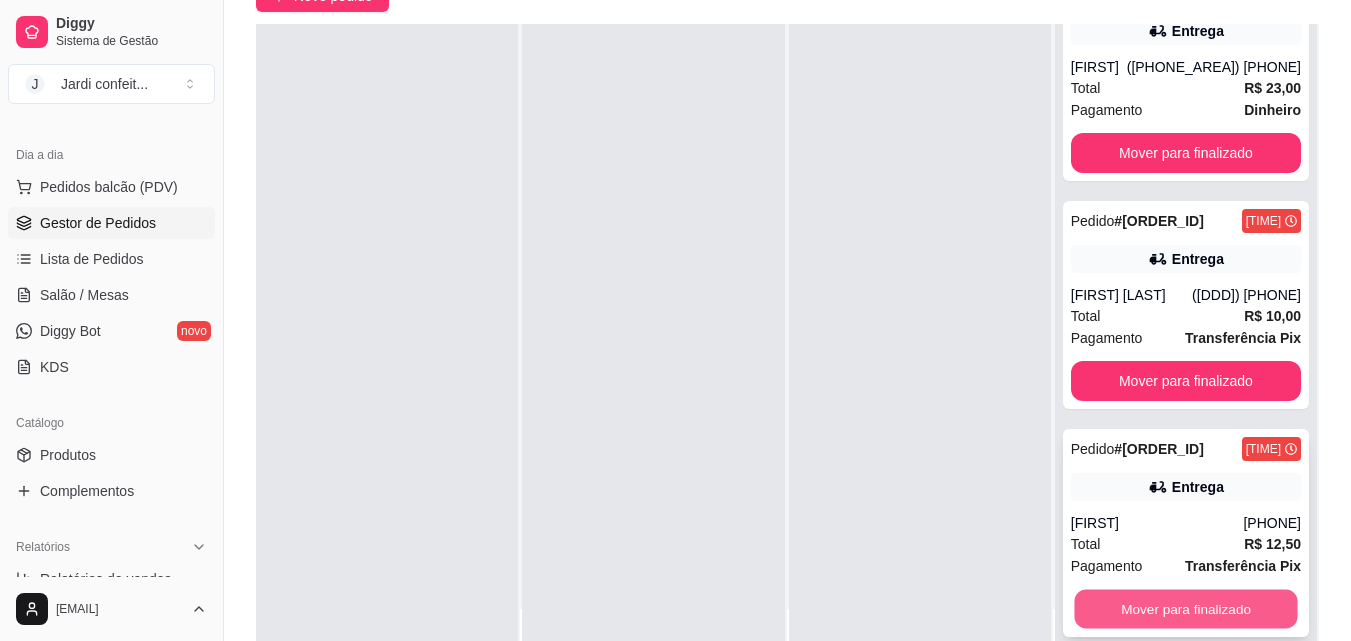 click on "Mover para finalizado" at bounding box center [1185, 609] 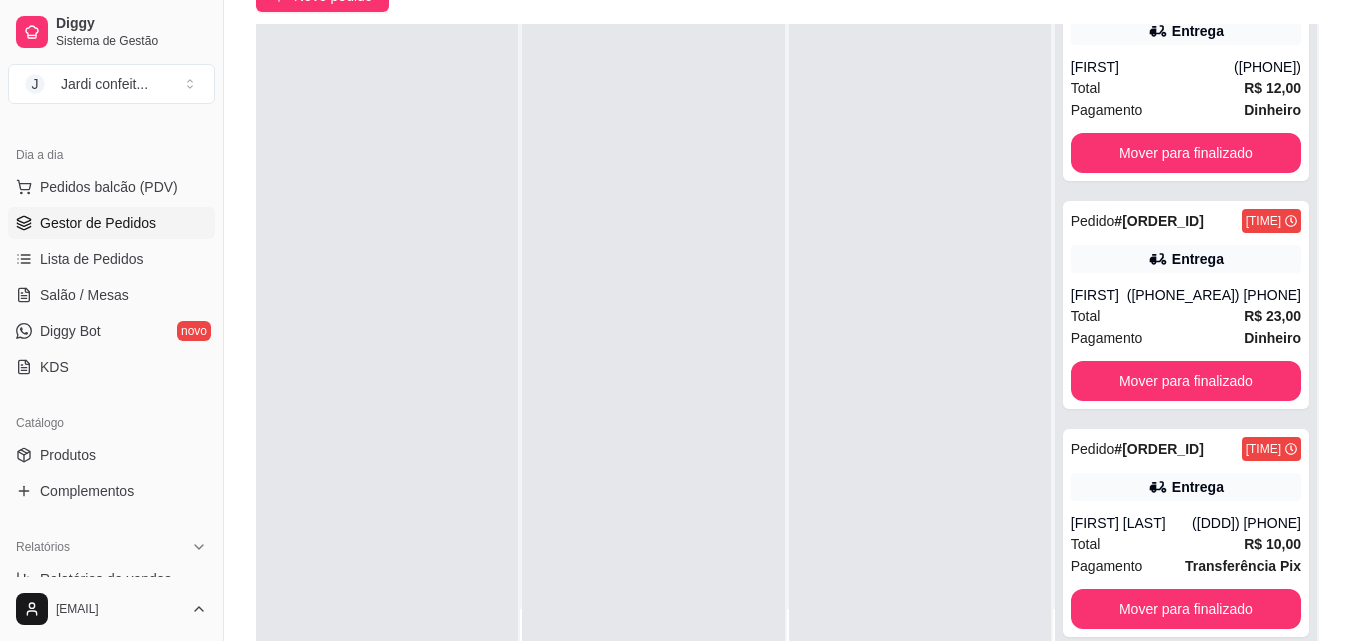 scroll, scrollTop: 291, scrollLeft: 0, axis: vertical 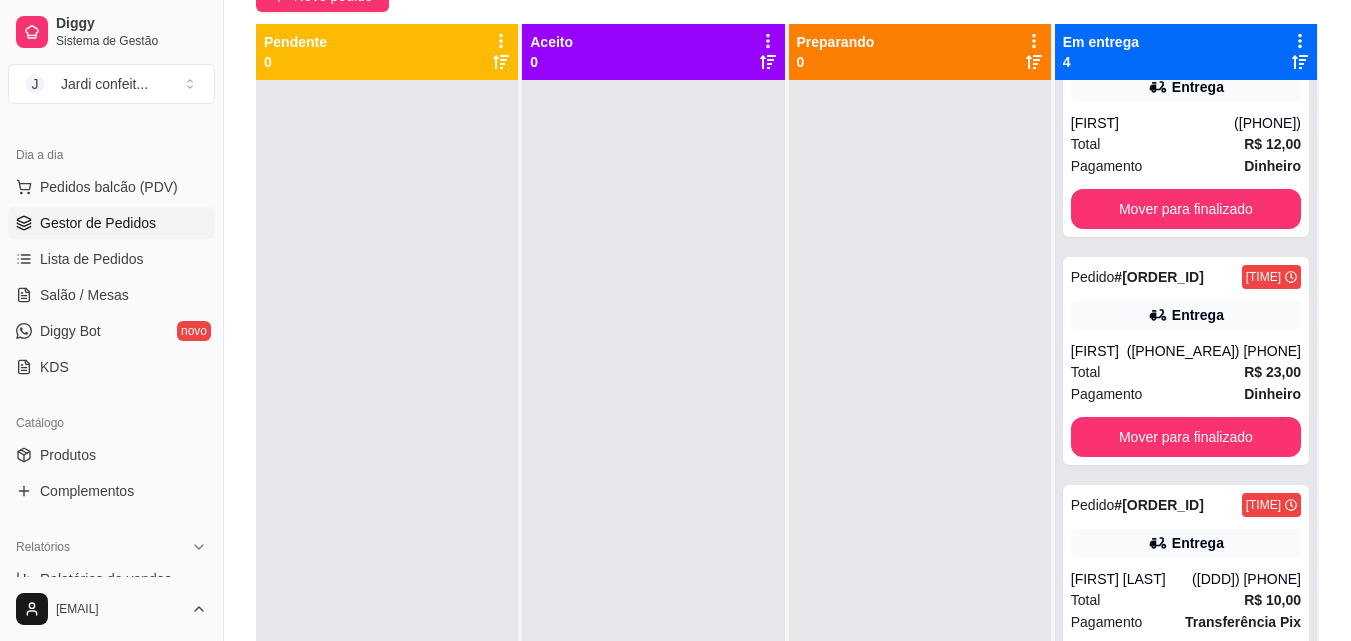 click at bounding box center (653, 400) 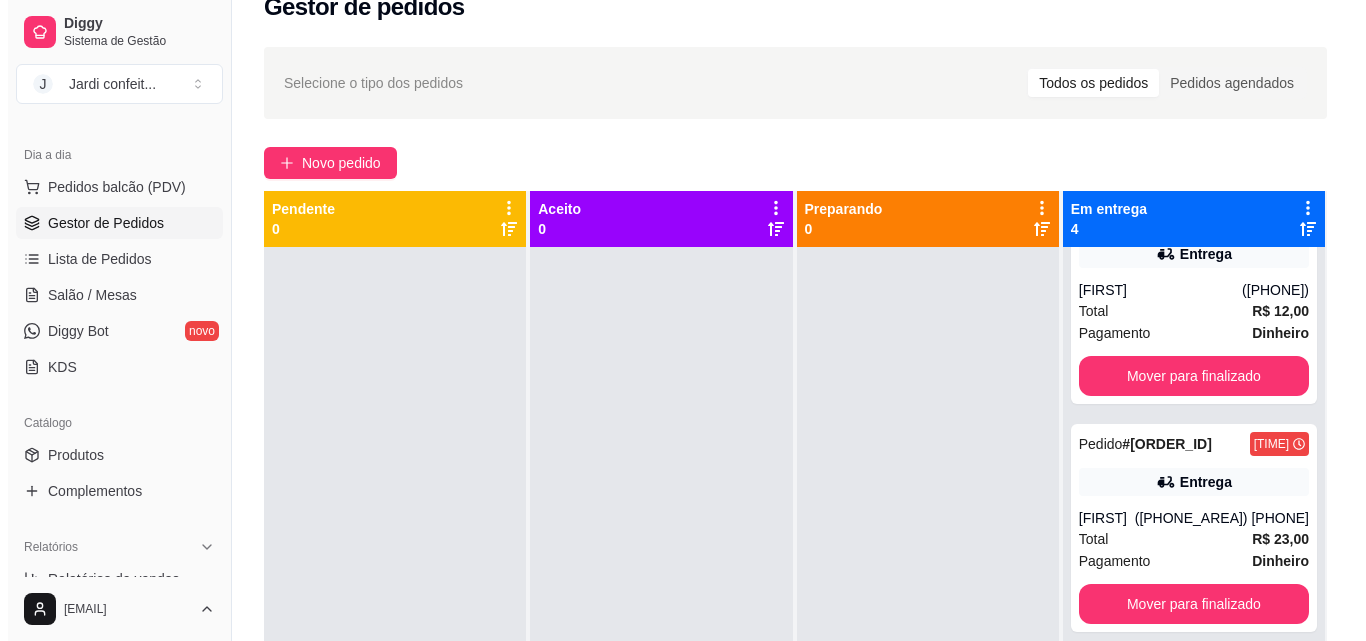 scroll, scrollTop: 0, scrollLeft: 0, axis: both 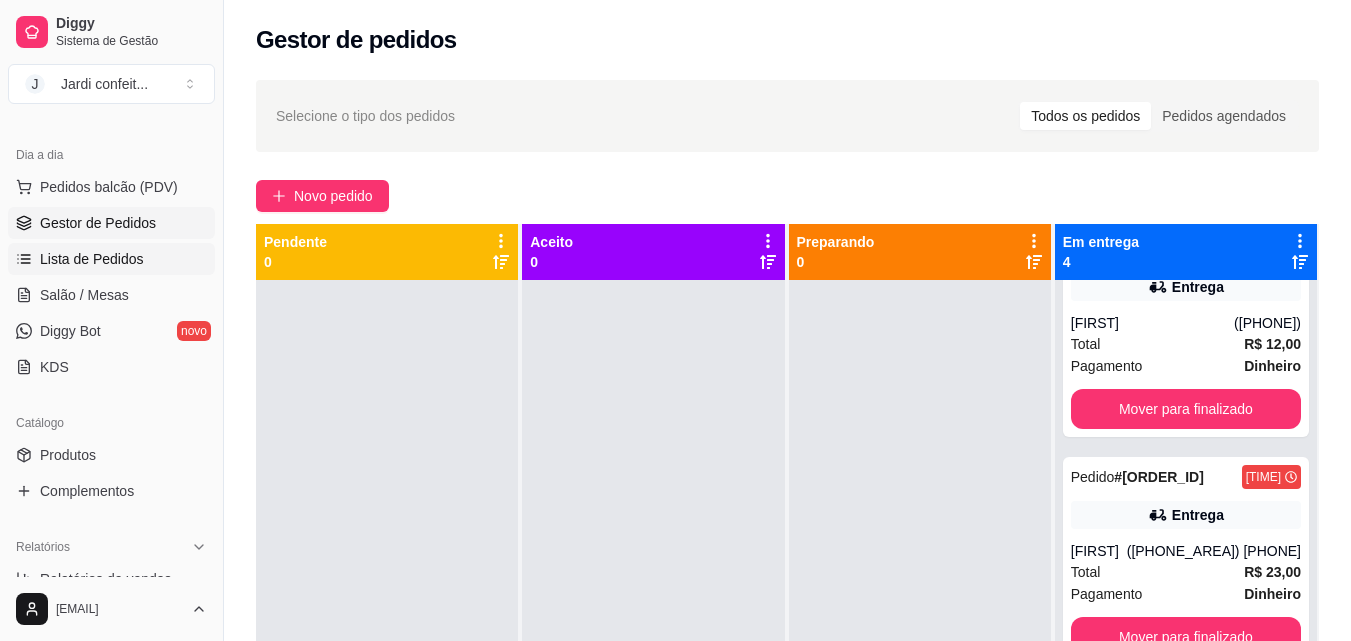 click on "Lista de Pedidos" at bounding box center [92, 259] 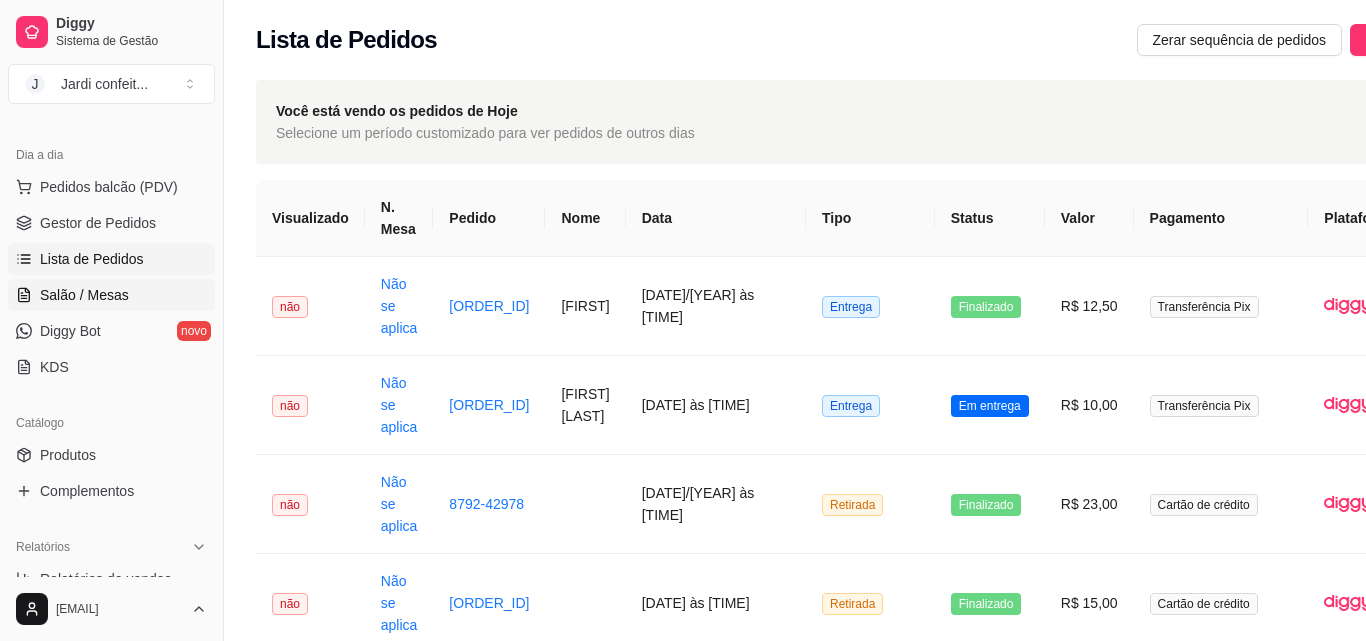 click on "Salão / Mesas" at bounding box center (84, 295) 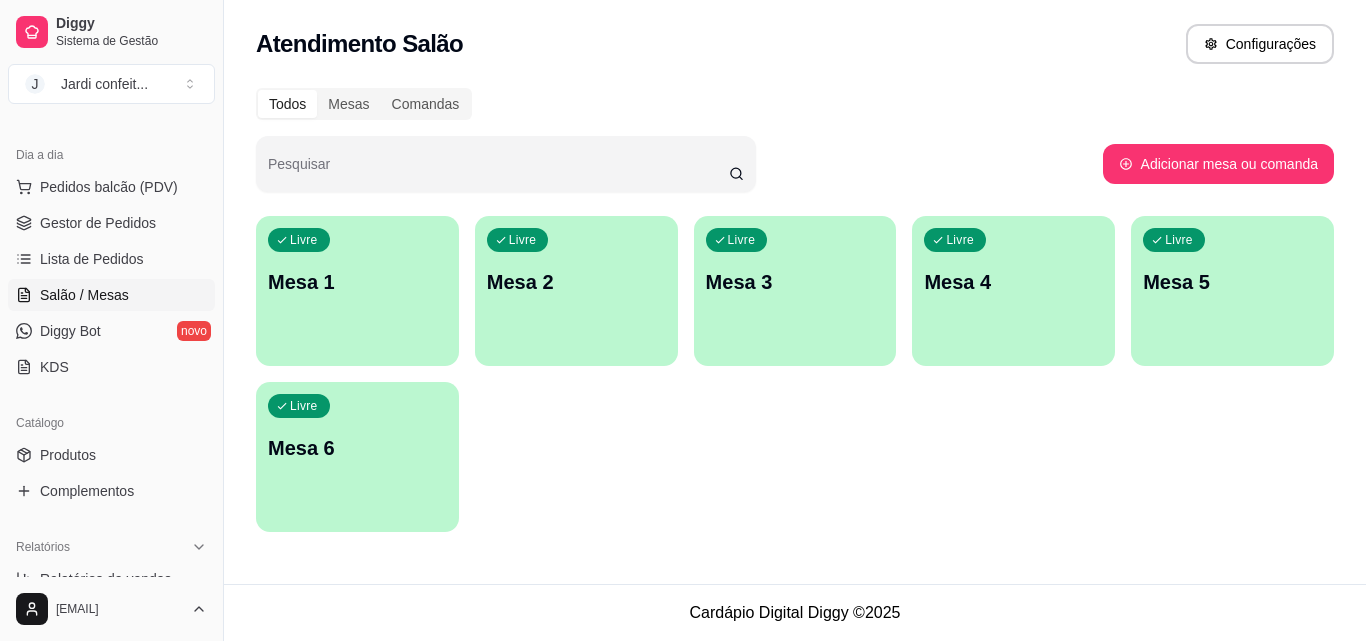 click on "Livre Mesa 1" at bounding box center [357, 279] 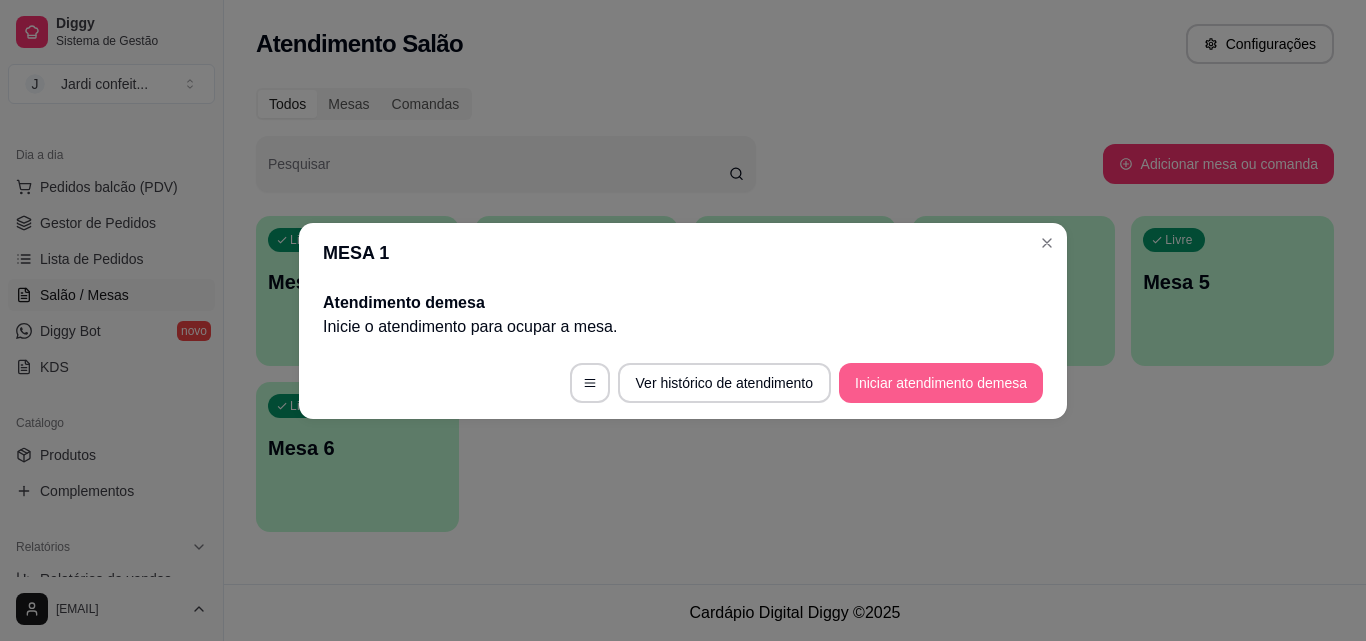 click on "Iniciar atendimento de  mesa" at bounding box center [941, 383] 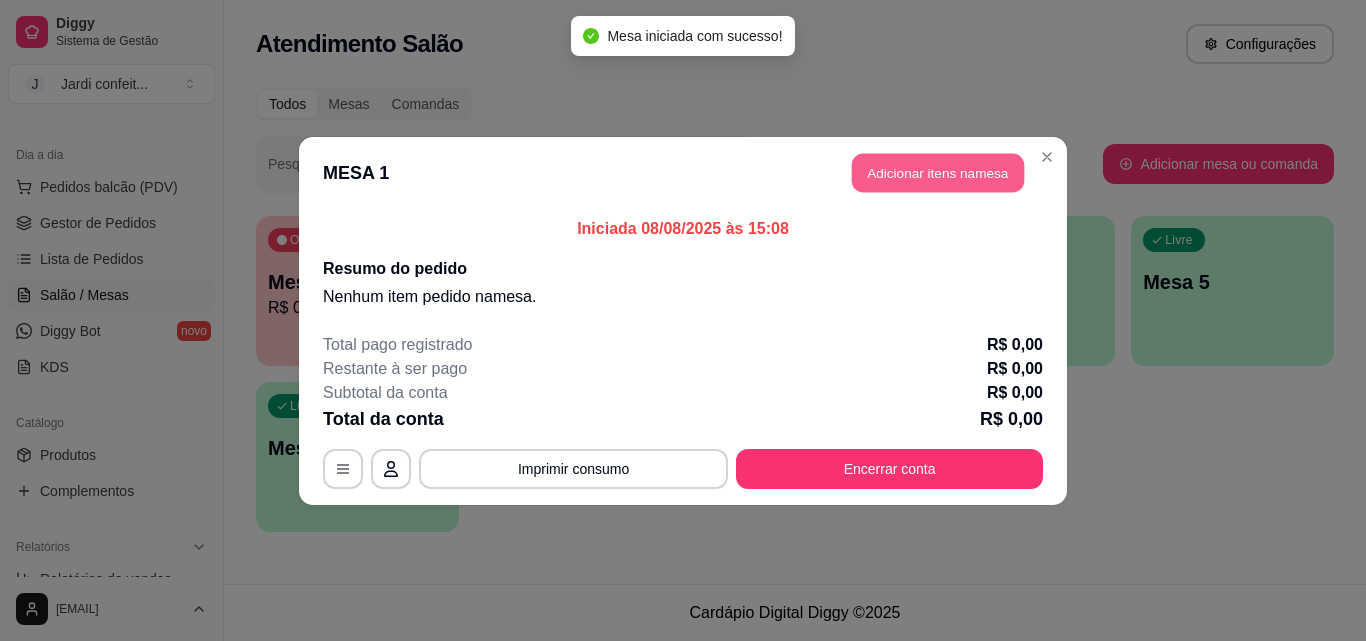click on "Adicionar itens na  mesa" at bounding box center (938, 172) 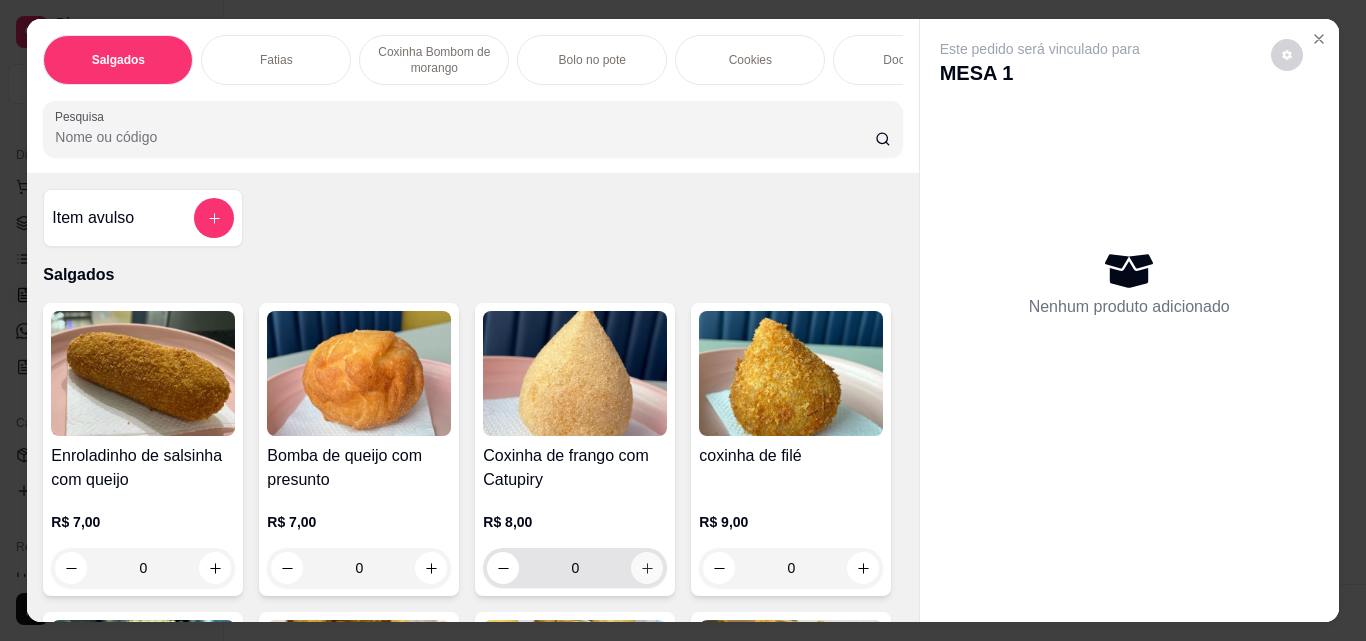 scroll, scrollTop: 100, scrollLeft: 0, axis: vertical 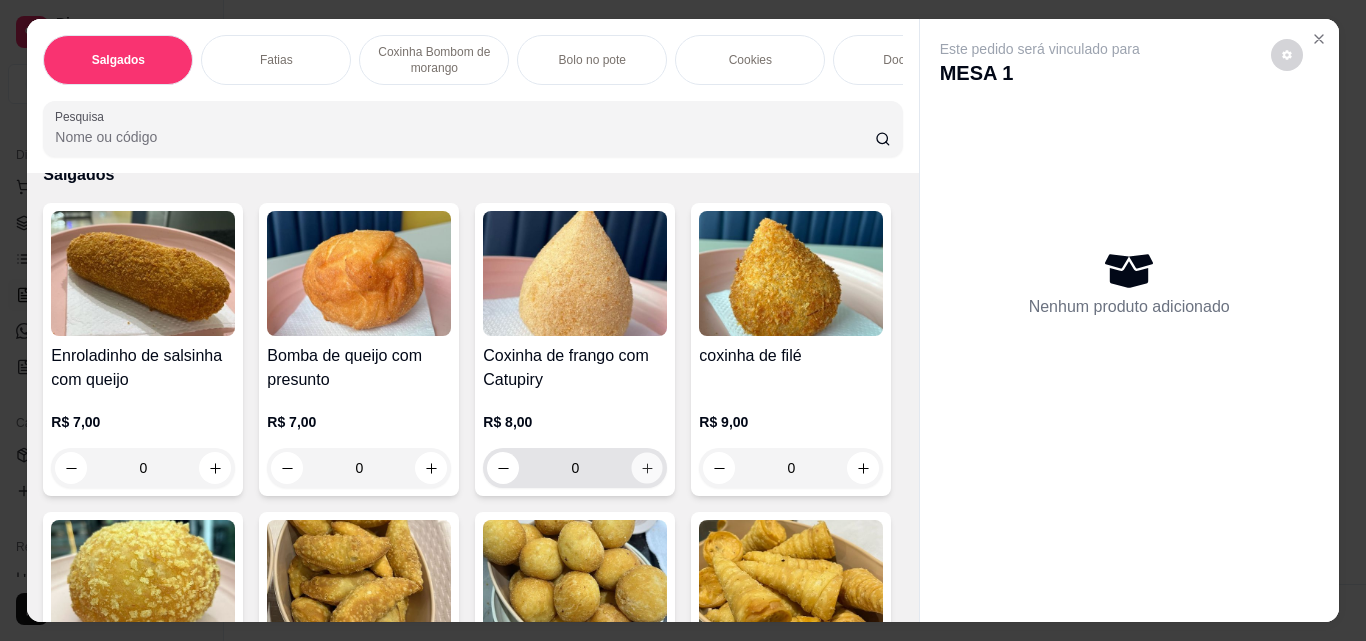 click at bounding box center (647, 468) 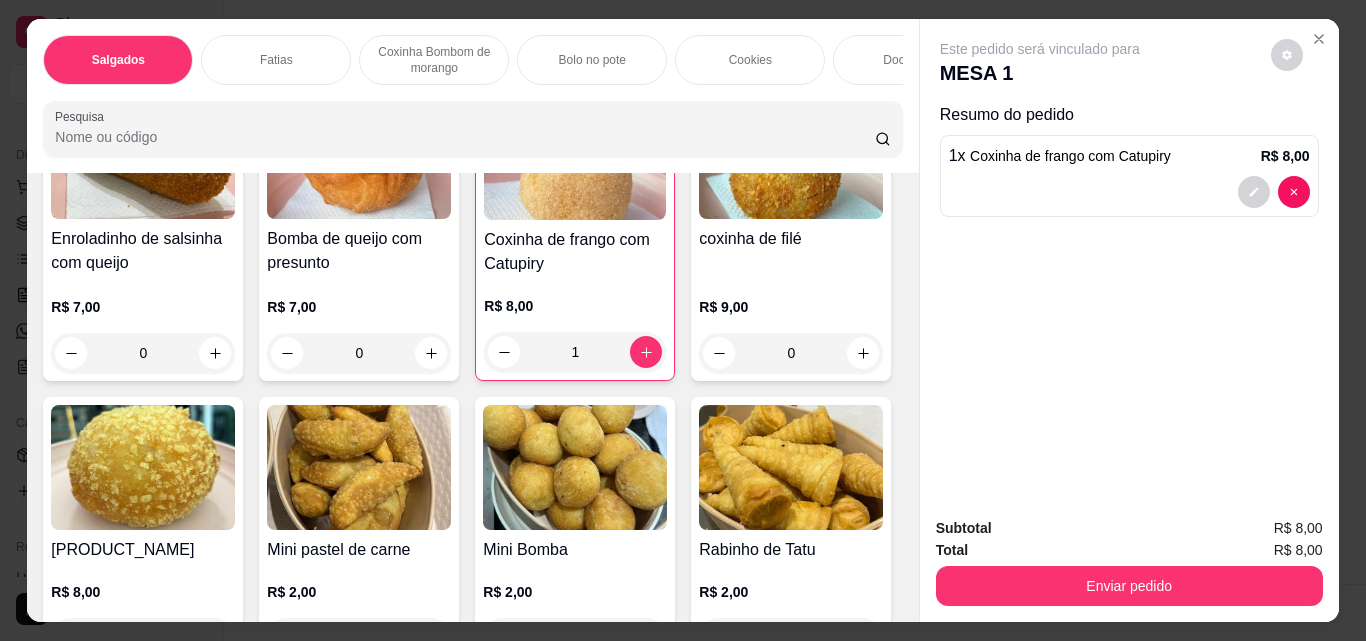 scroll, scrollTop: 300, scrollLeft: 0, axis: vertical 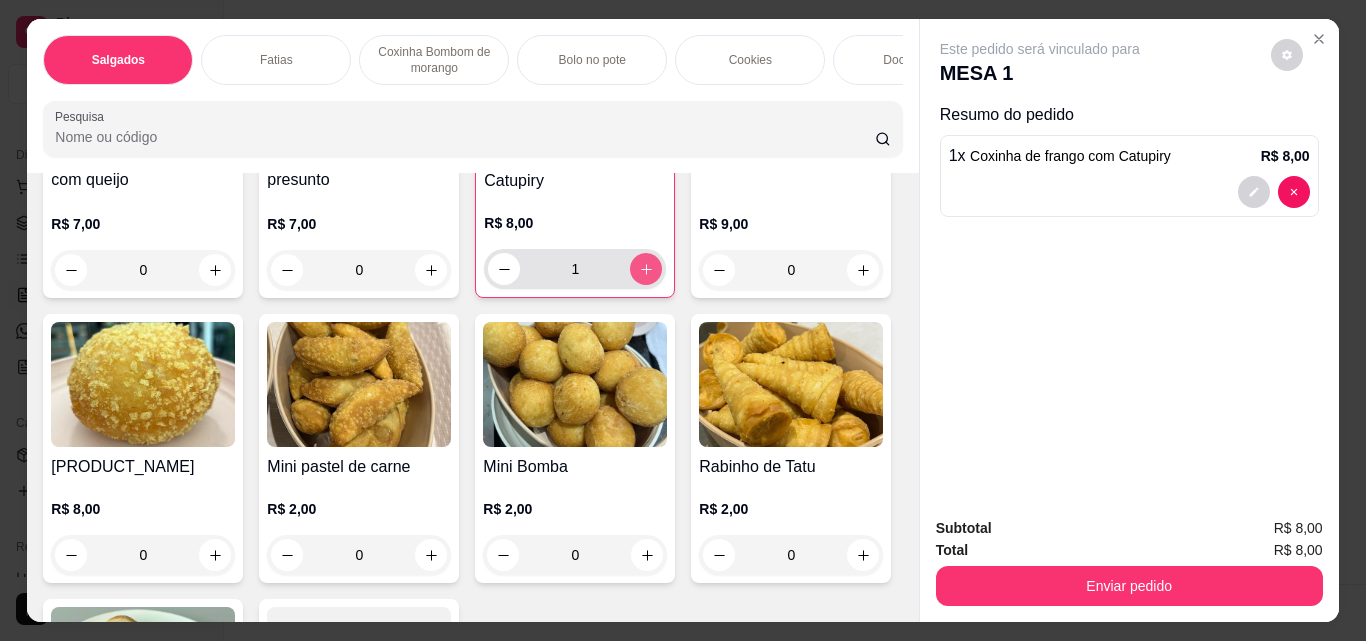 click at bounding box center [646, 269] 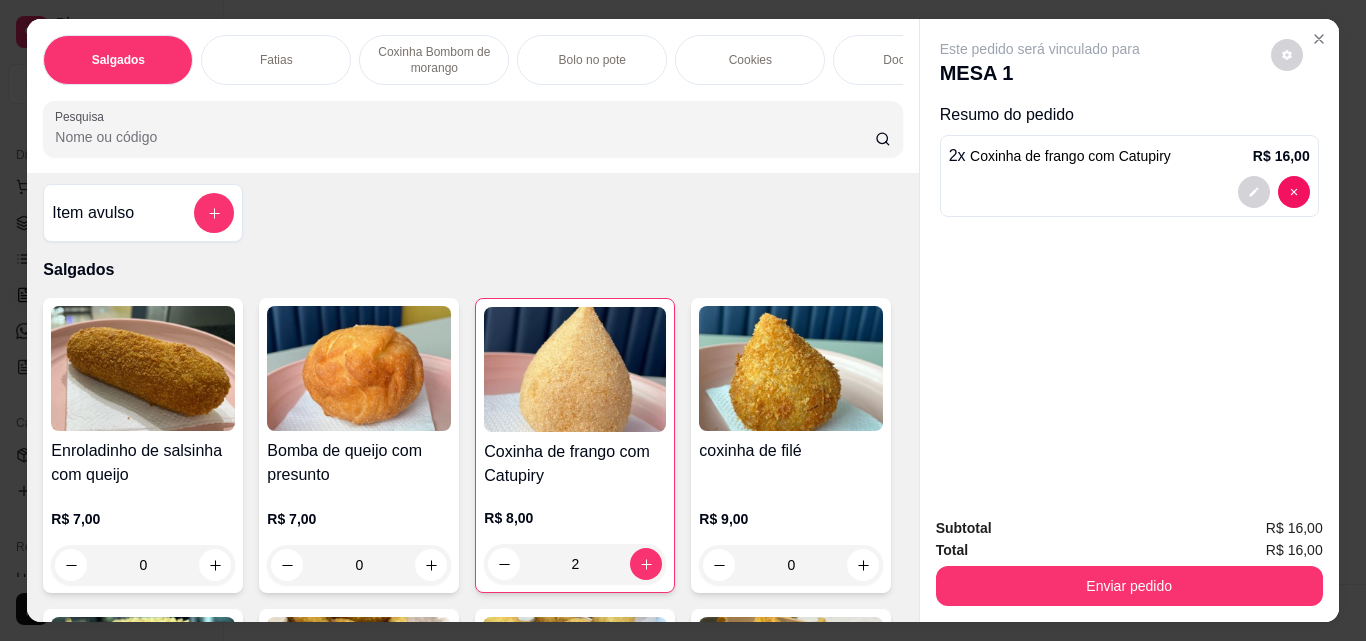 scroll, scrollTop: 0, scrollLeft: 0, axis: both 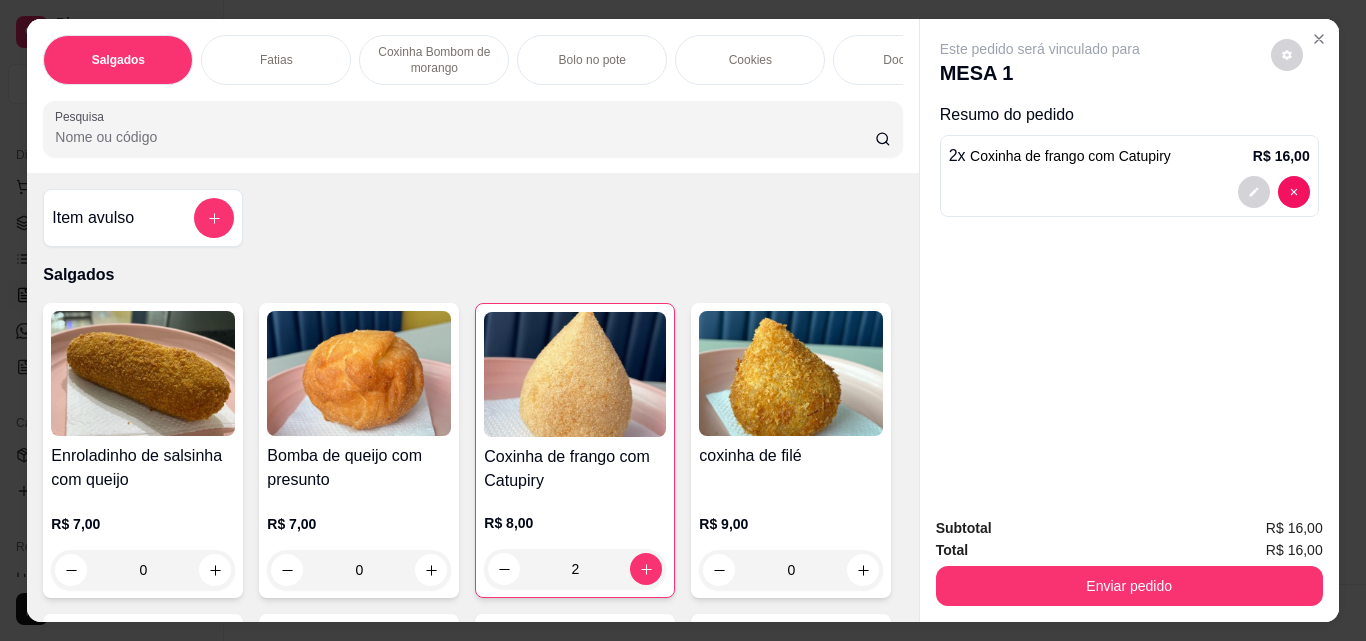 click on "Fatias" at bounding box center [276, 60] 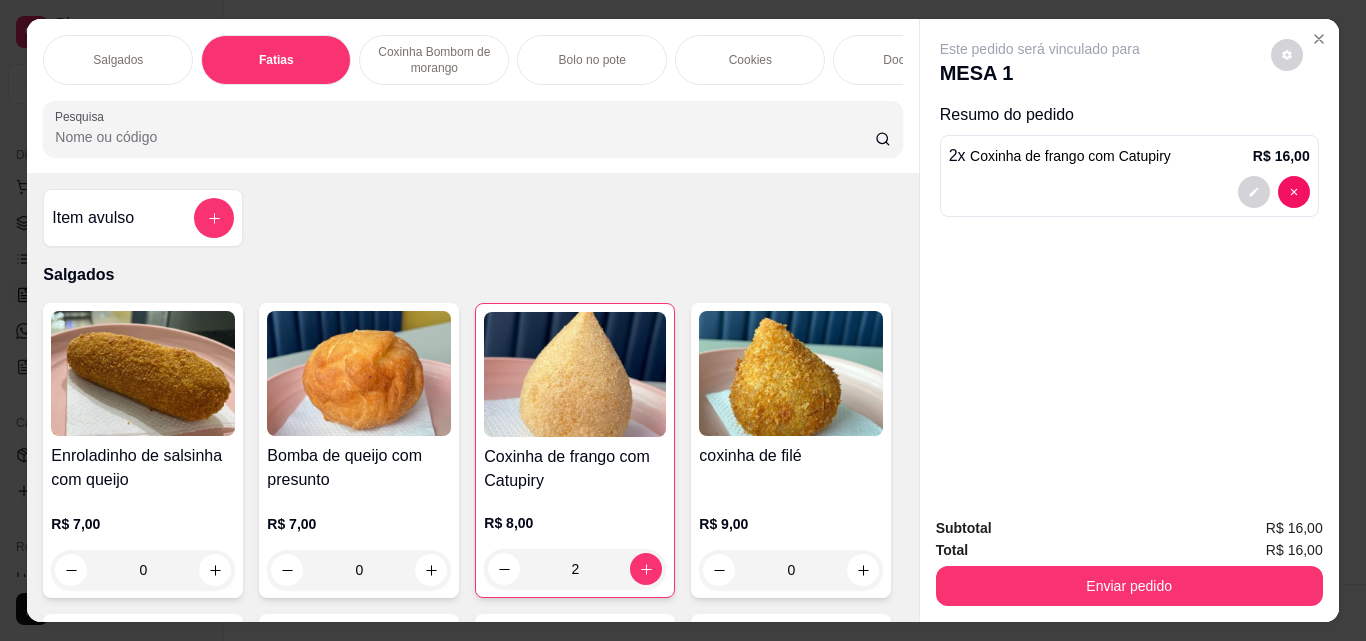 scroll, scrollTop: 1344, scrollLeft: 0, axis: vertical 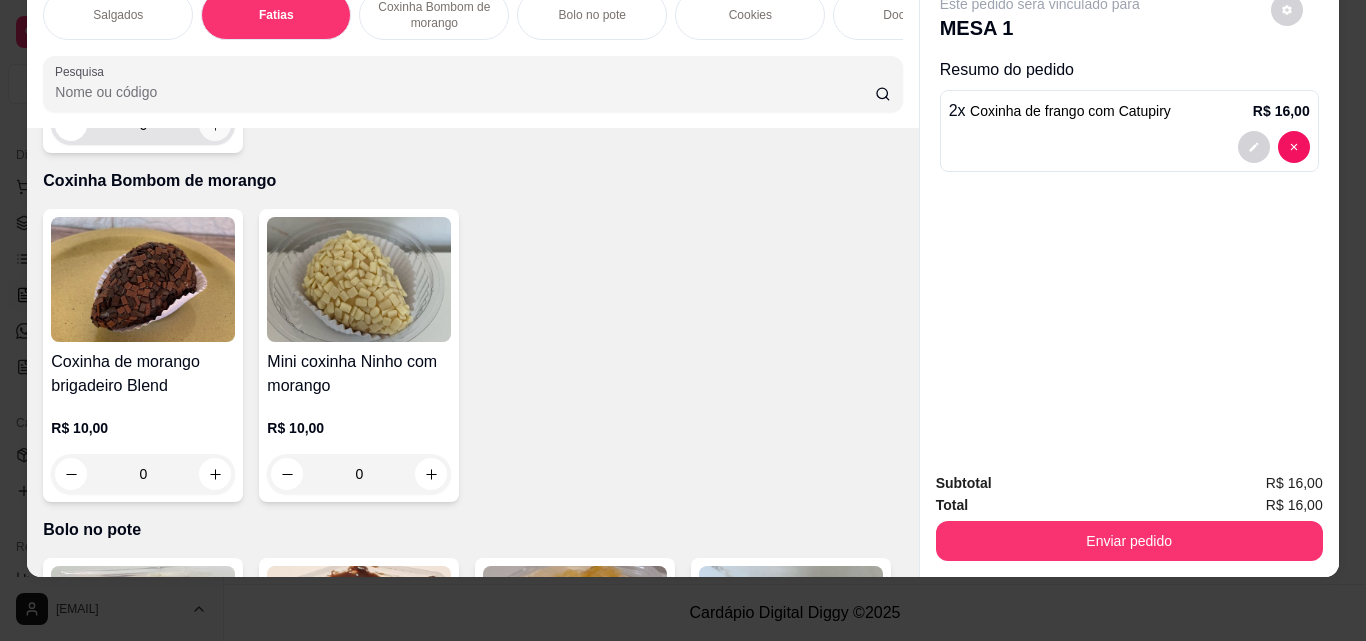 click at bounding box center (215, 125) 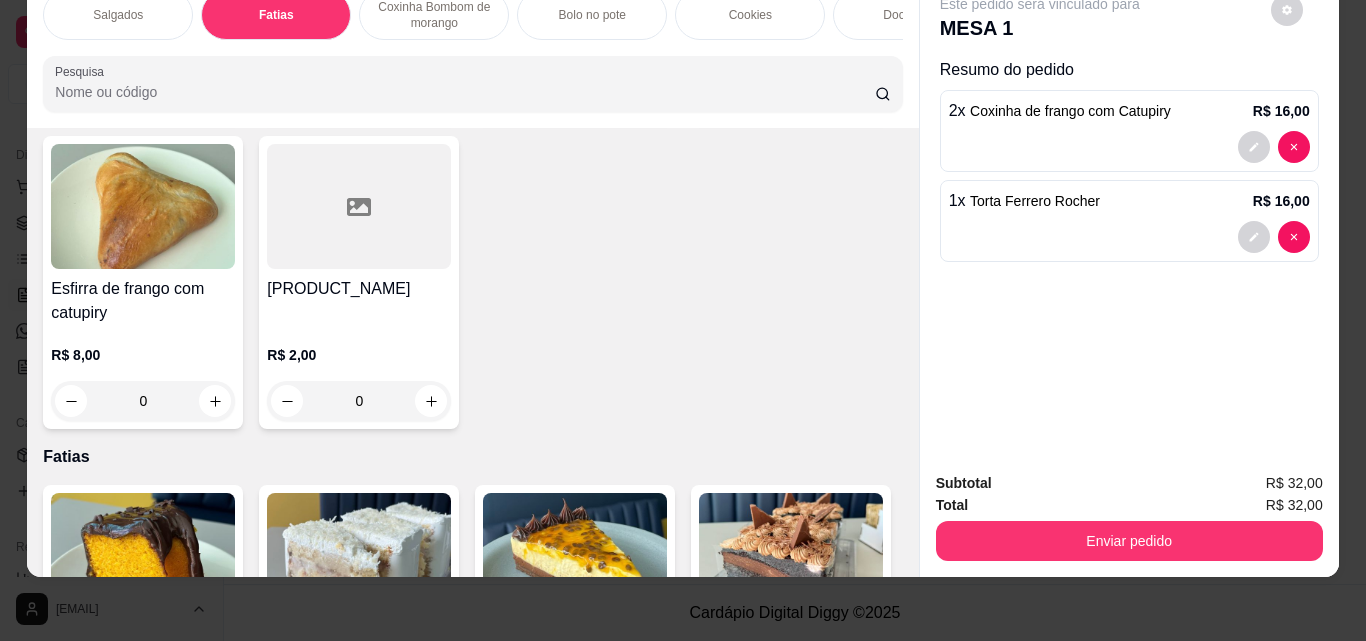 scroll, scrollTop: 644, scrollLeft: 0, axis: vertical 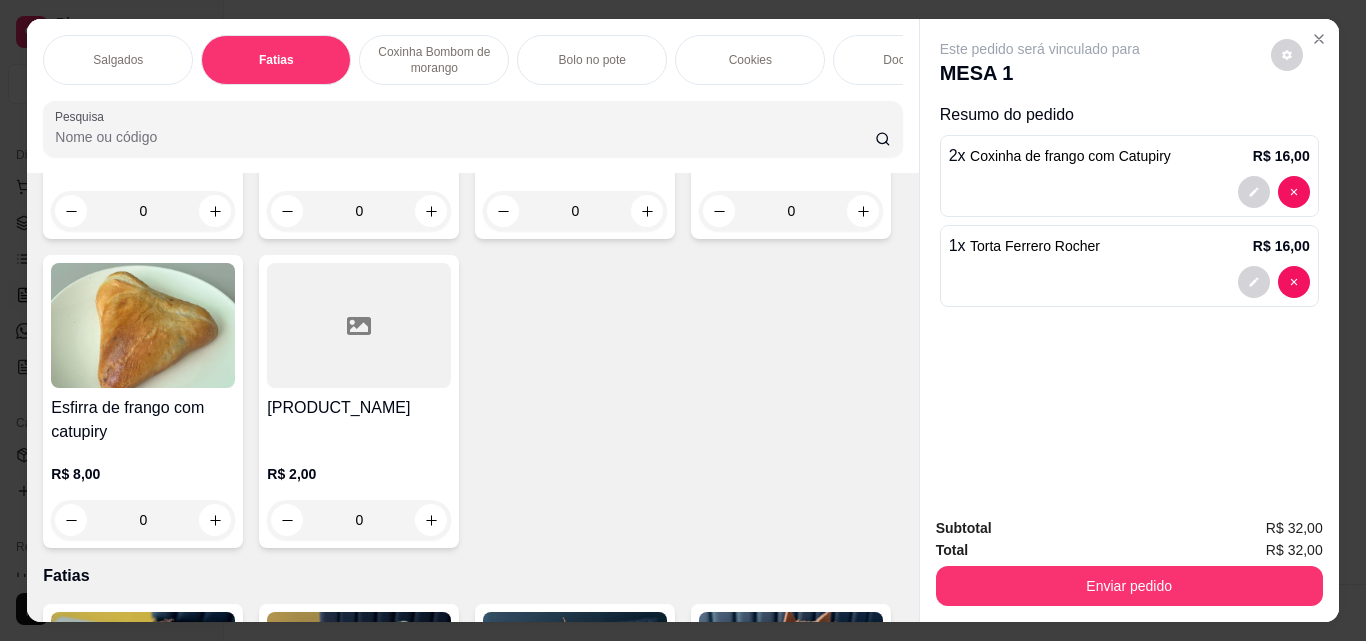 click on "Bolo no pote" at bounding box center (592, 60) 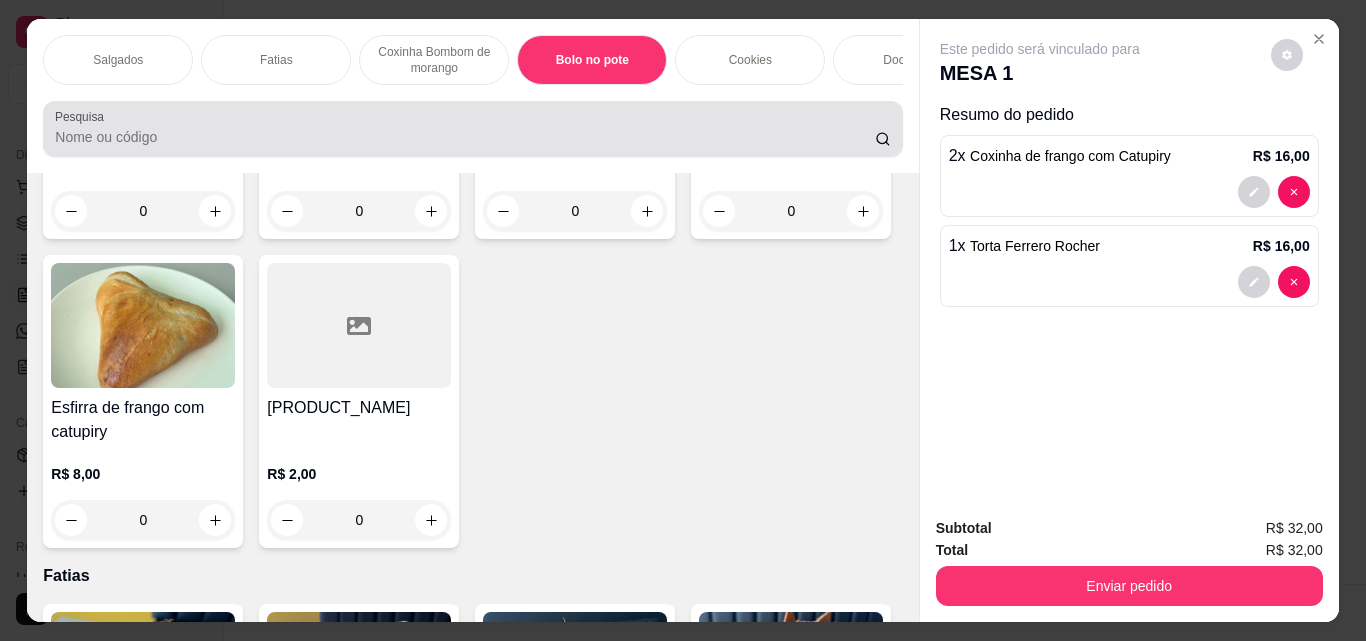 scroll, scrollTop: 2345, scrollLeft: 0, axis: vertical 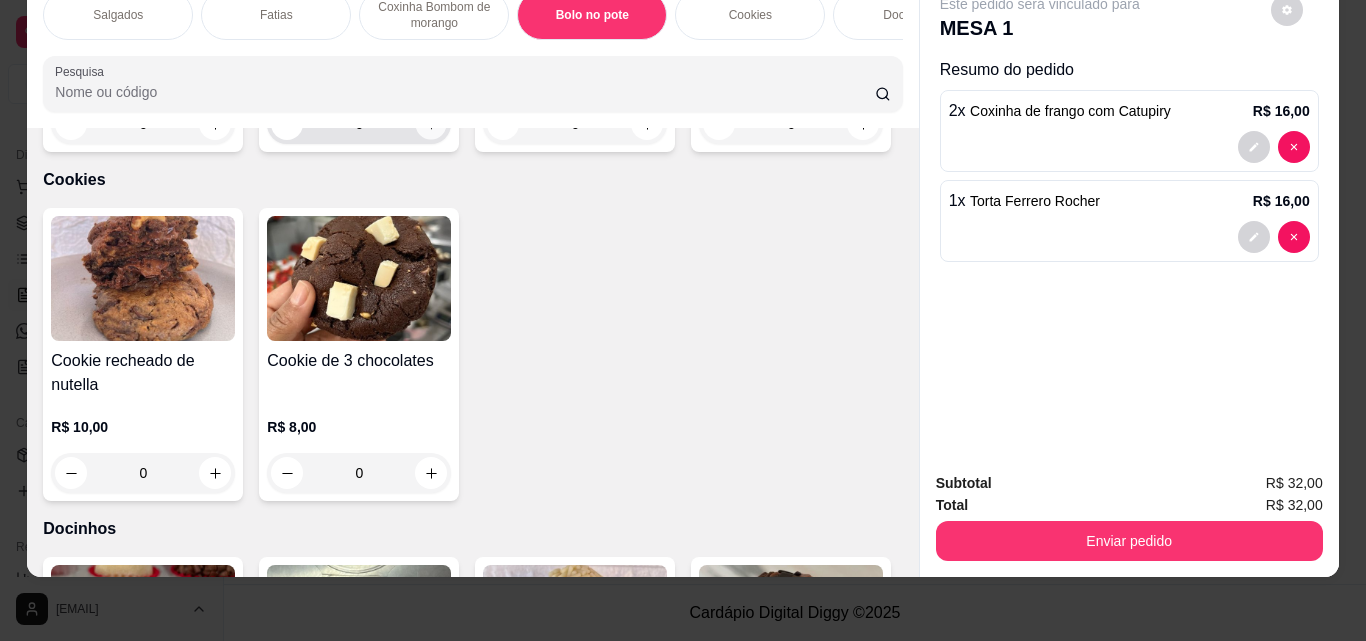 click at bounding box center [431, 124] 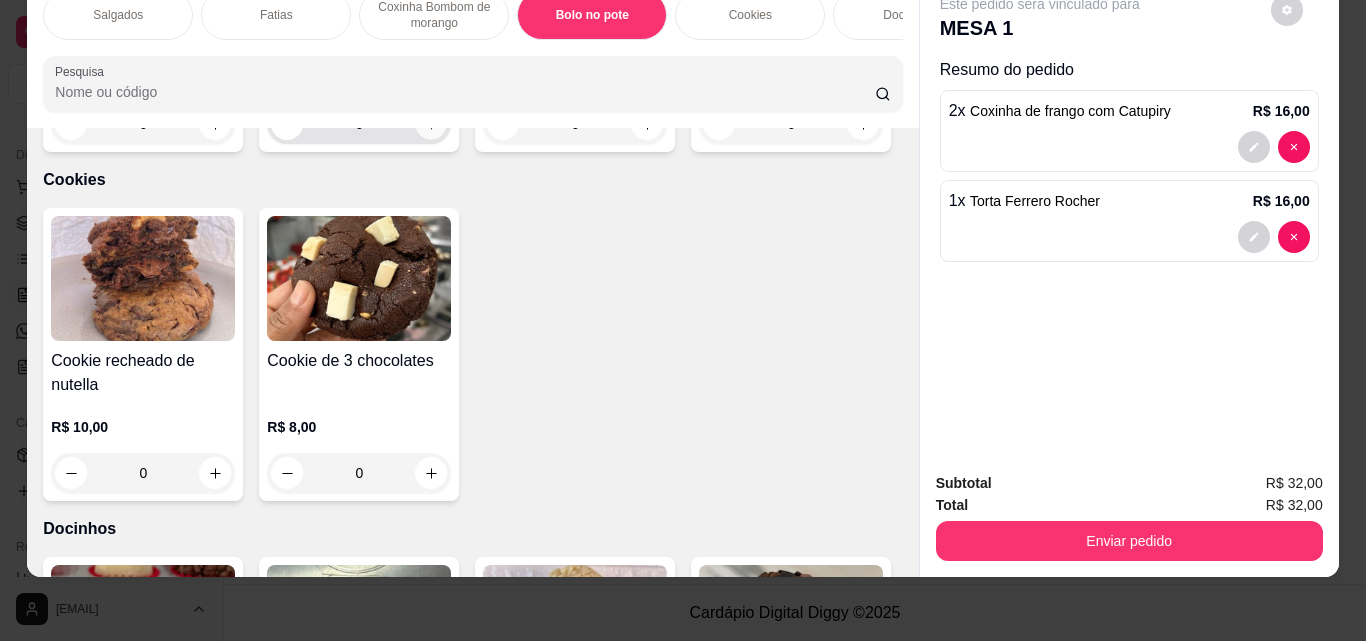 type on "1" 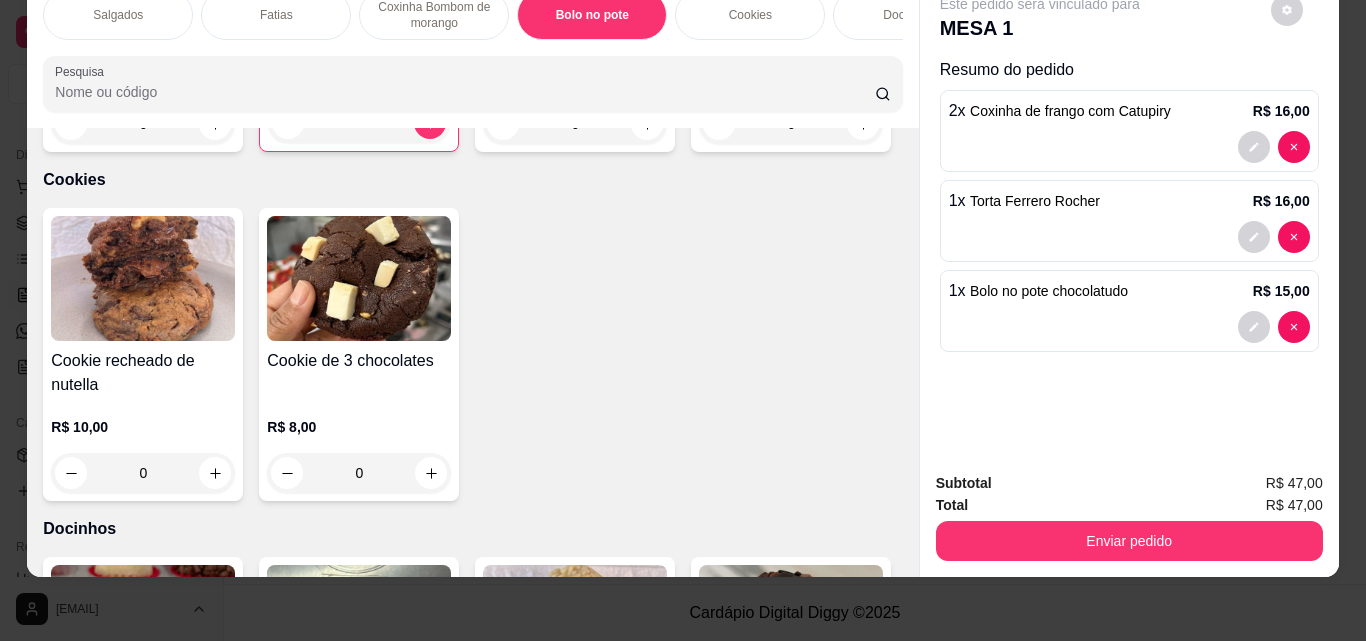 scroll, scrollTop: 0, scrollLeft: 0, axis: both 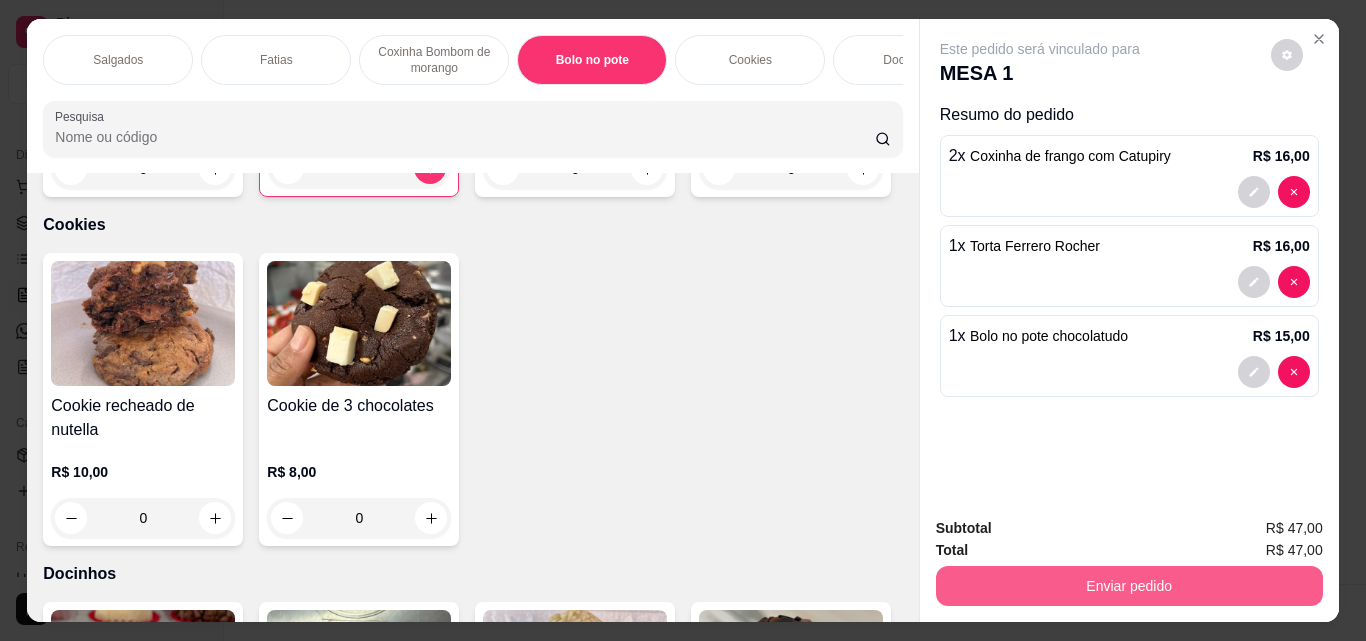 click on "Enviar pedido" at bounding box center [1129, 586] 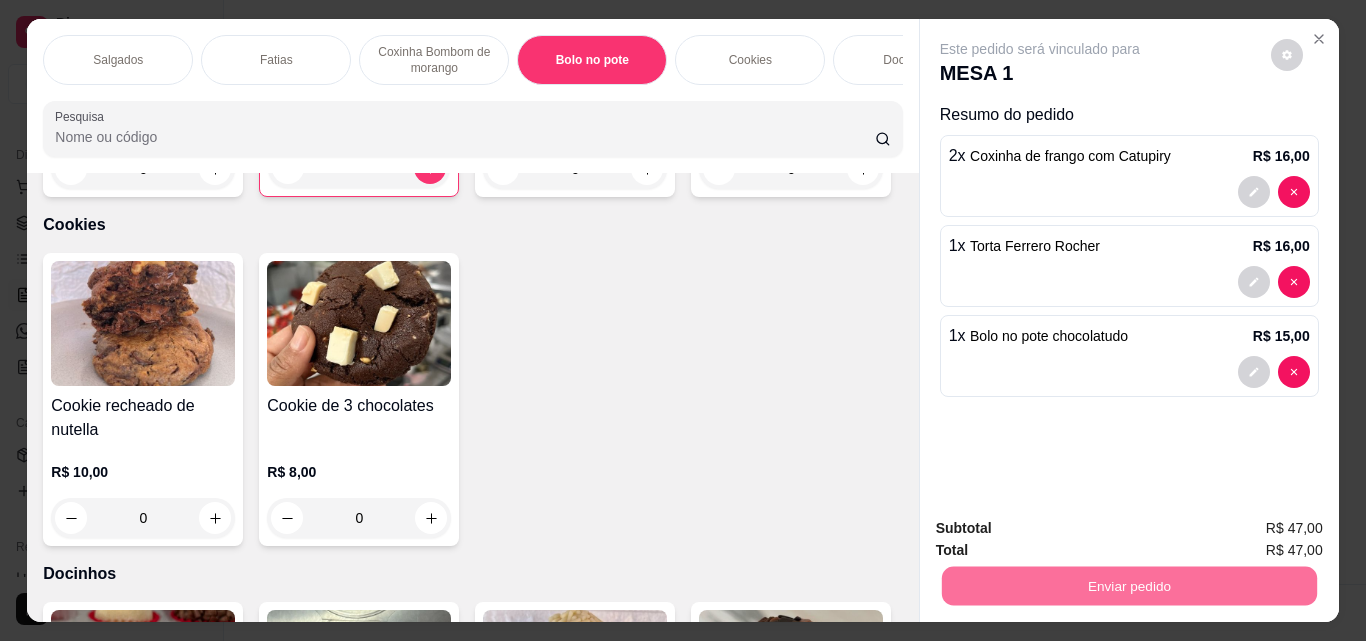 click on "Não registrar e enviar pedido" at bounding box center (1063, 528) 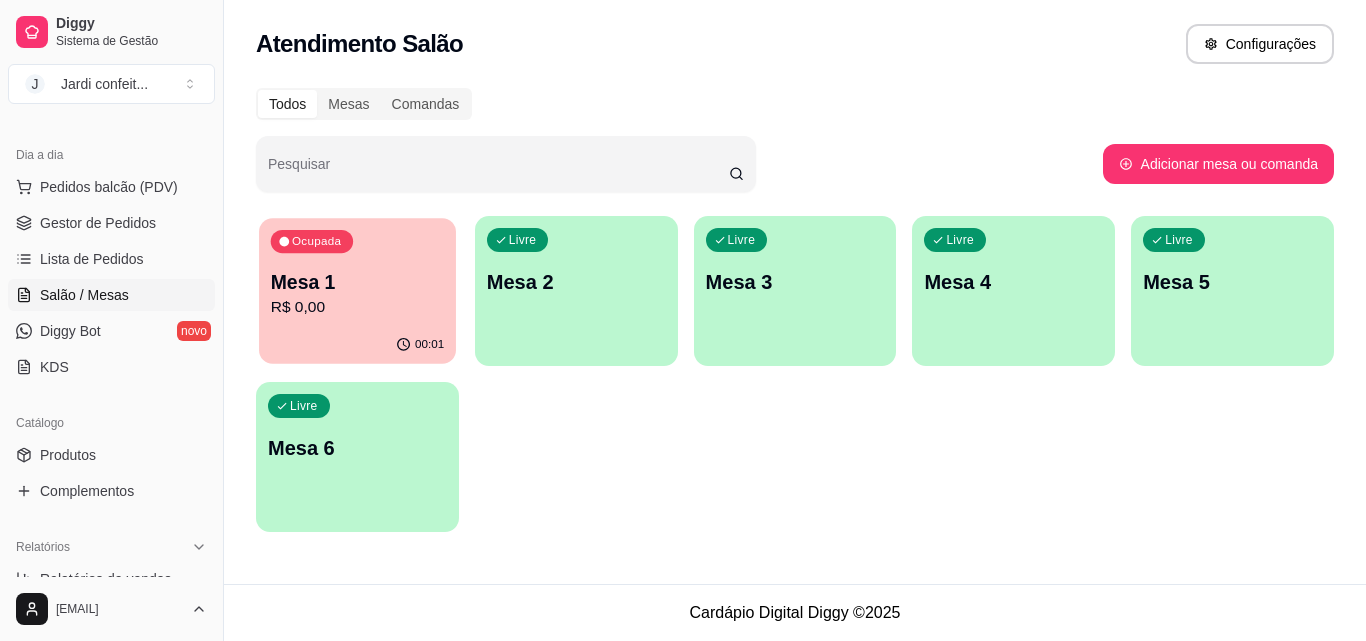 click on "00:01" at bounding box center (357, 345) 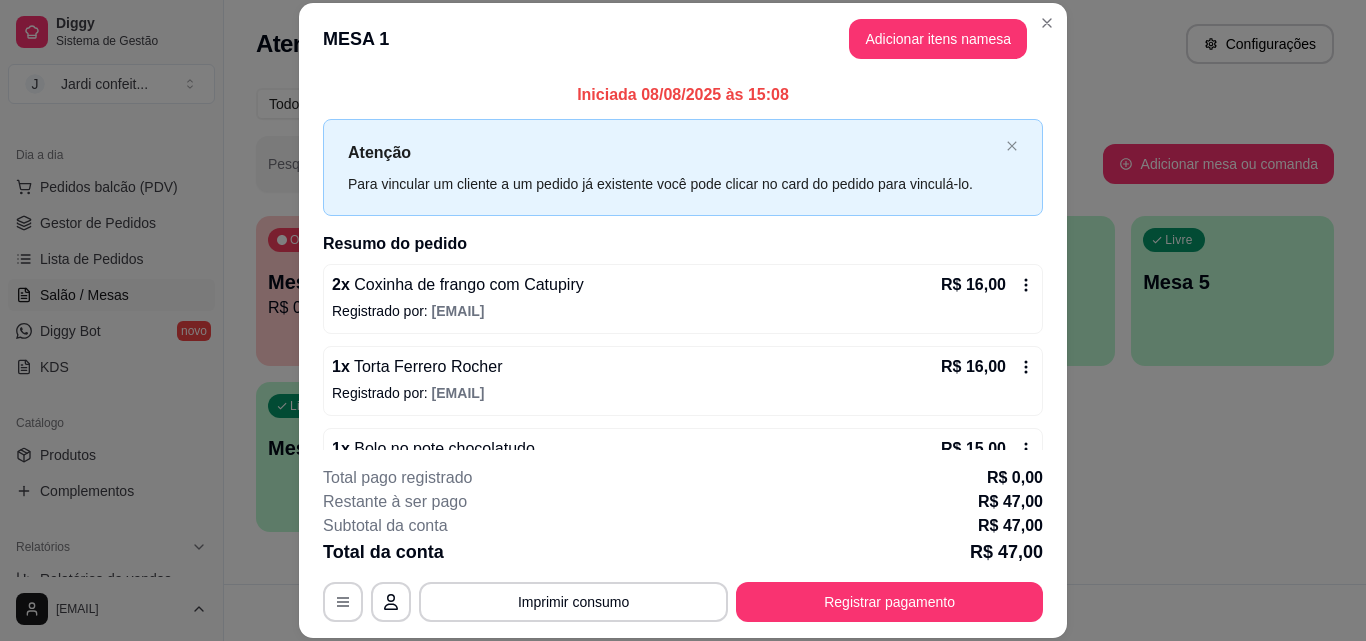 scroll, scrollTop: 56, scrollLeft: 0, axis: vertical 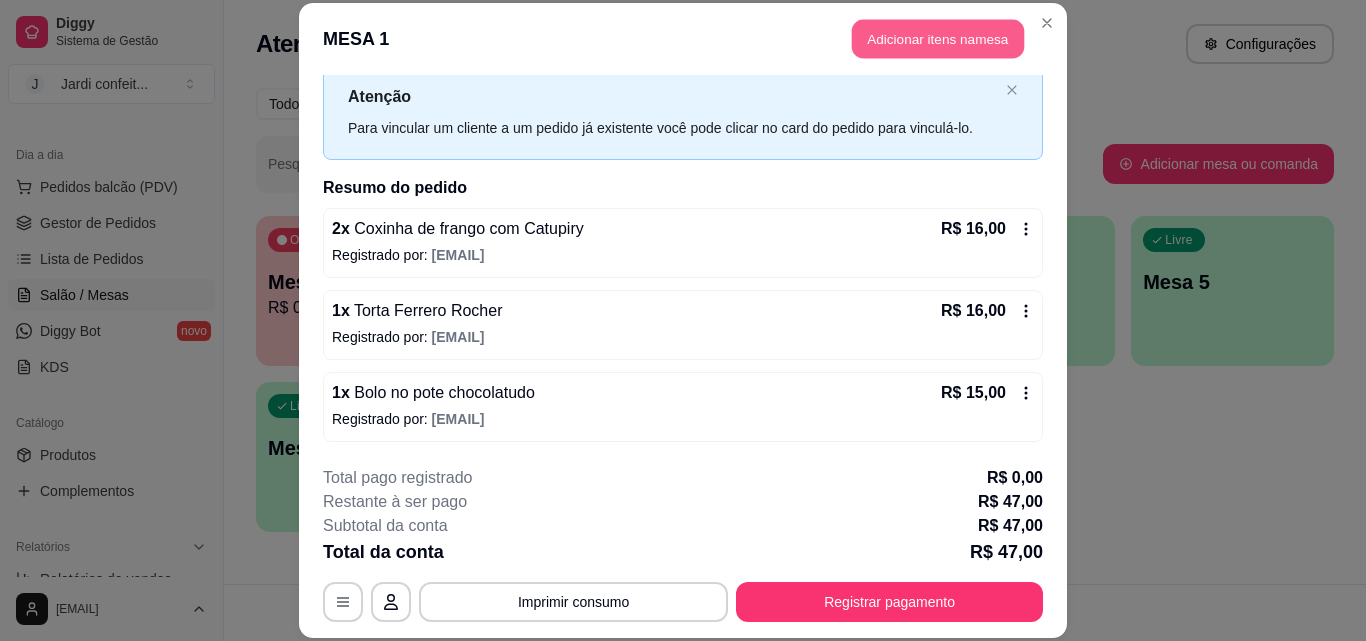 click on "Adicionar itens na  mesa" at bounding box center (938, 39) 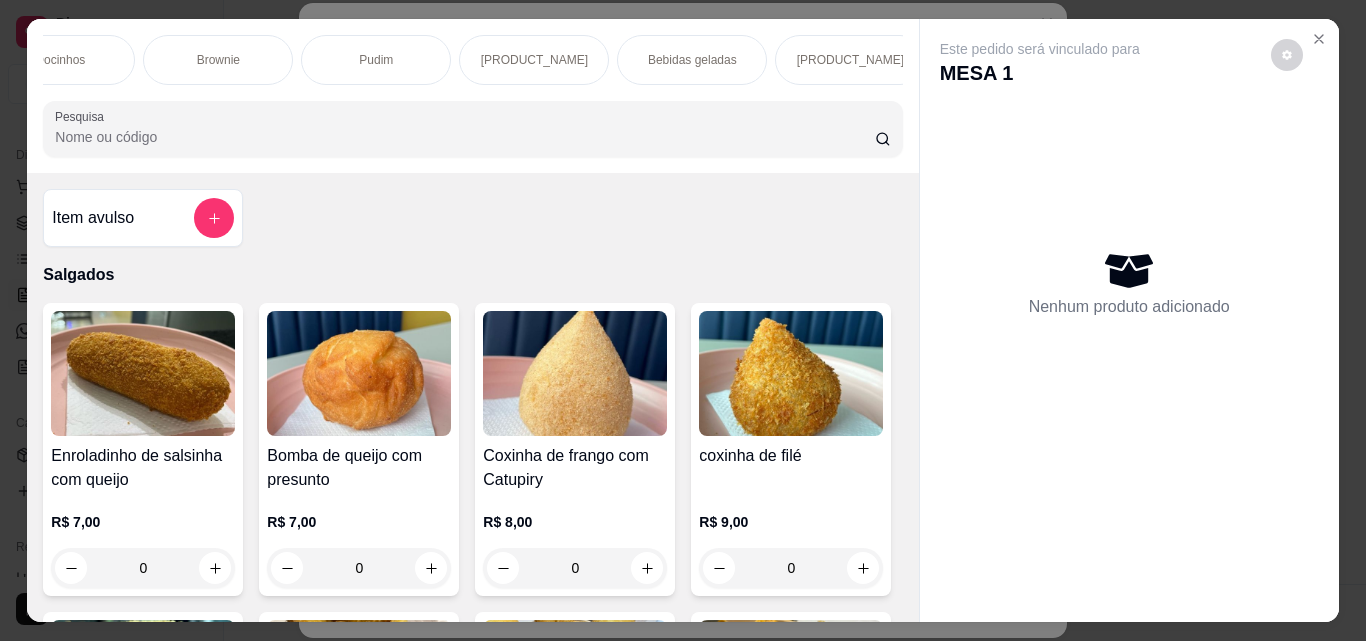 scroll, scrollTop: 0, scrollLeft: 988, axis: horizontal 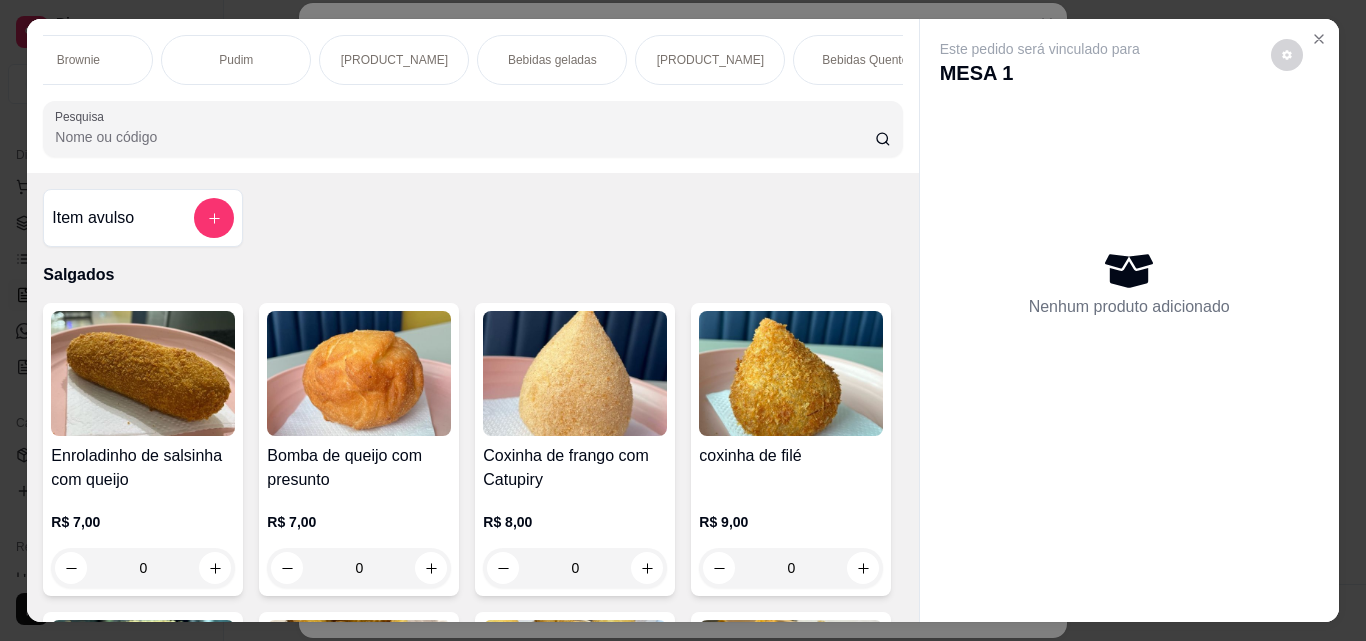 click on "Bebidas geladas" at bounding box center (552, 60) 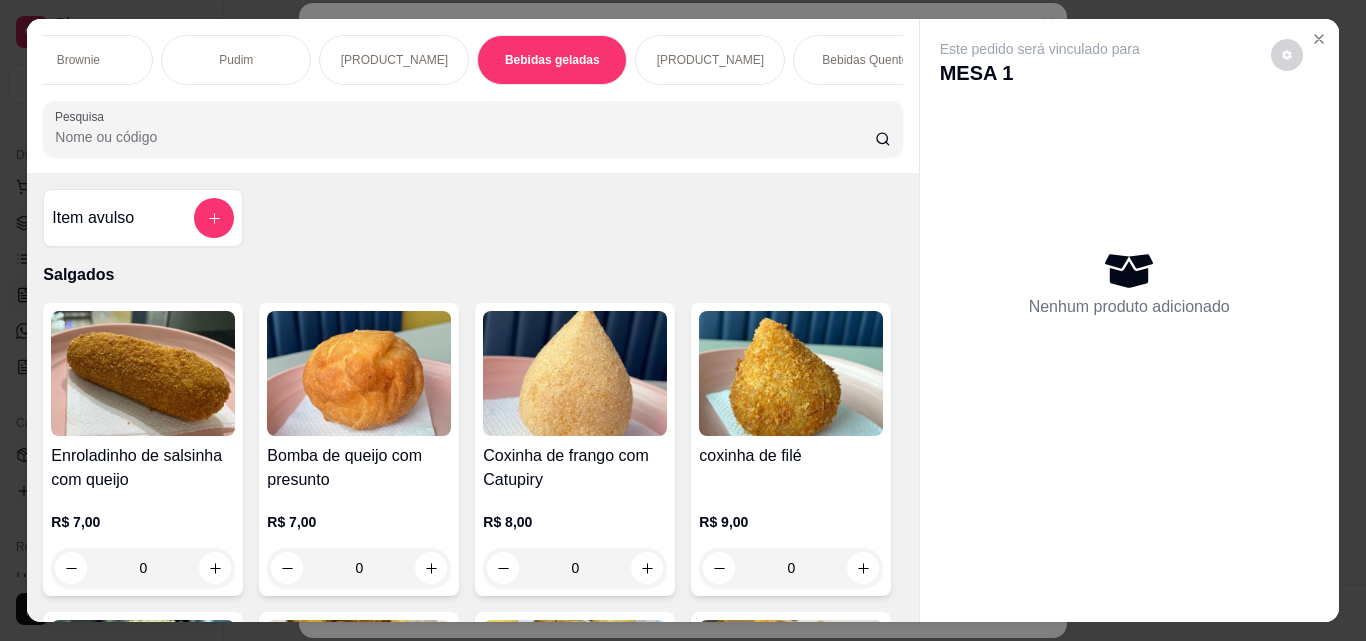 scroll, scrollTop: 5029, scrollLeft: 0, axis: vertical 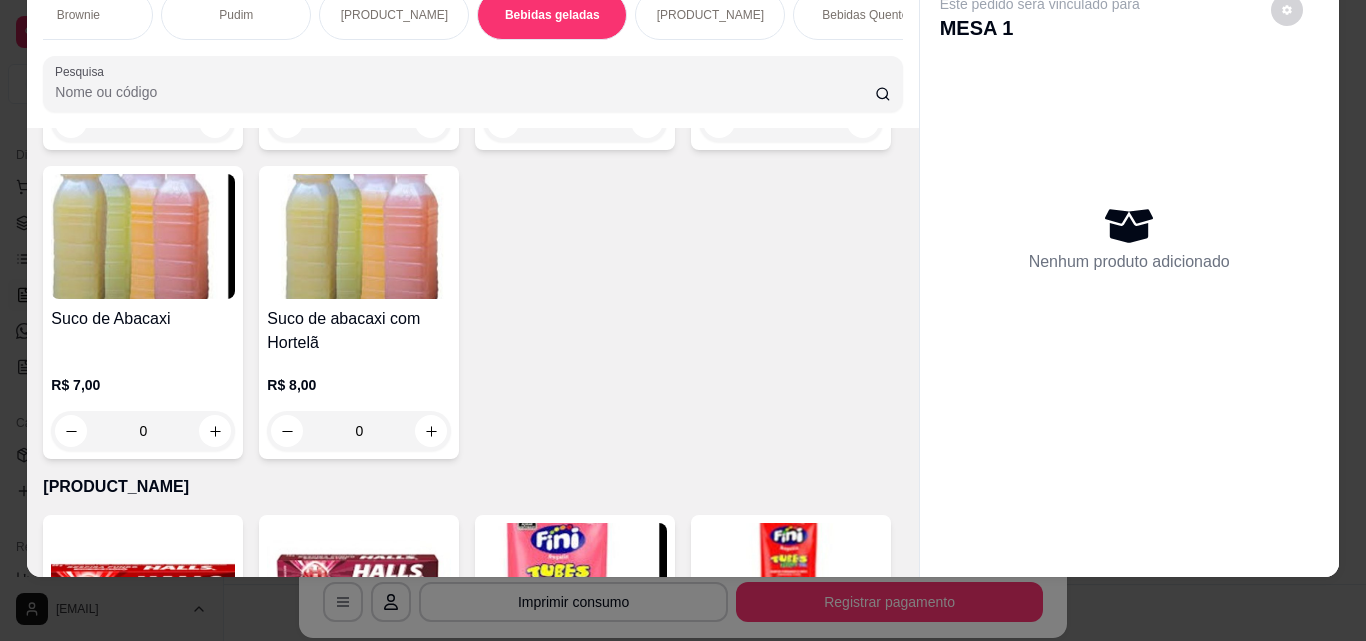 click 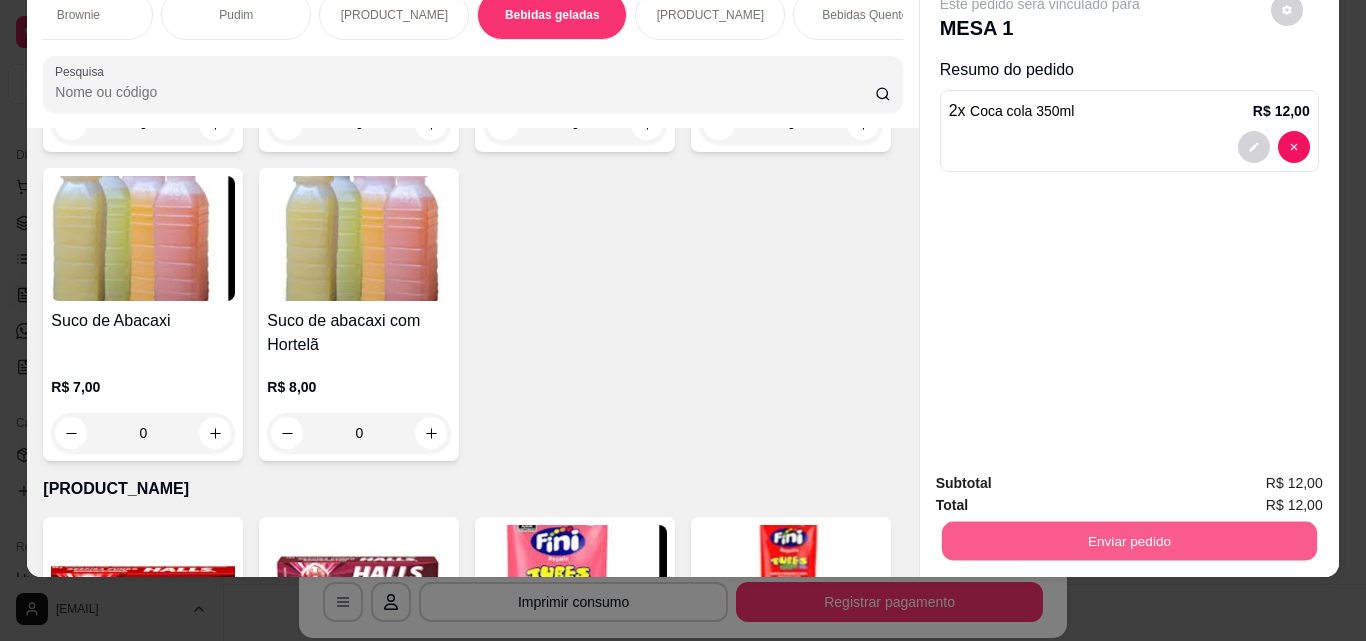 click on "Enviar pedido" at bounding box center (1128, 540) 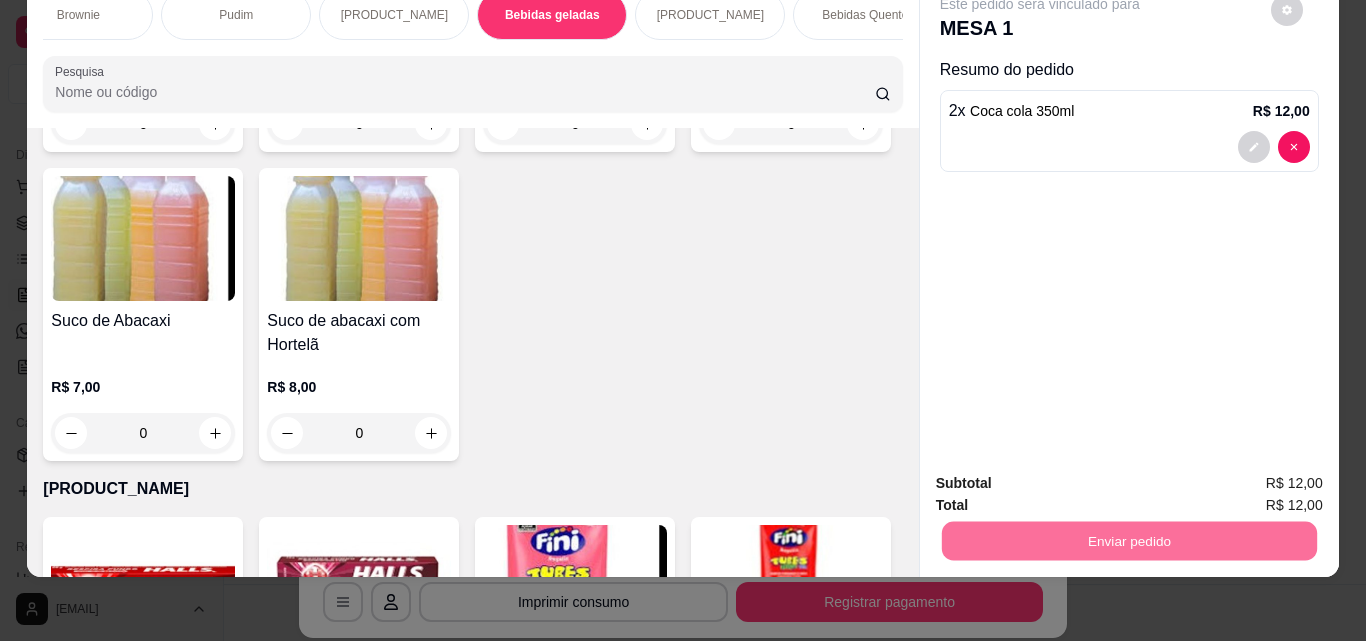 click on "Não registrar e enviar pedido" at bounding box center (1063, 476) 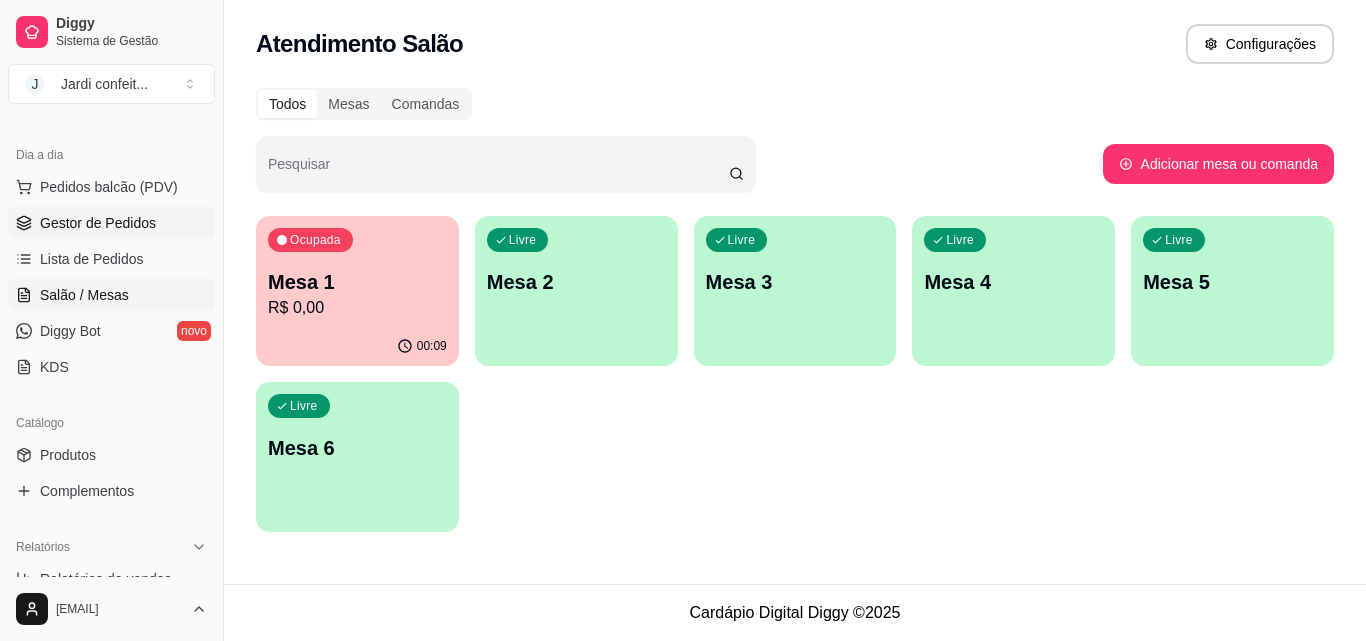 click on "Gestor de Pedidos" at bounding box center [98, 223] 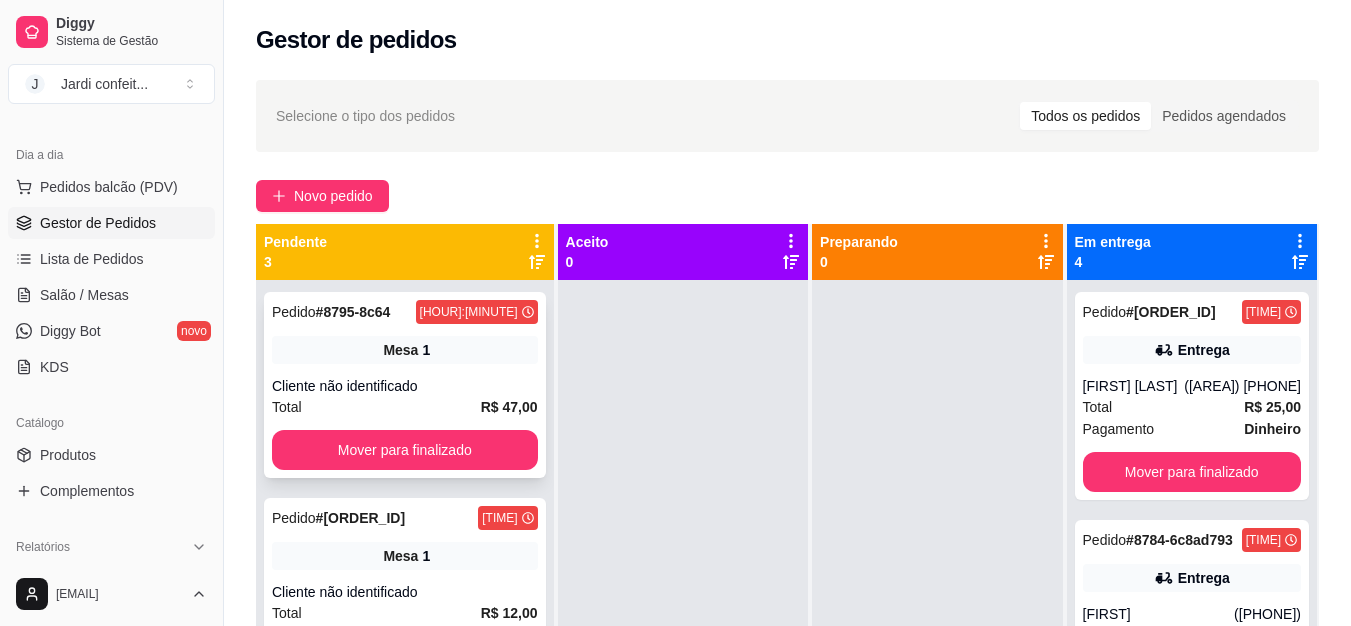 scroll, scrollTop: 19, scrollLeft: 0, axis: vertical 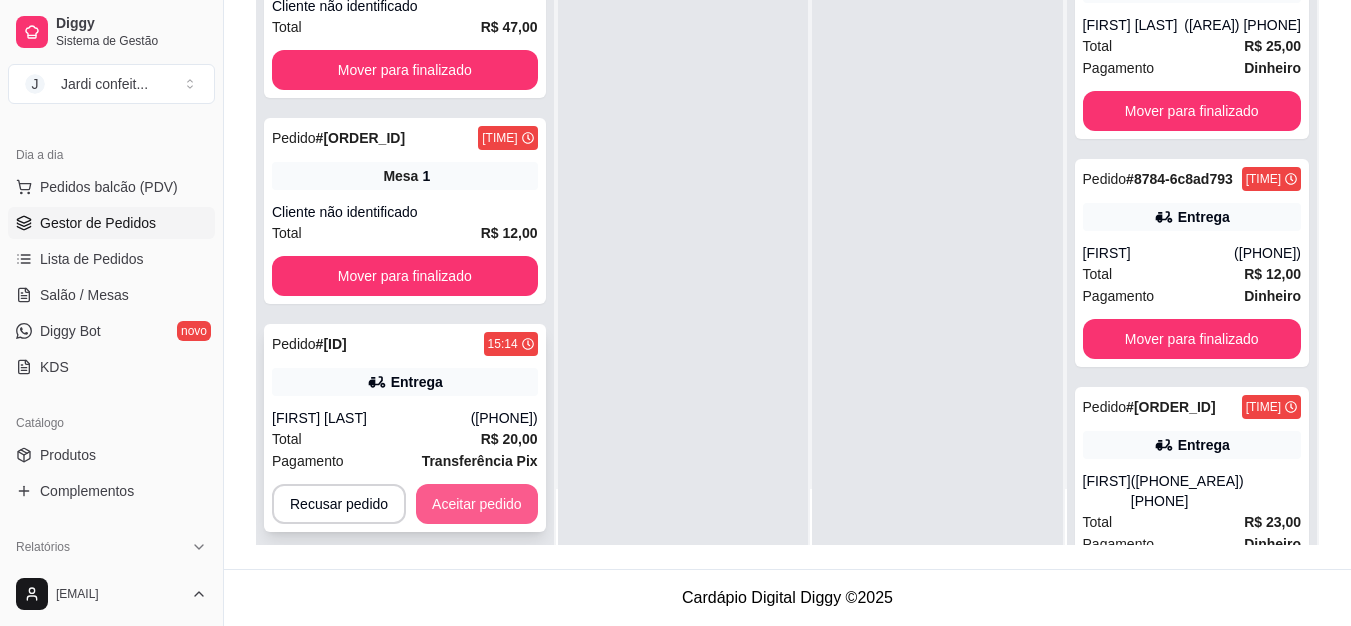 click on "Aceitar pedido" at bounding box center [477, 504] 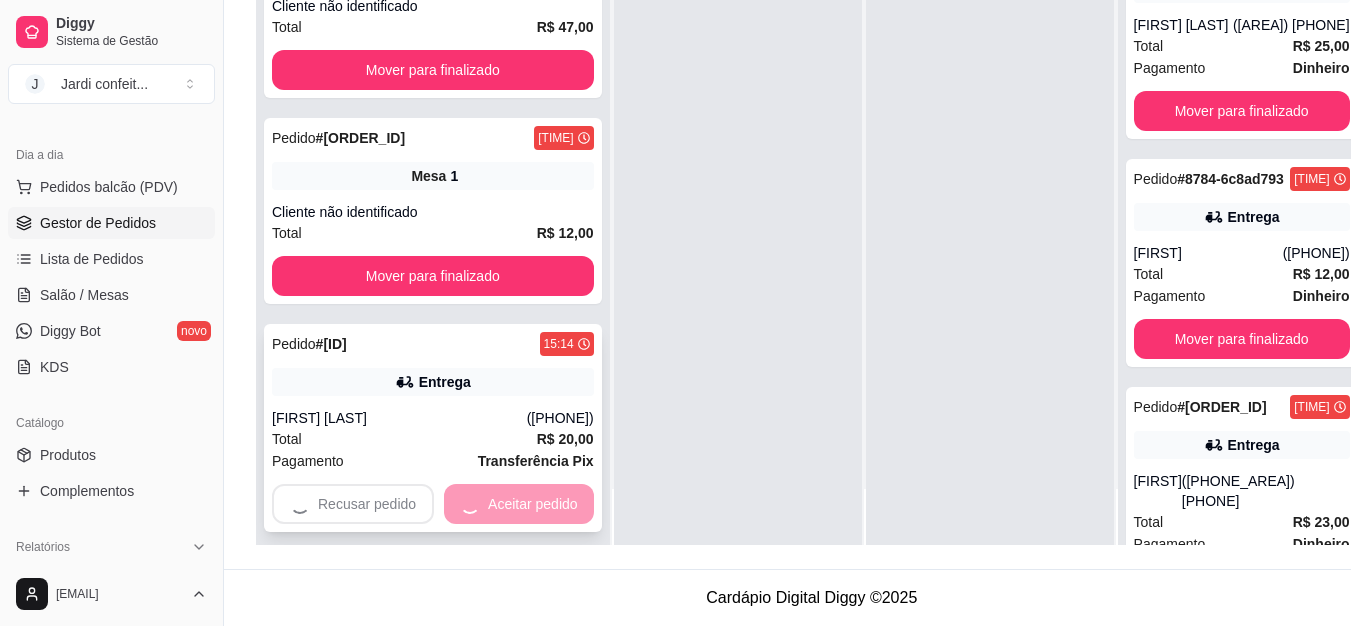 scroll, scrollTop: 56, scrollLeft: 0, axis: vertical 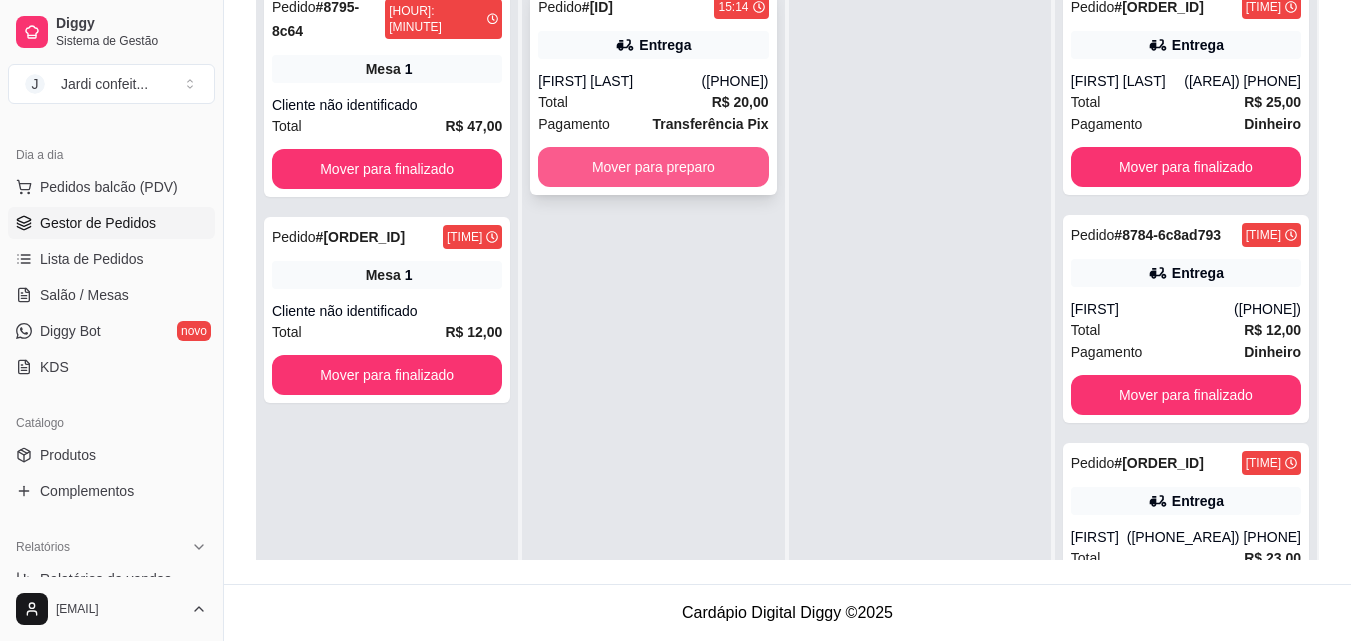 click on "Mover para preparo" at bounding box center [653, 167] 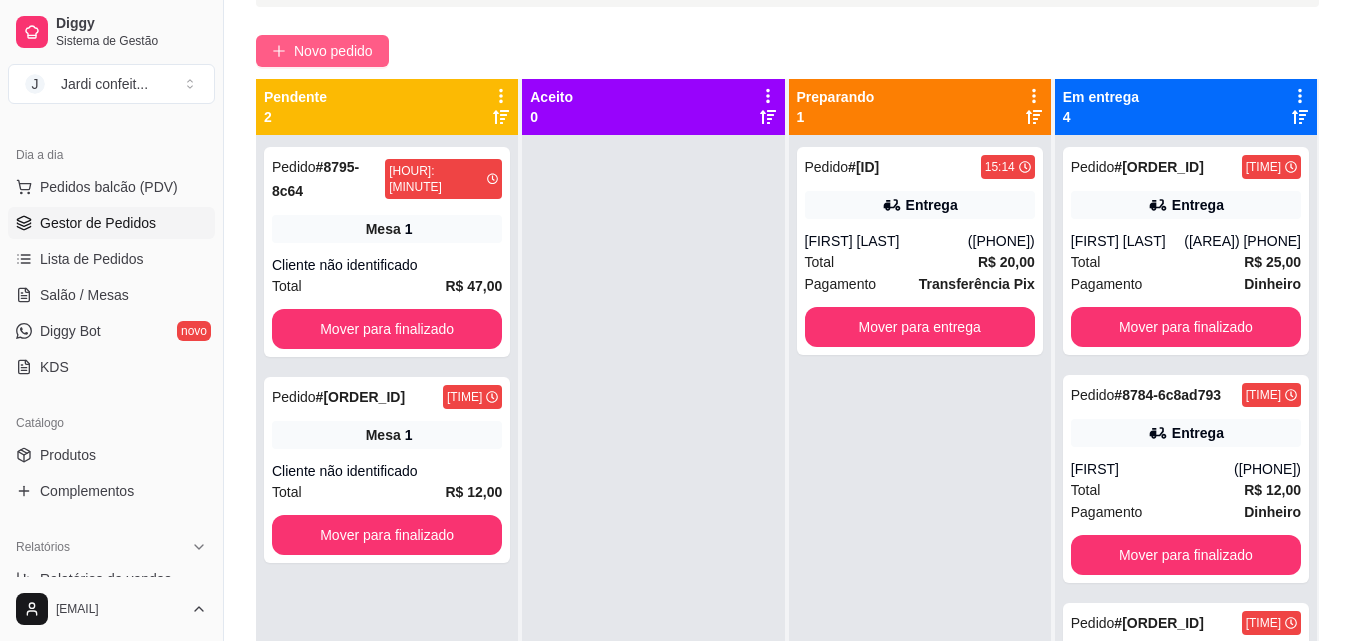 scroll, scrollTop: 0, scrollLeft: 0, axis: both 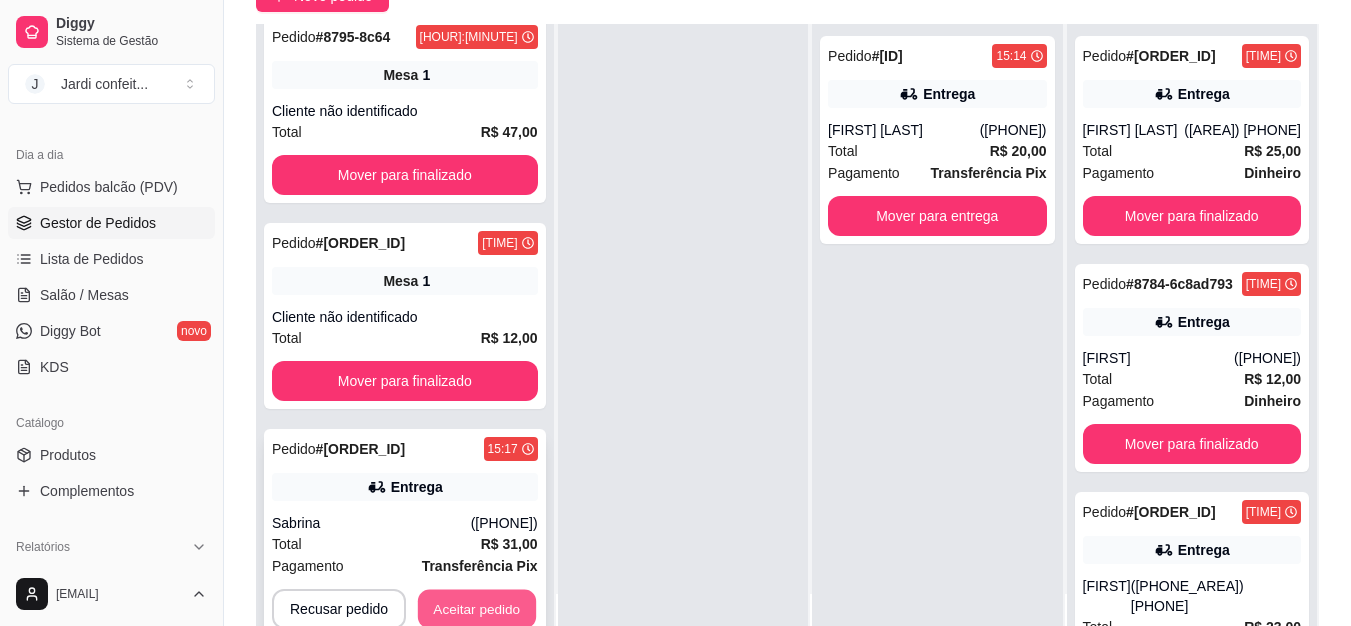 click on "Aceitar pedido" at bounding box center [477, 609] 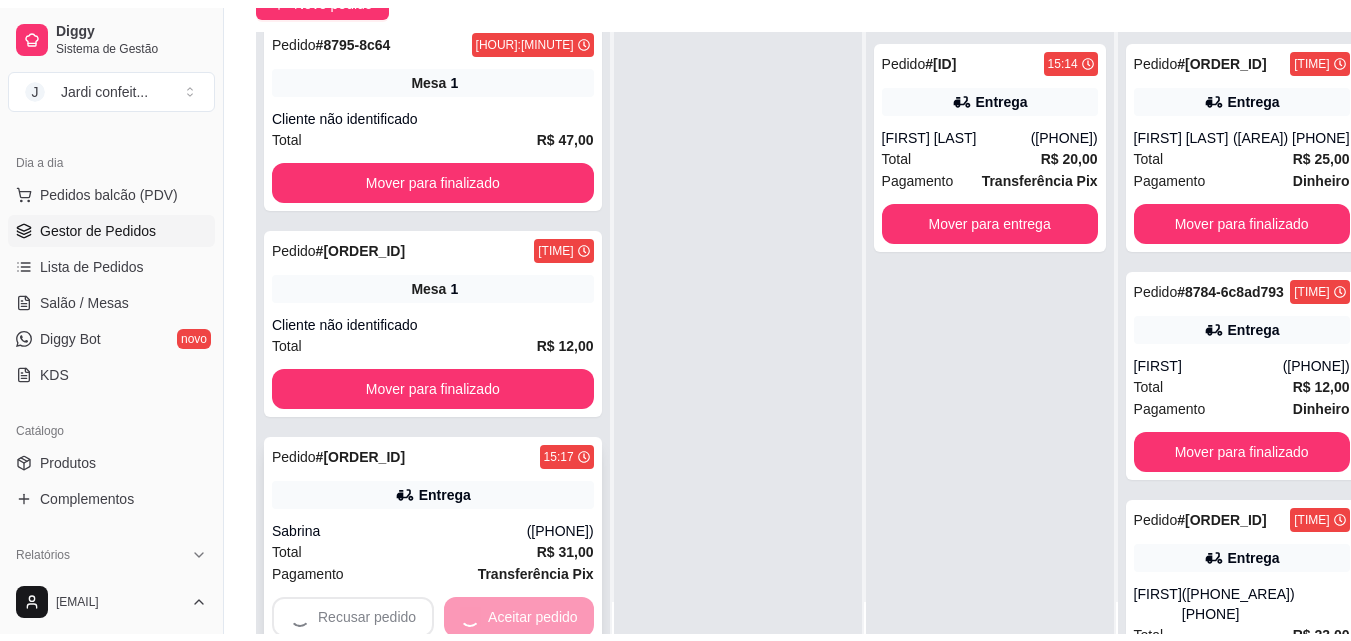 scroll, scrollTop: 56, scrollLeft: 0, axis: vertical 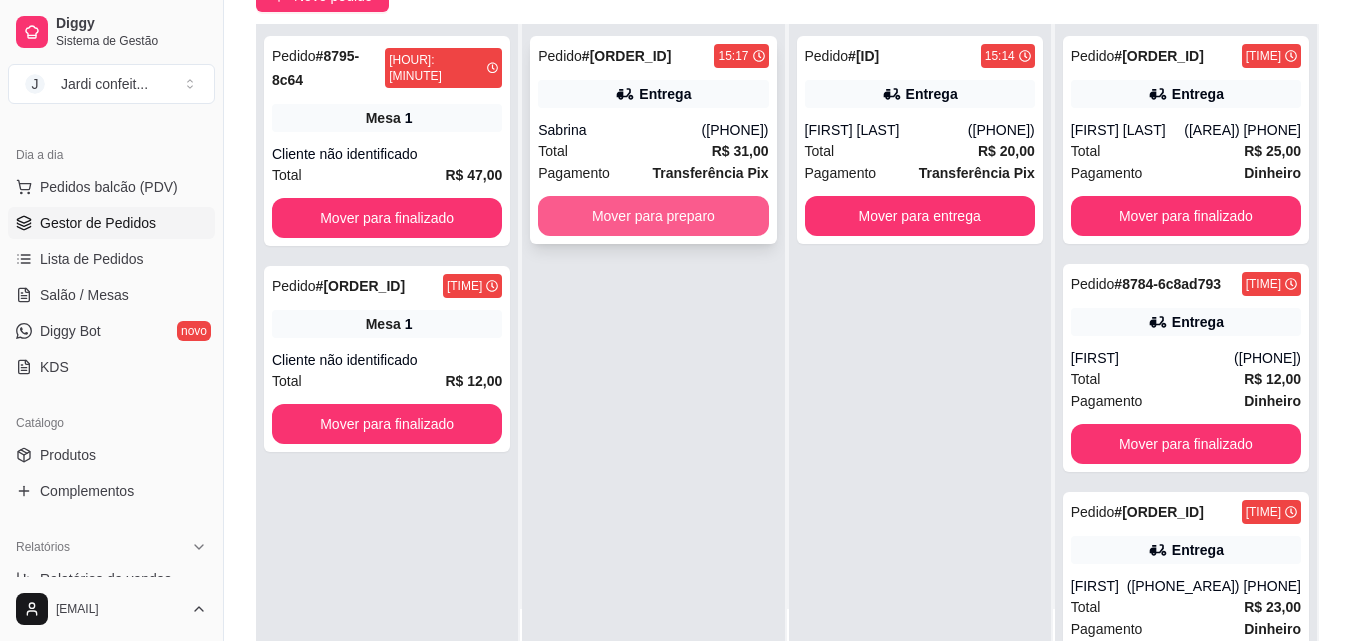 click on "Mover para preparo" at bounding box center (653, 216) 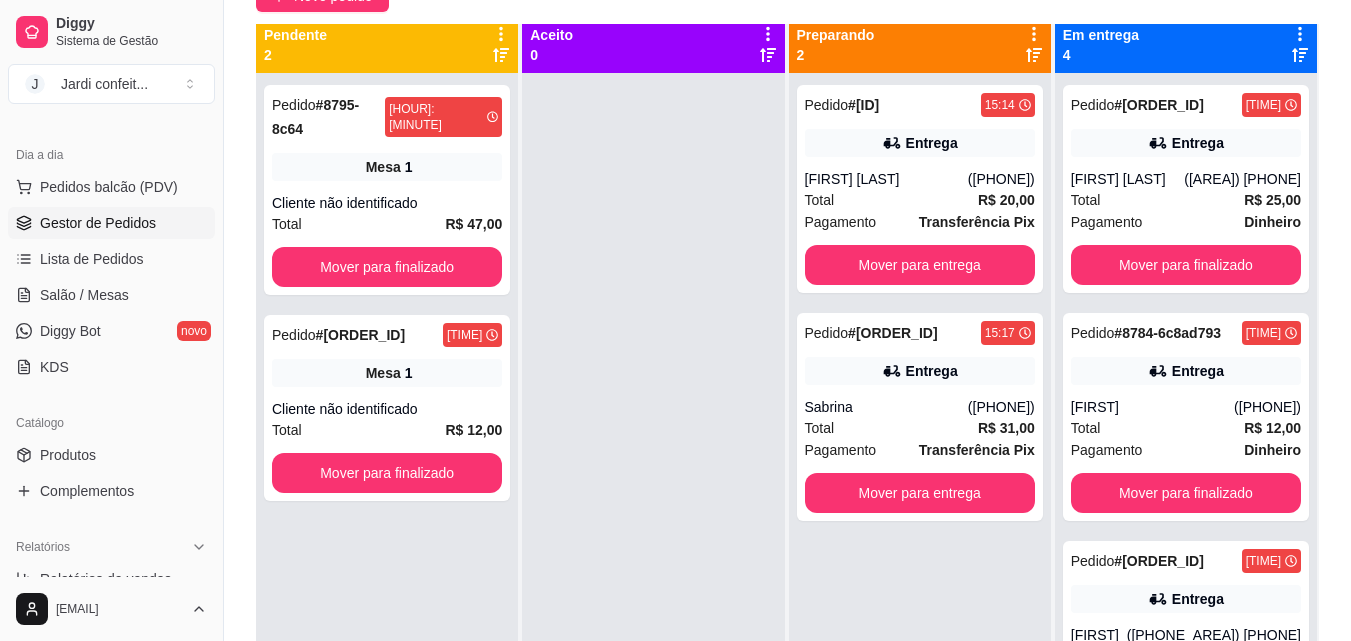 scroll, scrollTop: 0, scrollLeft: 0, axis: both 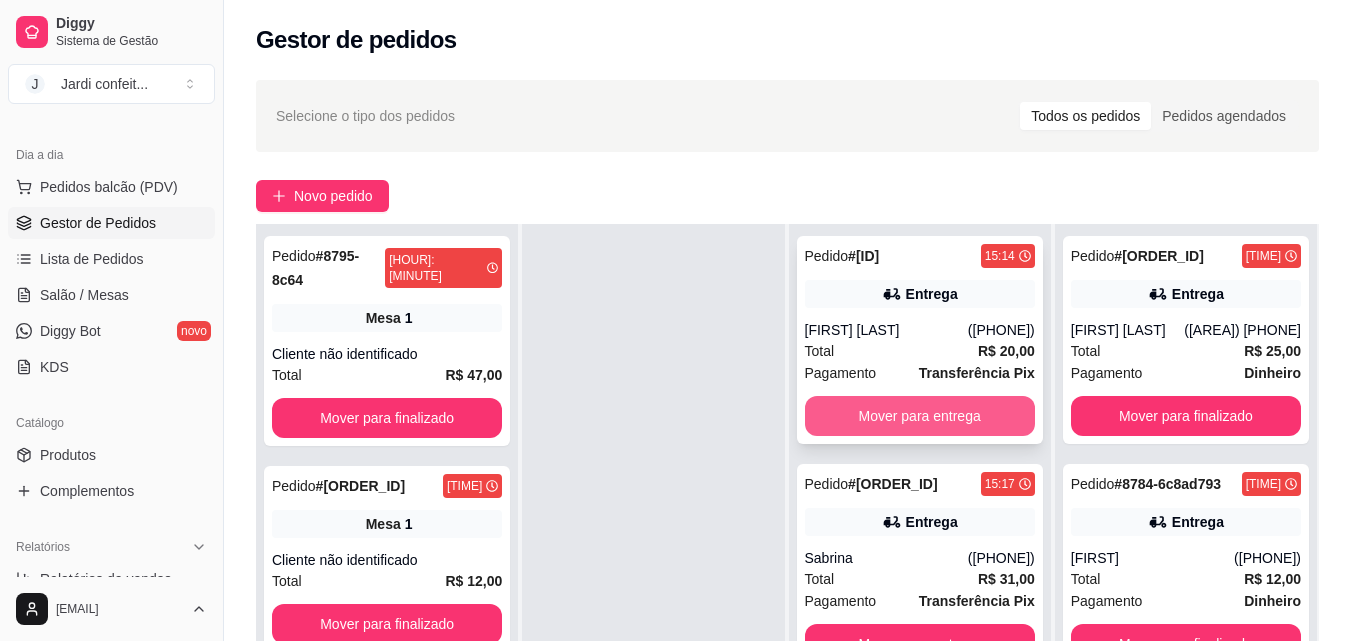 click on "Mover para entrega" at bounding box center [920, 416] 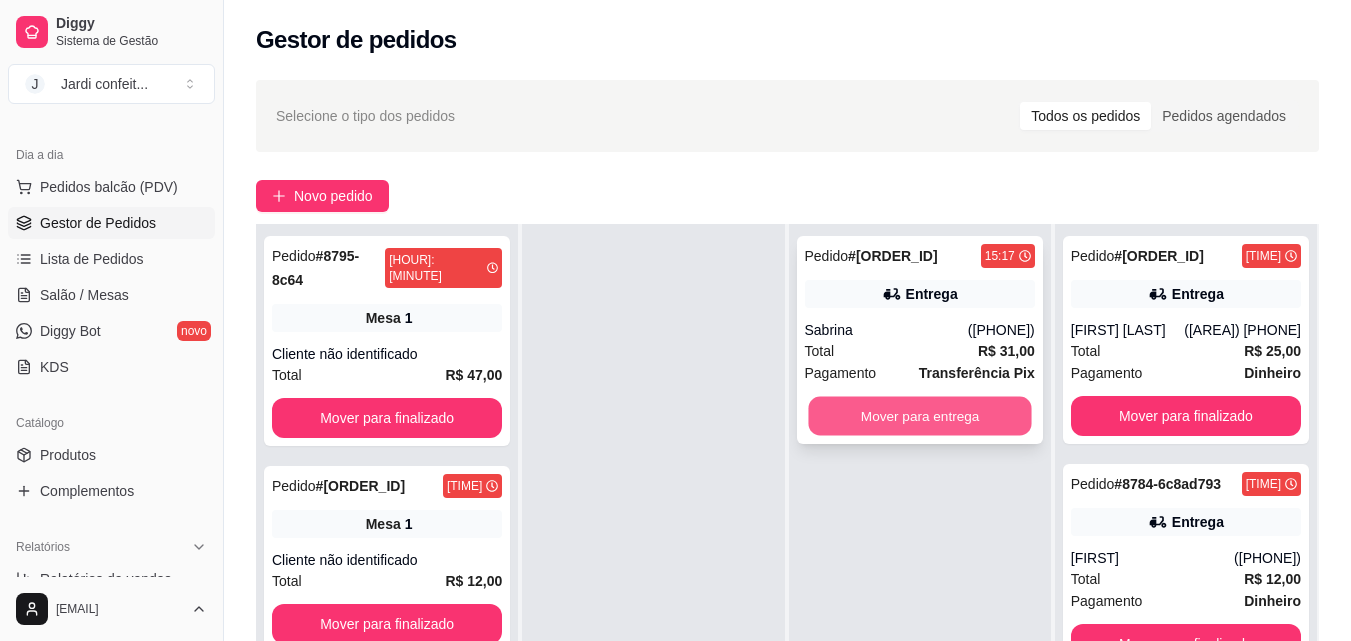 click on "Mover para entrega" at bounding box center (919, 416) 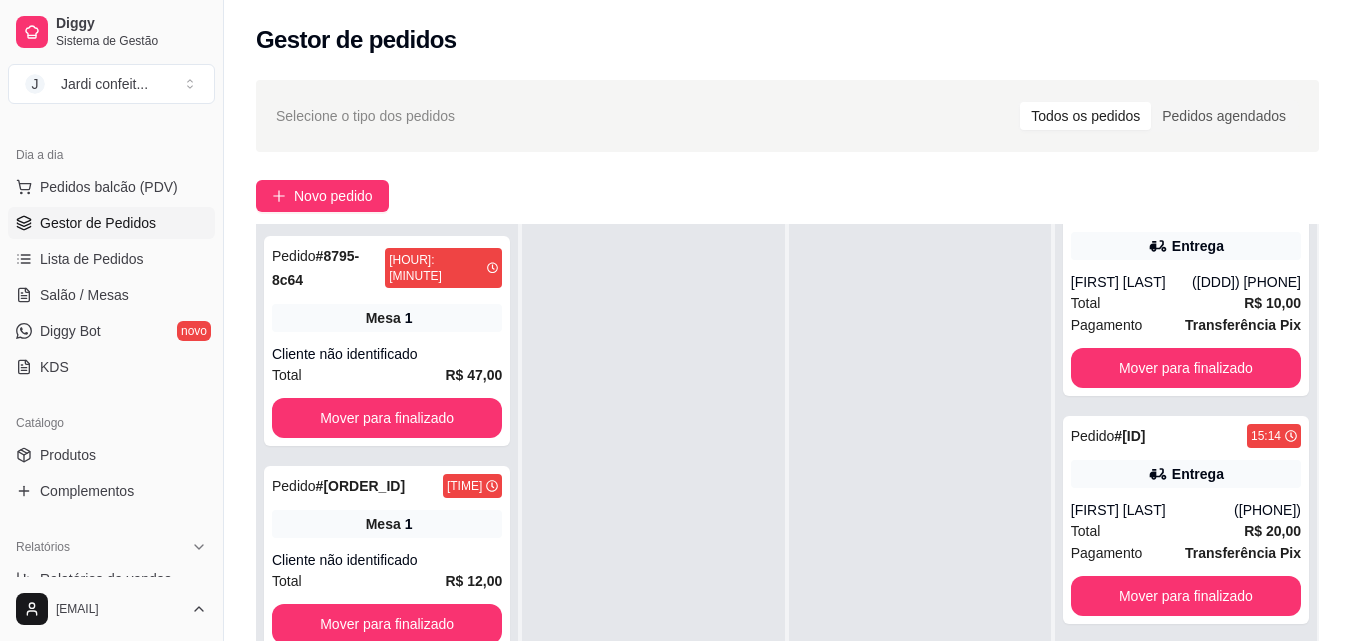scroll, scrollTop: 747, scrollLeft: 0, axis: vertical 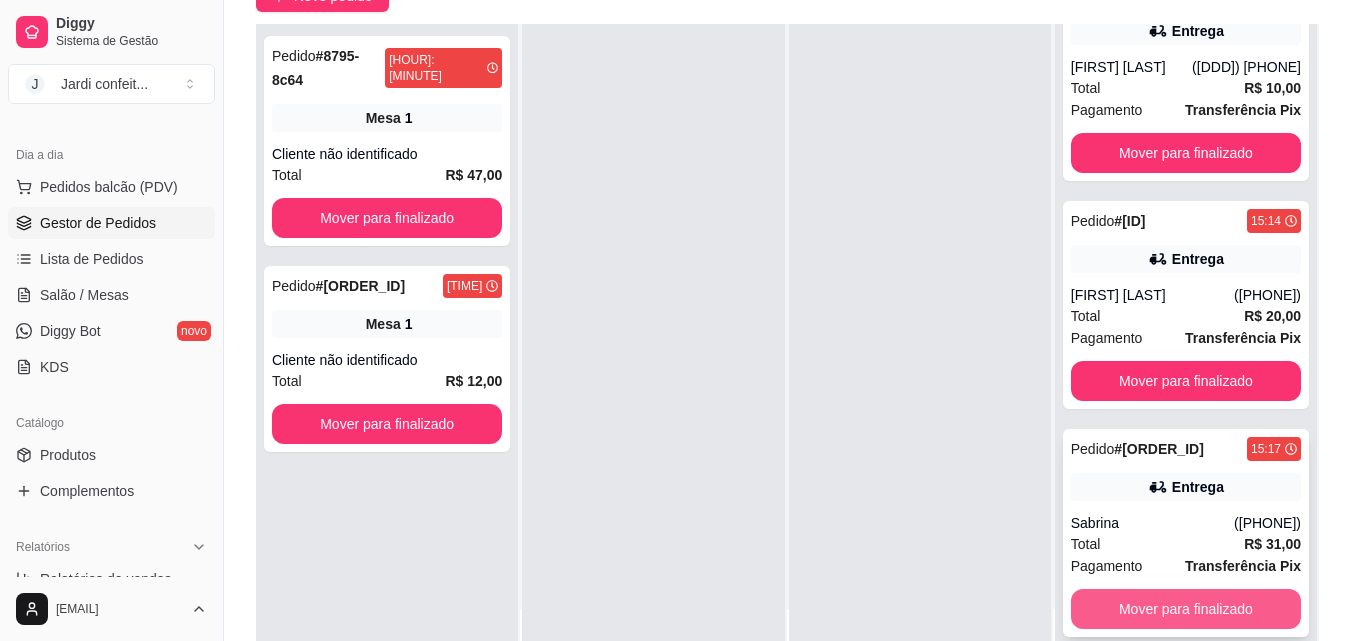 click on "Mover para finalizado" at bounding box center (1186, 609) 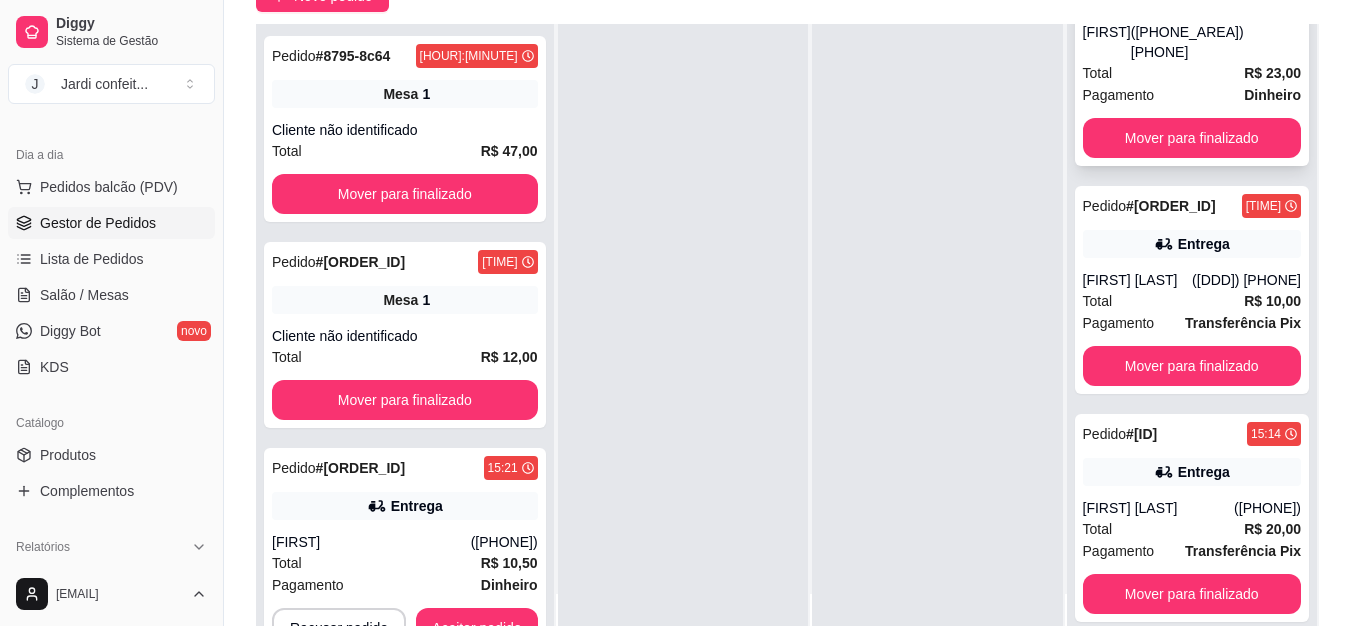 scroll, scrollTop: 635, scrollLeft: 0, axis: vertical 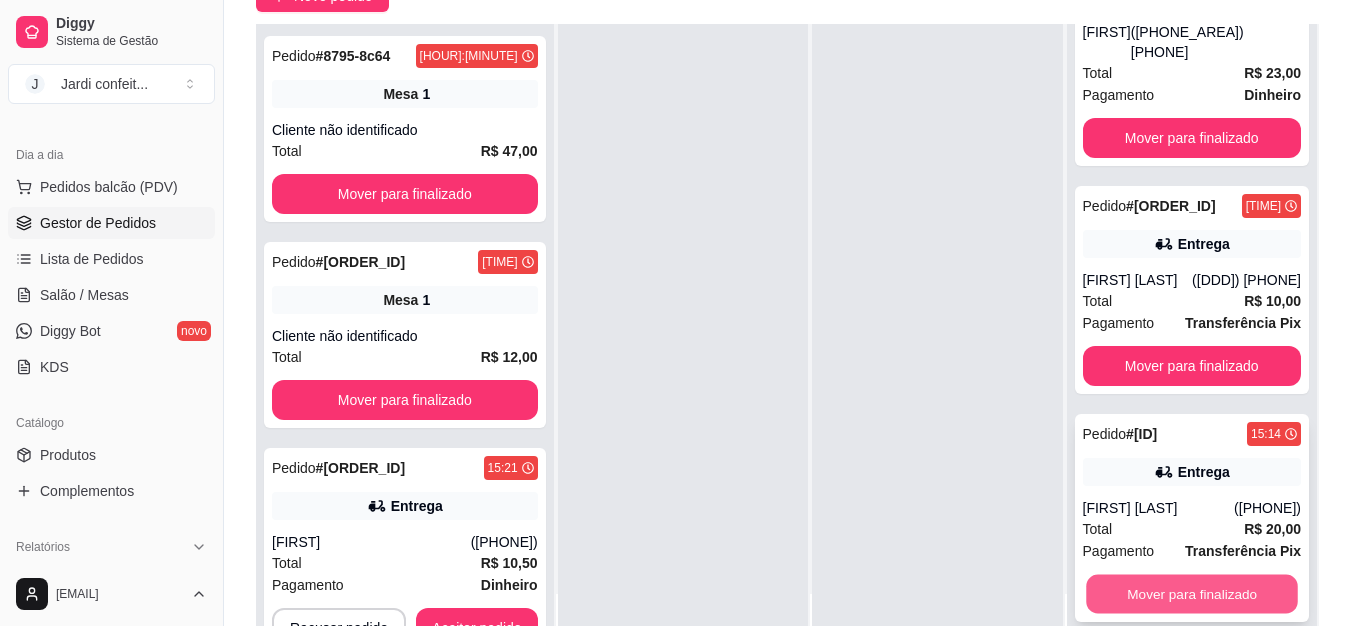 click on "Mover para finalizado" at bounding box center (1192, 594) 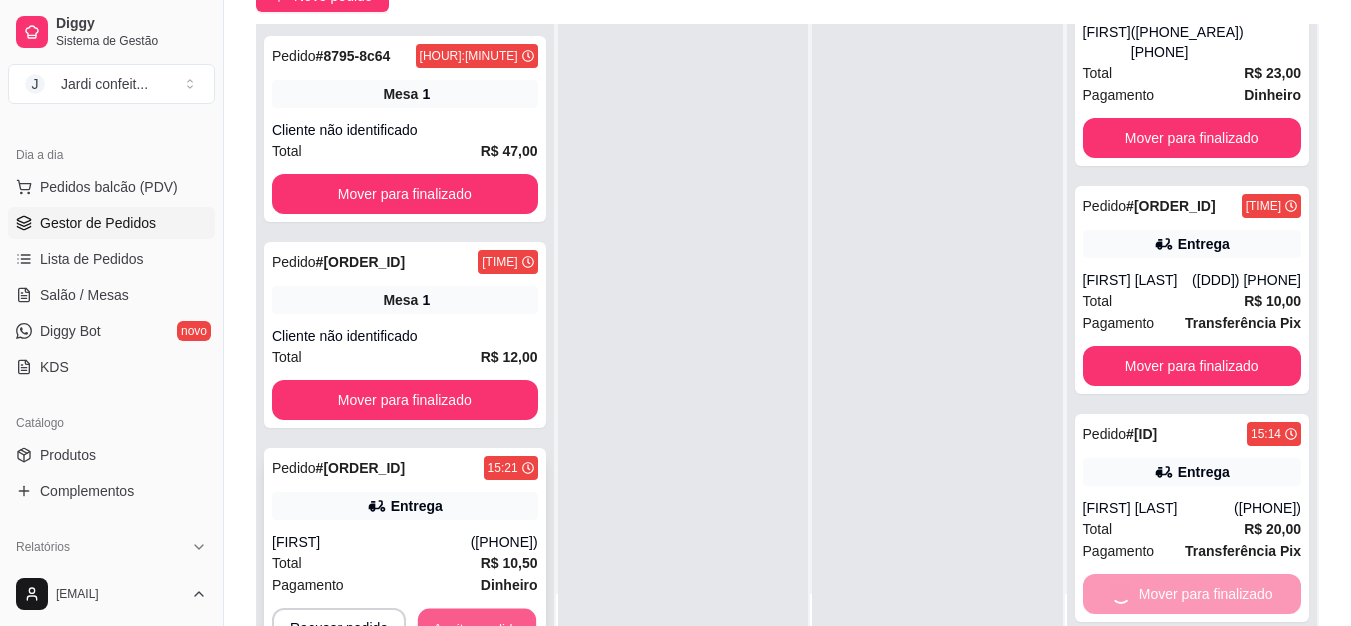click on "Aceitar pedido" at bounding box center (477, 628) 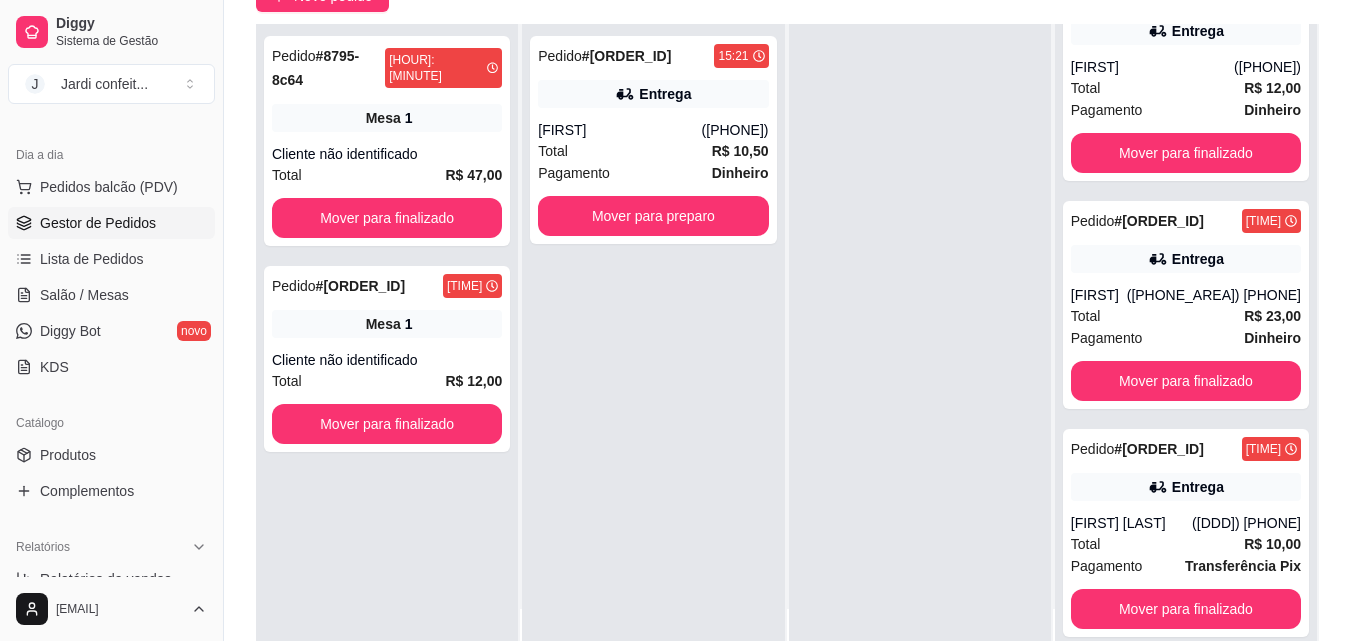 scroll, scrollTop: 291, scrollLeft: 0, axis: vertical 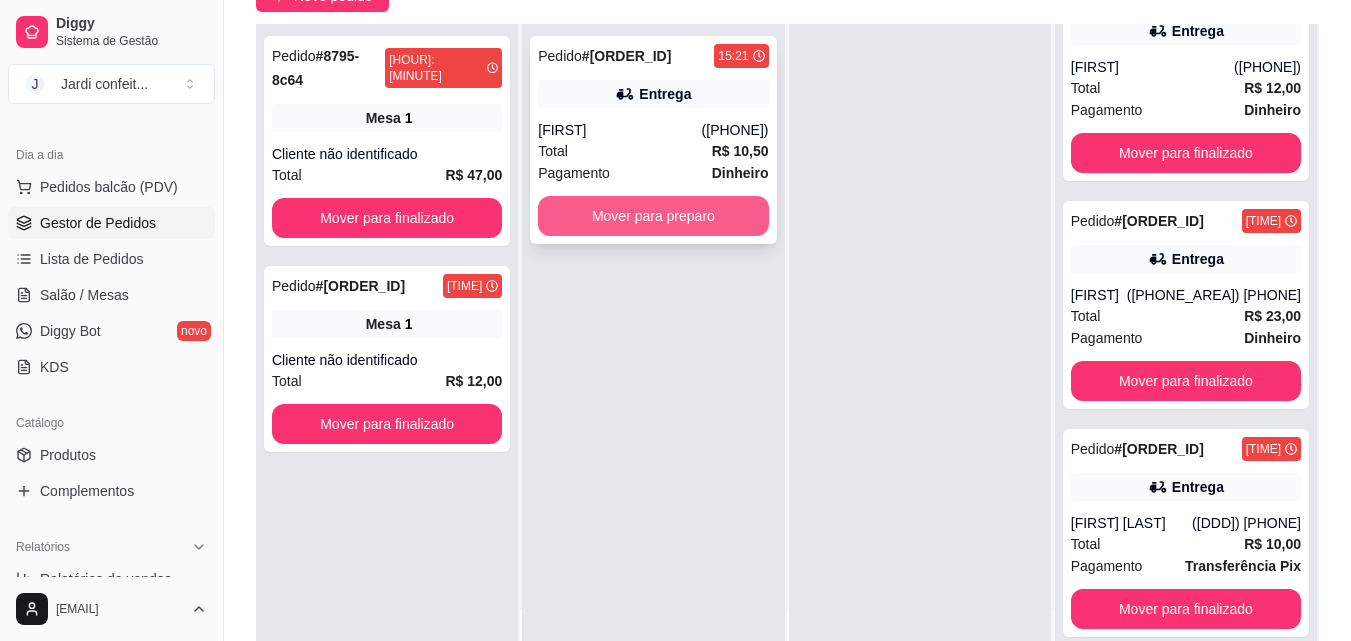 click on "Mover para preparo" at bounding box center [653, 216] 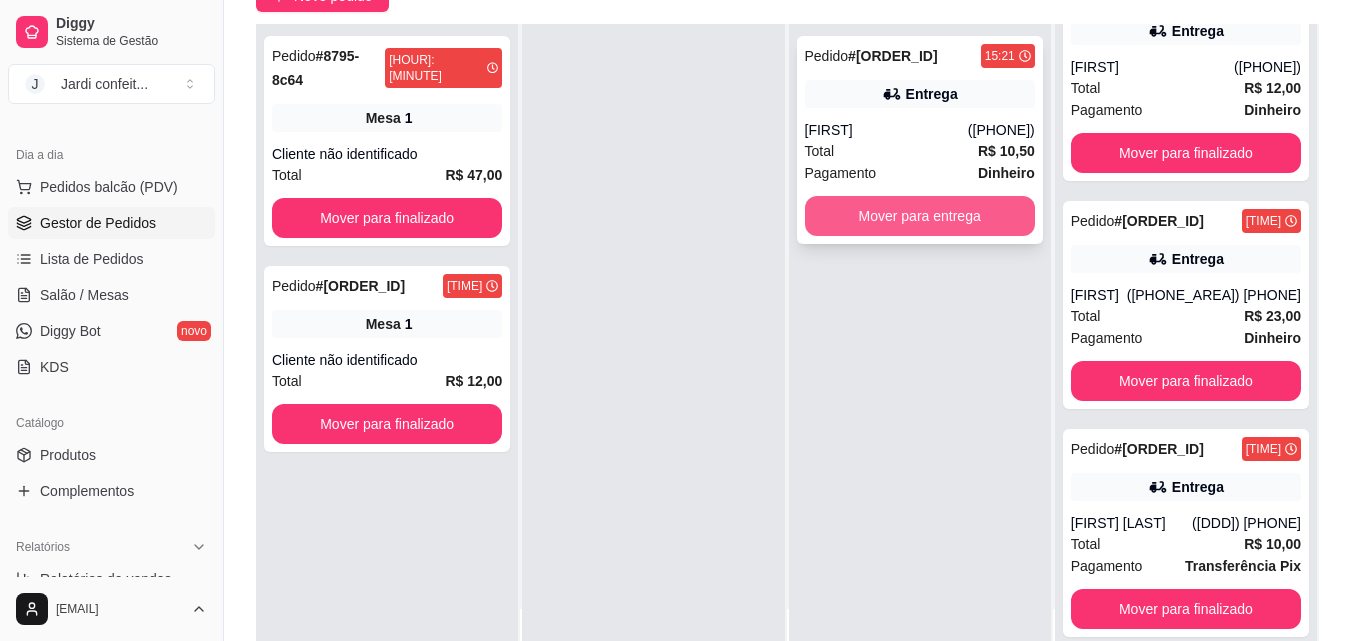 click on "Mover para entrega" at bounding box center (920, 216) 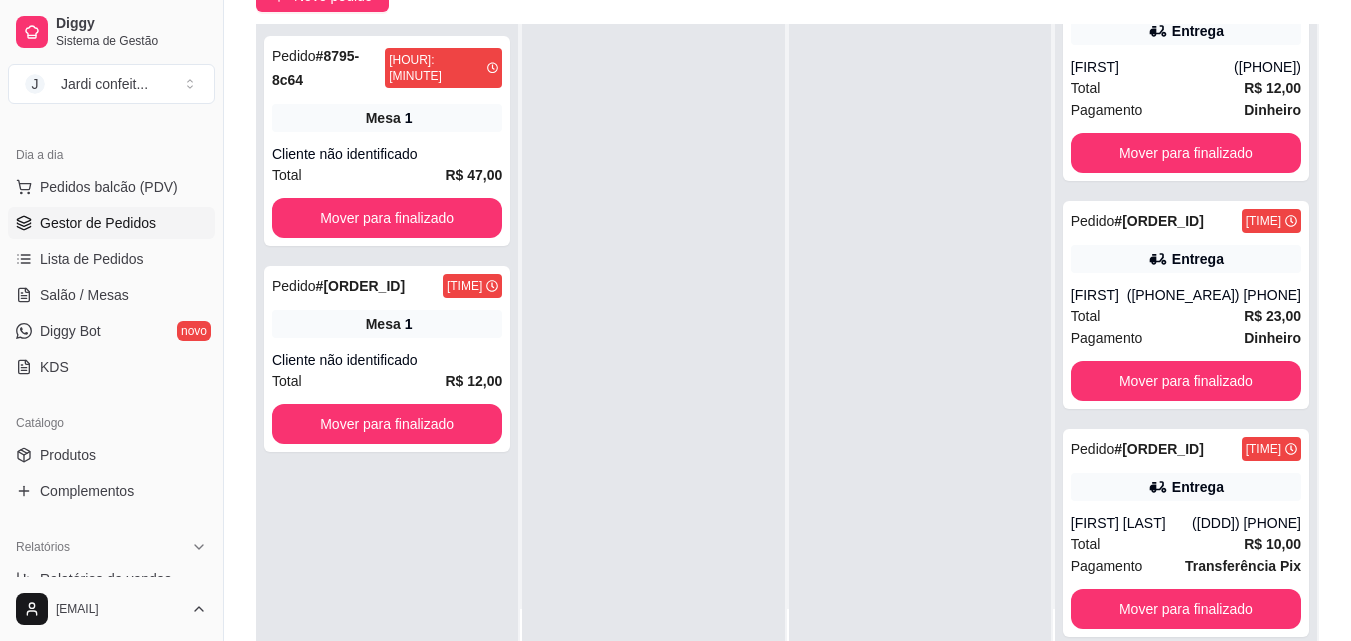 scroll, scrollTop: 519, scrollLeft: 0, axis: vertical 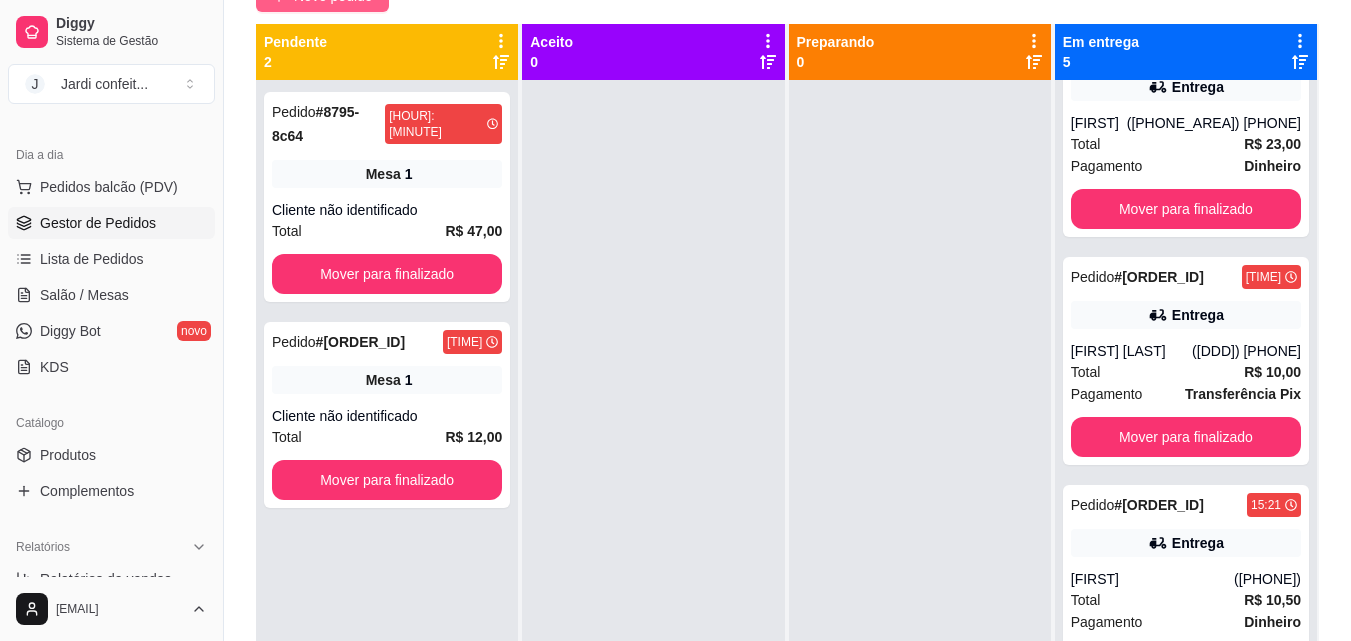 click on "Novo pedido" at bounding box center (333, -4) 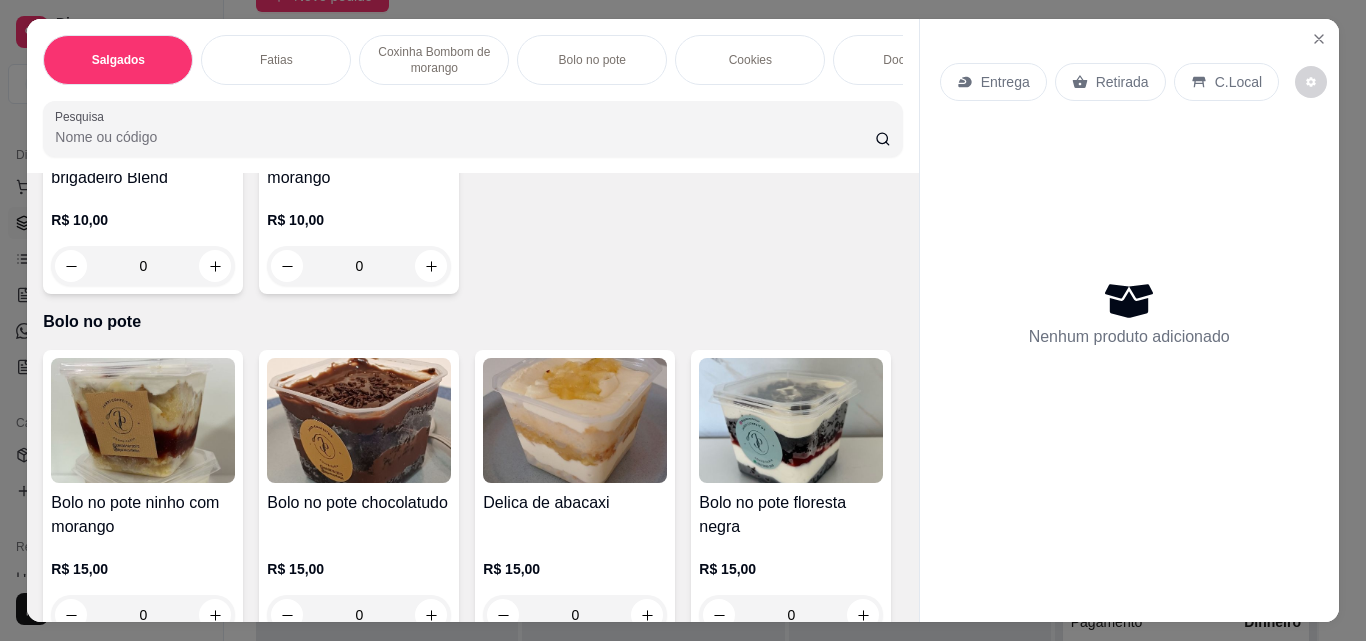 scroll, scrollTop: 1900, scrollLeft: 0, axis: vertical 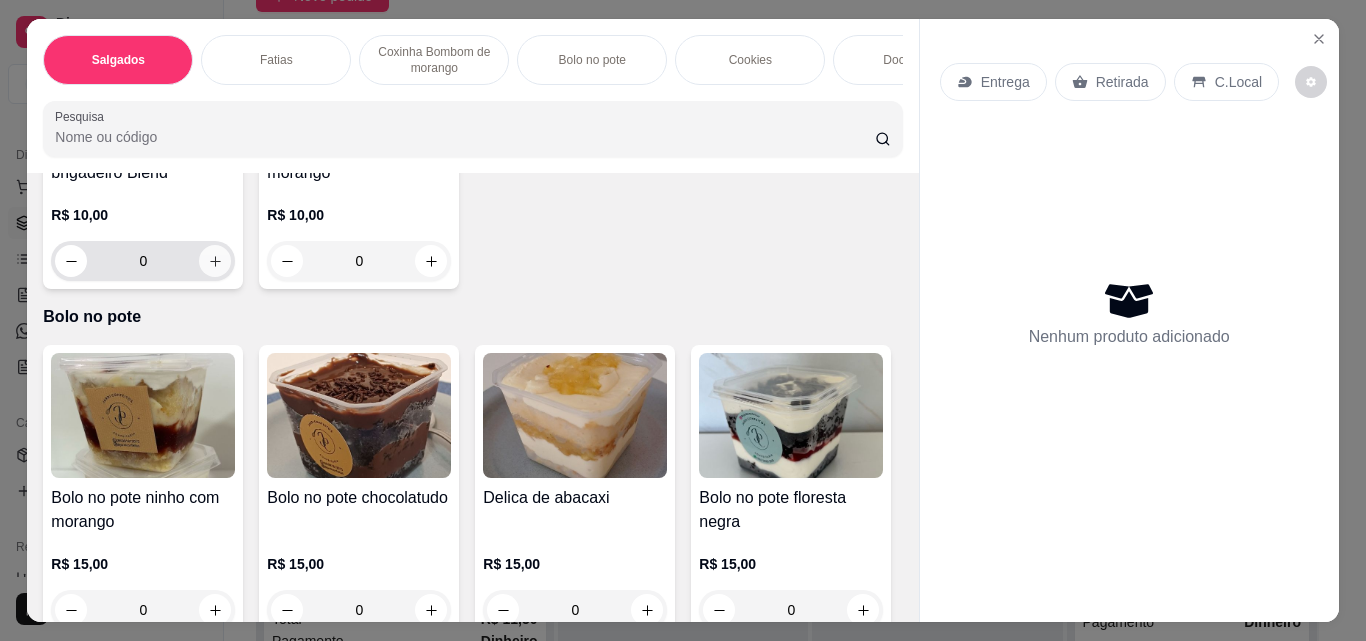click at bounding box center (215, 261) 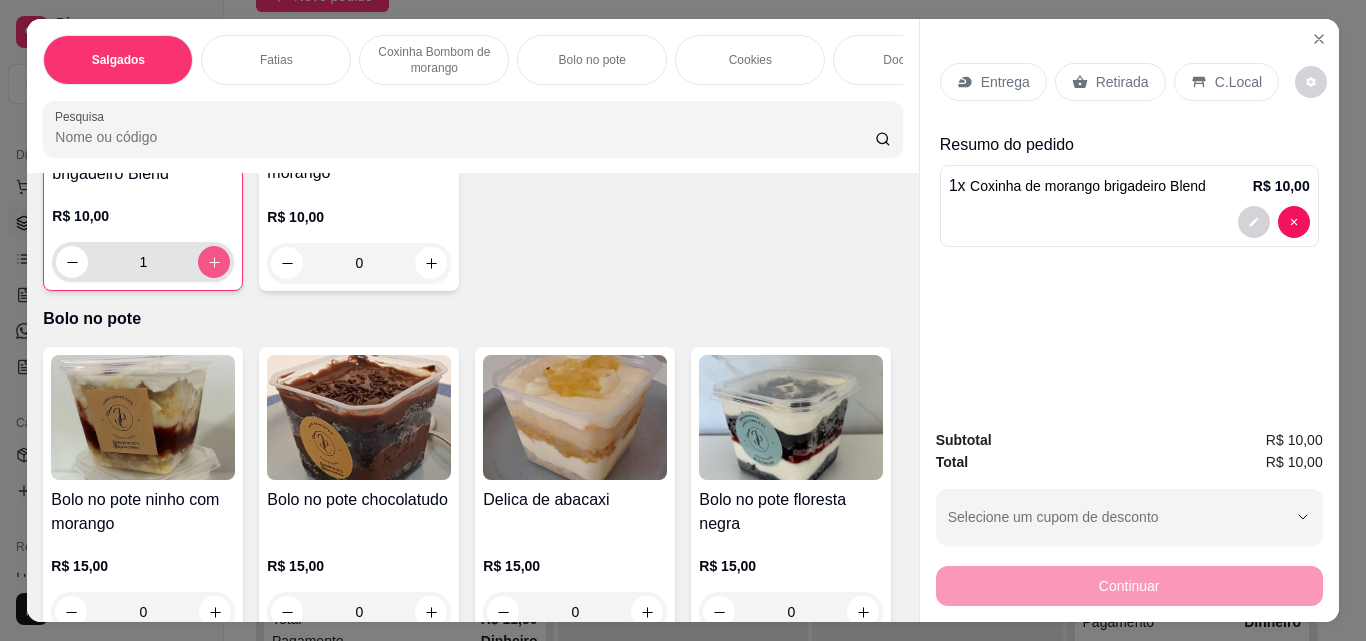 click at bounding box center [214, 262] 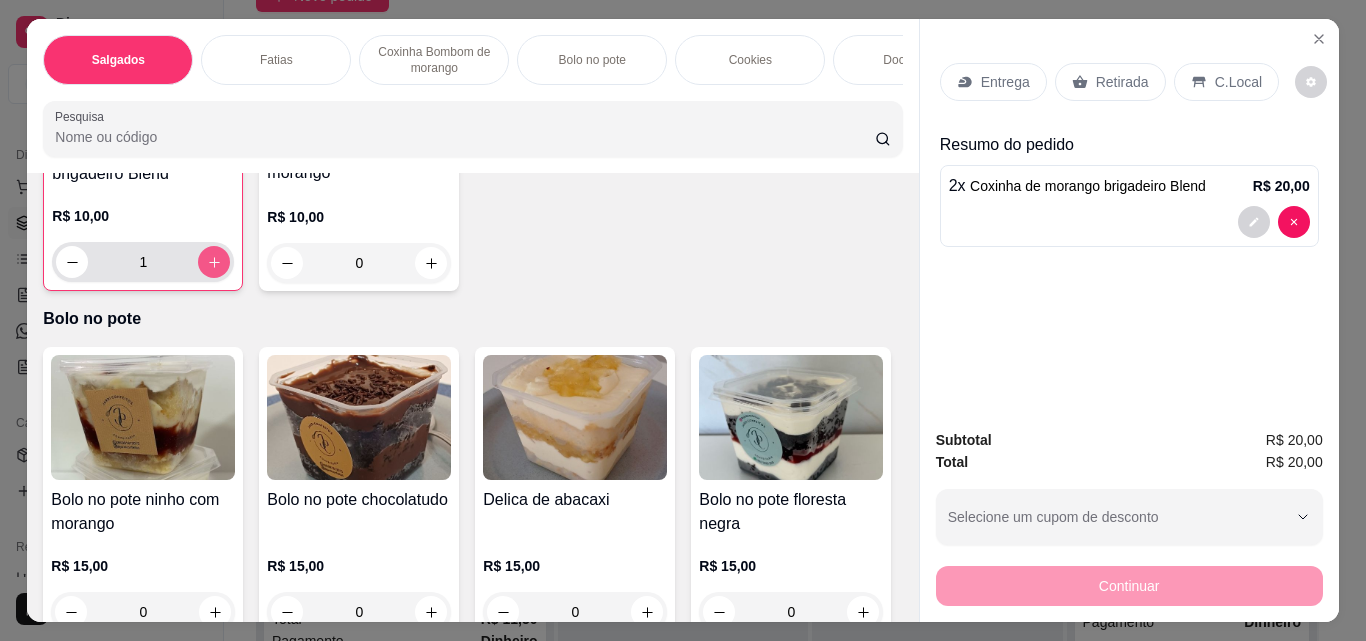 type on "2" 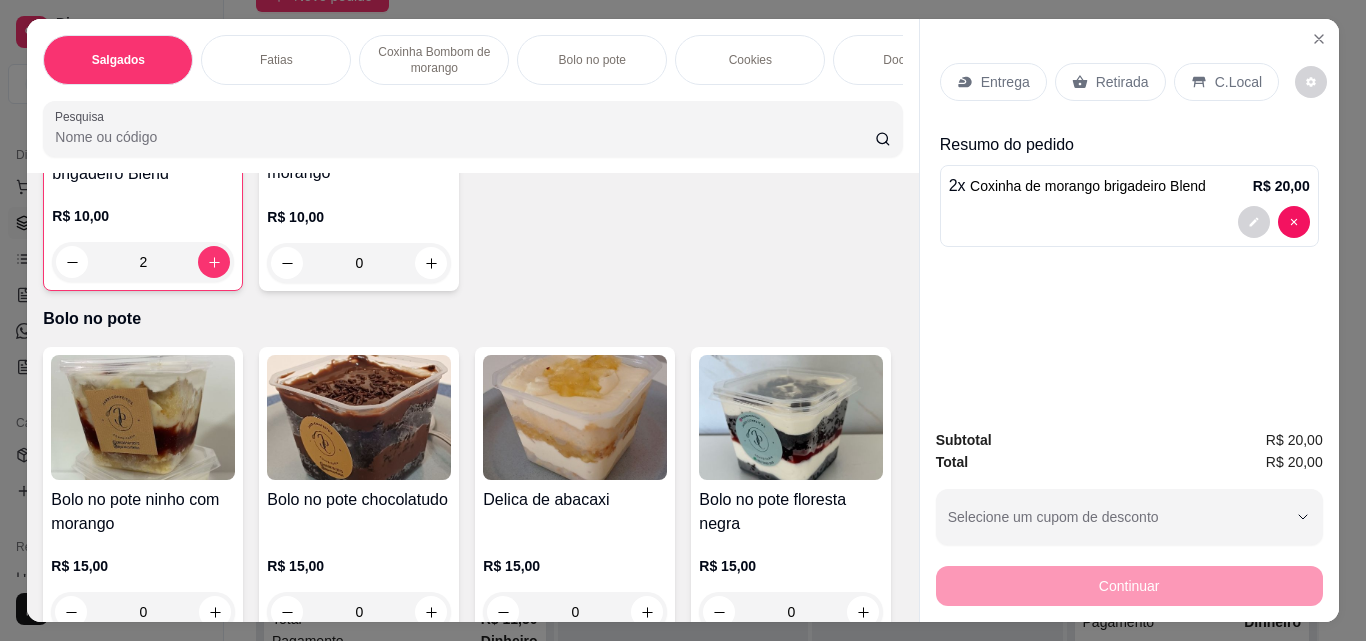 click 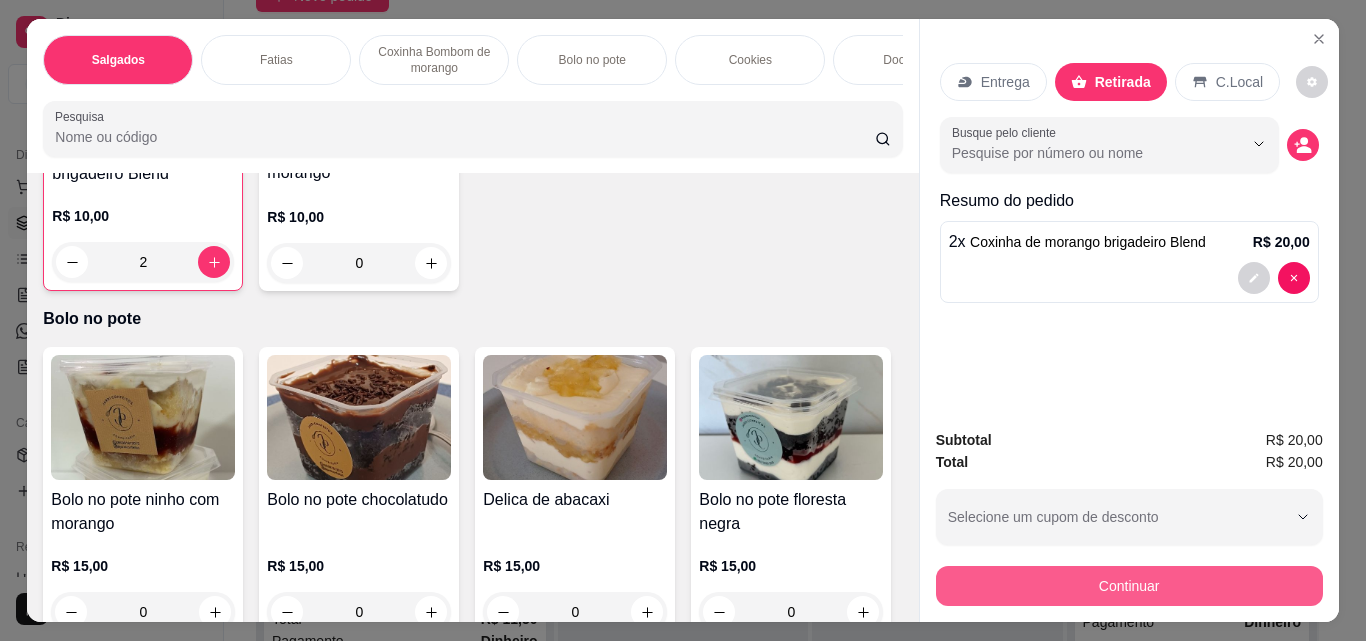 click on "Continuar" at bounding box center (1129, 586) 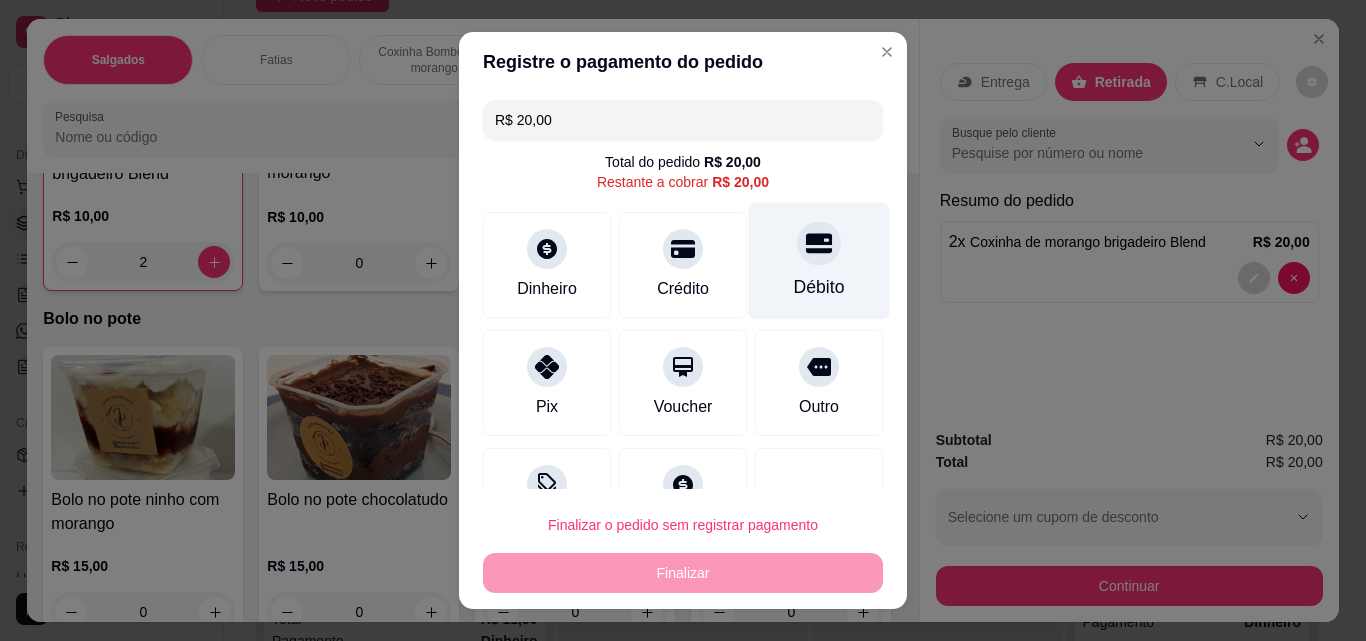 click at bounding box center [819, 243] 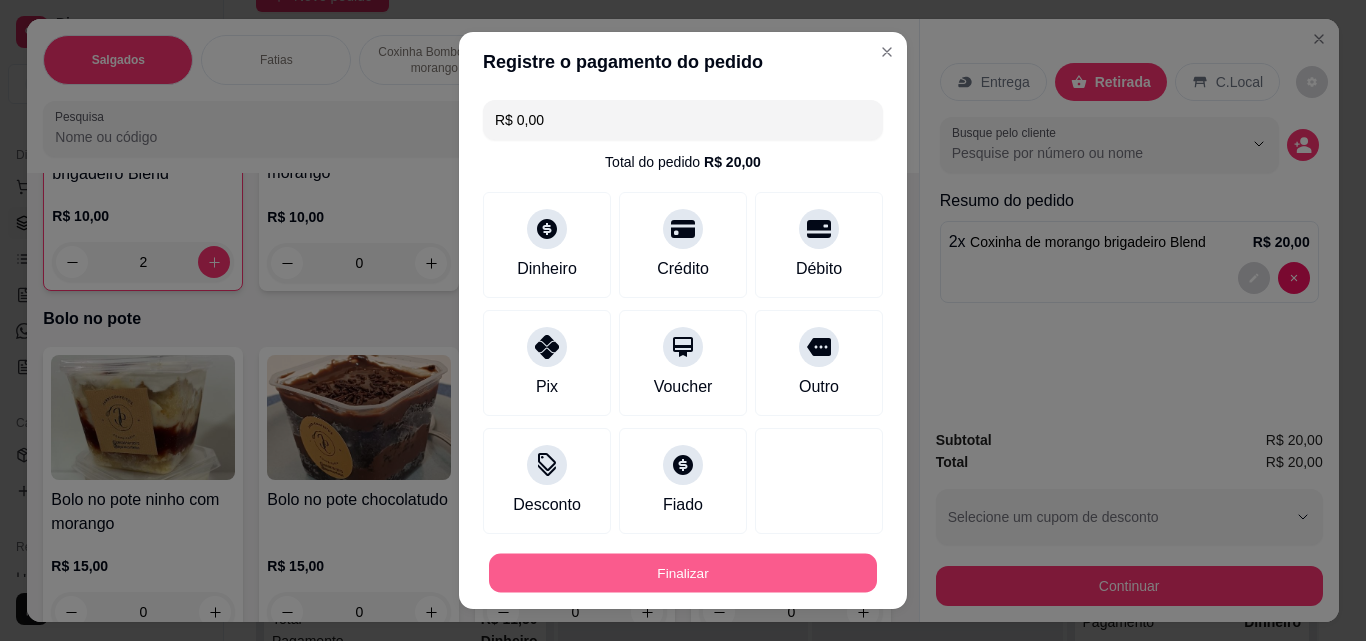 click on "Finalizar" at bounding box center [683, 573] 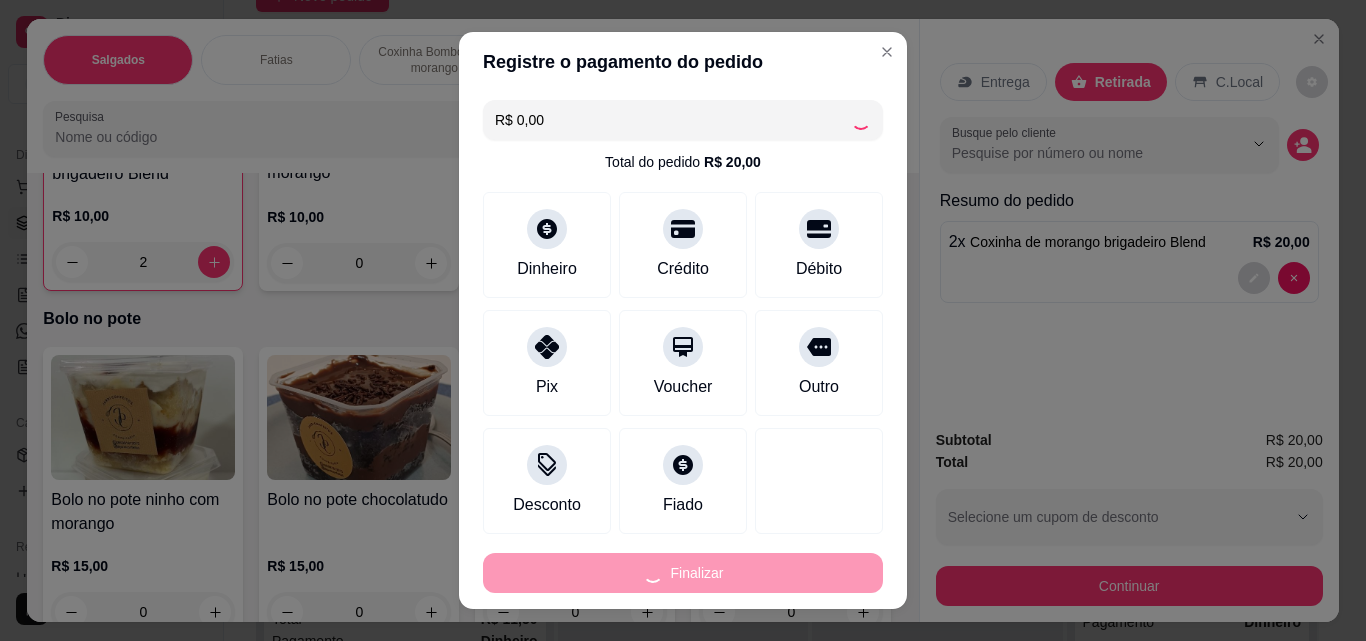 type on "0" 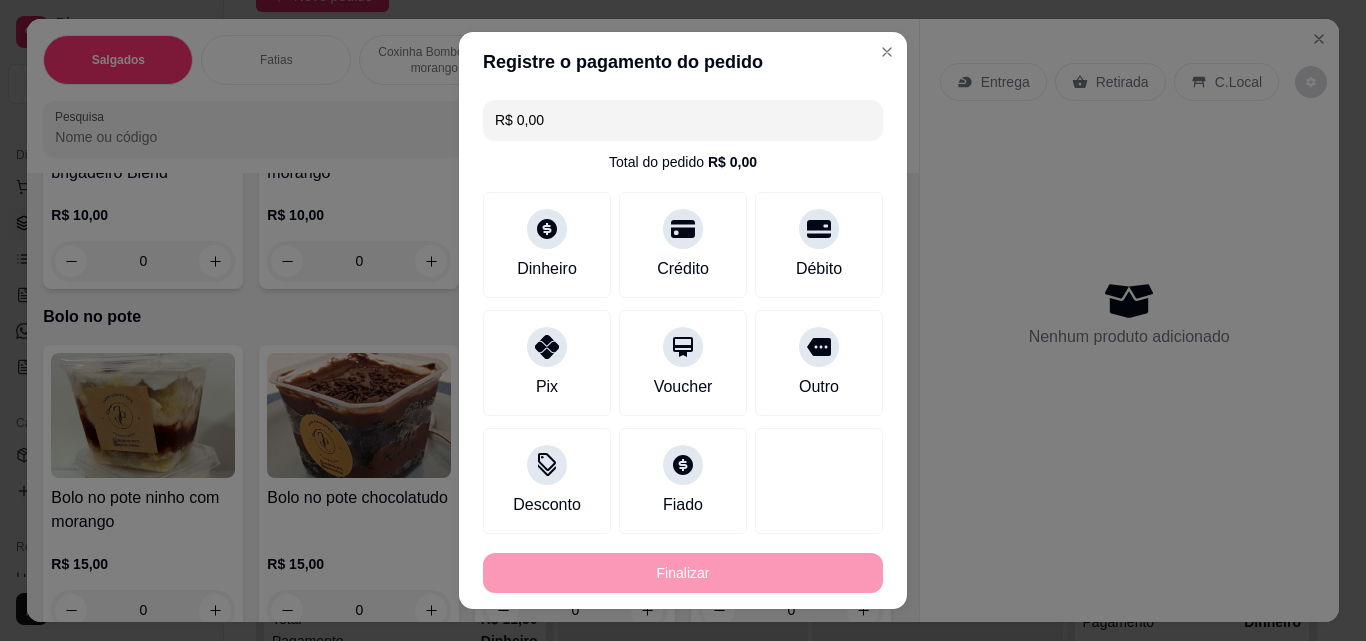 type on "-R$ 20,00" 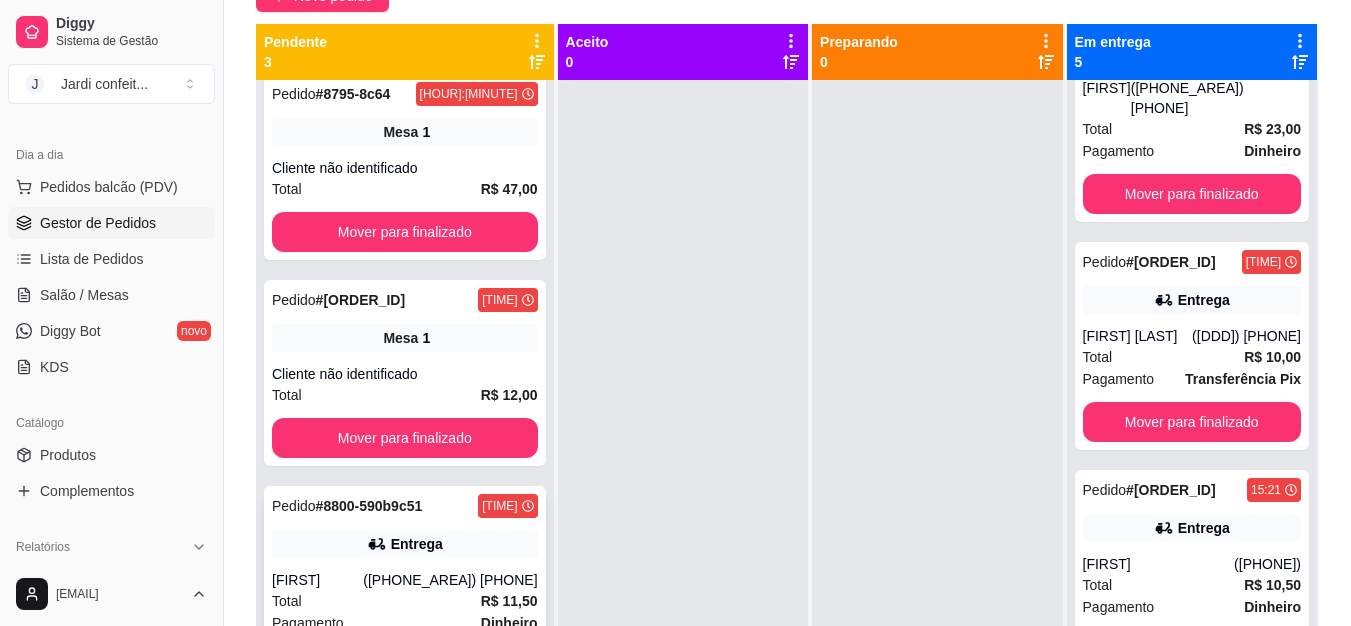 scroll, scrollTop: 19, scrollLeft: 0, axis: vertical 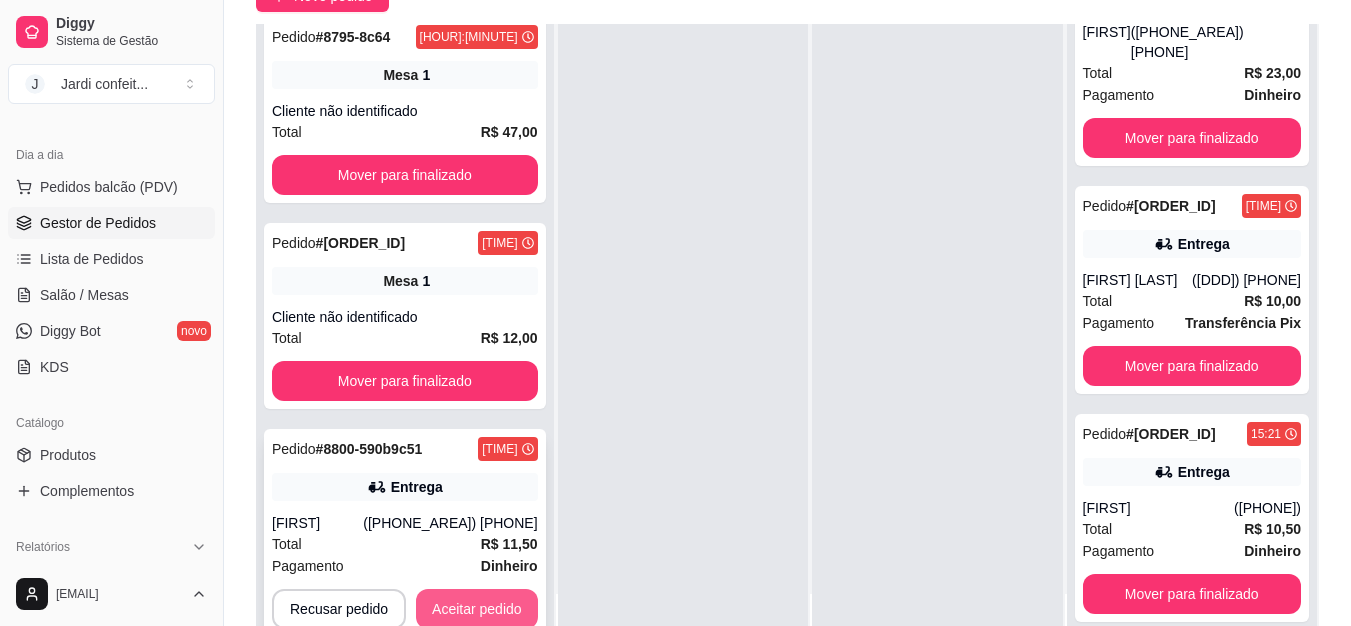 click on "Aceitar pedido" at bounding box center (477, 609) 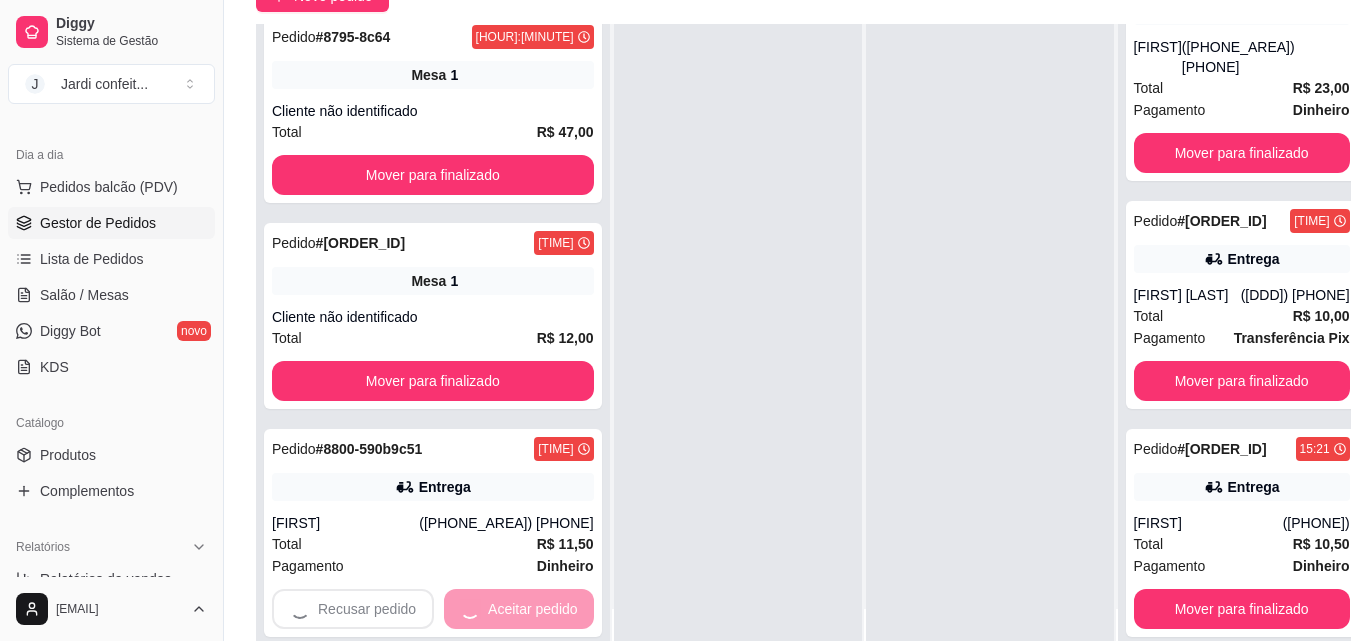 scroll, scrollTop: 0, scrollLeft: 0, axis: both 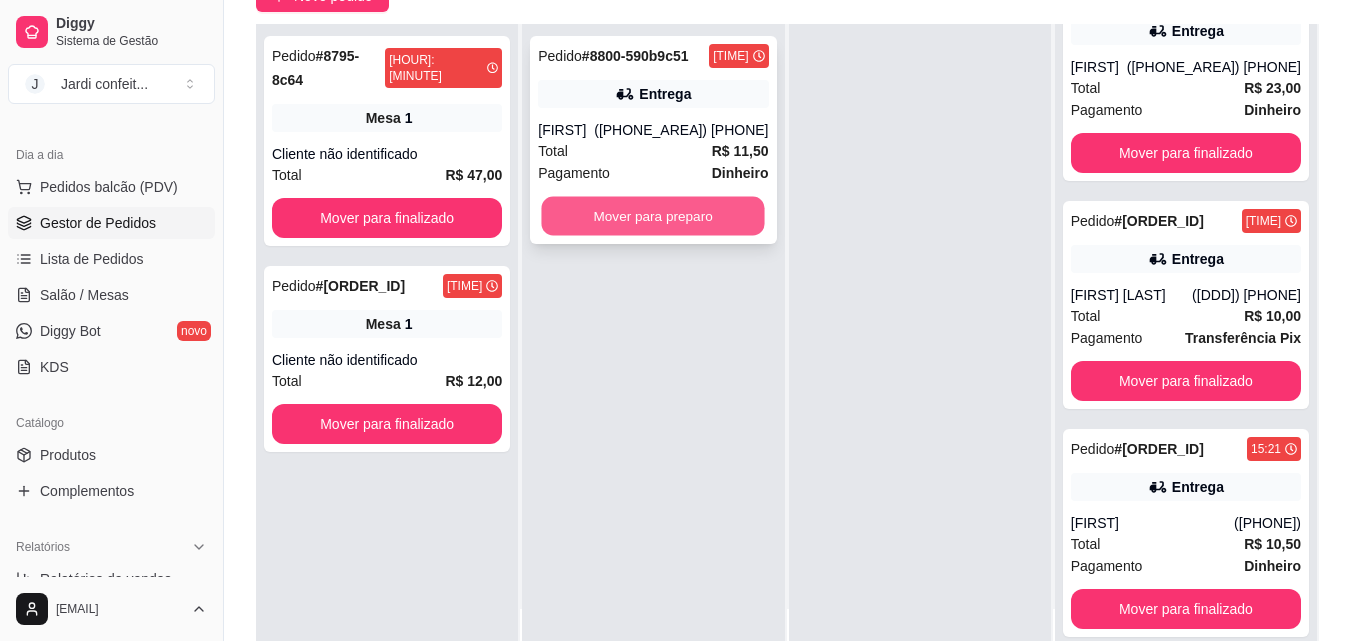 click on "Mover para preparo" at bounding box center (653, 216) 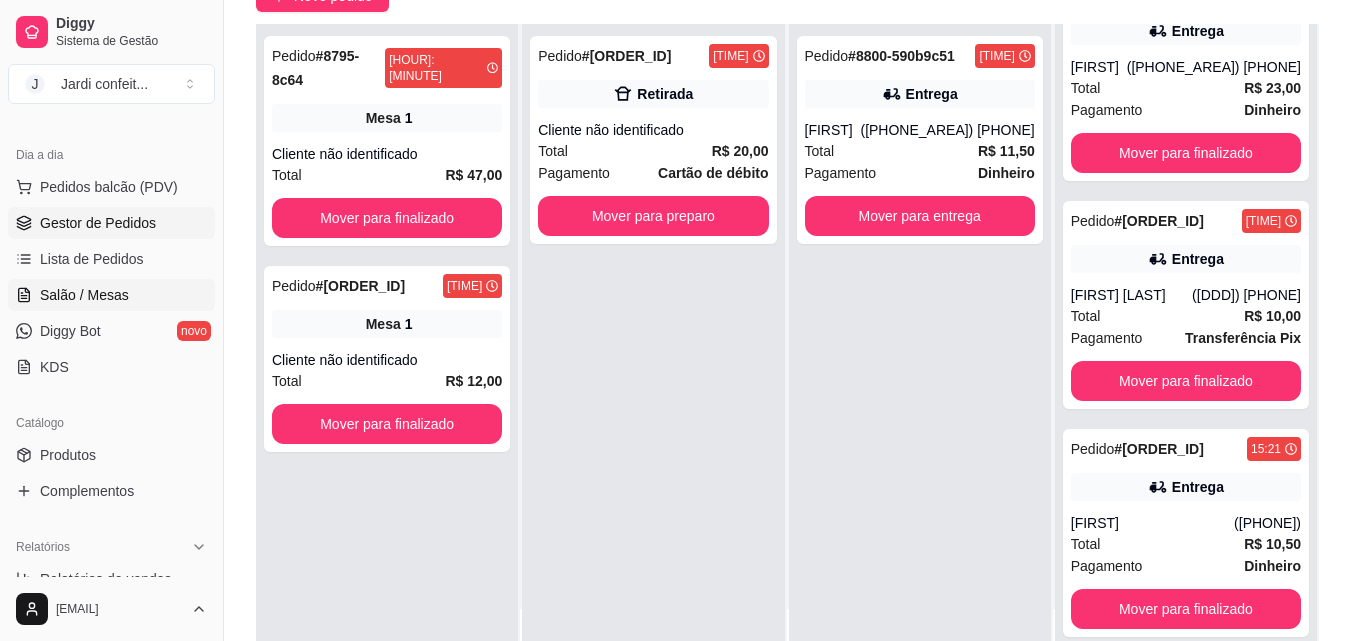 click on "Salão / Mesas" at bounding box center [84, 295] 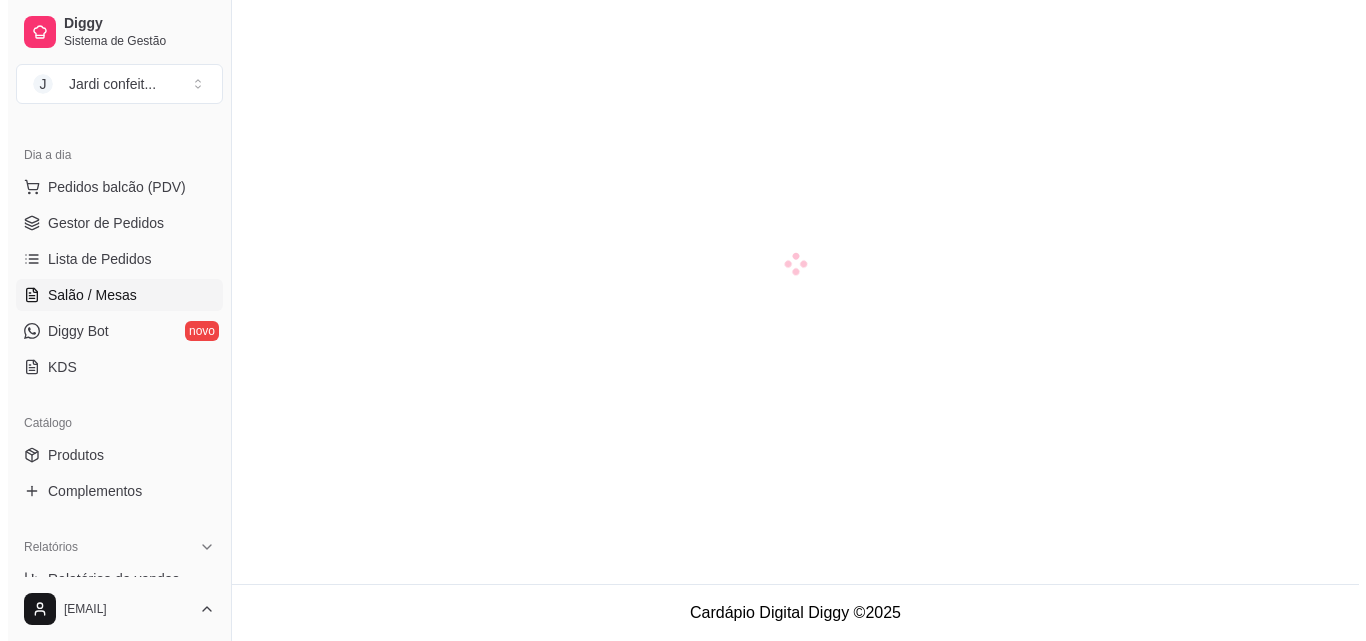 scroll, scrollTop: 0, scrollLeft: 0, axis: both 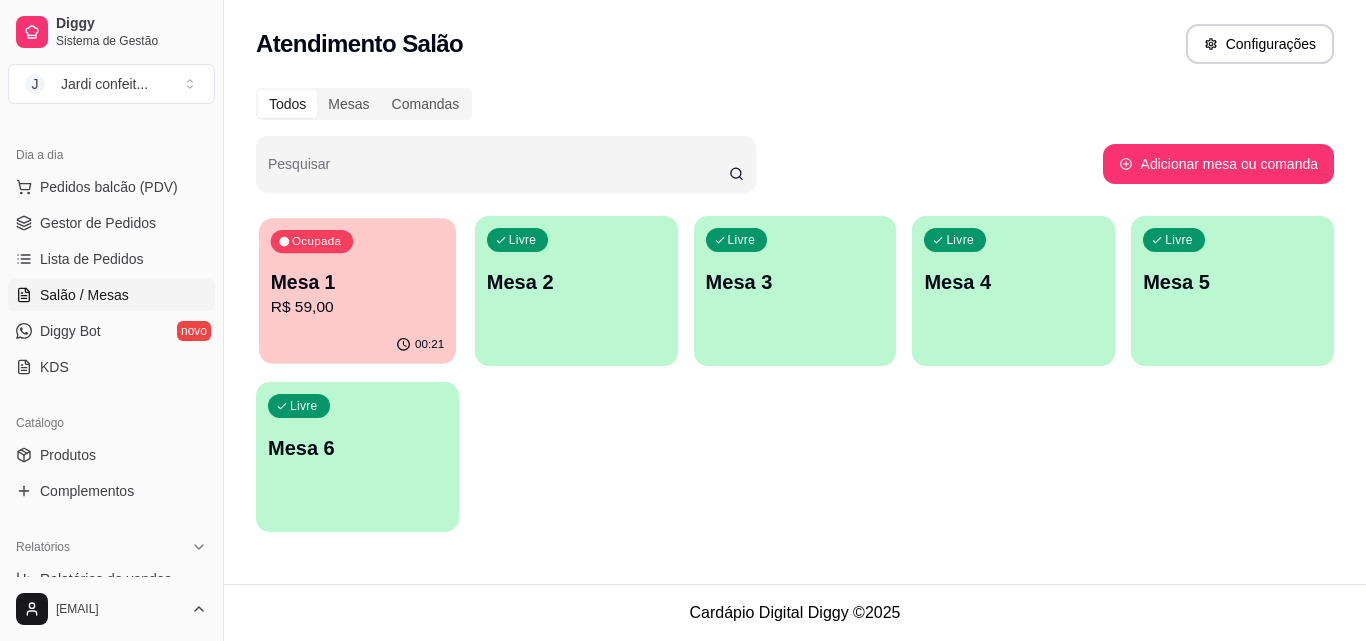 click on "Ocupada Mesa [NUMBER] R$ [PRICE]" at bounding box center [357, 272] 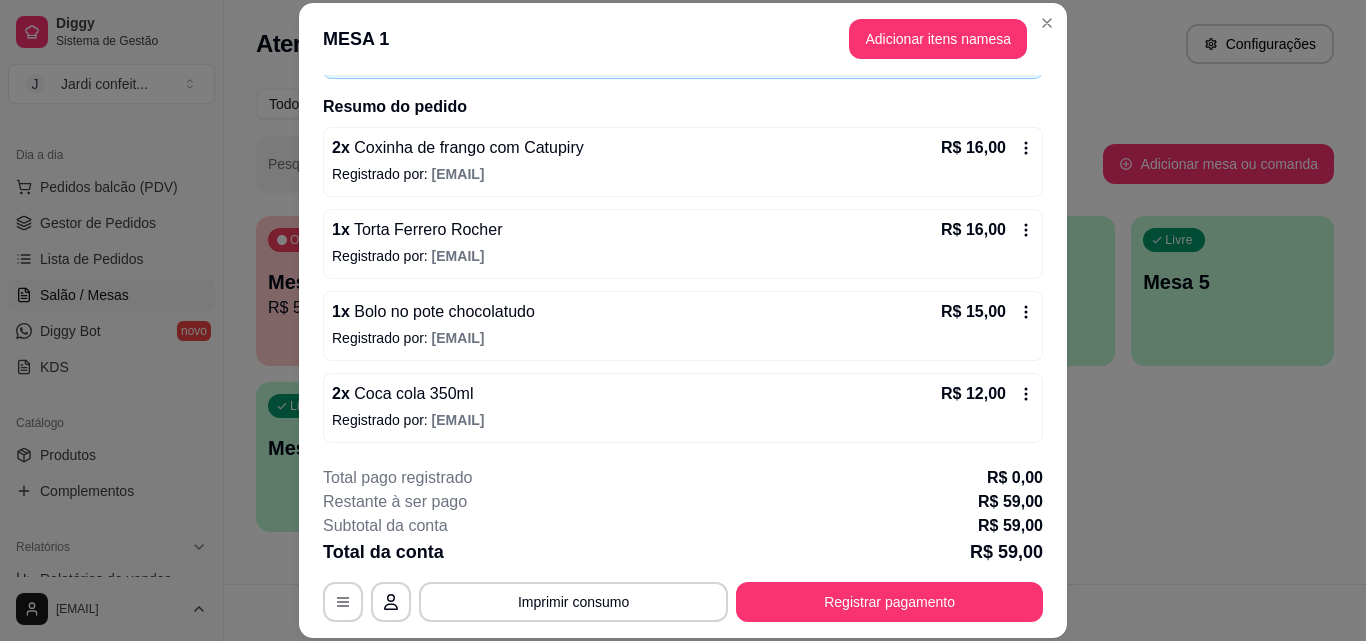 scroll, scrollTop: 138, scrollLeft: 0, axis: vertical 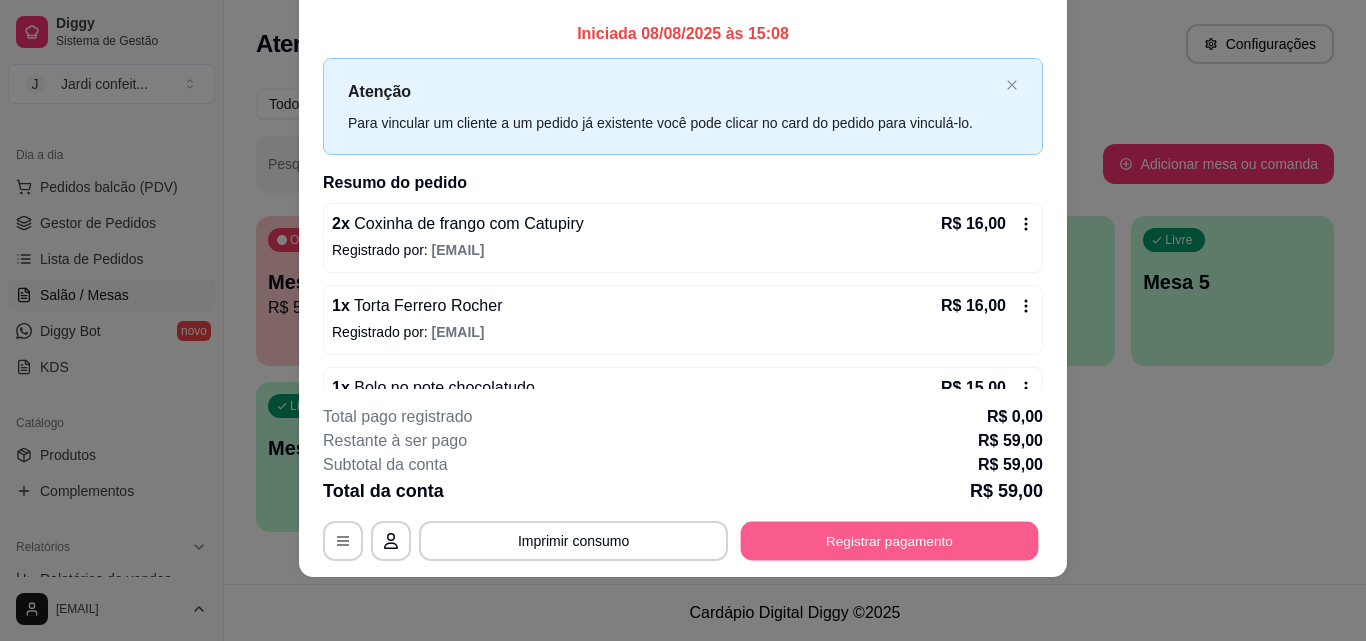 click on "Registrar pagamento" at bounding box center [890, 540] 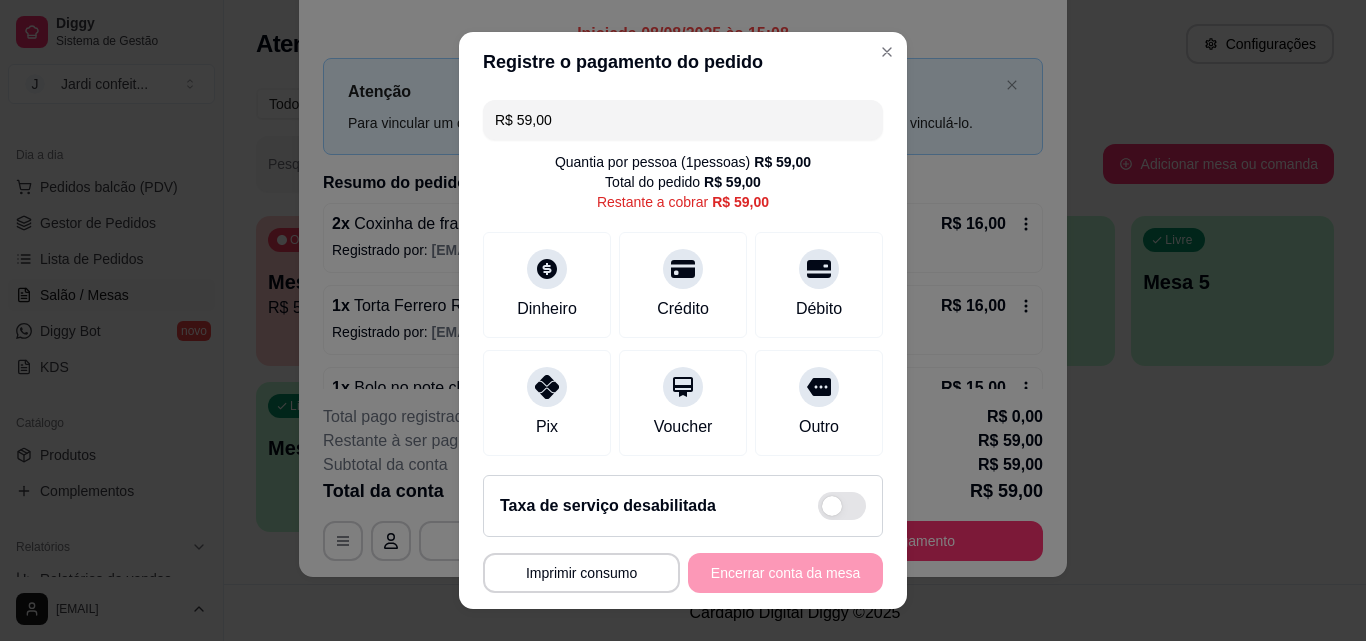 click on "R$ 59,00" at bounding box center (683, 120) 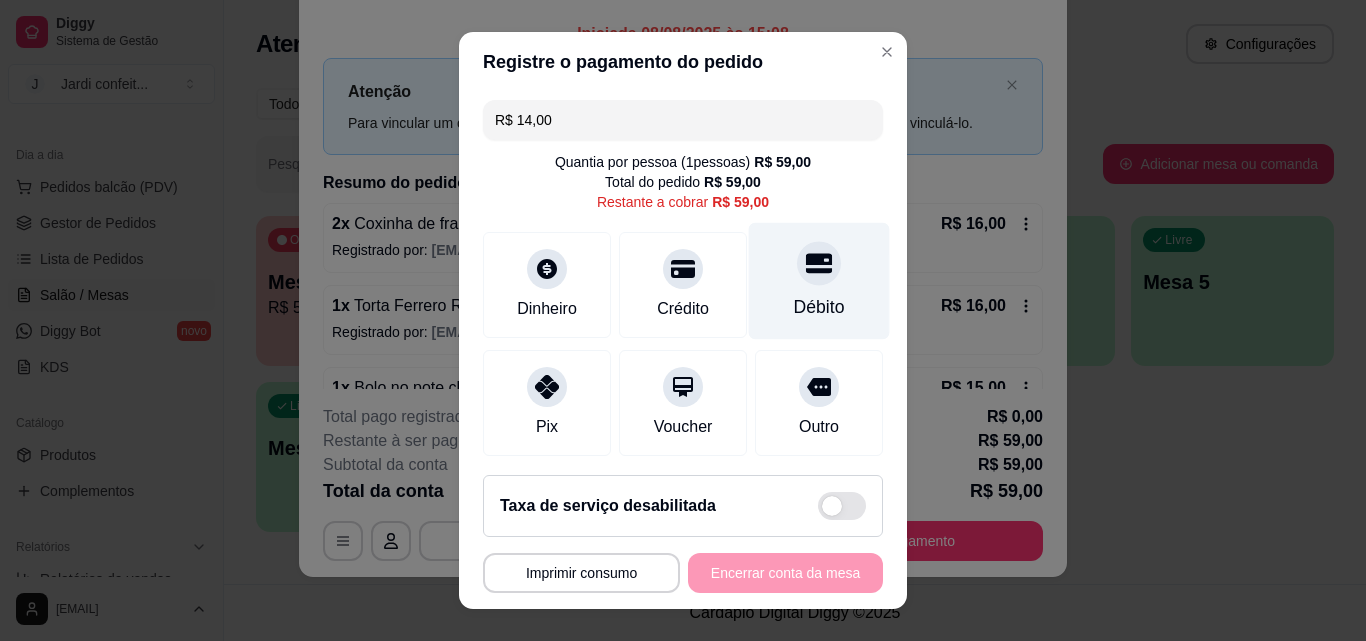 click 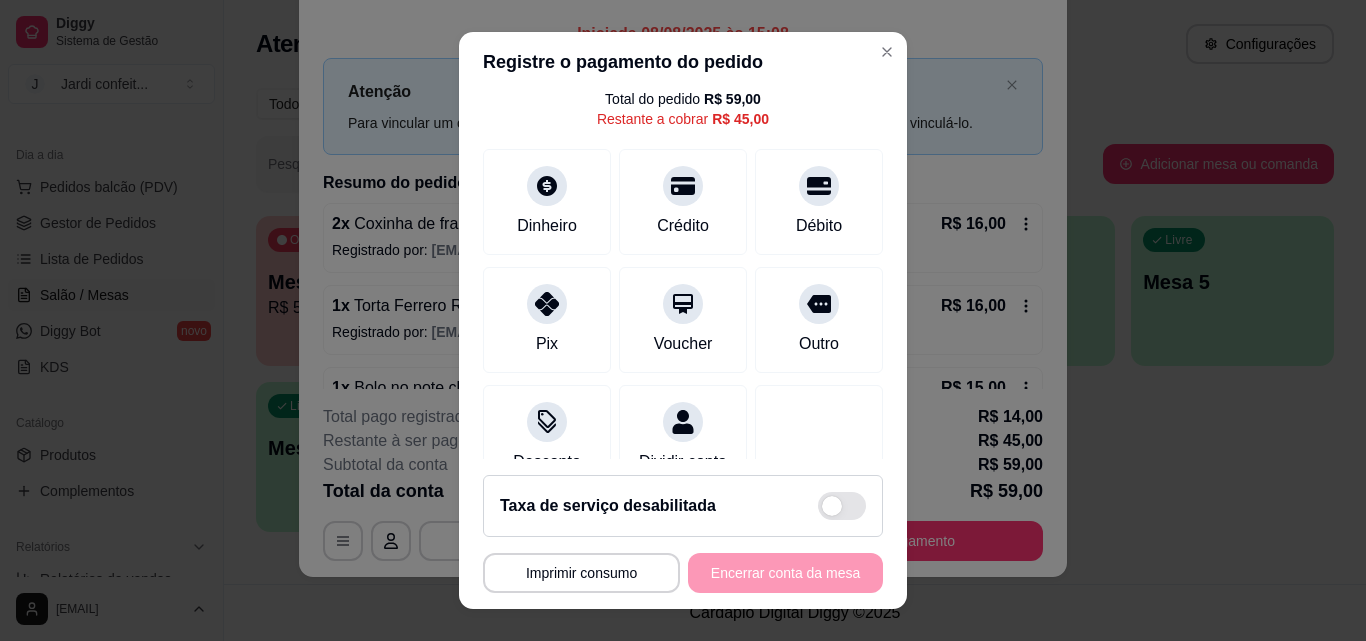 scroll, scrollTop: 0, scrollLeft: 0, axis: both 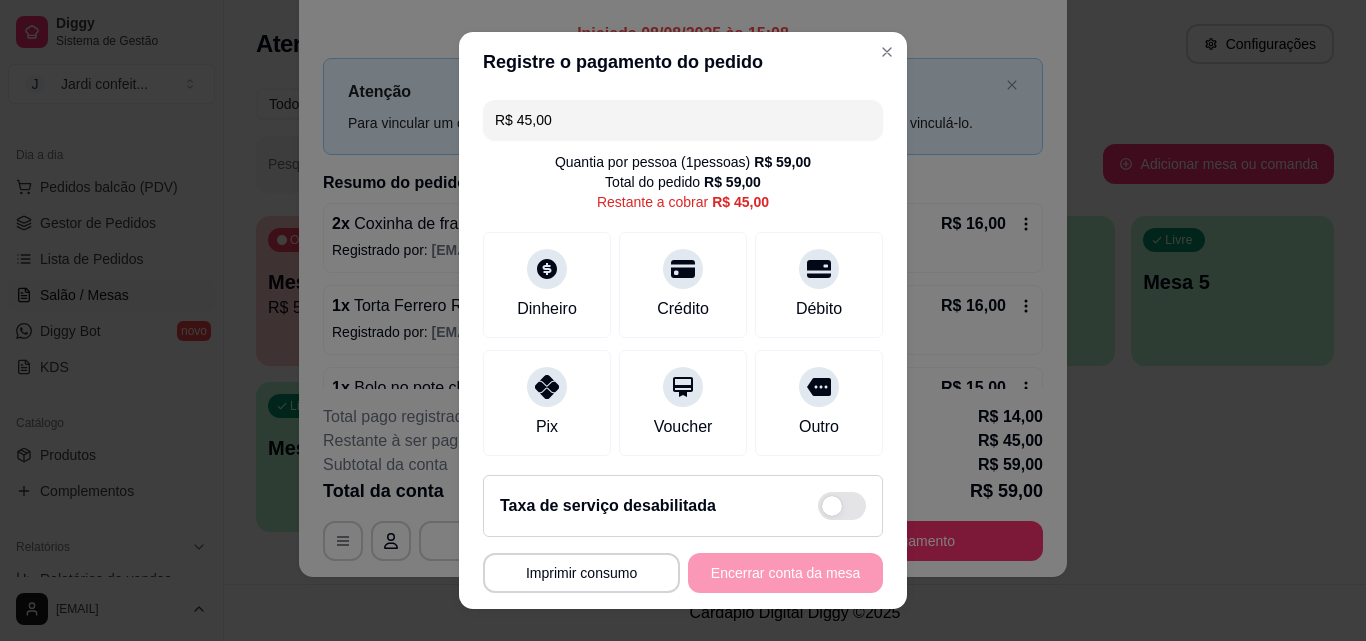 click on "R$ 45,00" at bounding box center (683, 120) 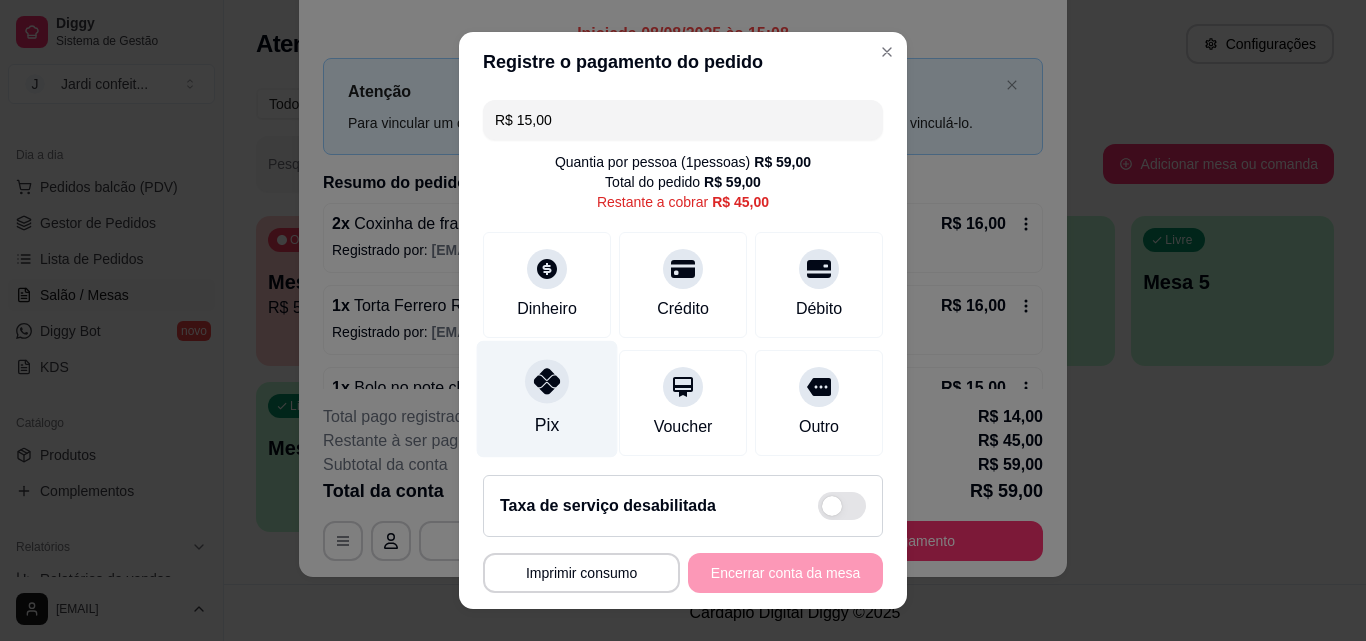 click on "Pix" at bounding box center (547, 399) 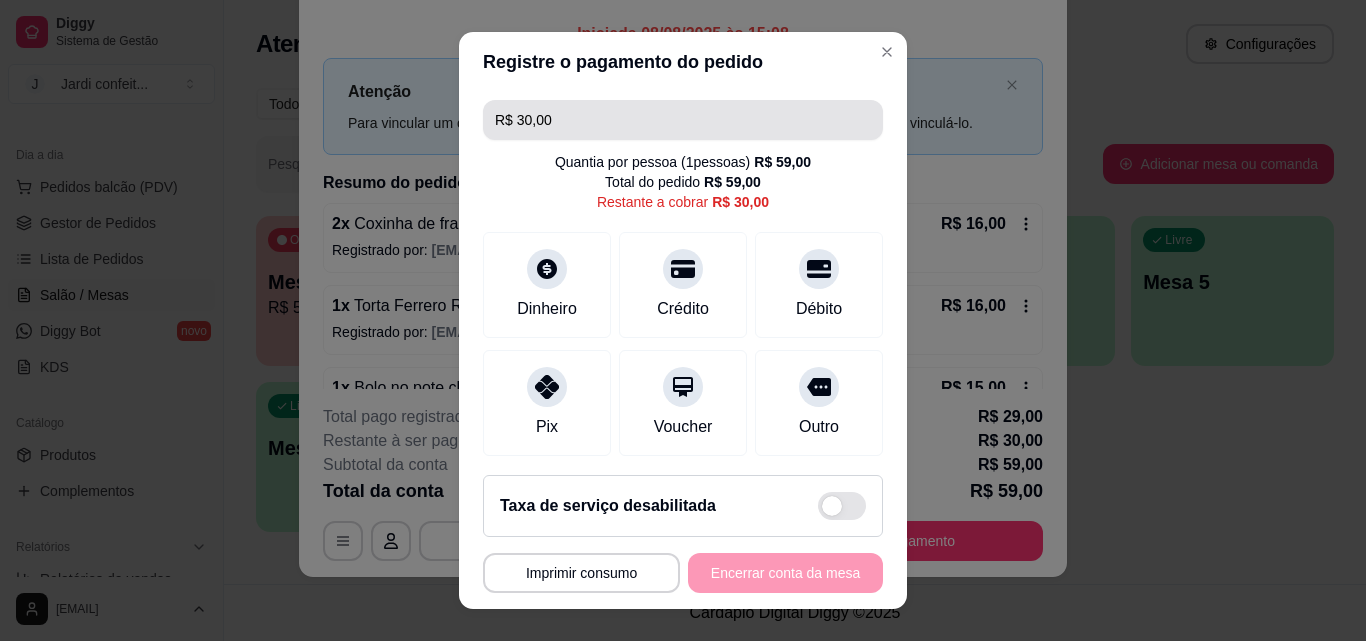 click on "R$ 30,00" at bounding box center [683, 120] 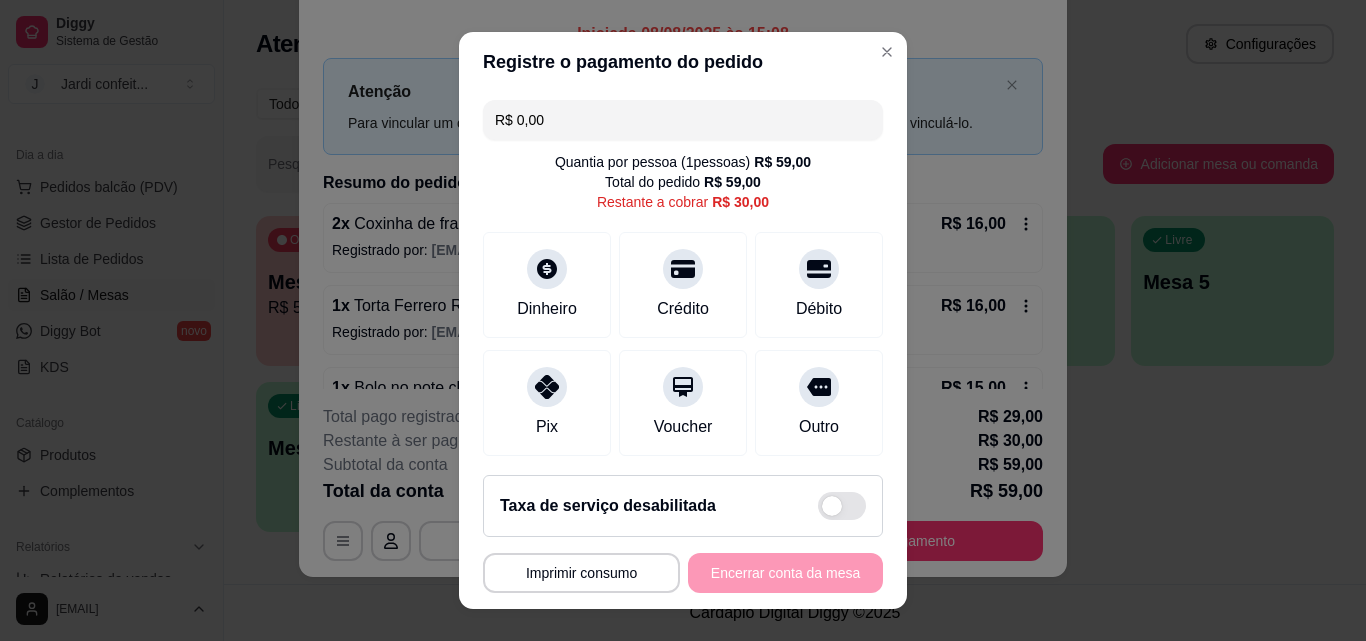 type on "R$ 0,00" 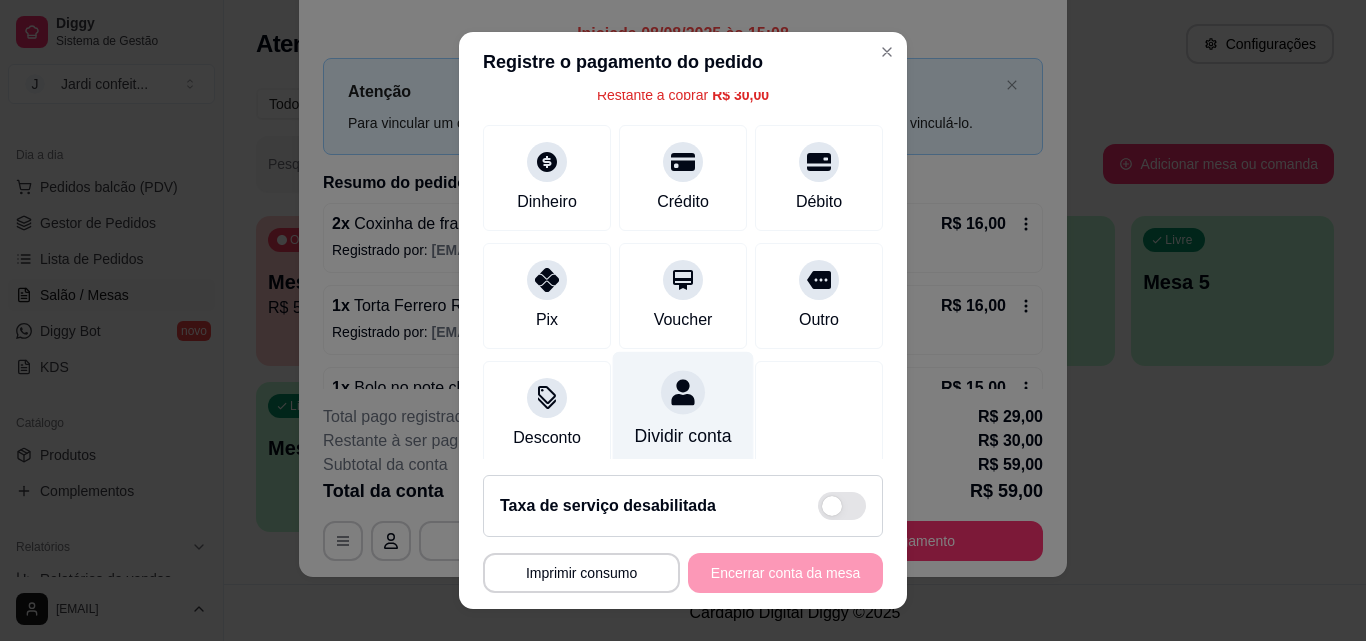 scroll, scrollTop: 200, scrollLeft: 0, axis: vertical 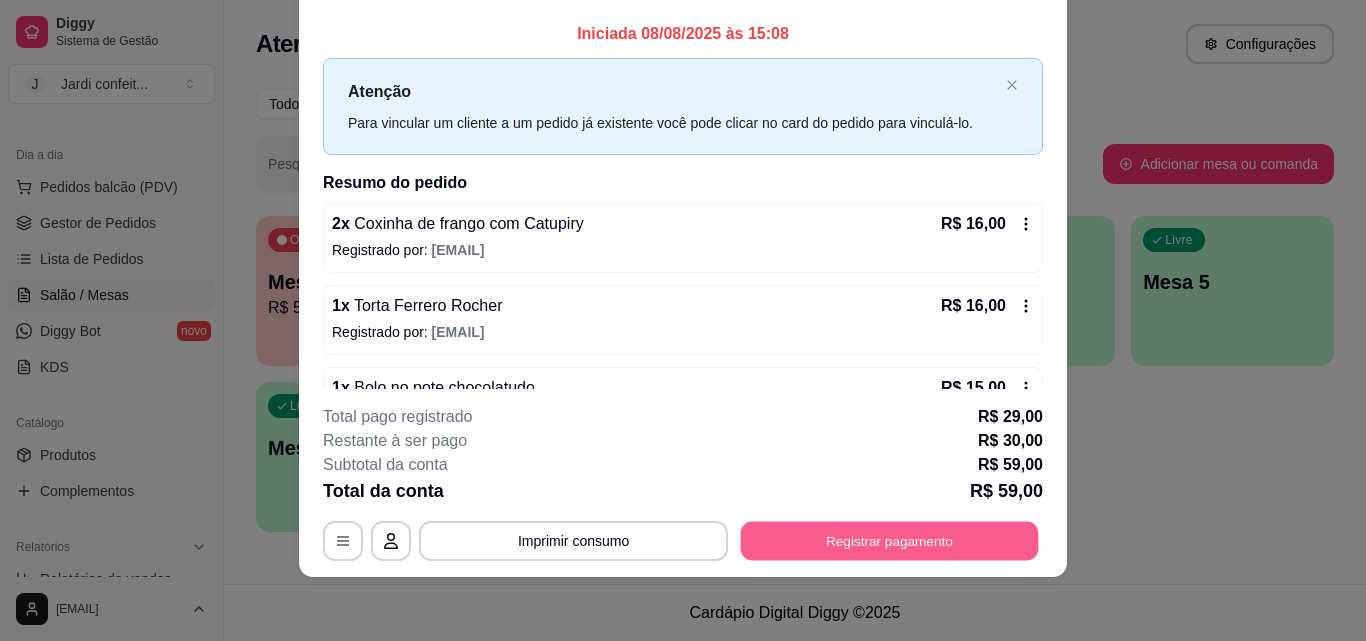 click on "Registrar pagamento" at bounding box center [890, 540] 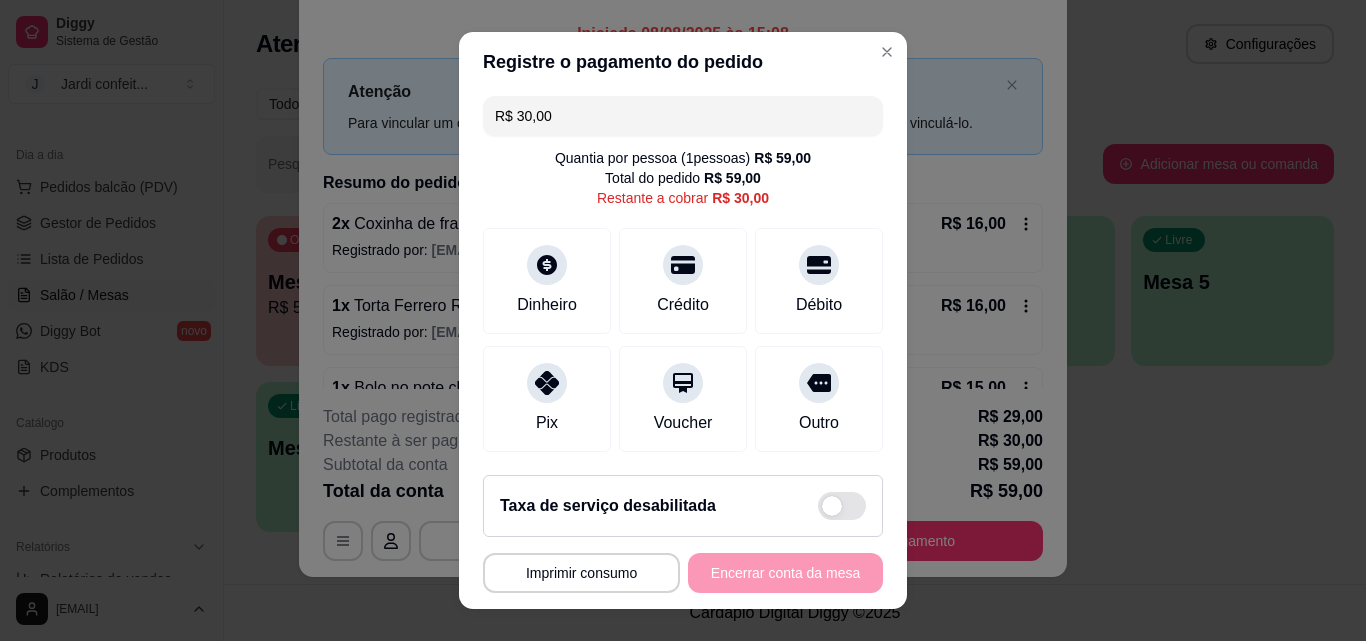 scroll, scrollTop: 0, scrollLeft: 0, axis: both 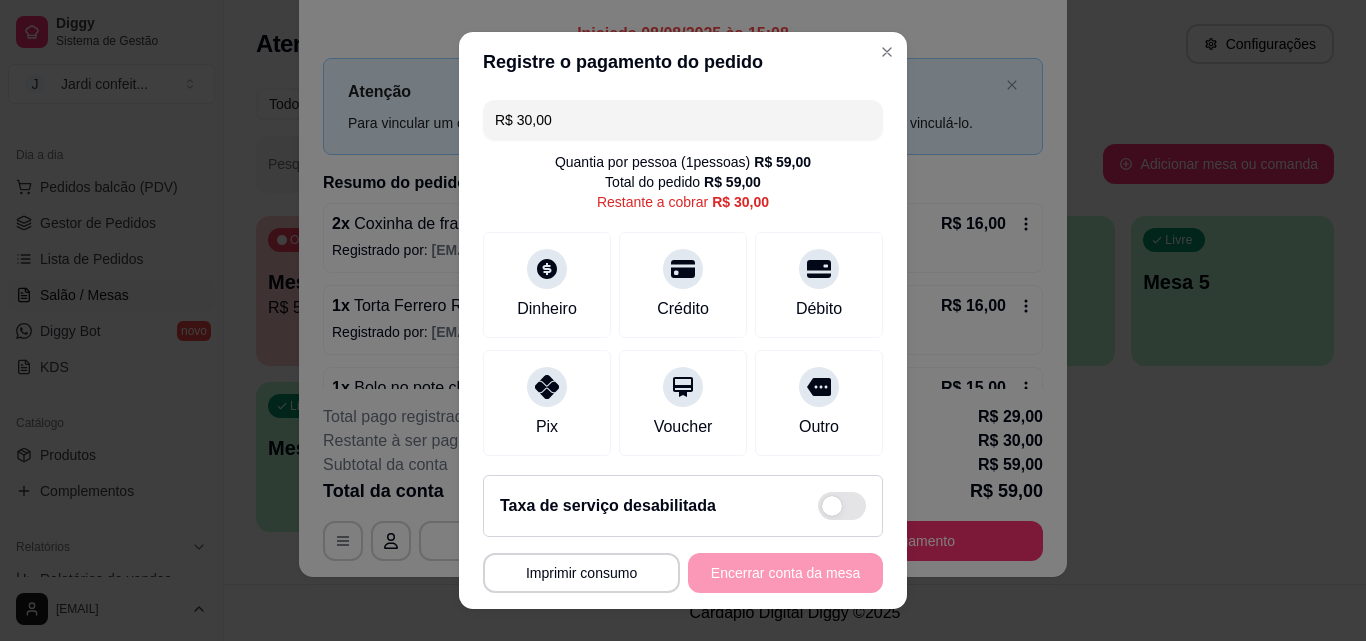 click on "R$ 30,00" at bounding box center (683, 120) 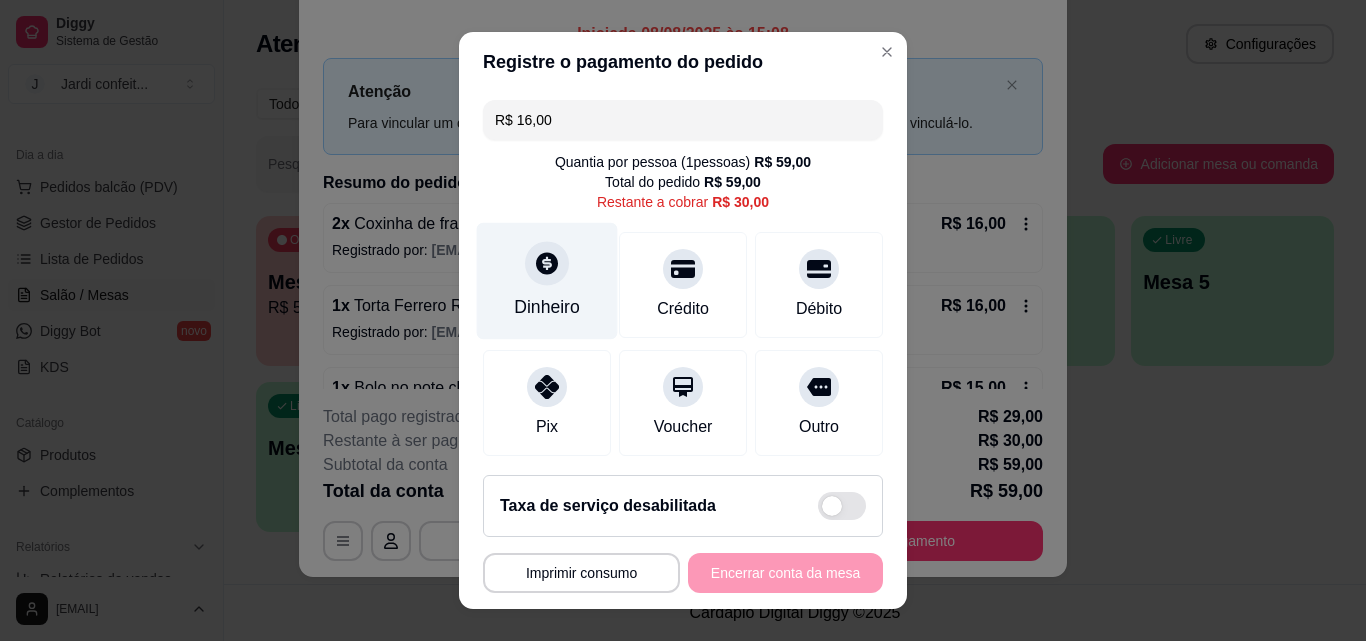 type on "R$ 16,00" 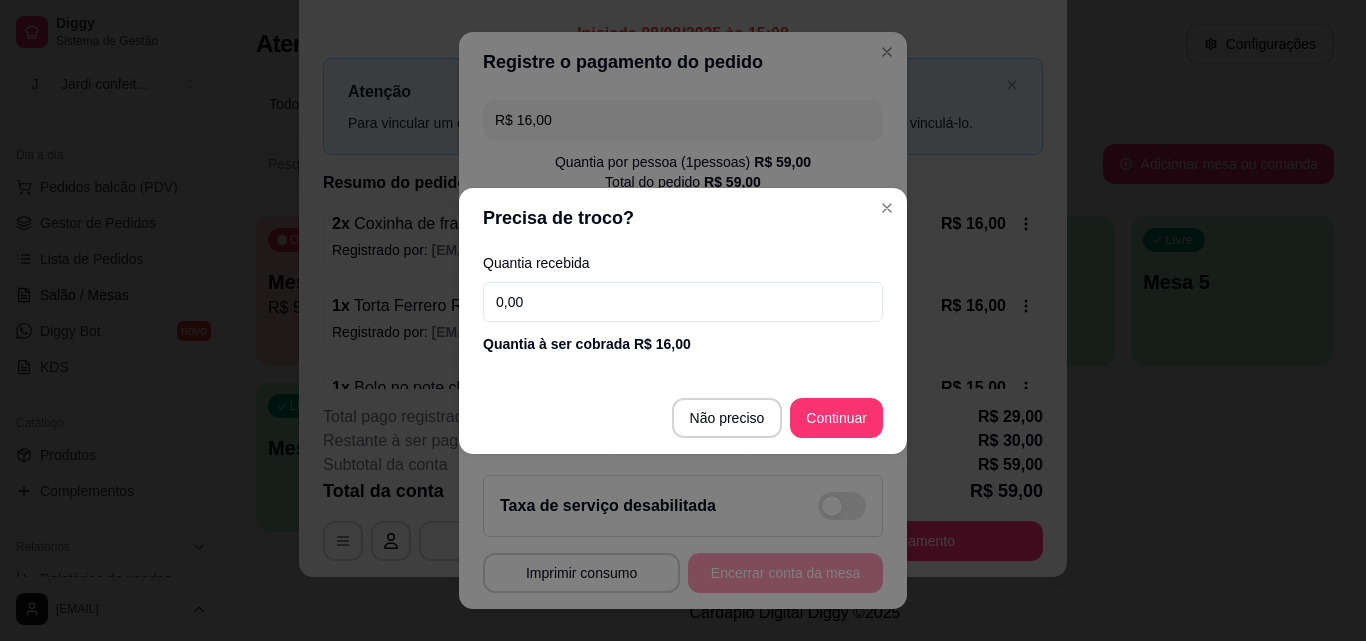 click on "0,00" at bounding box center [683, 302] 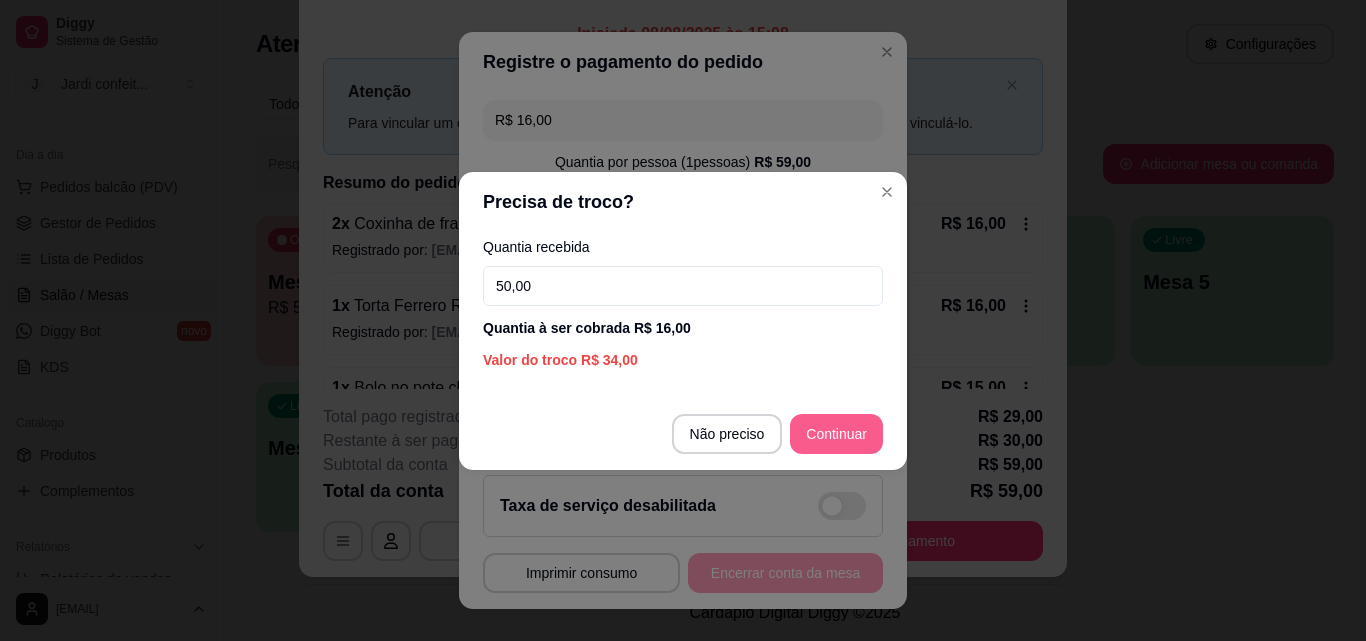 type on "50,00" 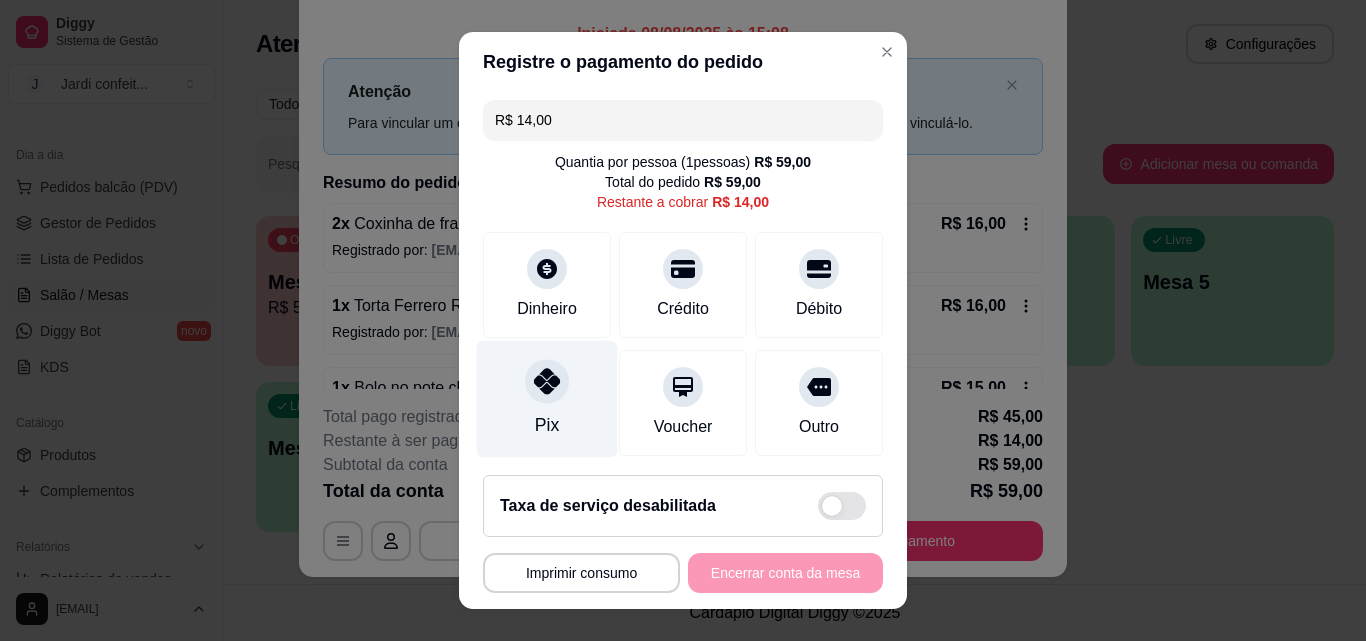 click on "Pix" at bounding box center (547, 399) 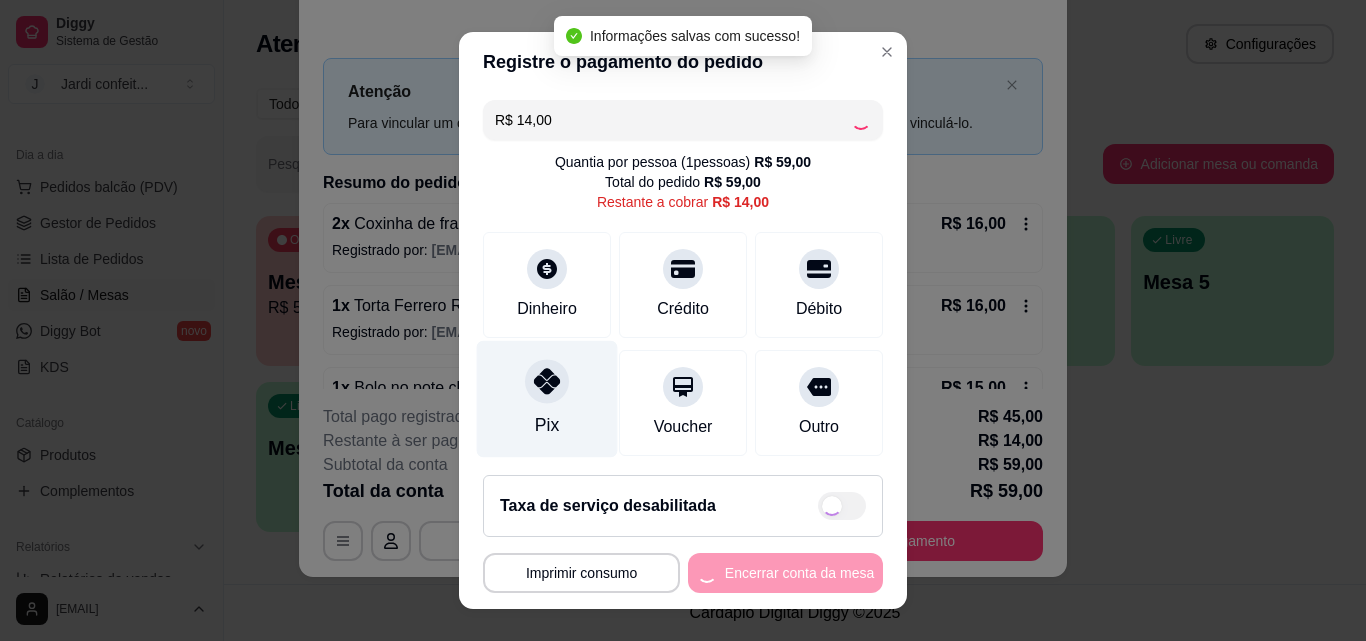 type on "R$ 0,00" 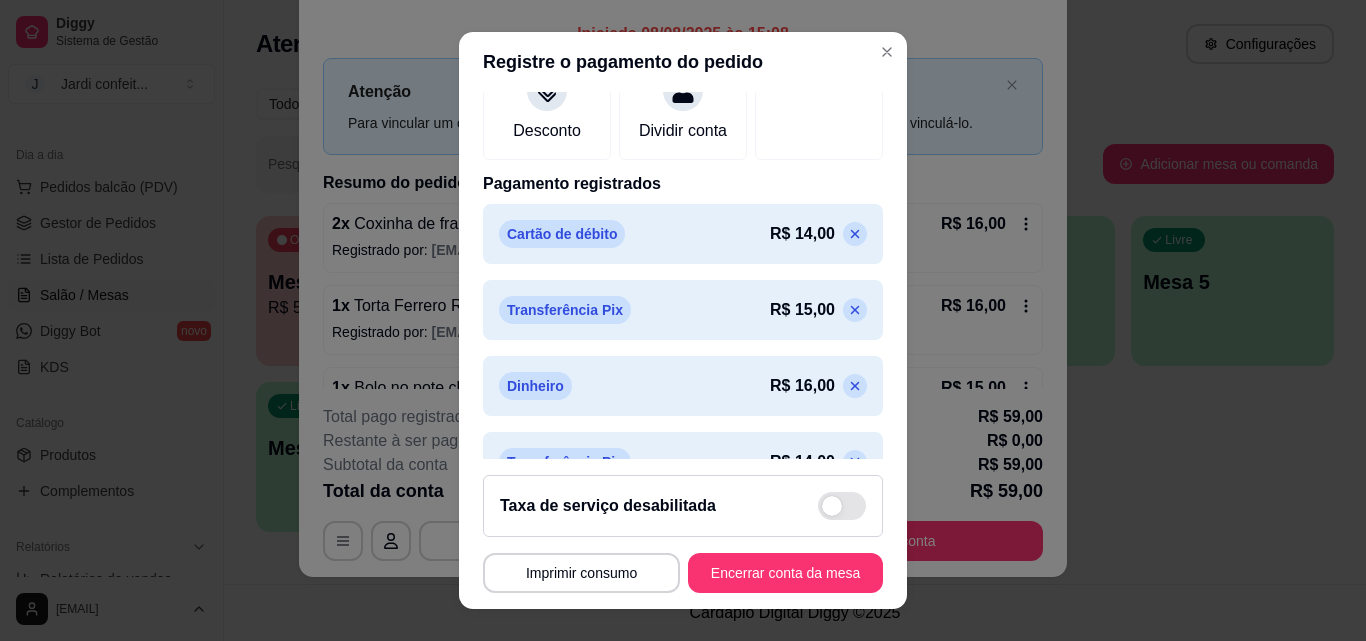 scroll, scrollTop: 459, scrollLeft: 0, axis: vertical 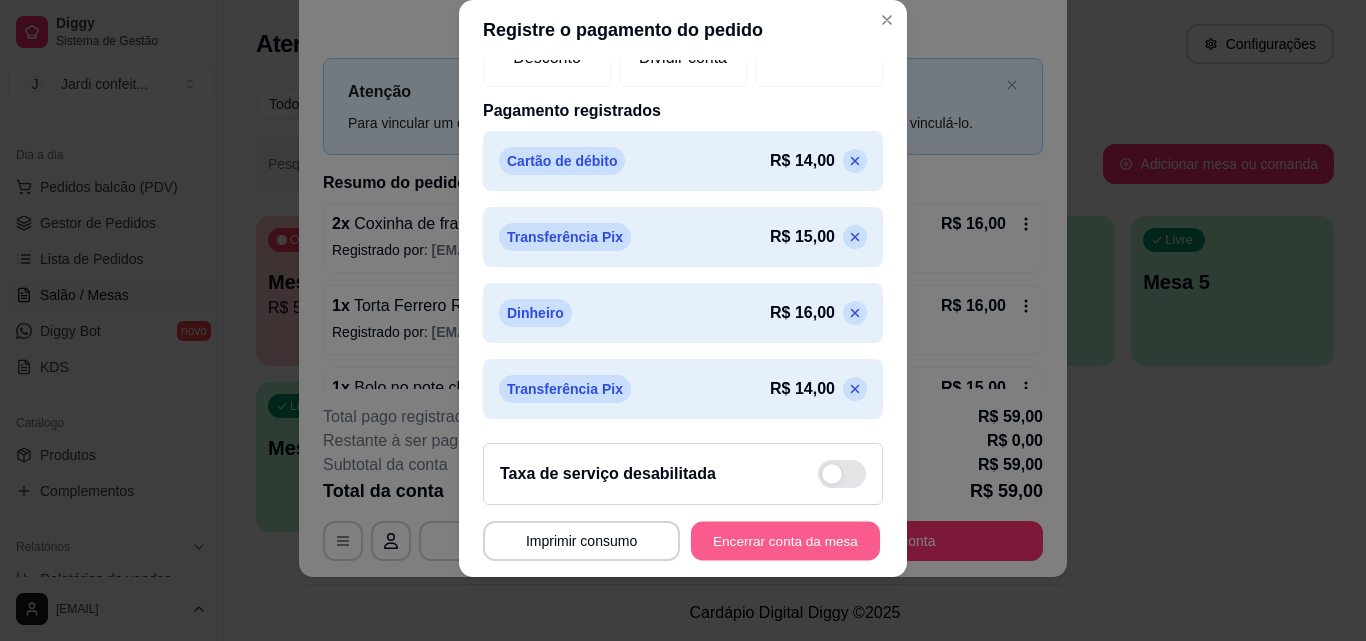 click on "Encerrar conta da mesa" at bounding box center [785, 541] 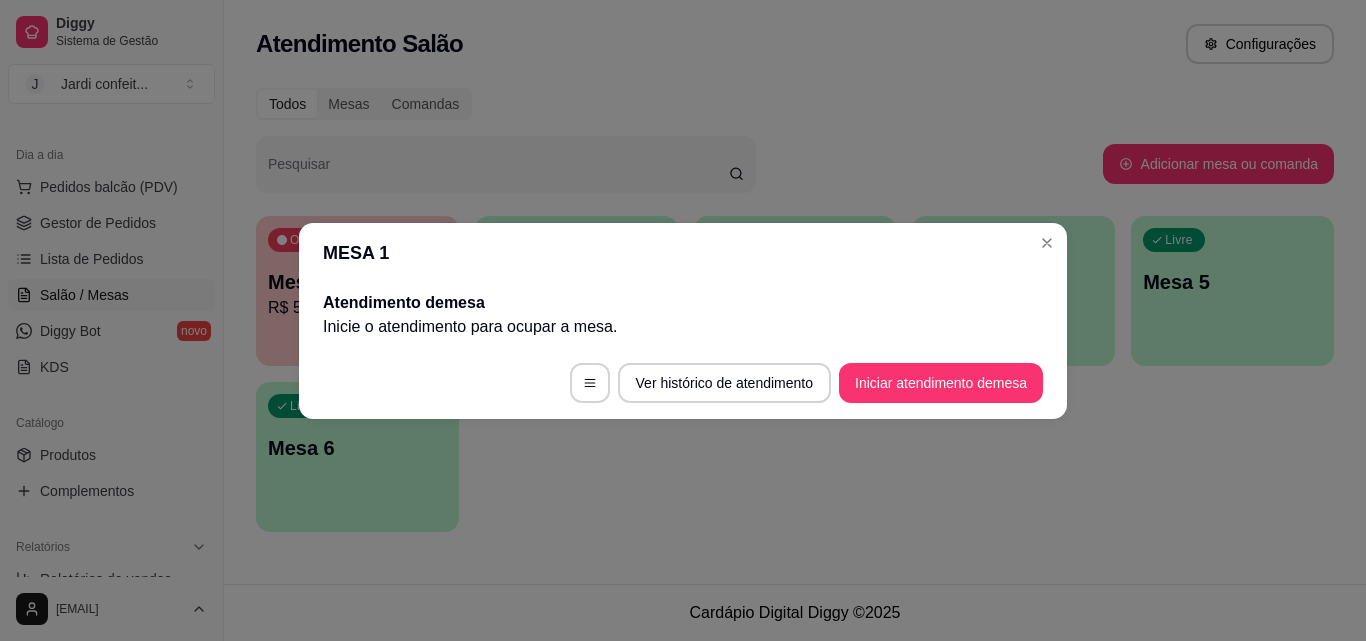 scroll, scrollTop: 0, scrollLeft: 0, axis: both 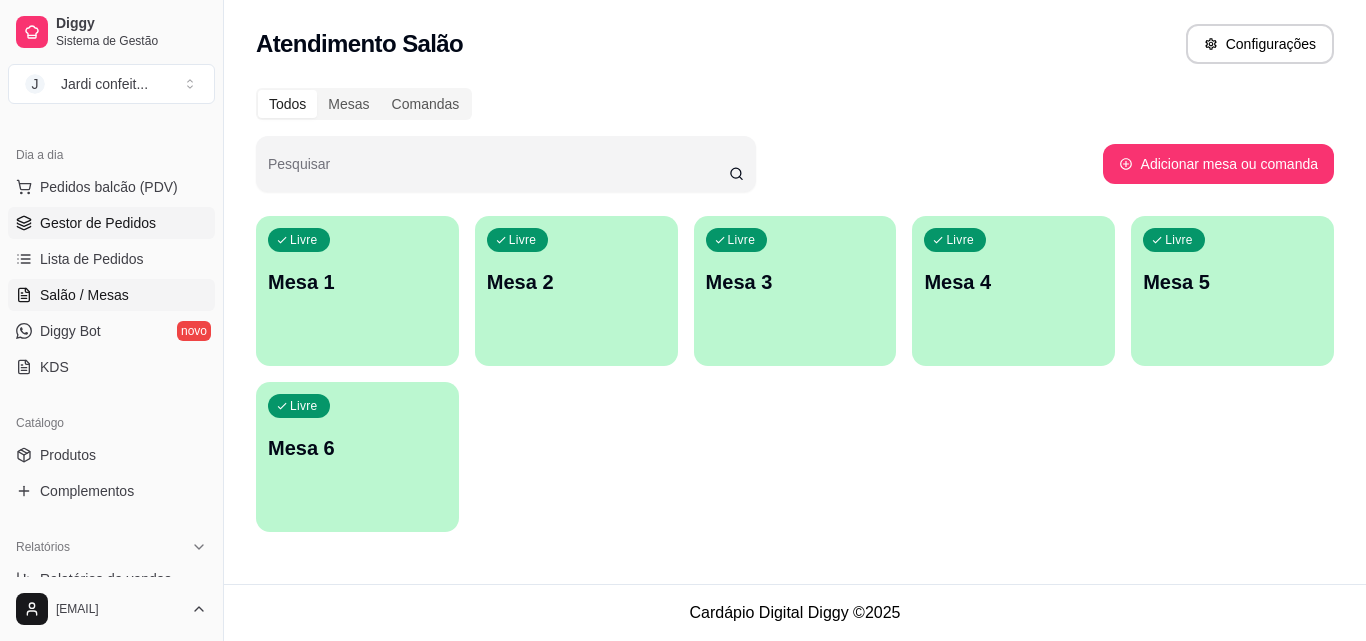 click on "Gestor de Pedidos" at bounding box center (98, 223) 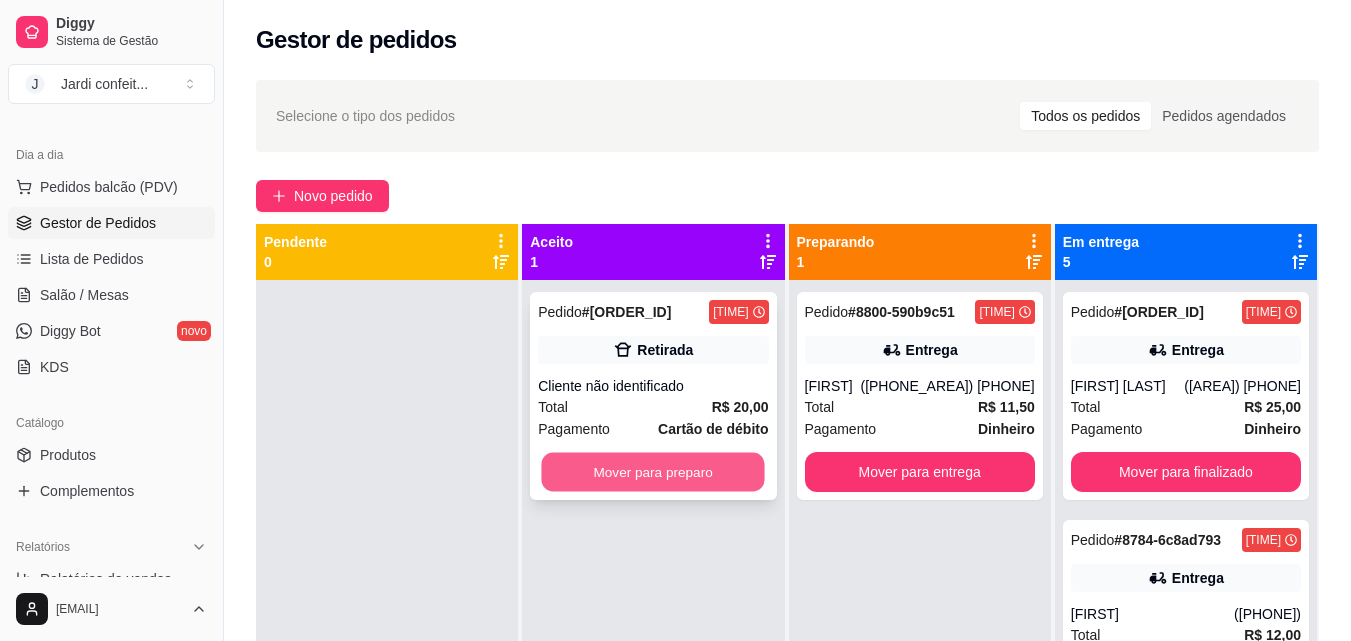 click on "Mover para preparo" at bounding box center (653, 472) 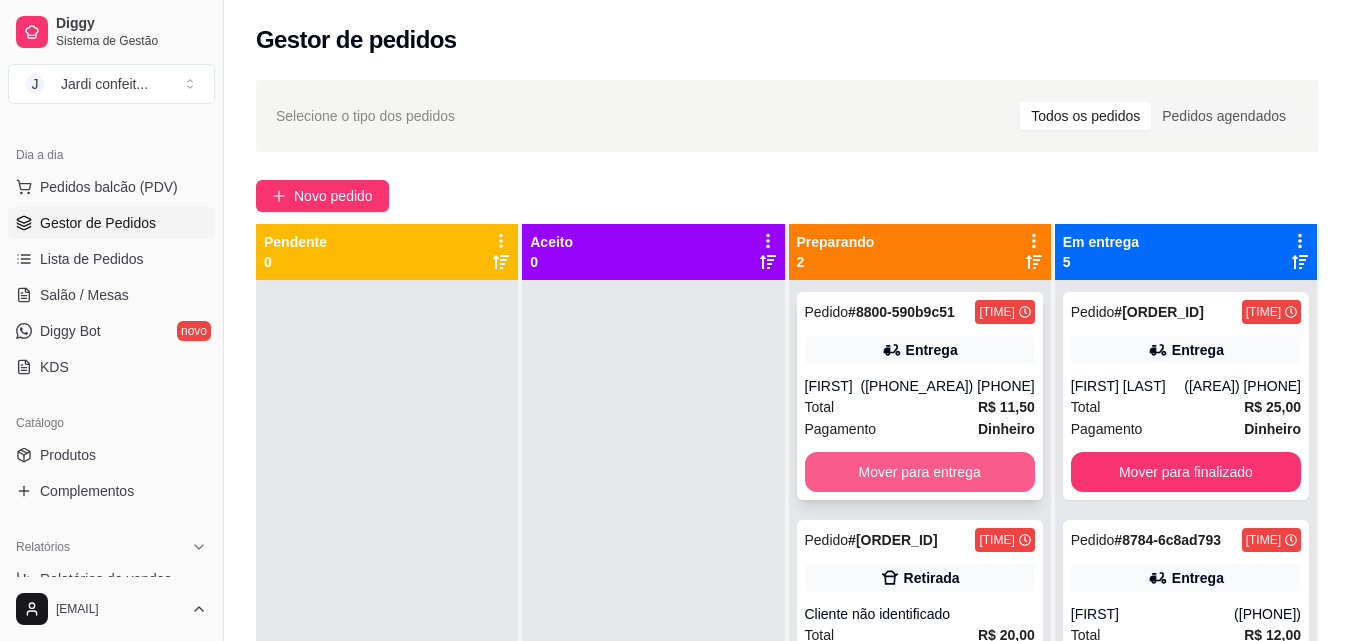 click on "Mover para entrega" at bounding box center [920, 472] 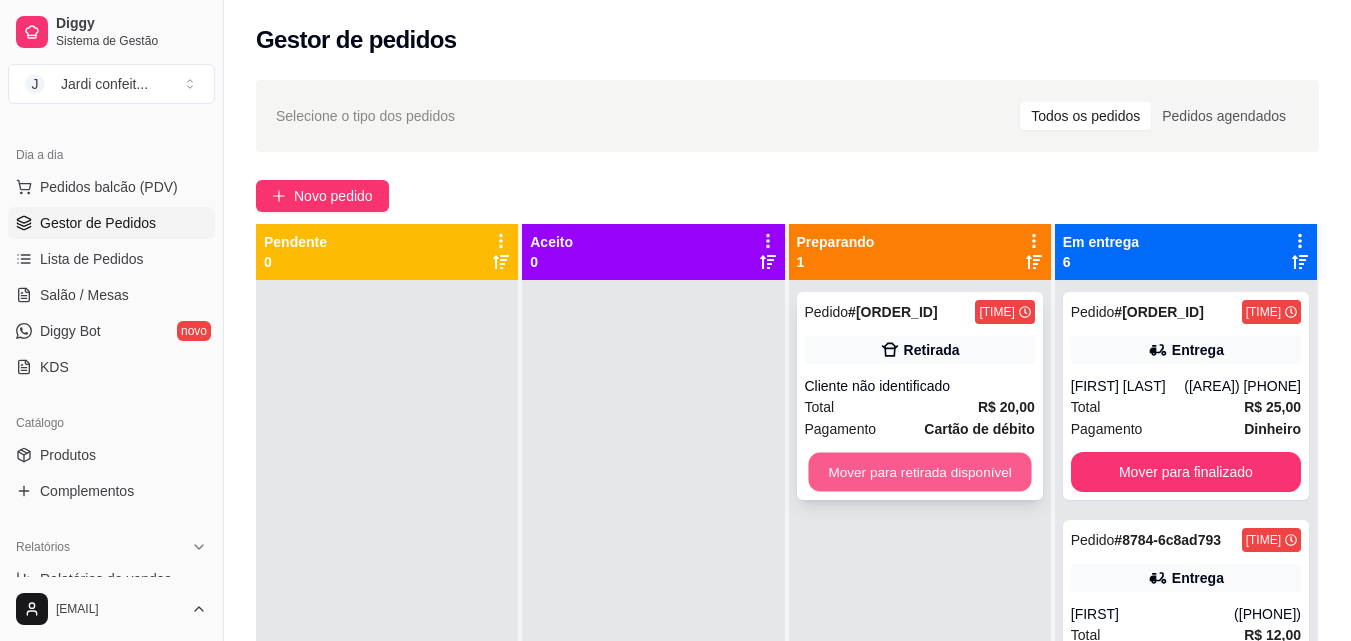 click on "Mover para retirada disponível" at bounding box center (919, 472) 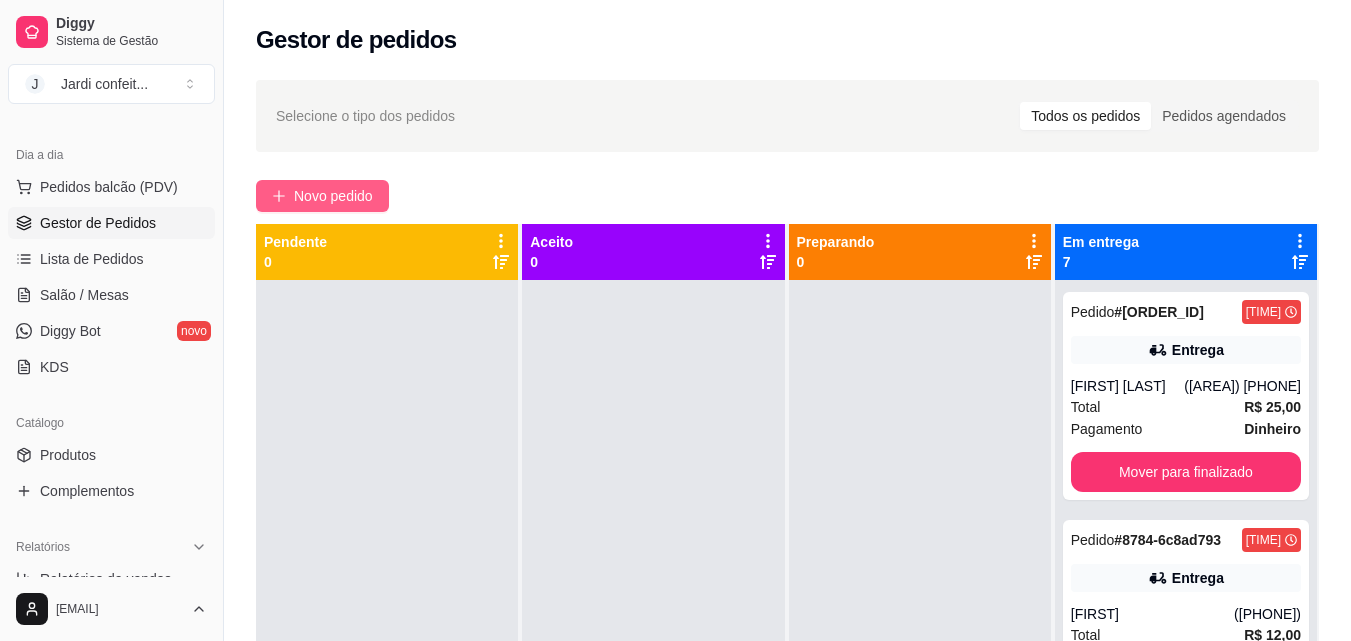 click on "Novo pedido" at bounding box center [322, 196] 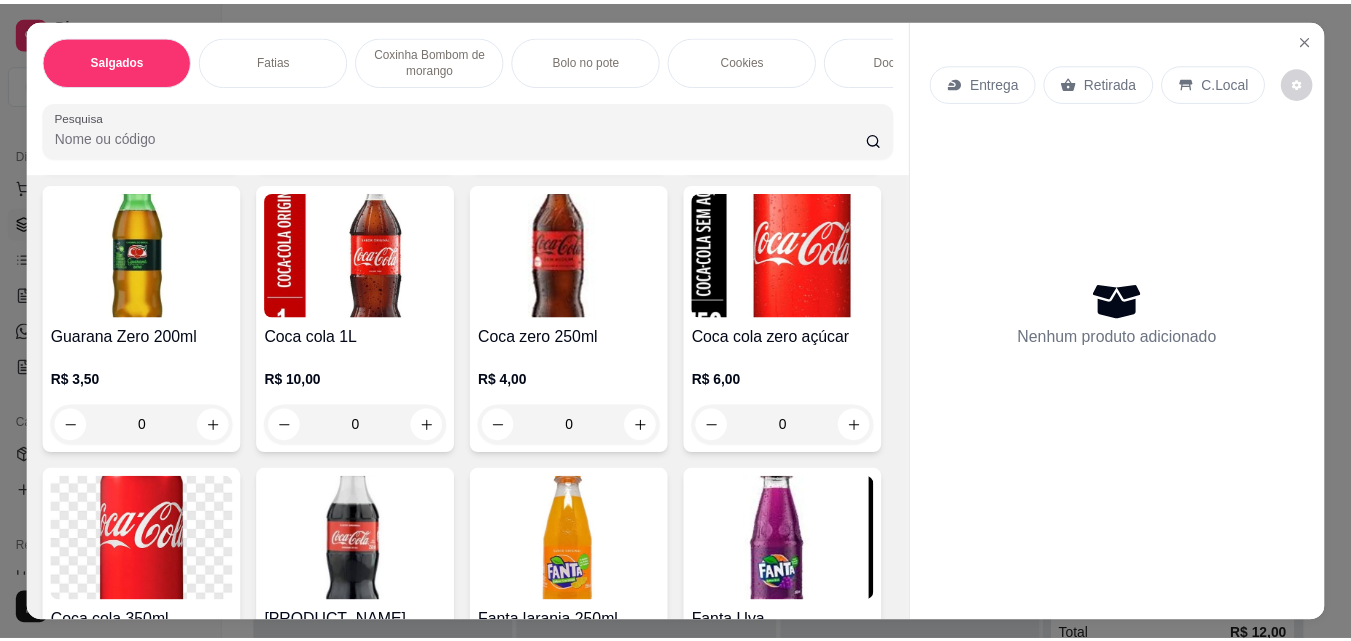 scroll, scrollTop: 4700, scrollLeft: 0, axis: vertical 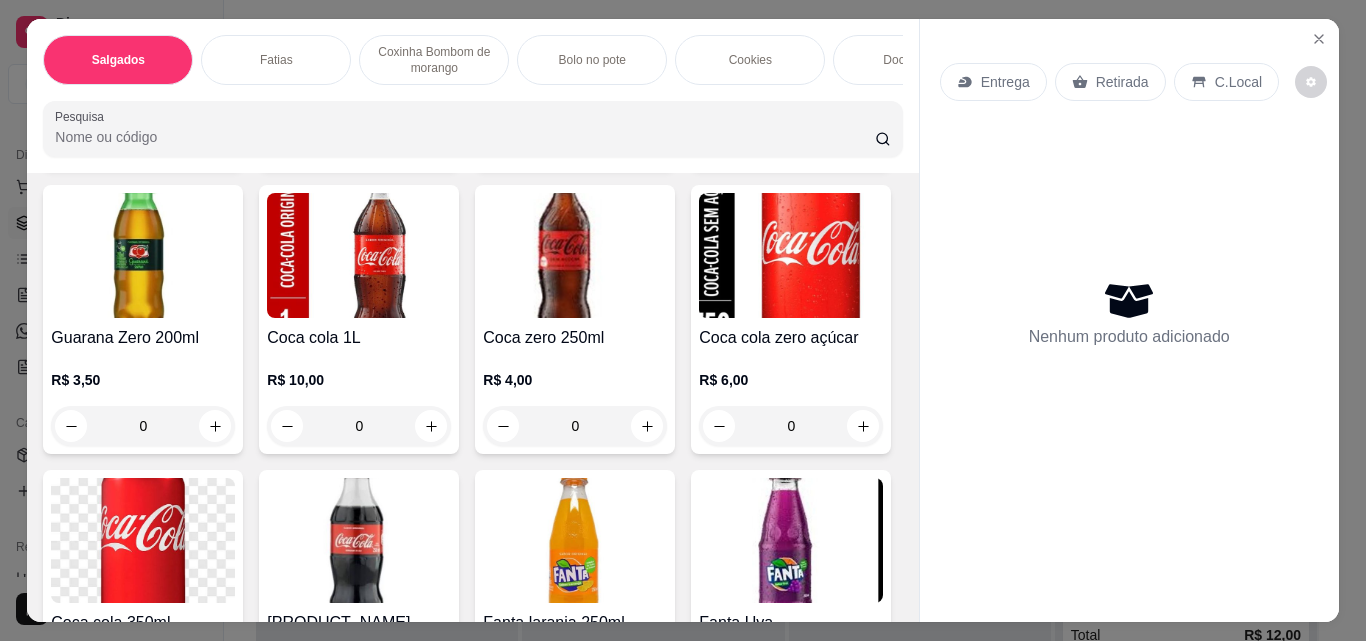 click at bounding box center [215, -184] 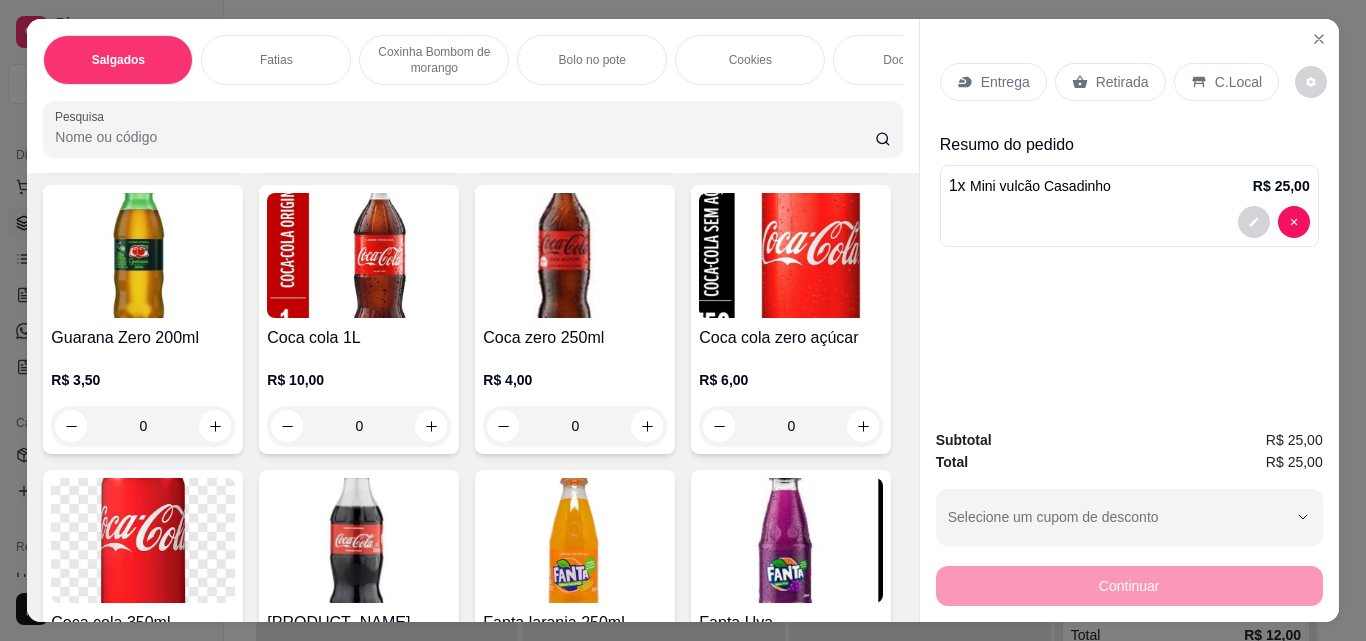 click on "Retirada" at bounding box center [1110, 82] 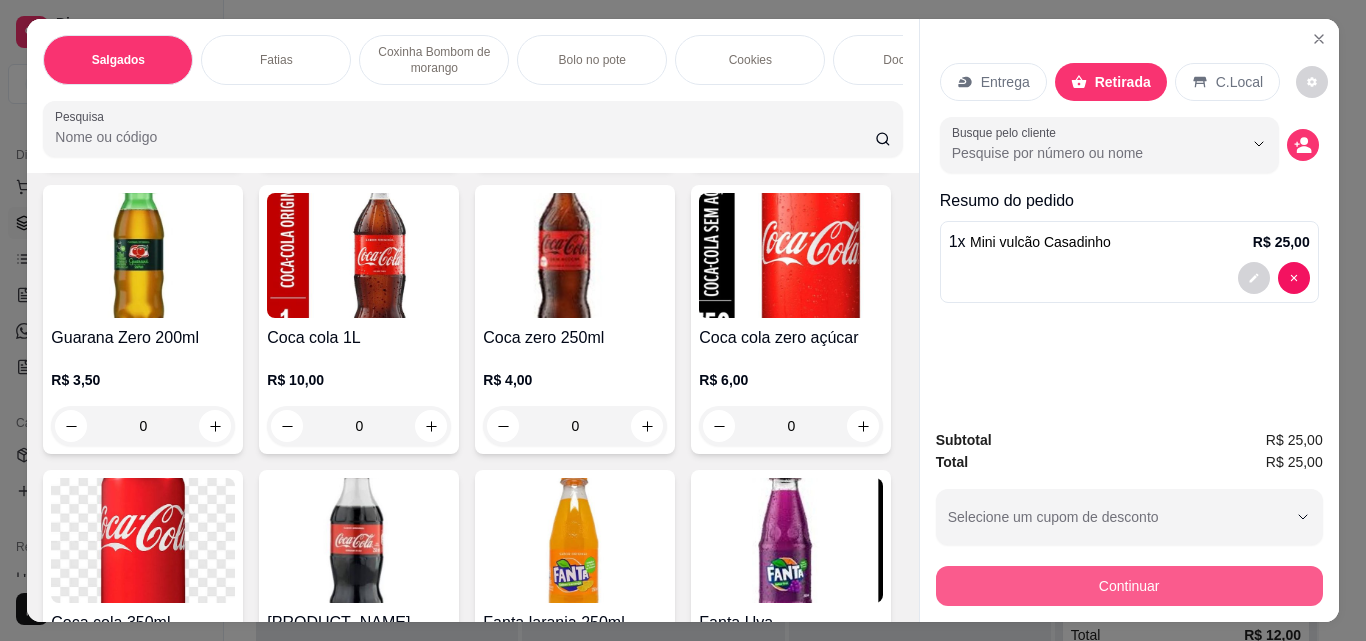 click on "Continuar" at bounding box center (1129, 586) 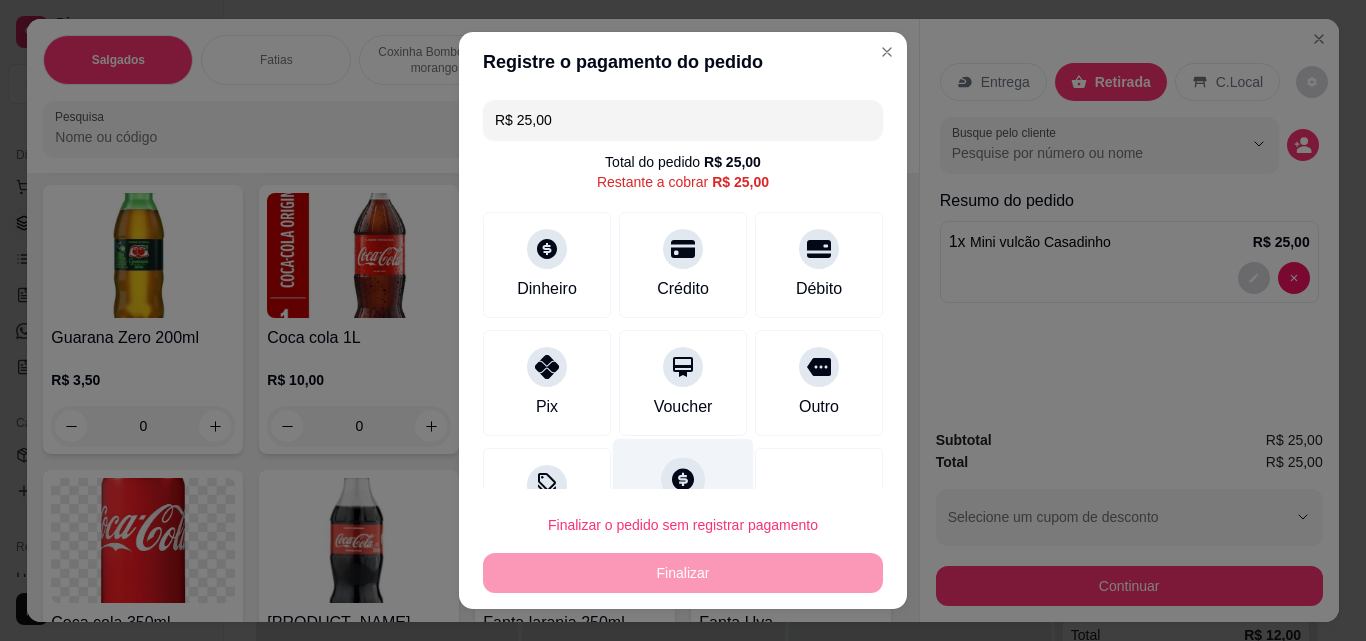 click at bounding box center [683, 479] 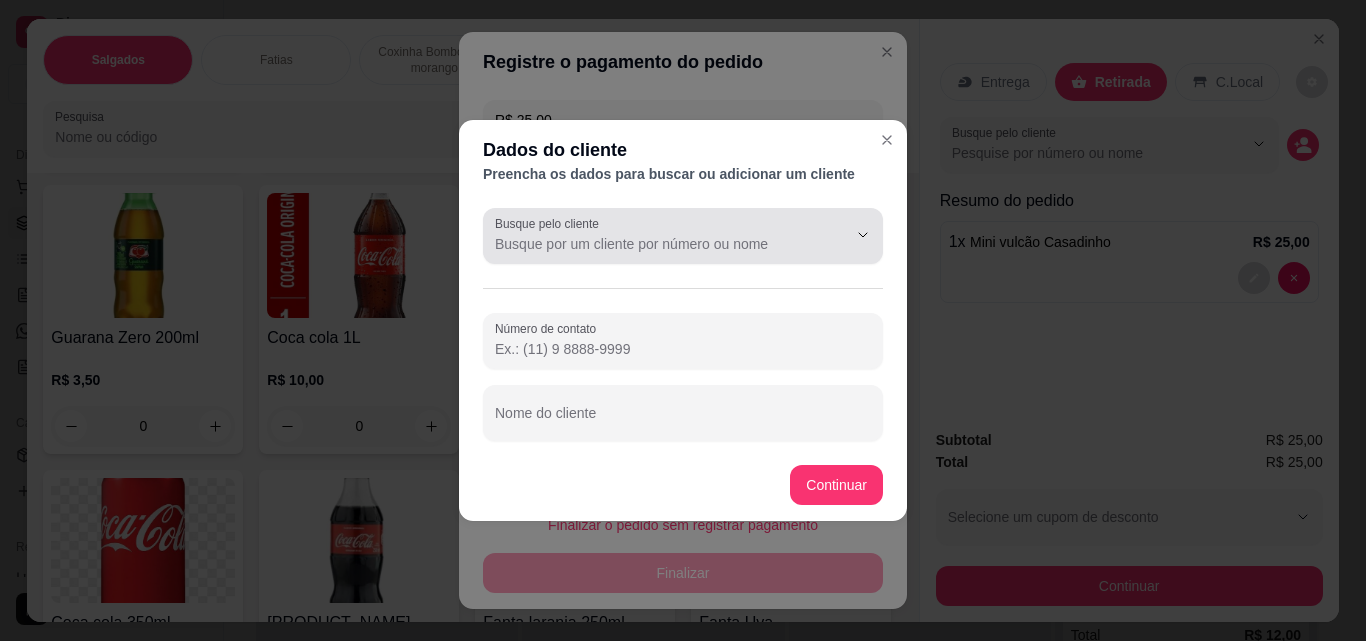 click on "Busque pelo cliente" at bounding box center (655, 244) 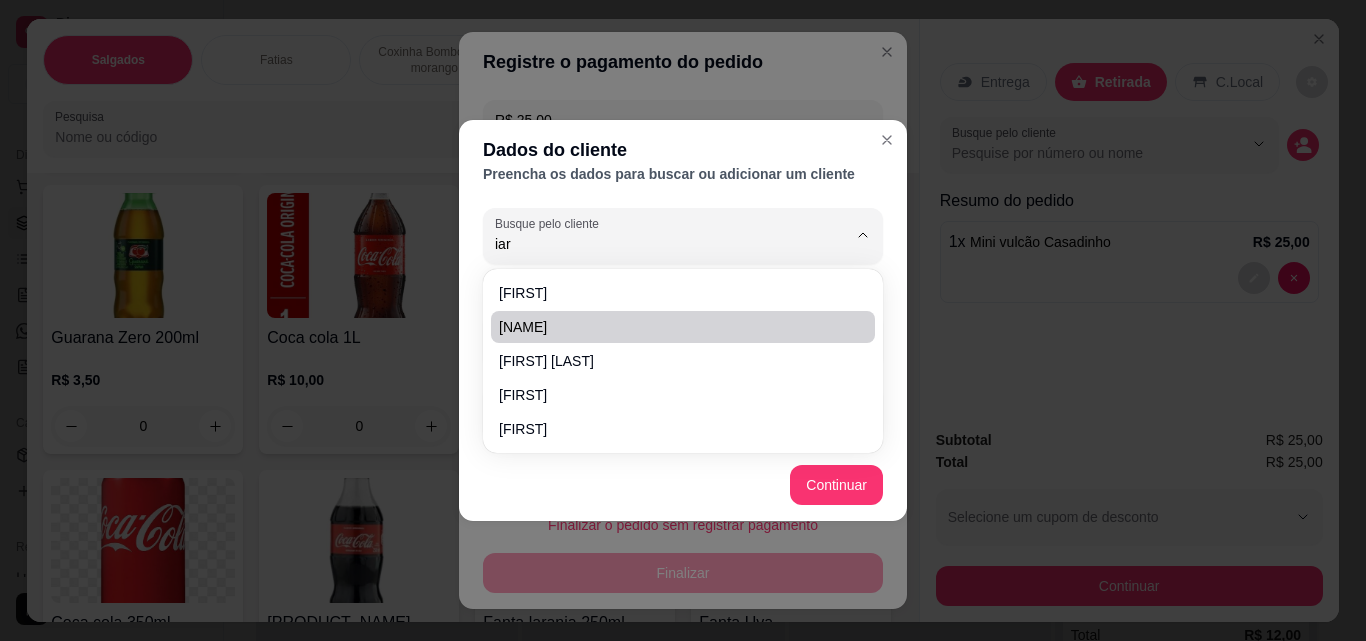 click on "[NAME]" at bounding box center (673, 327) 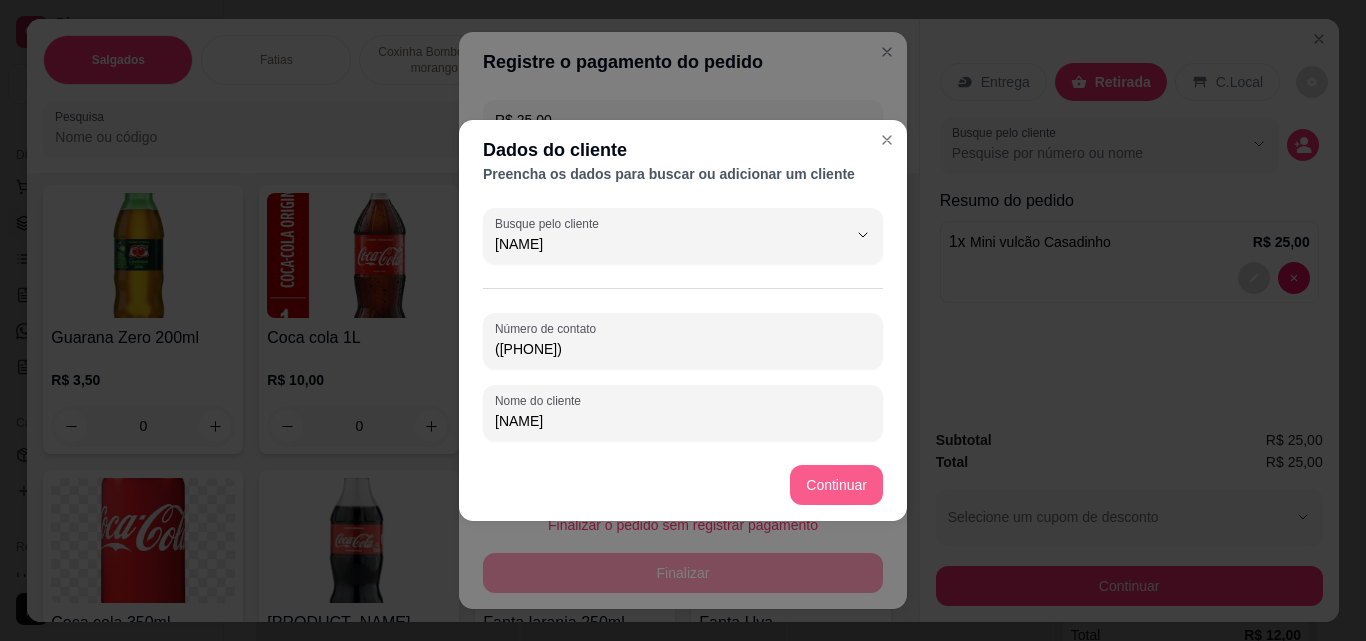 type on "[NAME]" 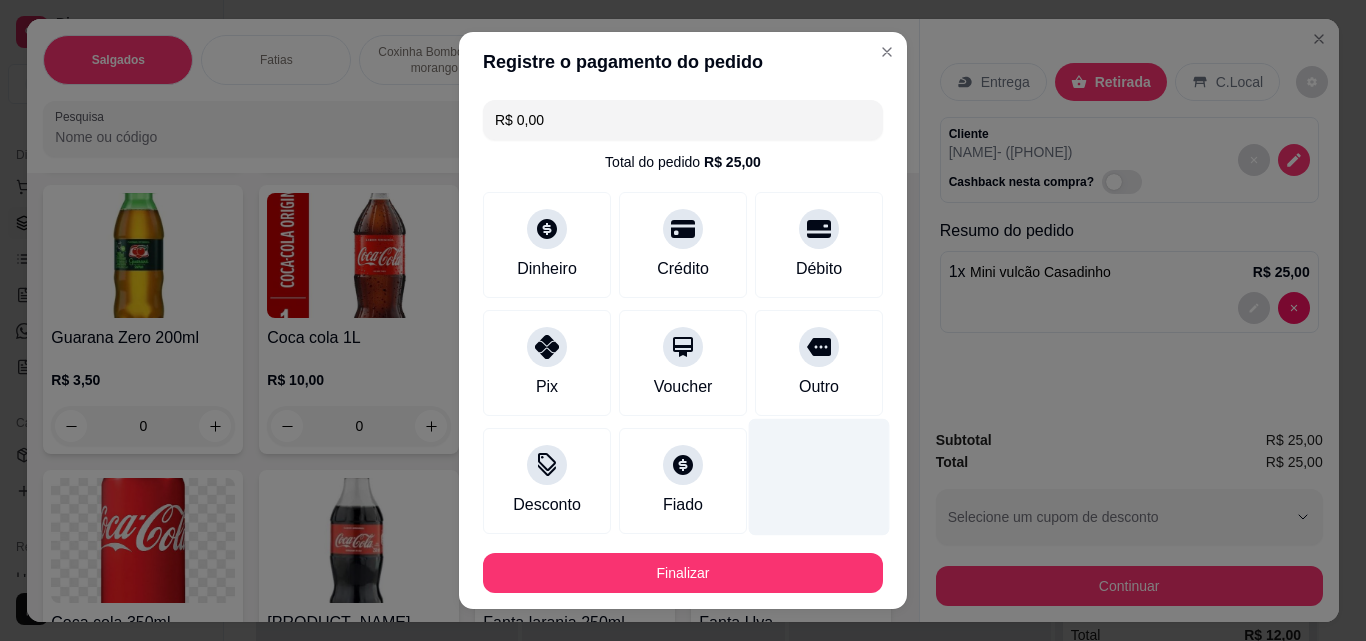 type on "R$ 0,00" 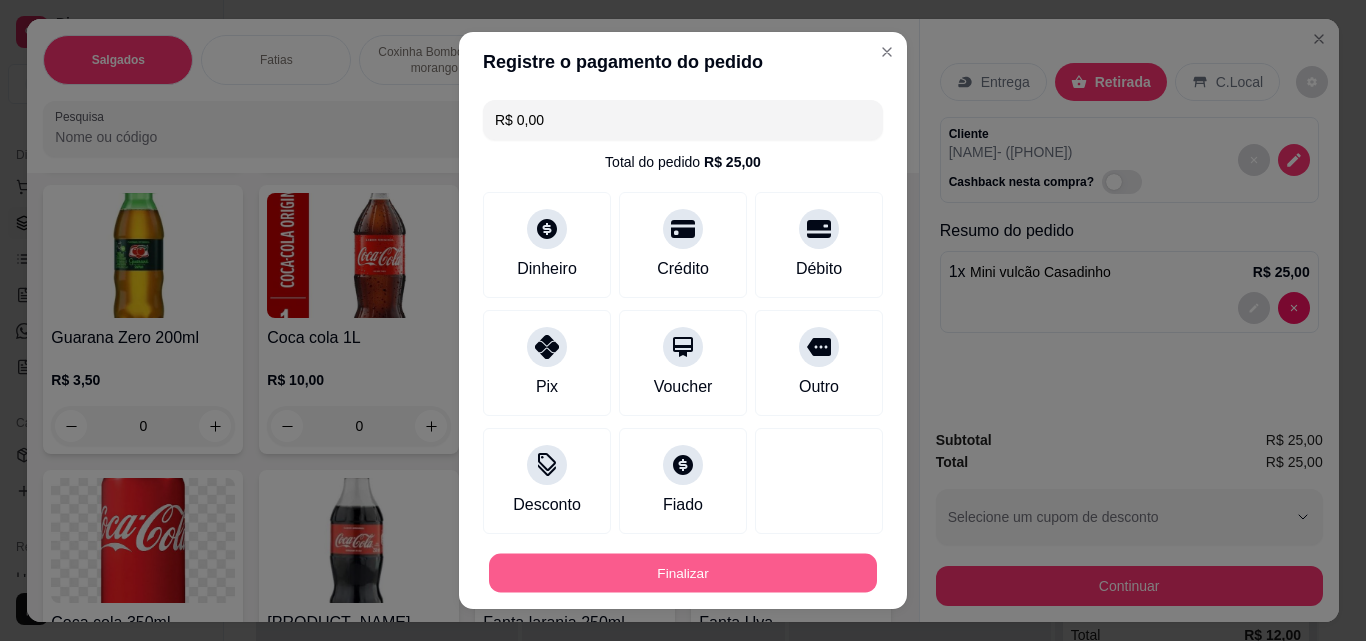click on "Finalizar" at bounding box center [683, 573] 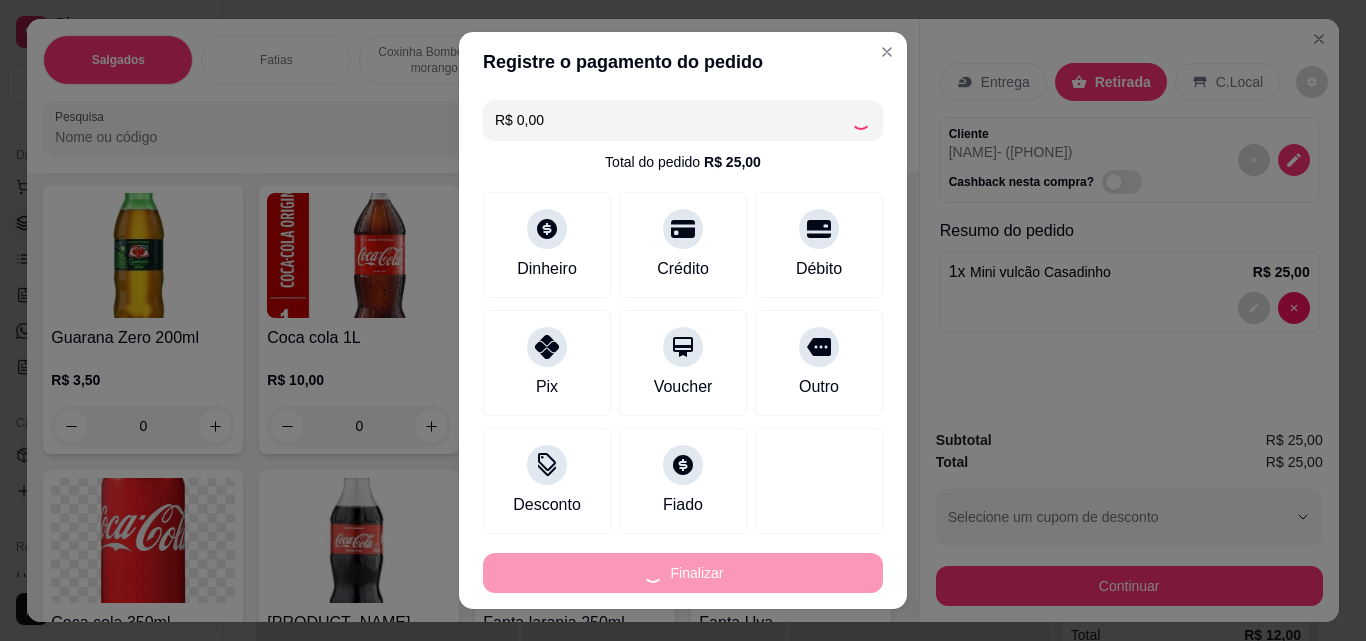 type on "0" 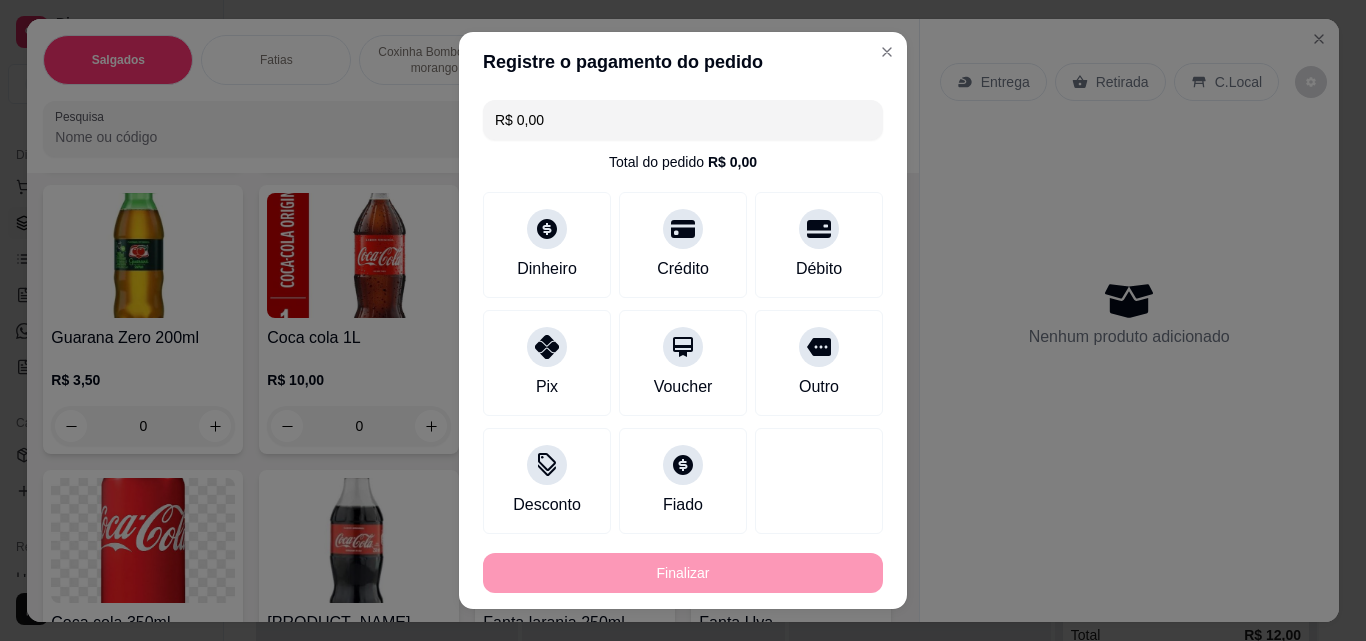 type on "-R$ 25,00" 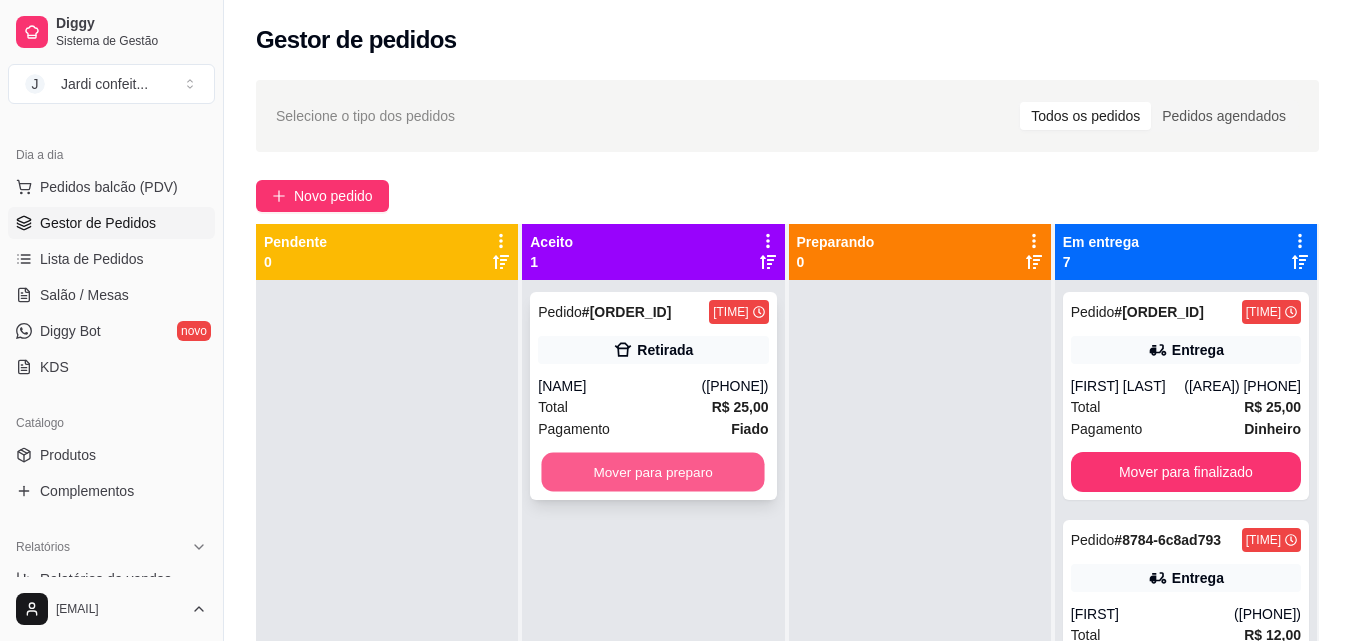 click on "Mover para preparo" at bounding box center (653, 472) 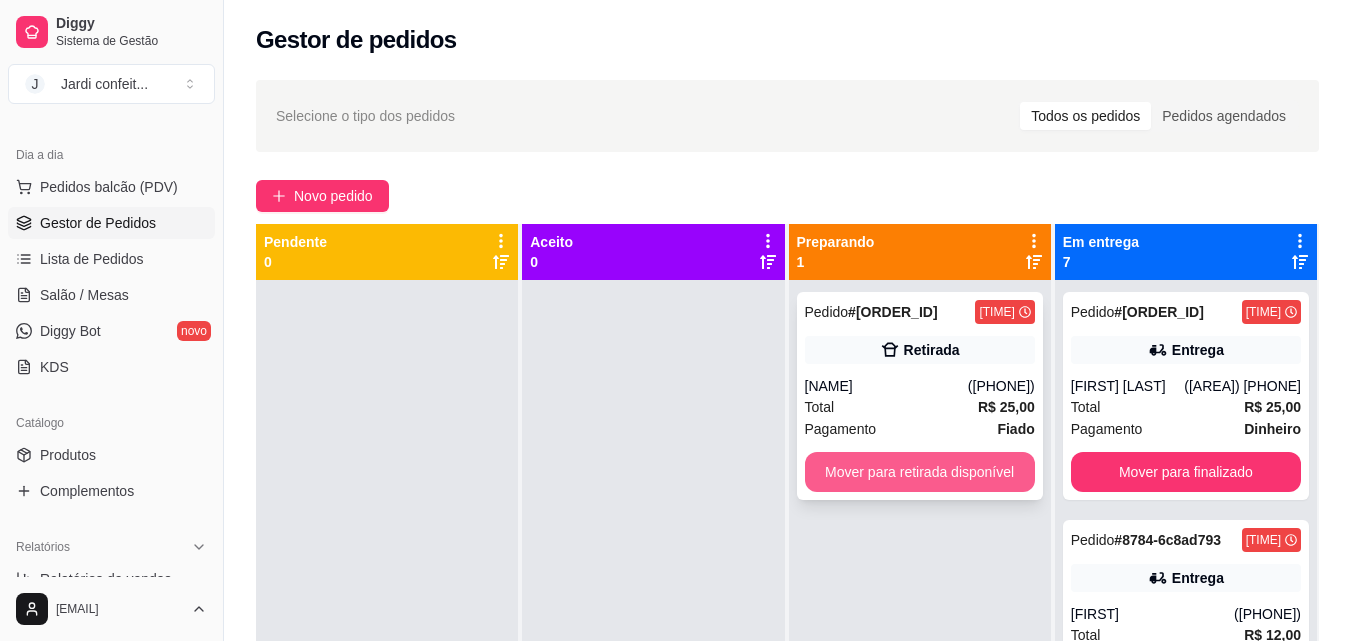 click on "Mover para retirada disponível" at bounding box center (920, 472) 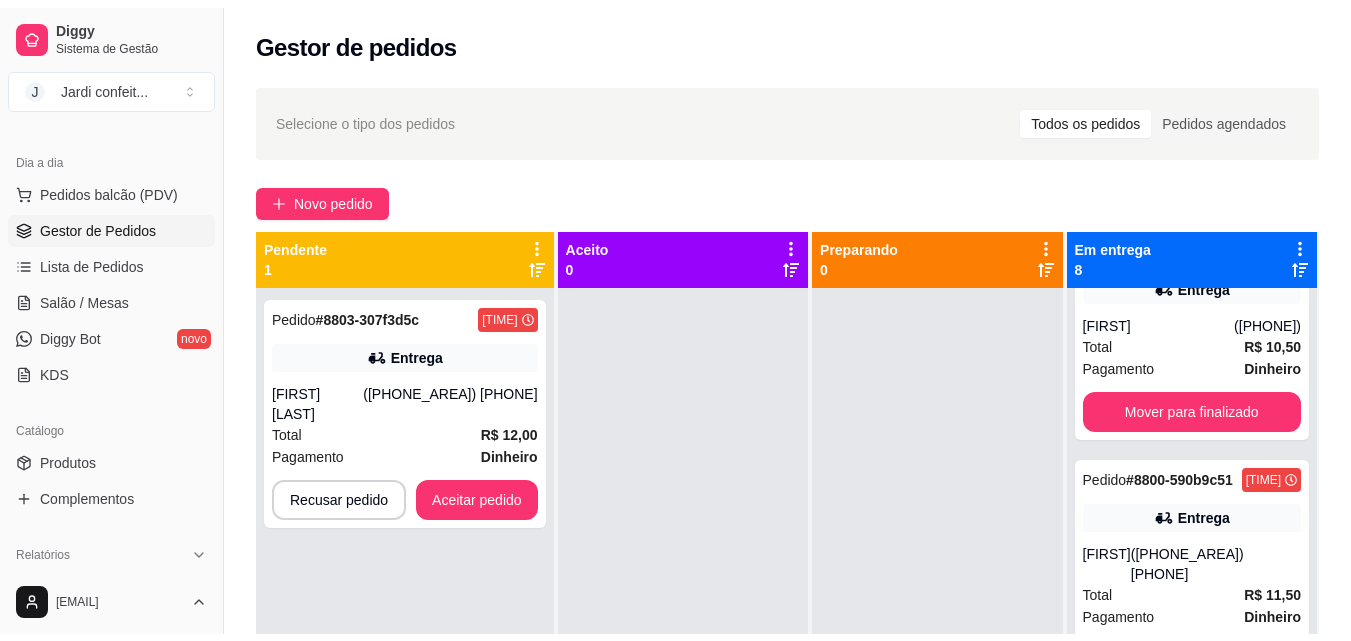 scroll, scrollTop: 1116, scrollLeft: 0, axis: vertical 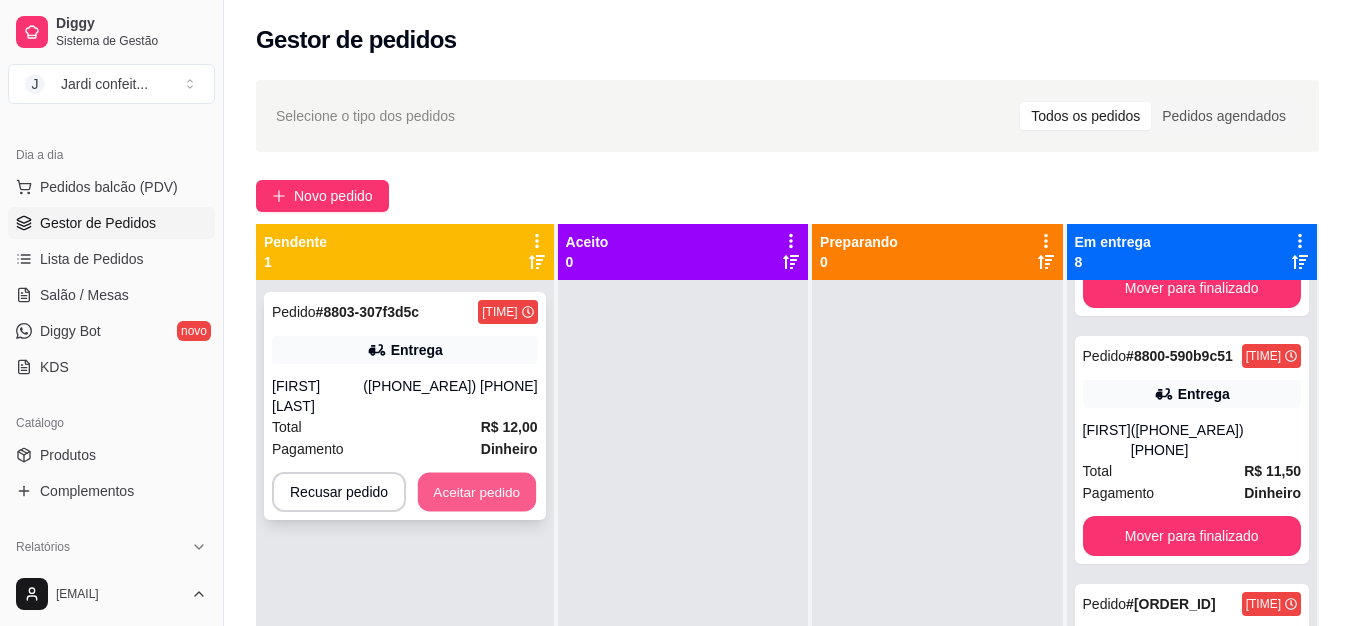 click on "Aceitar pedido" at bounding box center [477, 492] 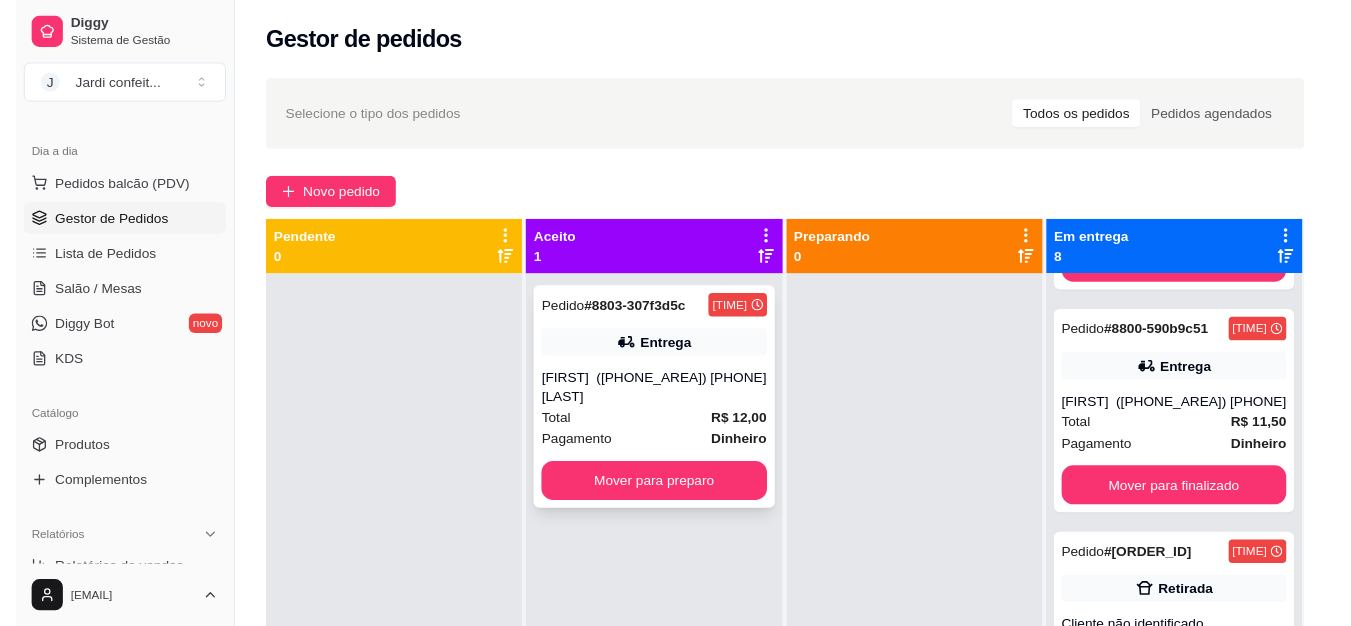 scroll, scrollTop: 1000, scrollLeft: 0, axis: vertical 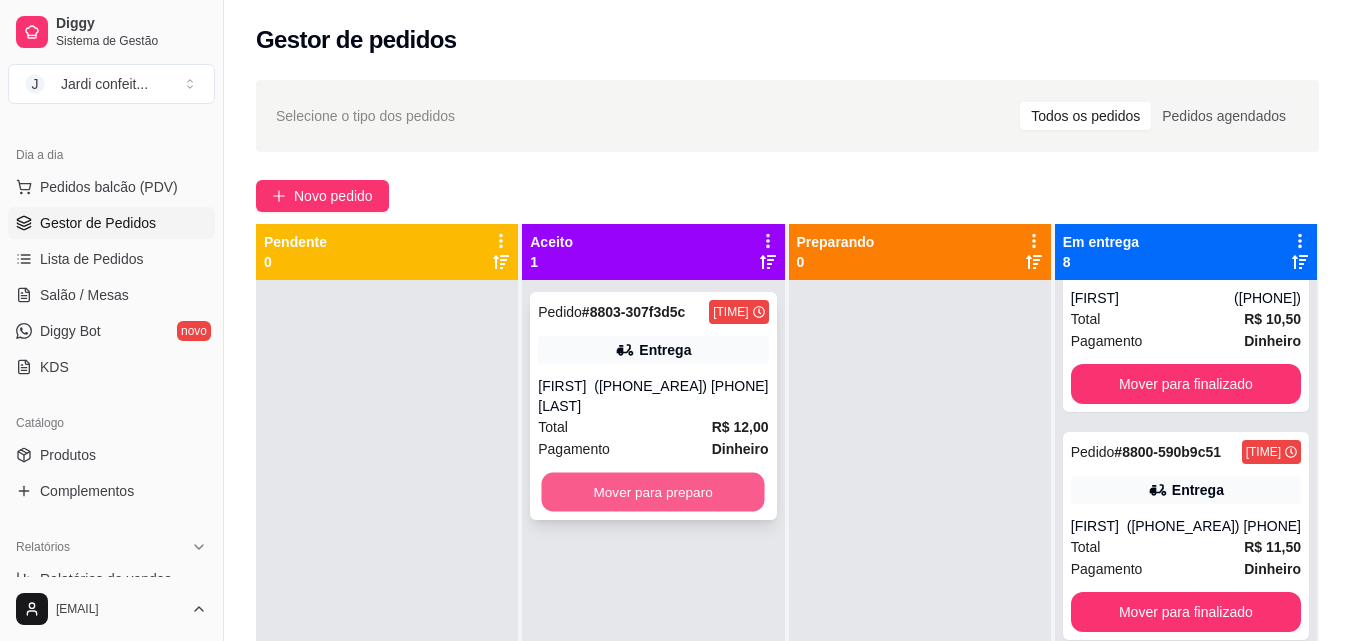 click on "Mover para preparo" at bounding box center (653, 492) 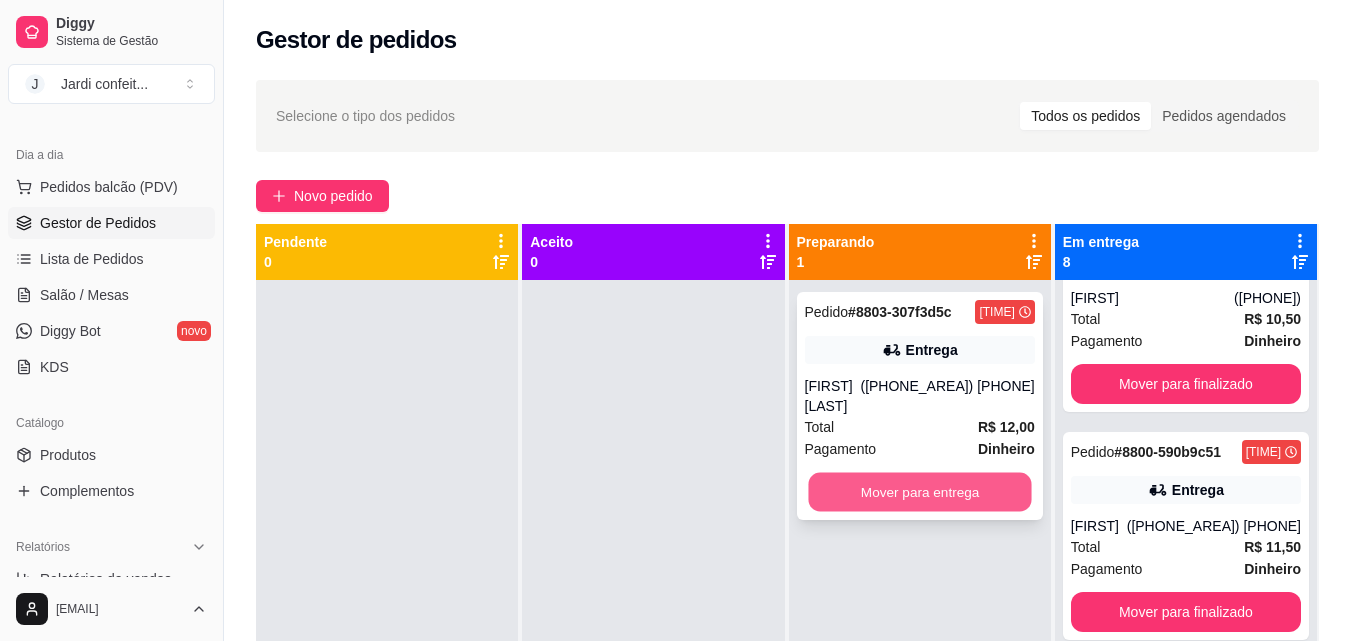 click on "Mover para entrega" at bounding box center [919, 492] 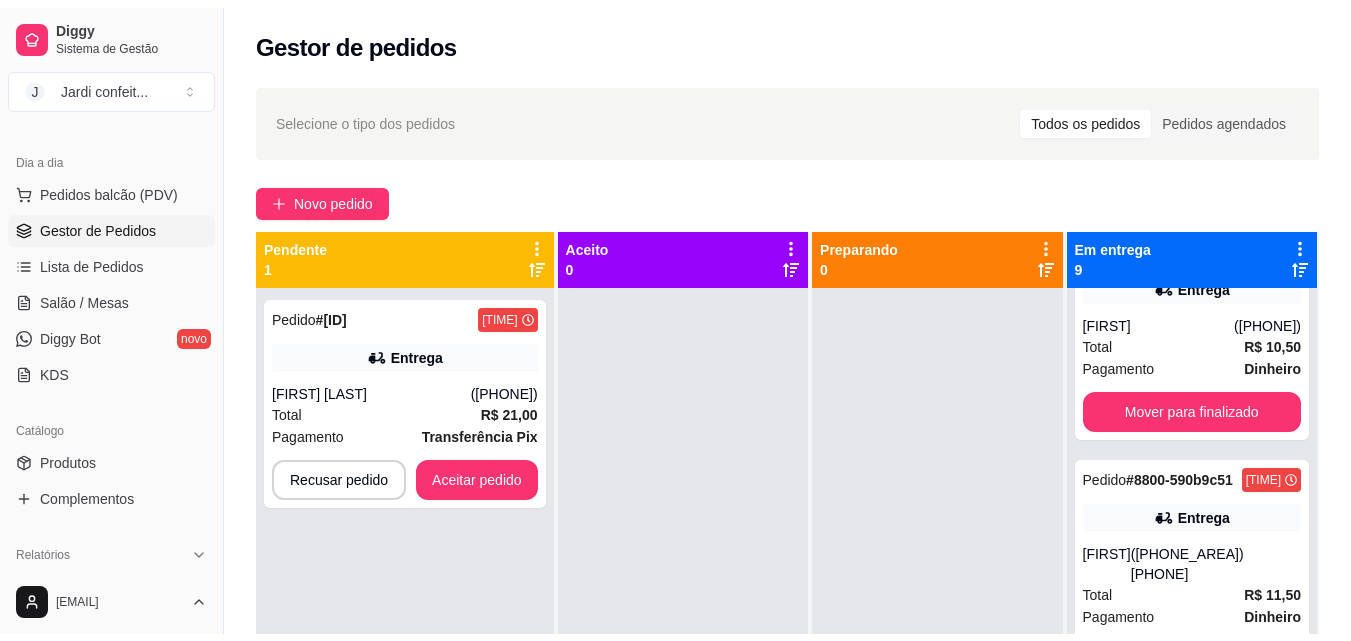 scroll, scrollTop: 1116, scrollLeft: 0, axis: vertical 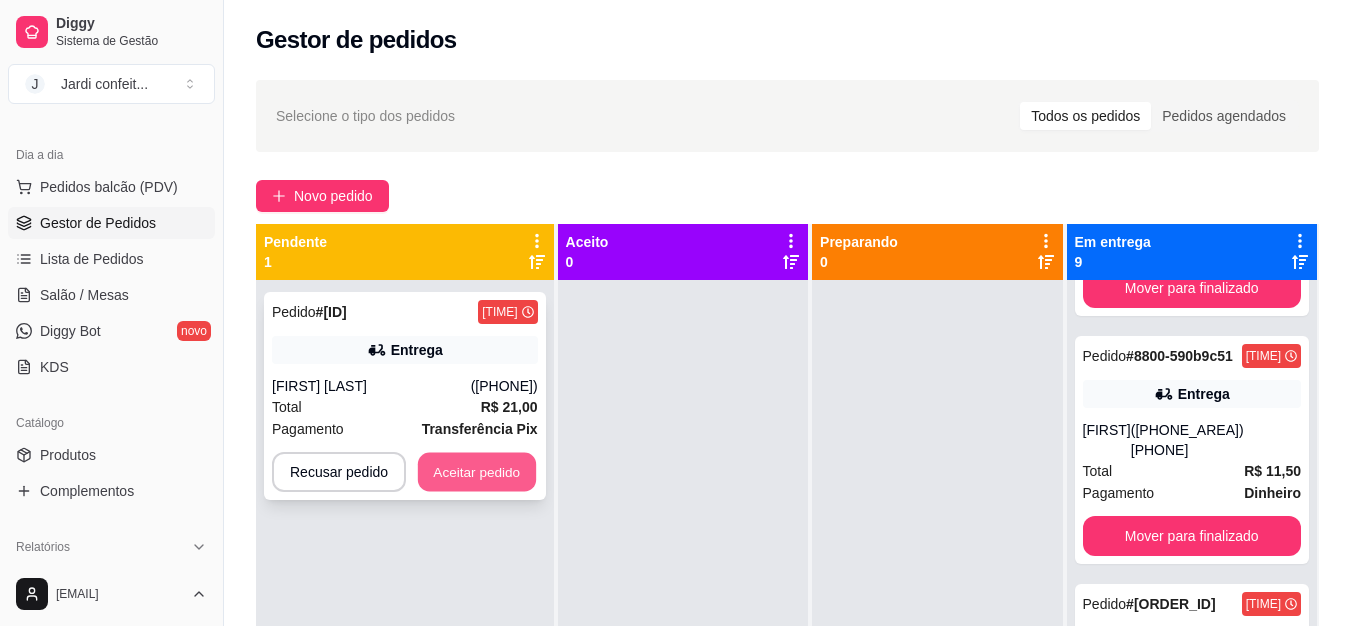 click on "Aceitar pedido" at bounding box center [477, 472] 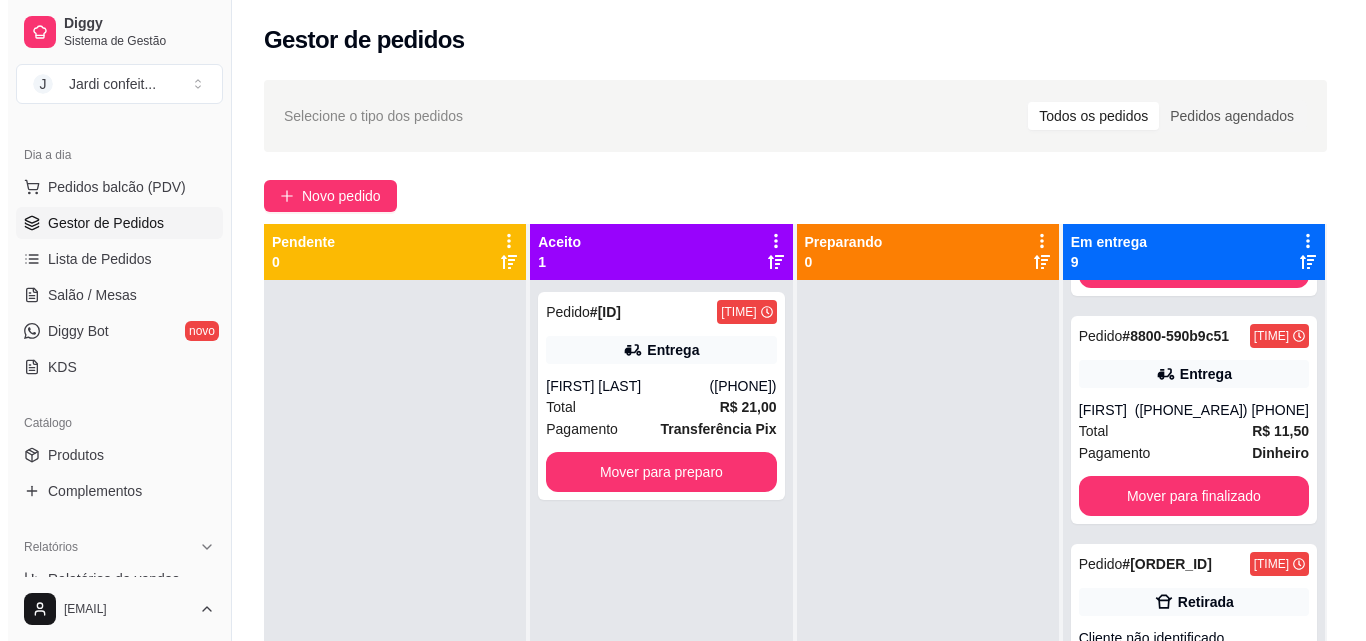 scroll, scrollTop: 1000, scrollLeft: 0, axis: vertical 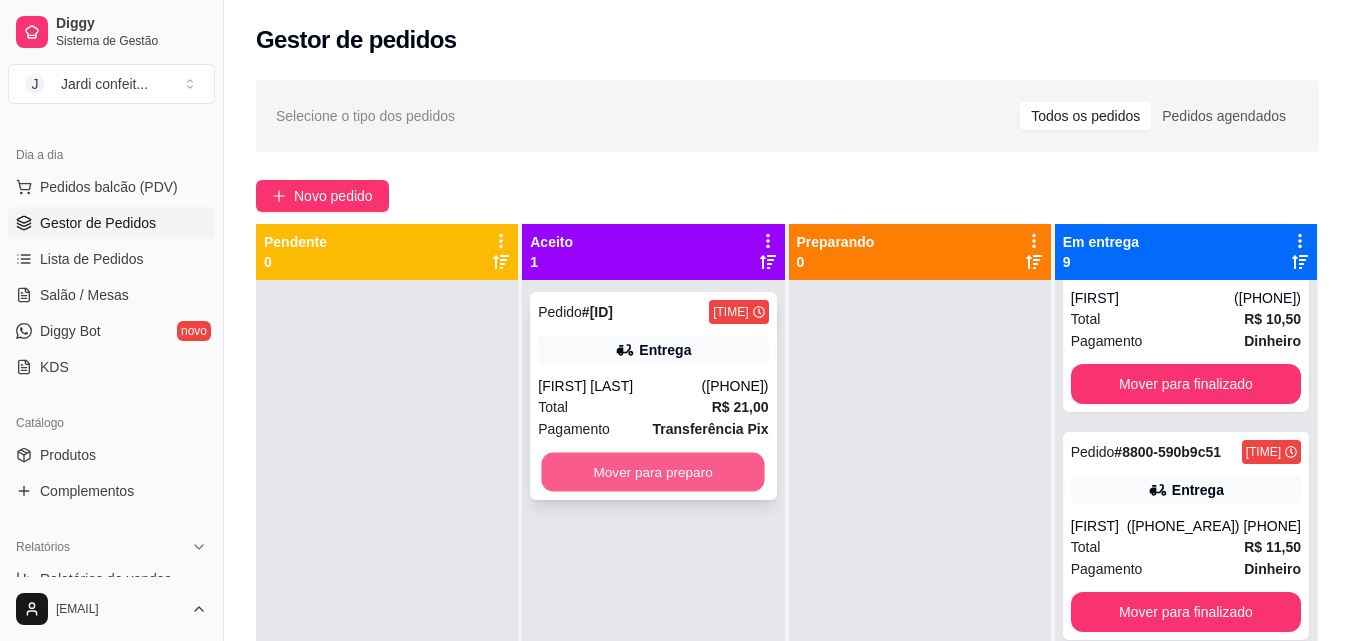 click on "Mover para preparo" at bounding box center [653, 472] 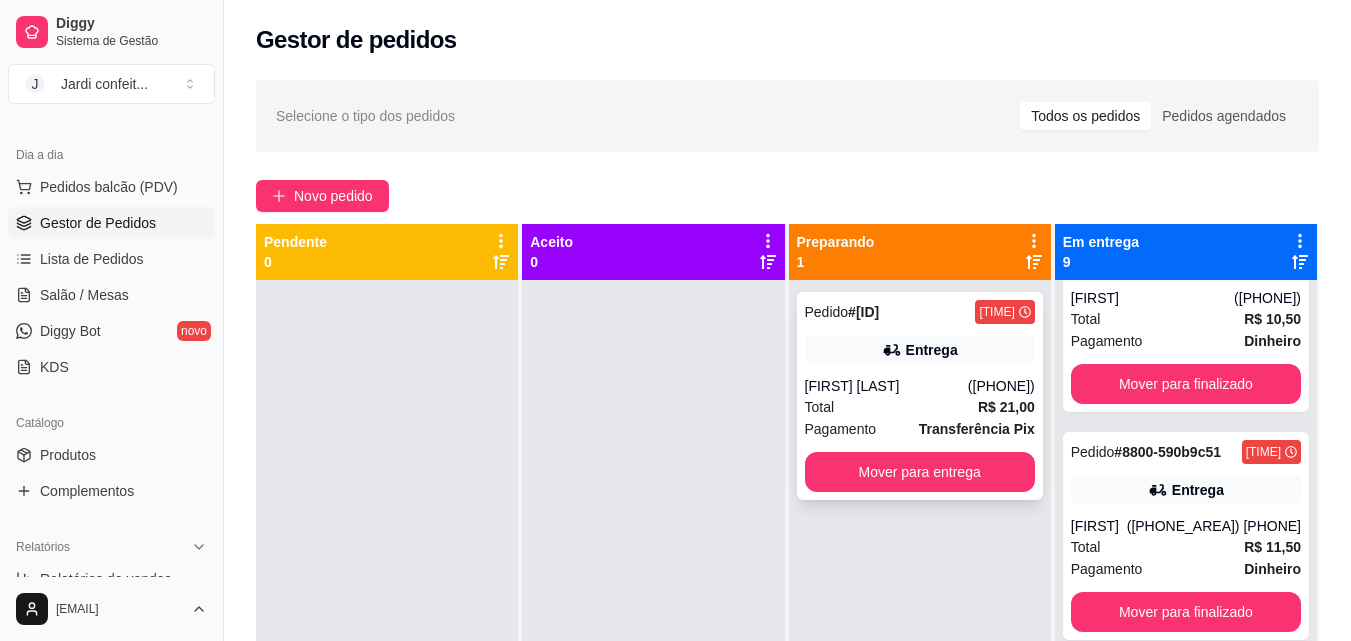 click on "[FIRST] [LAST]" at bounding box center [886, 386] 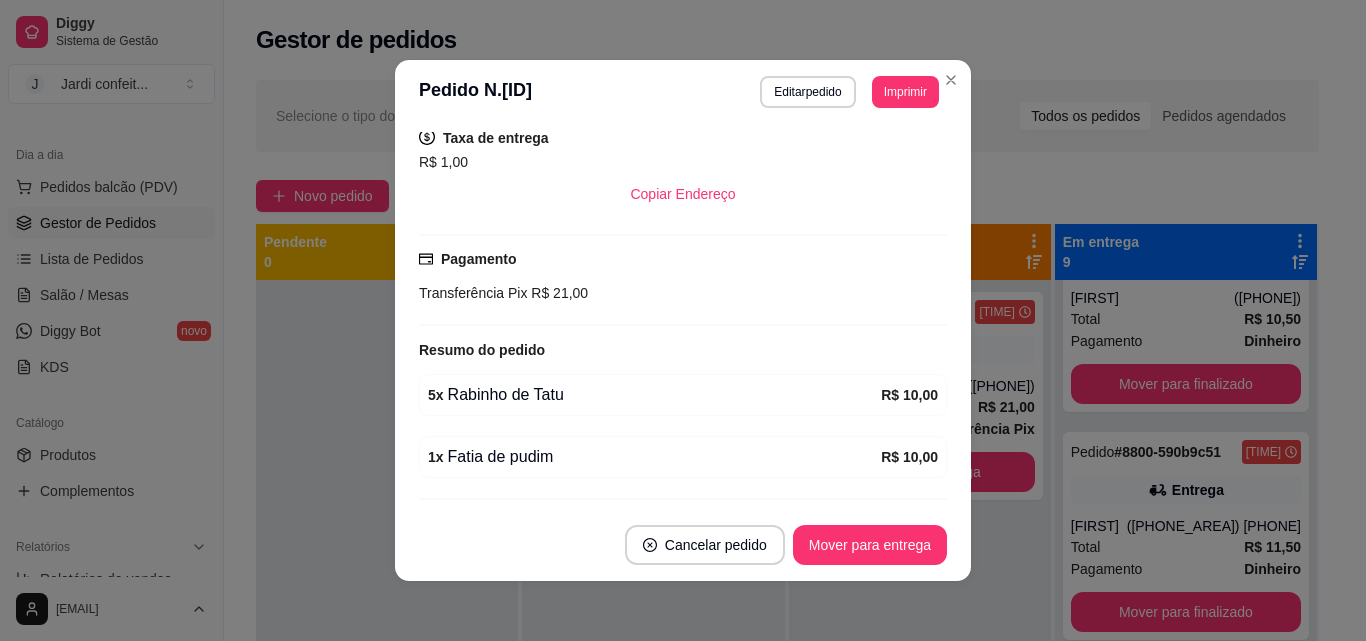 scroll, scrollTop: 494, scrollLeft: 0, axis: vertical 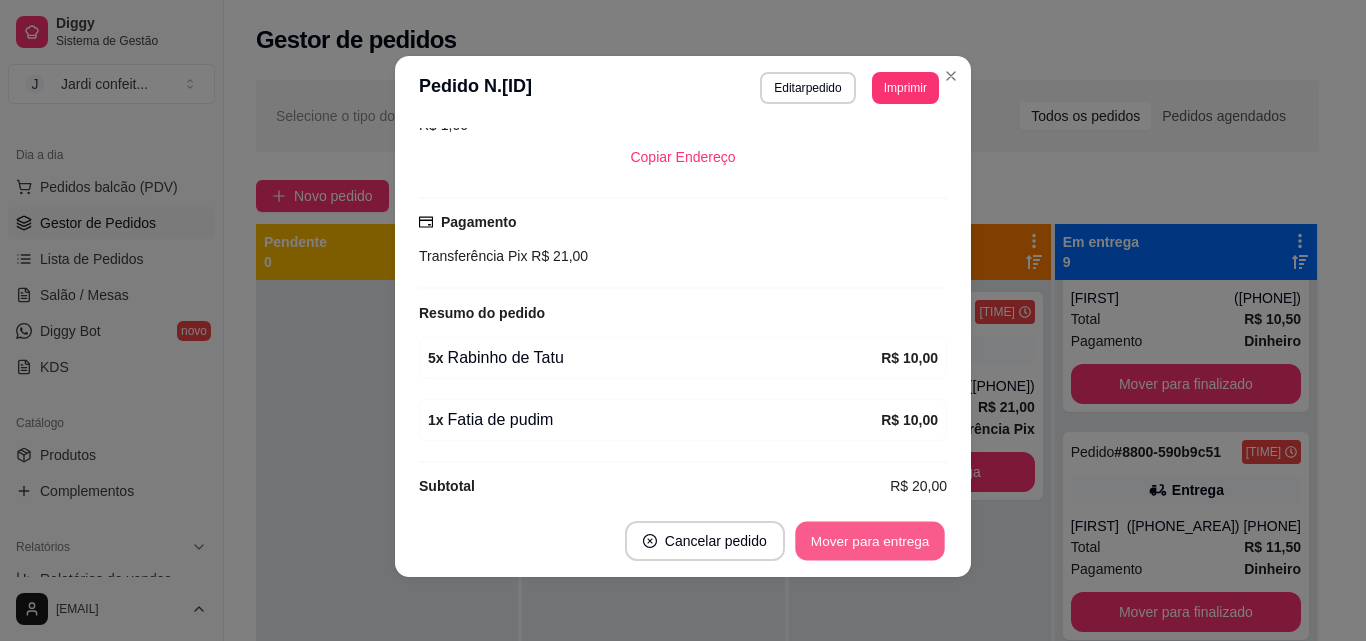 click on "Mover para entrega" at bounding box center (870, 541) 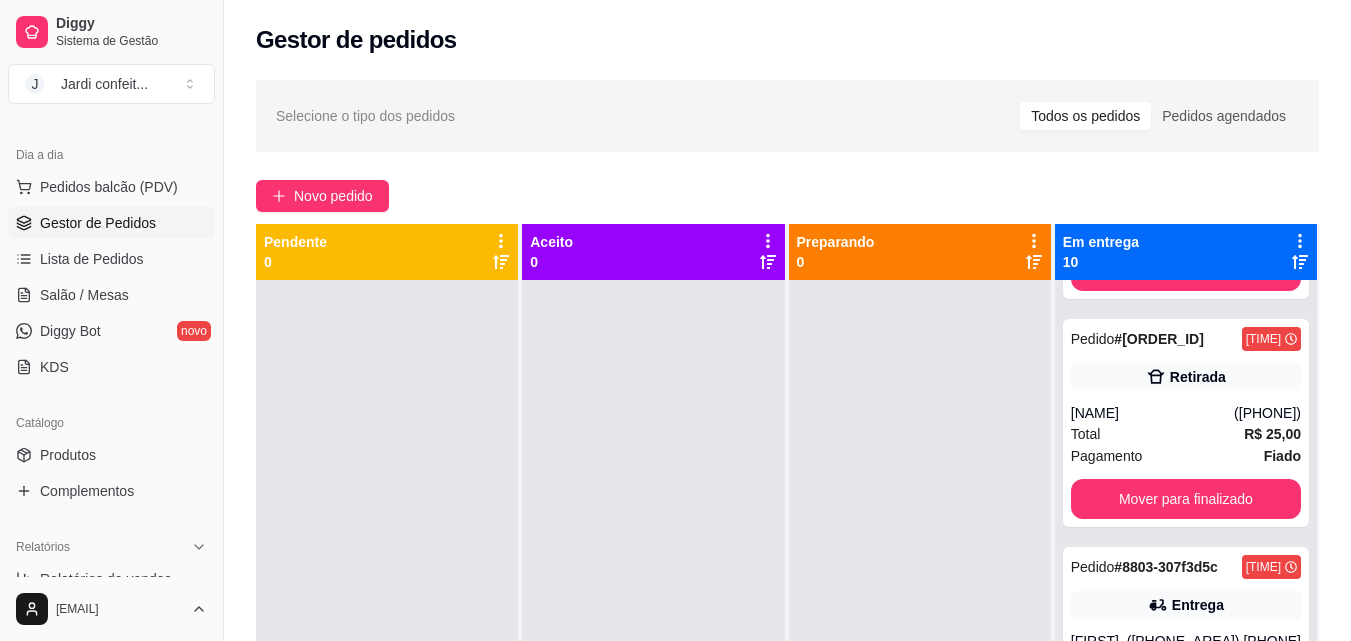 scroll, scrollTop: 1659, scrollLeft: 0, axis: vertical 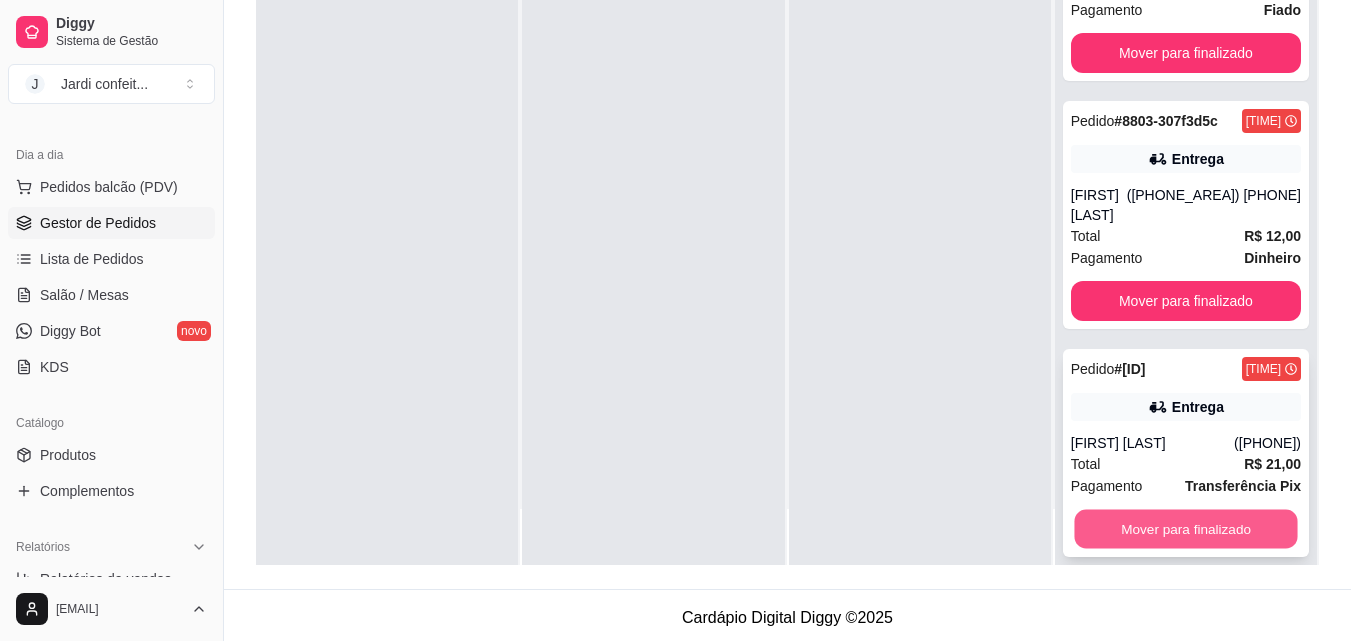 click on "Mover para finalizado" at bounding box center [1185, 529] 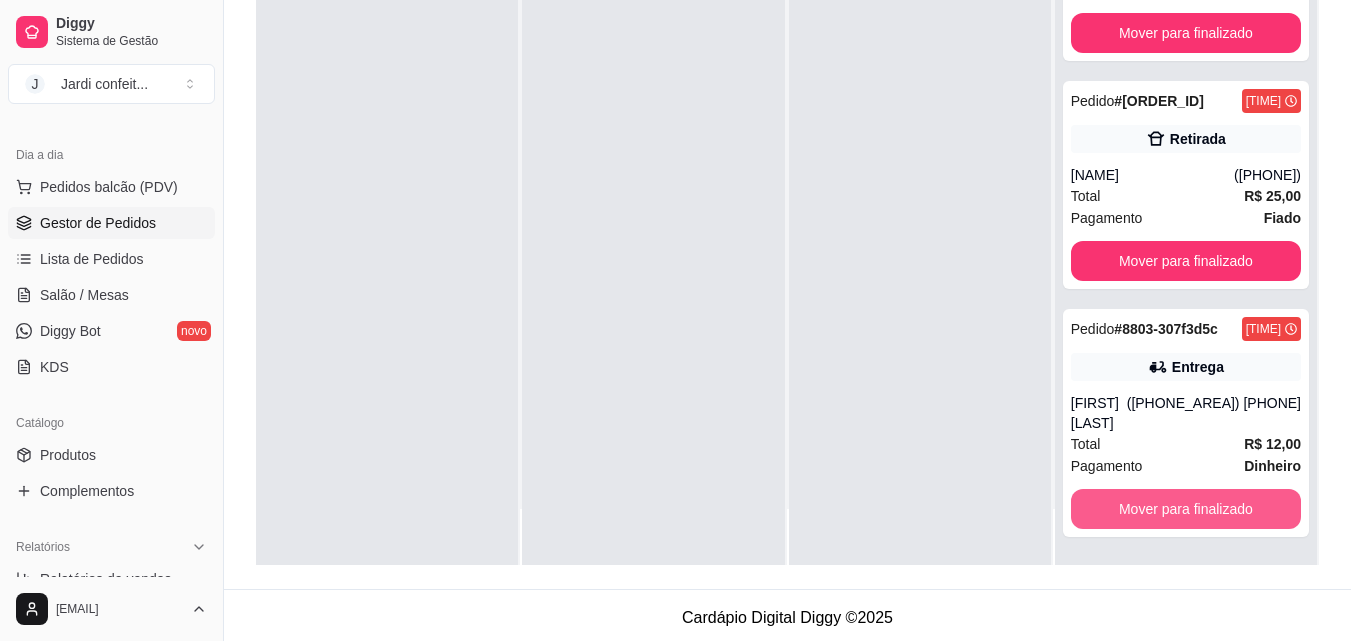 scroll, scrollTop: 1431, scrollLeft: 0, axis: vertical 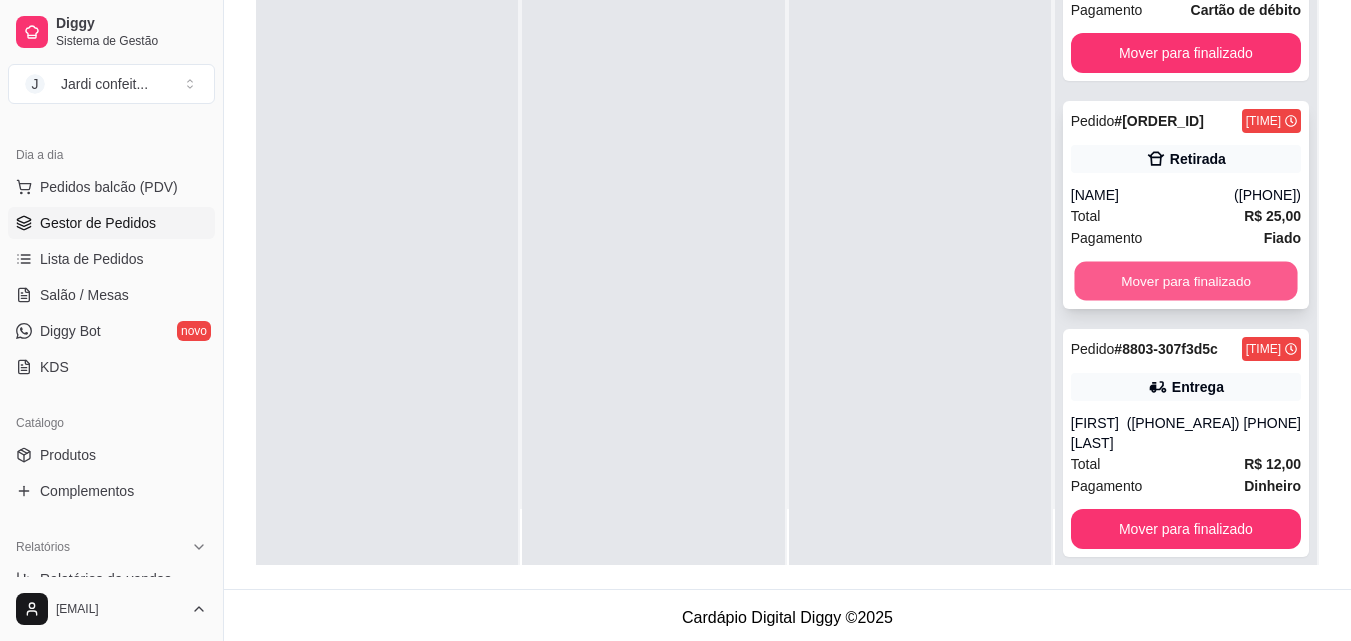 click on "Mover para finalizado" at bounding box center (1185, 281) 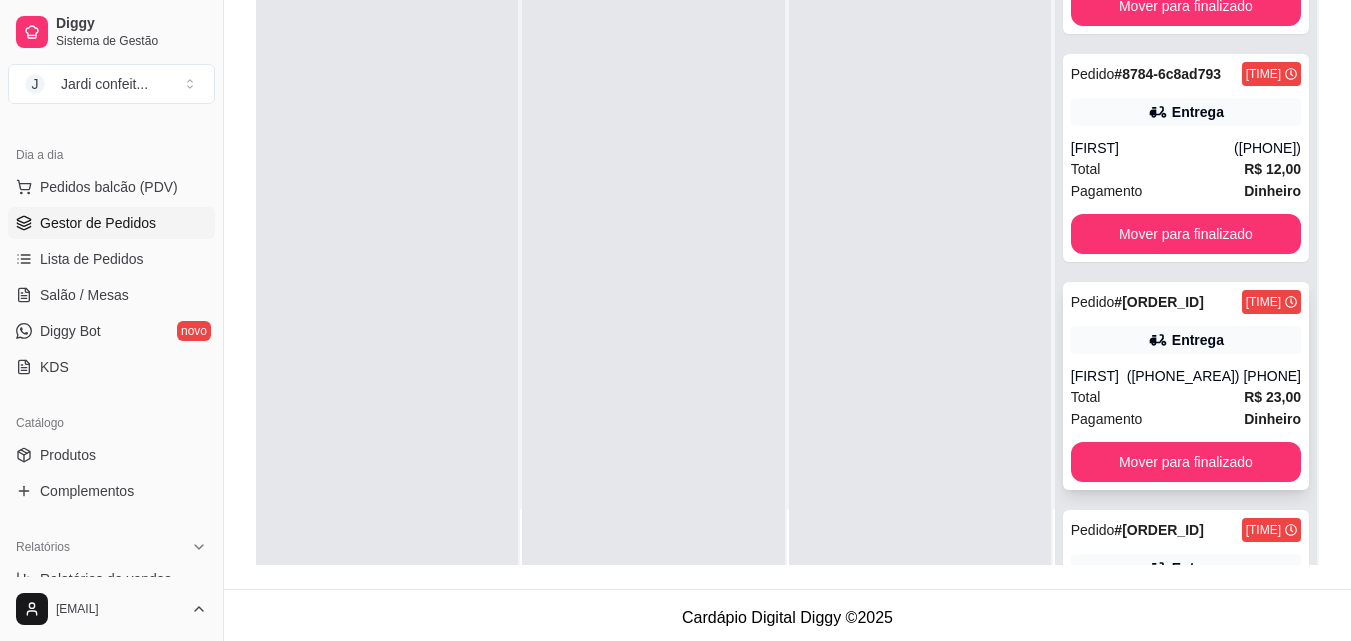 scroll, scrollTop: 0, scrollLeft: 0, axis: both 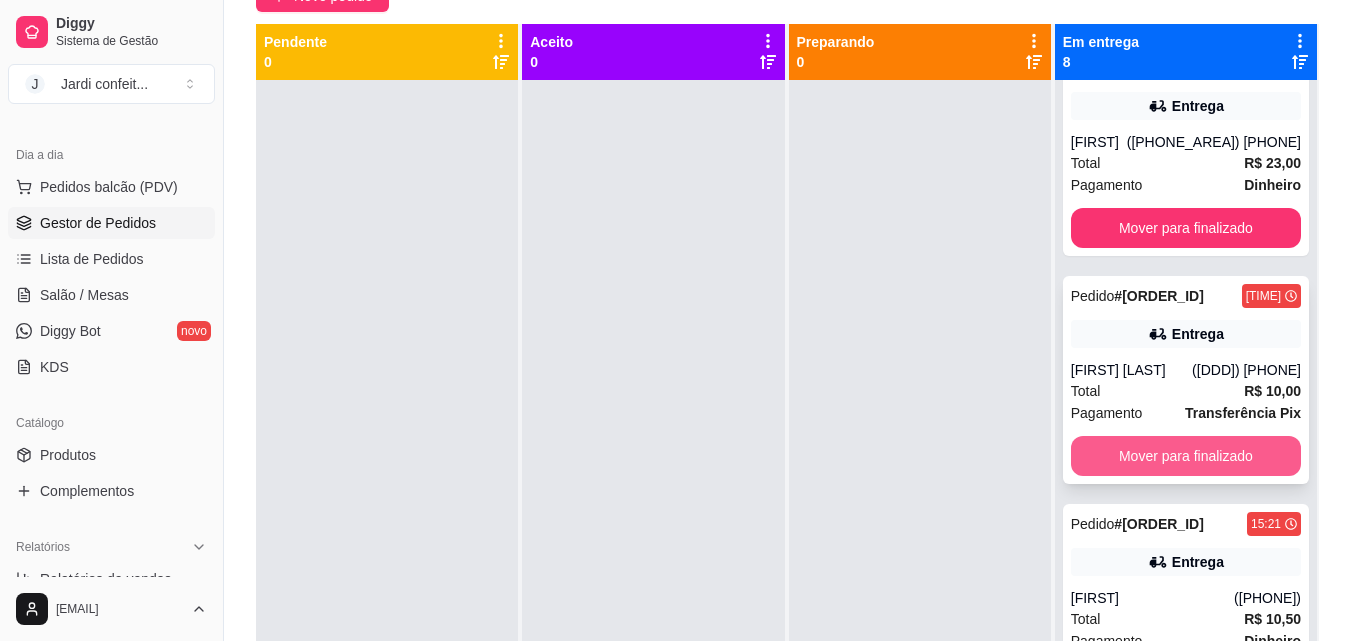 click on "Mover para finalizado" at bounding box center [1186, 456] 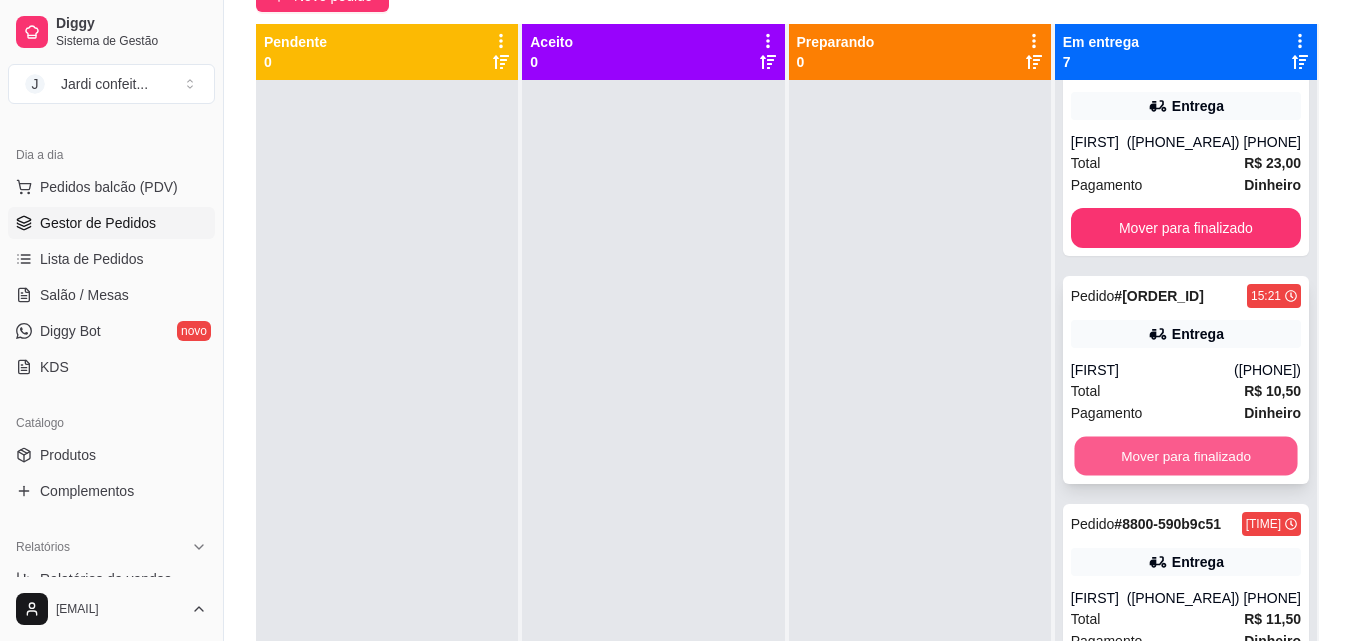 click on "Mover para finalizado" at bounding box center [1185, 456] 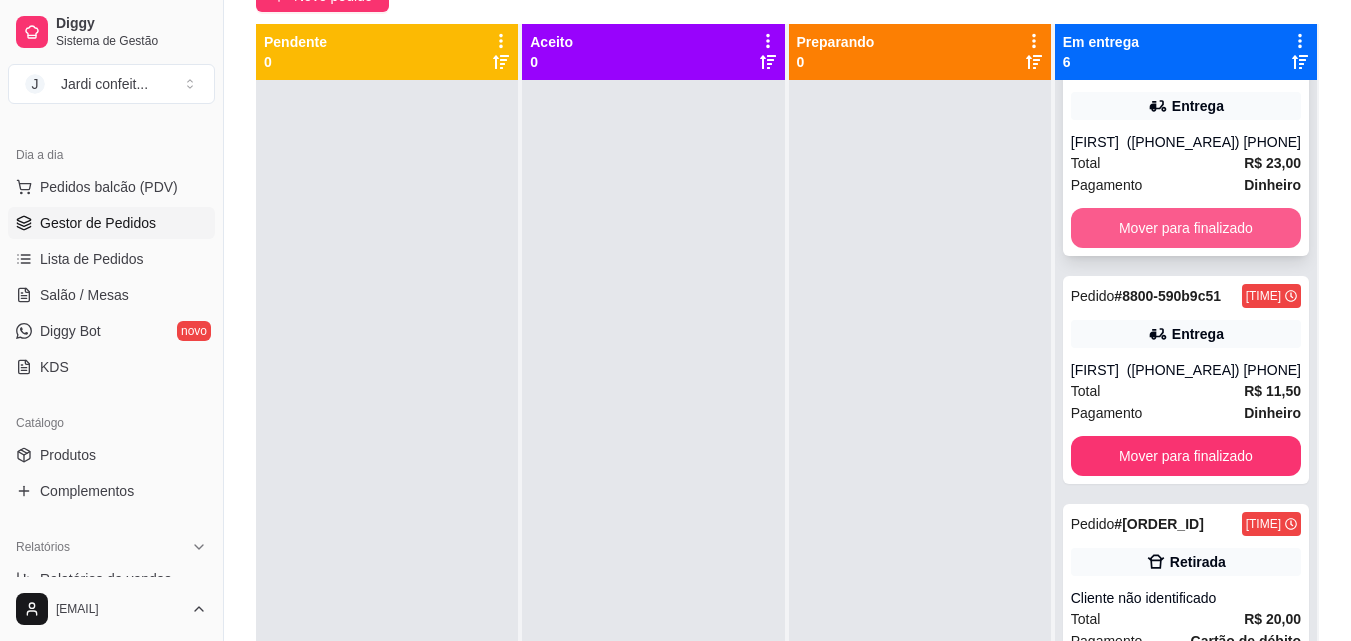 click on "Mover para finalizado" at bounding box center [1186, 228] 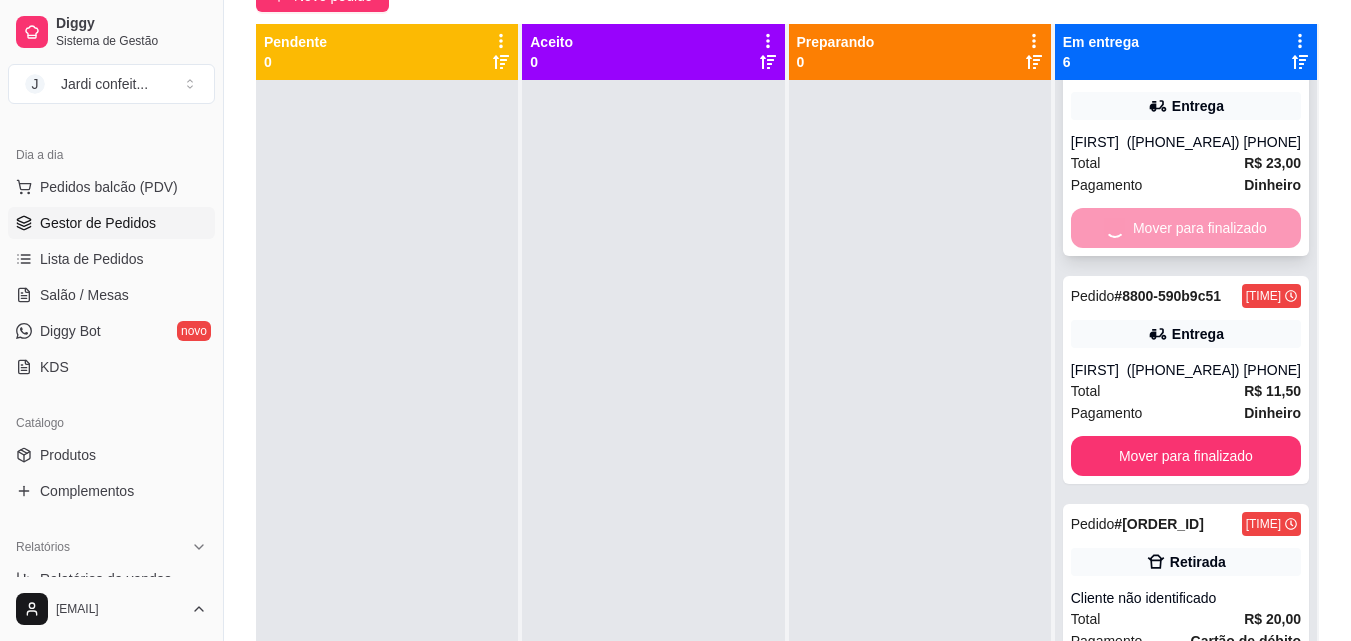 scroll, scrollTop: 272, scrollLeft: 0, axis: vertical 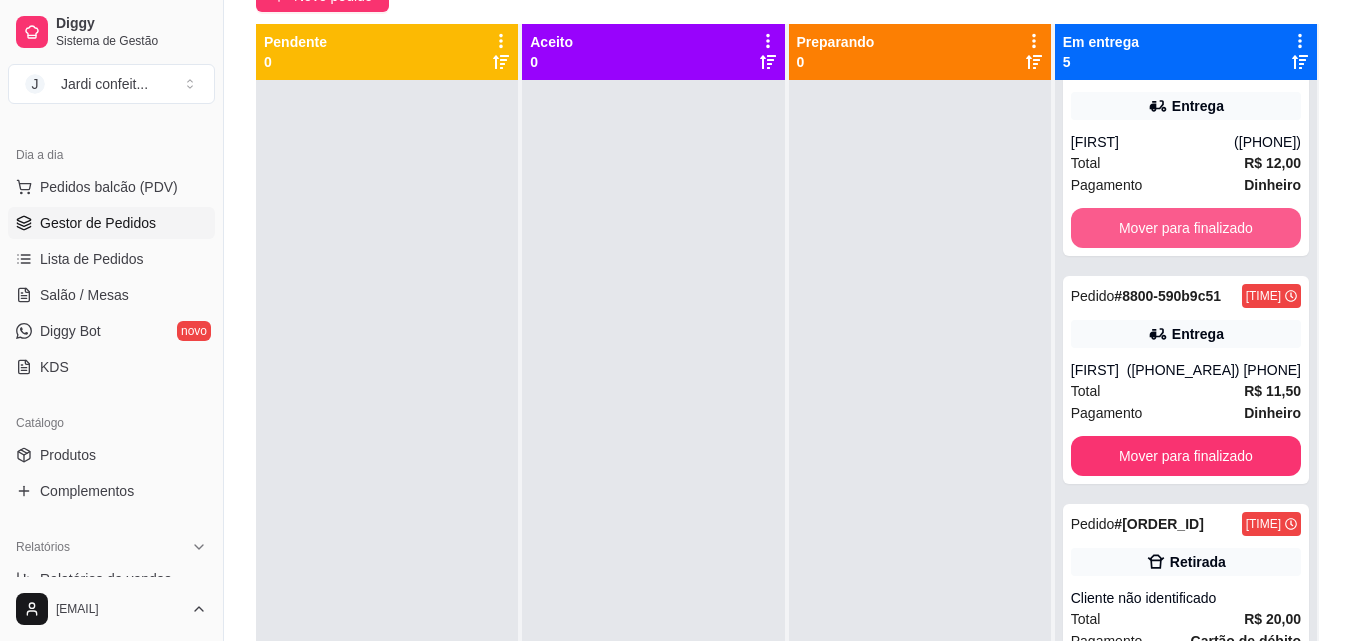 click on "Mover para finalizado" at bounding box center [1186, 228] 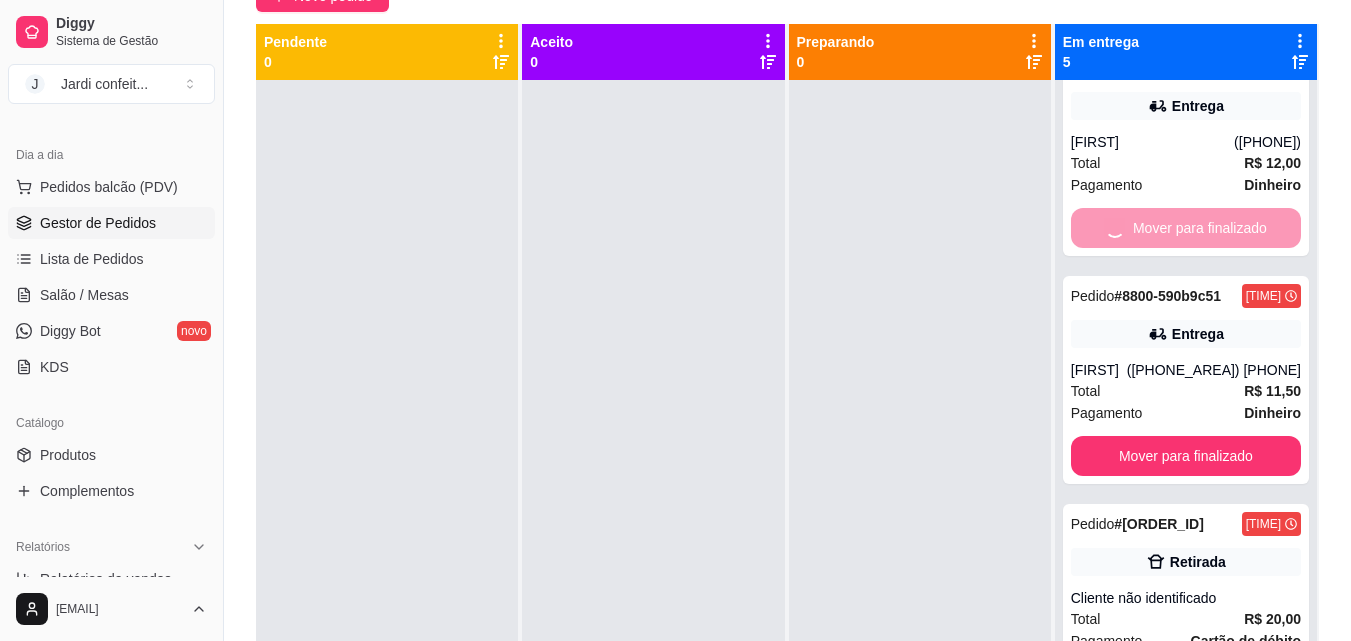 scroll, scrollTop: 44, scrollLeft: 0, axis: vertical 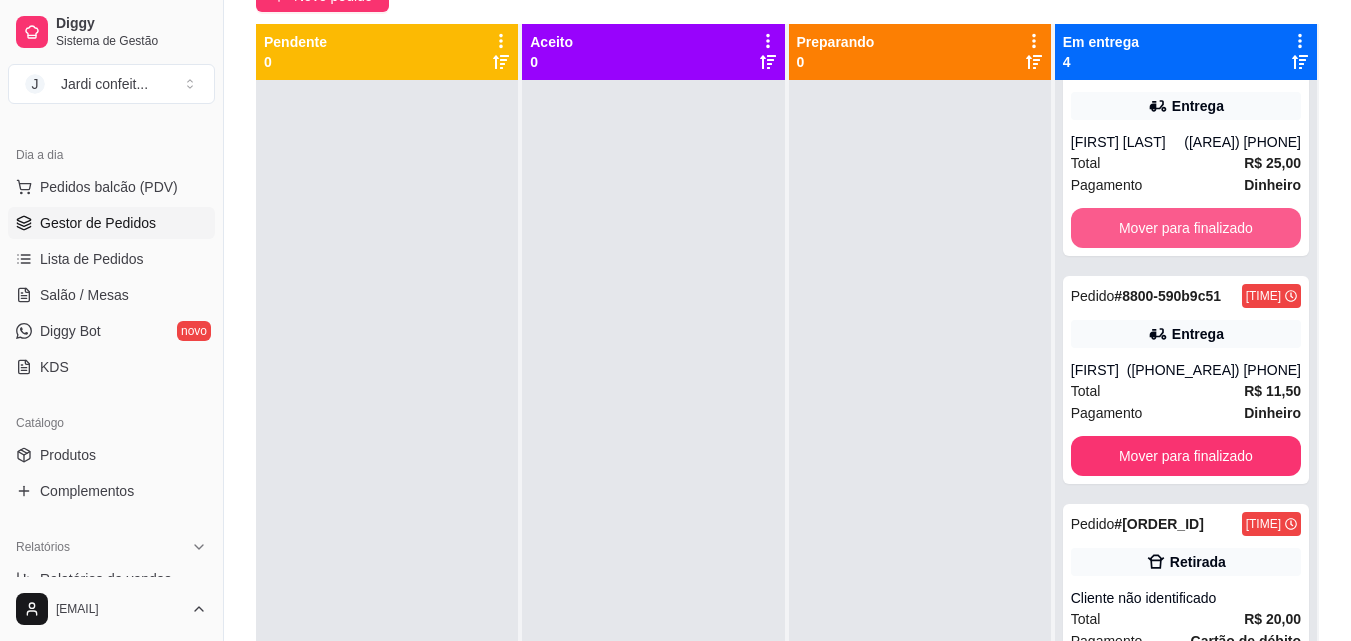 click on "Mover para finalizado" at bounding box center (1186, 228) 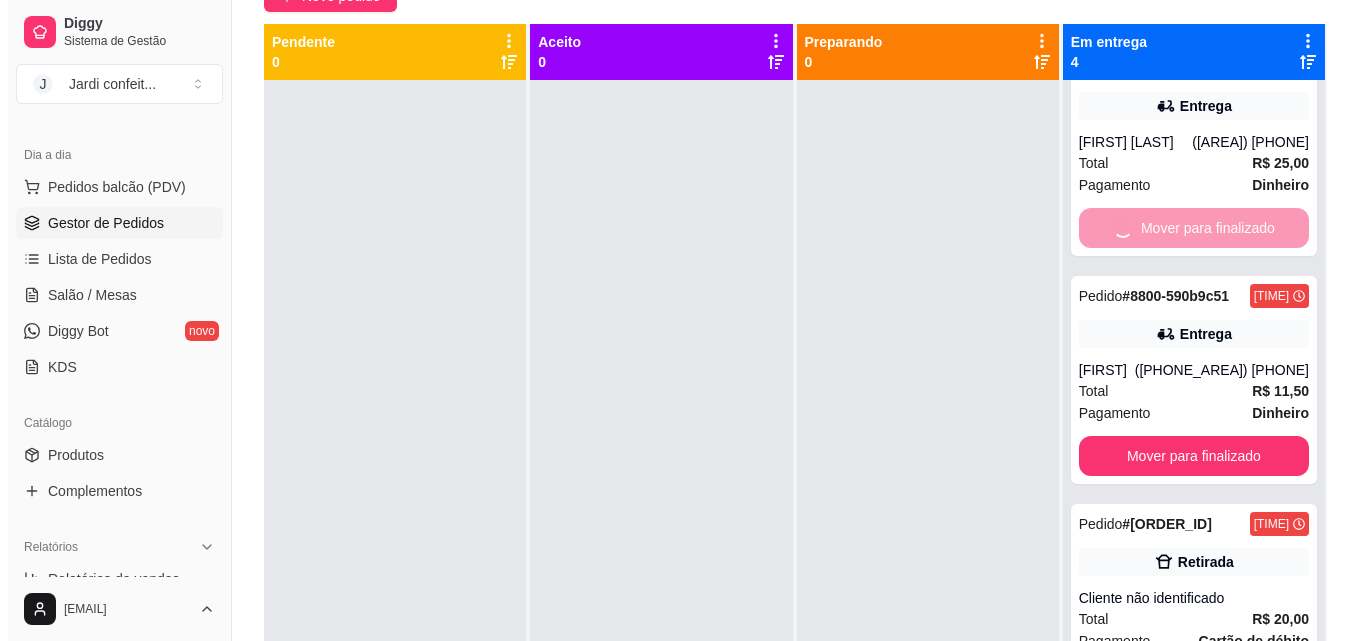 scroll, scrollTop: 0, scrollLeft: 0, axis: both 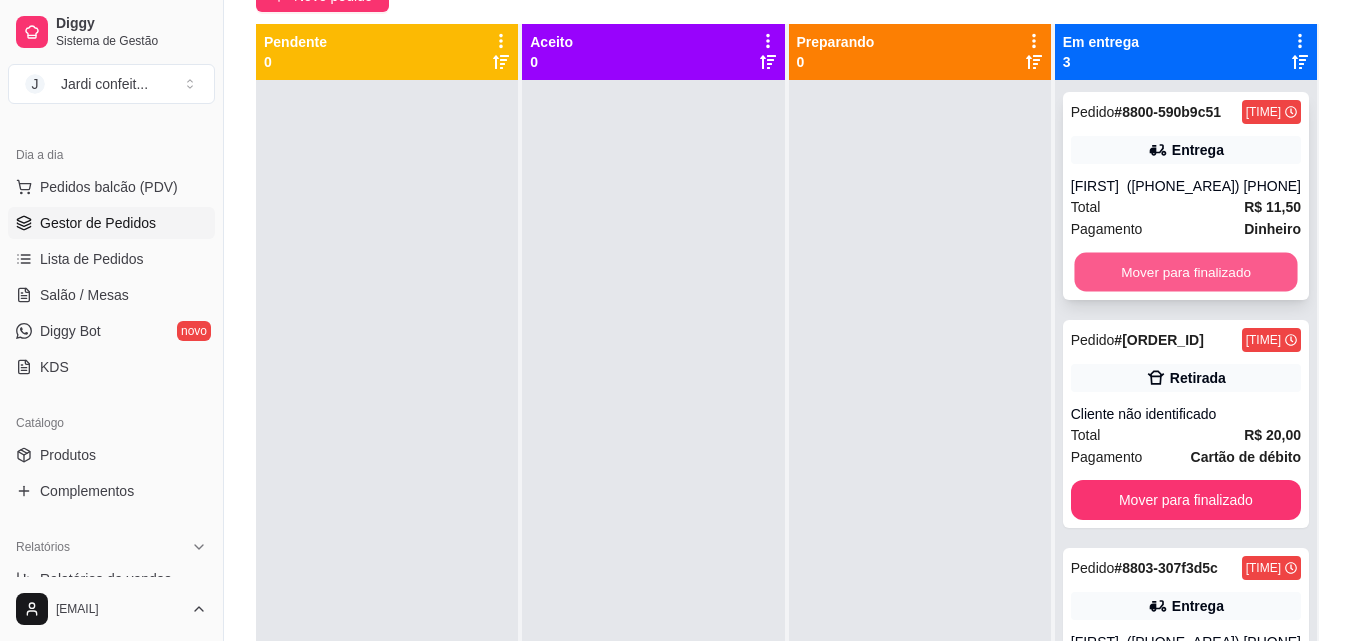 click on "Mover para finalizado" at bounding box center [1185, 272] 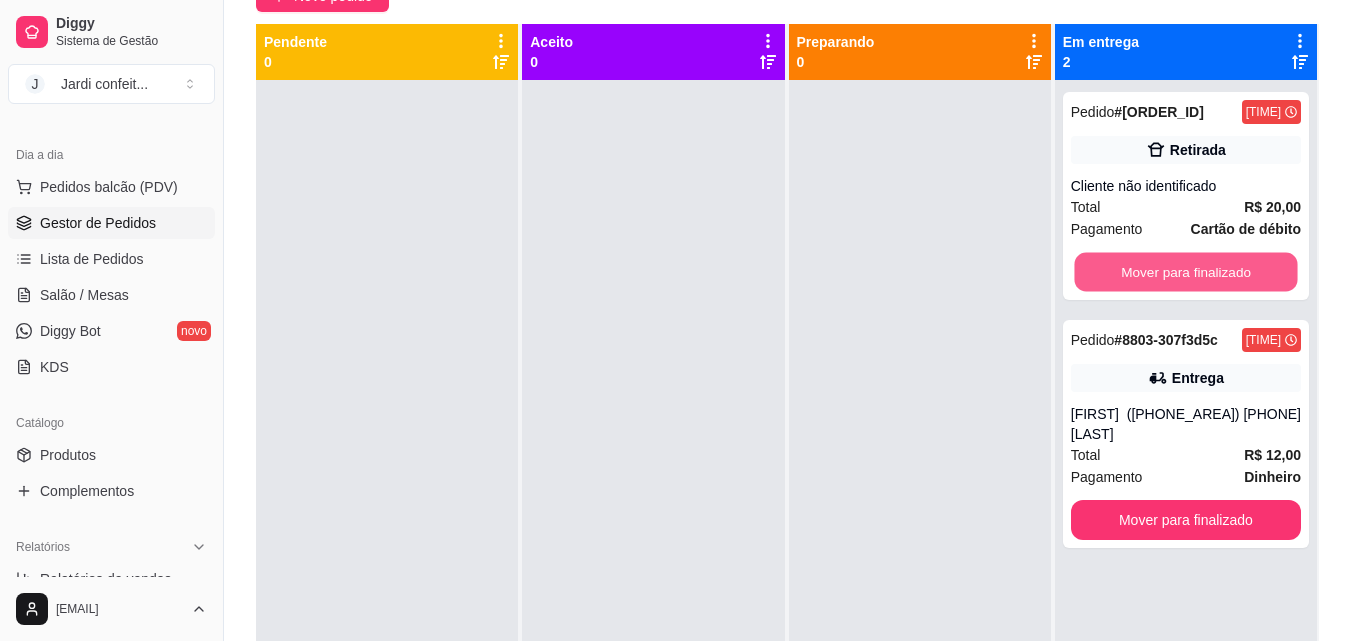 click on "Mover para finalizado" at bounding box center (1185, 272) 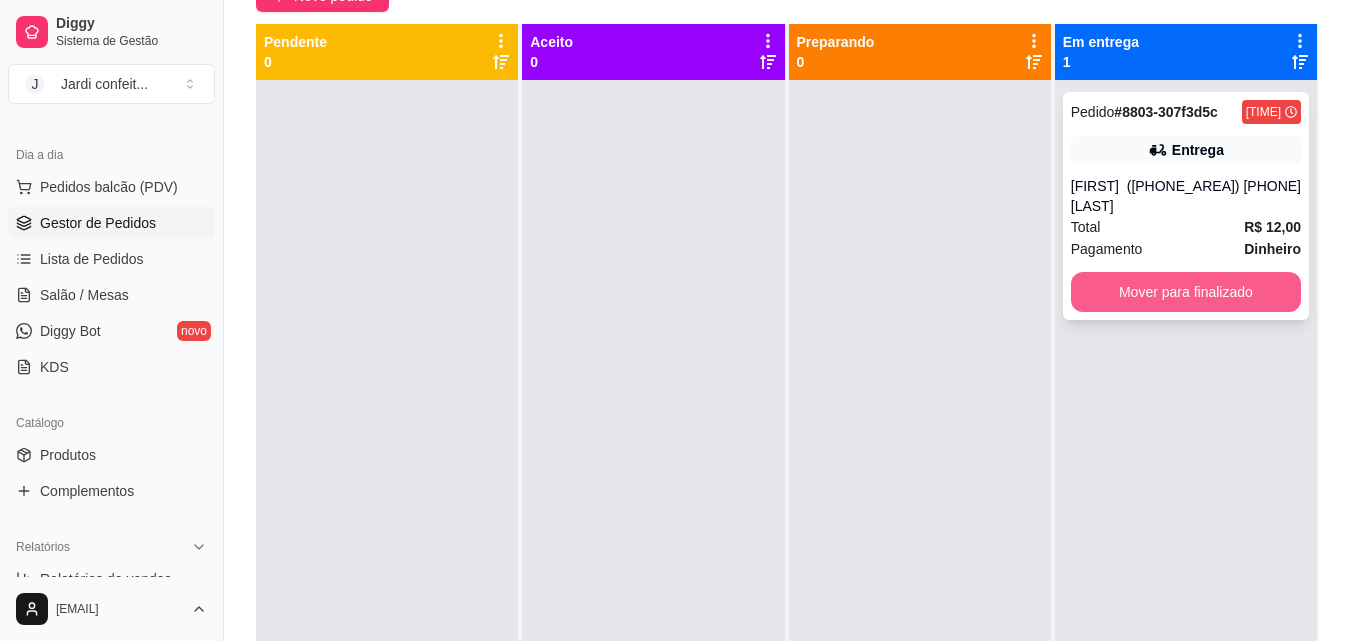 click on "Mover para finalizado" at bounding box center (1186, 292) 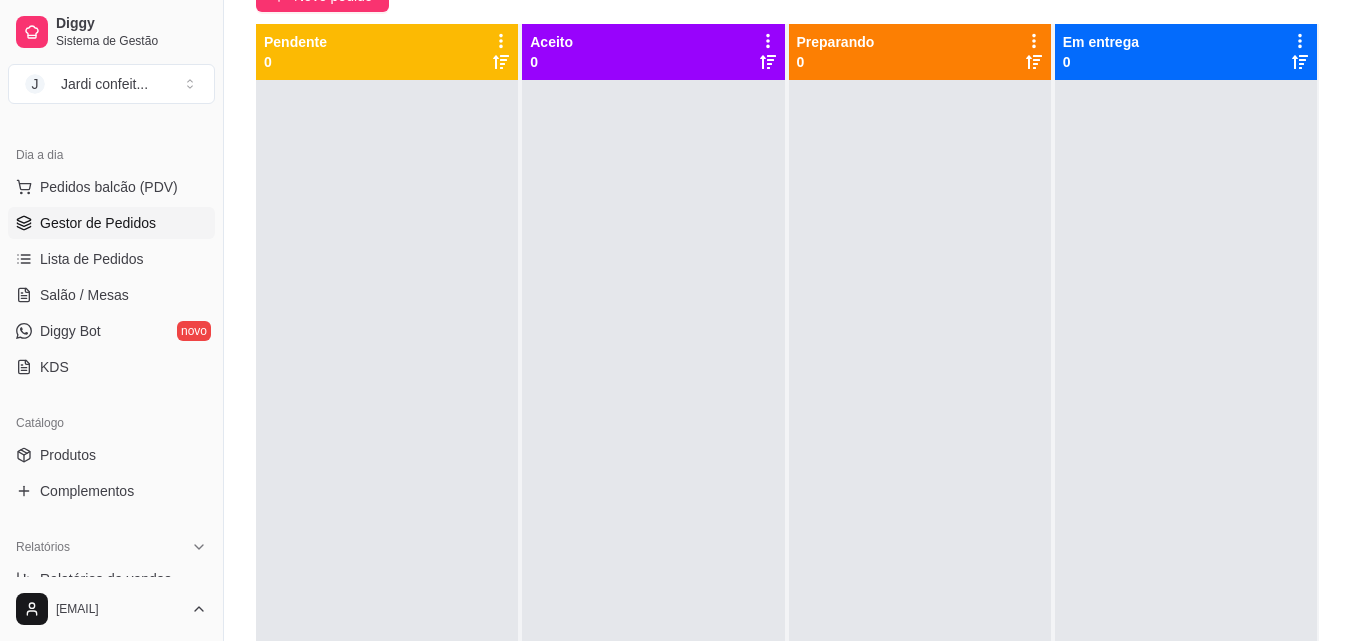 drag, startPoint x: 291, startPoint y: 346, endPoint x: 280, endPoint y: 337, distance: 14.21267 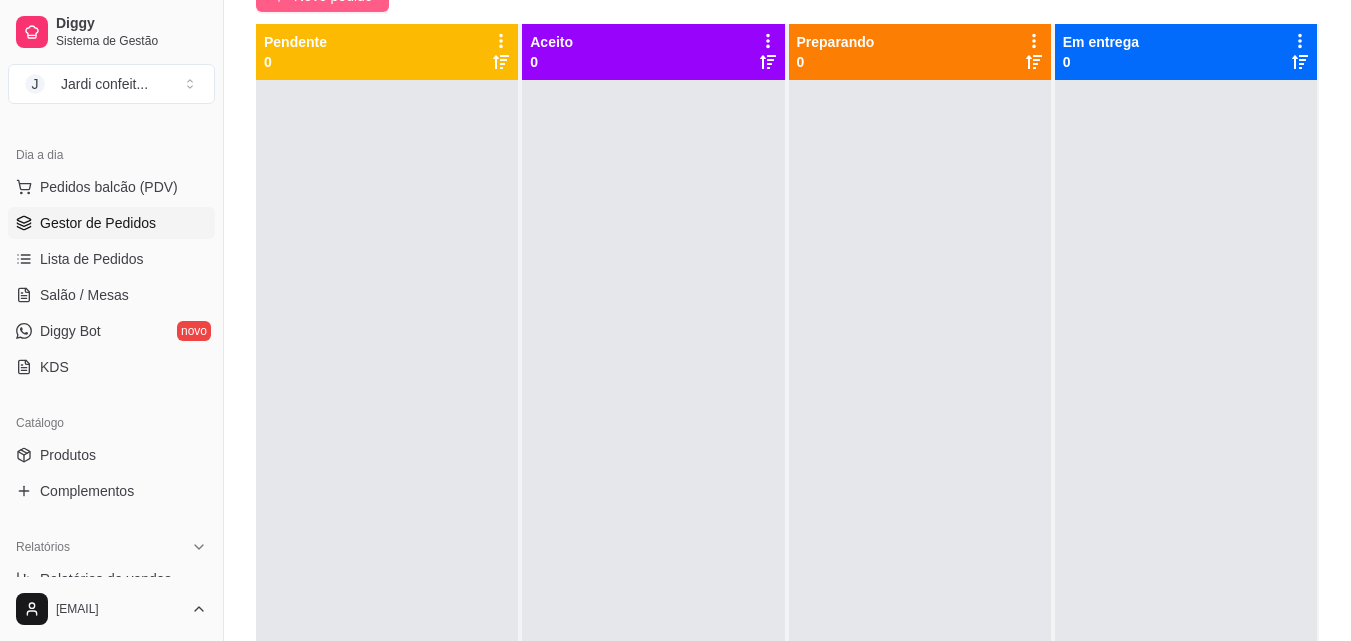 click on "Novo pedido" at bounding box center [322, -4] 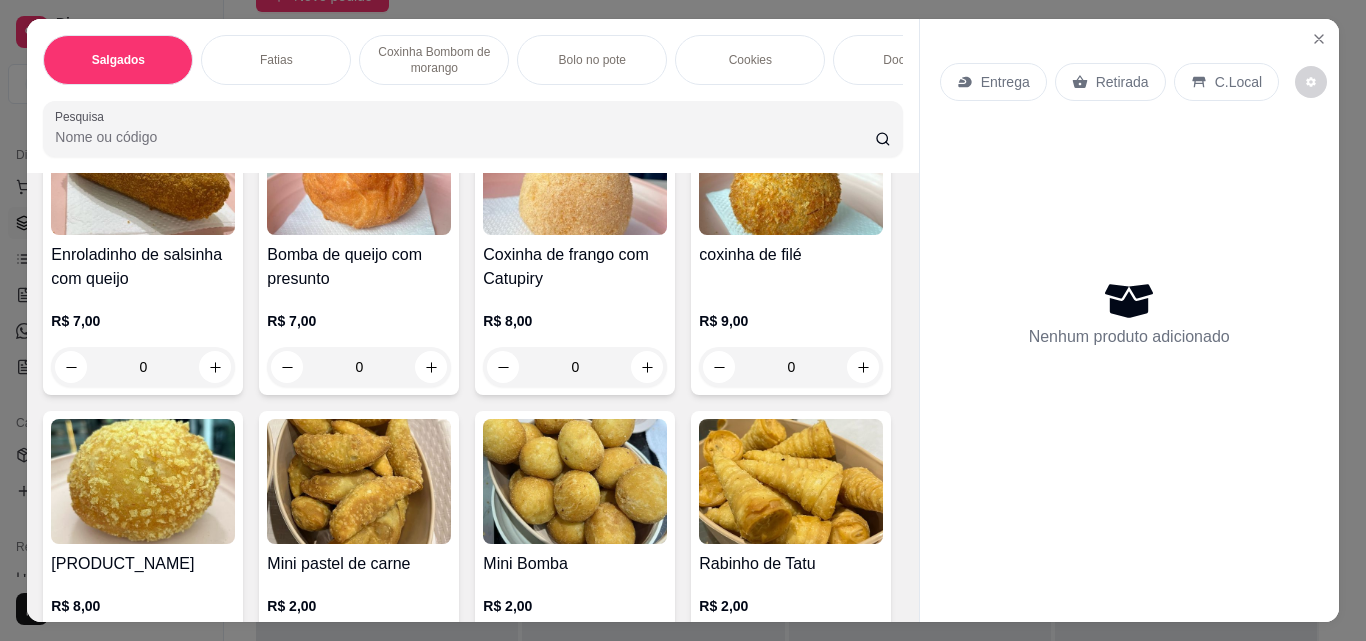 scroll, scrollTop: 500, scrollLeft: 0, axis: vertical 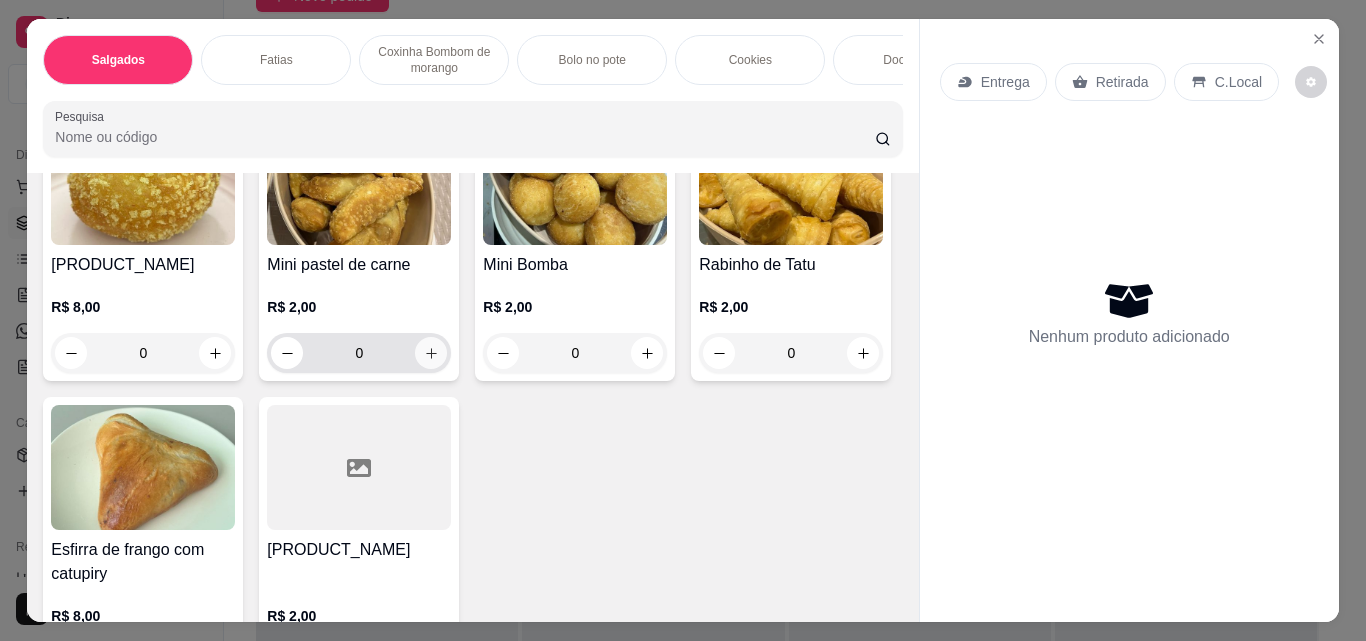 click 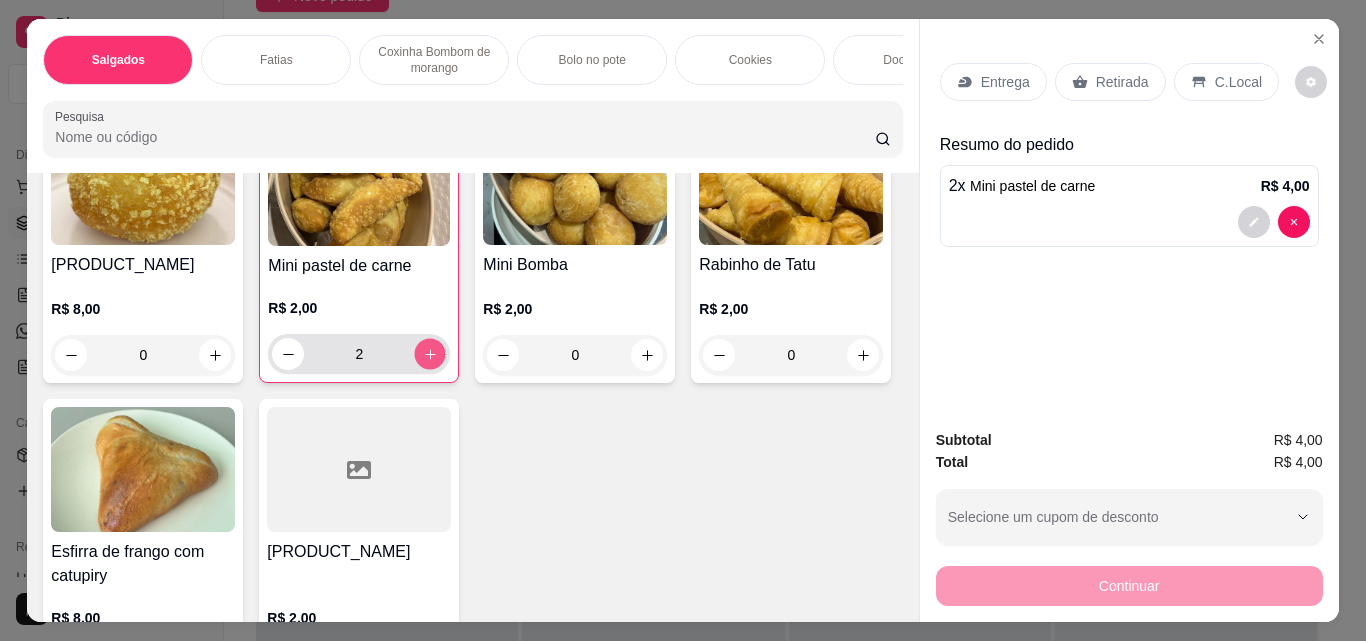 click 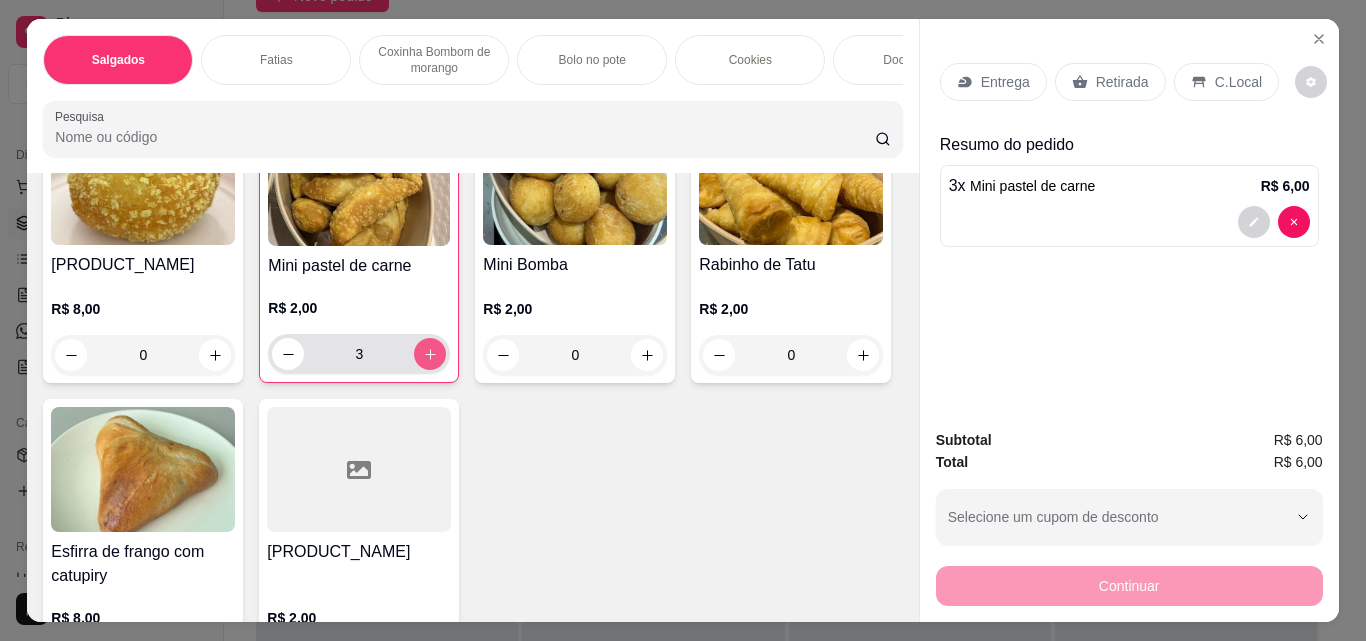 click 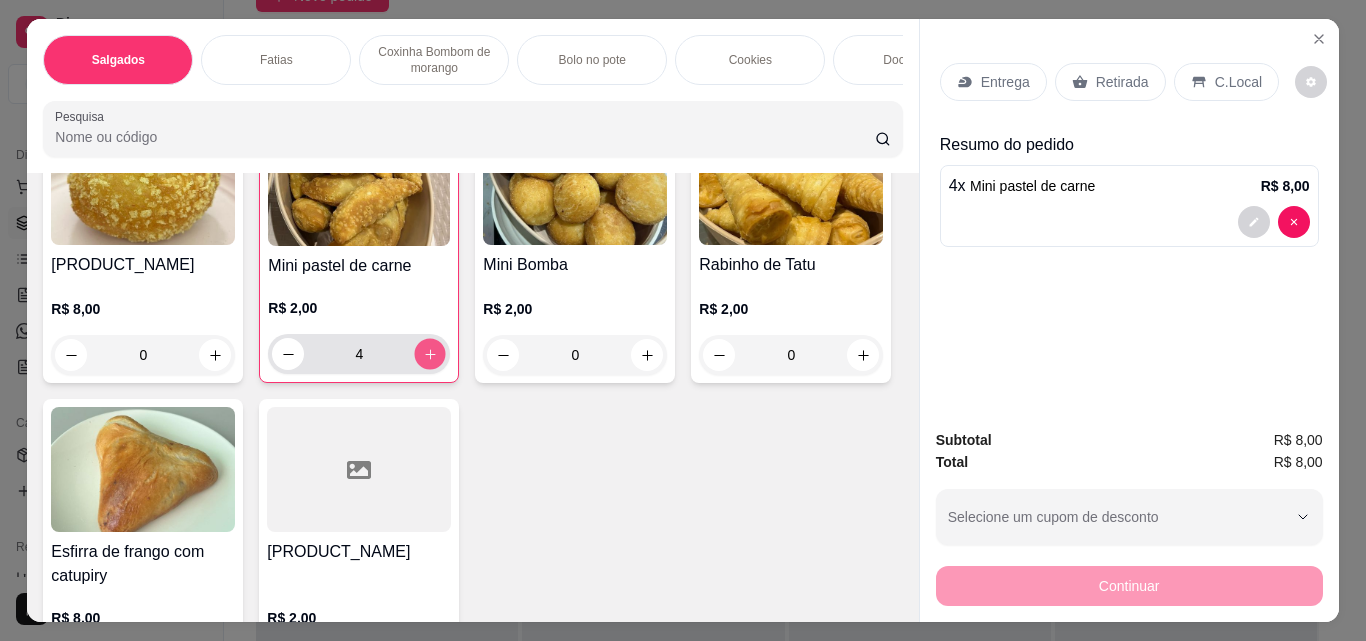 click 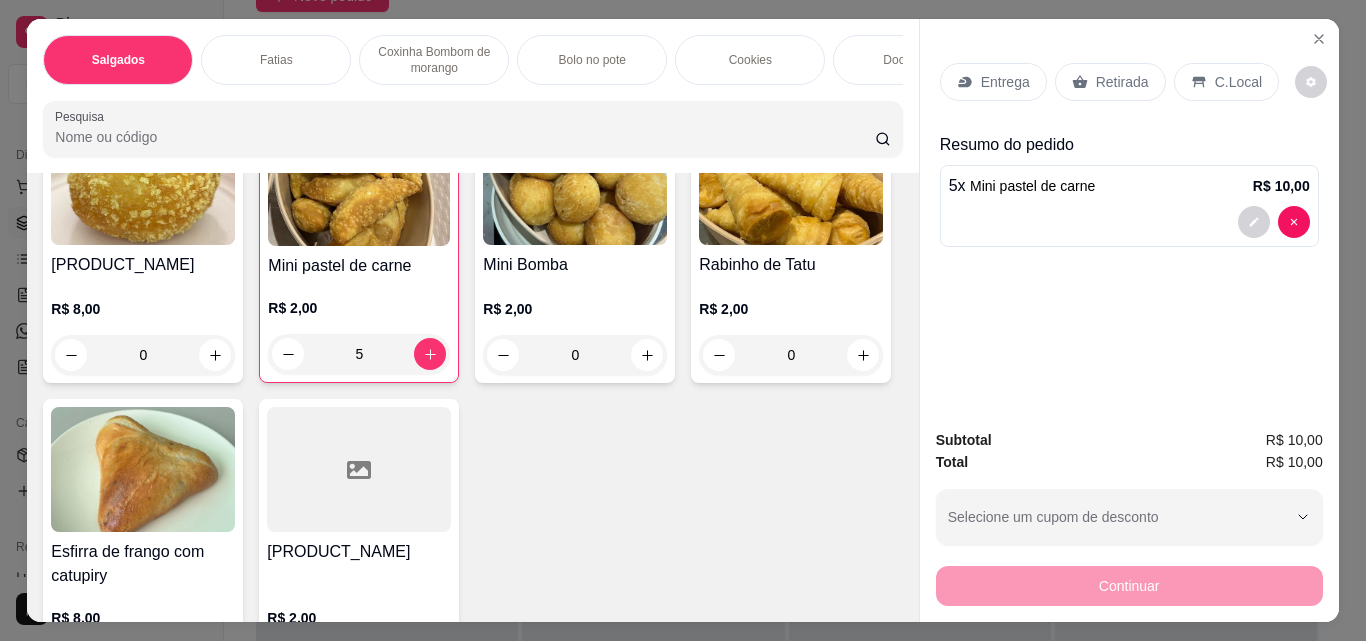 drag, startPoint x: 395, startPoint y: 93, endPoint x: 463, endPoint y: 105, distance: 69.050705 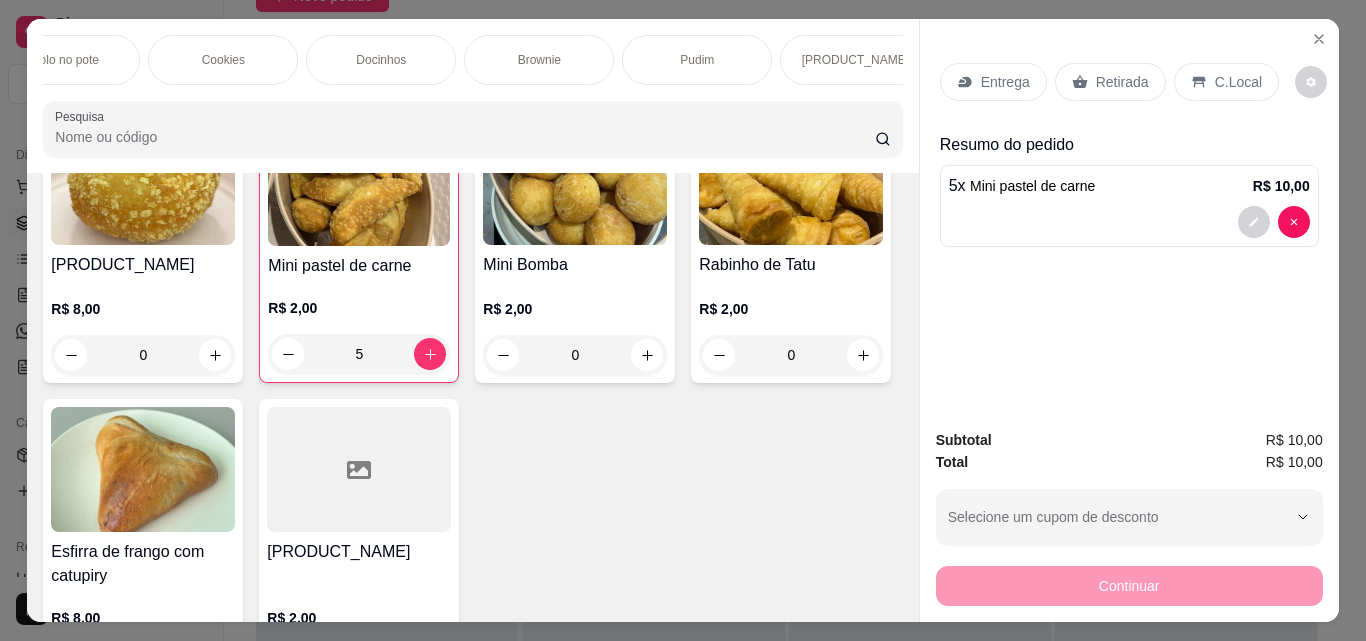 scroll, scrollTop: 0, scrollLeft: 576, axis: horizontal 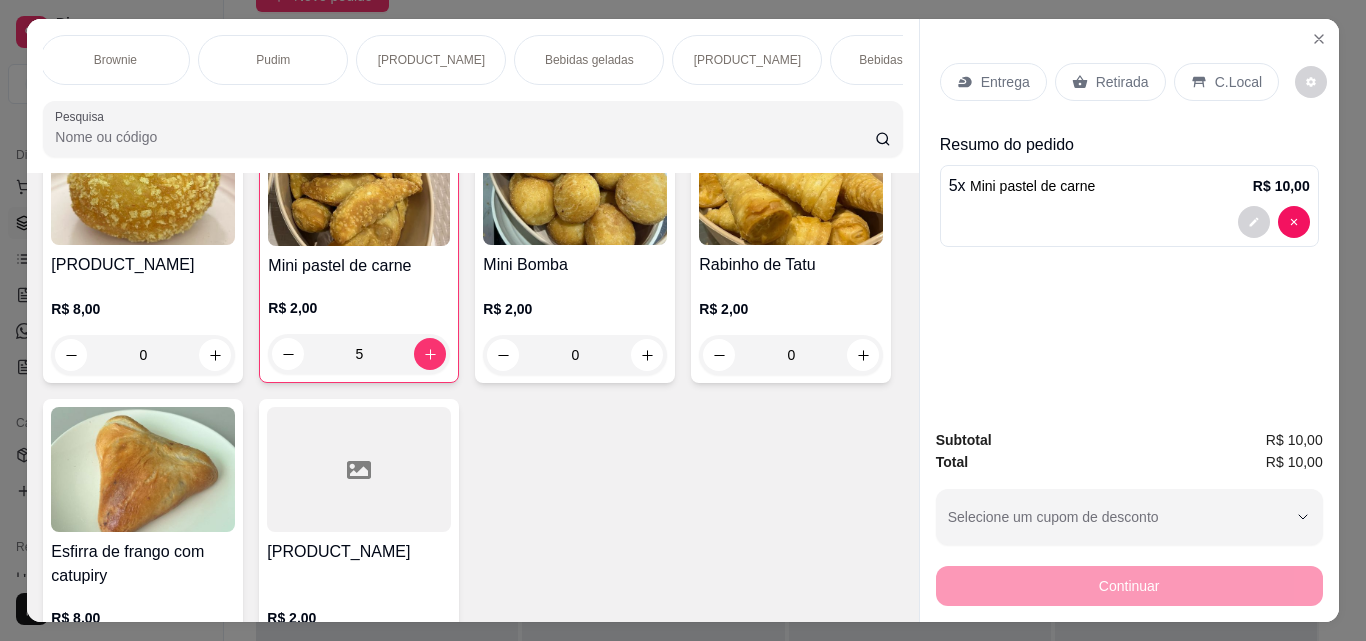 click on "Bebidas geladas" at bounding box center [589, 60] 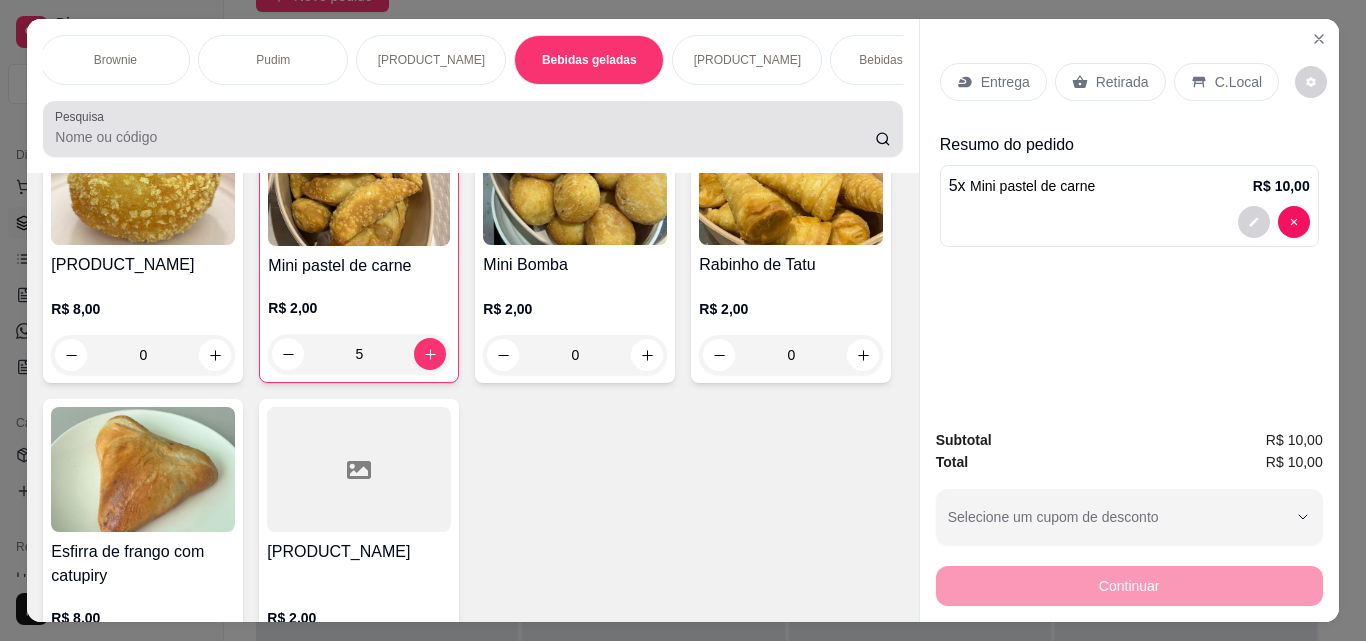 scroll, scrollTop: 5029, scrollLeft: 0, axis: vertical 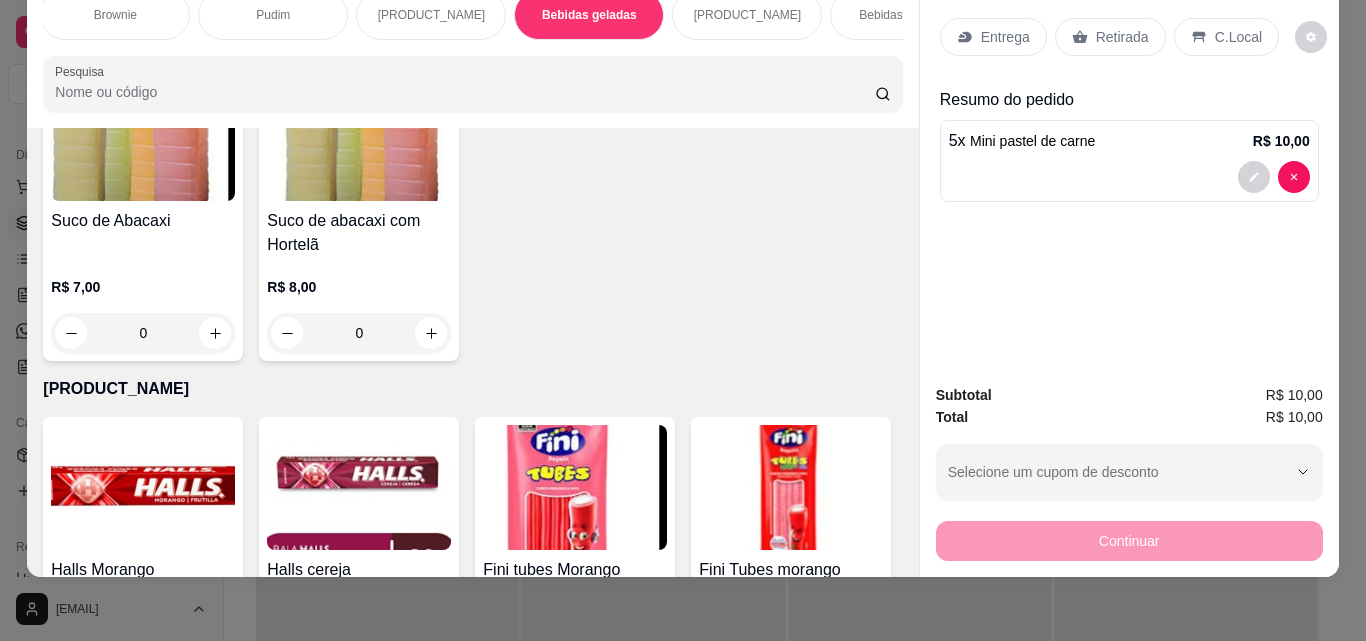 click at bounding box center (647, -546) 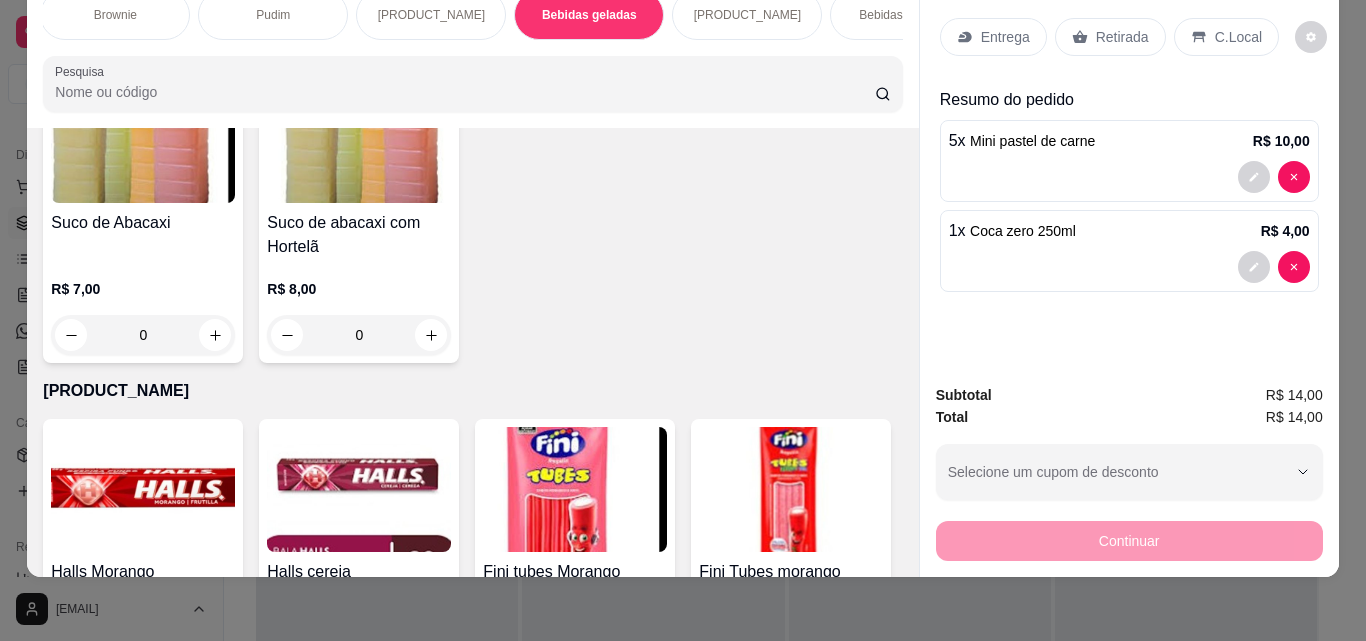 click on "Retirada" at bounding box center [1122, 37] 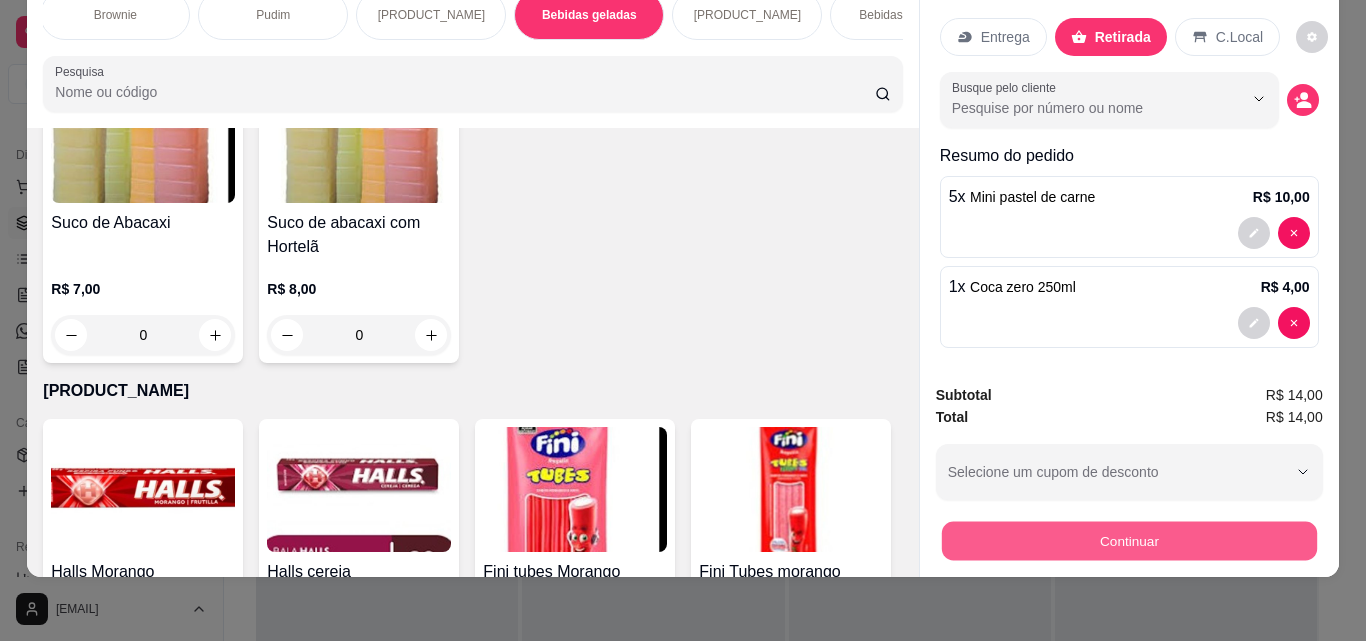 click on "Continuar" at bounding box center (1128, 540) 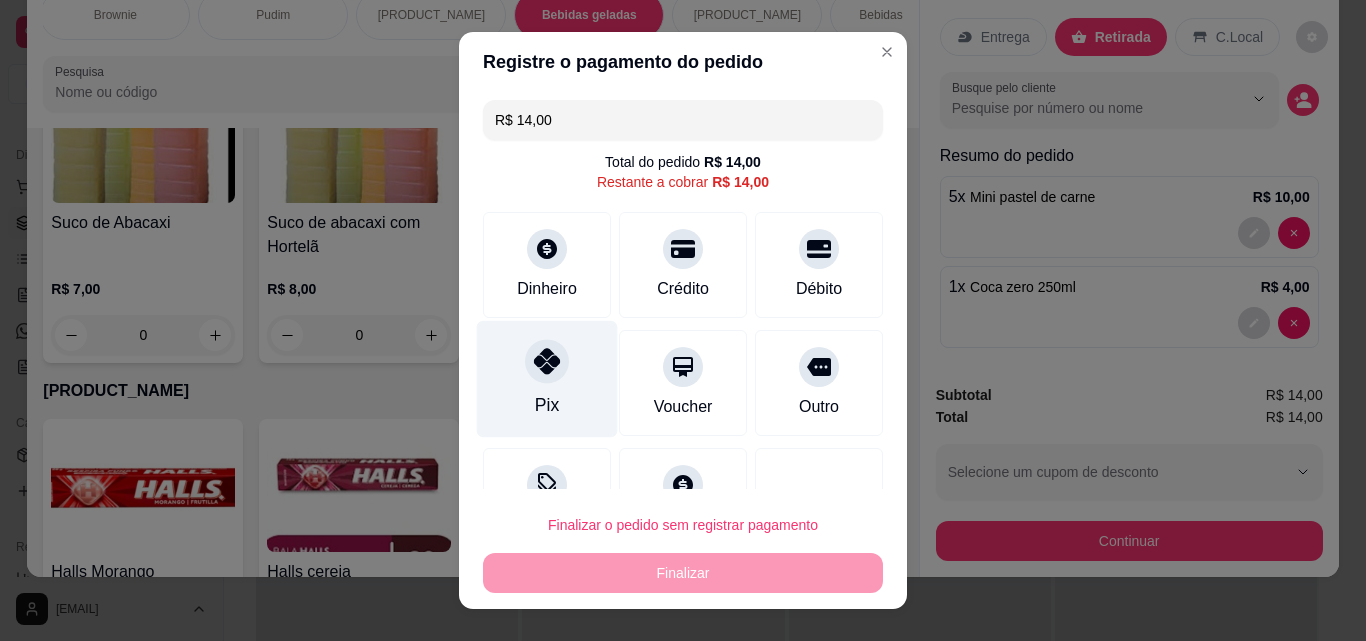 click 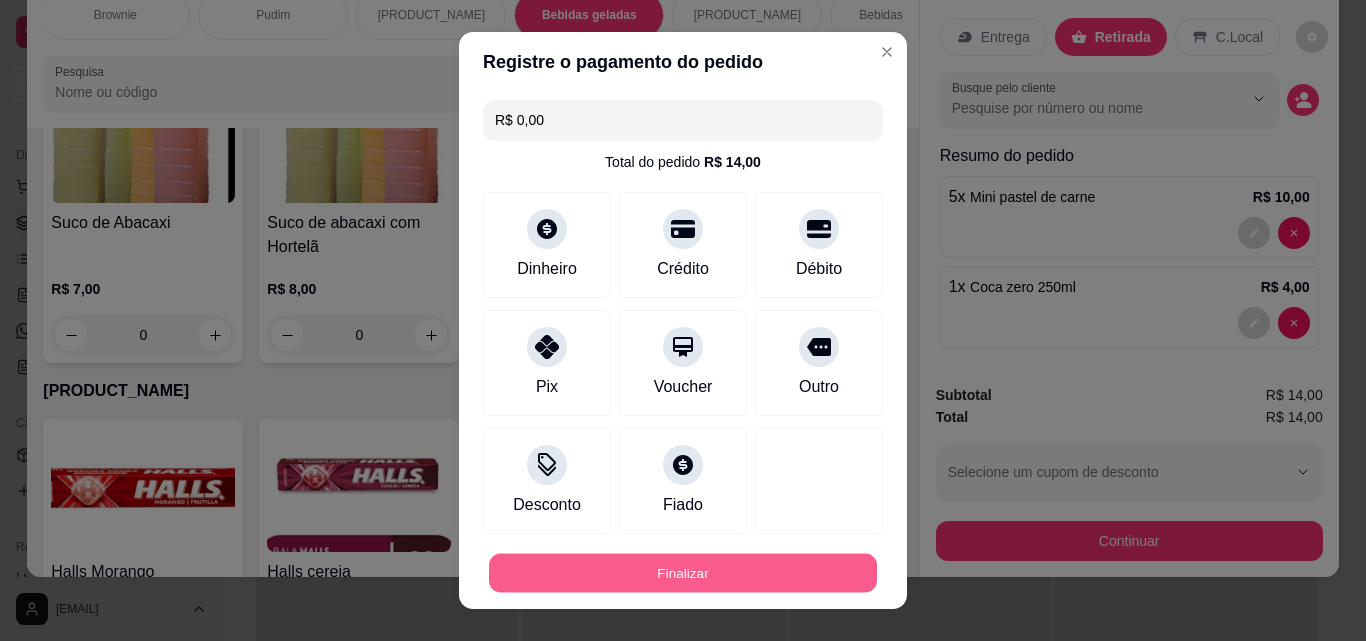 click on "Finalizar" at bounding box center (683, 573) 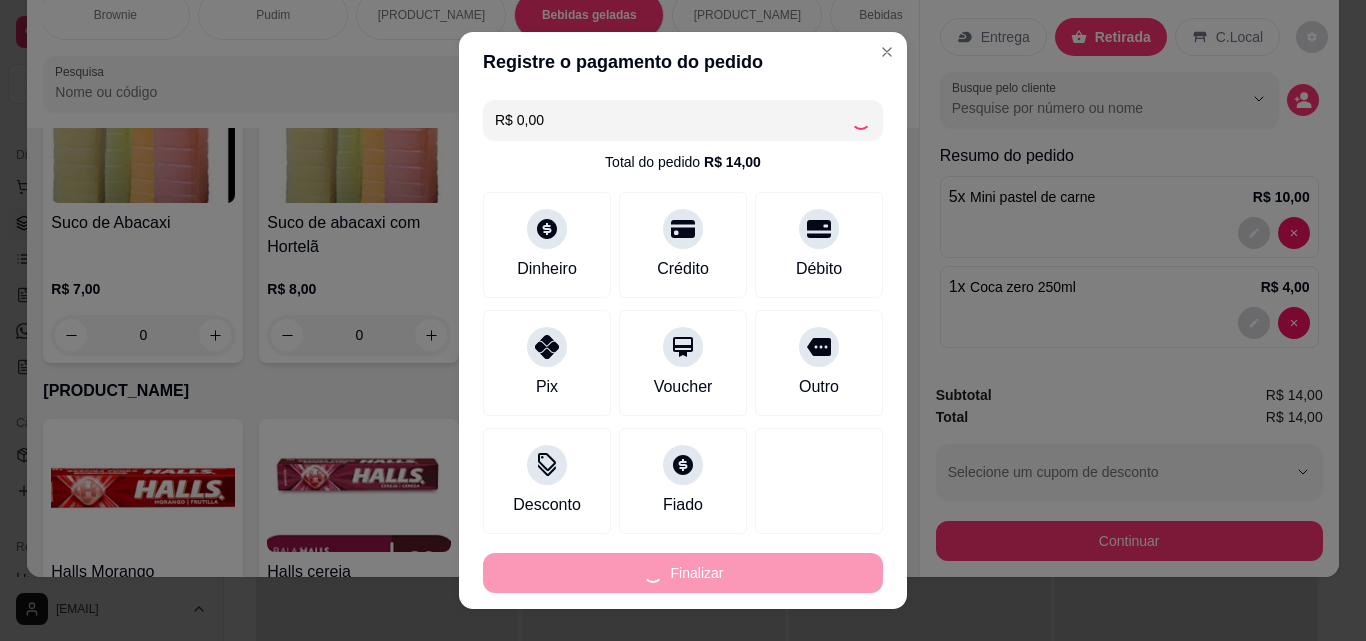 type on "0" 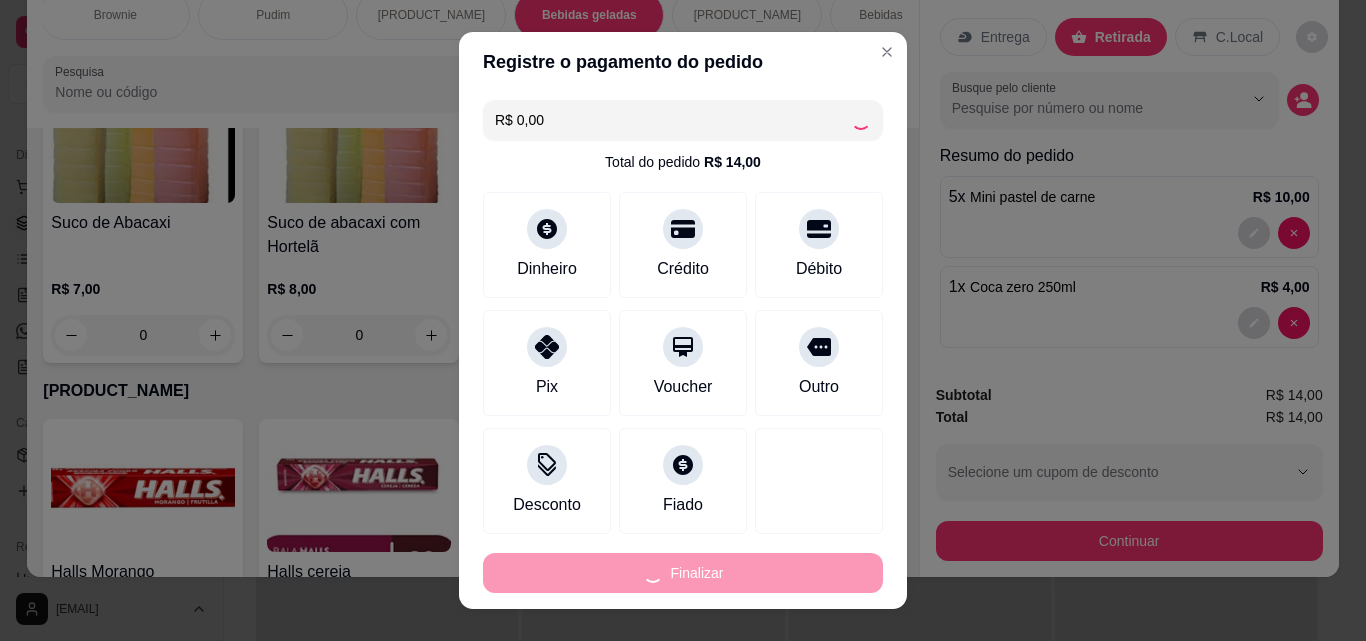 type on "0" 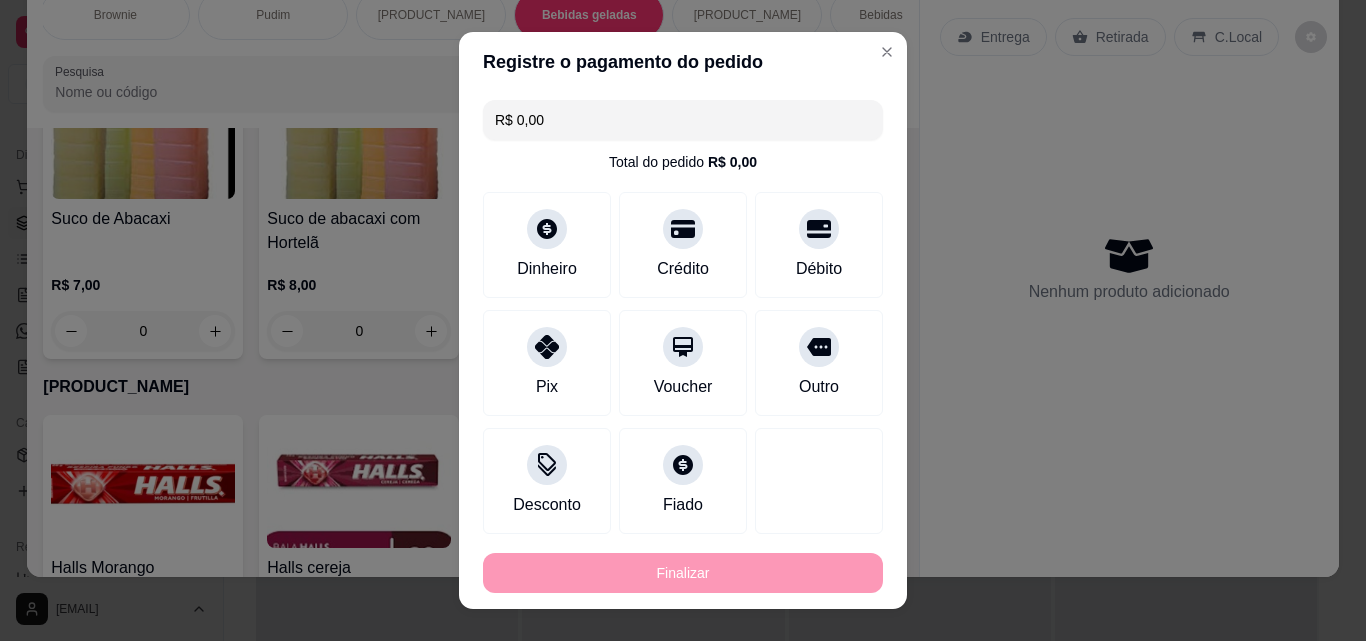 type on "-R$ 14,00" 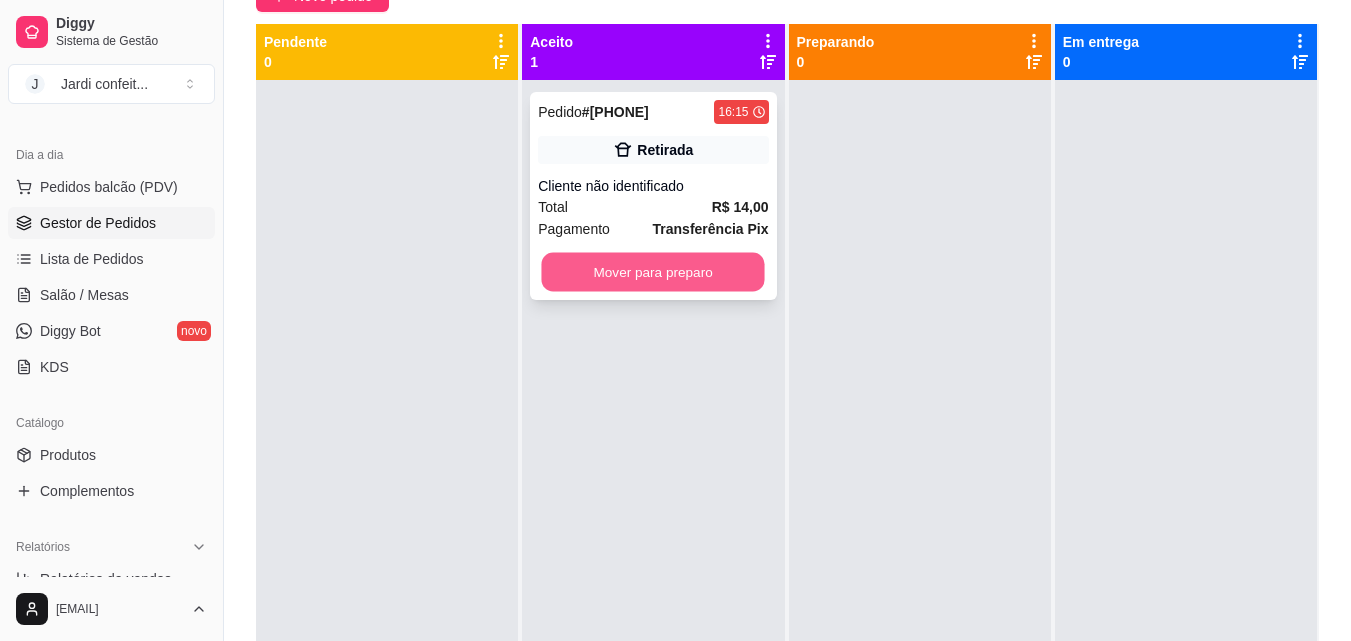 click on "Mover para preparo" at bounding box center [653, 272] 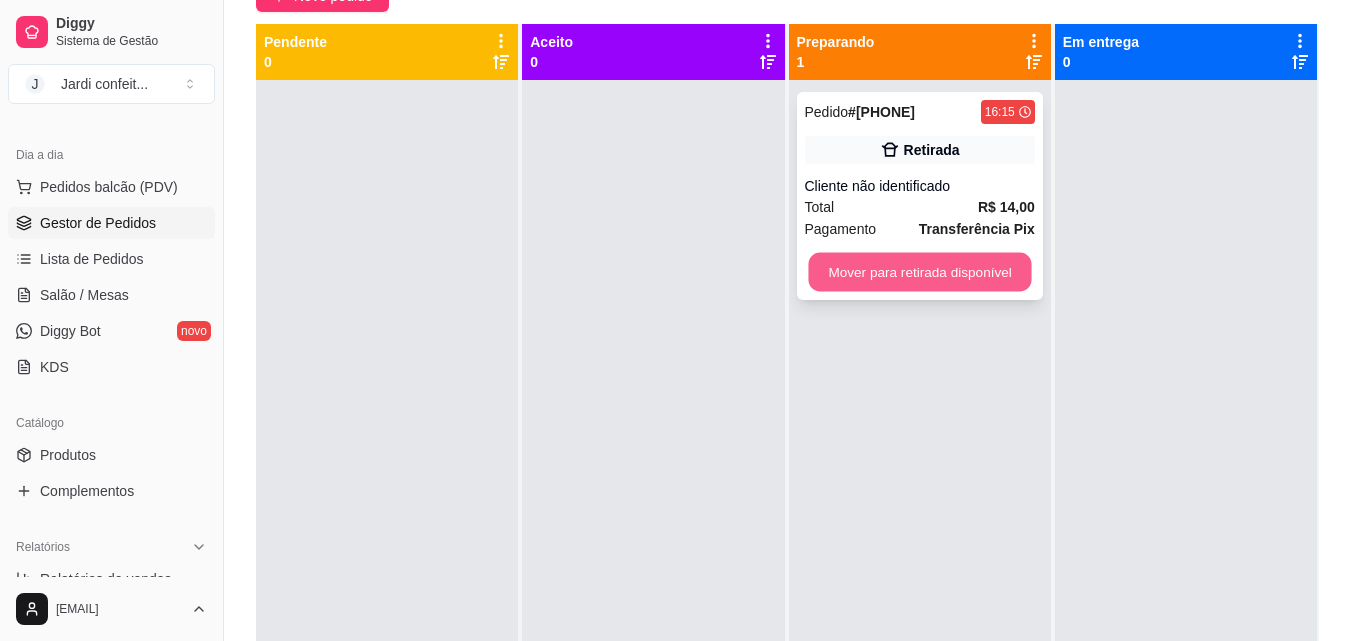 click on "Mover para retirada disponível" at bounding box center [919, 272] 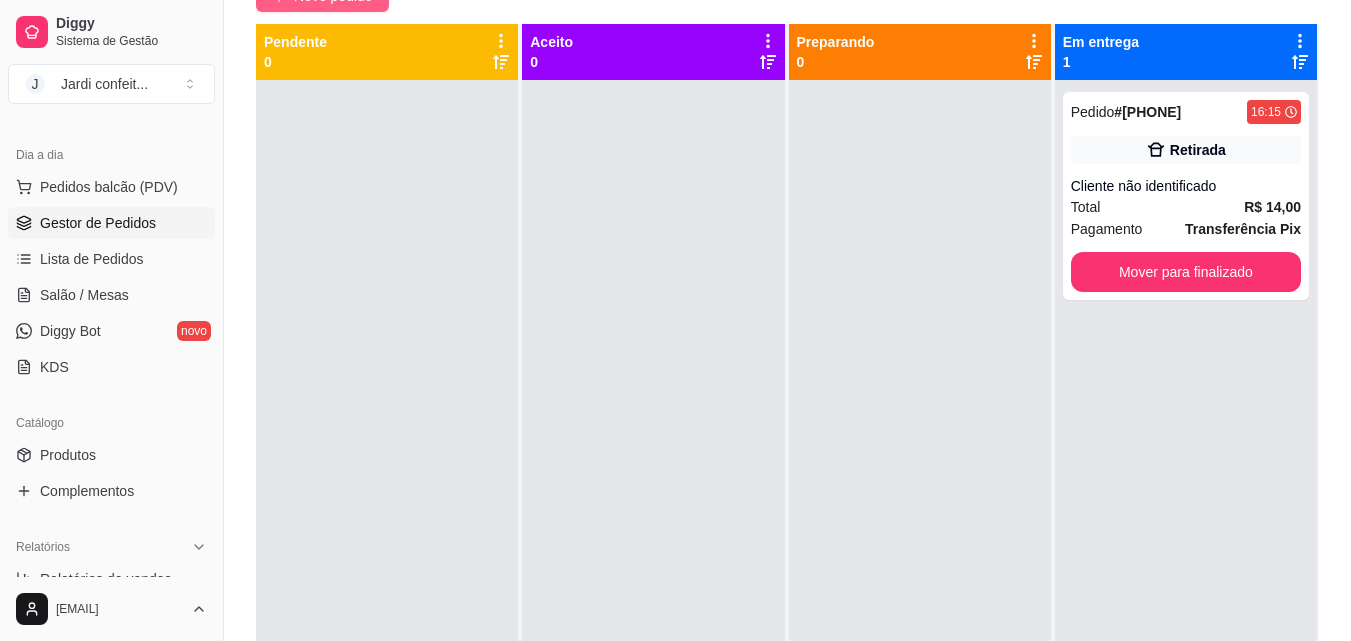 click on "Novo pedido" at bounding box center (333, -4) 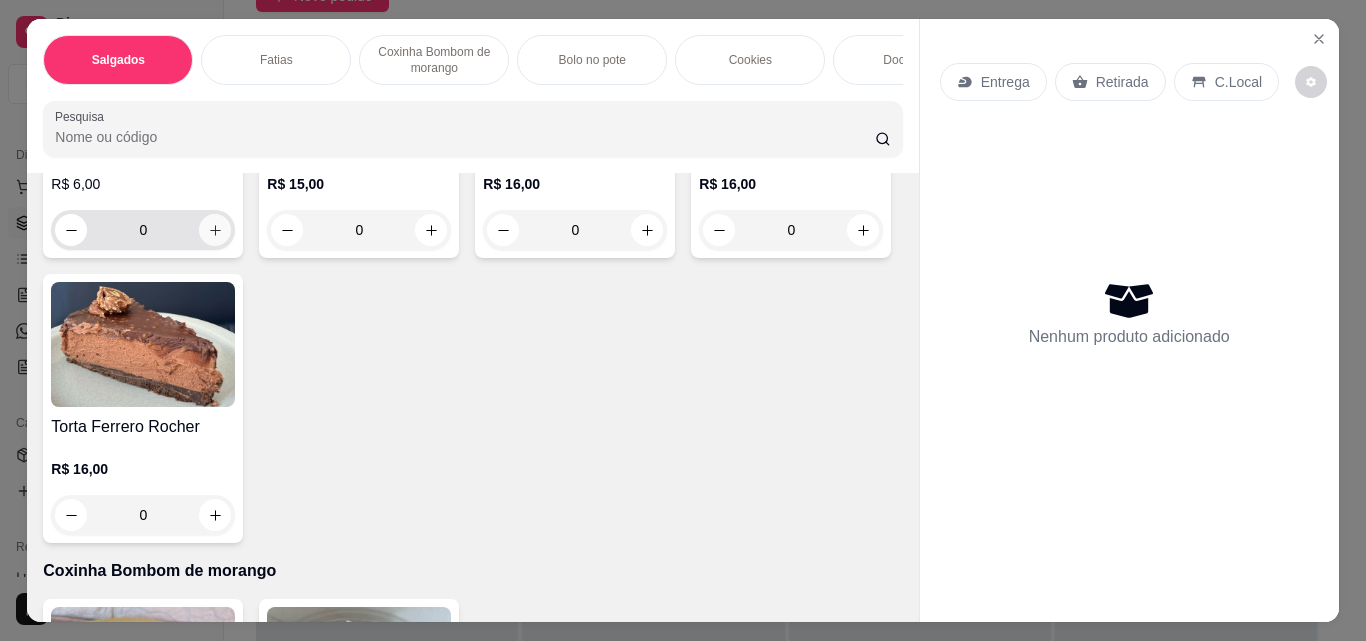 scroll, scrollTop: 1300, scrollLeft: 0, axis: vertical 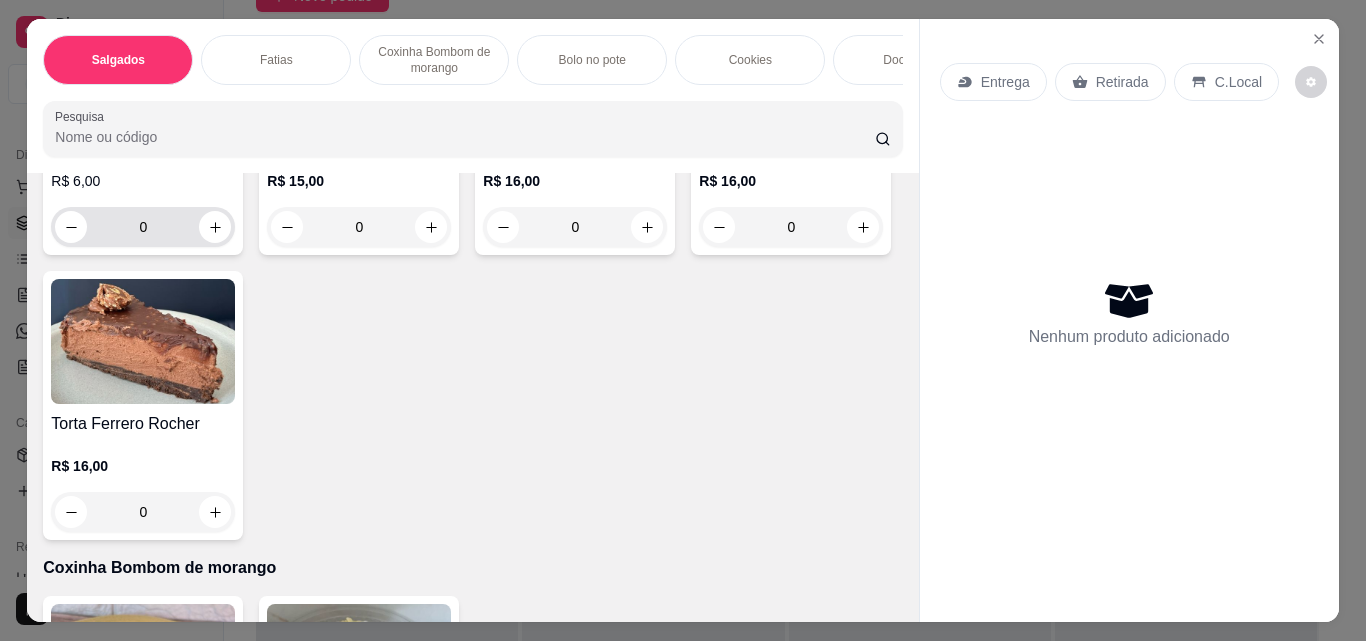 click on "0" at bounding box center [143, 227] 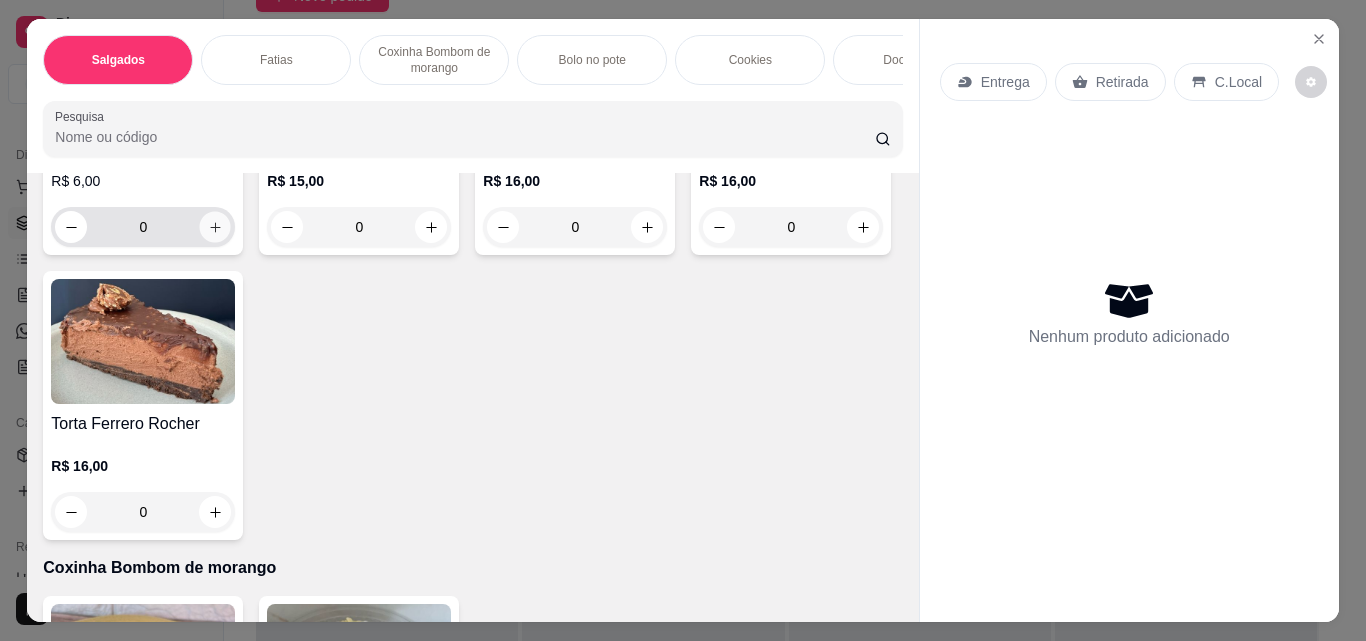 click 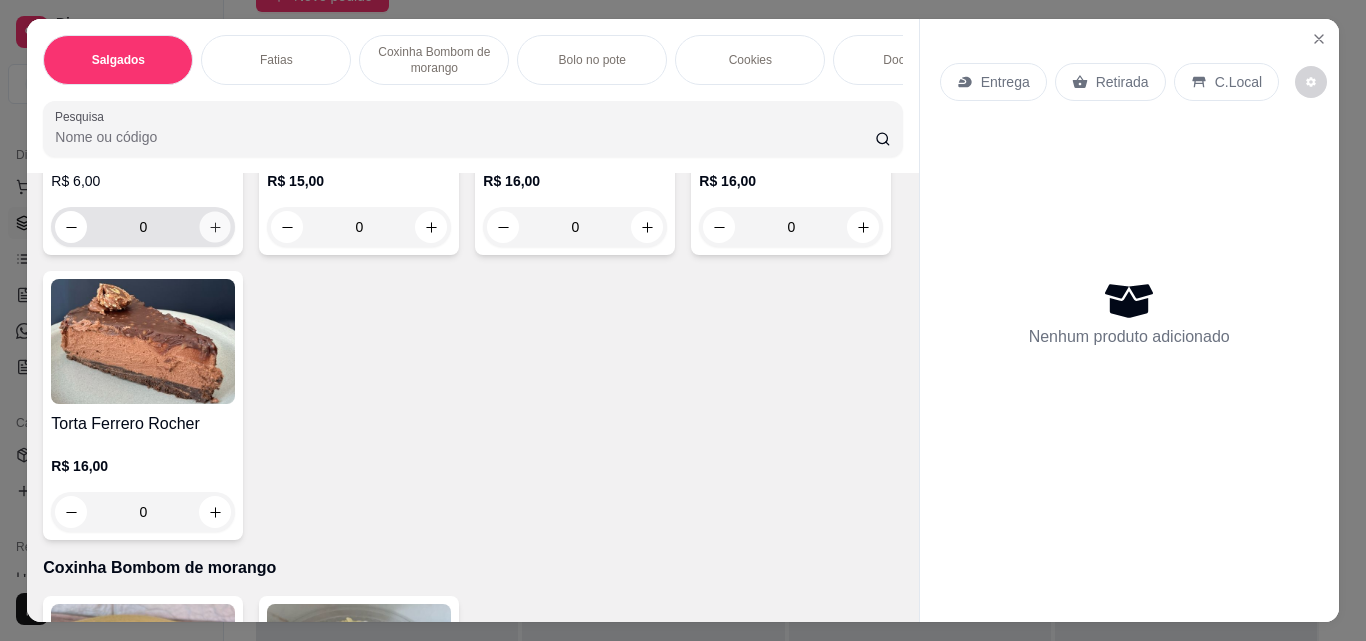 type on "1" 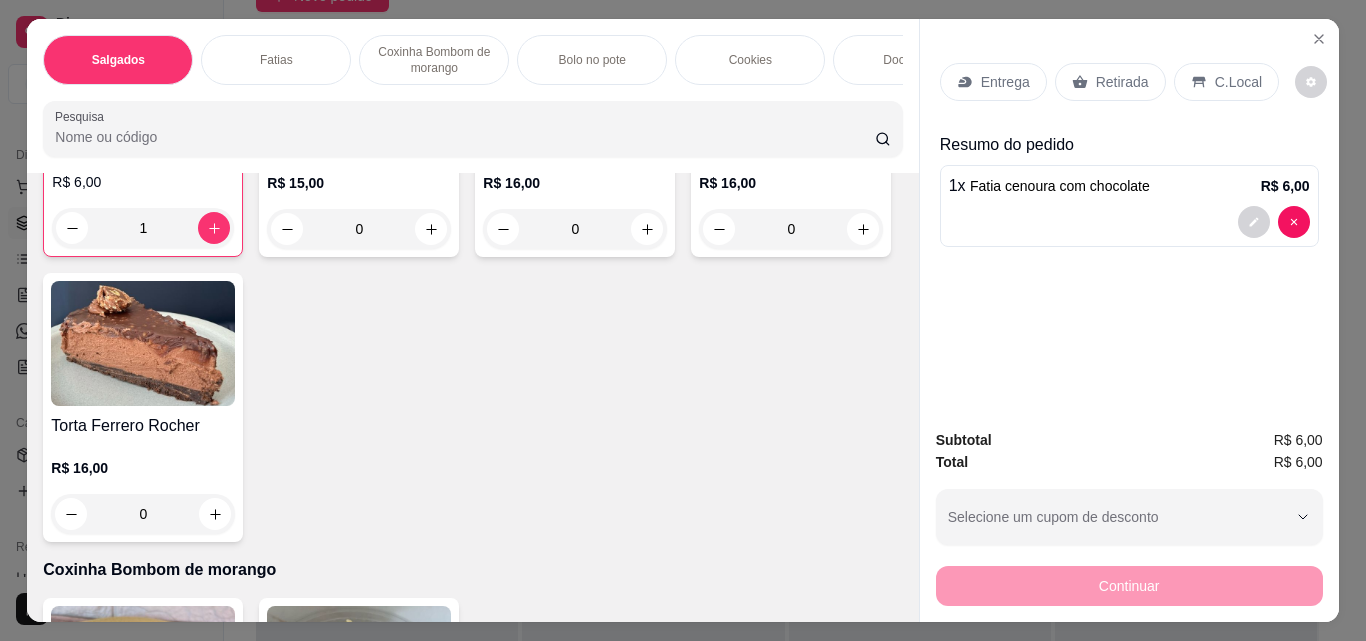 click on "Entrega" at bounding box center (1005, 82) 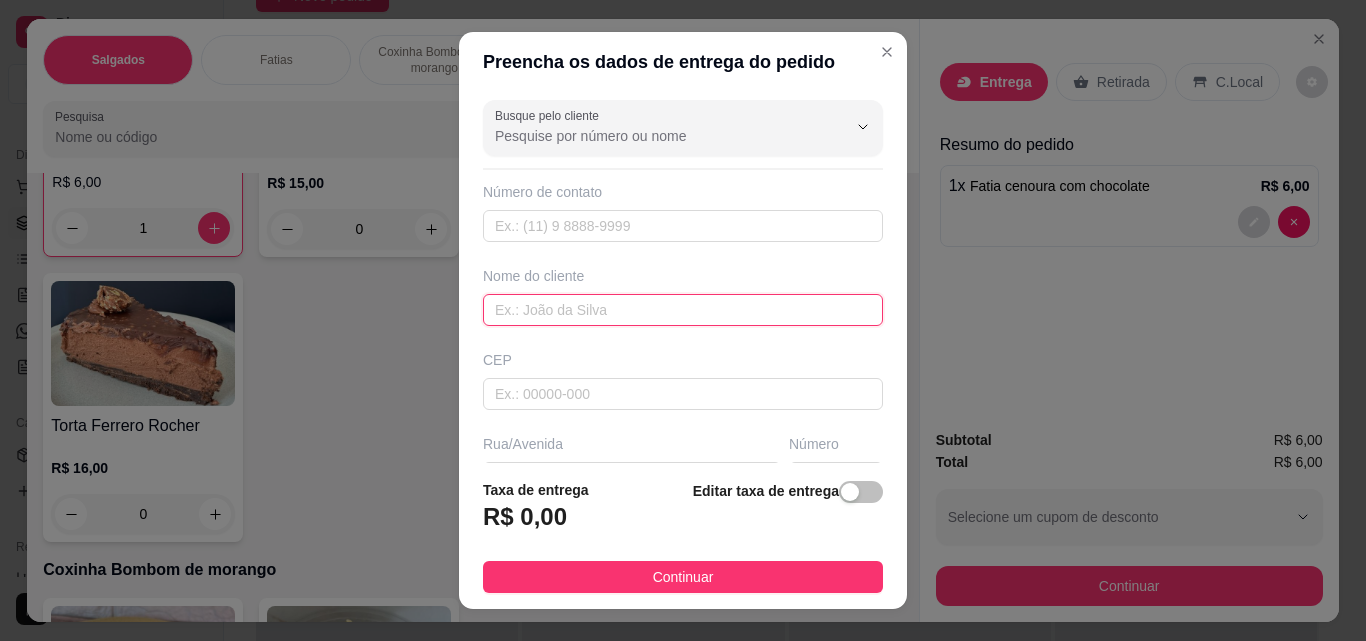 click at bounding box center (683, 310) 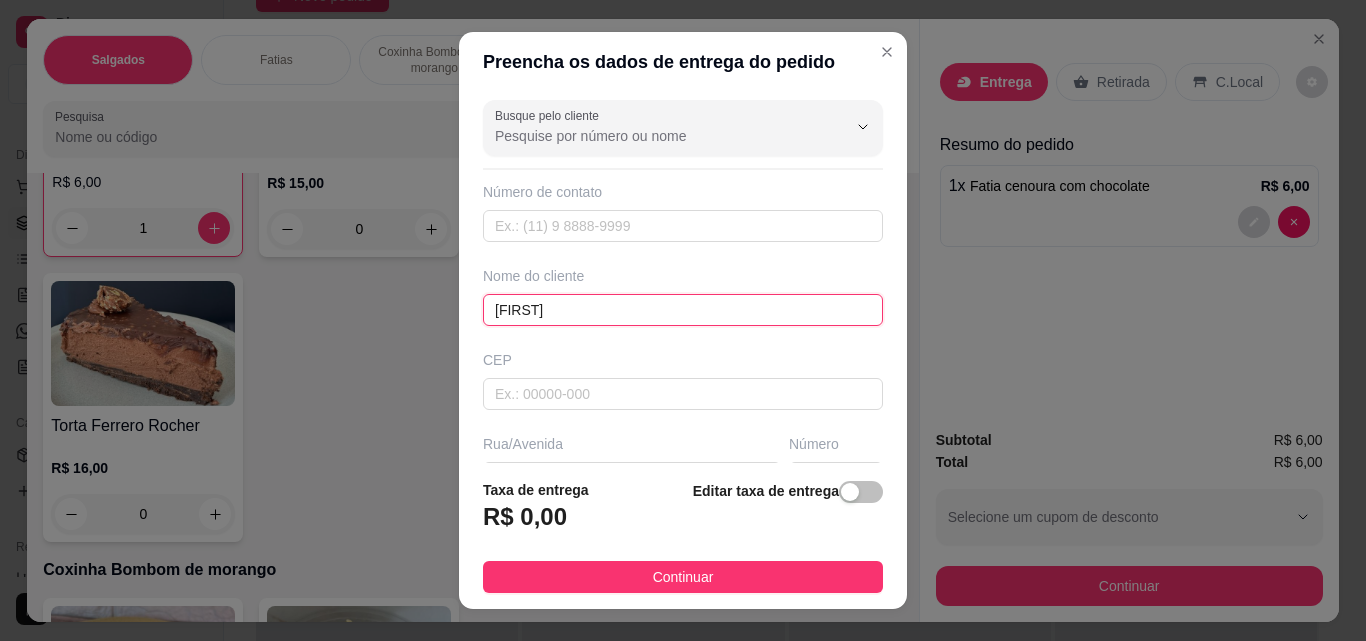 type on "[FIRST]" 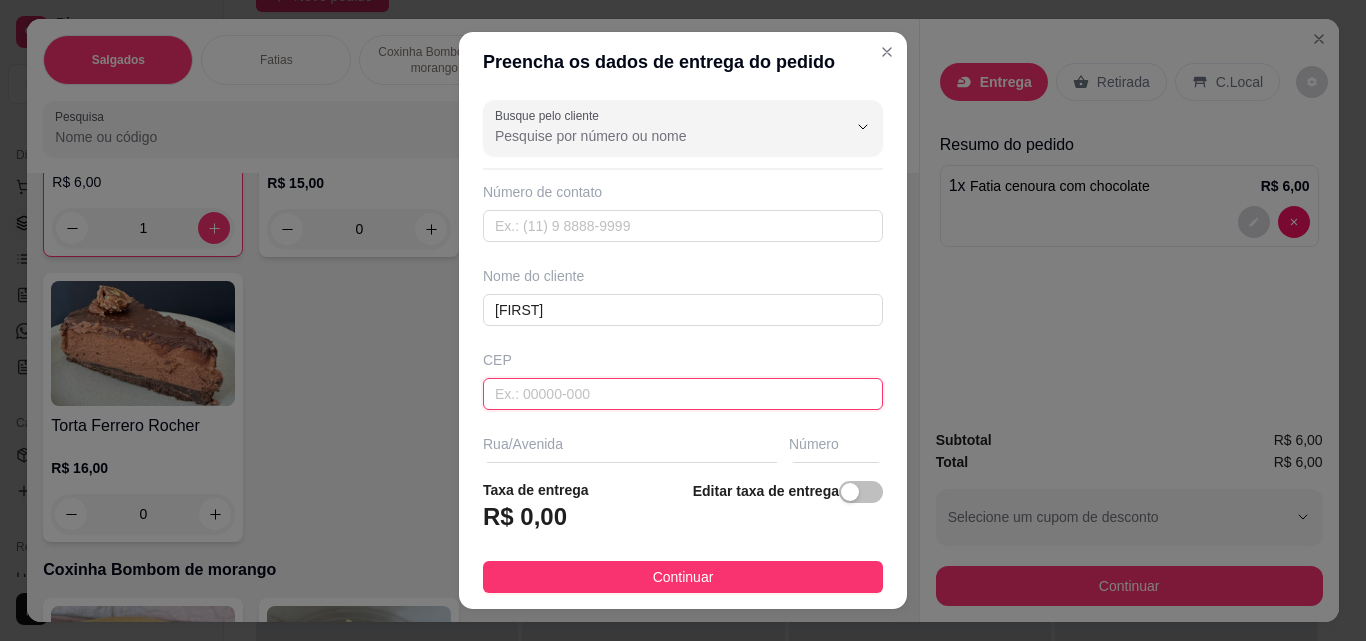 click at bounding box center (683, 394) 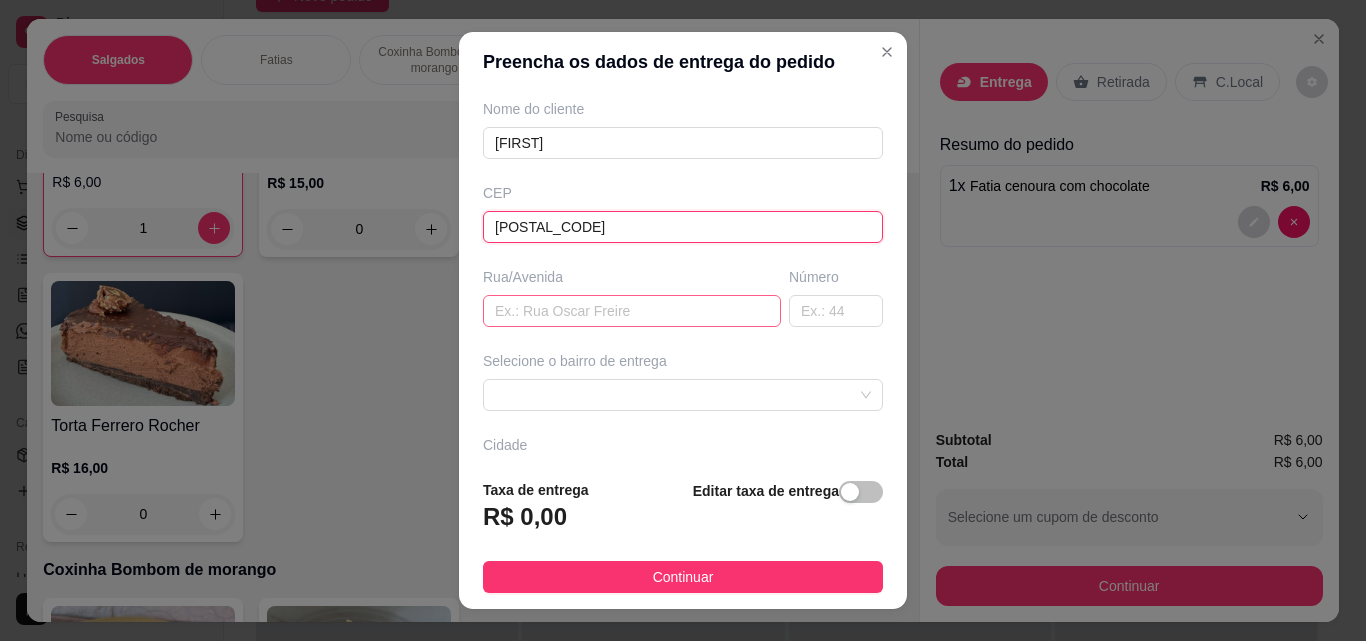 scroll, scrollTop: 200, scrollLeft: 0, axis: vertical 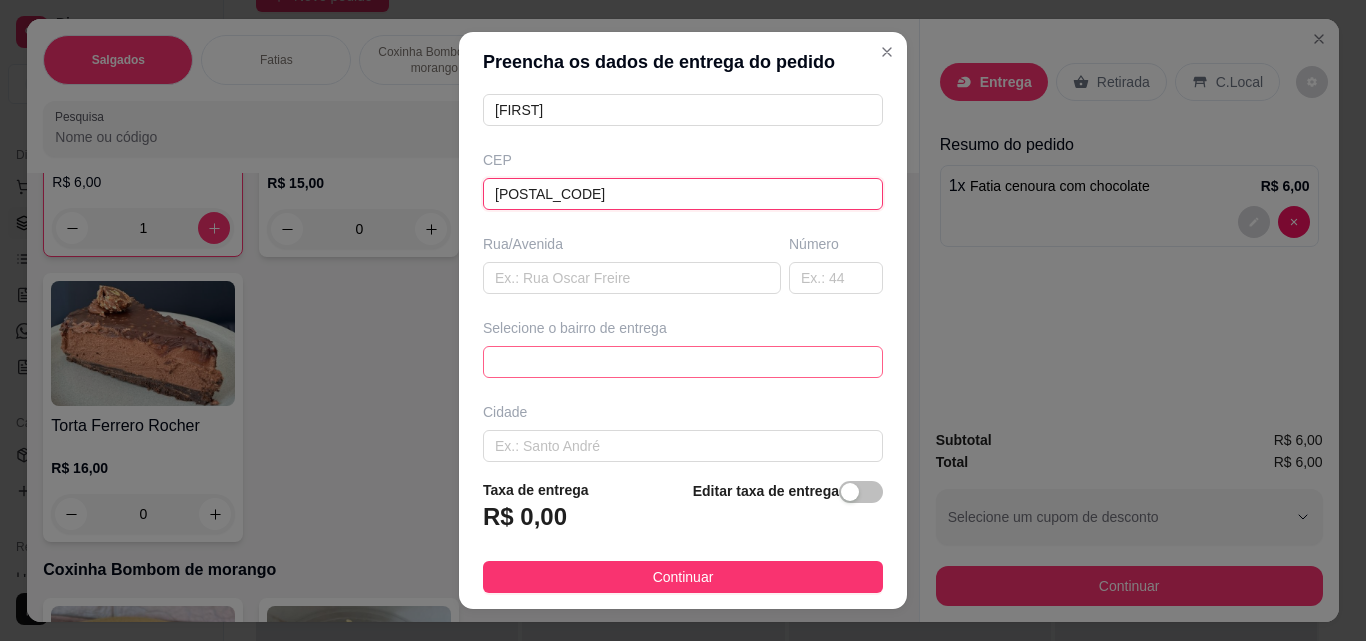 click at bounding box center [683, 362] 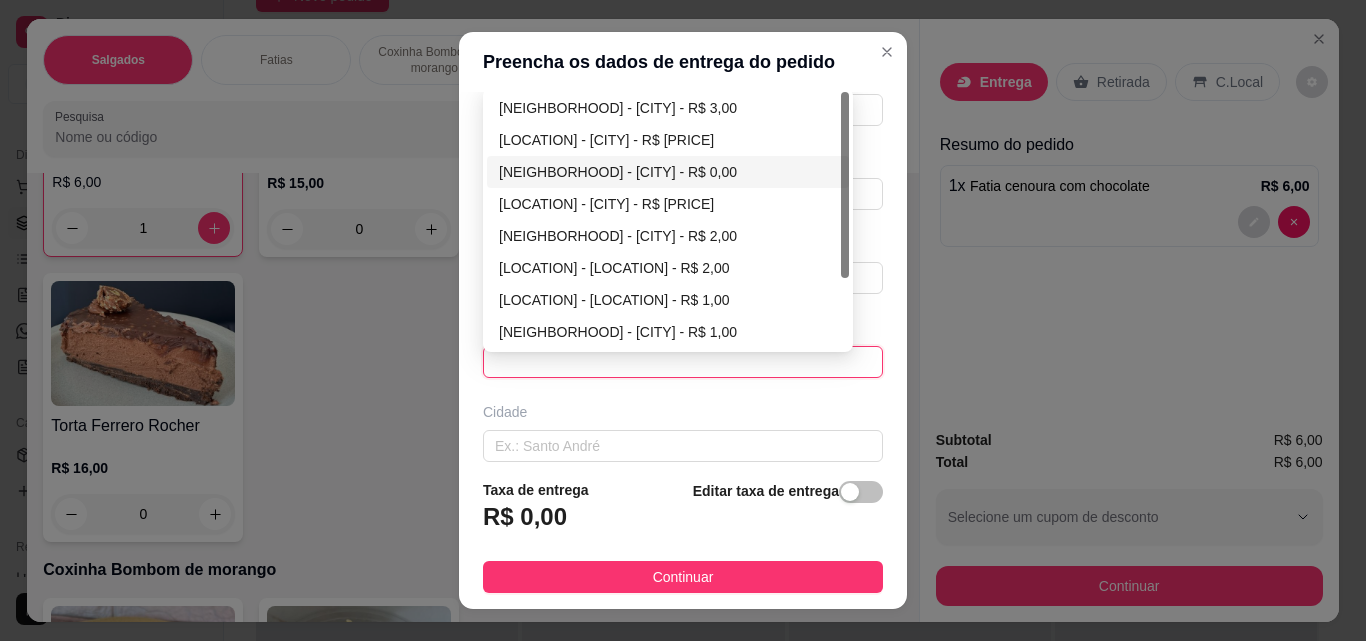 click on "[NEIGHBORHOOD] - [CITY] -  R$ 0,00" at bounding box center (668, 172) 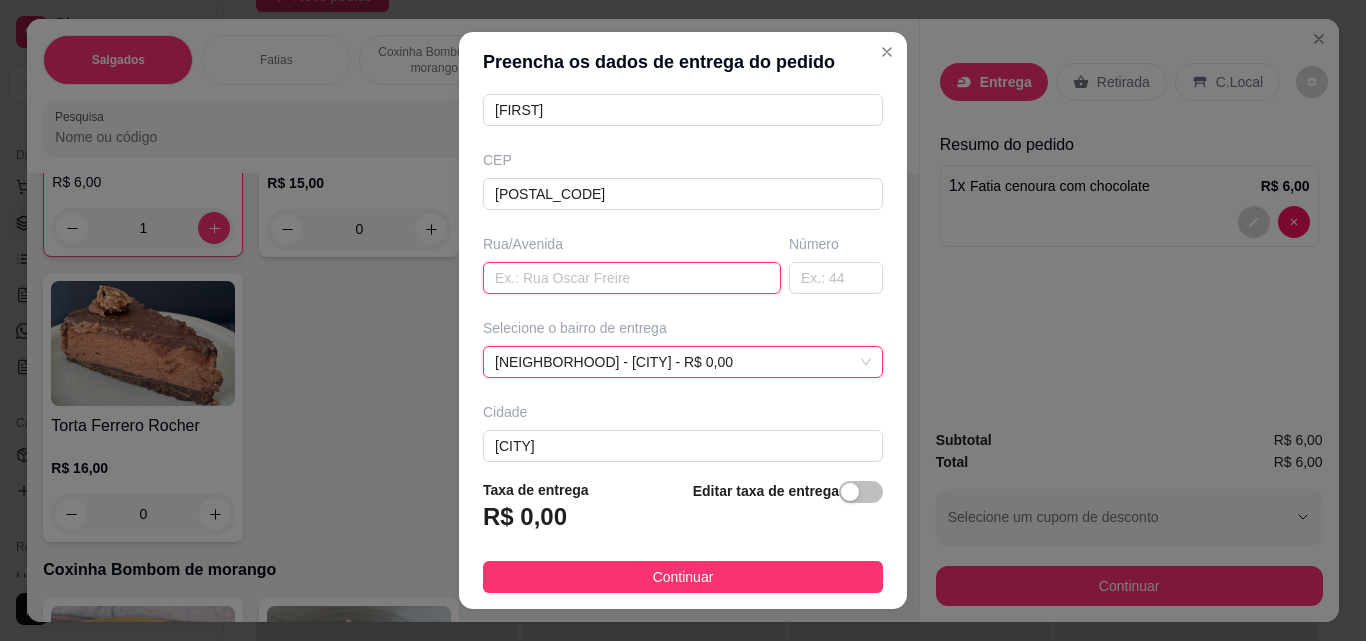 click at bounding box center [632, 278] 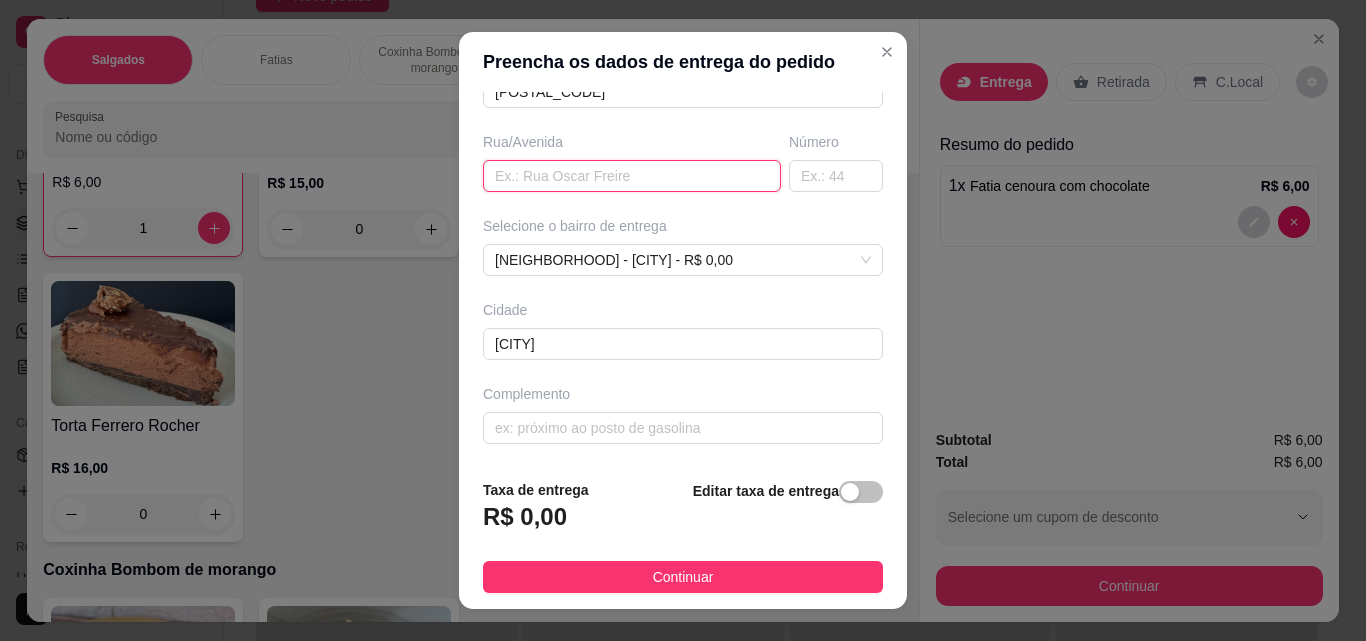 scroll, scrollTop: 303, scrollLeft: 0, axis: vertical 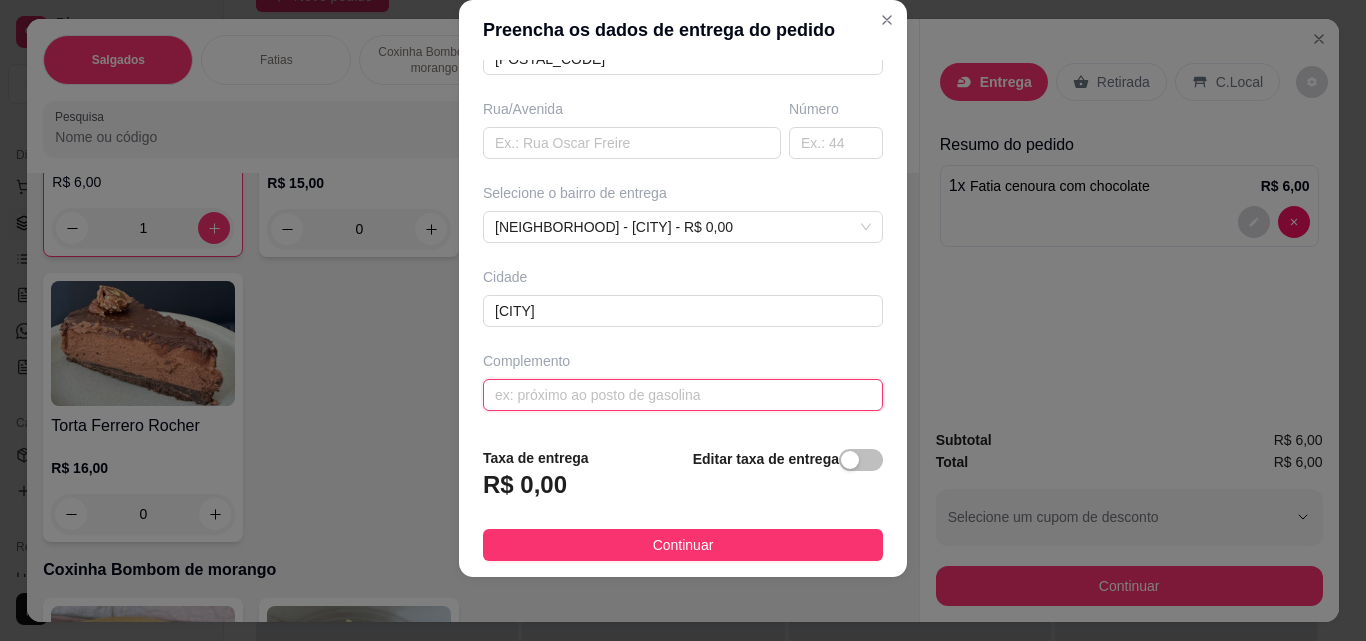 click at bounding box center (683, 395) 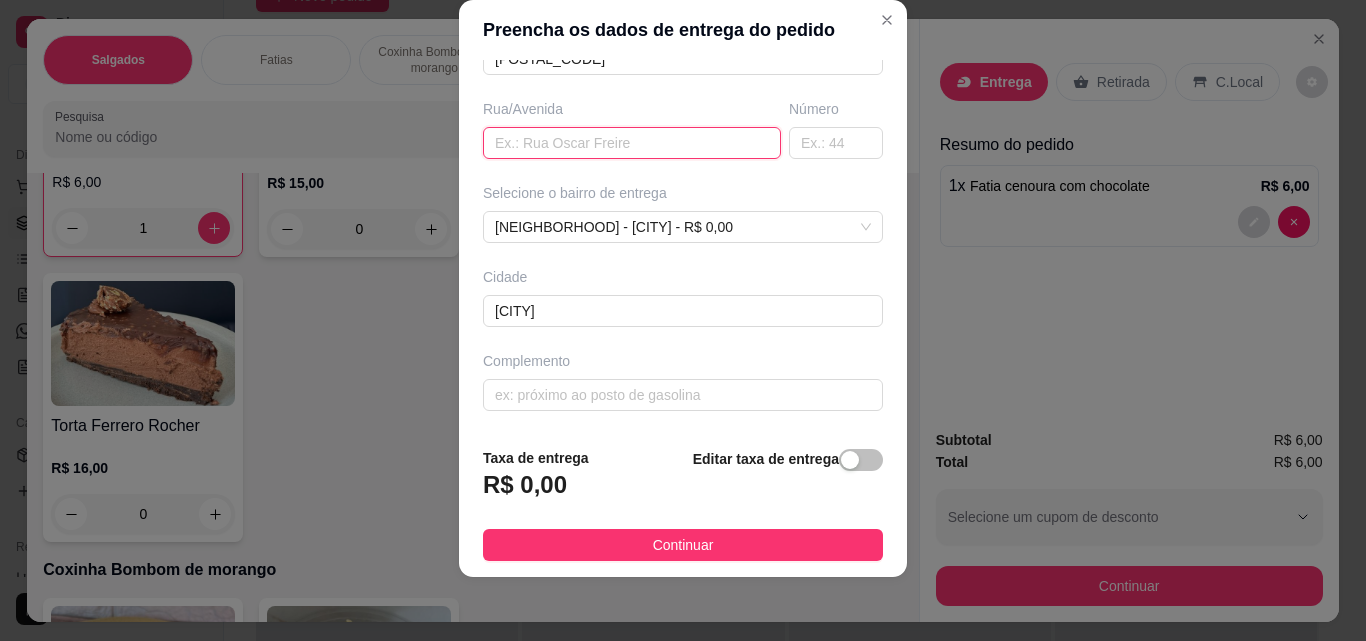 click at bounding box center [632, 143] 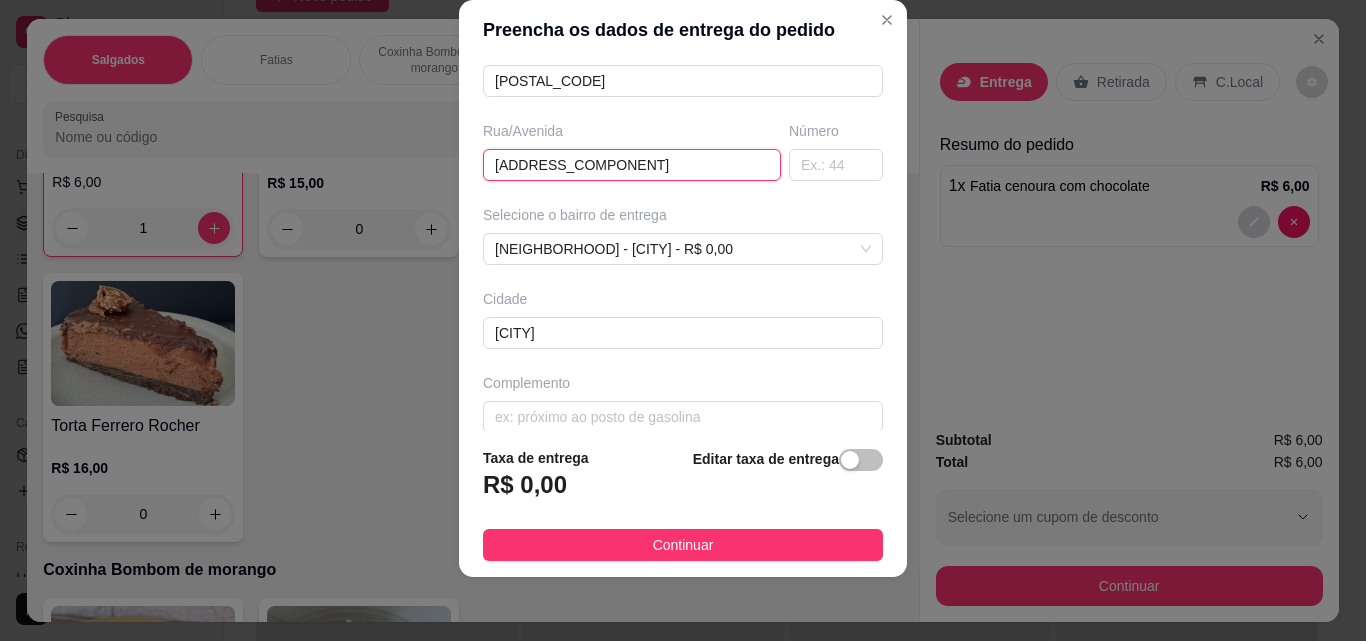 scroll, scrollTop: 303, scrollLeft: 0, axis: vertical 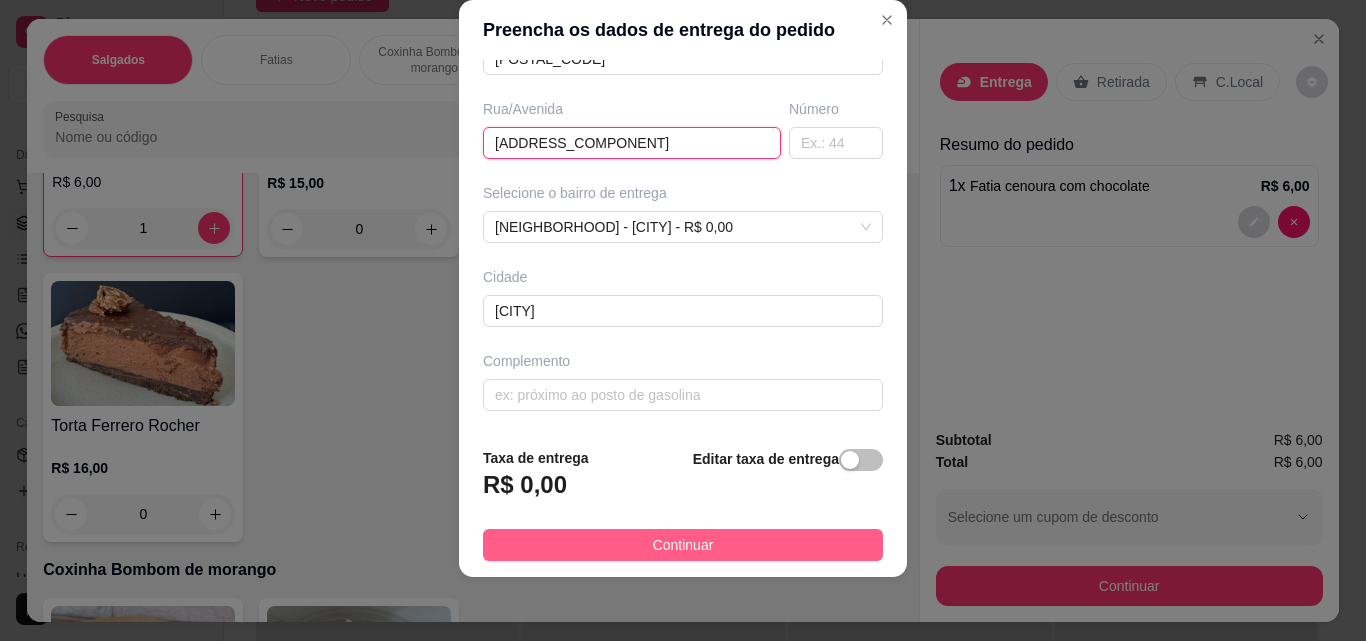 type on "[ADDRESS_COMPONENT]" 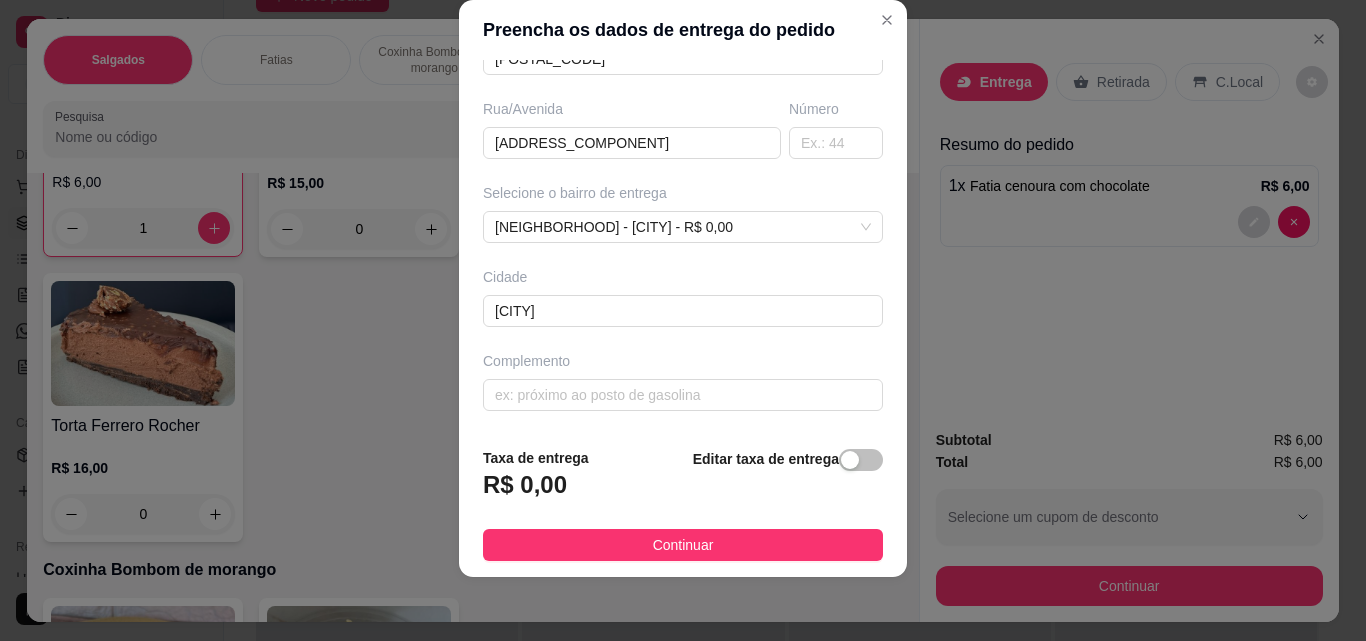 click on "Continuar" at bounding box center [683, 545] 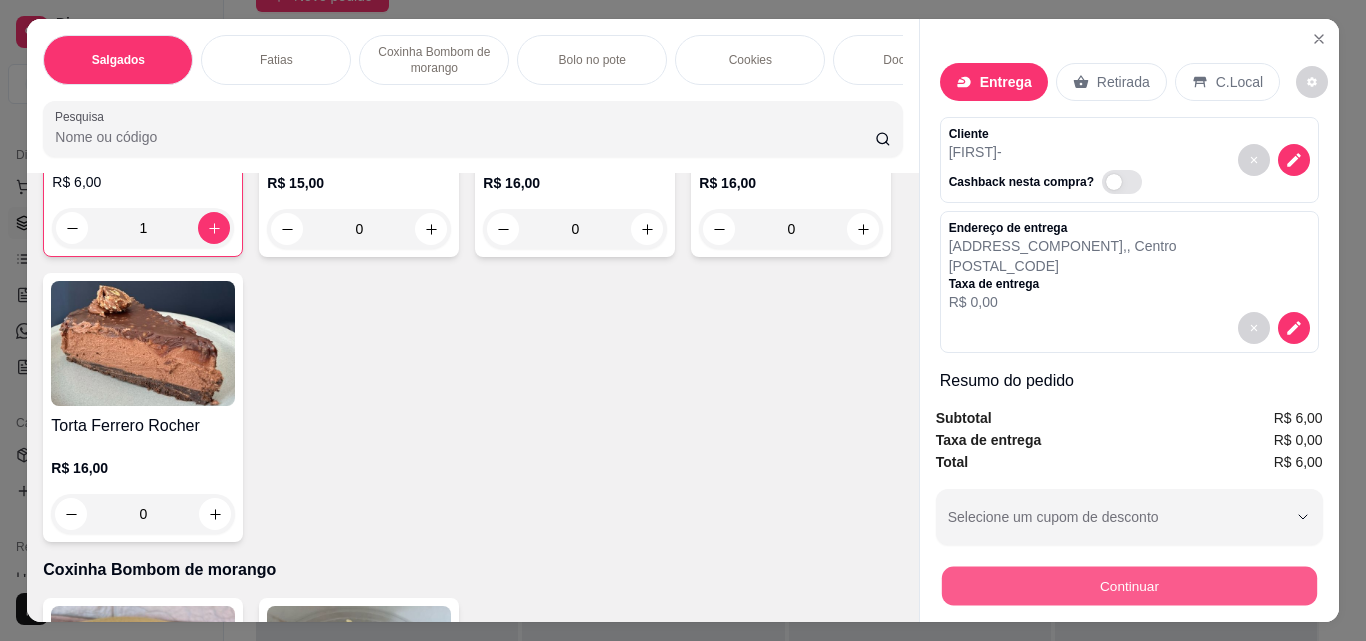 click on "Continuar" at bounding box center [1128, 585] 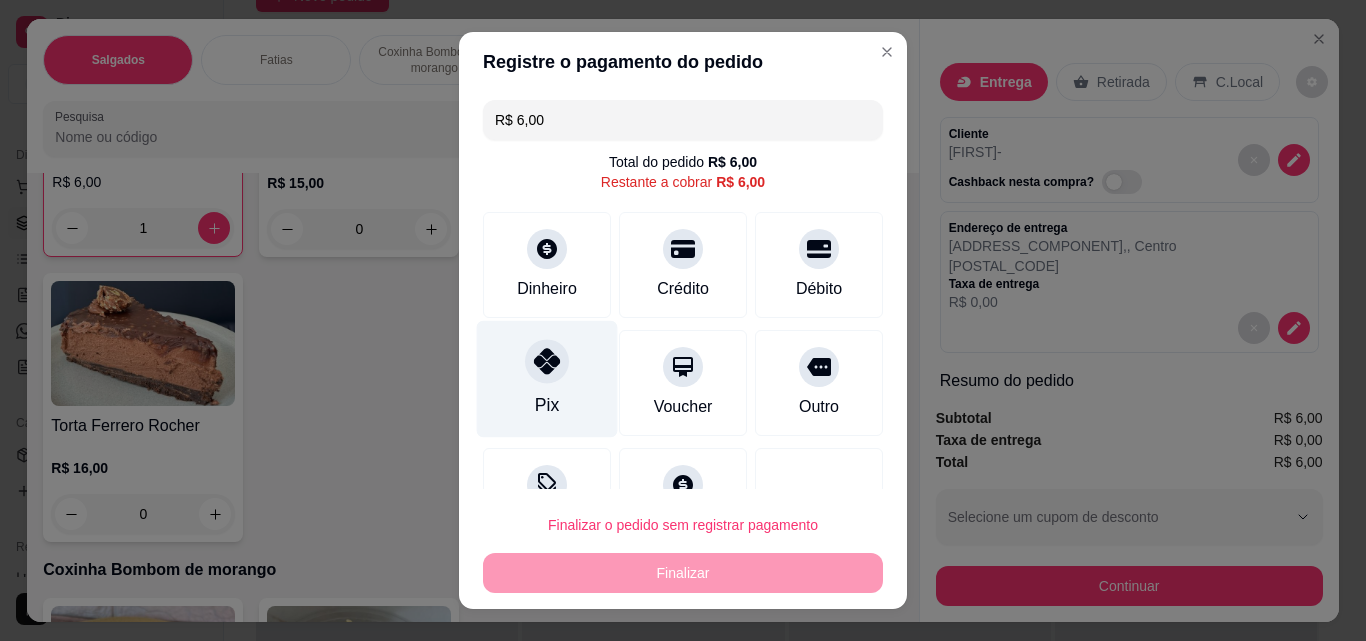 click on "Pix" at bounding box center (547, 379) 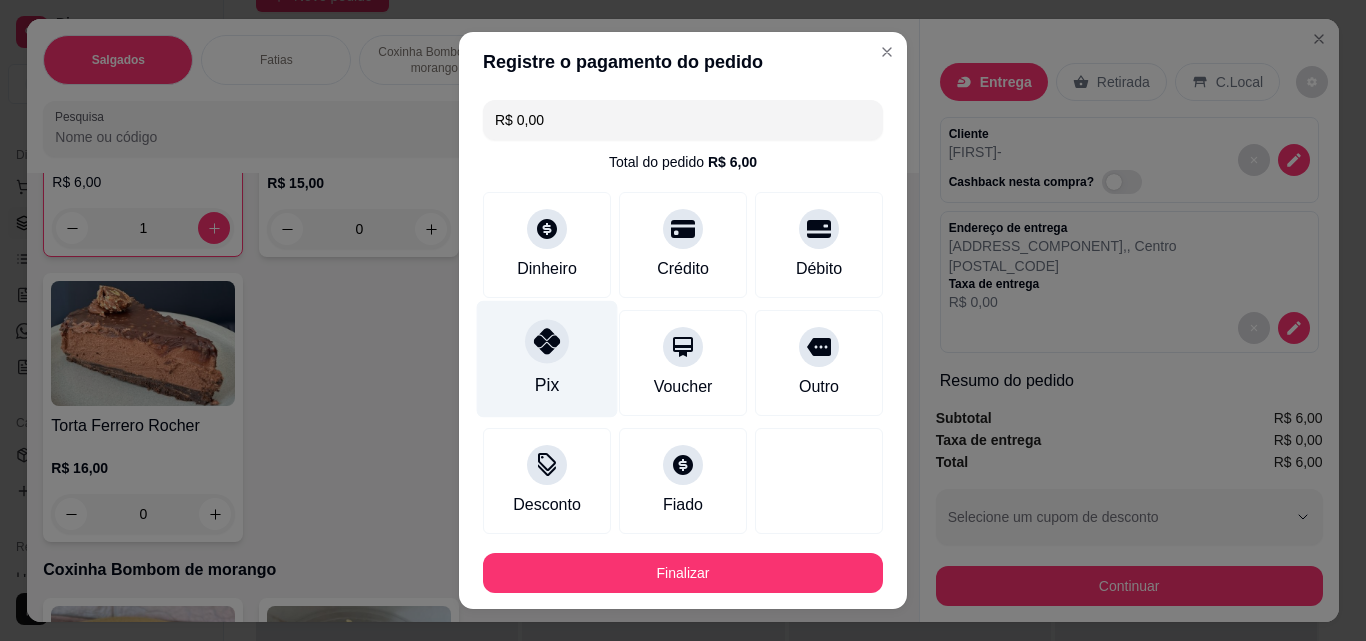 type on "R$ 0,00" 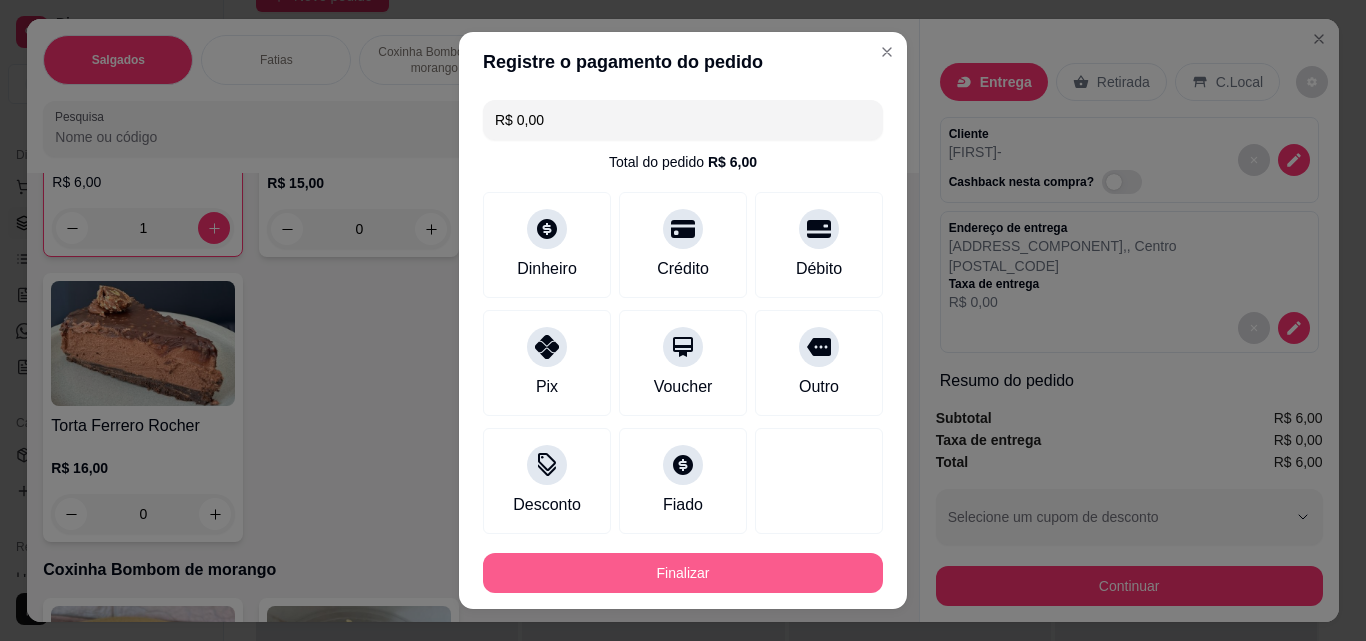 click on "Finalizar" at bounding box center [683, 573] 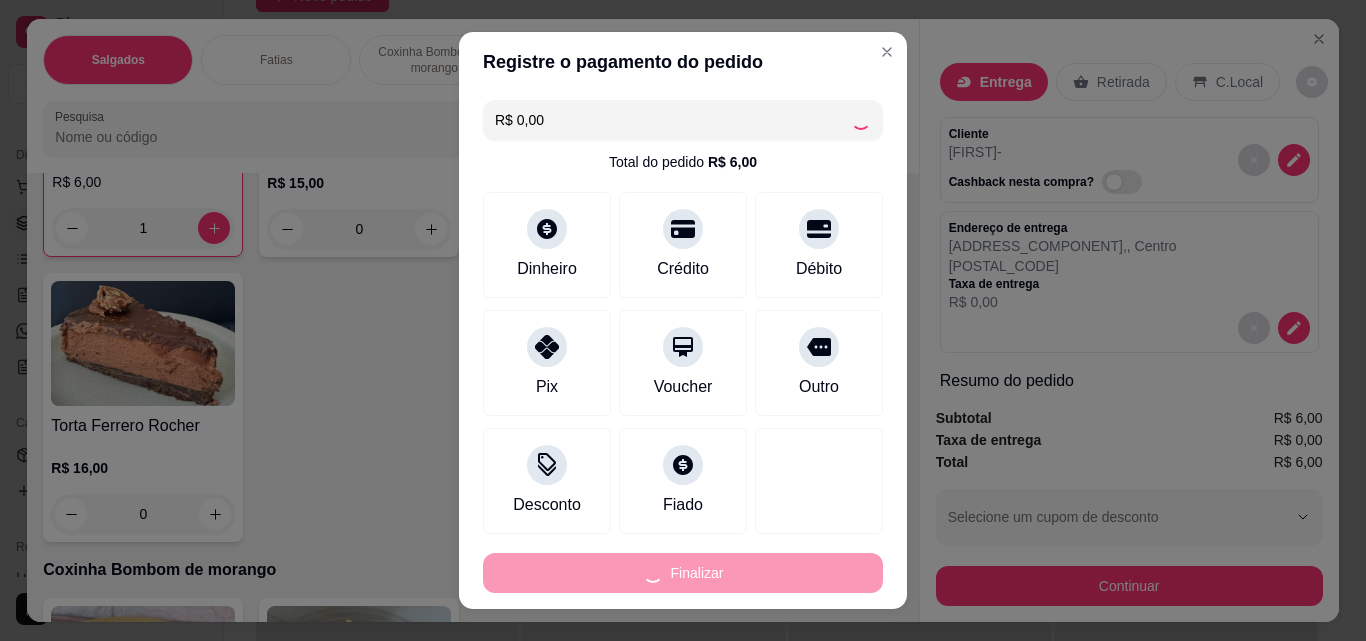 type on "0" 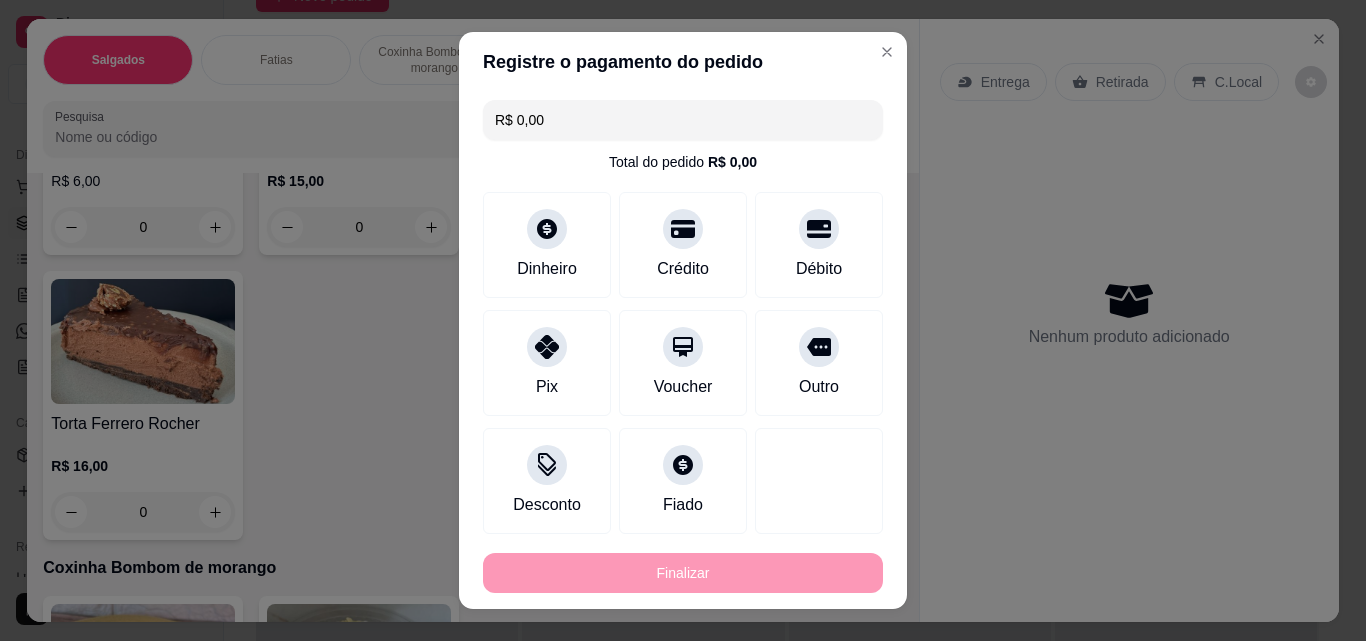 type on "-R$ 6,00" 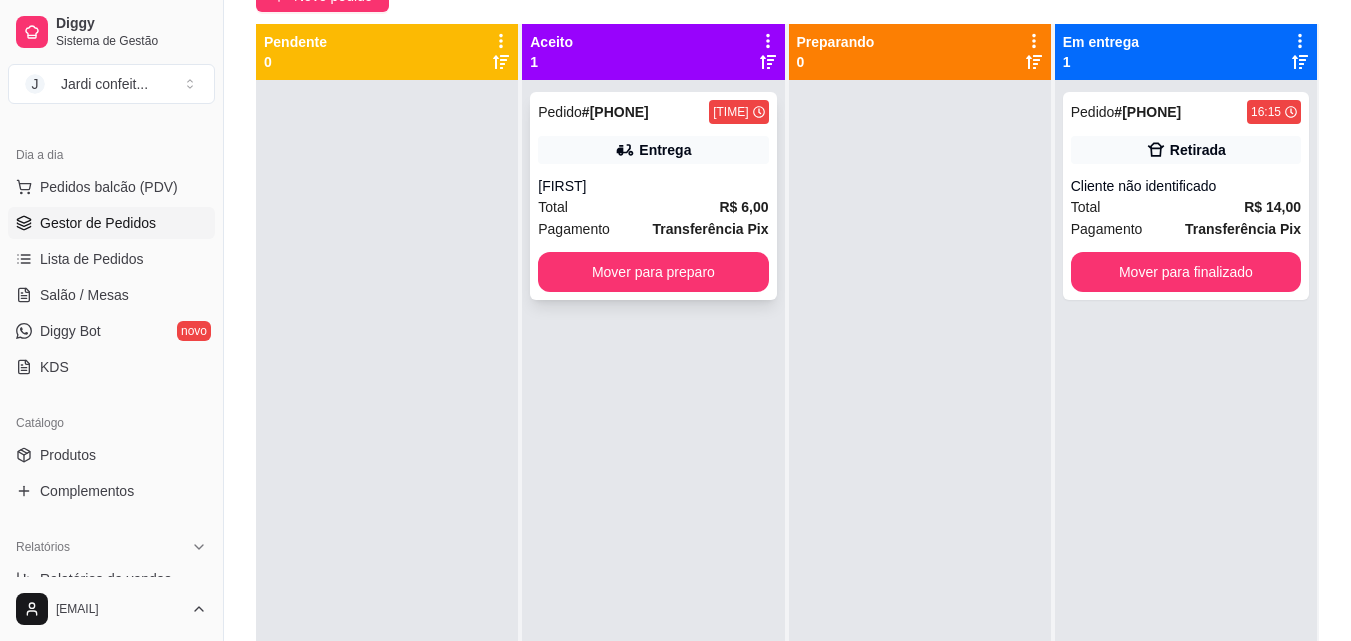 click on "Pedido  # [ID] [TIME] Entrega [NAME] Total R$ 6,00 Pagamento Transferência Pix Mover para preparo" at bounding box center (653, 196) 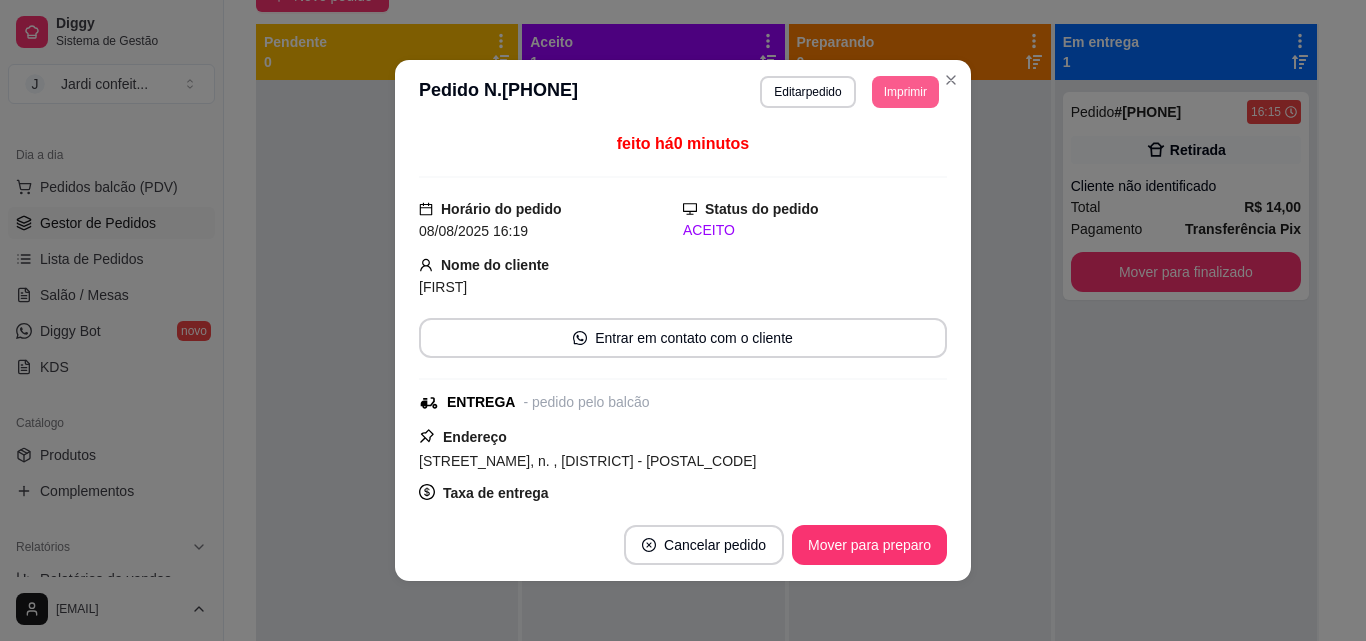 click on "Imprimir" at bounding box center [905, 92] 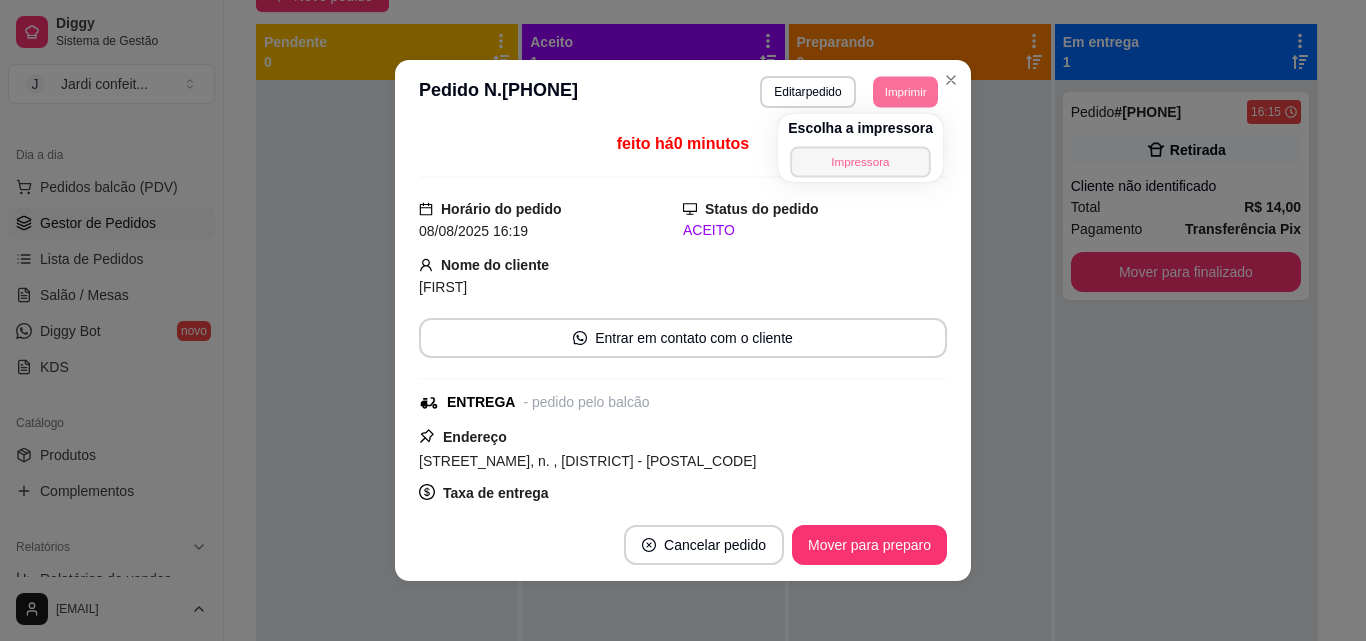 click on "Impressora" at bounding box center (860, 161) 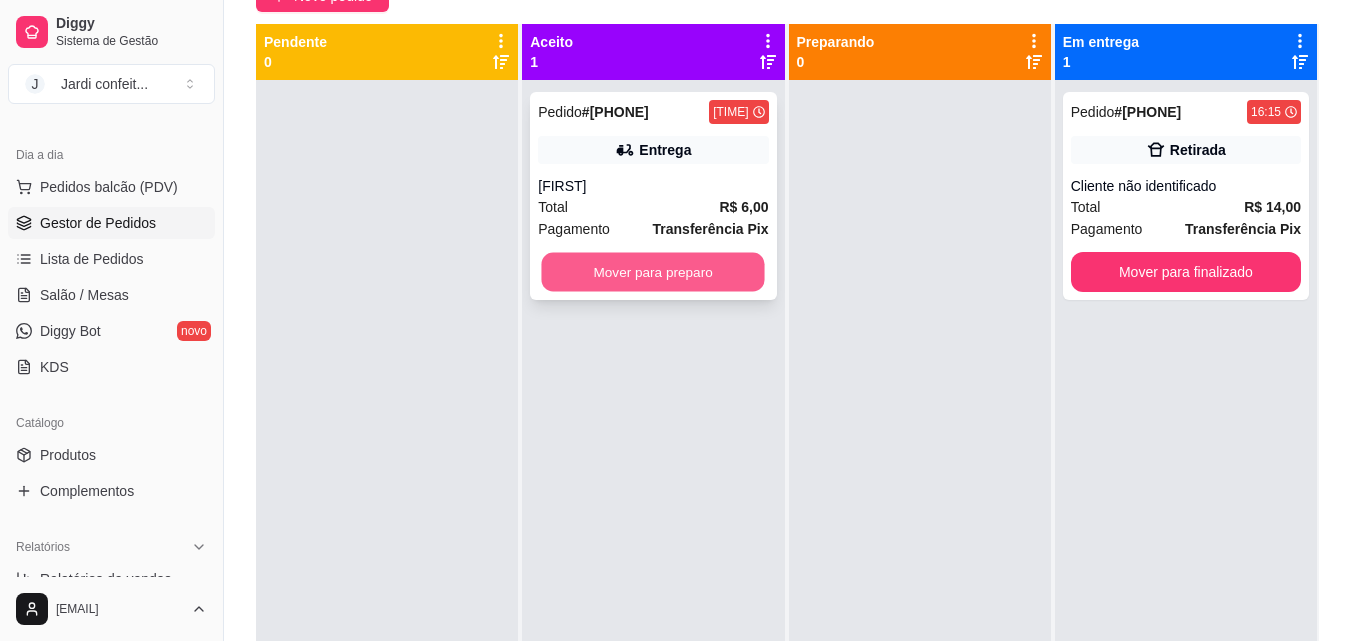 click on "Mover para preparo" at bounding box center (653, 272) 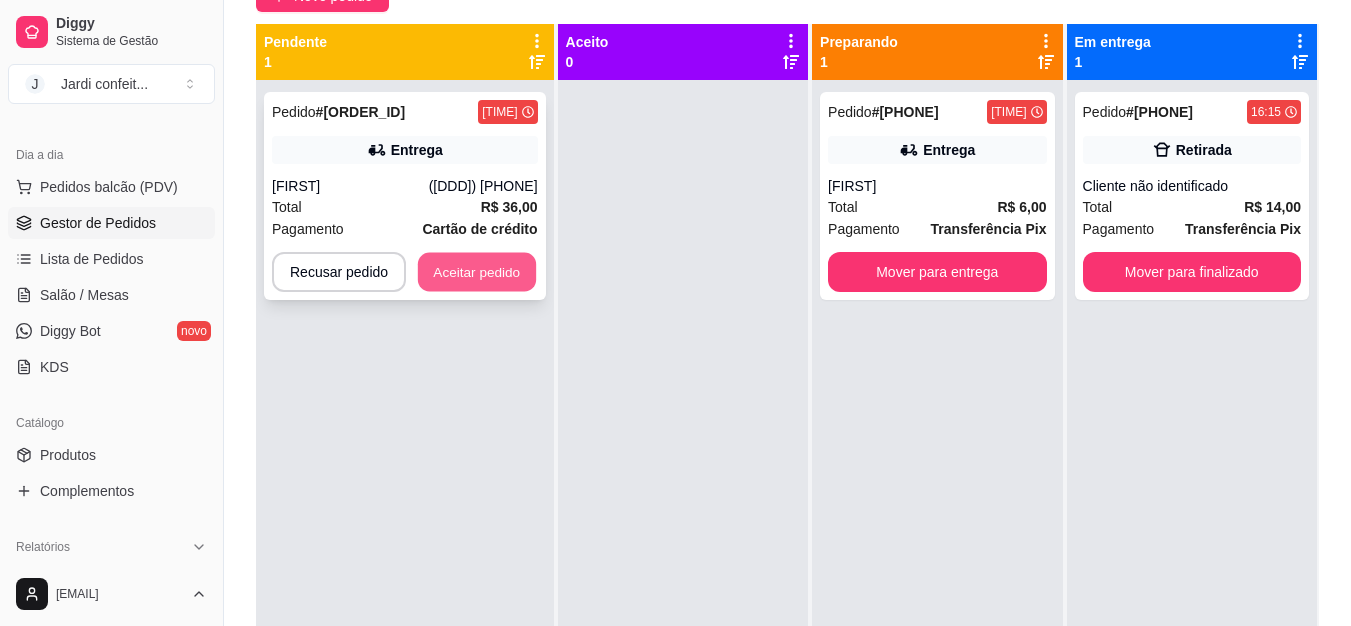 click on "Aceitar pedido" at bounding box center [477, 272] 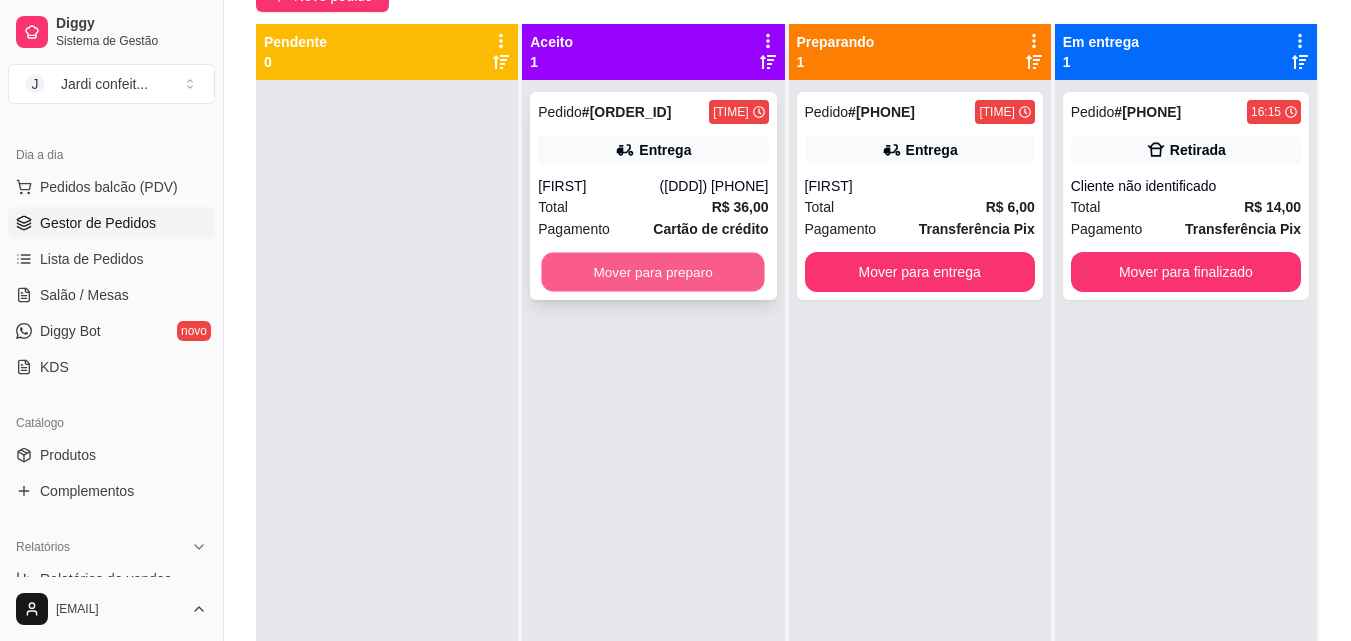 click on "Mover para preparo" at bounding box center [653, 272] 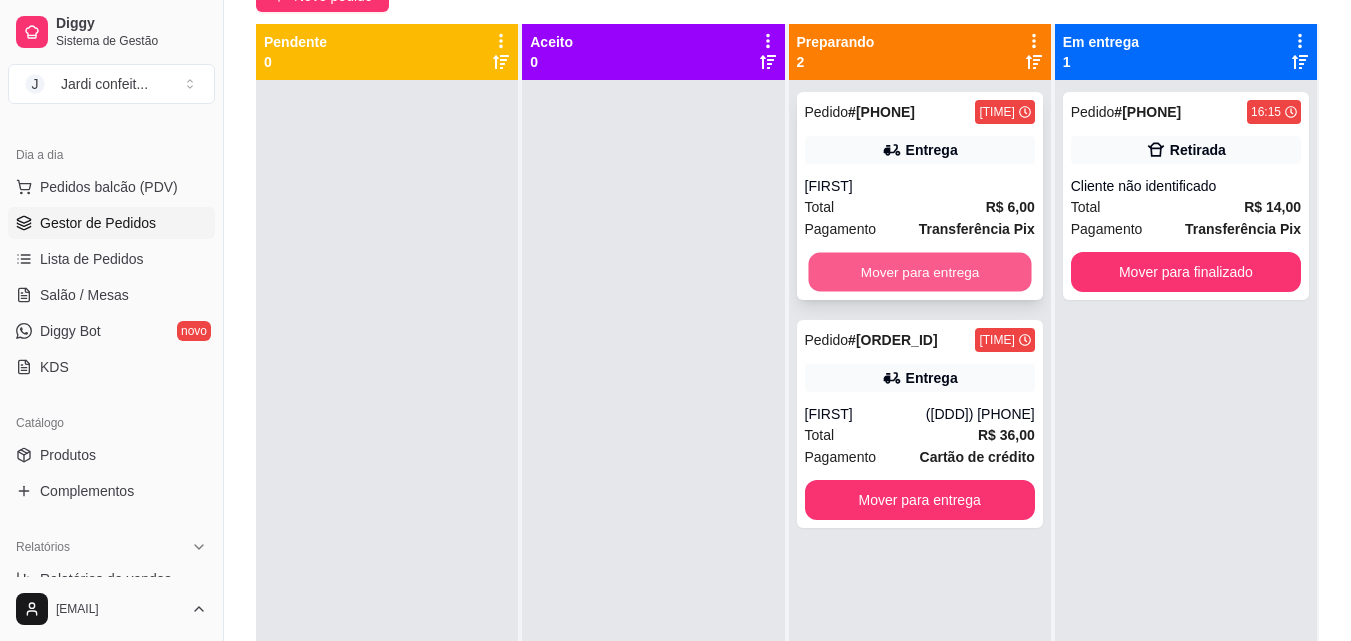 click on "Mover para entrega" at bounding box center (919, 272) 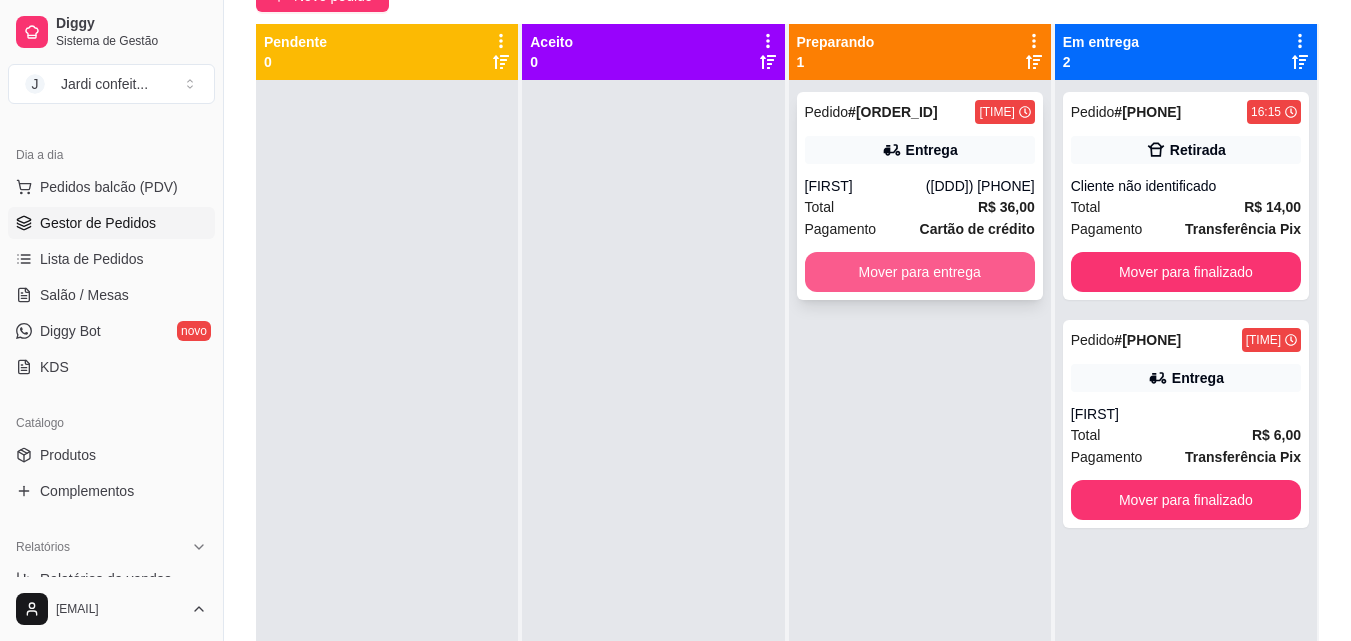 click on "Mover para entrega" at bounding box center [920, 272] 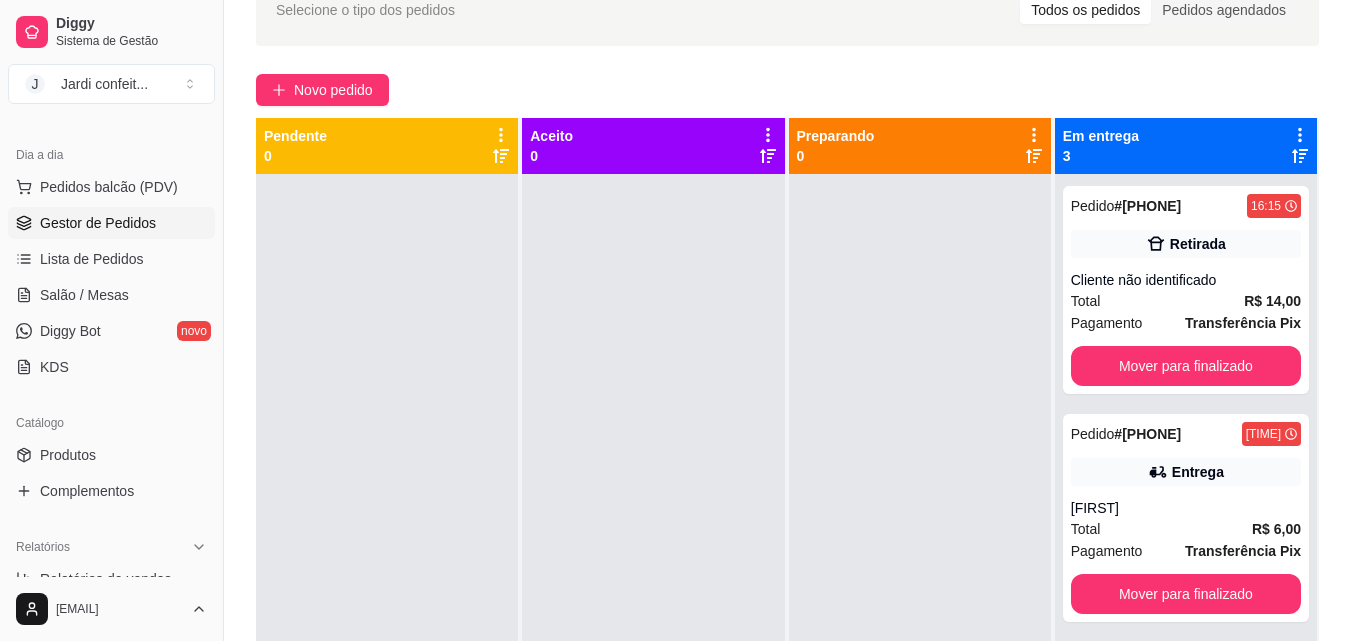 scroll, scrollTop: 0, scrollLeft: 0, axis: both 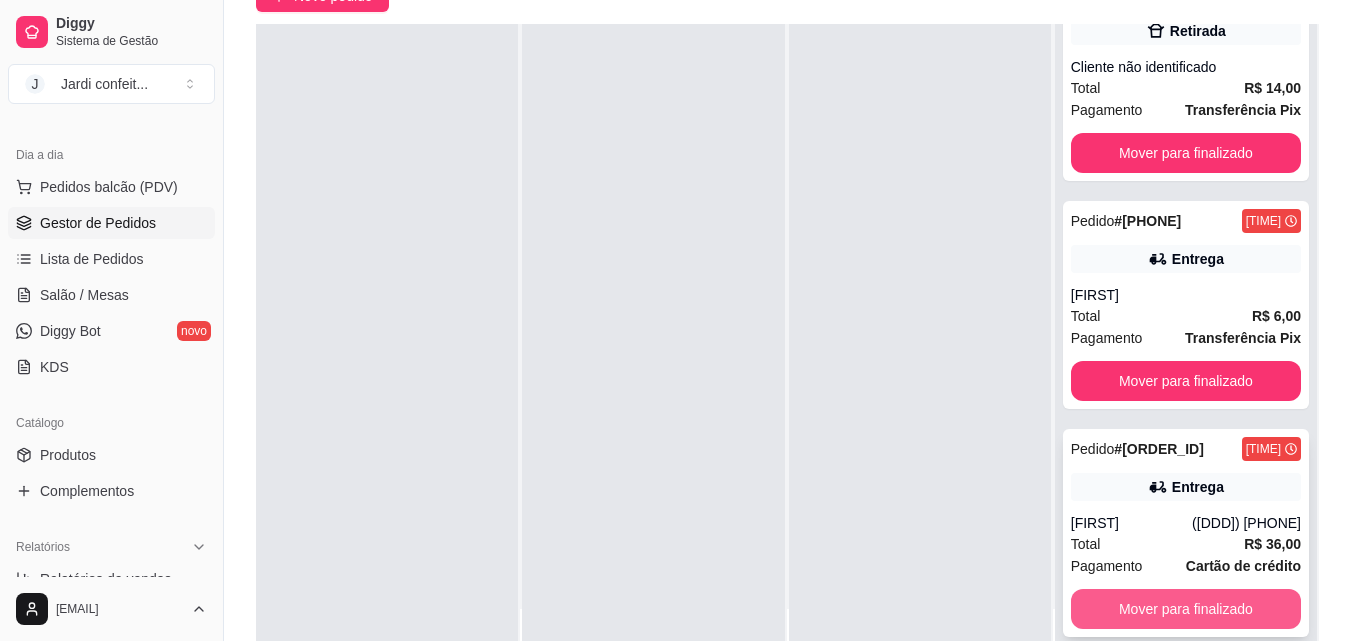 click on "Mover para finalizado" at bounding box center (1186, 609) 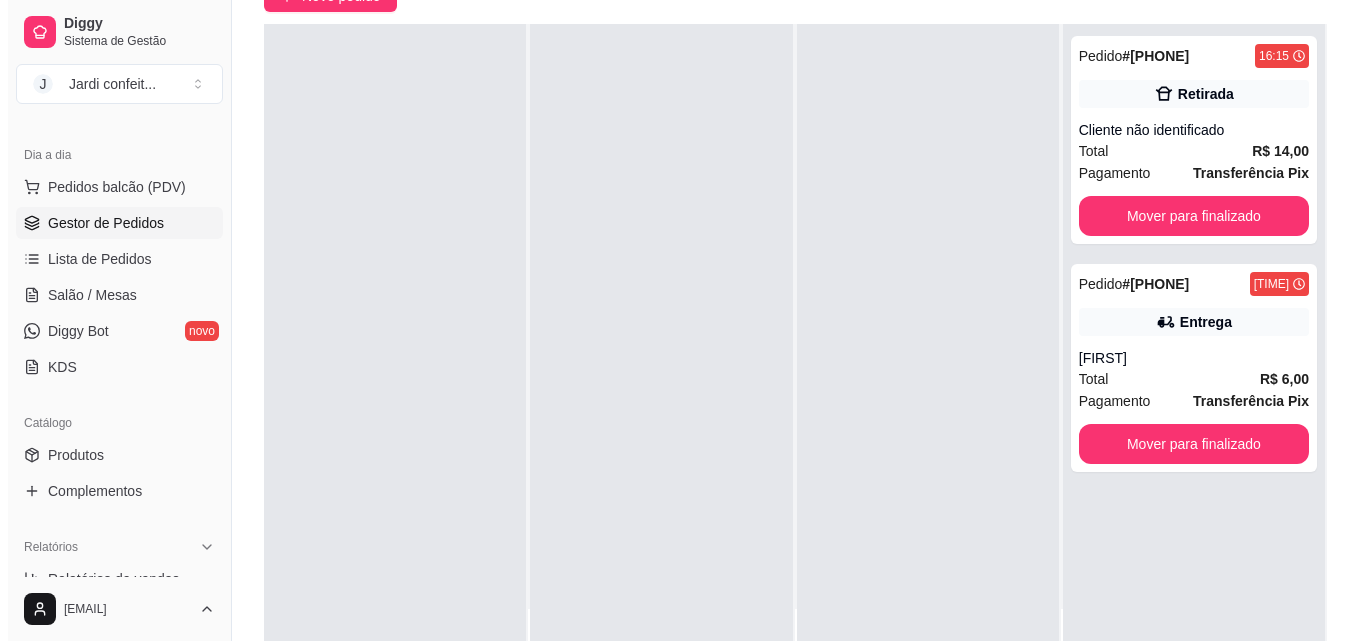 scroll, scrollTop: 0, scrollLeft: 0, axis: both 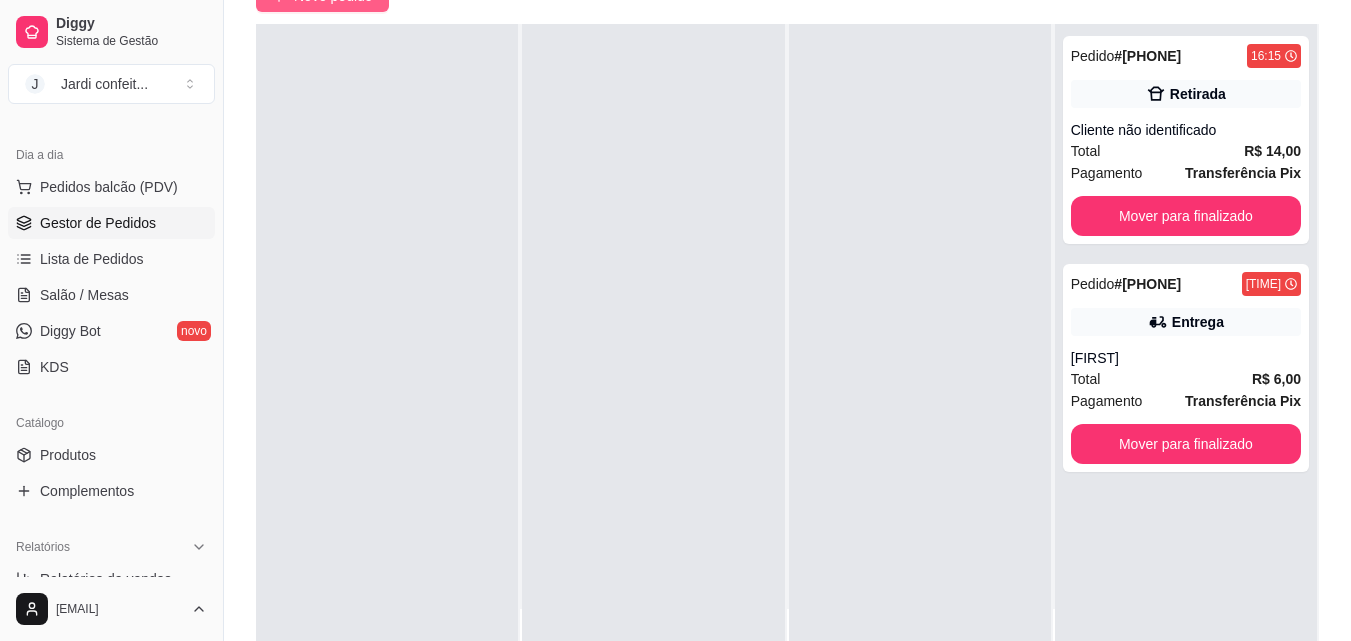 click on "Novo pedido" at bounding box center (322, -4) 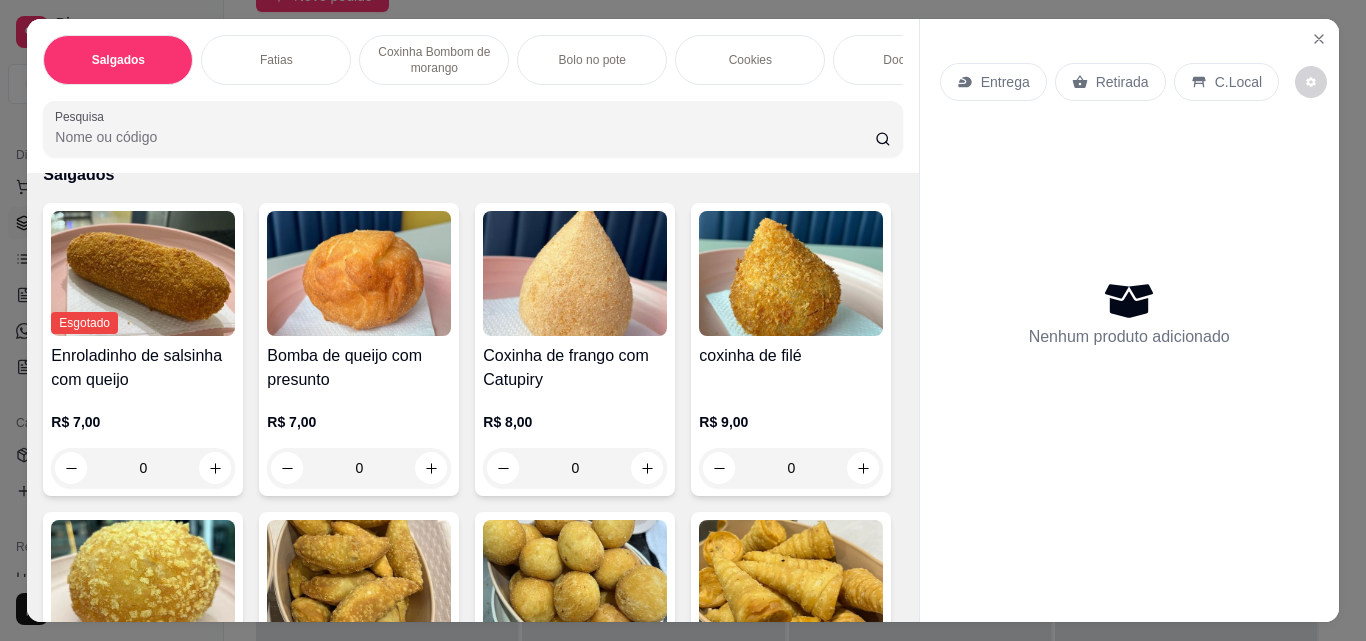 scroll, scrollTop: 300, scrollLeft: 0, axis: vertical 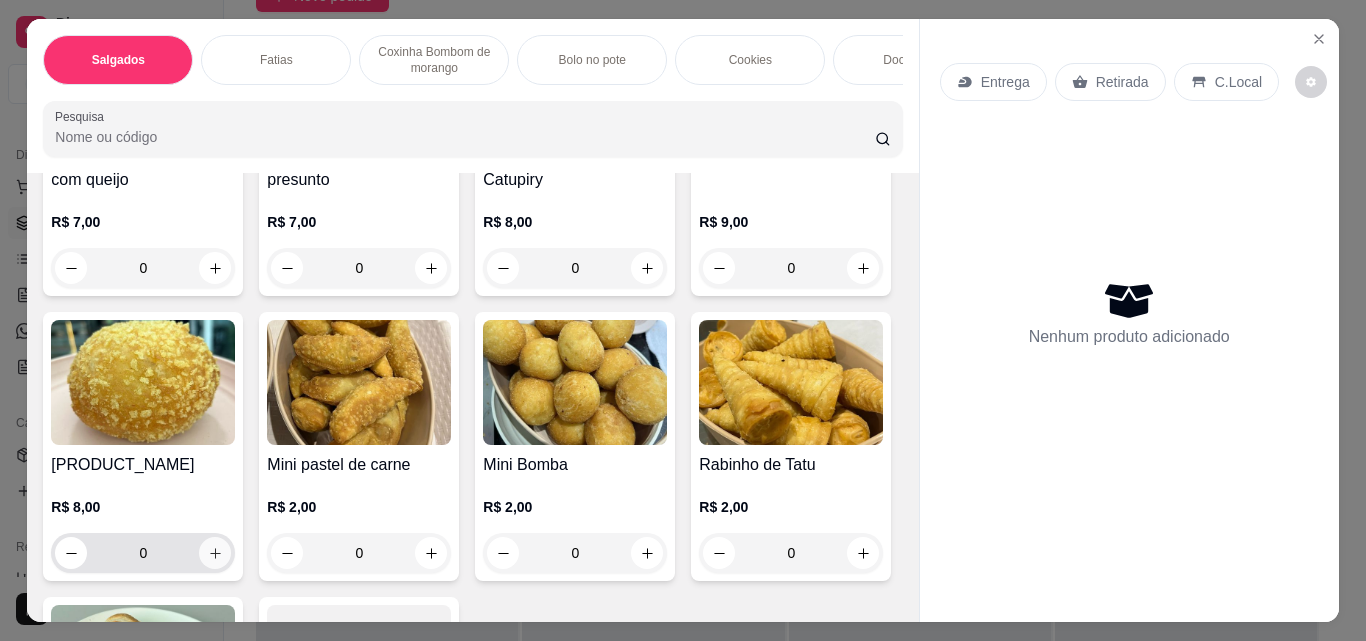 click 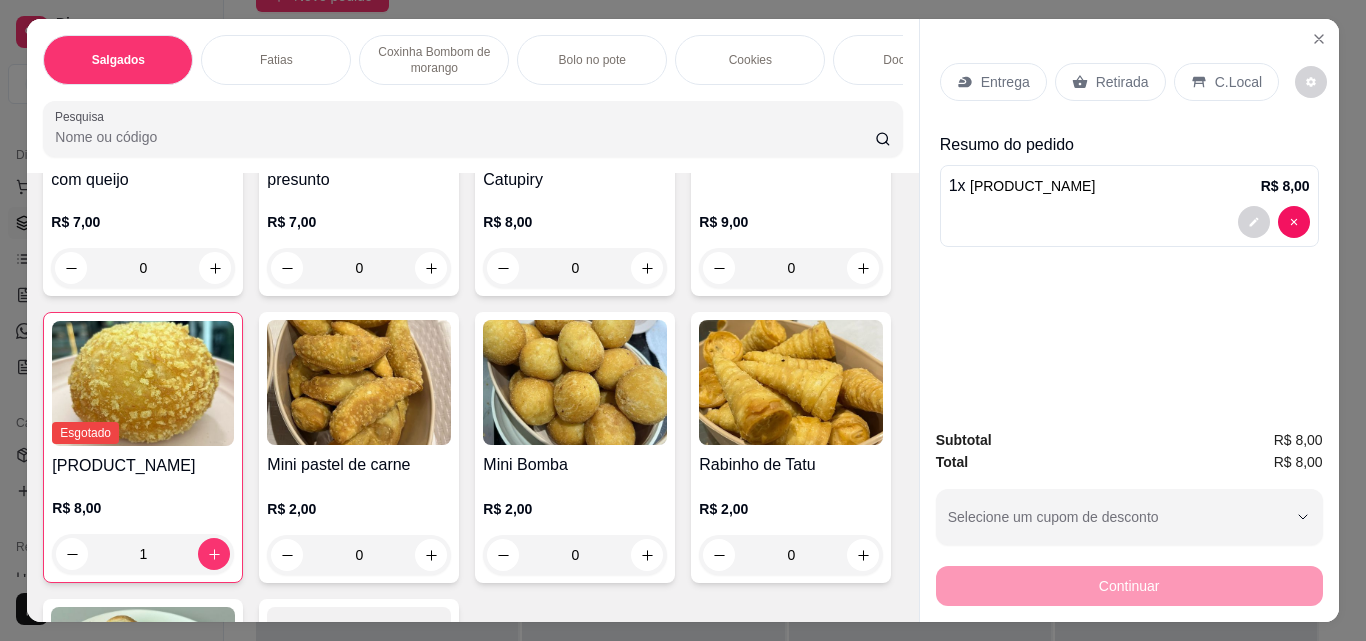 click on "Retirada" at bounding box center [1122, 82] 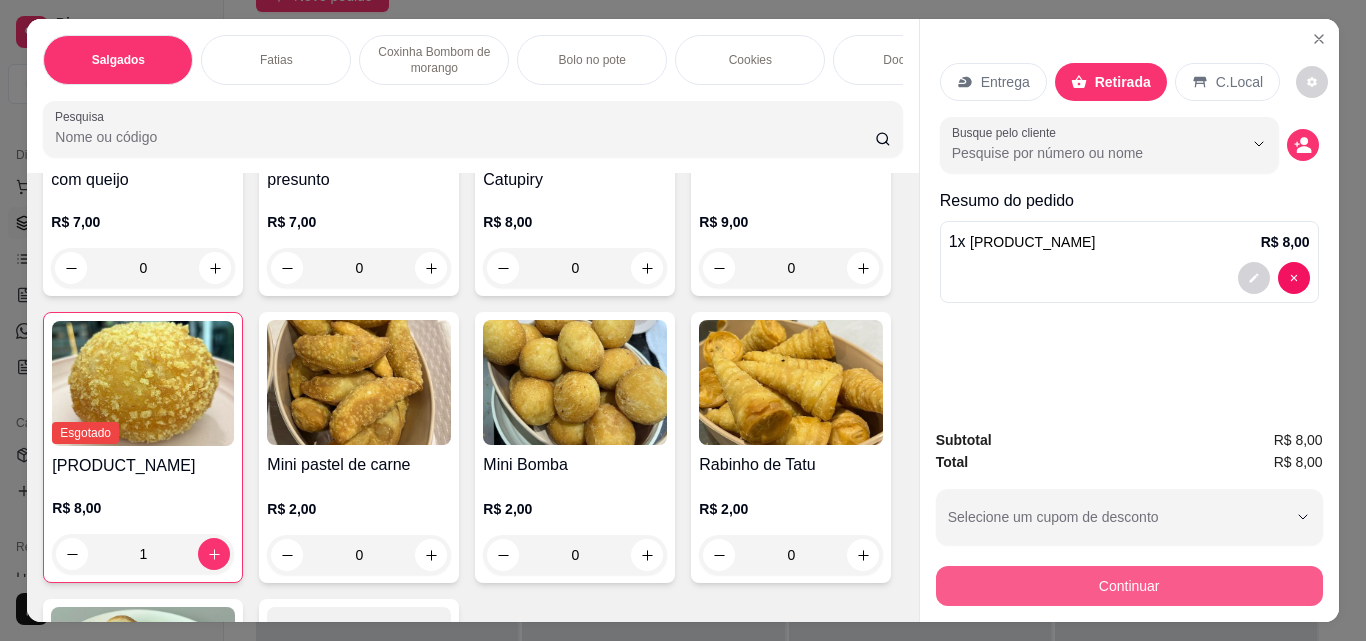 click on "Continuar" at bounding box center (1129, 586) 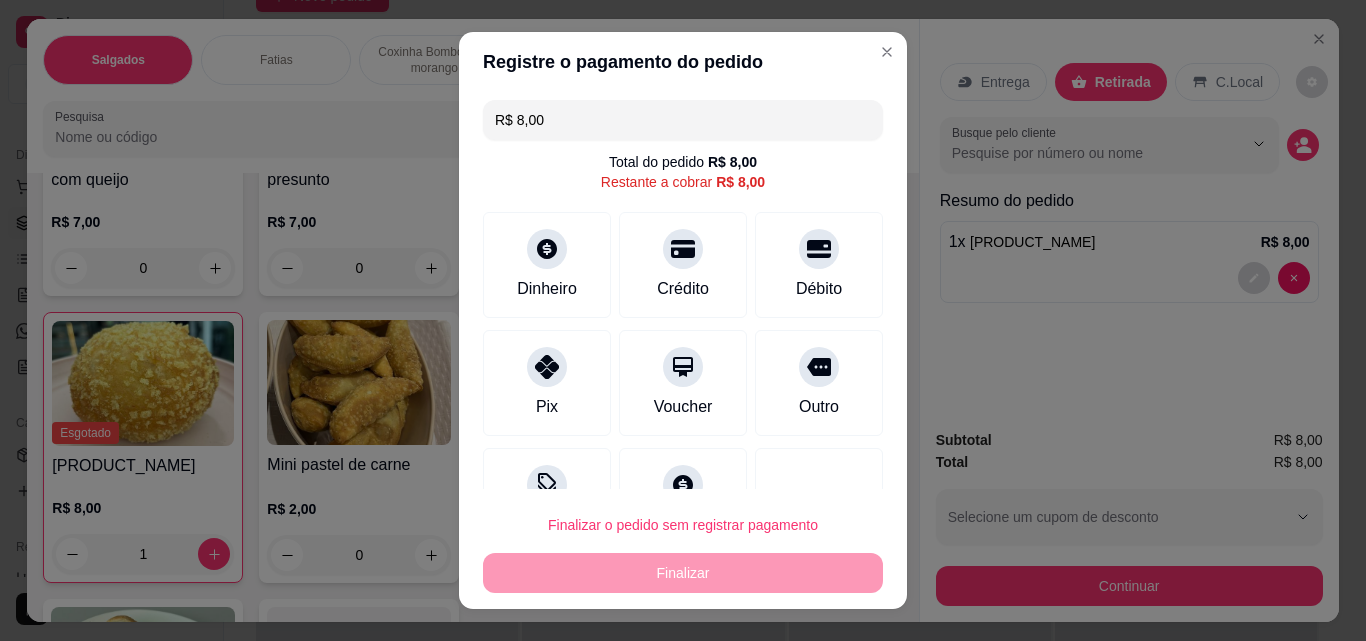 scroll, scrollTop: 73, scrollLeft: 0, axis: vertical 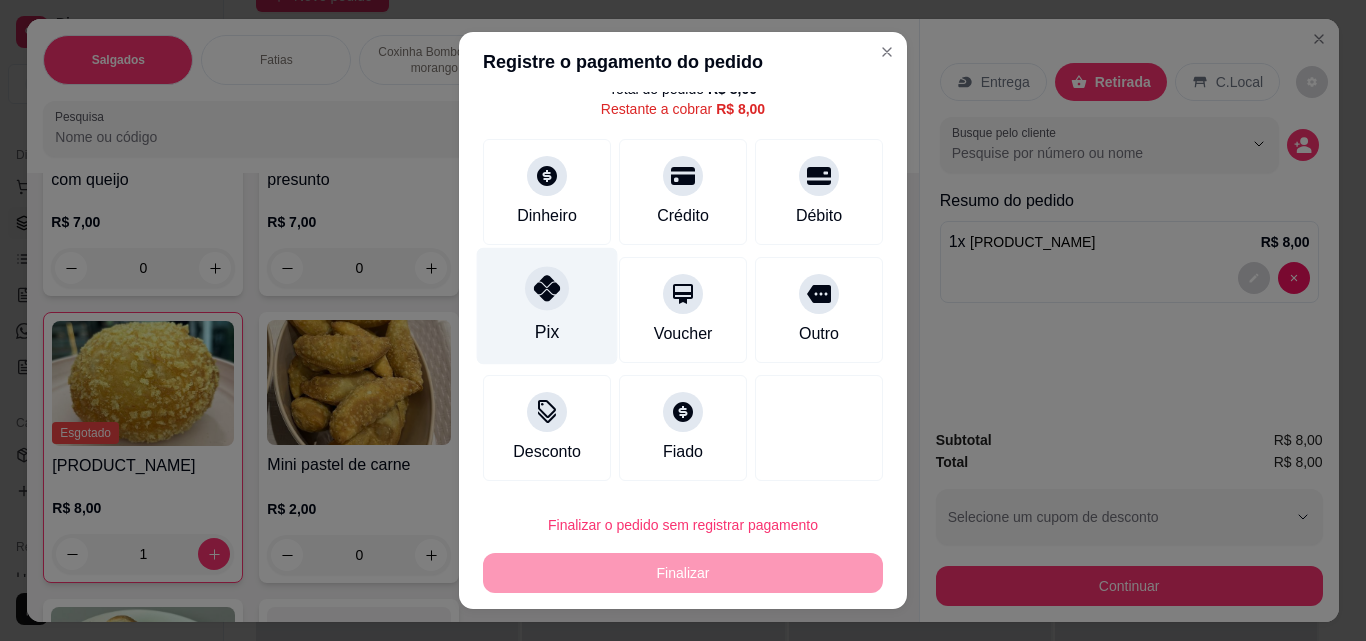click on "Pix" at bounding box center [547, 306] 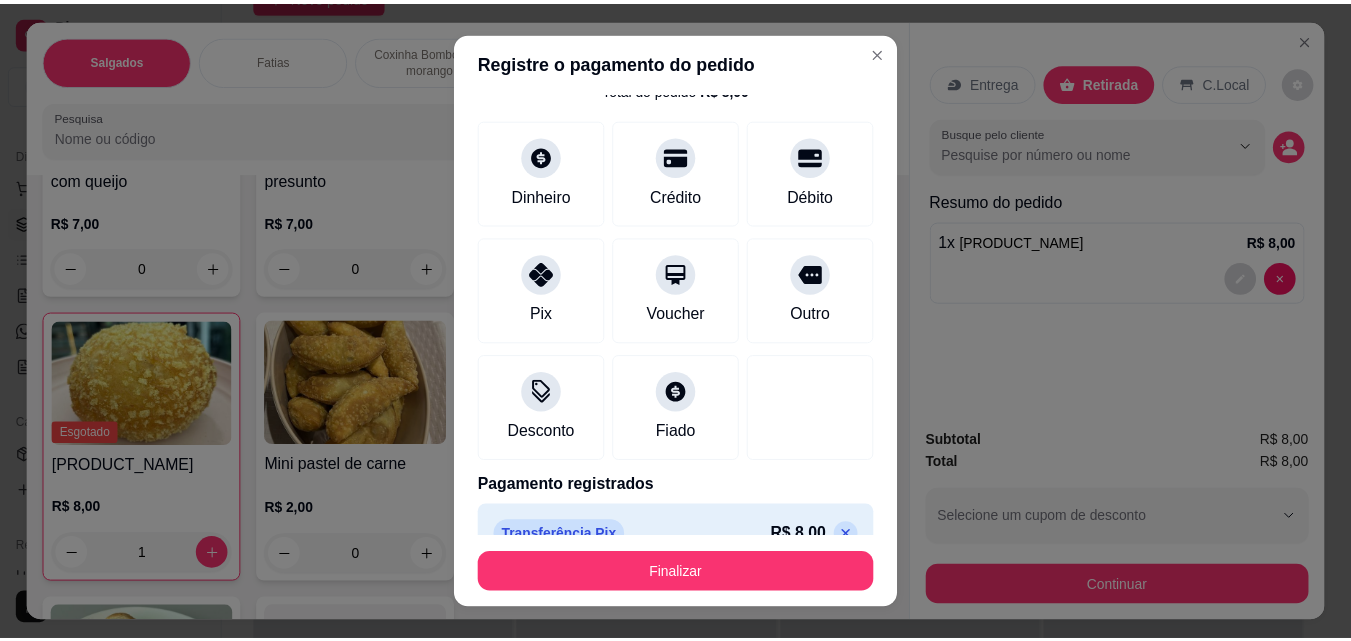 scroll, scrollTop: 109, scrollLeft: 0, axis: vertical 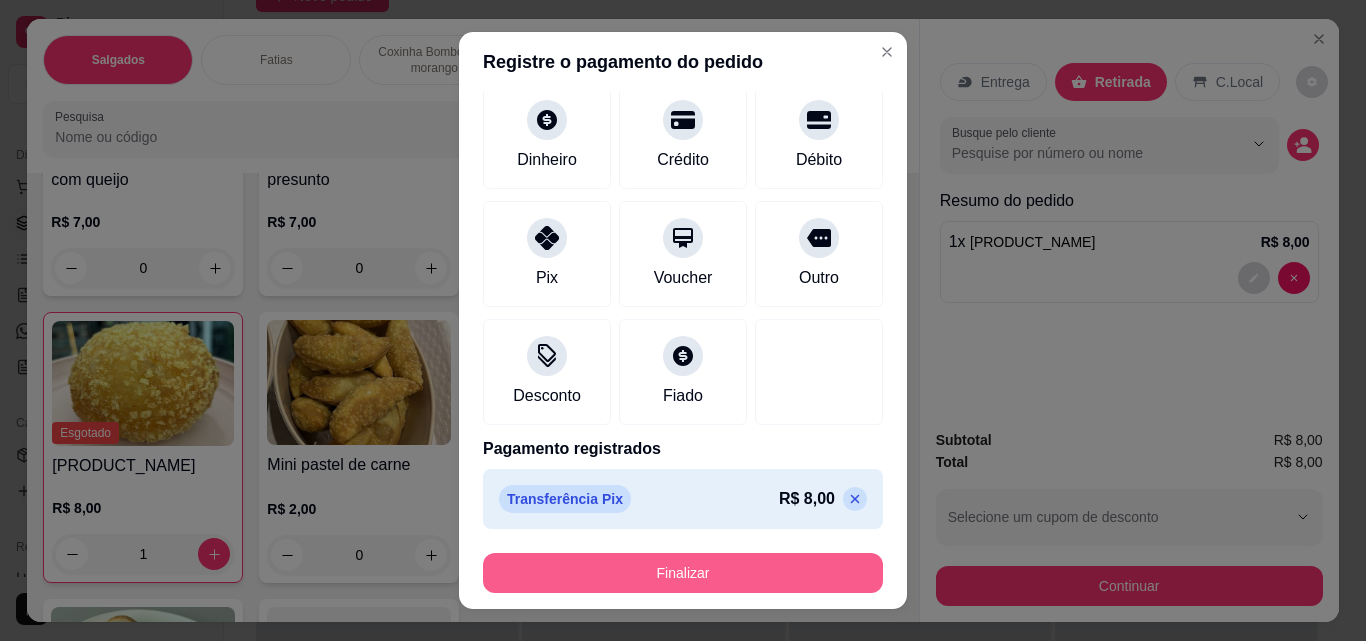 click on "Finalizar" at bounding box center (683, 573) 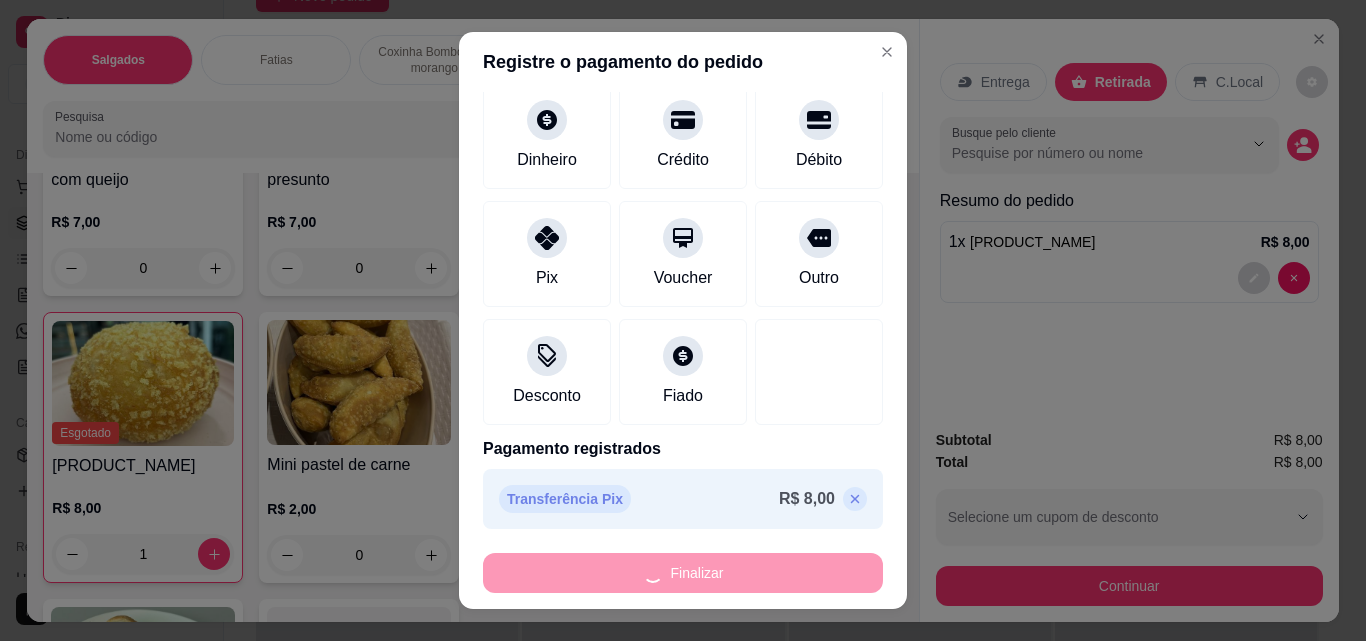 type on "0" 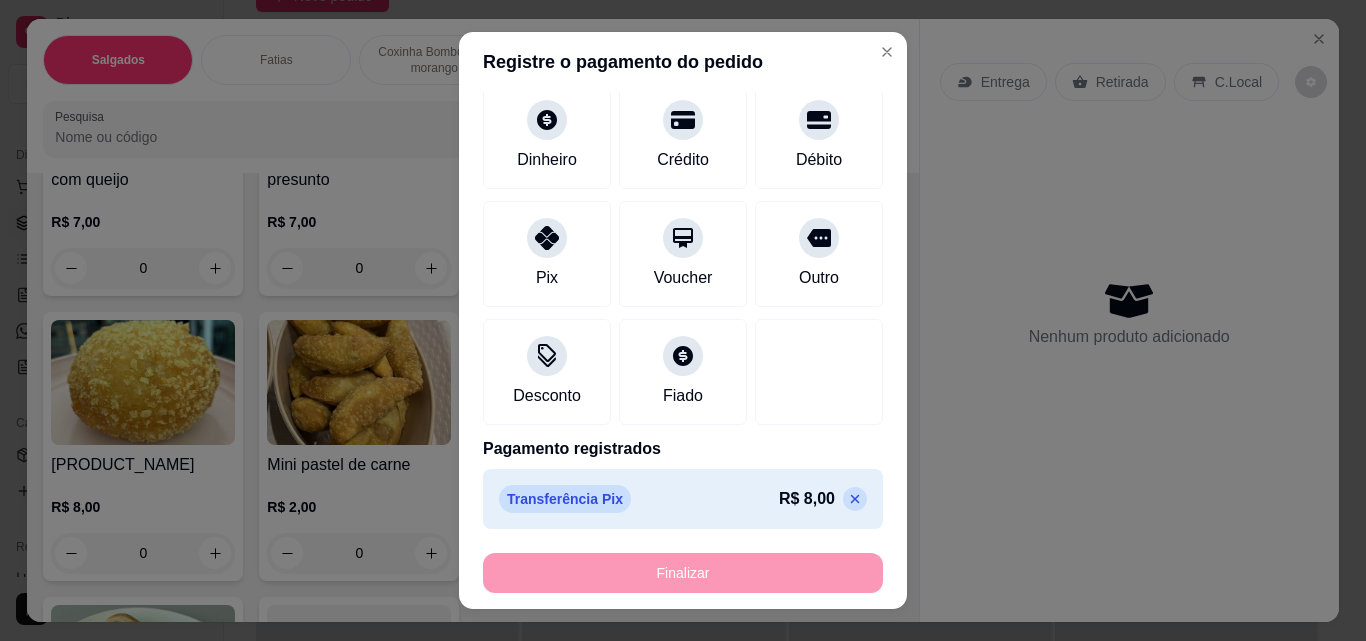 type on "-R$ 8,00" 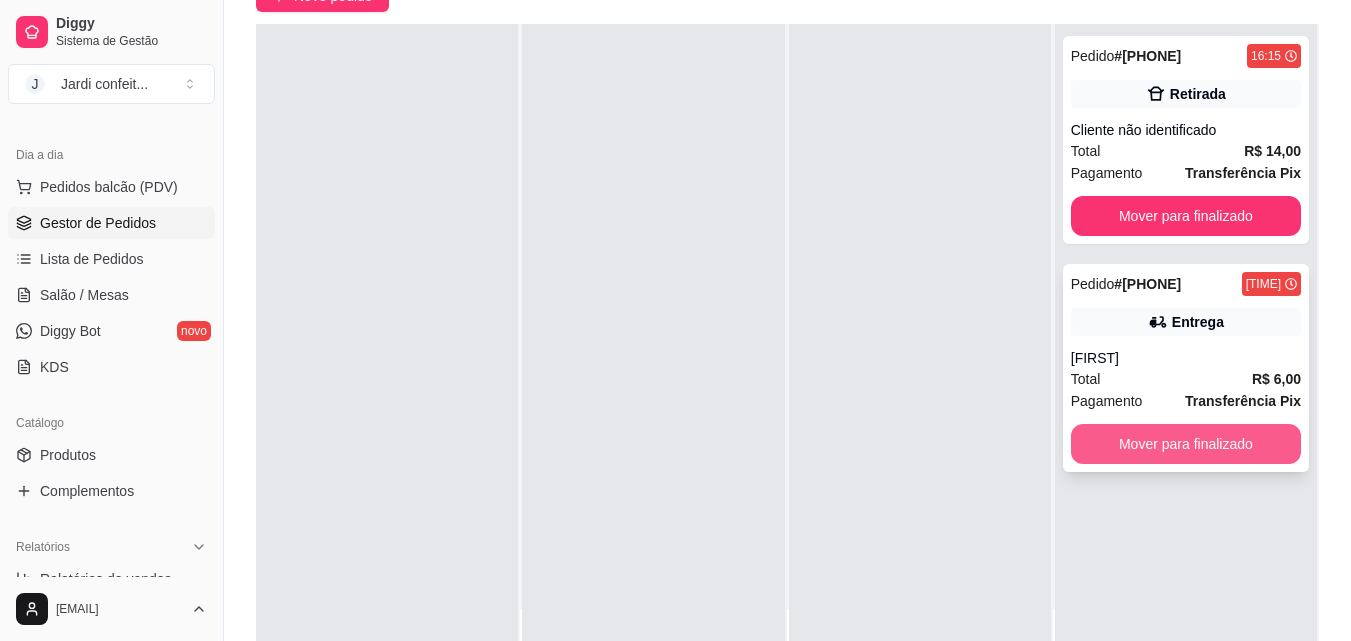 click on "Mover para finalizado" at bounding box center [1186, 444] 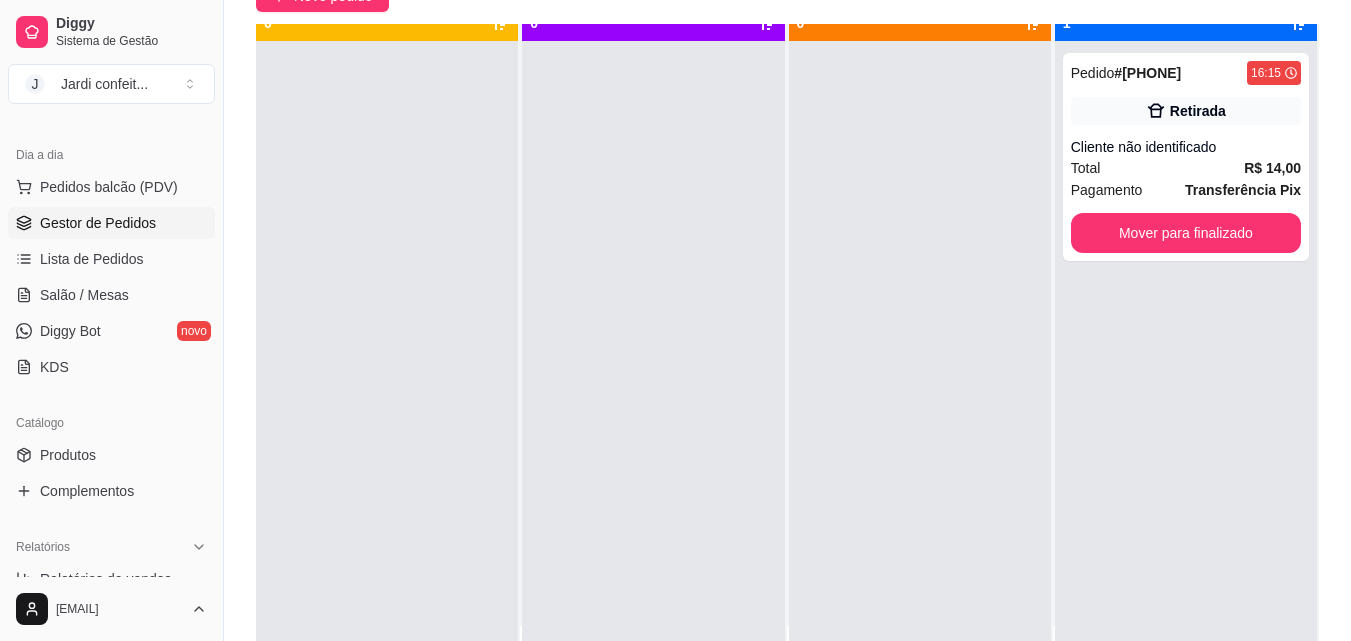 scroll, scrollTop: 56, scrollLeft: 0, axis: vertical 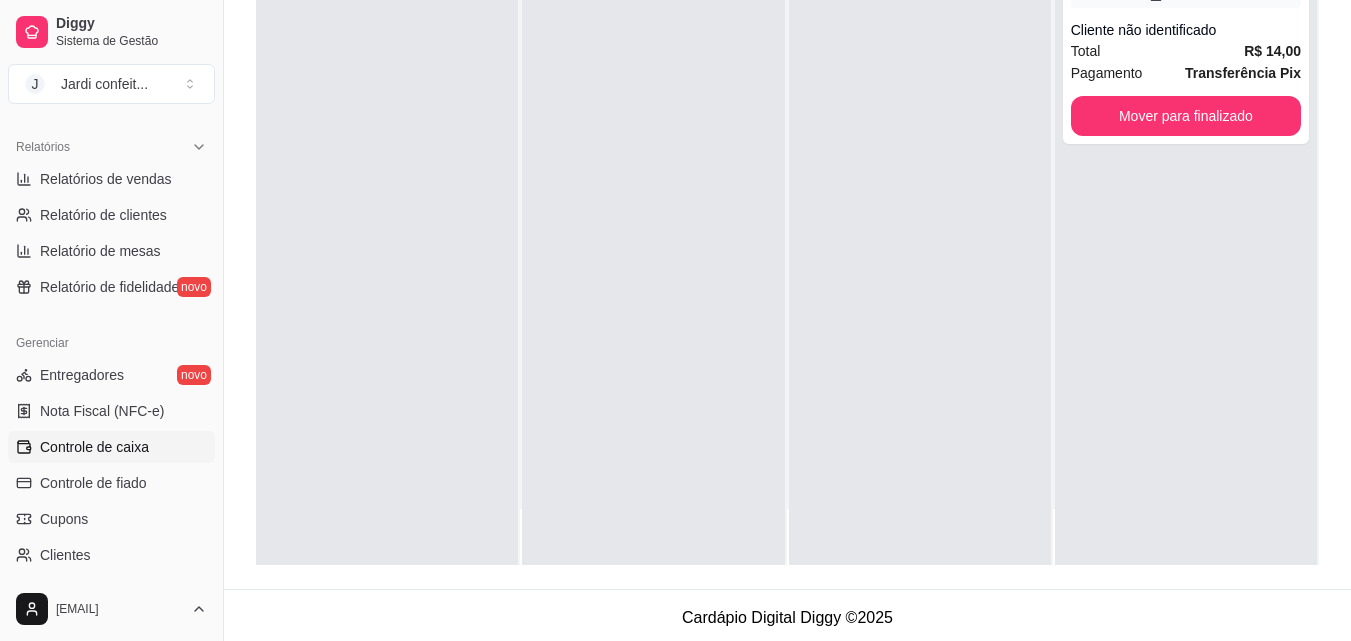 click on "Controle de caixa" at bounding box center [94, 447] 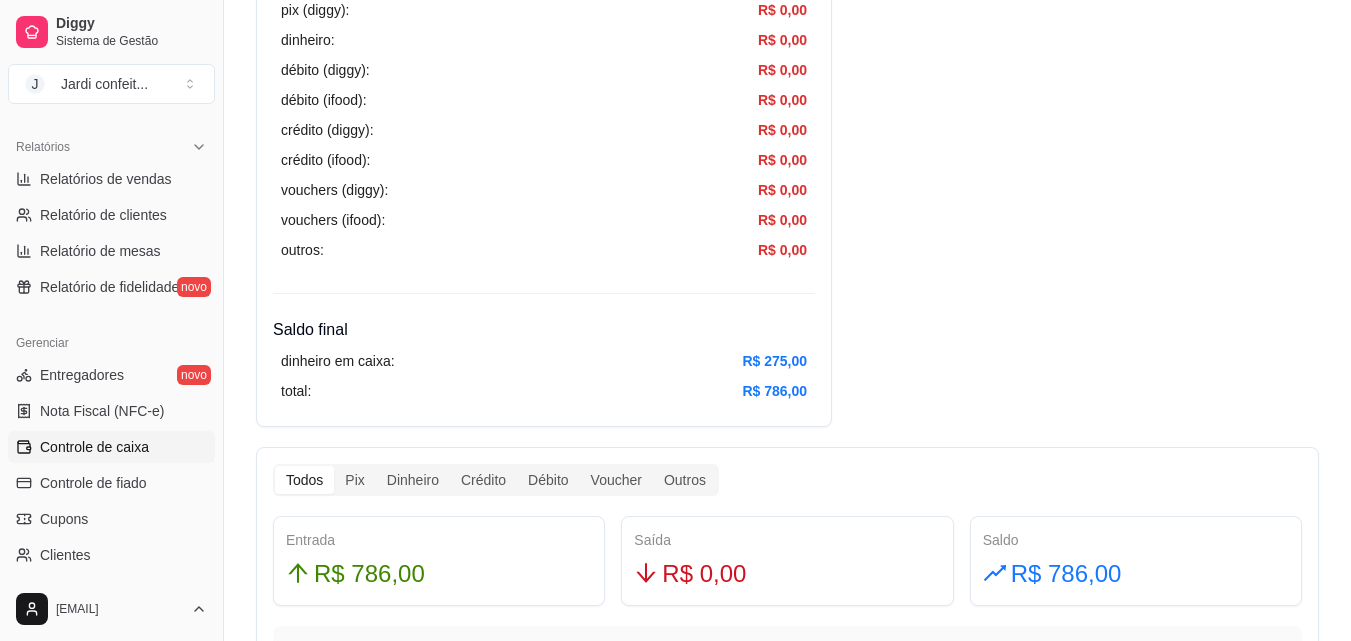 scroll, scrollTop: 900, scrollLeft: 0, axis: vertical 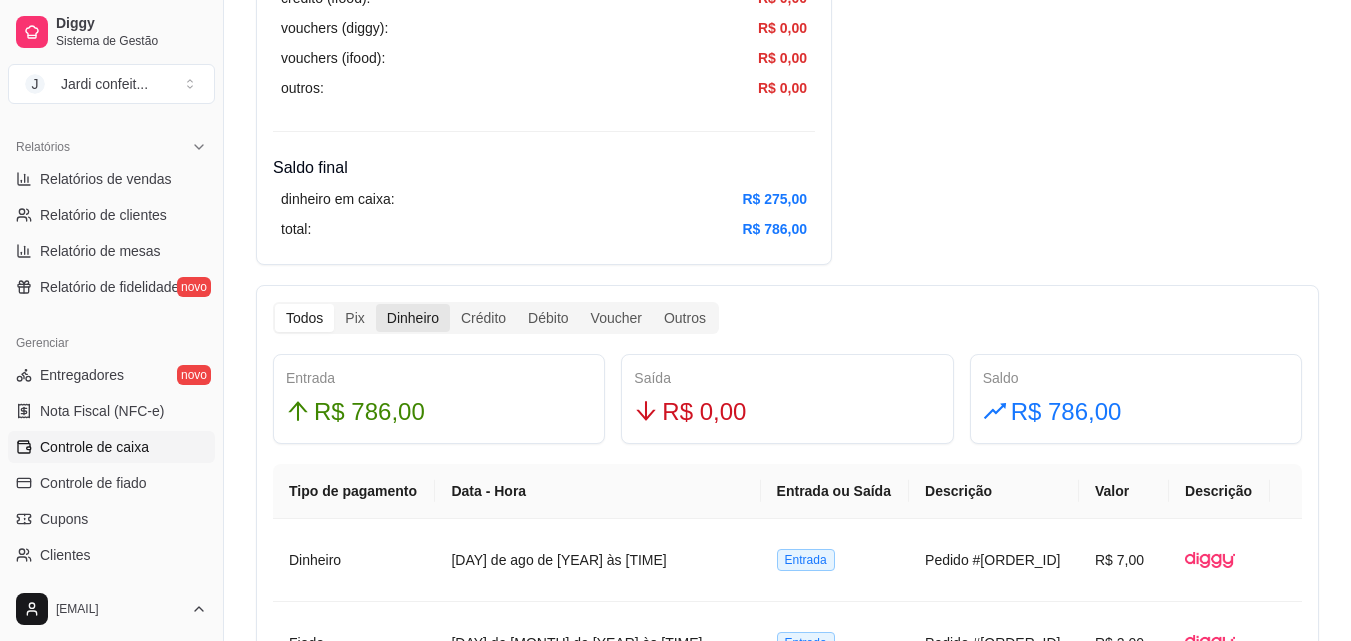 click on "Dinheiro" at bounding box center (413, 318) 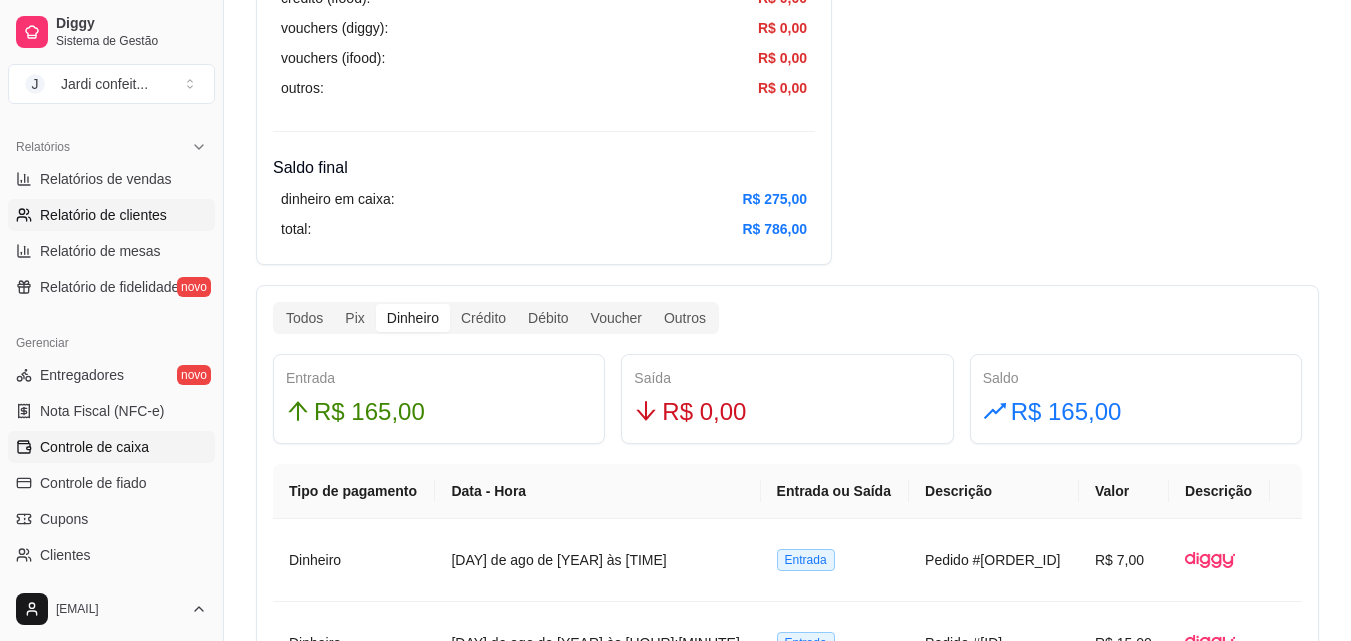 scroll, scrollTop: 0, scrollLeft: 0, axis: both 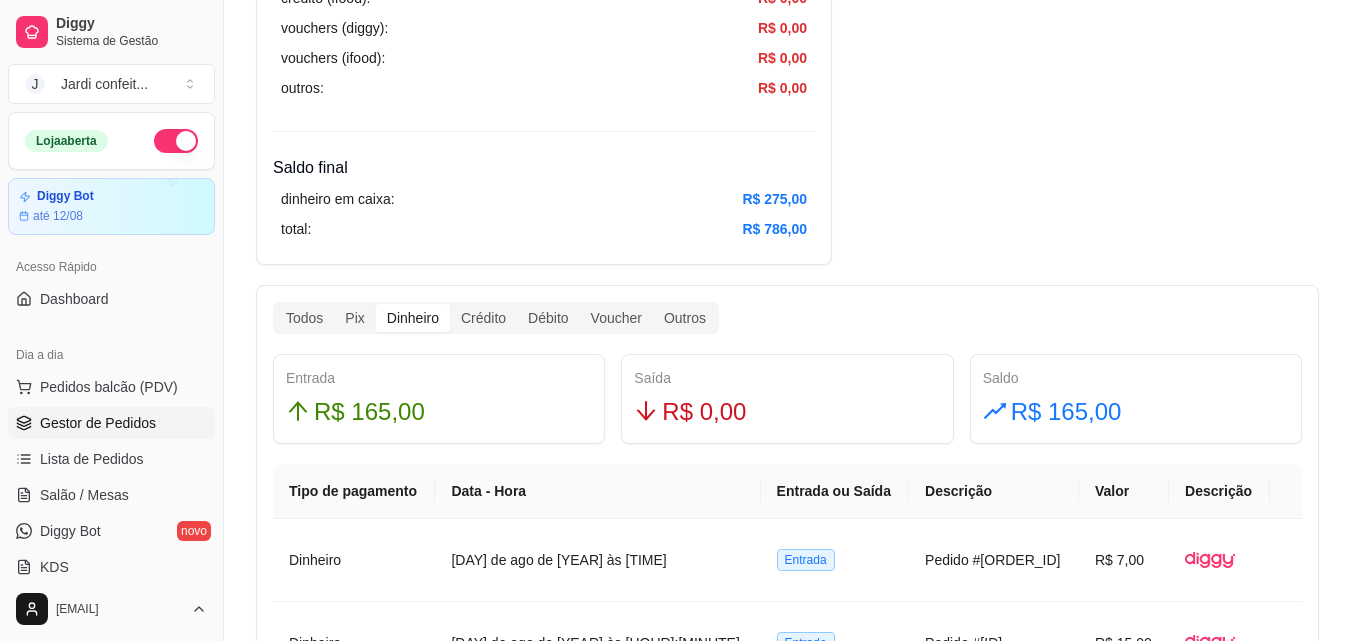 click on "Gestor de Pedidos" at bounding box center [111, 423] 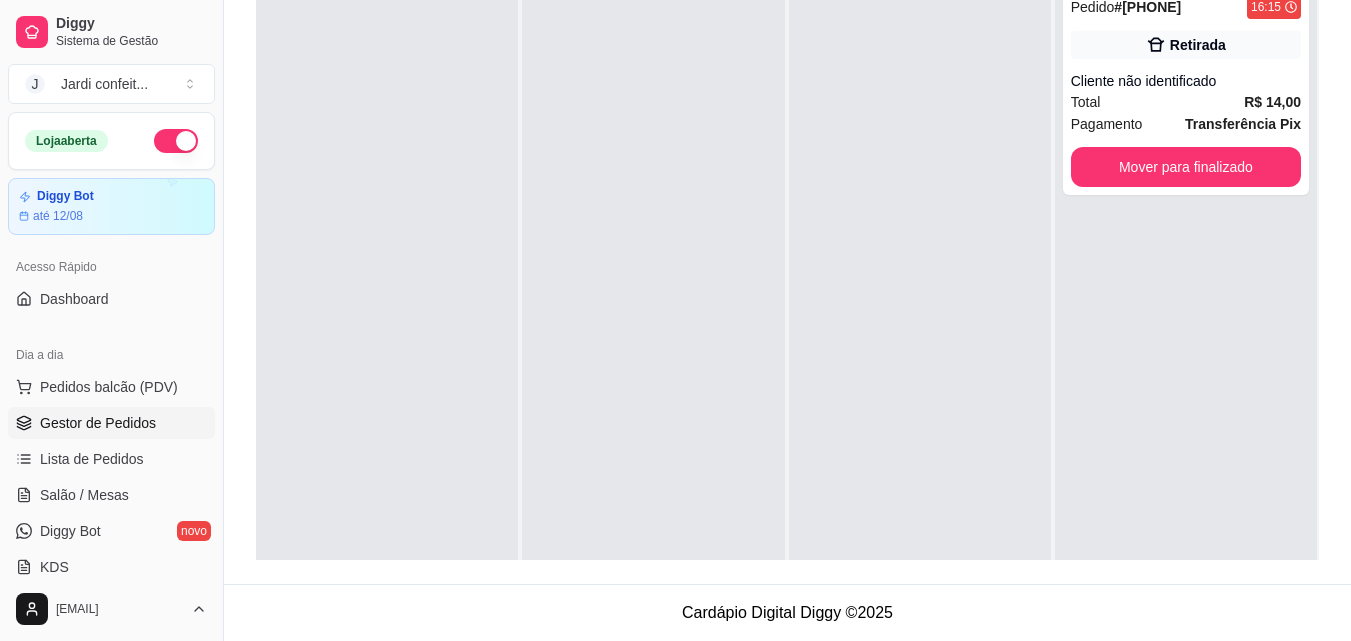 scroll, scrollTop: 0, scrollLeft: 0, axis: both 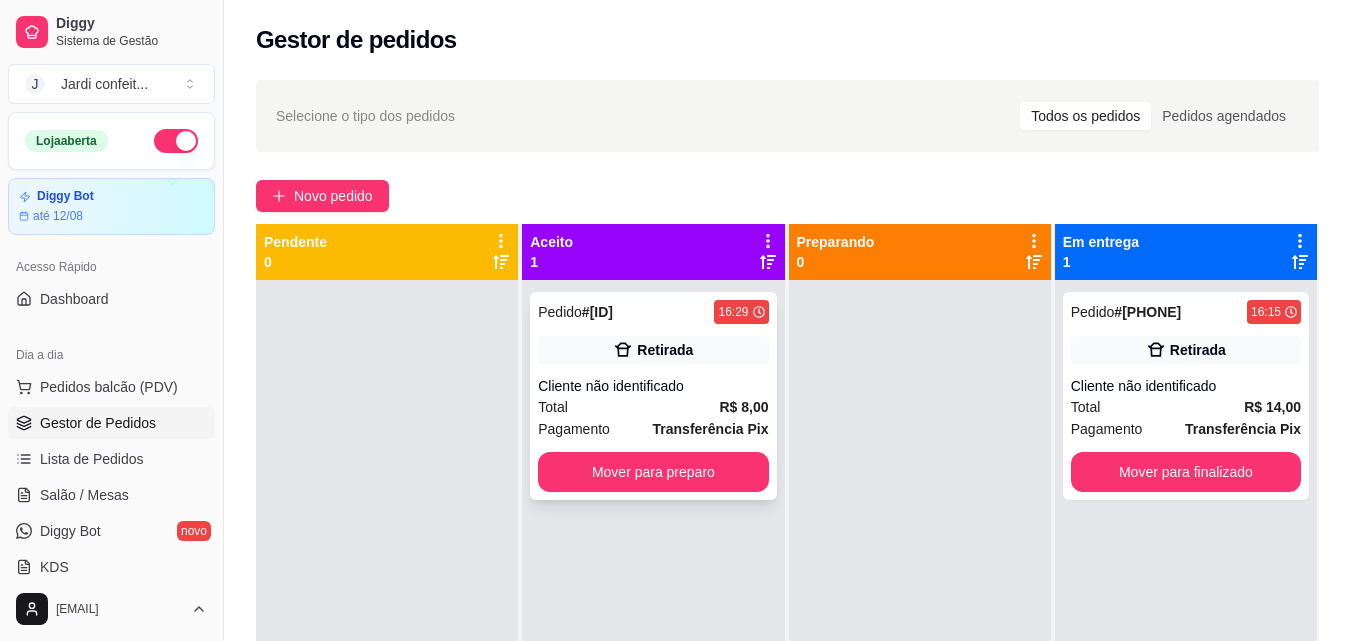 click on "Mover para preparo" at bounding box center [653, 472] 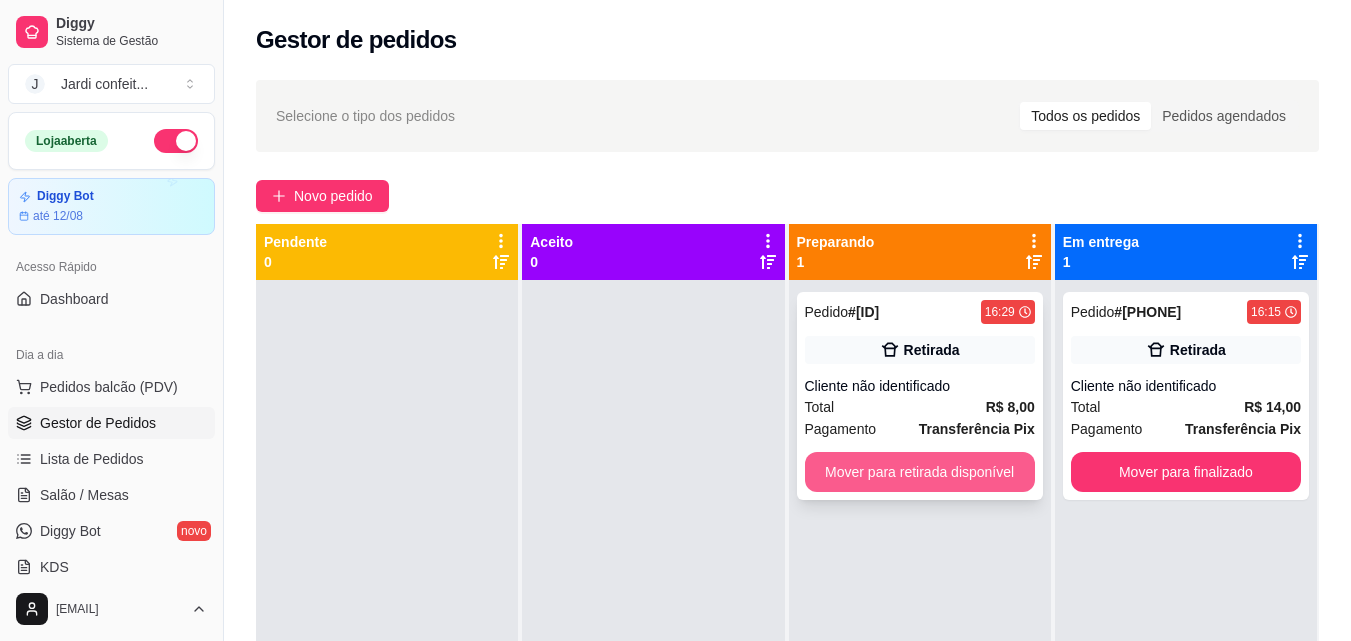 click on "Mover para retirada disponível" at bounding box center (920, 472) 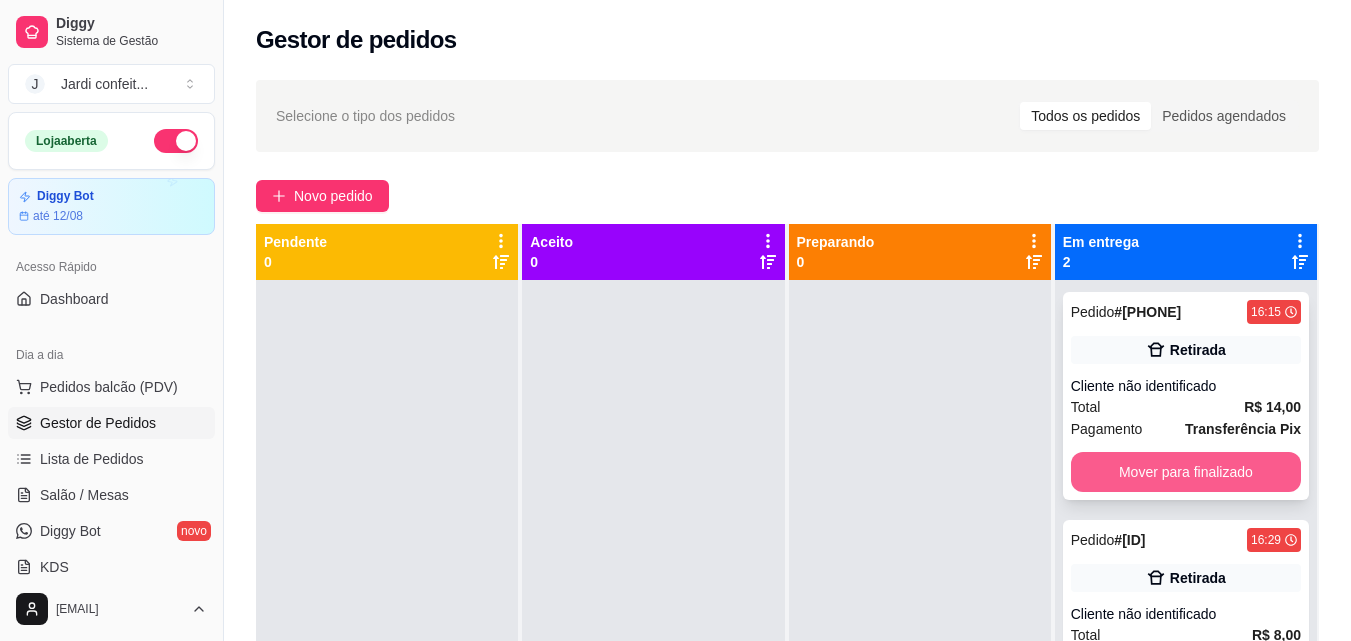 click on "Mover para finalizado" at bounding box center [1186, 472] 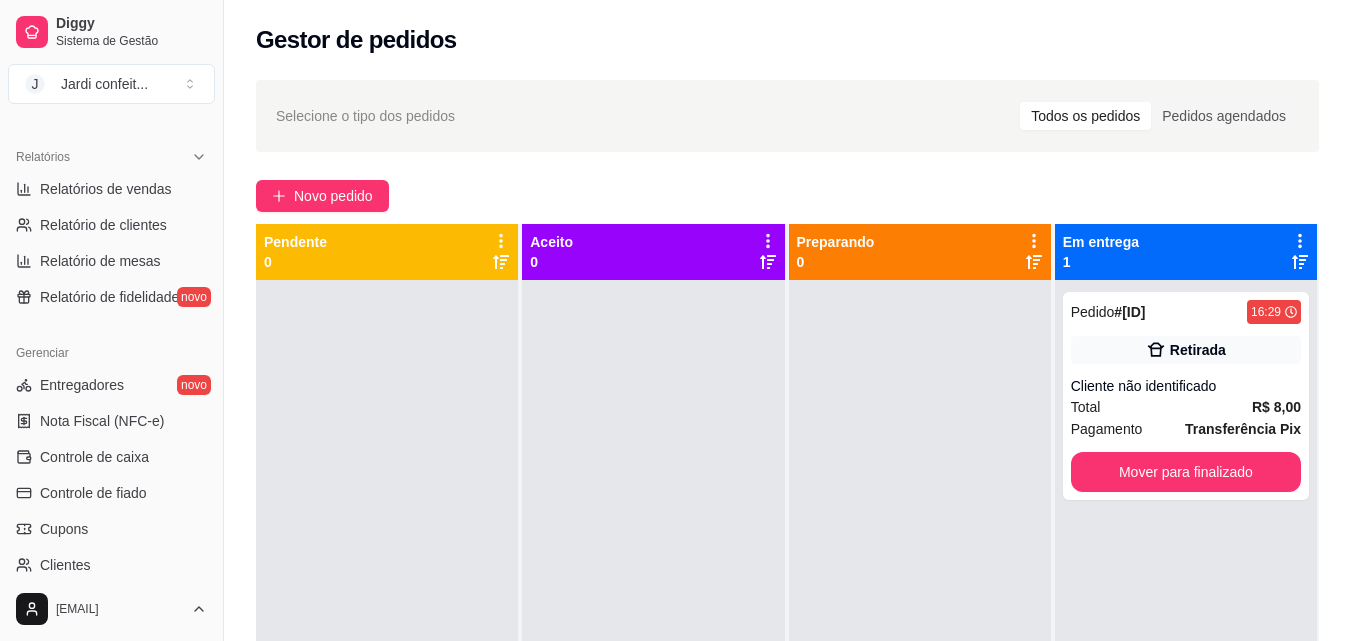 scroll, scrollTop: 700, scrollLeft: 0, axis: vertical 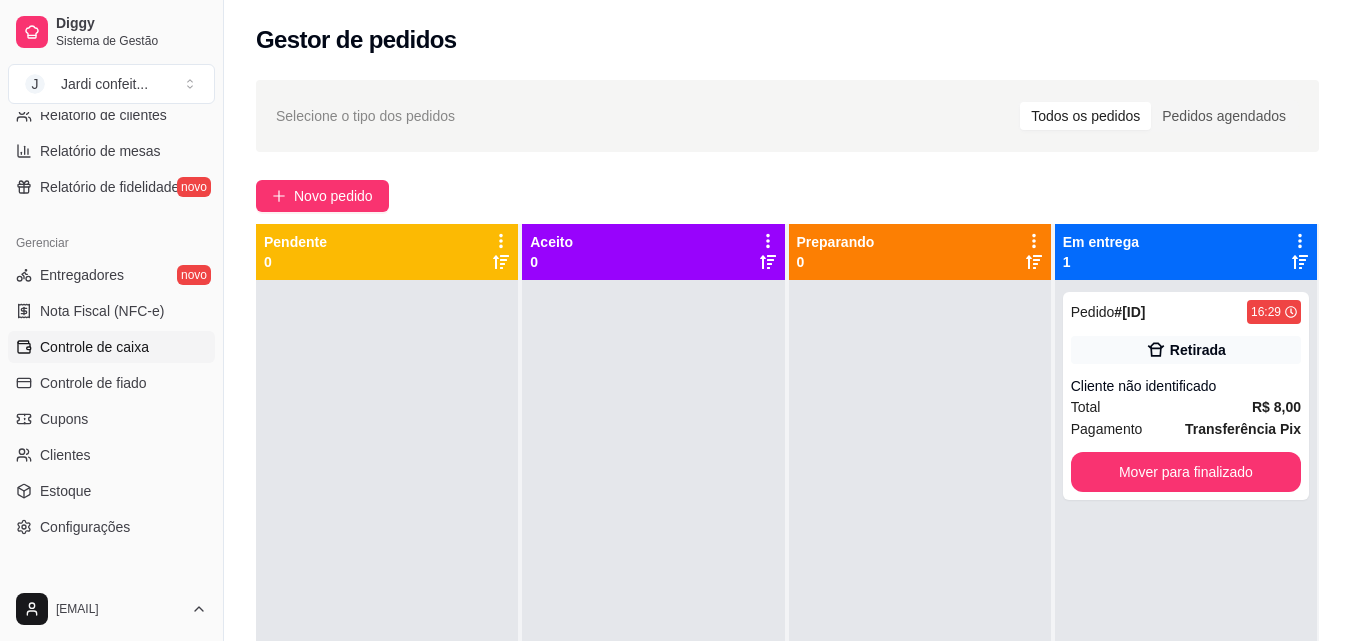 click on "Controle de caixa" at bounding box center [94, 347] 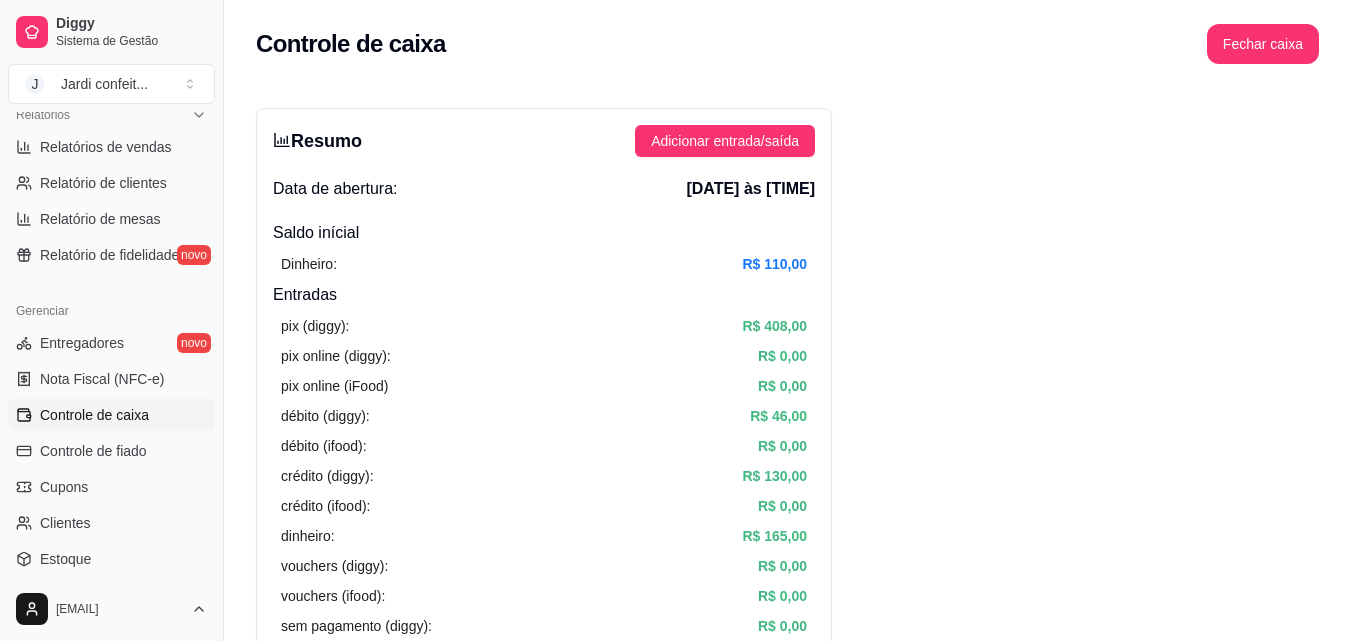 scroll, scrollTop: 600, scrollLeft: 0, axis: vertical 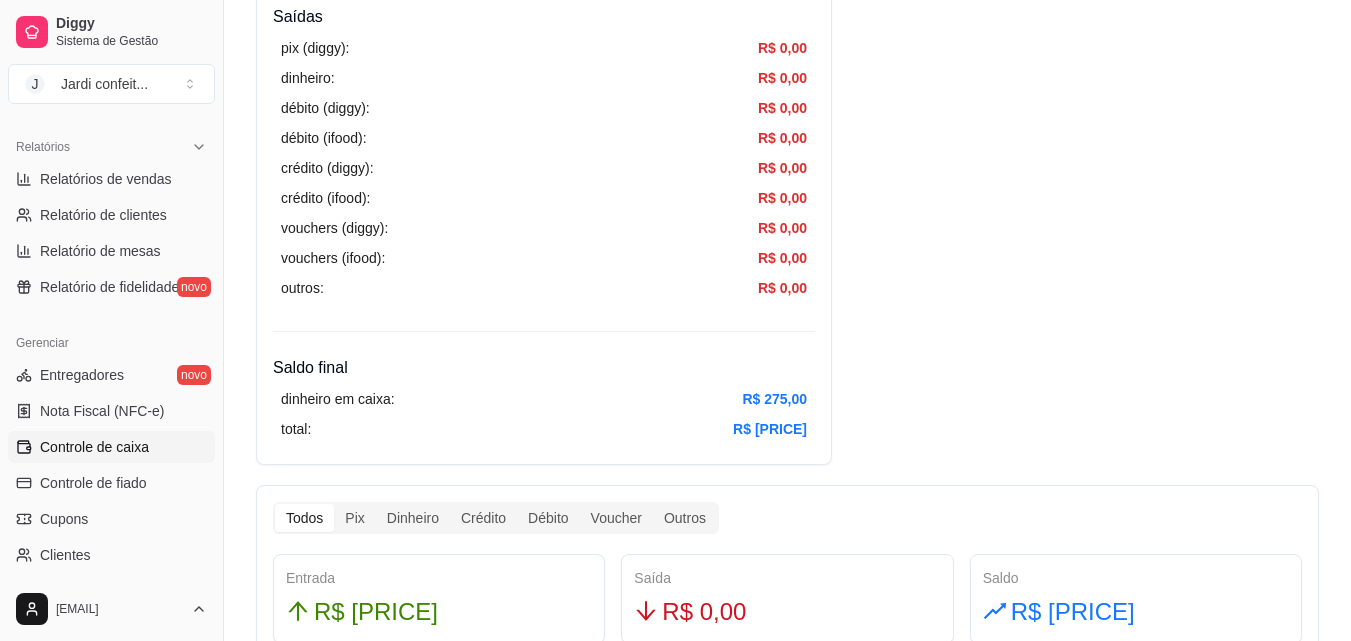 click on "Resumo Adicionar entrada/saída Data de abertura: [DATE] às [TIME] Saldo inícial Dinheiro: R$ 110,00 Entradas pix (diggy): R$ 408,00 pix online (diggy): R$ 0,00 pix online (iFood) R$ 0,00 débito (diggy): R$ 46,00 débito (ifood): R$ 0,00 crédito (diggy): R$ 130,00 crédito (ifood): R$ 0,00 dinheiro: R$ 165,00 vouchers (diggy): R$ 0,00 vouchers (ifood): R$ 0,00 sem pagamento (diggy): R$ 0,00 fiado: R$ 51,00 outros: R$ 0,00 Saídas pix (diggy): R$ 0,00 dinheiro: R$ 0,00 débito (diggy): R$ 0,00 débito (ifood): R$ 0,00 crédito (diggy): R$ 0,00 crédito (ifood): R$ 0,00 vouchers (diggy): R$ 0,00 vouchers (ifood): R$ 0,00 outros: R$ 0,00 Saldo final dinheiro em caixa: R$ 275,00 total: R$ 800,00 Todos Pix Dinheiro Crédito Débito Voucher Outros Entrada R$ 800,00 Saída R$ 0,00 Saldo R$ 800,00 Tipo de pagamento Data - Hora Entrada ou Saída Descrição Valor Descrição Dinheiro [DATE] às [TIME] Entrada Pedido #[ORDER_ID] R$ 7,00 Fiado Entrada R$ 2,00 Dinheiro" at bounding box center [787, 912] 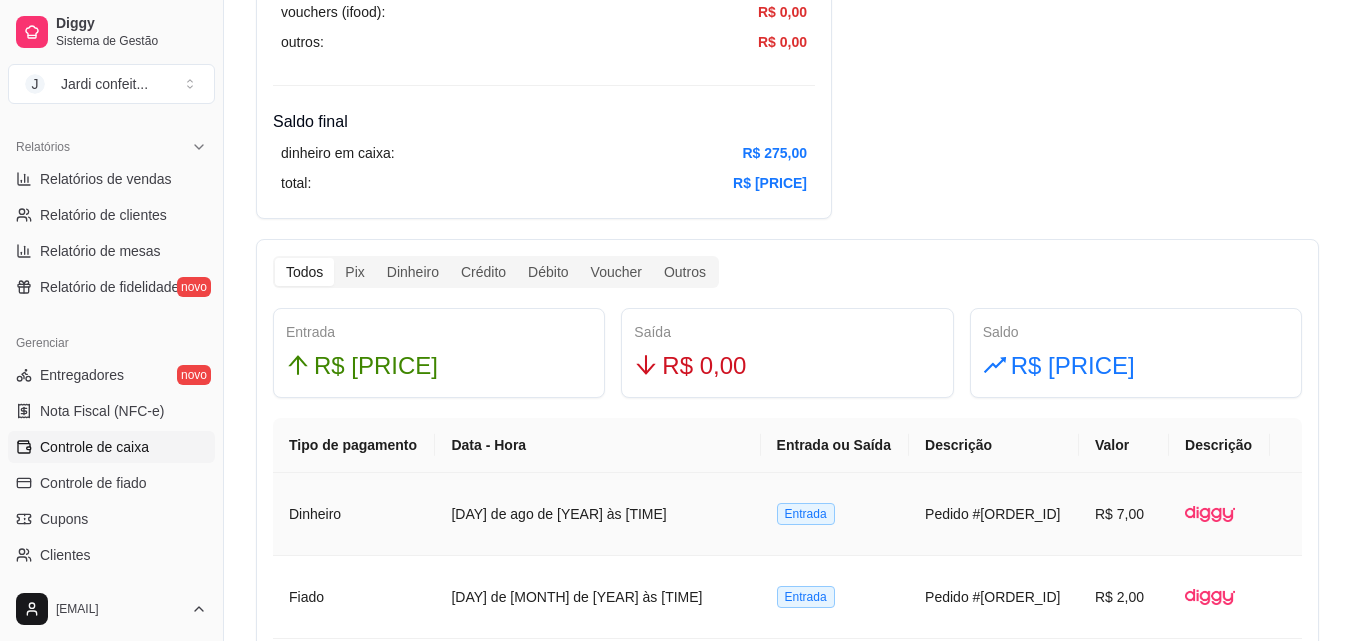 scroll, scrollTop: 900, scrollLeft: 0, axis: vertical 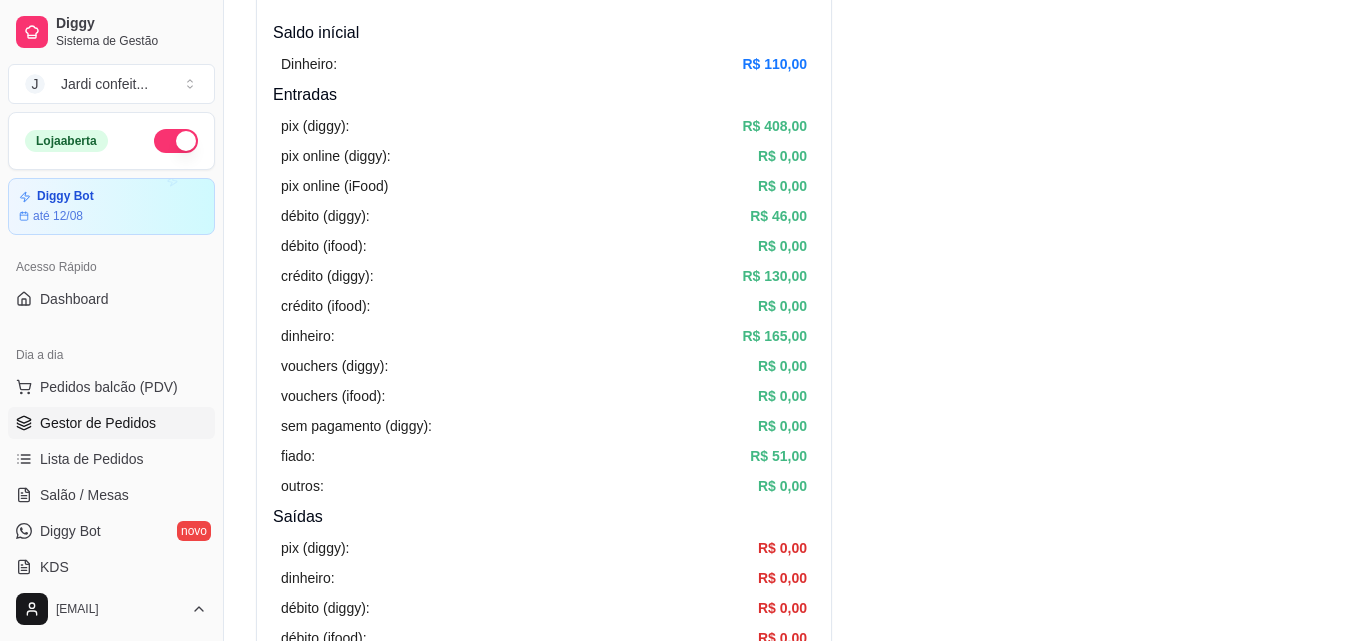 click on "Gestor de Pedidos" at bounding box center [111, 423] 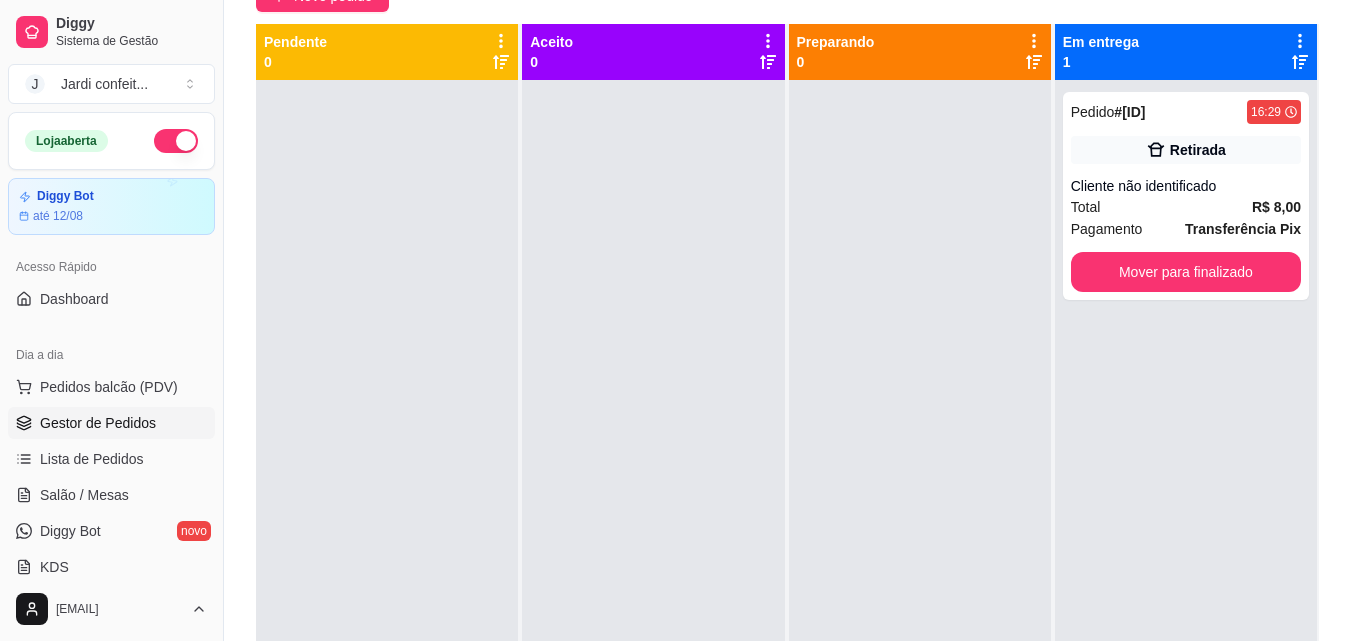 scroll, scrollTop: 0, scrollLeft: 0, axis: both 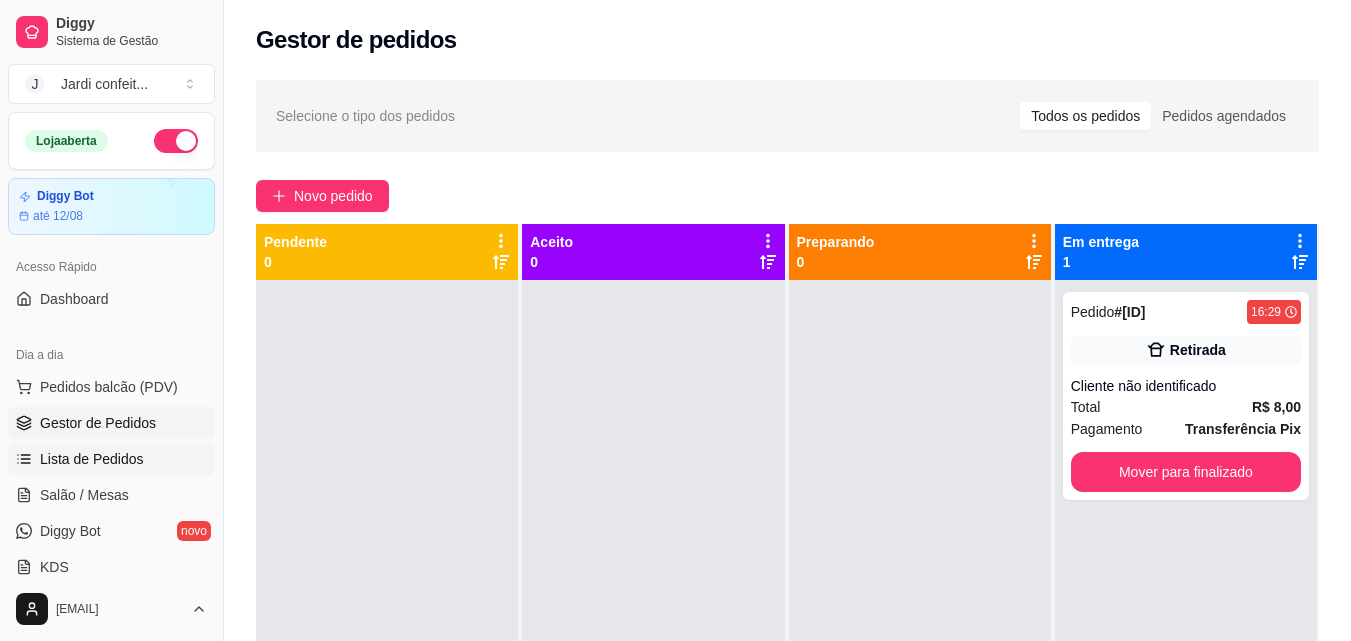 click on "Lista de Pedidos" at bounding box center (92, 459) 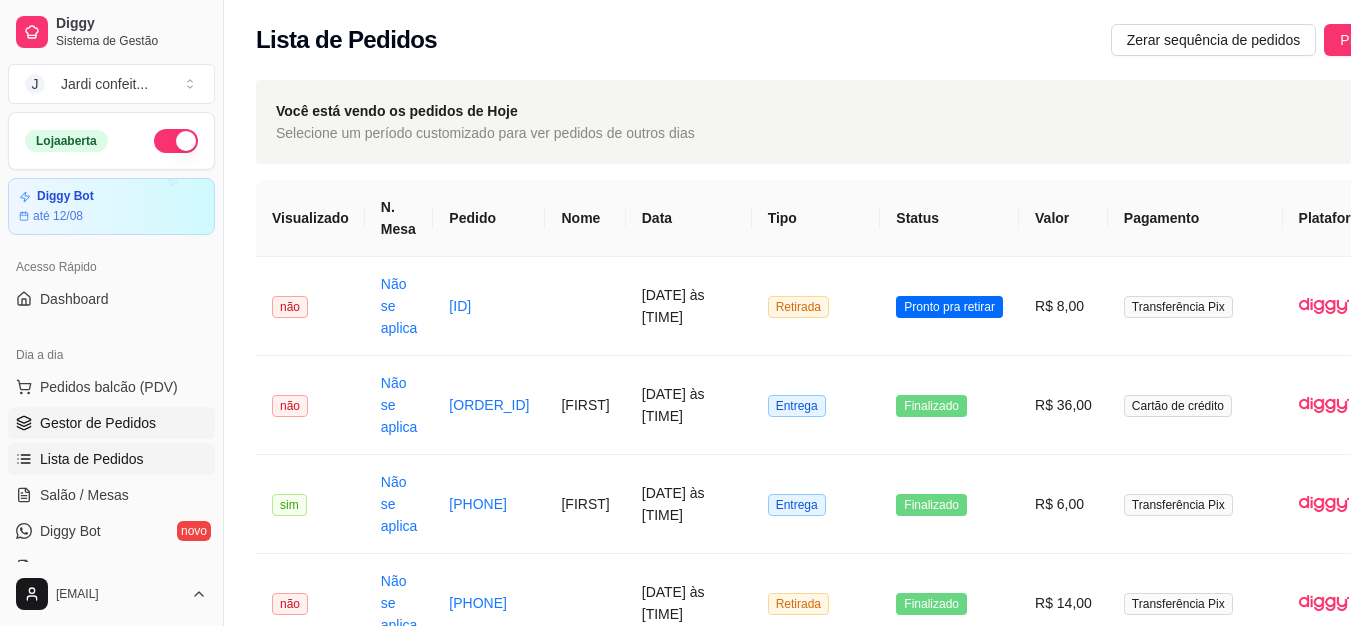 drag, startPoint x: 128, startPoint y: 414, endPoint x: 141, endPoint y: 421, distance: 14.764823 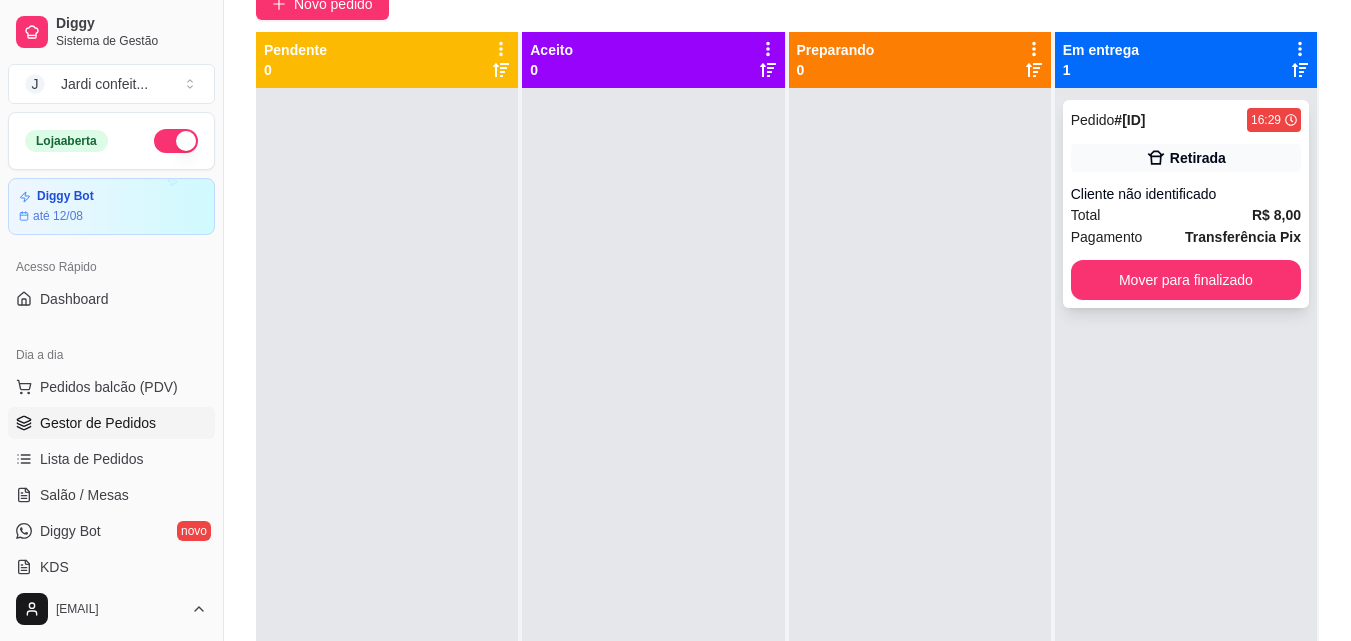 scroll, scrollTop: 305, scrollLeft: 0, axis: vertical 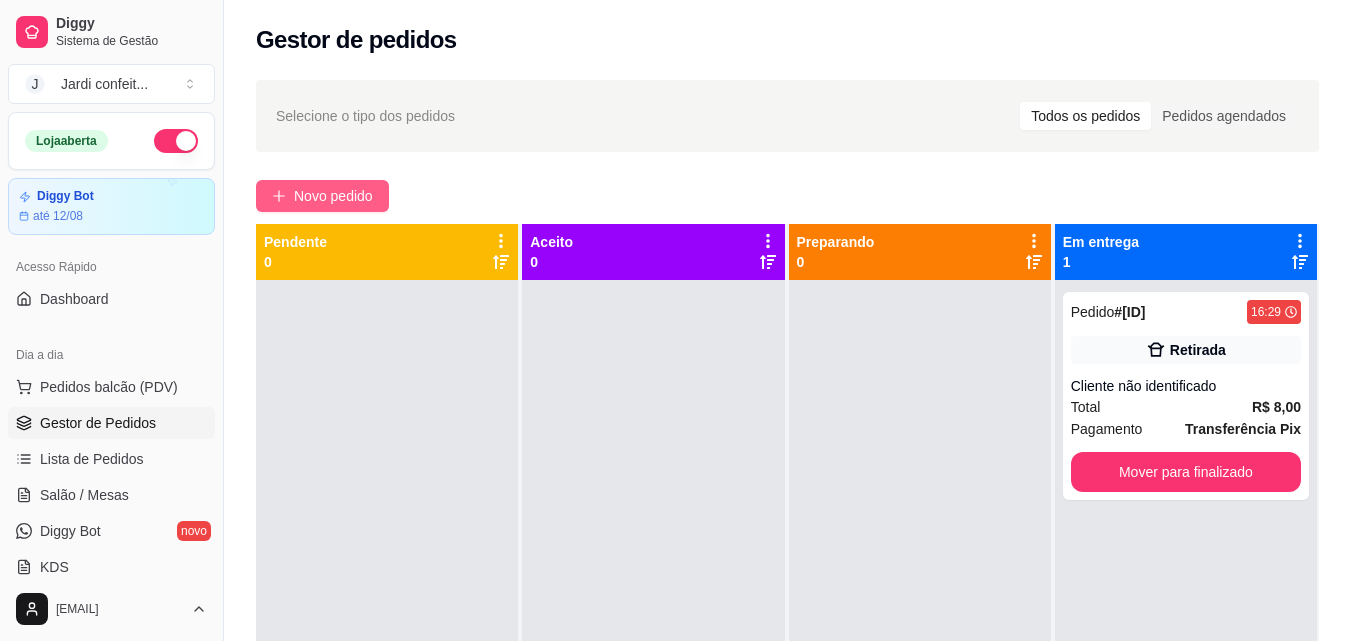 click on "Novo pedido" at bounding box center (322, 196) 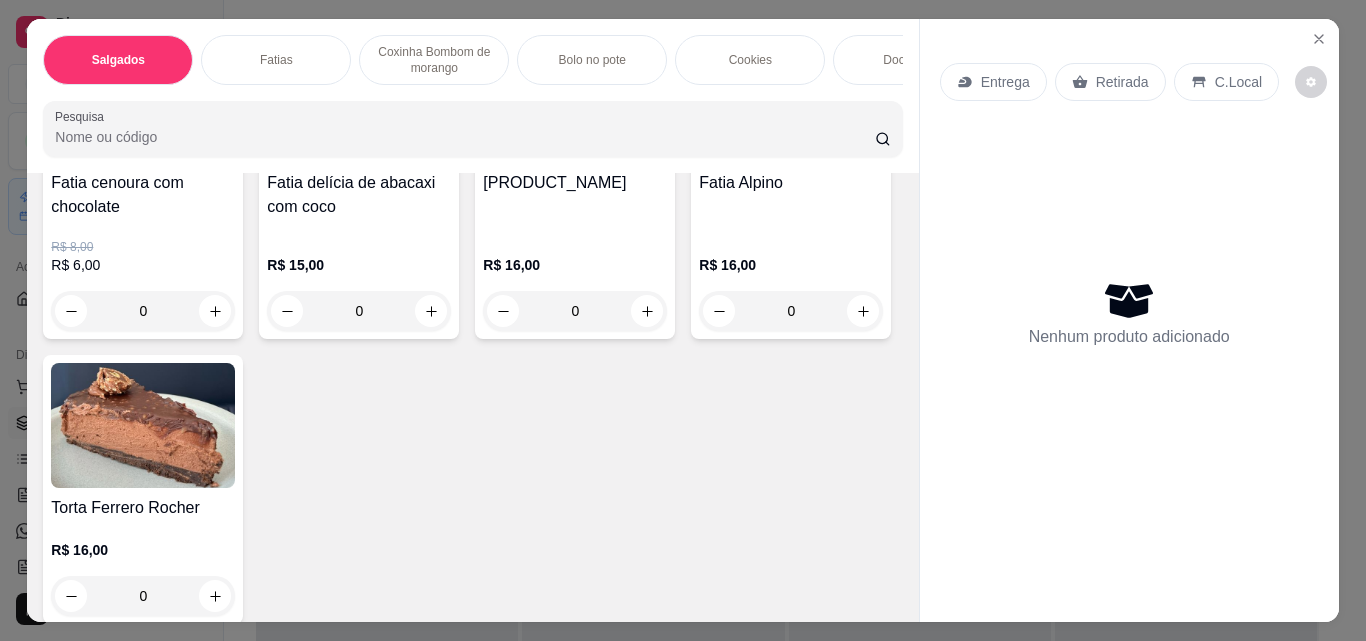 scroll, scrollTop: 1300, scrollLeft: 0, axis: vertical 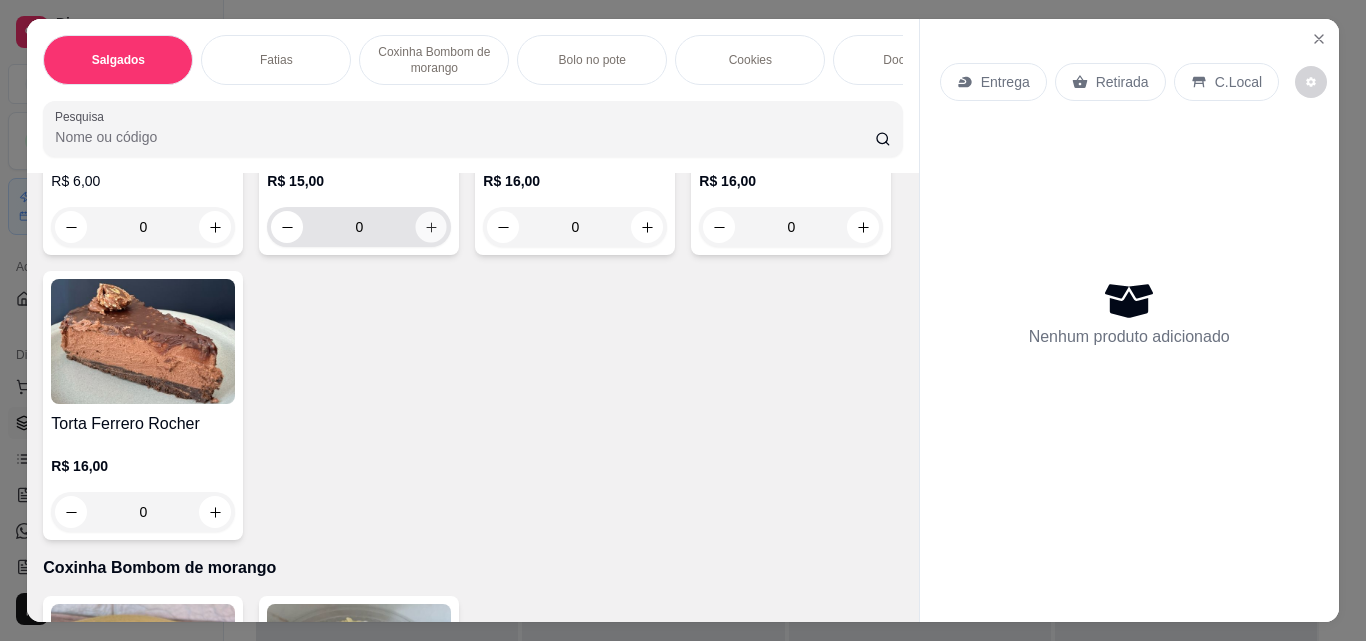click 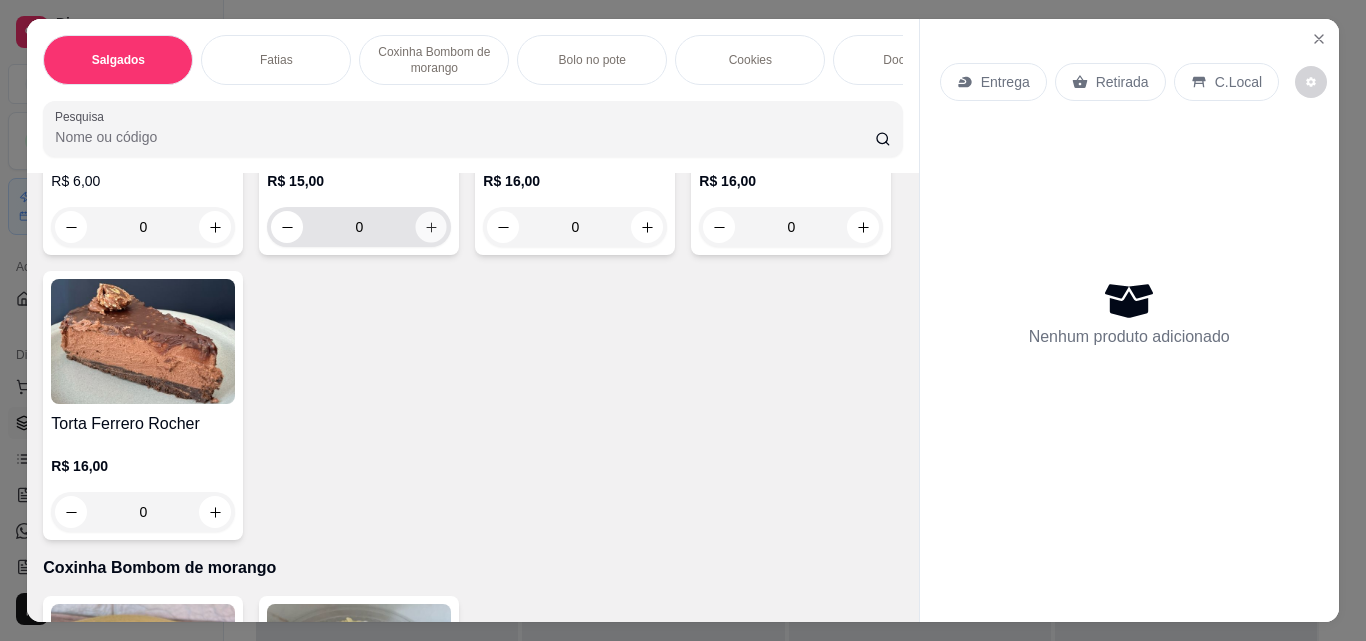 type on "1" 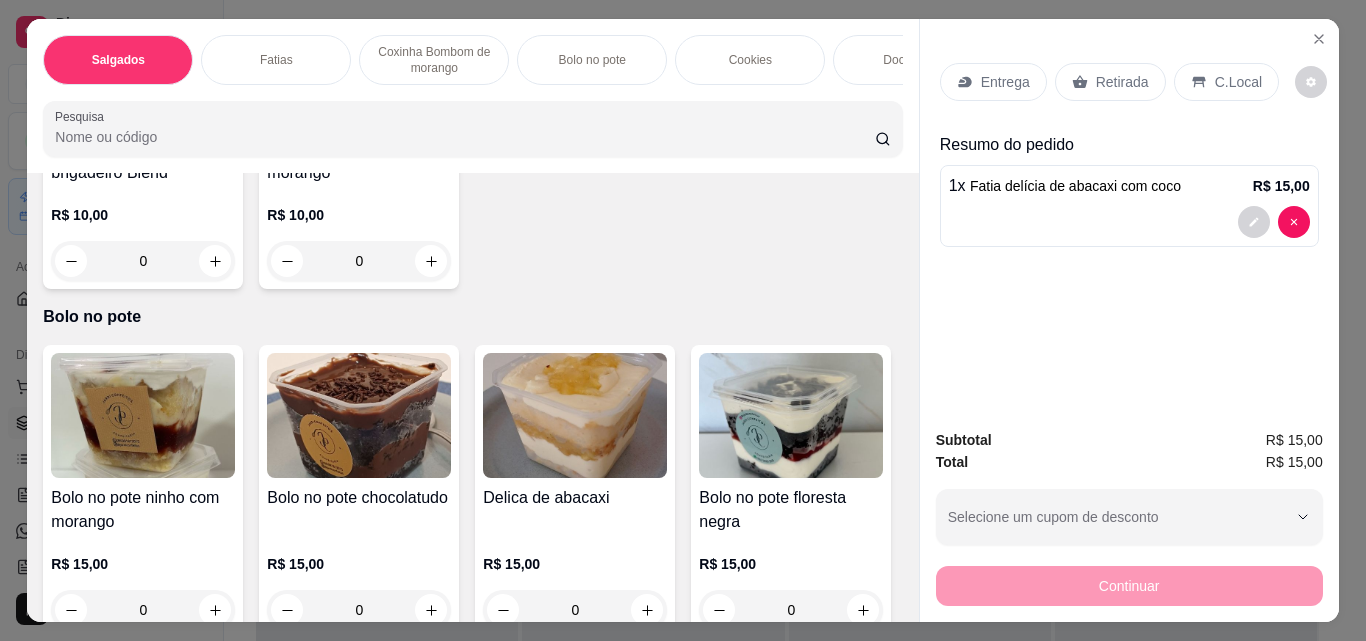 scroll, scrollTop: 2000, scrollLeft: 0, axis: vertical 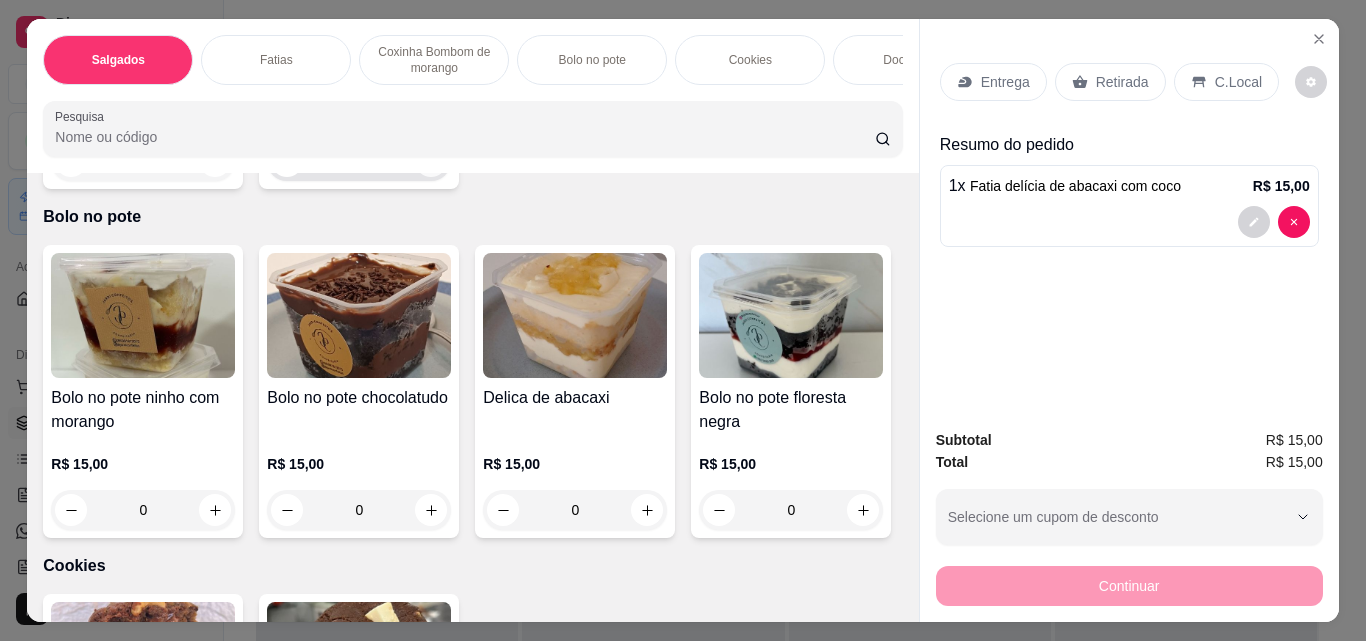 click 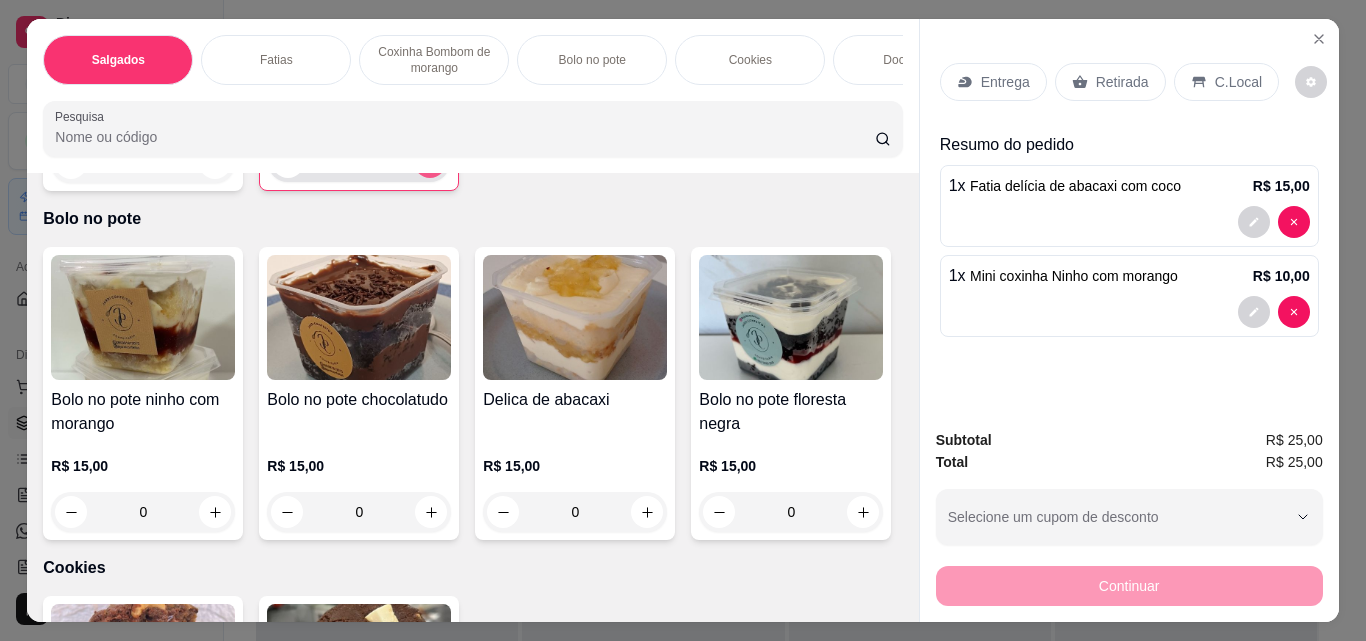 type on "1" 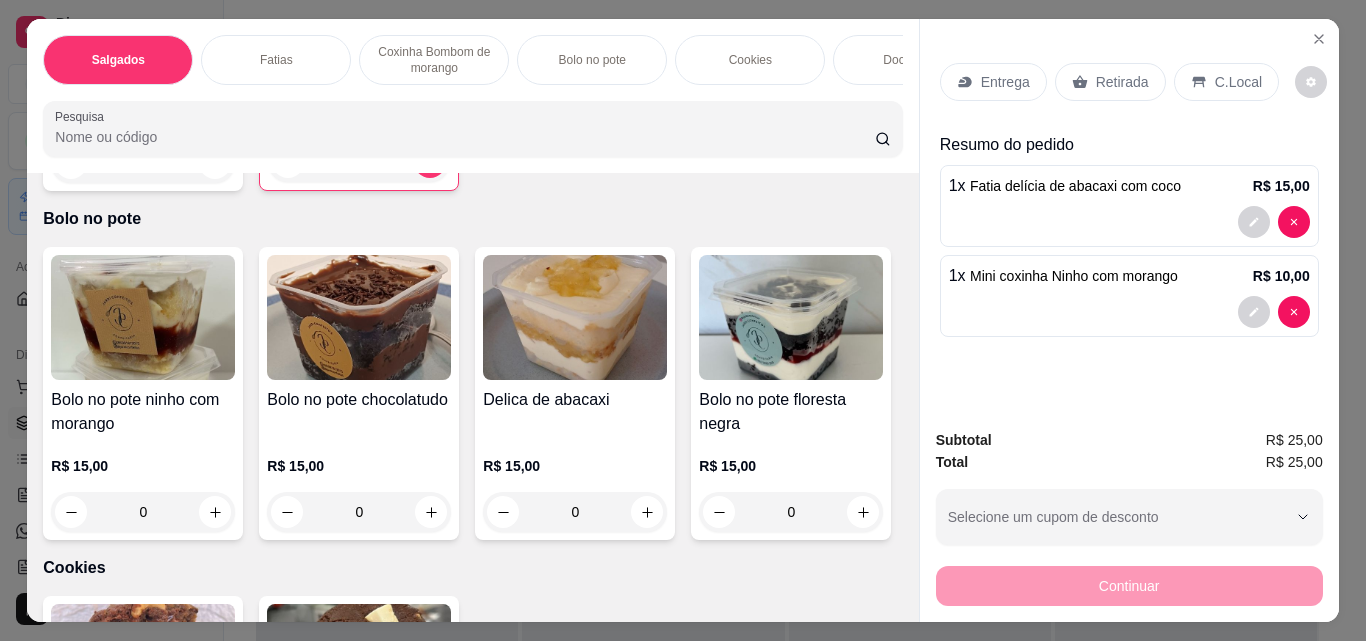 click on "Docinhos" at bounding box center (908, 60) 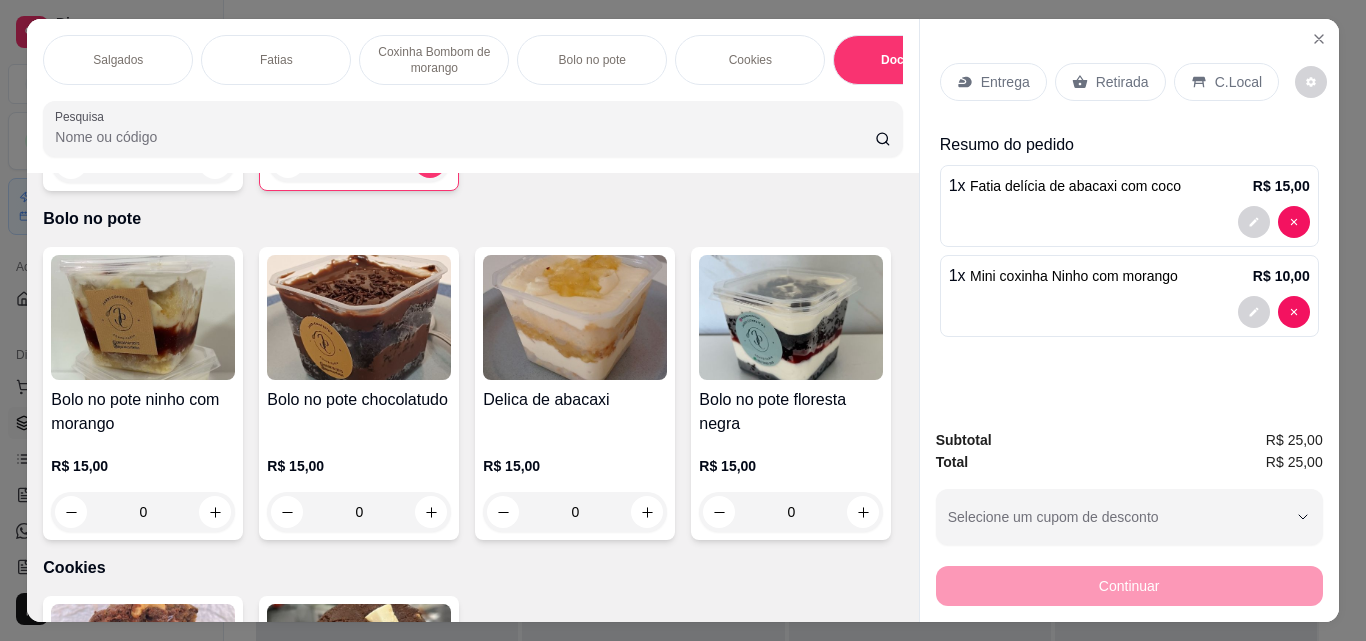 scroll, scrollTop: 3350, scrollLeft: 0, axis: vertical 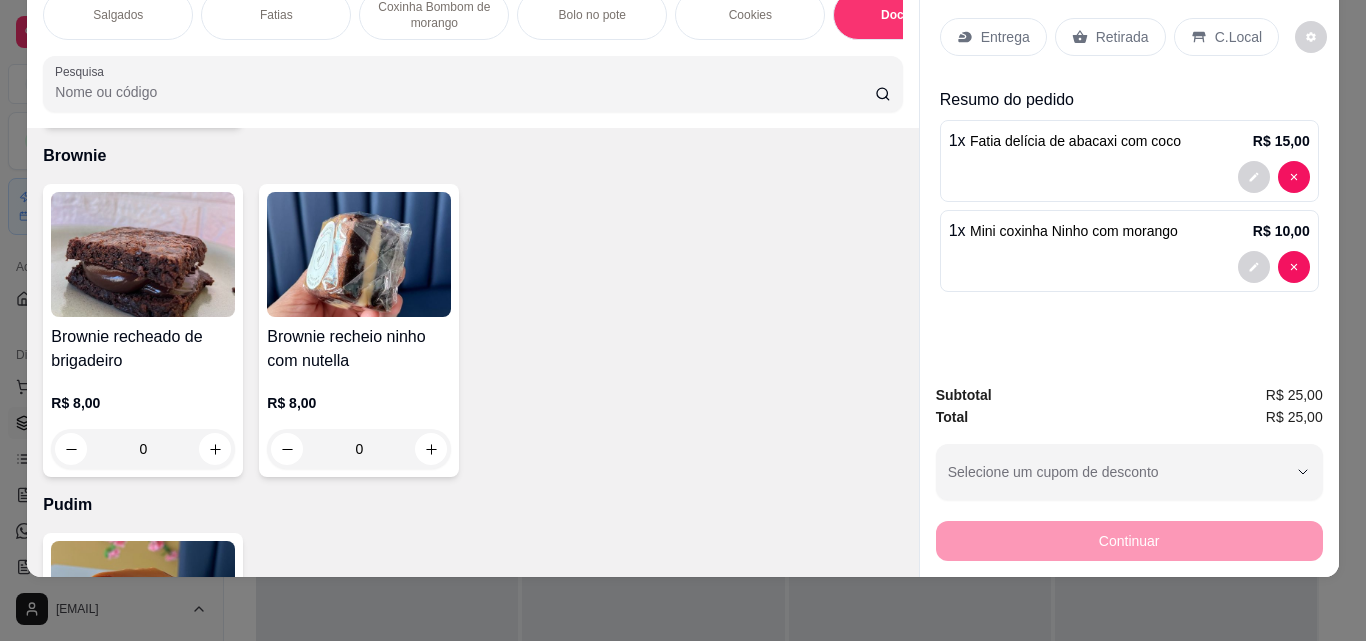 click 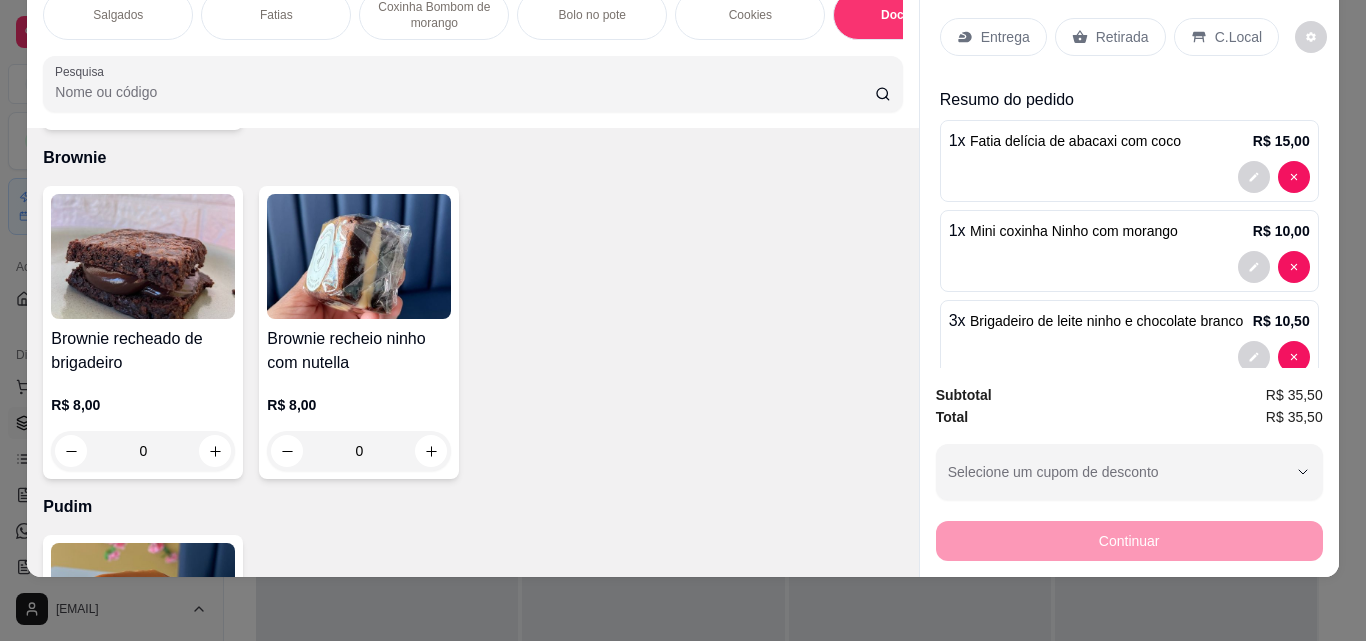 click 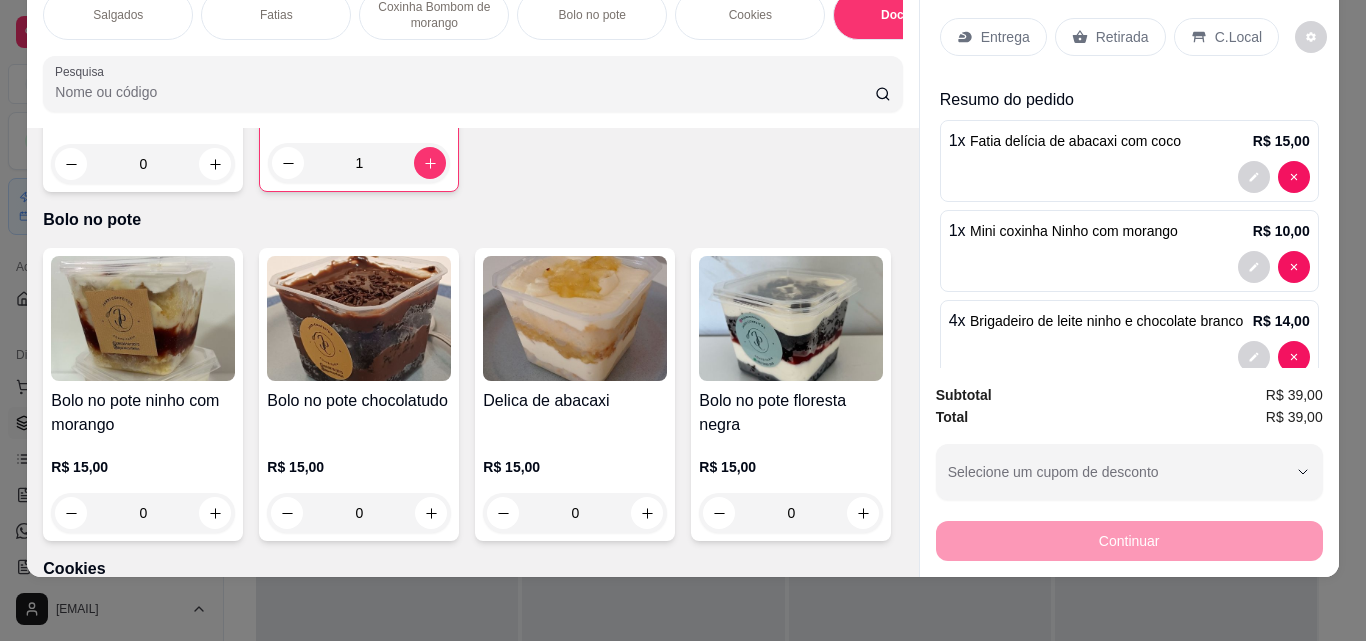 scroll, scrollTop: 1950, scrollLeft: 0, axis: vertical 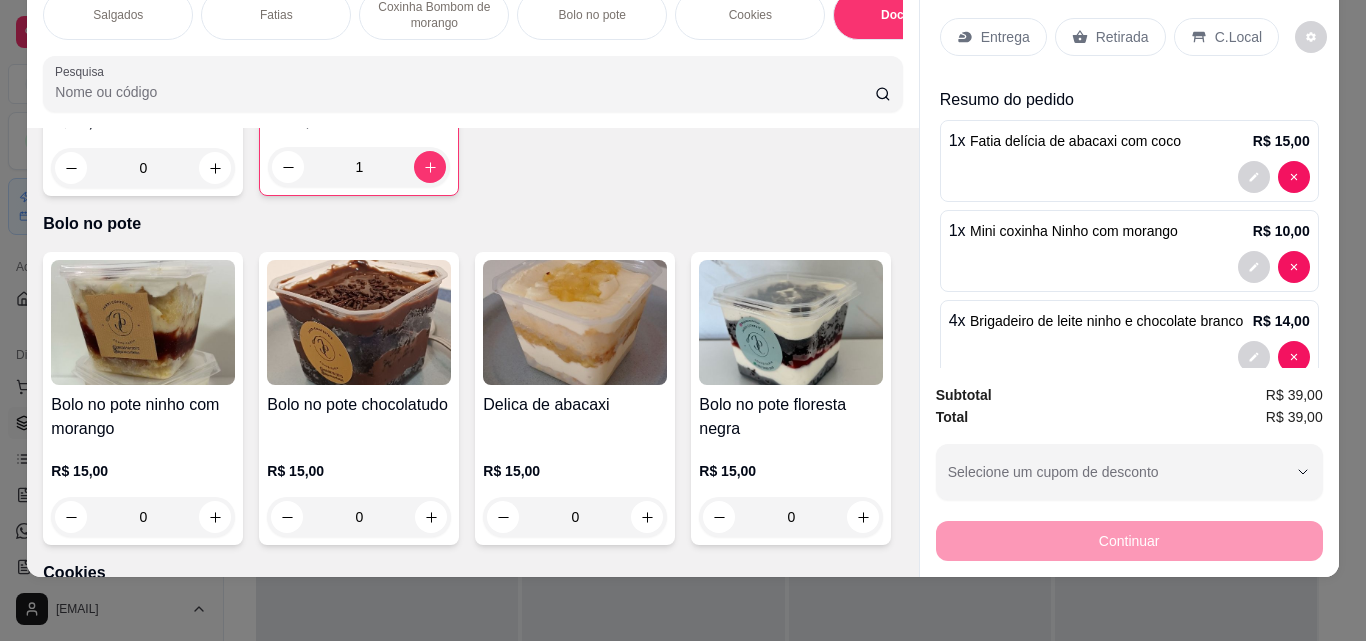 click 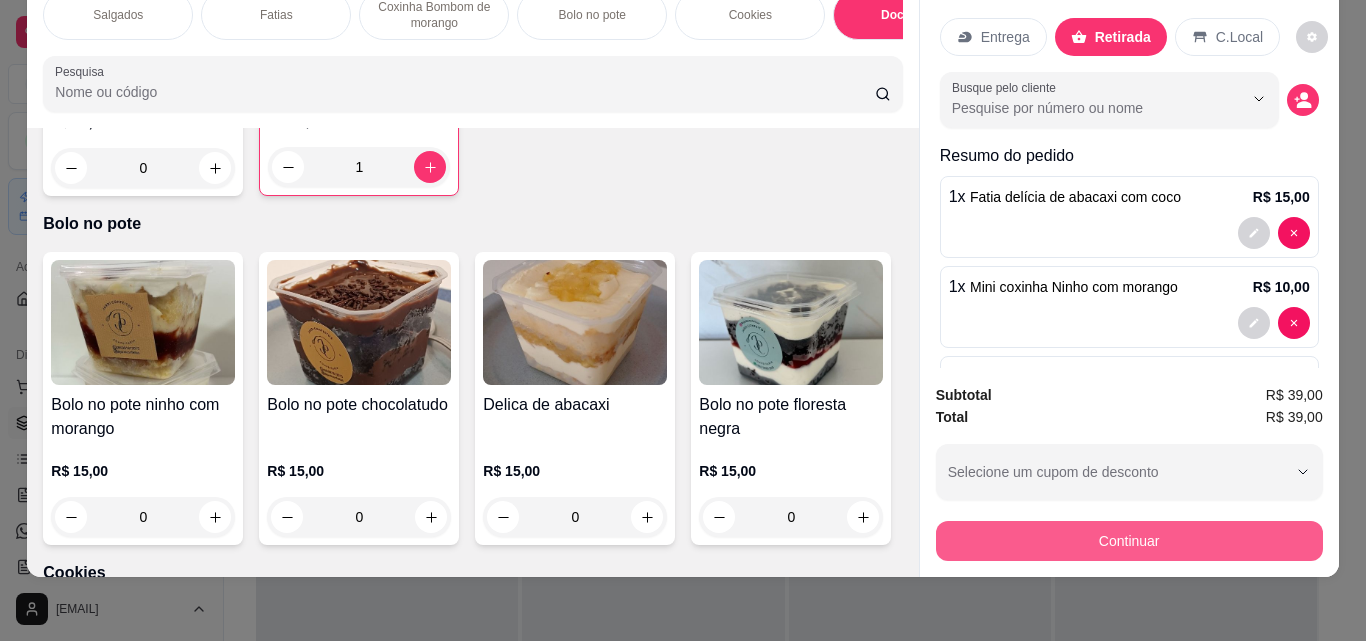 click on "Continuar" at bounding box center [1129, 541] 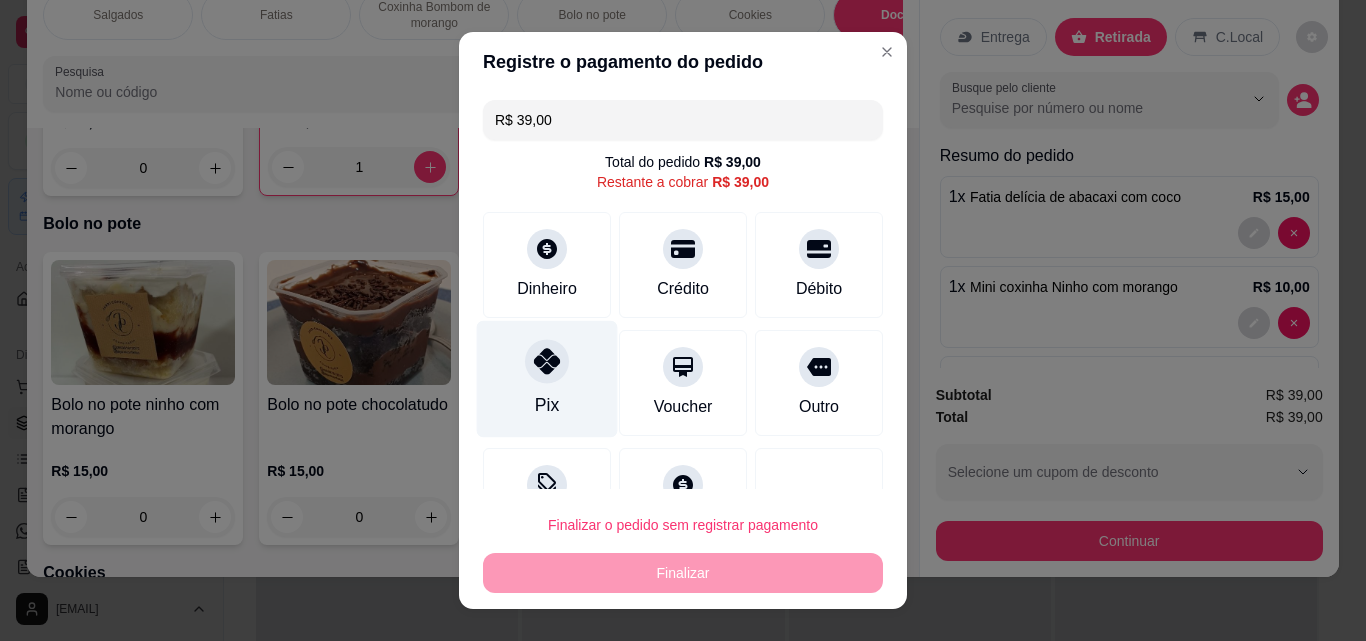 click 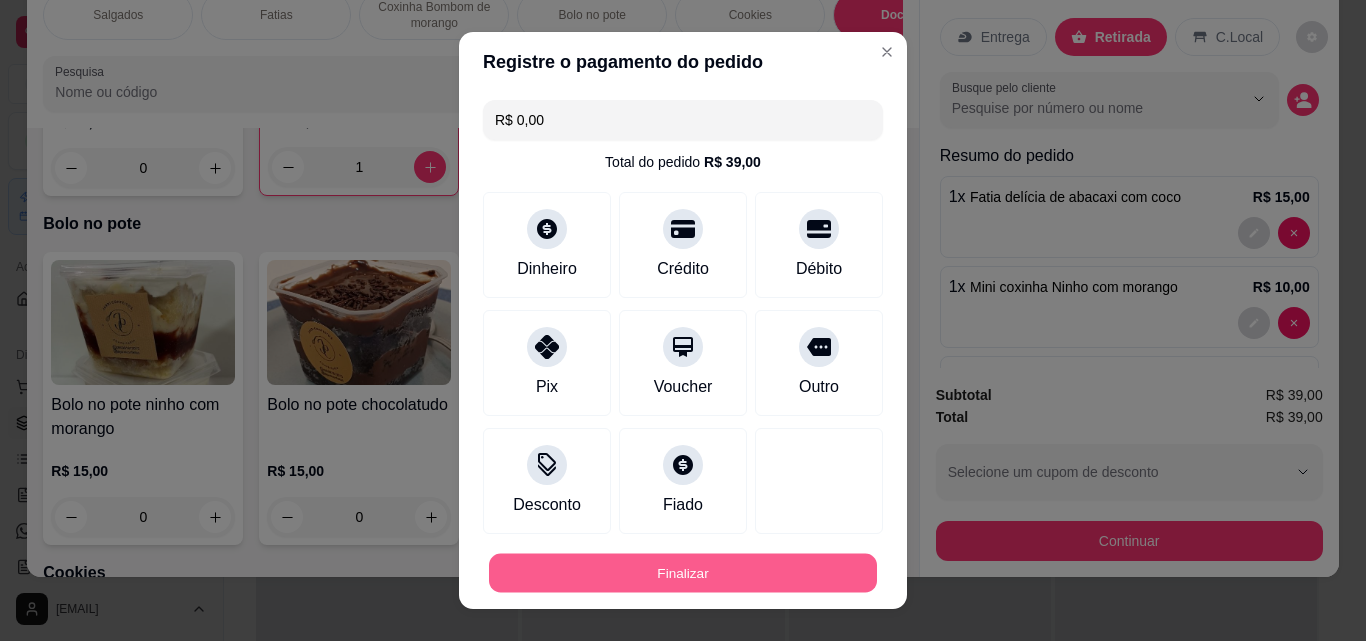 click on "Finalizar" at bounding box center [683, 573] 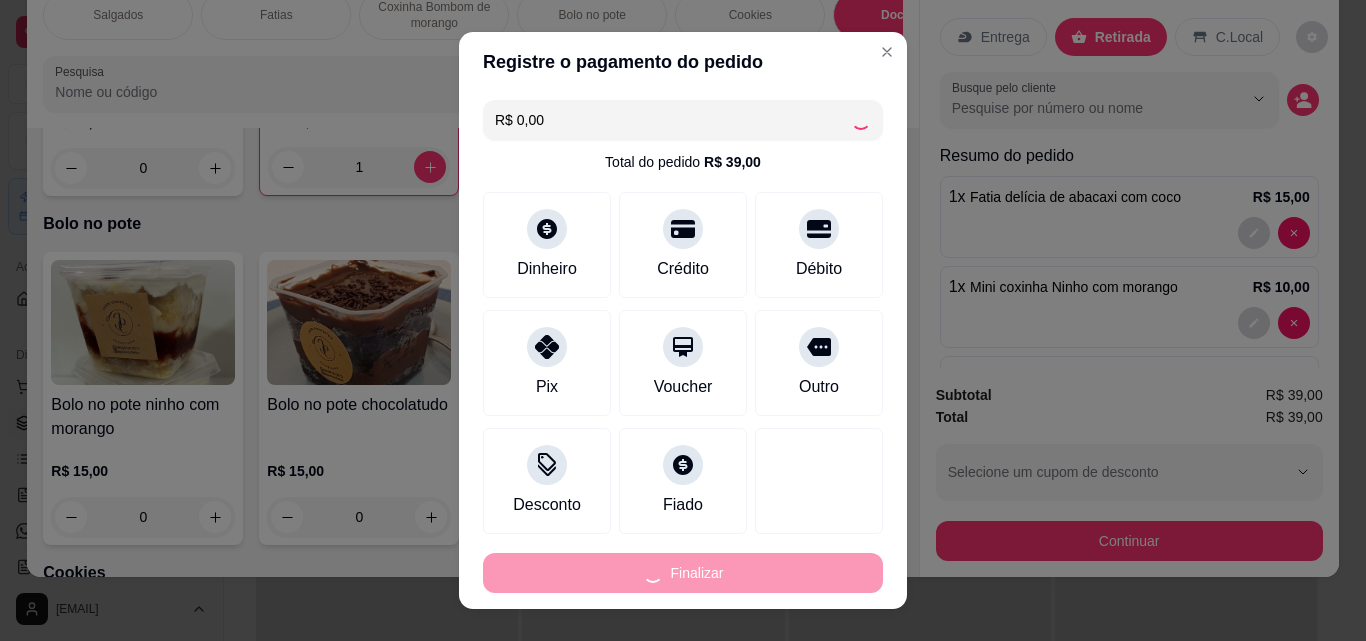 type on "0" 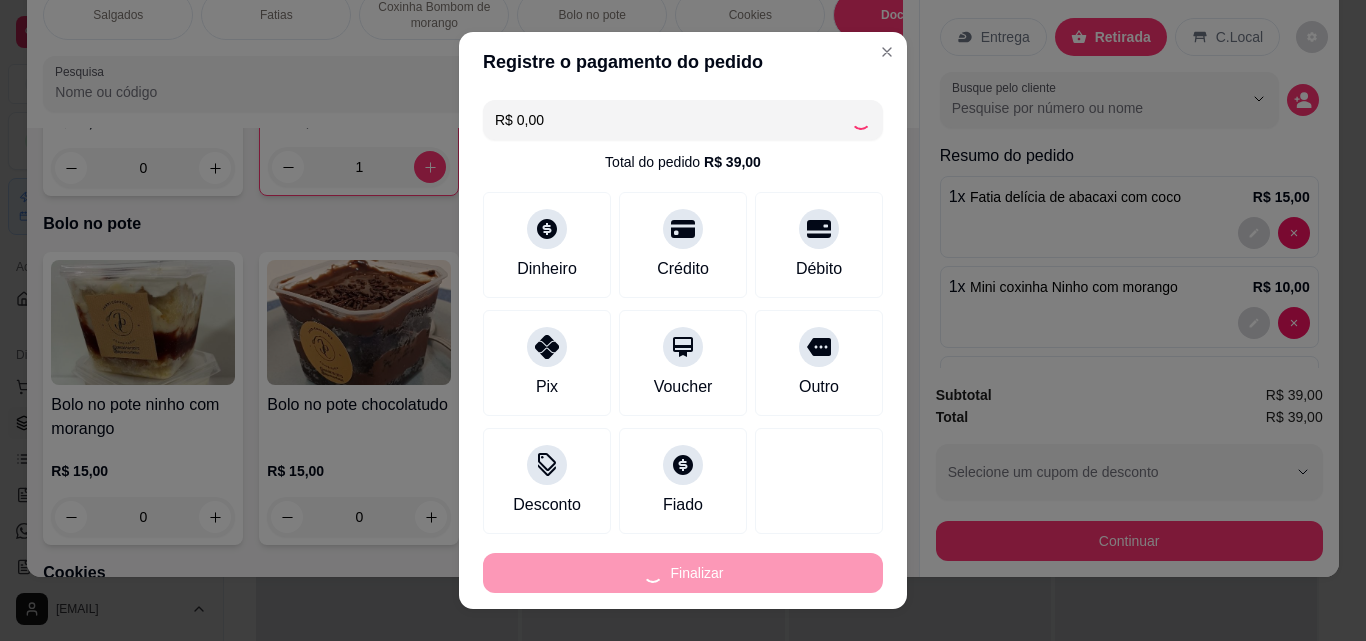 type on "0" 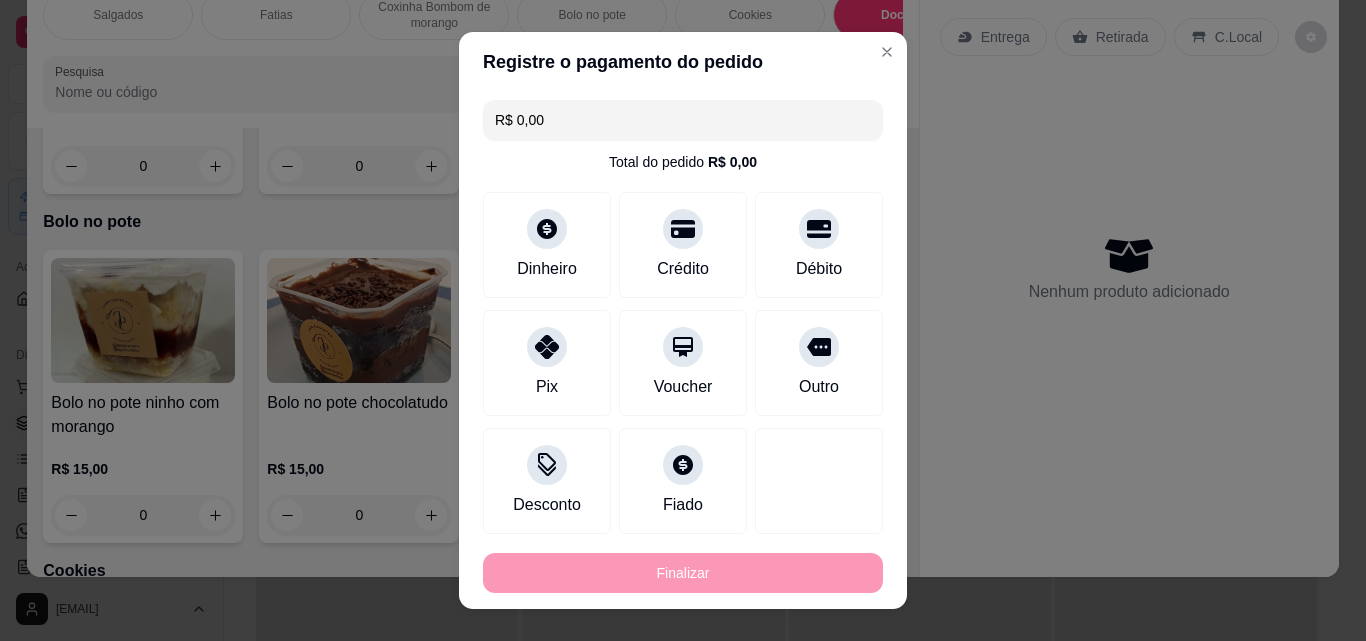 type on "-R$ 39,00" 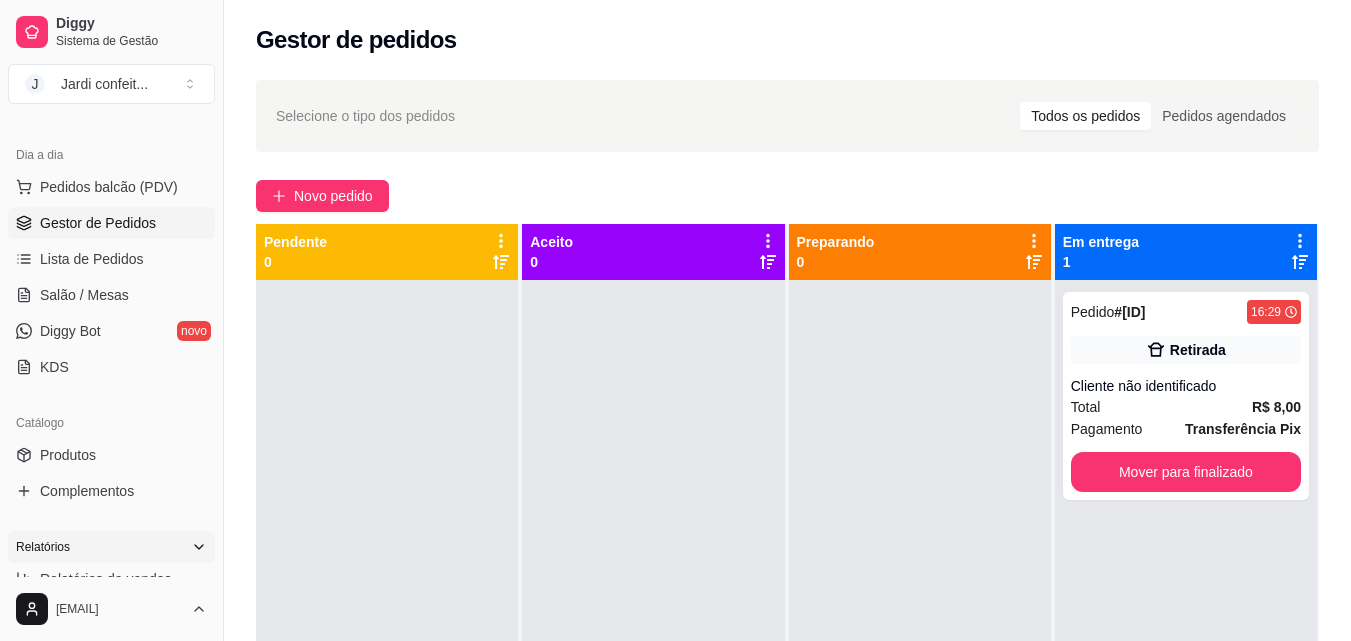 scroll, scrollTop: 300, scrollLeft: 0, axis: vertical 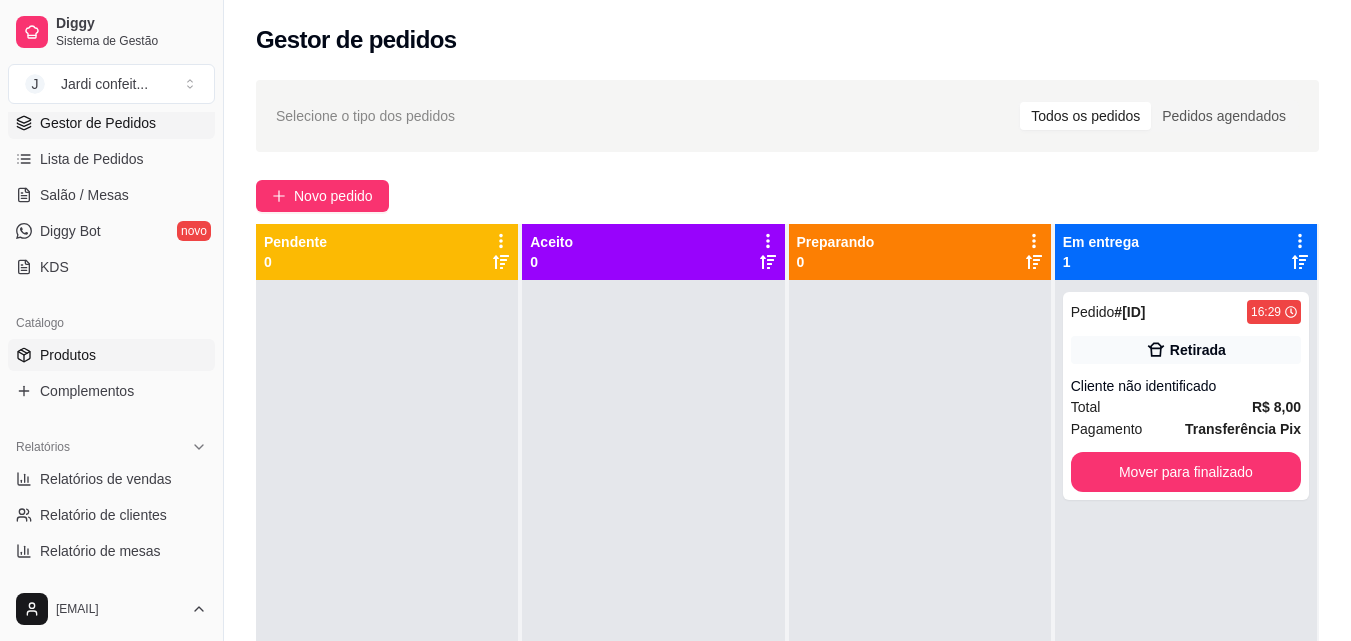 click on "Produtos" at bounding box center (111, 355) 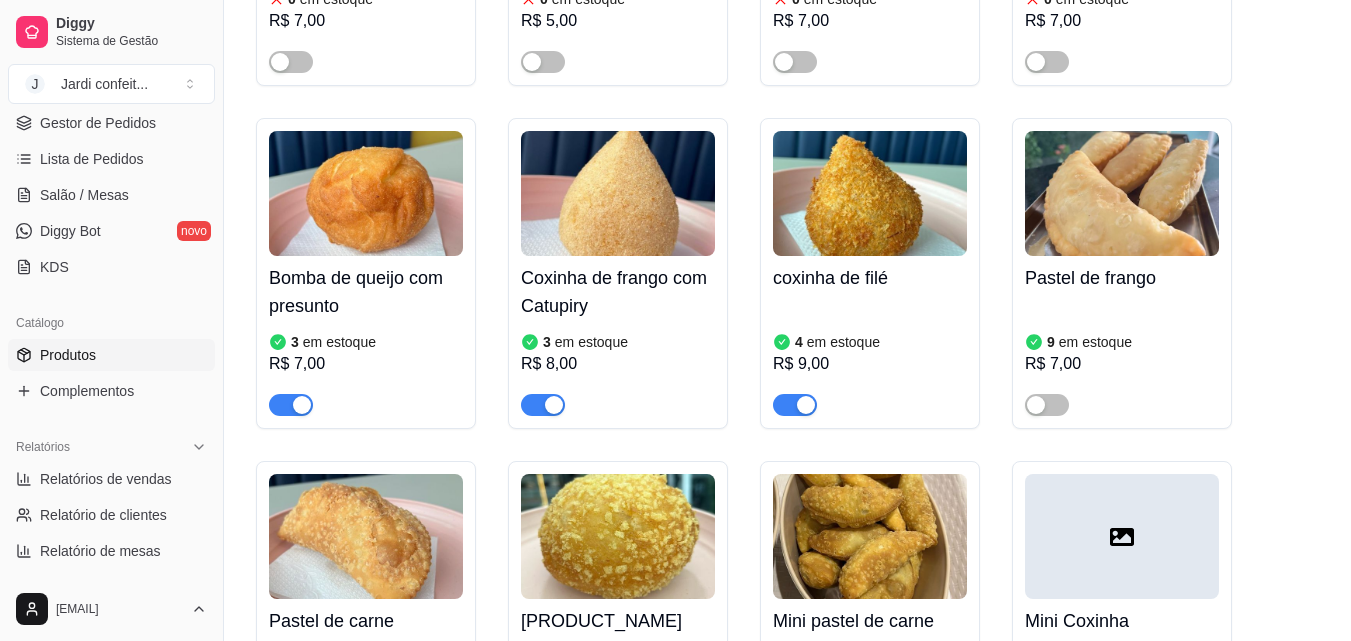 scroll, scrollTop: 1200, scrollLeft: 0, axis: vertical 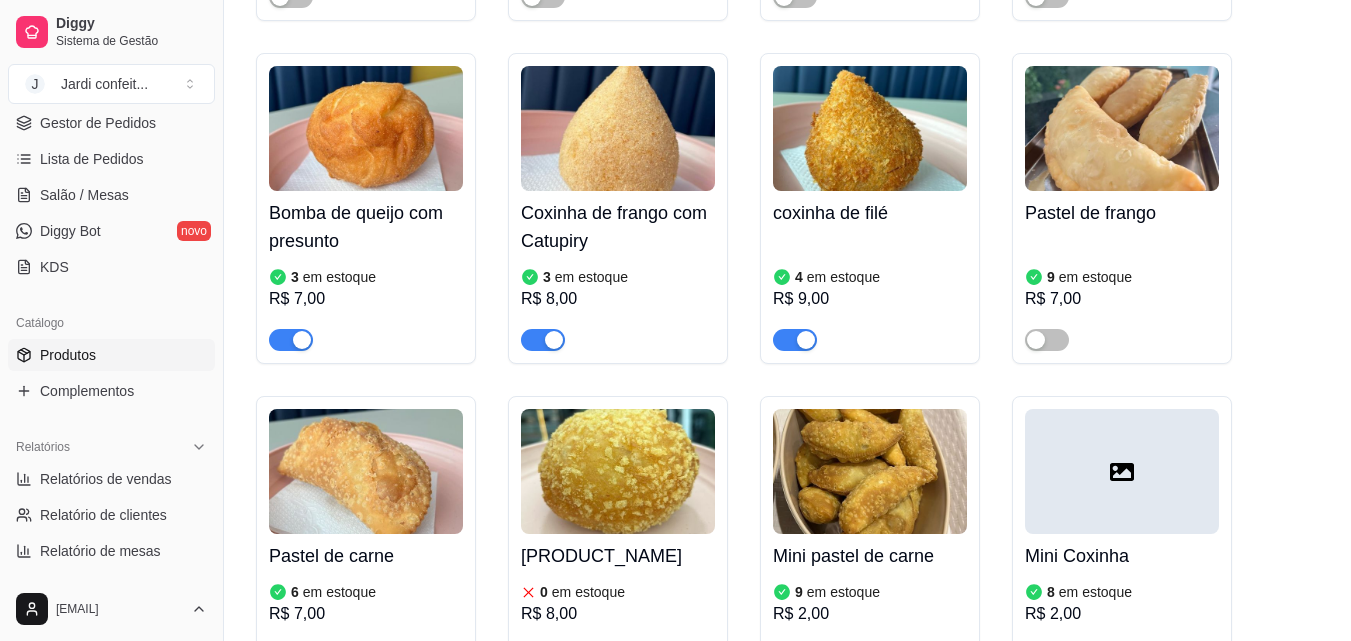 click at bounding box center [795, 340] 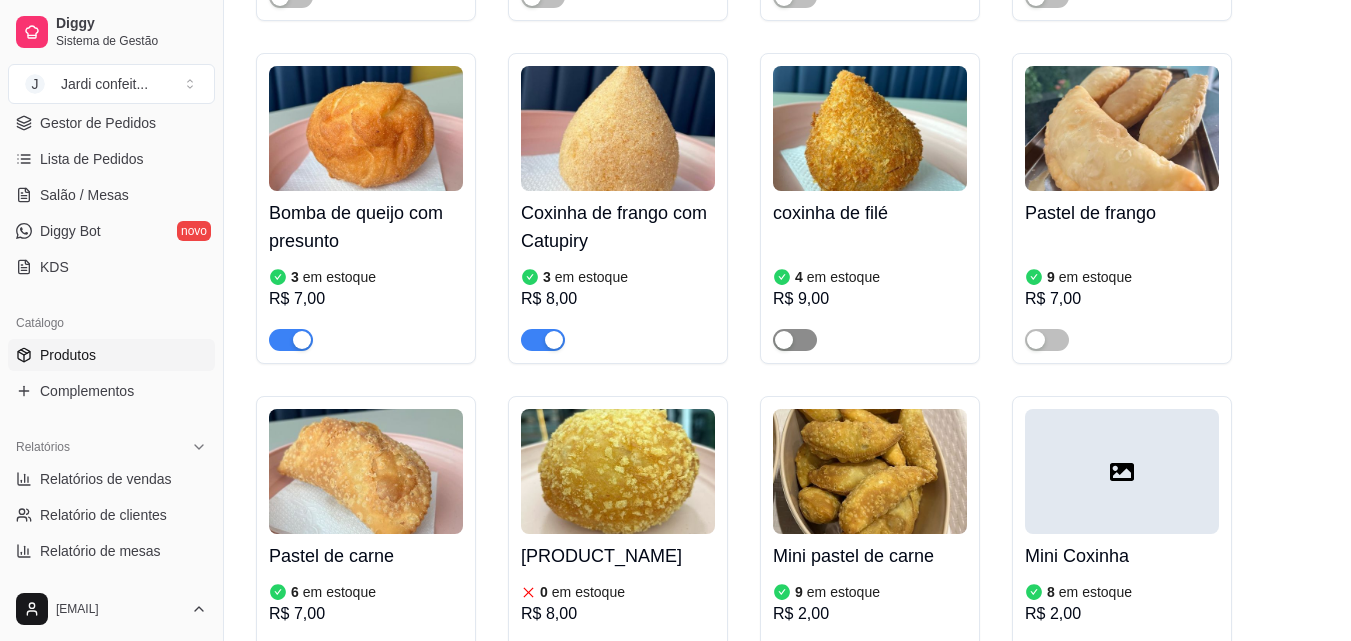 click at bounding box center (795, 340) 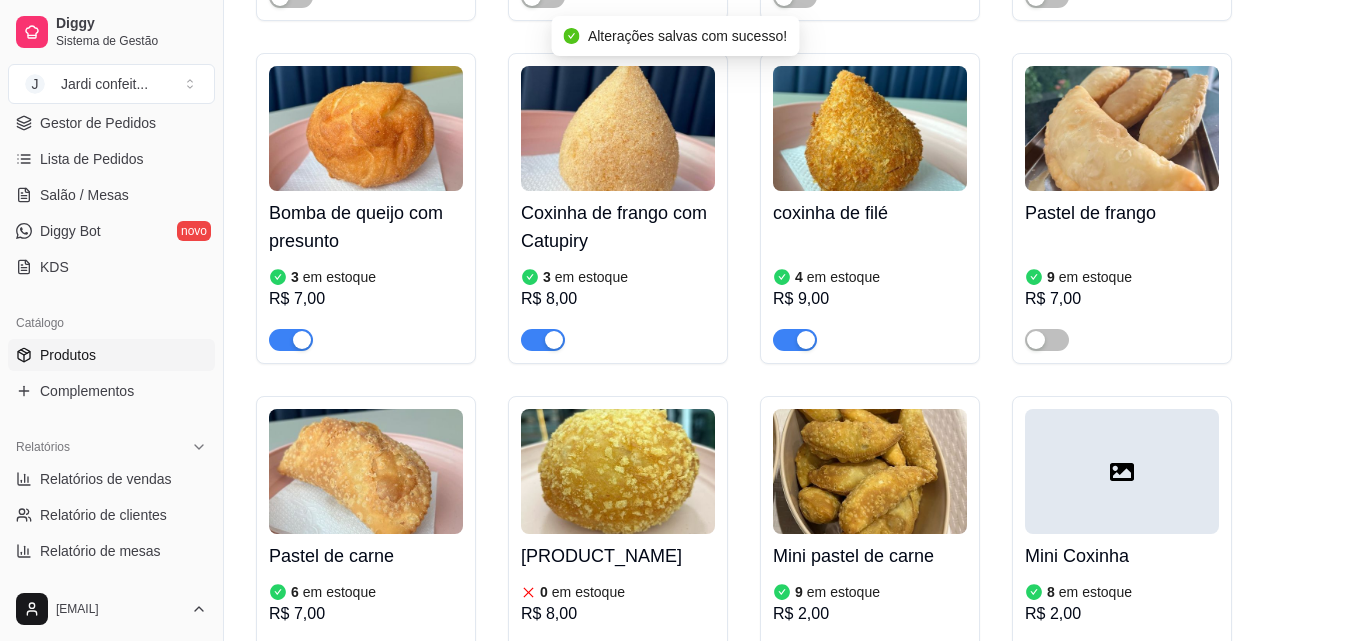 click at bounding box center [795, 340] 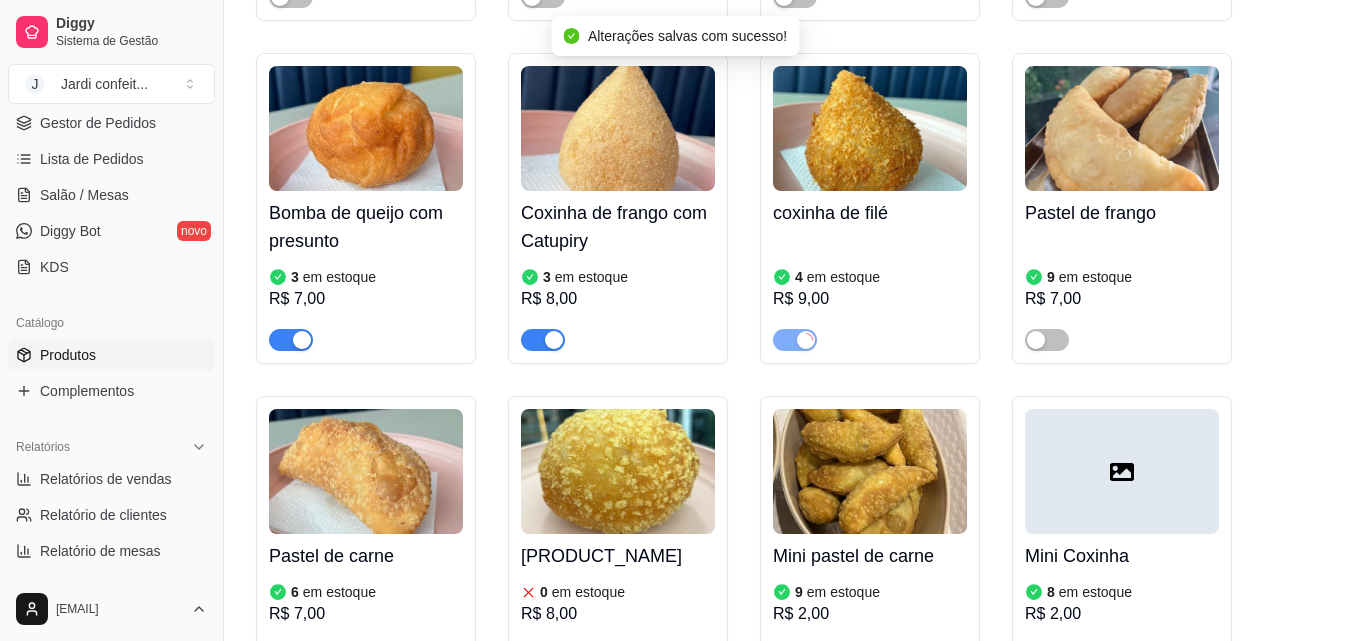click at bounding box center [291, 340] 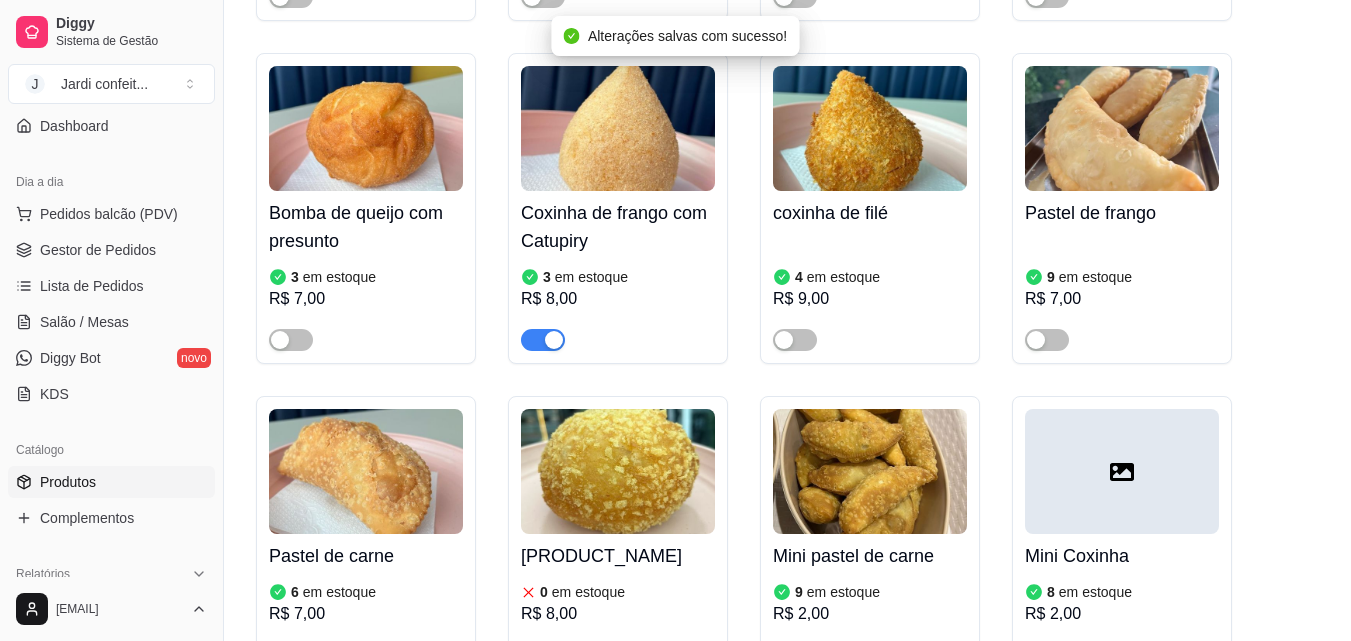 scroll, scrollTop: 0, scrollLeft: 0, axis: both 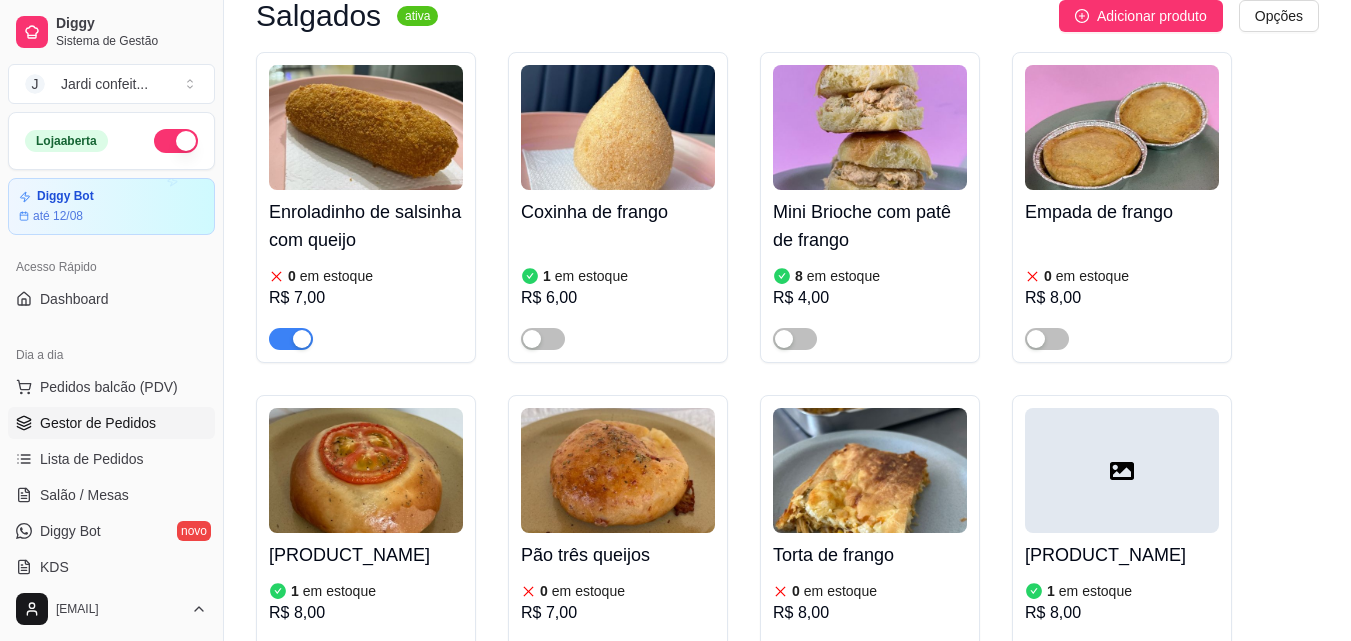 click on "Gestor de Pedidos" at bounding box center (98, 423) 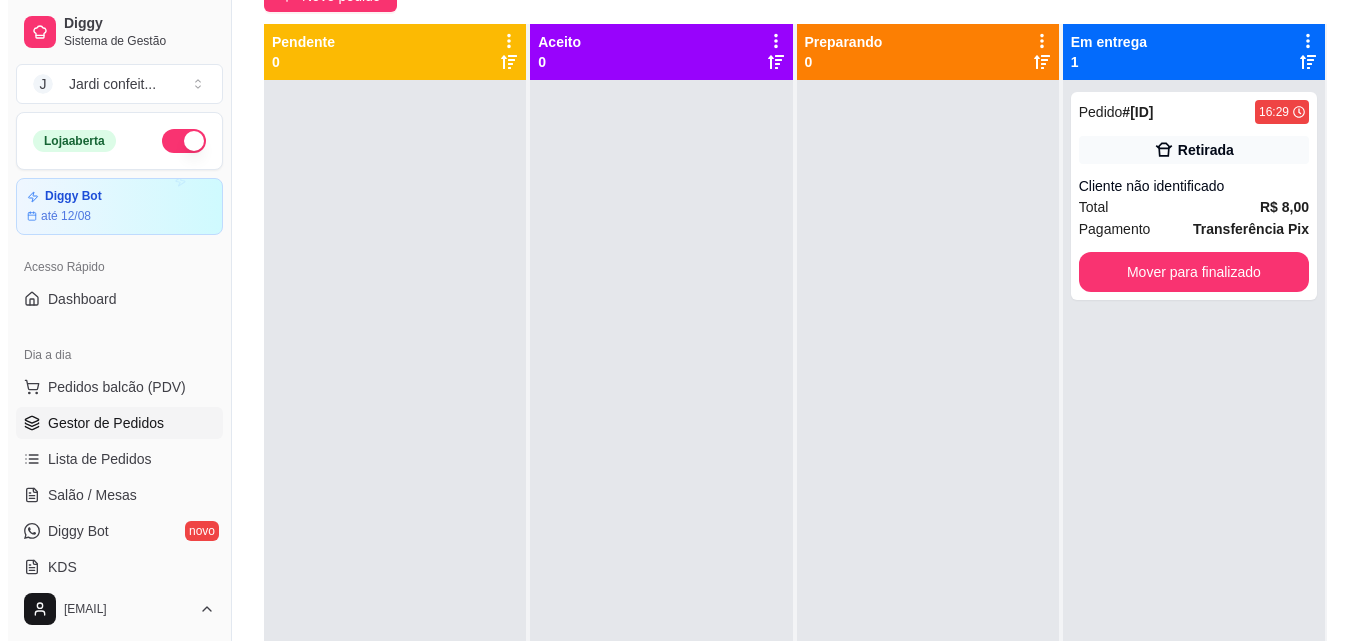 scroll, scrollTop: 0, scrollLeft: 0, axis: both 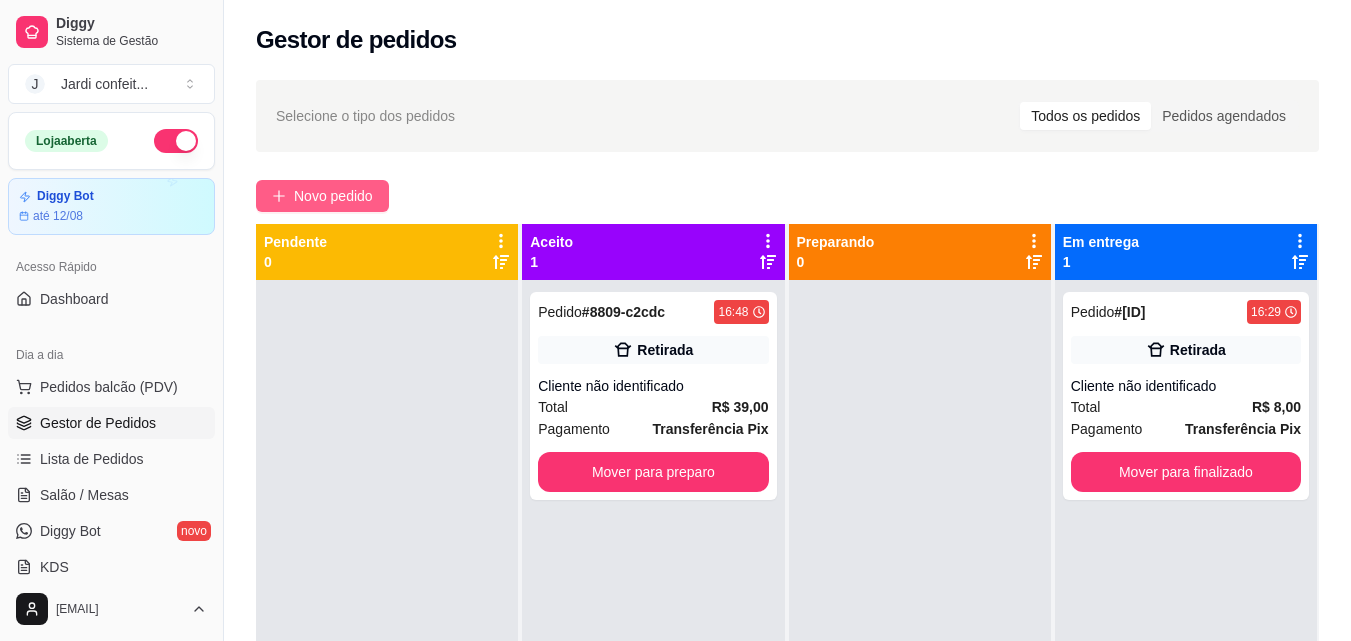 click on "Novo pedido" at bounding box center (322, 196) 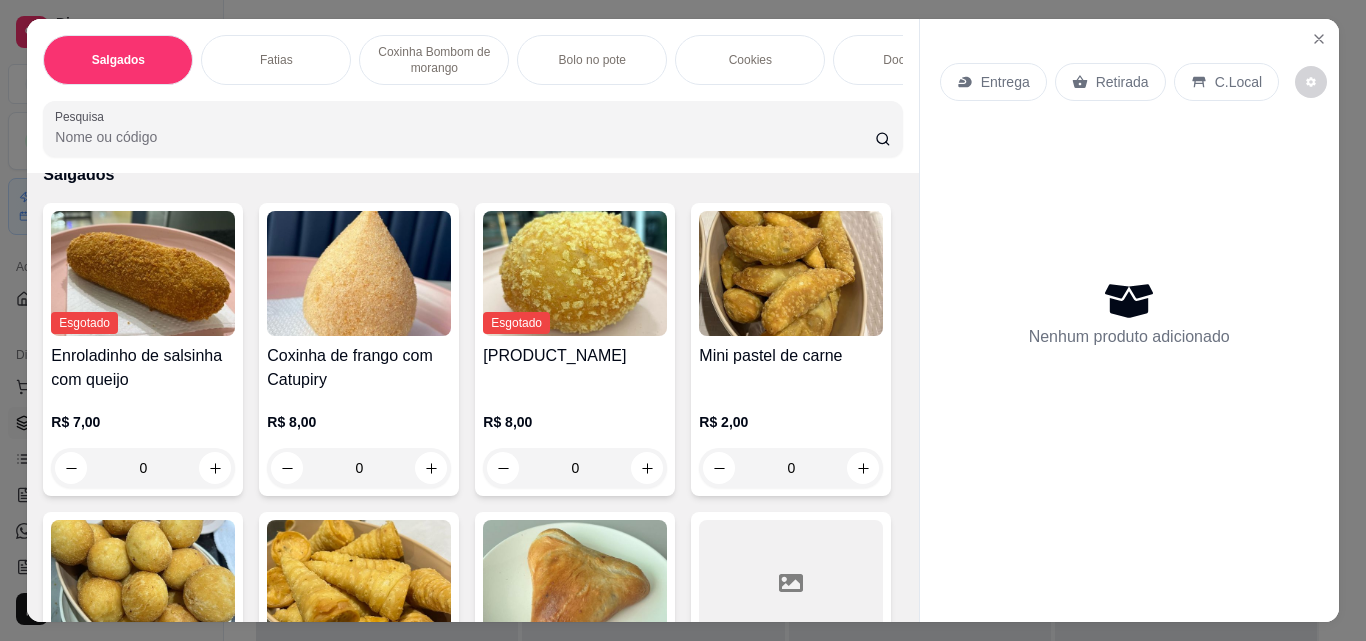 scroll, scrollTop: 0, scrollLeft: 0, axis: both 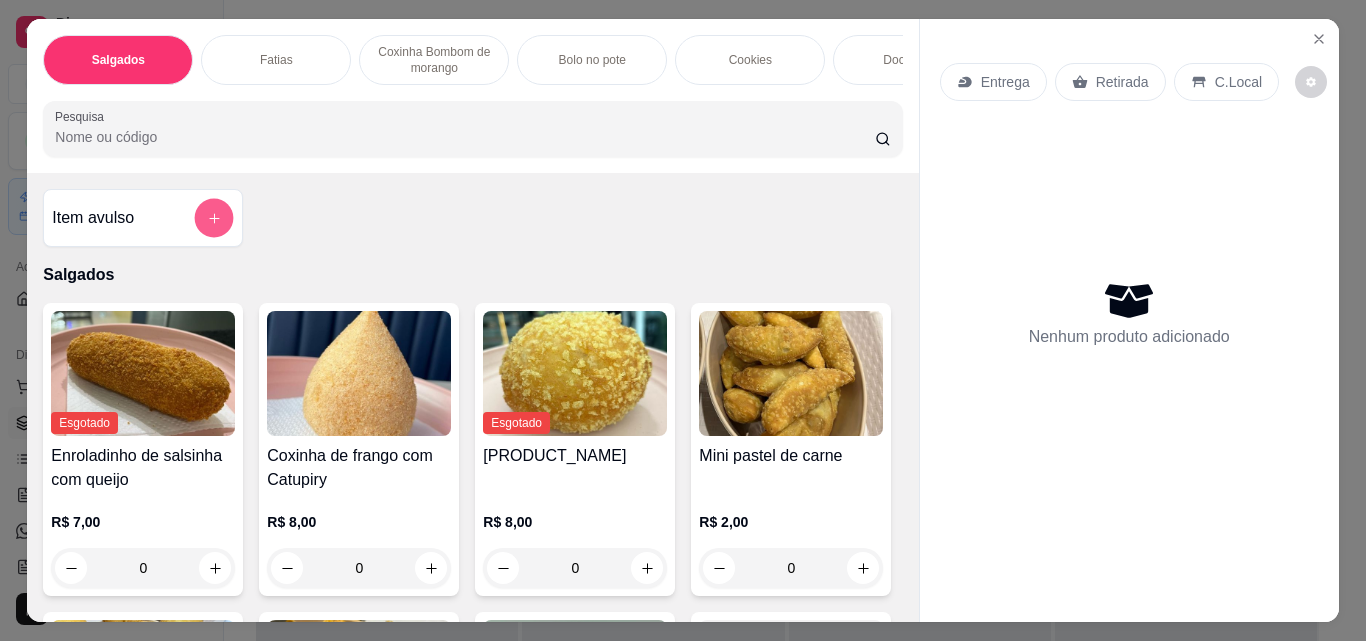click 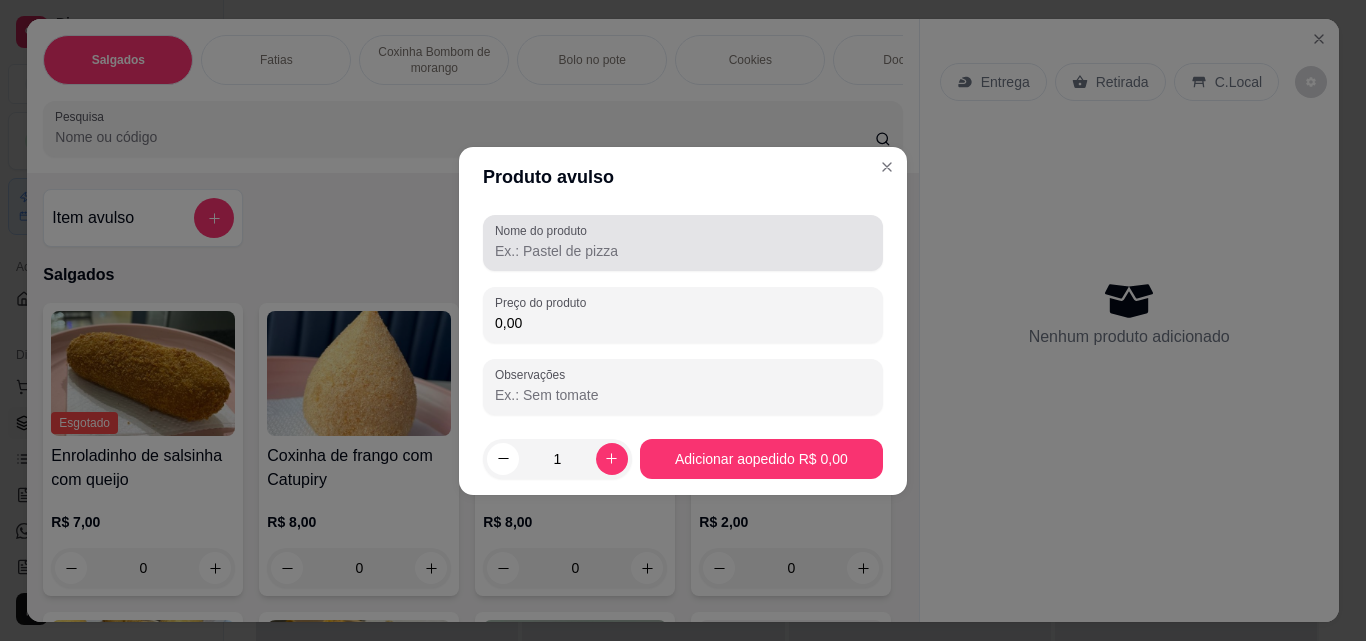 click at bounding box center (683, 243) 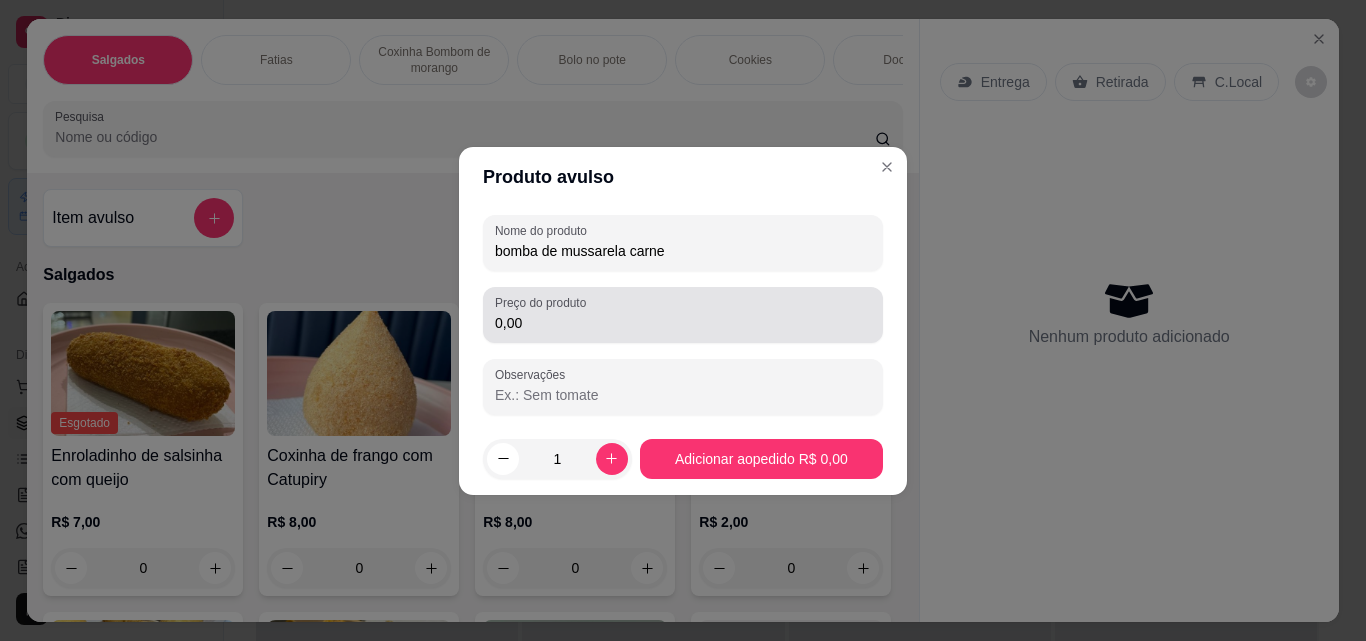 type on "bomba de mussarela carne" 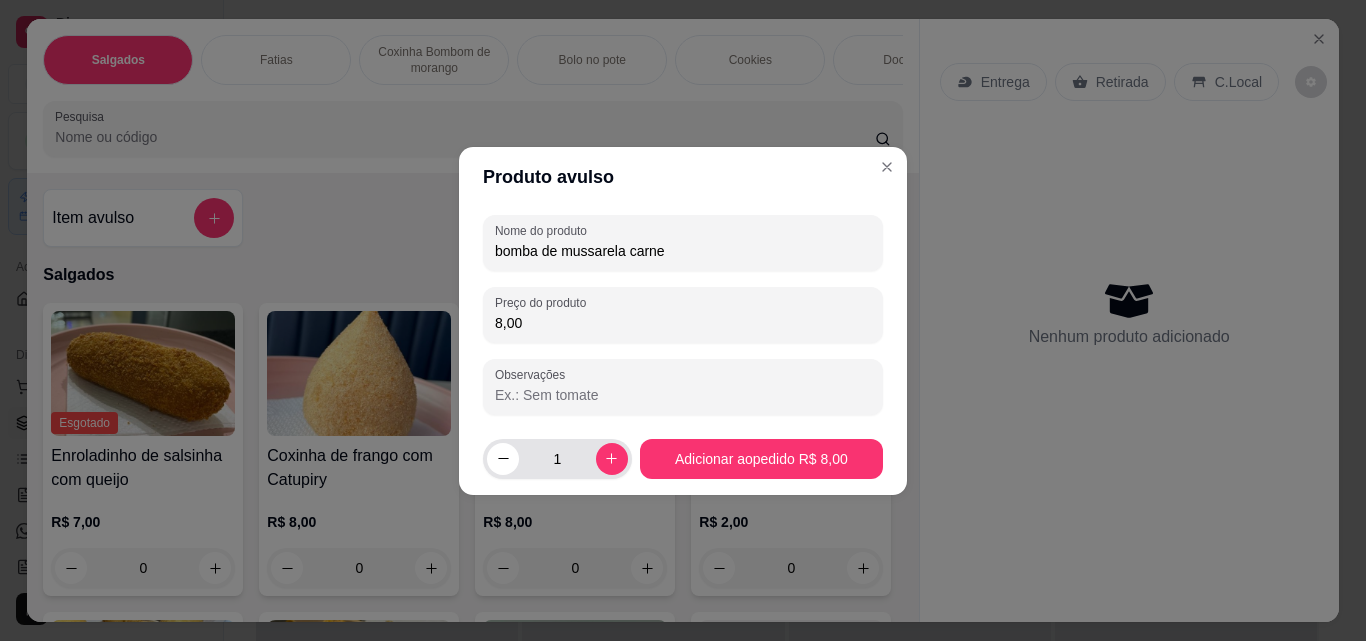type on "8,00" 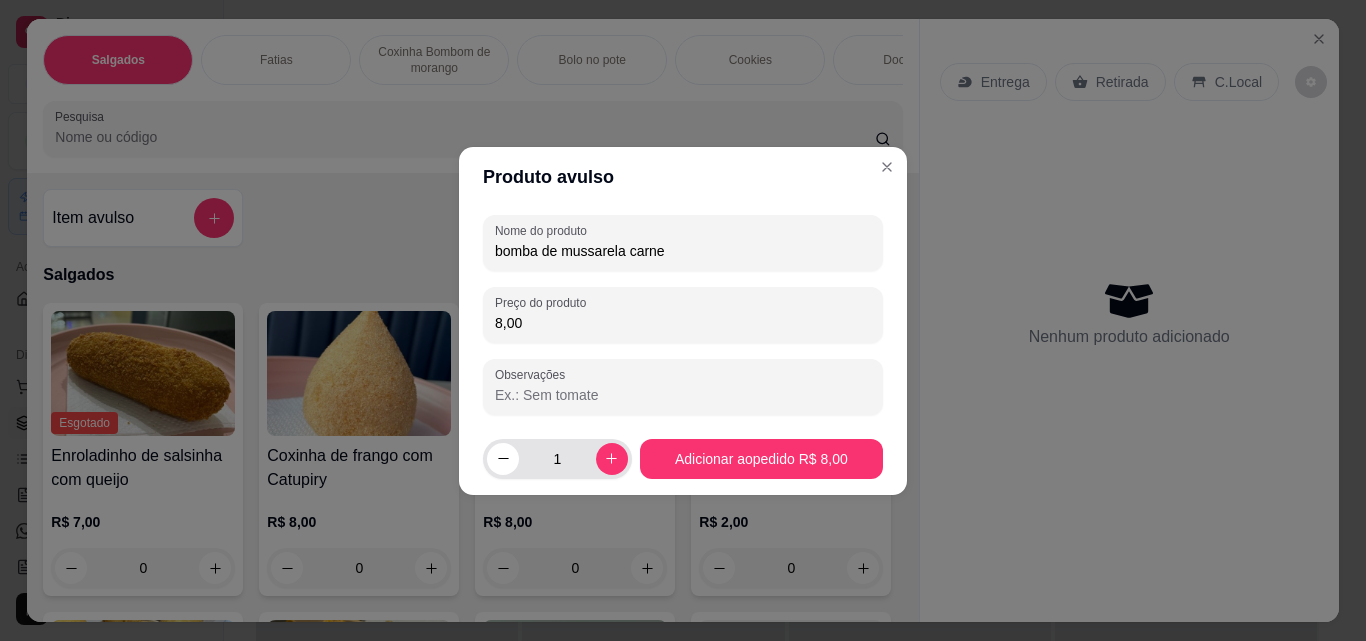 click at bounding box center (612, 459) 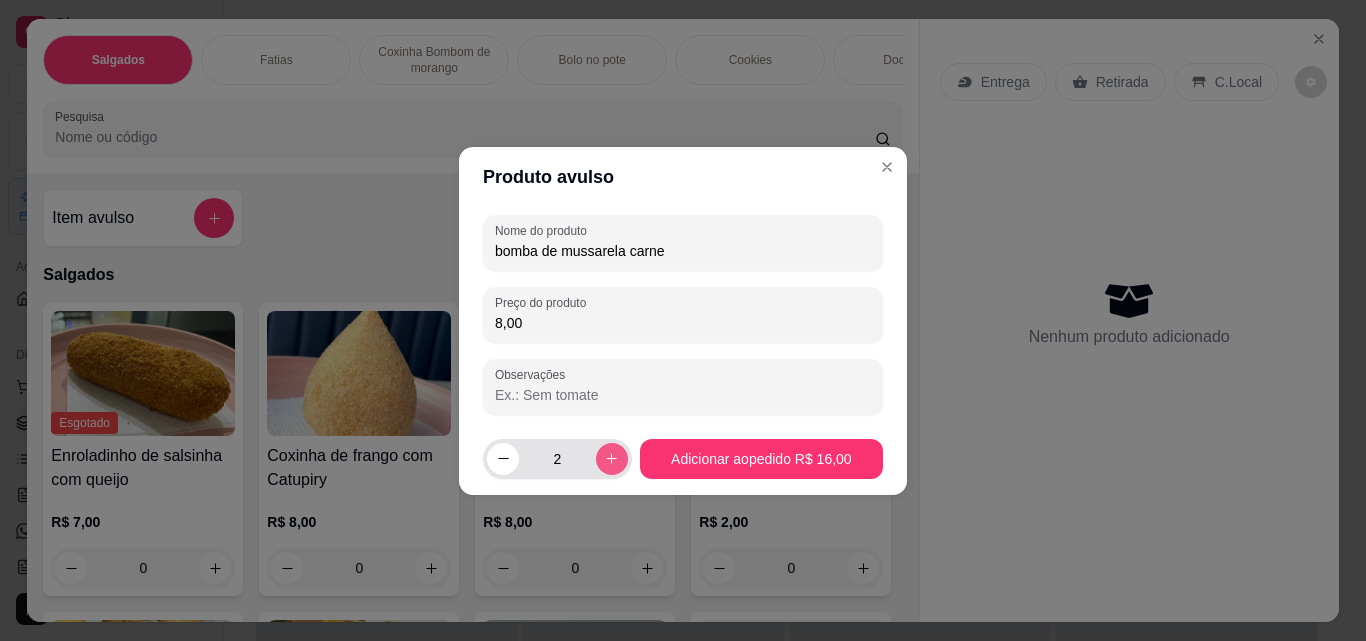 click at bounding box center (612, 459) 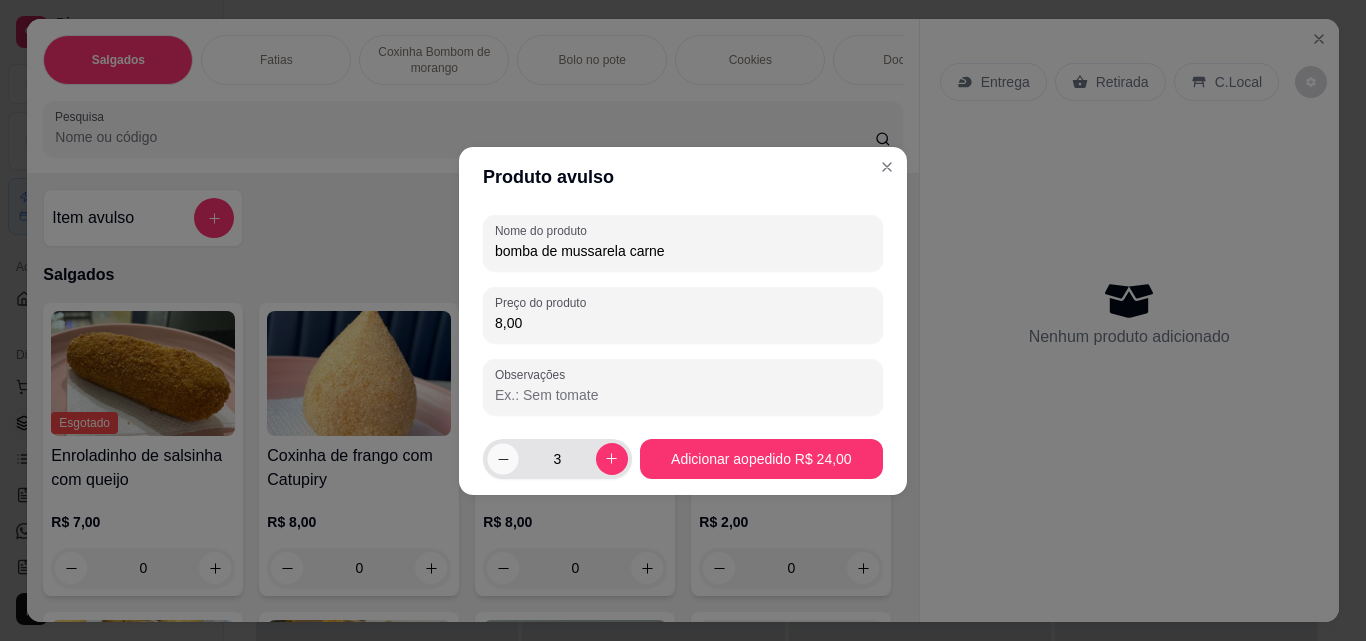 click 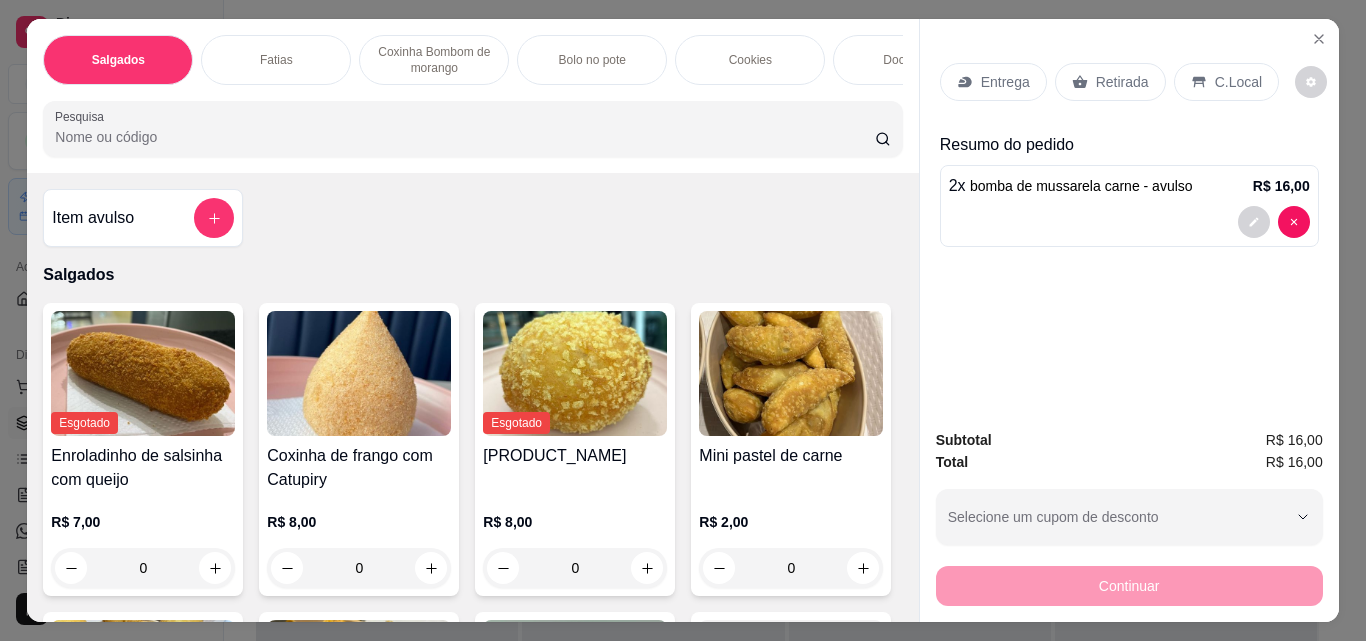 click on "Item avulso" at bounding box center [143, 218] 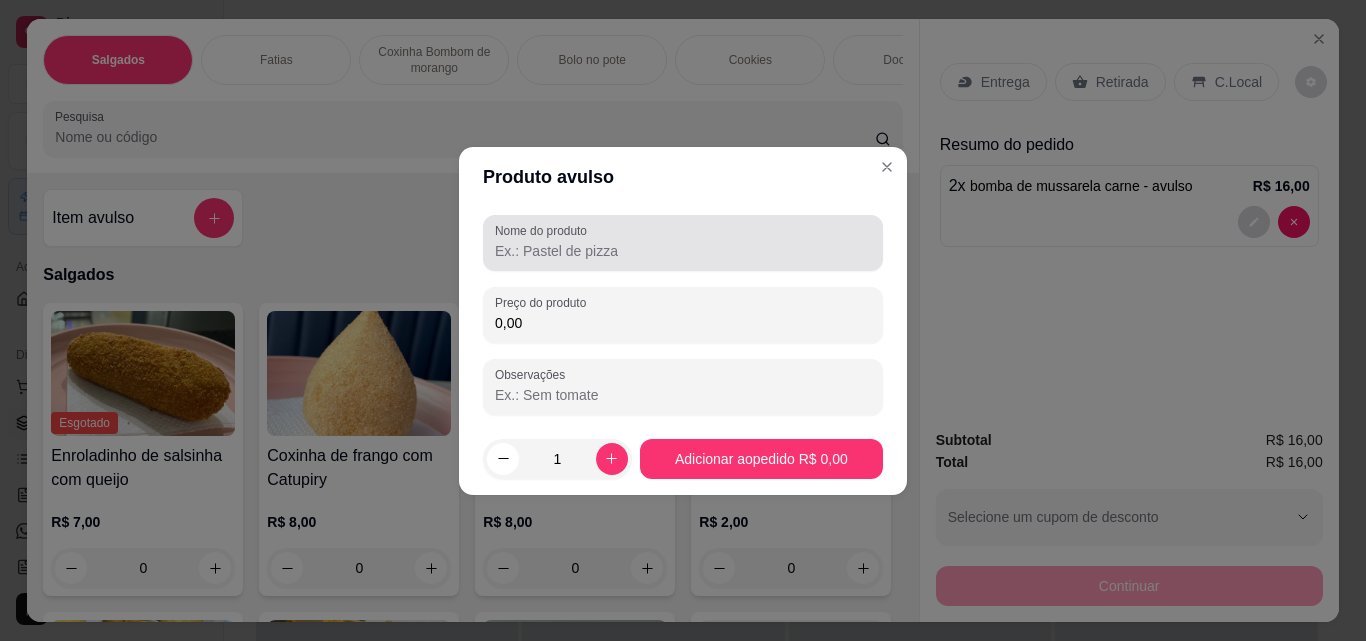 click on "Nome do produto" at bounding box center (683, 251) 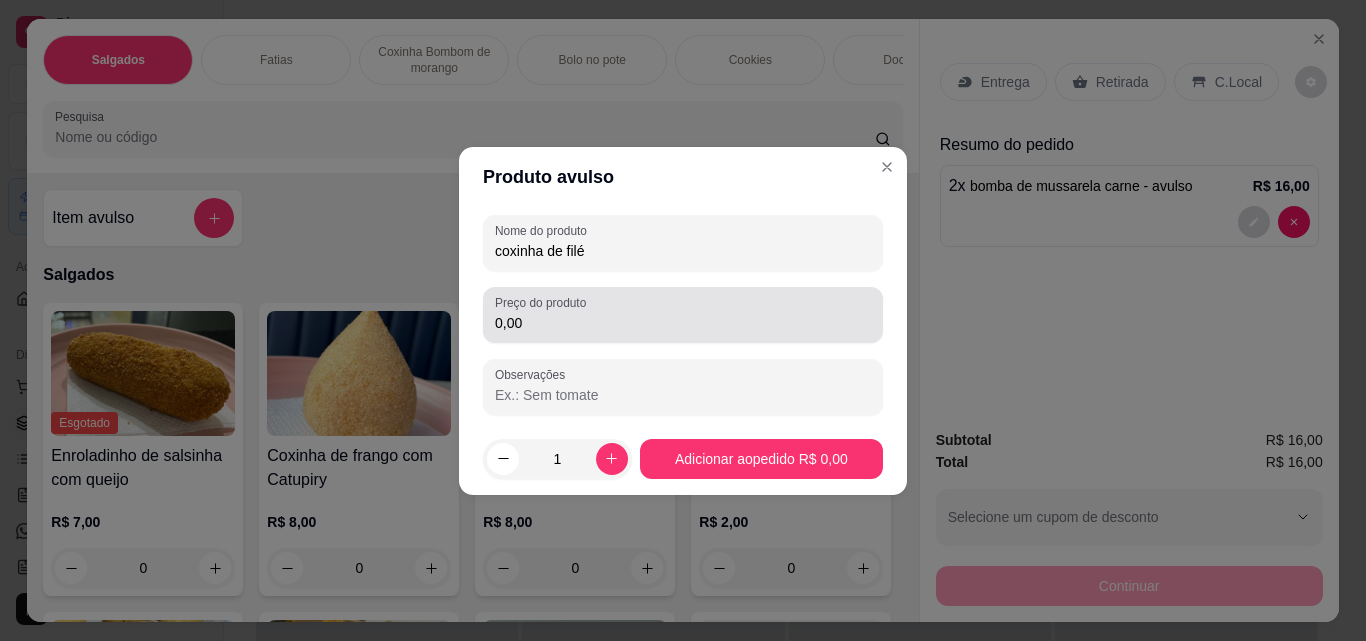type on "coxinha de filé" 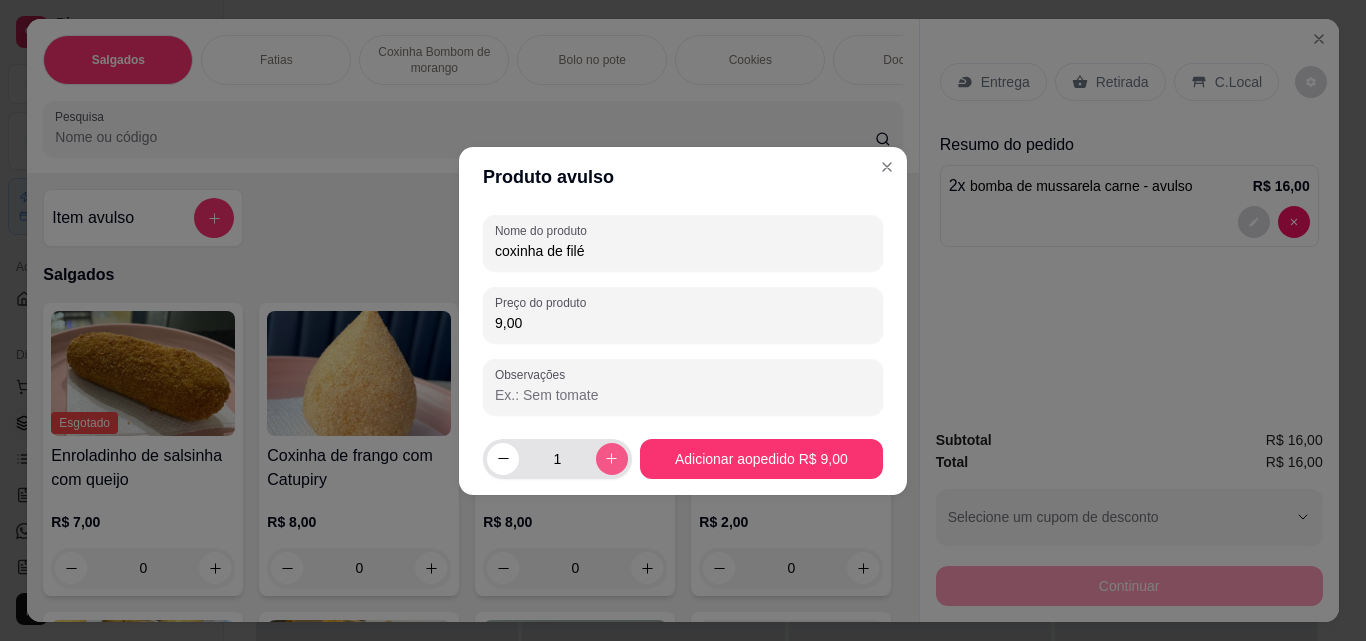 type on "9,00" 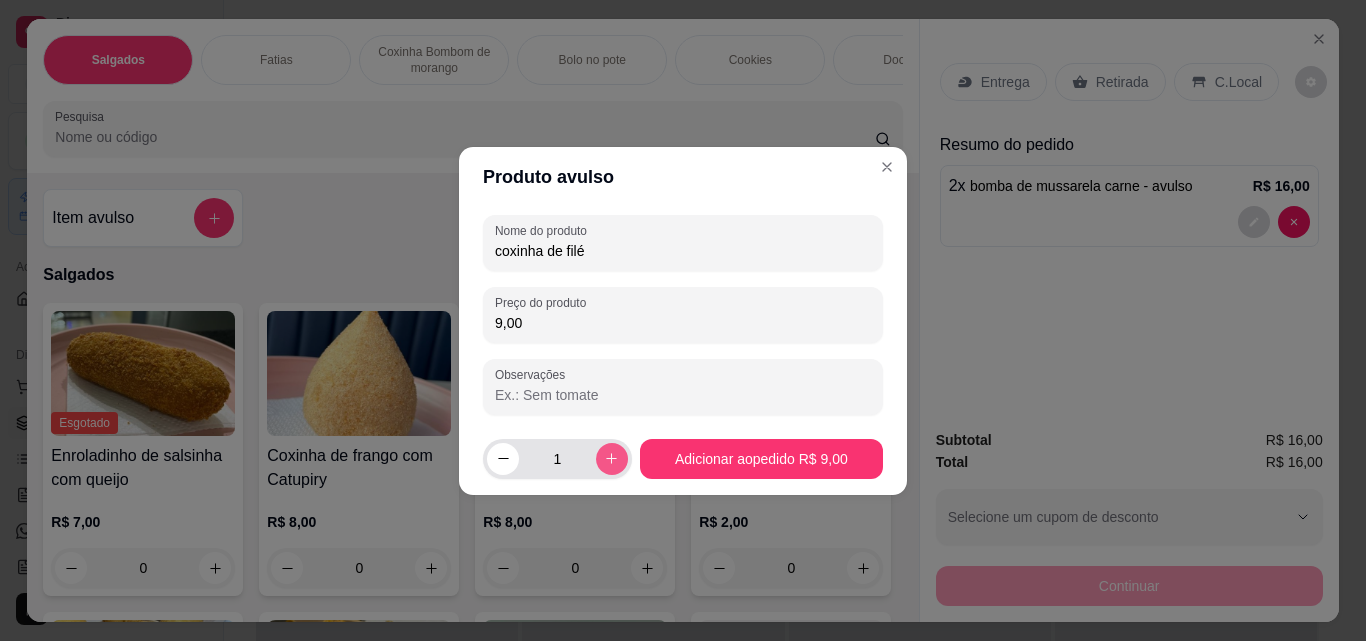click 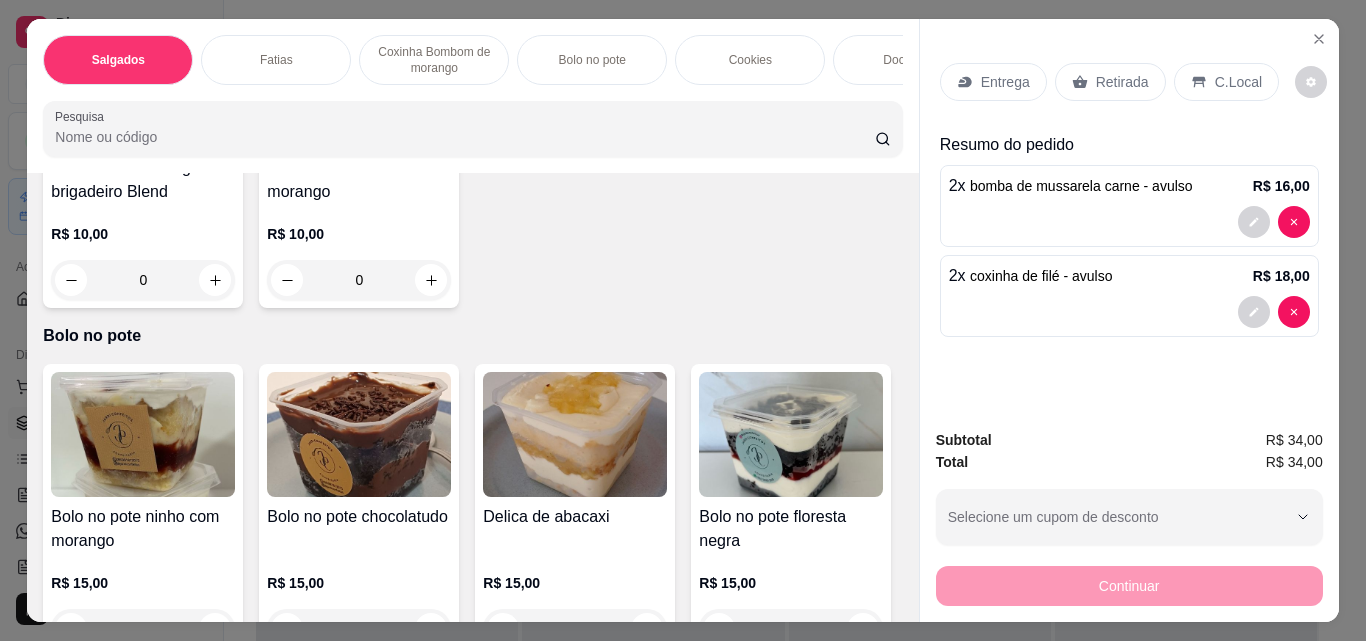 scroll, scrollTop: 1600, scrollLeft: 0, axis: vertical 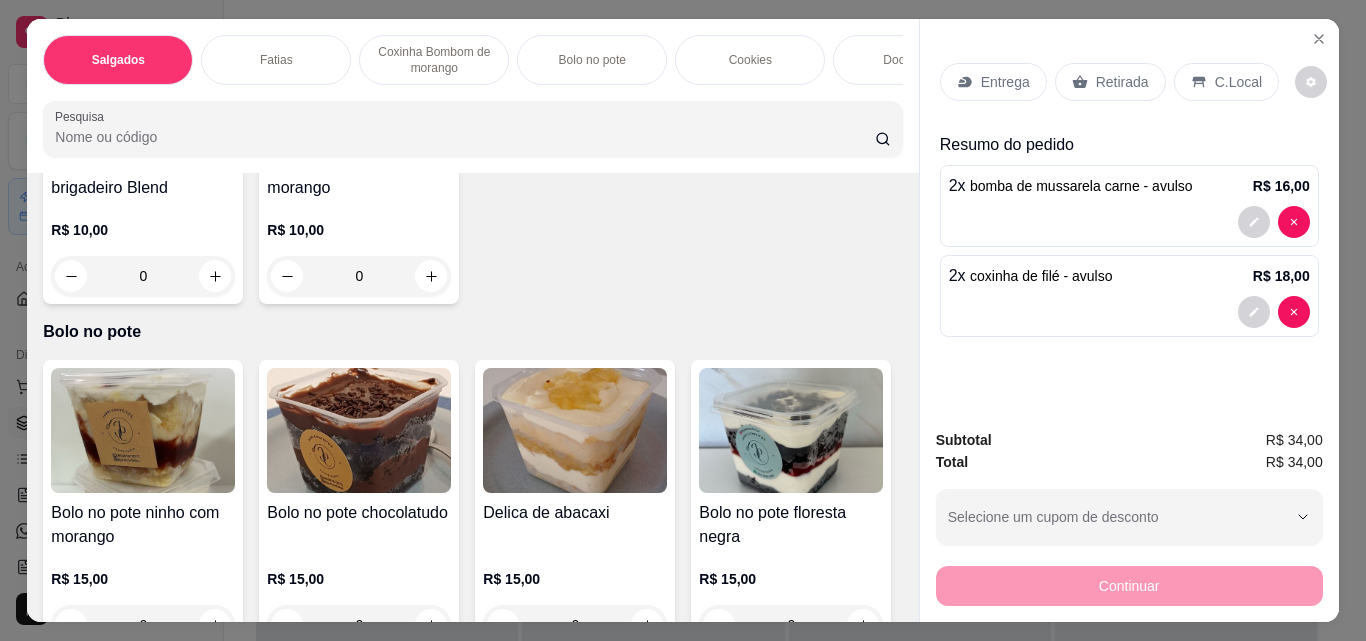 drag, startPoint x: 134, startPoint y: 565, endPoint x: 109, endPoint y: 565, distance: 25 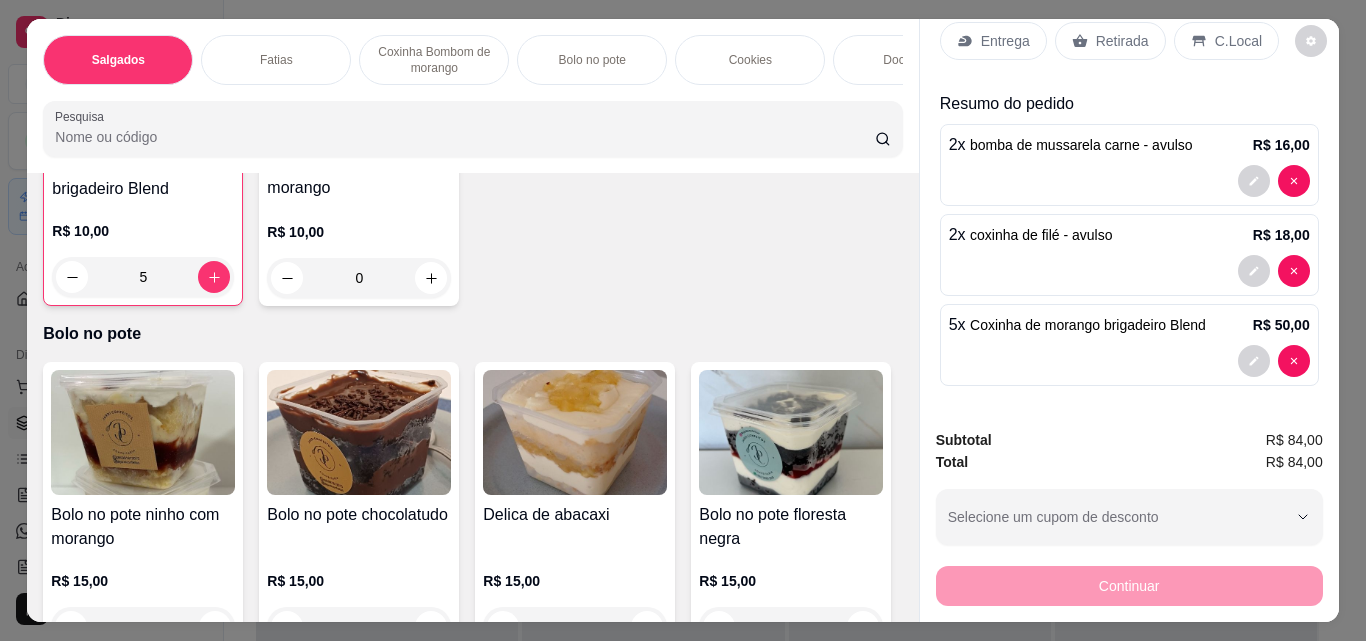 scroll, scrollTop: 42, scrollLeft: 0, axis: vertical 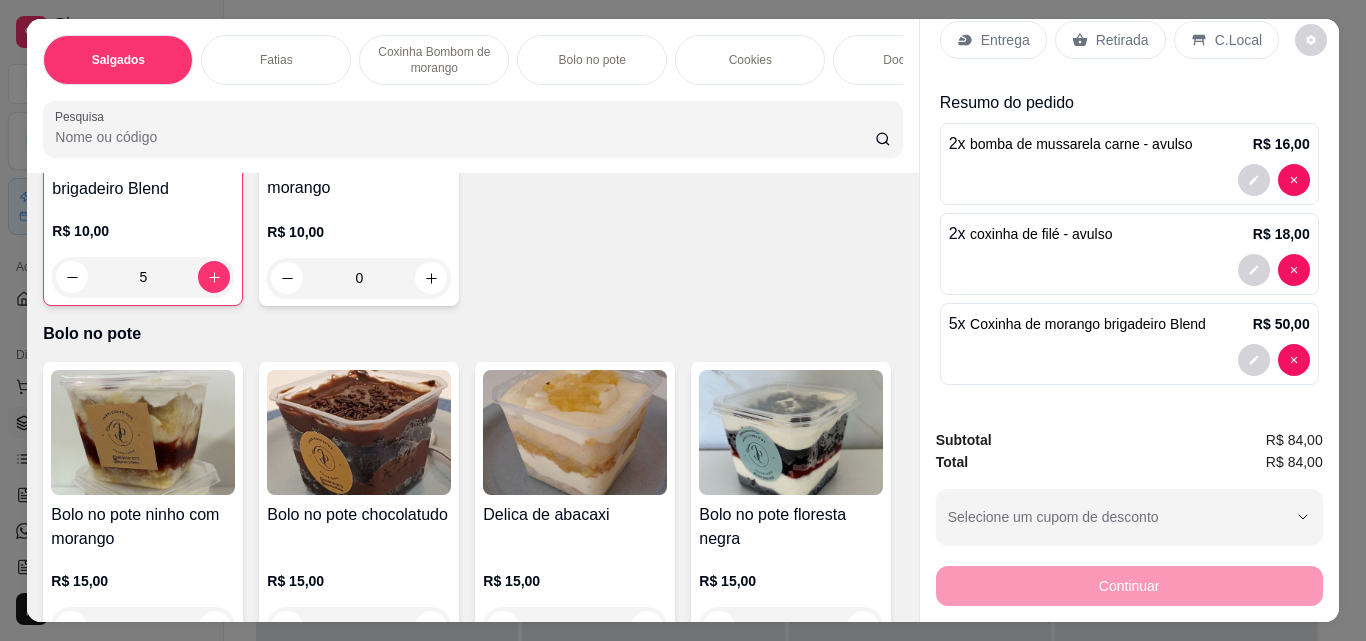 type on "5" 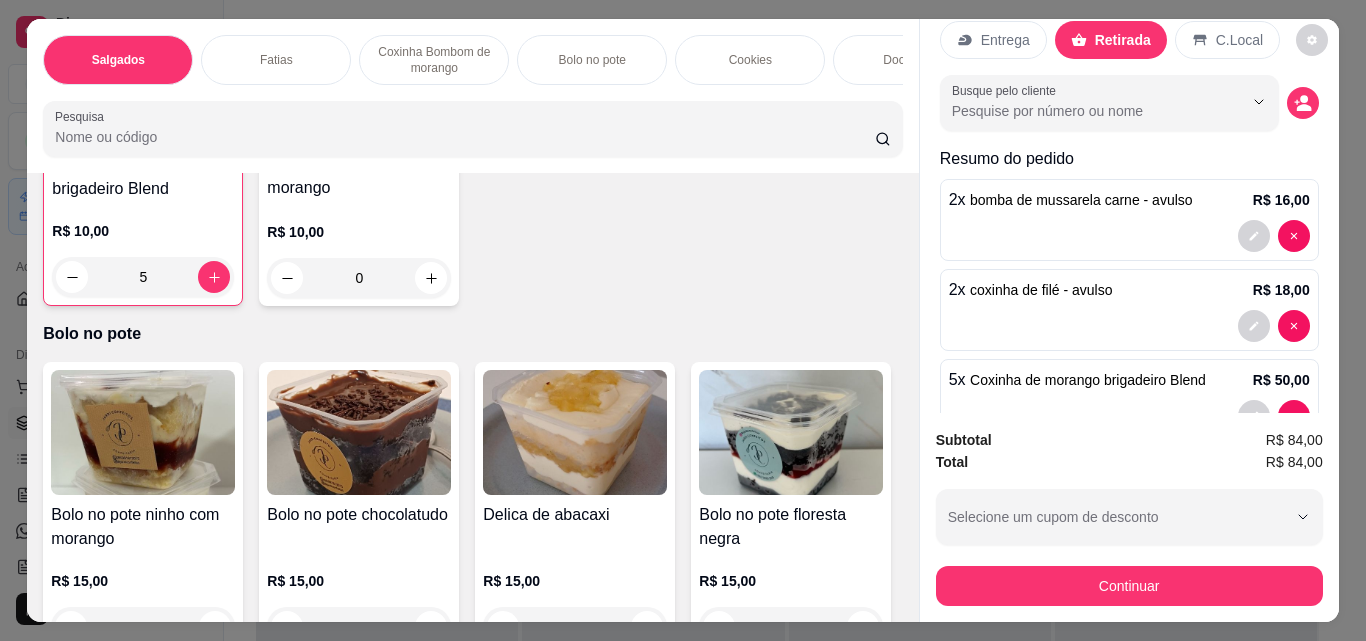 scroll, scrollTop: 98, scrollLeft: 0, axis: vertical 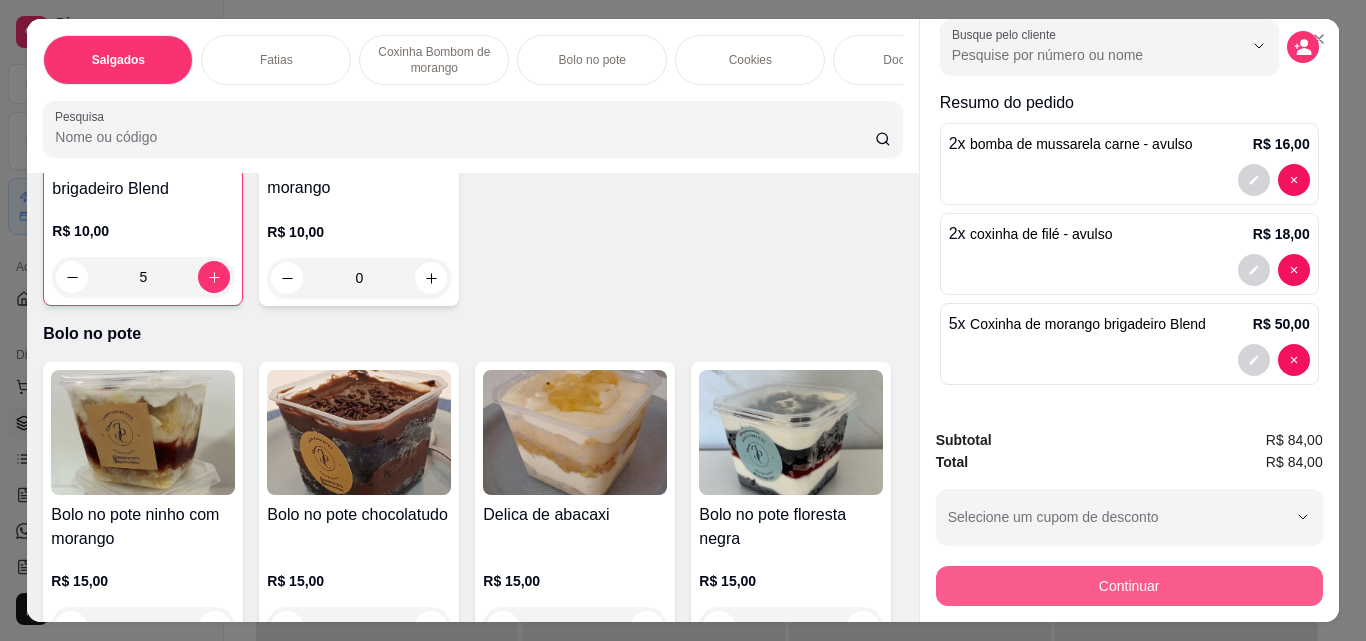 click on "Continuar" at bounding box center [1129, 586] 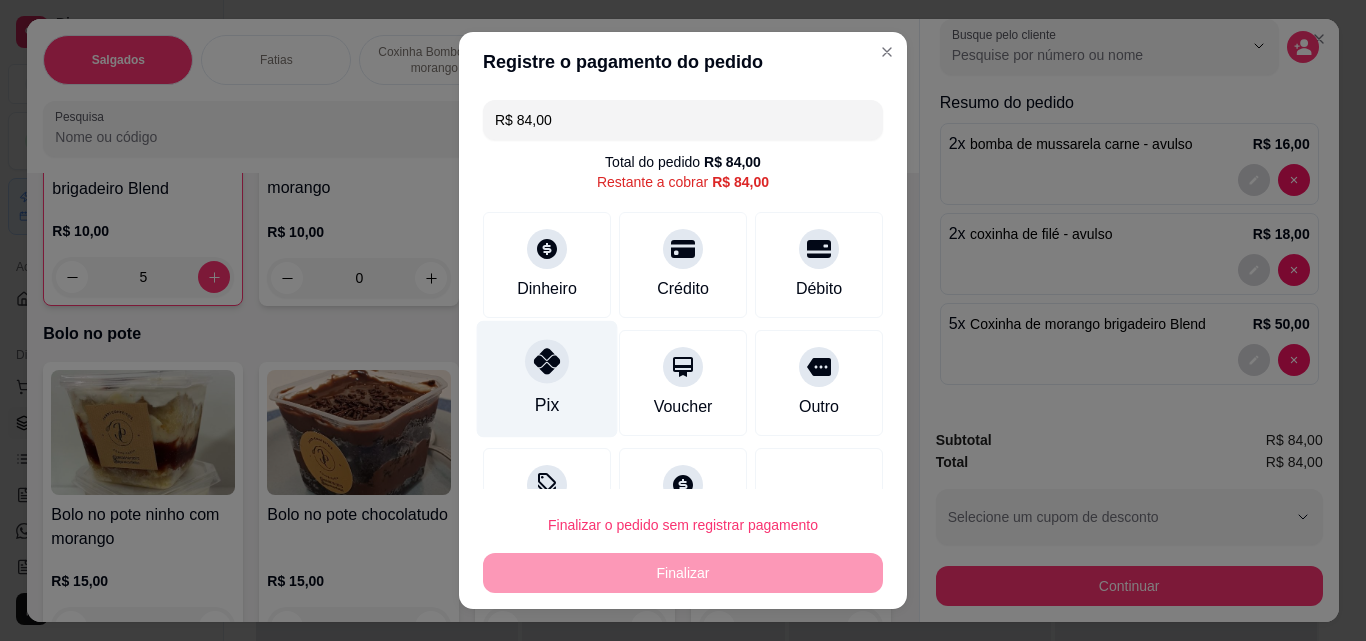 click on "Pix" at bounding box center [547, 379] 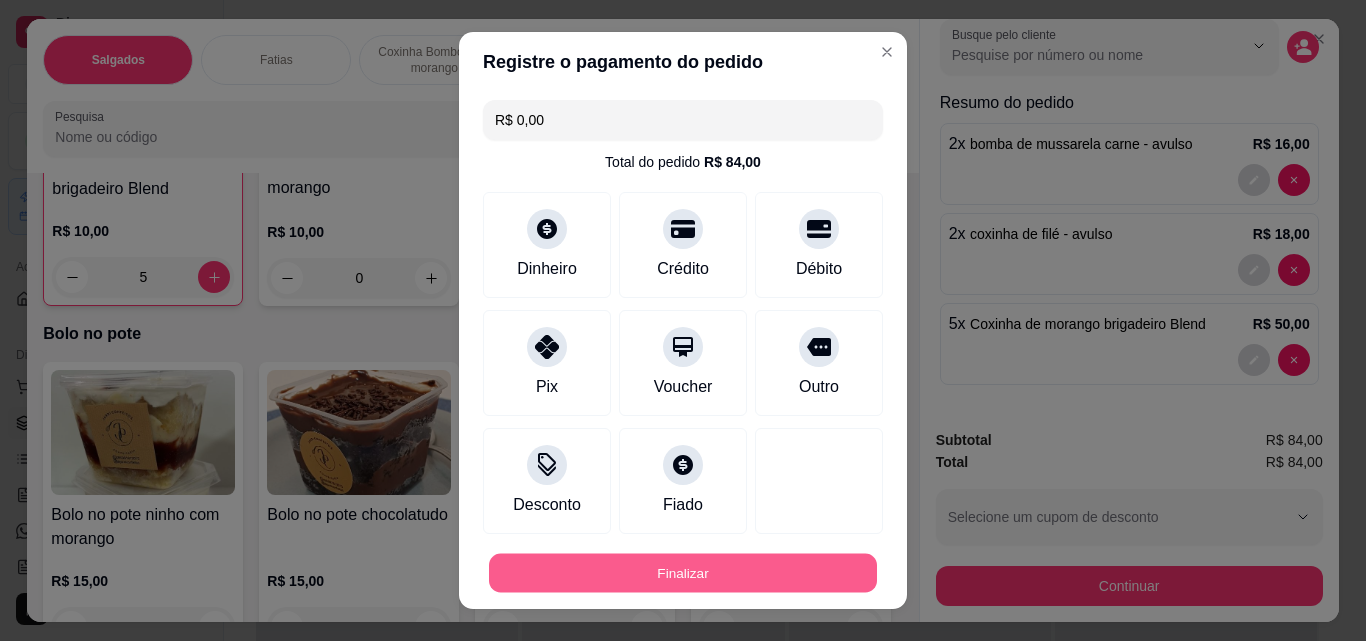 click on "Finalizar" at bounding box center [683, 573] 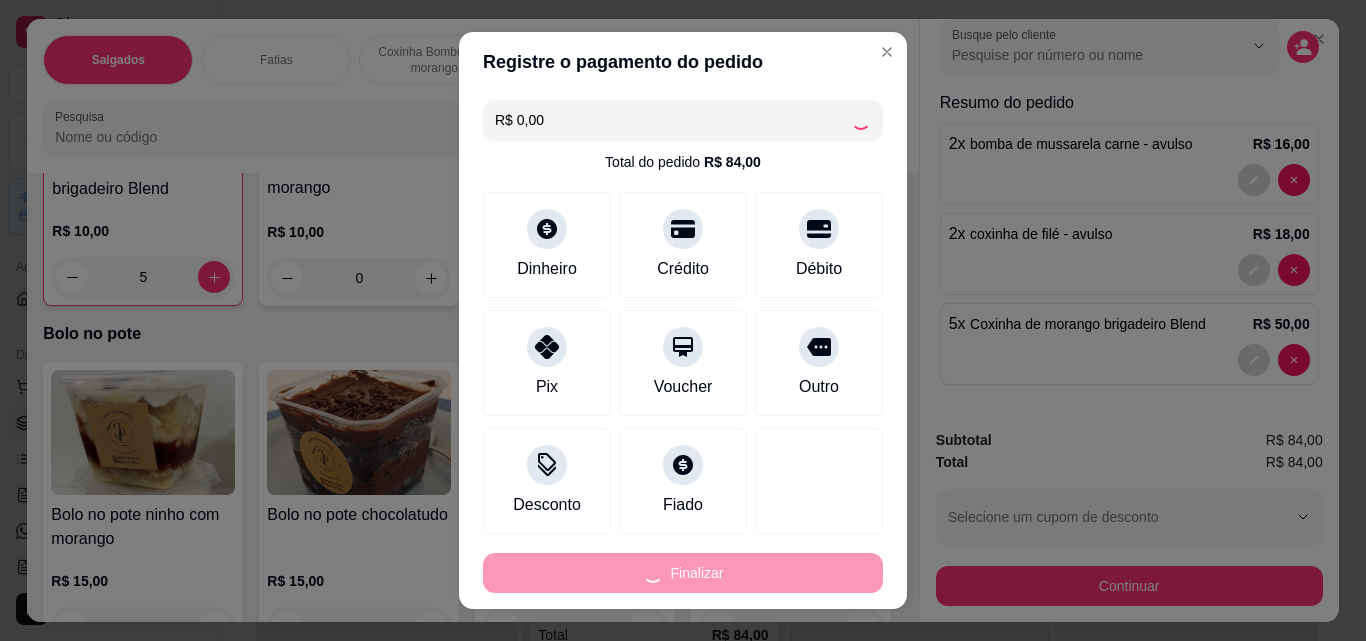 type on "0" 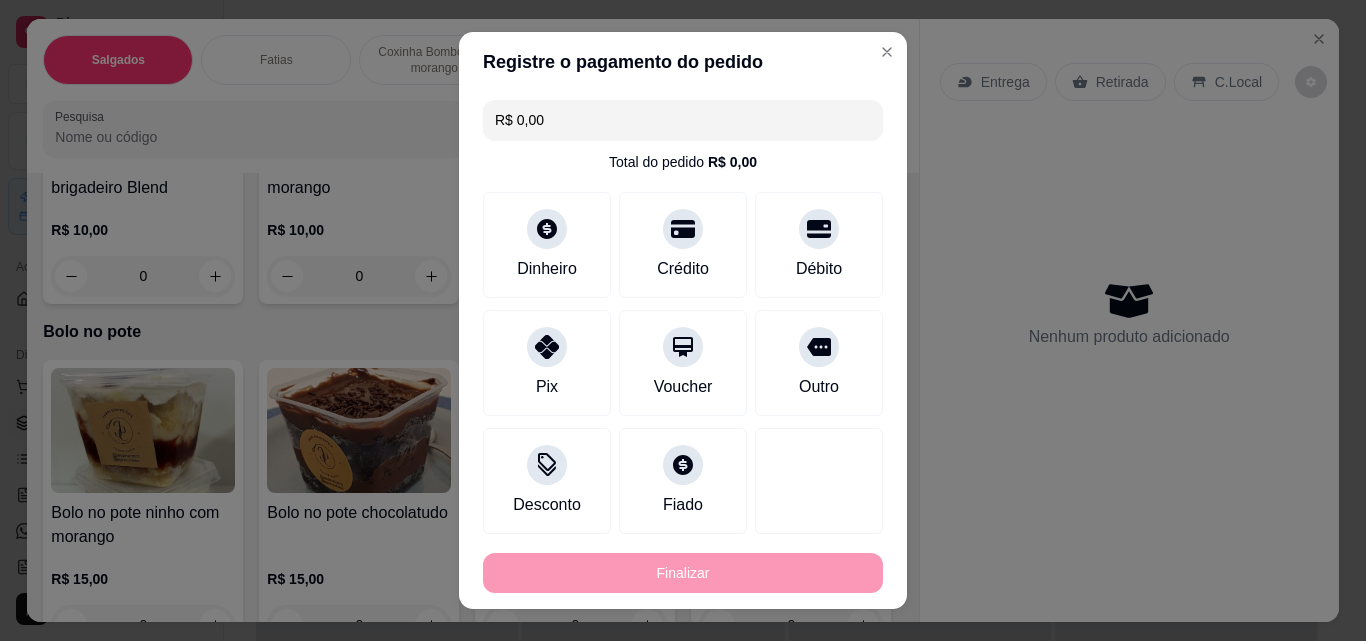 type on "-R$ 84,00" 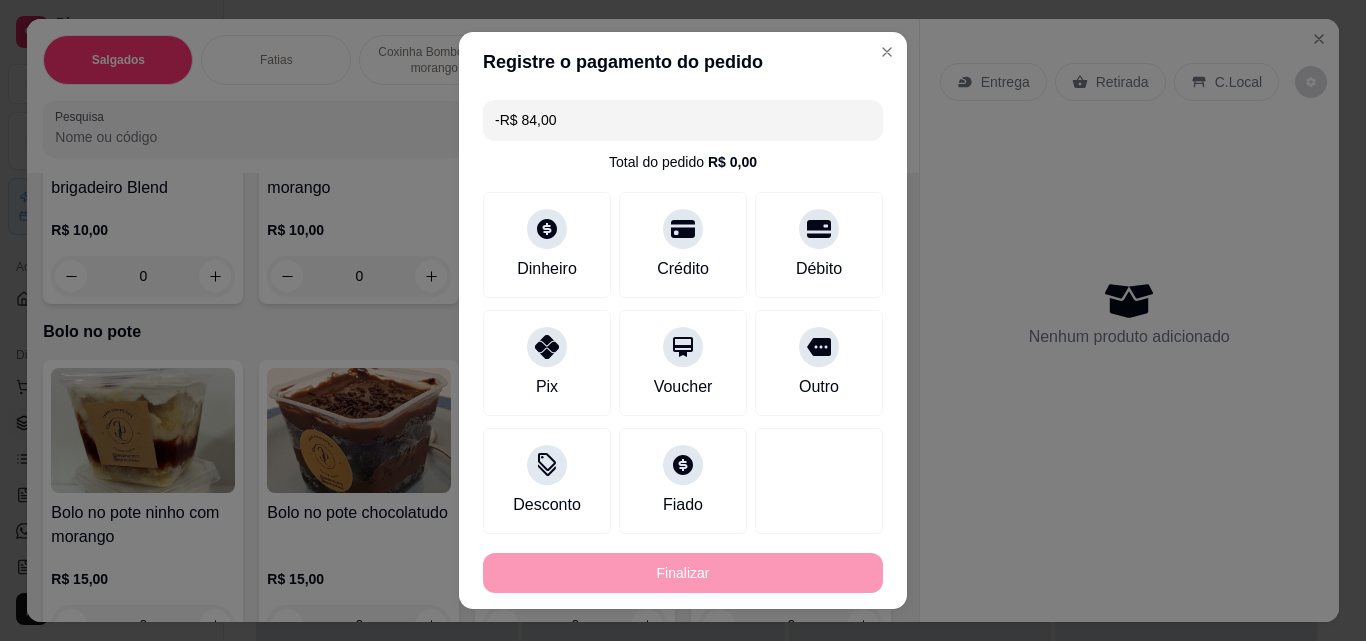 scroll, scrollTop: 0, scrollLeft: 0, axis: both 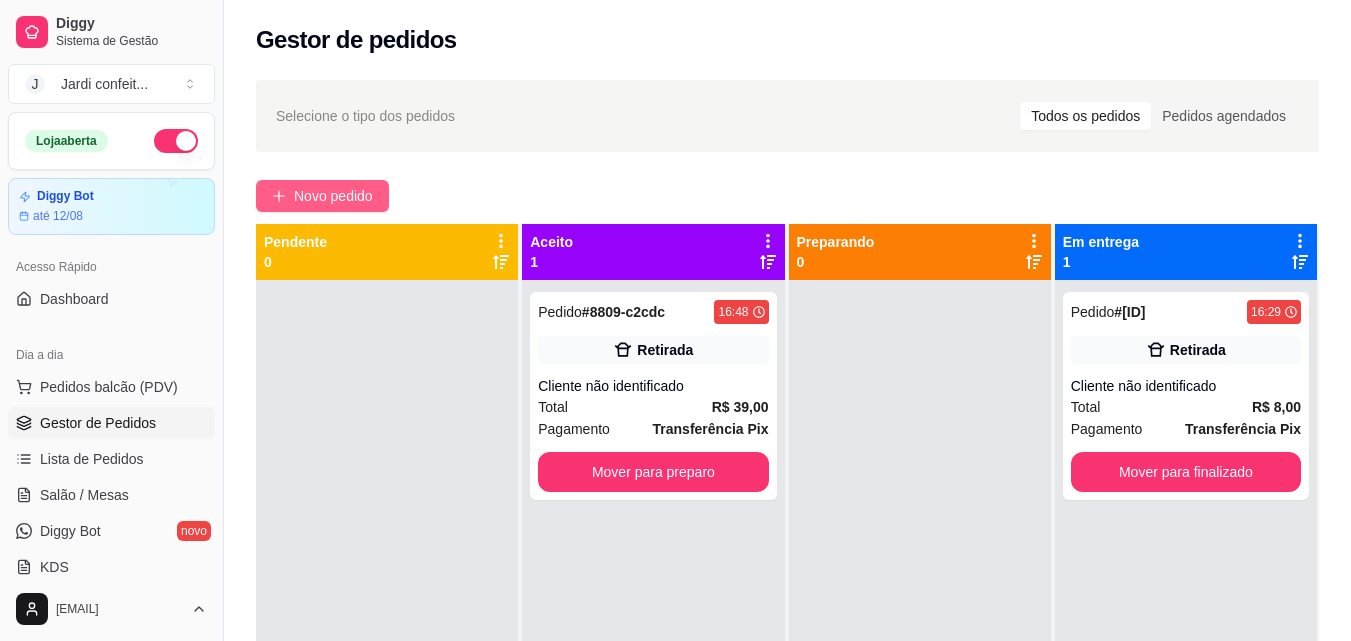 click on "Novo pedido" at bounding box center (333, 196) 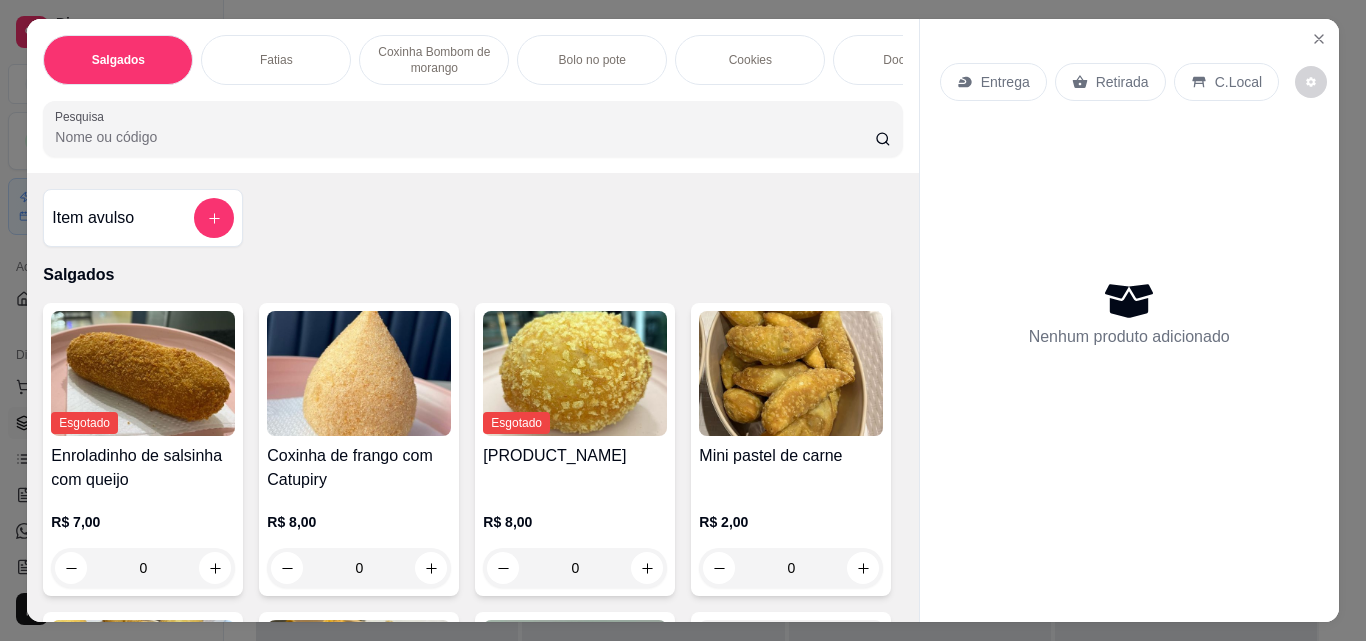 scroll, scrollTop: 300, scrollLeft: 0, axis: vertical 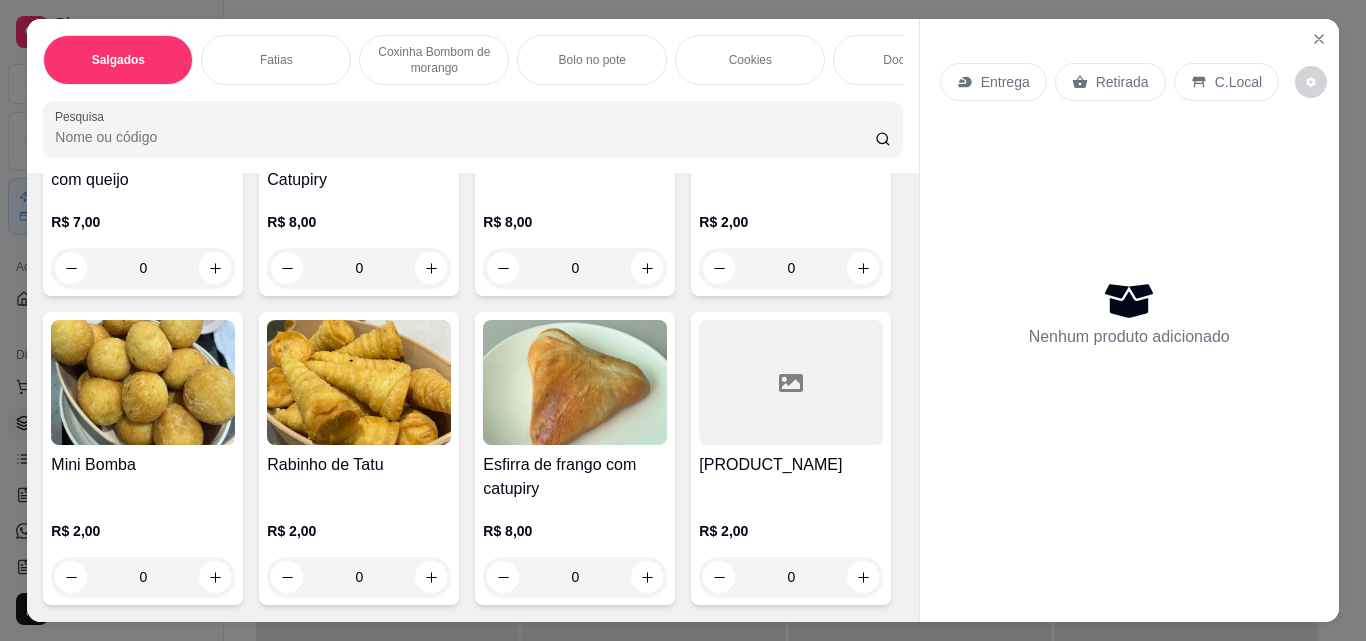 drag, startPoint x: 584, startPoint y: 547, endPoint x: 537, endPoint y: 563, distance: 49.648766 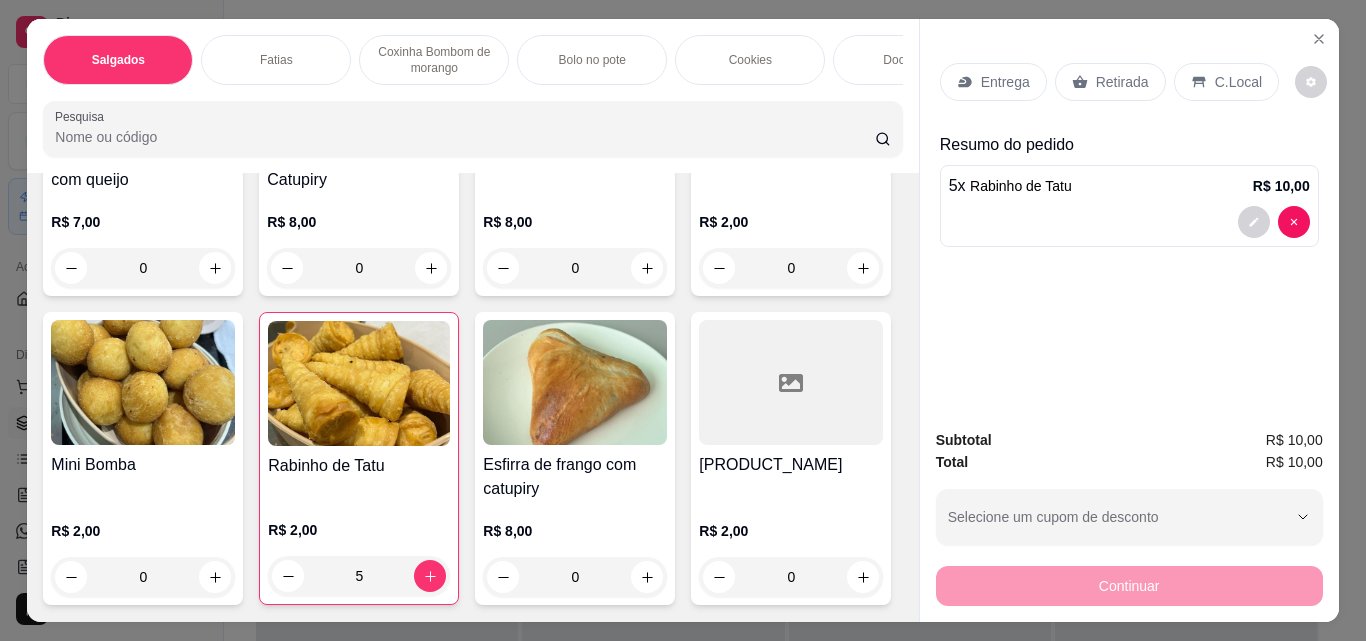 scroll, scrollTop: 600, scrollLeft: 0, axis: vertical 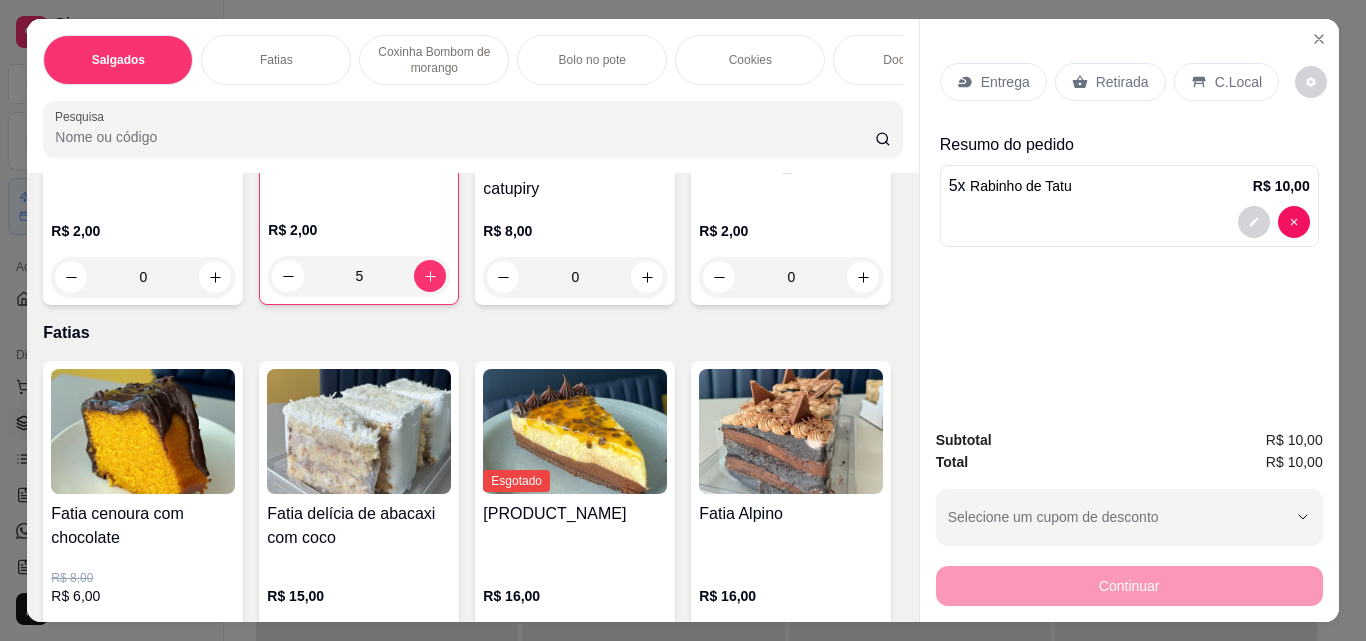 type on "5" 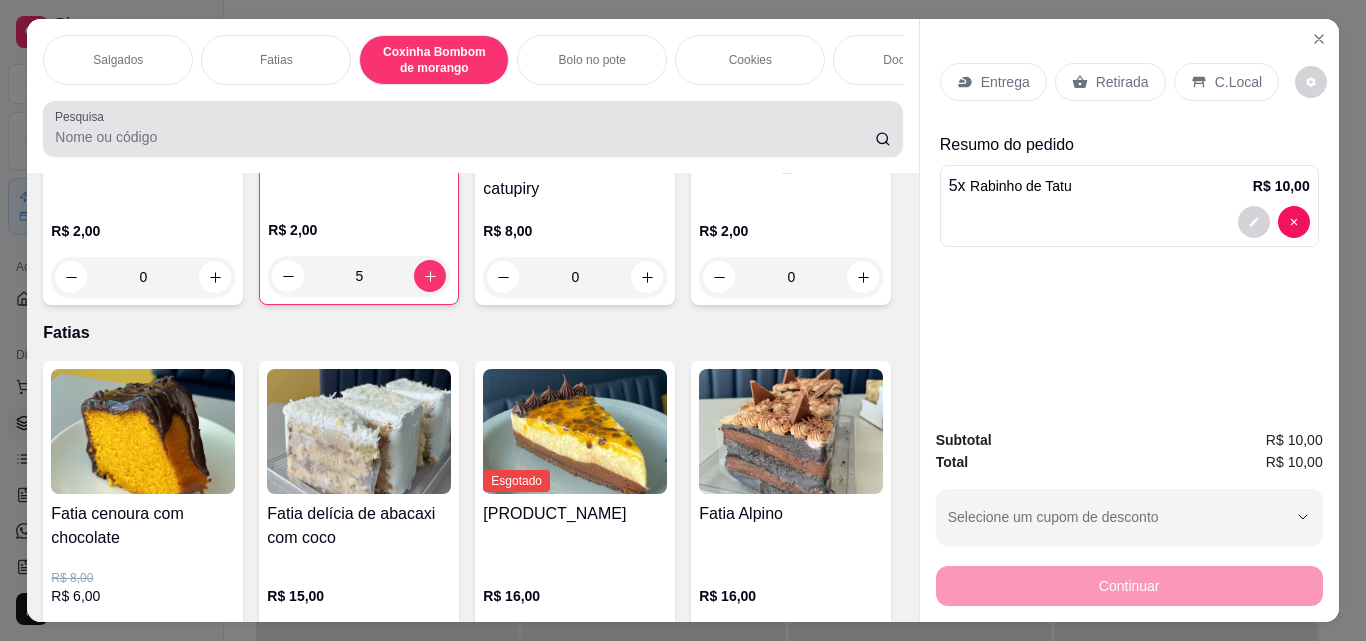 scroll, scrollTop: 1685, scrollLeft: 0, axis: vertical 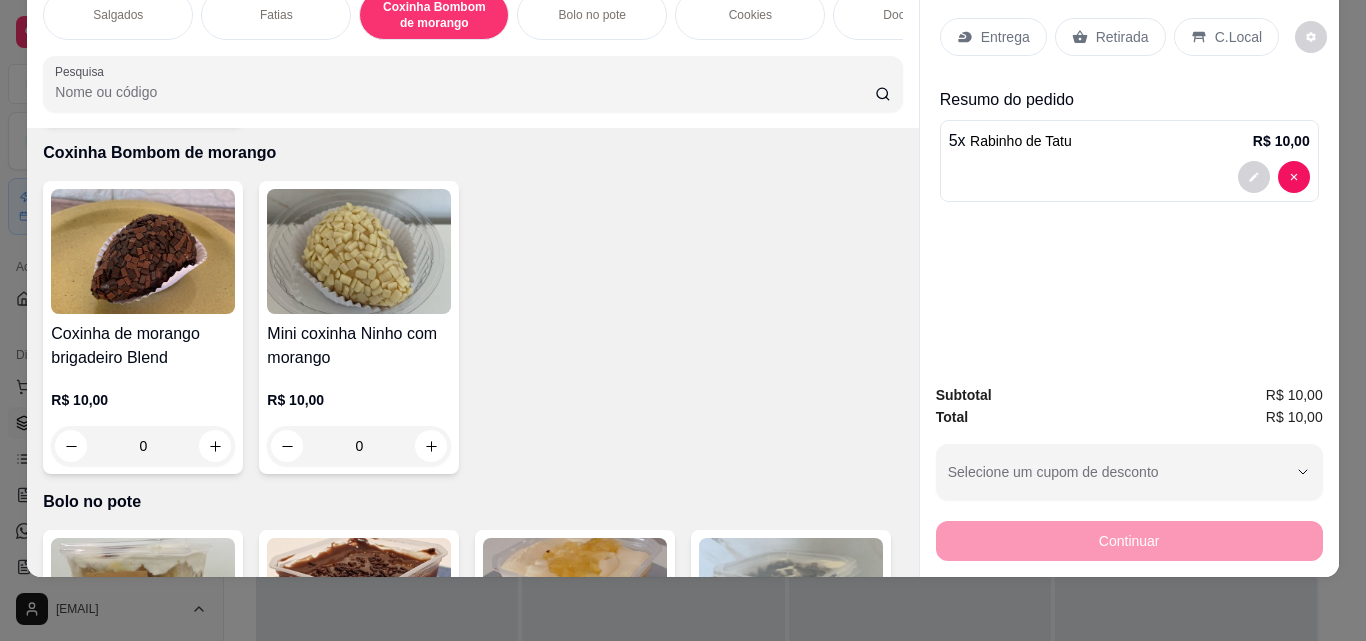 click on "Bolo no pote" at bounding box center [592, 15] 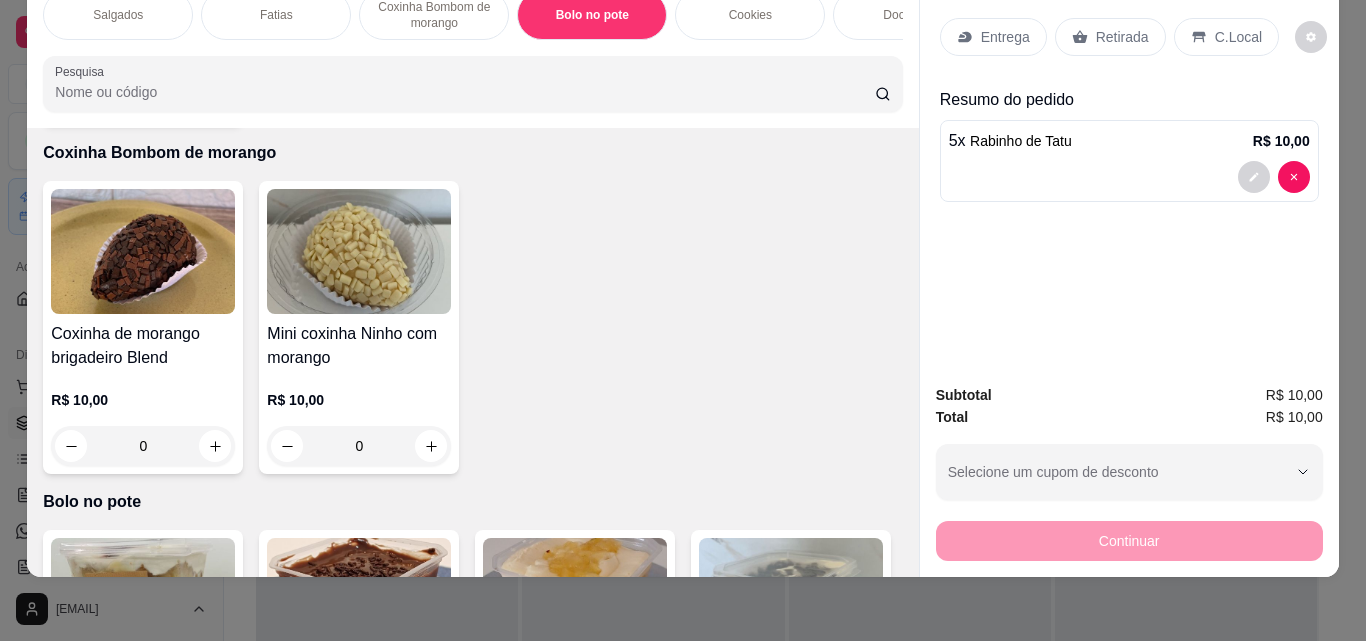 scroll, scrollTop: 2034, scrollLeft: 0, axis: vertical 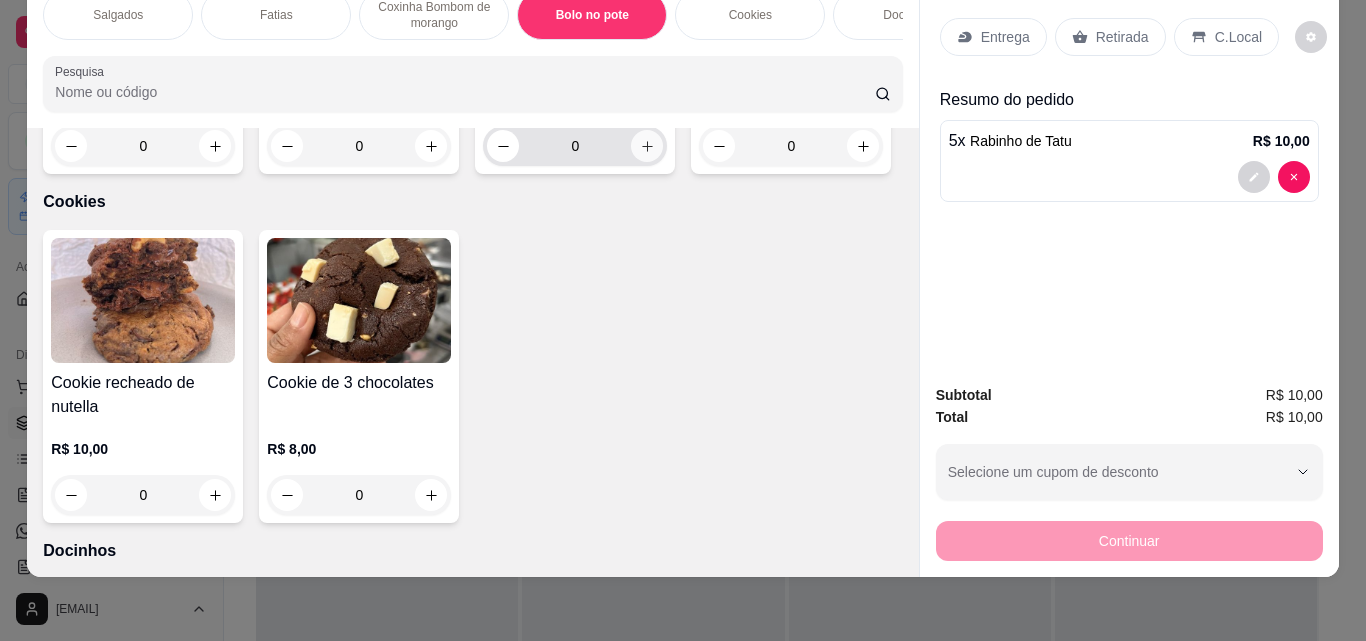 click 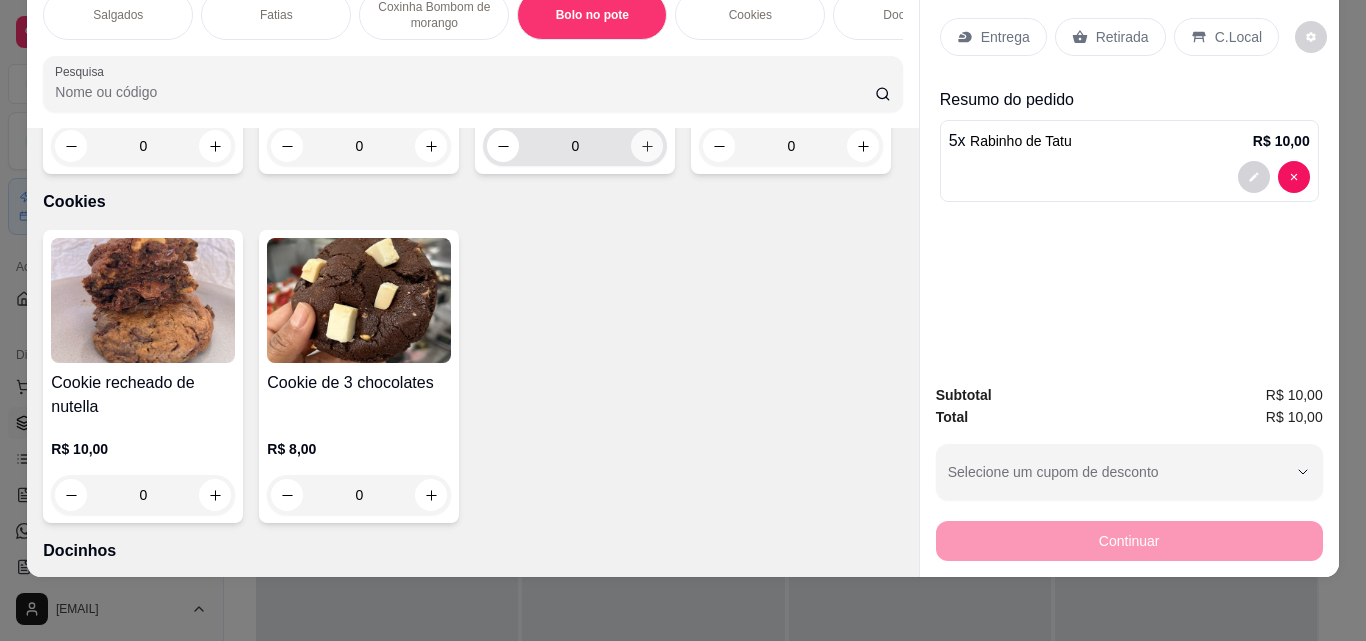 type on "1" 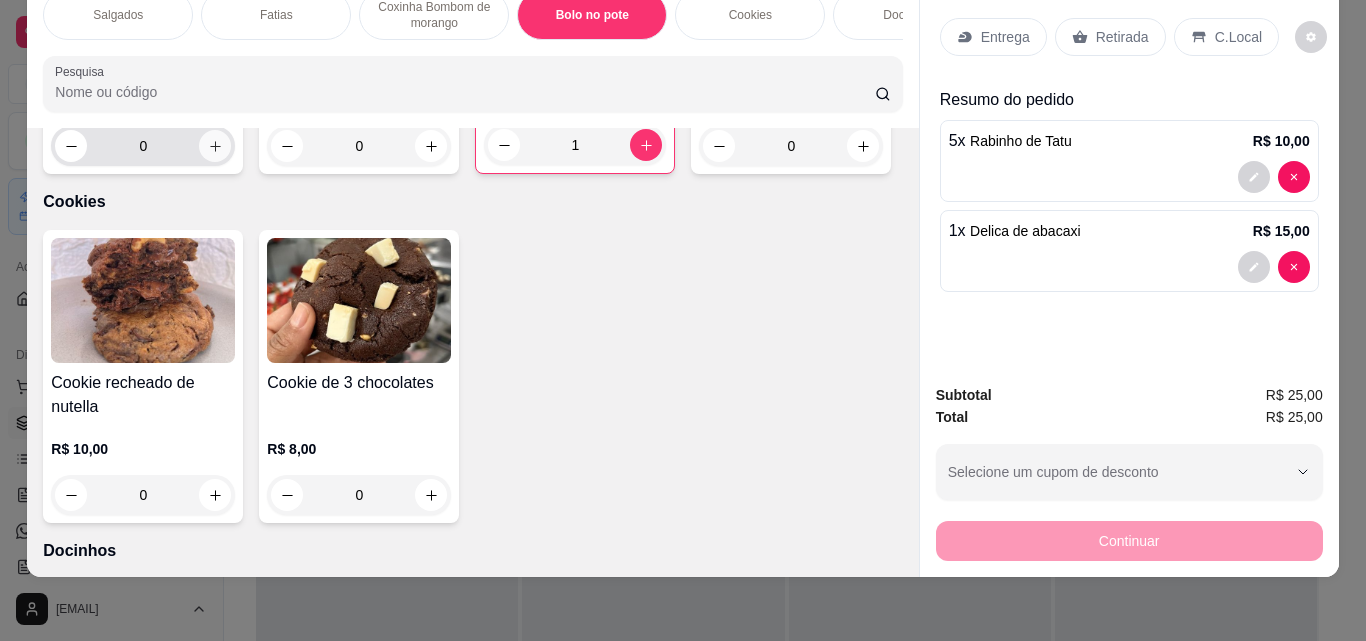 click 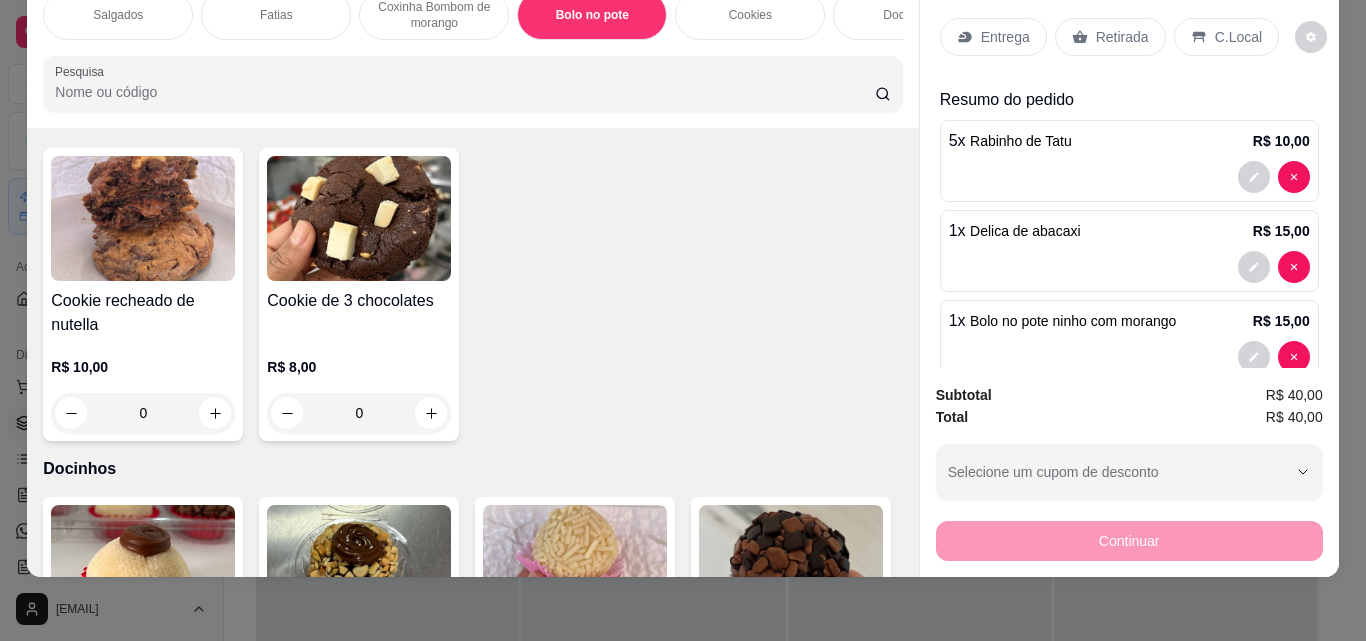 scroll, scrollTop: 2134, scrollLeft: 0, axis: vertical 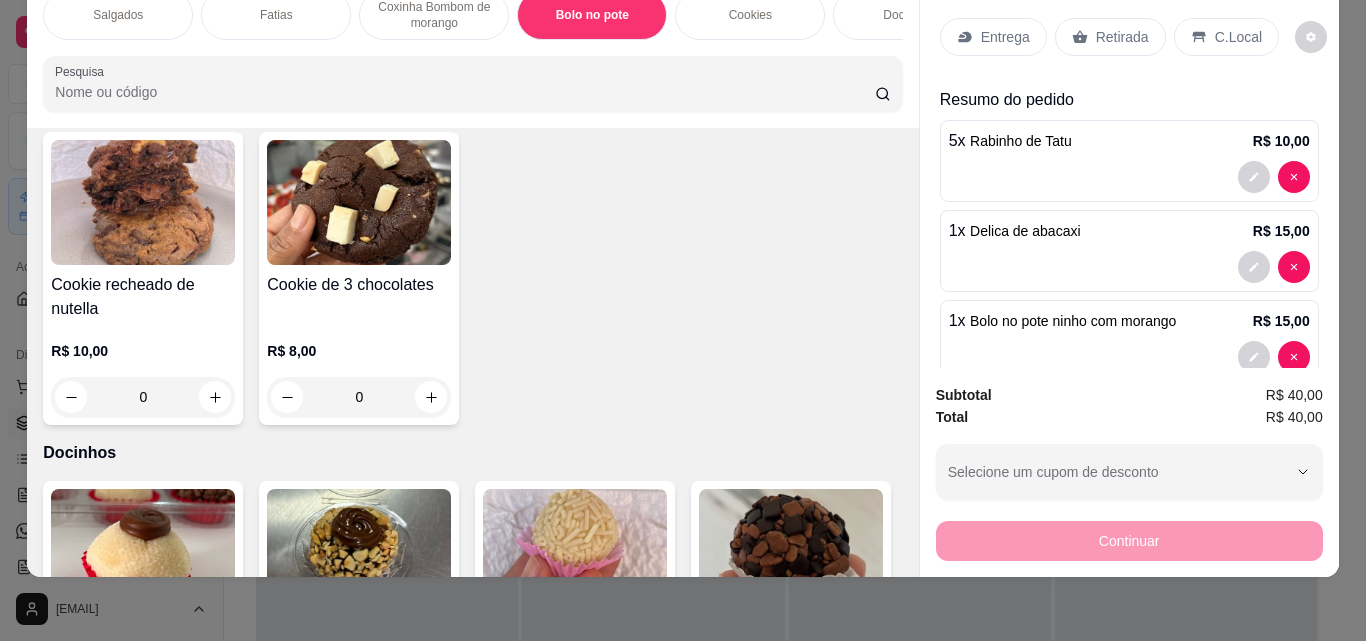 click on "Retirada" at bounding box center [1110, 37] 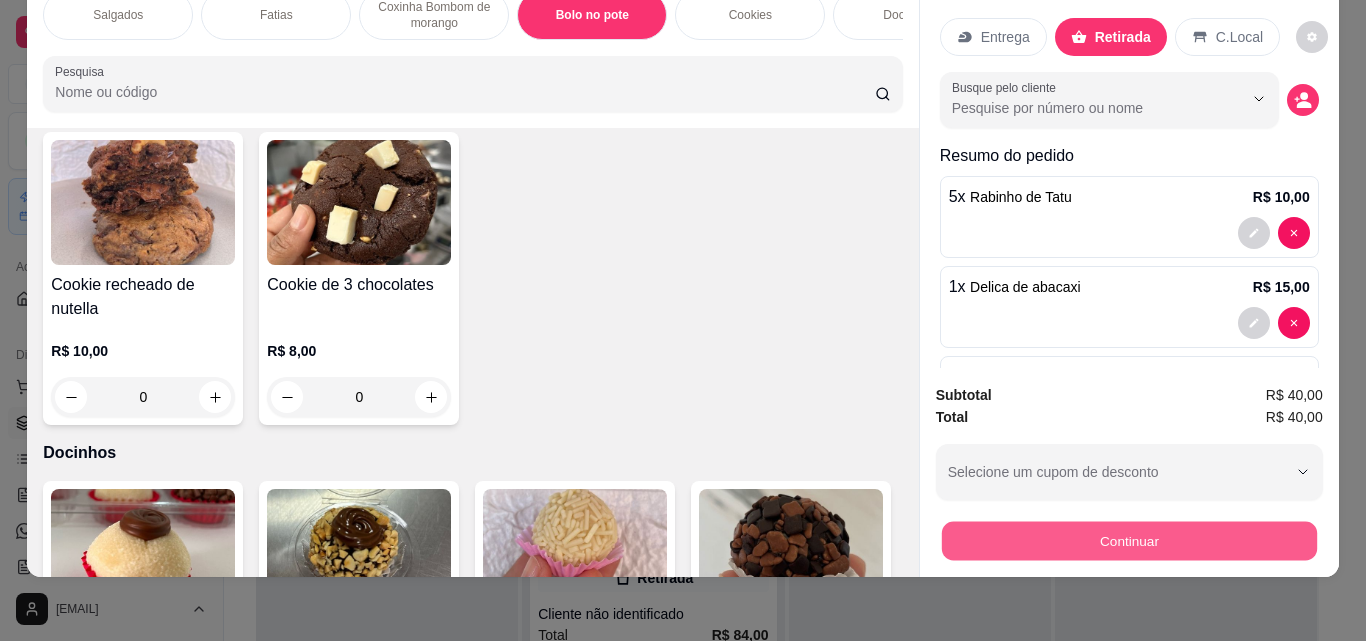 click on "Continuar" at bounding box center (1128, 540) 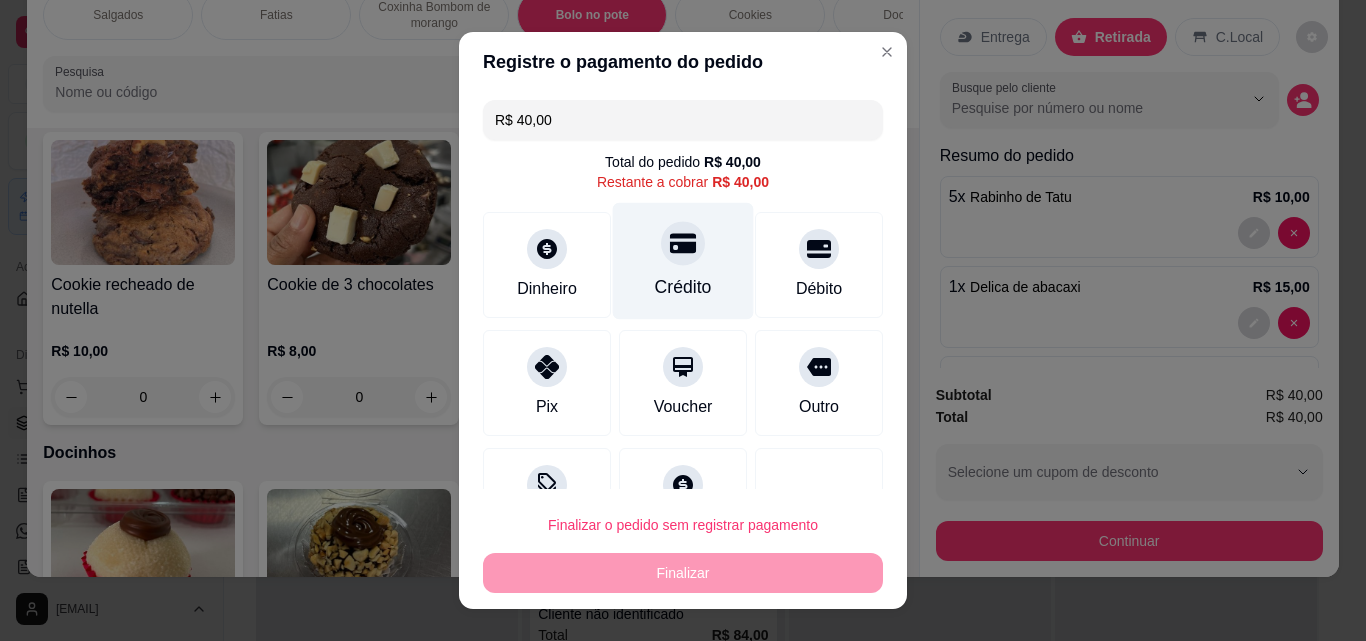 click on "Crédito" at bounding box center [683, 261] 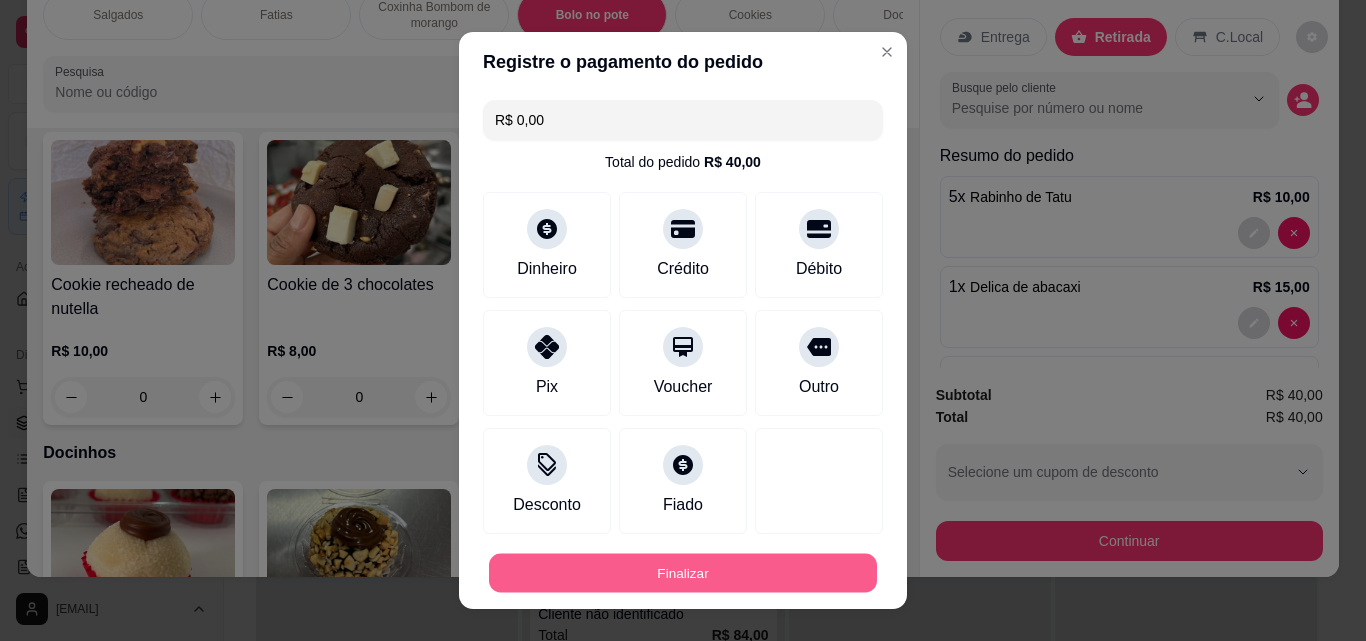 click on "Finalizar" at bounding box center (683, 573) 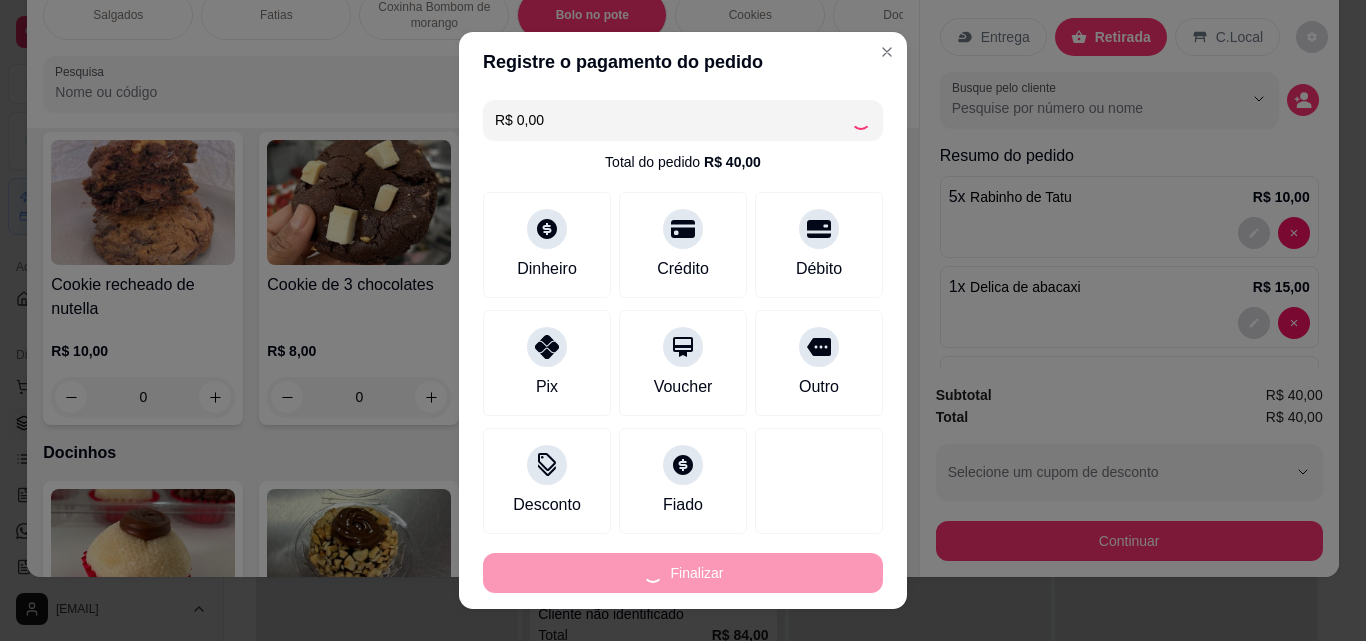 type on "0" 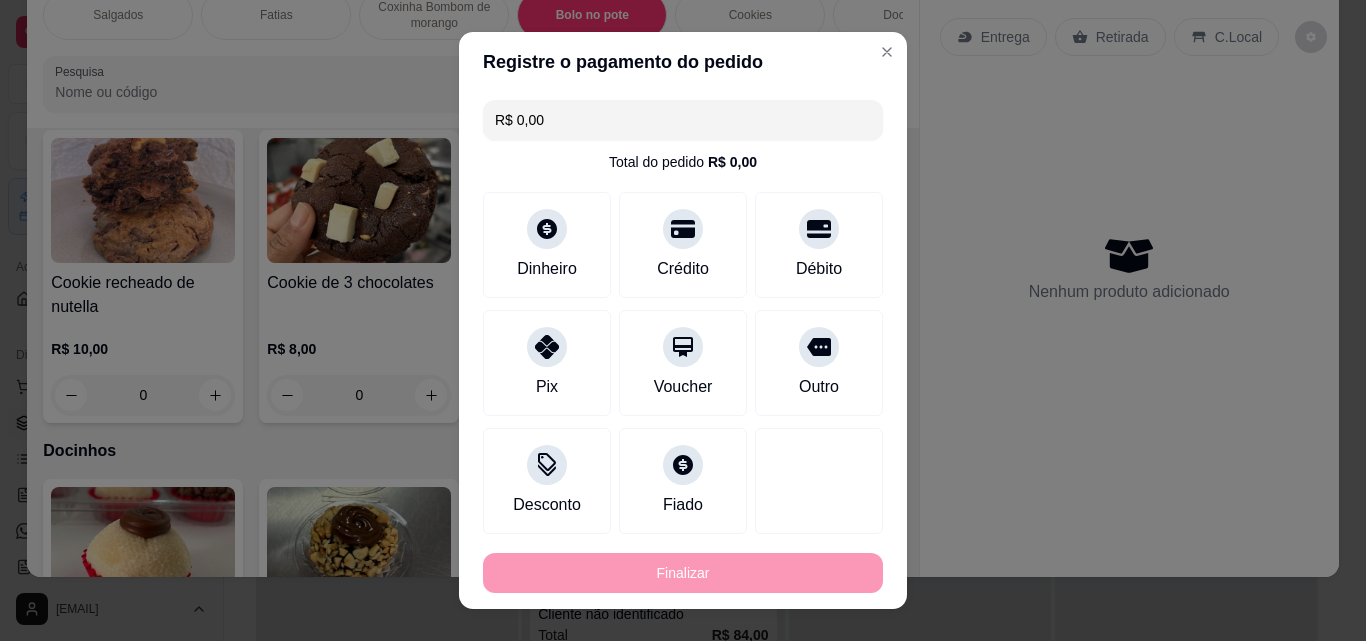 type on "-R$ 40,00" 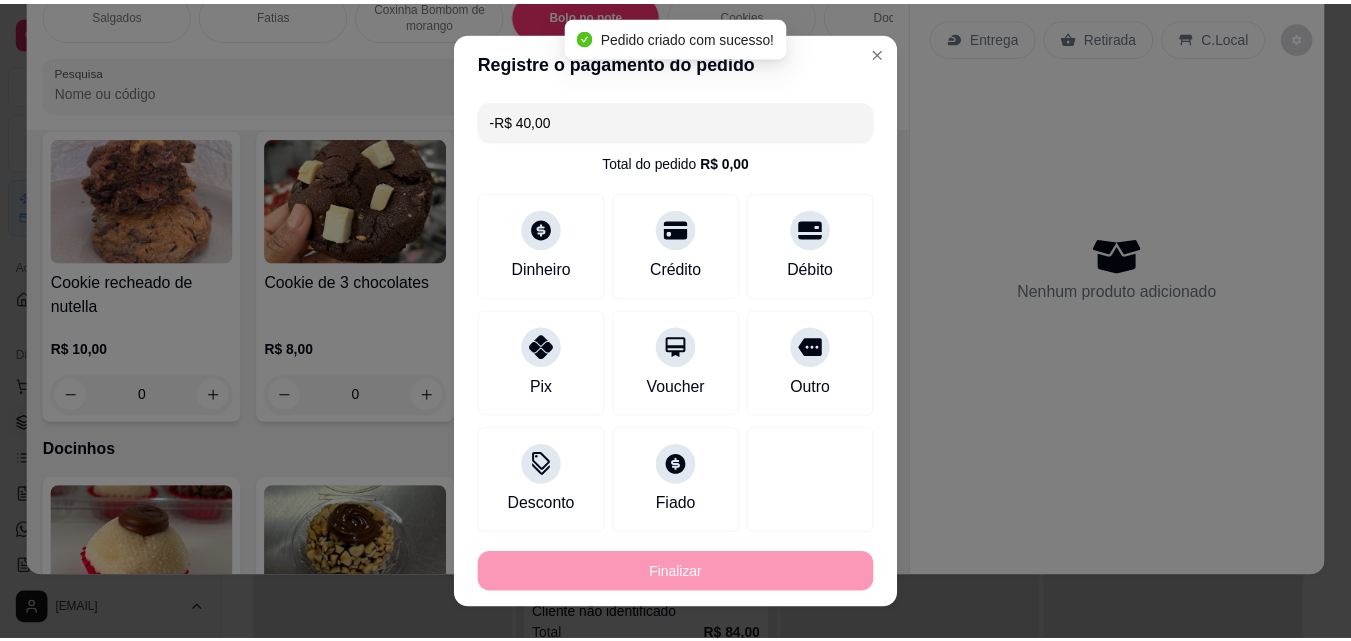 scroll, scrollTop: 2131, scrollLeft: 0, axis: vertical 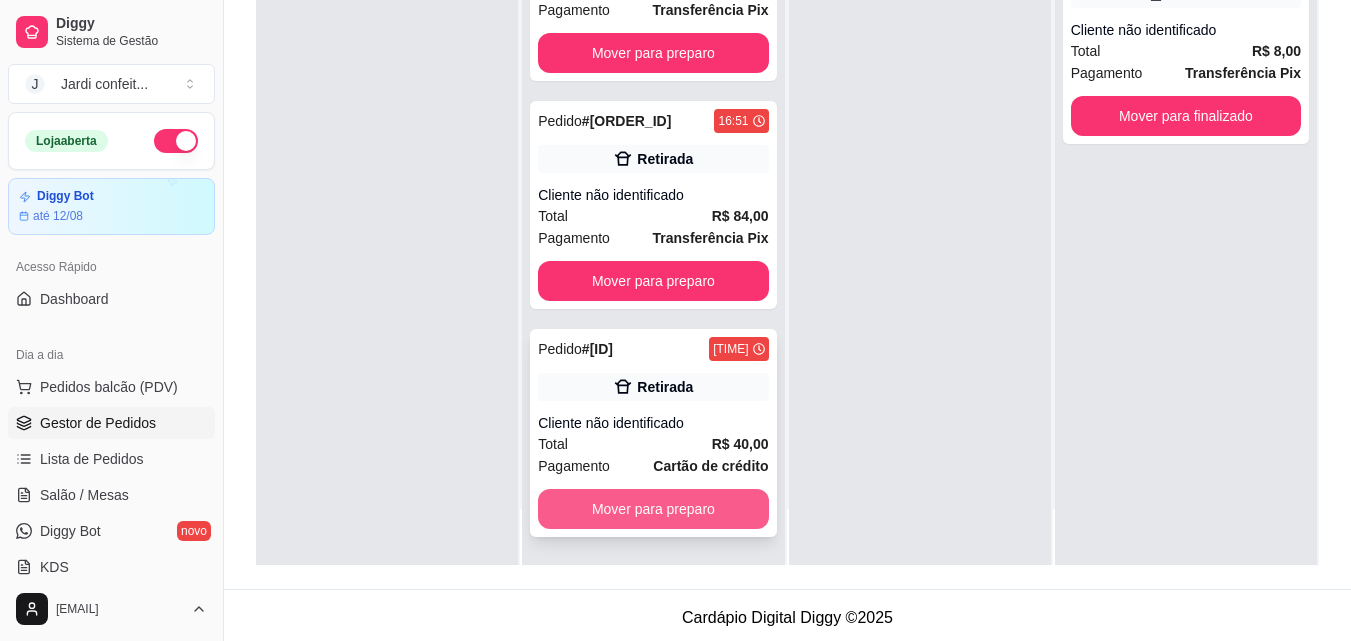 click on "Mover para preparo" at bounding box center (653, 509) 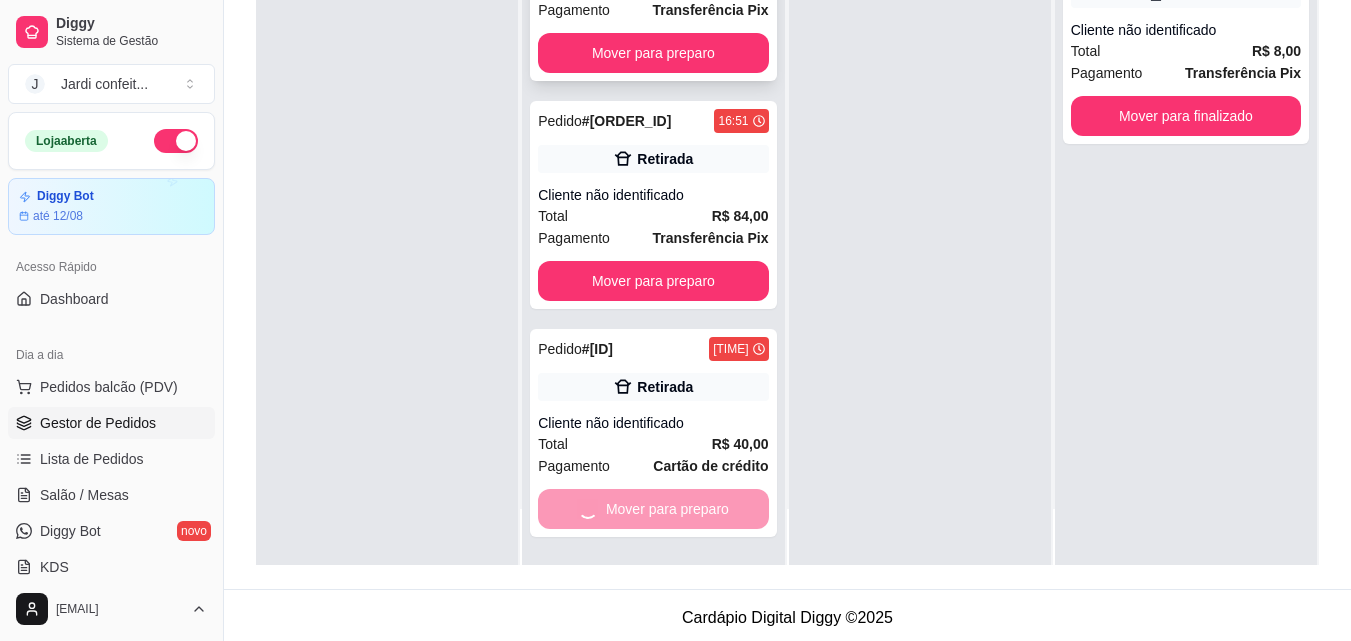 scroll, scrollTop: 0, scrollLeft: 0, axis: both 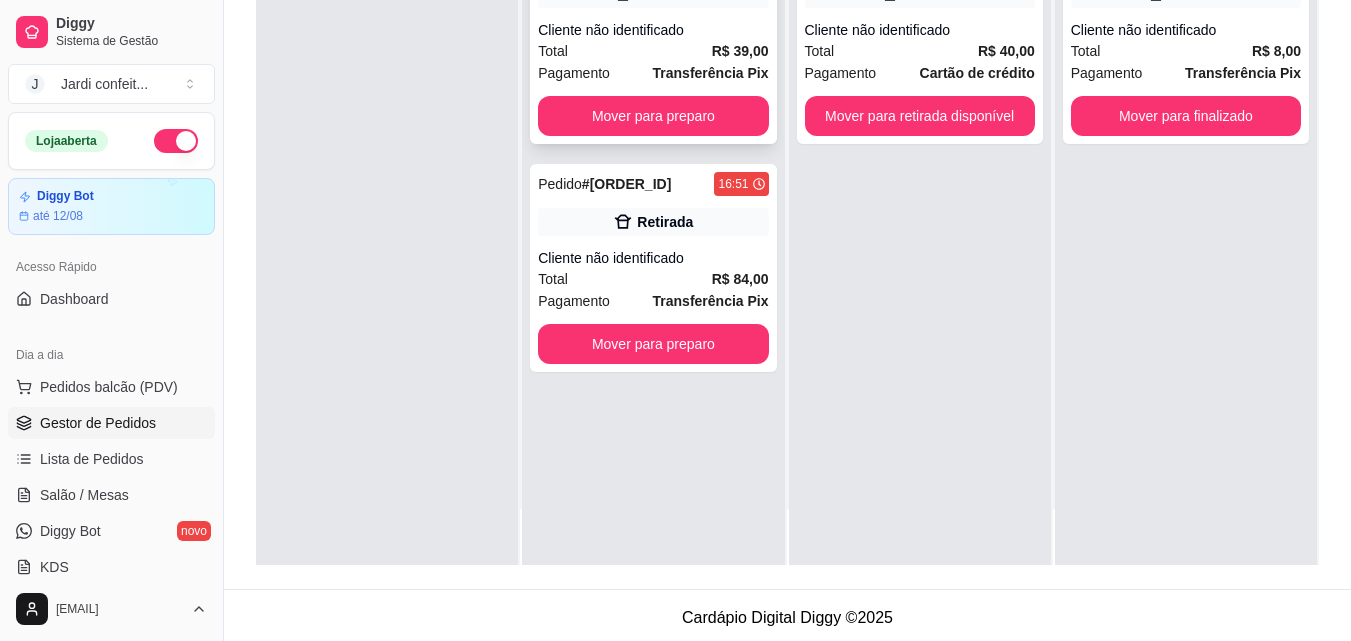click on "Transferência Pix" at bounding box center [711, 73] 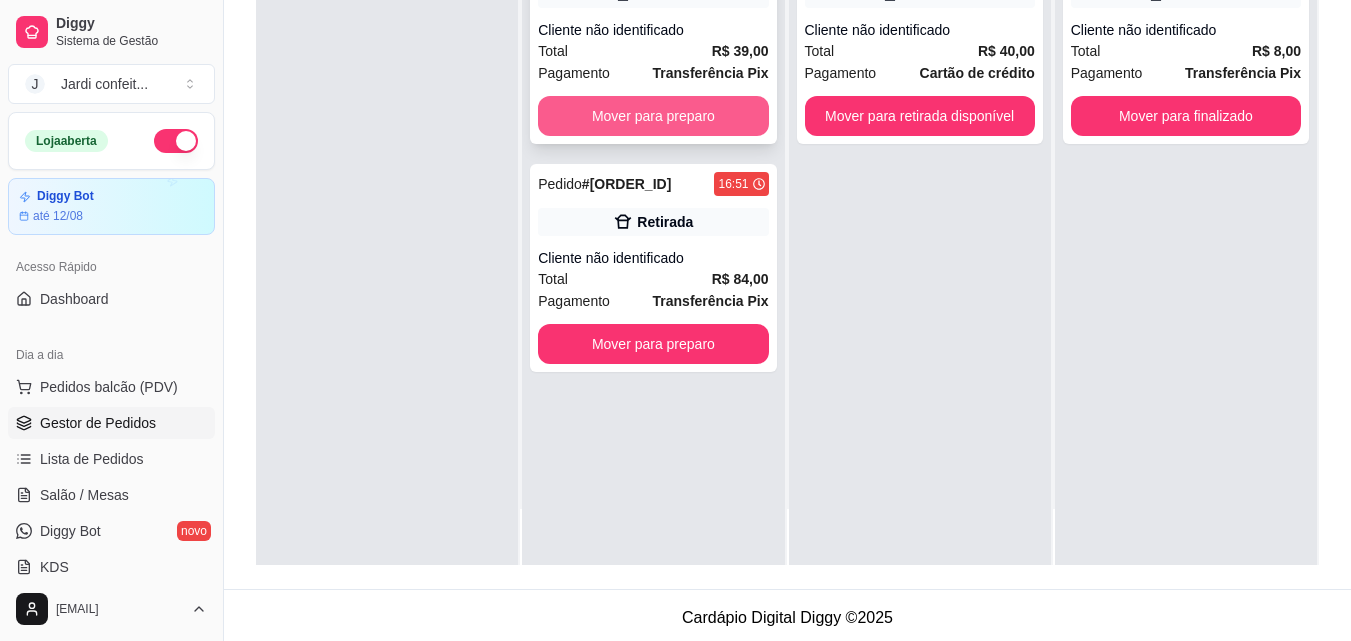 click on "Mover para preparo" at bounding box center [653, 116] 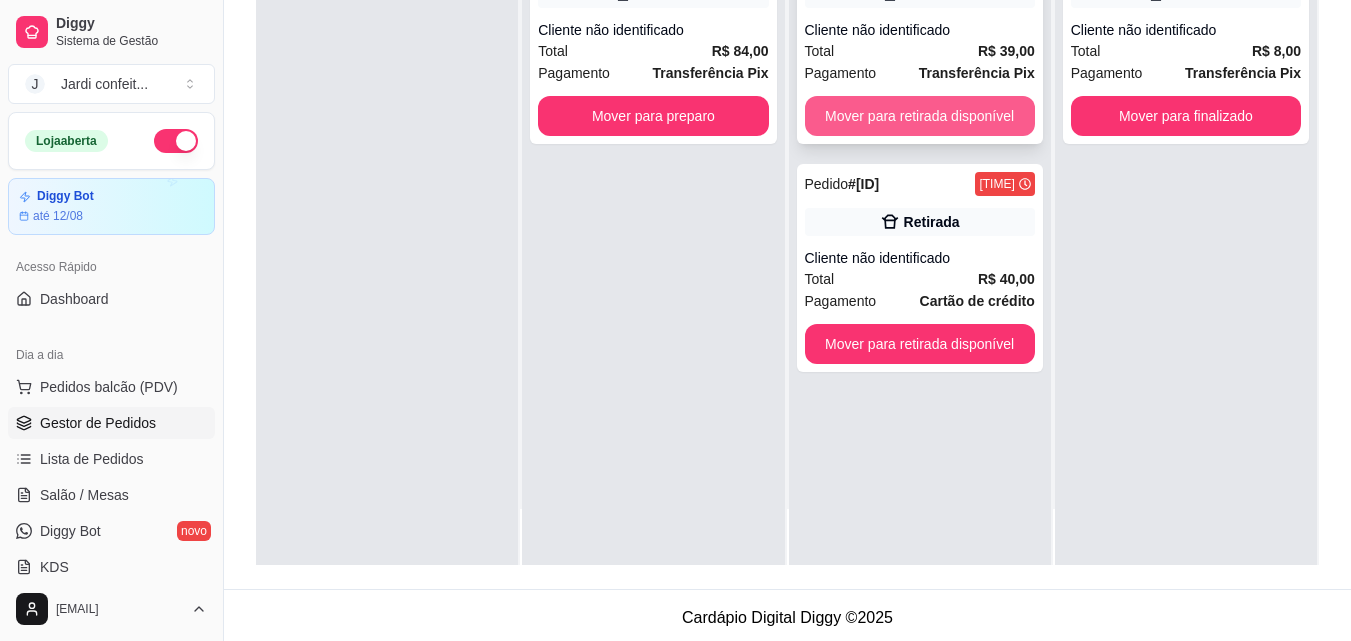 click on "Mover para retirada disponível" at bounding box center [920, 116] 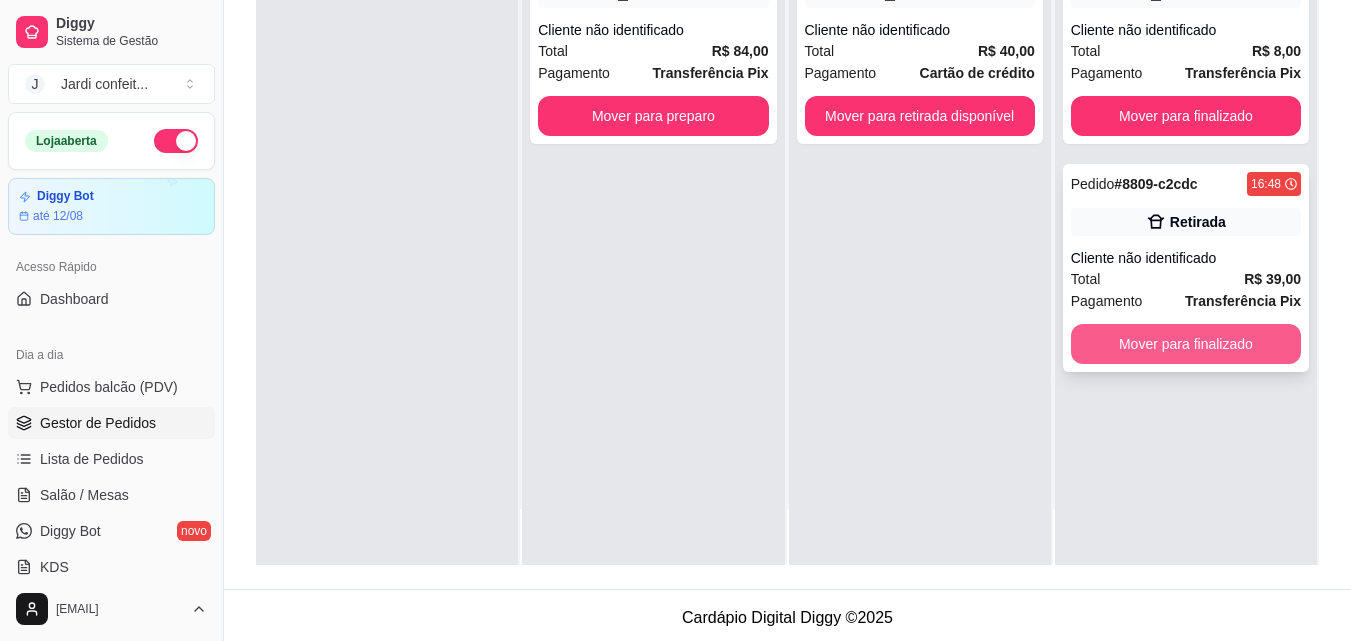 click on "Mover para finalizado" at bounding box center (1186, 344) 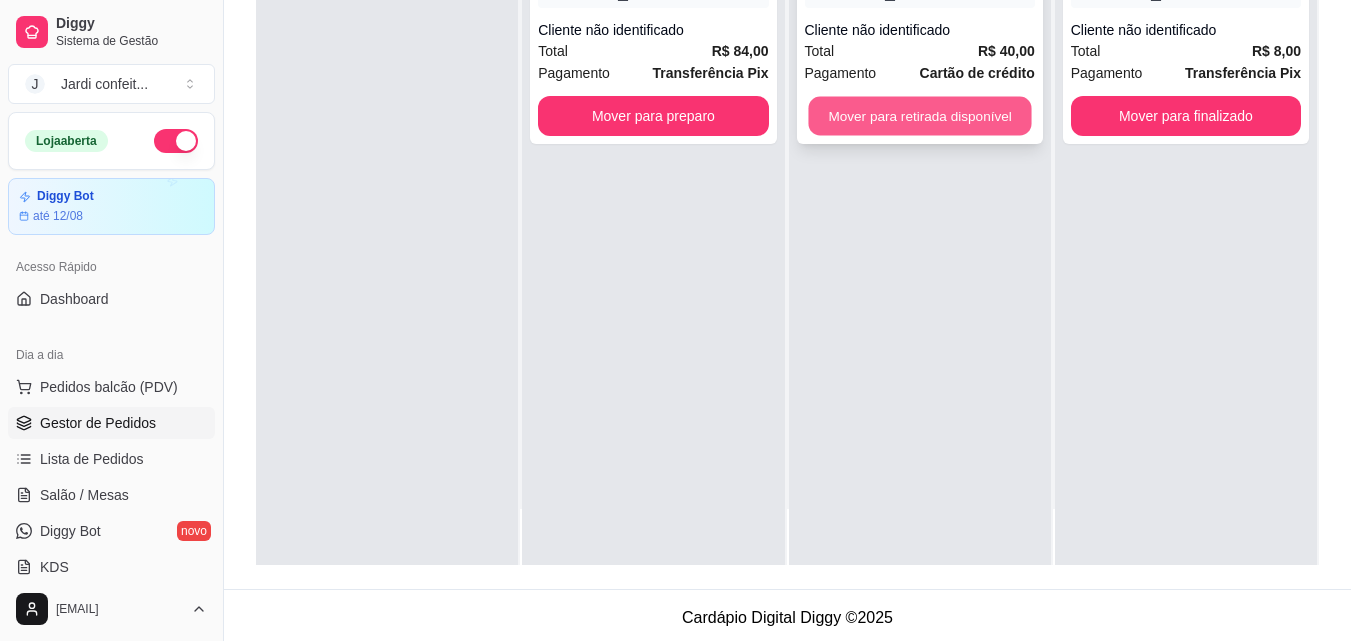click on "Mover para retirada disponível" at bounding box center (919, 116) 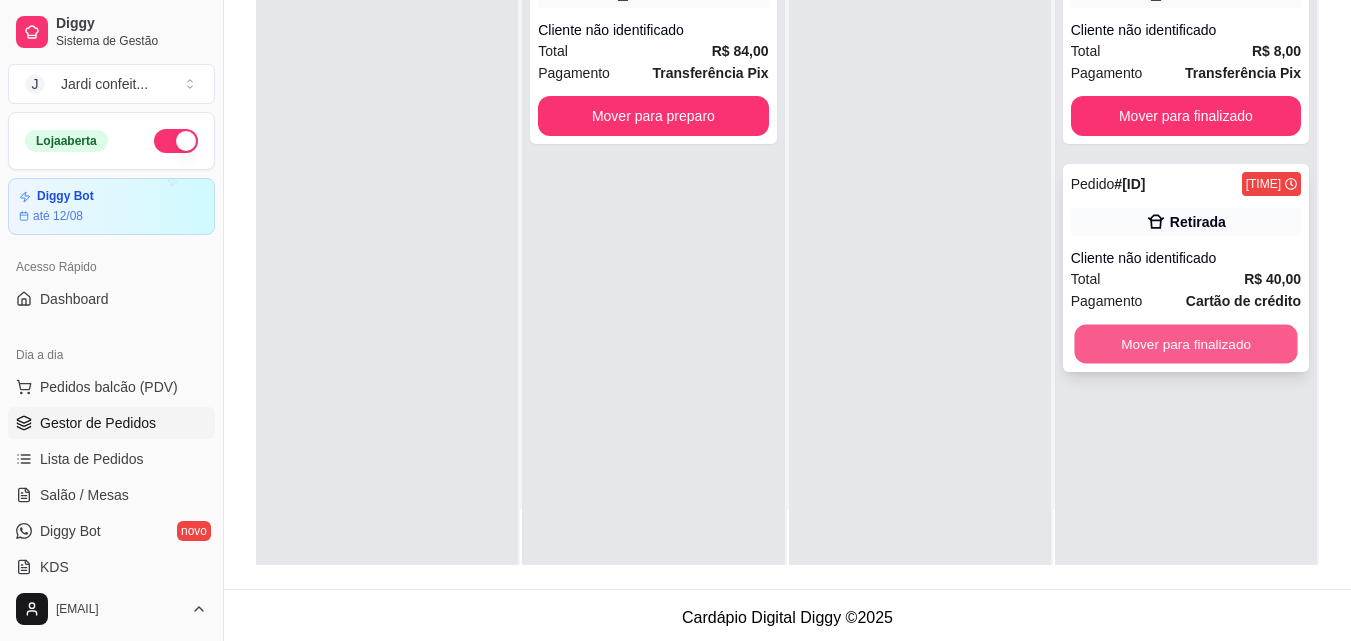 click on "Mover para finalizado" at bounding box center [1185, 344] 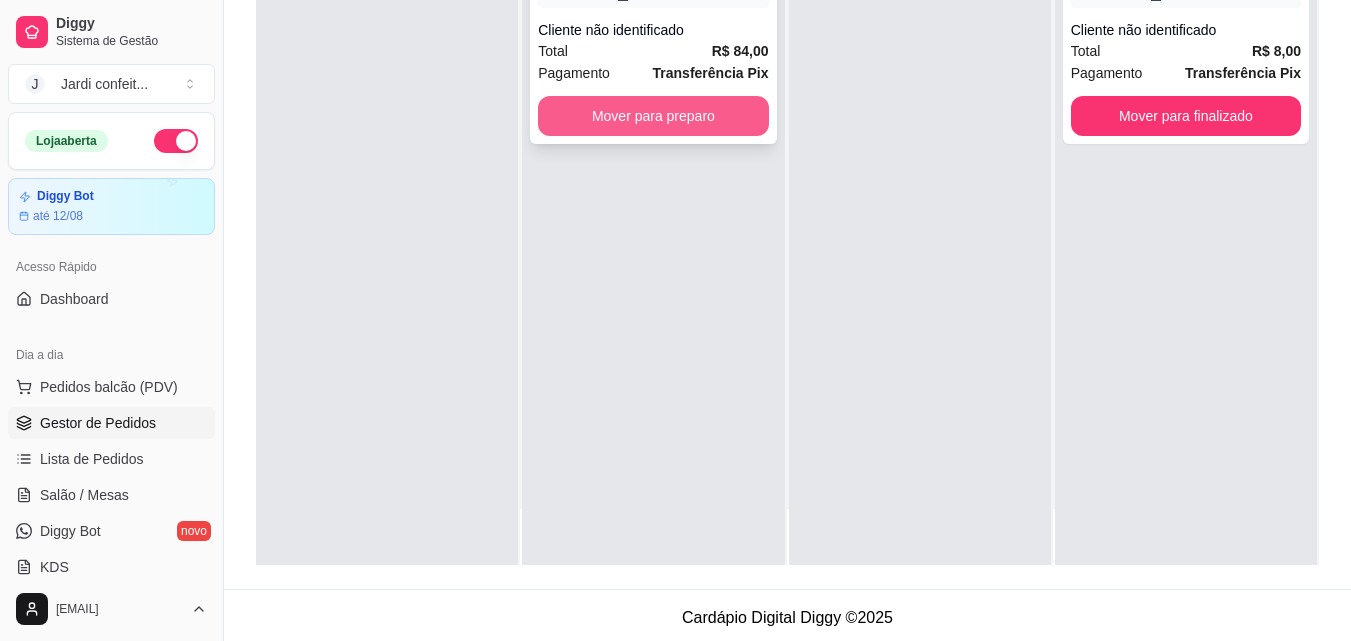 click on "Mover para preparo" at bounding box center [653, 116] 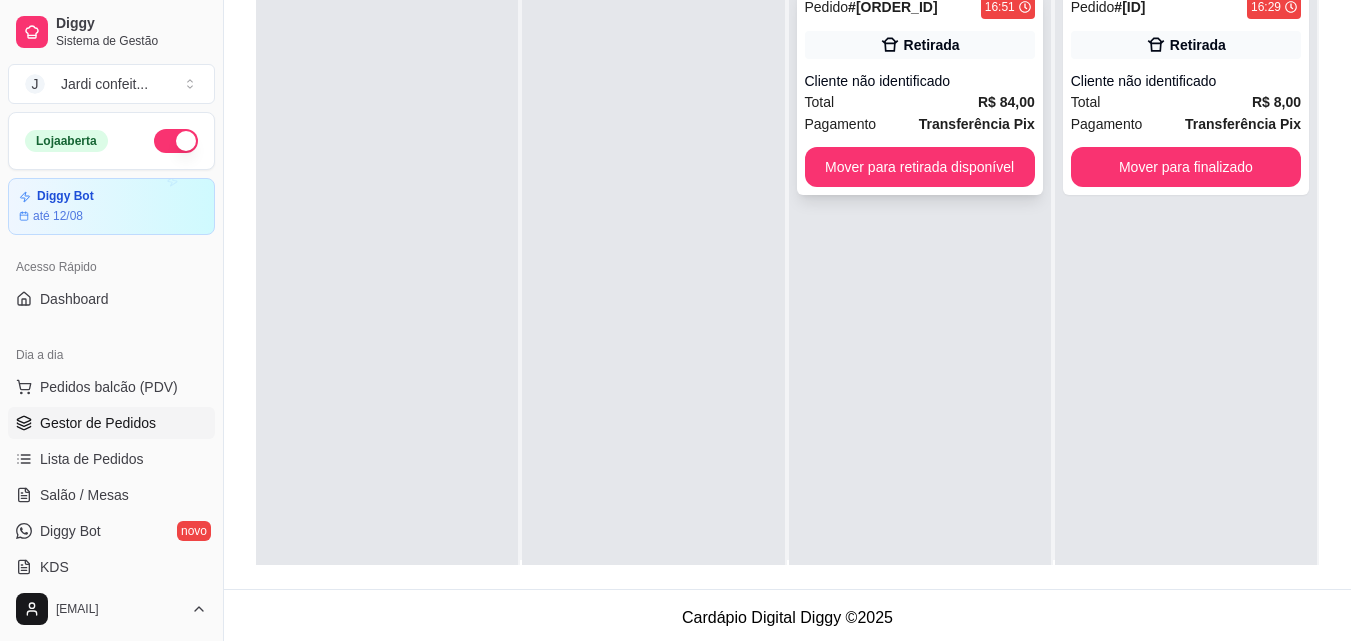scroll, scrollTop: 0, scrollLeft: 0, axis: both 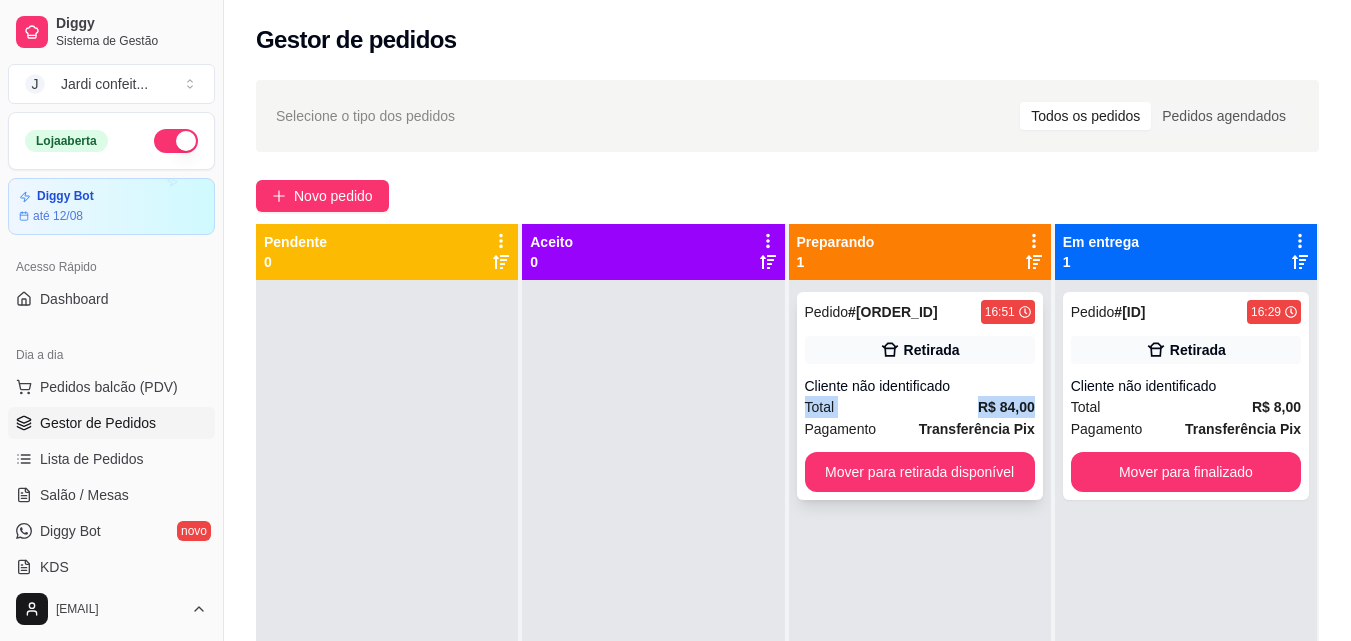drag, startPoint x: 982, startPoint y: 394, endPoint x: 1020, endPoint y: 400, distance: 38.470768 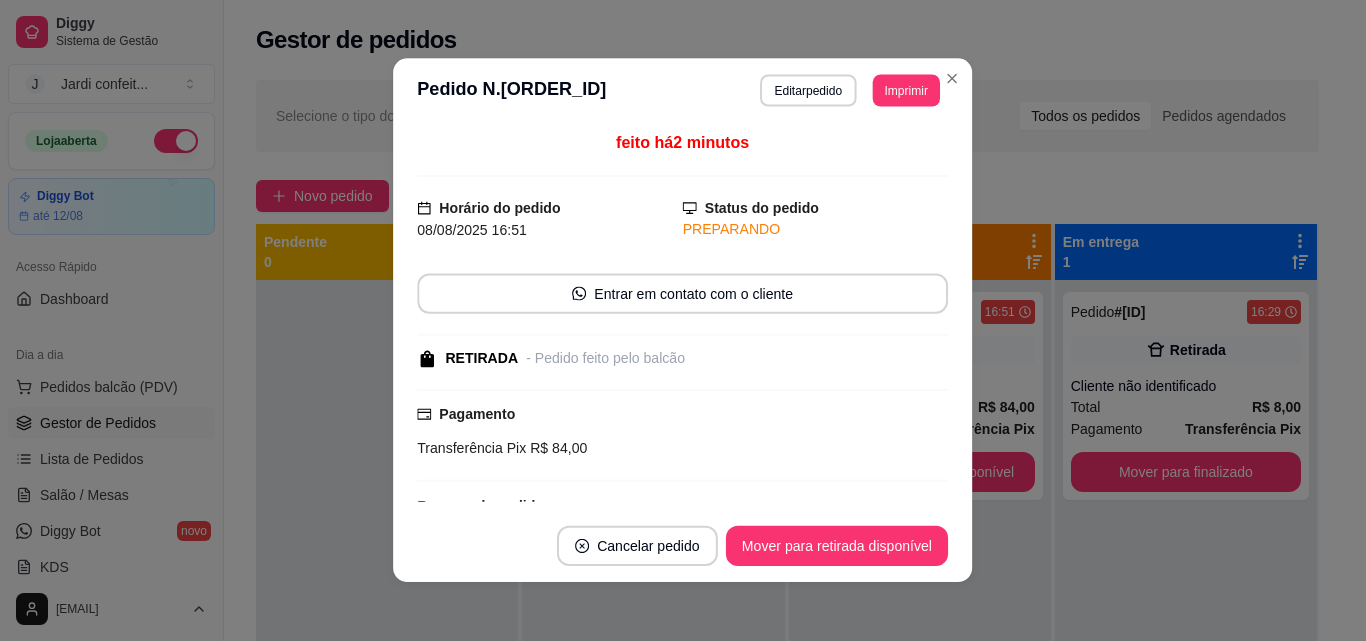 click on "**********" at bounding box center (682, 321) 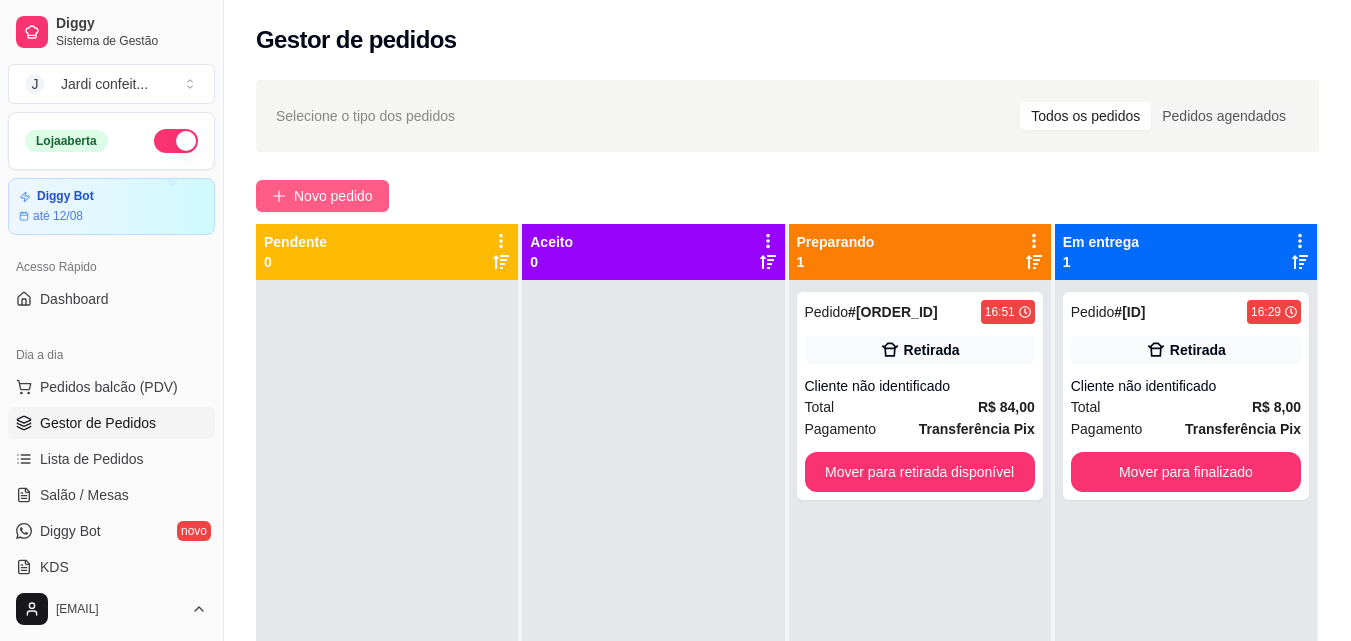 click on "Novo pedido" at bounding box center (333, 196) 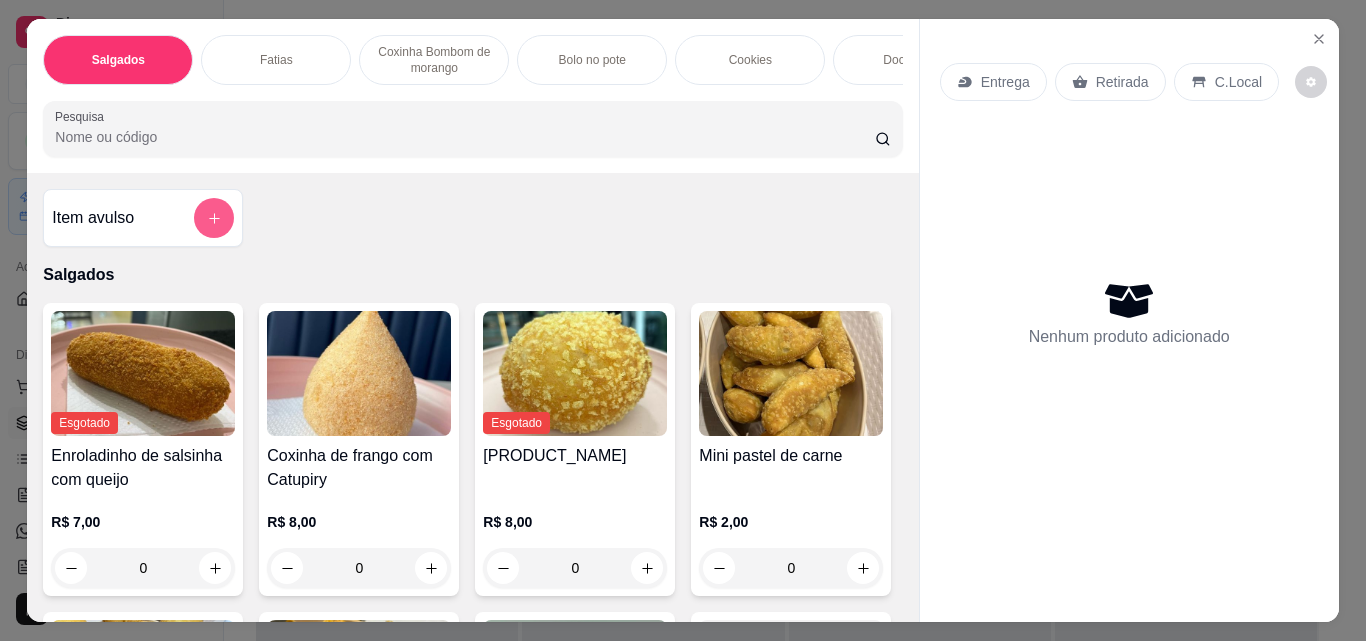 click at bounding box center [214, 218] 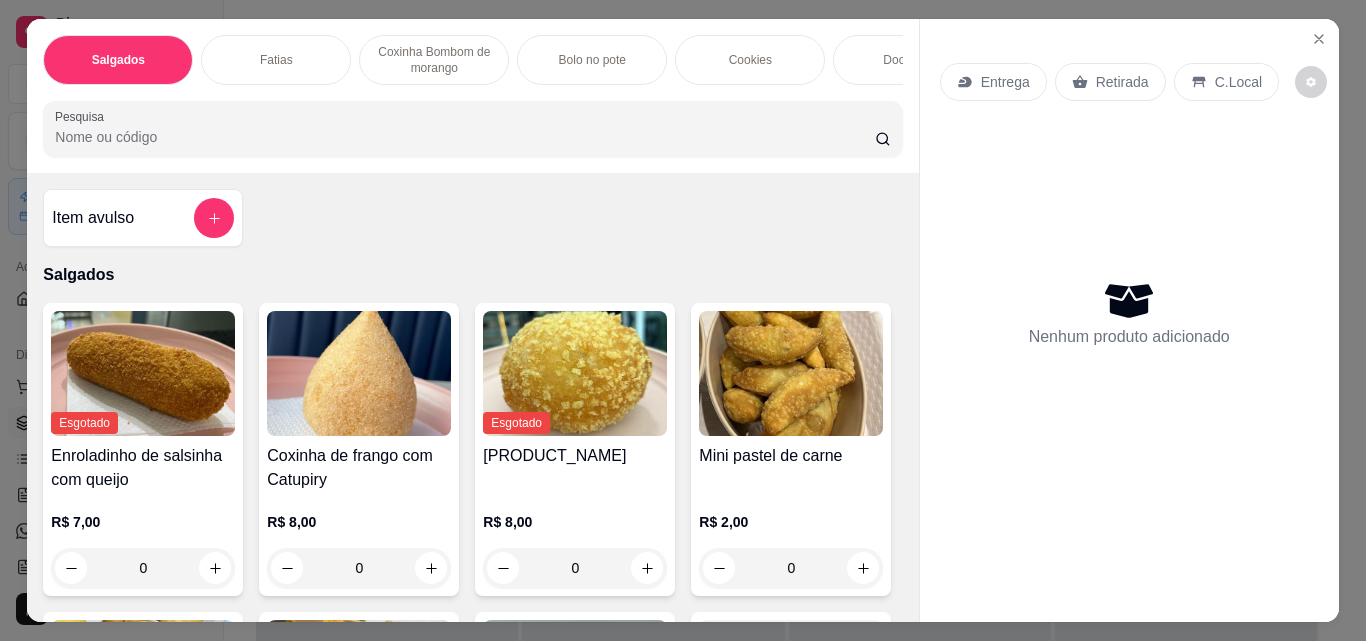 click on "Nome do produto" at bounding box center [683, 251] 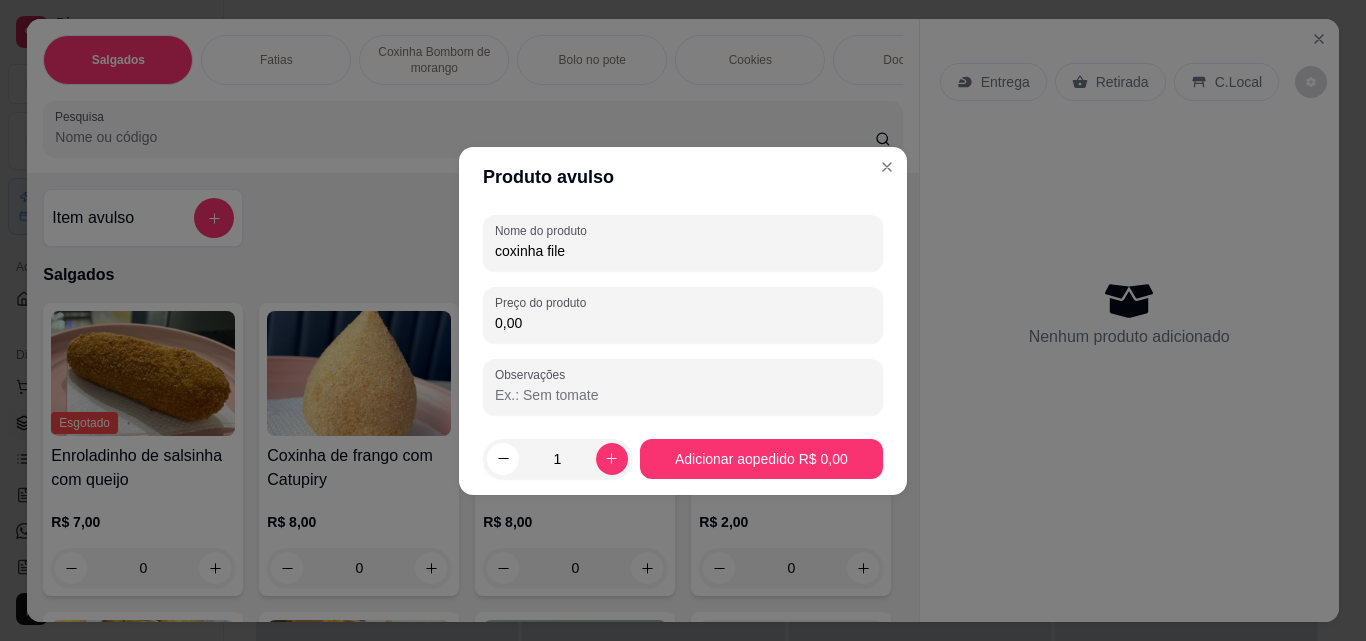 type on "coxinha file" 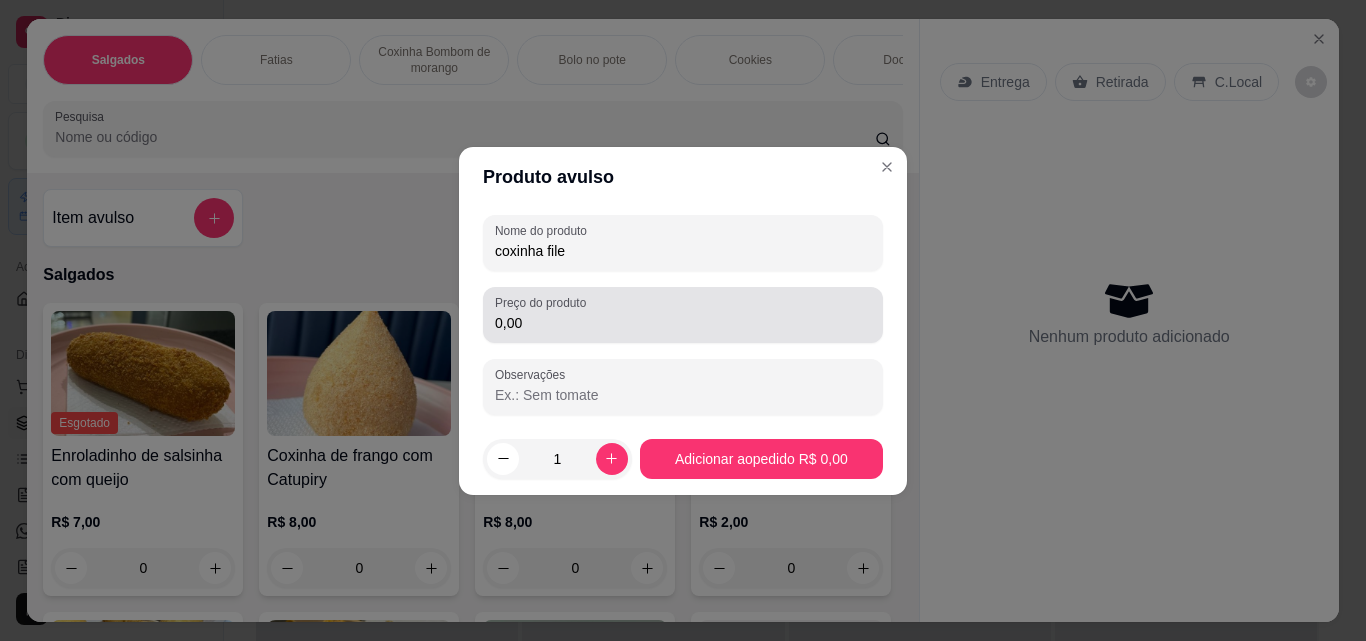 click on "0,00" at bounding box center (683, 315) 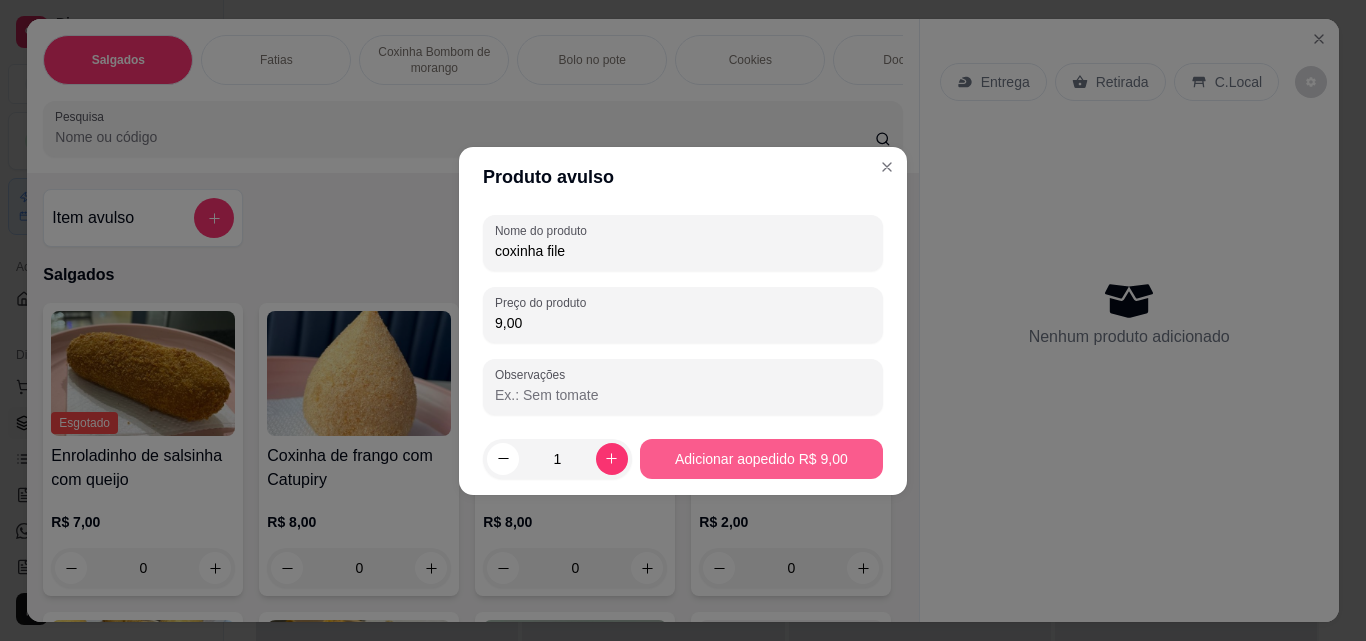 type on "9,00" 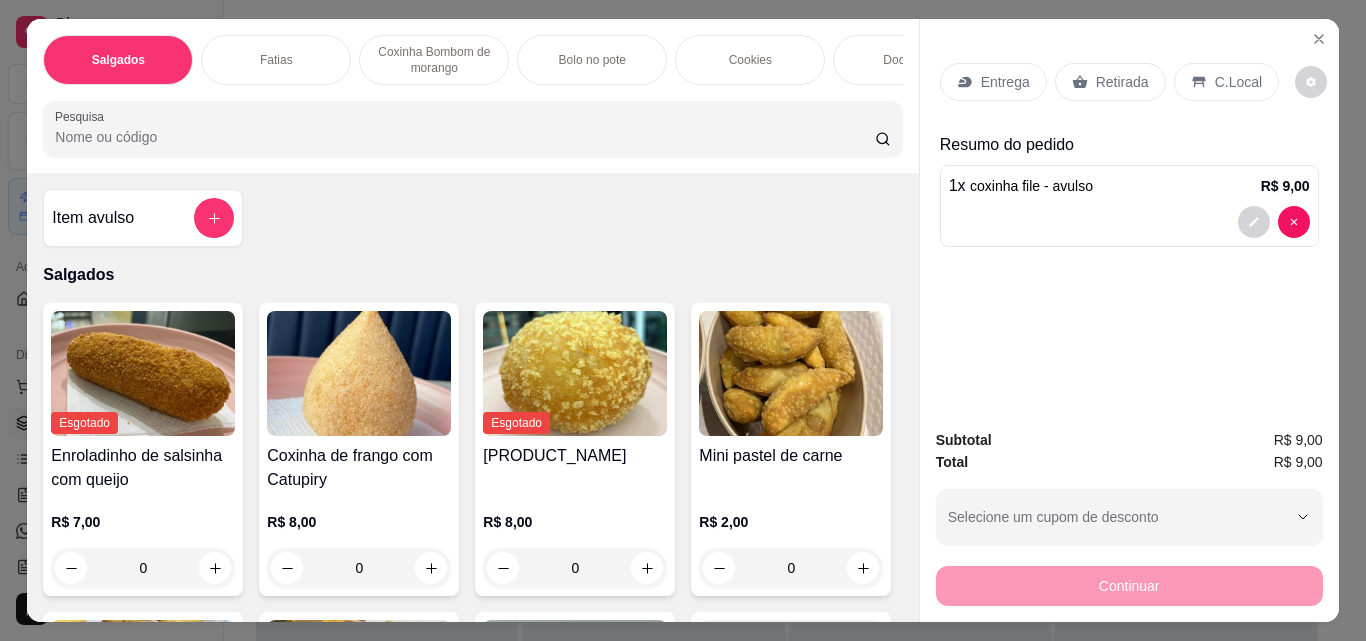 click on "Entrega Retirada C.Local Resumo do pedido 1 x   coxinha file - avulso R$ 9,00" at bounding box center (1129, 216) 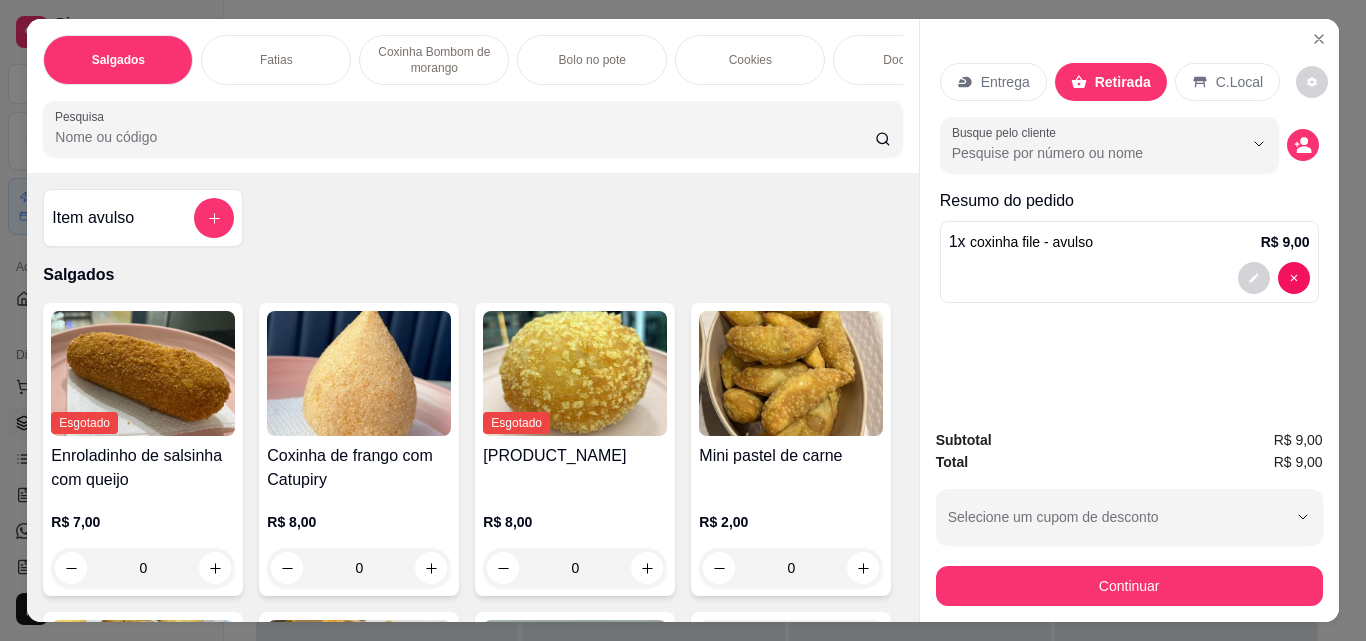 click on "Continuar" at bounding box center (1129, 586) 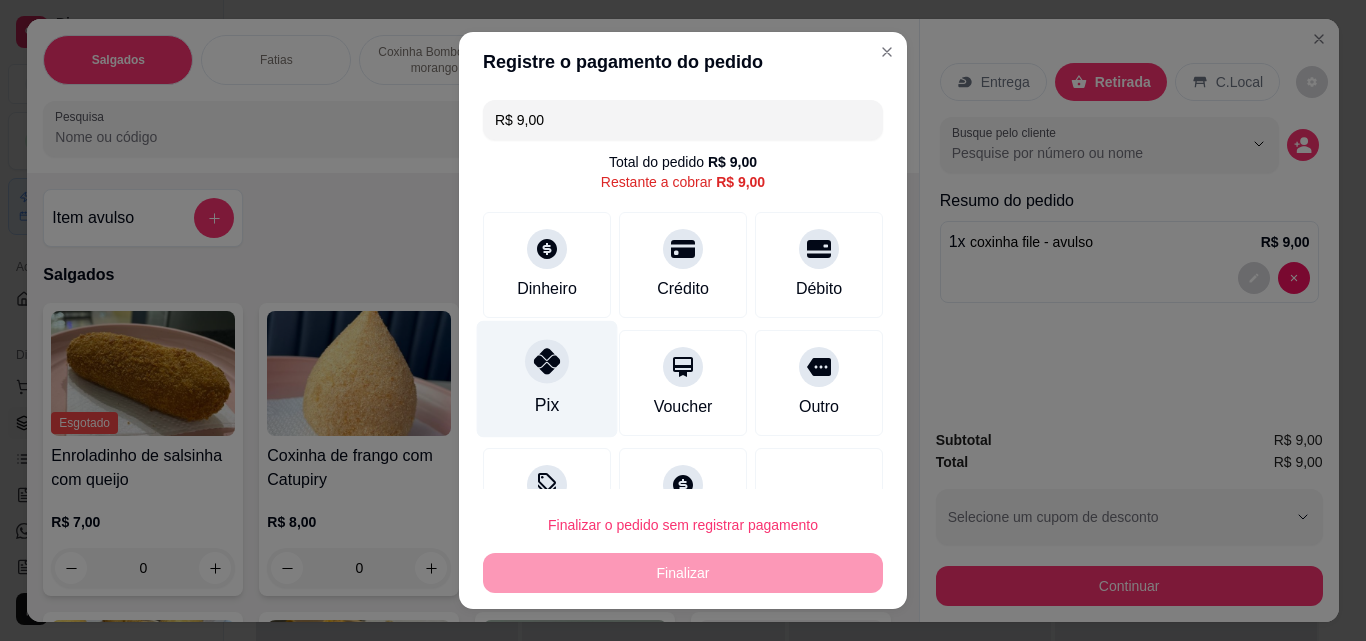 click on "Pix" at bounding box center (547, 379) 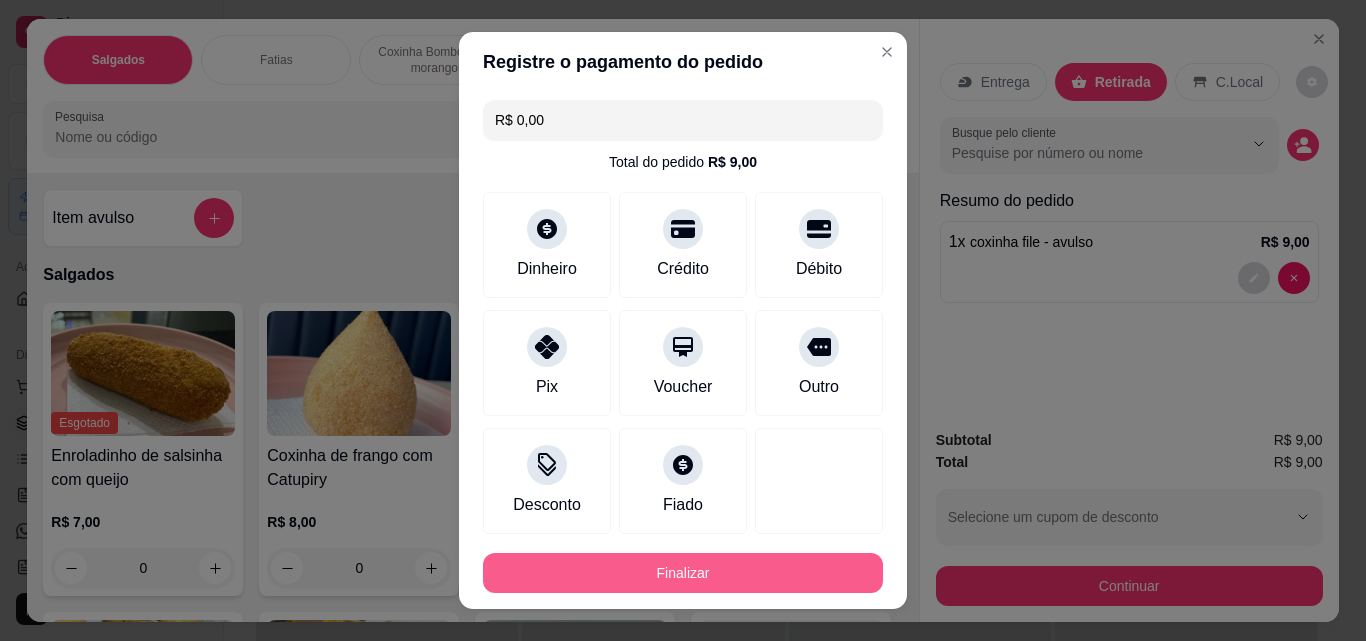 click on "Finalizar" at bounding box center (683, 573) 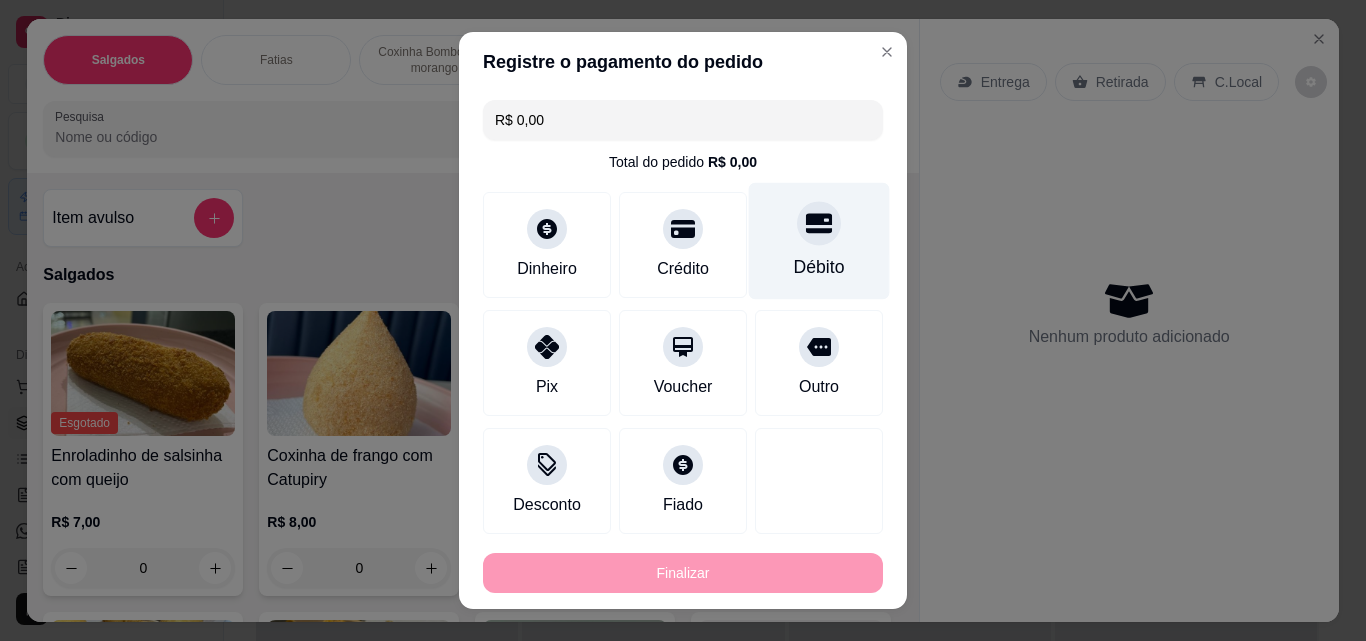 type on "-R$ 9,00" 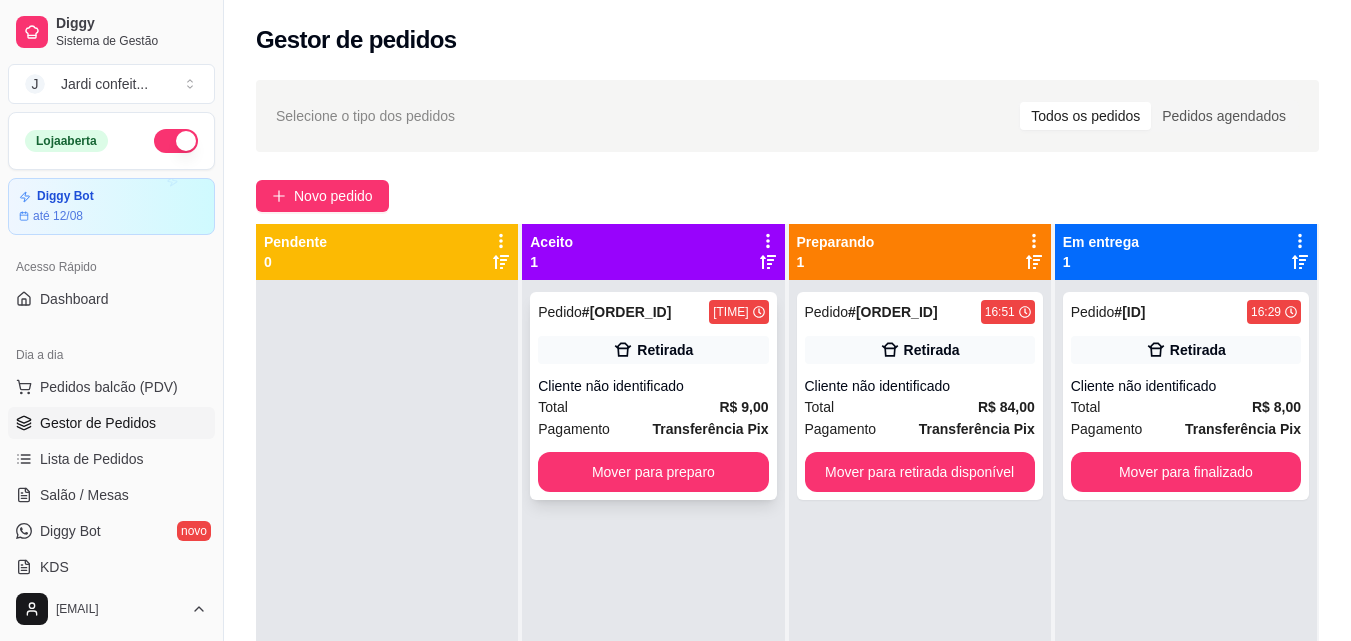 click on "Cliente não identificado" at bounding box center (653, 386) 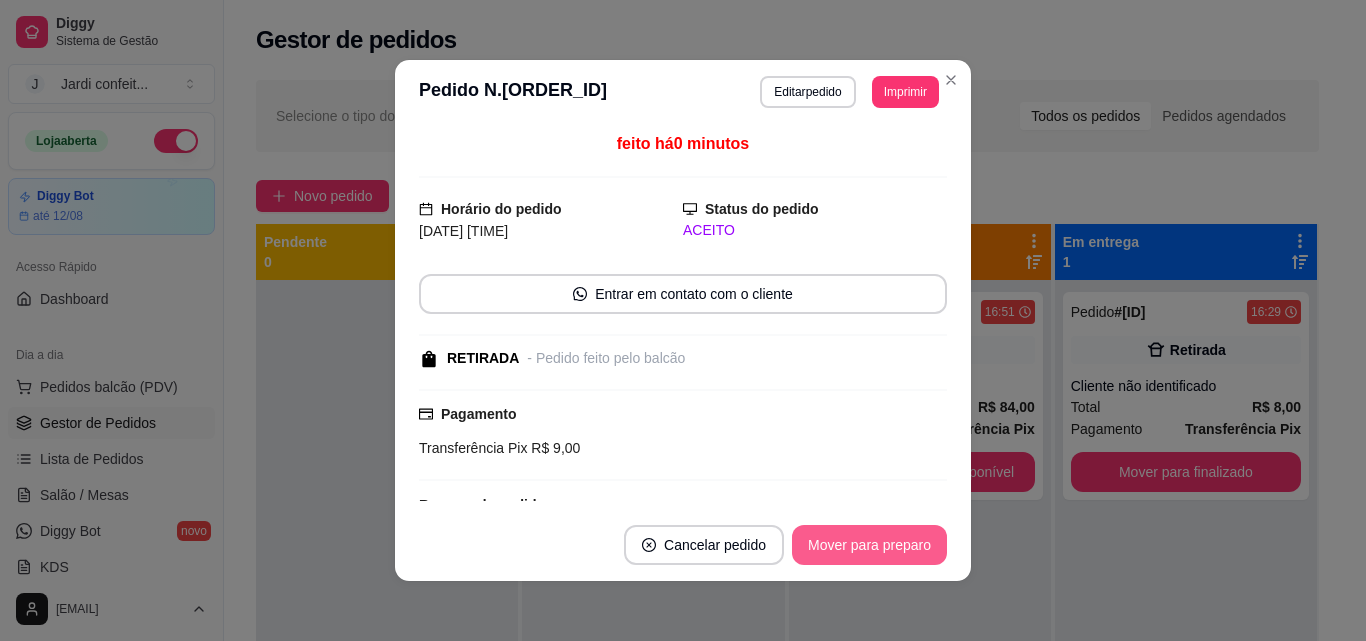 click on "Mover para preparo" at bounding box center (869, 545) 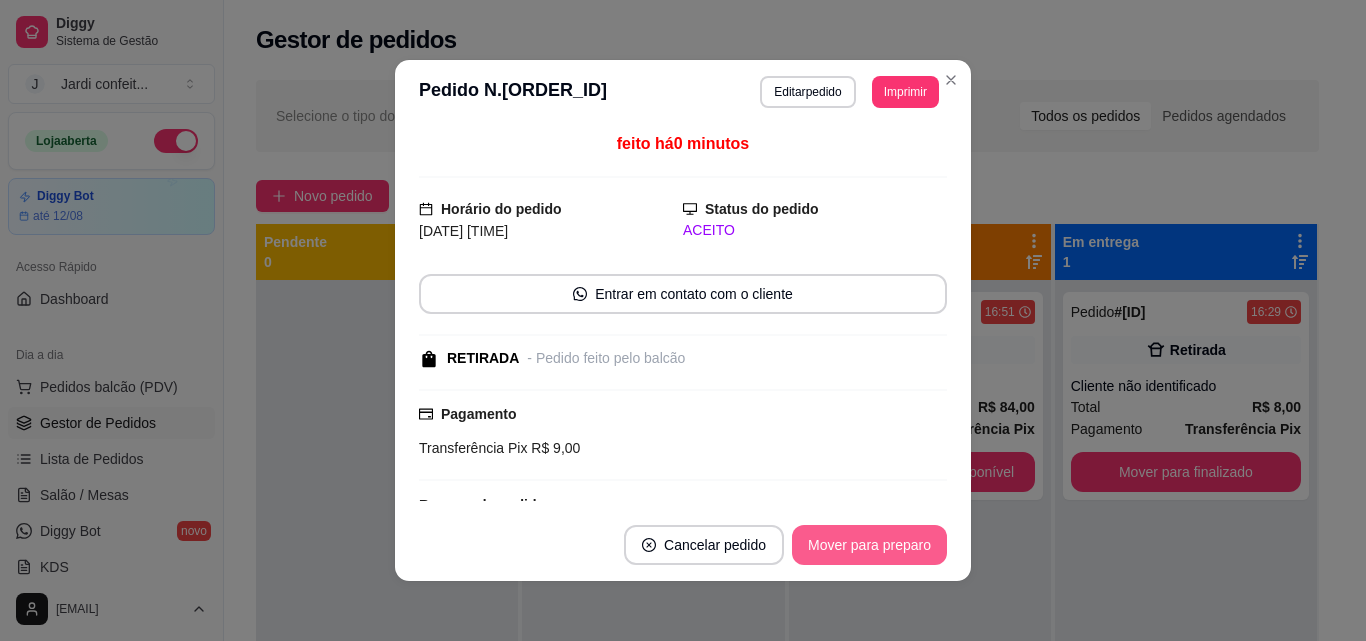 click on "Mover para preparo" at bounding box center (869, 545) 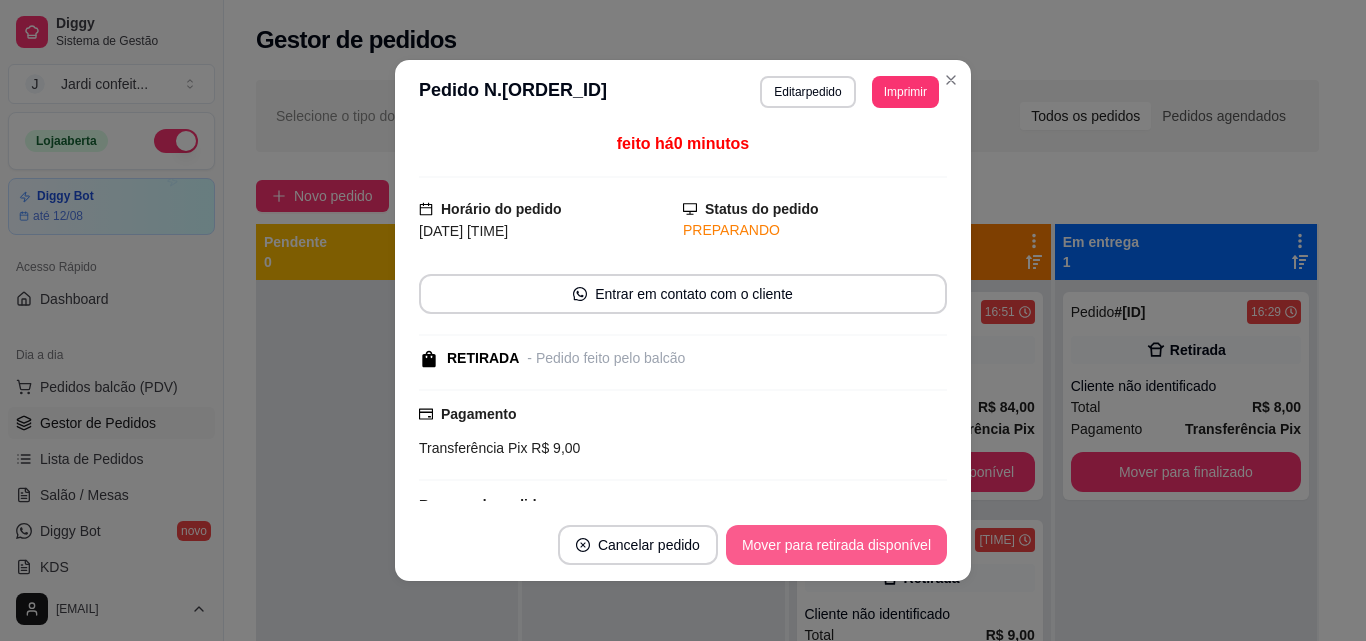 click on "Mover para retirada disponível" at bounding box center (836, 545) 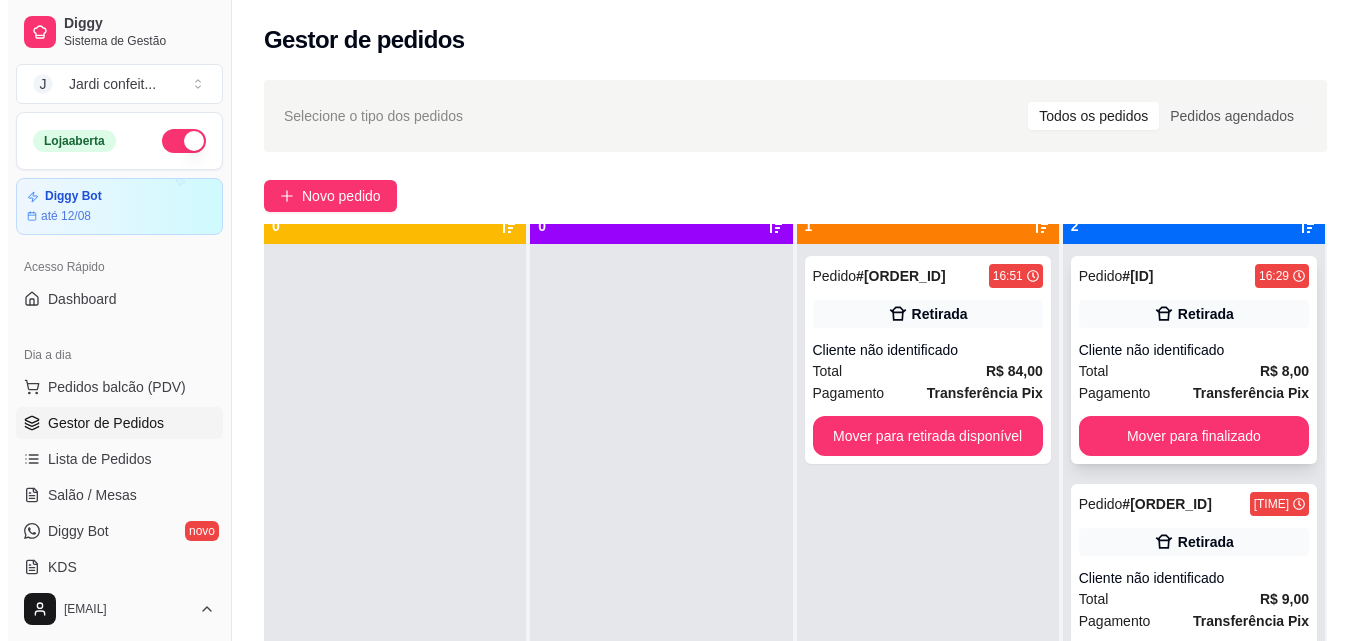 scroll, scrollTop: 56, scrollLeft: 0, axis: vertical 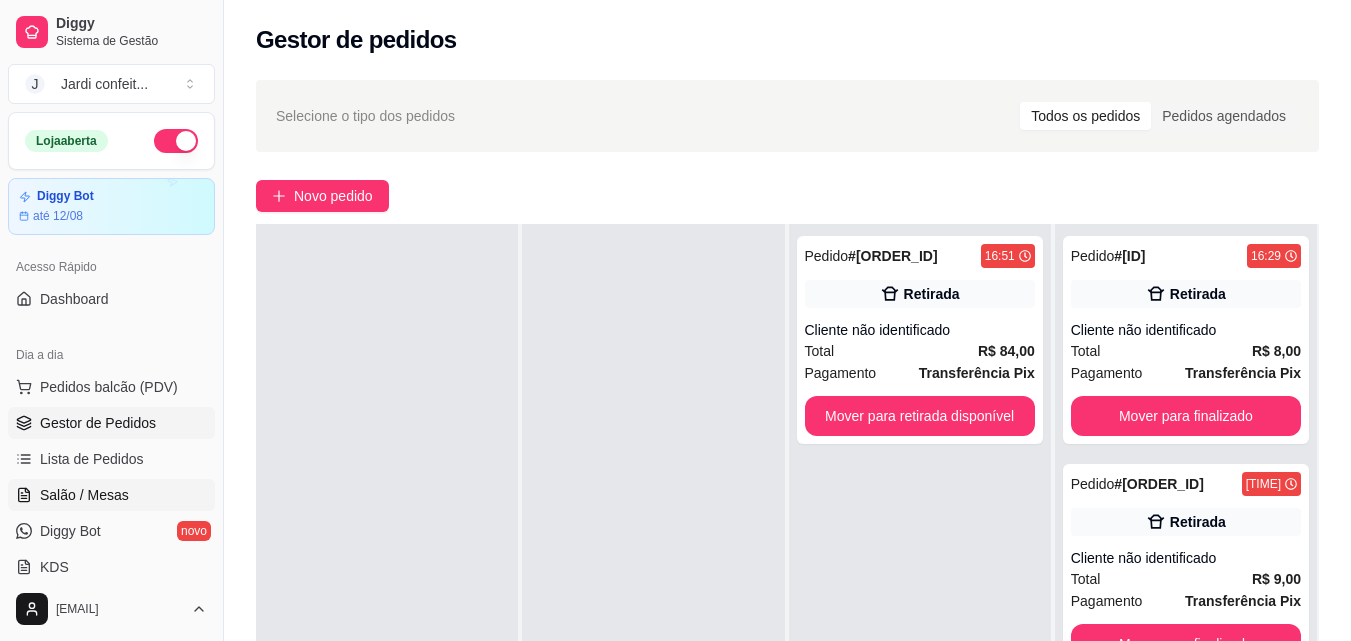 click on "Salão / Mesas" at bounding box center (84, 495) 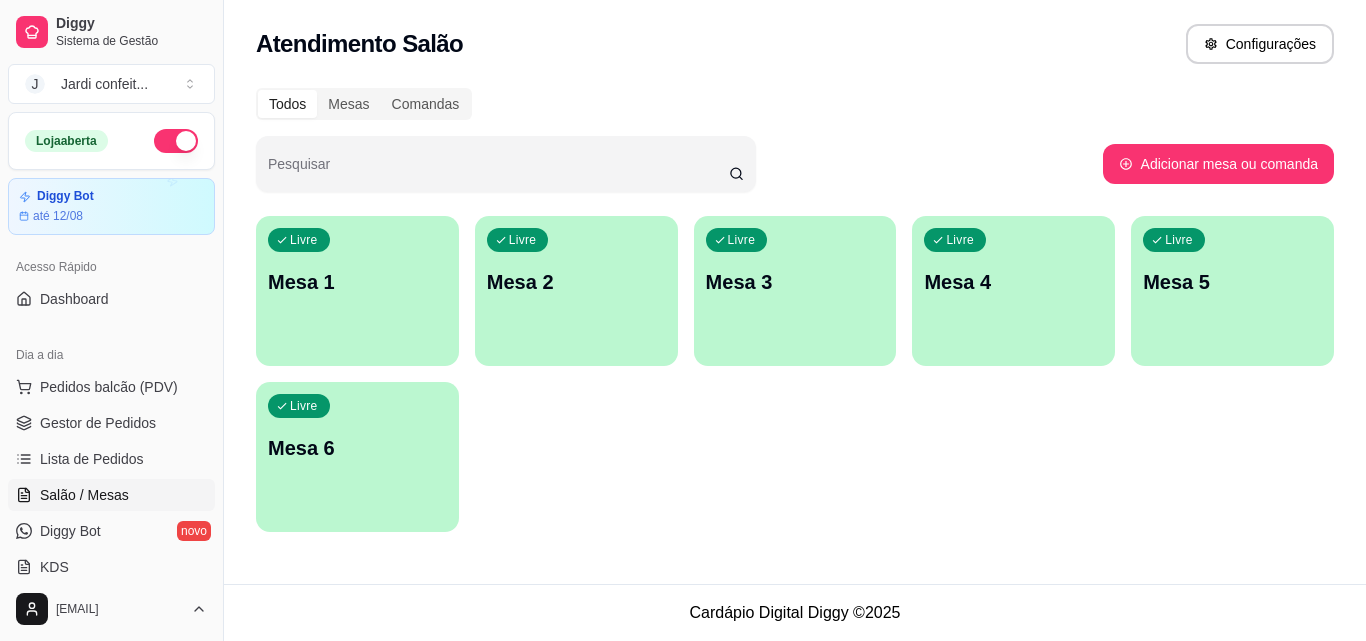 click on "Livre Mesa 1" at bounding box center (357, 279) 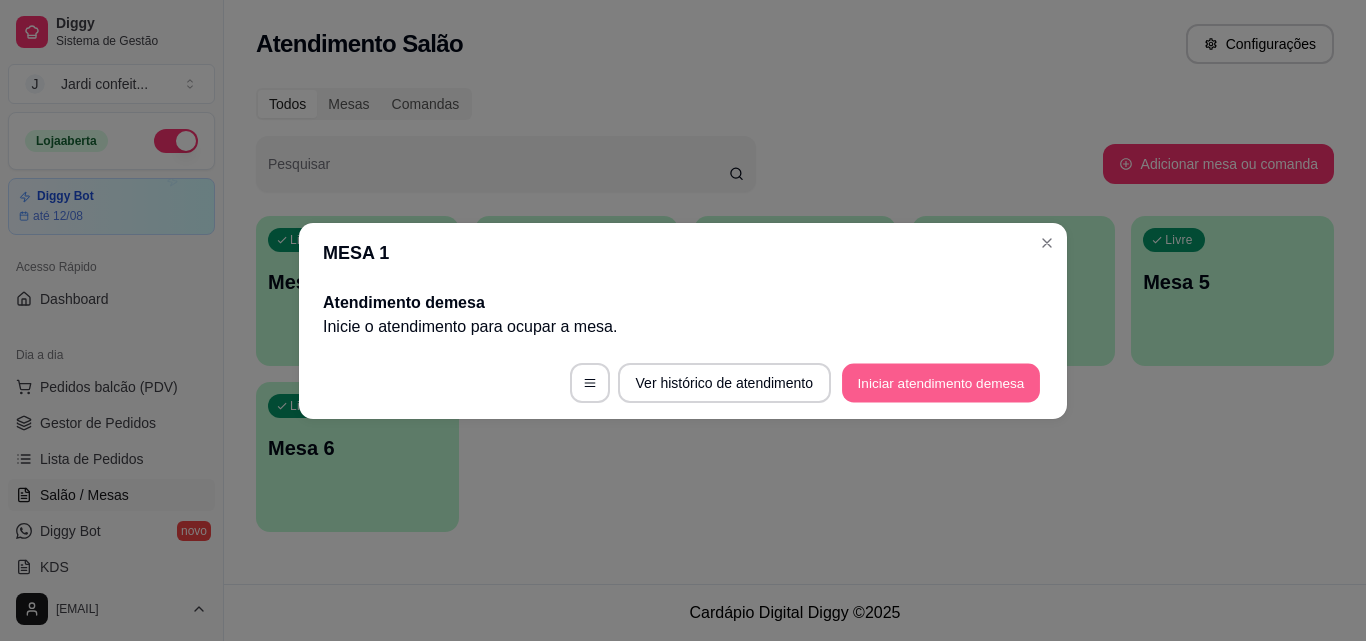 click on "Iniciar atendimento de  mesa" at bounding box center [941, 382] 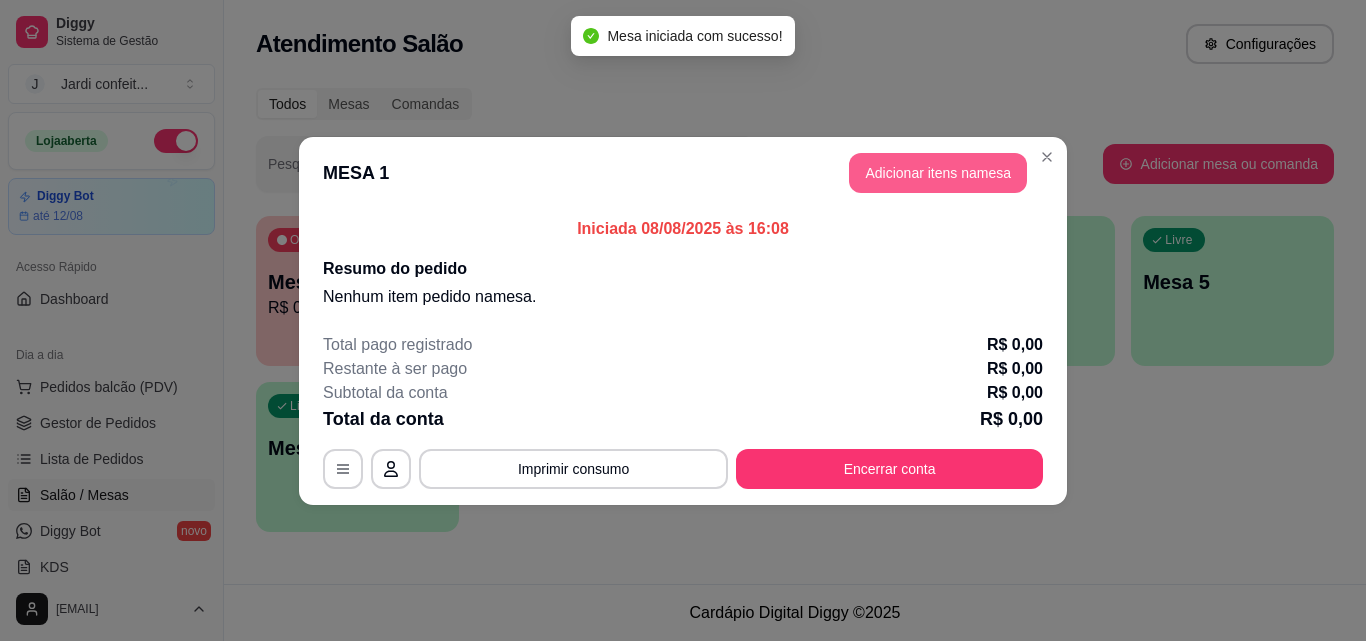 click on "Adicionar itens na  mesa" at bounding box center (938, 173) 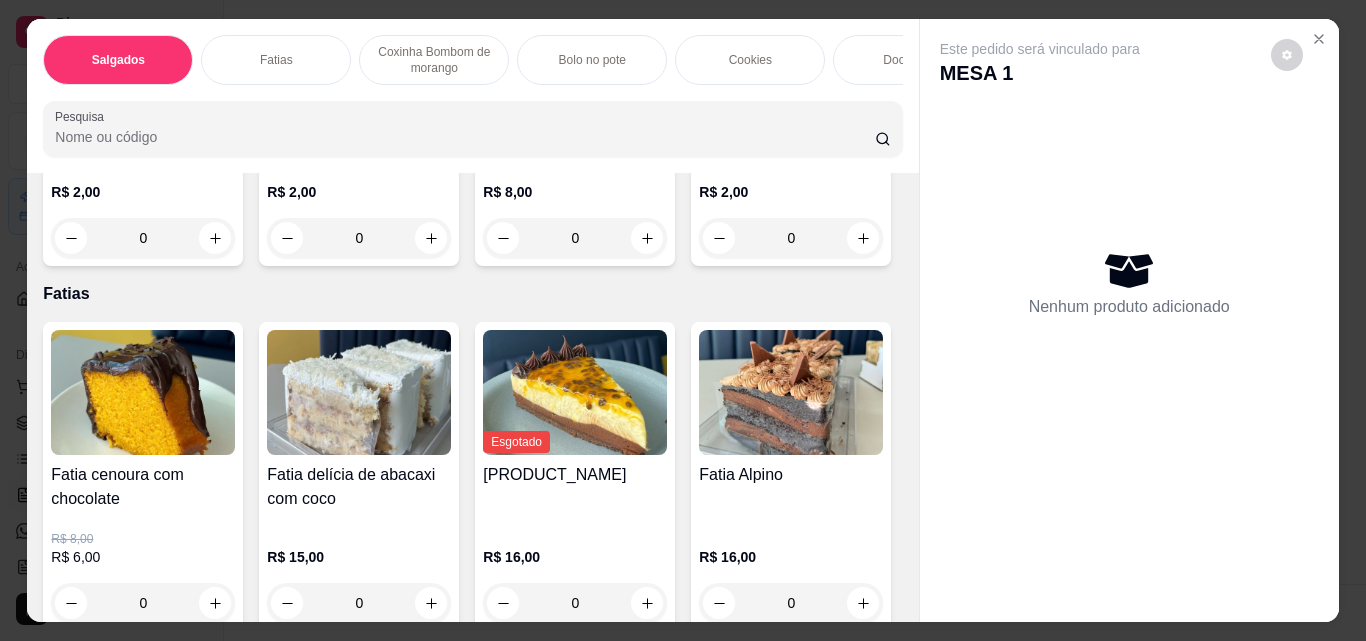 scroll, scrollTop: 700, scrollLeft: 0, axis: vertical 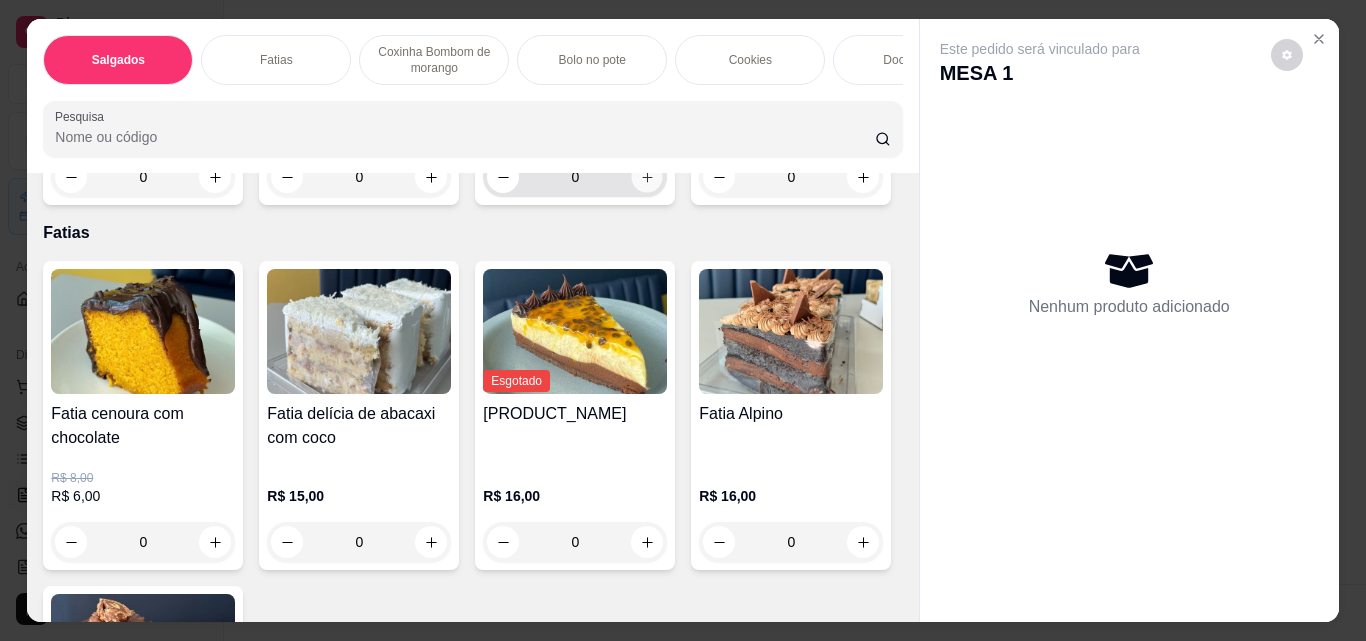 click 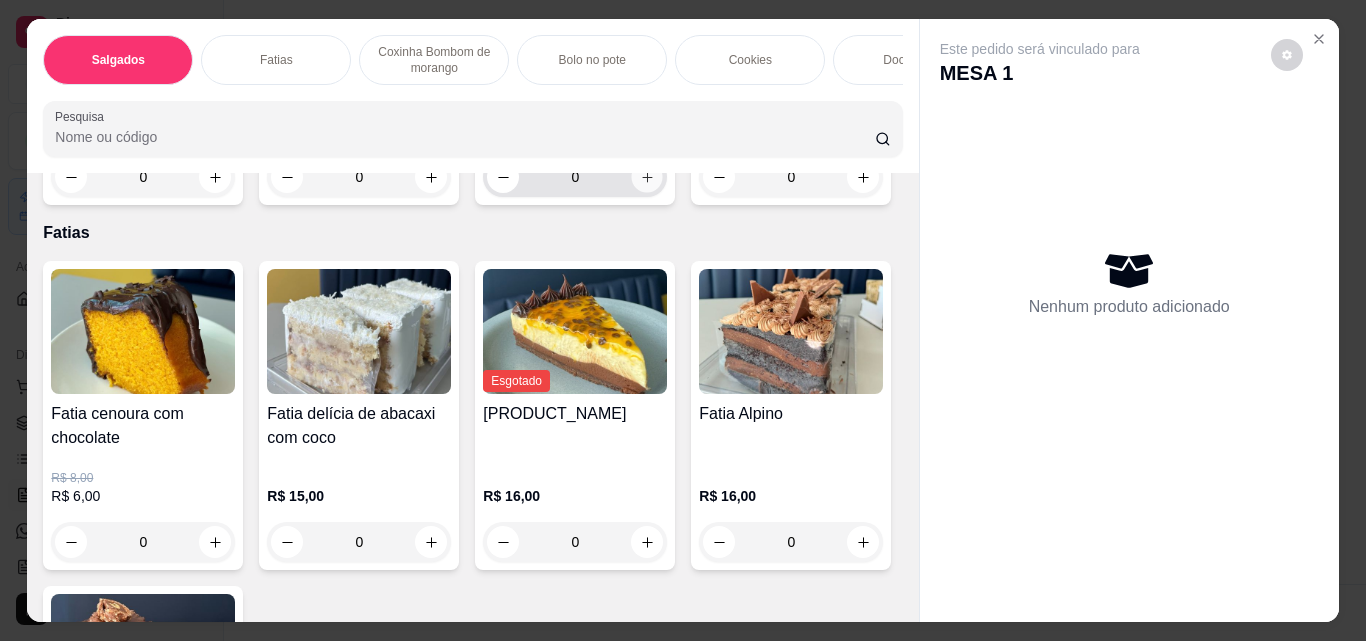 click 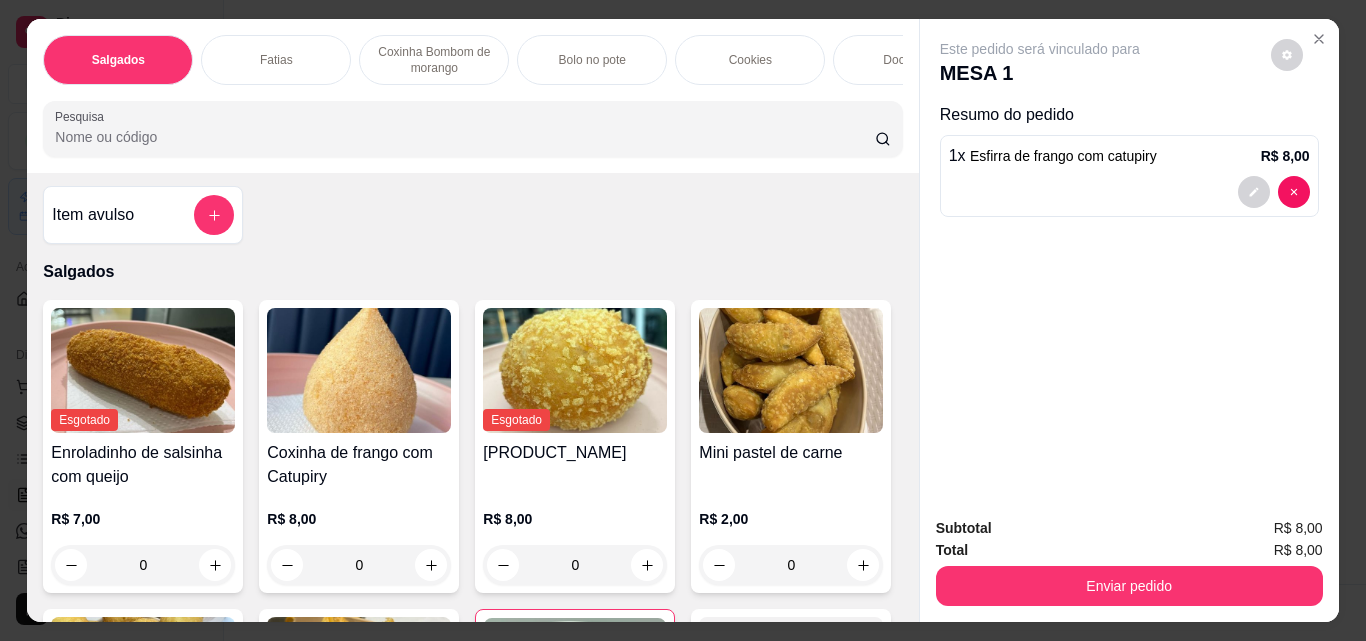 scroll, scrollTop: 0, scrollLeft: 0, axis: both 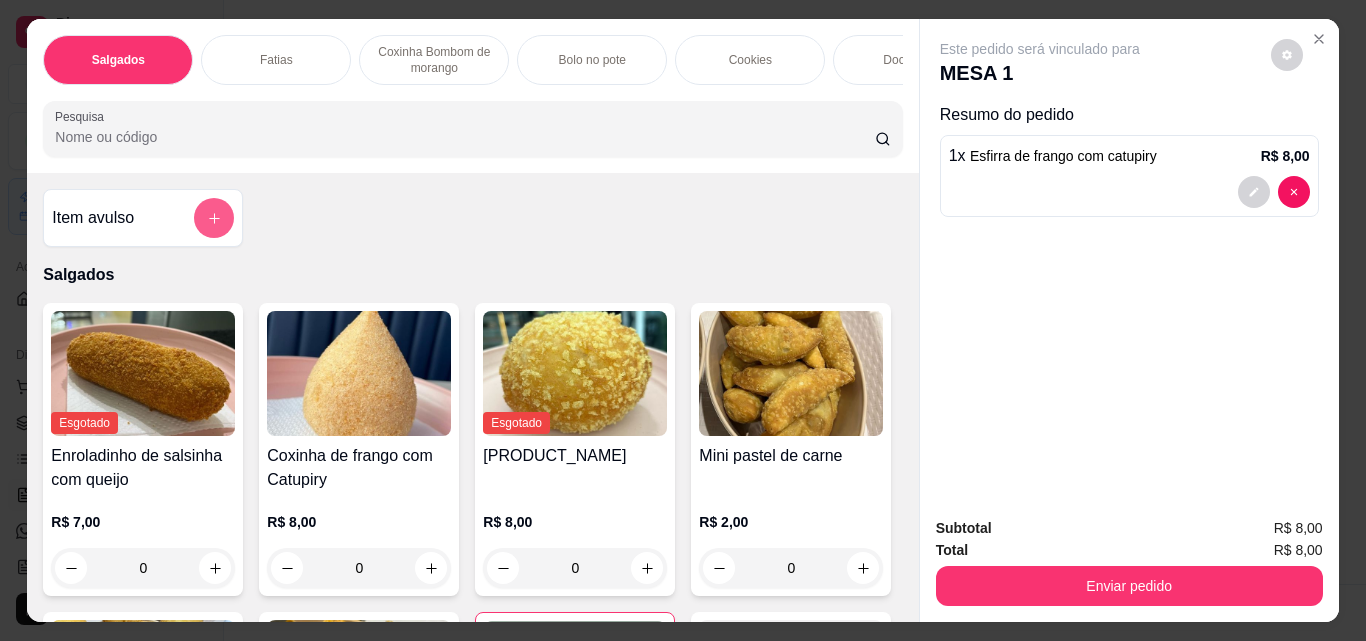 click 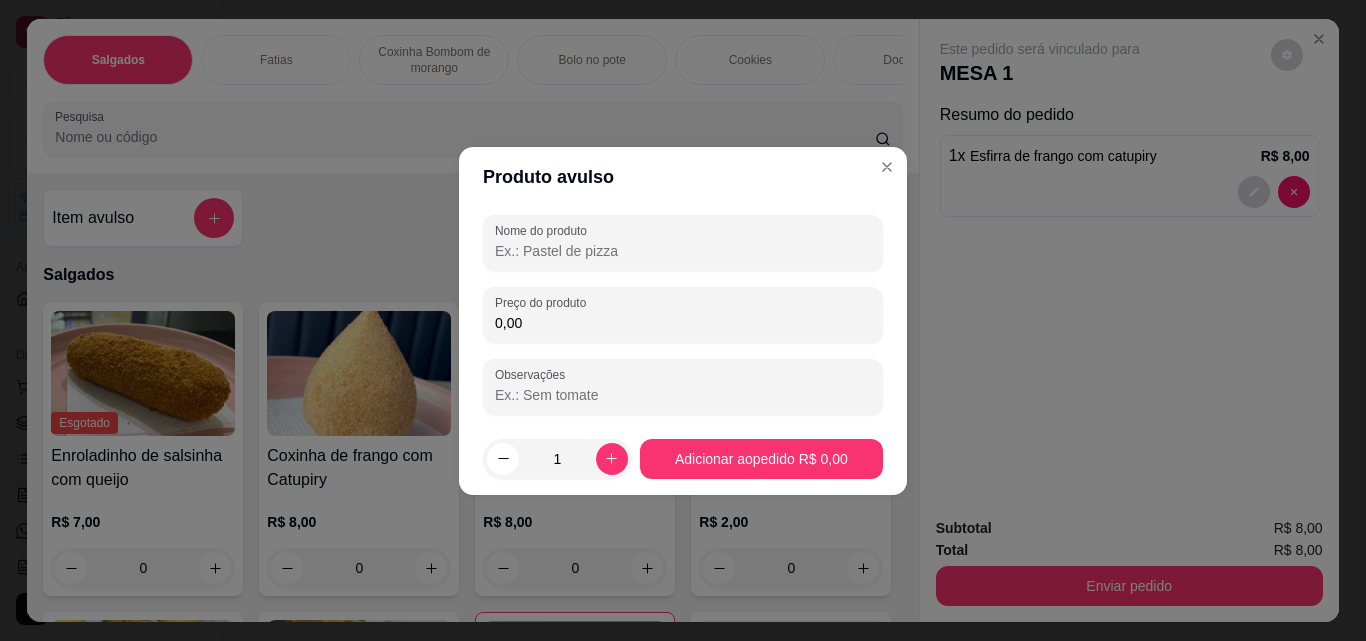 click on "Nome do produto" at bounding box center (683, 243) 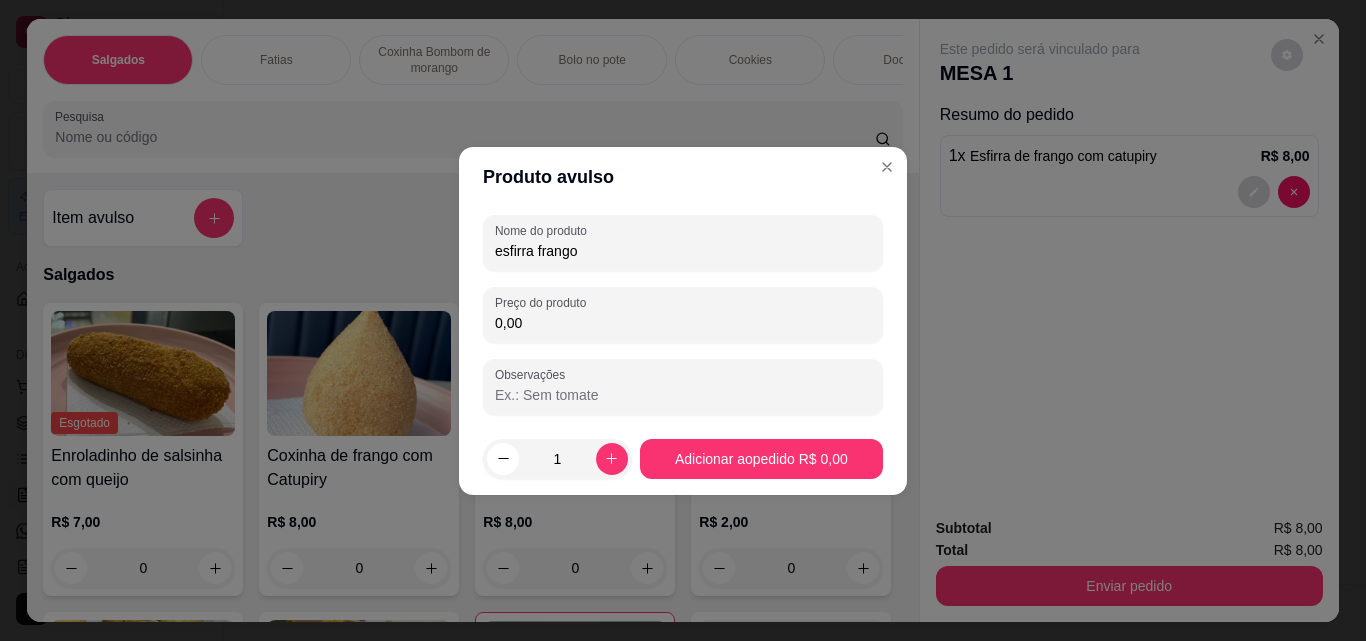 type on "esfirra frango" 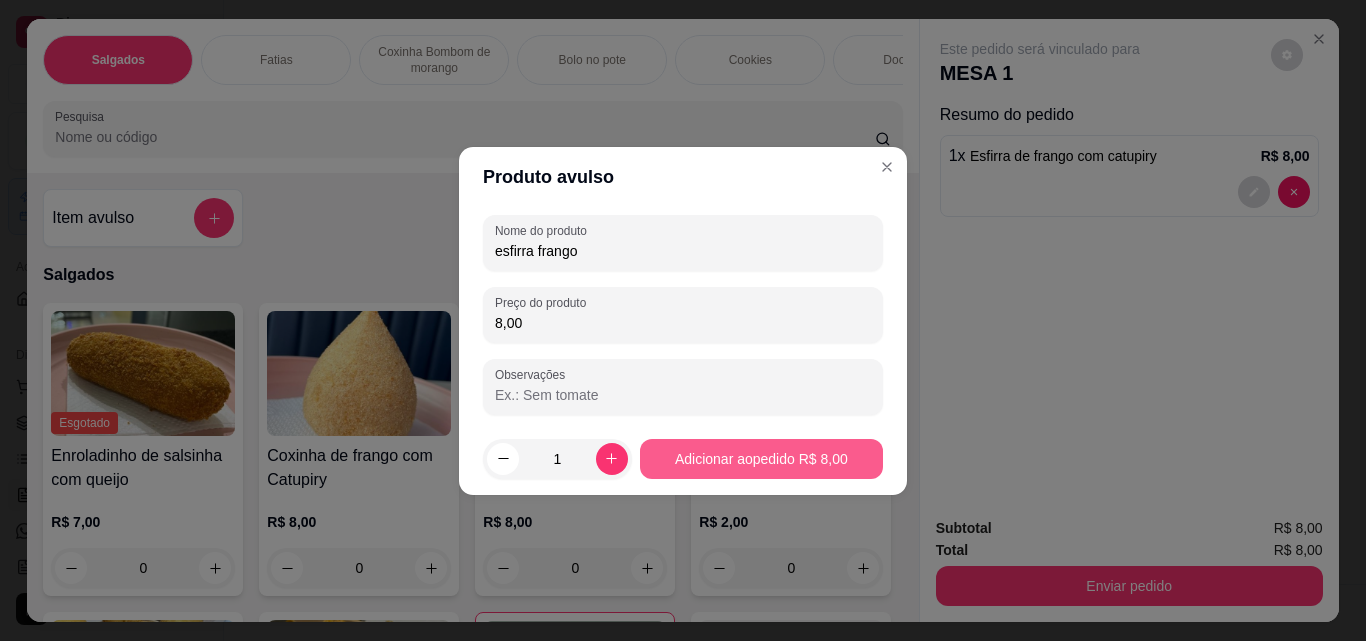 type on "8,00" 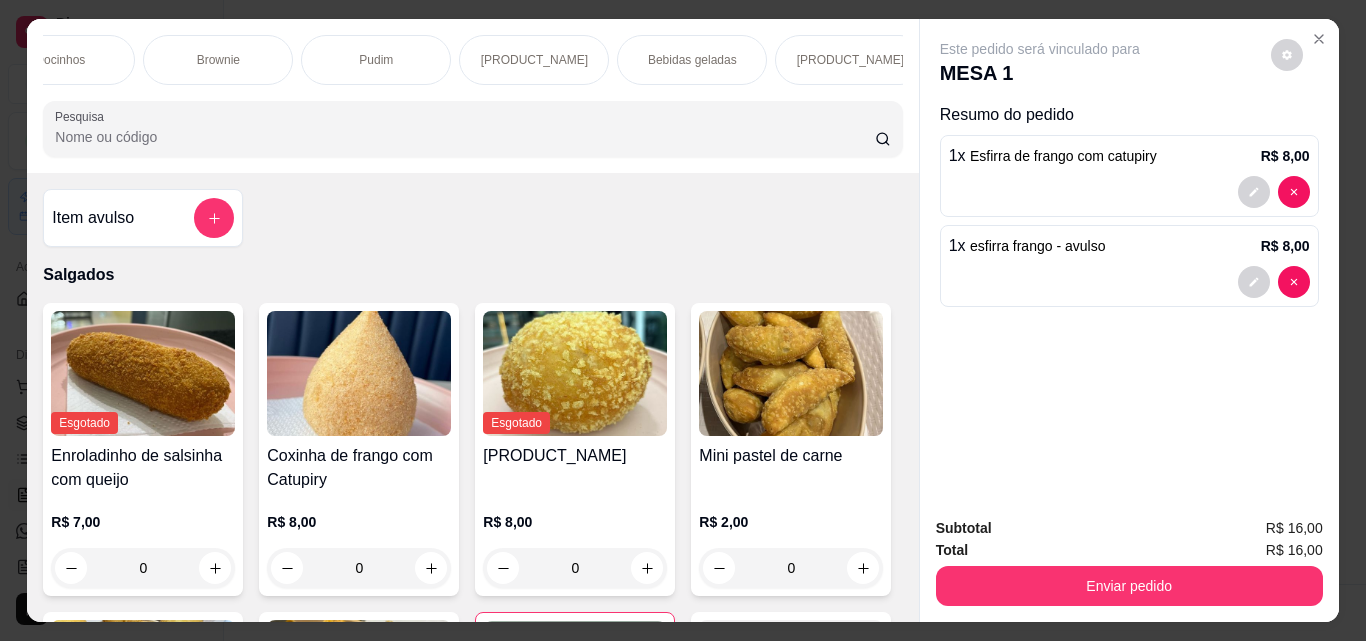 scroll, scrollTop: 0, scrollLeft: 885, axis: horizontal 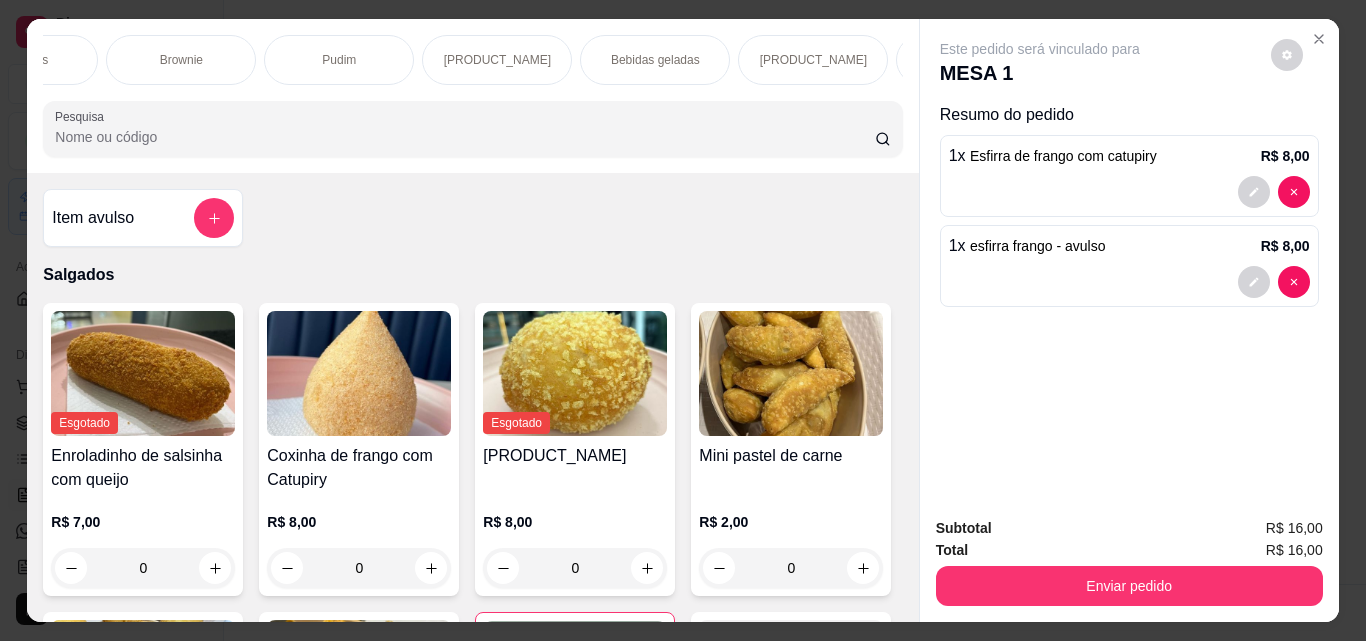 click on "Bebidas geladas" at bounding box center (655, 60) 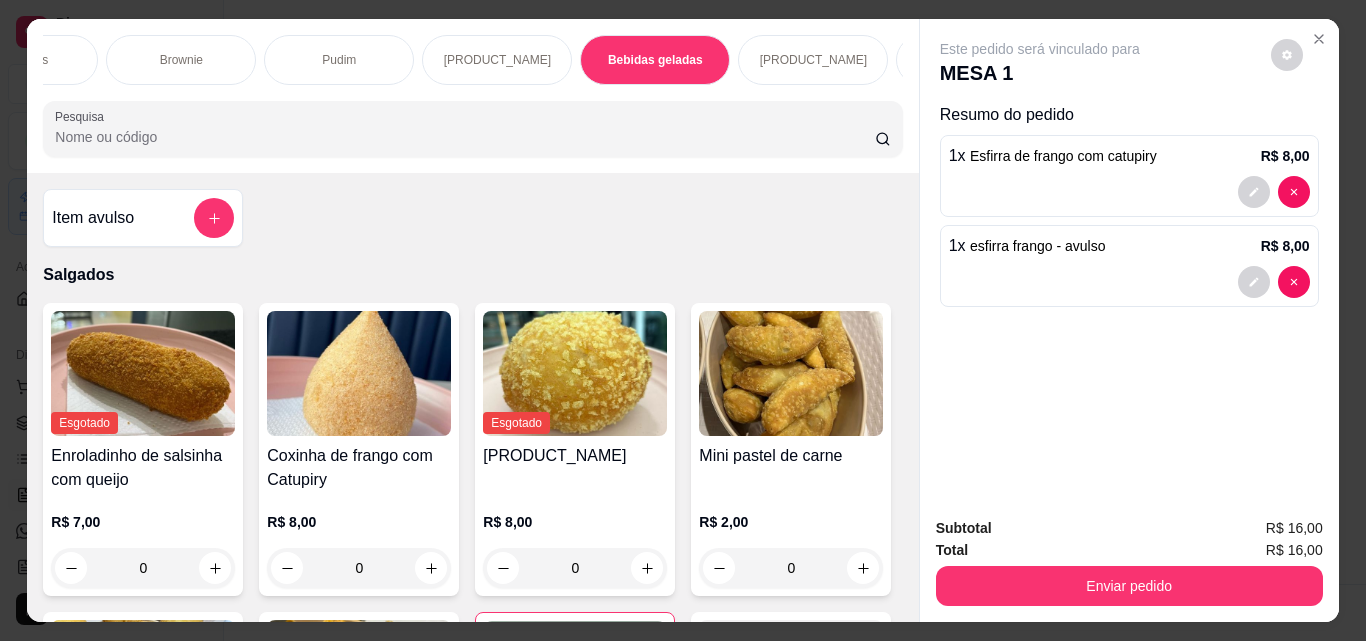 scroll, scrollTop: 4722, scrollLeft: 0, axis: vertical 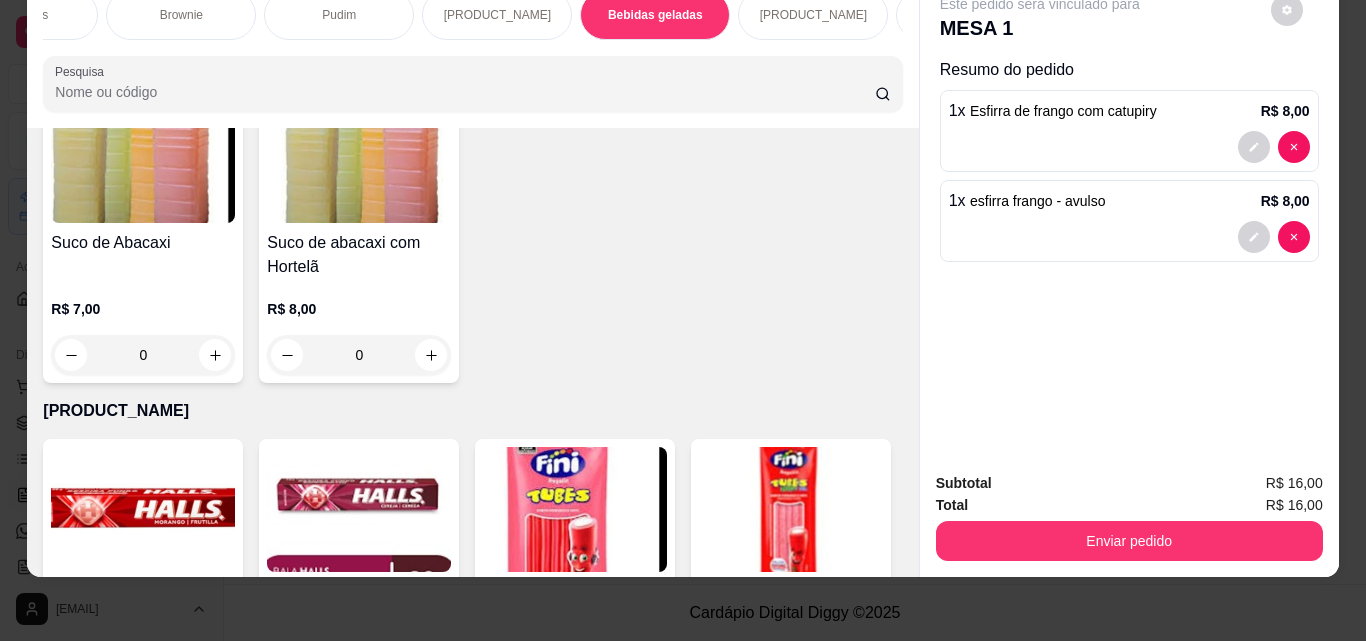 click 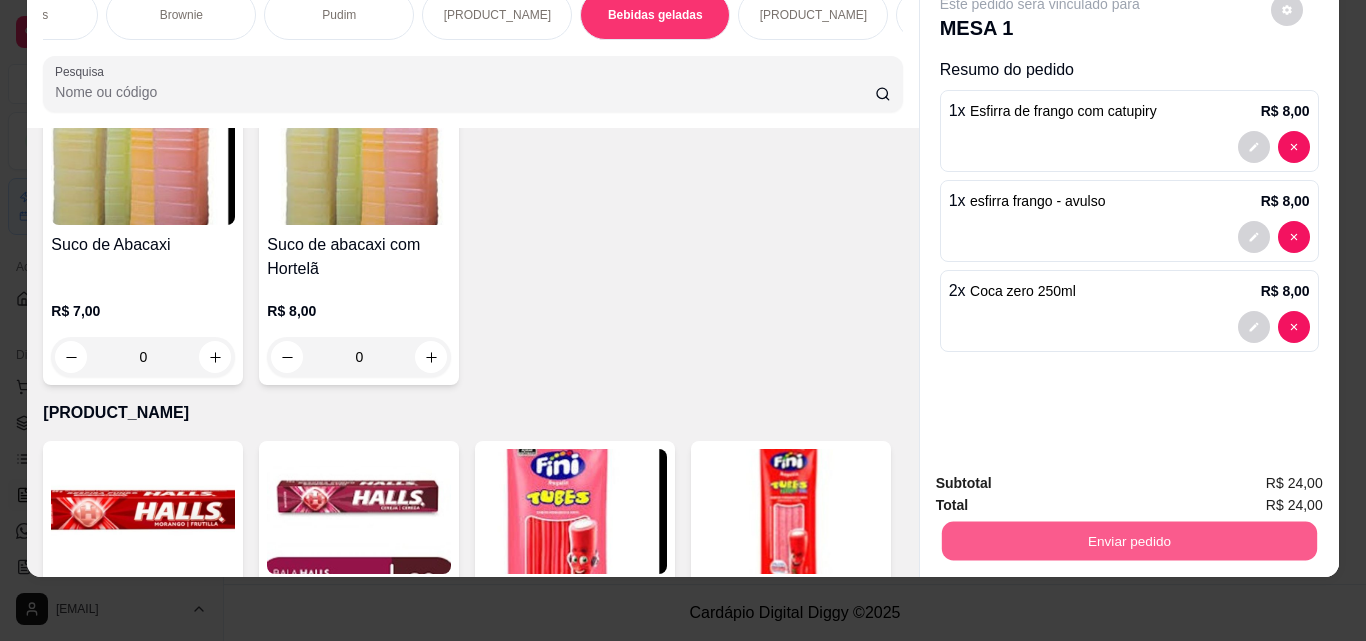 click on "Enviar pedido" at bounding box center [1128, 540] 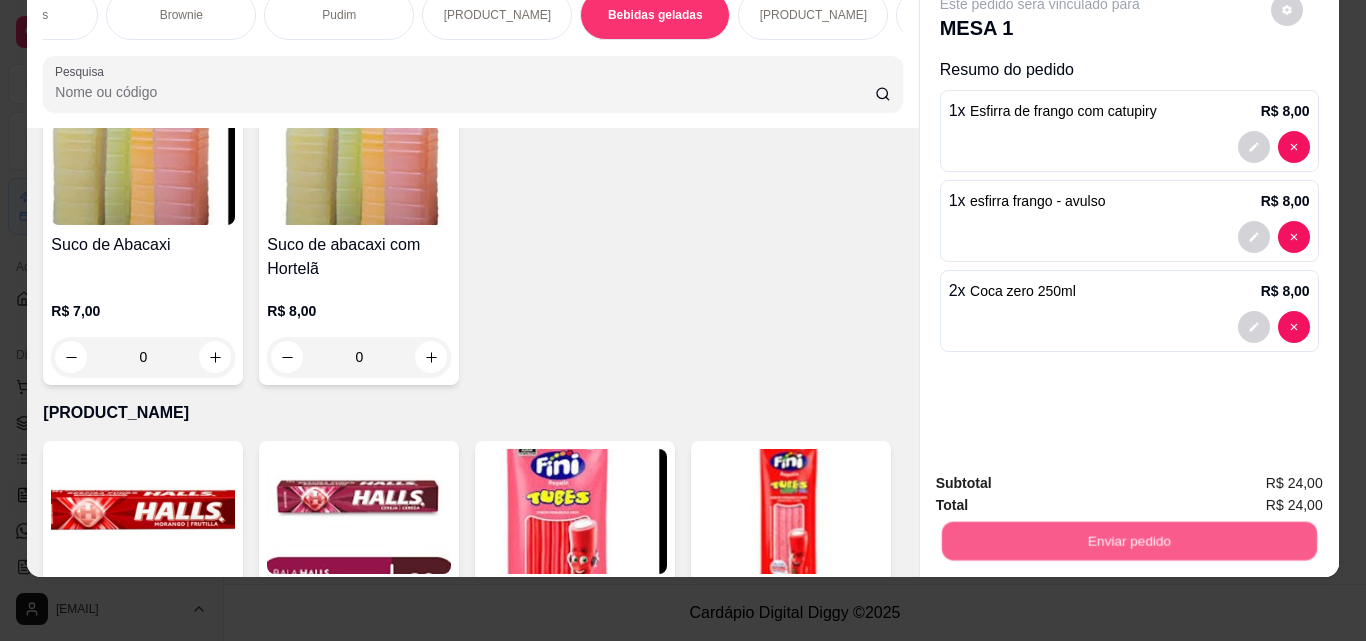 click on "Não registrar e enviar pedido" at bounding box center [1063, 477] 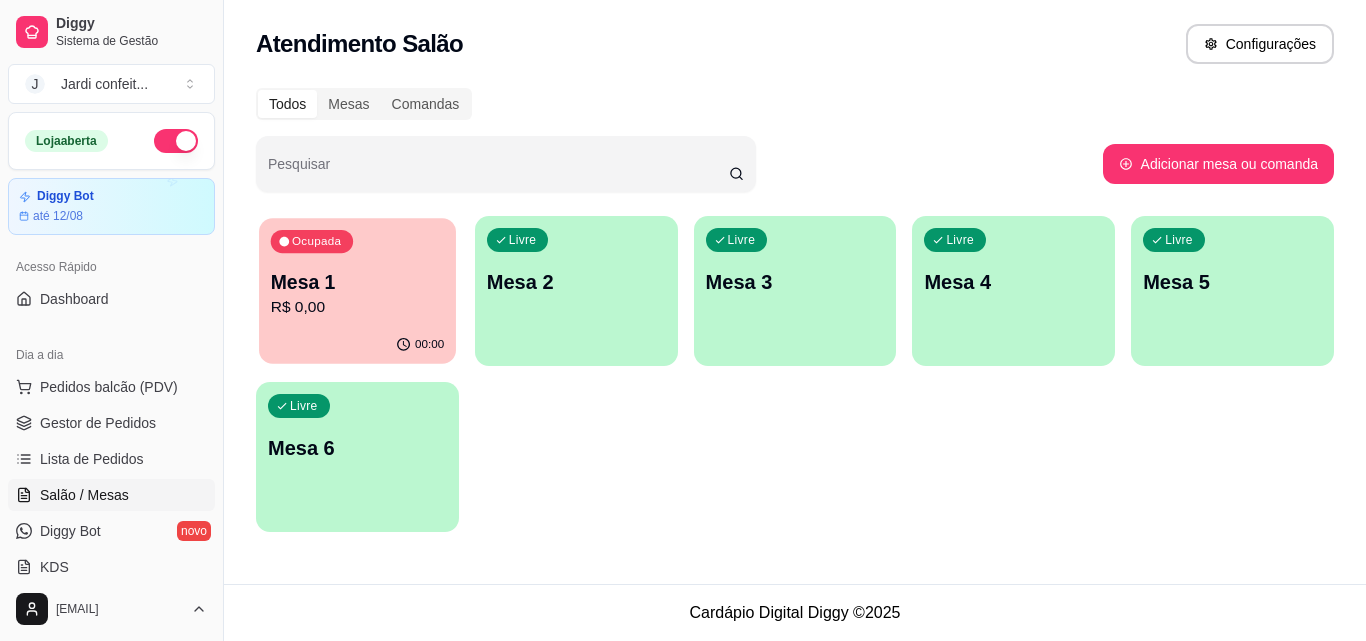 click on "Mesa 1" at bounding box center [357, 282] 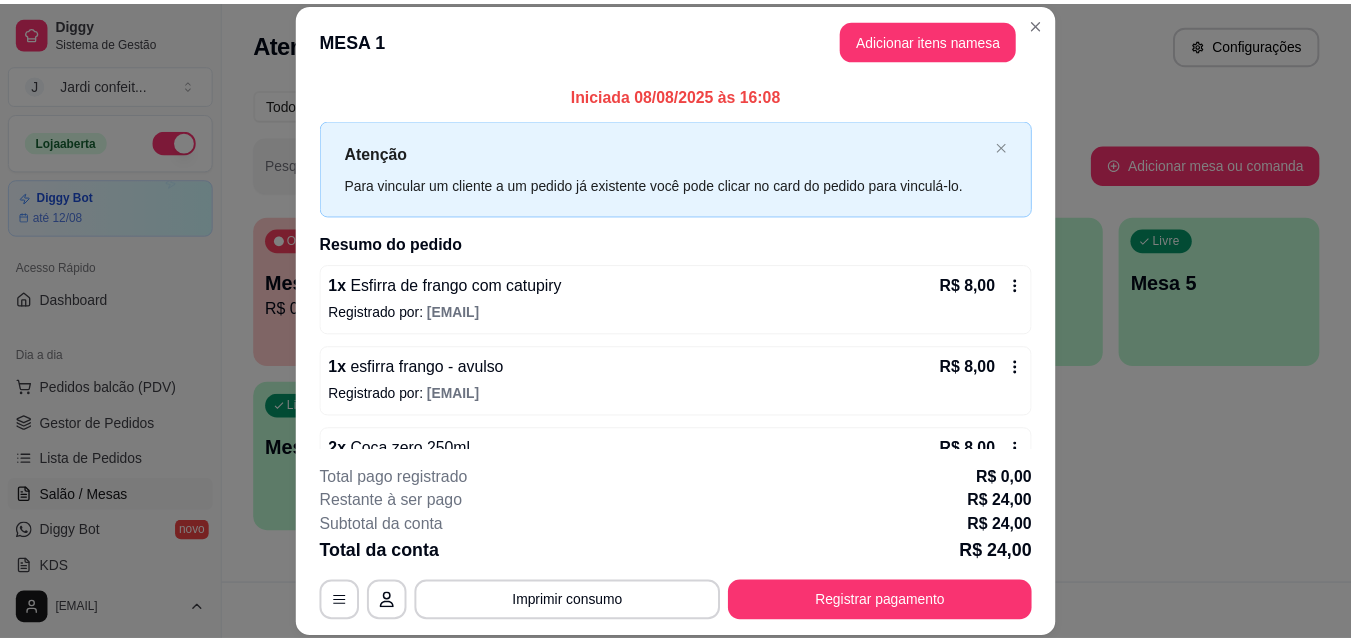 scroll, scrollTop: 56, scrollLeft: 0, axis: vertical 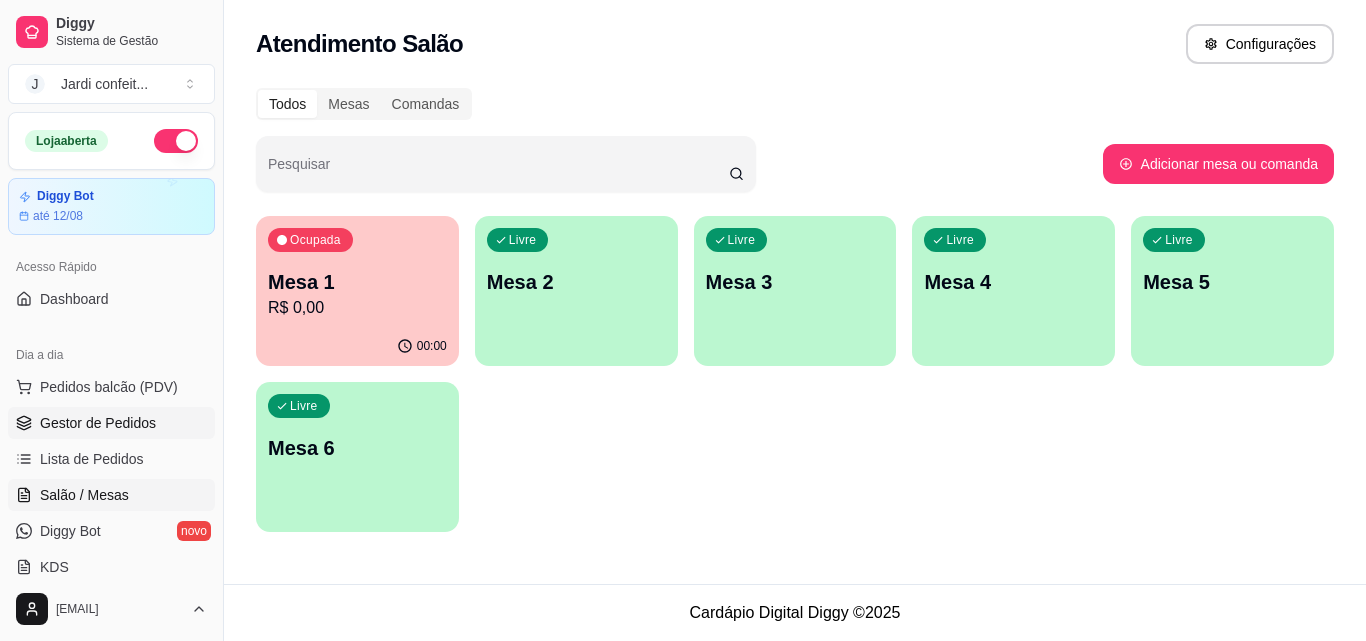 click on "Gestor de Pedidos" at bounding box center [98, 423] 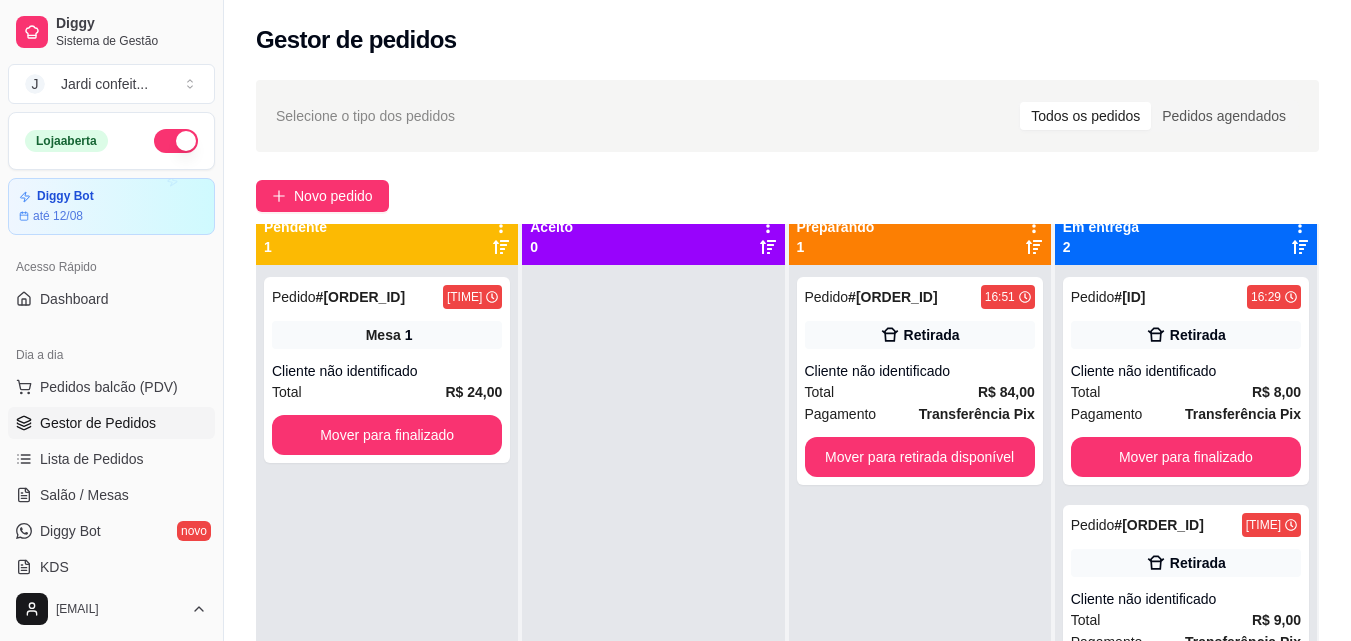 scroll, scrollTop: 56, scrollLeft: 0, axis: vertical 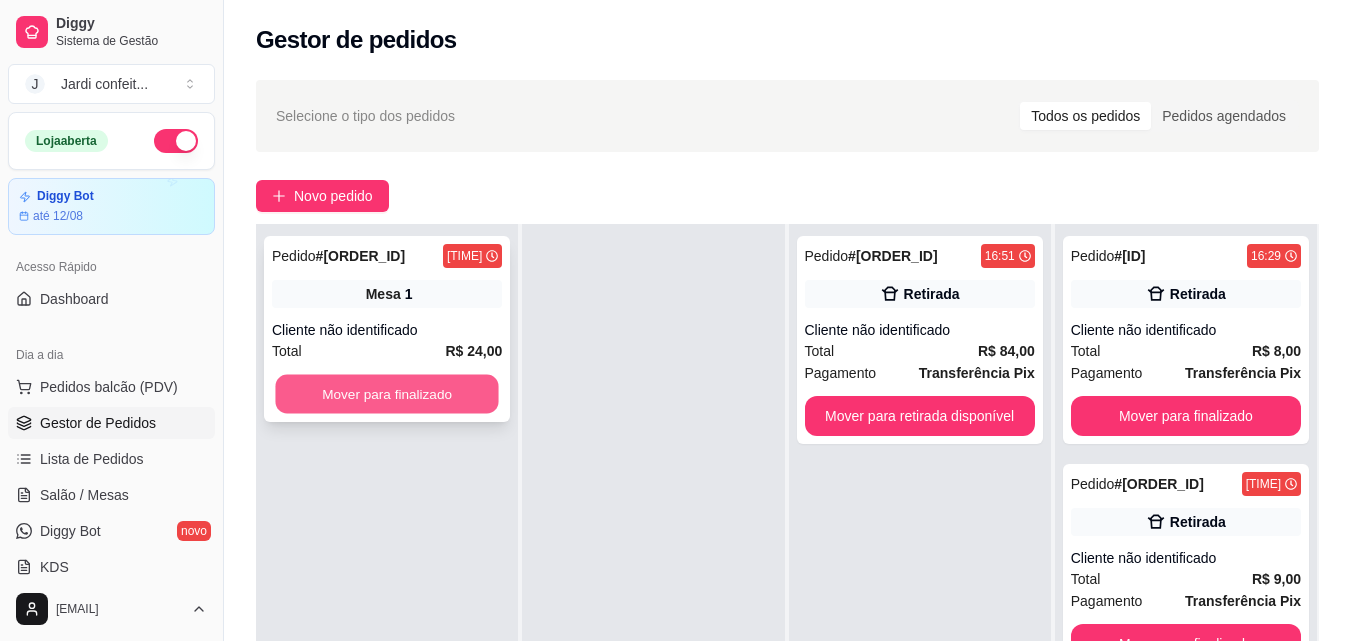 click on "Mover para finalizado" at bounding box center (386, 394) 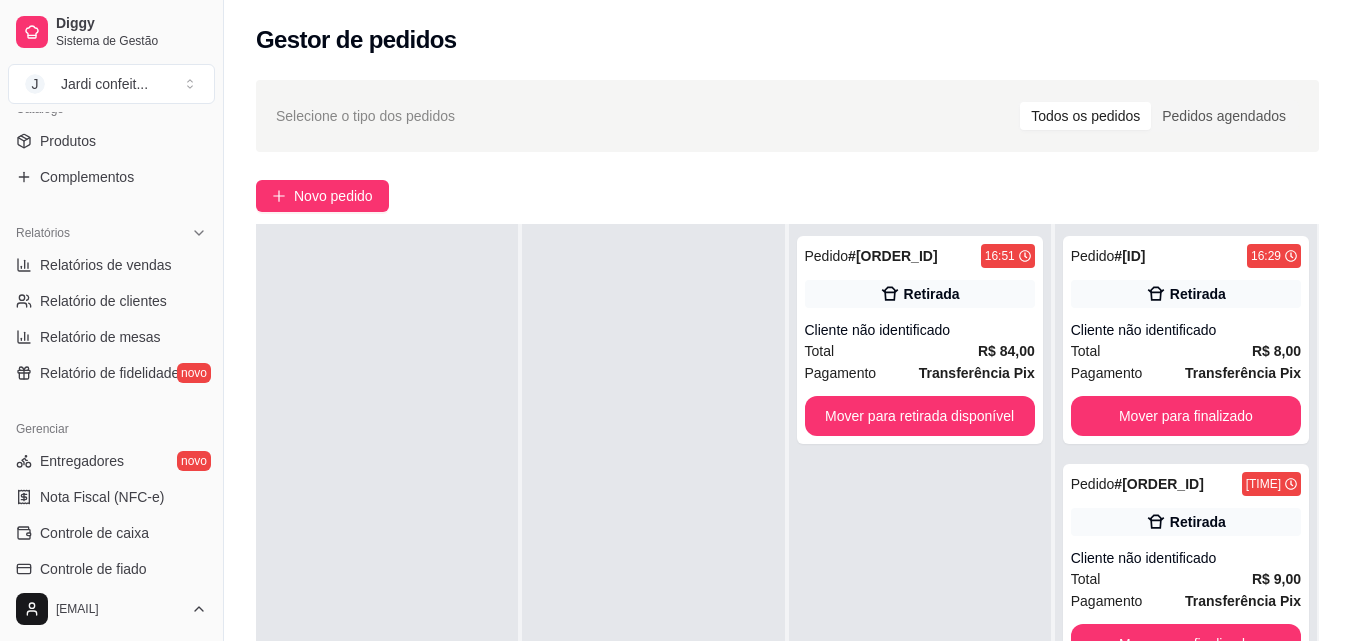 scroll, scrollTop: 700, scrollLeft: 0, axis: vertical 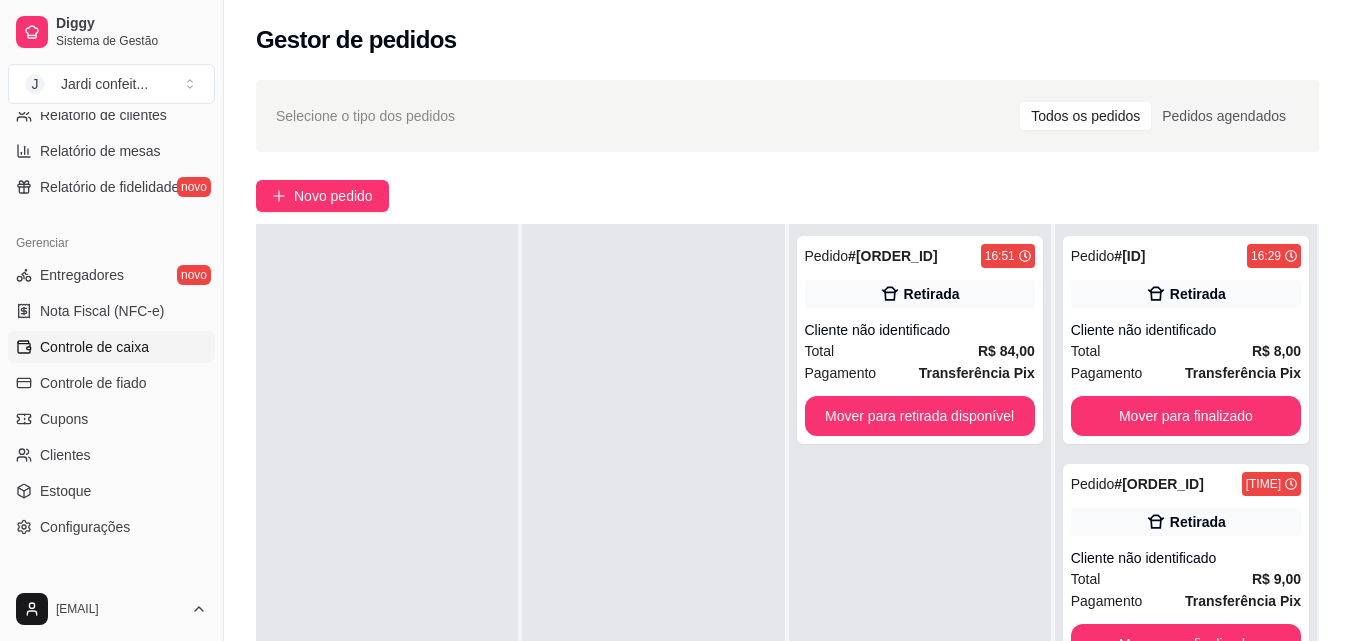click on "Controle de caixa" at bounding box center (111, 347) 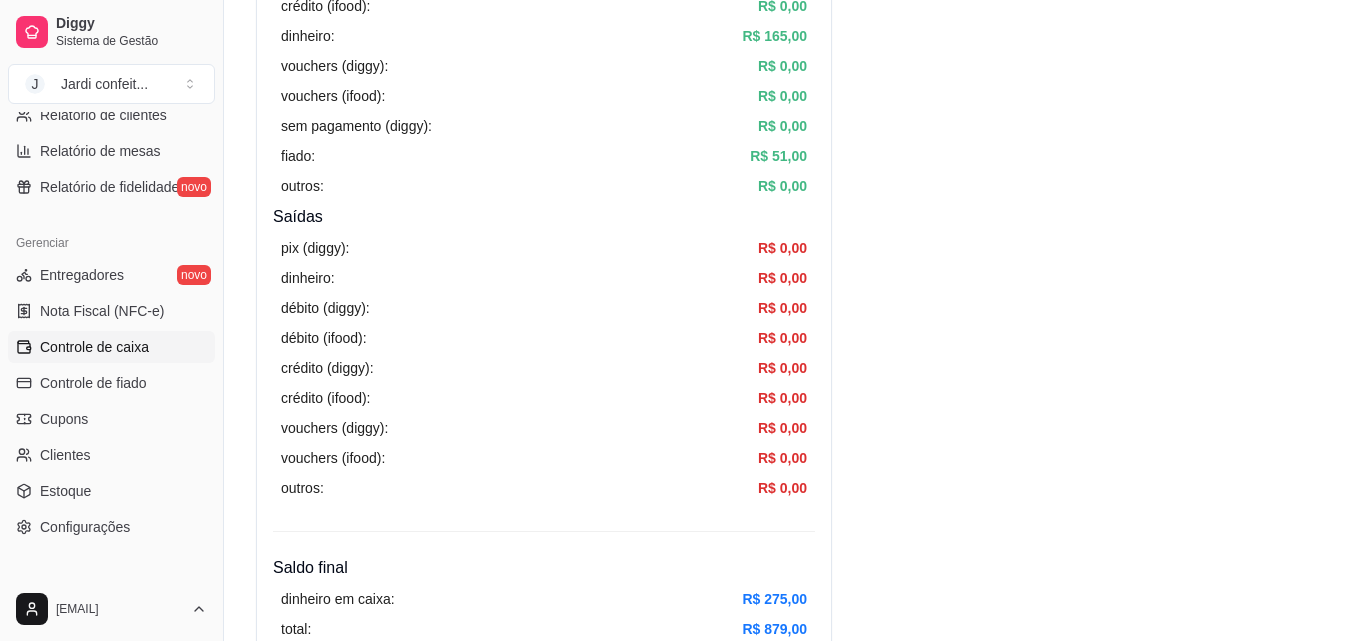 scroll, scrollTop: 800, scrollLeft: 0, axis: vertical 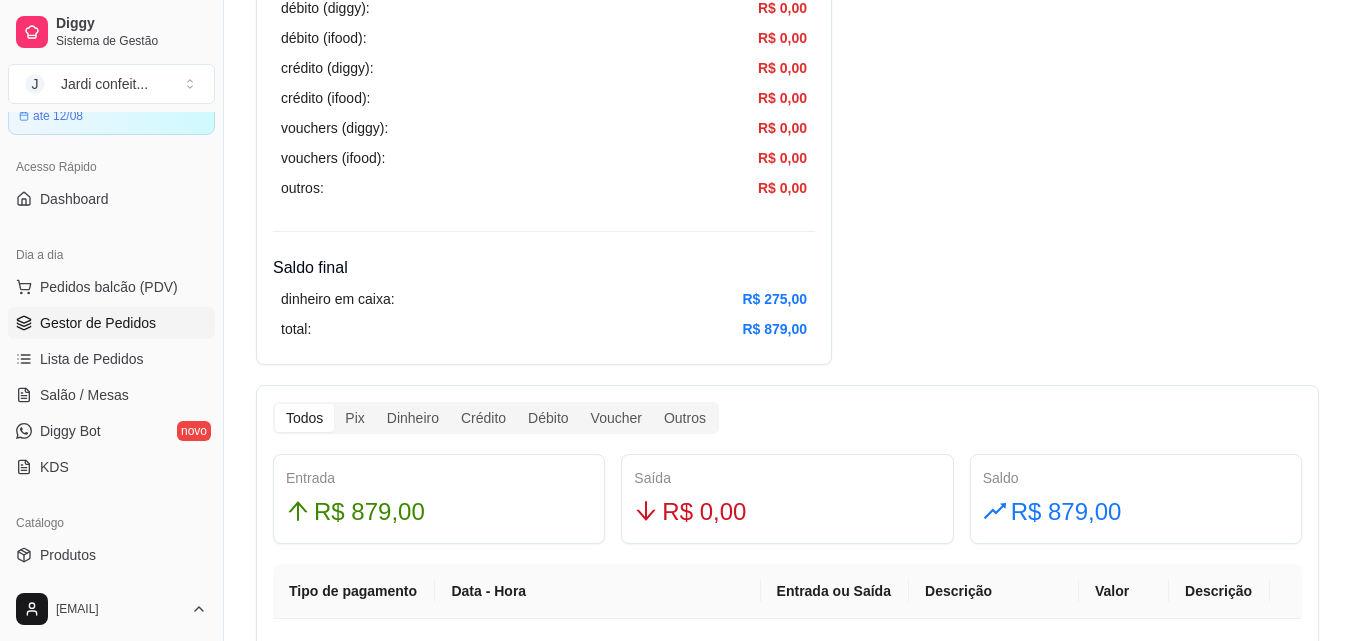 click on "Gestor de Pedidos" at bounding box center (98, 323) 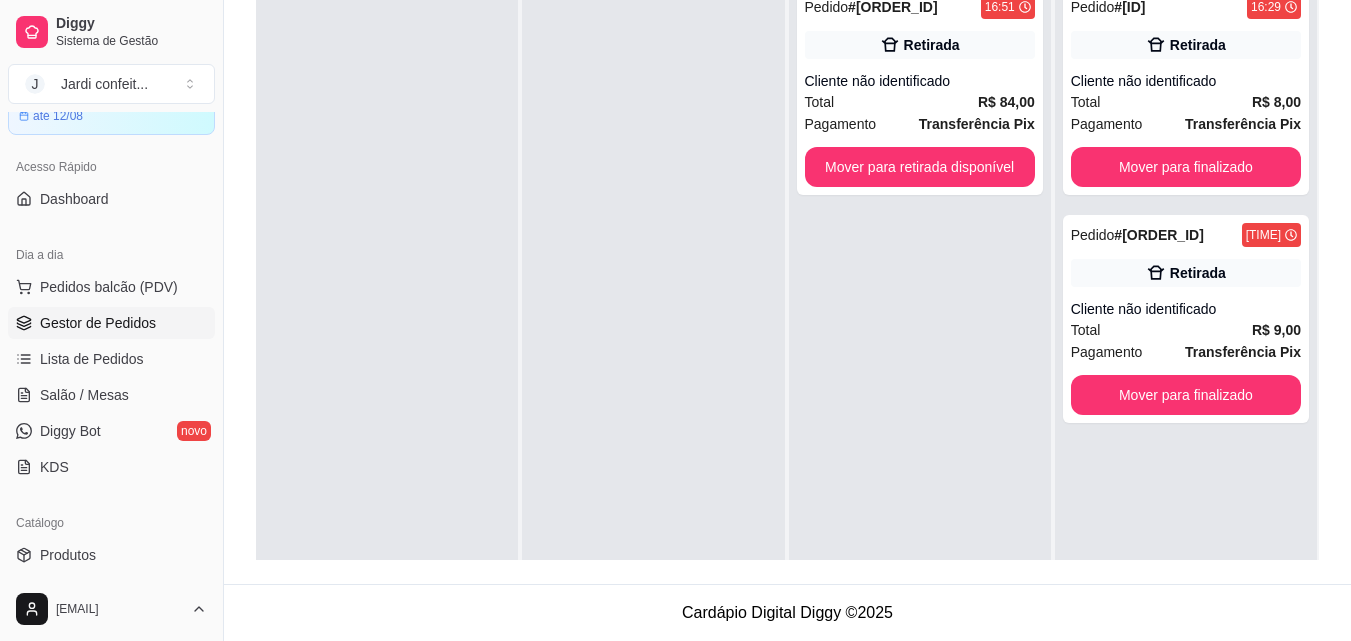 scroll, scrollTop: 0, scrollLeft: 0, axis: both 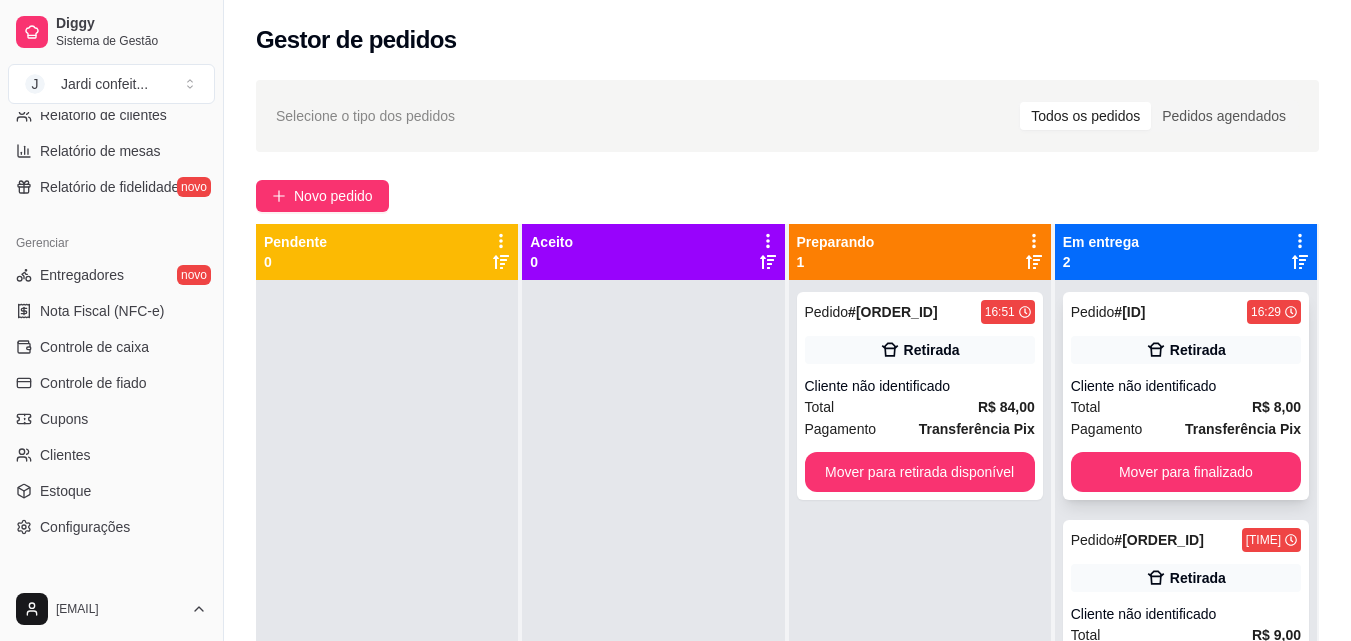 click on "Cliente não identificado" at bounding box center (1186, 386) 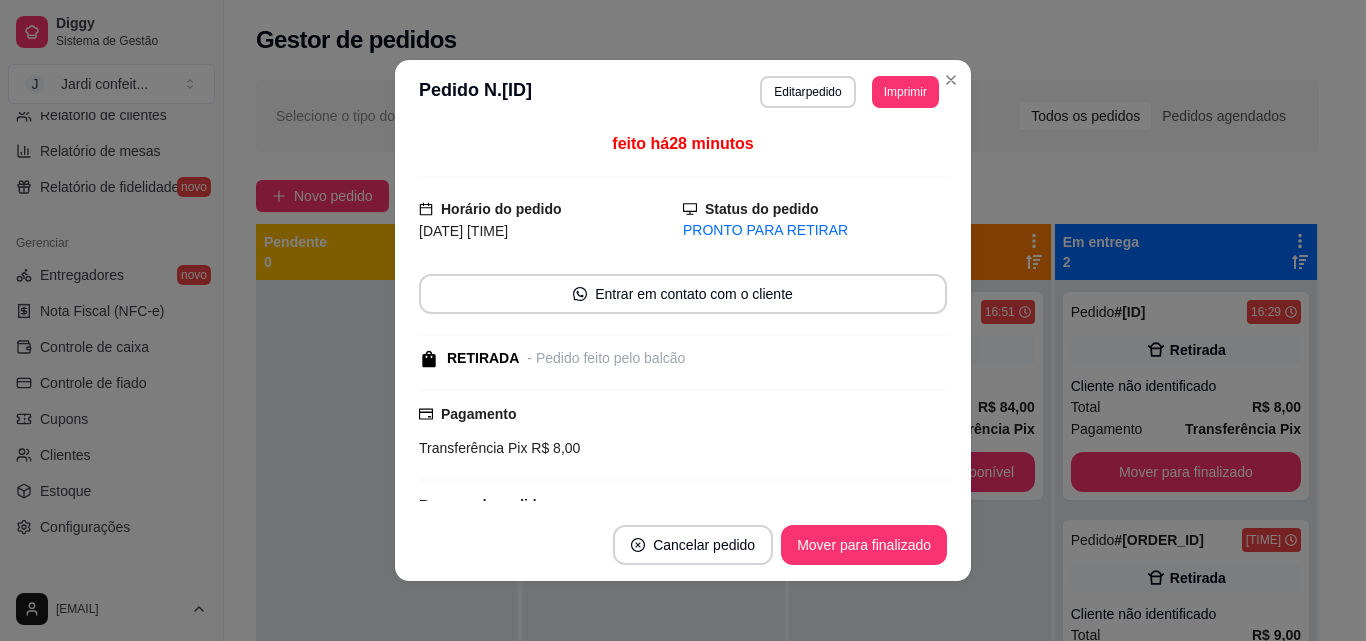 scroll, scrollTop: 148, scrollLeft: 0, axis: vertical 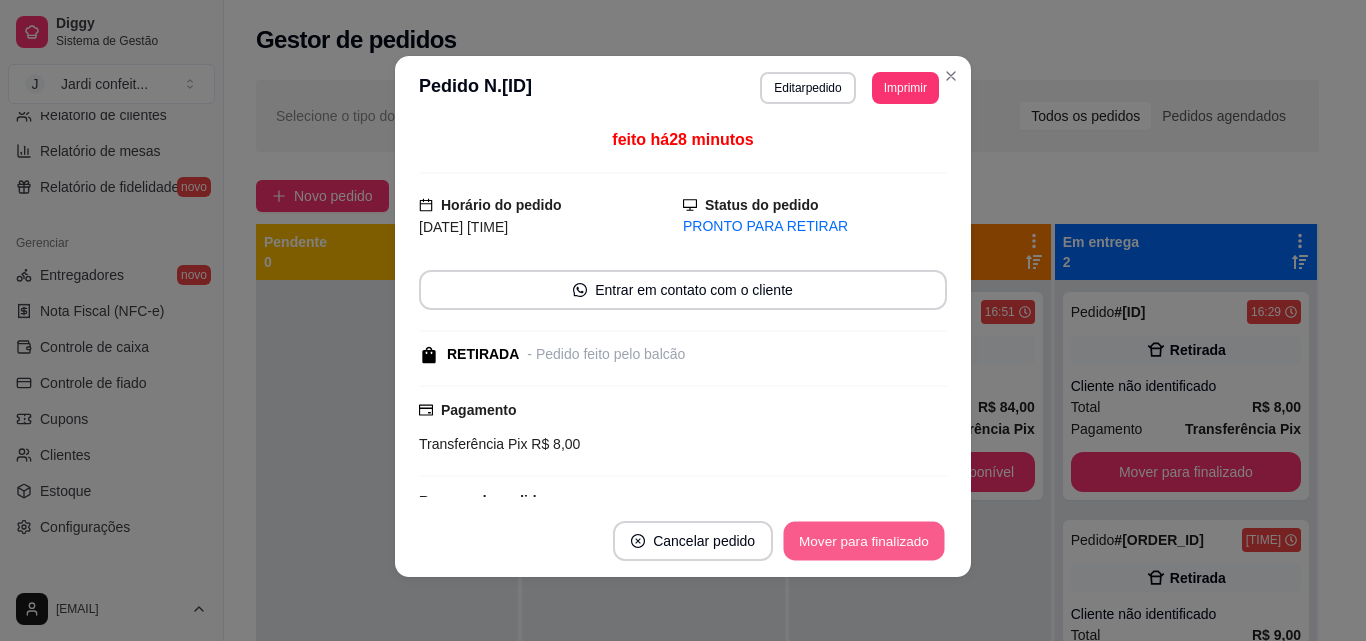 click on "Mover para finalizado" at bounding box center (864, 541) 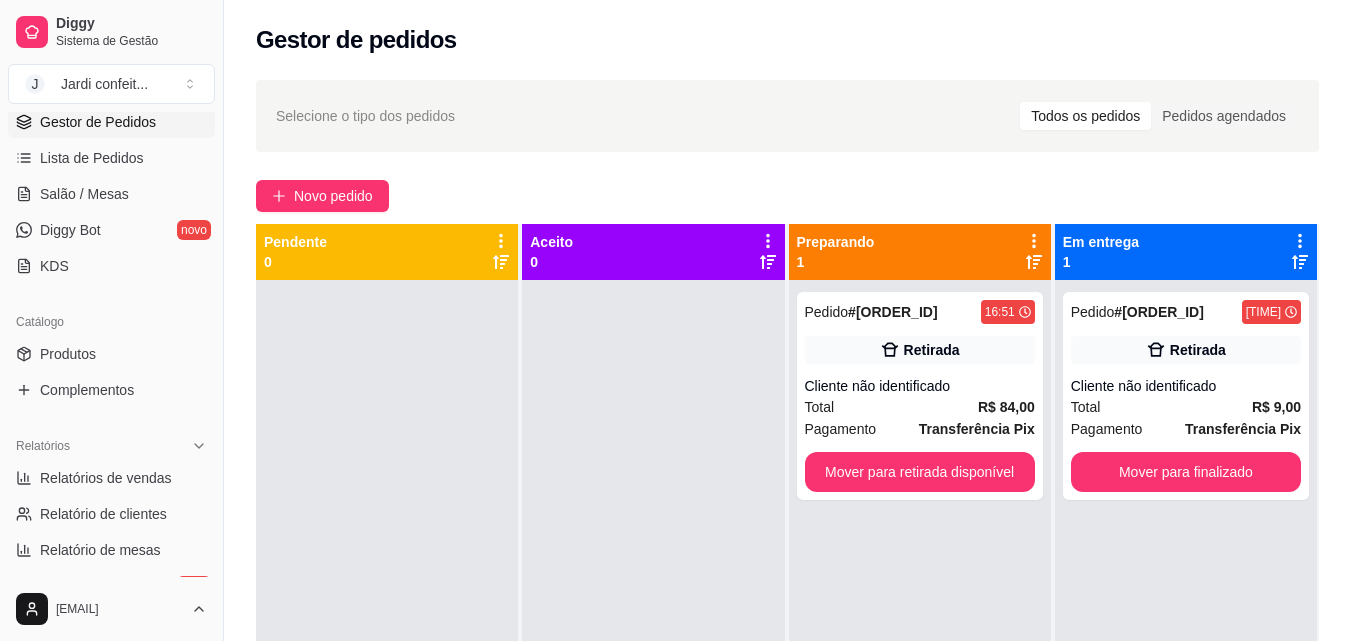 scroll, scrollTop: 298, scrollLeft: 0, axis: vertical 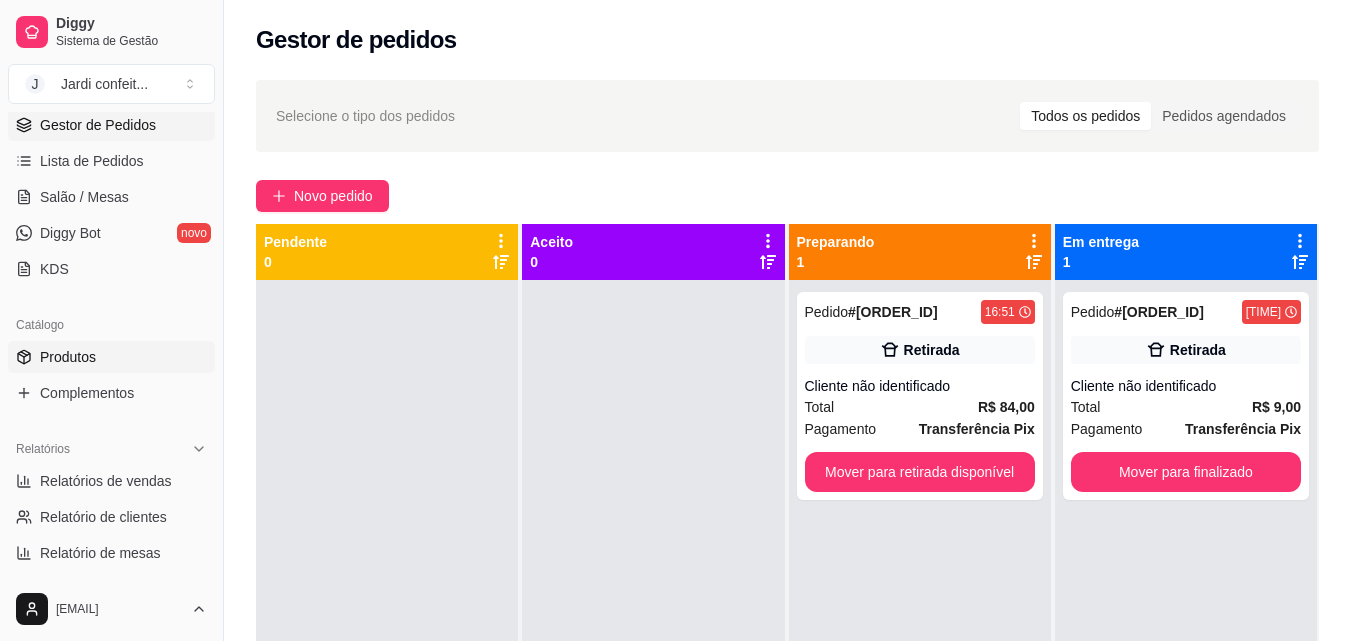 click on "Produtos" at bounding box center [111, 357] 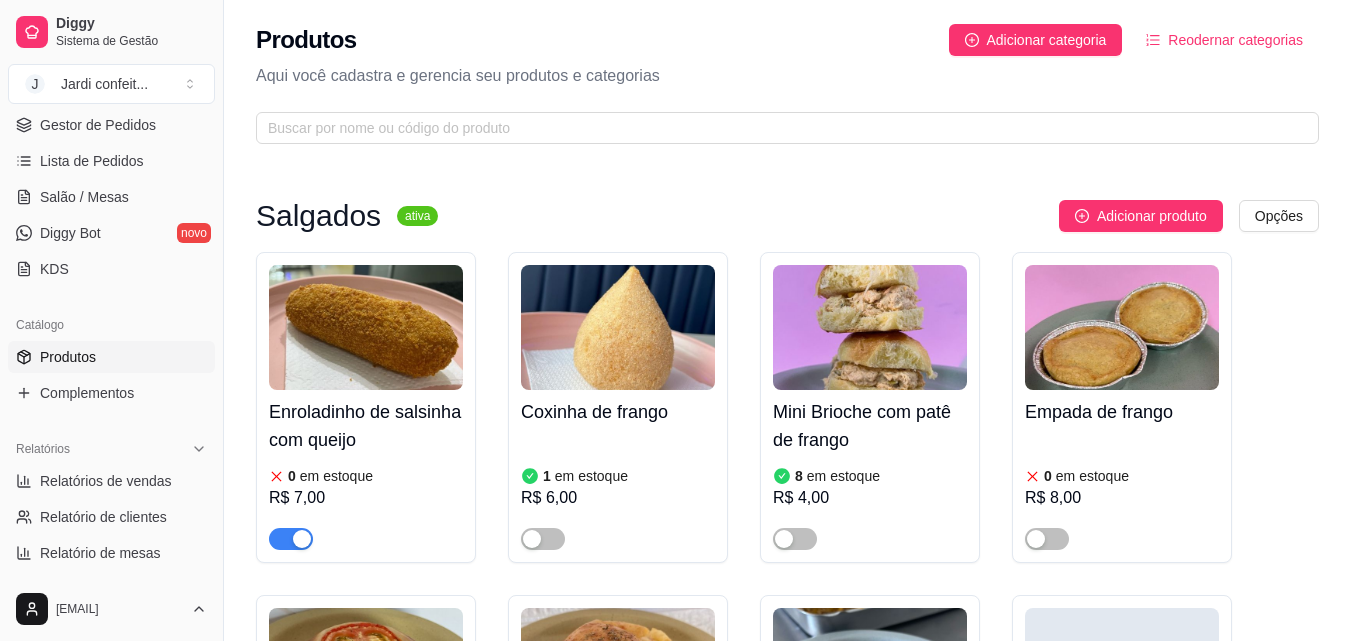 click at bounding box center (291, 539) 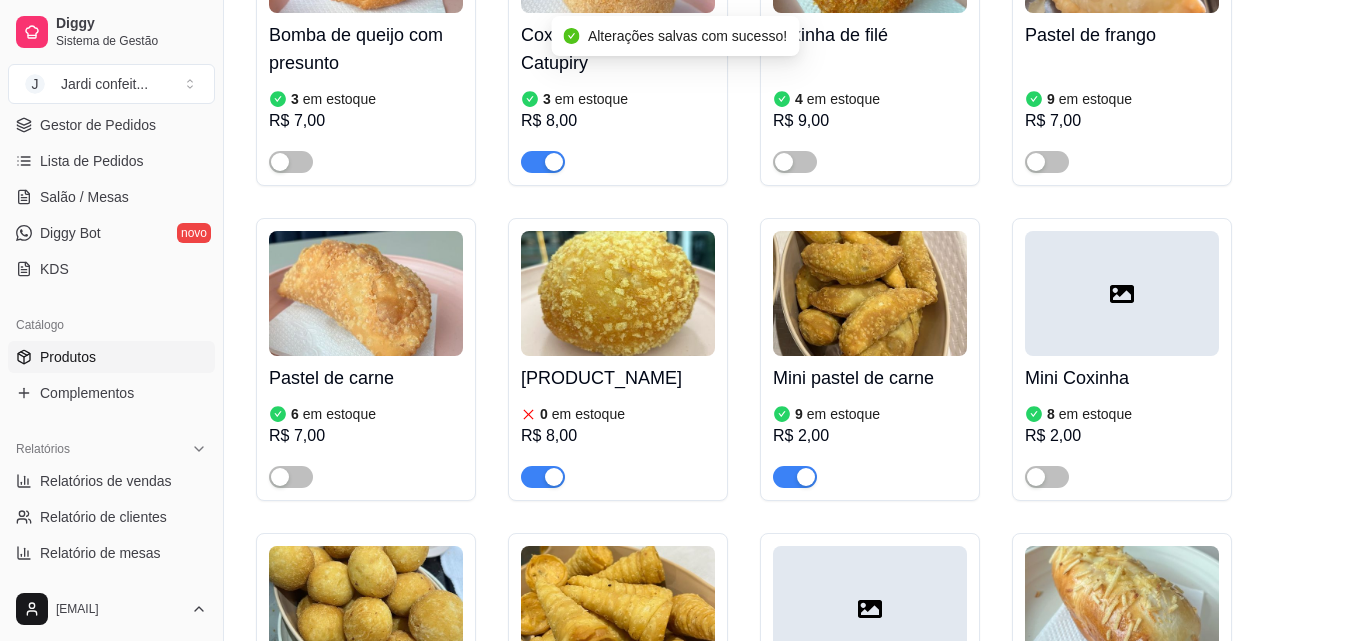 scroll, scrollTop: 1400, scrollLeft: 0, axis: vertical 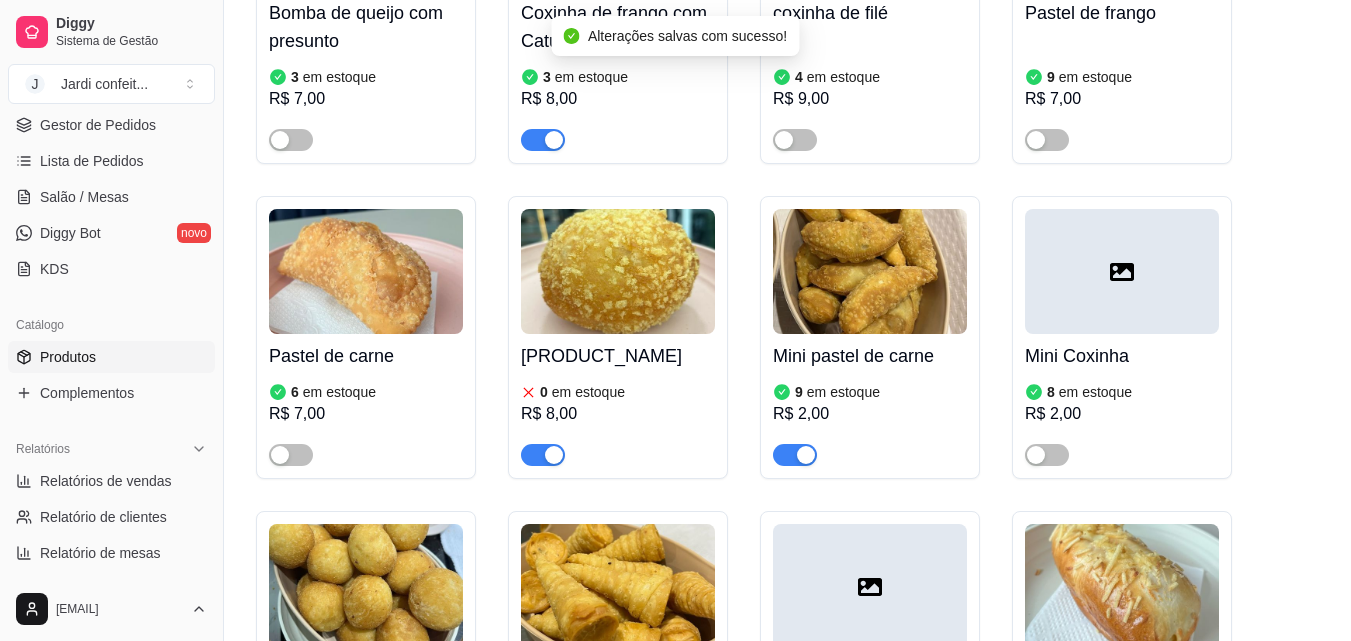 click at bounding box center (543, 455) 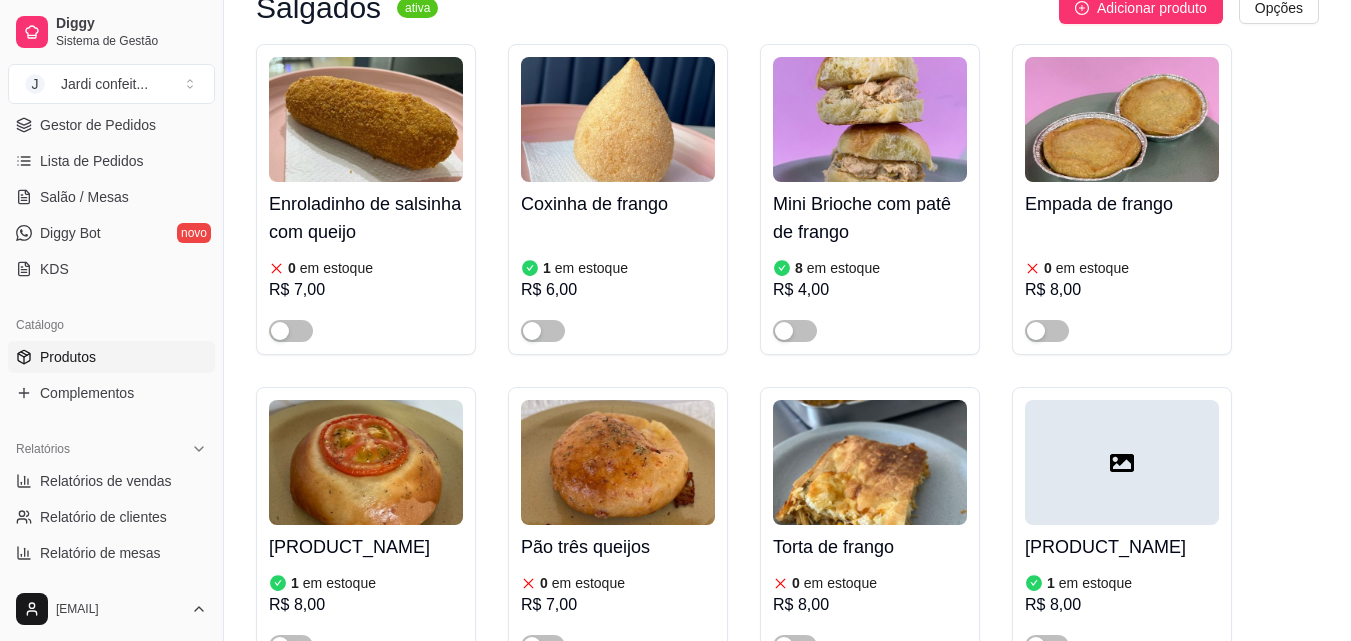 scroll, scrollTop: 100, scrollLeft: 0, axis: vertical 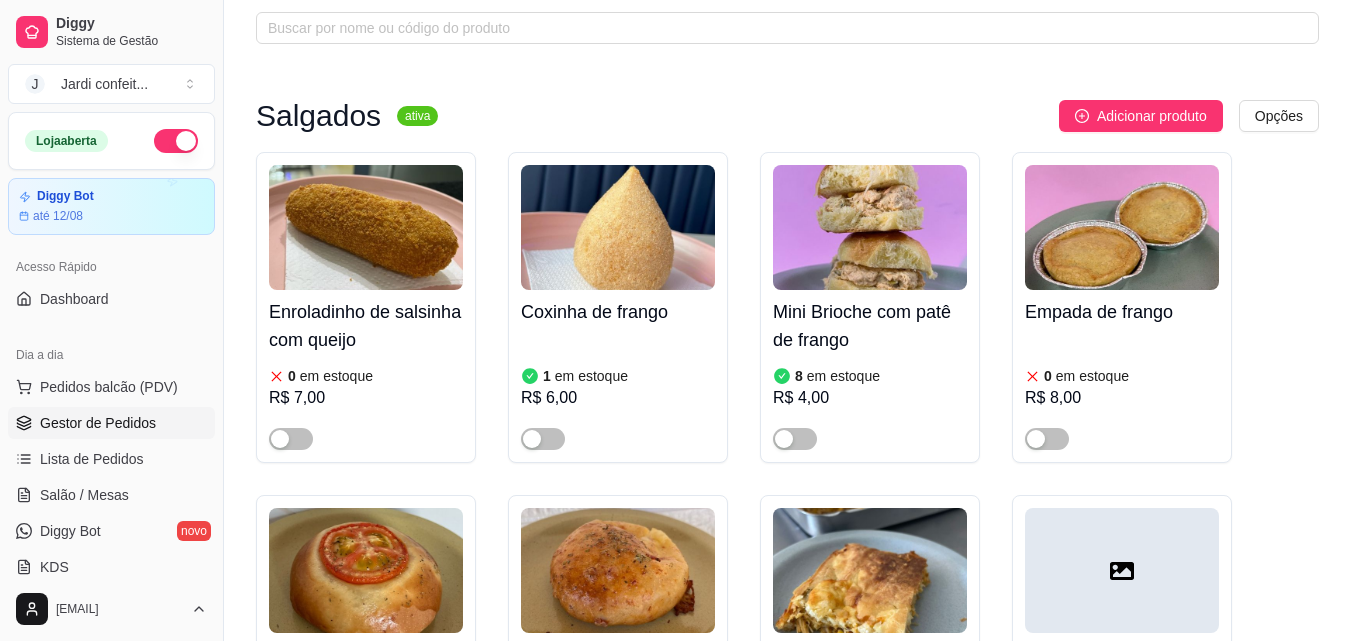 click on "Gestor de Pedidos" at bounding box center [98, 423] 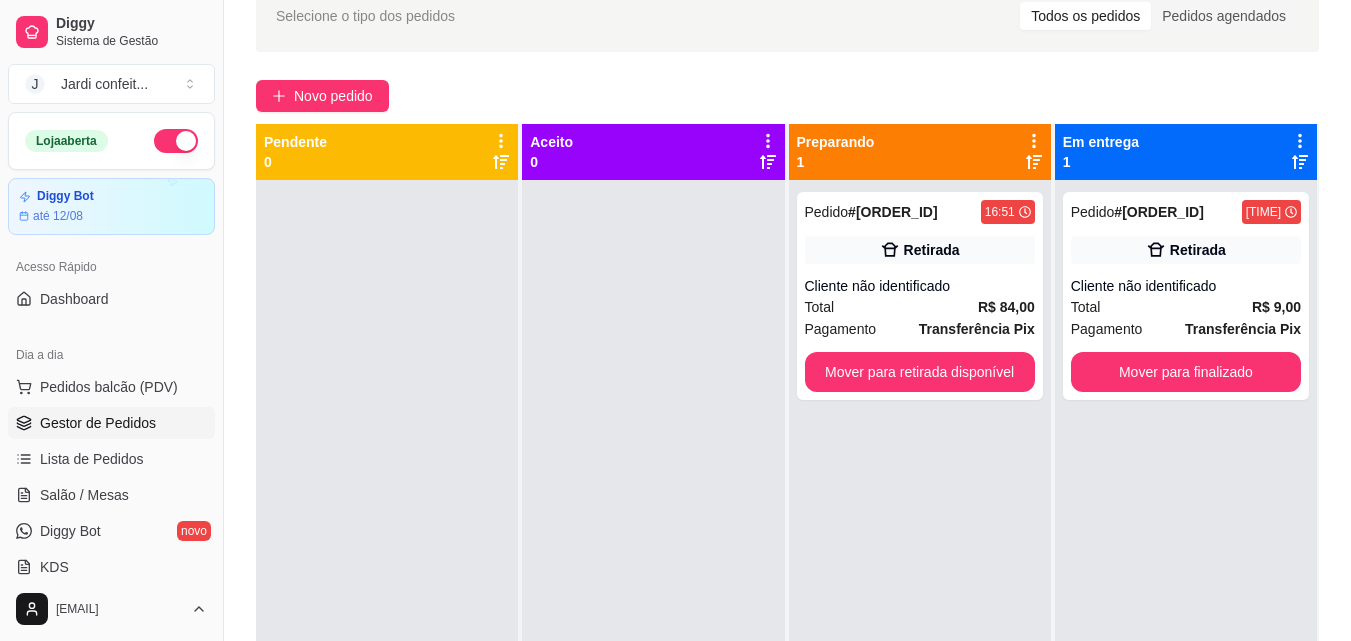 scroll, scrollTop: 0, scrollLeft: 0, axis: both 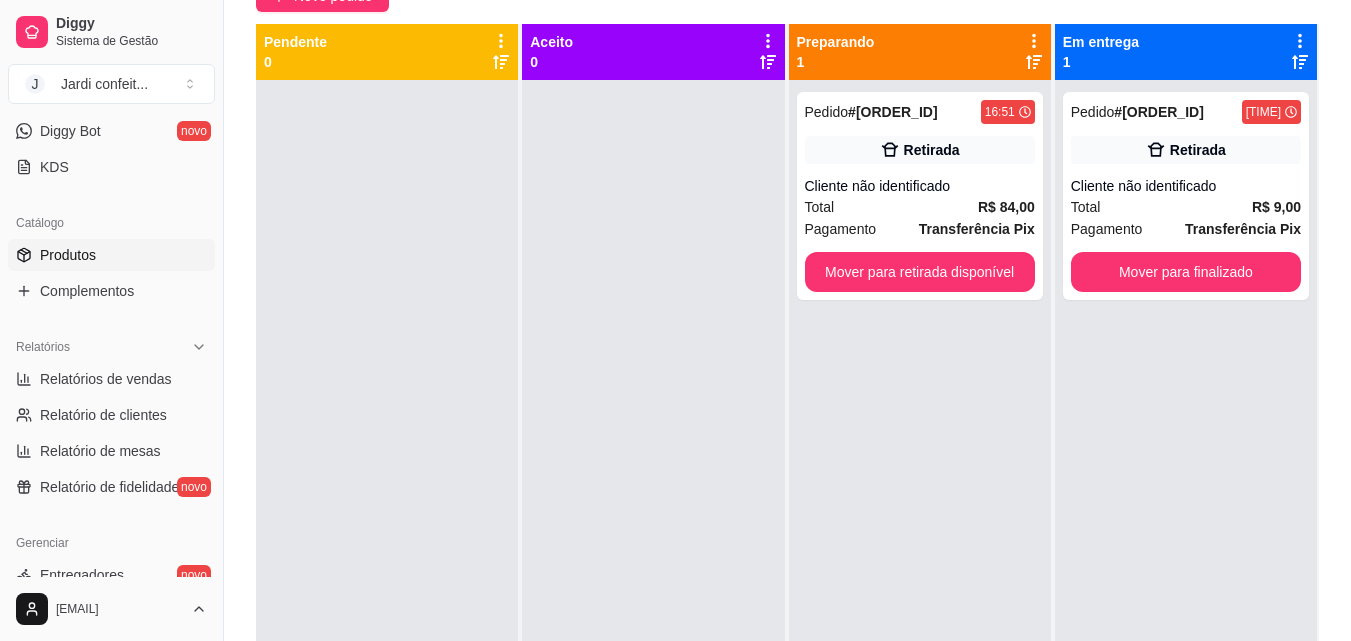click on "Produtos" at bounding box center [111, 255] 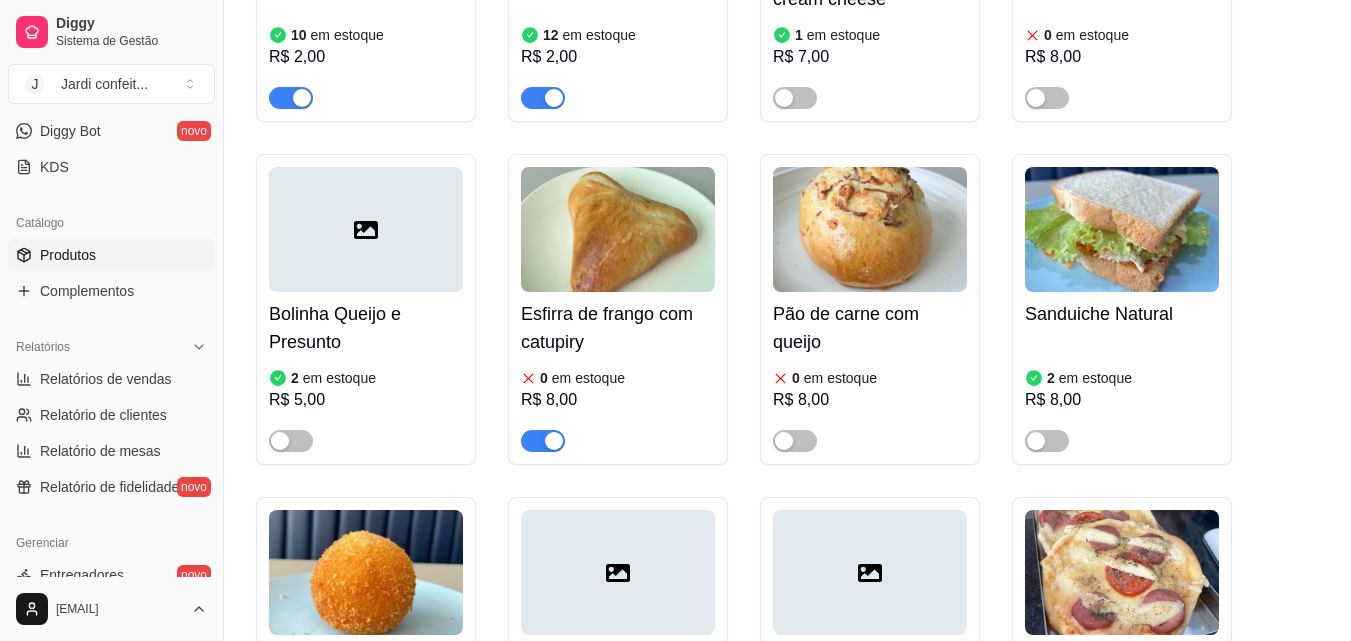 scroll, scrollTop: 2400, scrollLeft: 0, axis: vertical 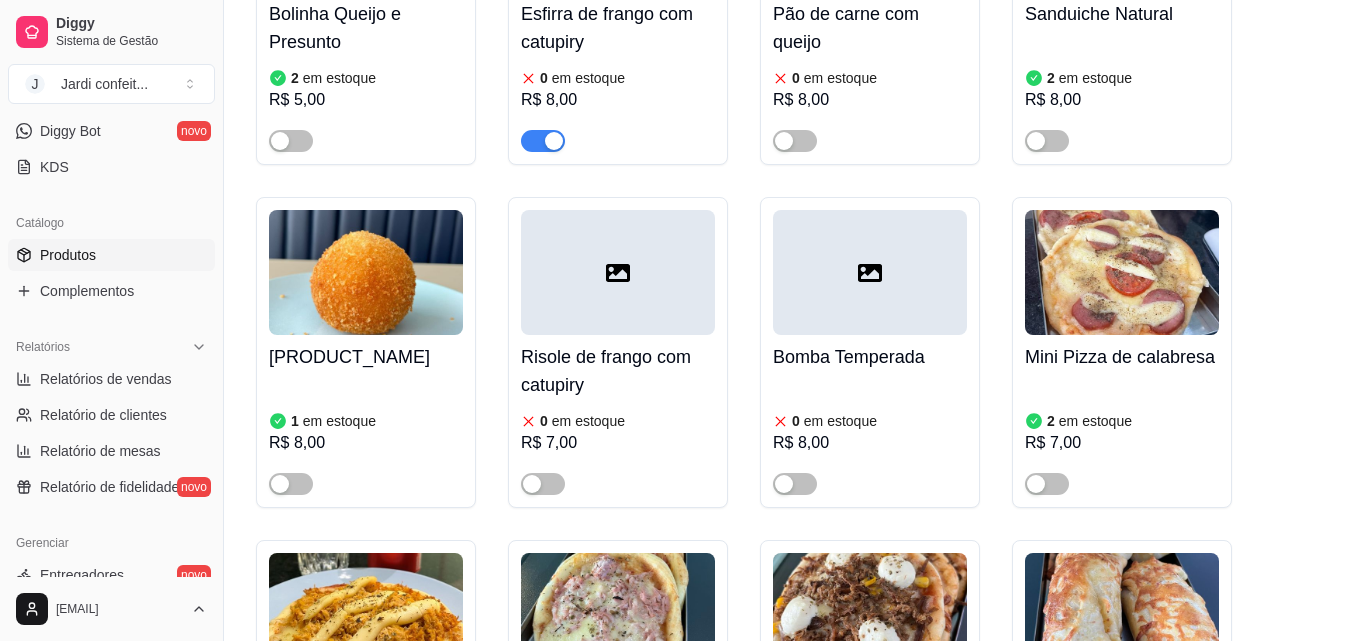 click at bounding box center [543, 141] 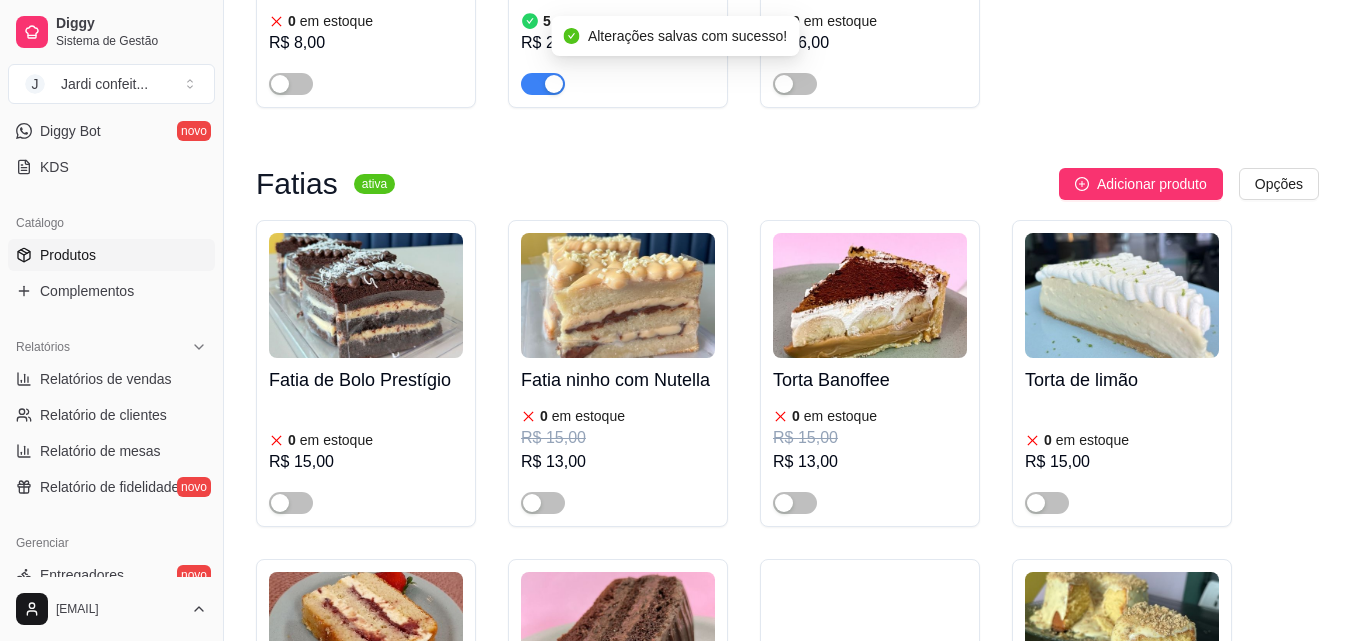 scroll, scrollTop: 3300, scrollLeft: 0, axis: vertical 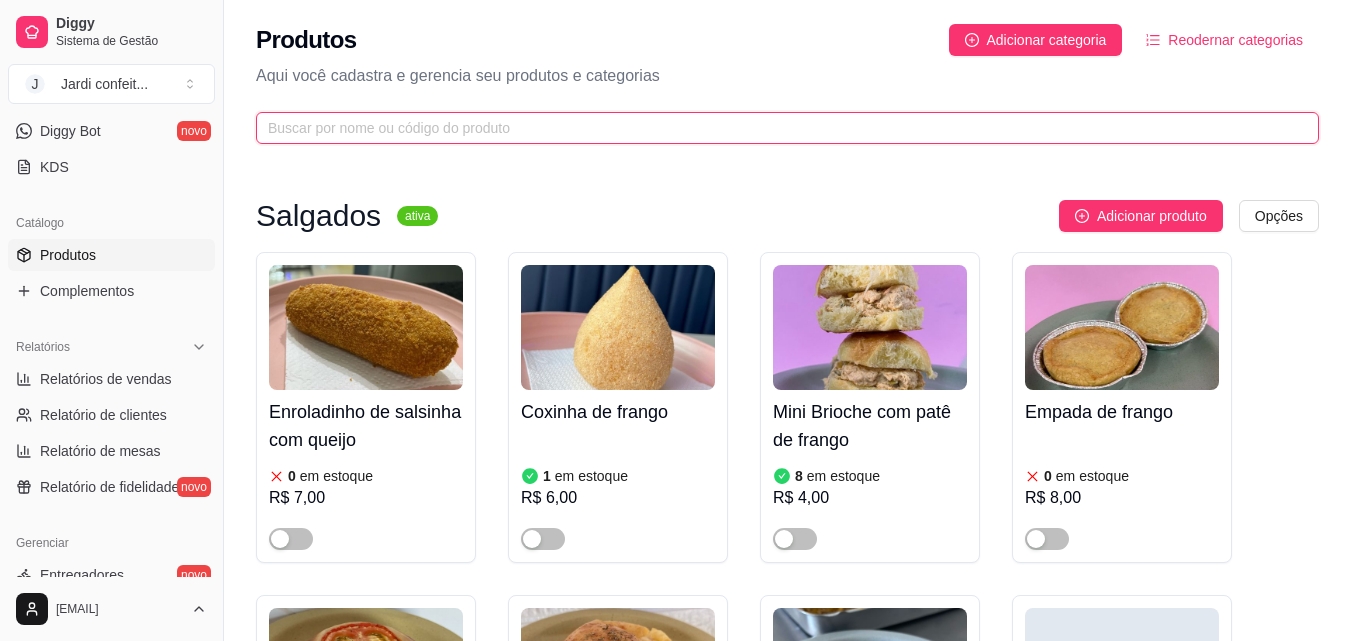 click at bounding box center [779, 128] 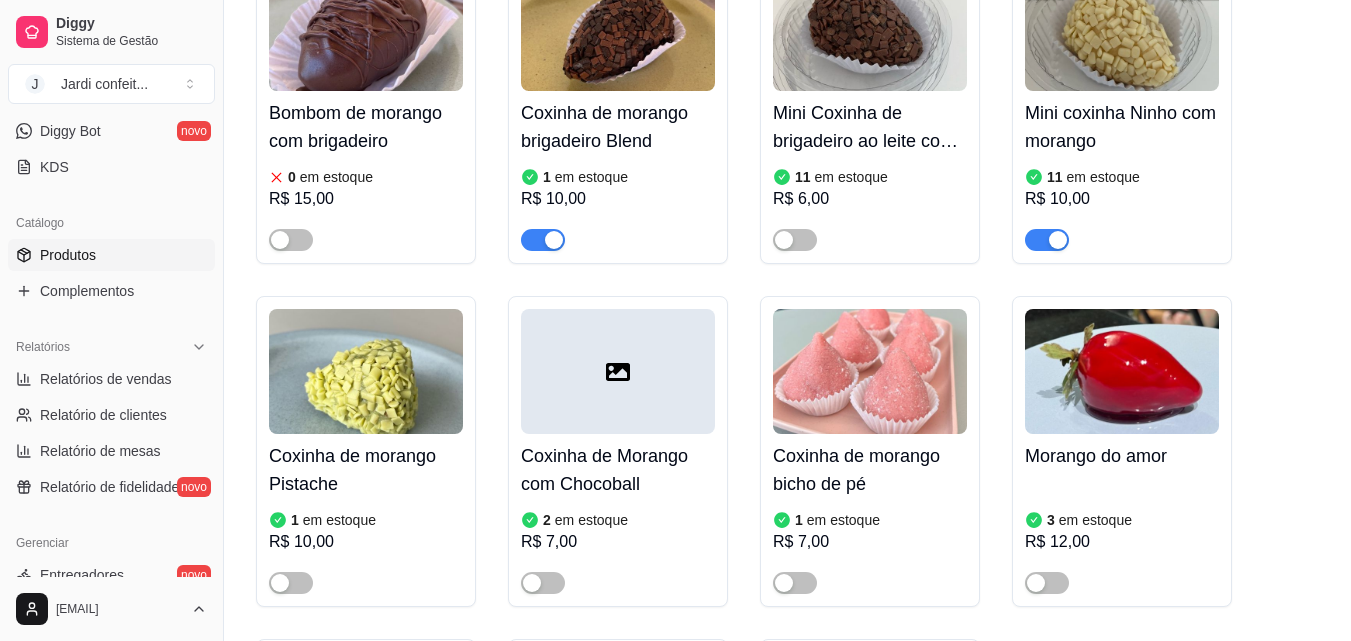 scroll, scrollTop: 1300, scrollLeft: 0, axis: vertical 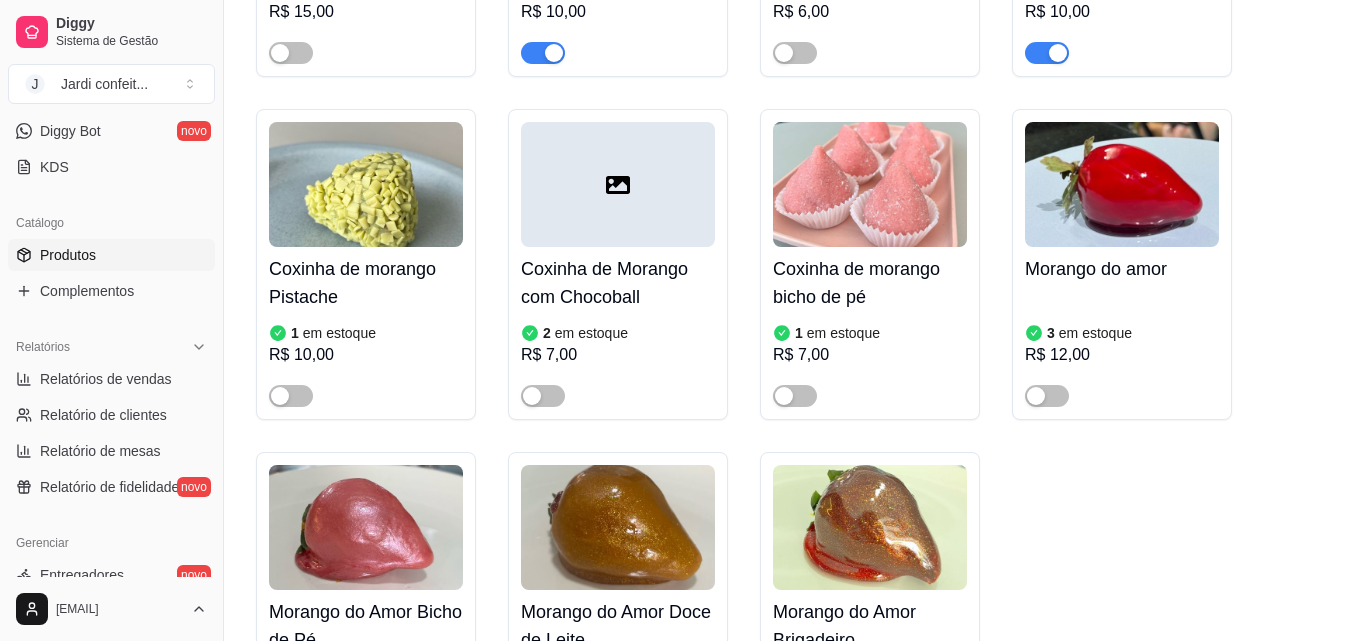 type on "morango" 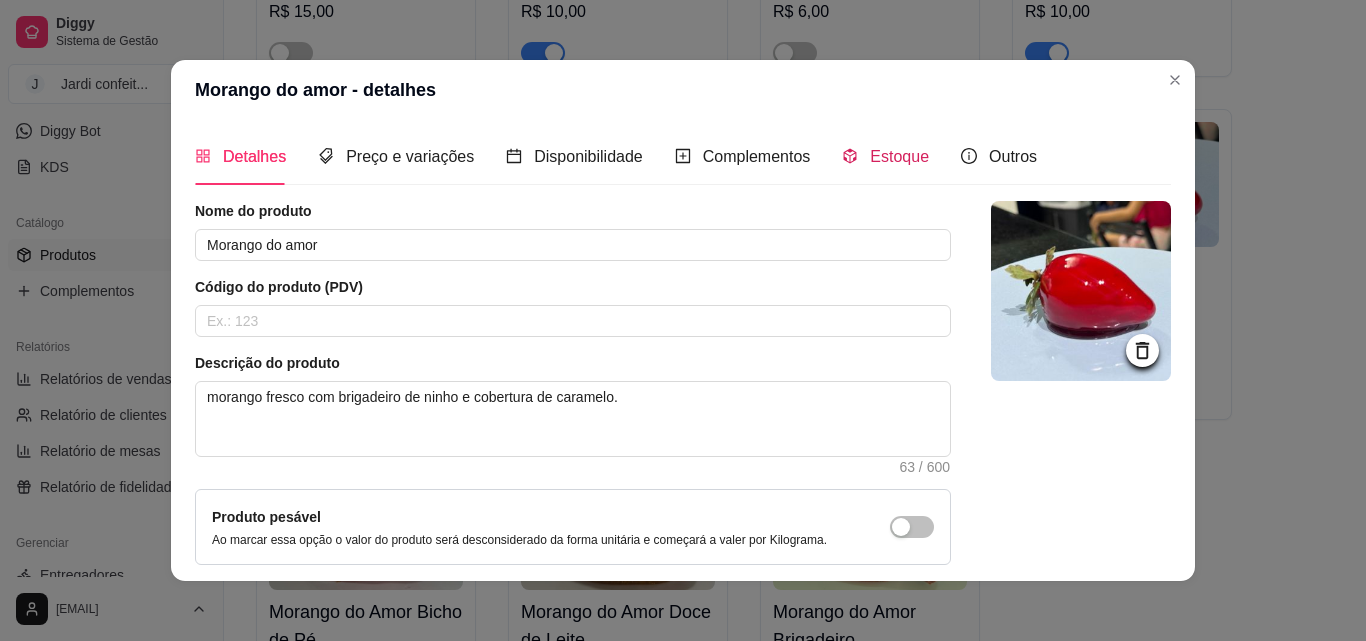 click on "Estoque" at bounding box center (885, 156) 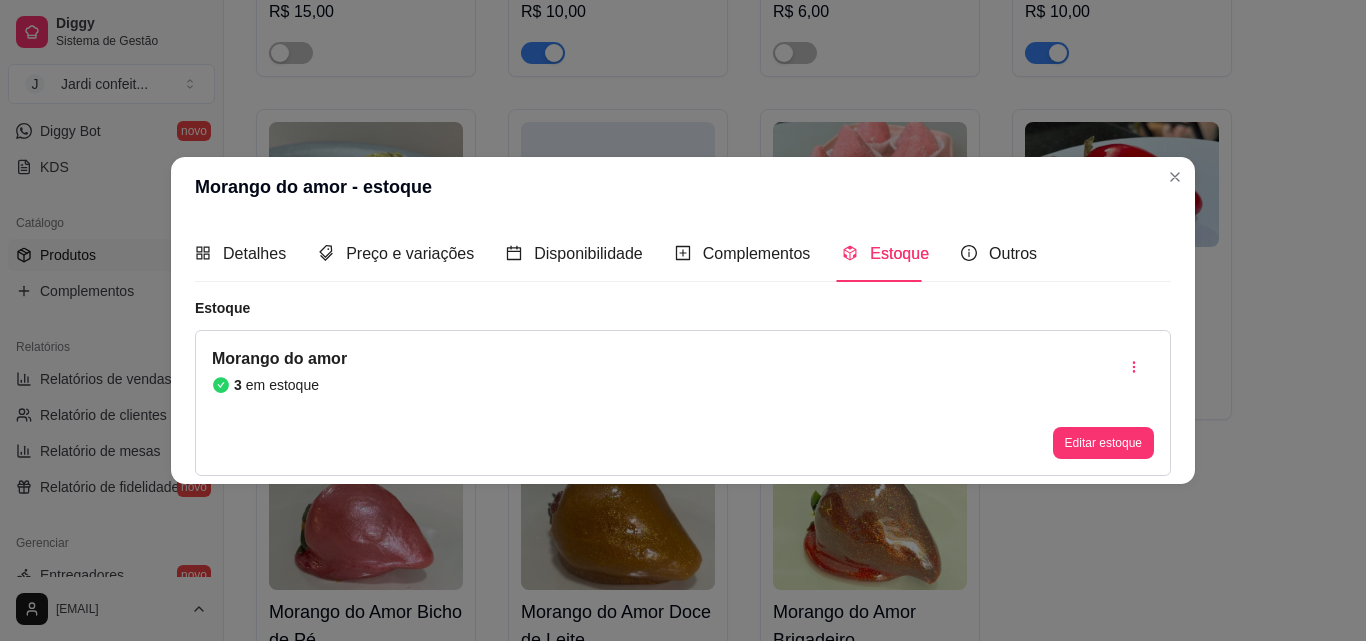 type 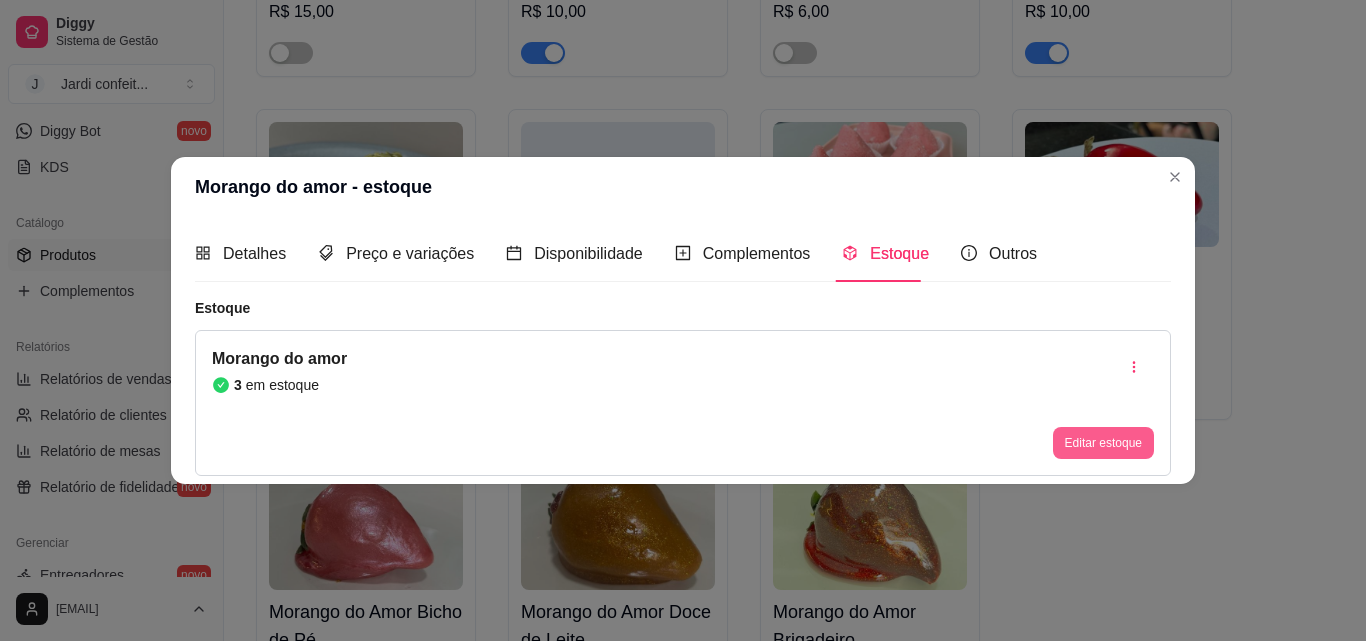 click on "Editar estoque" at bounding box center [1103, 443] 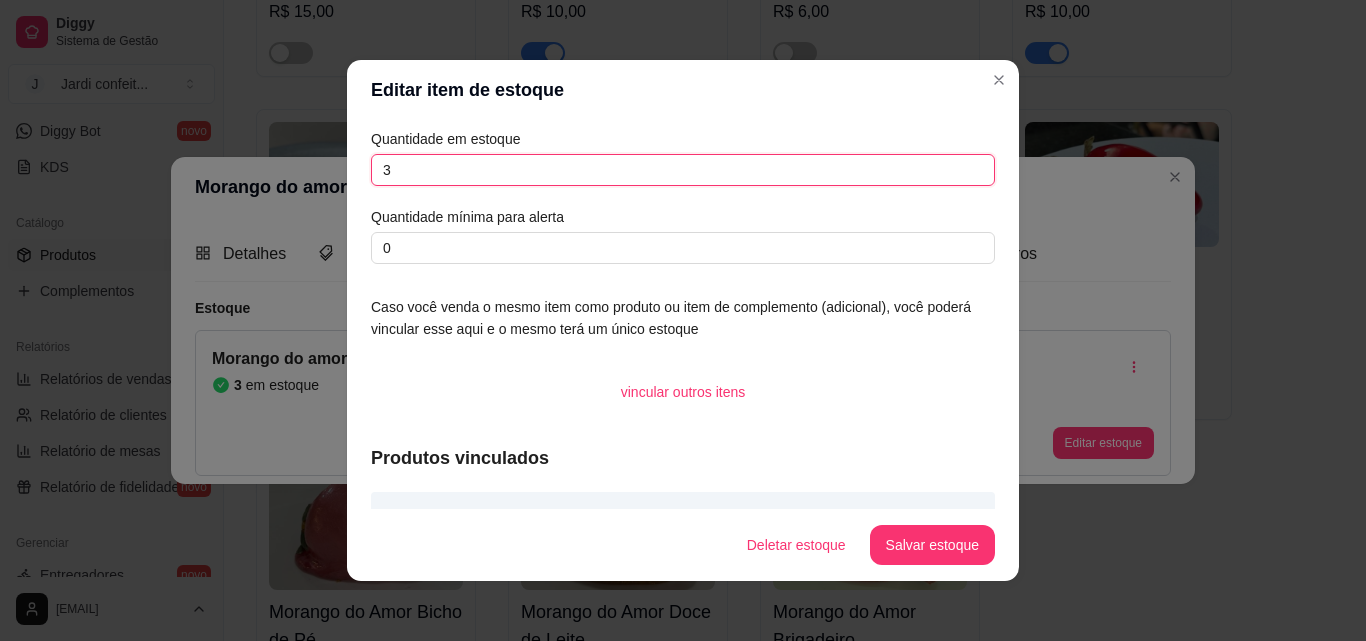 drag, startPoint x: 429, startPoint y: 179, endPoint x: 327, endPoint y: 181, distance: 102.01961 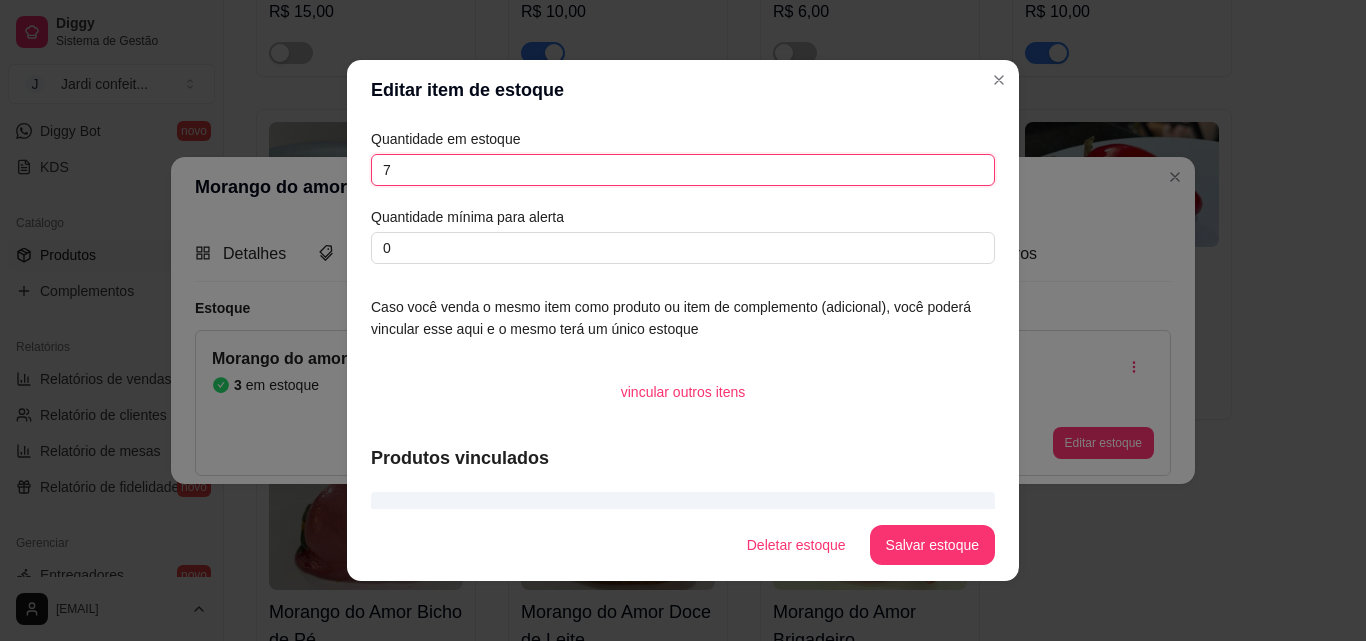 type on "7" 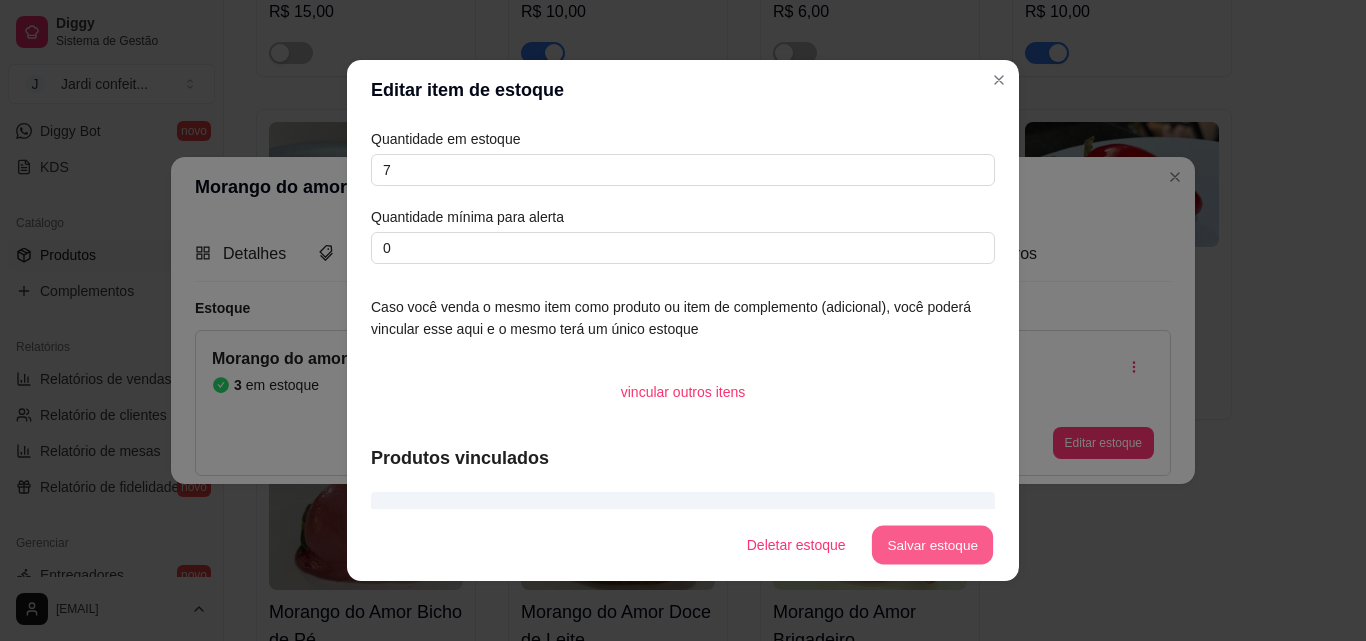 click on "Salvar estoque" at bounding box center (932, 545) 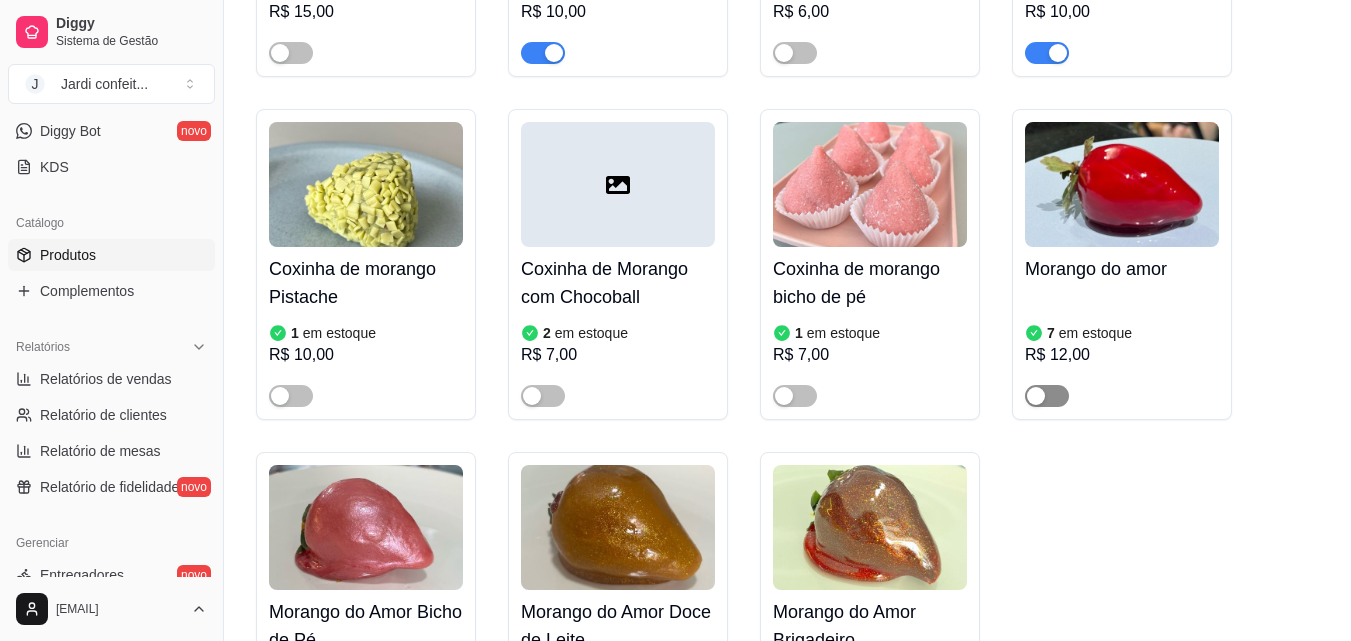 click at bounding box center [1047, 396] 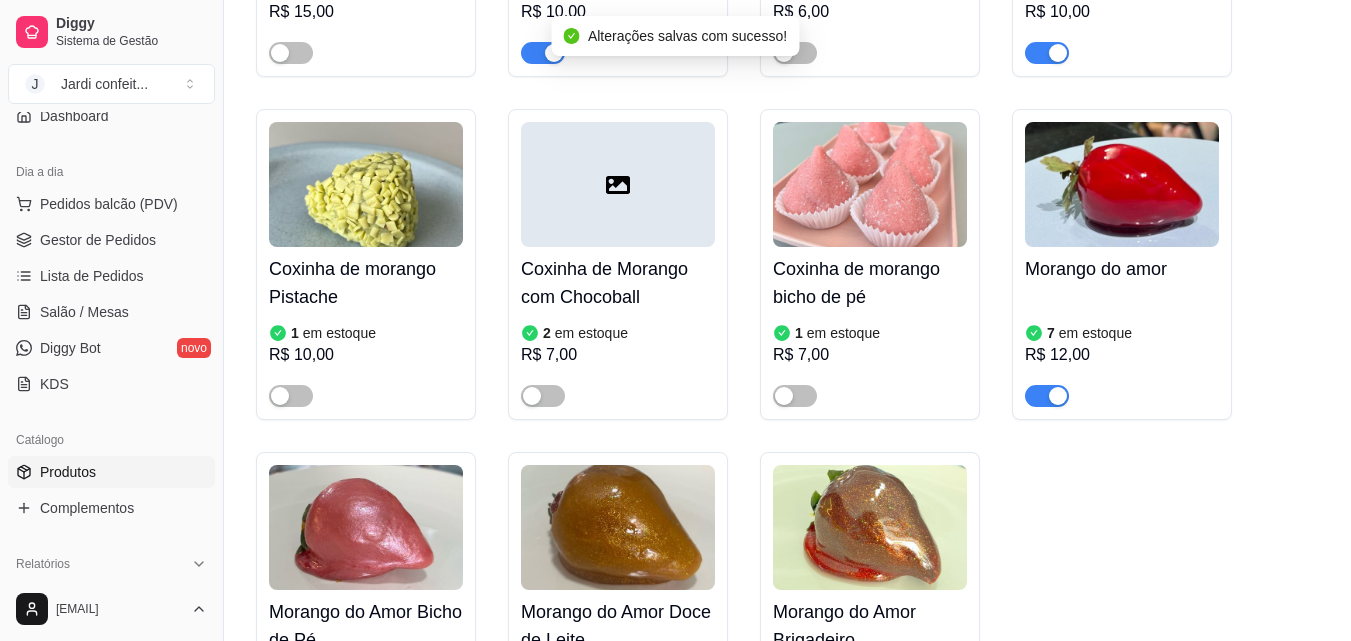 scroll, scrollTop: 0, scrollLeft: 0, axis: both 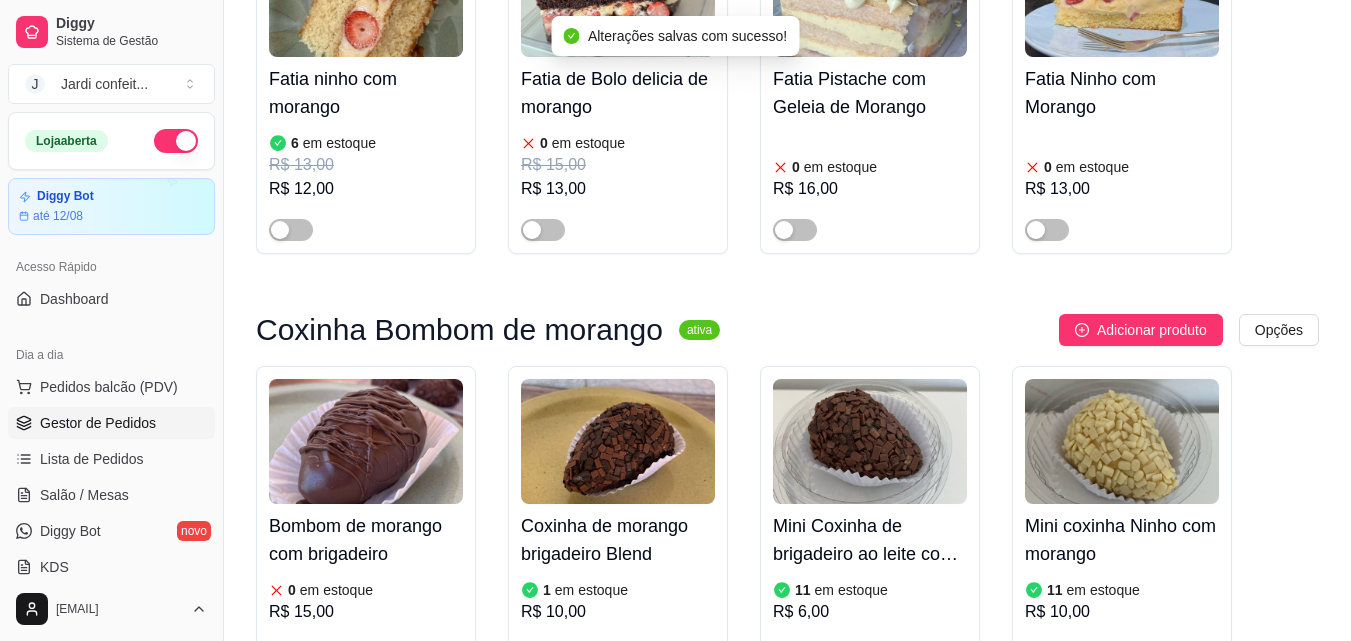 click on "Gestor de Pedidos" at bounding box center (111, 423) 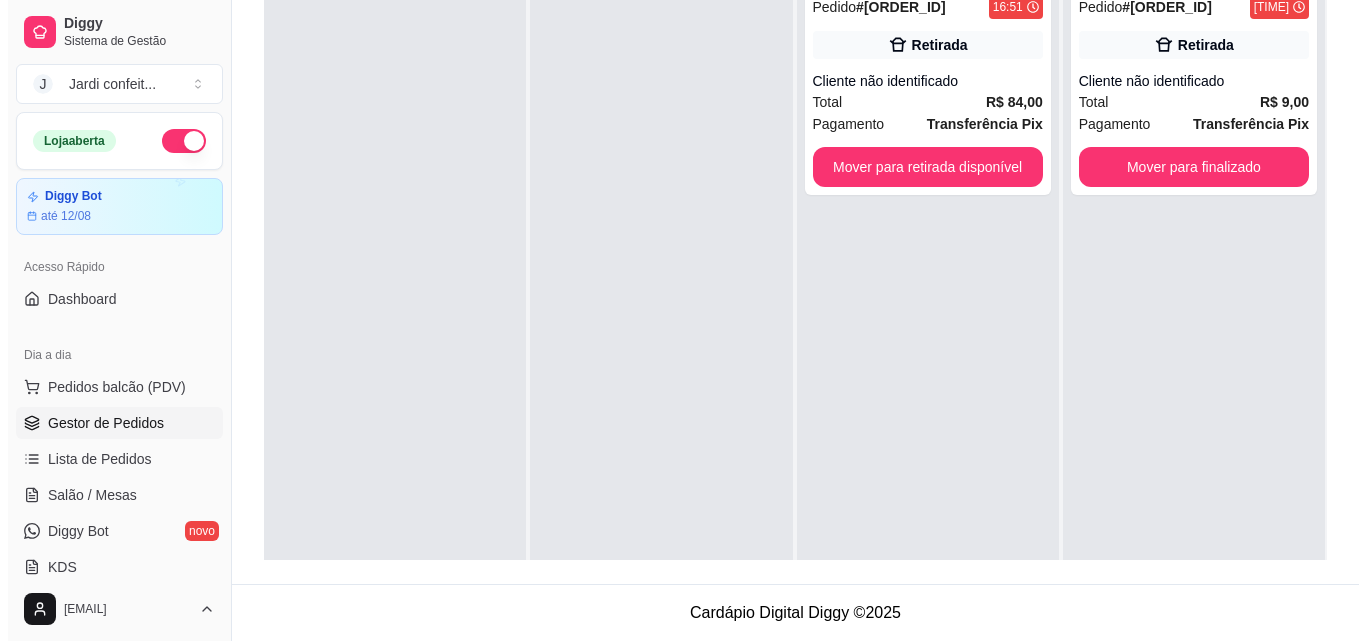 scroll, scrollTop: 0, scrollLeft: 0, axis: both 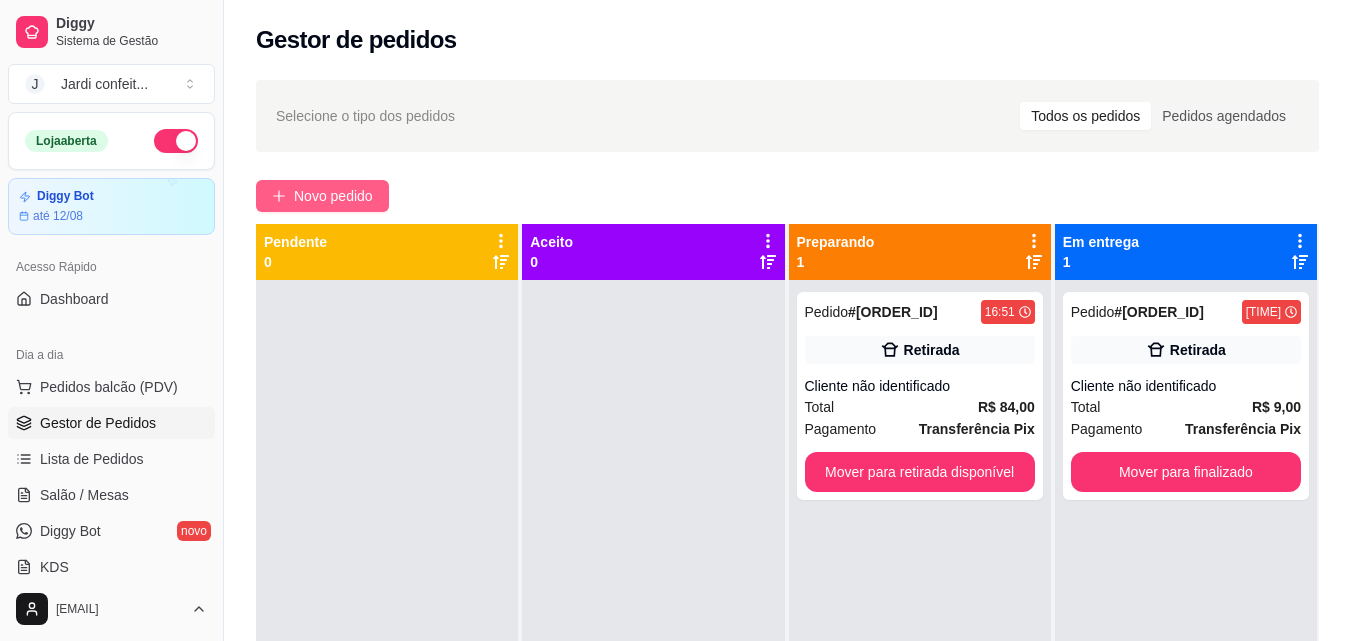 click on "Novo pedido" at bounding box center [333, 196] 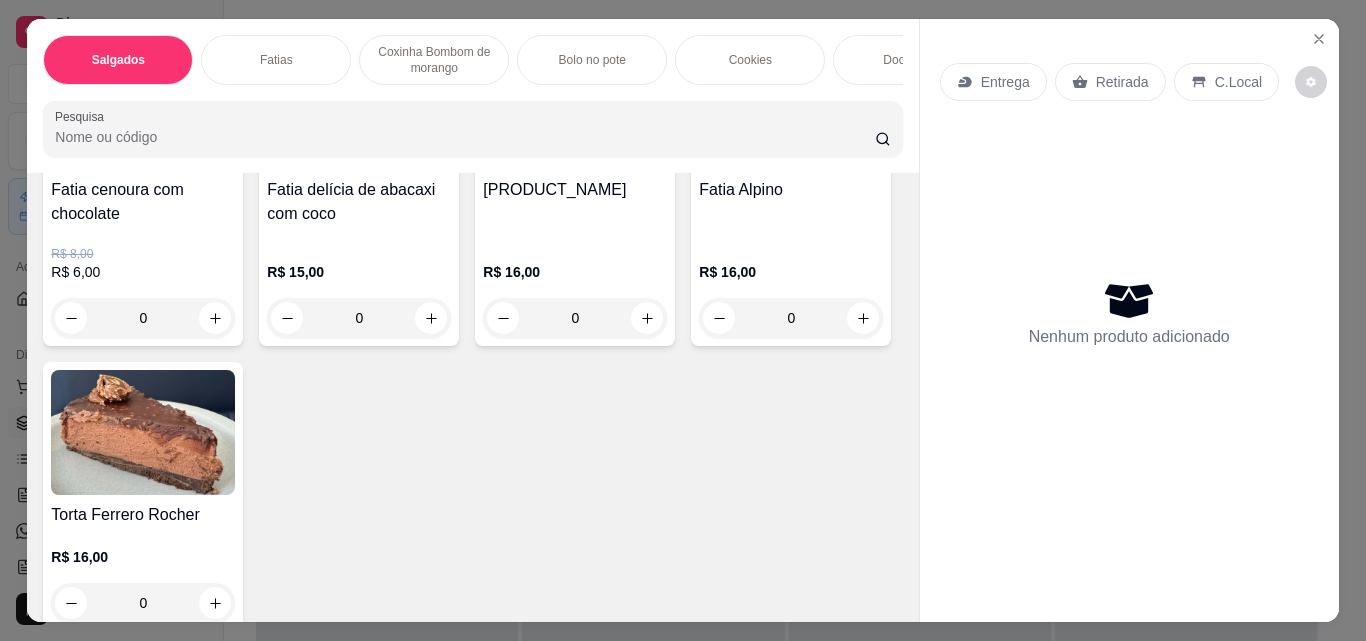 scroll, scrollTop: 1500, scrollLeft: 0, axis: vertical 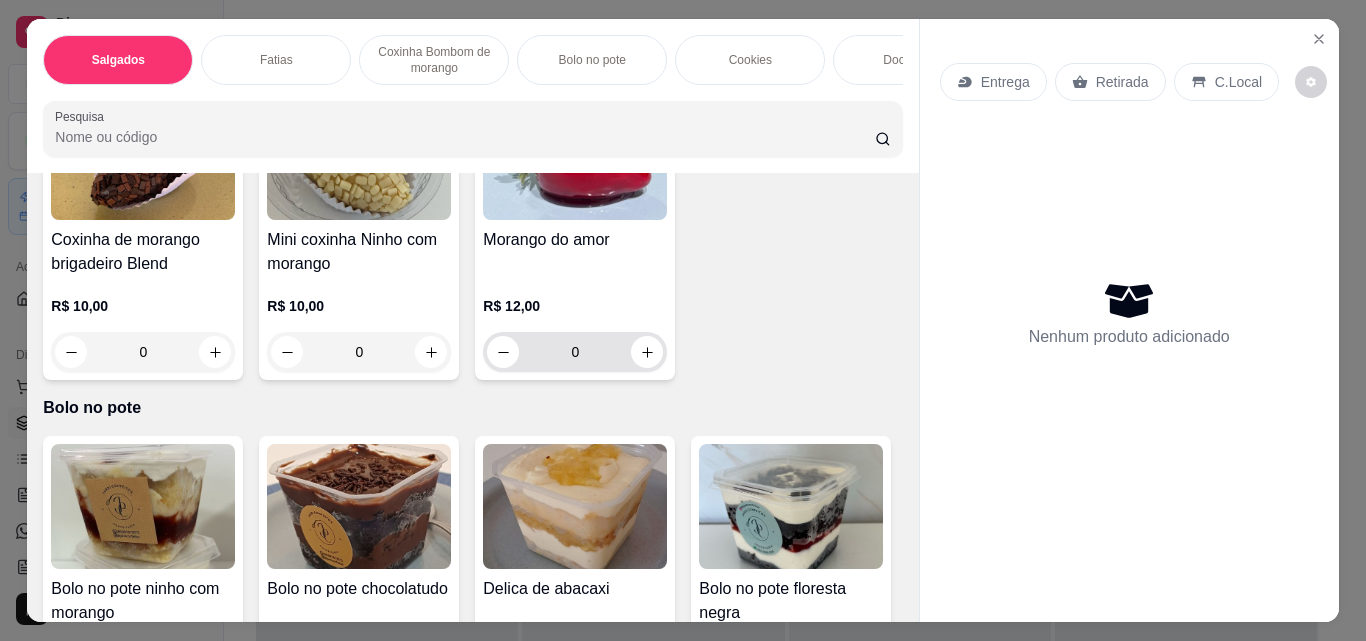 click on "0" at bounding box center [575, 352] 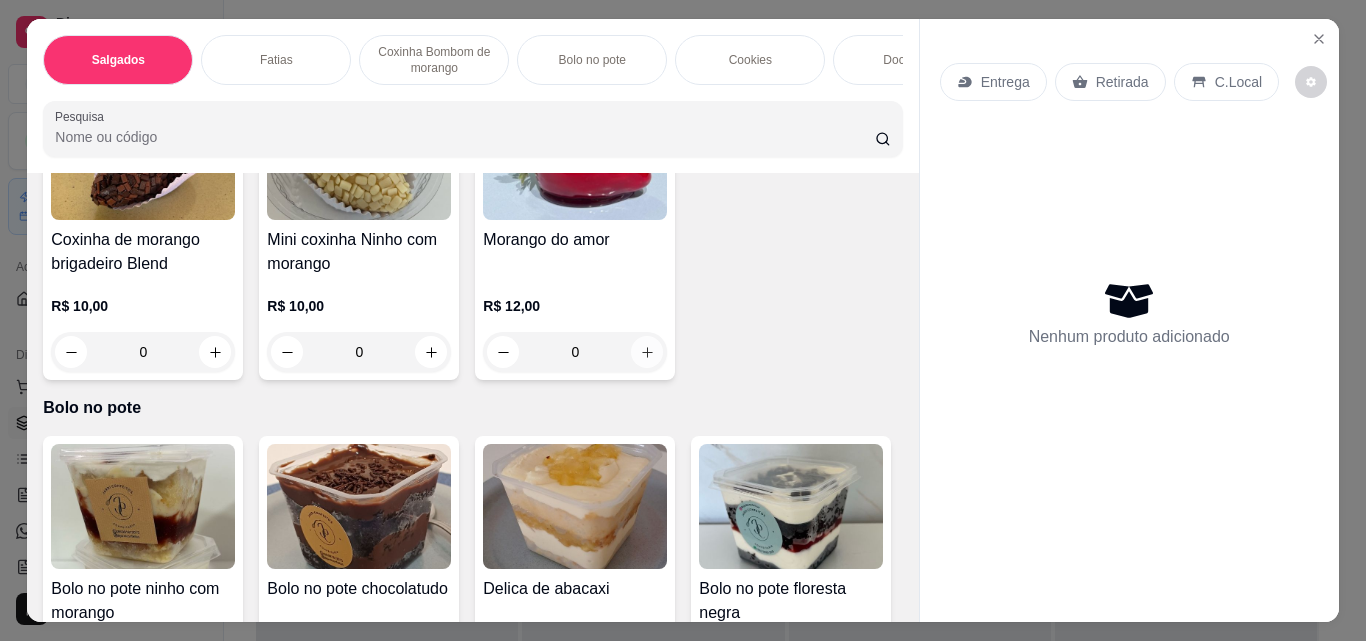 click 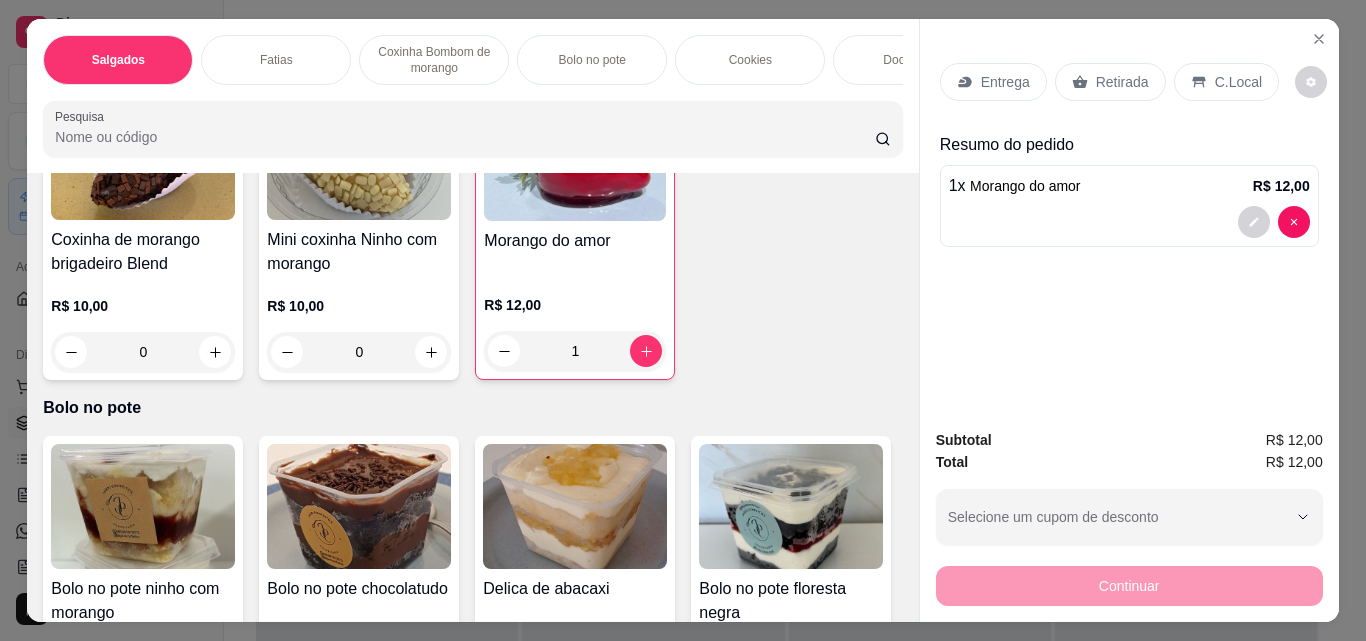 click on "Retirada" at bounding box center [1110, 82] 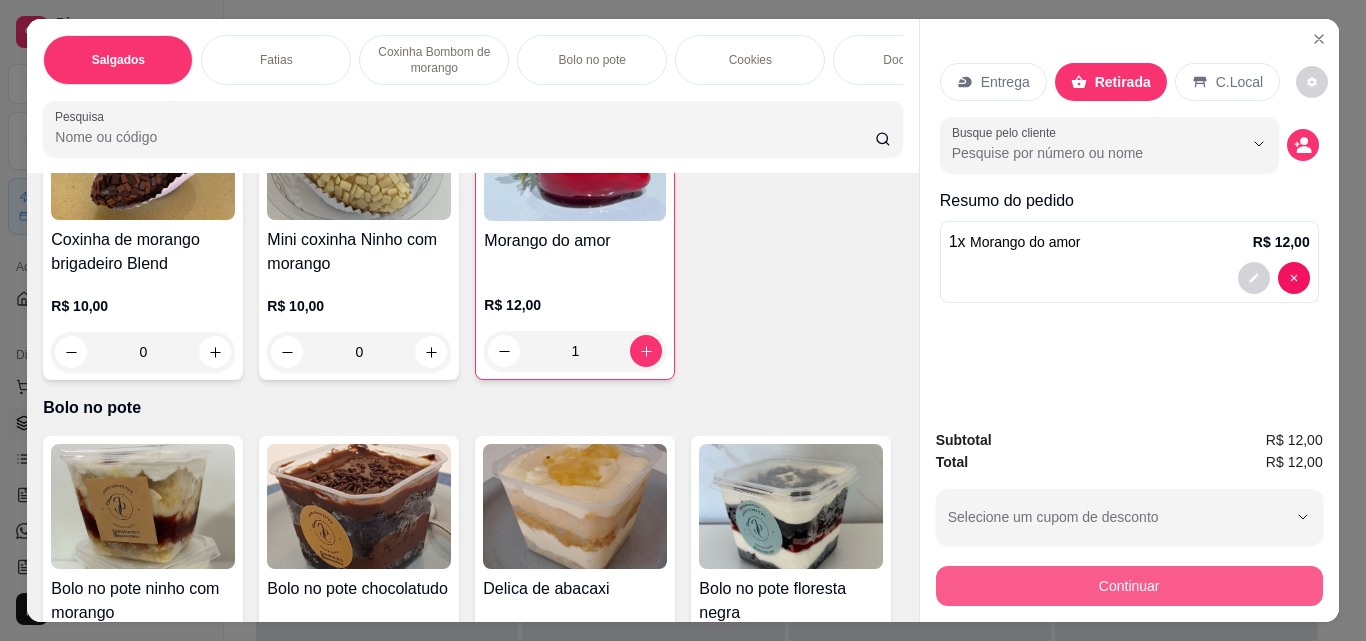 click on "Continuar" at bounding box center [1129, 586] 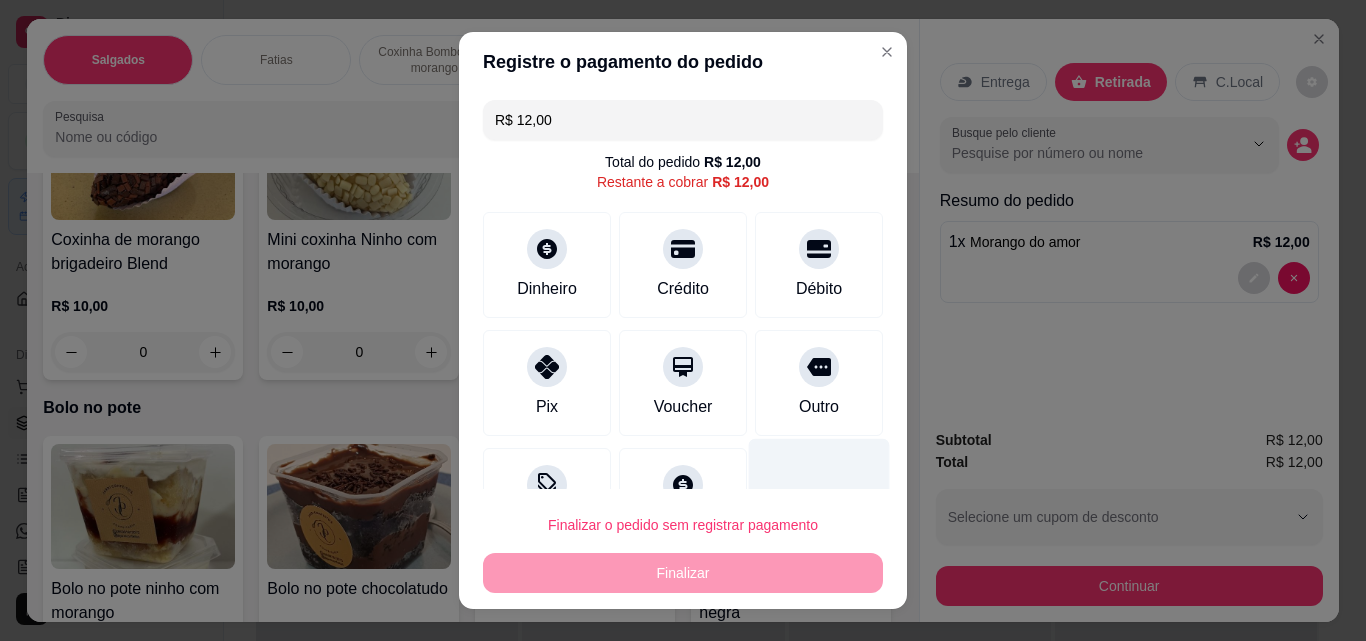 scroll, scrollTop: 73, scrollLeft: 0, axis: vertical 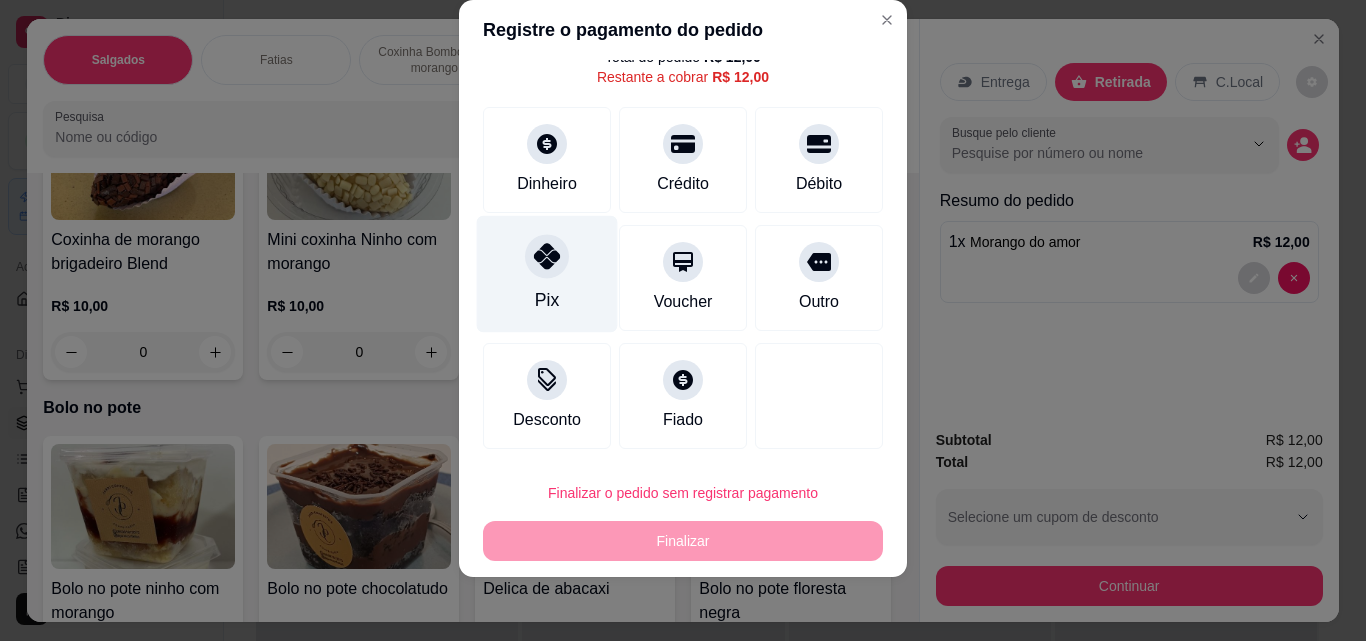 click on "Pix" at bounding box center (547, 274) 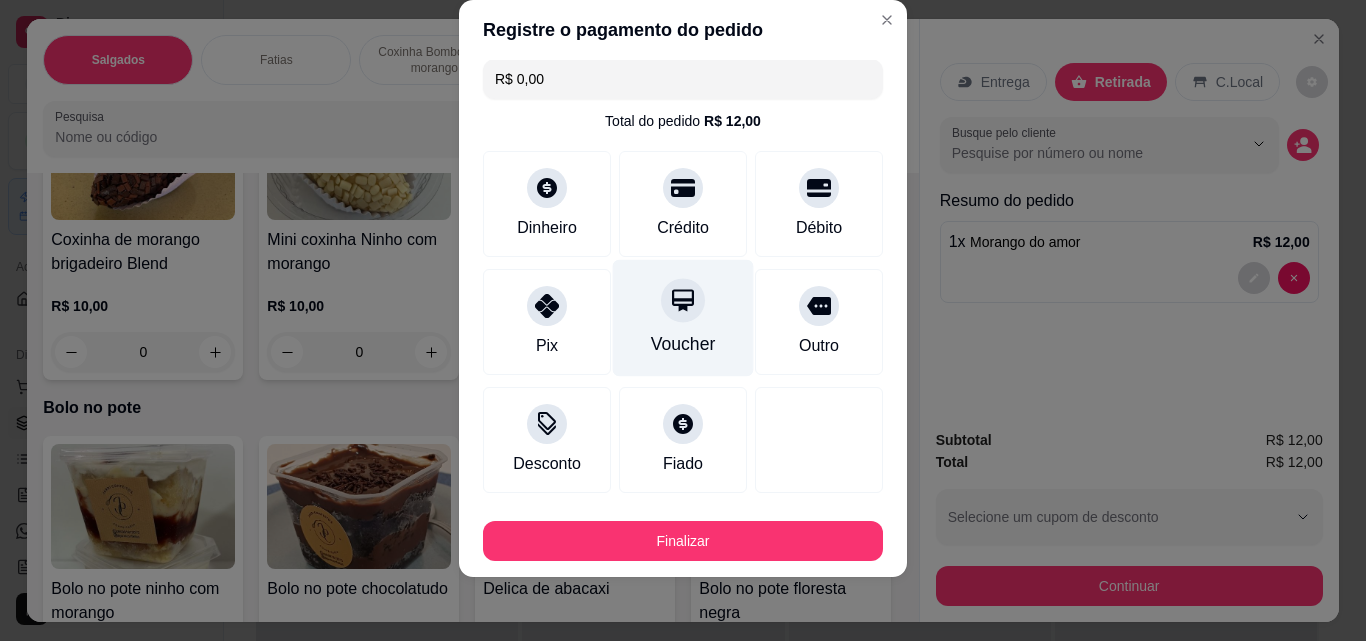 scroll, scrollTop: 0, scrollLeft: 0, axis: both 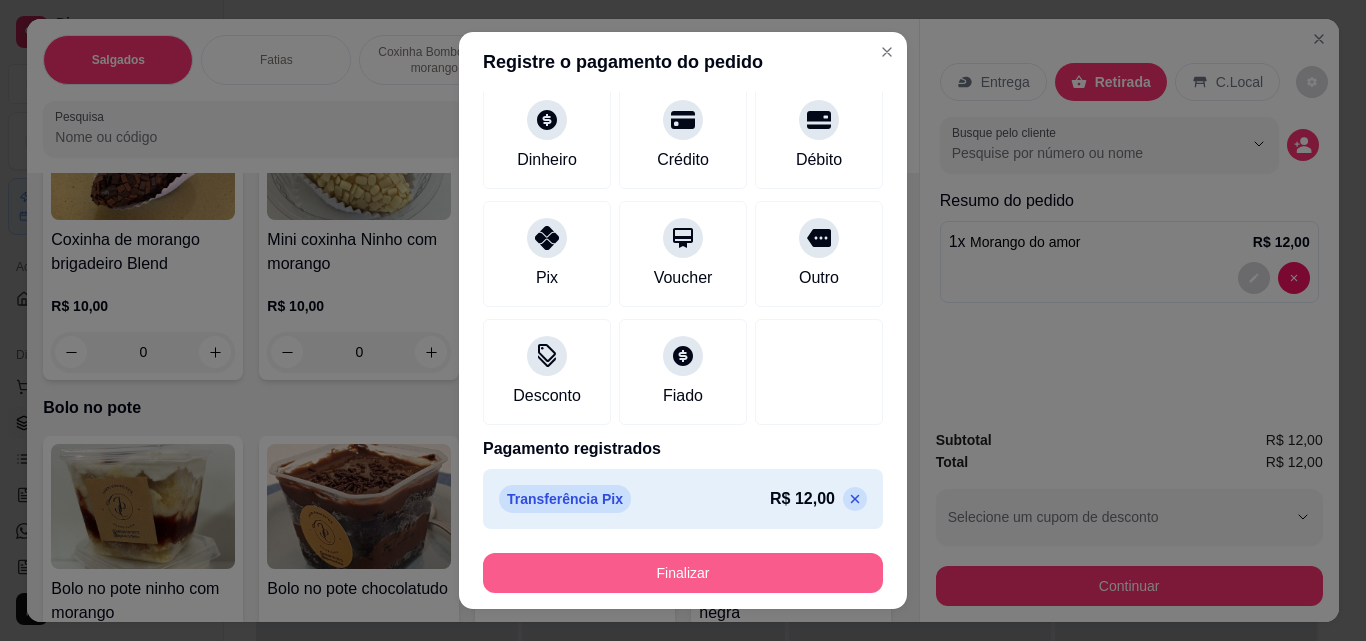 click on "Finalizar" at bounding box center [683, 573] 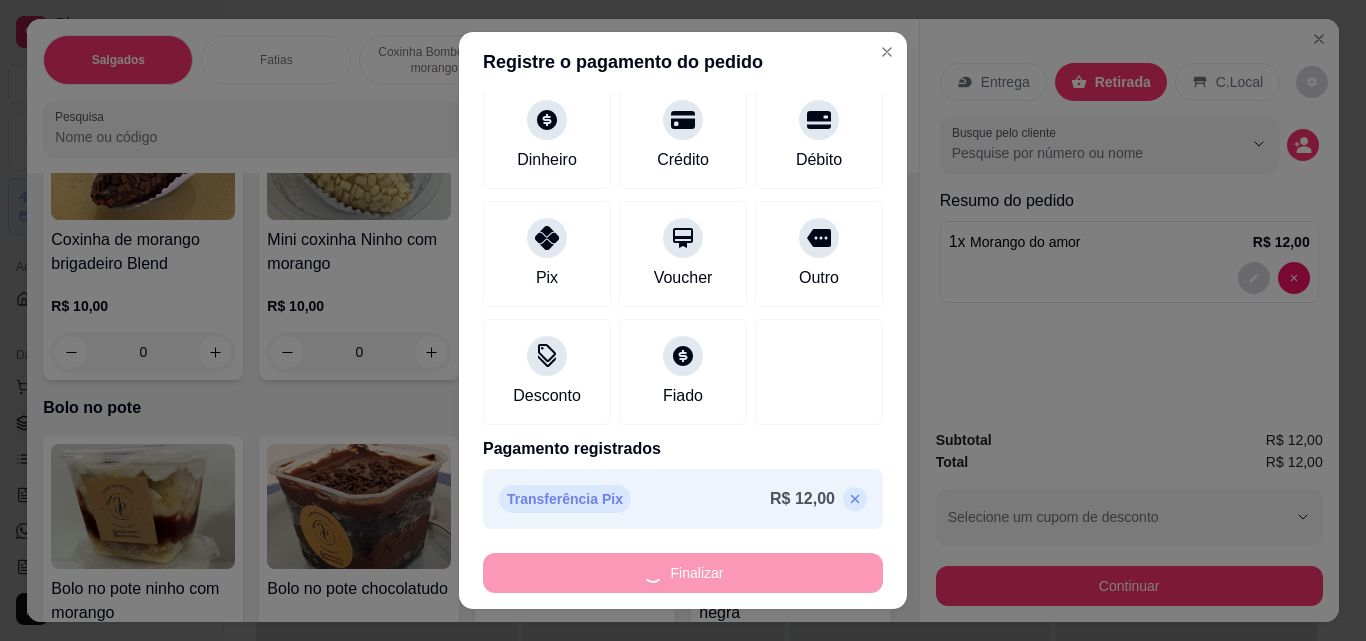 type on "0" 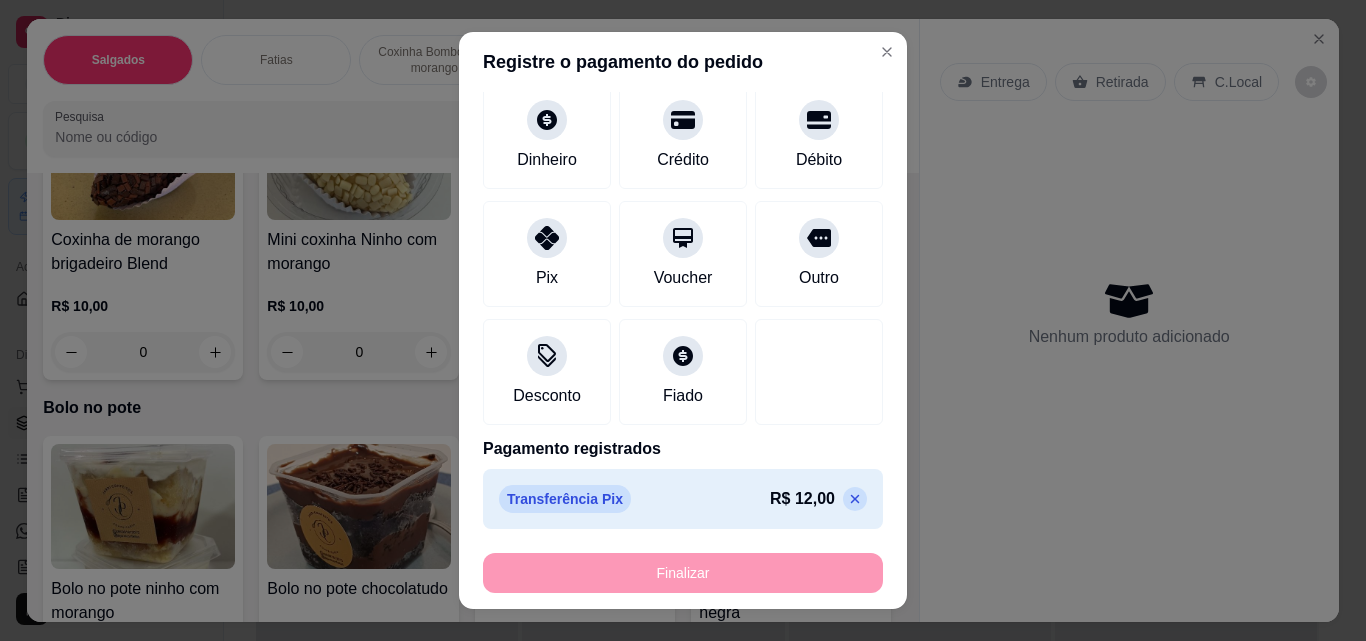 type on "-R$ 12,00" 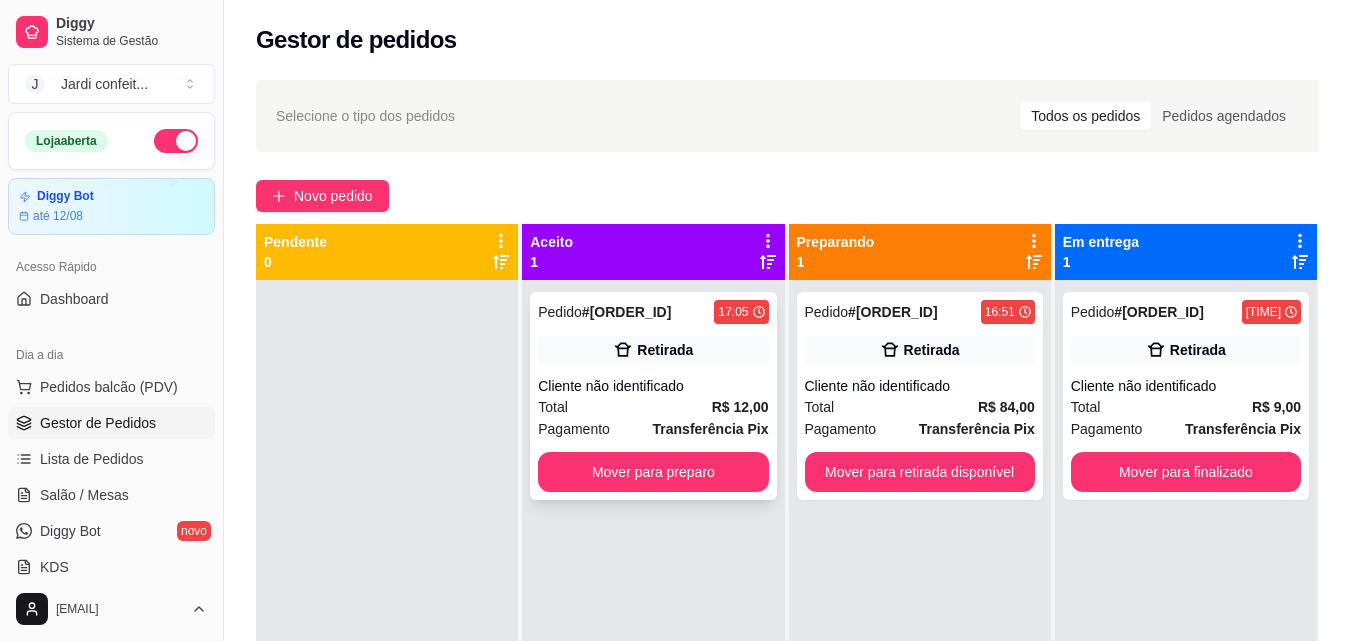 click on "Cliente não identificado" at bounding box center (653, 386) 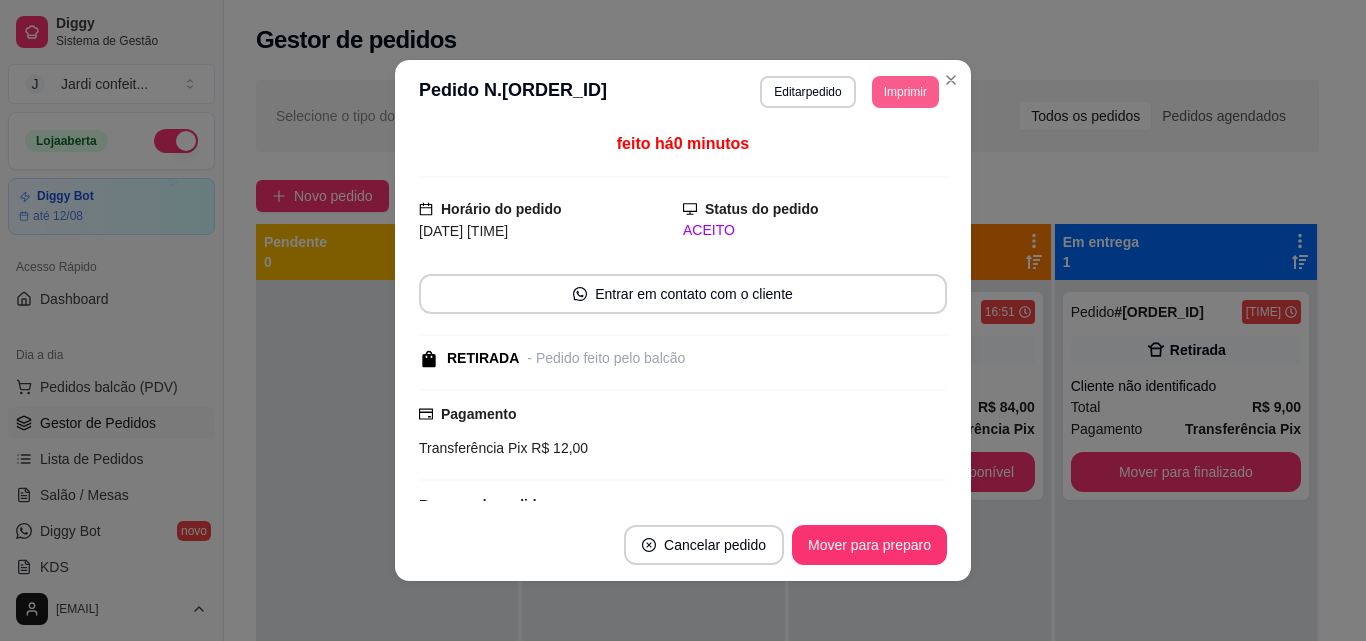 click on "Imprimir" at bounding box center (905, 92) 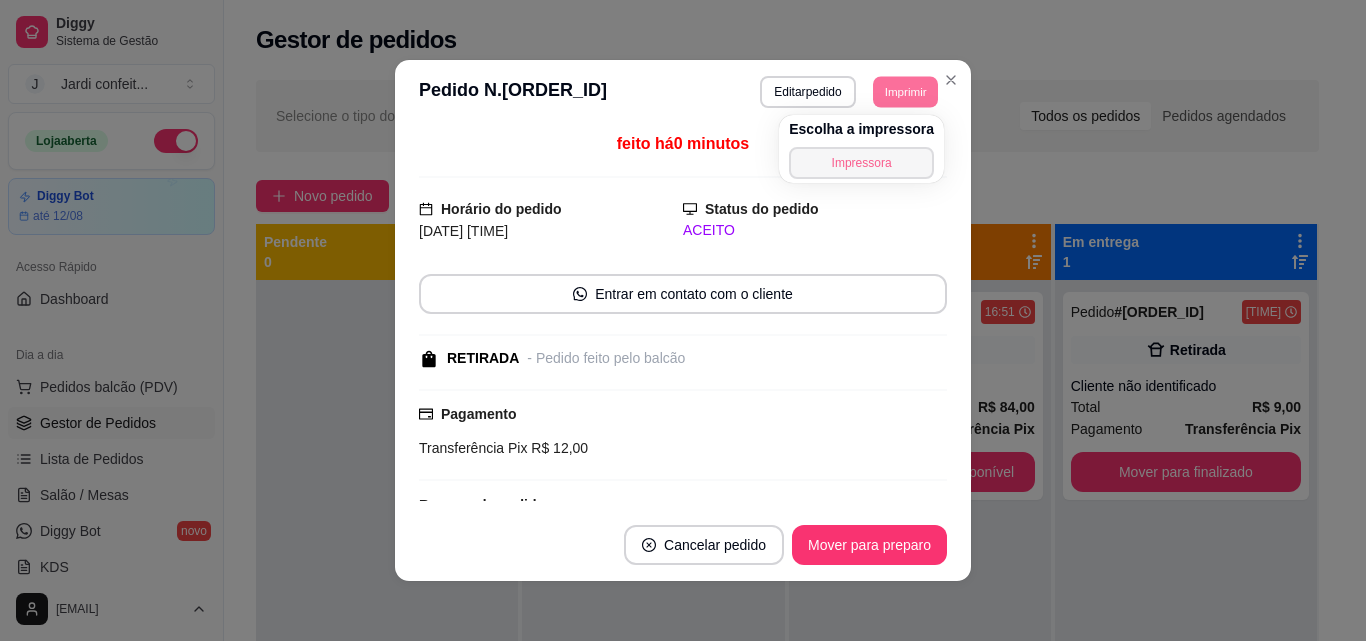 click on "Impressora" at bounding box center (861, 163) 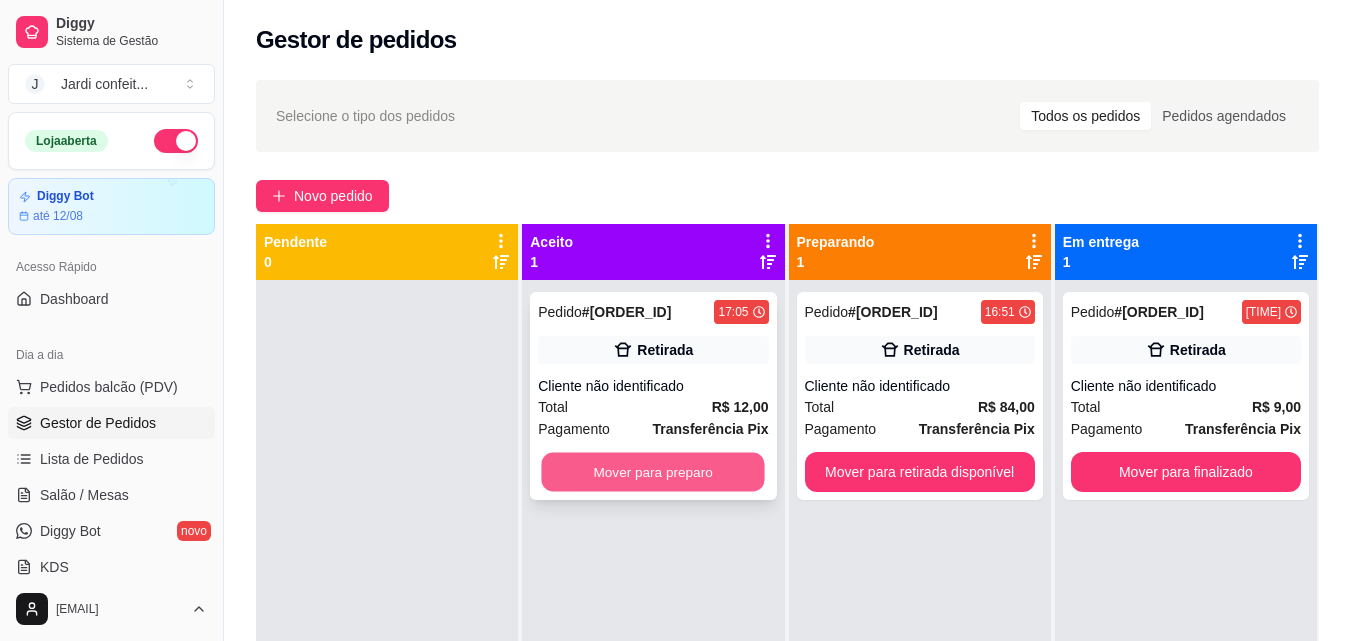 click on "Mover para preparo" at bounding box center (653, 472) 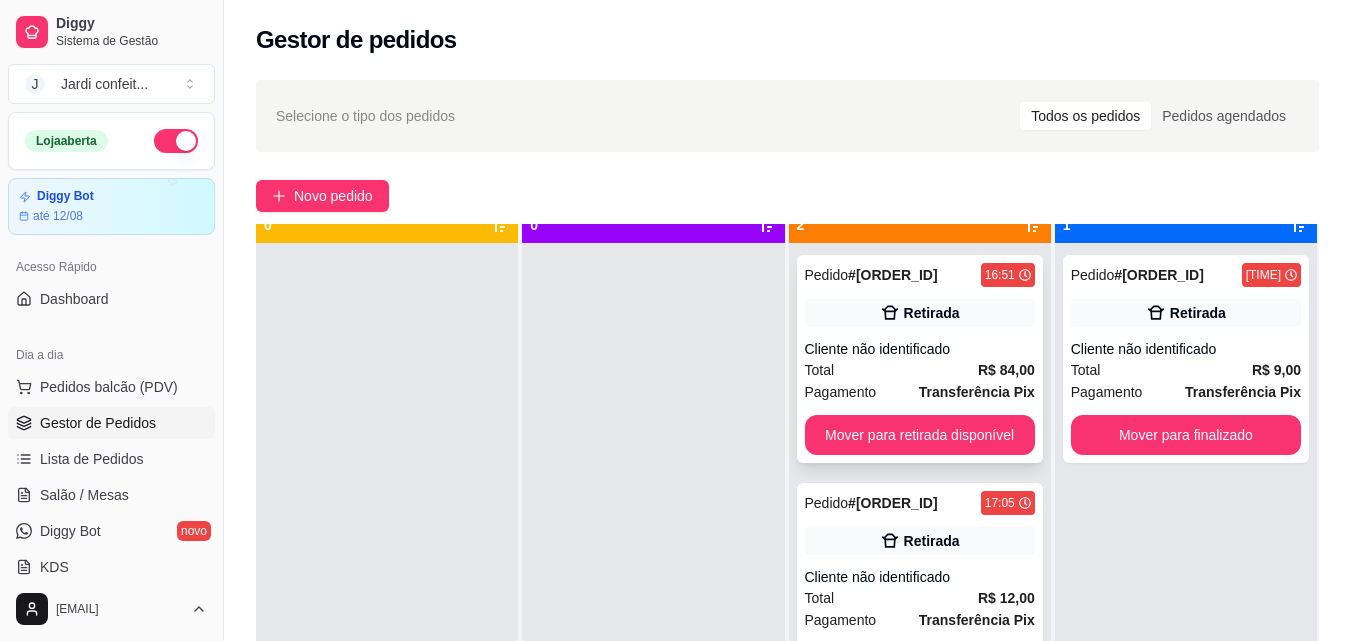 scroll, scrollTop: 56, scrollLeft: 0, axis: vertical 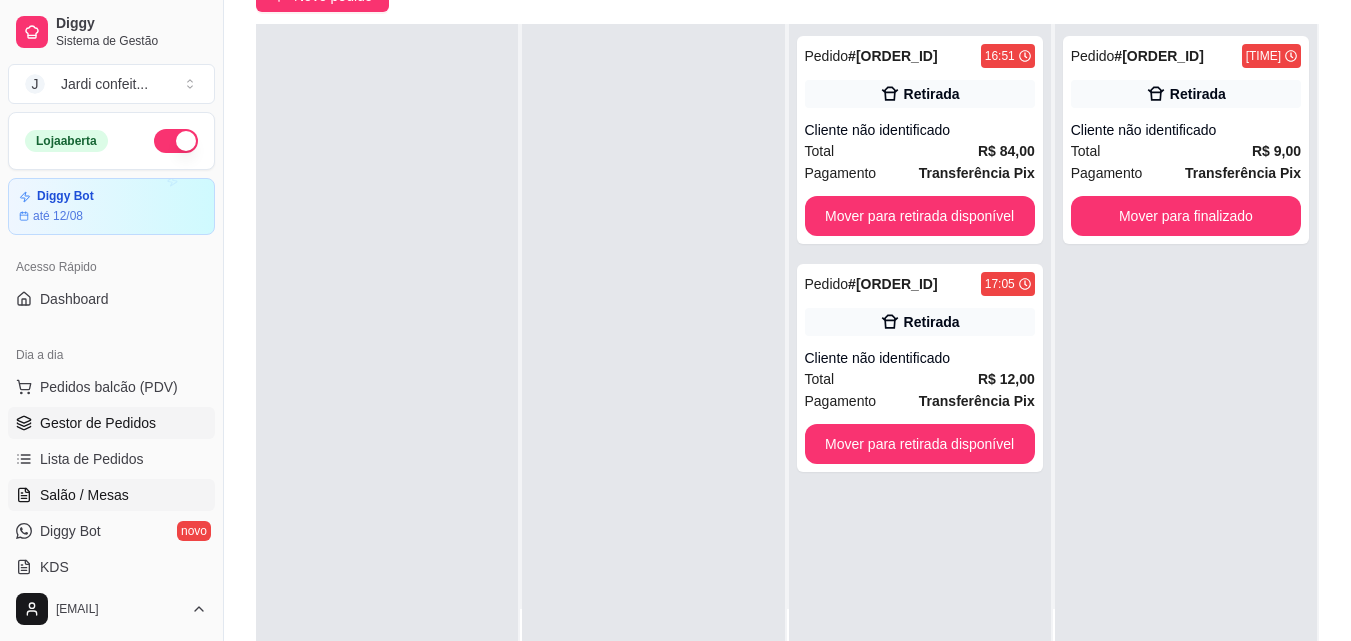 click on "Salão / Mesas" at bounding box center (84, 495) 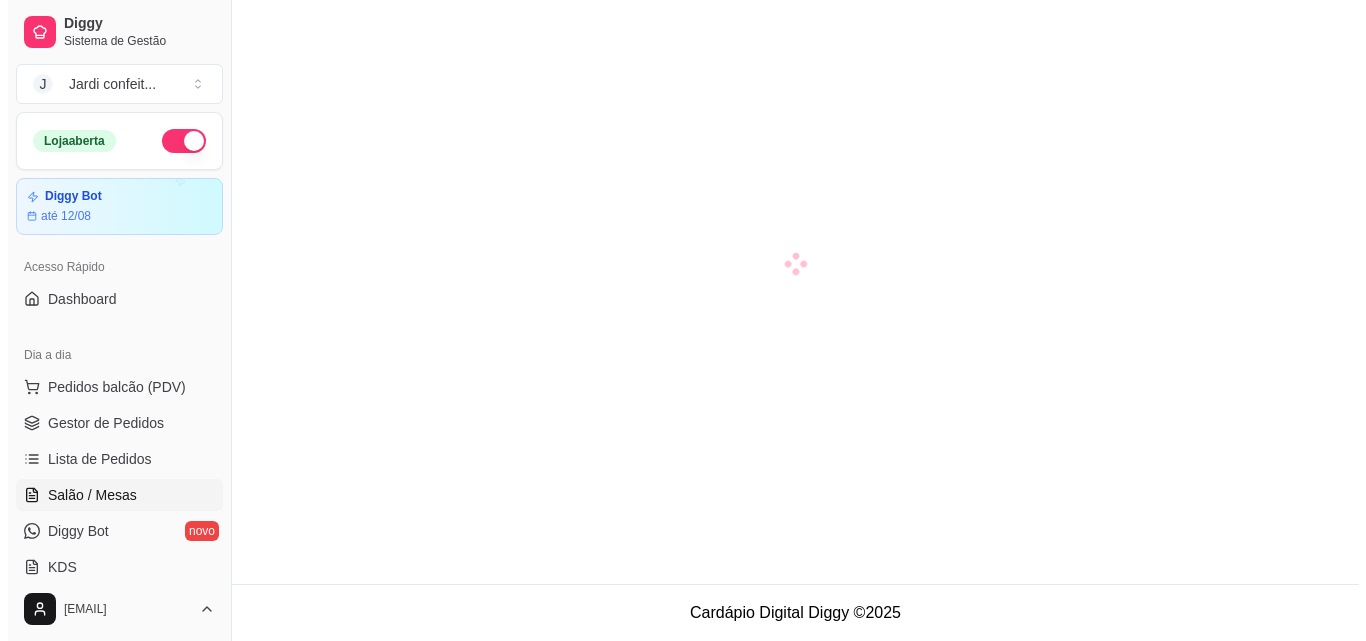 scroll, scrollTop: 0, scrollLeft: 0, axis: both 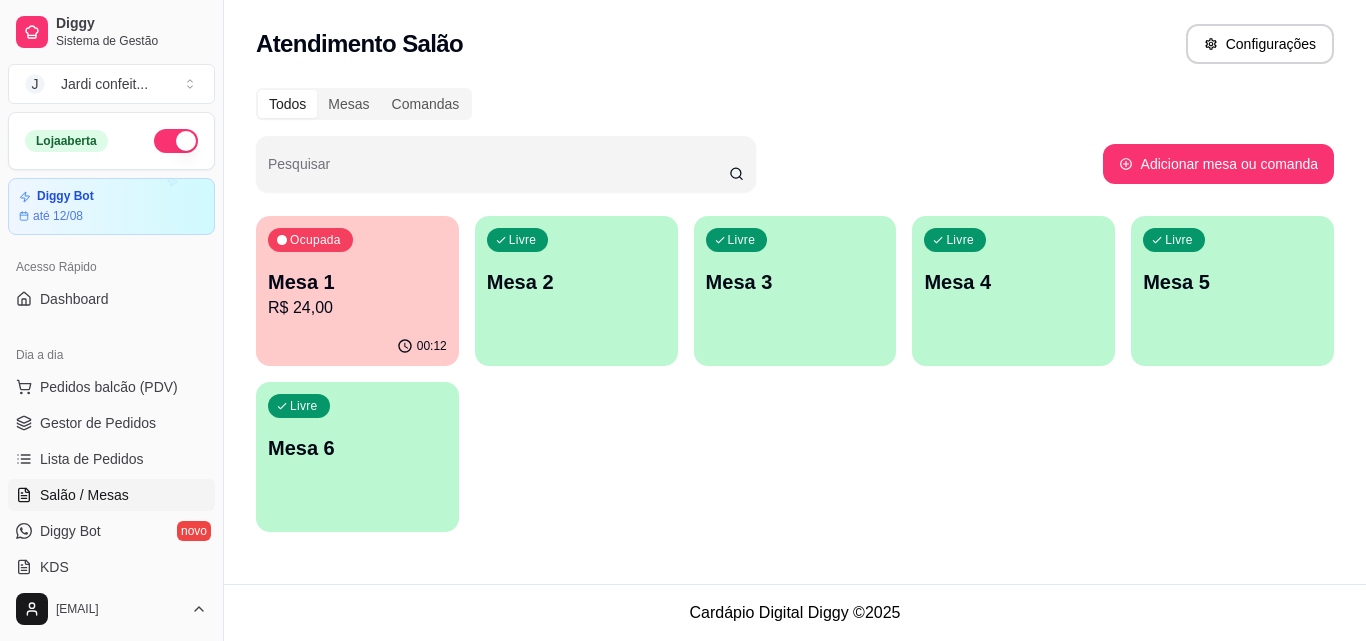click on "Todos Mesas Comandas Pesquisar Adicionar mesa ou comanda Ocupada Mesa 1 R$ 24,00 00:12 Livre Mesa 2 Livre Mesa 3 Livre Mesa 4 Livre Mesa 5 Livre Mesa 6" at bounding box center (795, 316) 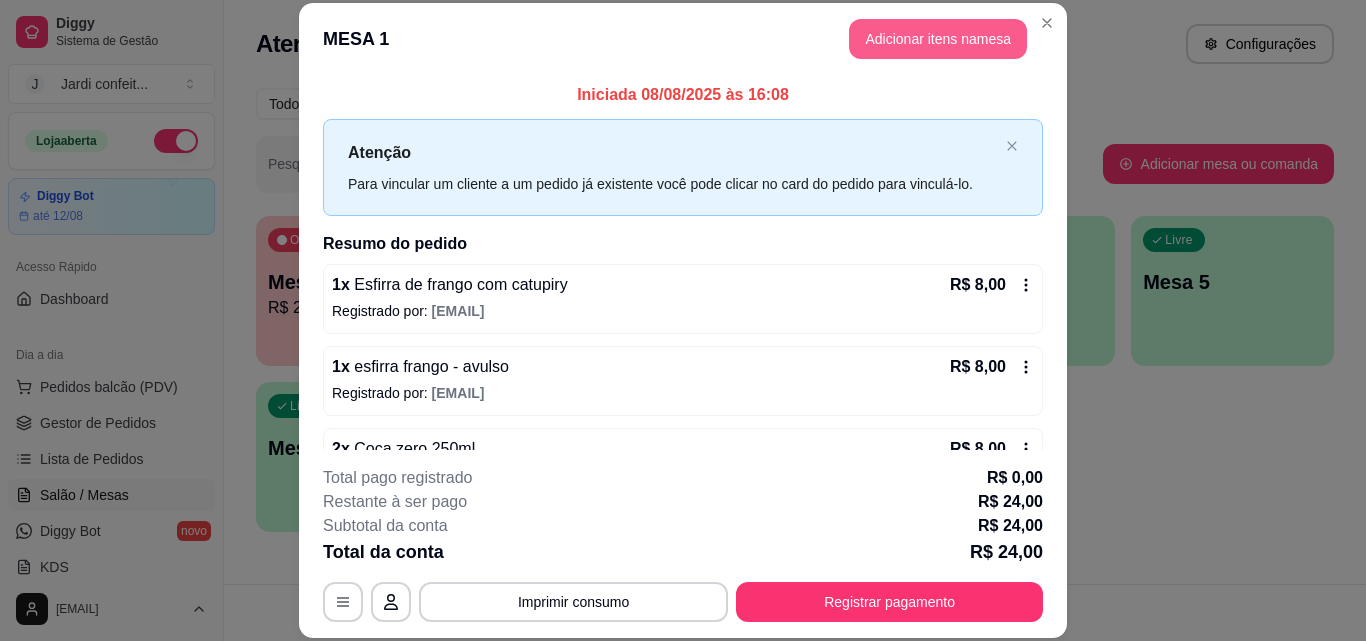 click on "Adicionar itens na  mesa" at bounding box center (938, 39) 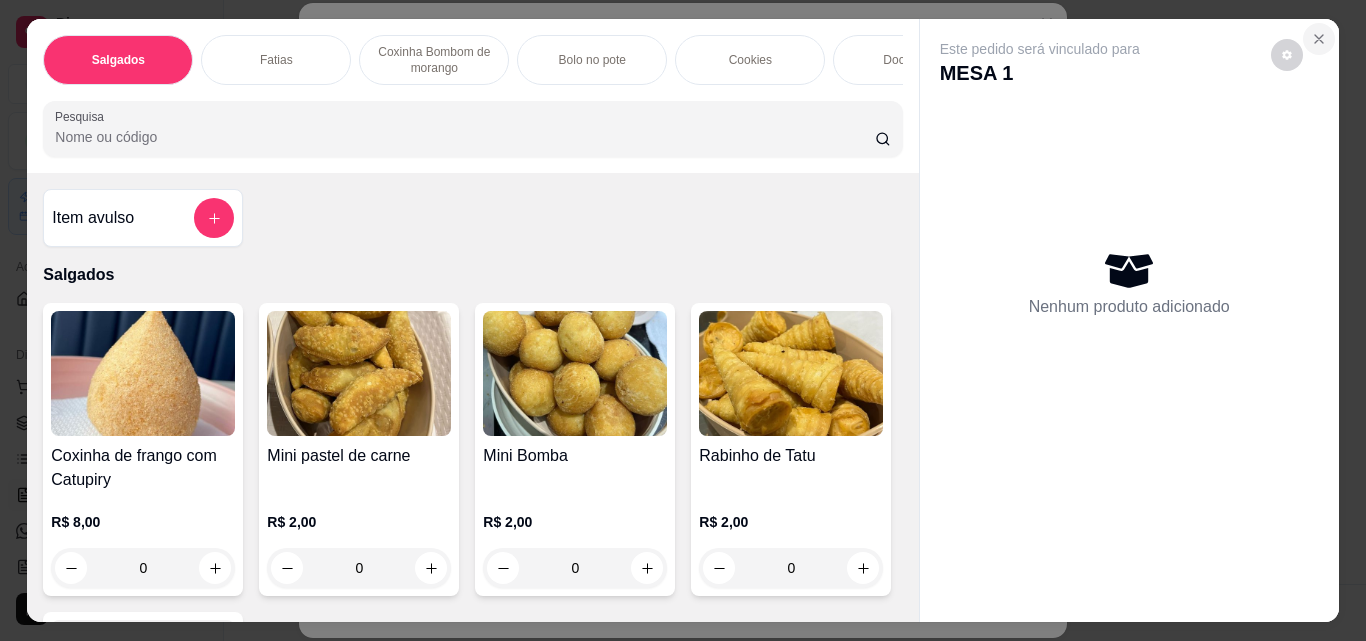 click 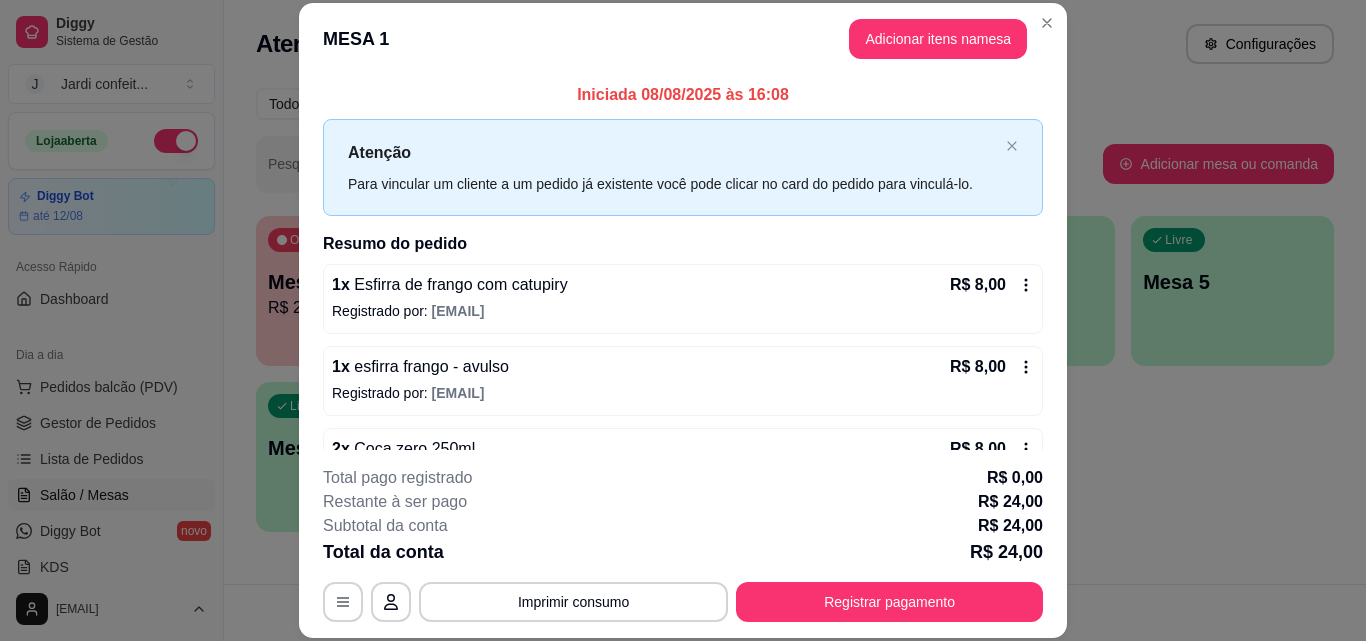 click on "Registrar pagamento" at bounding box center [889, 602] 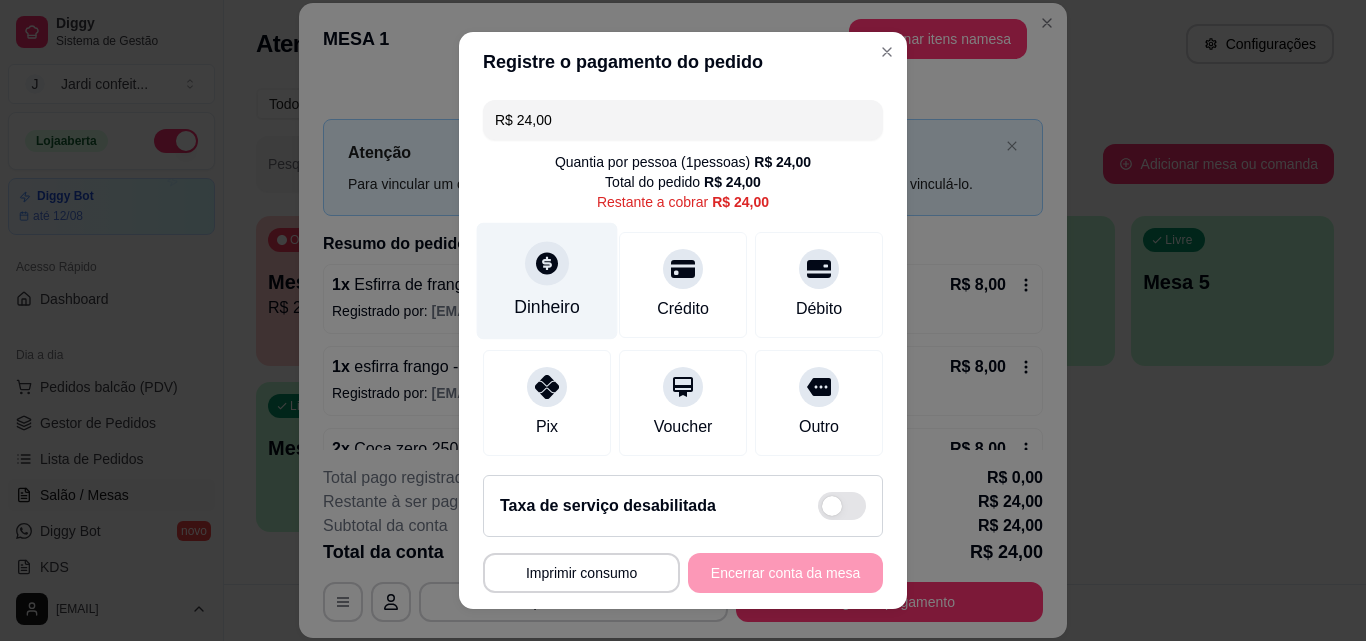 click on "Dinheiro" at bounding box center [547, 281] 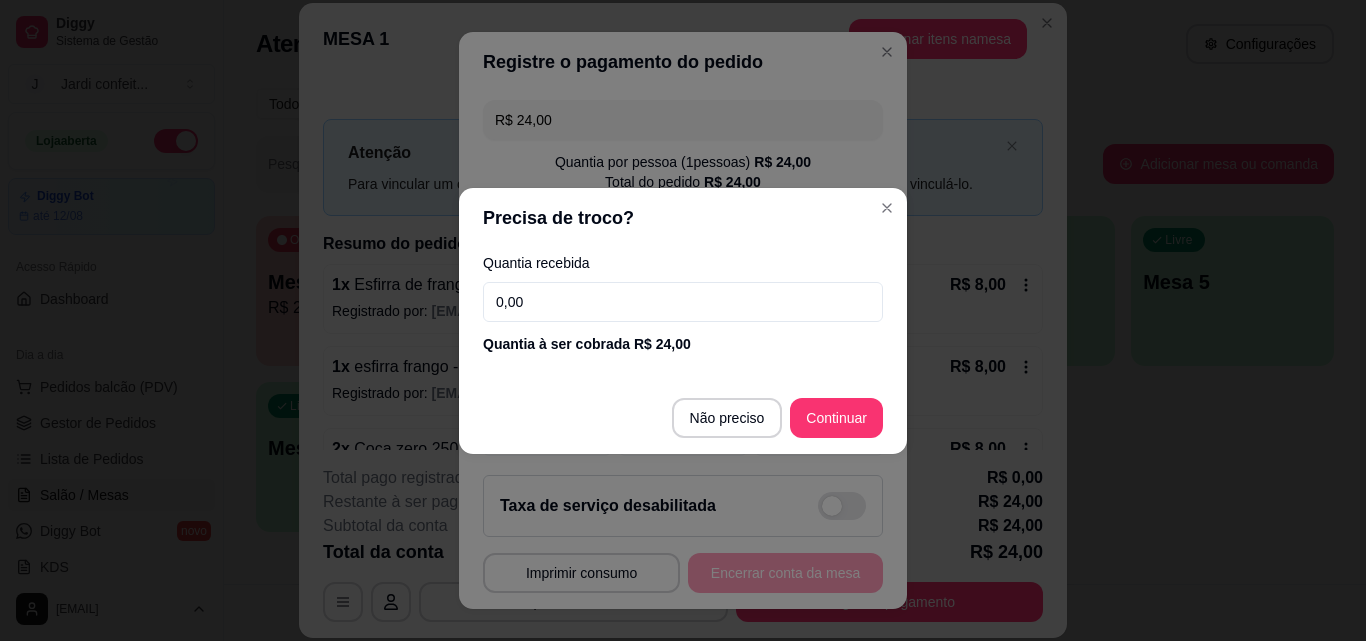 click on "0,00" at bounding box center [683, 302] 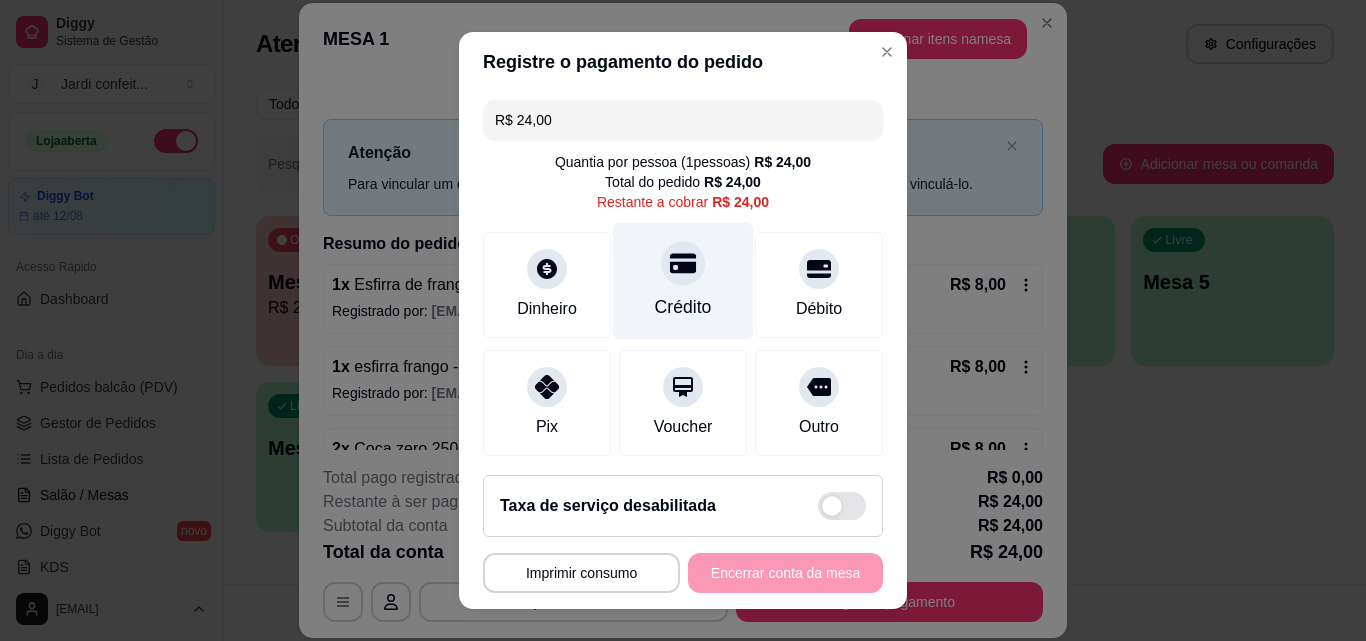 click on "Crédito" at bounding box center (683, 307) 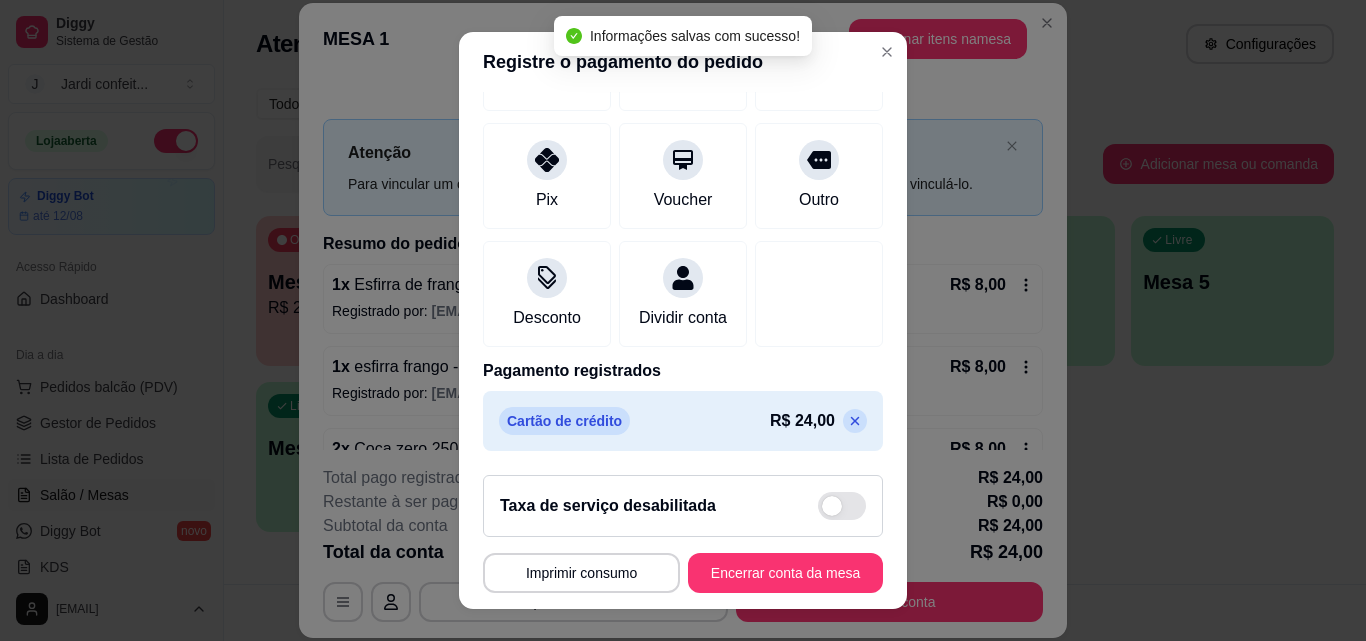 scroll, scrollTop: 231, scrollLeft: 0, axis: vertical 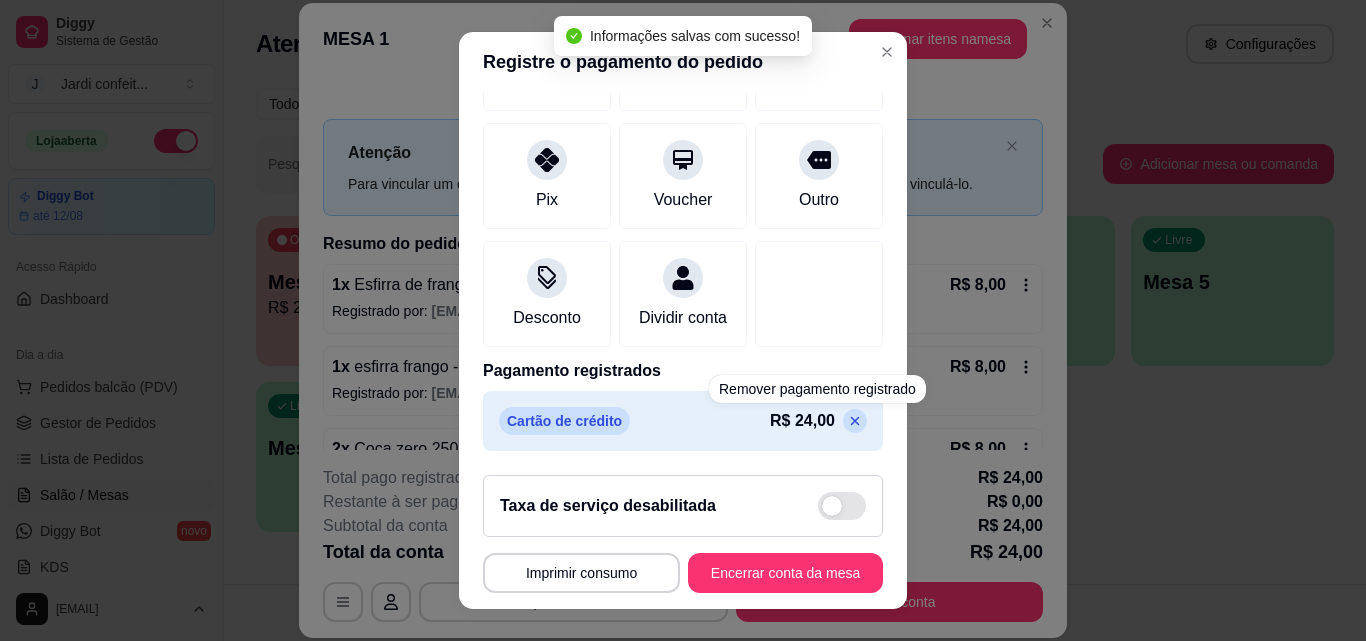 click on "Cartão de crédito R$ [PRICE]" at bounding box center [683, 421] 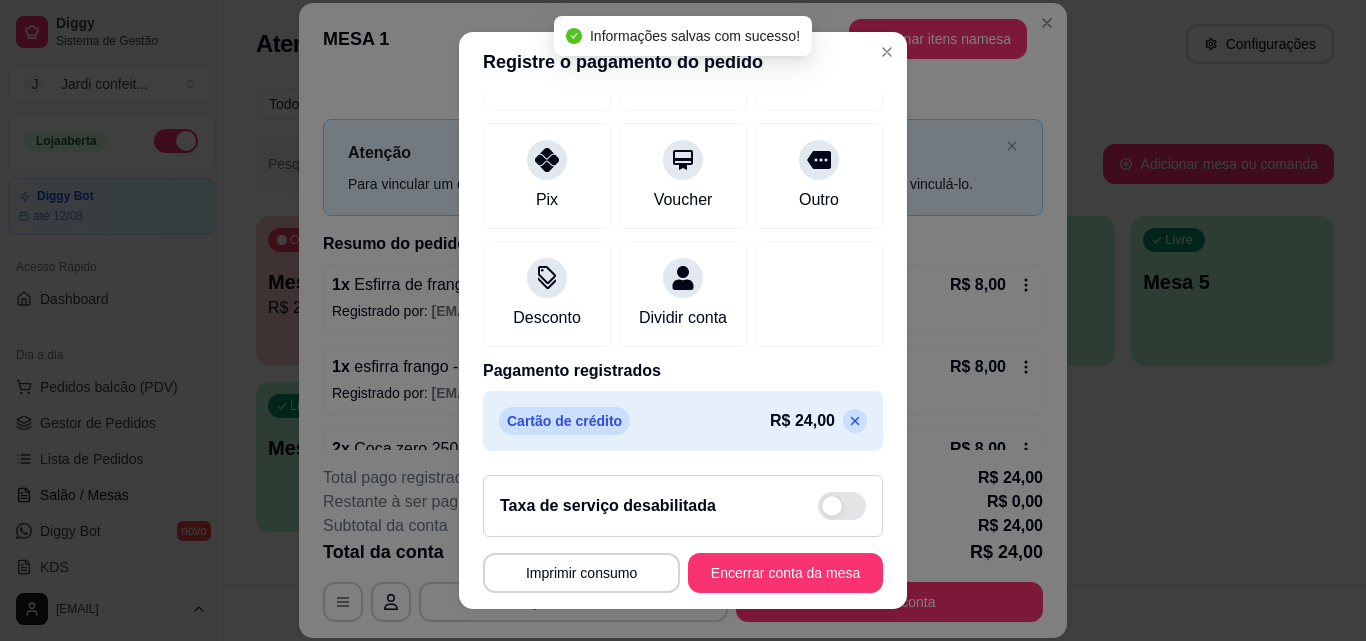 click 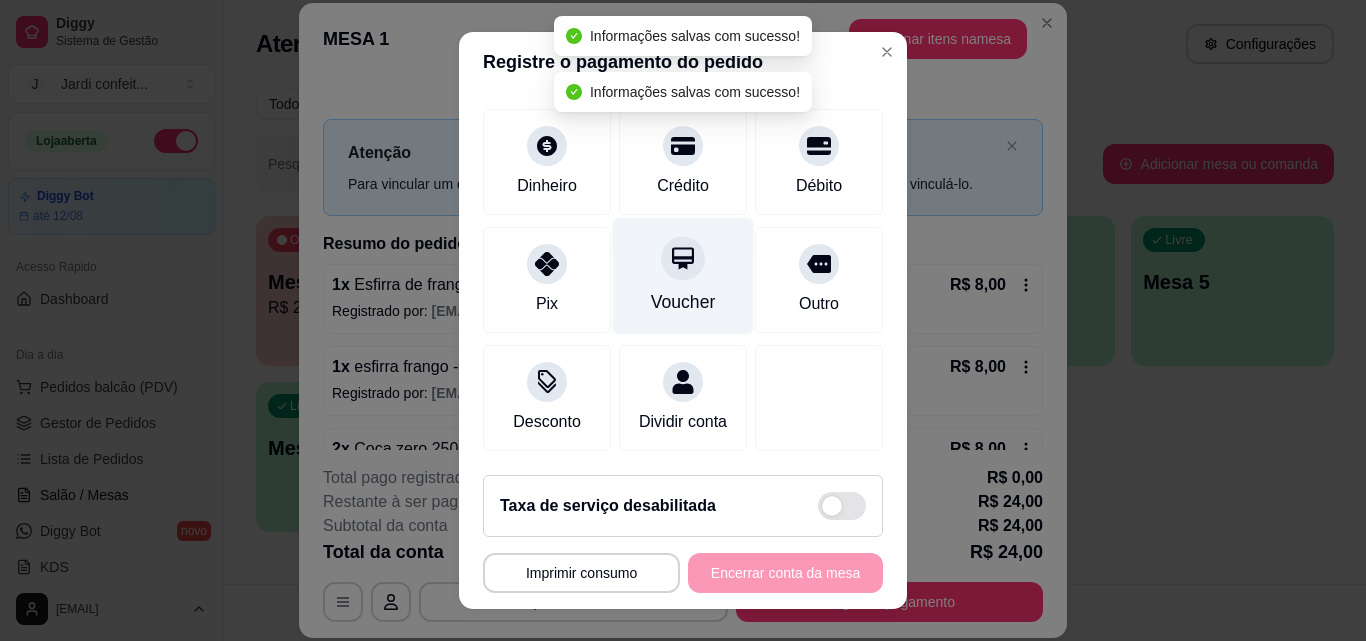 type on "R$ 24,00" 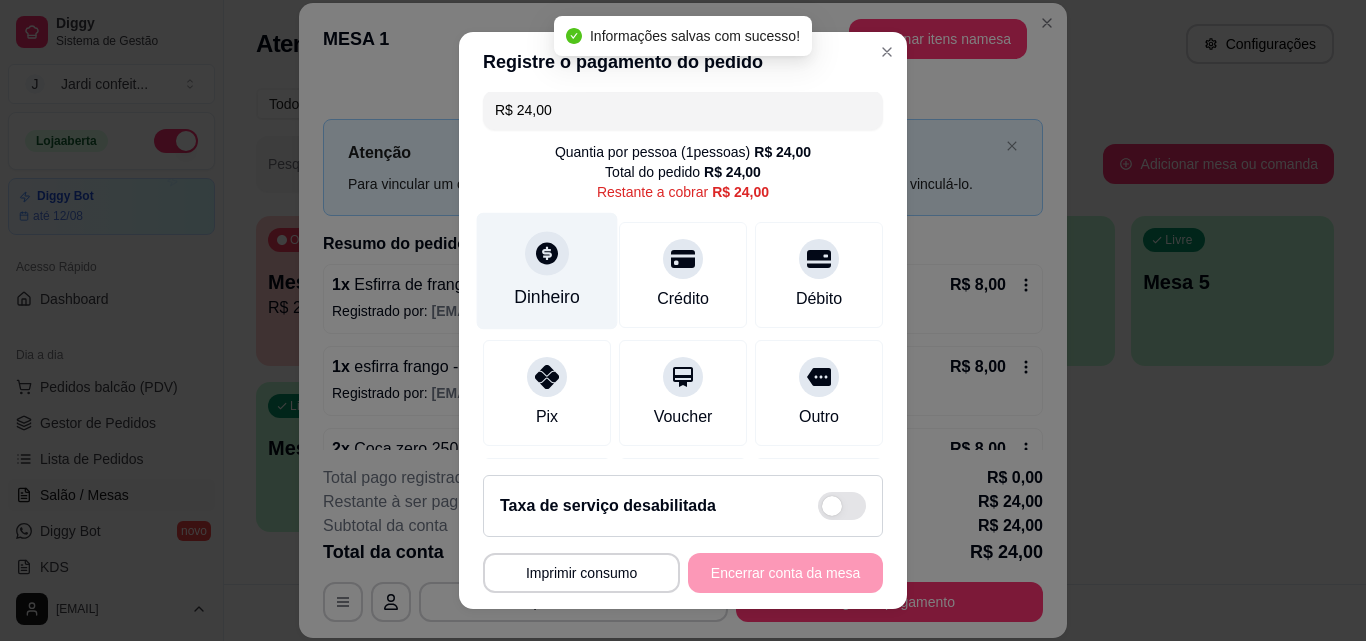 scroll, scrollTop: 0, scrollLeft: 0, axis: both 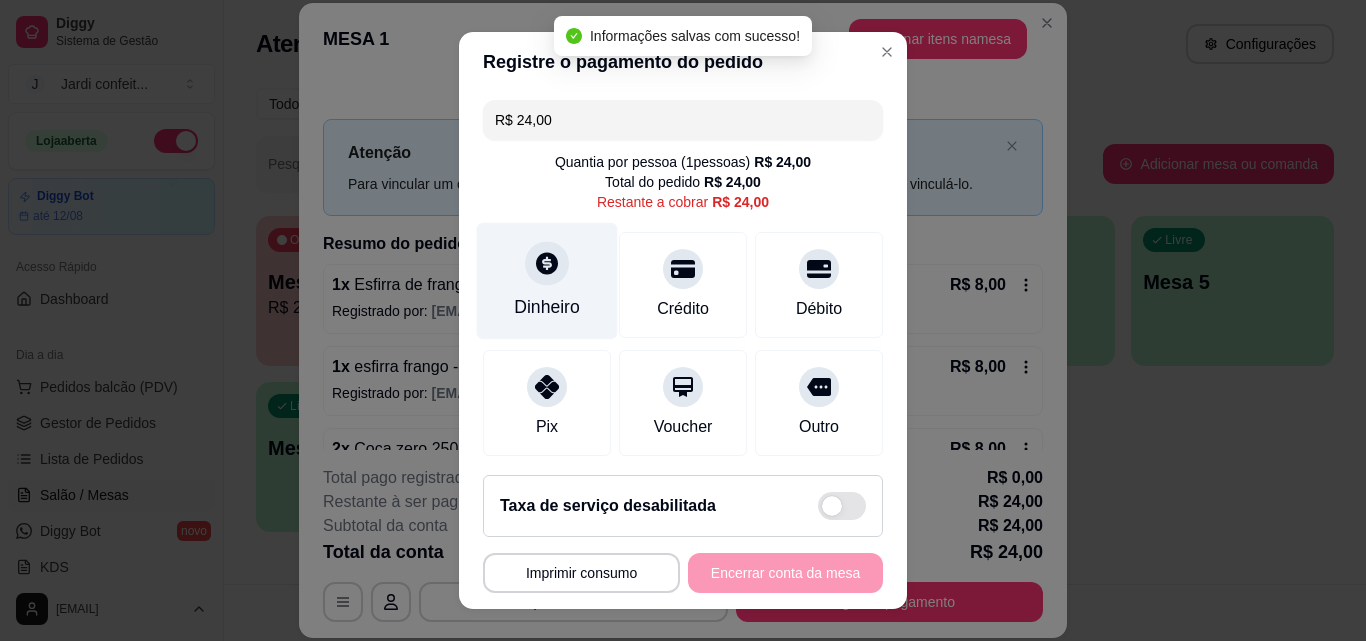 click on "Dinheiro" at bounding box center [547, 281] 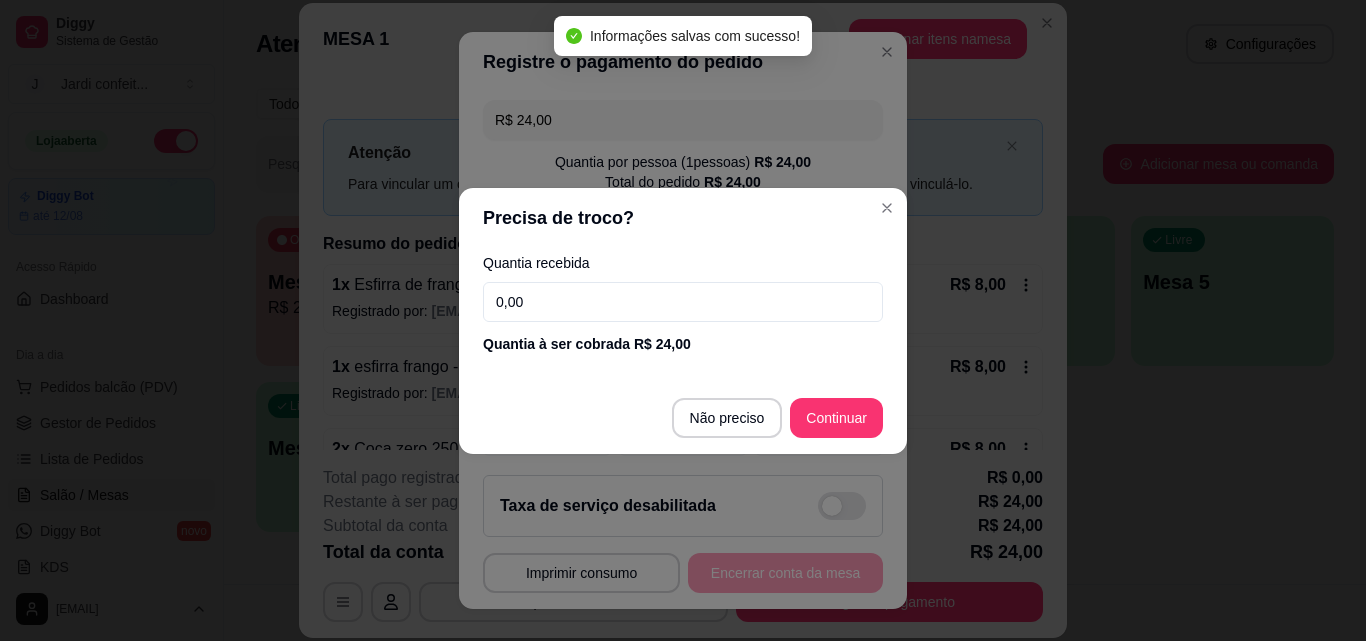 drag, startPoint x: 625, startPoint y: 310, endPoint x: 441, endPoint y: 320, distance: 184.27155 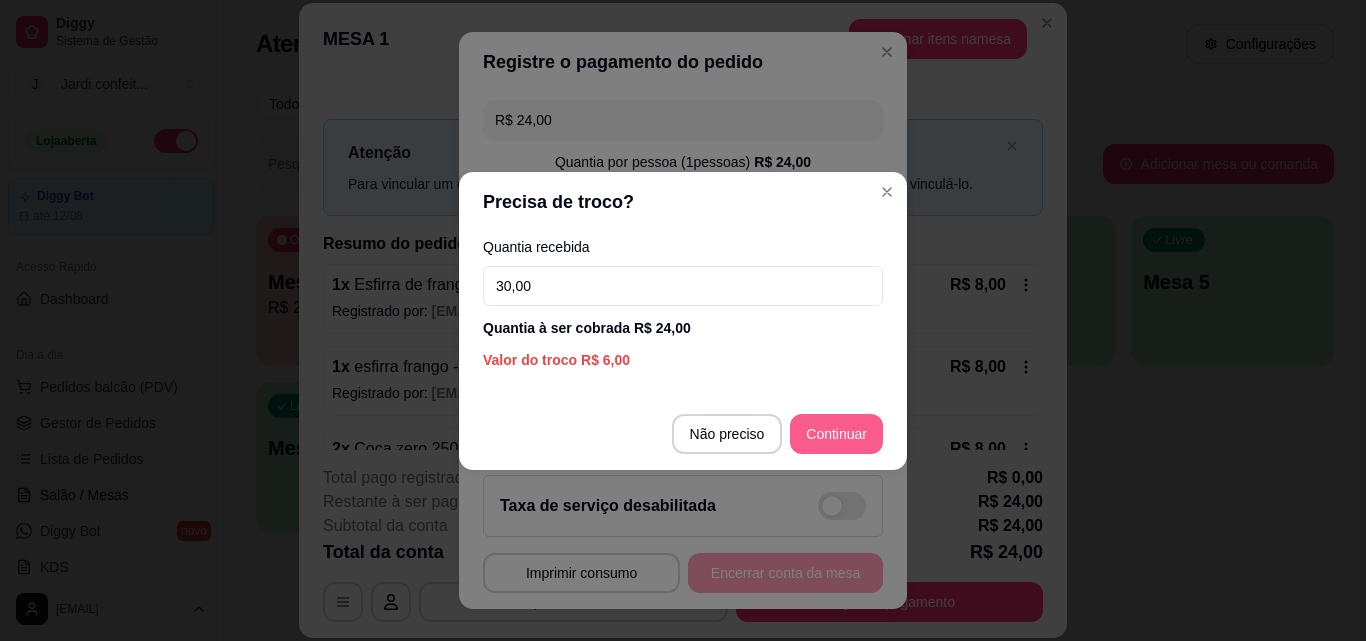 type on "30,00" 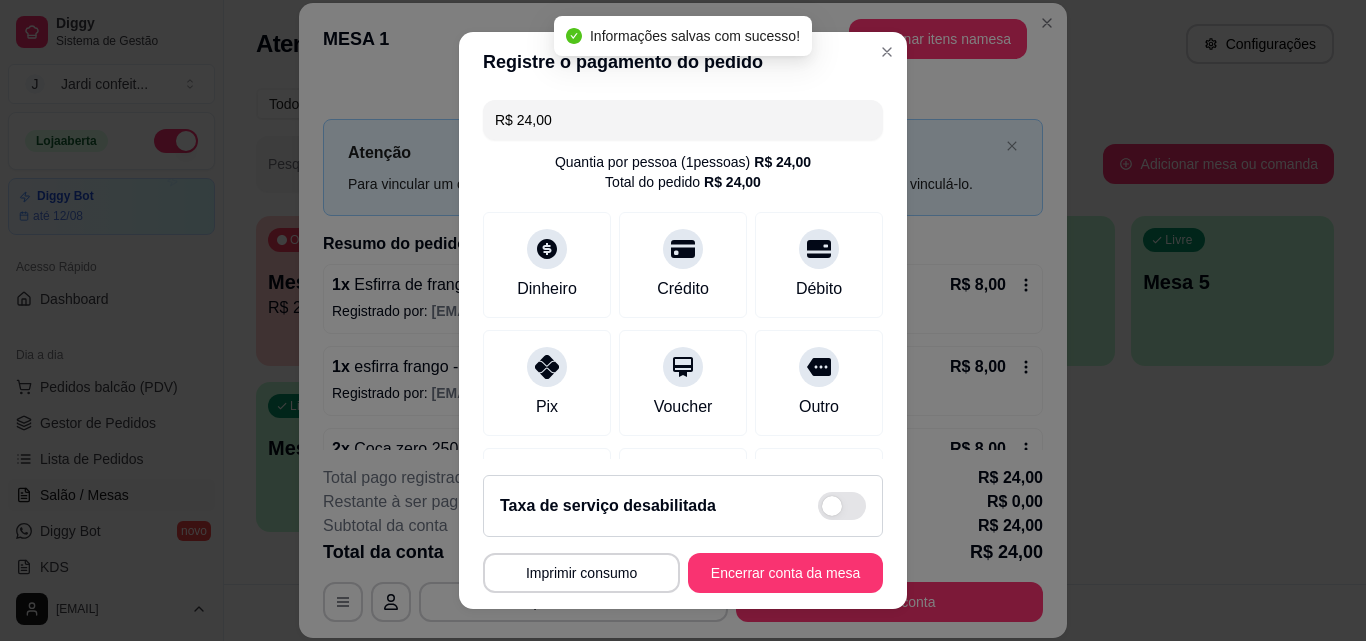 type on "R$ 0,00" 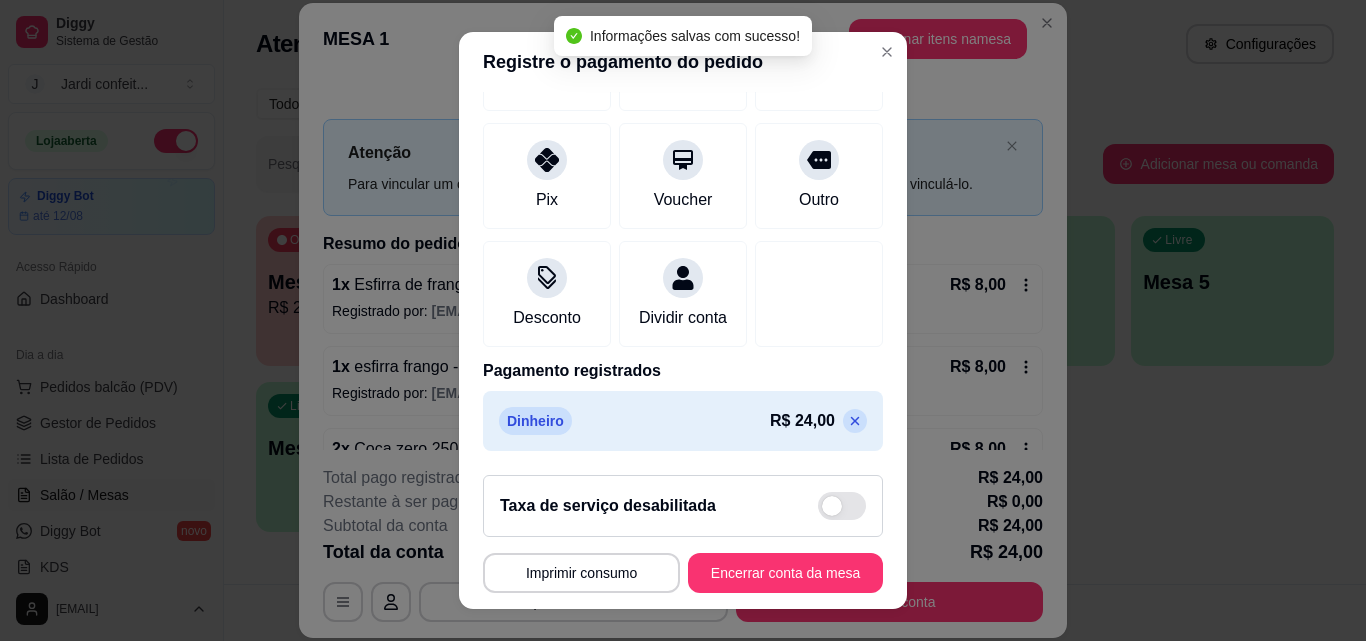 scroll, scrollTop: 231, scrollLeft: 0, axis: vertical 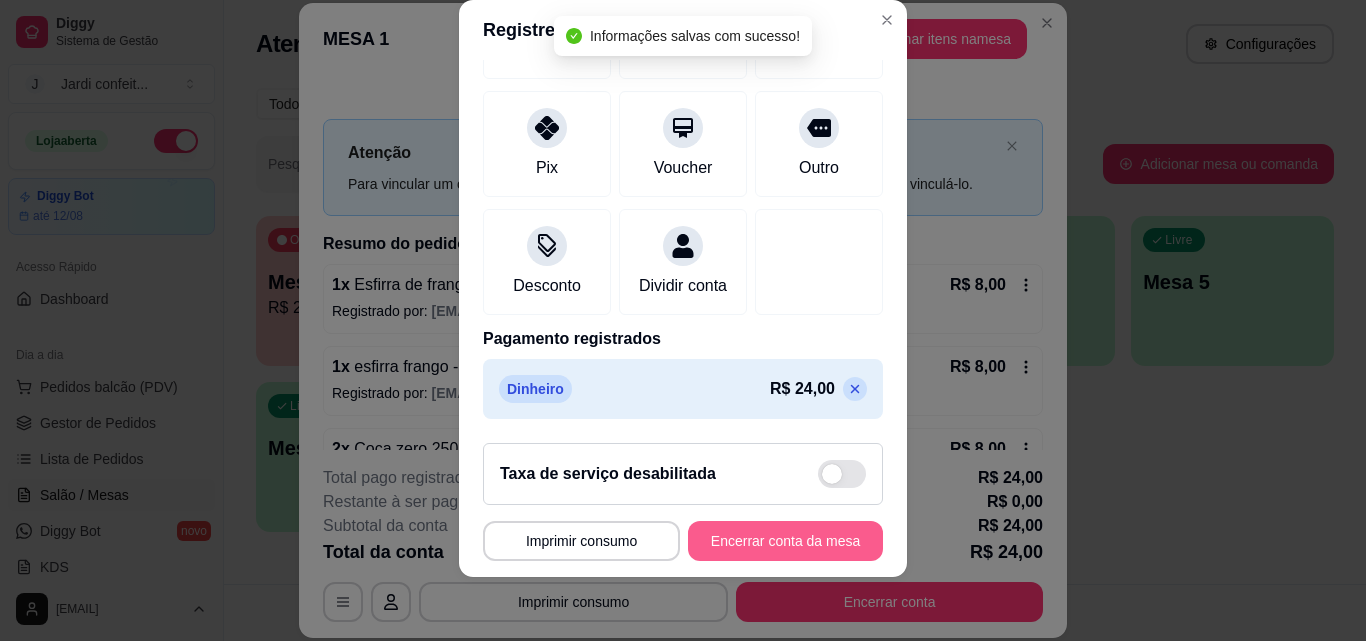 click on "**********" at bounding box center (683, 502) 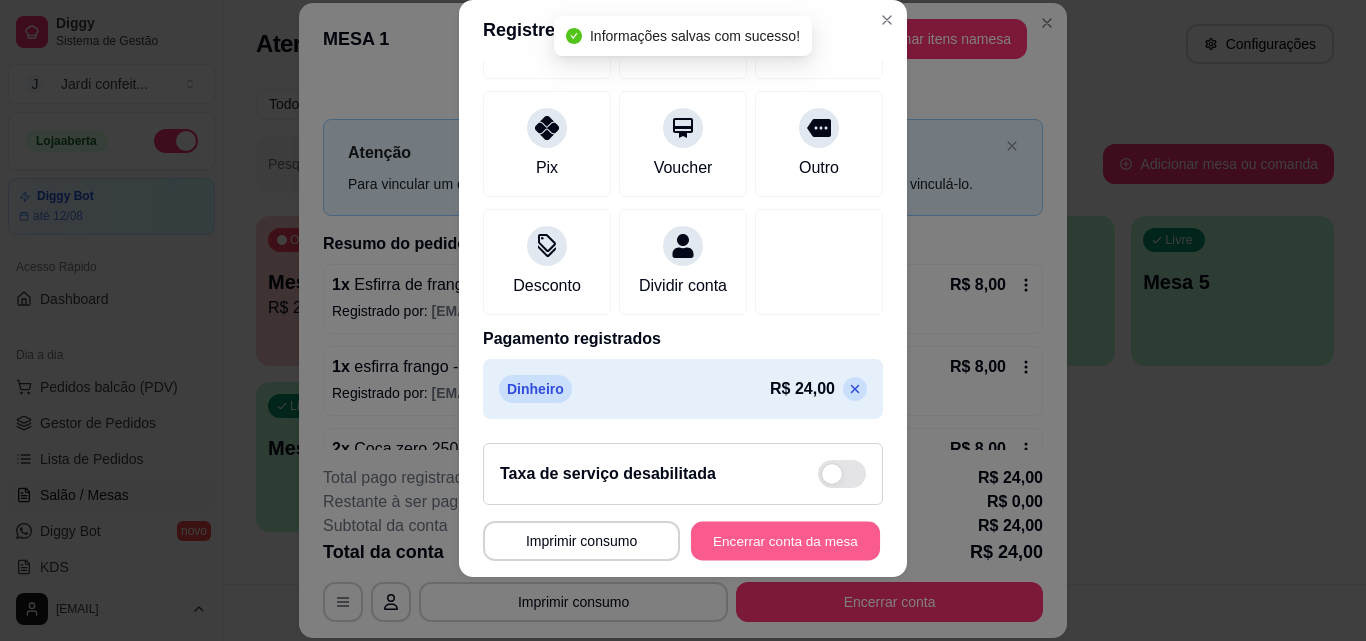 click on "Encerrar conta da mesa" at bounding box center [785, 541] 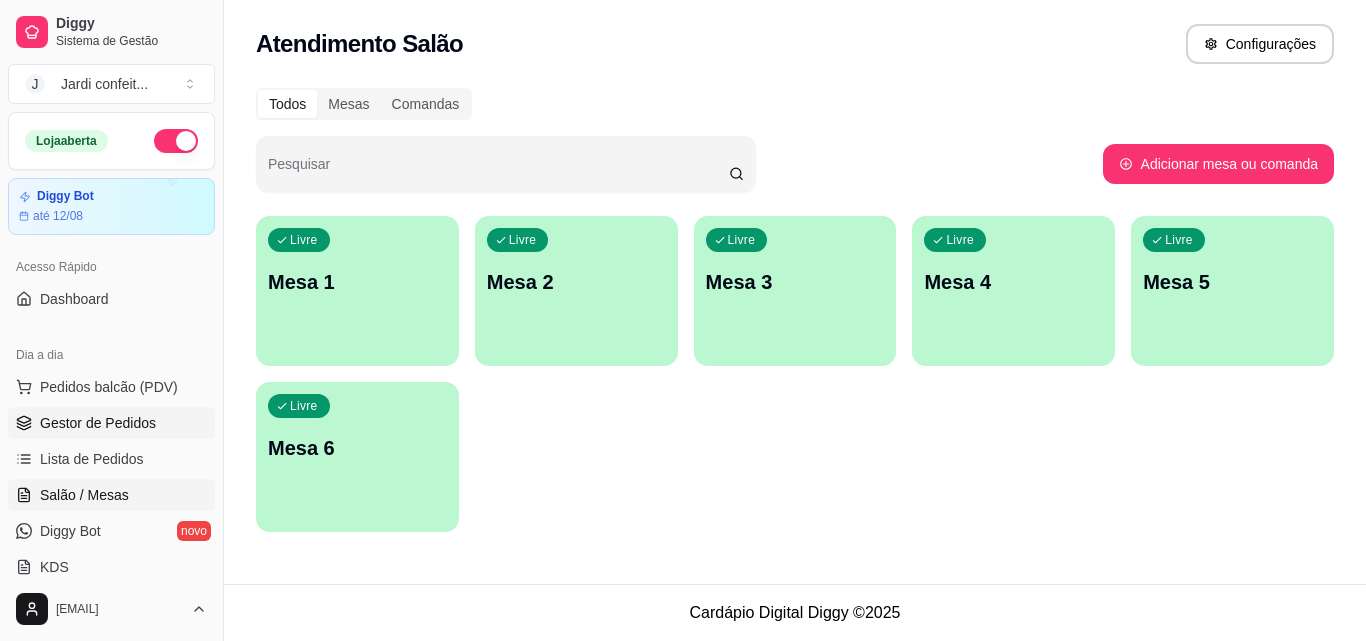 click on "Gestor de Pedidos" at bounding box center (98, 423) 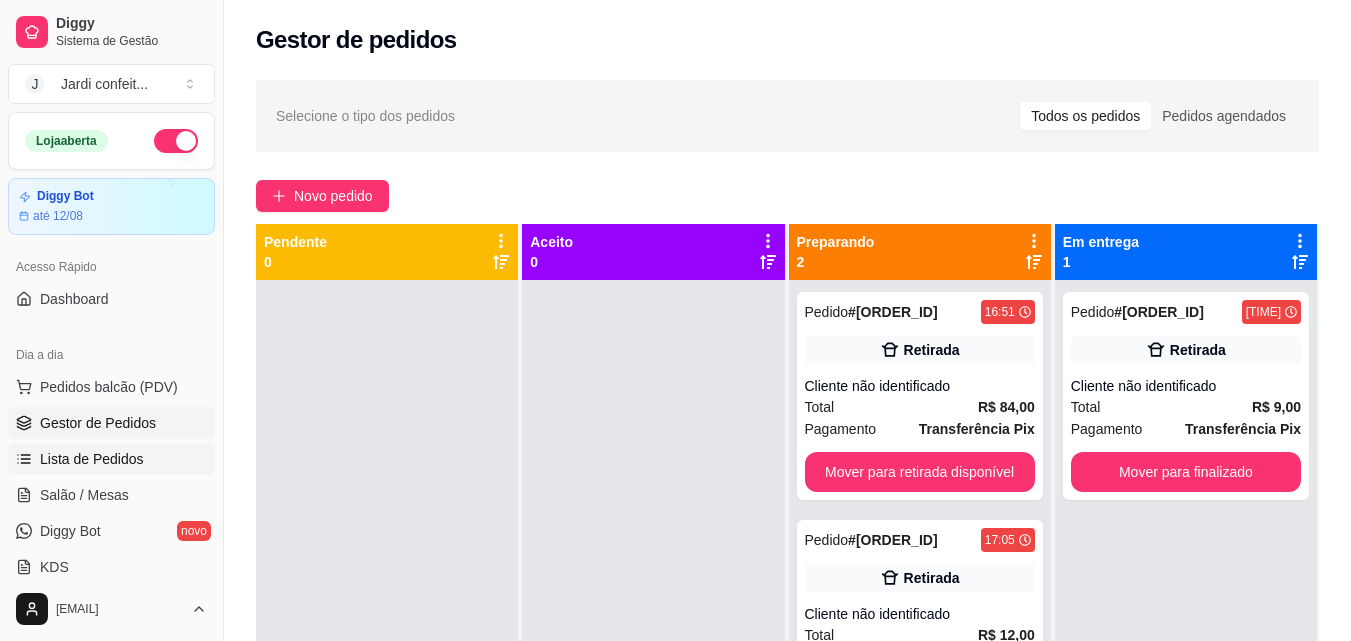 scroll, scrollTop: 100, scrollLeft: 0, axis: vertical 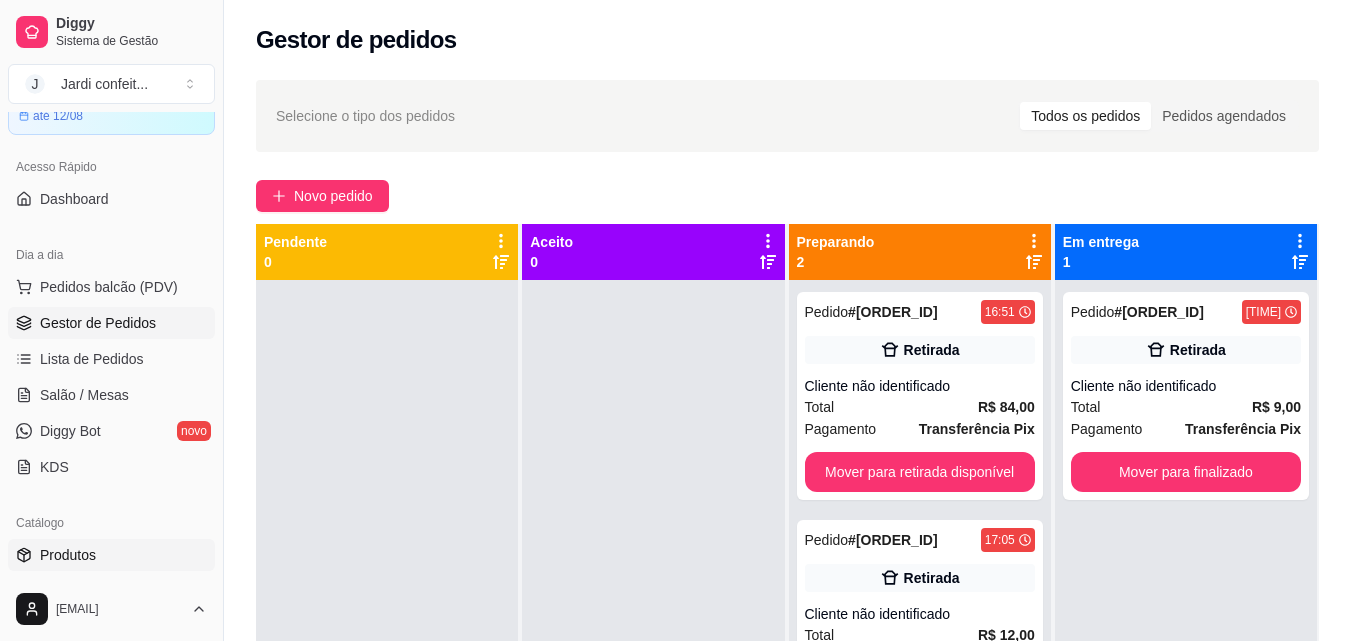 click on "Produtos" at bounding box center [111, 555] 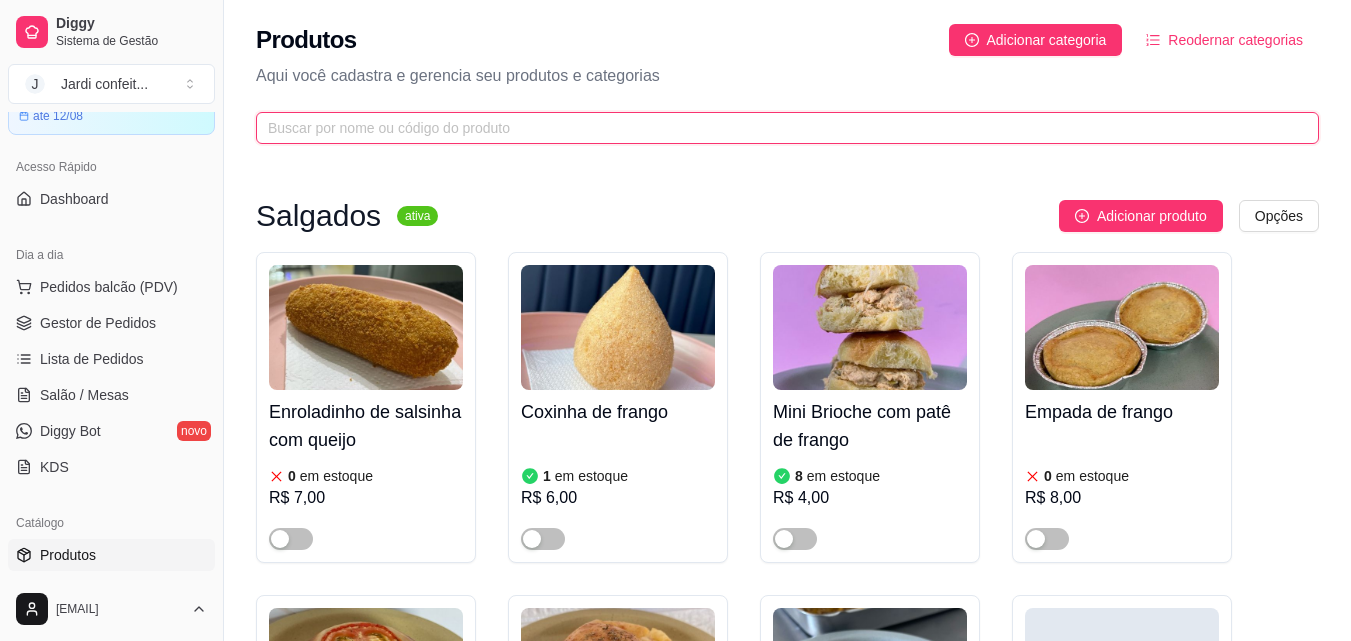 click at bounding box center [779, 128] 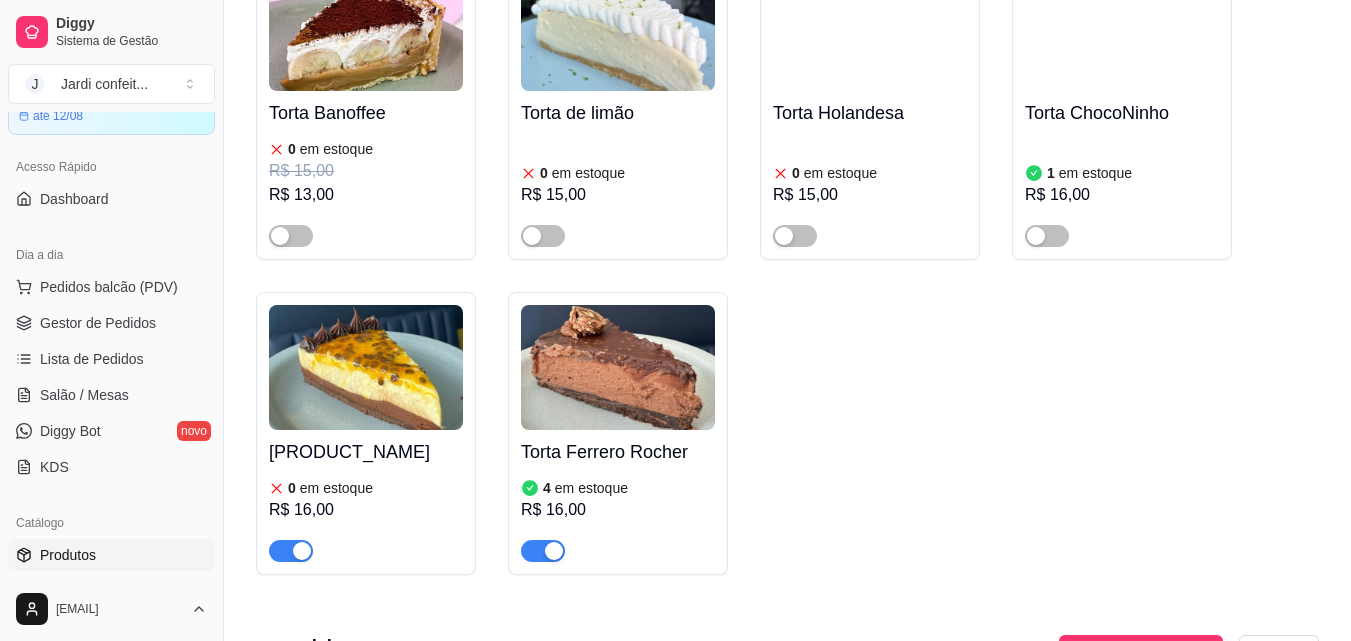 scroll, scrollTop: 700, scrollLeft: 0, axis: vertical 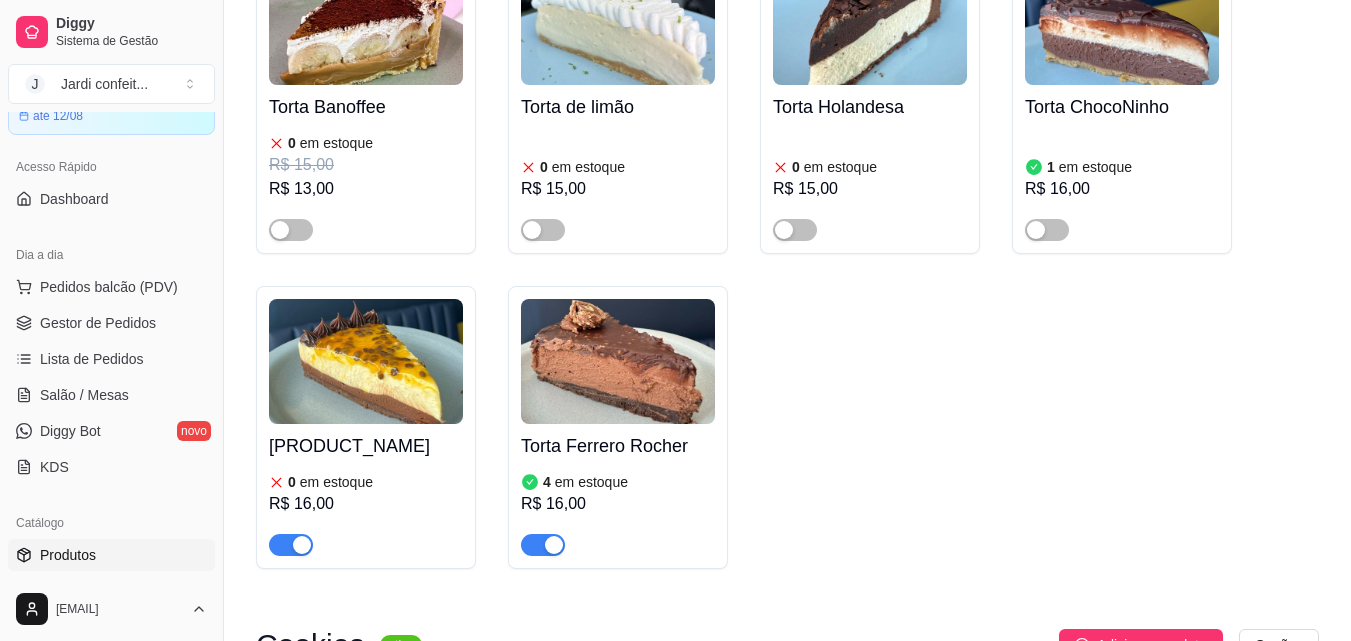 type on "torta" 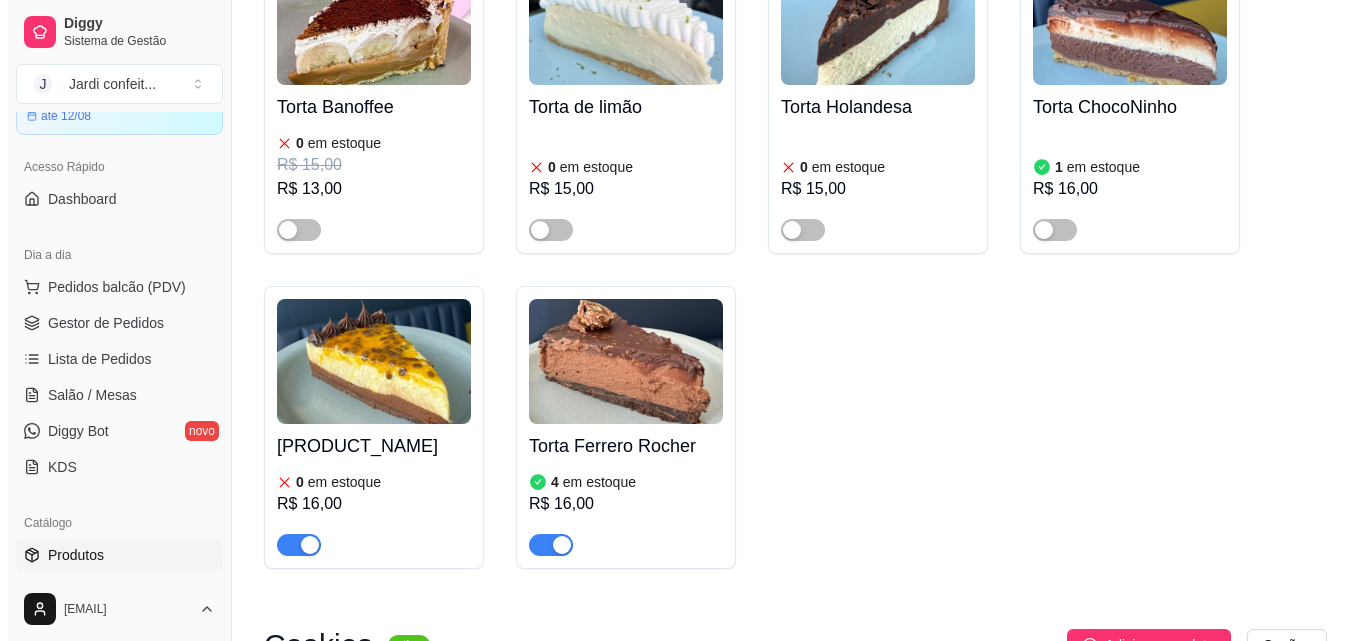 type 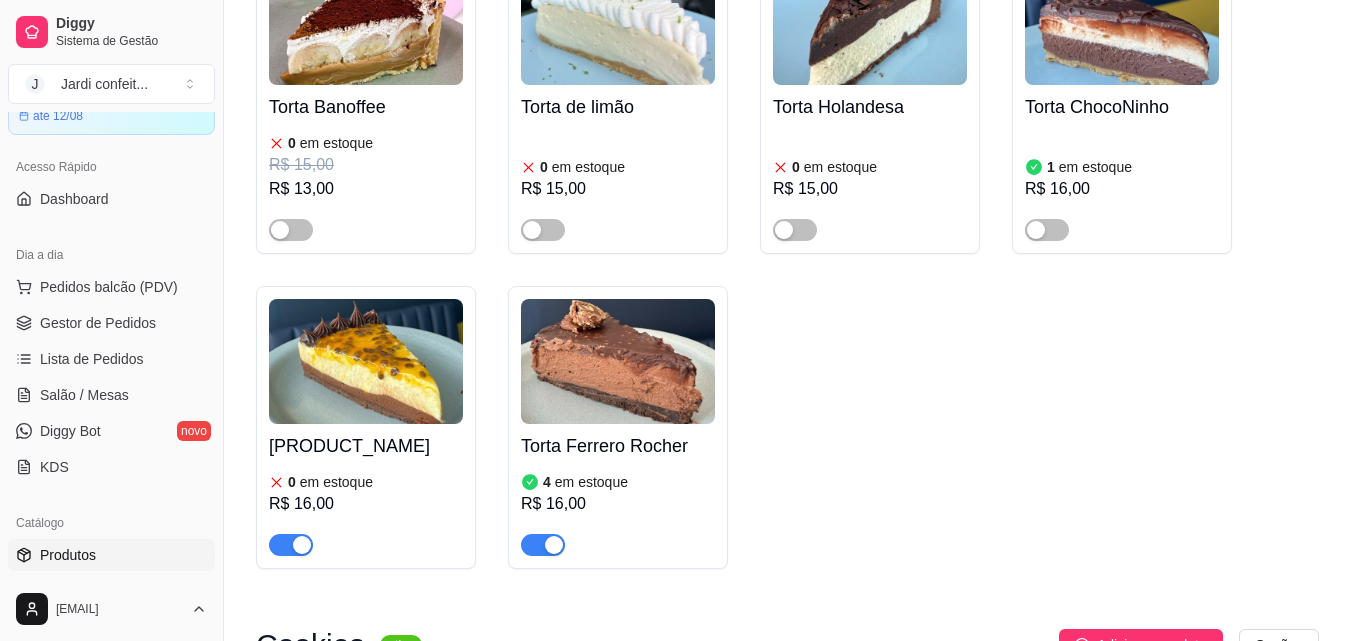 click at bounding box center [291, 545] 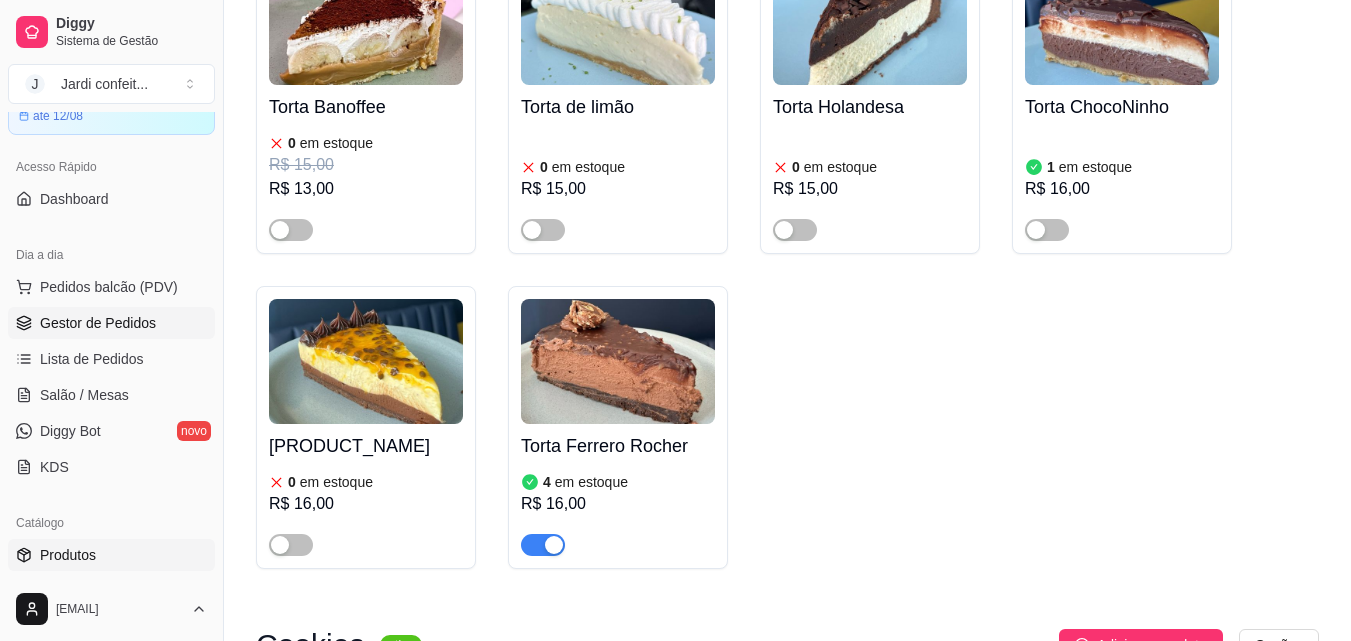 click on "Gestor de Pedidos" at bounding box center (98, 323) 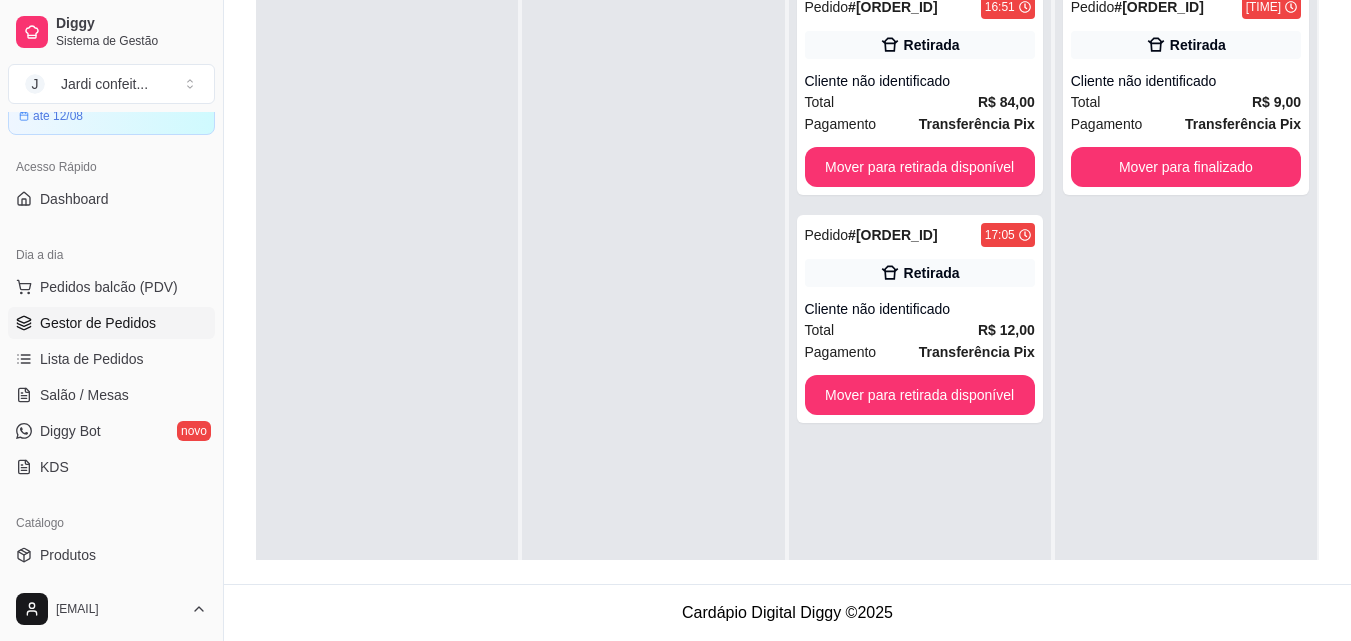 scroll, scrollTop: 0, scrollLeft: 0, axis: both 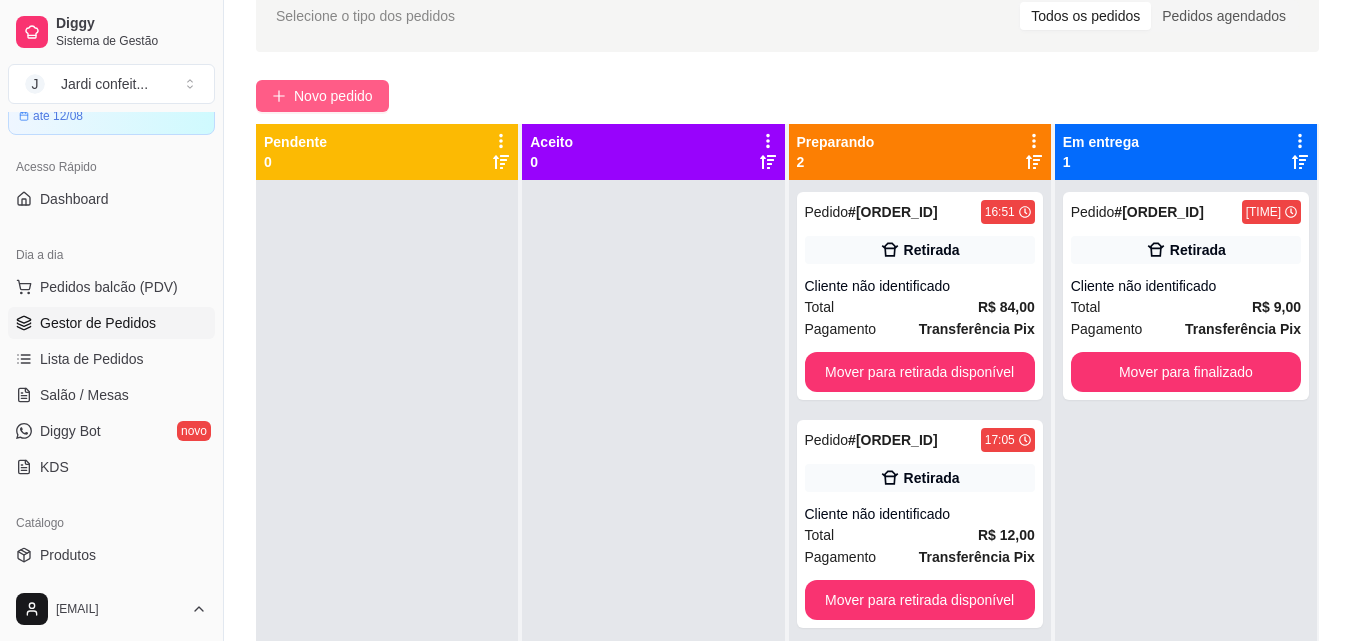 click on "Novo pedido" at bounding box center [333, 96] 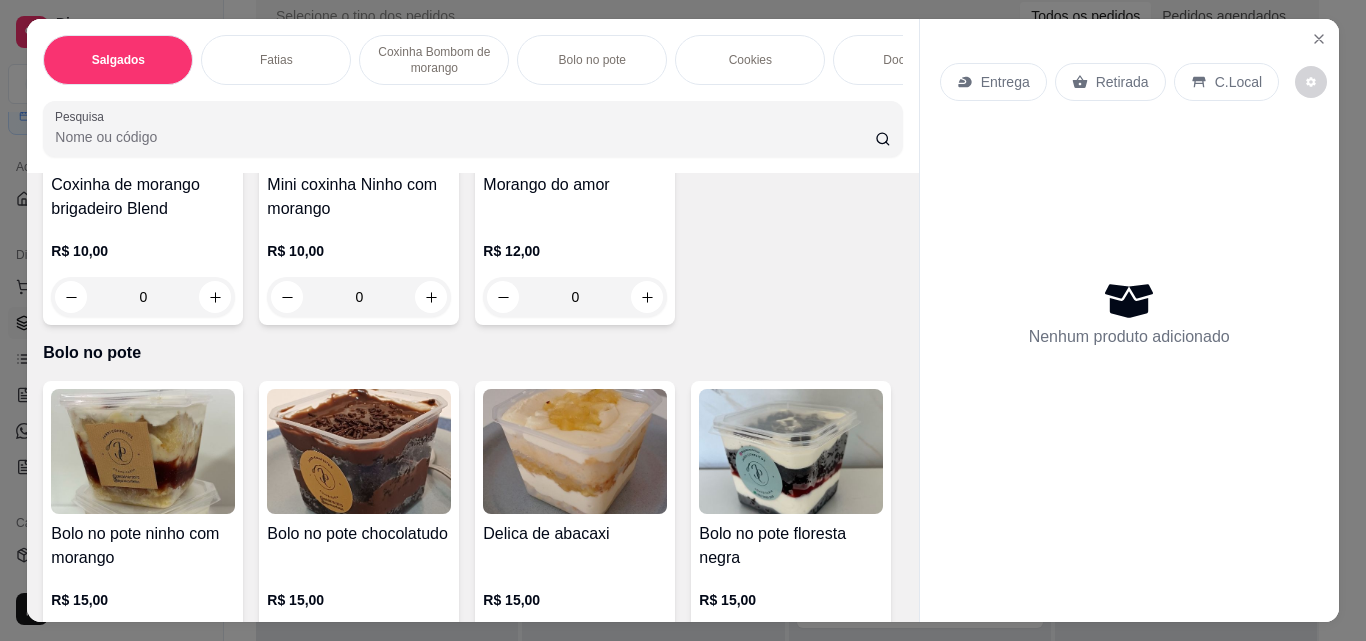 scroll, scrollTop: 1300, scrollLeft: 0, axis: vertical 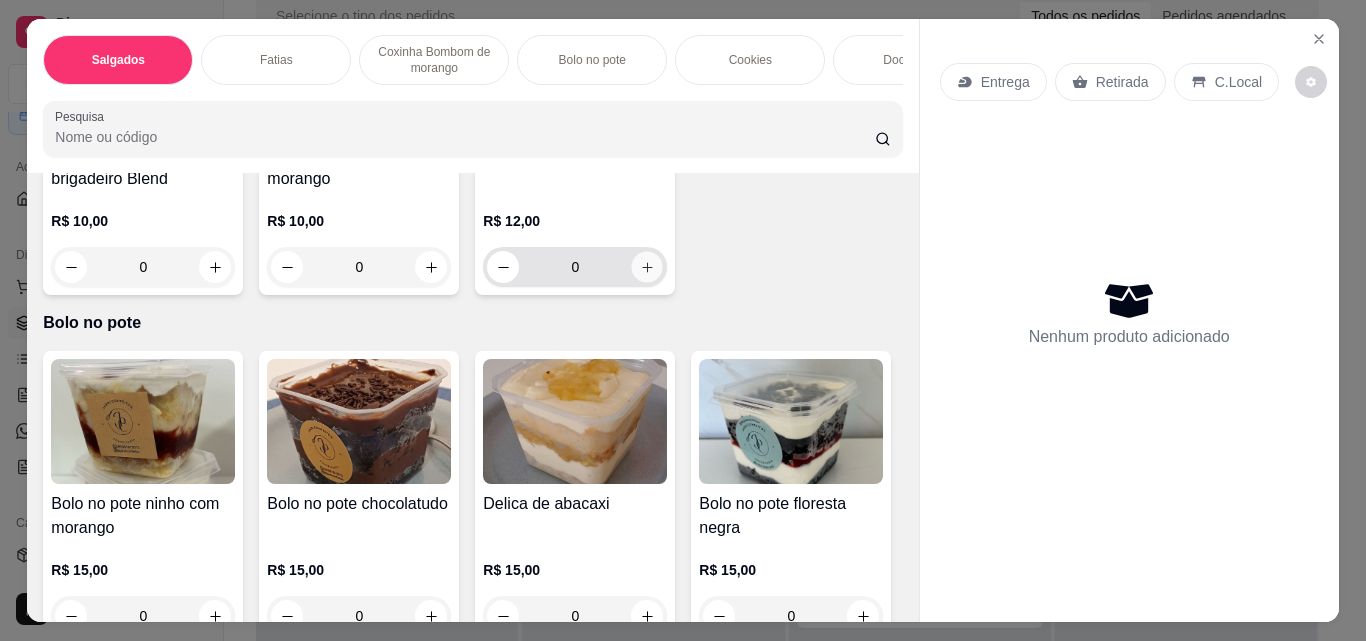 click at bounding box center [647, 267] 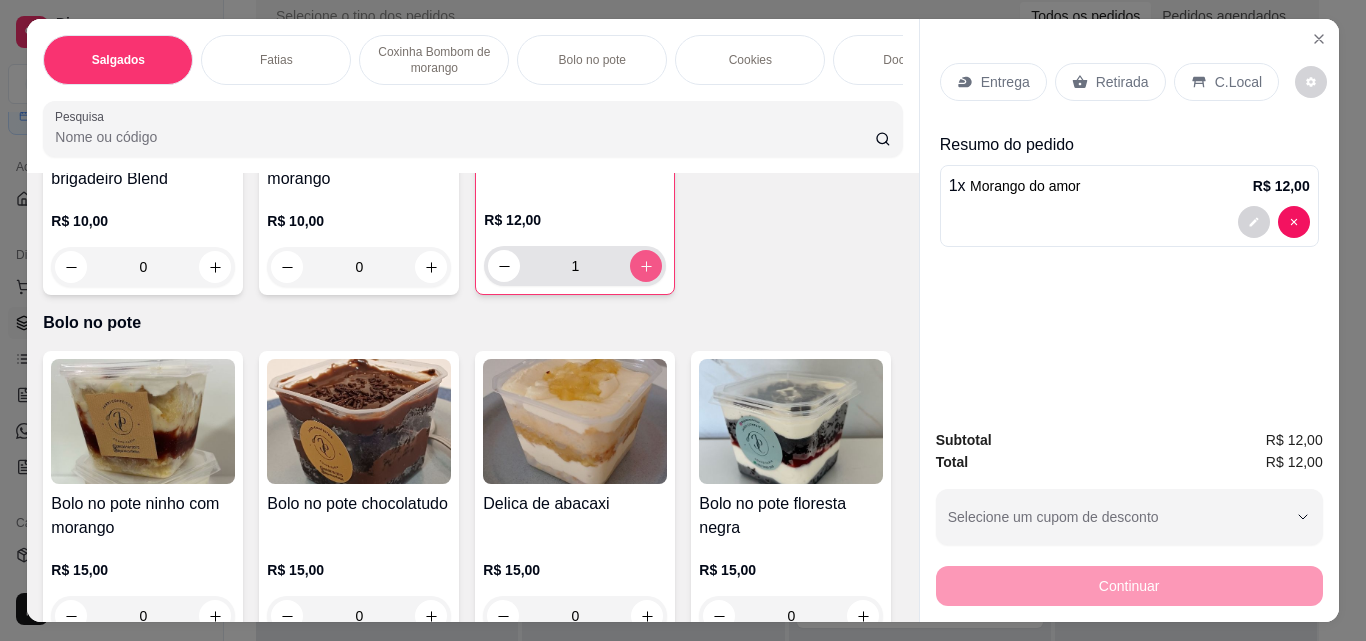 type on "1" 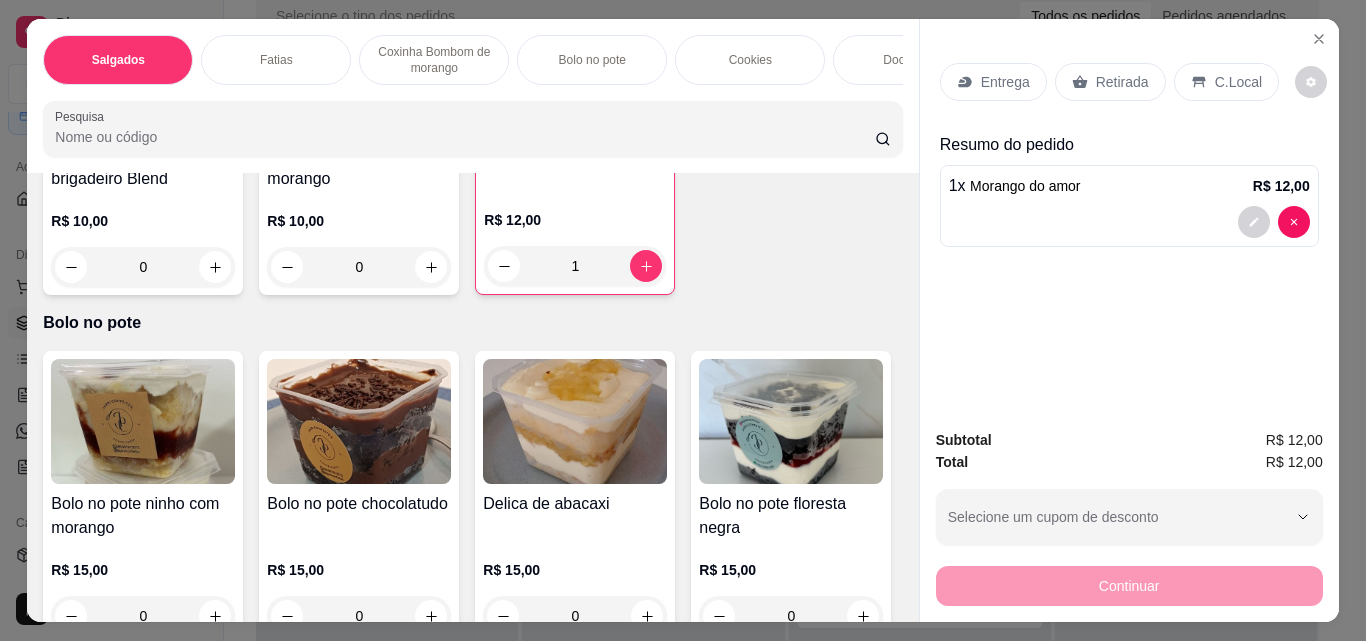 click on "Retirada" at bounding box center [1122, 82] 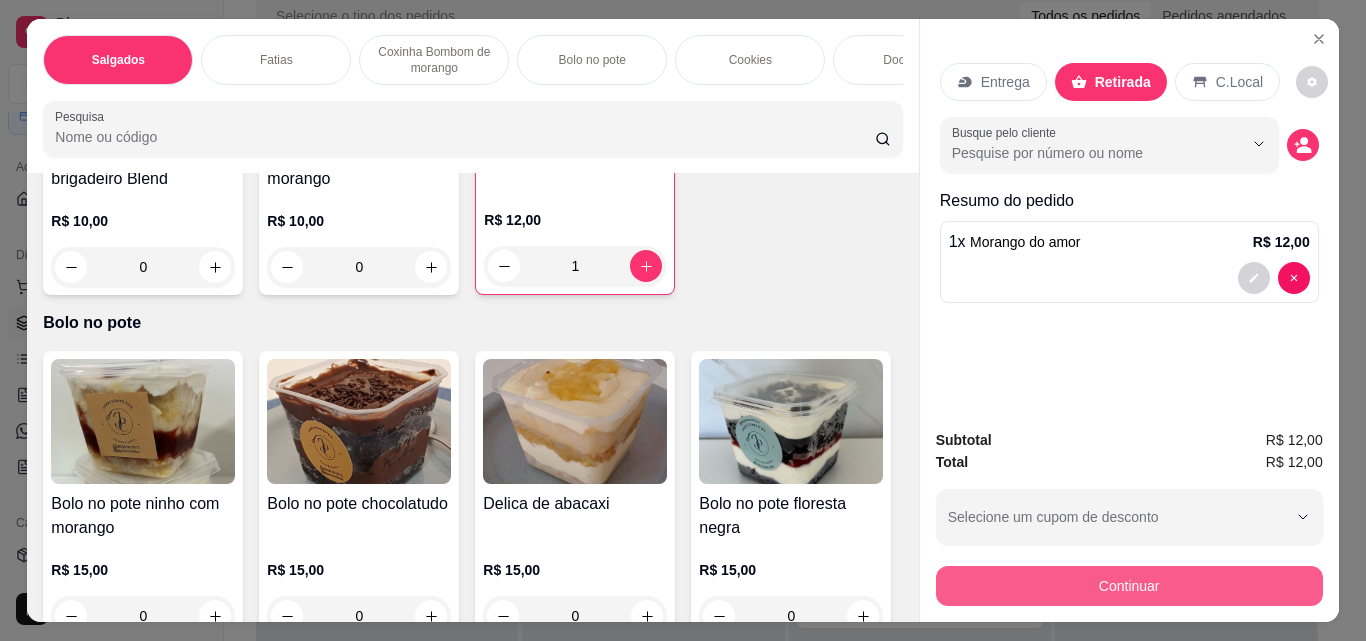 click on "Continuar" at bounding box center (1129, 586) 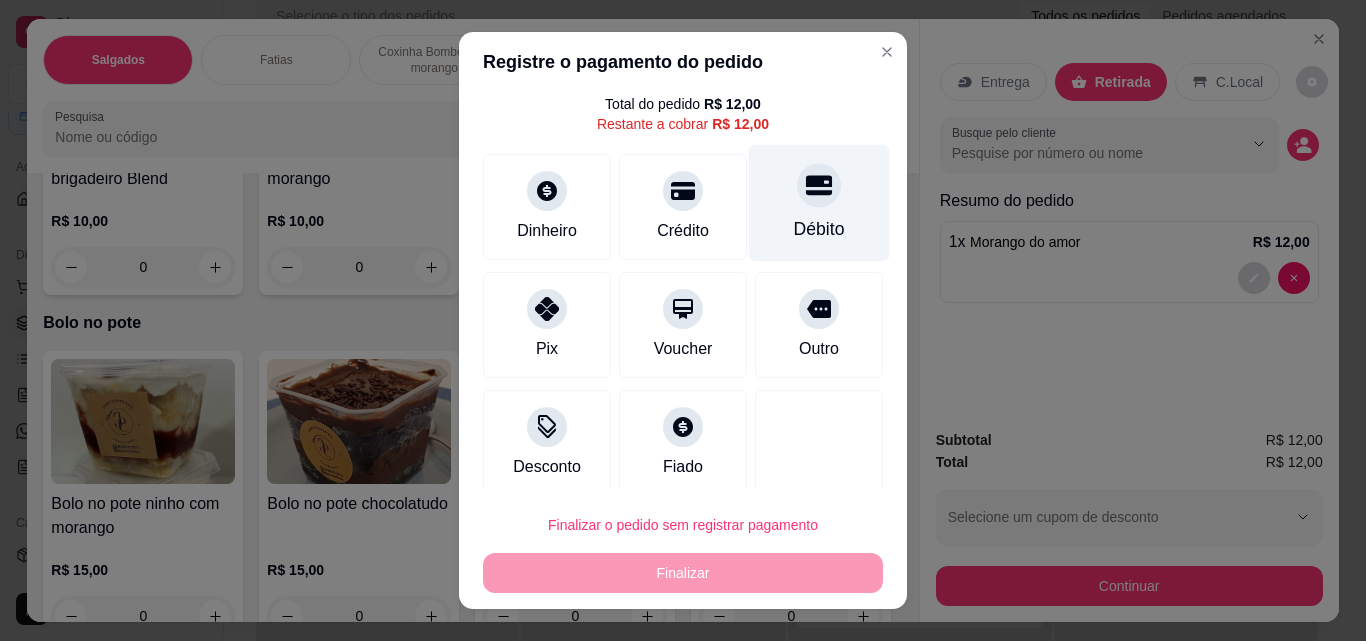 scroll, scrollTop: 73, scrollLeft: 0, axis: vertical 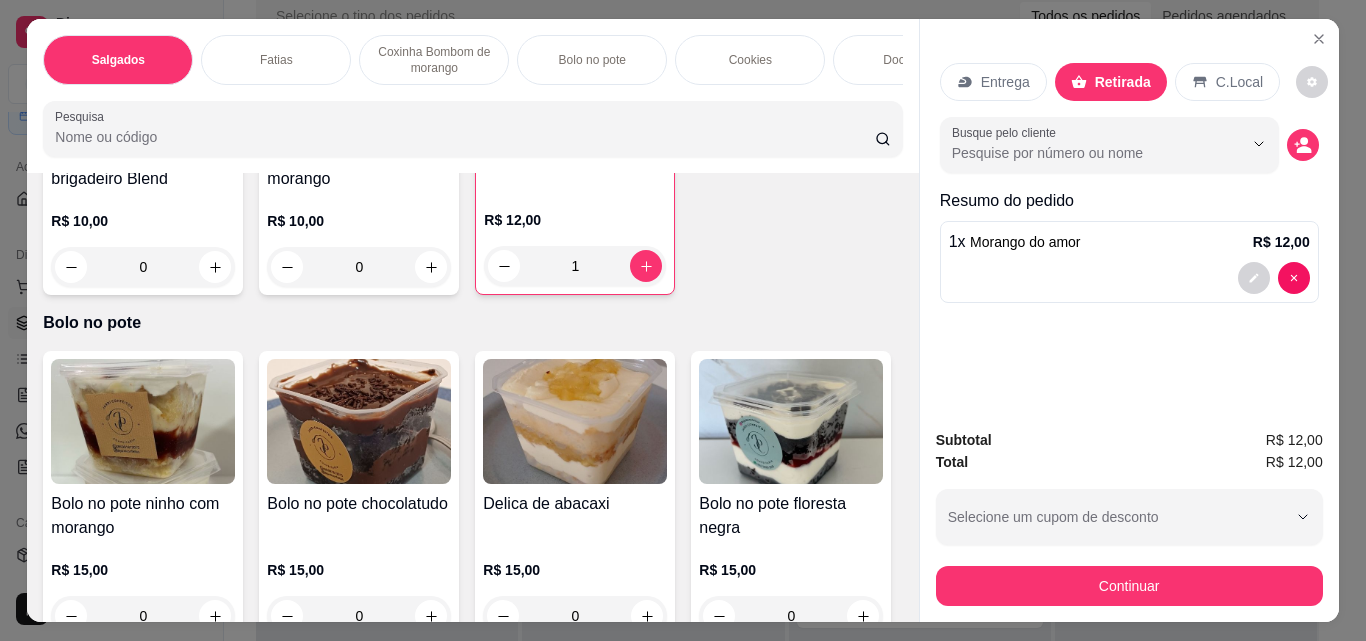 click on "C.Local" at bounding box center [1227, 82] 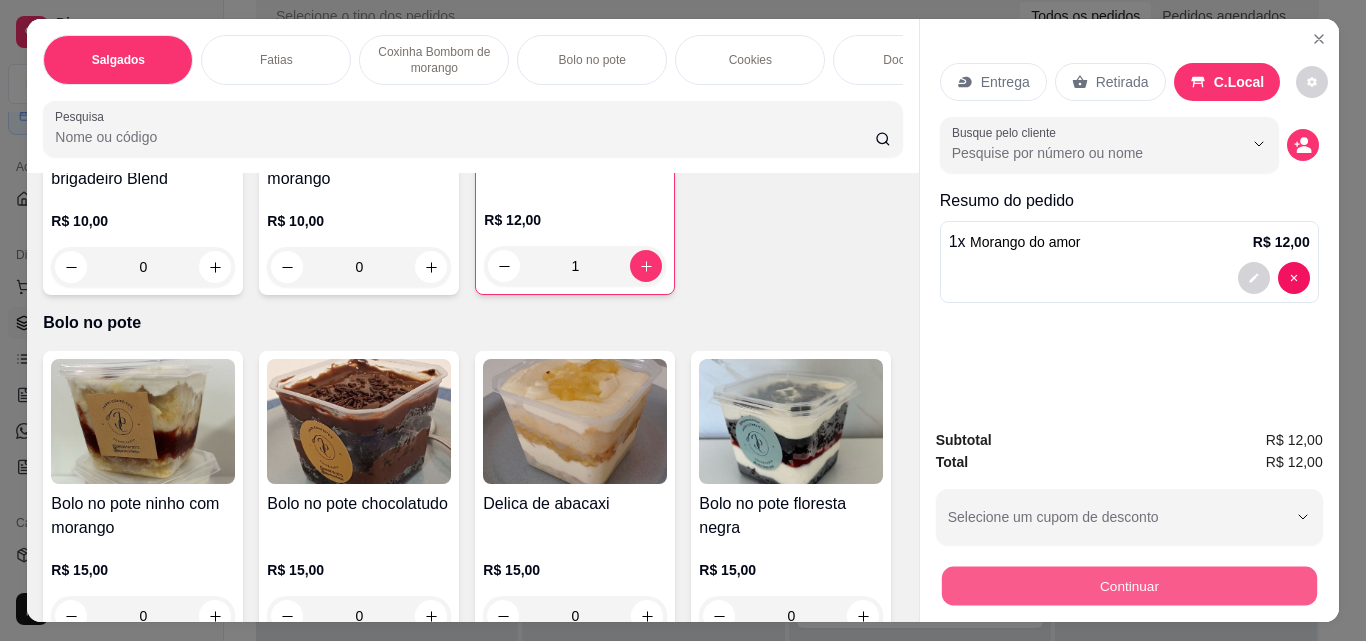 click on "Continuar" at bounding box center [1128, 585] 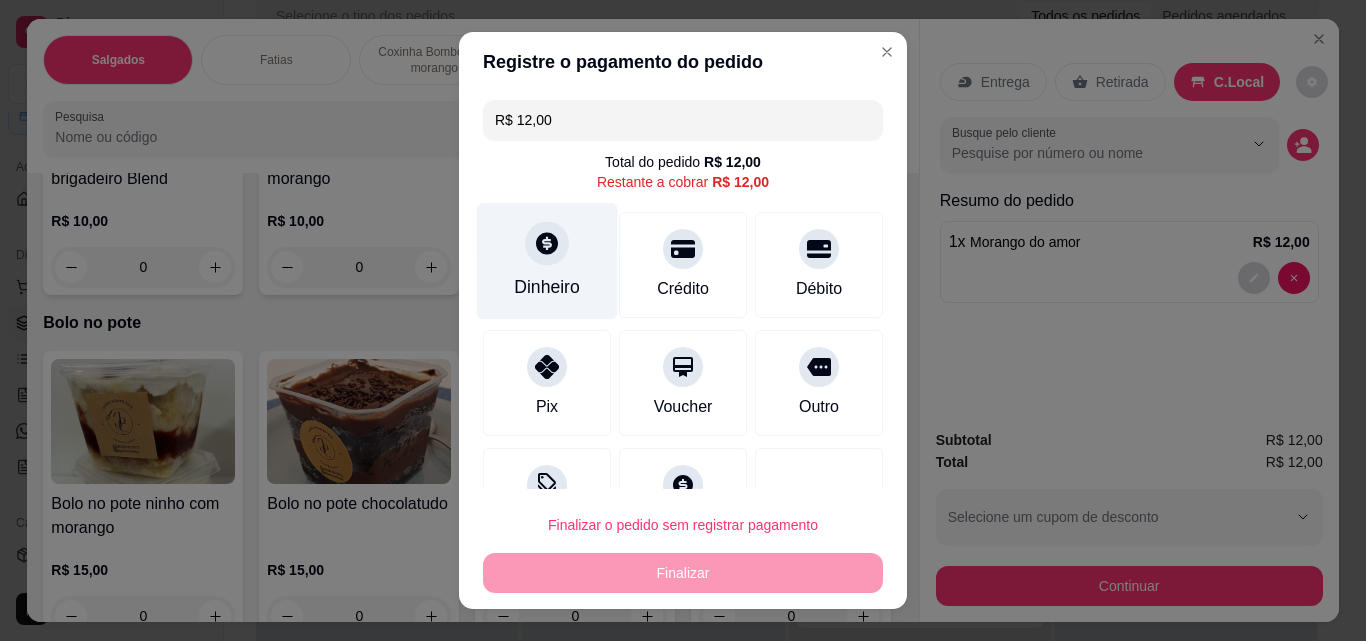 click on "Dinheiro" at bounding box center [547, 261] 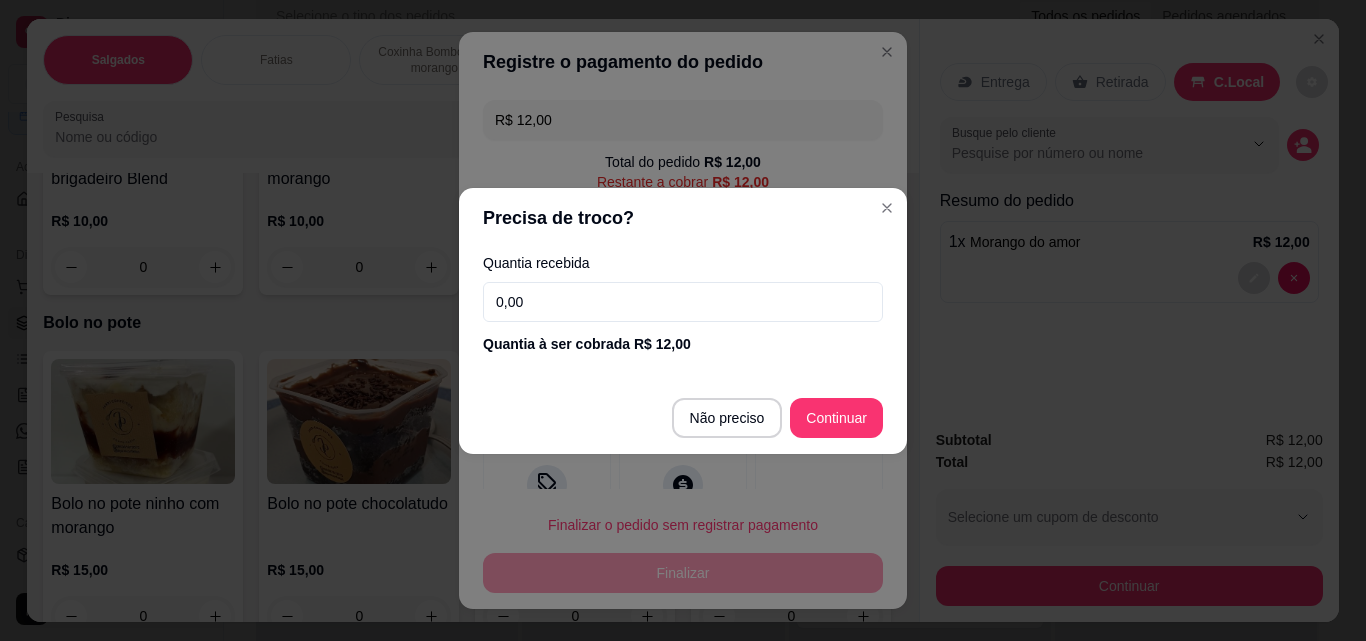 click on "0,00" at bounding box center (683, 302) 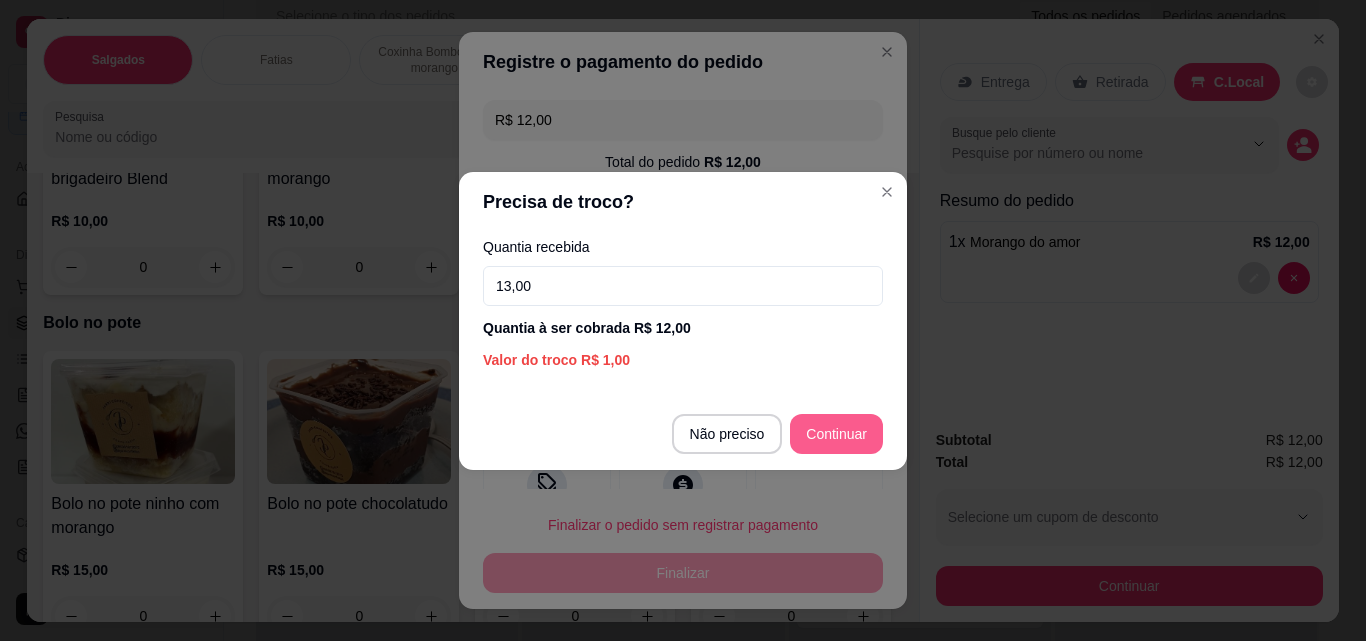 type on "13,00" 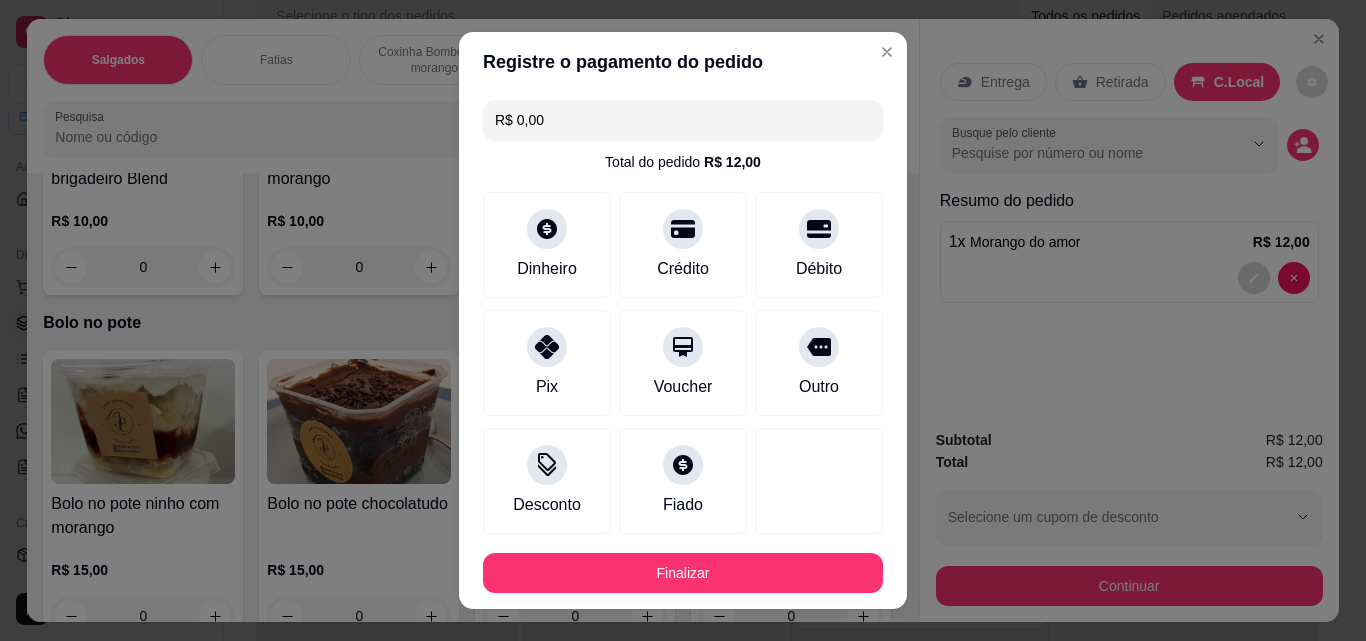 type on "R$ 0,00" 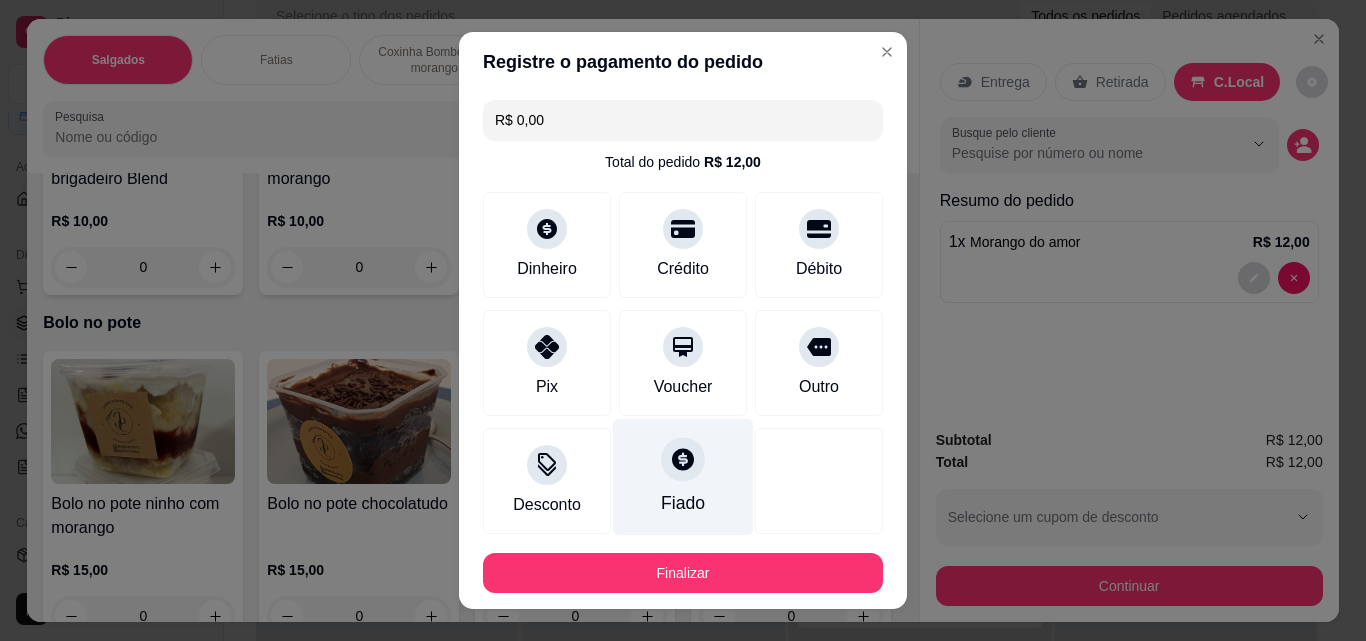 scroll, scrollTop: 109, scrollLeft: 0, axis: vertical 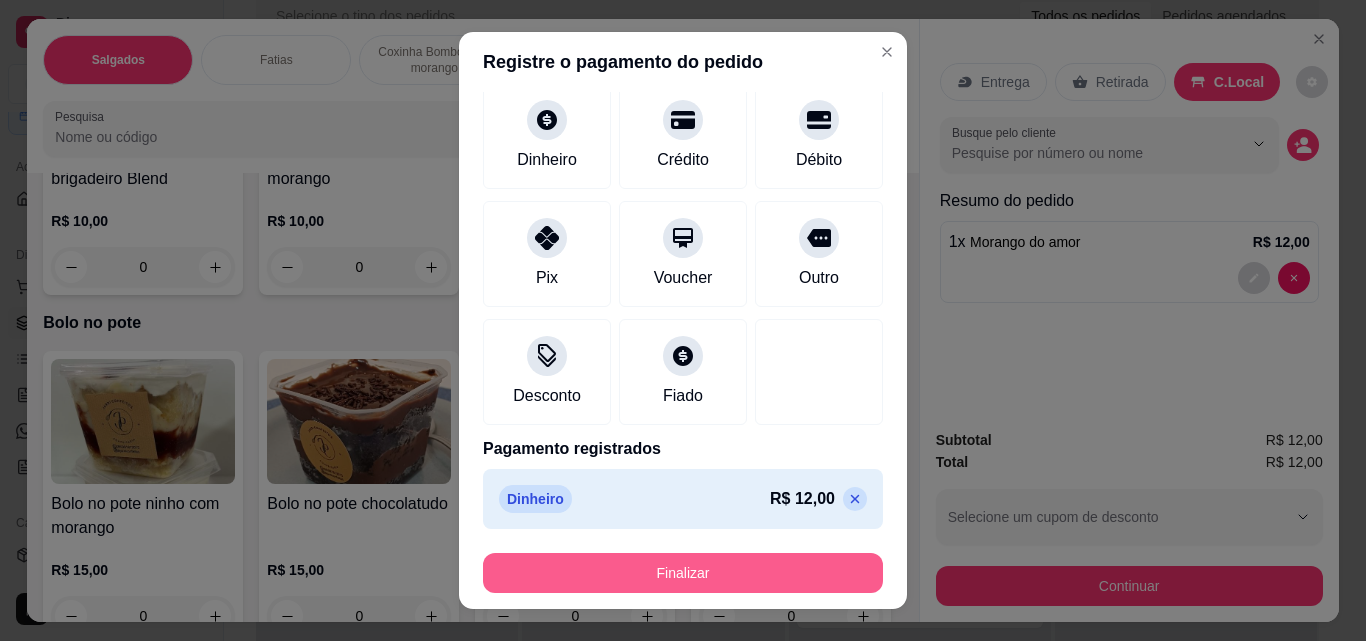 click on "Finalizar" at bounding box center [683, 573] 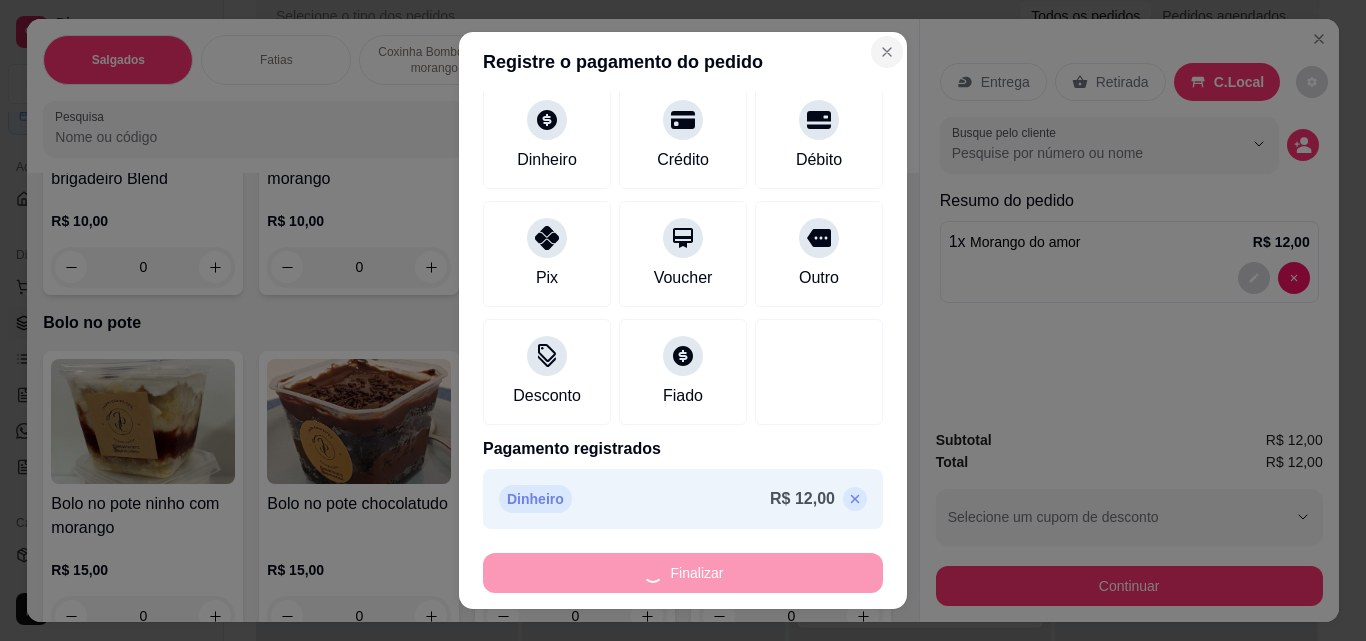 type on "0" 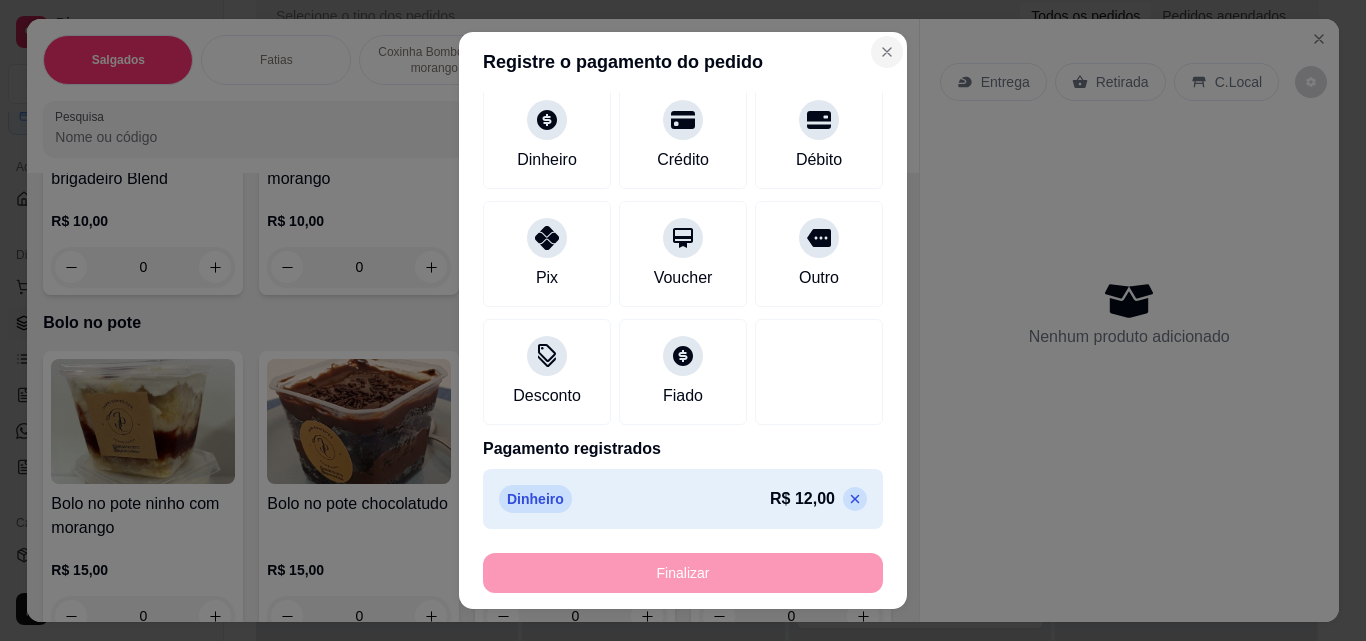 type on "-R$ 12,00" 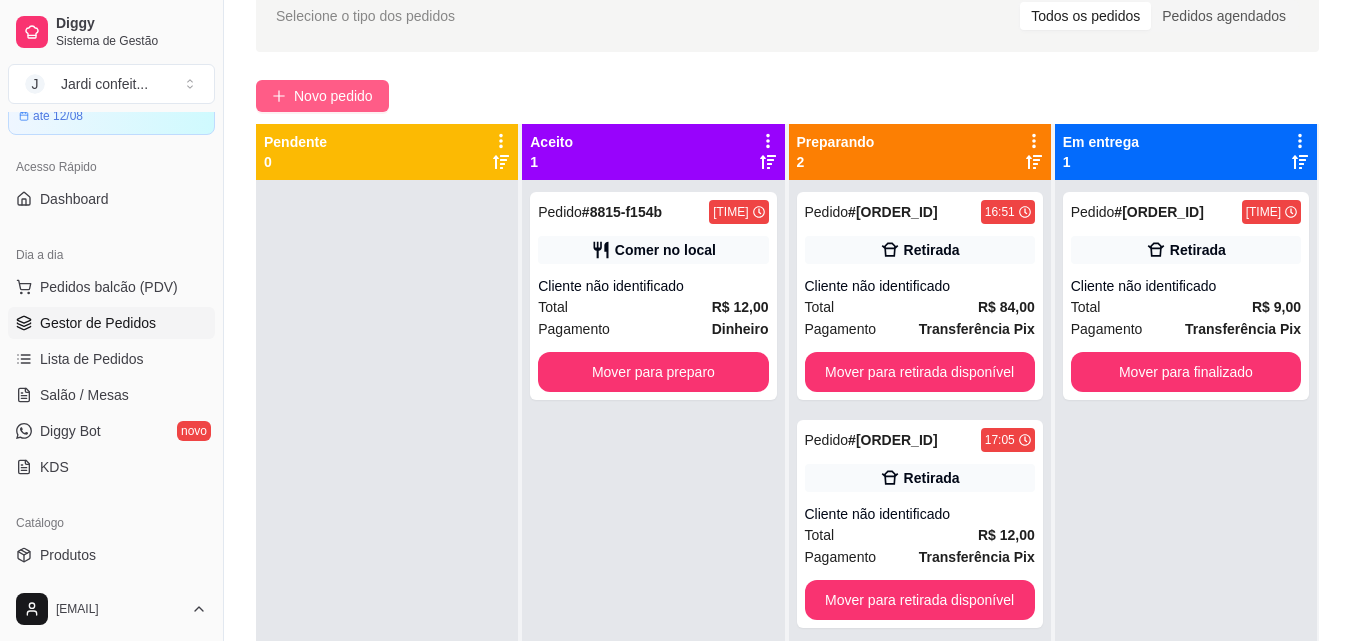 click on "Novo pedido" at bounding box center [322, 96] 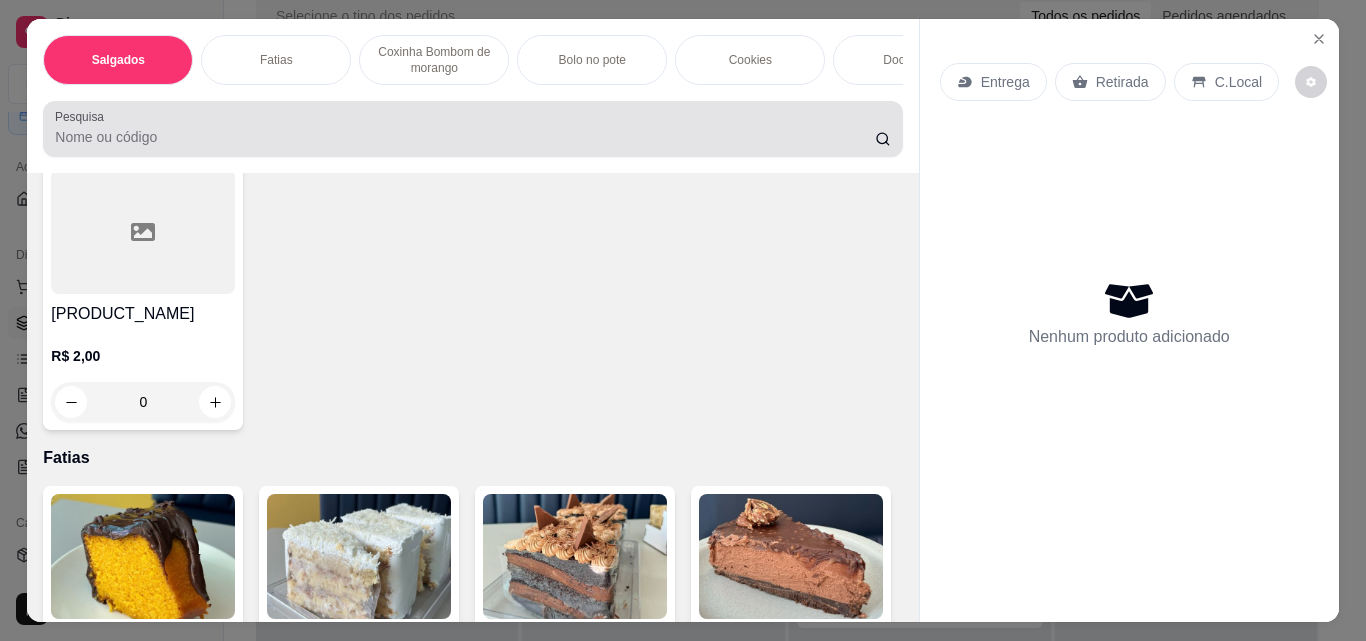 scroll, scrollTop: 500, scrollLeft: 0, axis: vertical 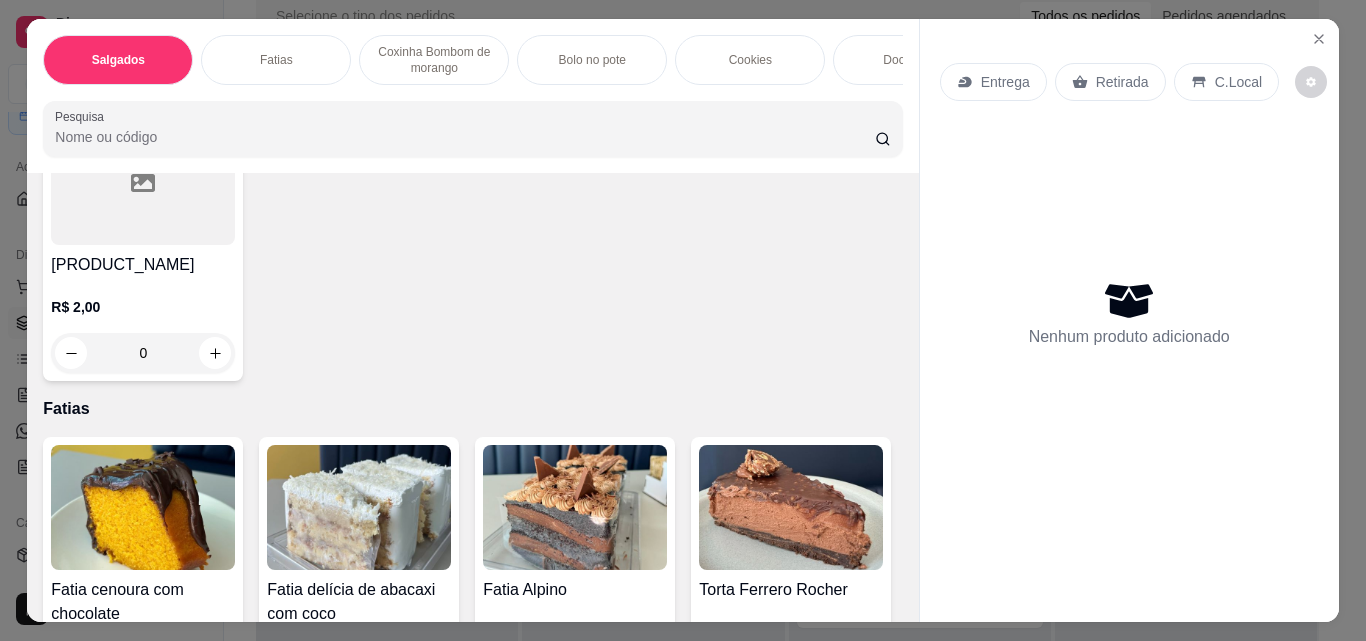 click on "Coxinha Bombom de morango" at bounding box center (434, 60) 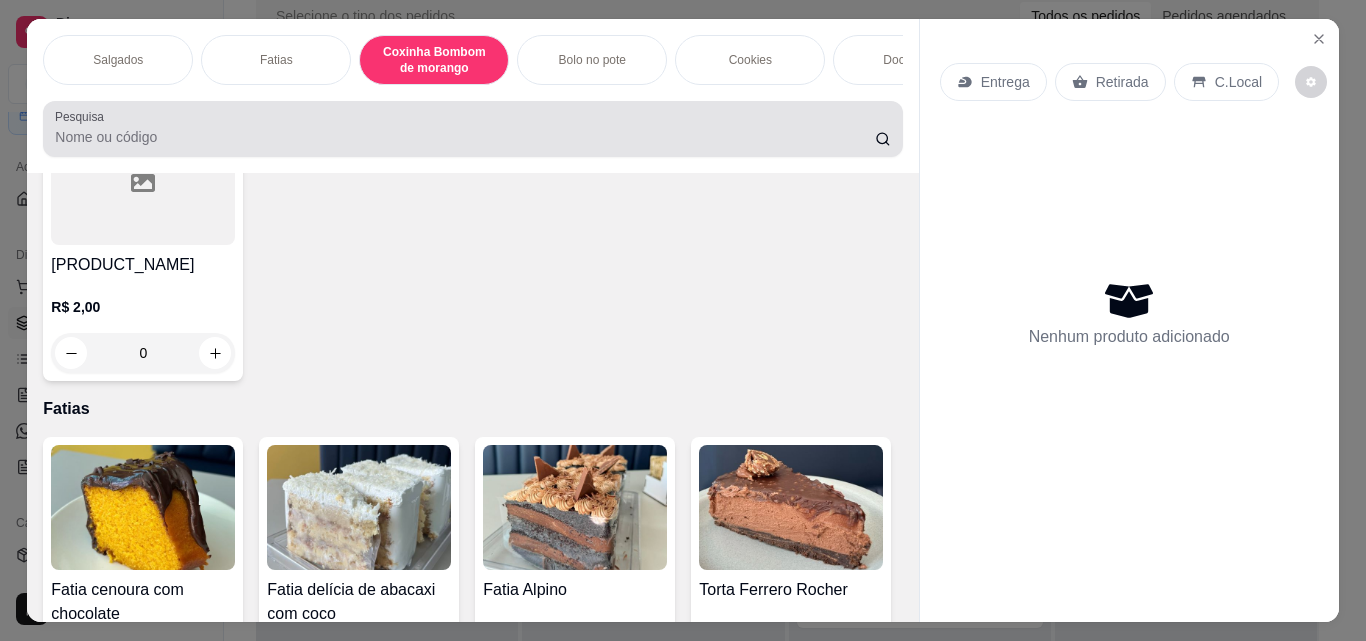 scroll, scrollTop: 1374, scrollLeft: 0, axis: vertical 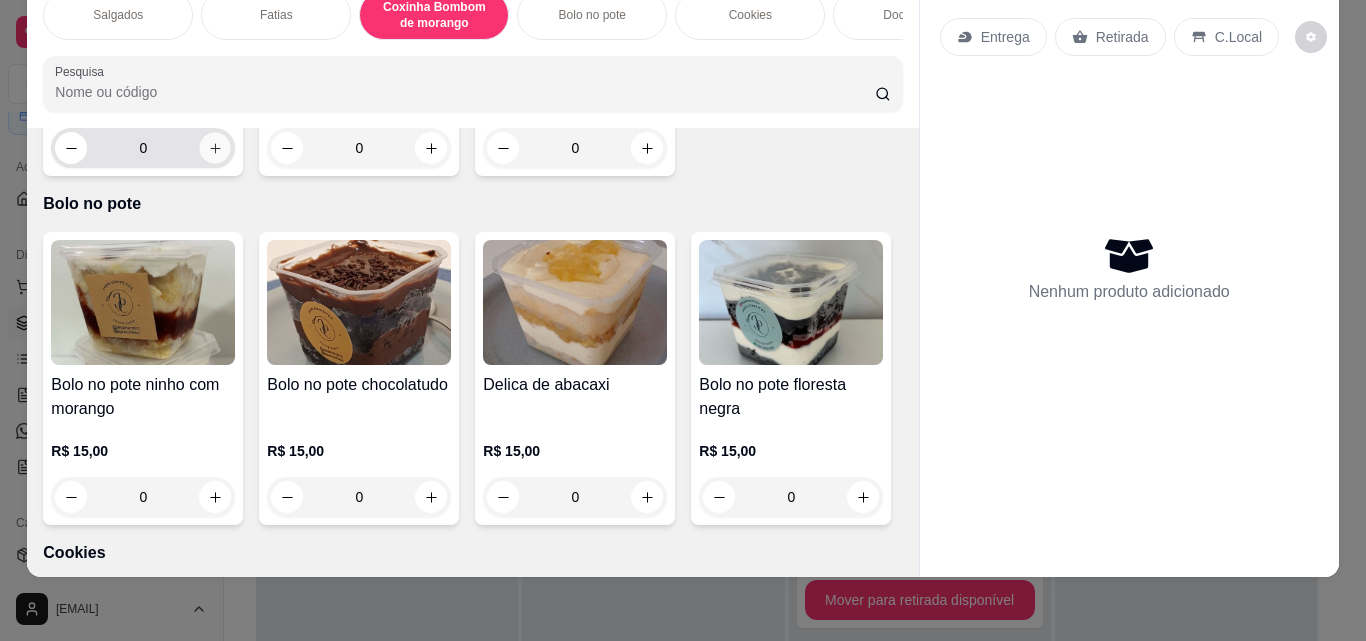 click 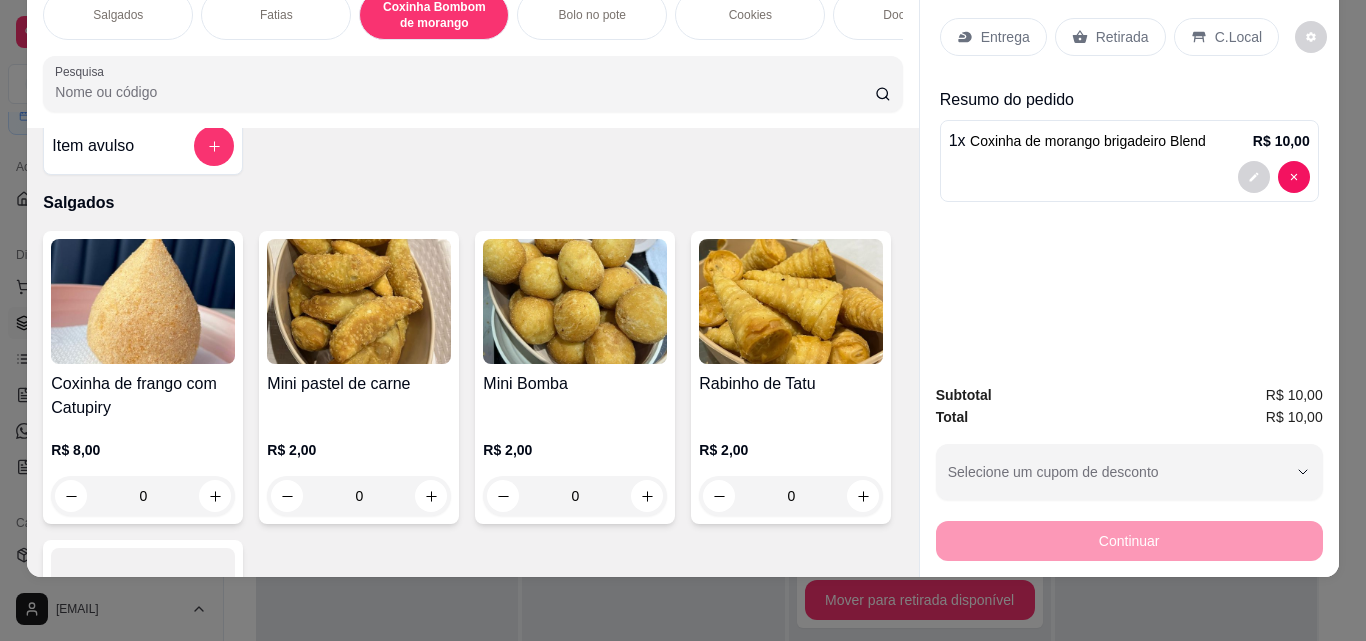scroll, scrollTop: 0, scrollLeft: 0, axis: both 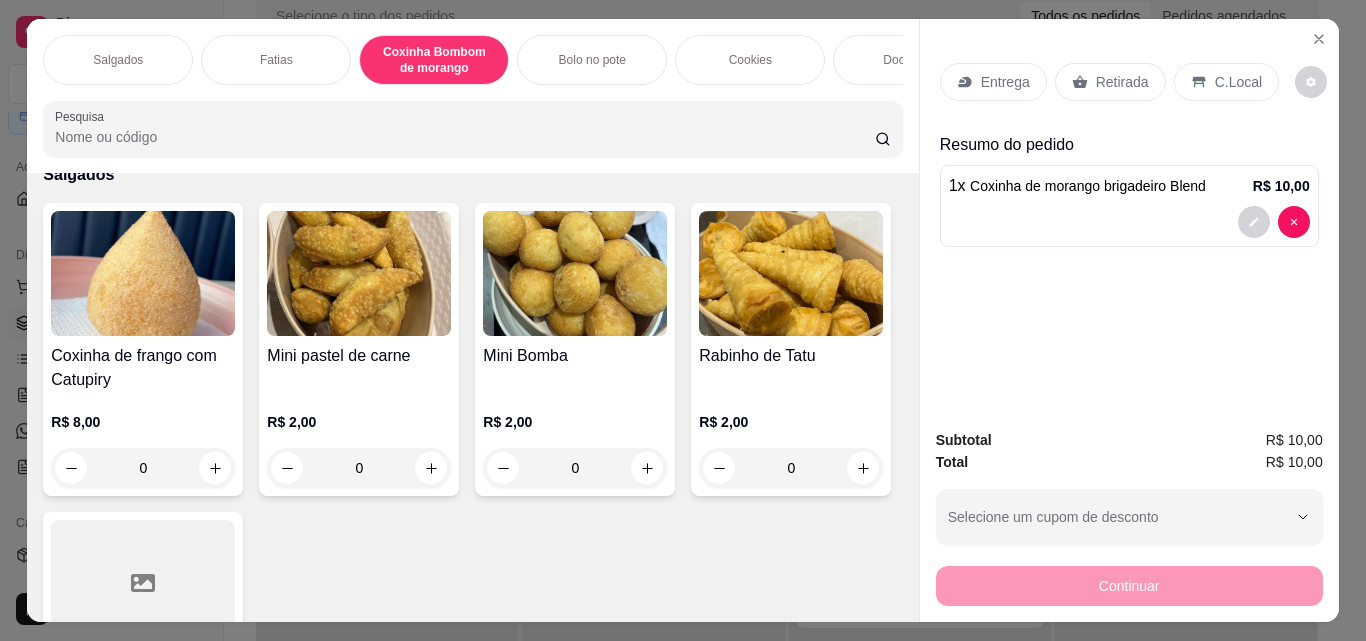 click on "0" at bounding box center (359, 468) 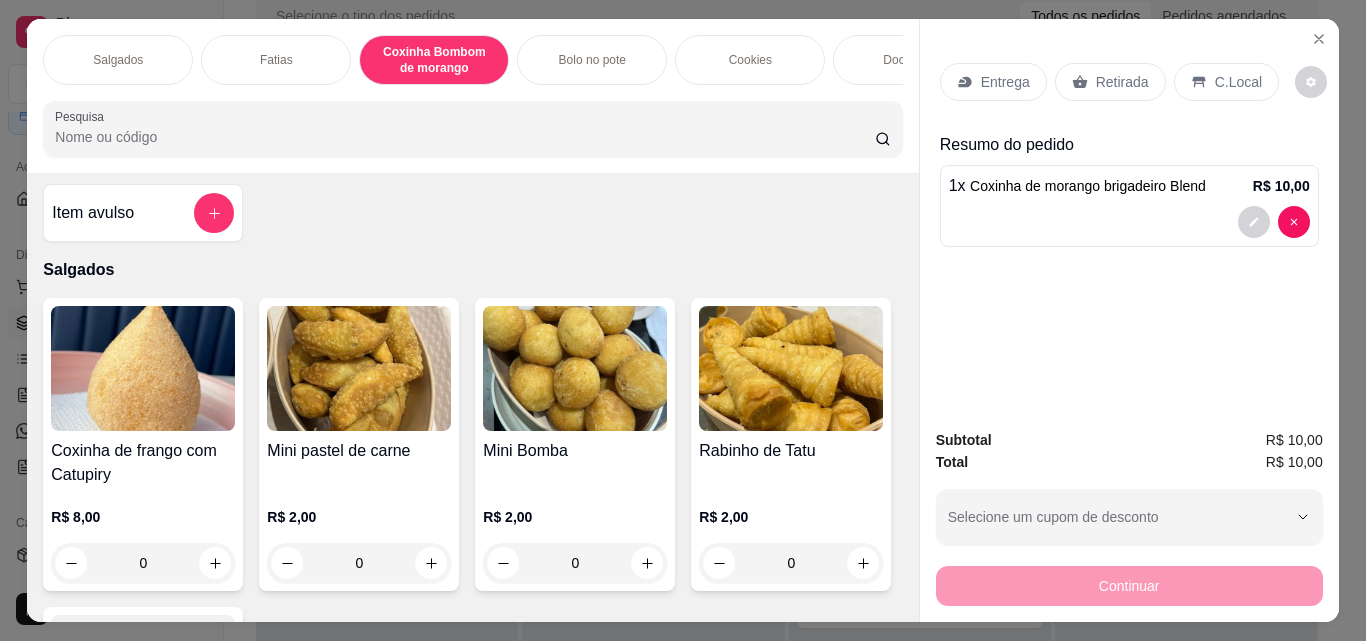 scroll, scrollTop: 0, scrollLeft: 0, axis: both 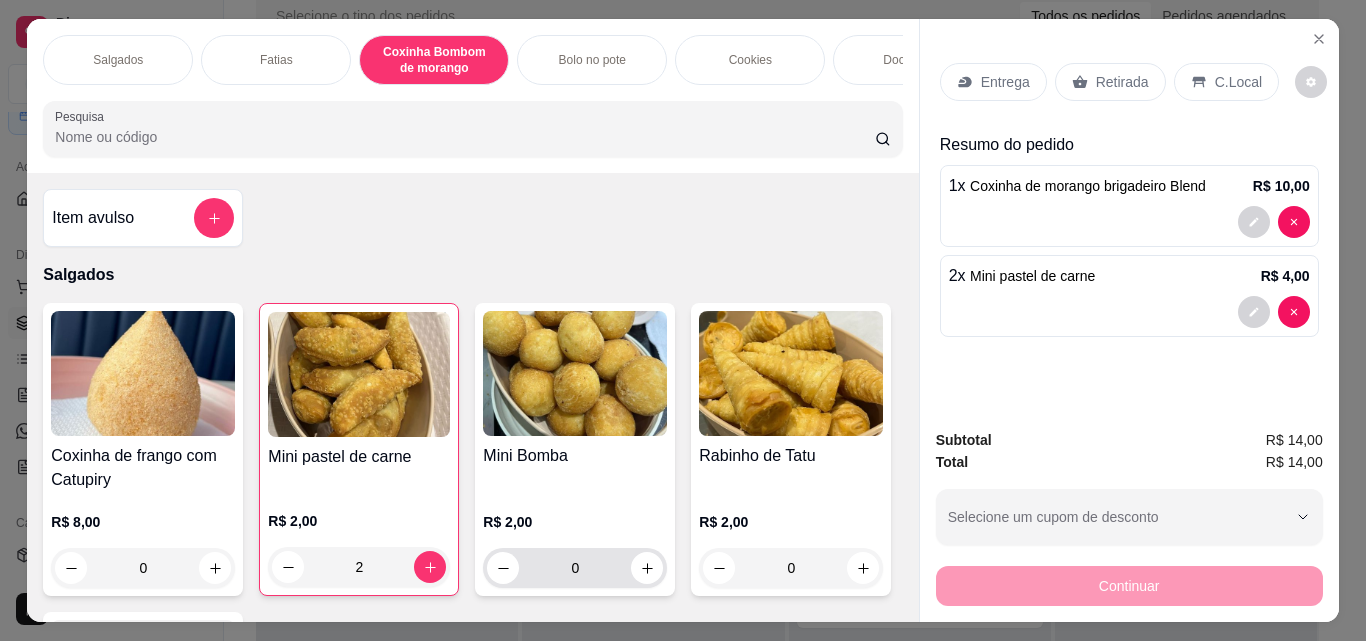 type on "2" 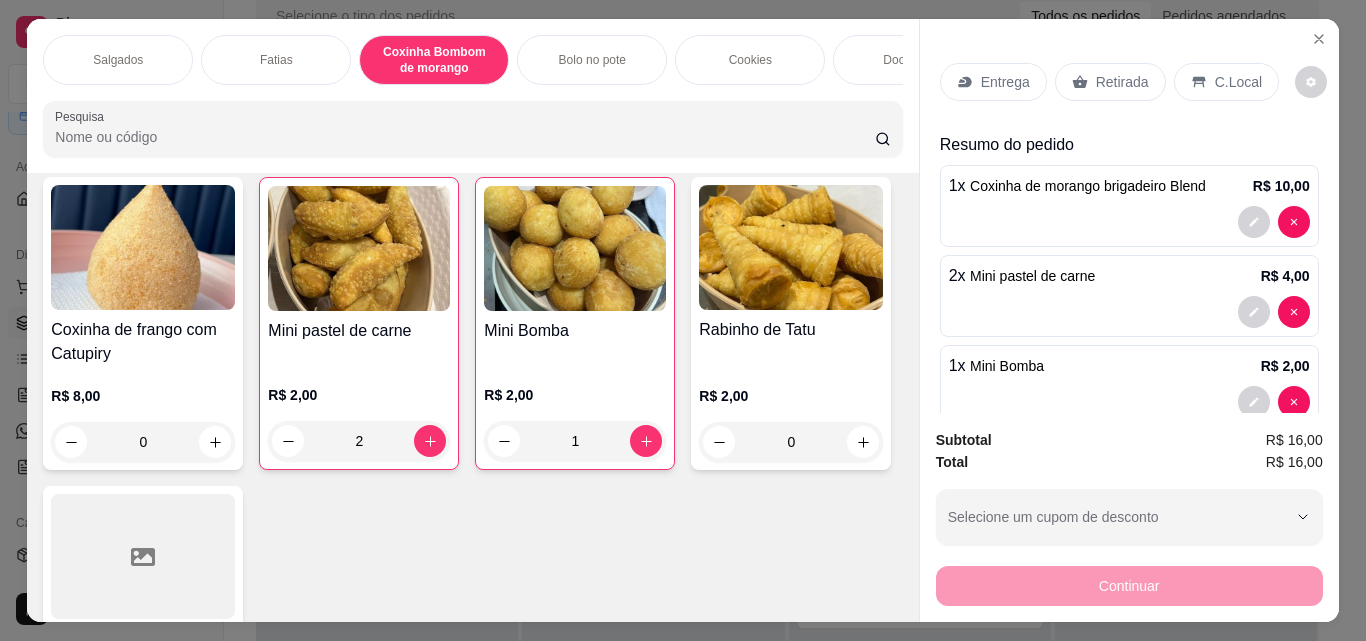 scroll, scrollTop: 300, scrollLeft: 0, axis: vertical 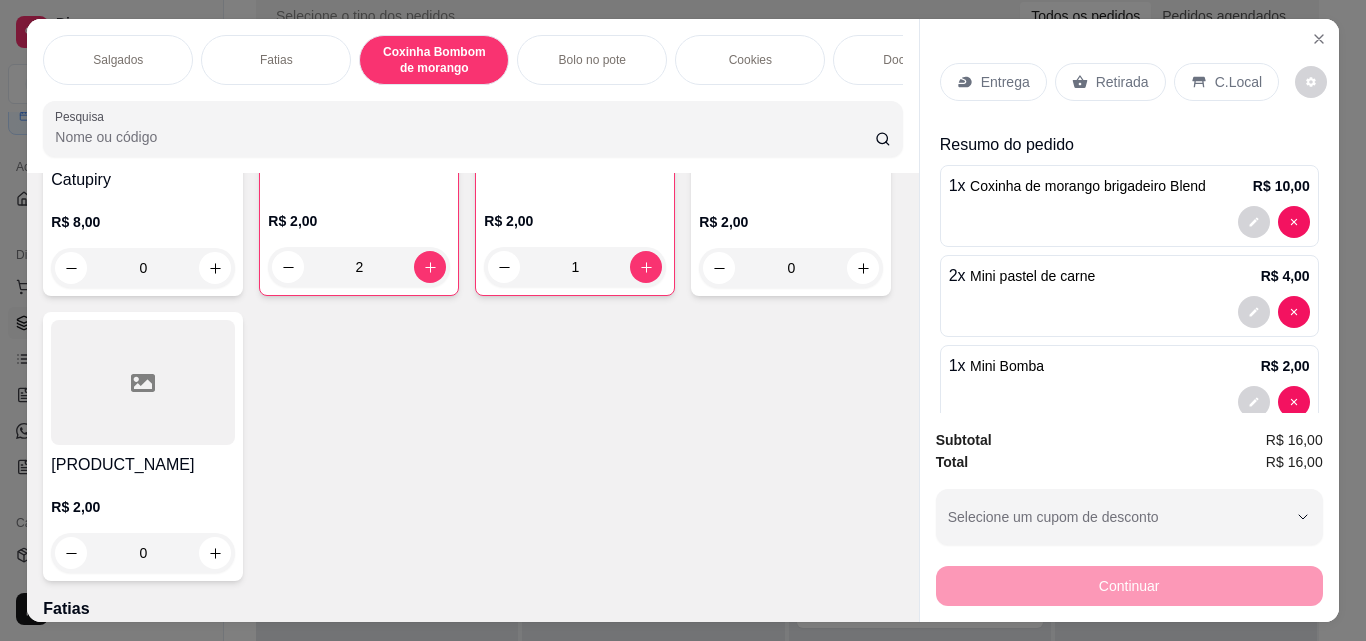 type on "1" 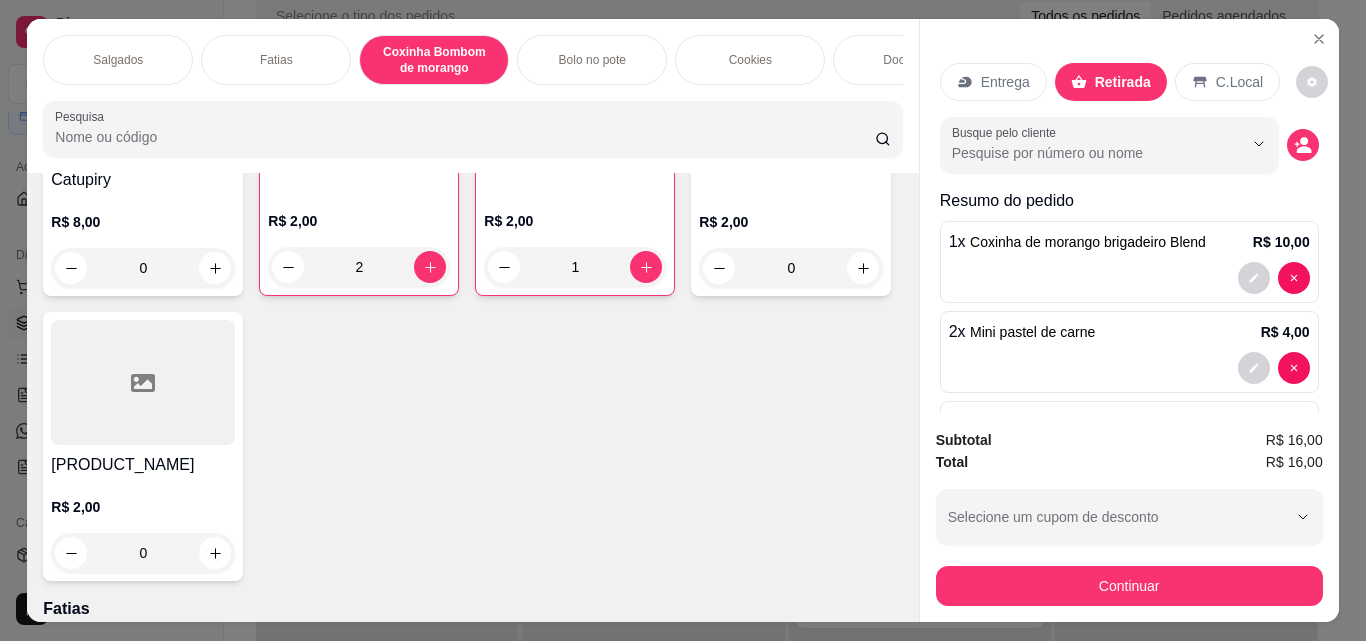 scroll, scrollTop: 98, scrollLeft: 0, axis: vertical 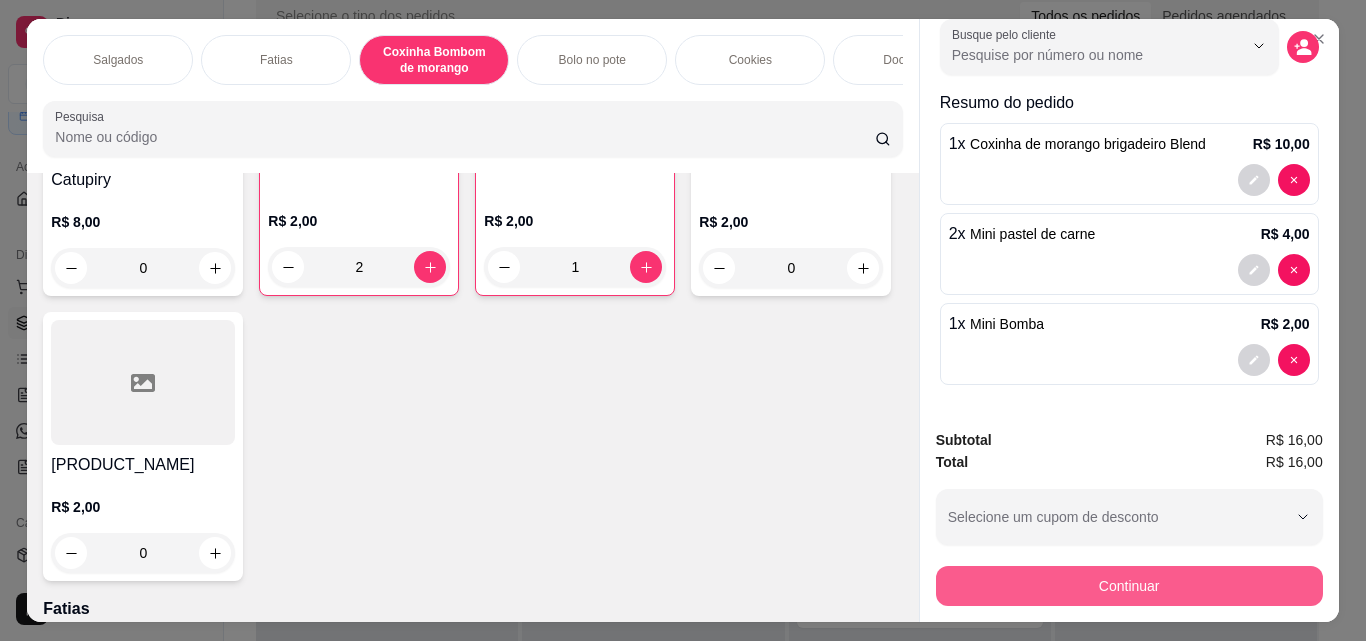 click on "Continuar" at bounding box center (1129, 586) 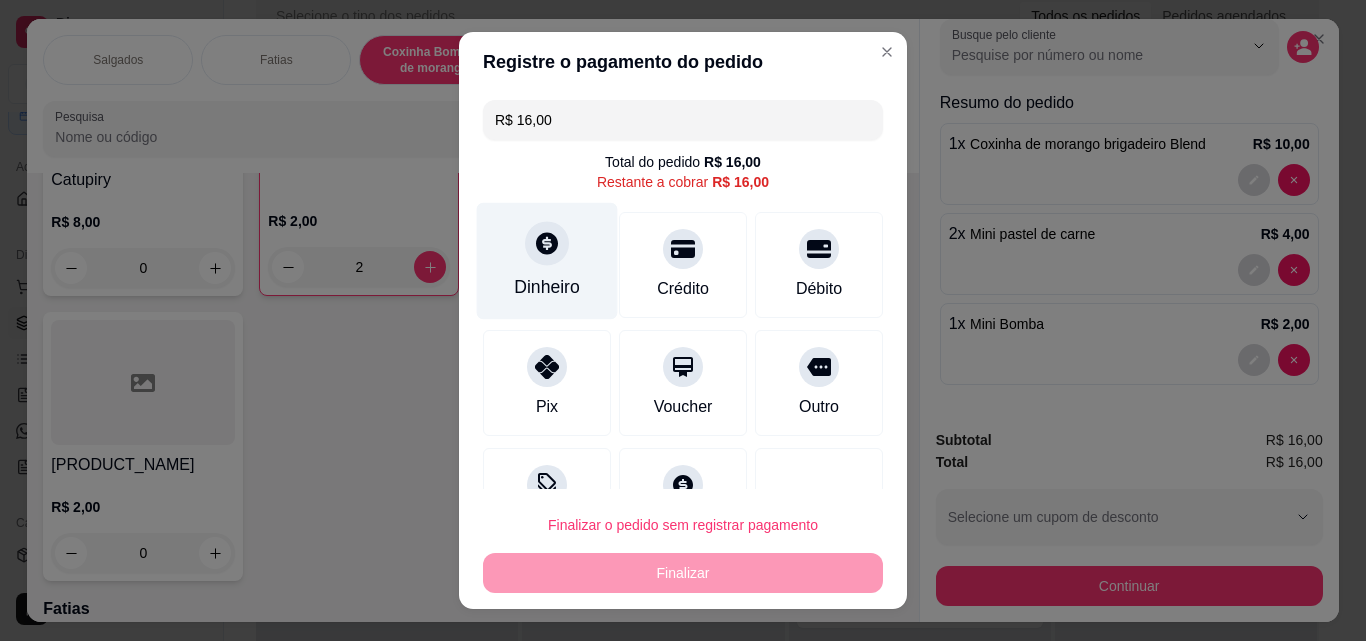 click on "Dinheiro" at bounding box center [547, 261] 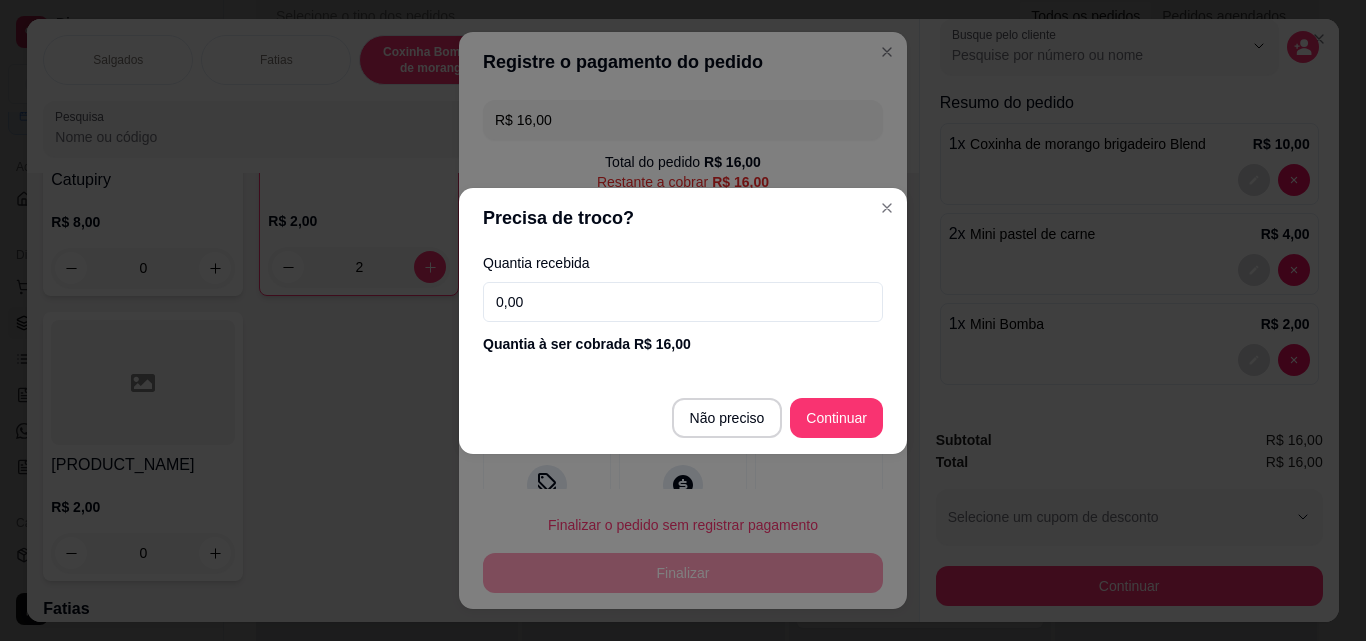click on "0,00" at bounding box center (683, 302) 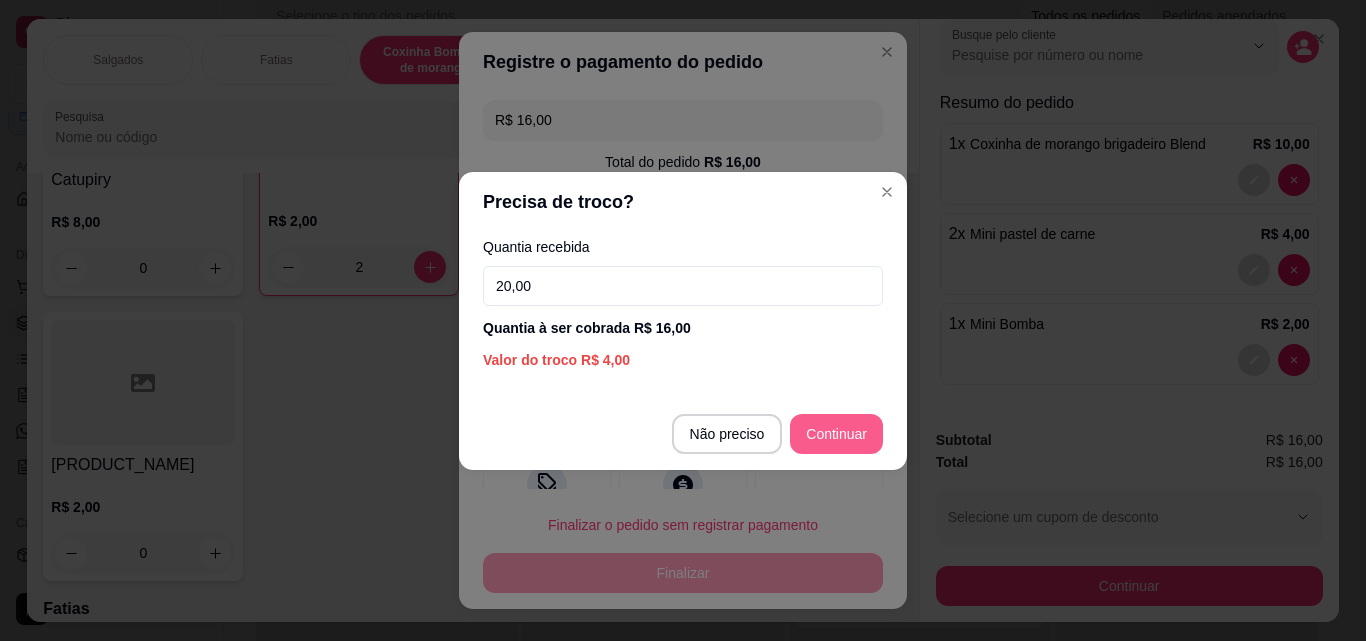 type on "20,00" 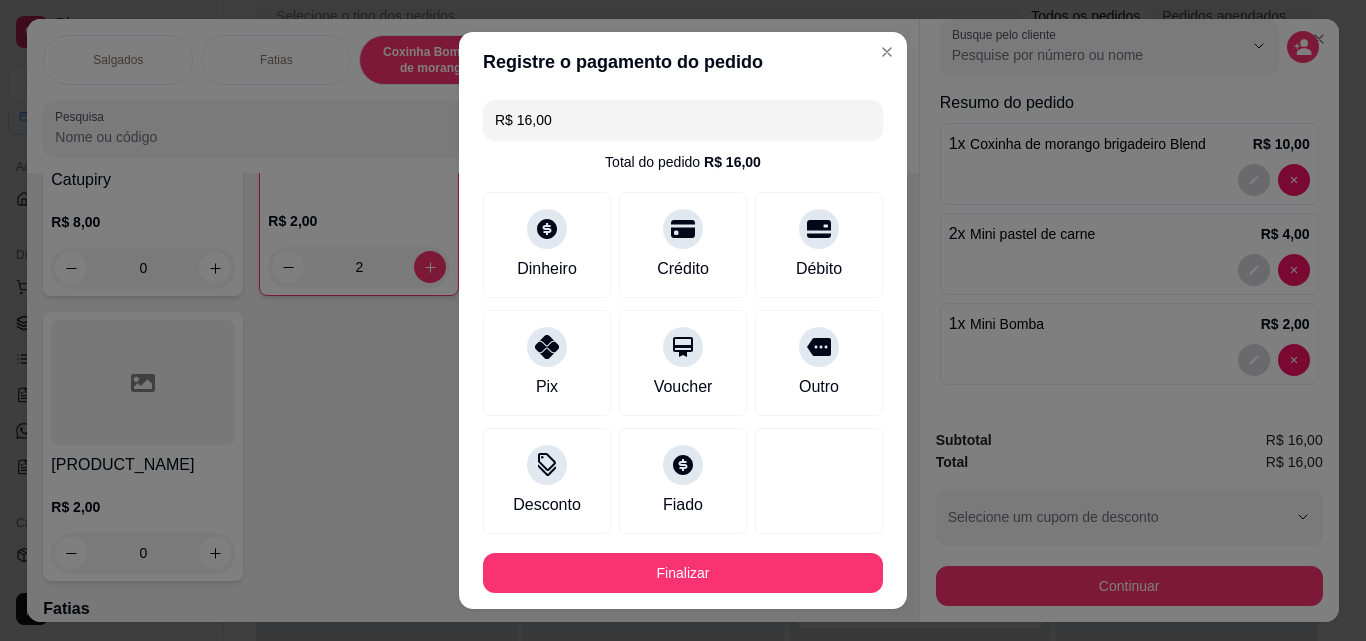 type on "R$ 0,00" 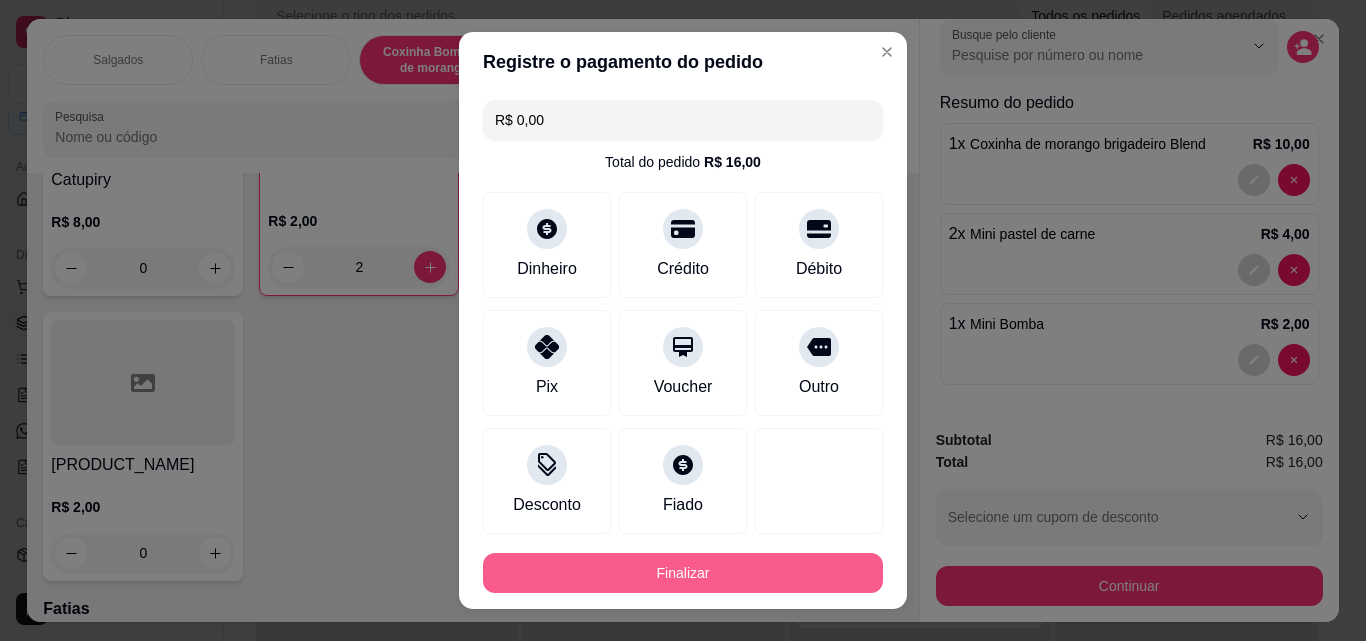 click on "Finalizar" at bounding box center [683, 573] 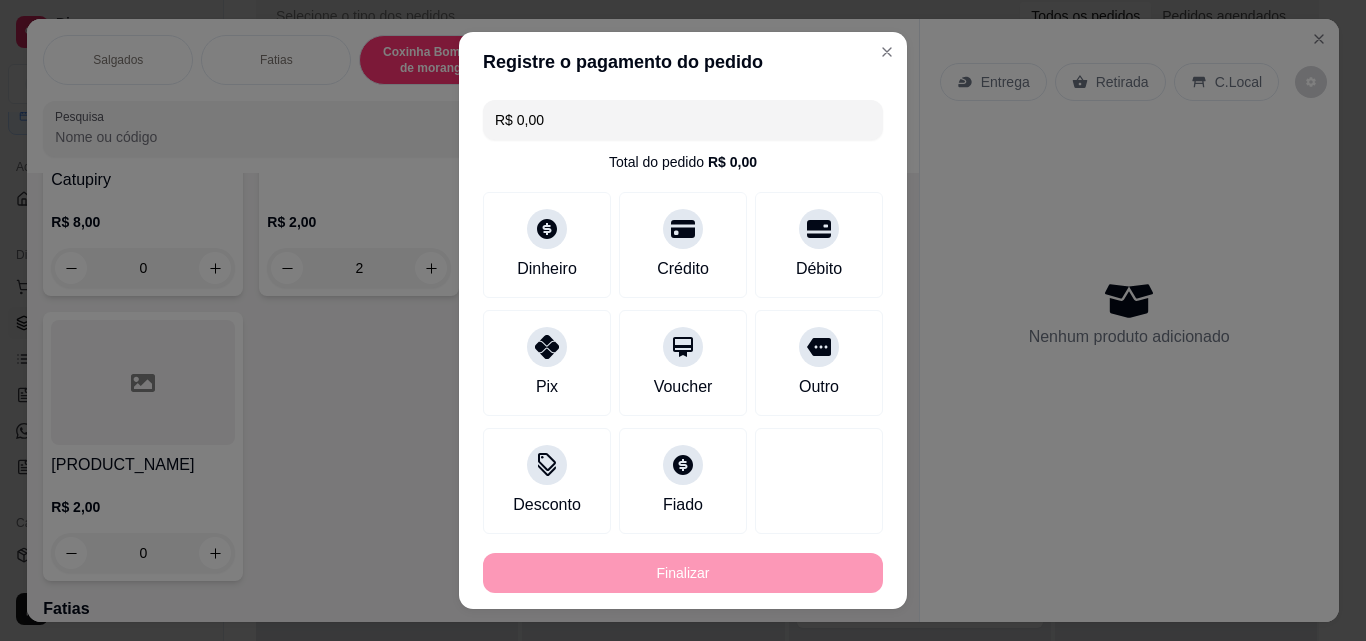type on "0" 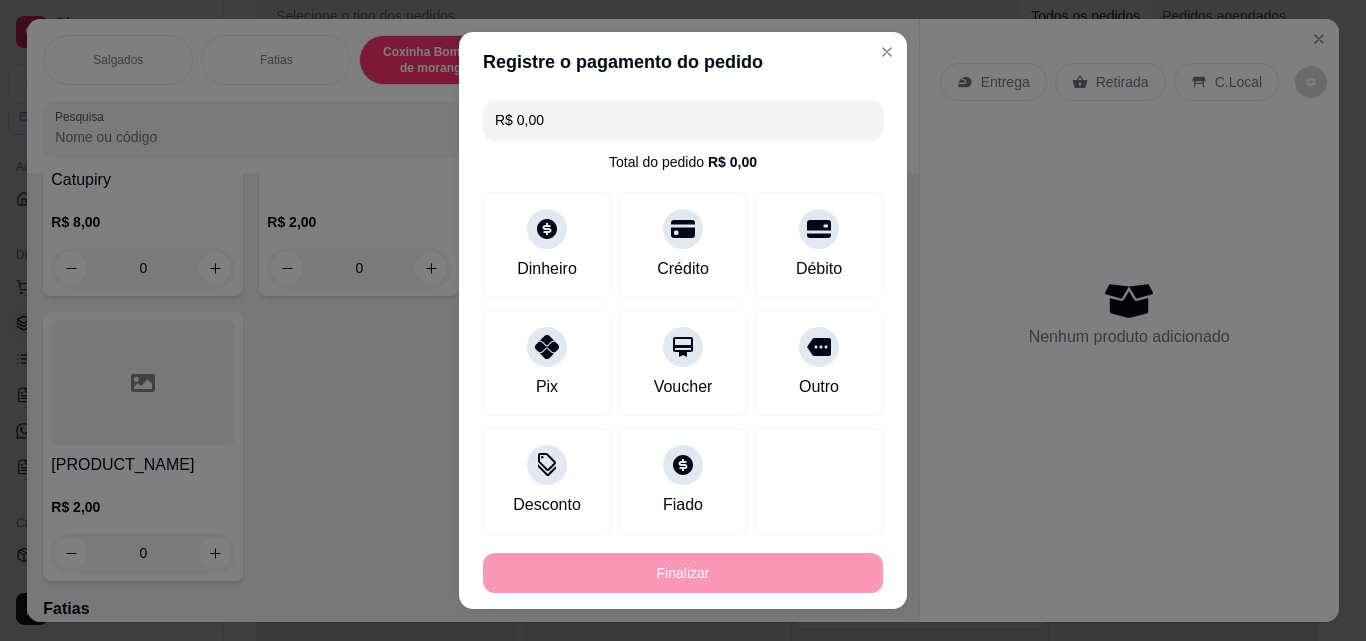 type on "-R$ 16,00" 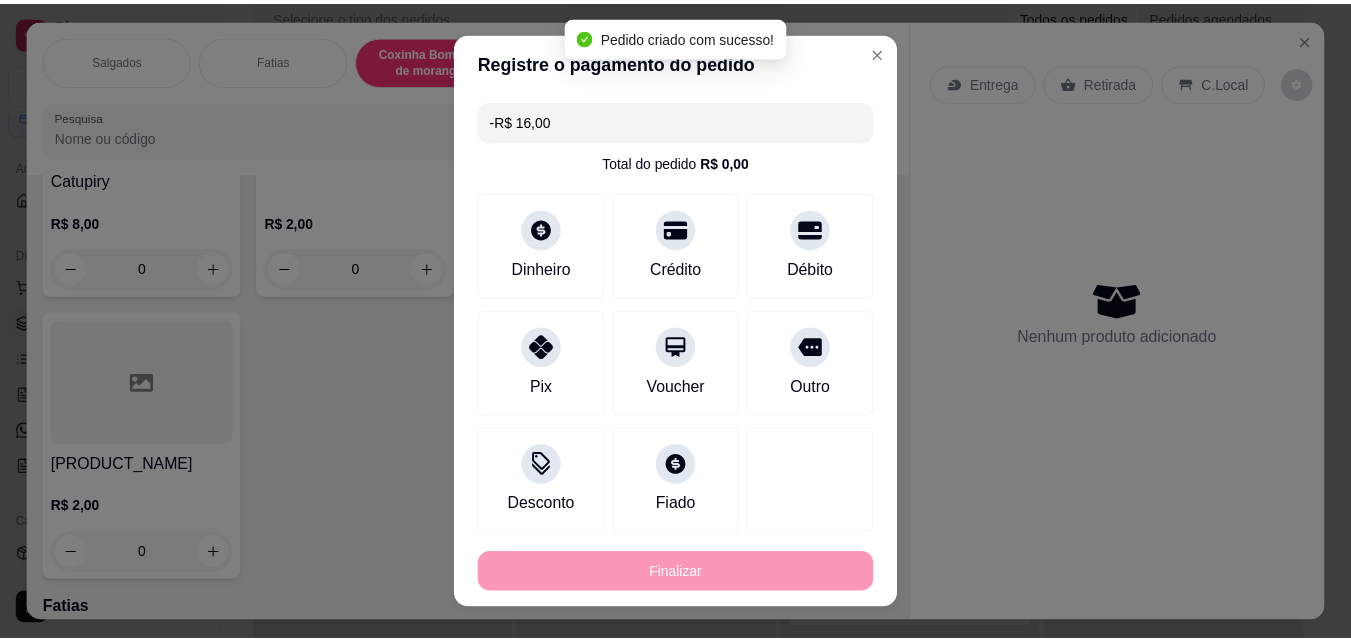 scroll, scrollTop: 0, scrollLeft: 0, axis: both 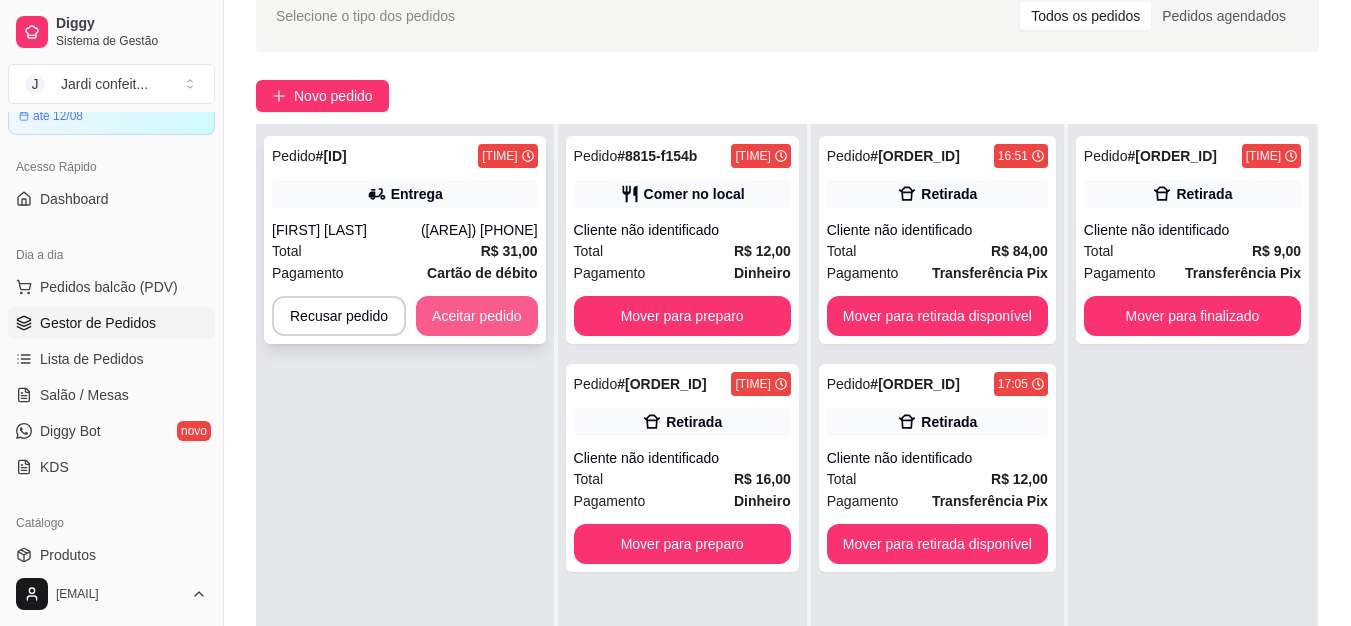 click on "Aceitar pedido" at bounding box center [477, 316] 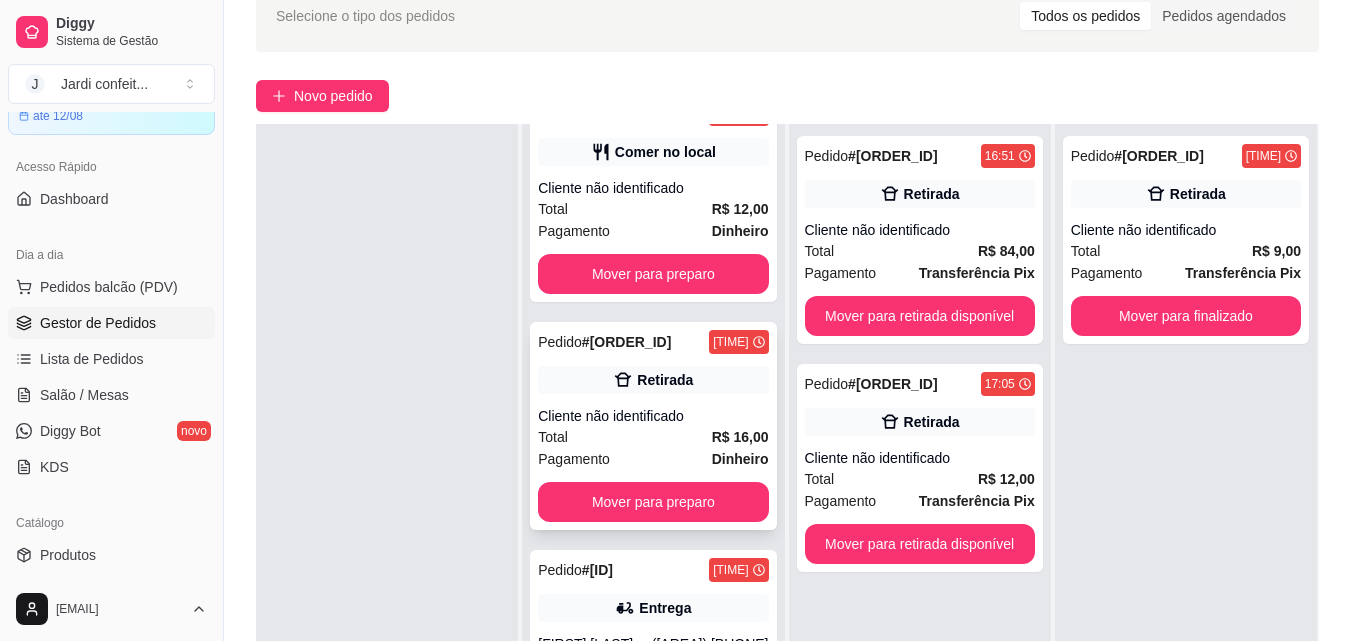 scroll, scrollTop: 63, scrollLeft: 0, axis: vertical 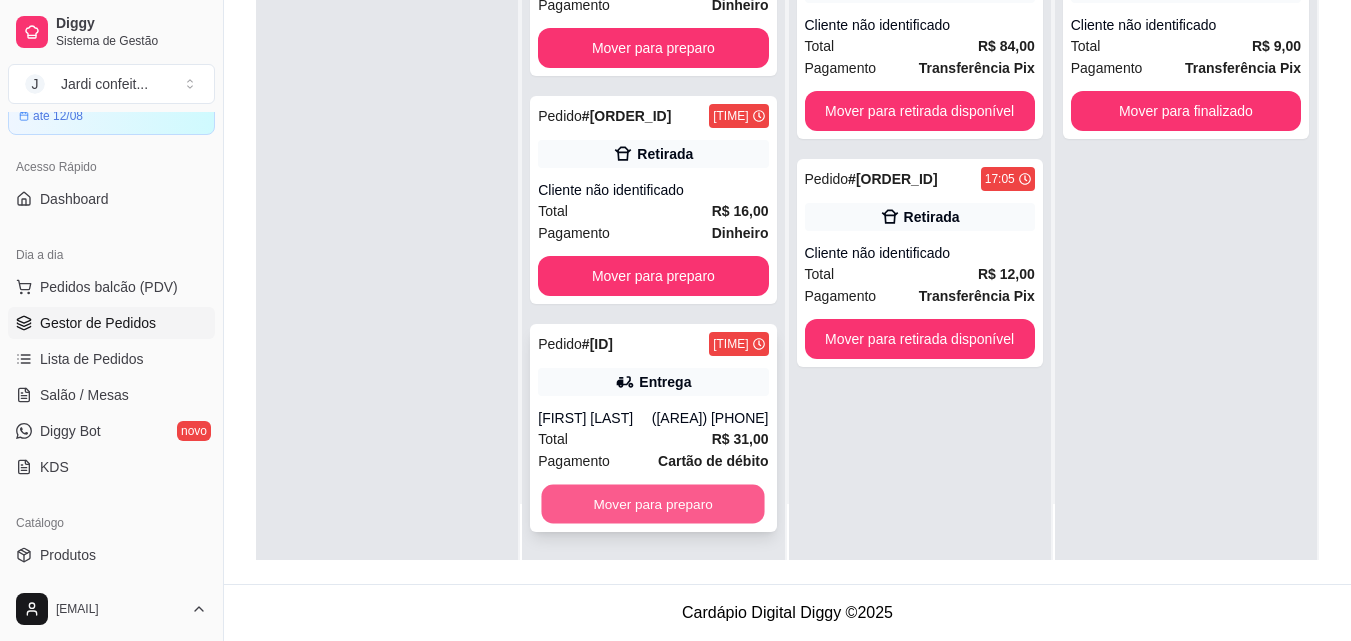 click on "Mover para preparo" at bounding box center [653, 504] 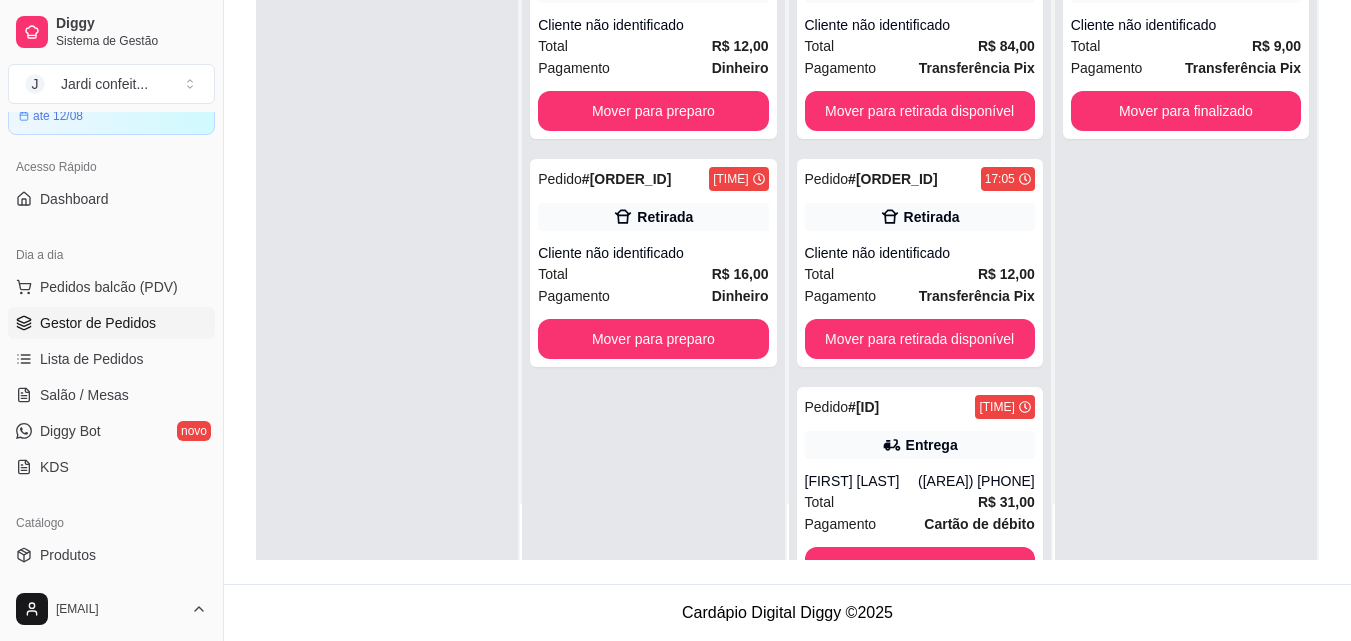 scroll, scrollTop: 0, scrollLeft: 0, axis: both 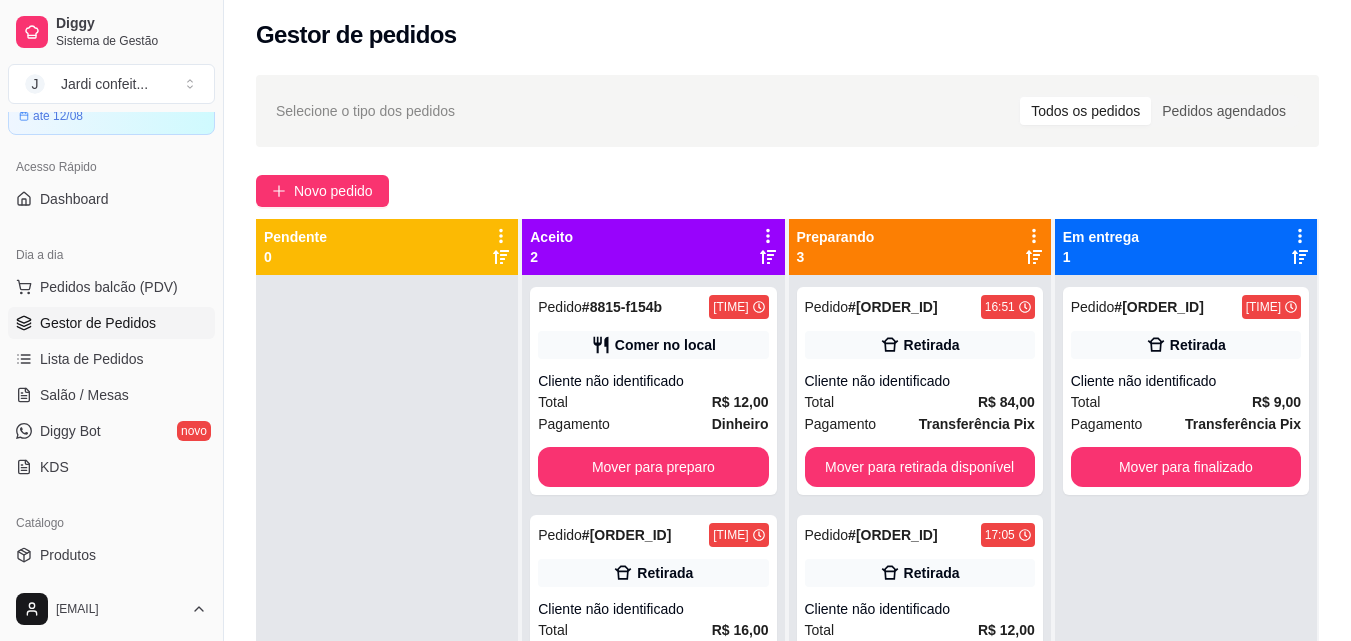 click on "Selecione o tipo dos pedidos Todos os pedidos Pedidos agendados Novo pedido Pendente 0 Aceito 2 Pedido  # [ORDER_ID] [TIME] Comer no local Cliente não identificado Total R$ 12,00 Pagamento Dinheiro Mover para preparo Pedido  # [ORDER_ID] [TIME] Retirada Cliente não identificado Total R$ 16,00 Pagamento Dinheiro Mover para preparo Preparando 3 Pedido  # [ORDER_ID] [TIME] Retirada Cliente não identificado Total R$ 84,00 Pagamento Transferência Pix Mover para retirada disponível Pedido  # [ORDER_ID] [TIME] Retirada Cliente não identificado Total R$ 12,00 Pagamento Transferência Pix Mover para retirada disponível Pedido  # [ORDER_ID] [TIME] Entrega [FIRST] ([PHONE]) Total R$ 31,00 Pagamento Cartão de débito Mover para entrega Em entrega 1 Pedido  # [ORDER_ID] [TIME] Retirada Cliente não identificado Total R$ 9,00 Pagamento Transferência Pix Mover para finalizado" at bounding box center [787, 473] 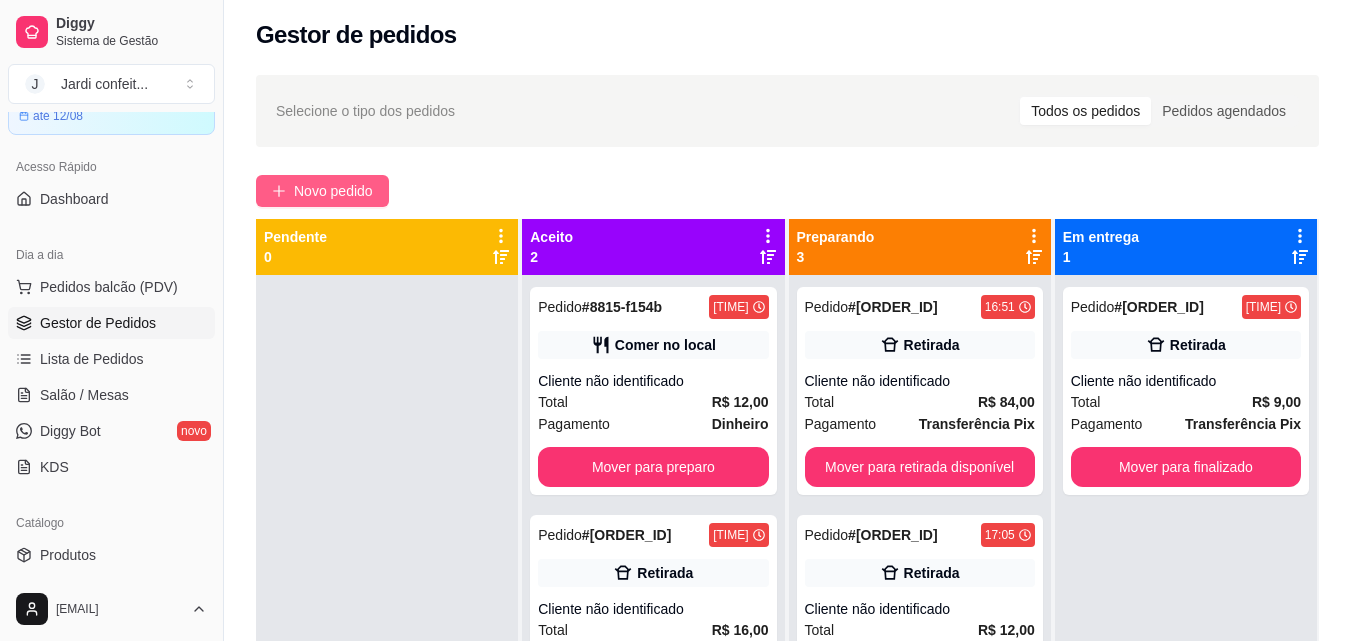 click on "Novo pedido" at bounding box center [333, 191] 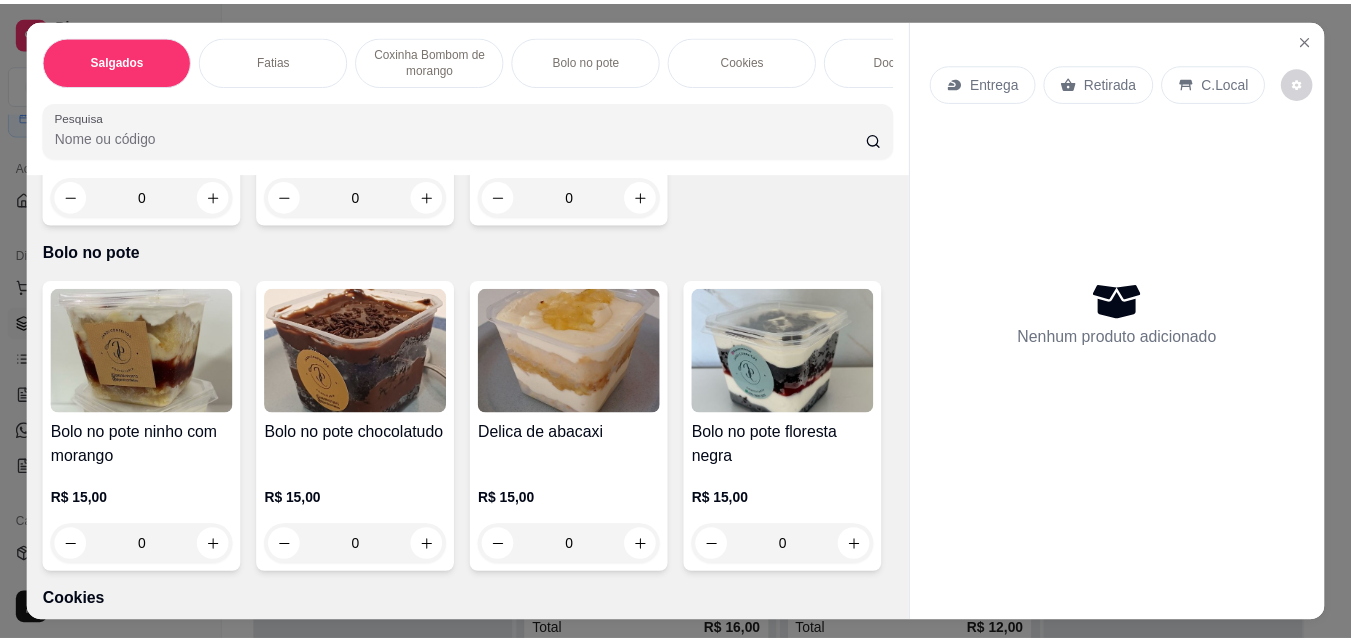 scroll, scrollTop: 1400, scrollLeft: 0, axis: vertical 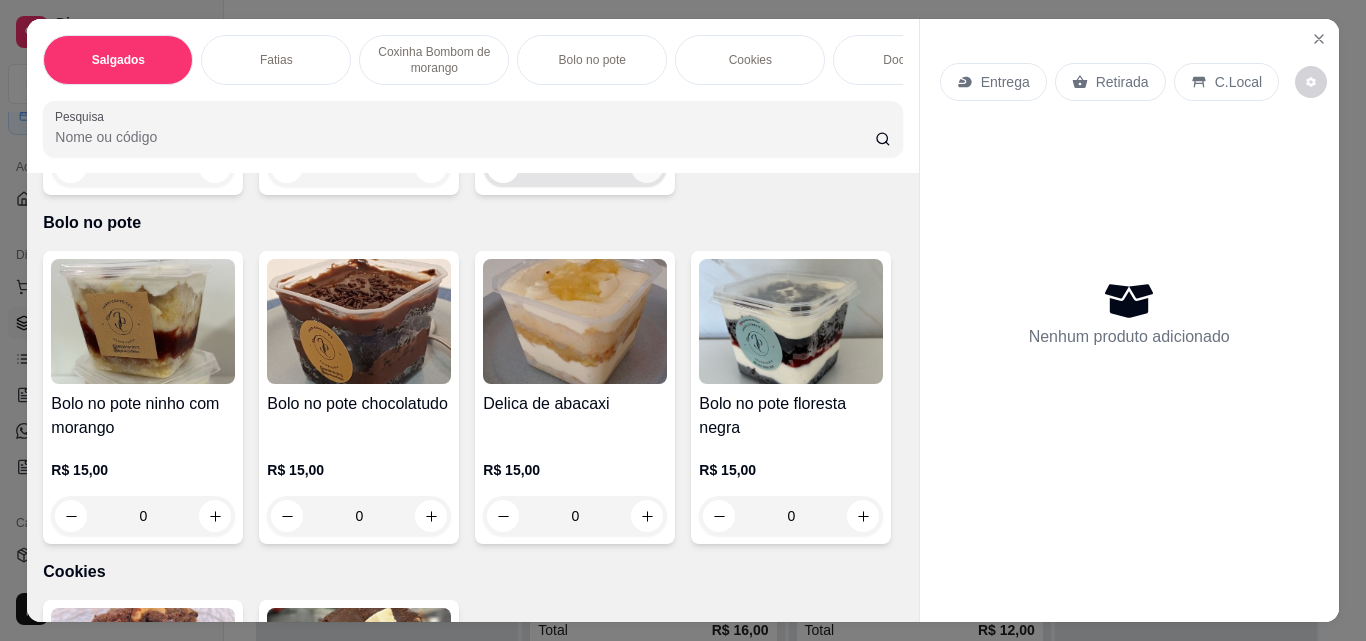 click 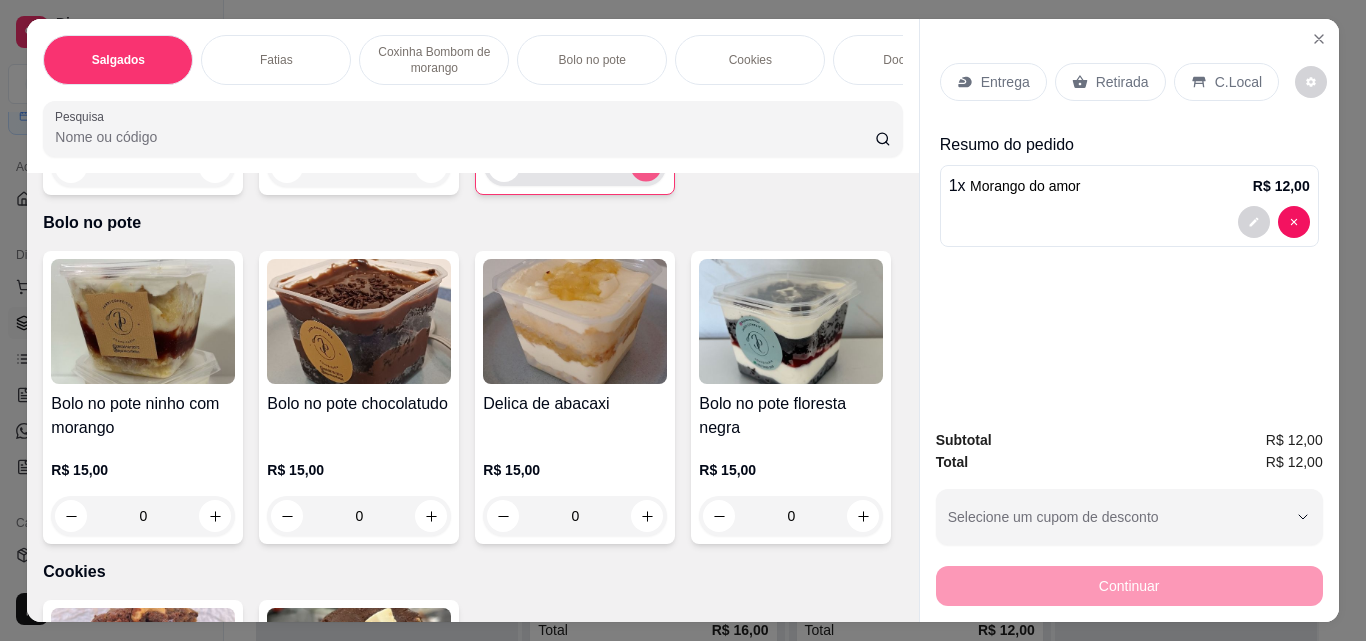 click 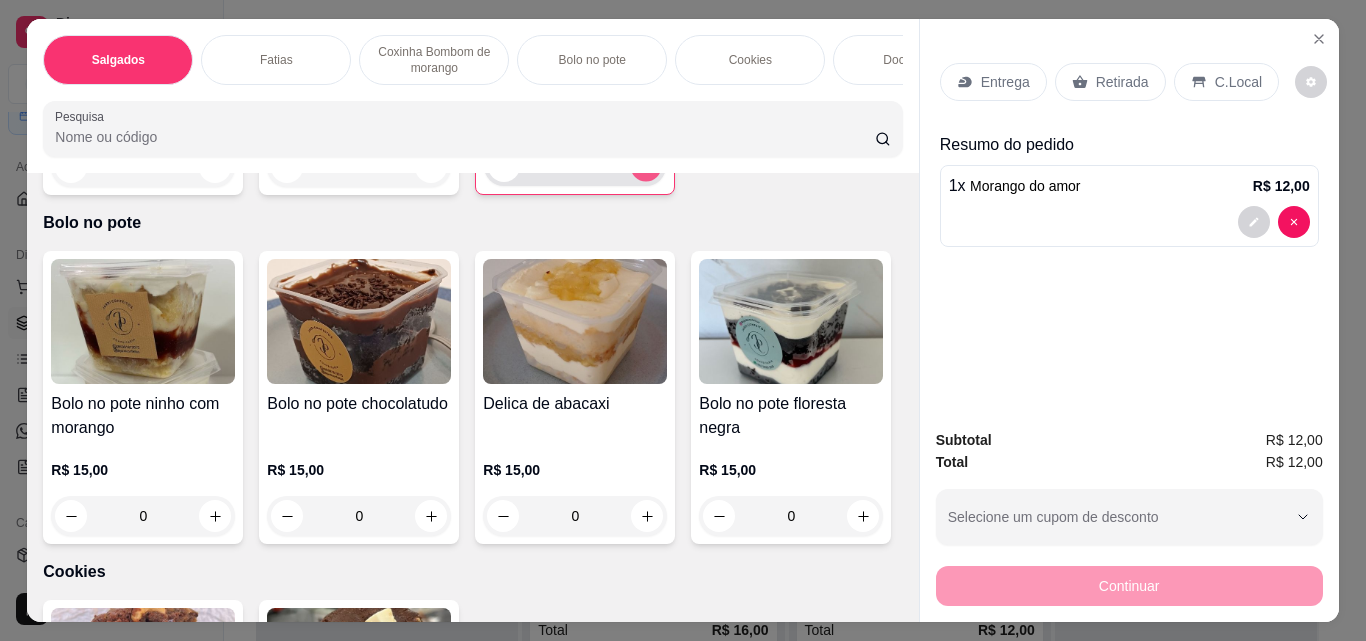type on "2" 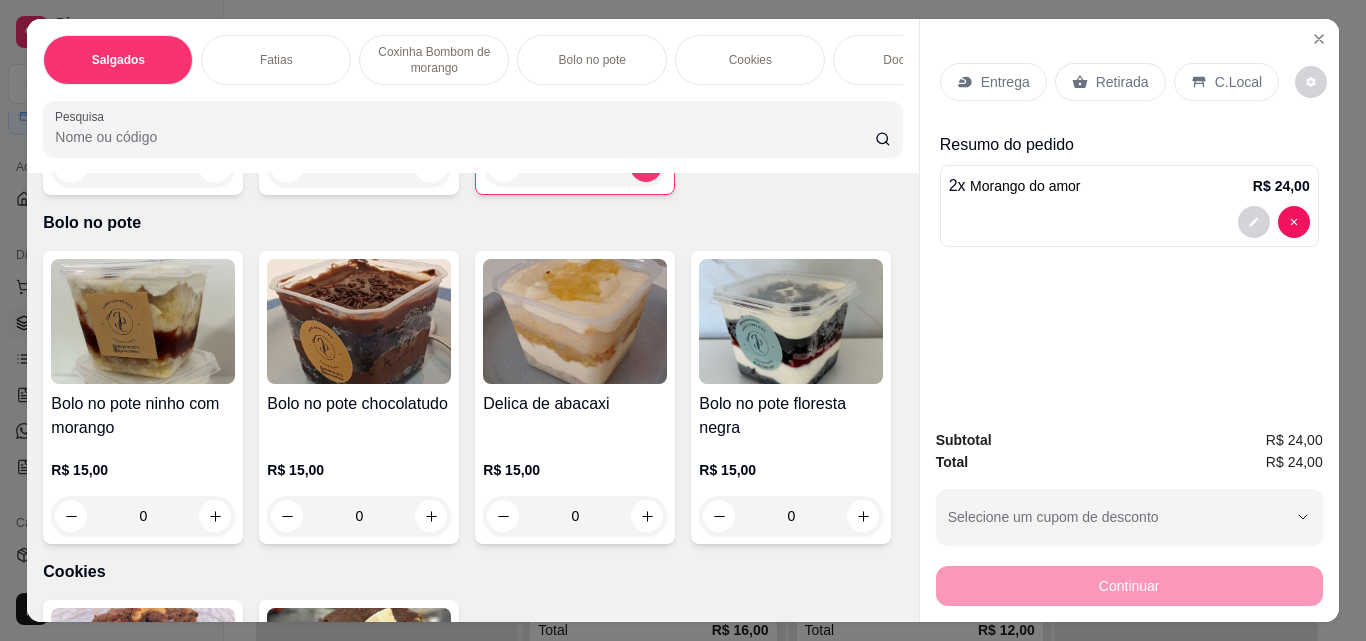 click 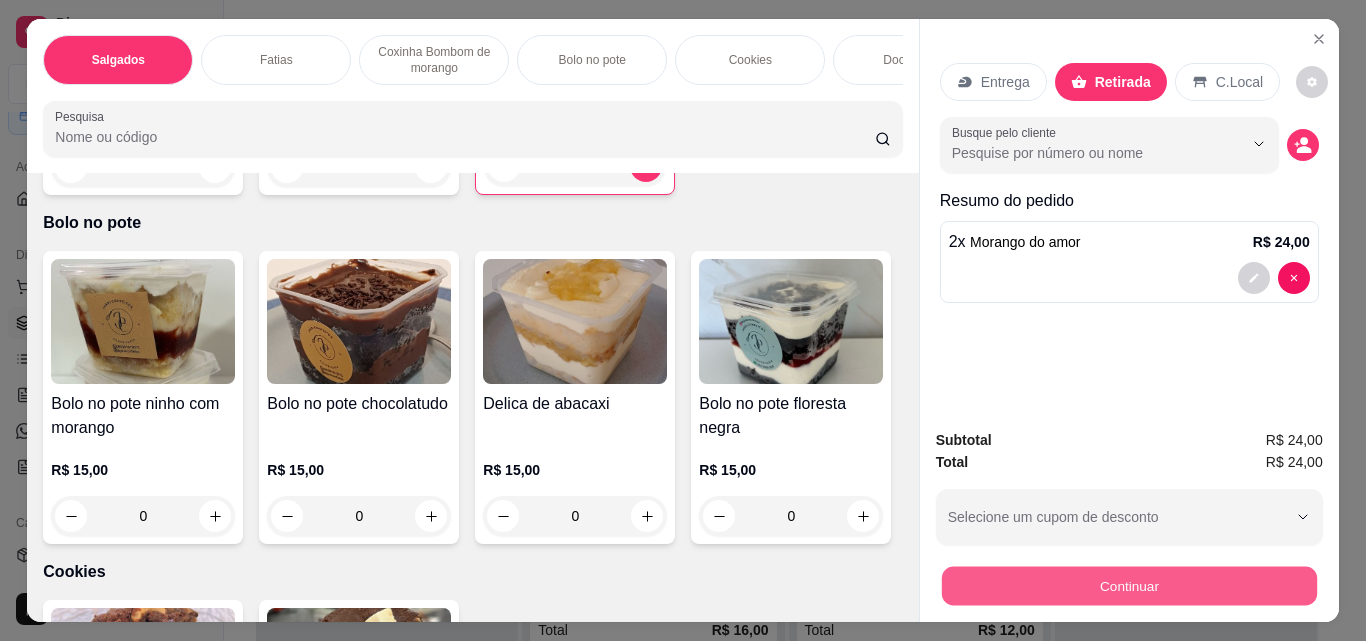 click on "Continuar" at bounding box center [1128, 585] 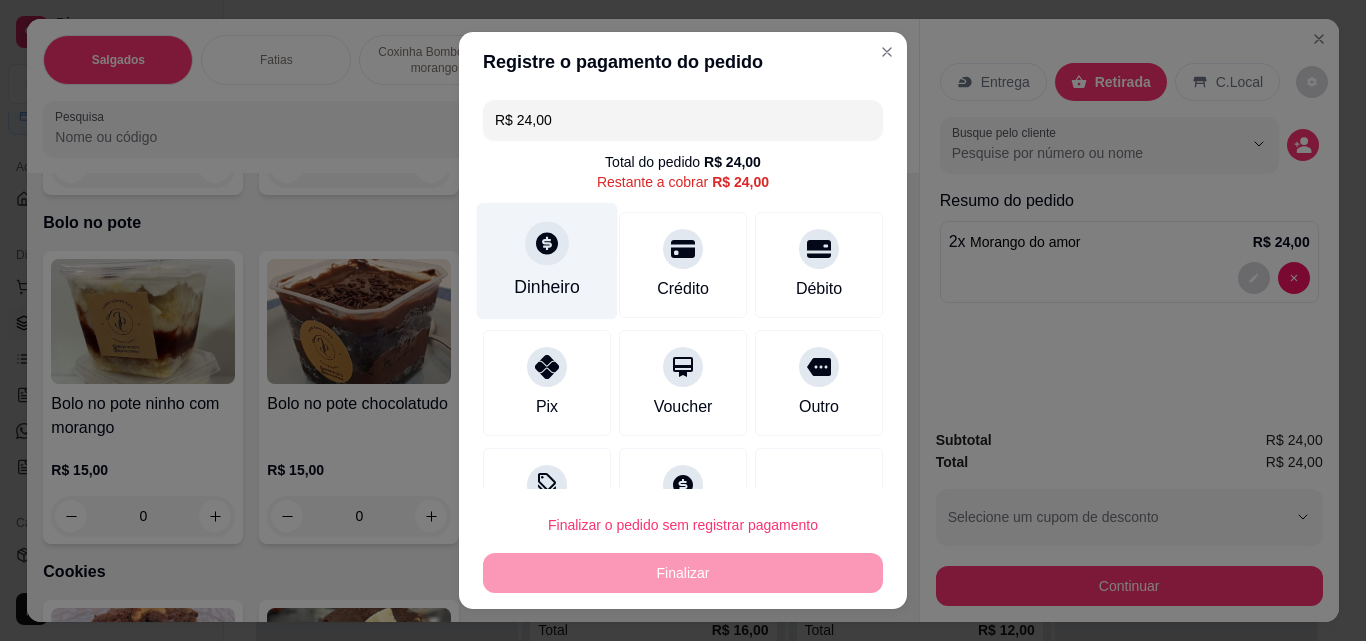 click on "Dinheiro" at bounding box center (547, 261) 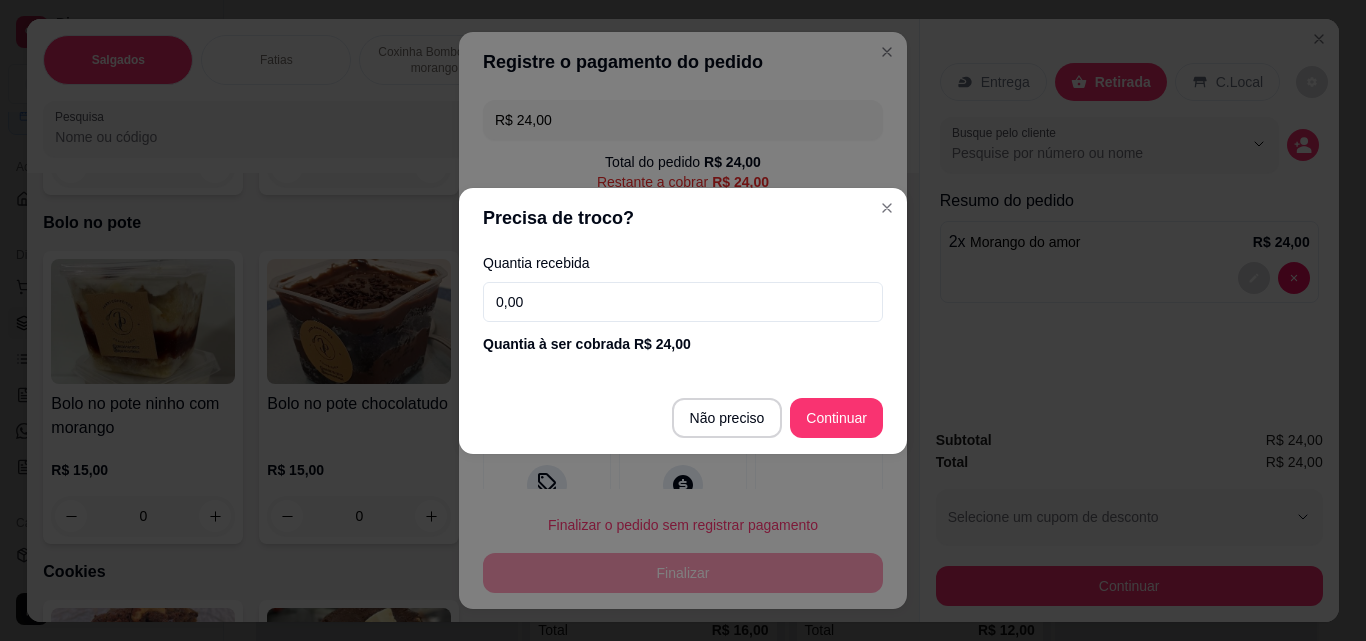 click on "0,00" at bounding box center [683, 302] 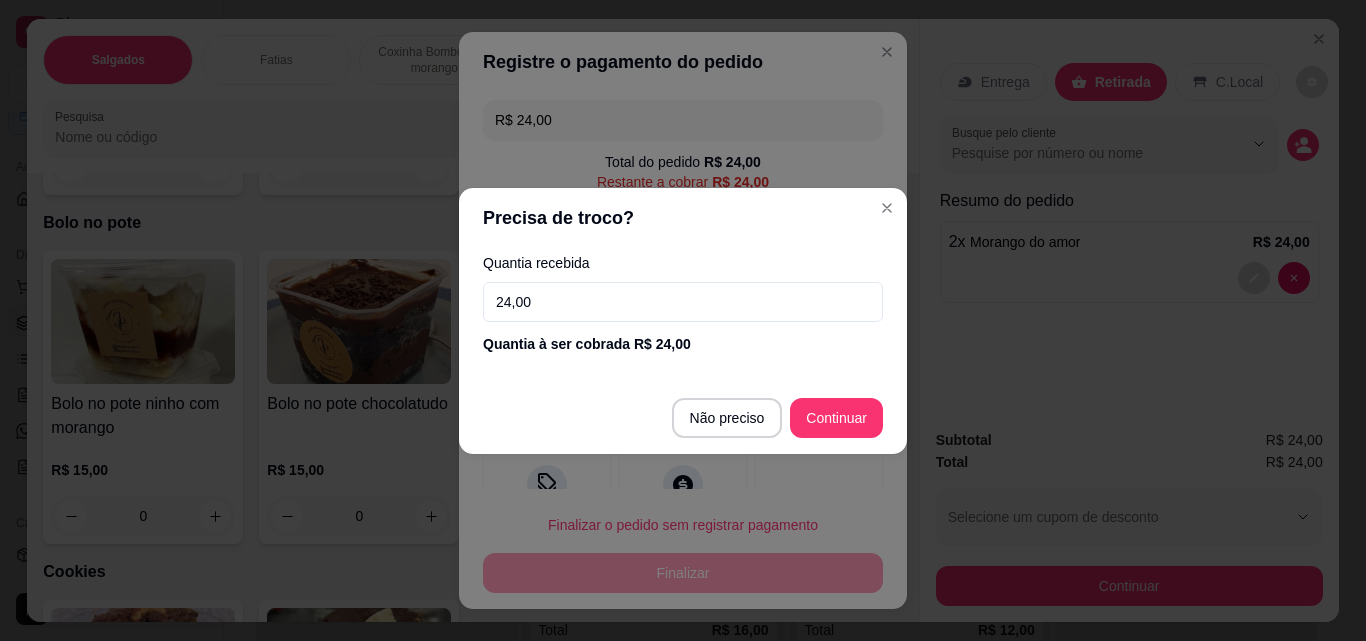type on "24,00" 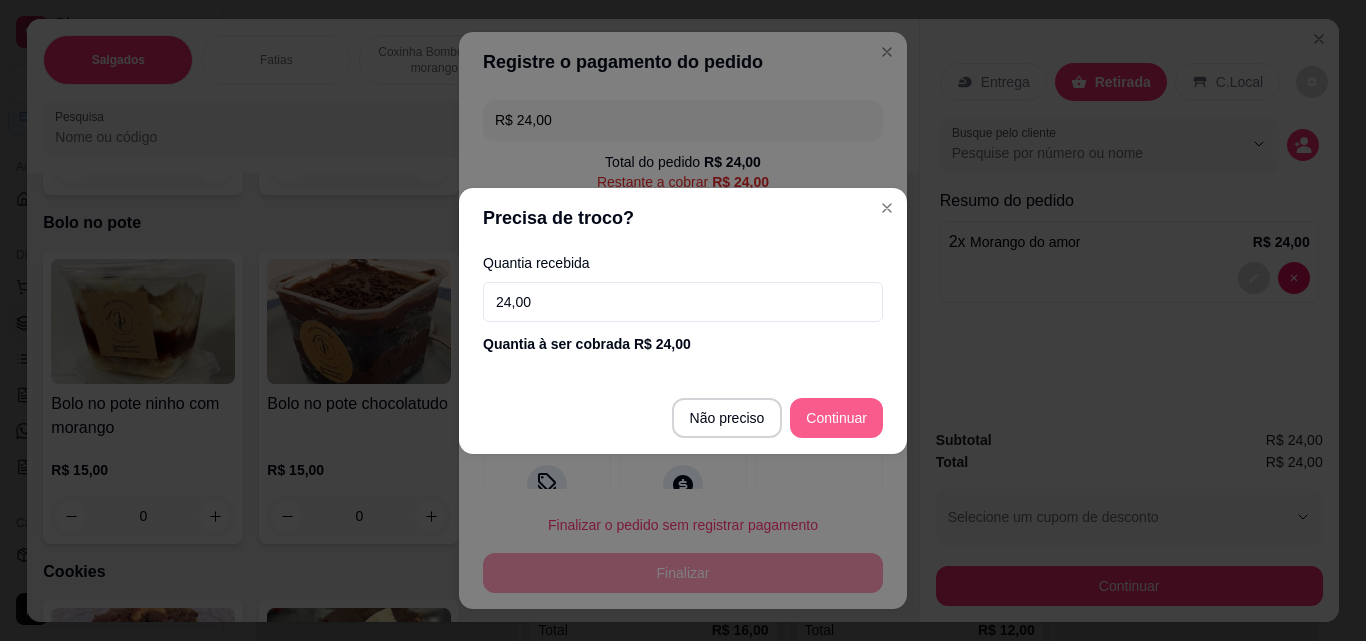 type on "R$ 0,00" 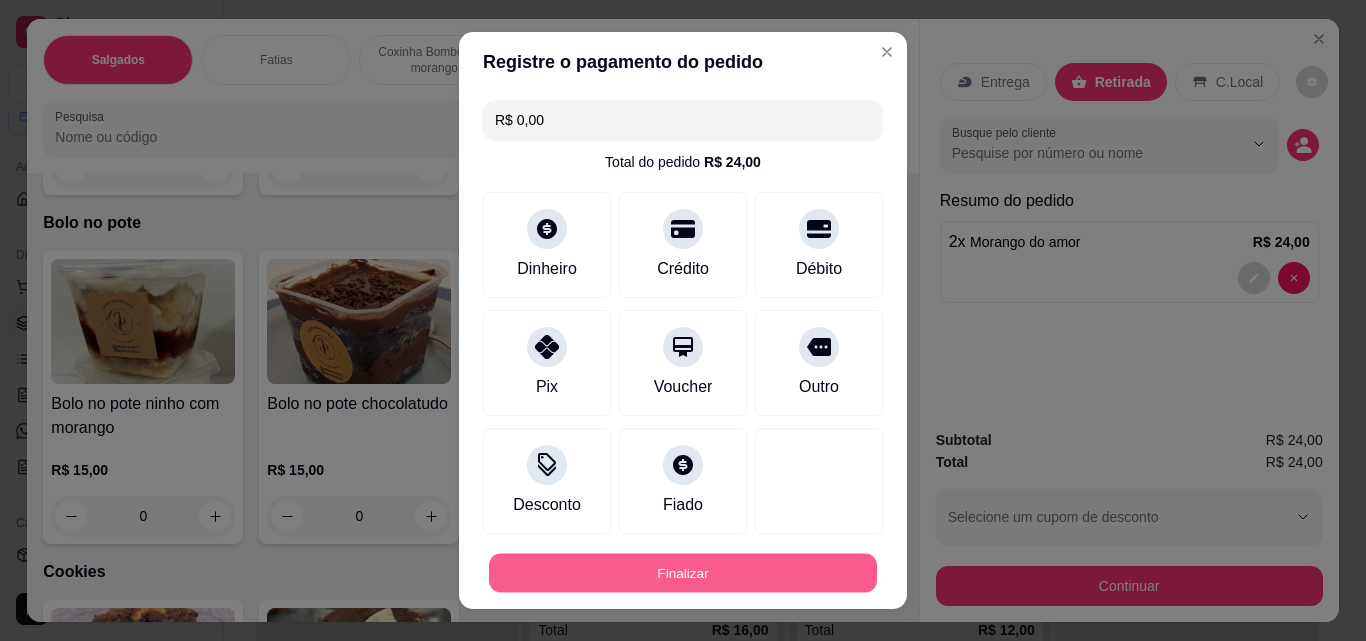 click on "Finalizar" at bounding box center [683, 573] 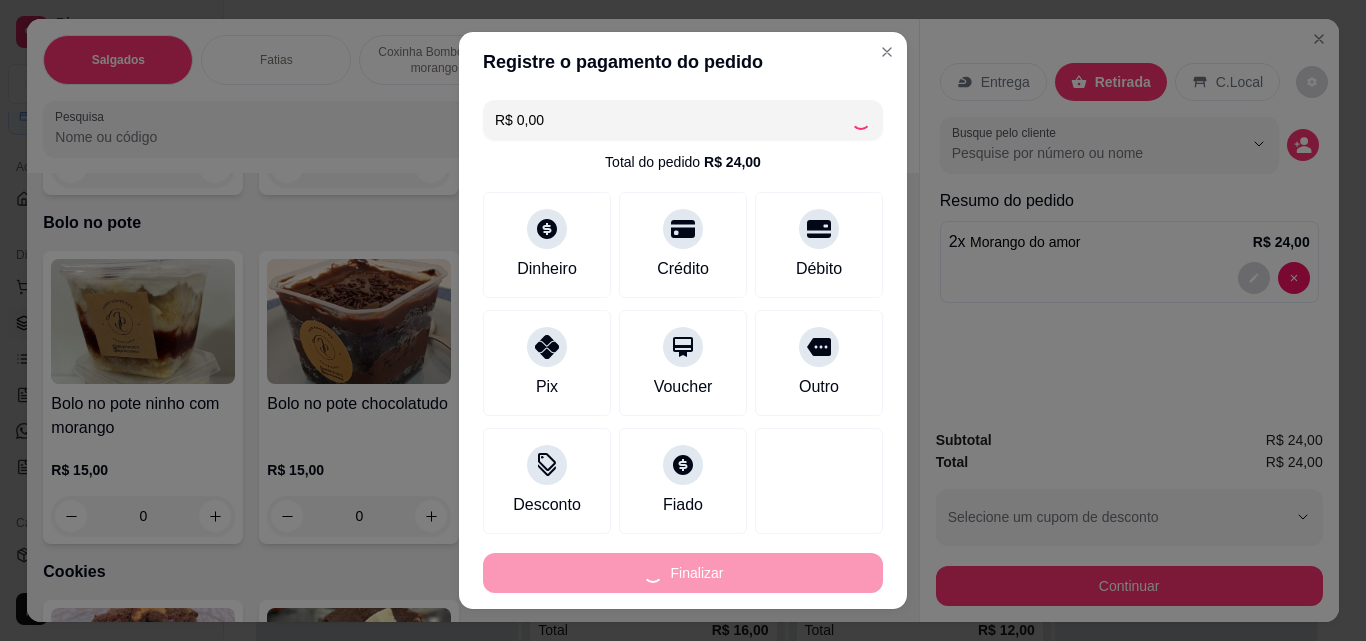 type on "0" 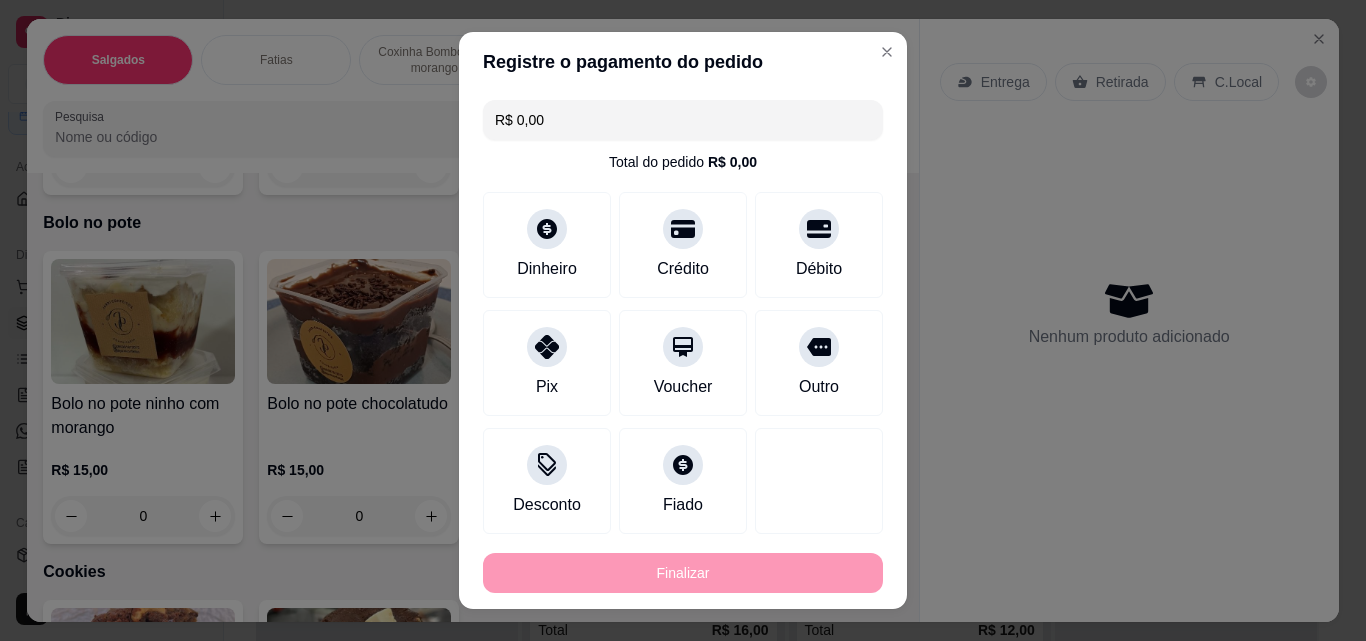type on "-R$ 24,00" 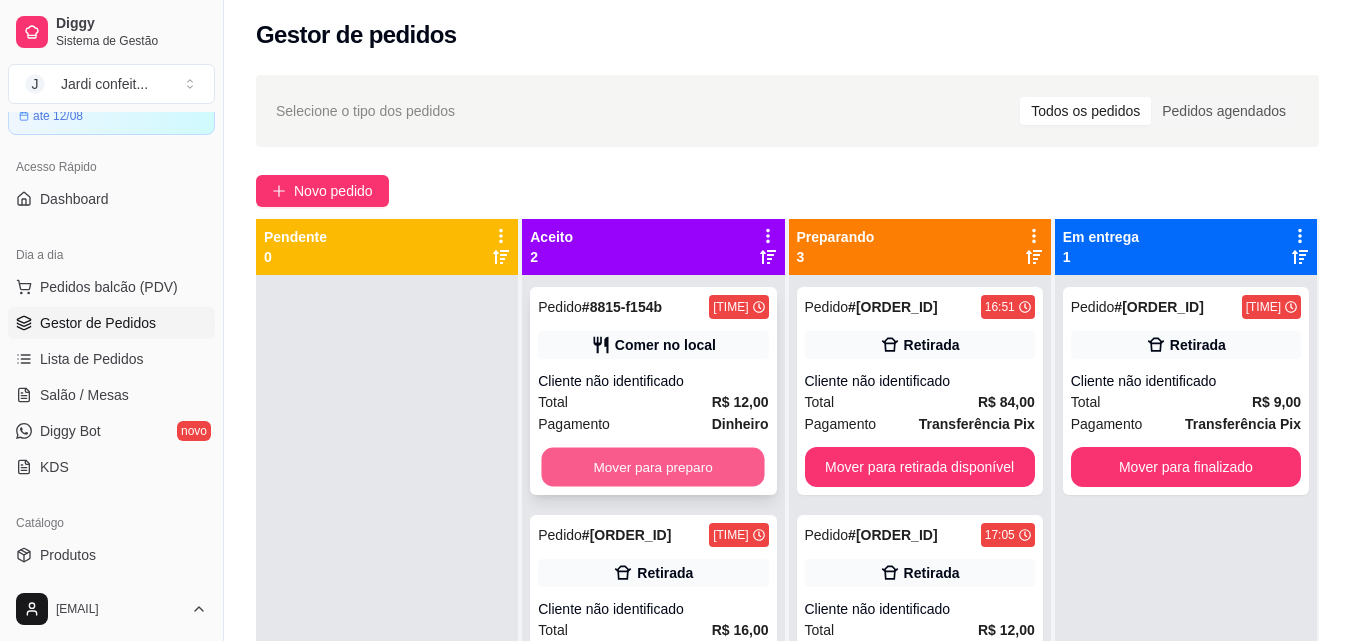 click on "Mover para preparo" at bounding box center [653, 467] 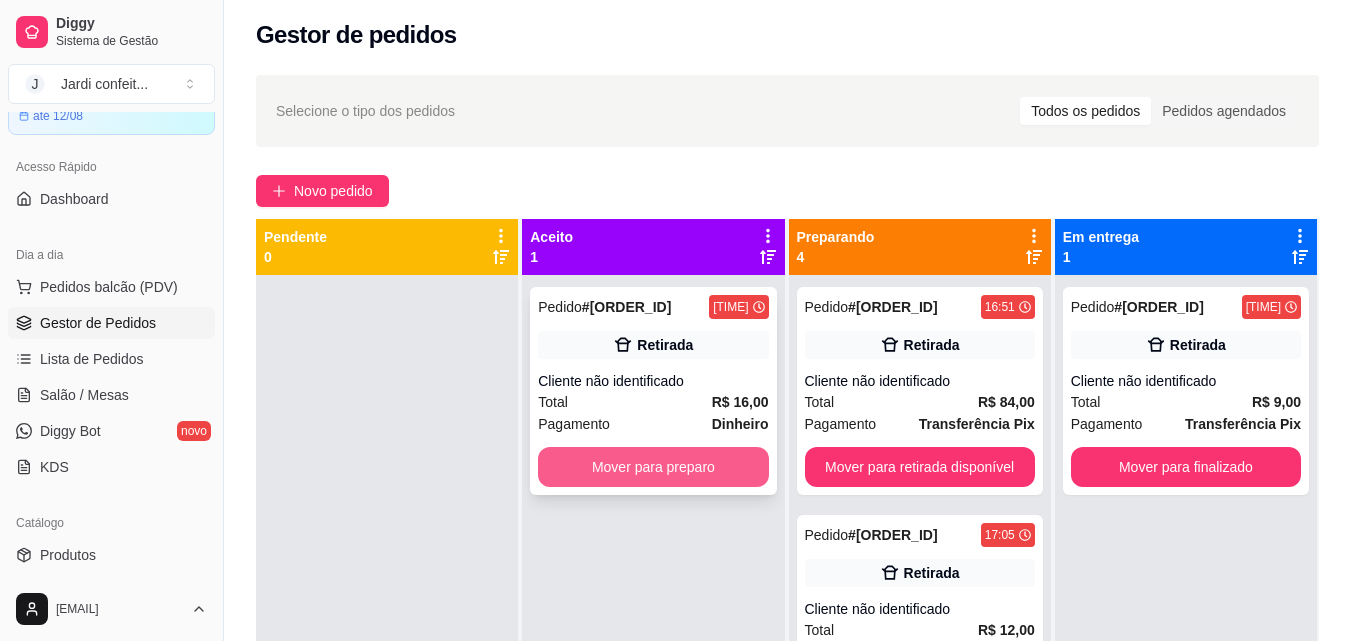 click on "Mover para preparo" at bounding box center (653, 467) 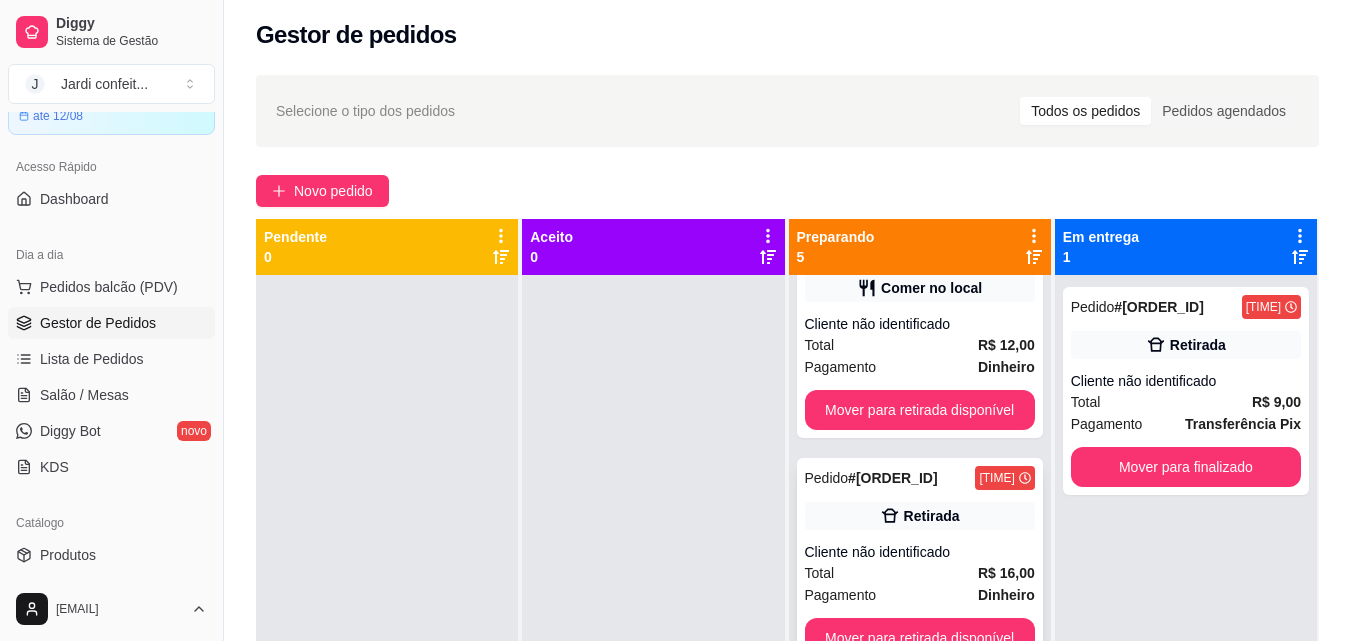 scroll, scrollTop: 519, scrollLeft: 0, axis: vertical 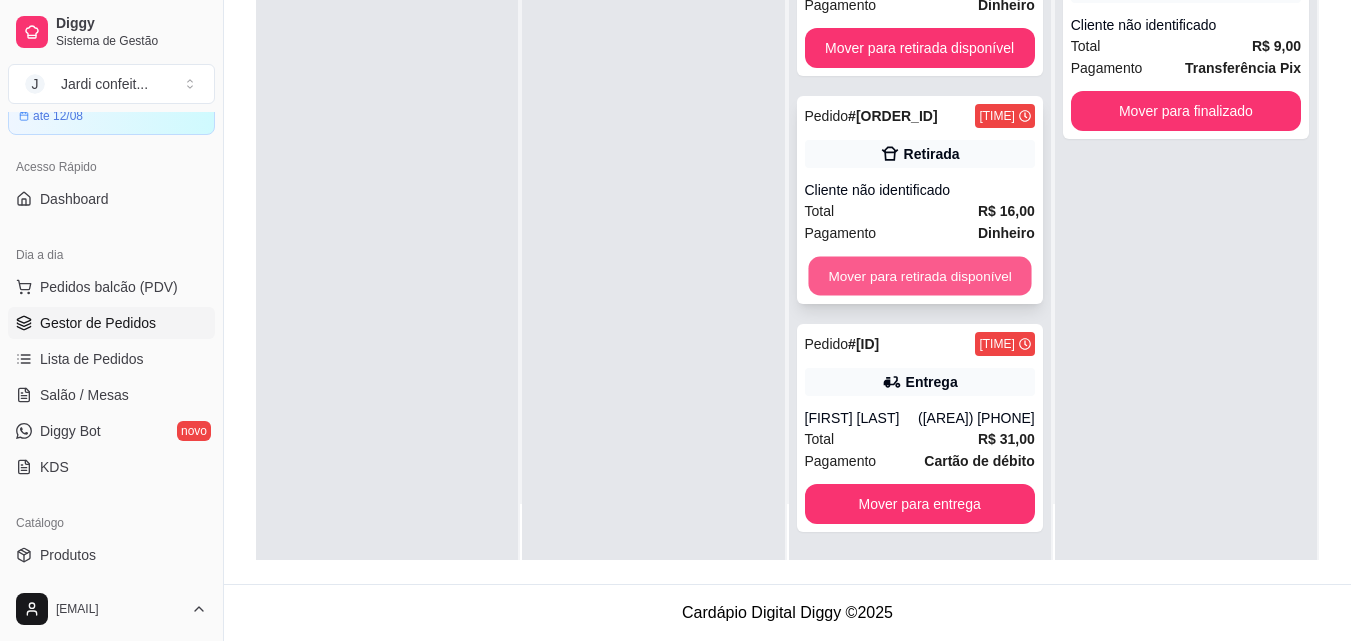 click on "Mover para retirada disponível" at bounding box center (919, 276) 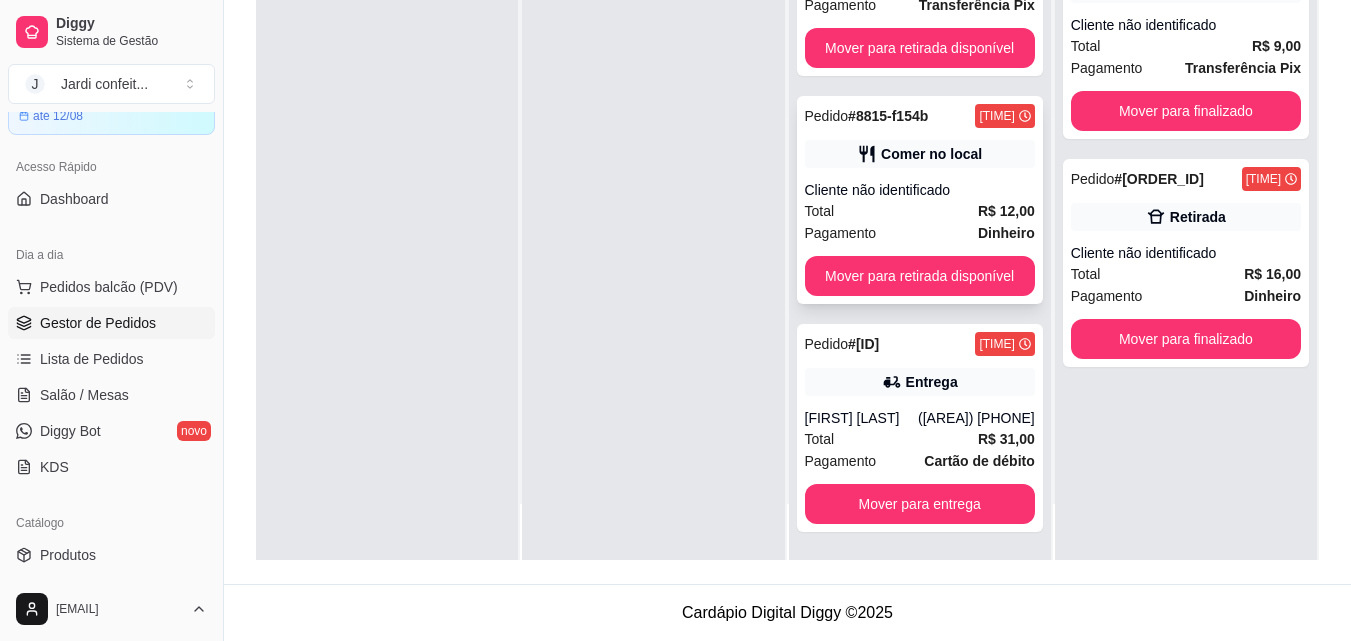 scroll, scrollTop: 291, scrollLeft: 0, axis: vertical 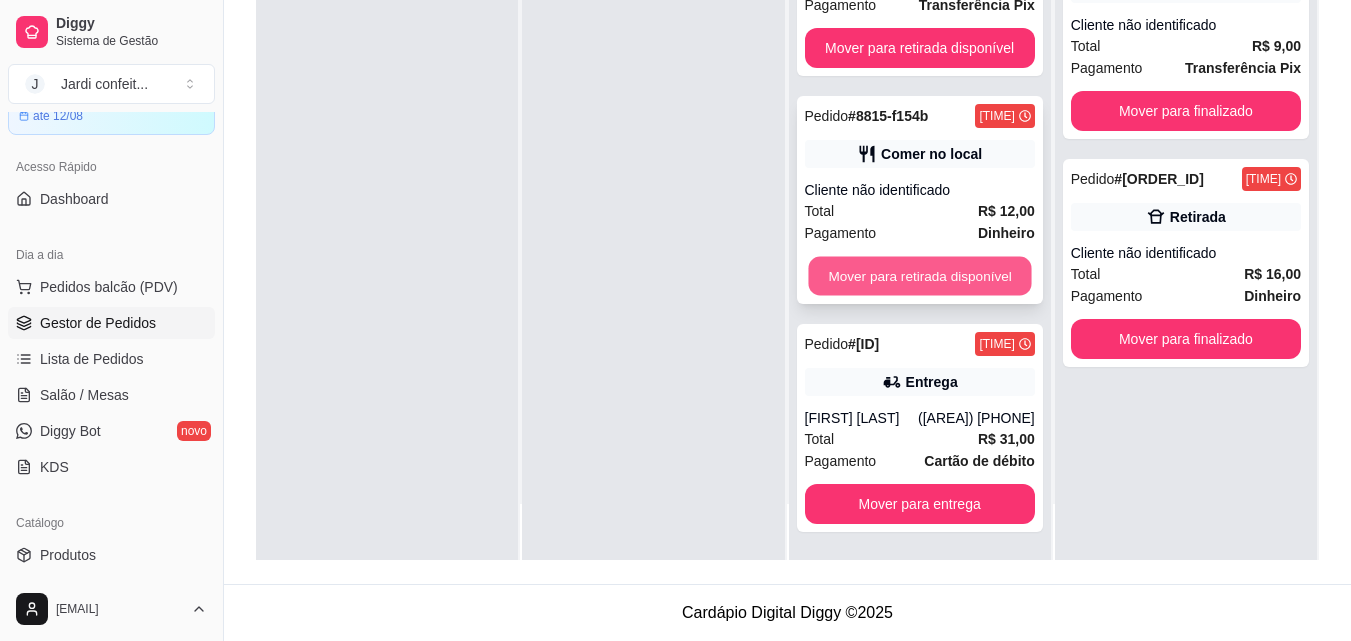 click on "Mover para retirada disponível" at bounding box center [919, 276] 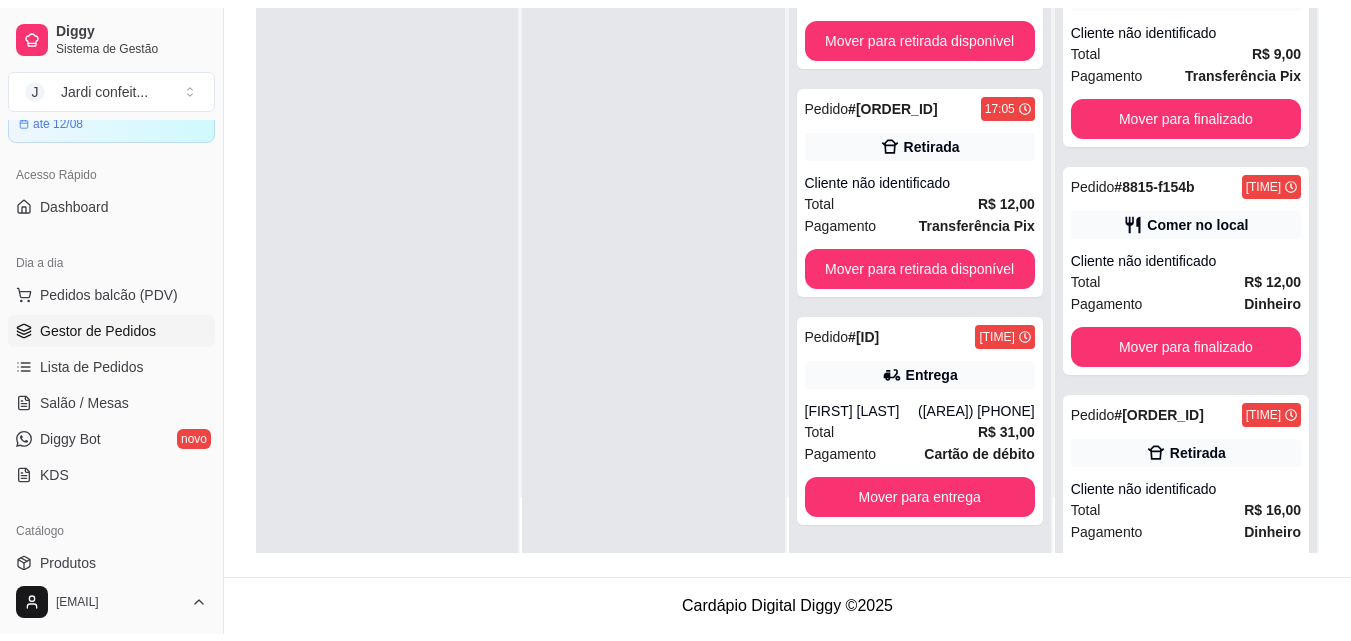 scroll, scrollTop: 63, scrollLeft: 0, axis: vertical 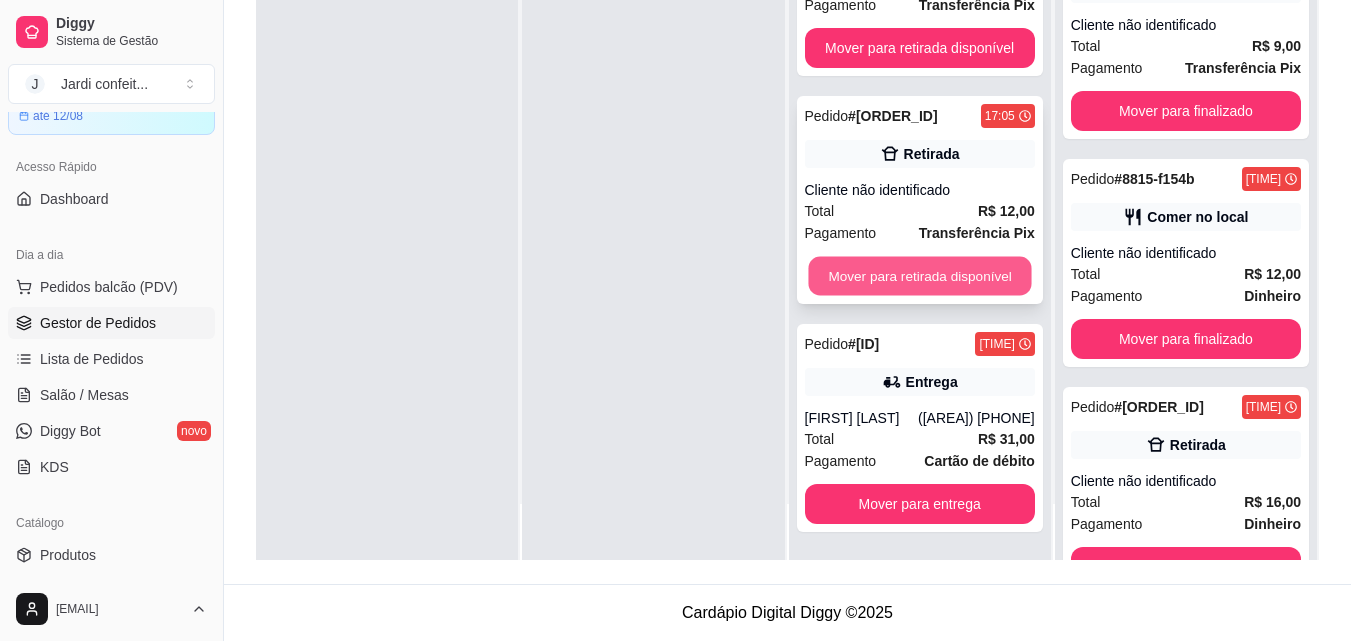 click on "Mover para retirada disponível" at bounding box center (919, 276) 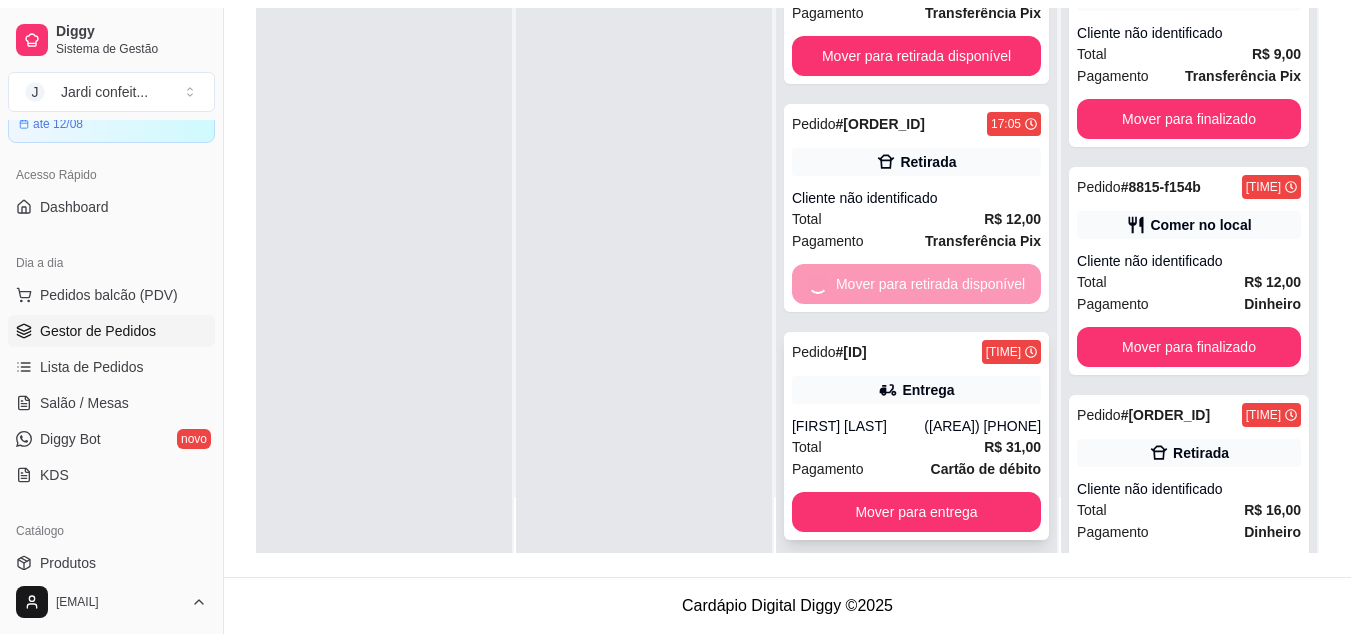 scroll, scrollTop: 0, scrollLeft: 0, axis: both 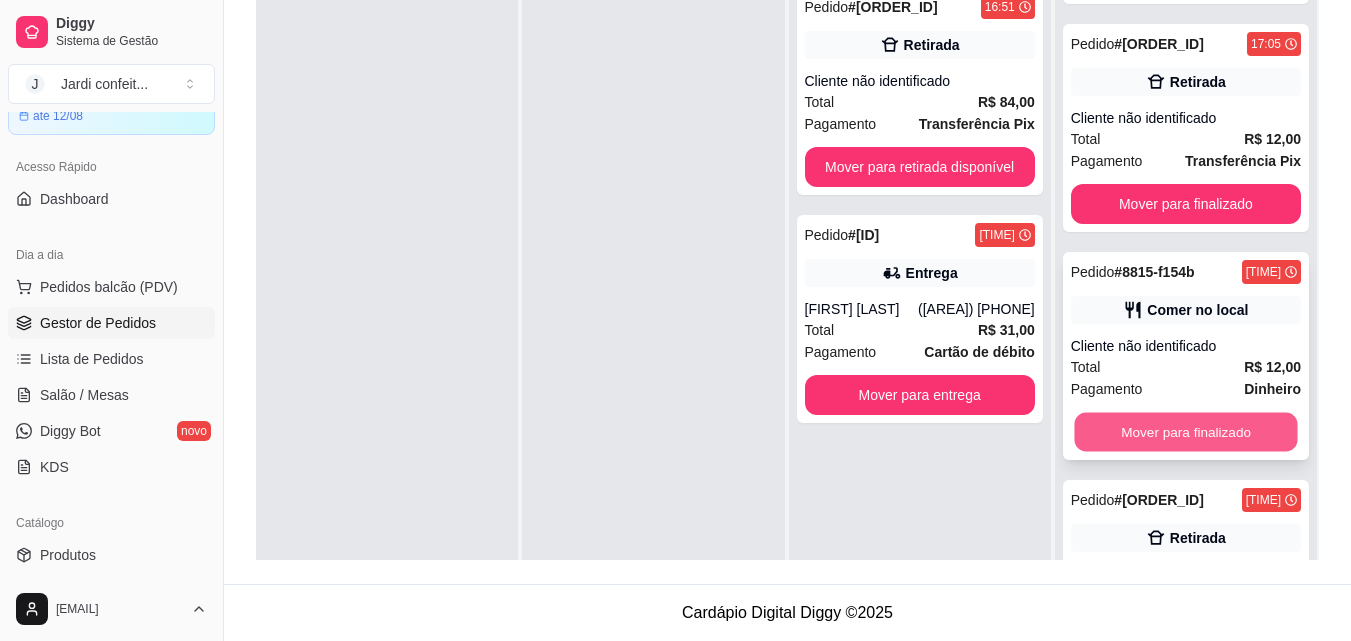 click on "Mover para finalizado" at bounding box center [1185, 432] 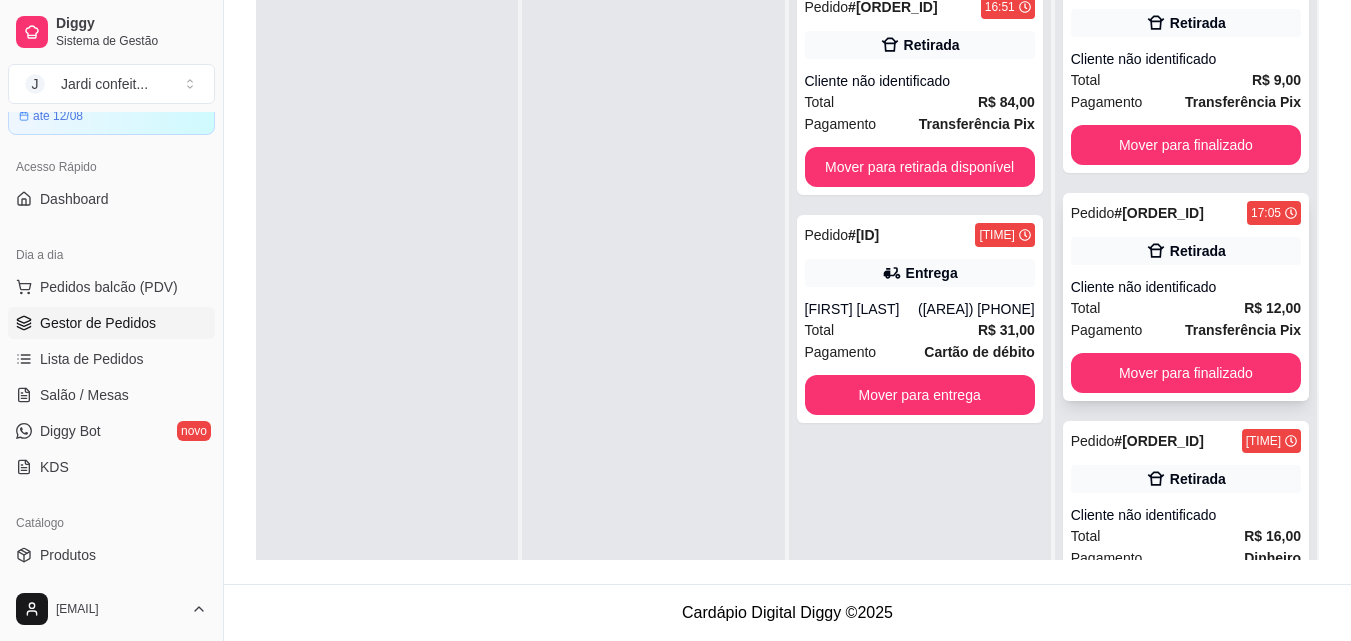 scroll, scrollTop: 0, scrollLeft: 0, axis: both 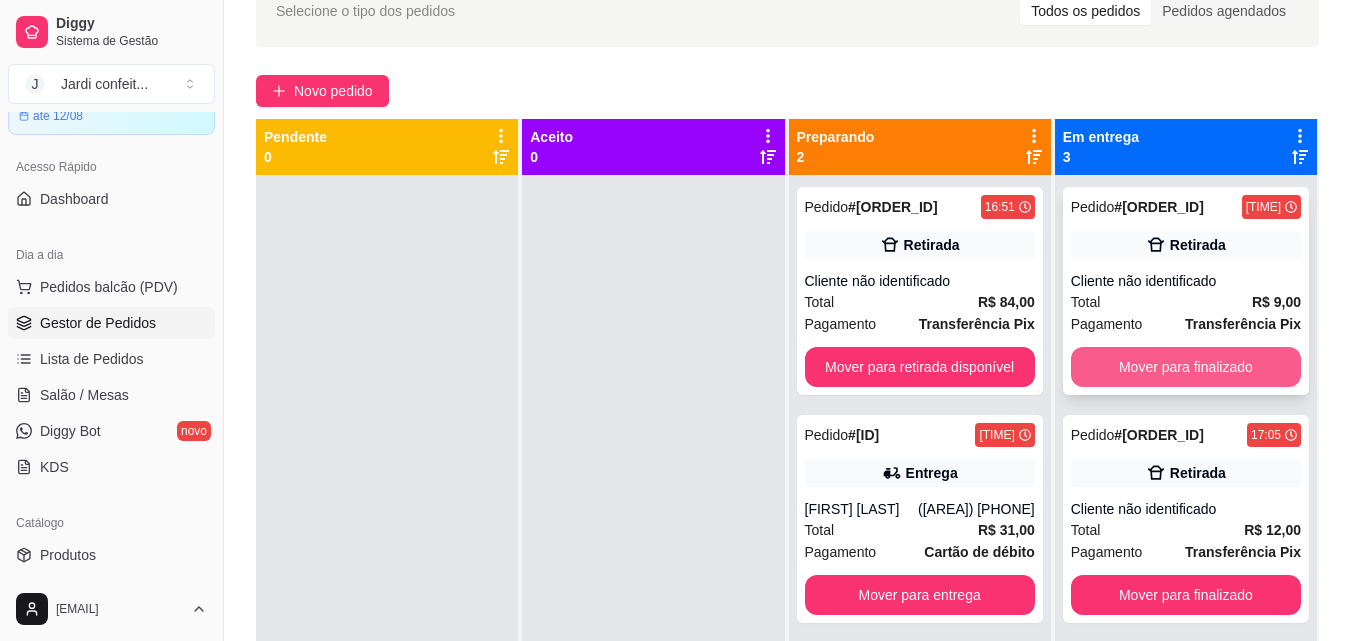 click on "Mover para finalizado" at bounding box center [1186, 367] 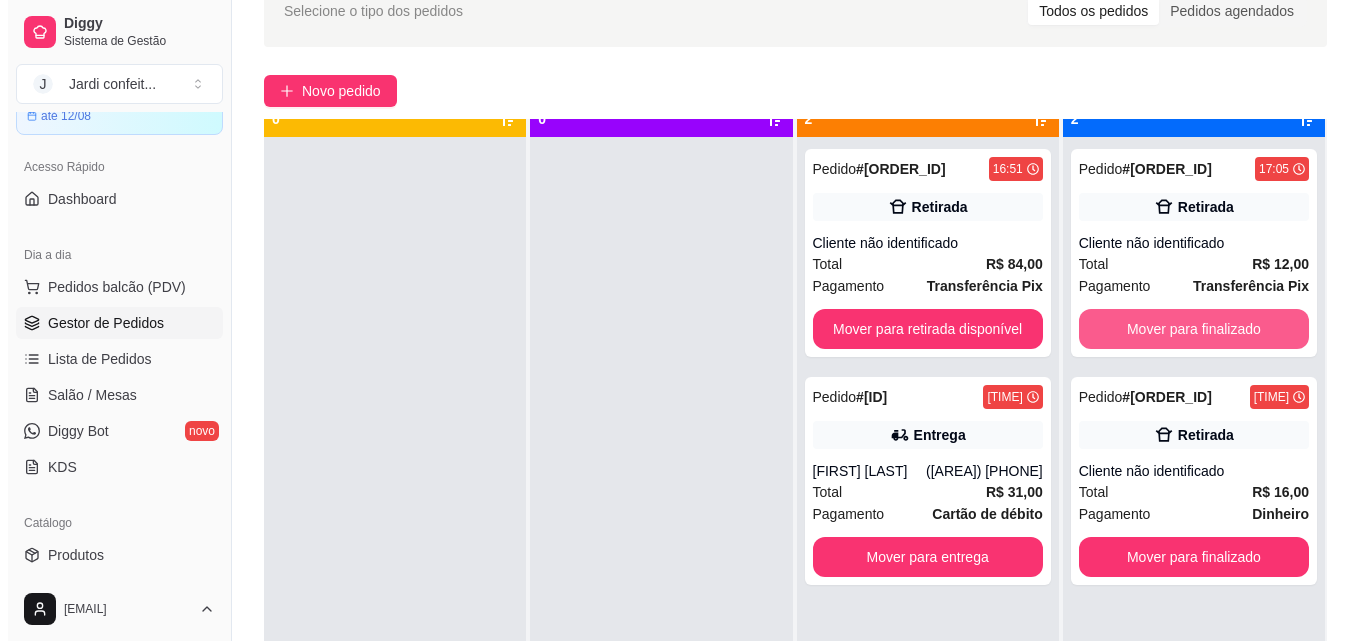 scroll, scrollTop: 56, scrollLeft: 0, axis: vertical 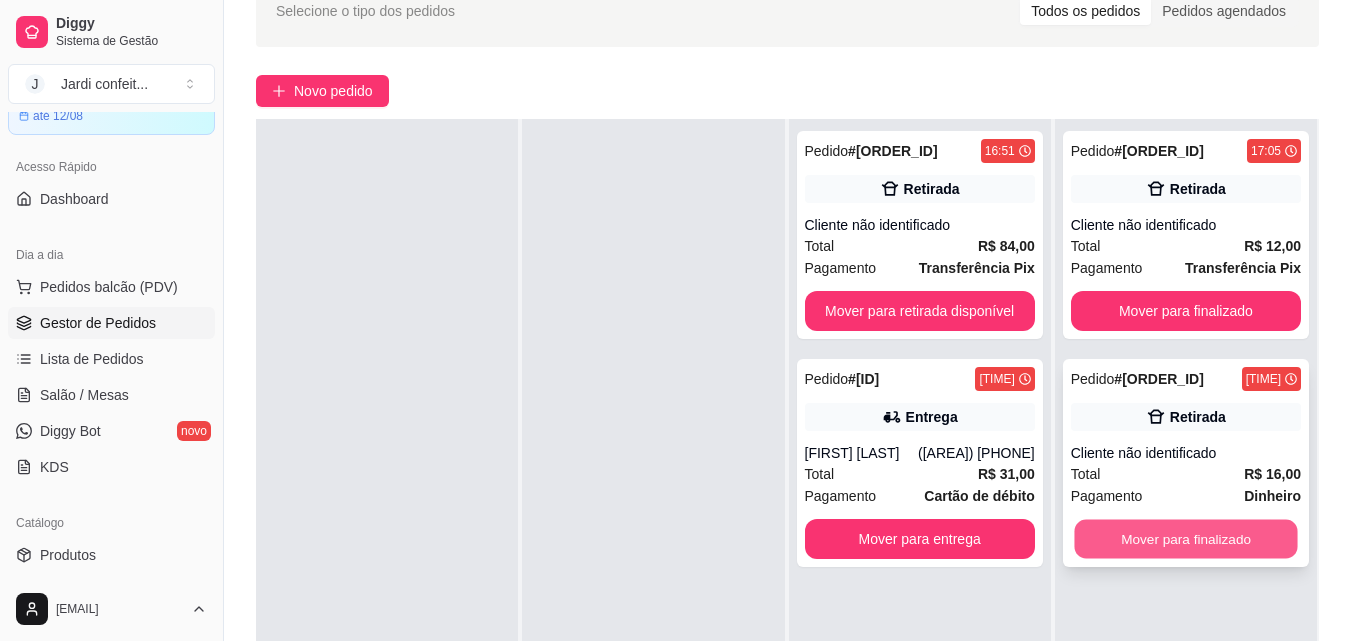 click on "Mover para finalizado" at bounding box center [1185, 539] 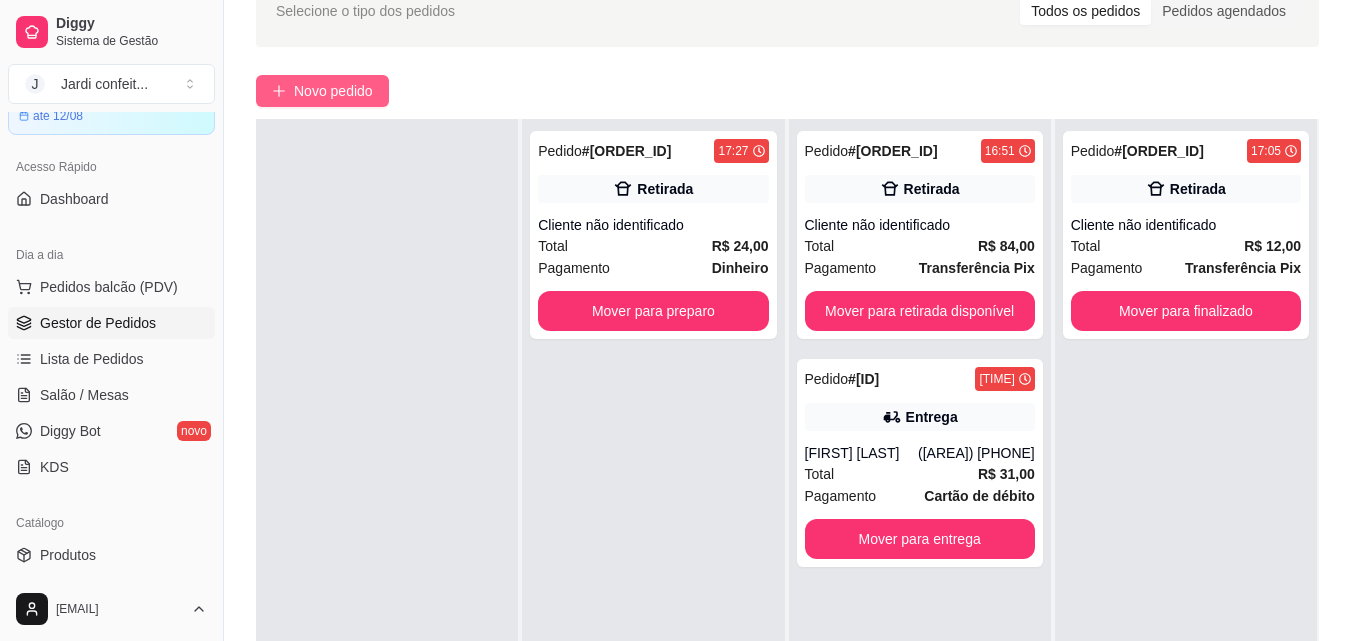 click on "Novo pedido" at bounding box center (333, 91) 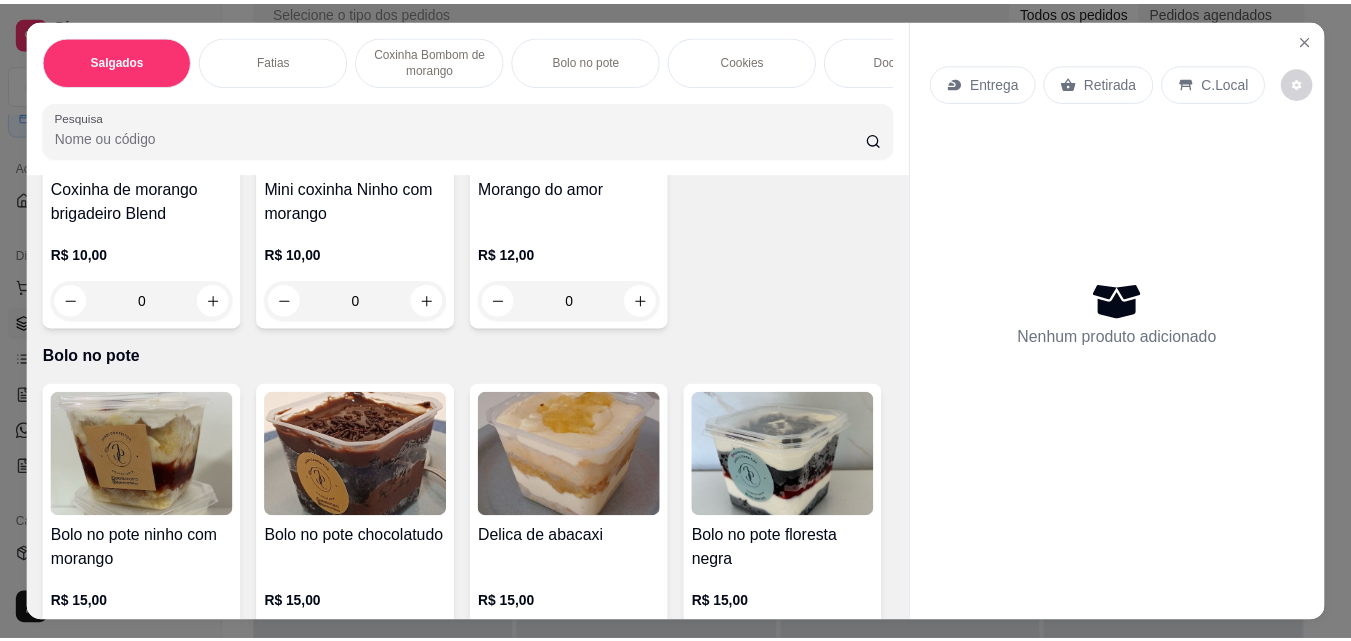 scroll, scrollTop: 1300, scrollLeft: 0, axis: vertical 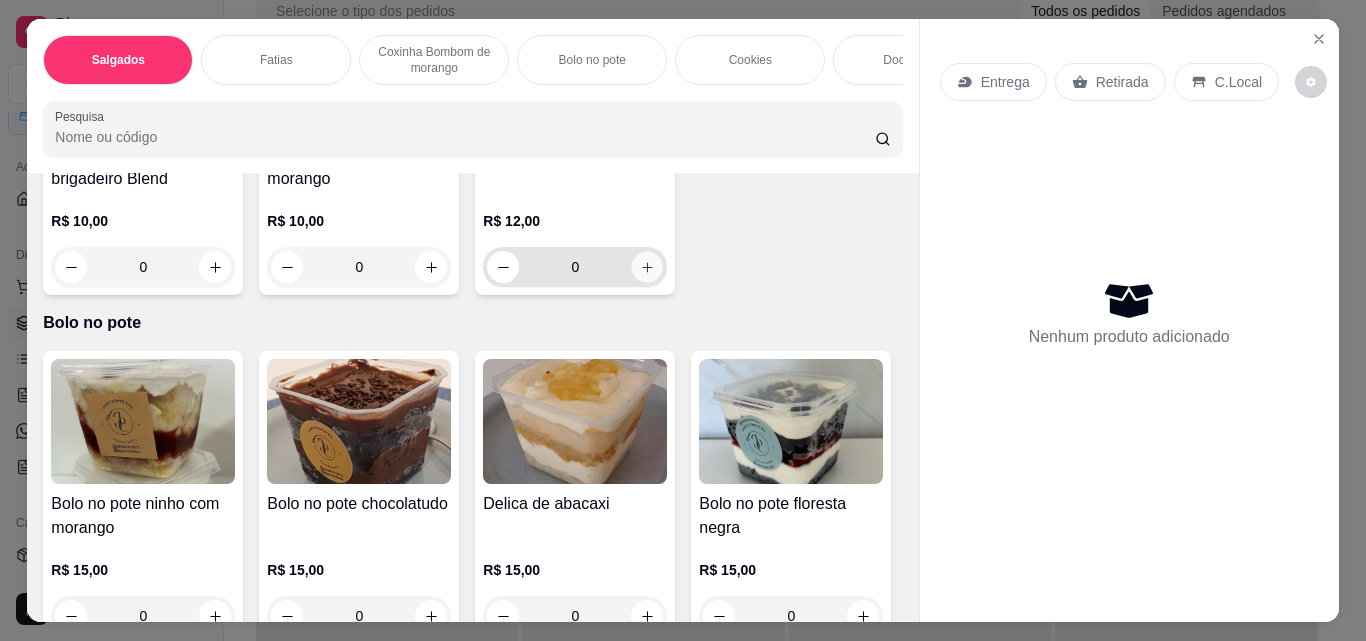 click 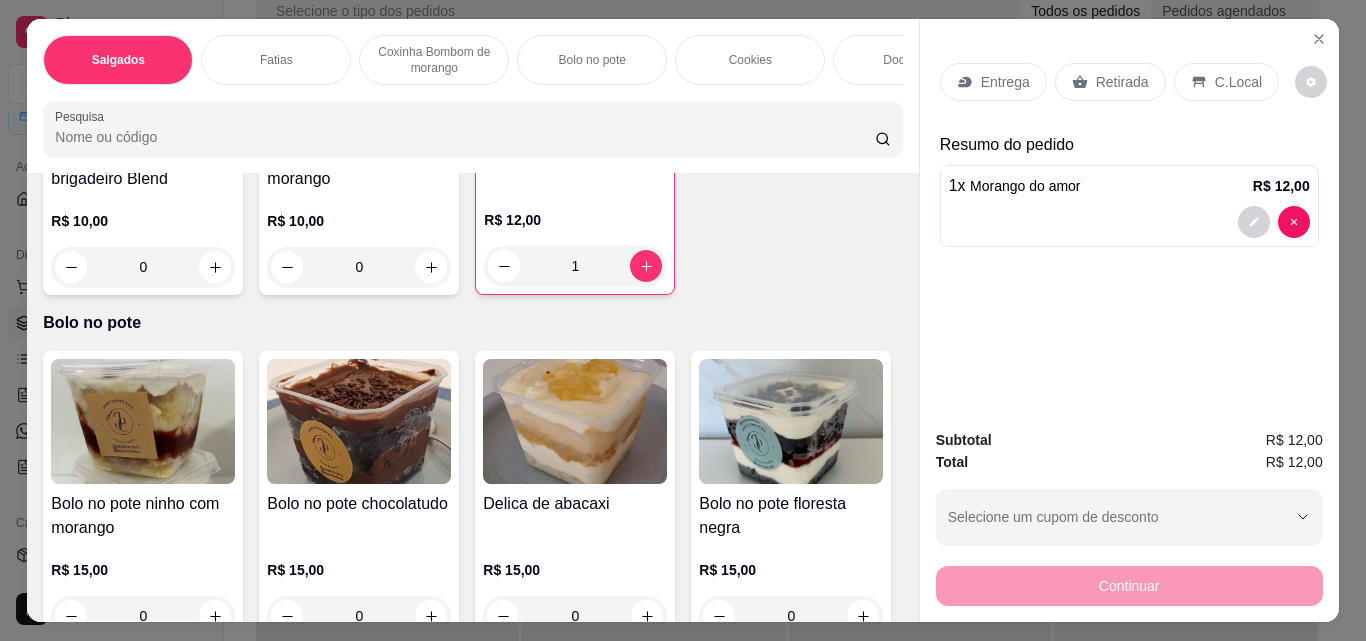 click on "Retirada" at bounding box center [1110, 82] 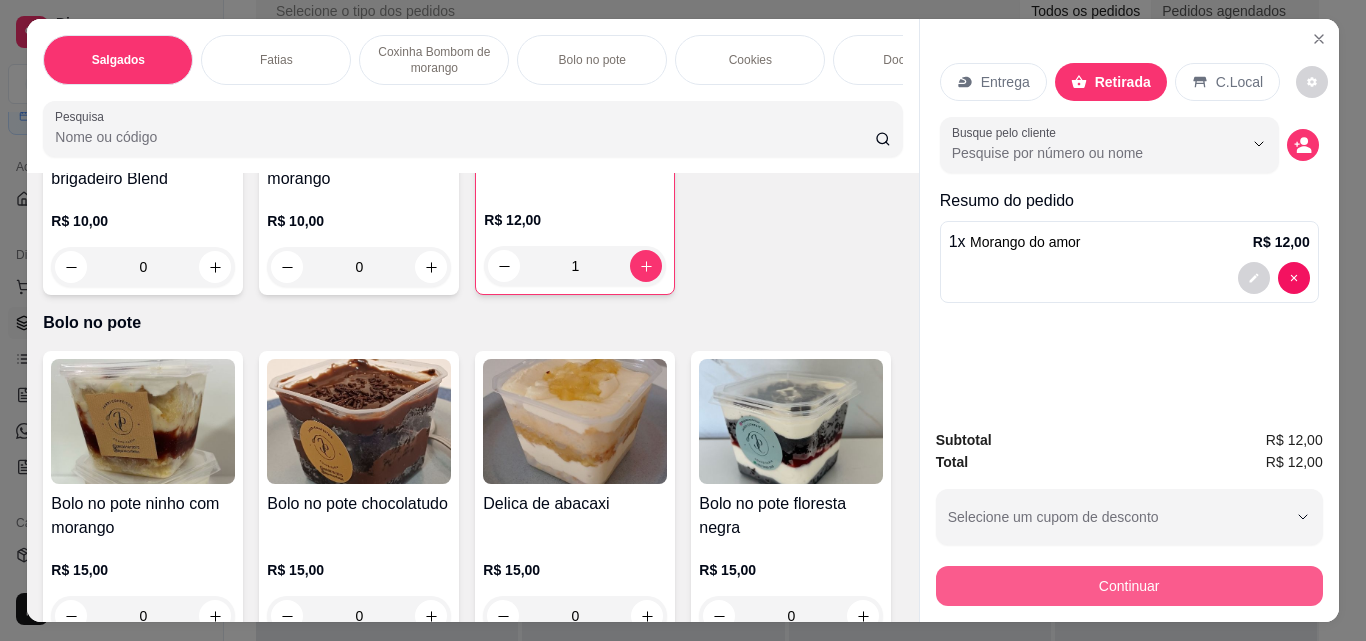 click on "Continuar" at bounding box center [1129, 586] 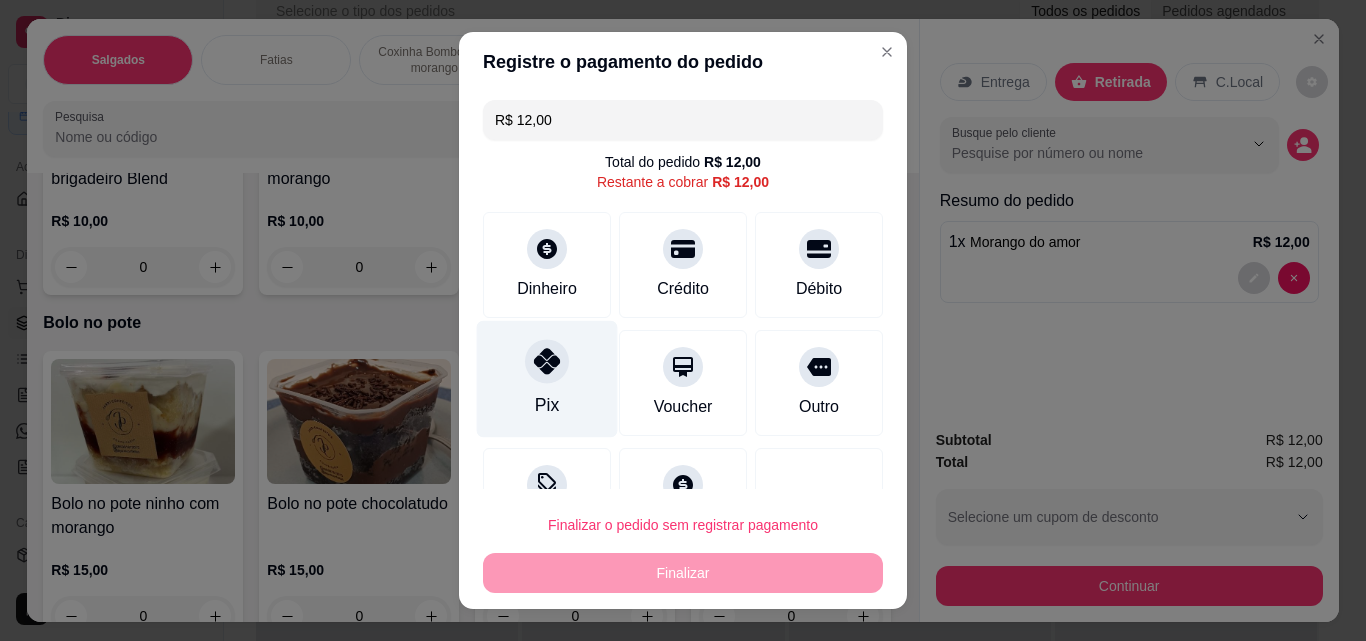 click on "Pix" at bounding box center (547, 379) 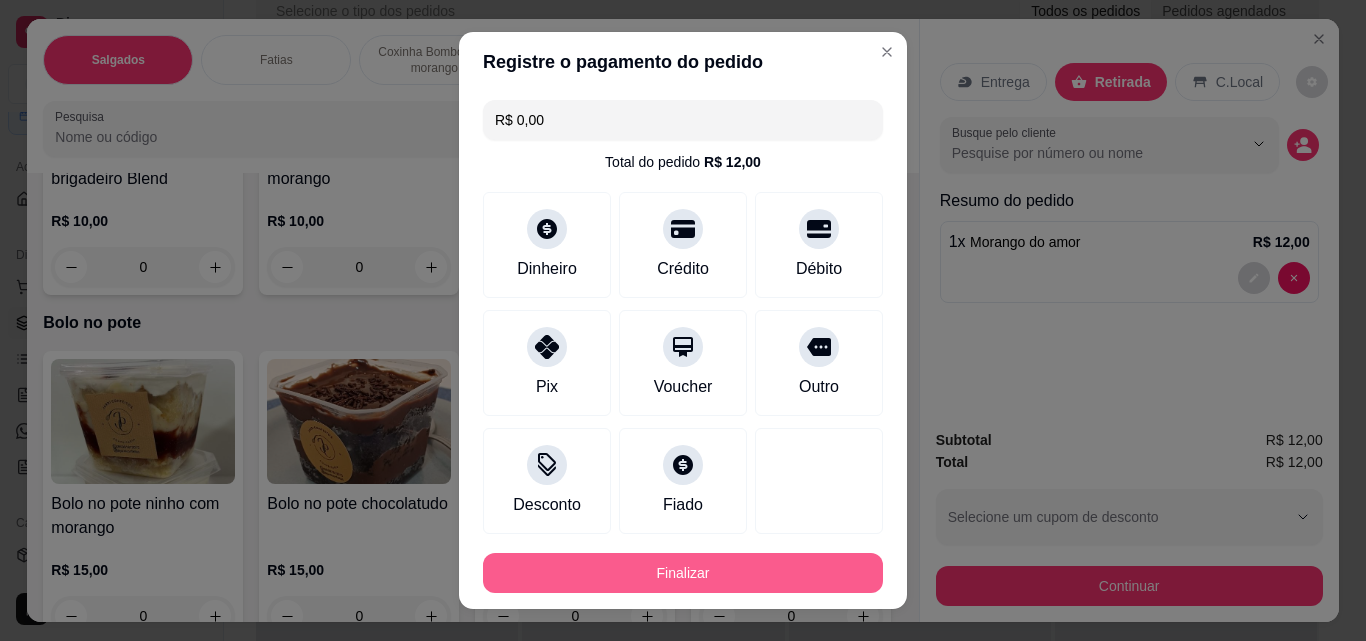 click on "Finalizar" at bounding box center [683, 573] 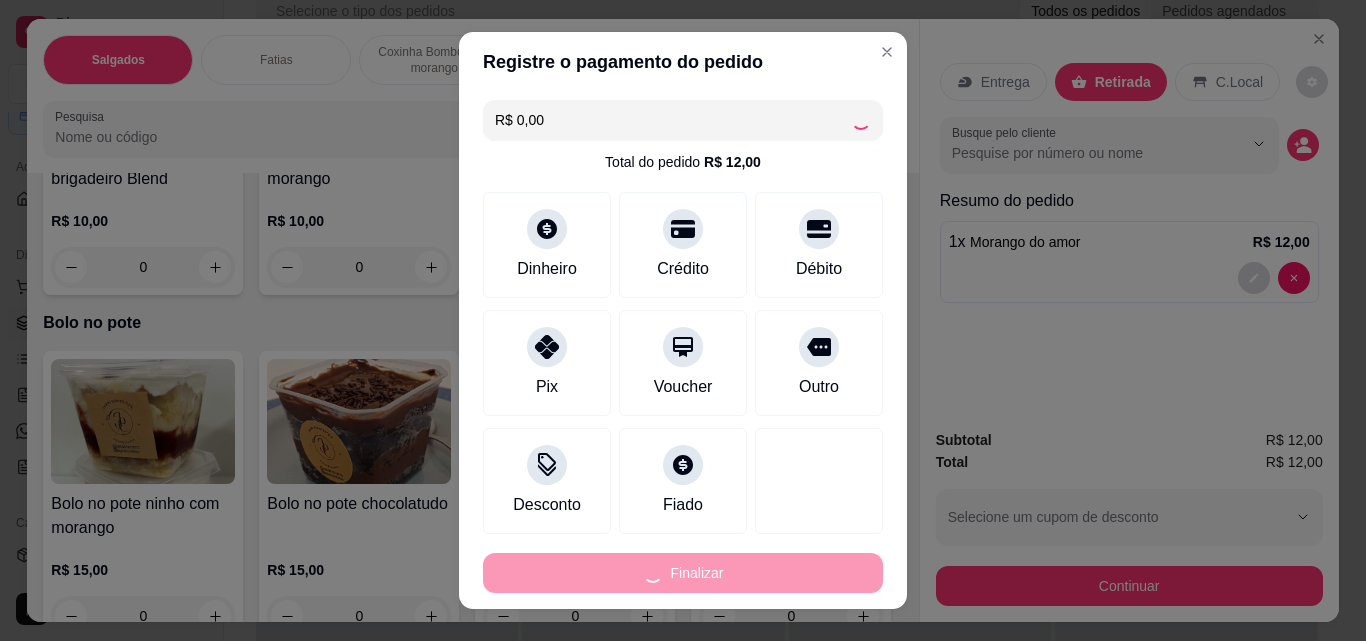 type on "0" 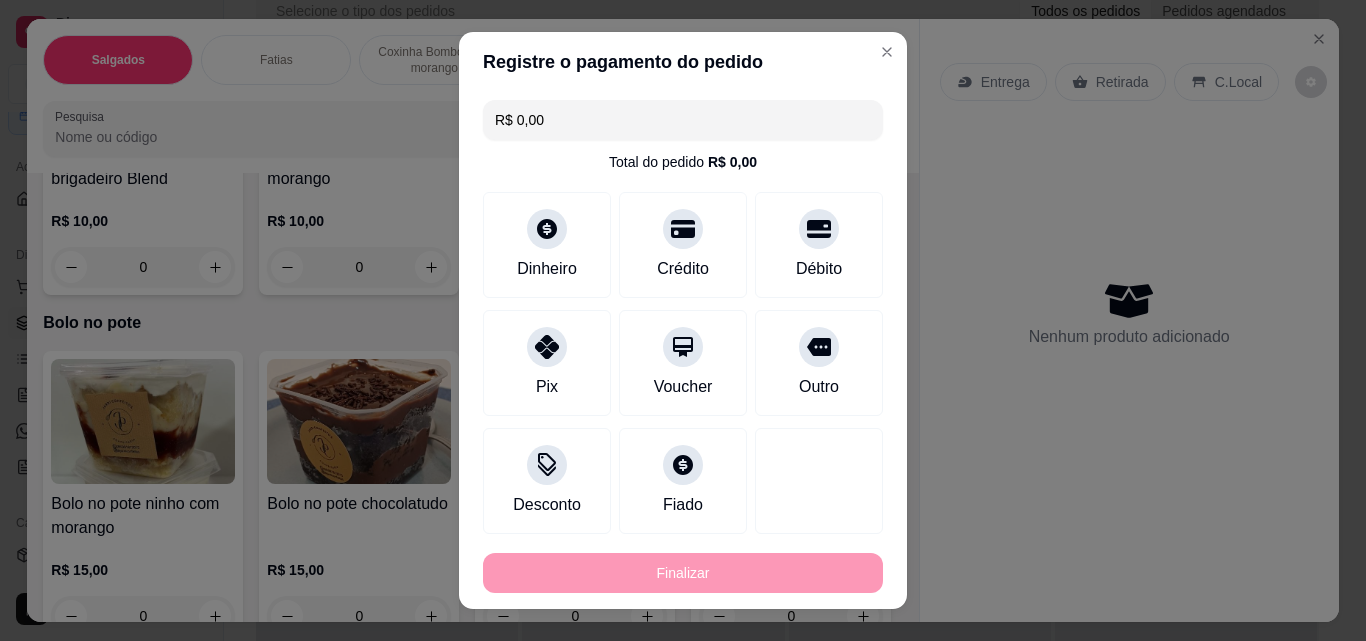 type on "-R$ 12,00" 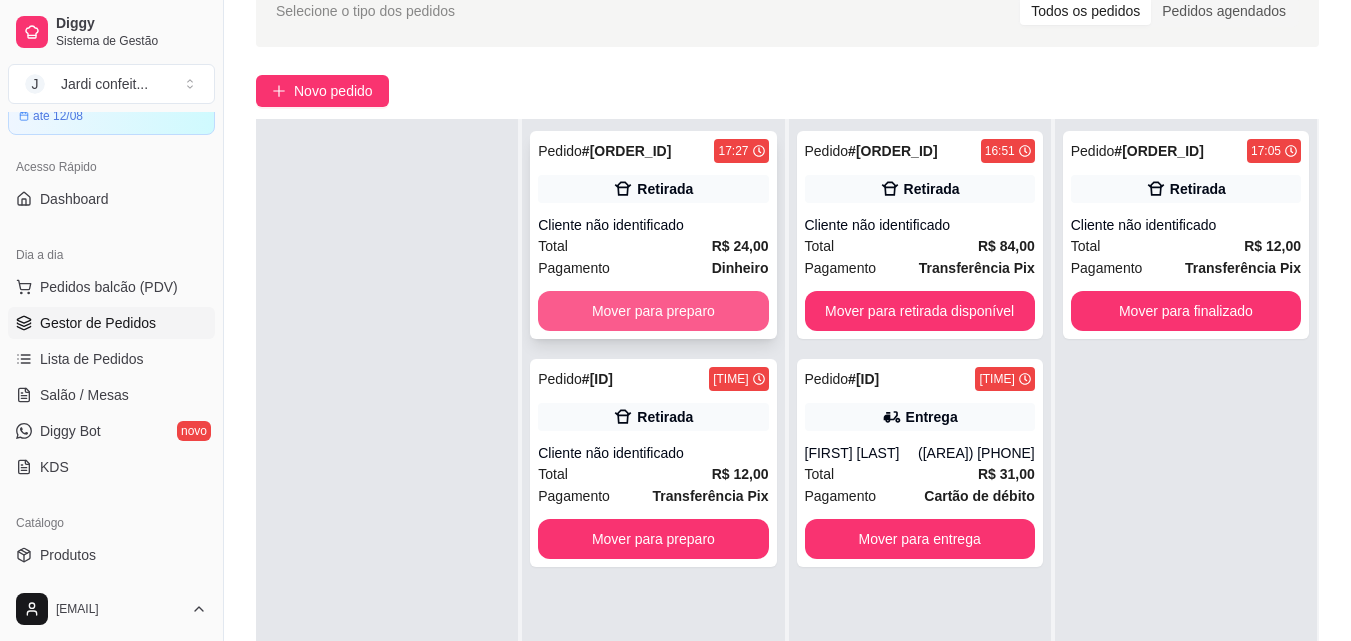 click on "Mover para preparo" at bounding box center (653, 311) 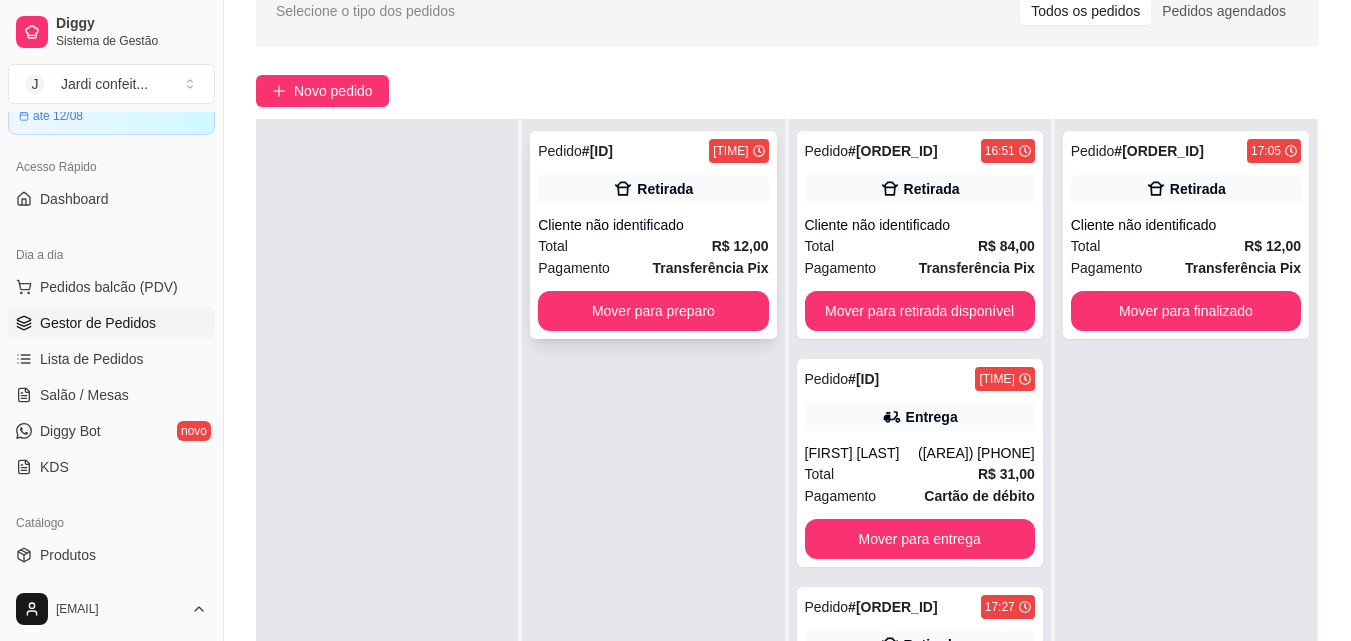 click on "Total R$ 12,00" at bounding box center [653, 246] 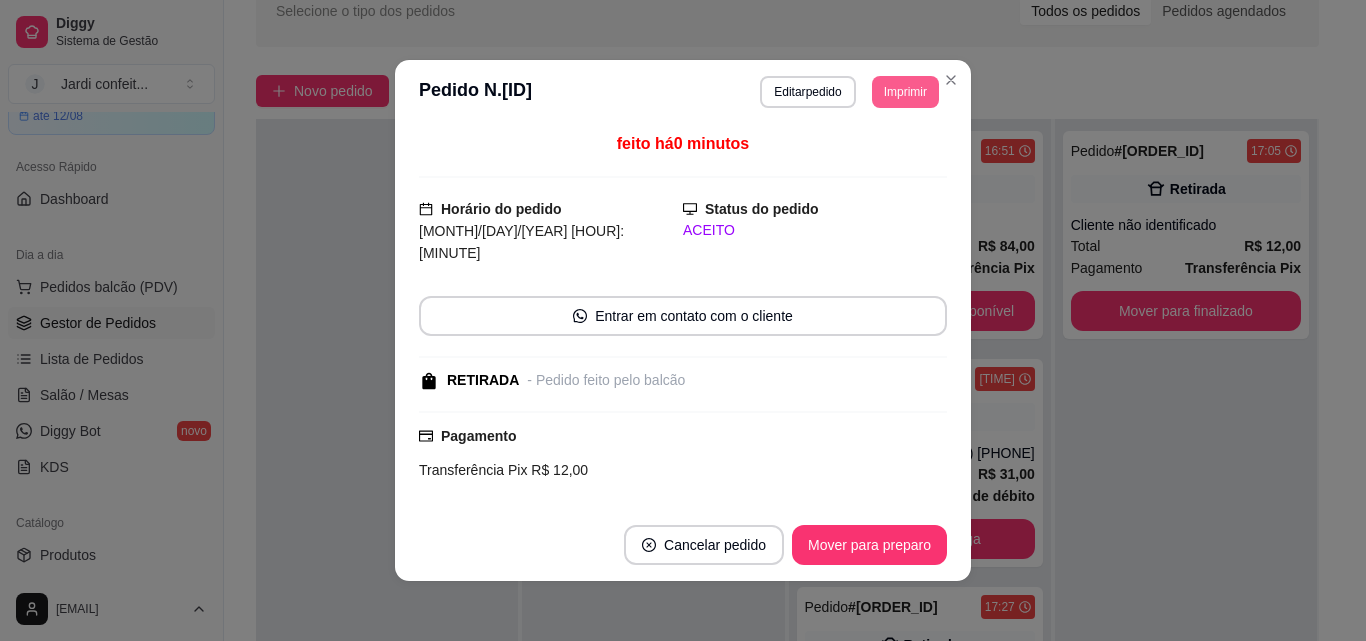 click on "Imprimir" at bounding box center (905, 92) 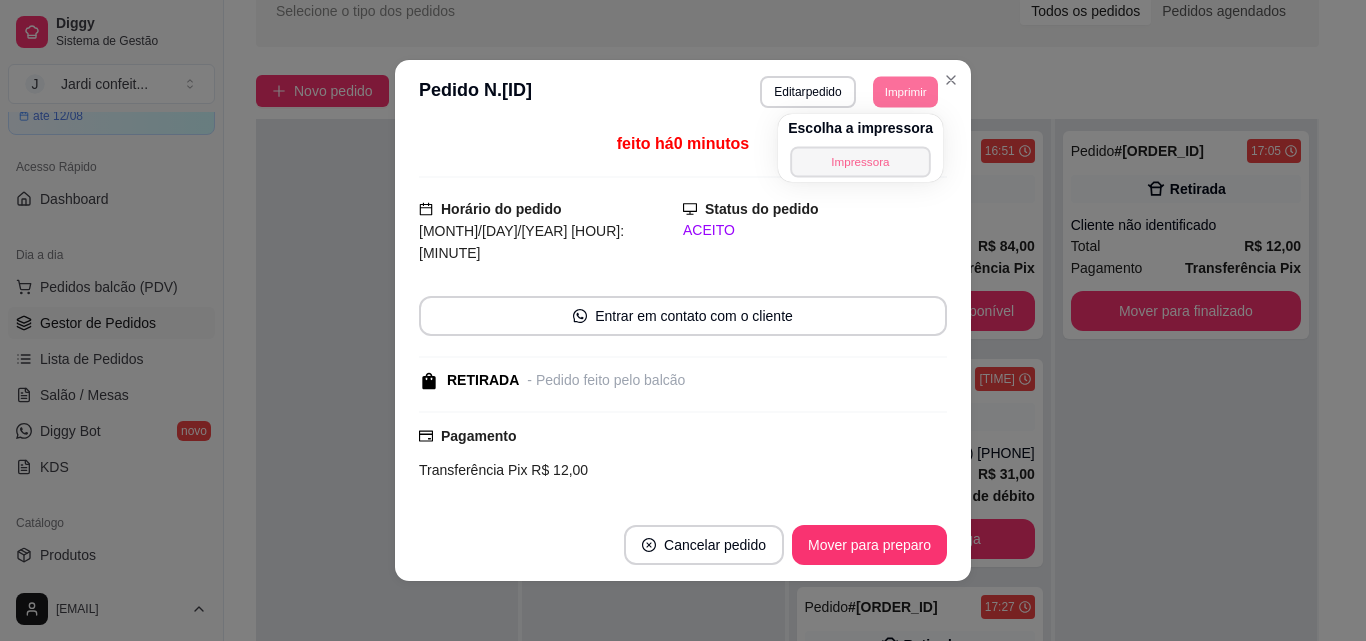 click on "Impressora" at bounding box center (860, 161) 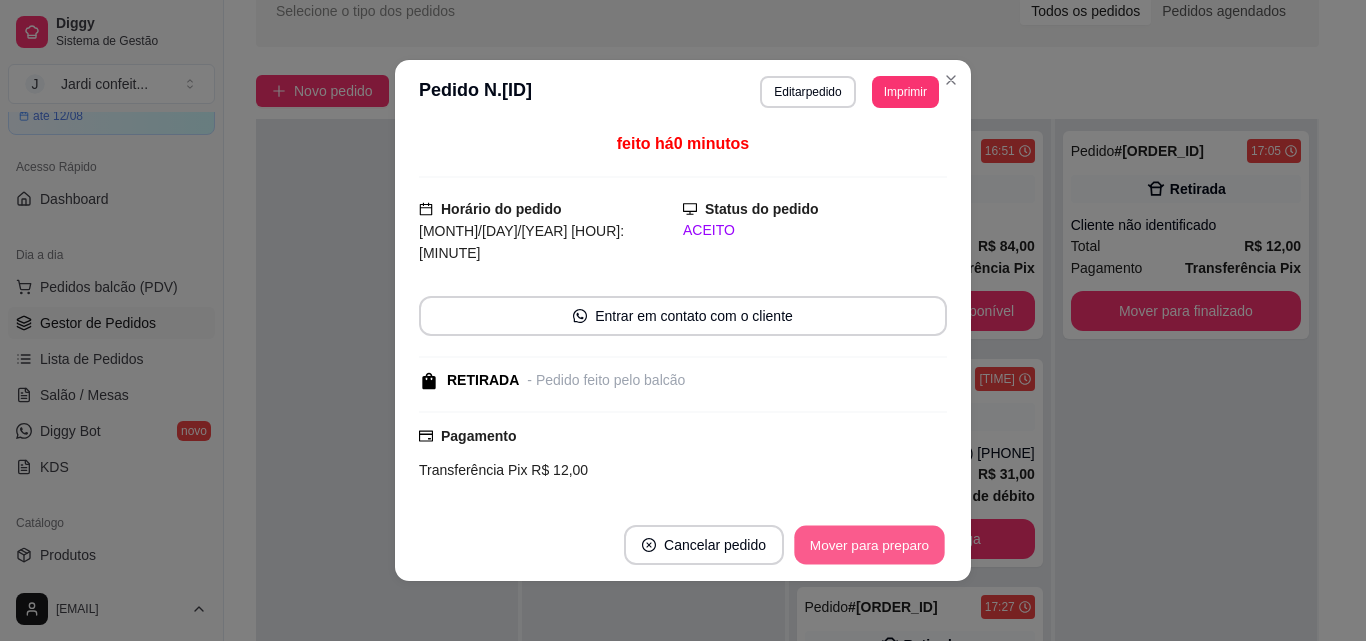 click on "Mover para preparo" at bounding box center (869, 545) 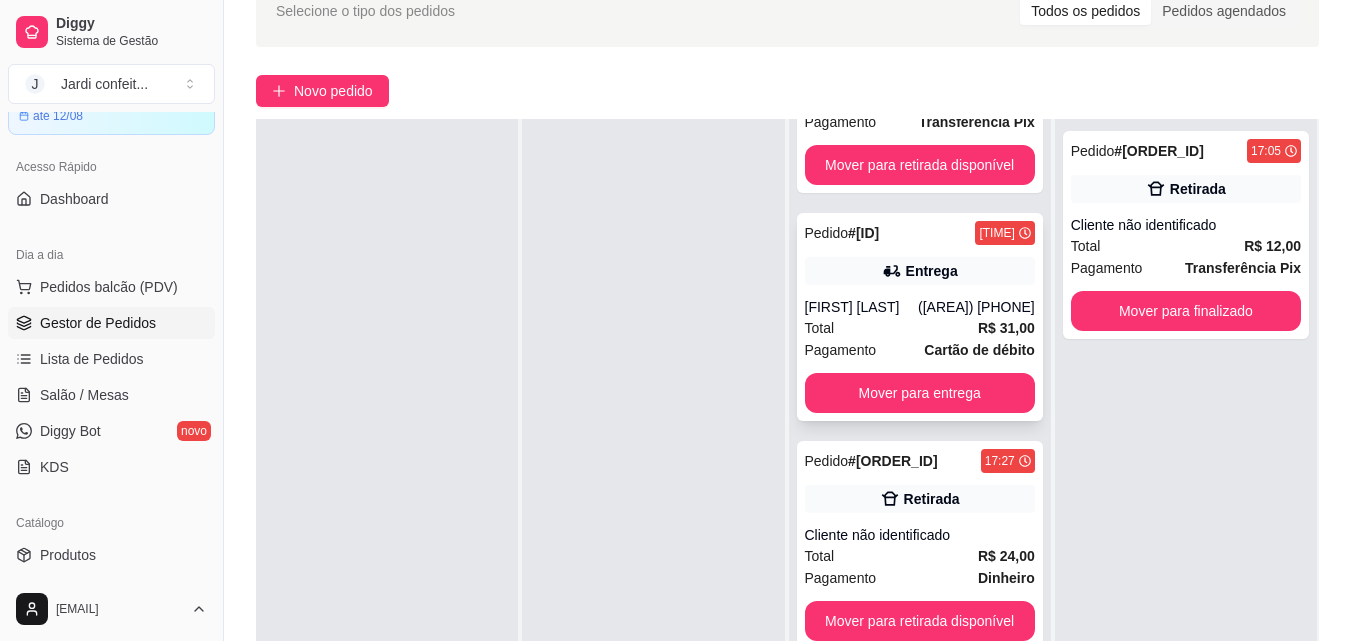 scroll, scrollTop: 291, scrollLeft: 0, axis: vertical 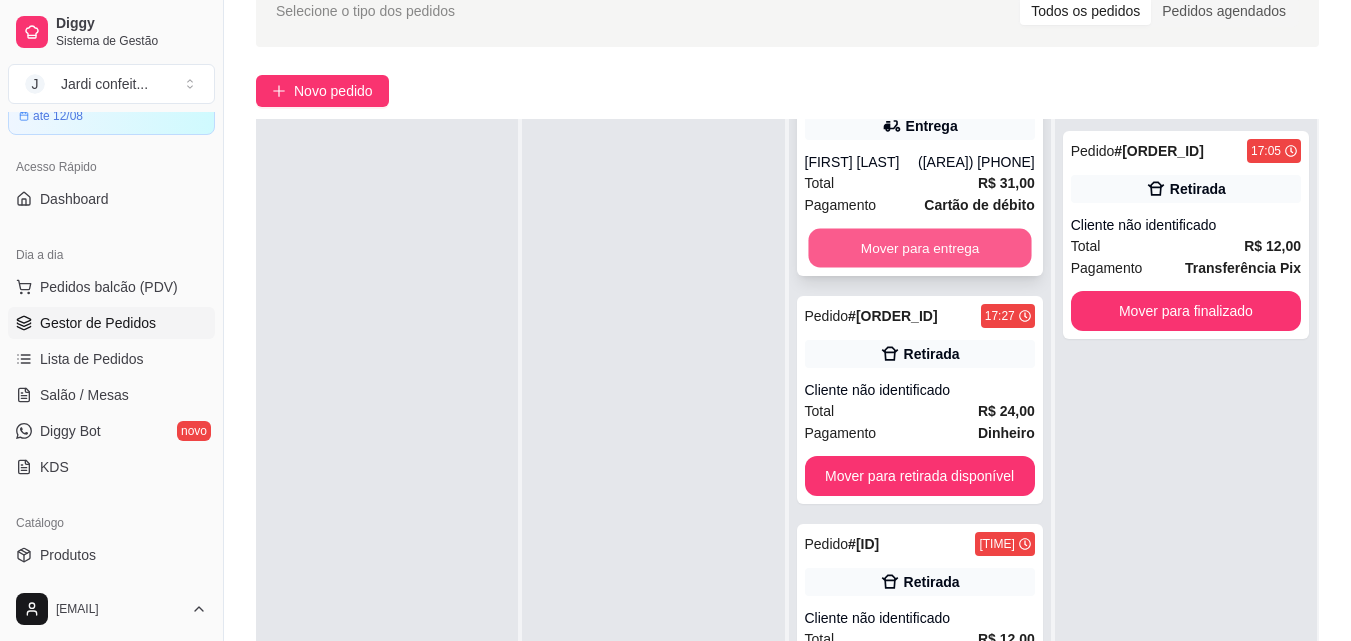 click on "Mover para entrega" at bounding box center [919, 248] 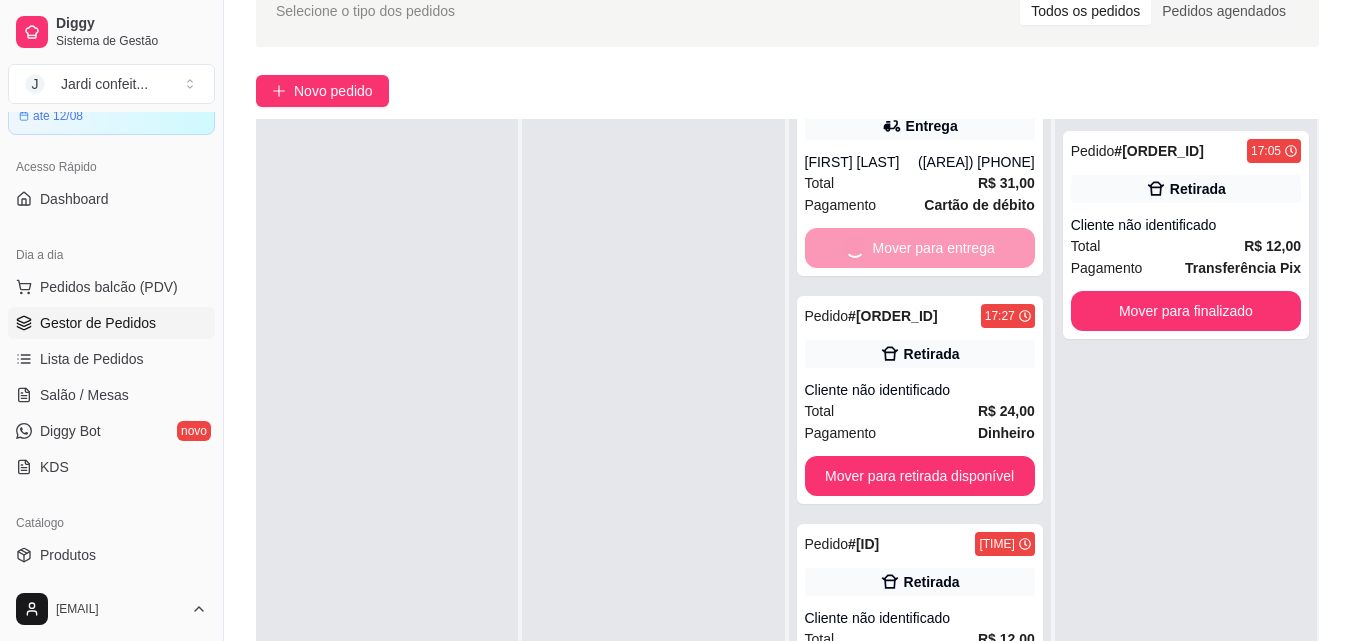 scroll, scrollTop: 63, scrollLeft: 0, axis: vertical 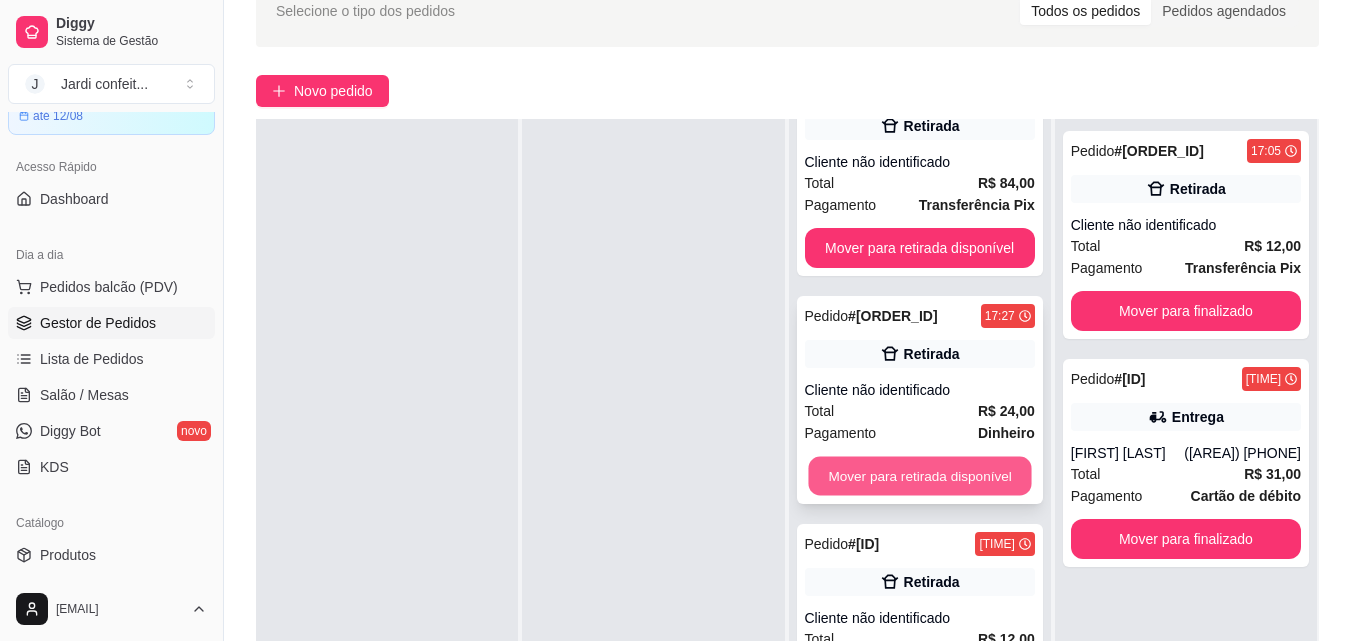 click on "Mover para retirada disponível" at bounding box center [919, 476] 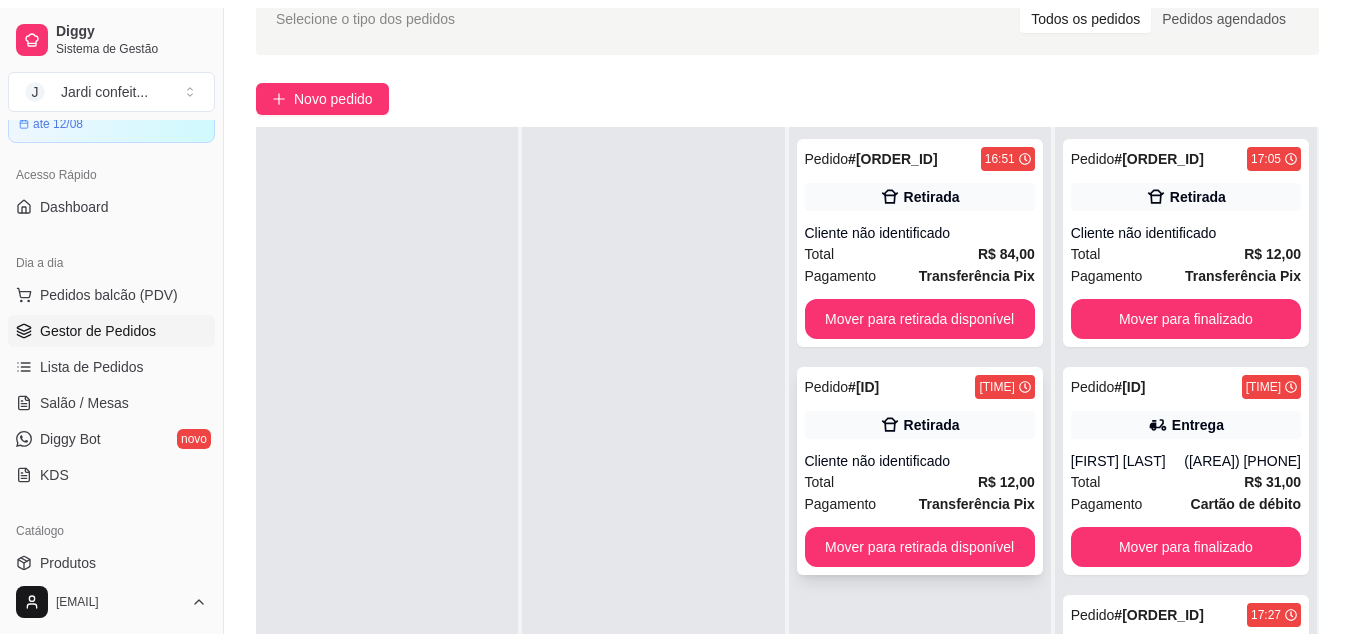 scroll, scrollTop: 0, scrollLeft: 0, axis: both 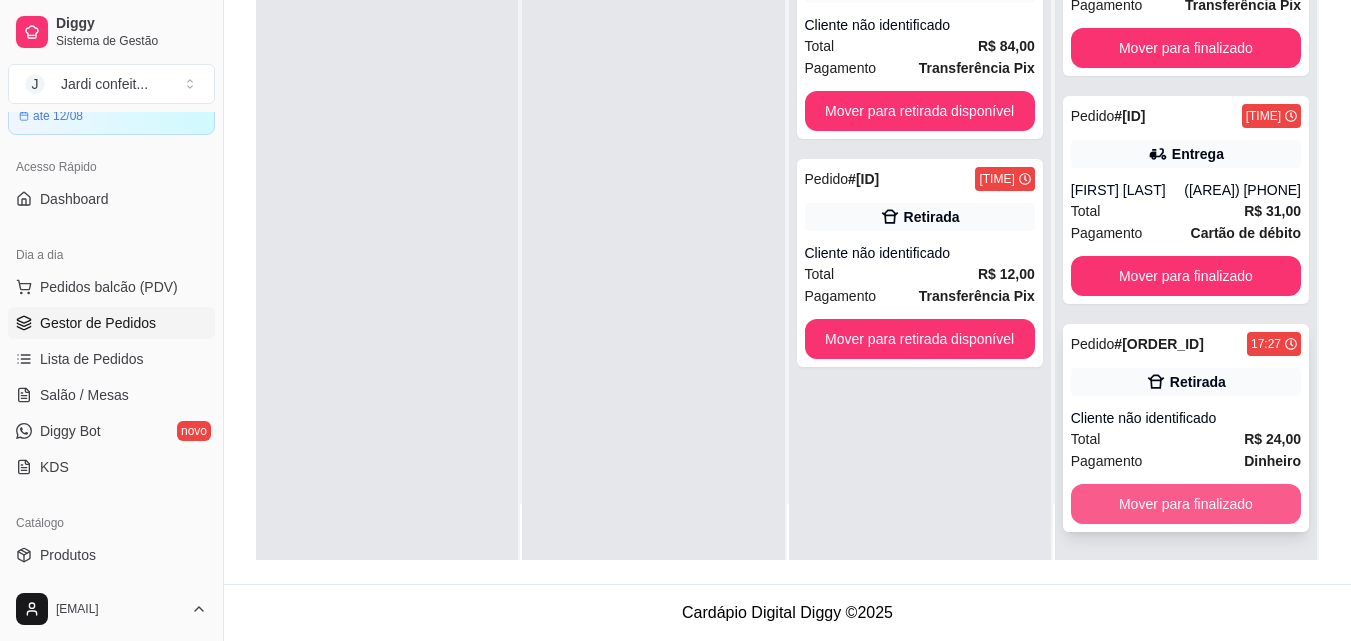 click on "Mover para finalizado" at bounding box center [1186, 504] 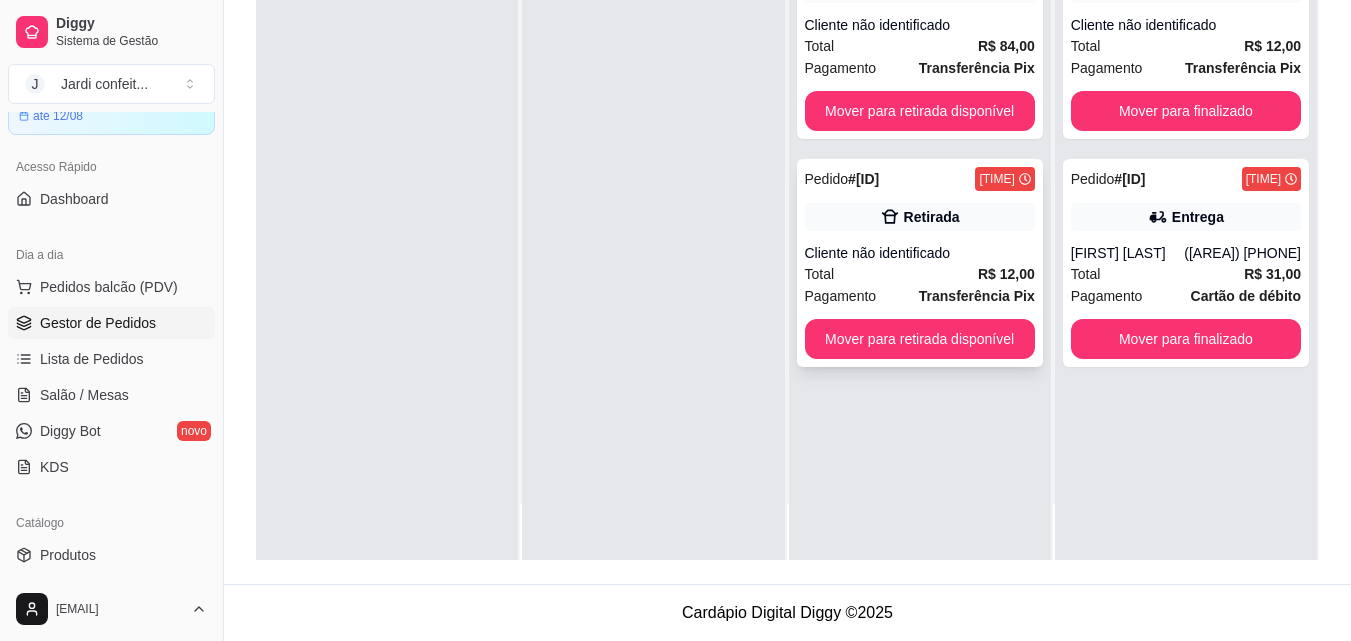 scroll, scrollTop: 0, scrollLeft: 0, axis: both 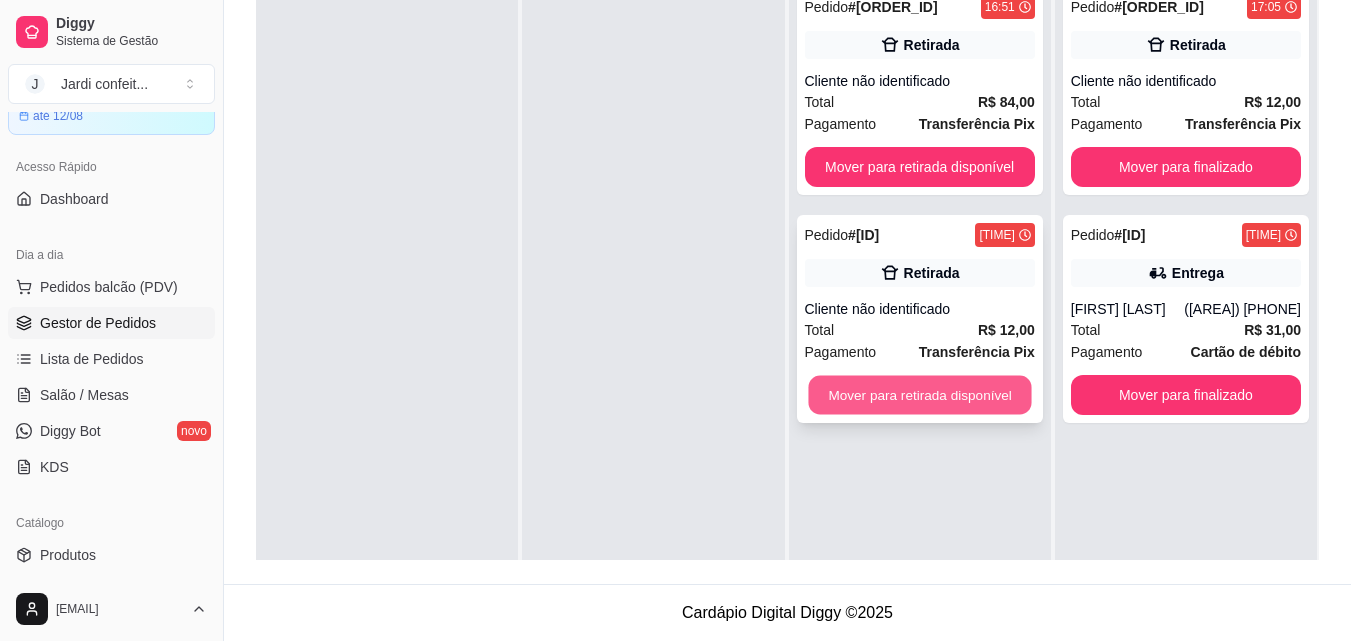 click on "Mover para retirada disponível" at bounding box center (919, 395) 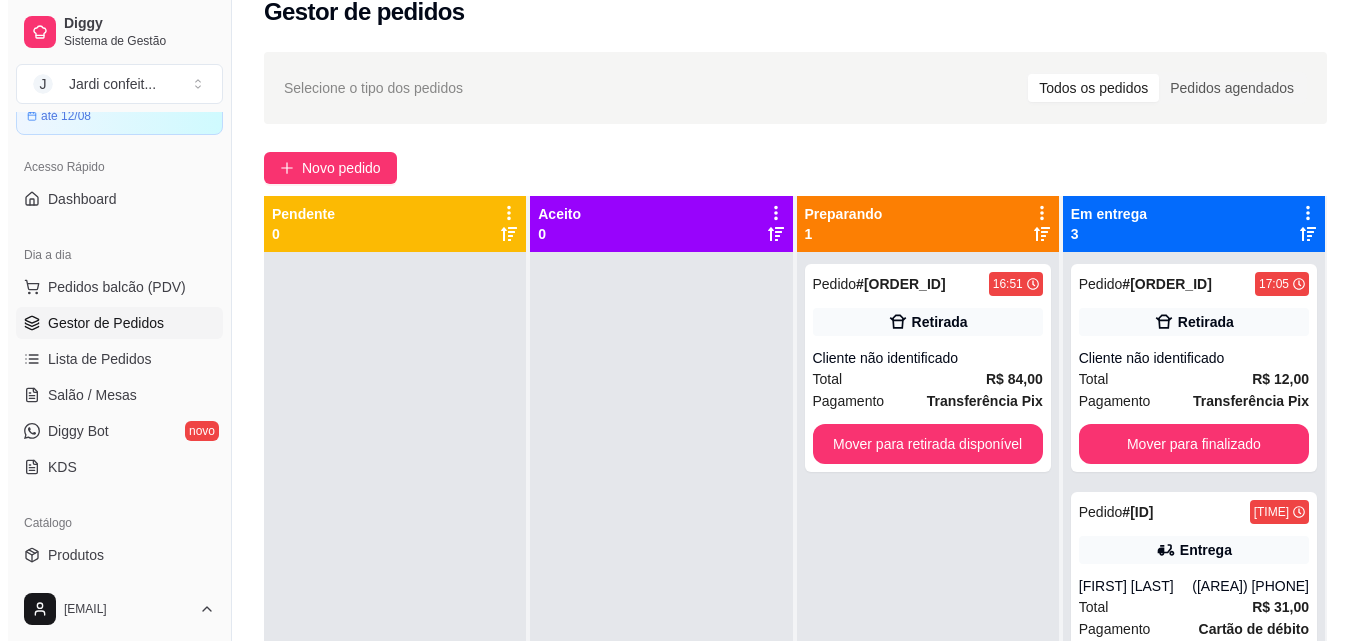 scroll, scrollTop: 0, scrollLeft: 0, axis: both 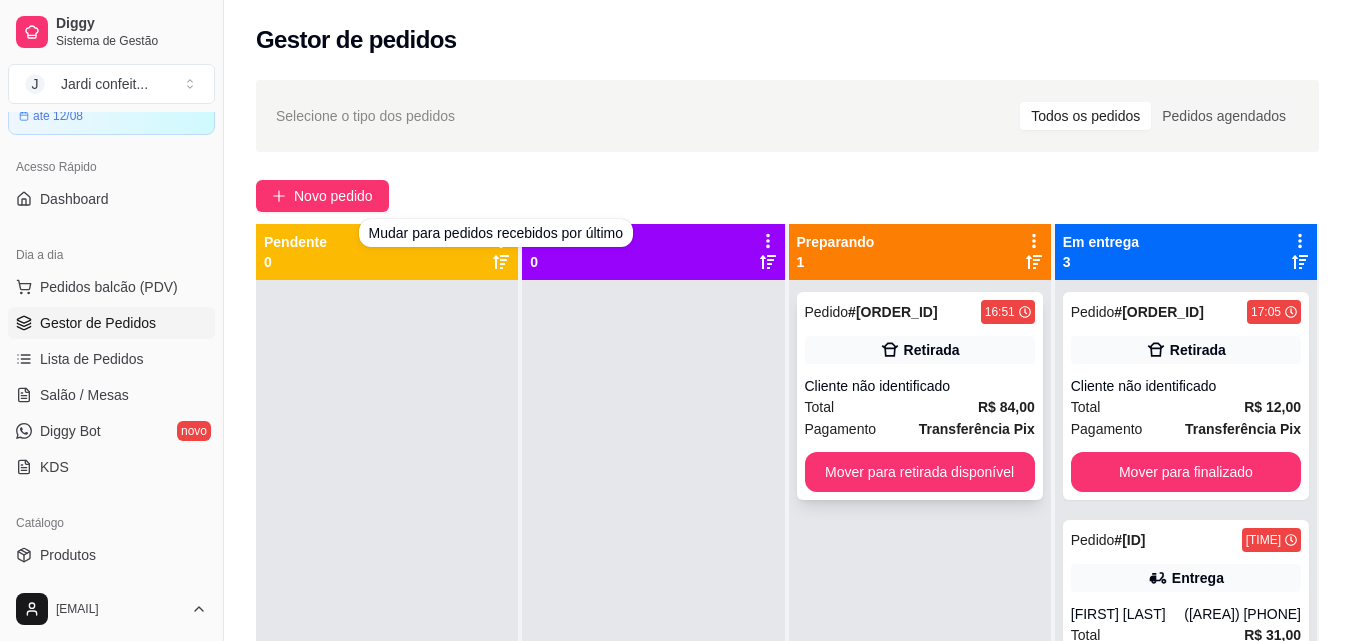 click on "Pedido  # [ORDER_ID] [TIME] Retirada Cliente não identificado Total R$ 84,00 Pagamento Transferência Pix Mover para retirada disponível" at bounding box center [920, 396] 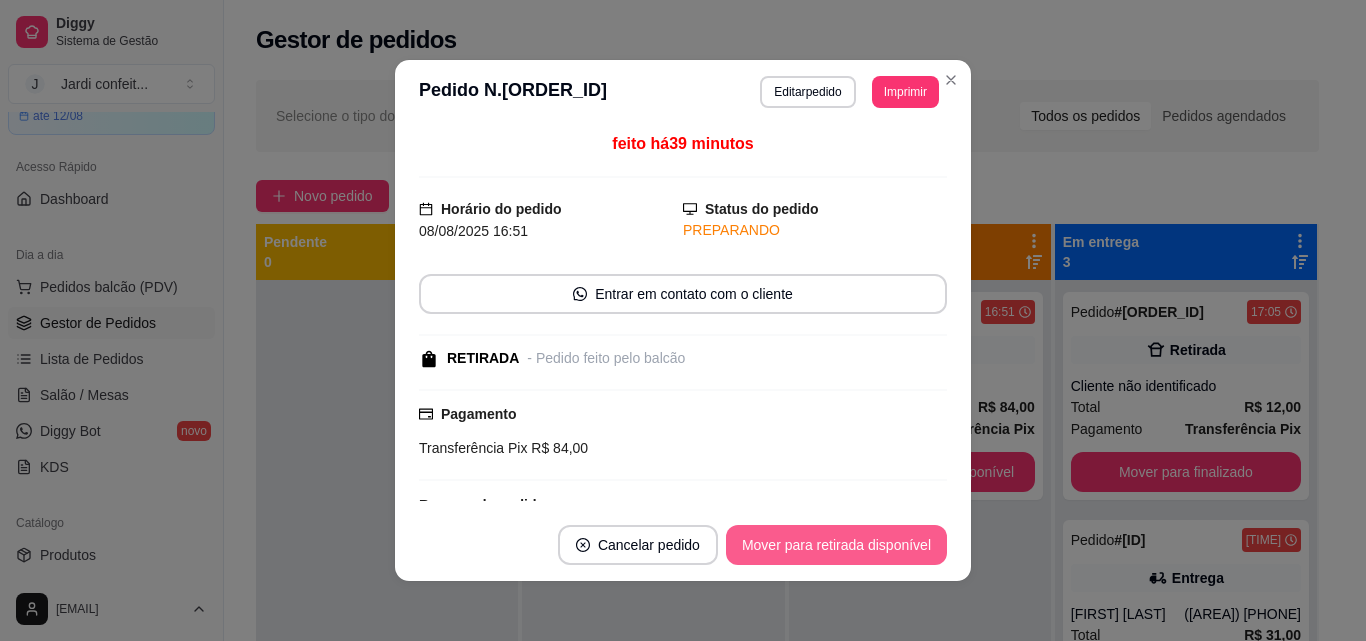 click on "Mover para retirada disponível" at bounding box center (836, 545) 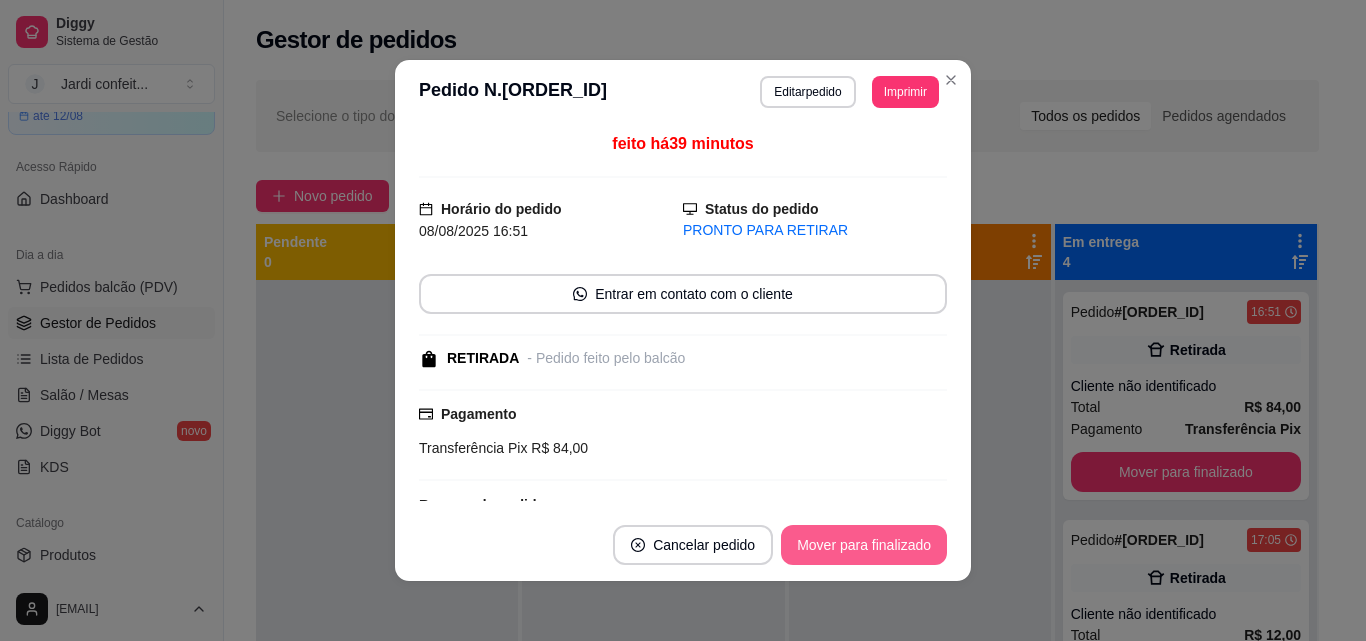 click on "Mover para finalizado" at bounding box center [864, 545] 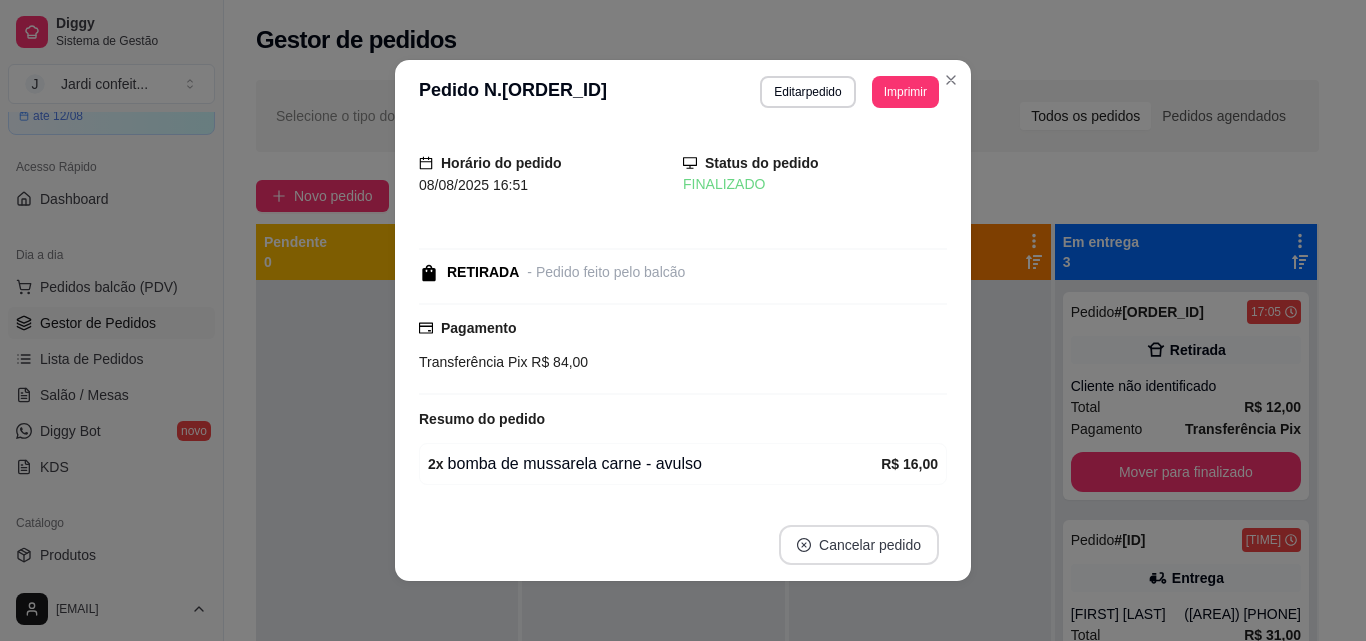 click on "Cancelar pedido" at bounding box center [859, 545] 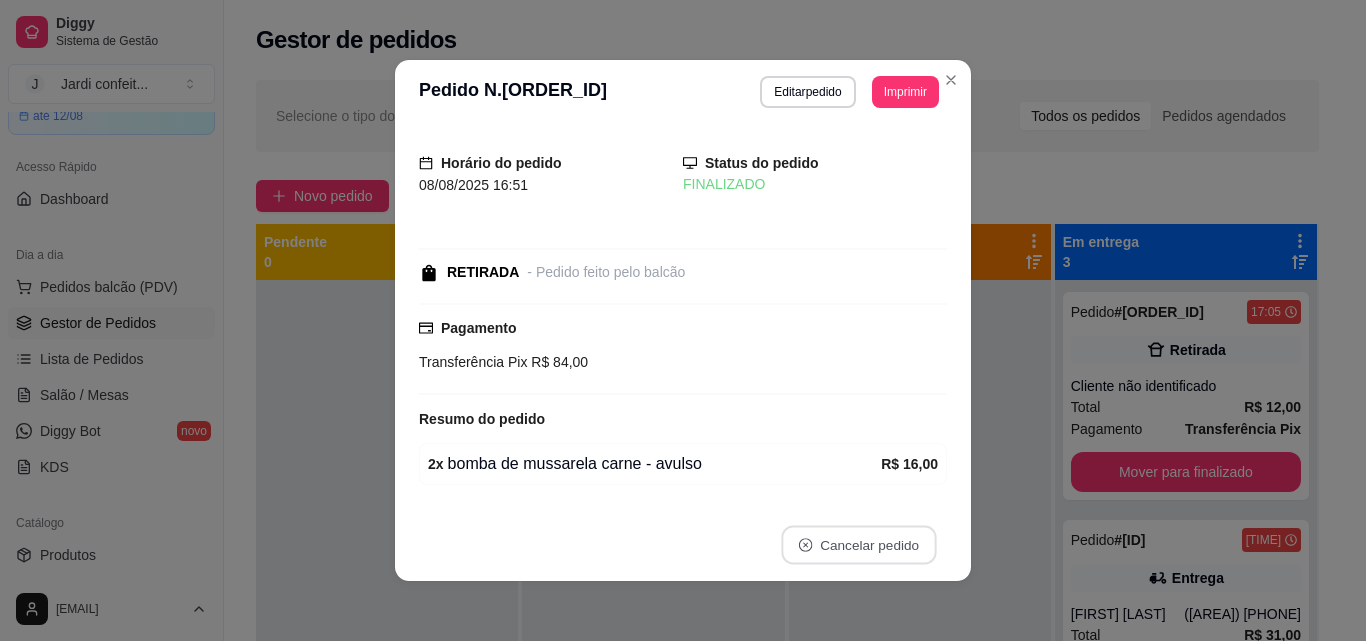 click on "não" at bounding box center [817, 496] 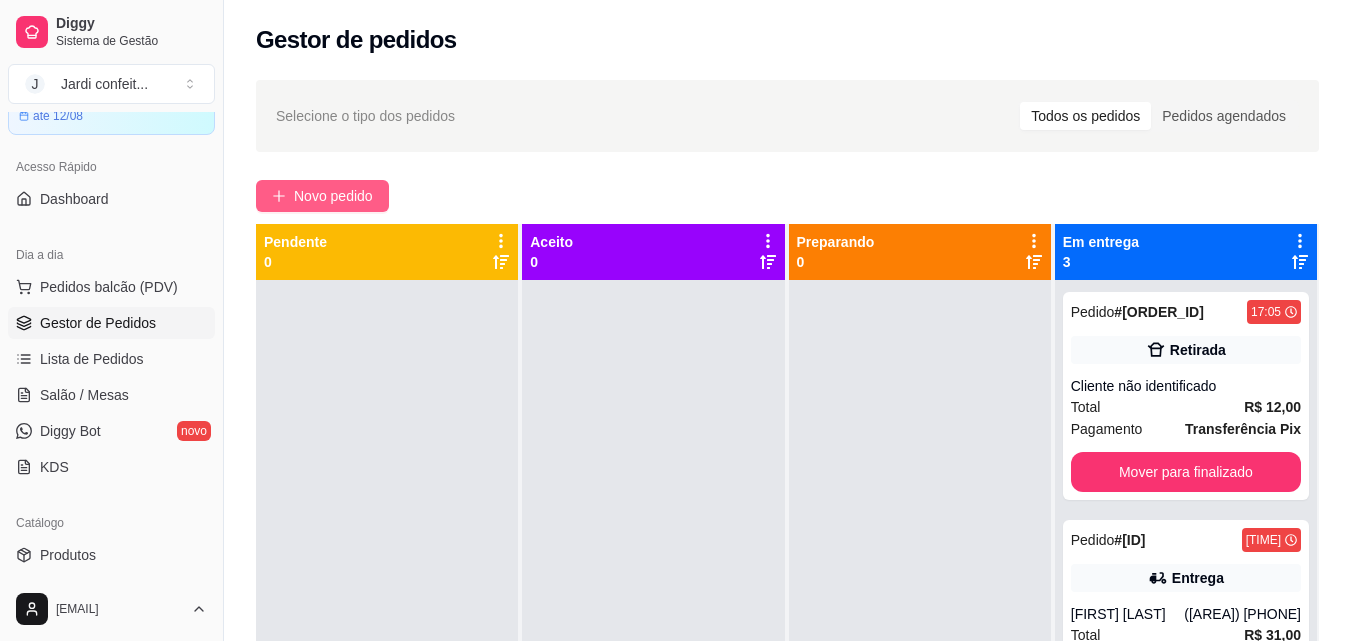 click on "Novo pedido" at bounding box center (322, 196) 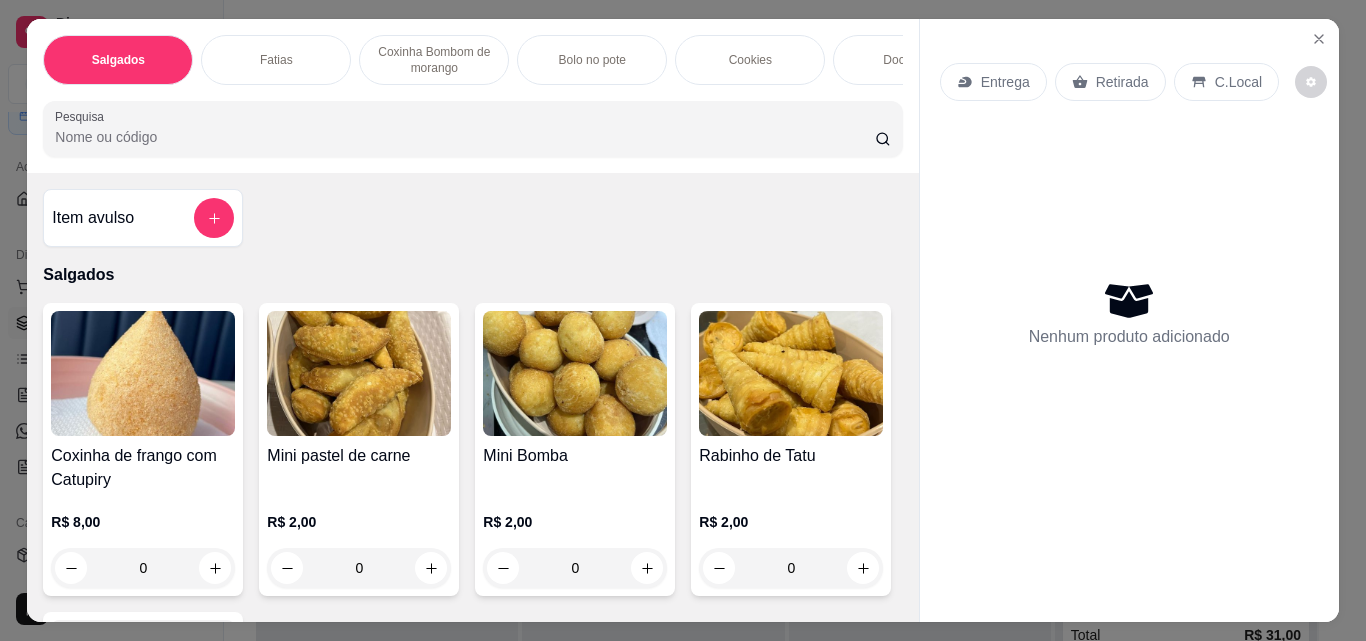 scroll, scrollTop: 100, scrollLeft: 0, axis: vertical 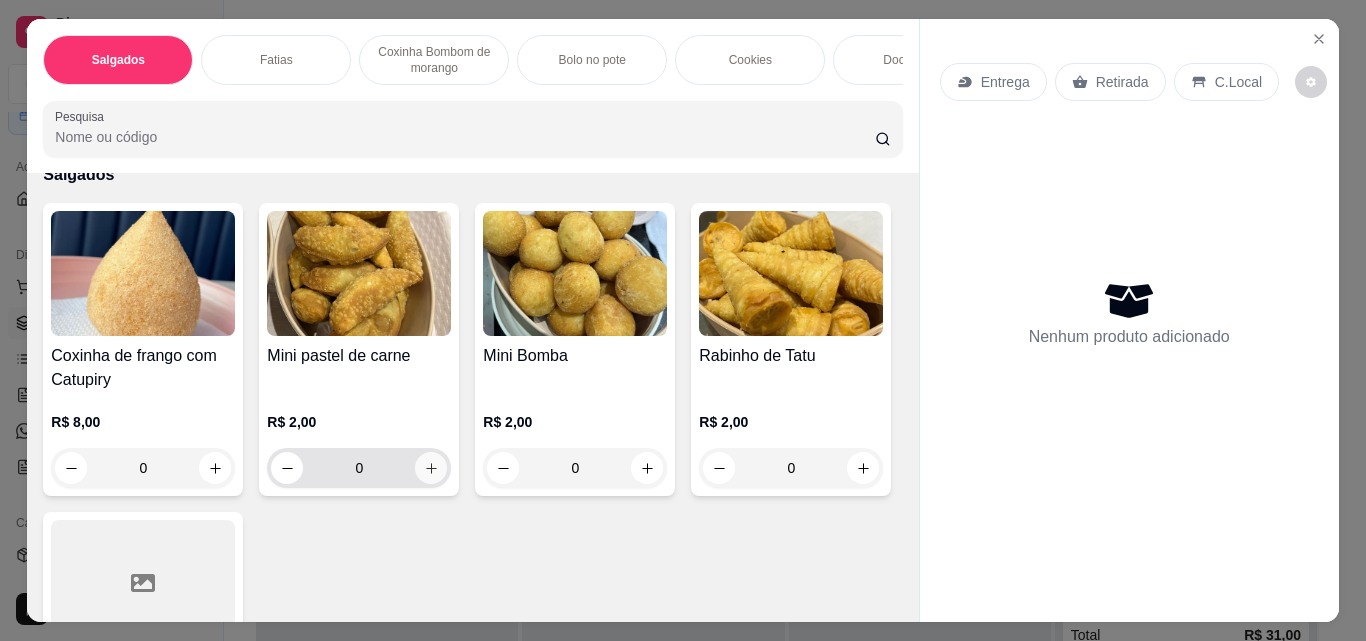 click 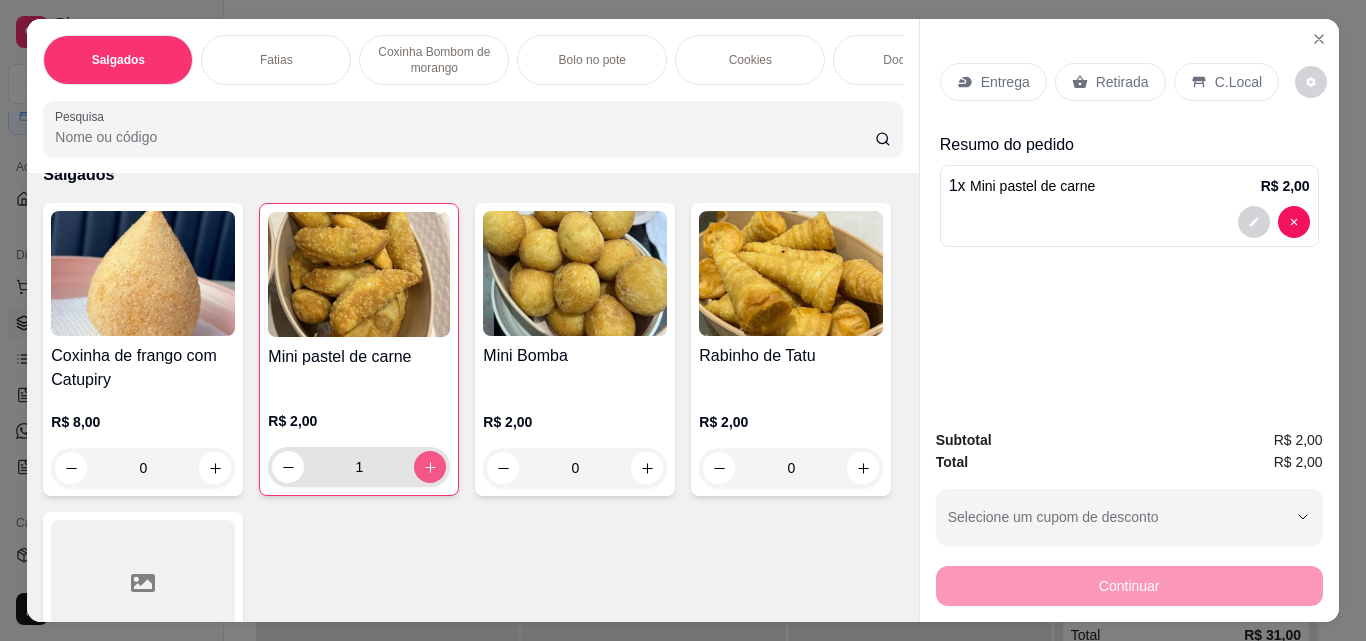 type on "1" 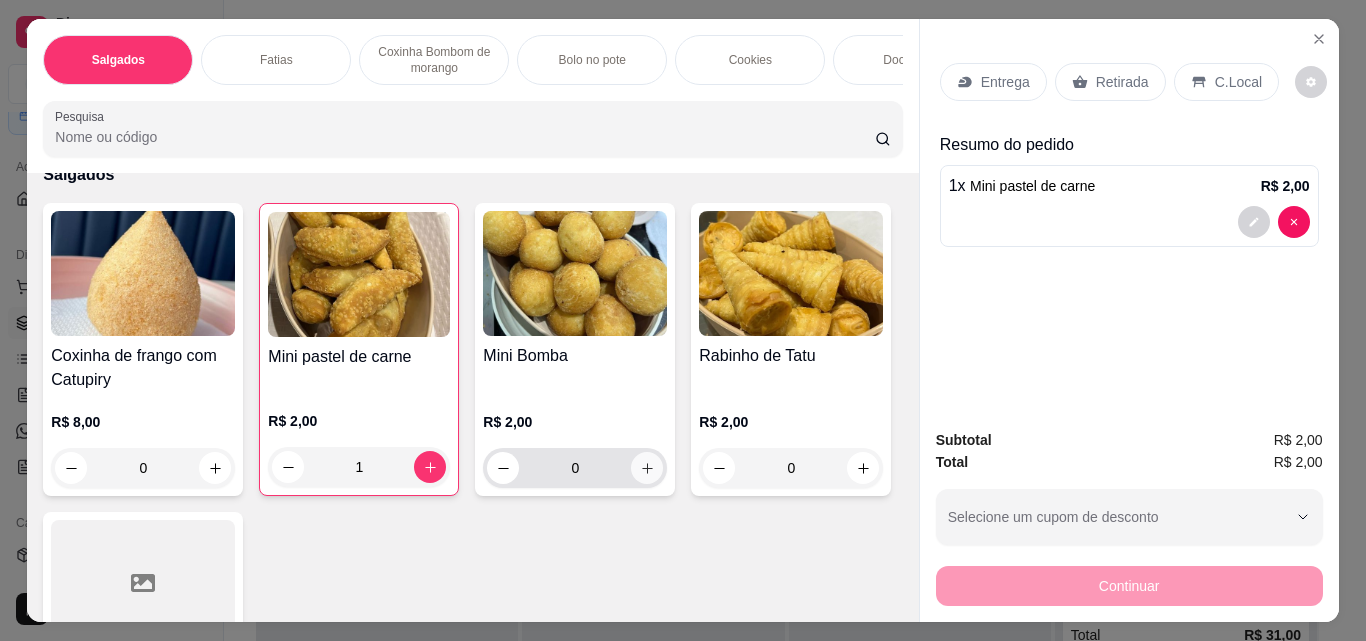 click 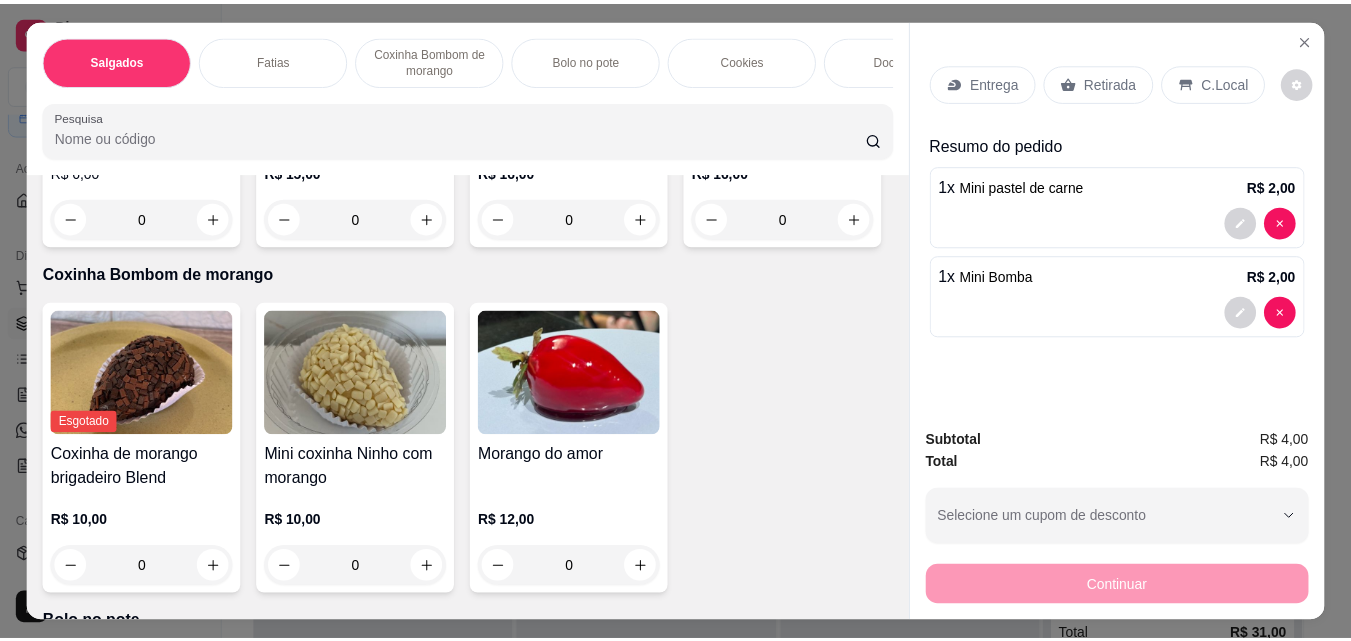 scroll, scrollTop: 1500, scrollLeft: 0, axis: vertical 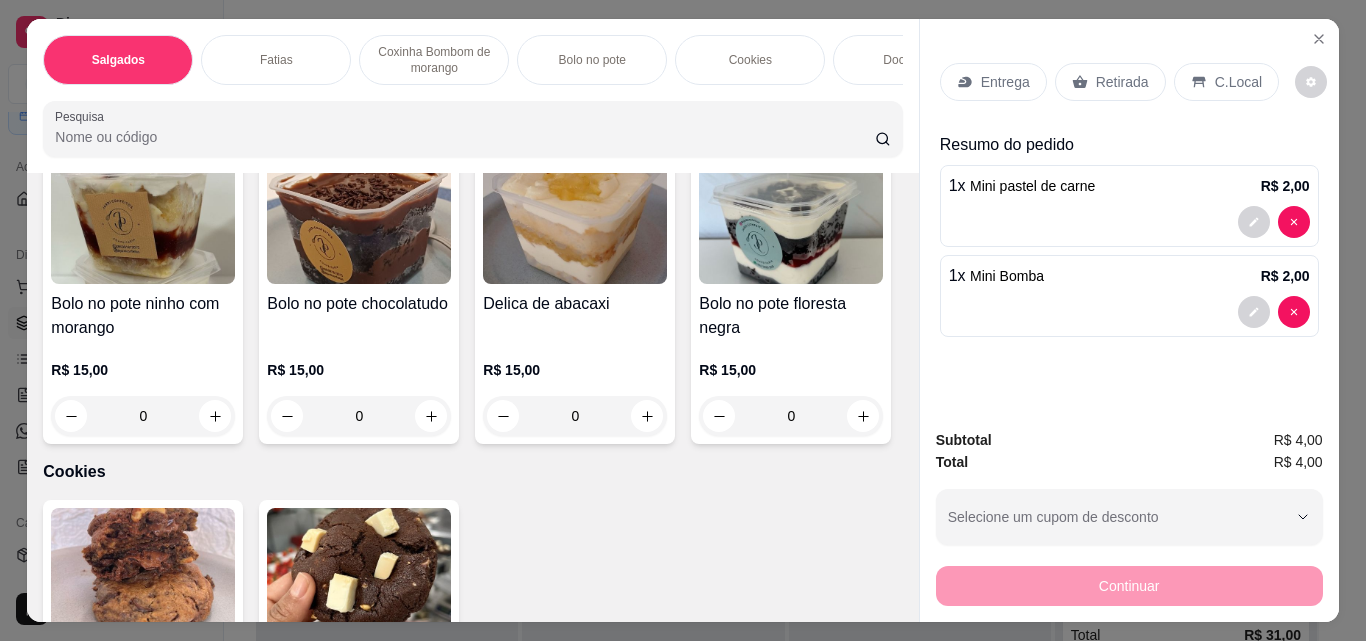 click at bounding box center (647, 67) 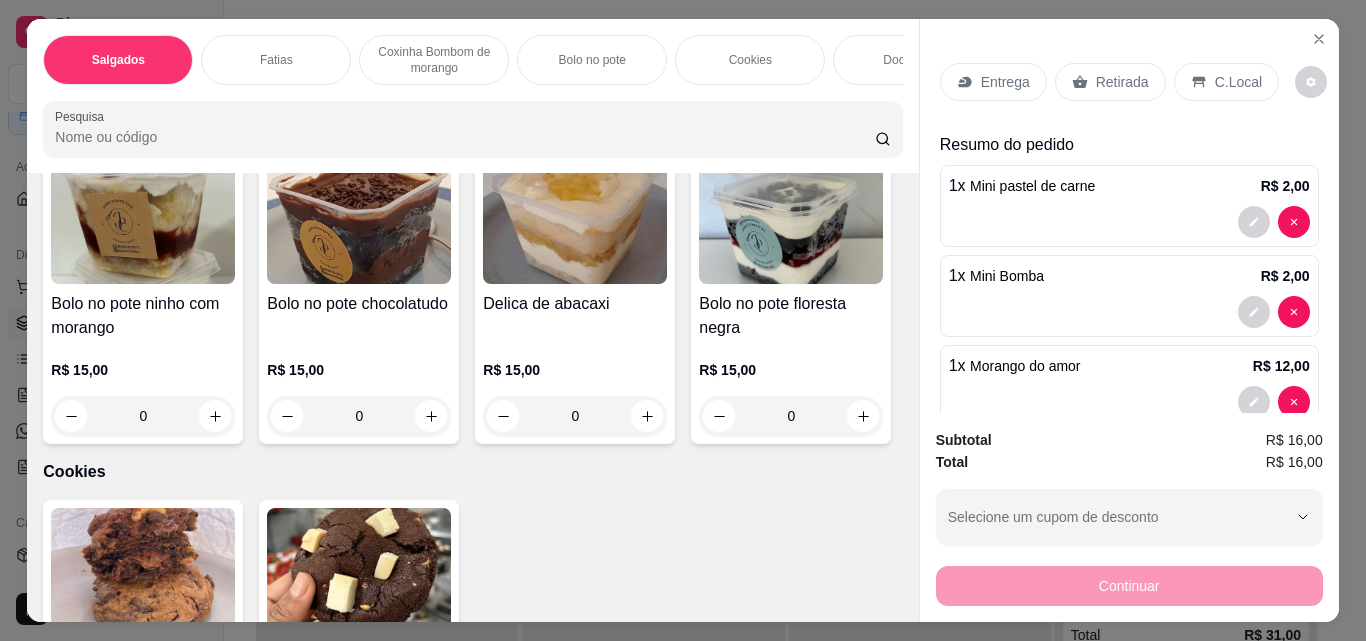 type on "1" 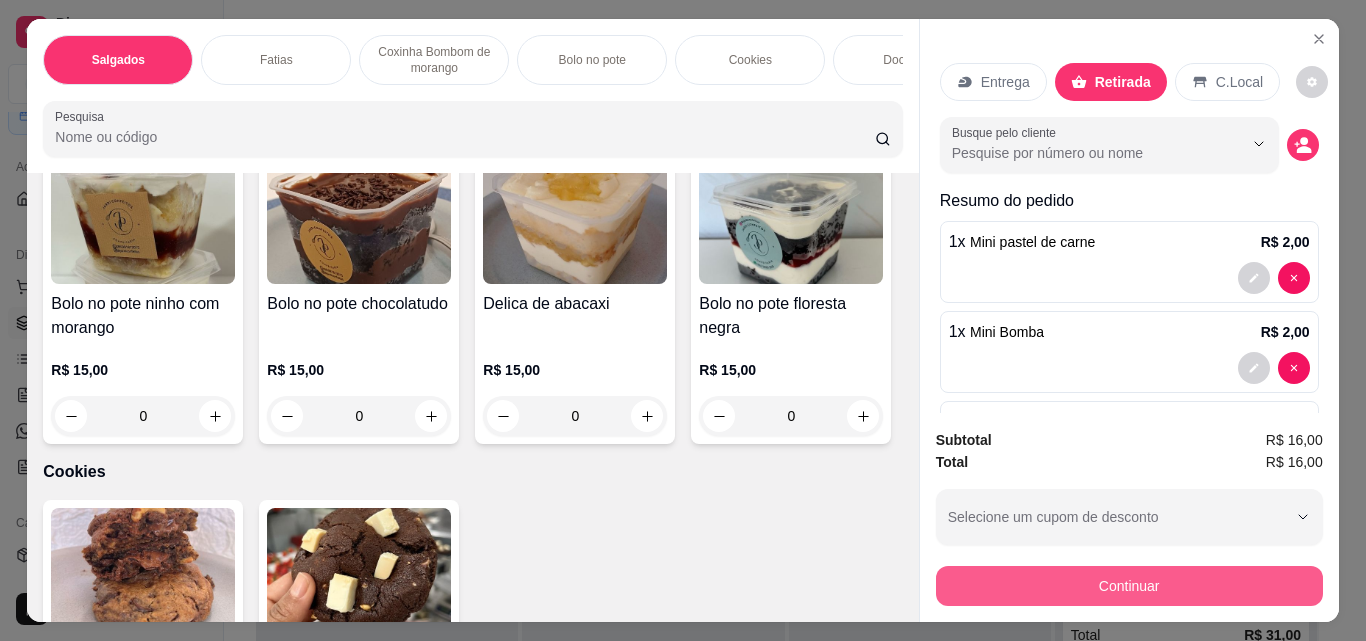 click on "Continuar" at bounding box center [1129, 586] 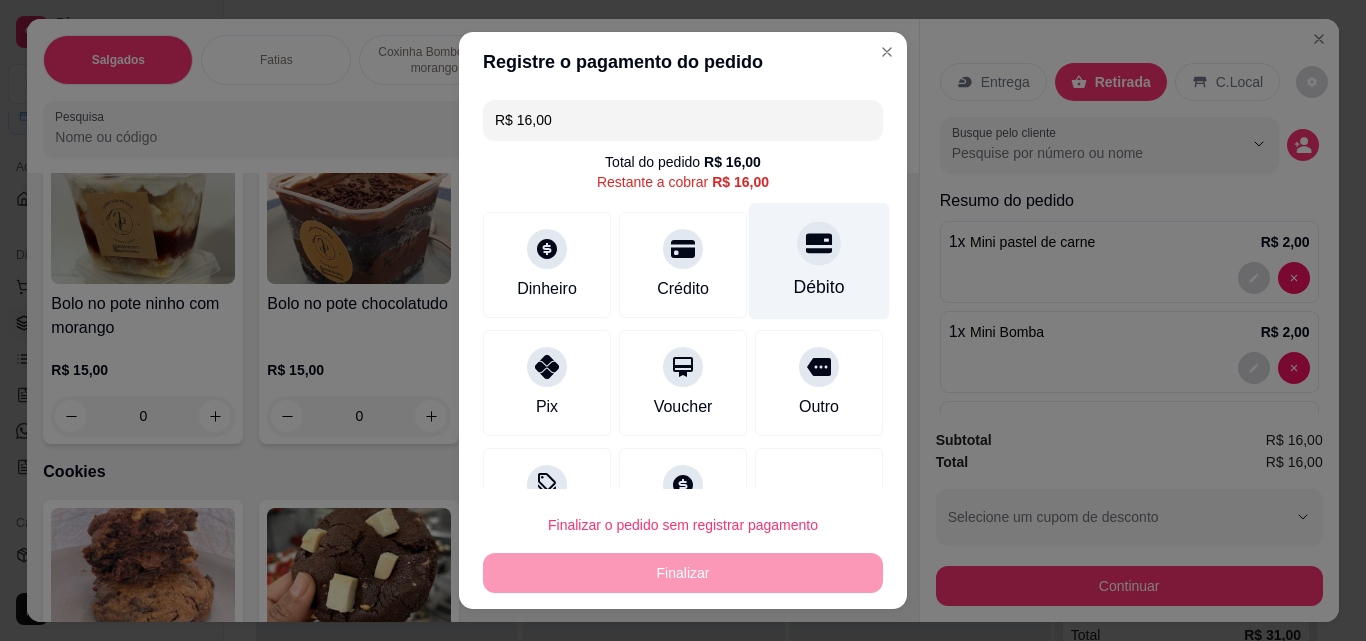 click on "Débito" at bounding box center (819, 261) 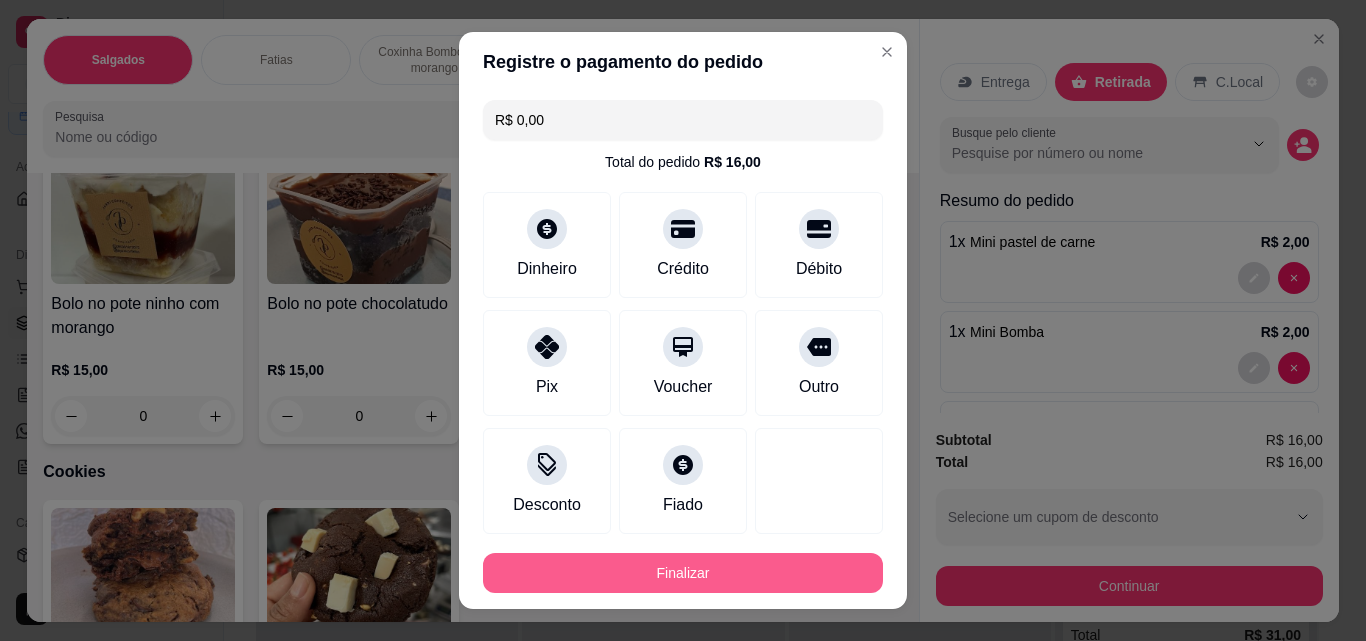 click on "Finalizar" at bounding box center [683, 573] 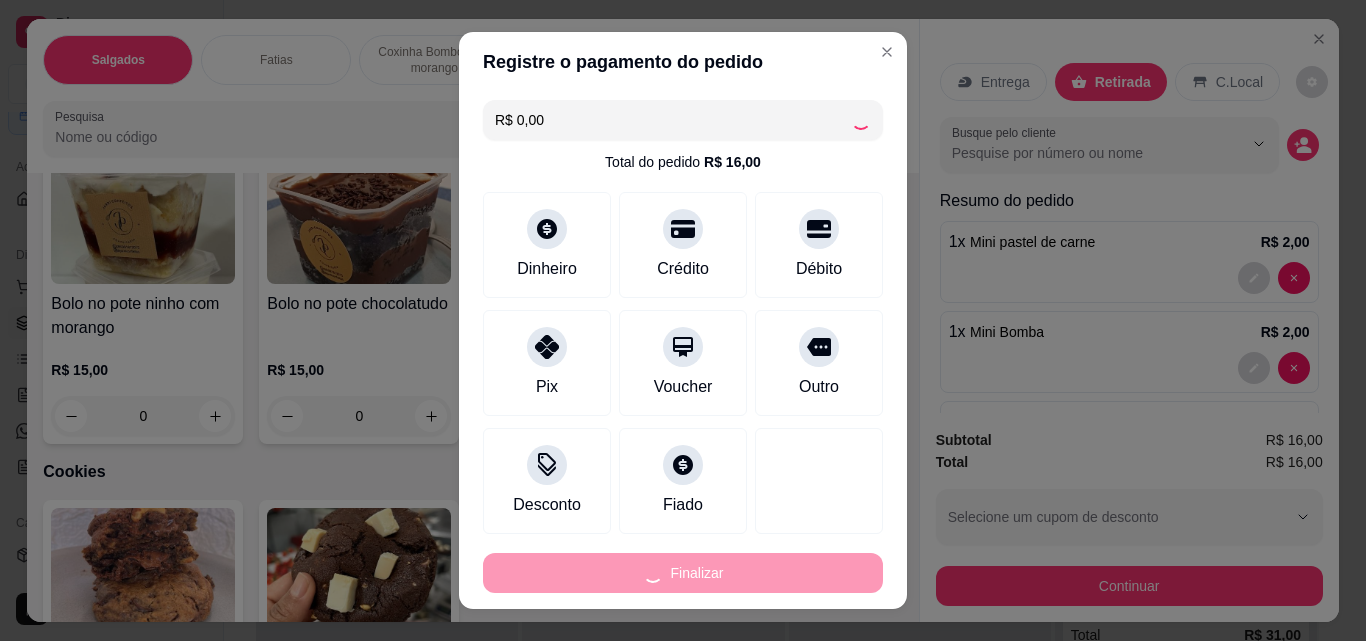 type on "0" 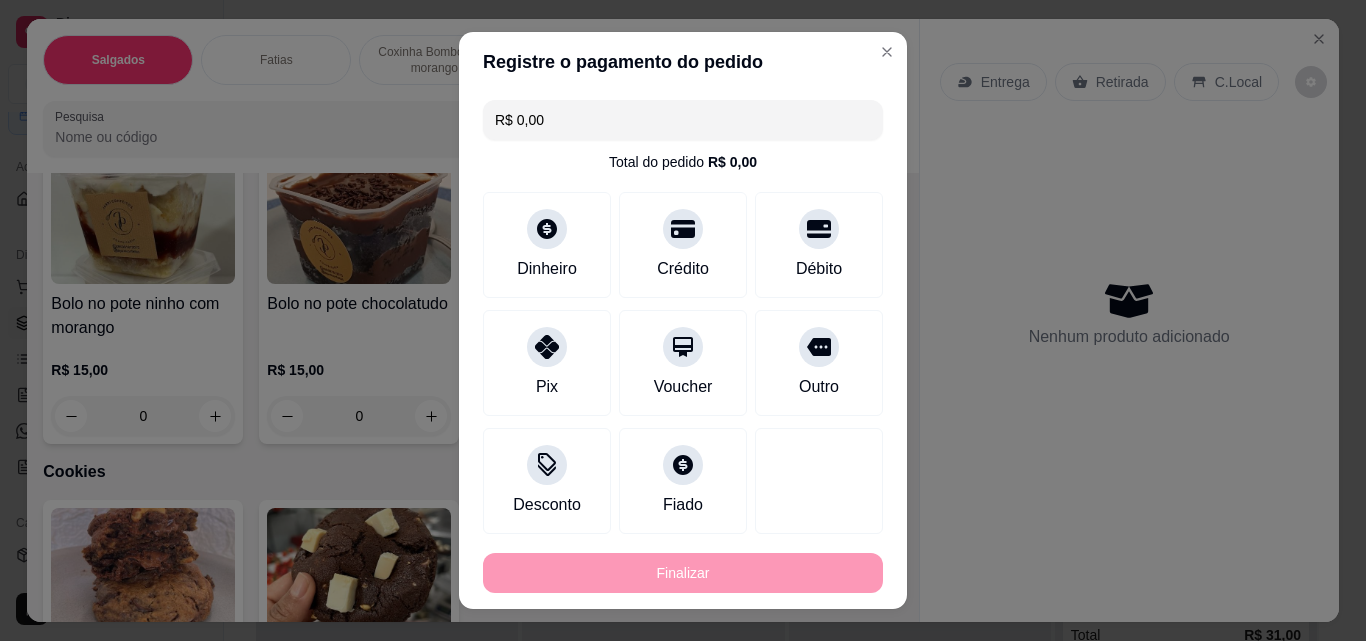 type on "-R$ 16,00" 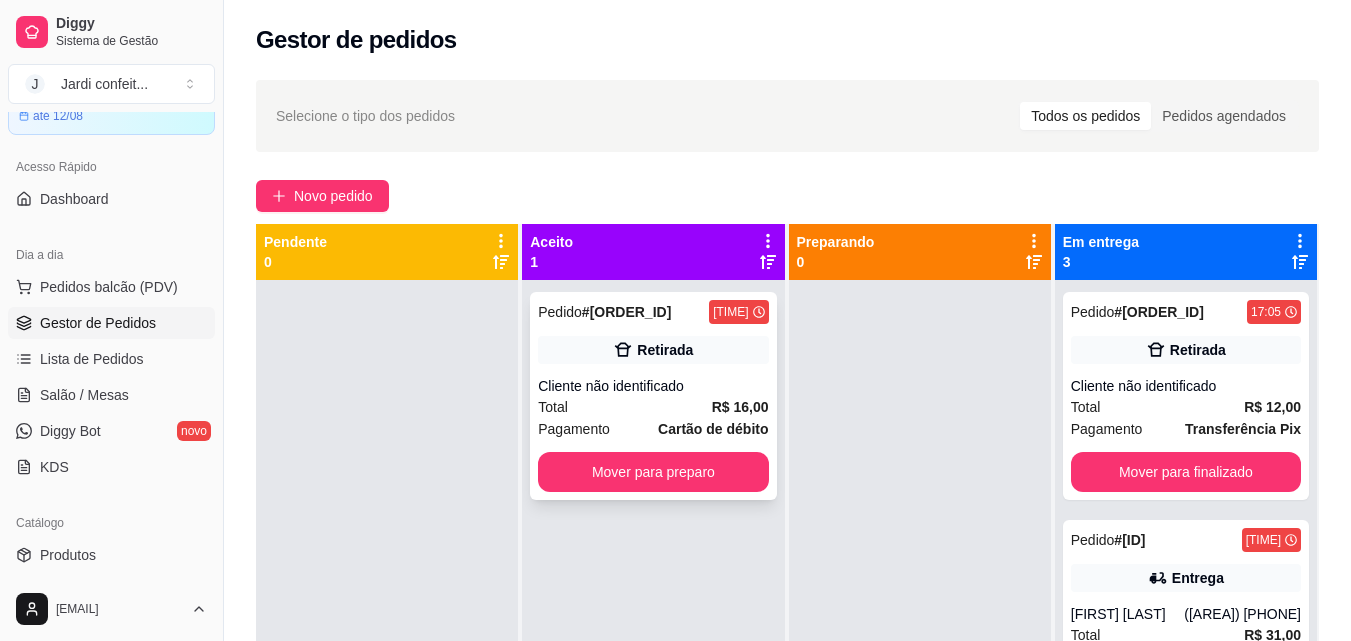 click on "Cliente não identificado" at bounding box center [653, 386] 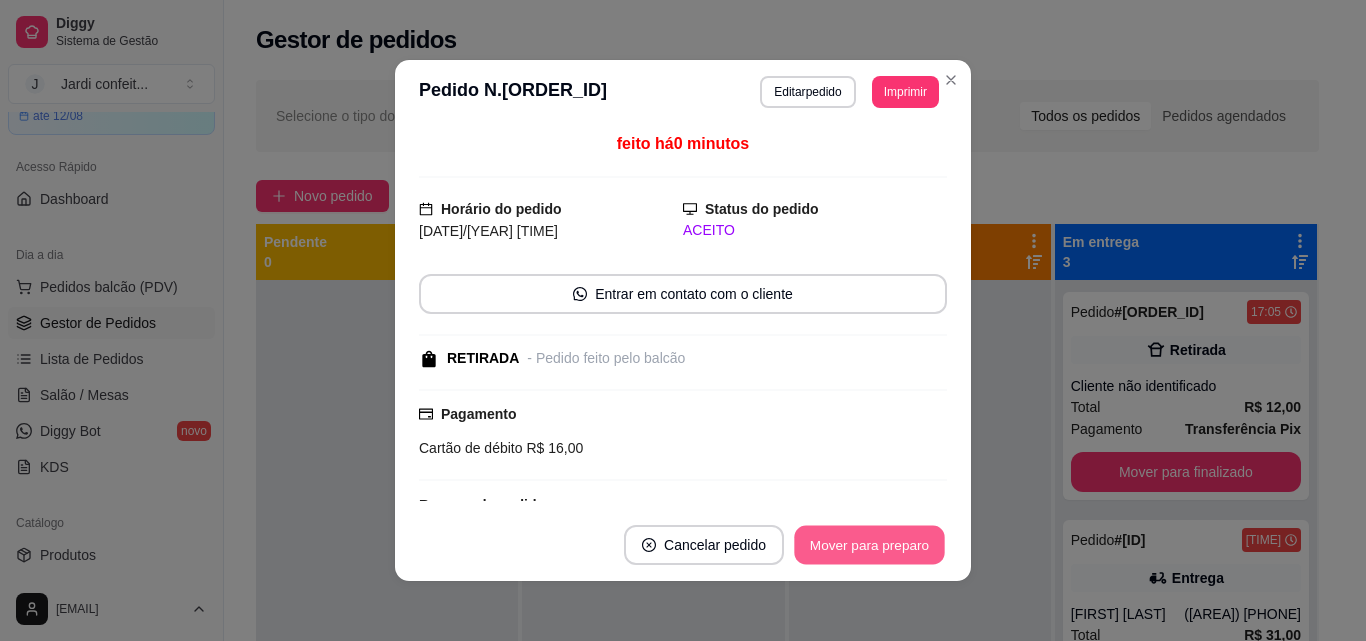 click on "Mover para preparo" at bounding box center [869, 545] 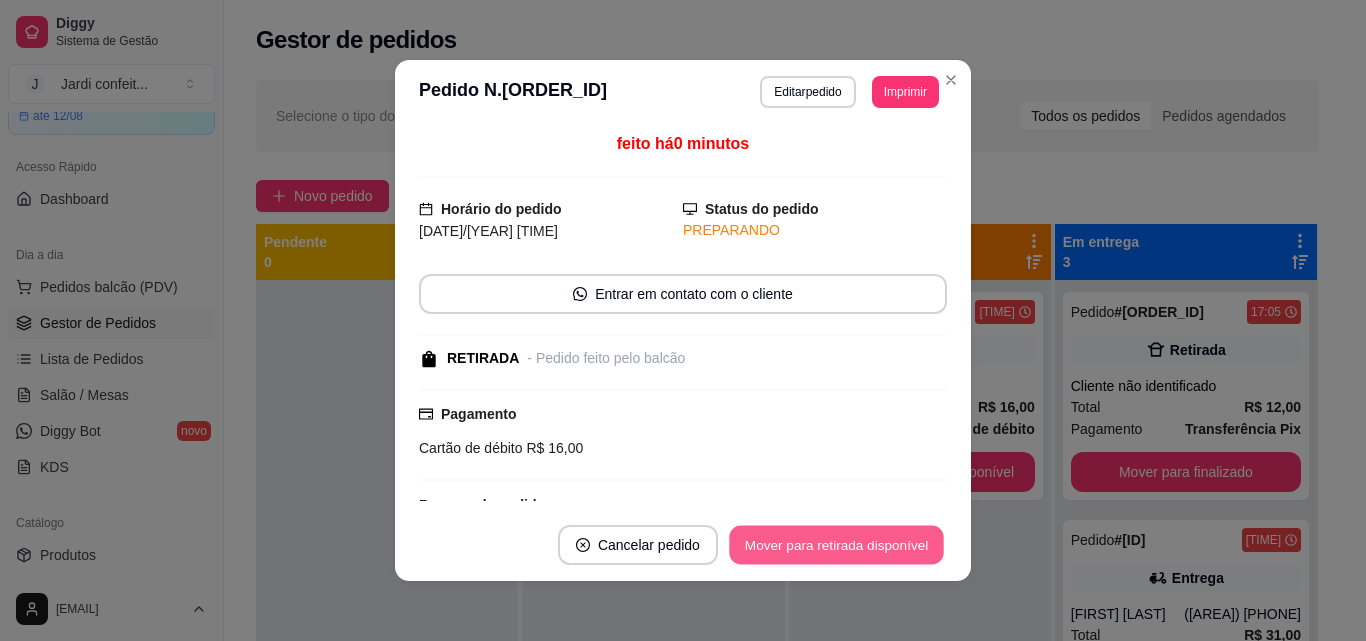 click on "Mover para retirada disponível" at bounding box center (836, 545) 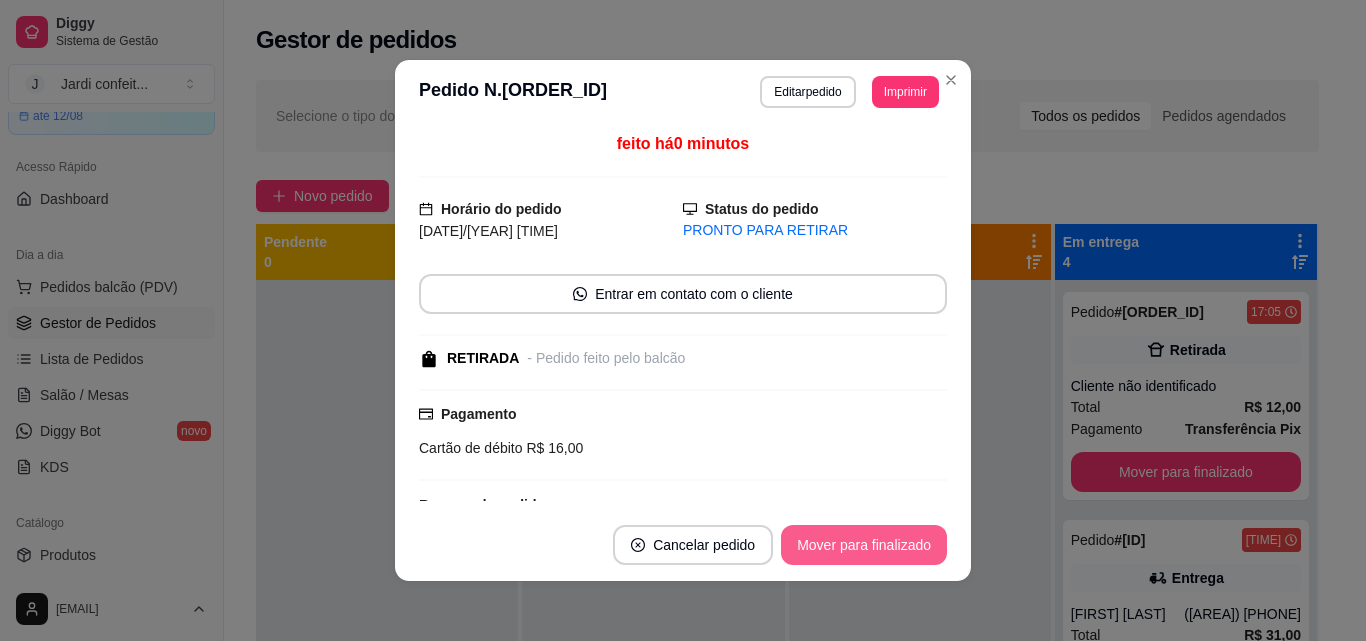 click on "Mover para finalizado" at bounding box center (864, 545) 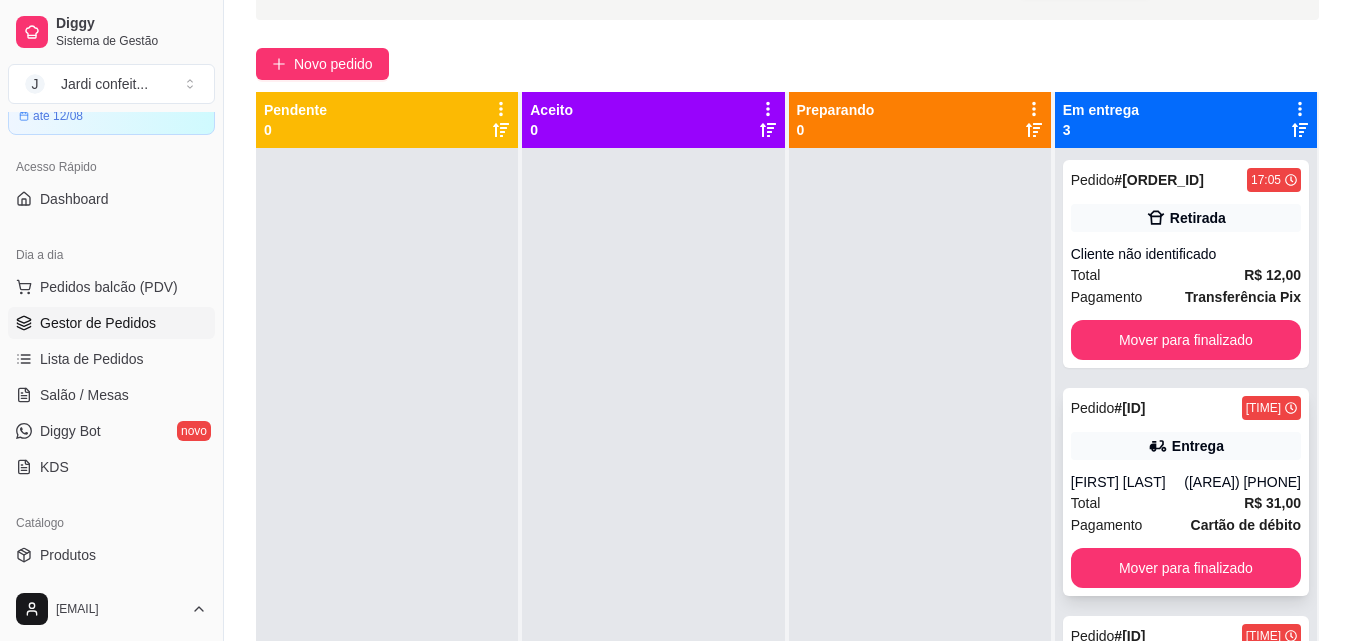 scroll, scrollTop: 300, scrollLeft: 0, axis: vertical 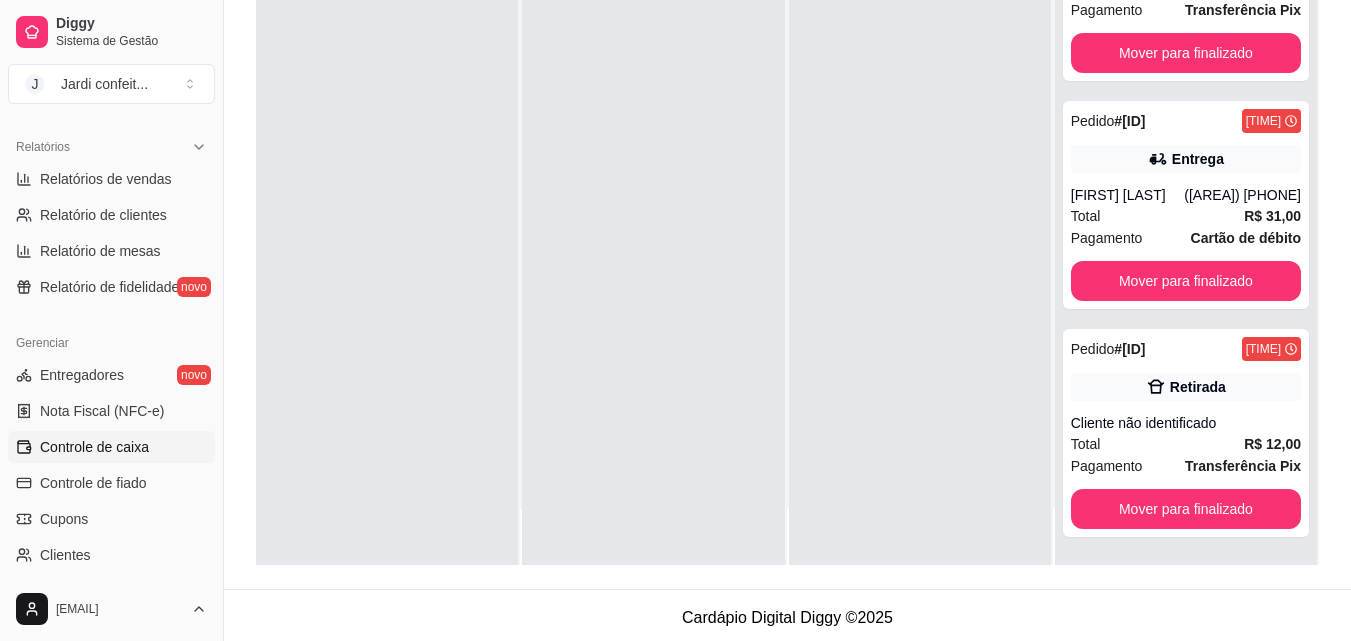 click on "Controle de caixa" at bounding box center (94, 447) 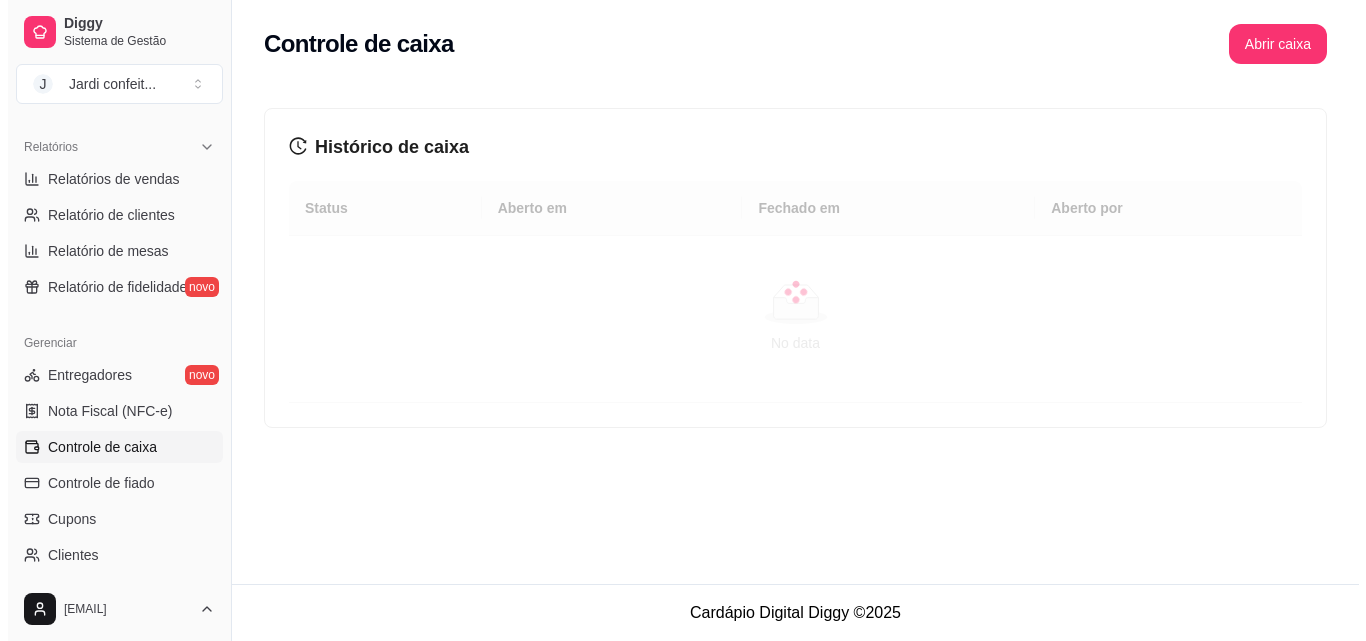 scroll, scrollTop: 0, scrollLeft: 0, axis: both 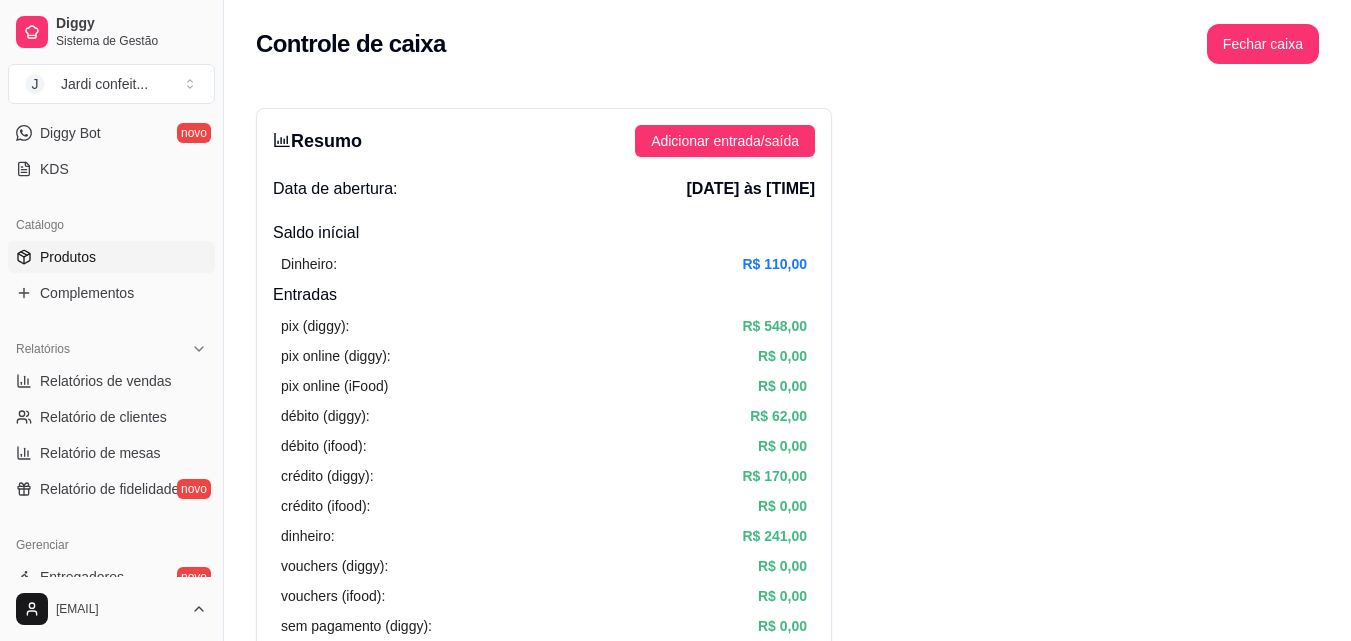 click on "Produtos" at bounding box center (111, 257) 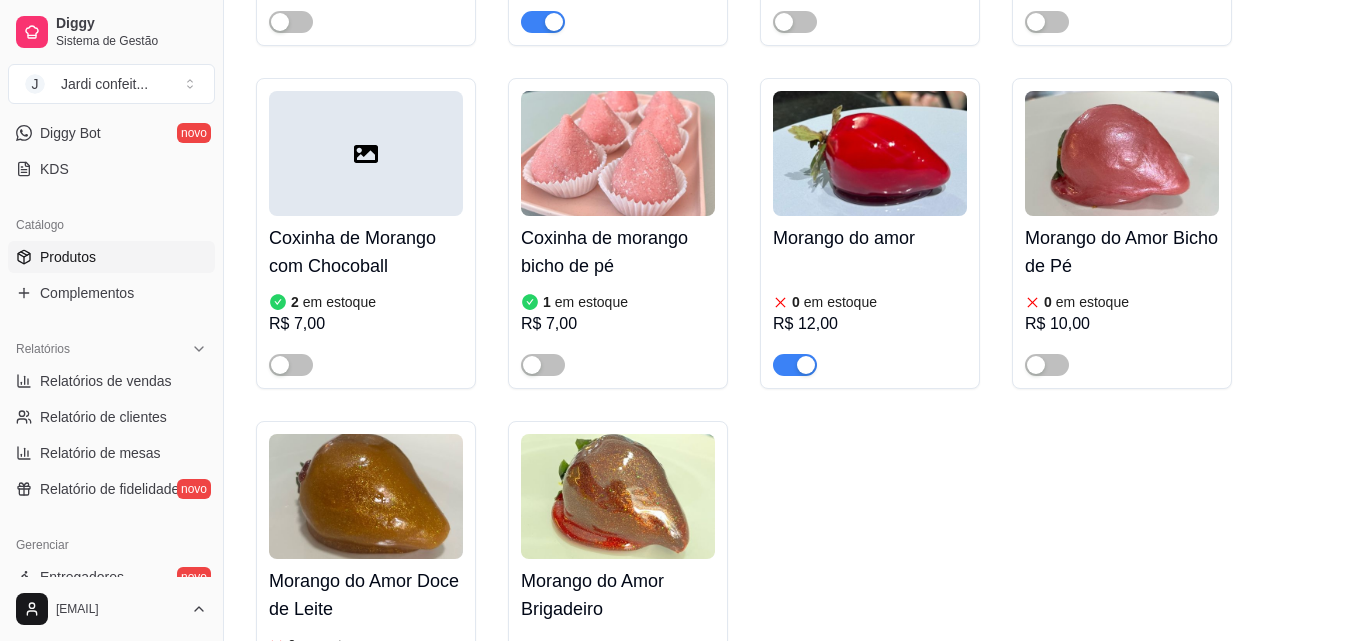 scroll, scrollTop: 12300, scrollLeft: 0, axis: vertical 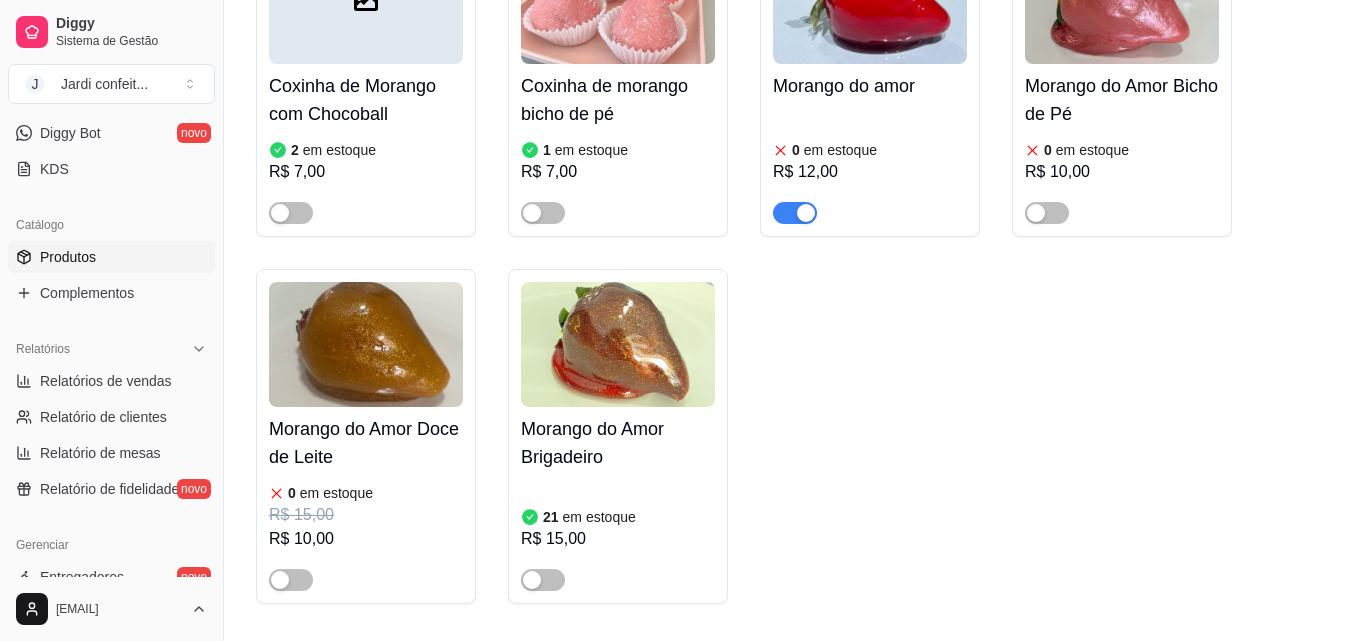 click at bounding box center [795, 213] 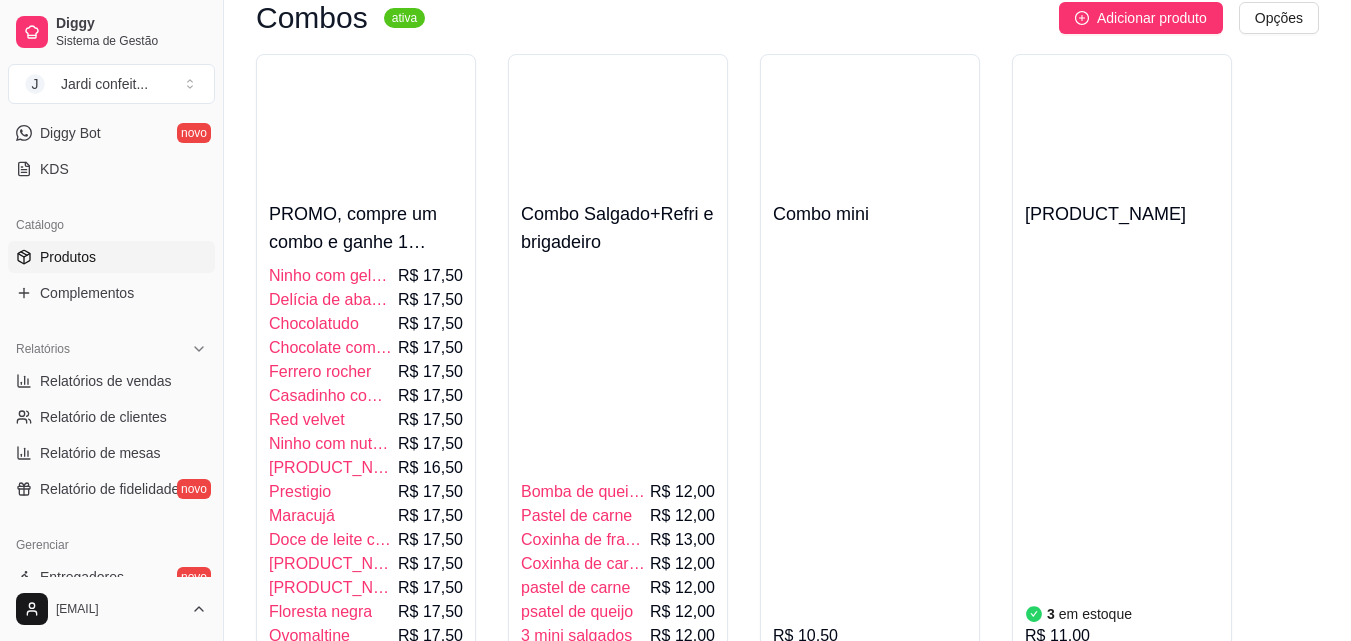 scroll, scrollTop: 13600, scrollLeft: 0, axis: vertical 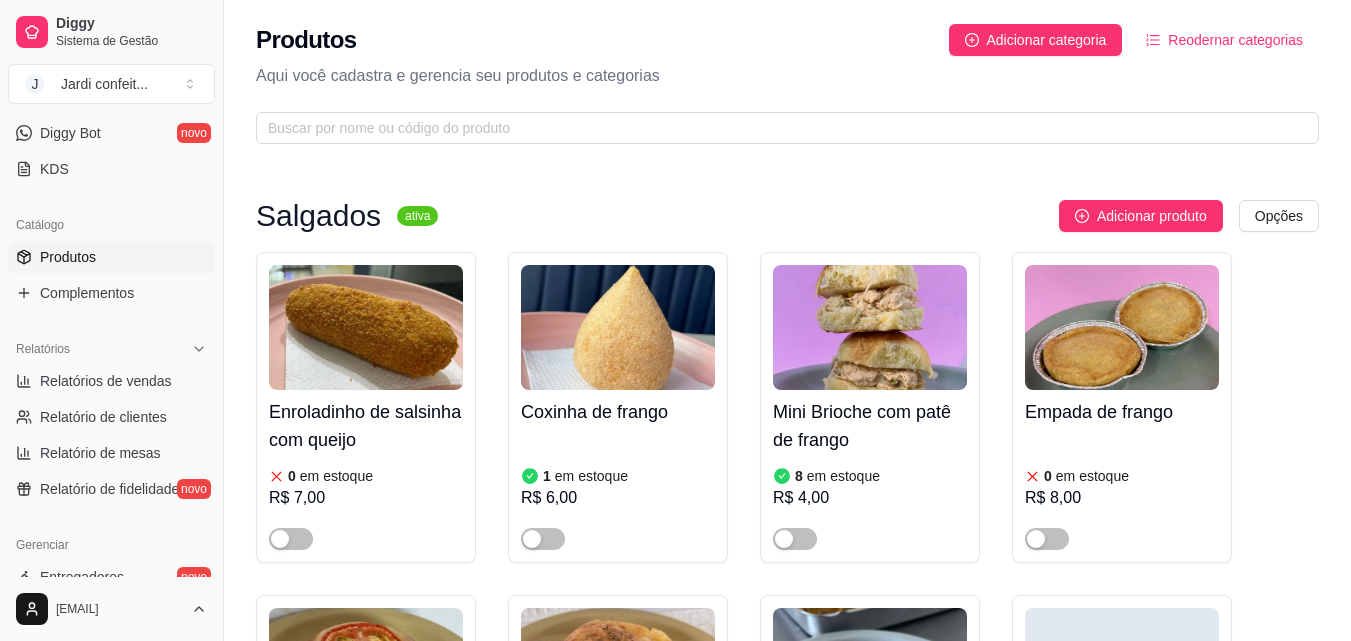 click on "Produtos Adicionar categoria Reodernar categorias Aqui você cadastra e gerencia seu produtos e categorias" at bounding box center [787, 78] 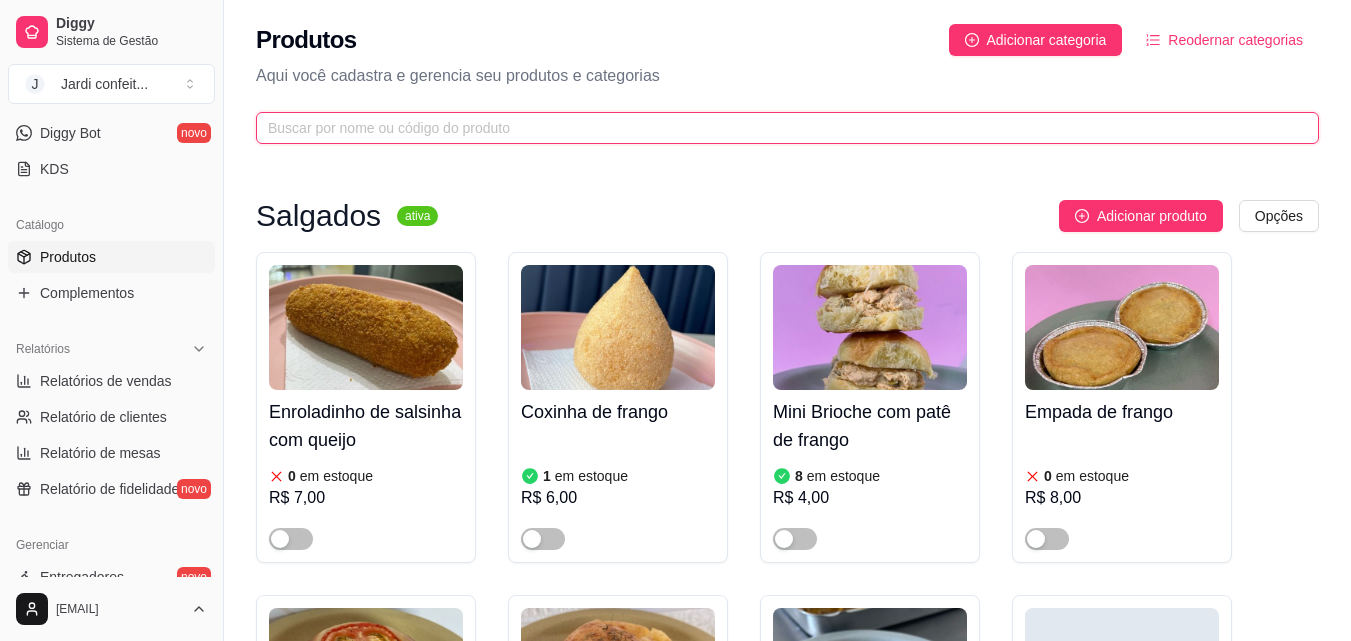 click at bounding box center [779, 128] 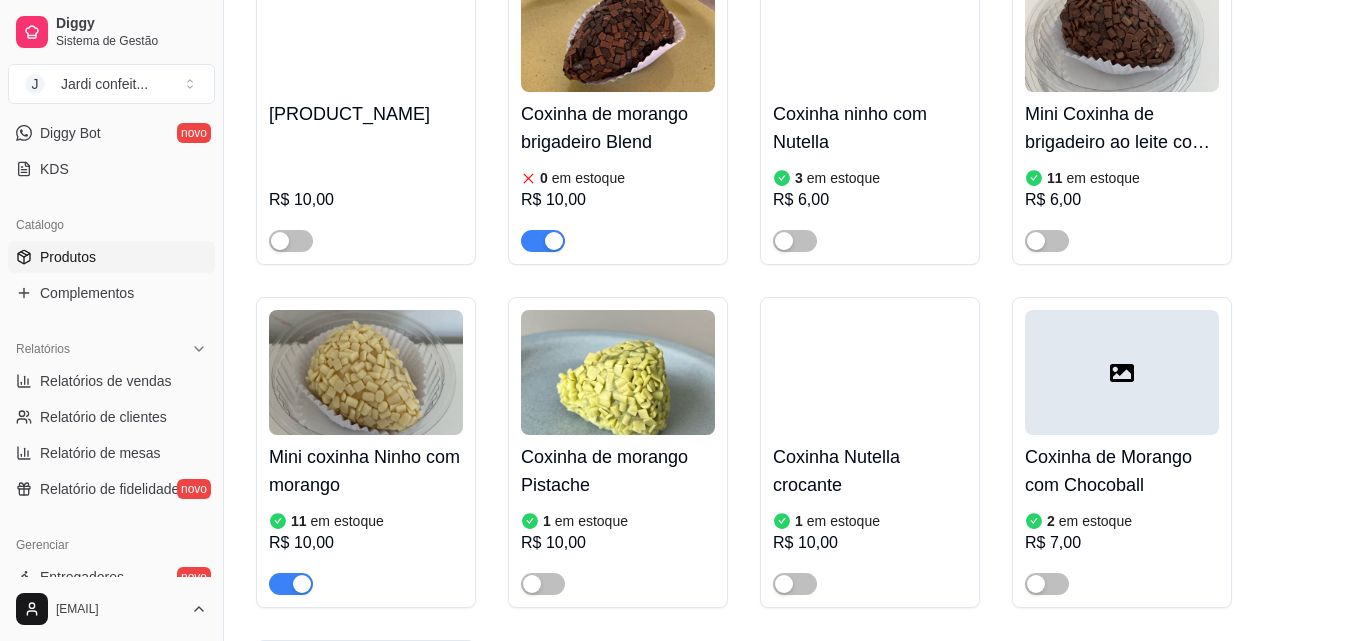 scroll, scrollTop: 636, scrollLeft: 0, axis: vertical 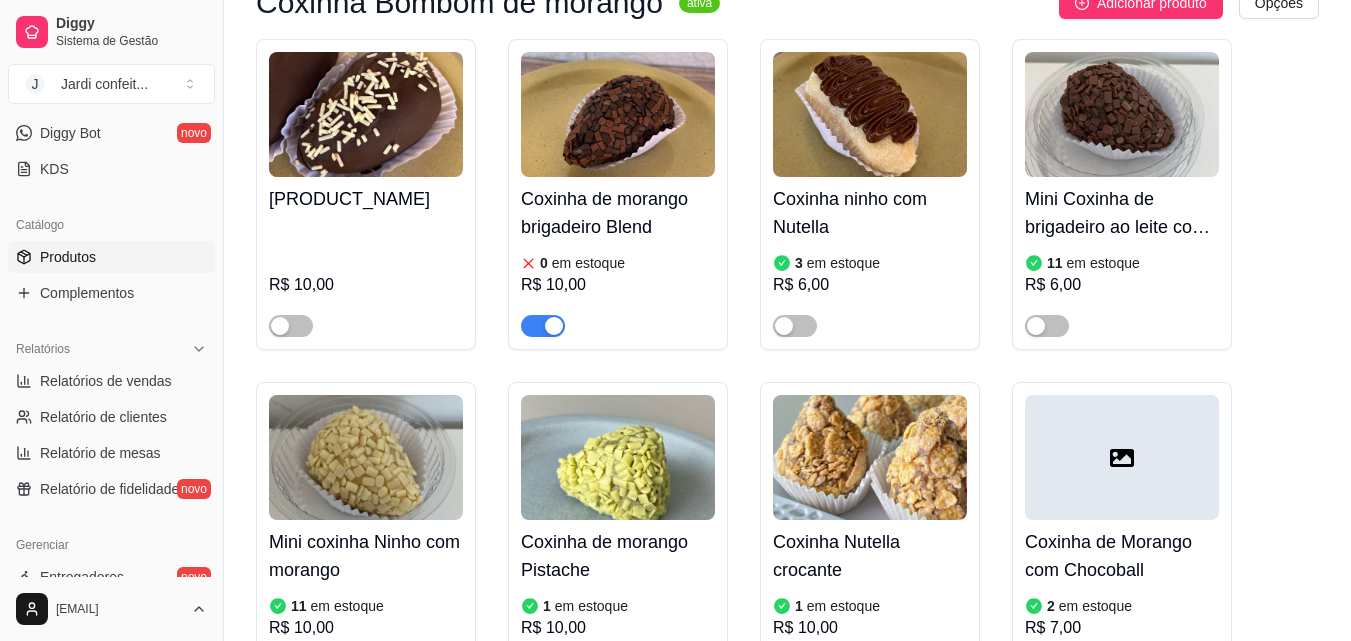 type on "coxinha" 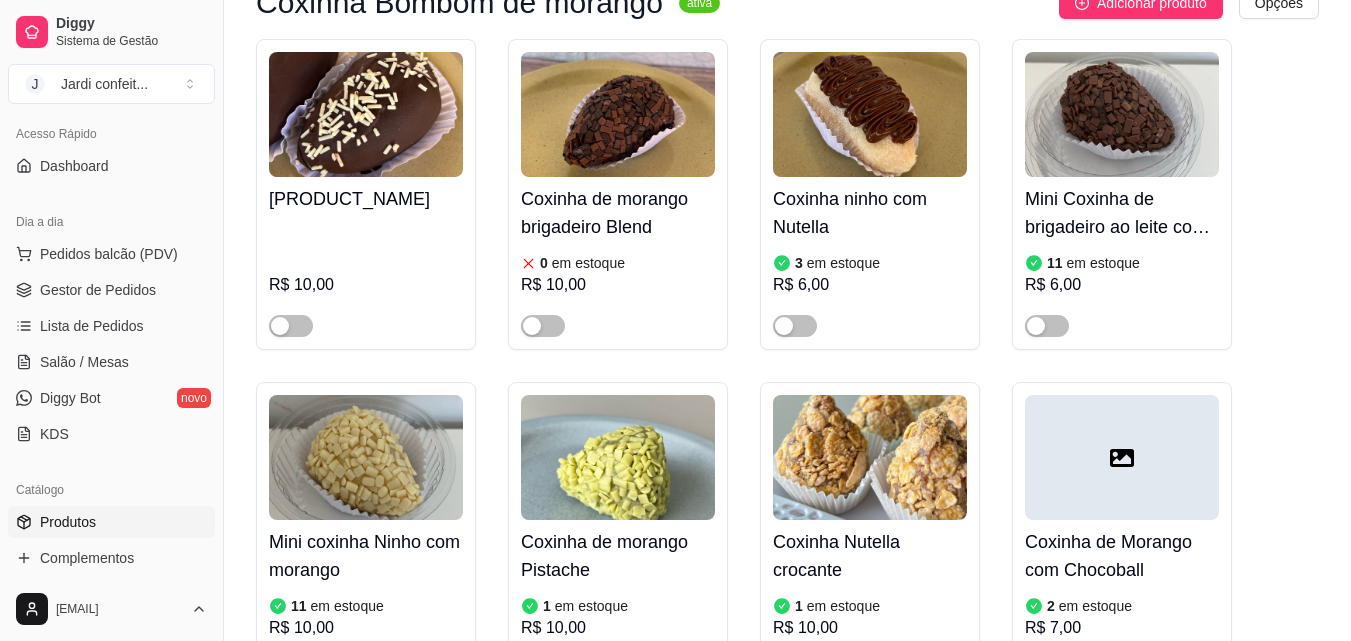 scroll, scrollTop: 0, scrollLeft: 0, axis: both 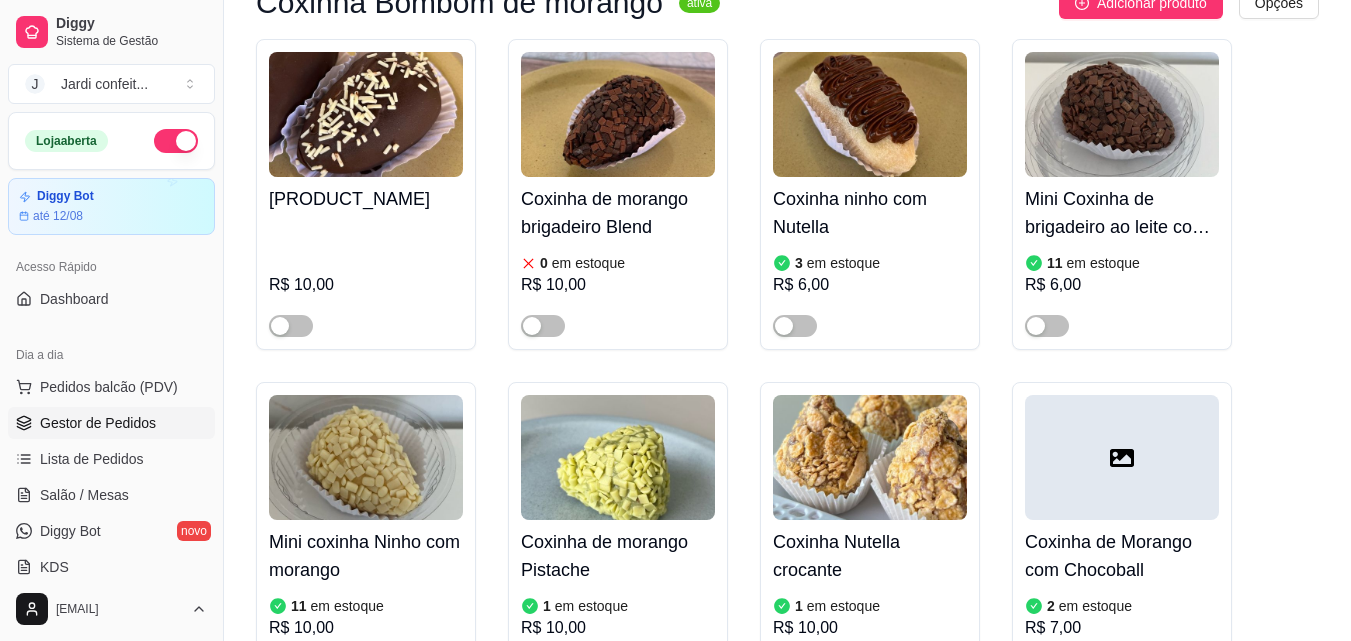 click on "Gestor de Pedidos" at bounding box center [98, 423] 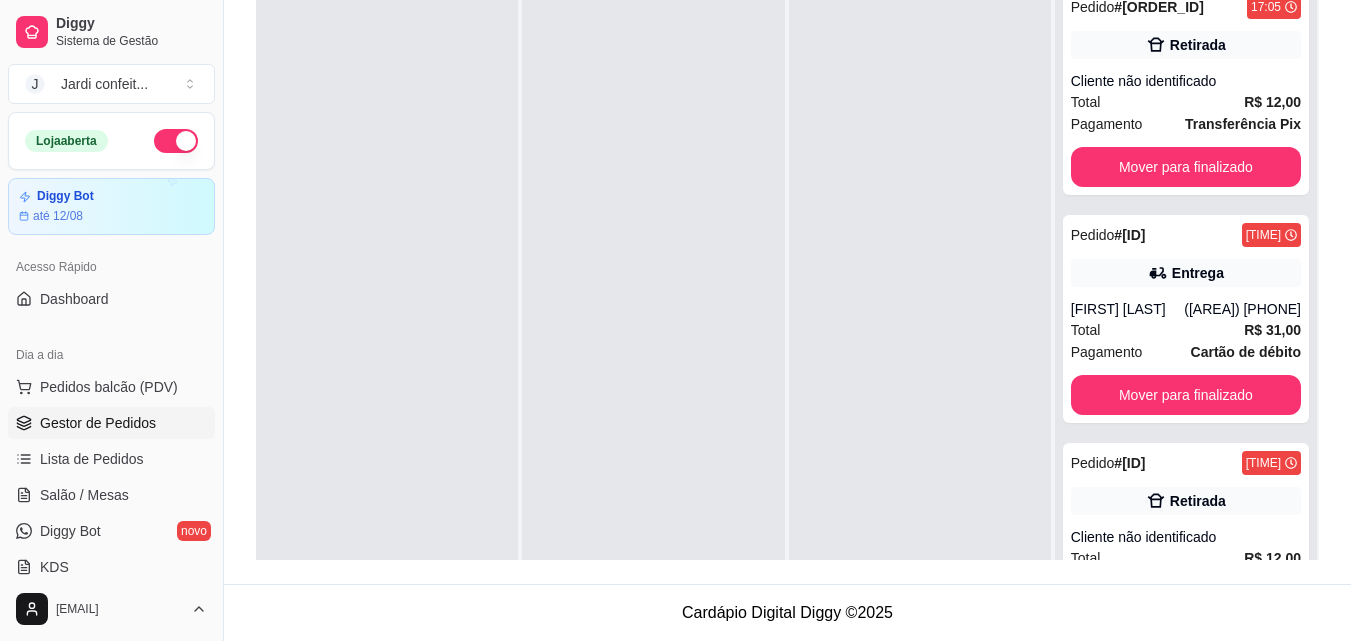 scroll, scrollTop: 0, scrollLeft: 0, axis: both 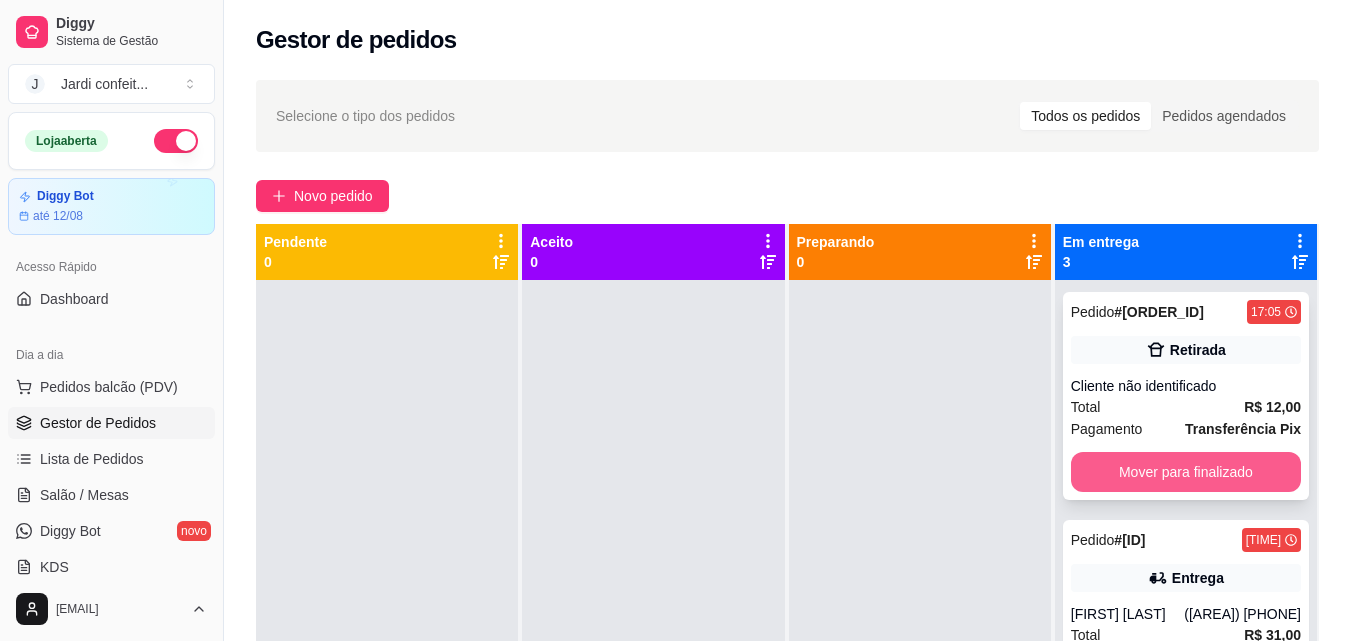 click on "Mover para finalizado" at bounding box center [1186, 472] 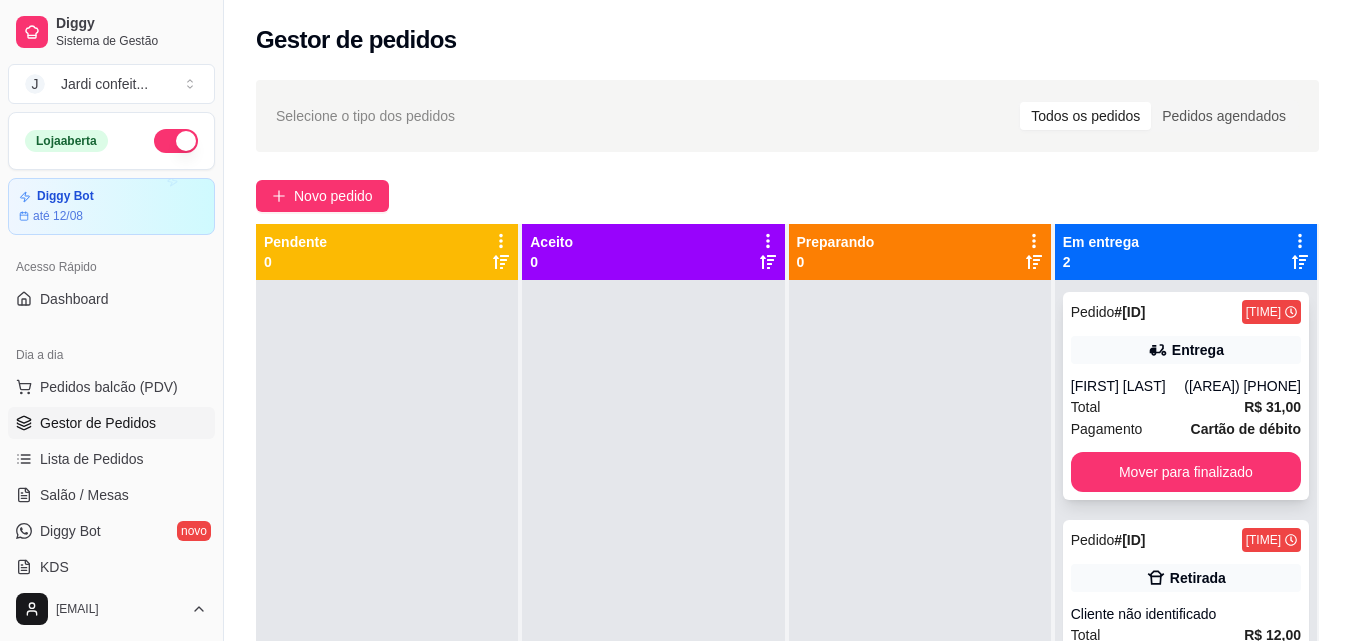 scroll, scrollTop: 56, scrollLeft: 0, axis: vertical 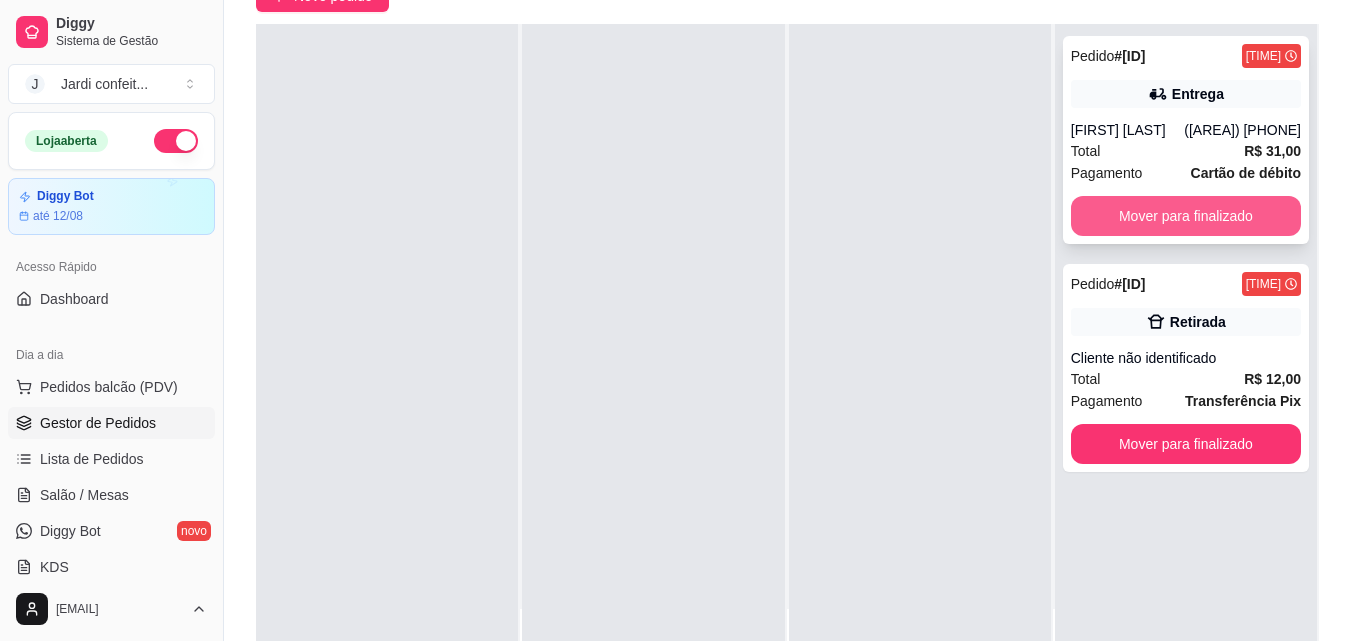 click on "Mover para finalizado" at bounding box center (1186, 216) 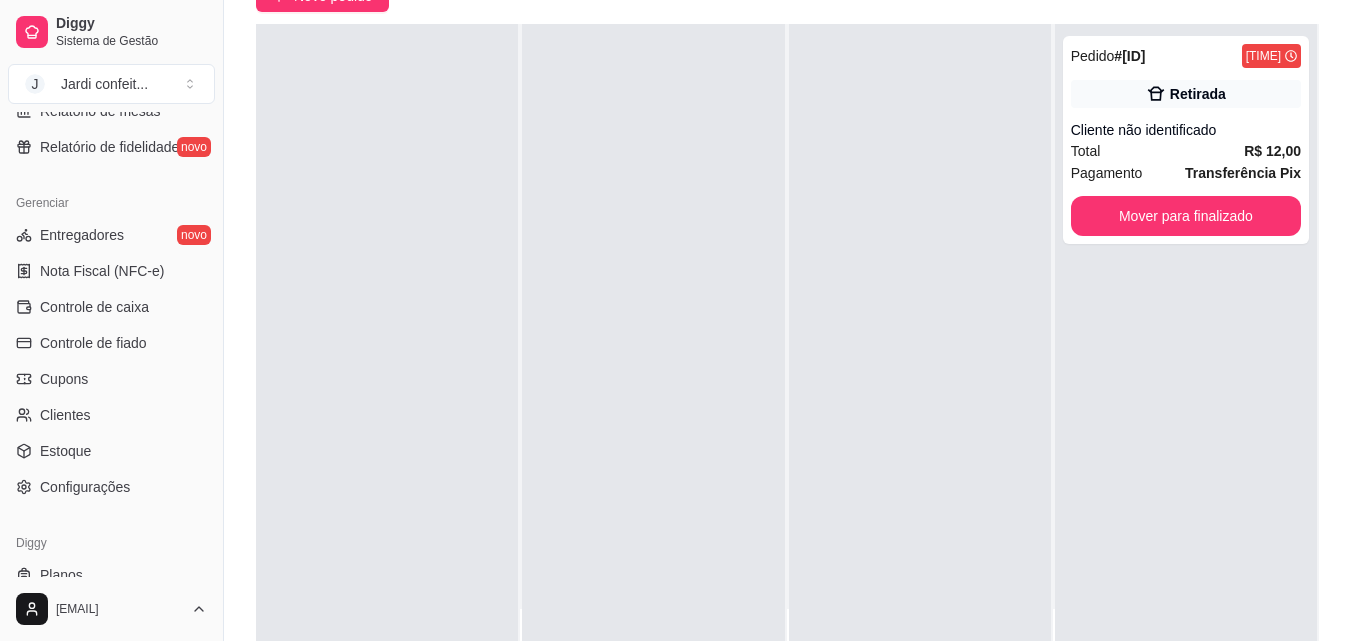 scroll, scrollTop: 798, scrollLeft: 0, axis: vertical 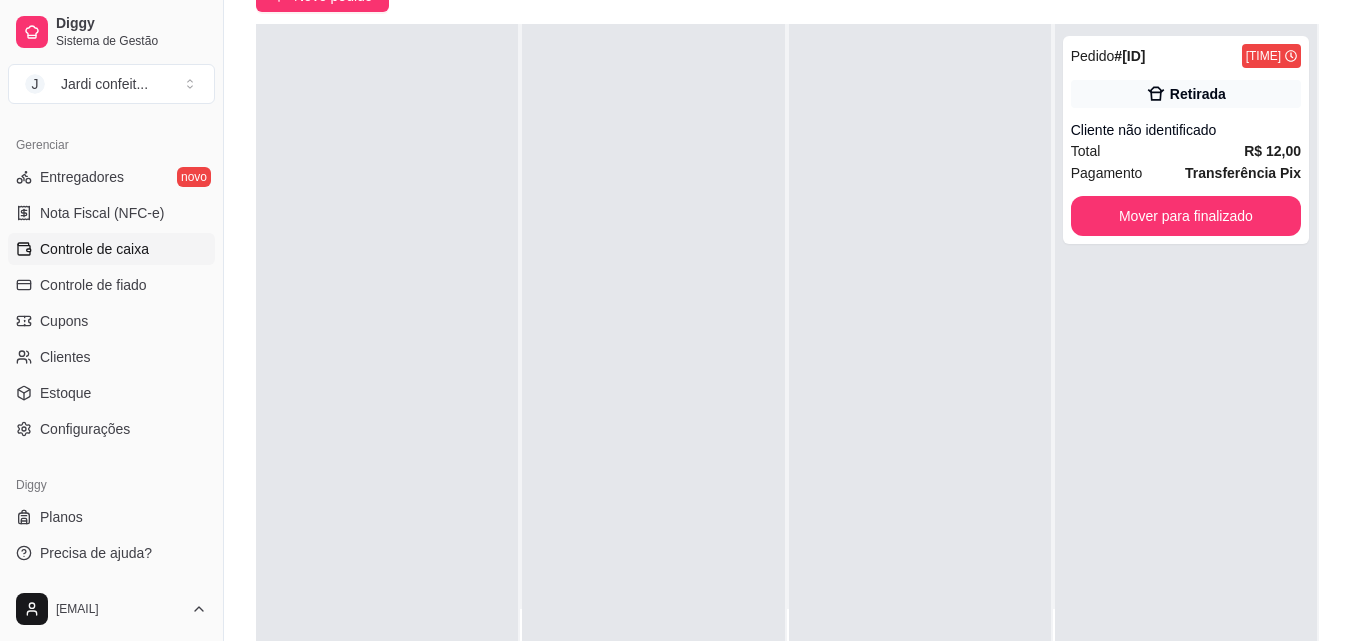 click on "Controle de caixa" at bounding box center (111, 249) 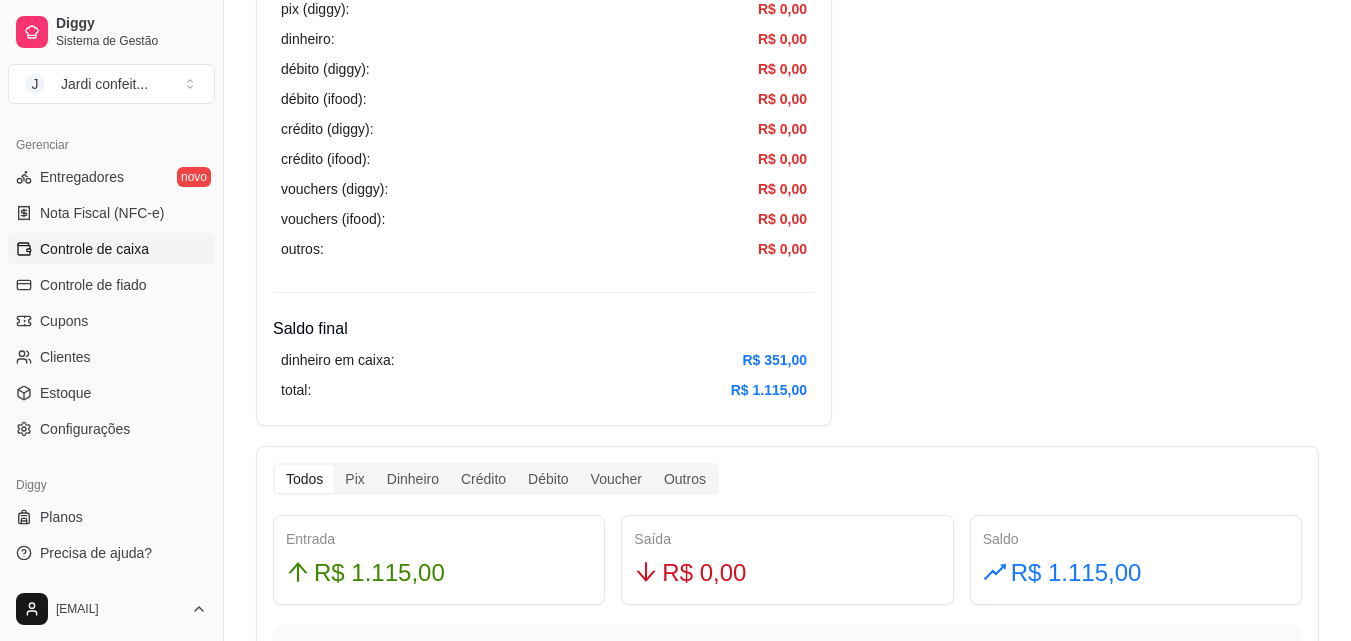scroll, scrollTop: 900, scrollLeft: 0, axis: vertical 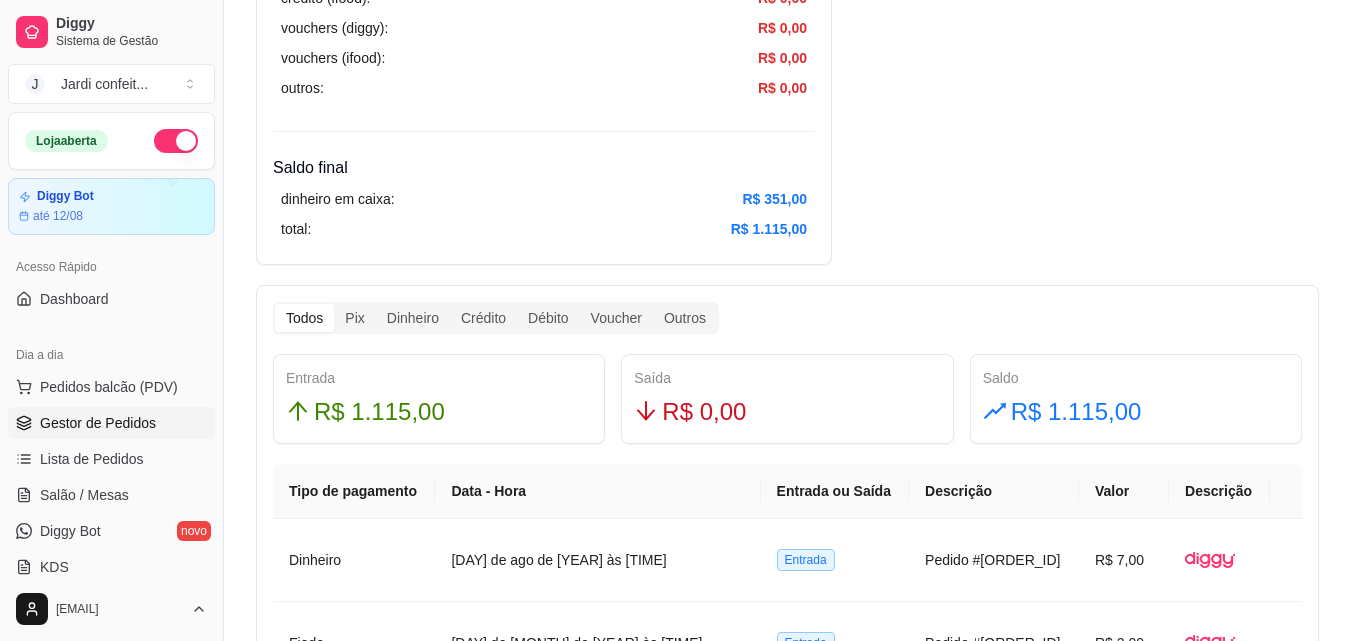 click on "Gestor de Pedidos" at bounding box center [98, 423] 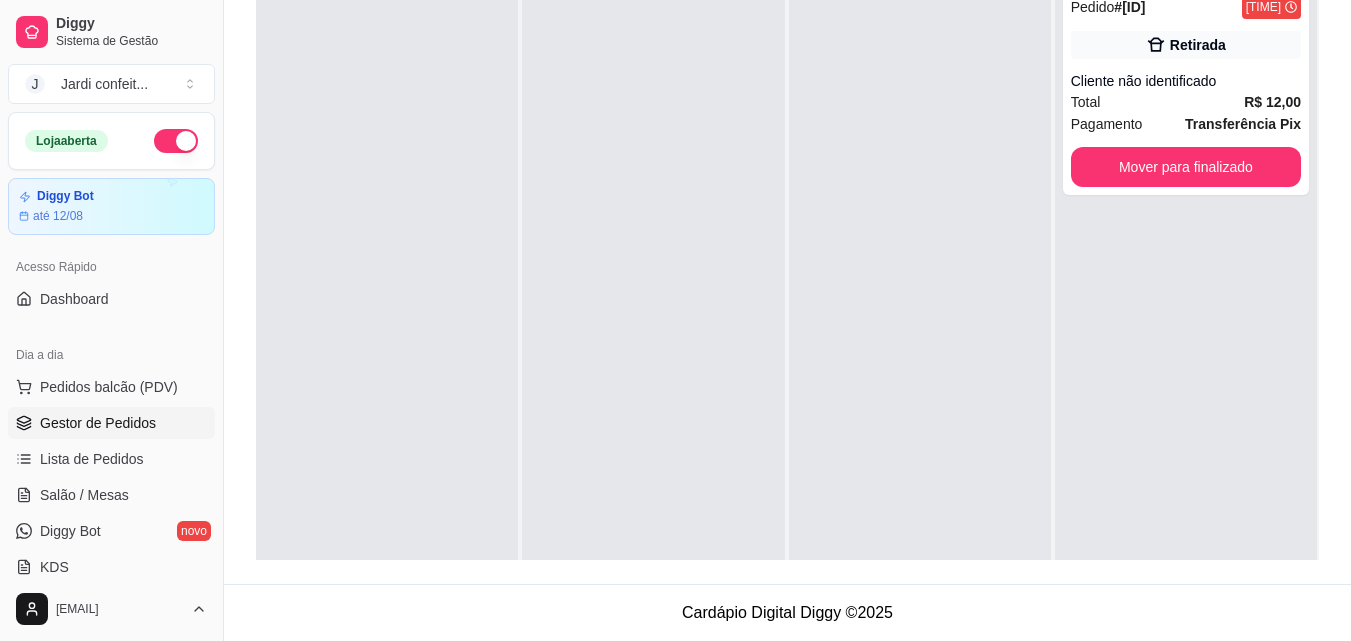 scroll, scrollTop: 0, scrollLeft: 0, axis: both 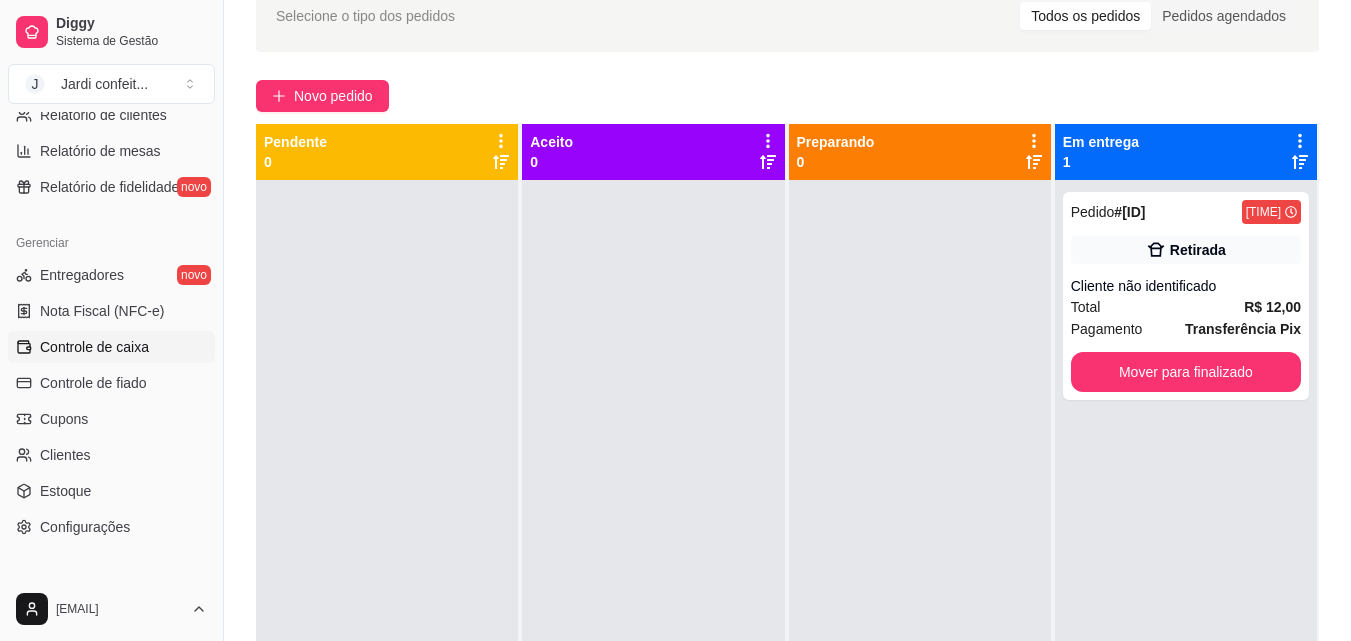 click on "Controle de caixa" at bounding box center [94, 347] 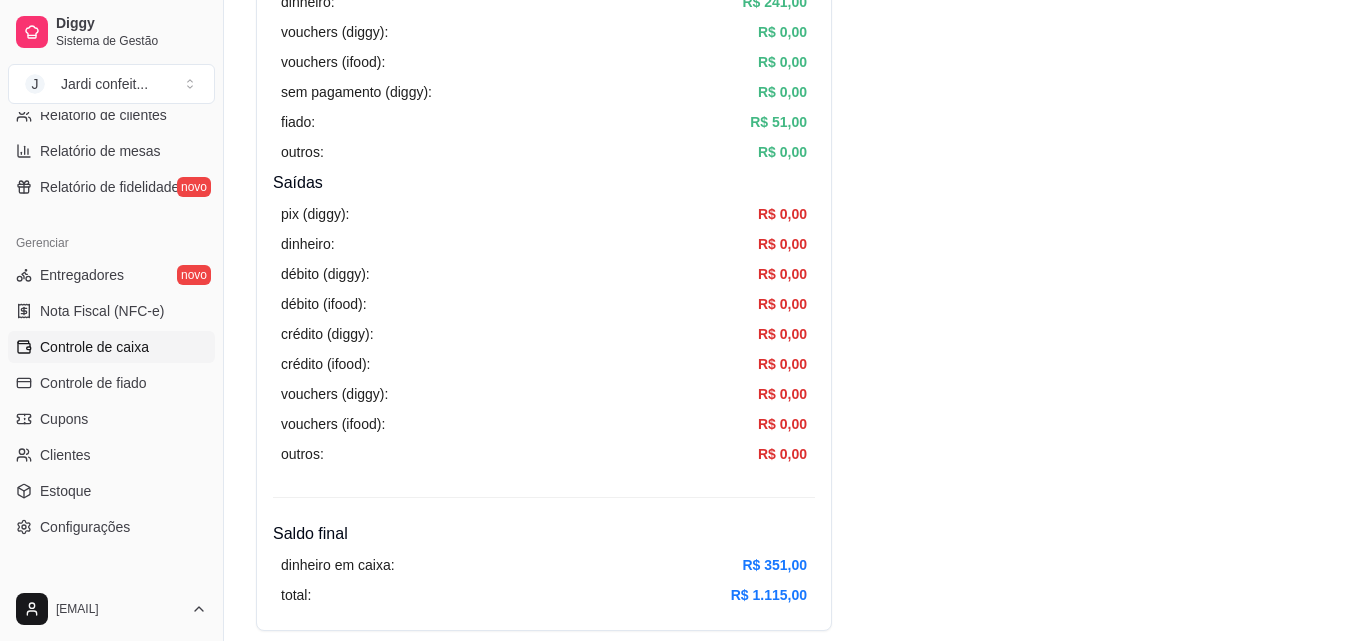 scroll, scrollTop: 800, scrollLeft: 0, axis: vertical 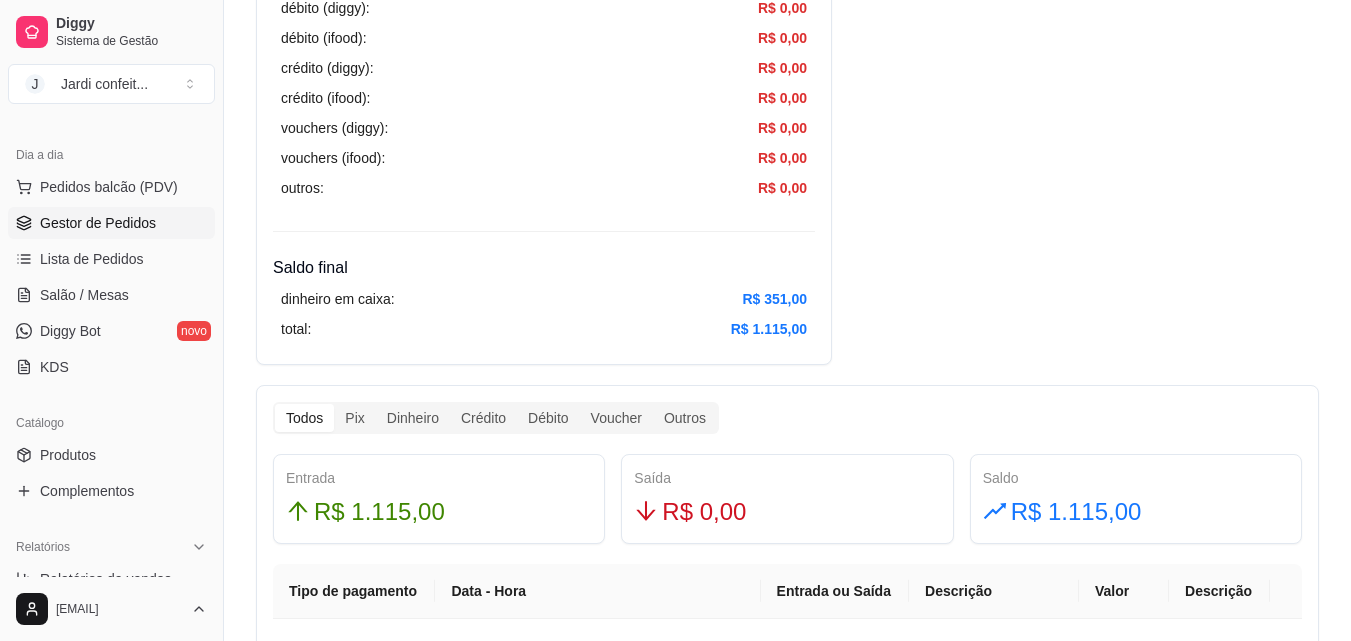click on "Gestor de Pedidos" at bounding box center [98, 223] 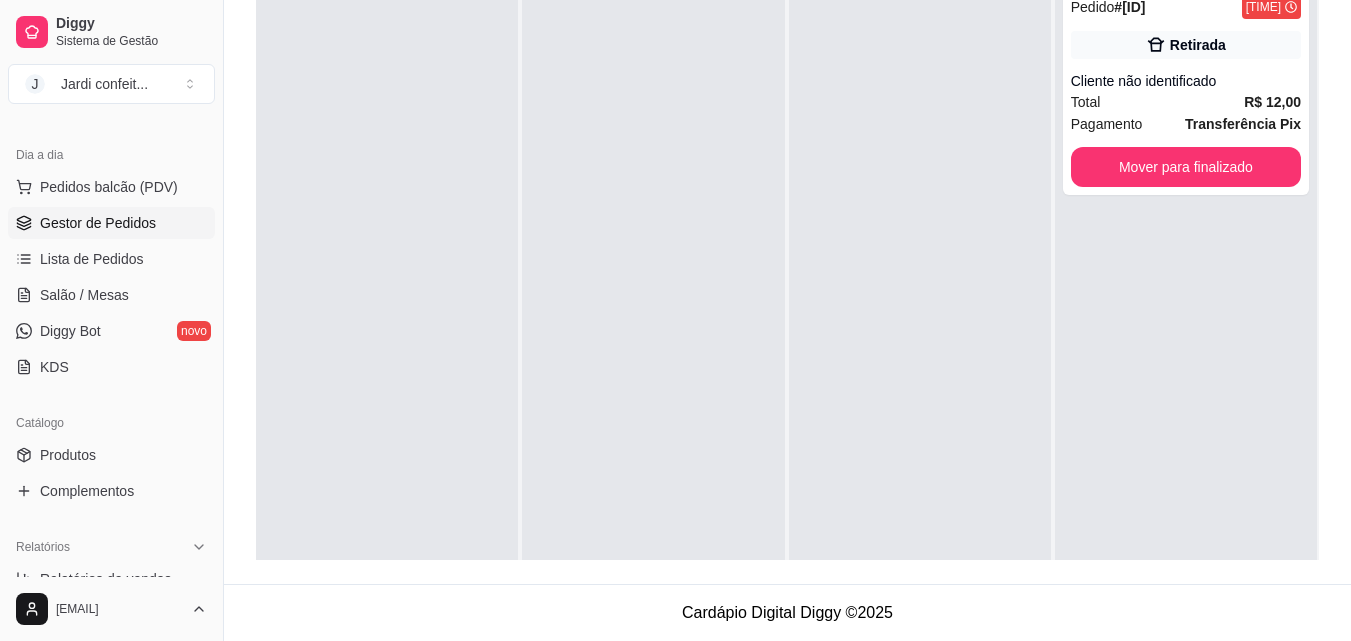 scroll, scrollTop: 0, scrollLeft: 0, axis: both 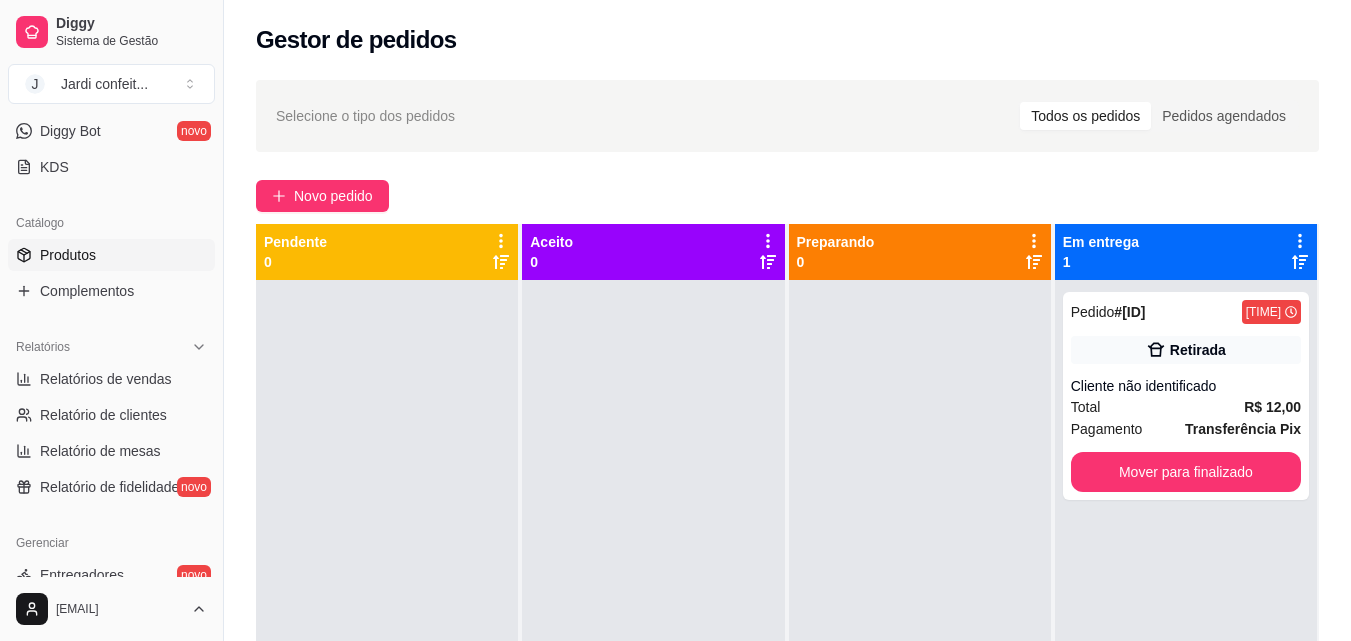 click on "Produtos" at bounding box center (111, 255) 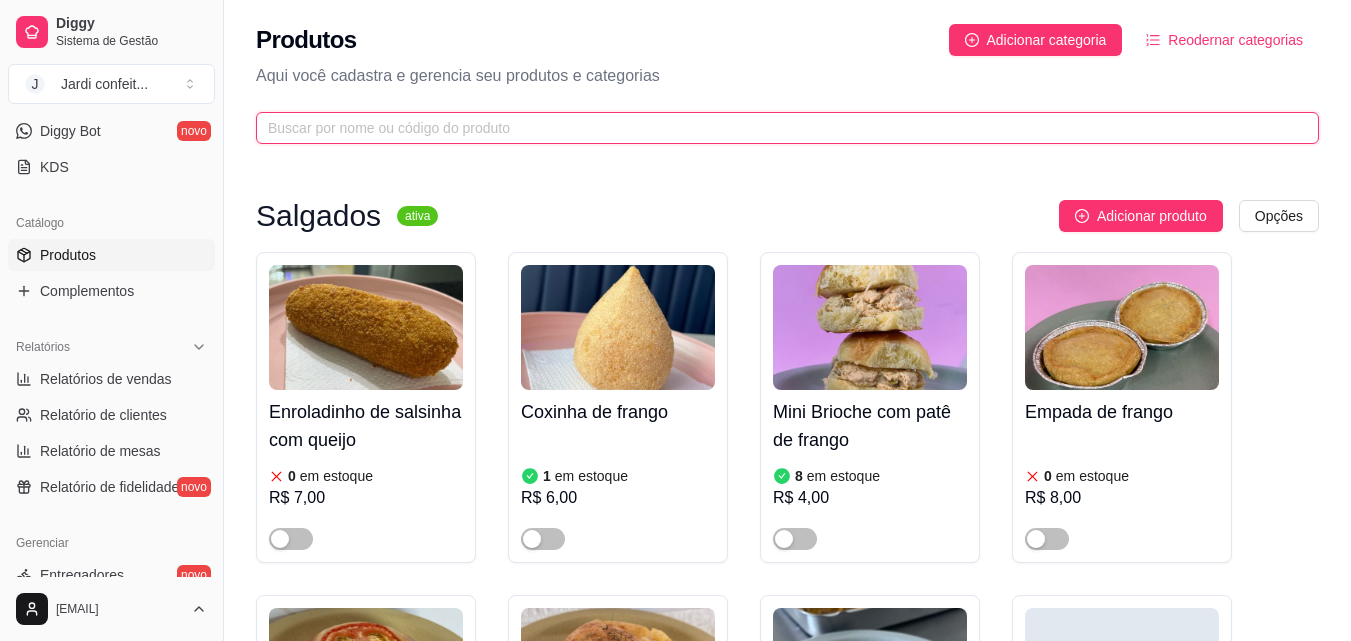click at bounding box center (779, 128) 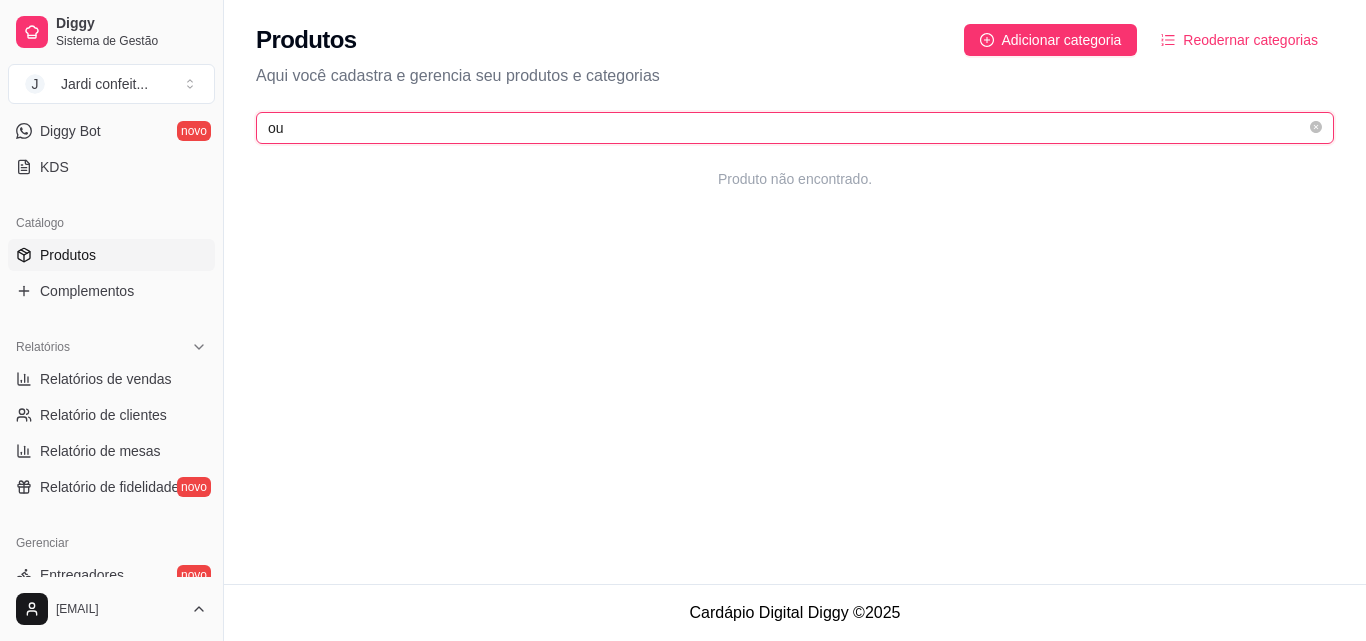 type on "o" 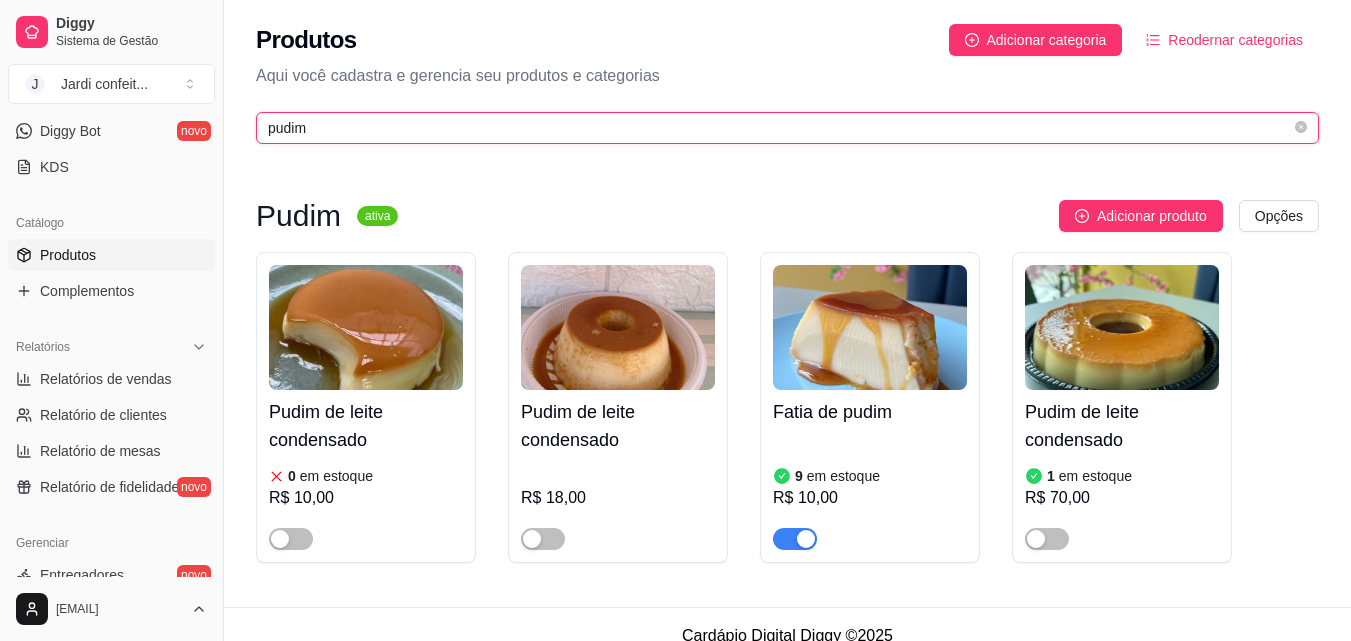 type on "pudim" 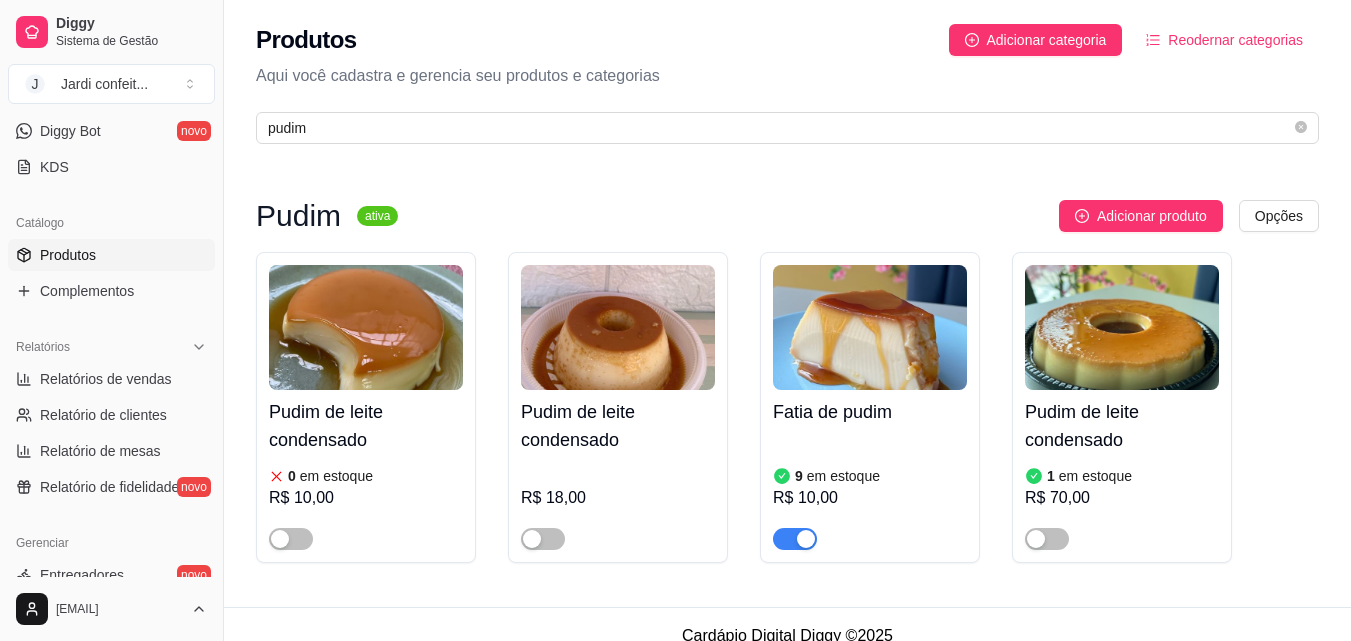 click at bounding box center [870, 327] 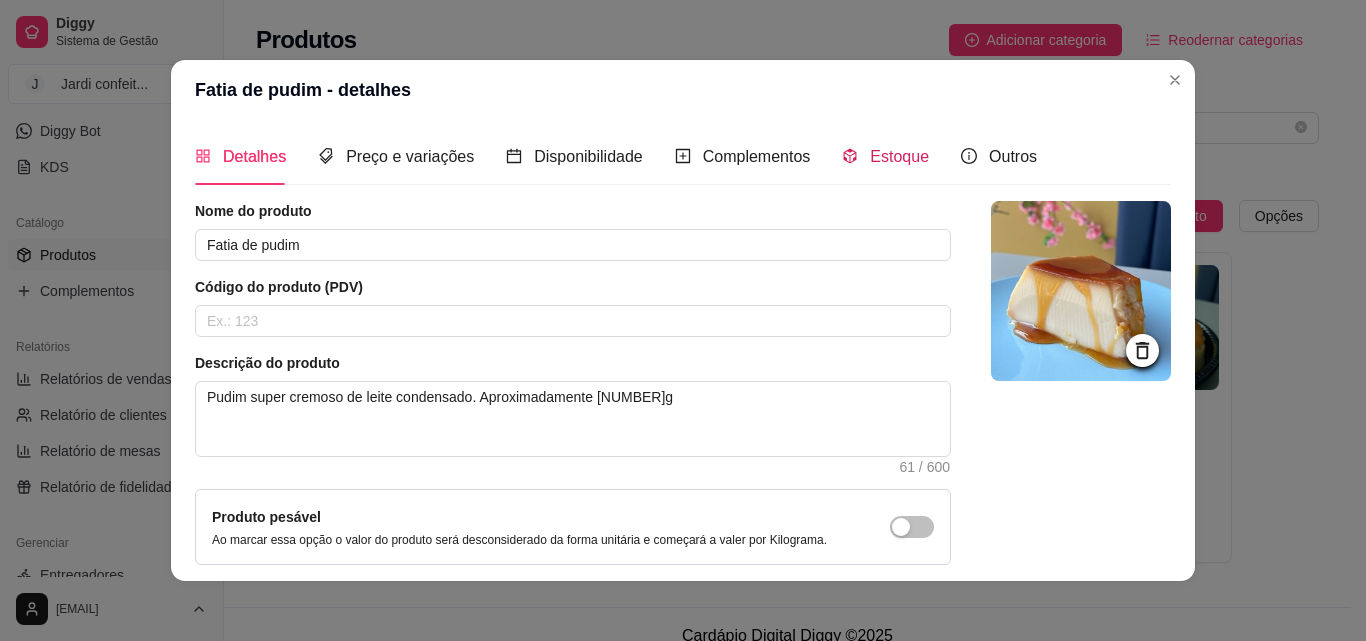 click on "Estoque" at bounding box center [885, 156] 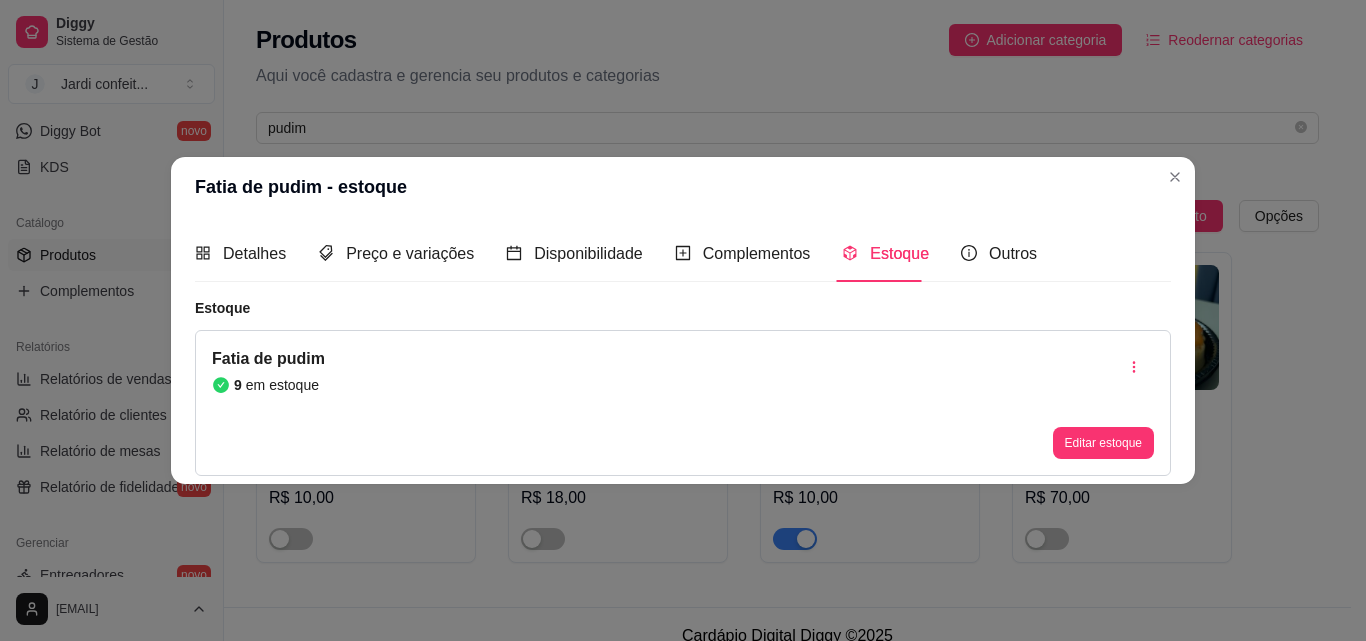 type 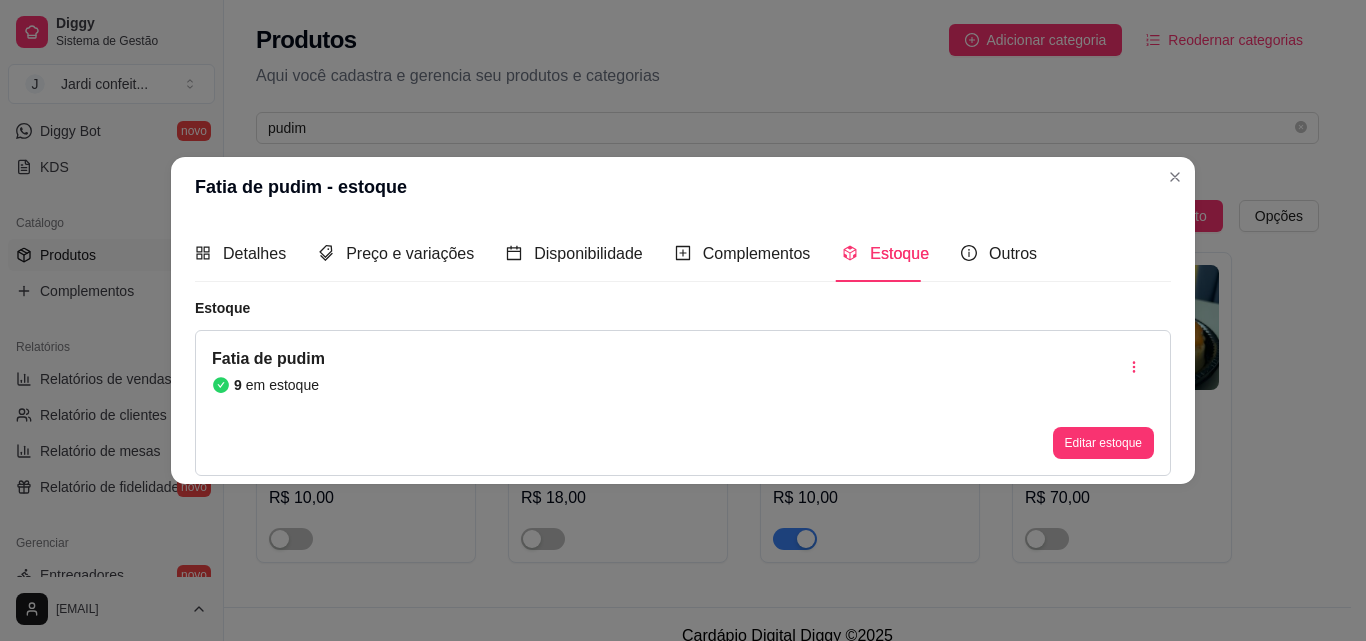 click on "Fatia de pudim  9 em estoque Editar estoque" at bounding box center (683, 403) 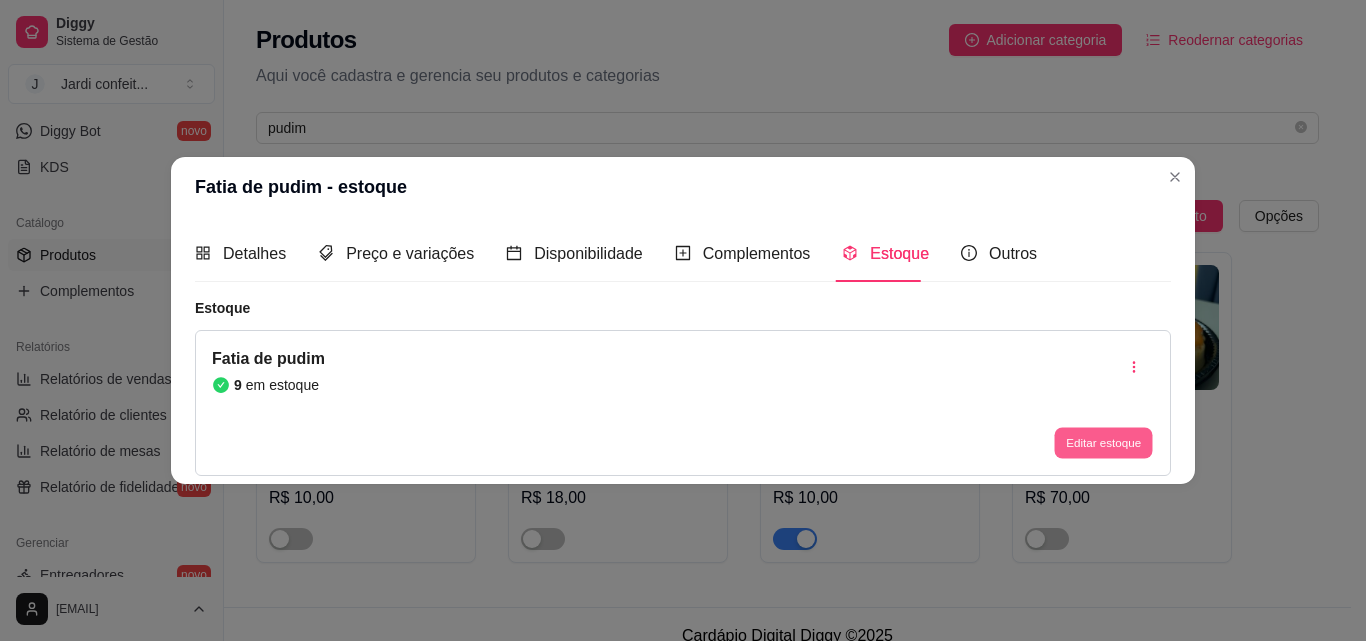 click on "Editar estoque" at bounding box center [1103, 443] 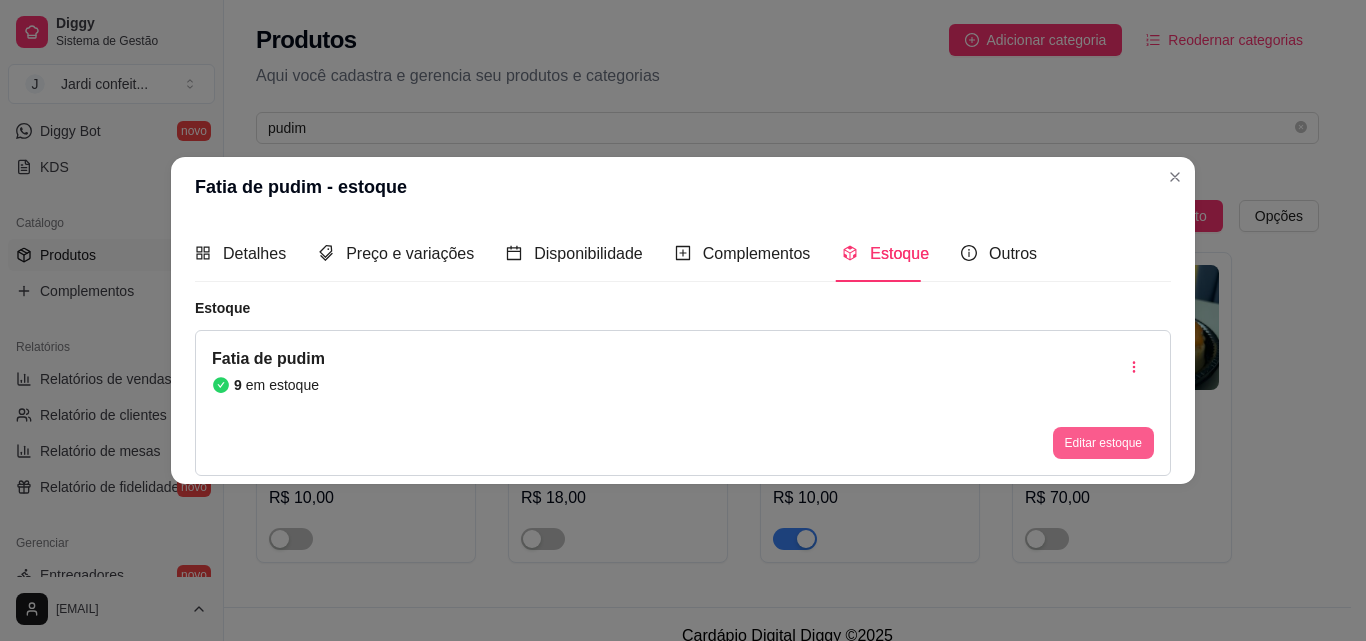 click on "Editar estoque" at bounding box center (1103, 443) 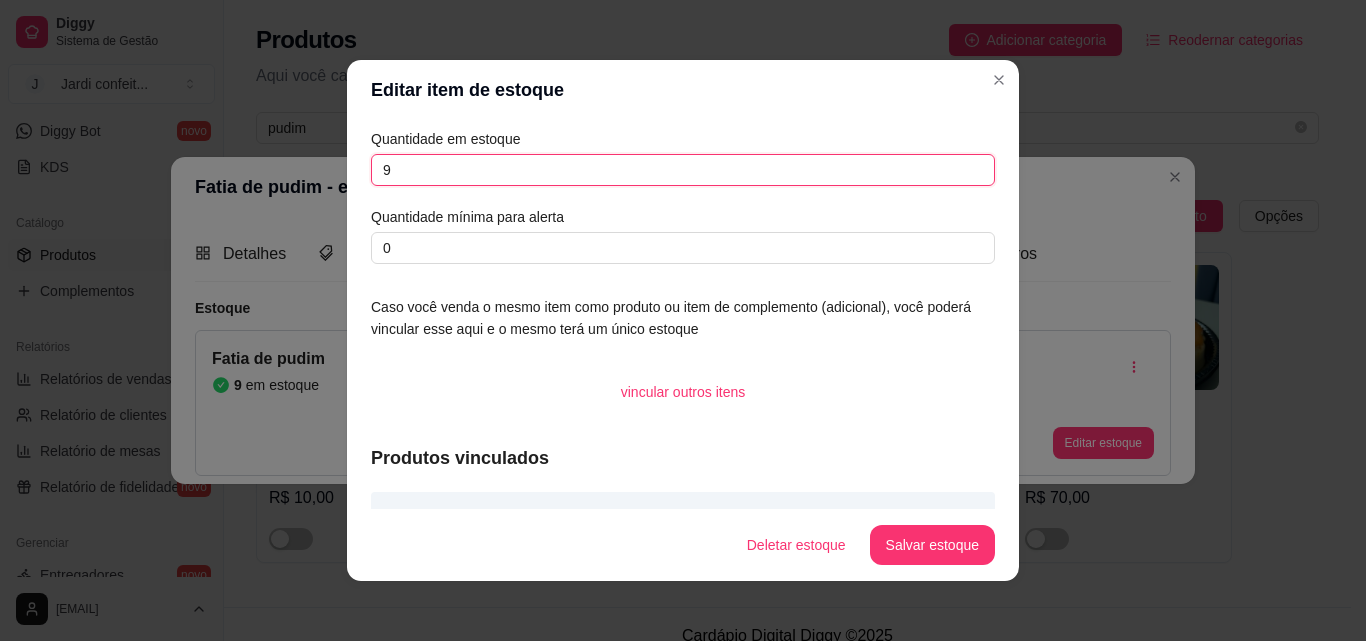 drag, startPoint x: 407, startPoint y: 157, endPoint x: 367, endPoint y: 160, distance: 40.112343 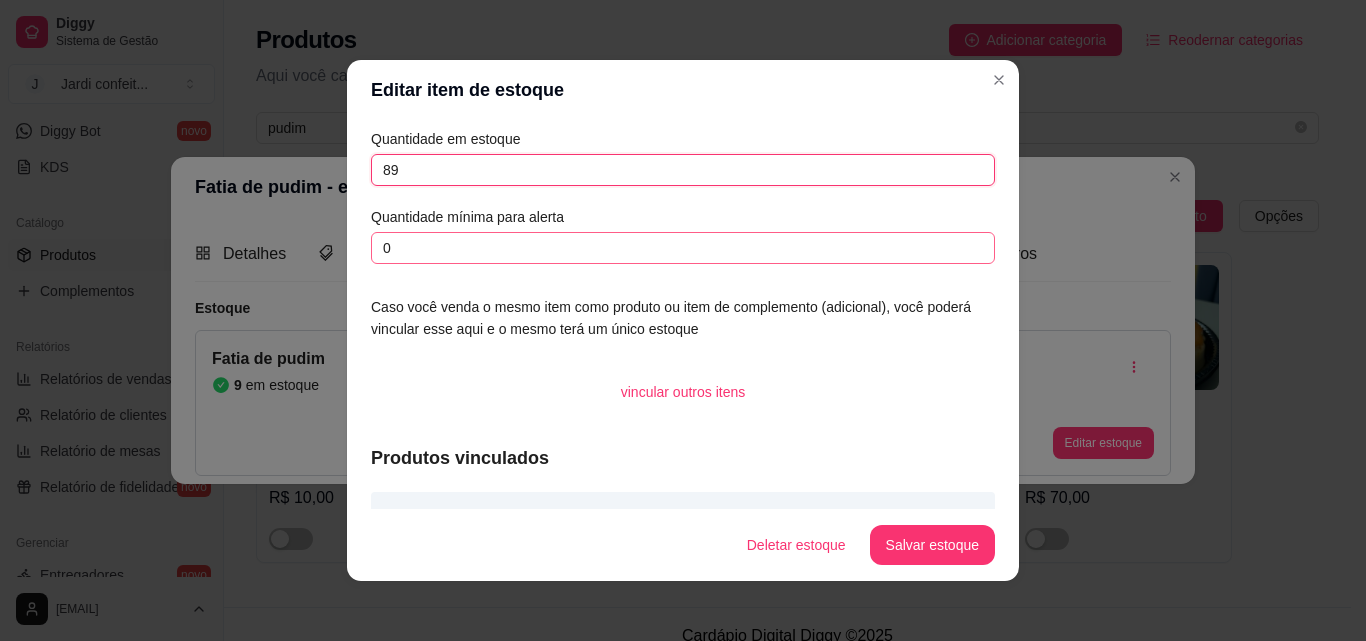 type on "9" 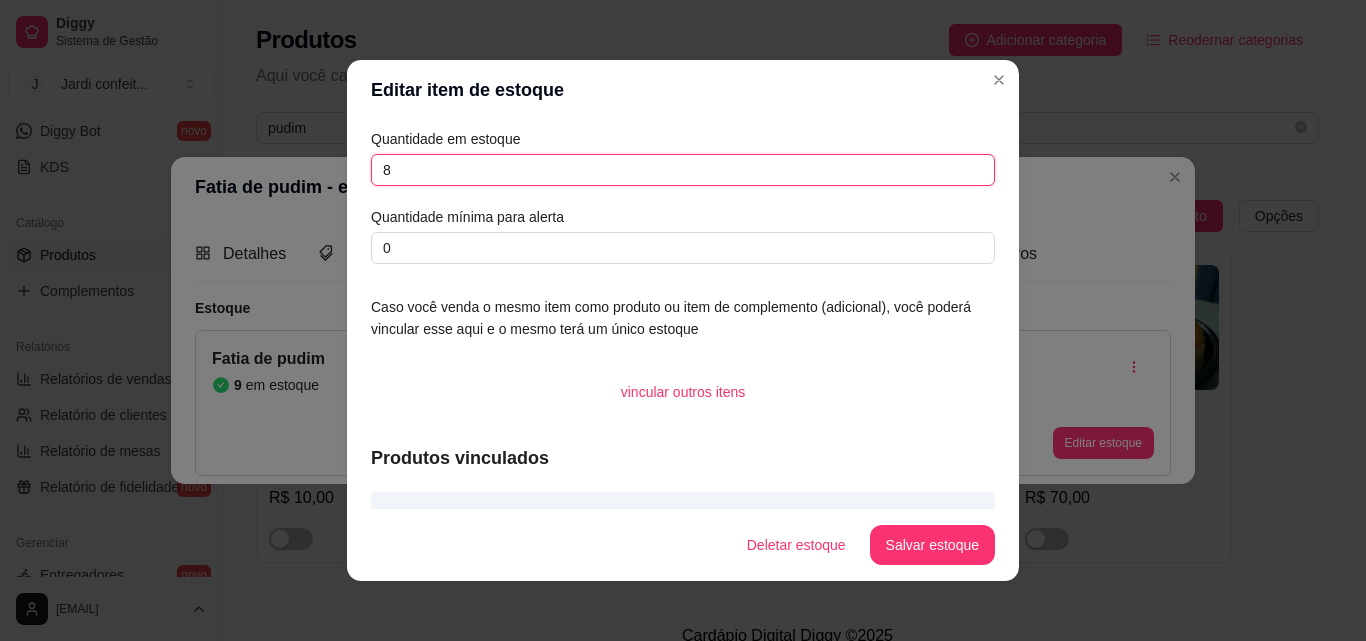 type on "8" 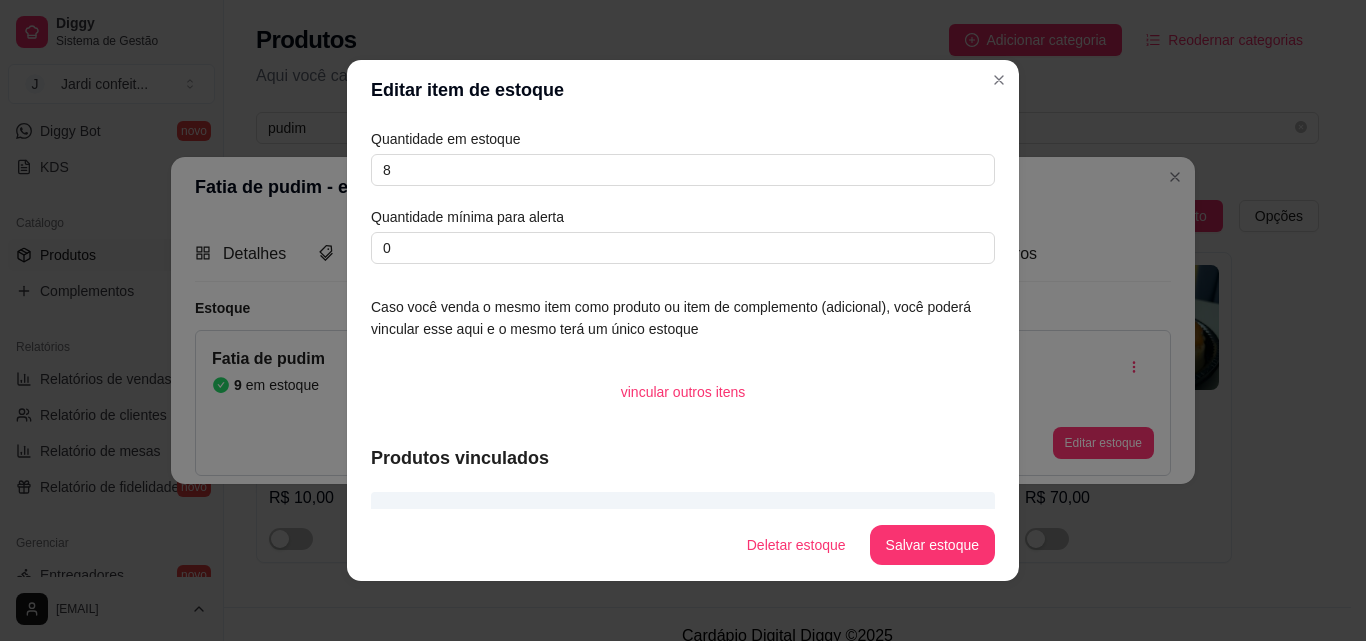 click on "Deletar estoque Salvar estoque" at bounding box center (683, 545) 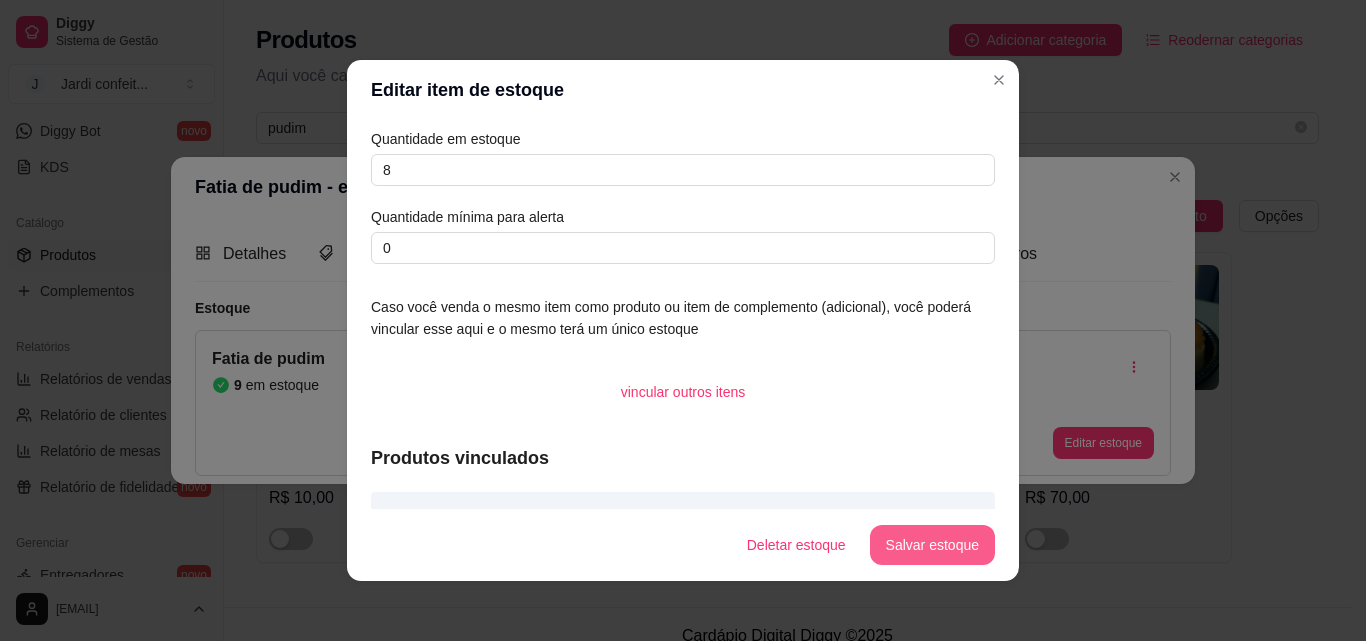 click on "Salvar estoque" at bounding box center (932, 545) 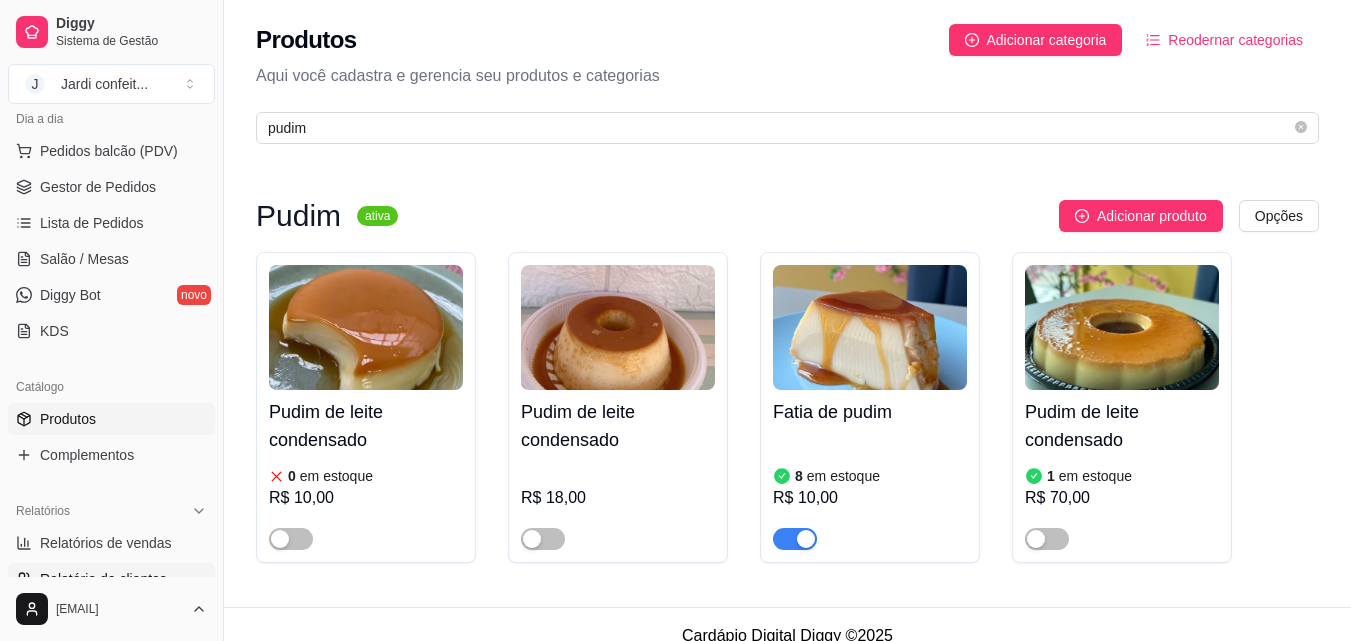 scroll, scrollTop: 200, scrollLeft: 0, axis: vertical 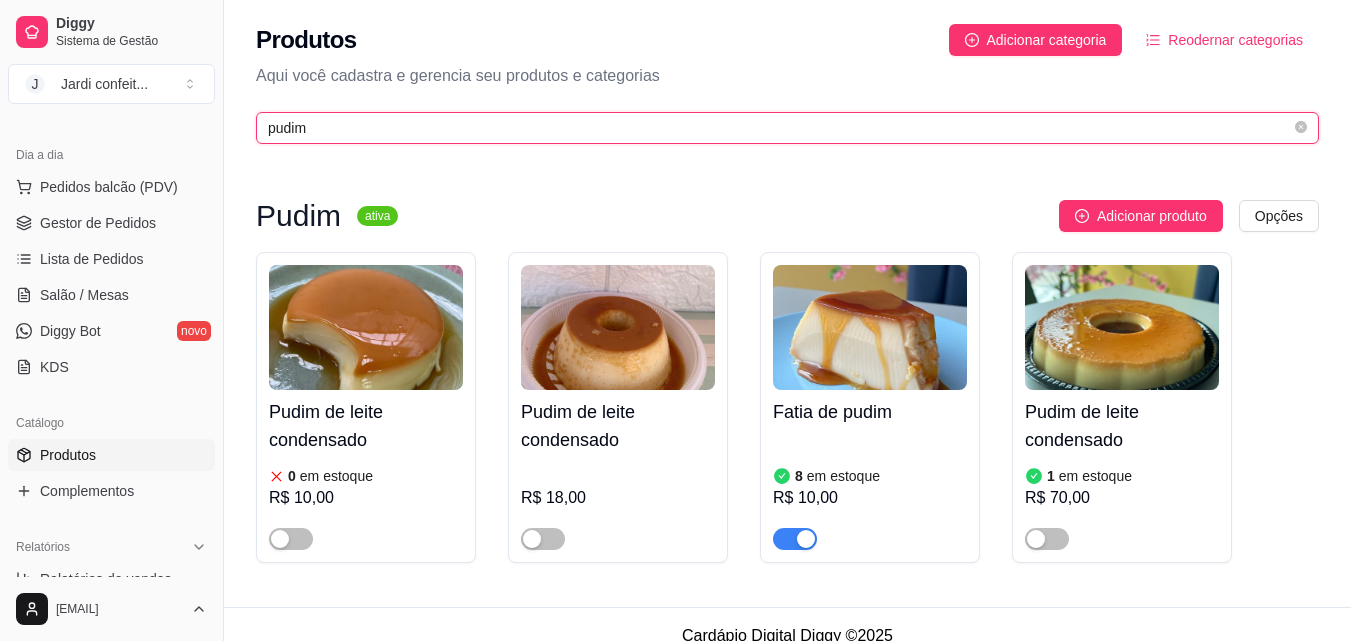 drag, startPoint x: 403, startPoint y: 133, endPoint x: 73, endPoint y: 155, distance: 330.7325 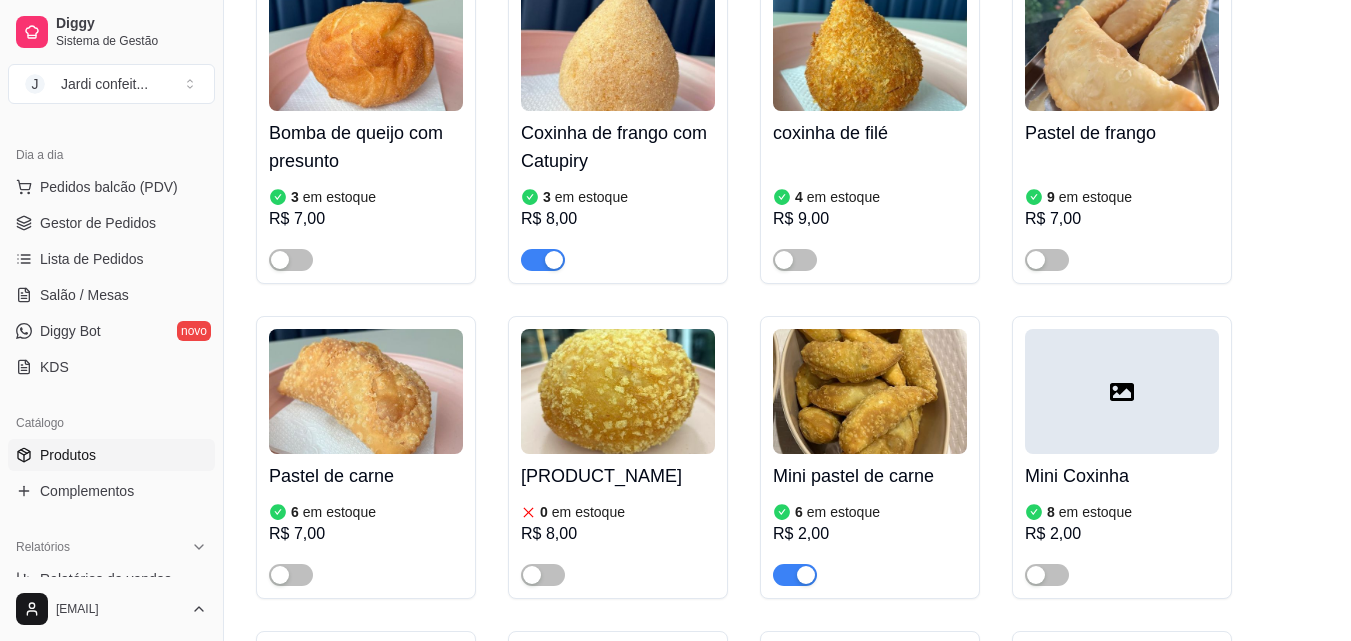 scroll, scrollTop: 1200, scrollLeft: 0, axis: vertical 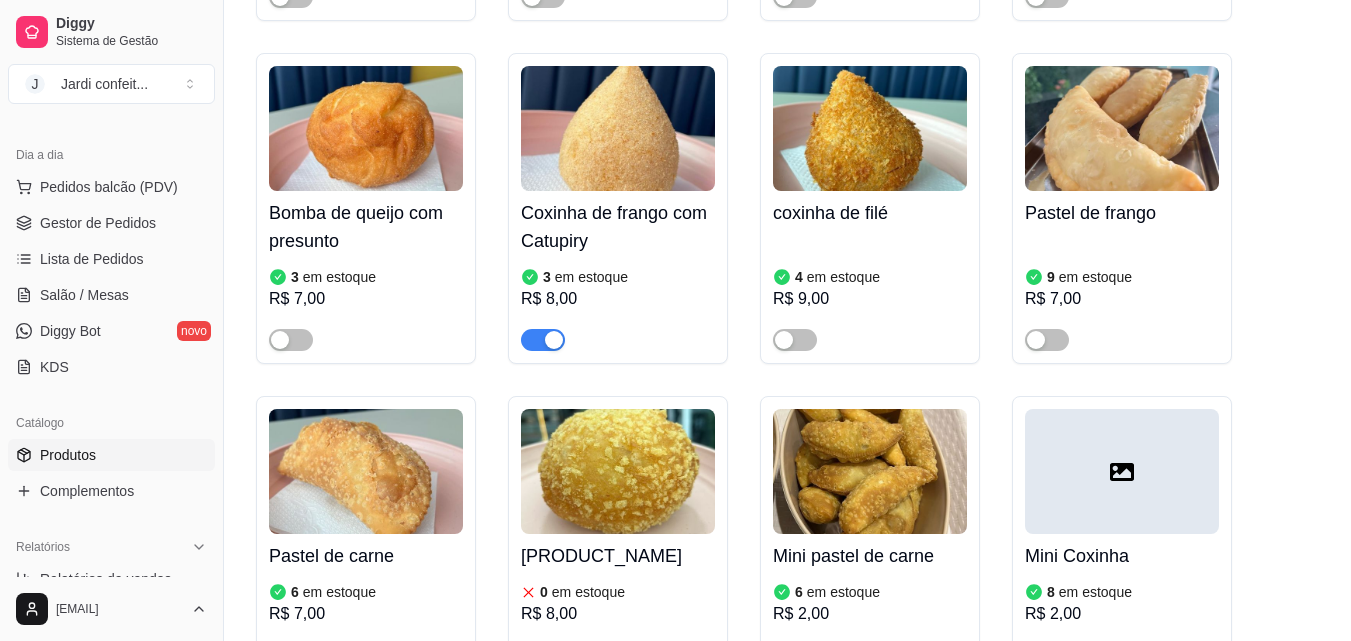 type 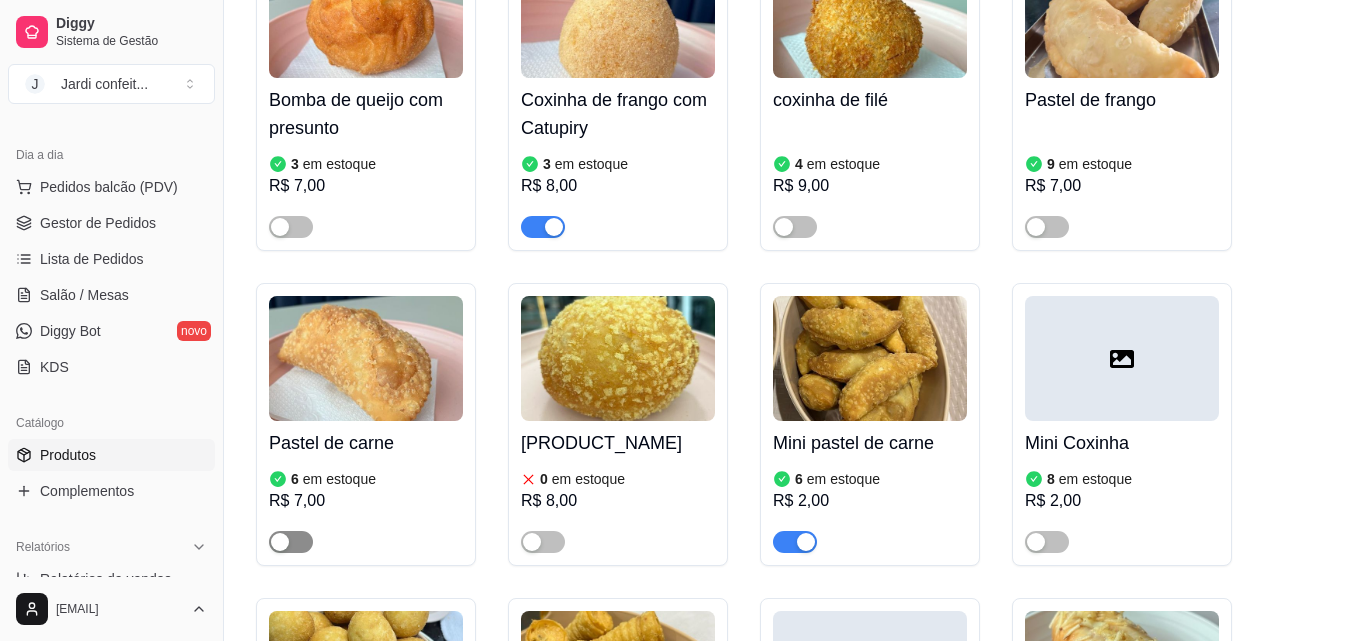 scroll, scrollTop: 1600, scrollLeft: 0, axis: vertical 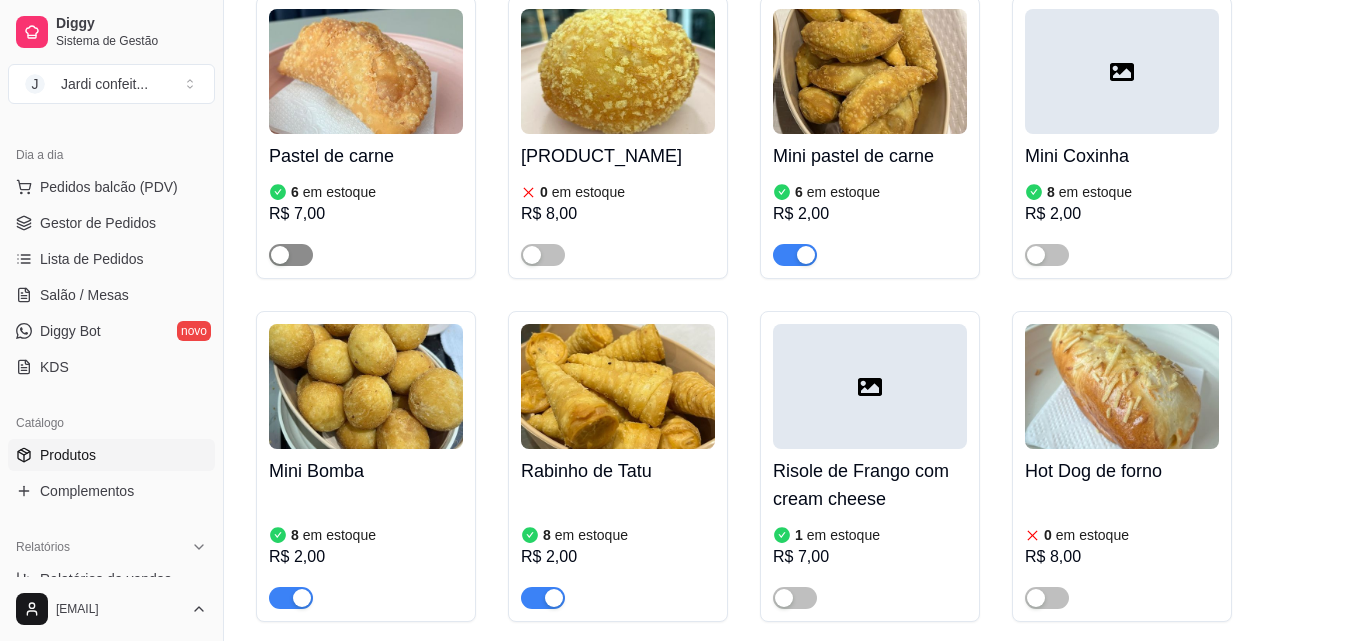 click at bounding box center [291, 255] 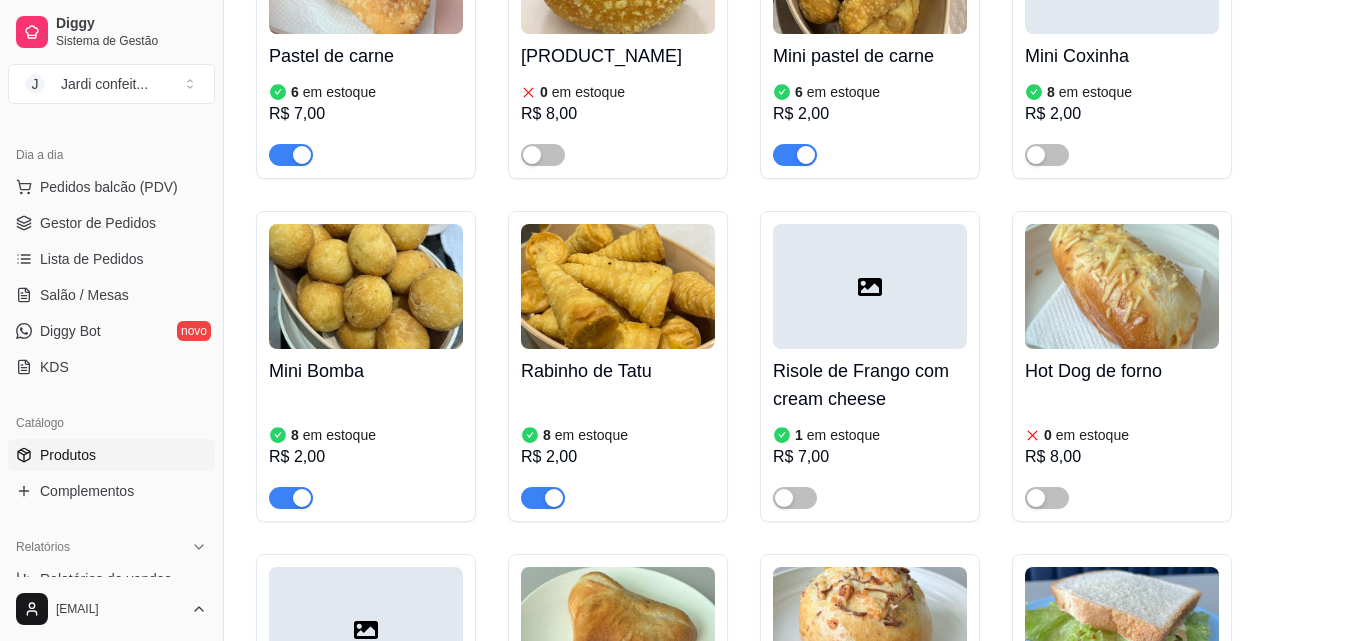 scroll, scrollTop: 1600, scrollLeft: 0, axis: vertical 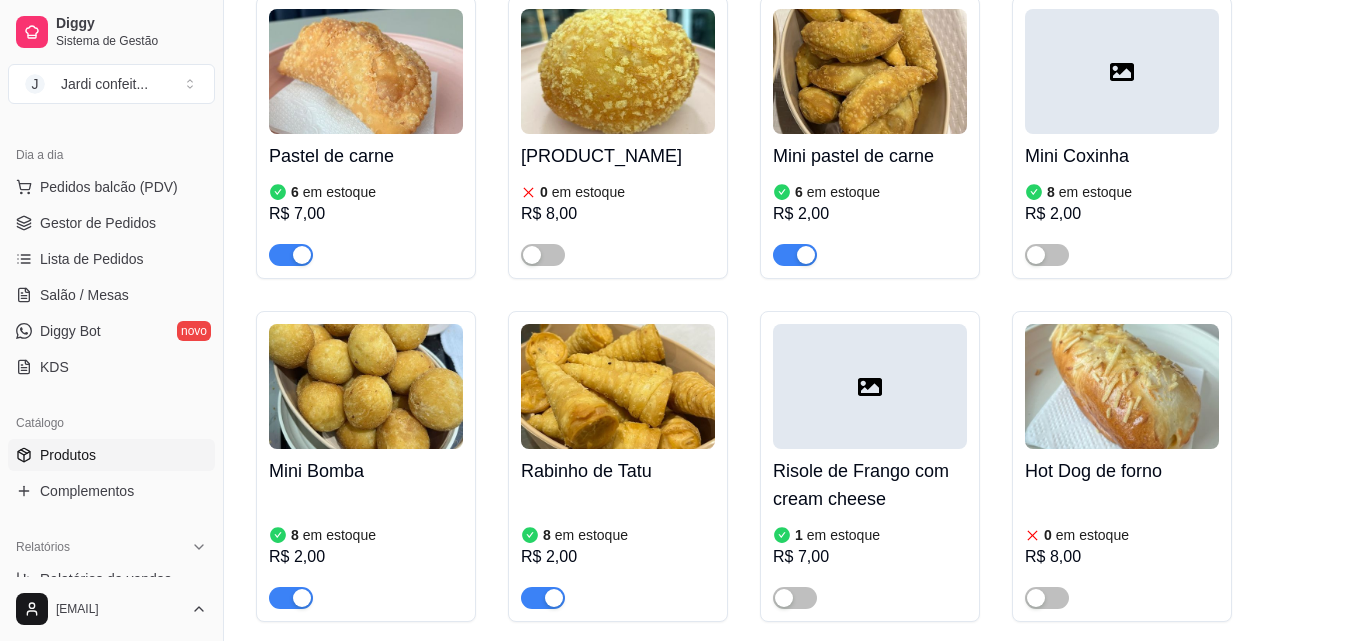 click at bounding box center (870, 71) 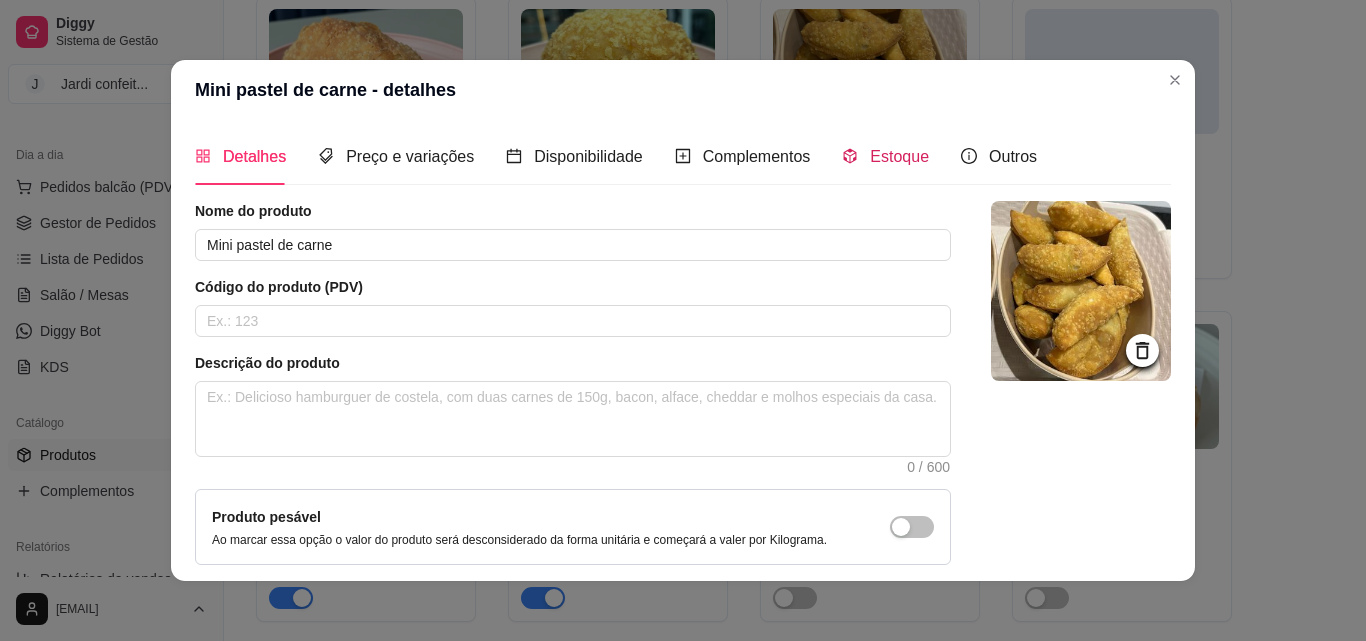 click on "Estoque" at bounding box center (899, 156) 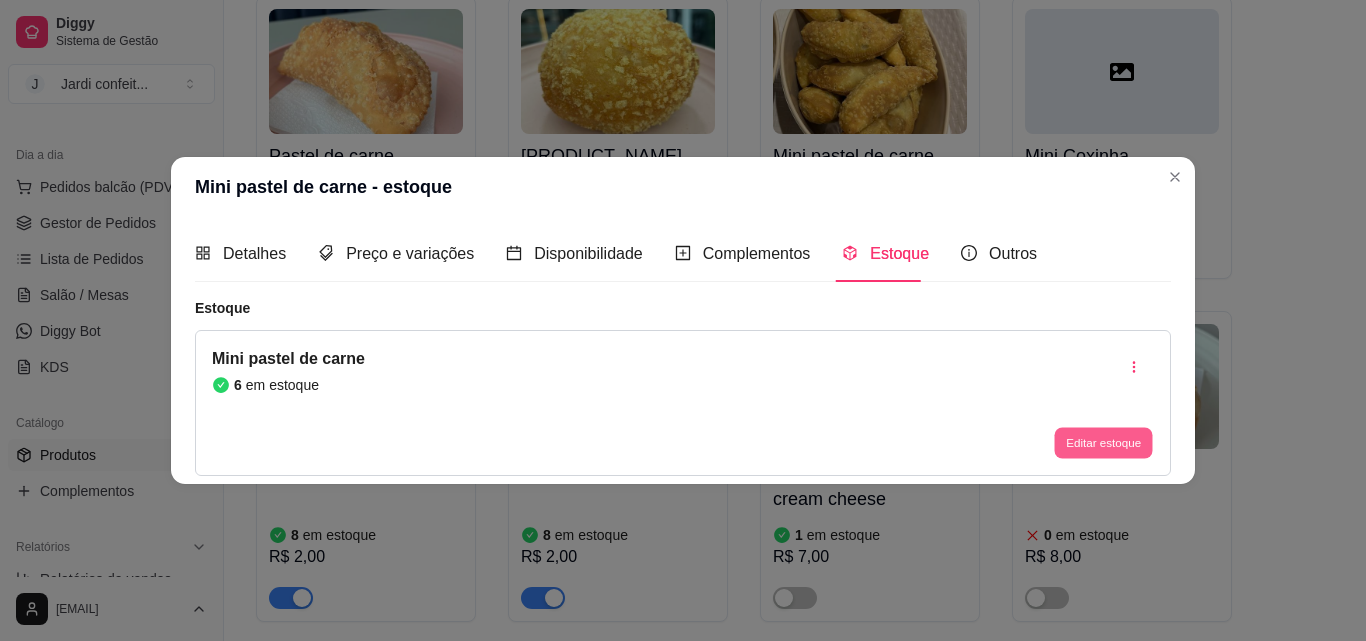 click on "Editar estoque" at bounding box center [1103, 443] 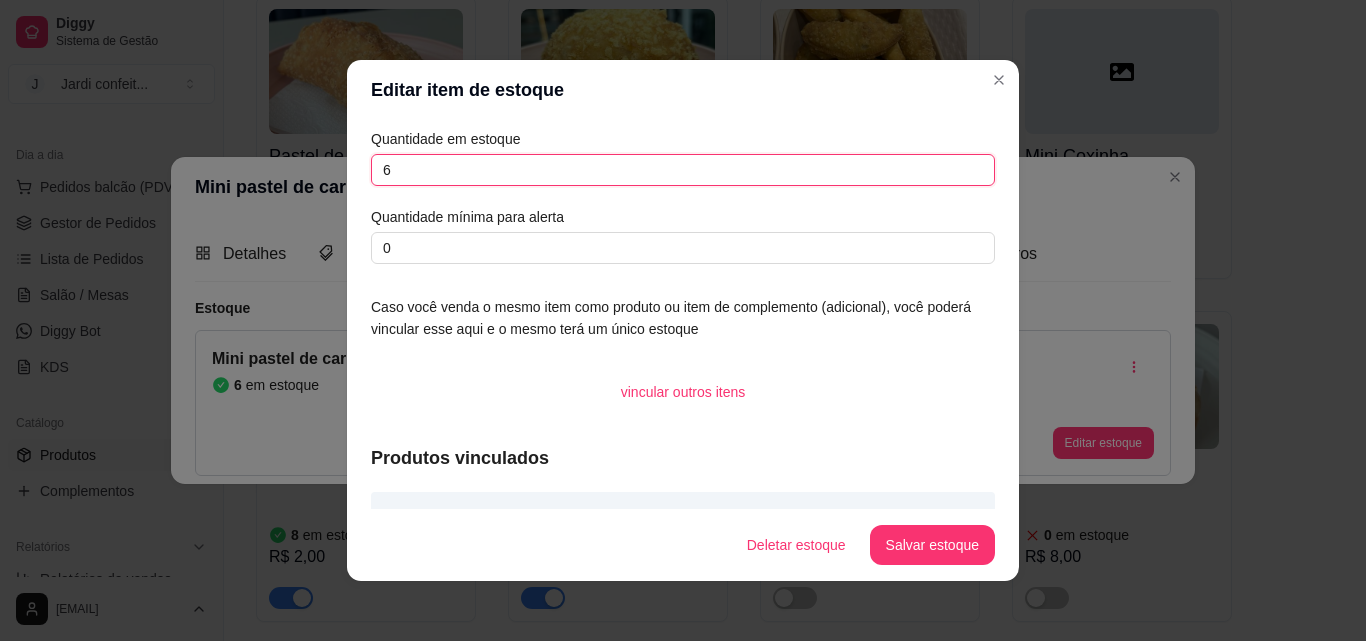drag, startPoint x: 405, startPoint y: 165, endPoint x: 360, endPoint y: 175, distance: 46.09772 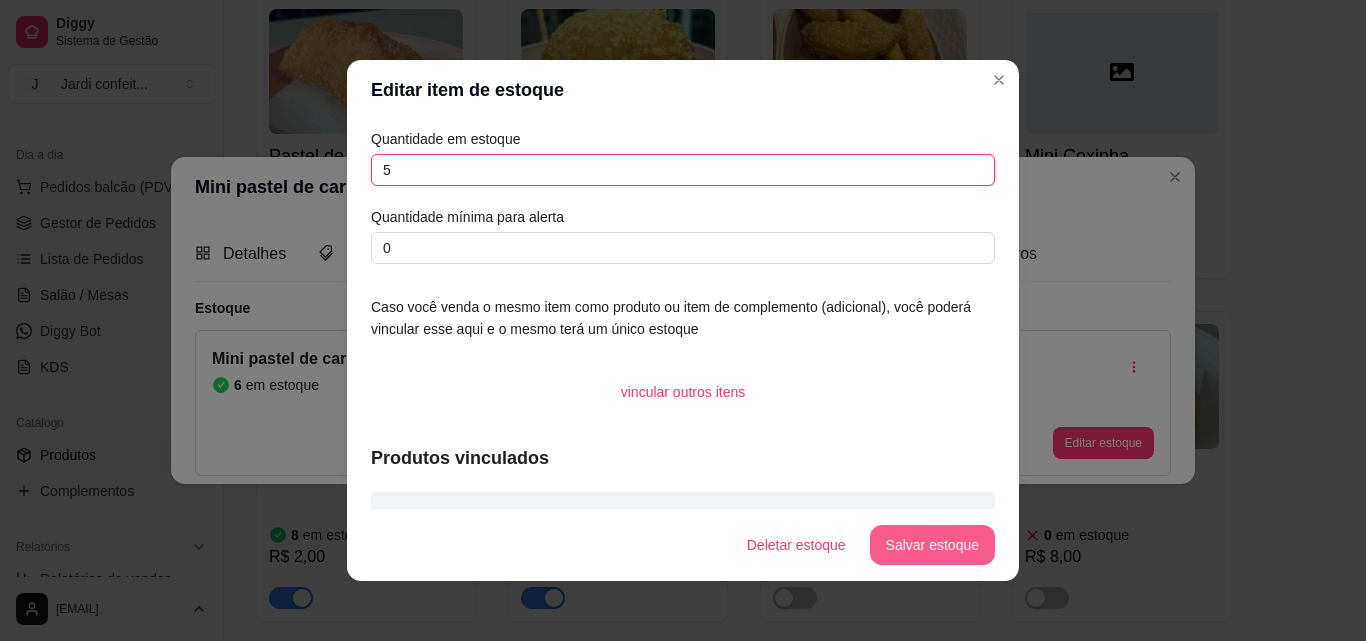 type on "5" 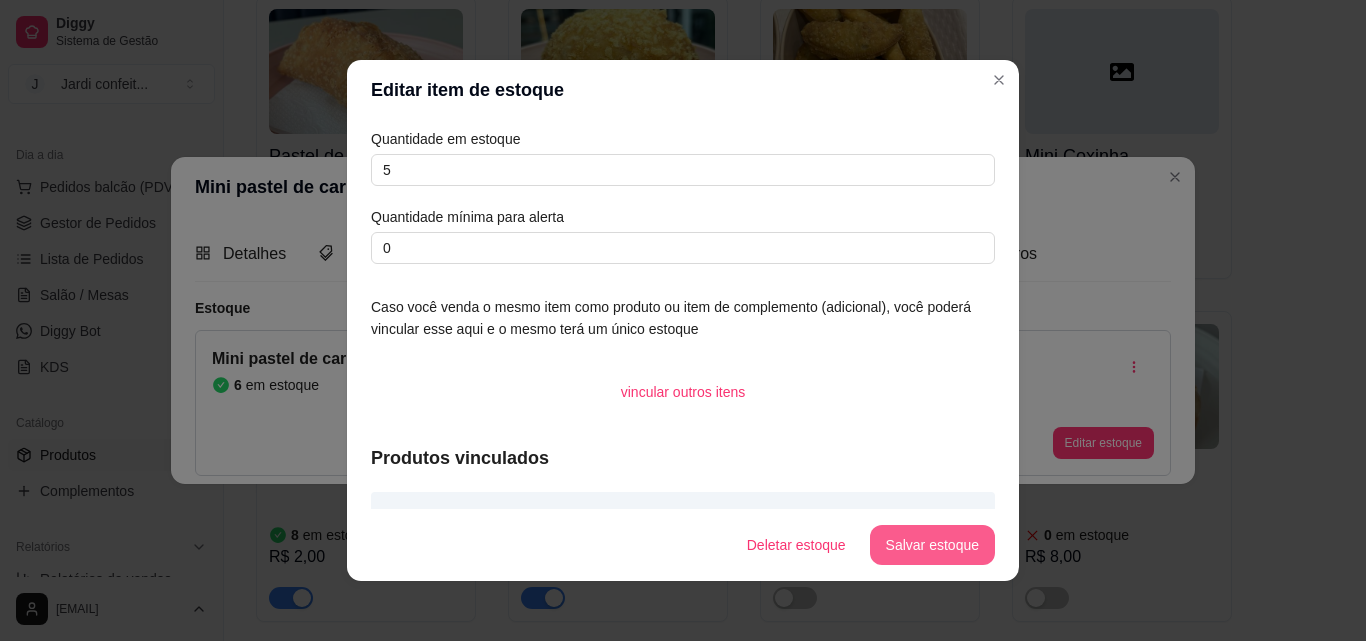 click on "Salvar estoque" at bounding box center [932, 545] 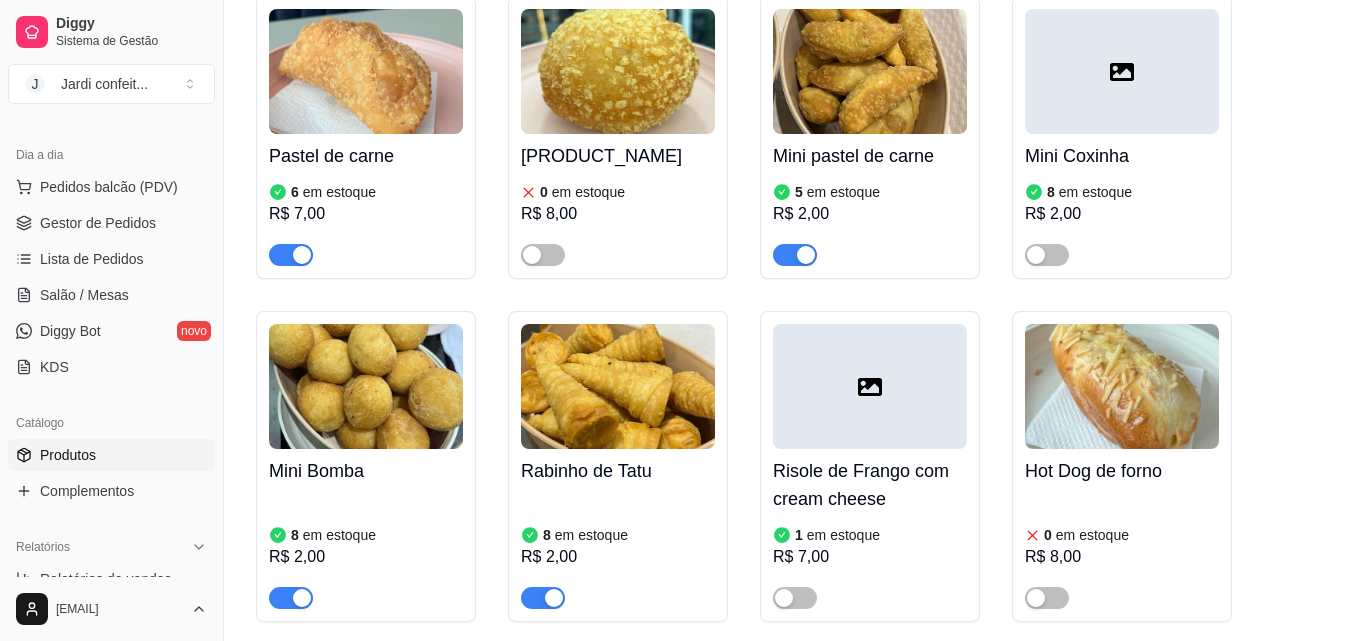 click at bounding box center [366, 386] 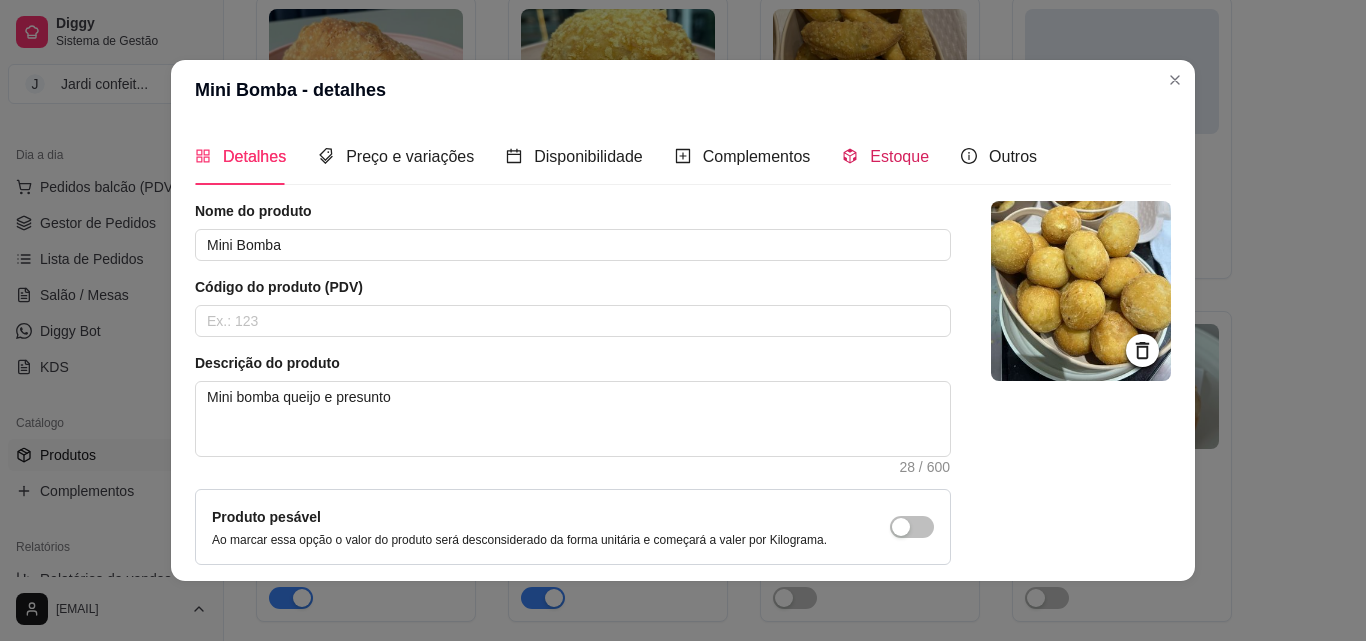 click on "Estoque" at bounding box center [899, 156] 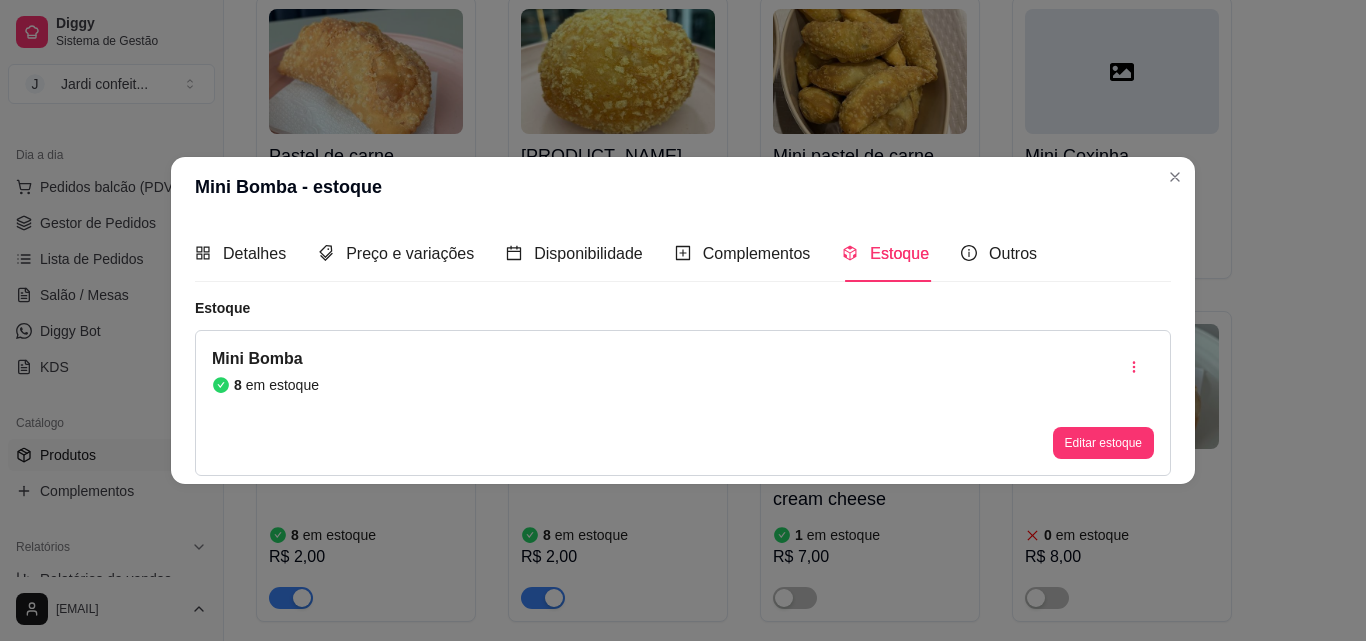 type 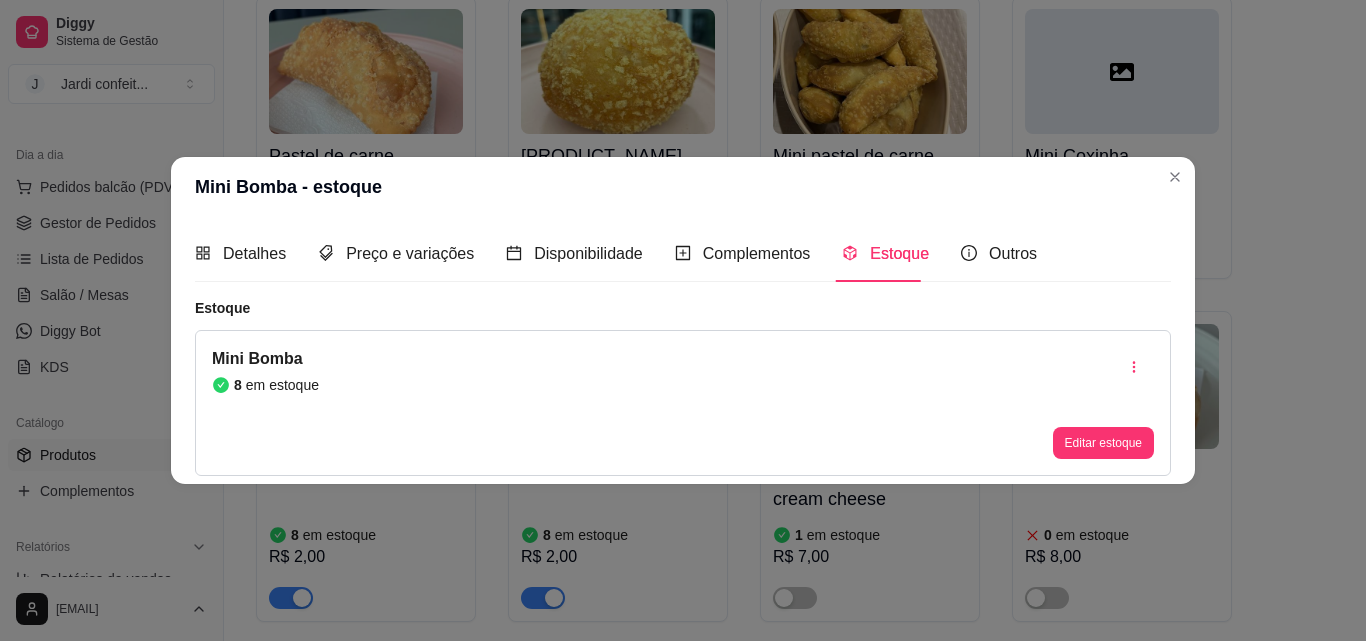 click on "Editar estoque" at bounding box center (1103, 403) 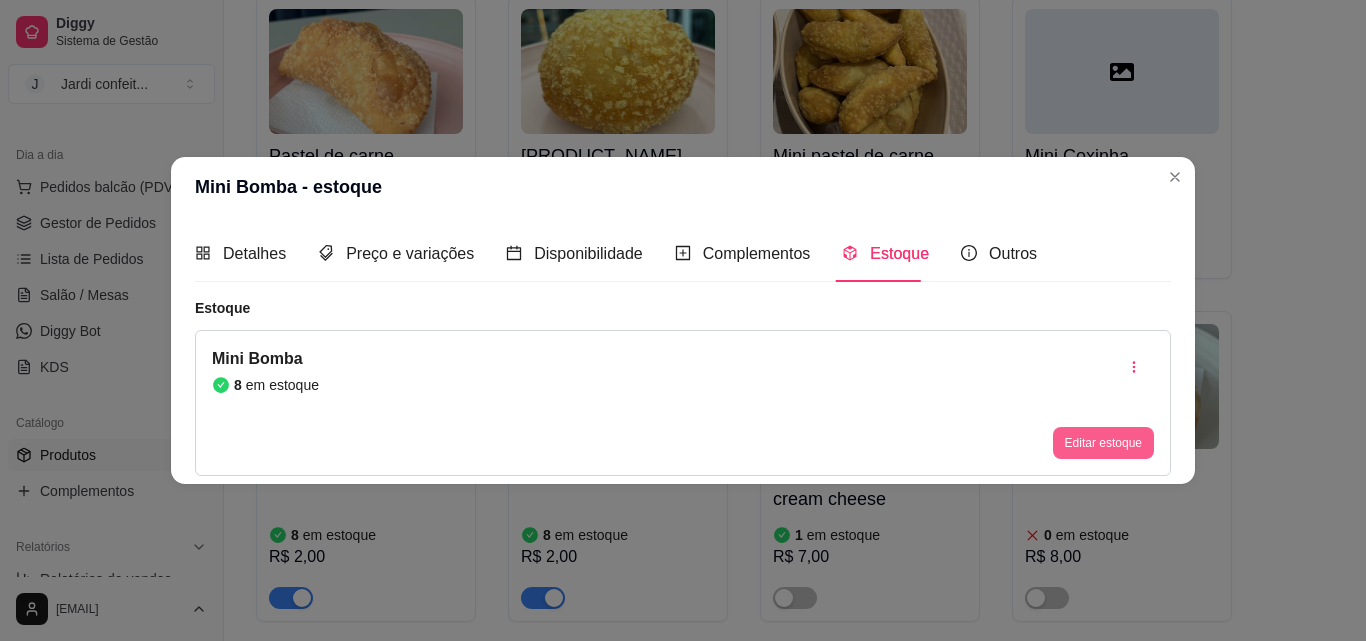 click on "Editar estoque" at bounding box center [1103, 443] 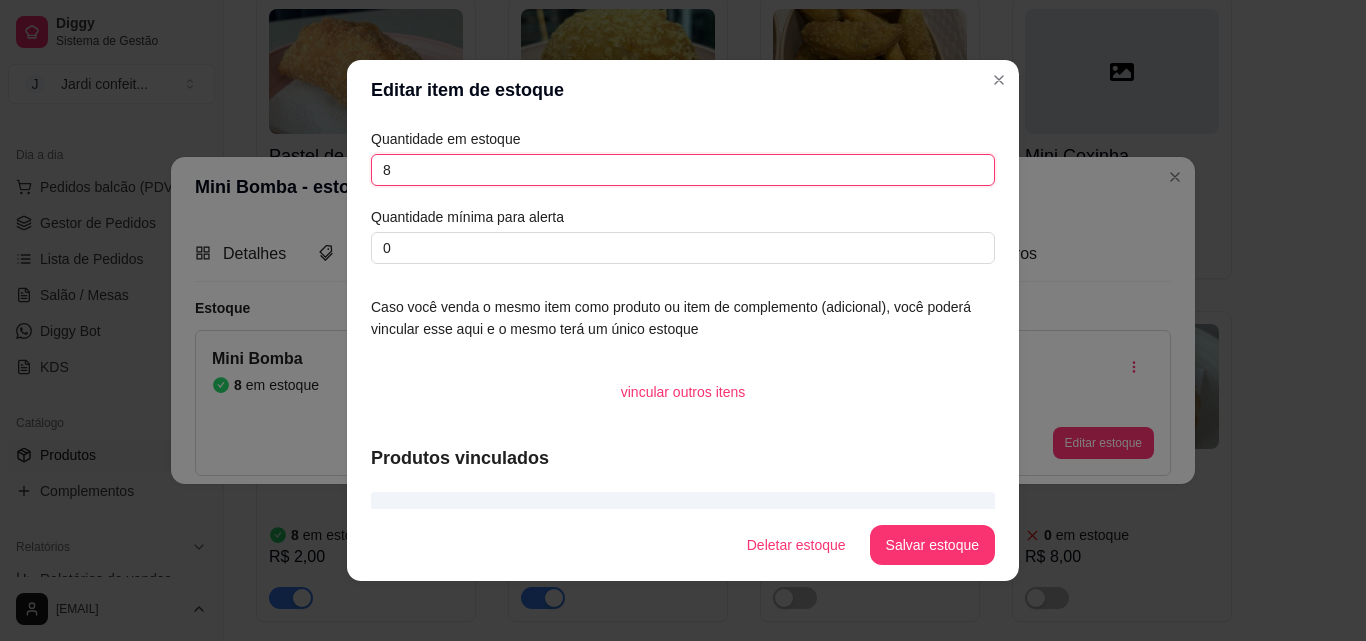 drag, startPoint x: 471, startPoint y: 167, endPoint x: 240, endPoint y: 213, distance: 235.53555 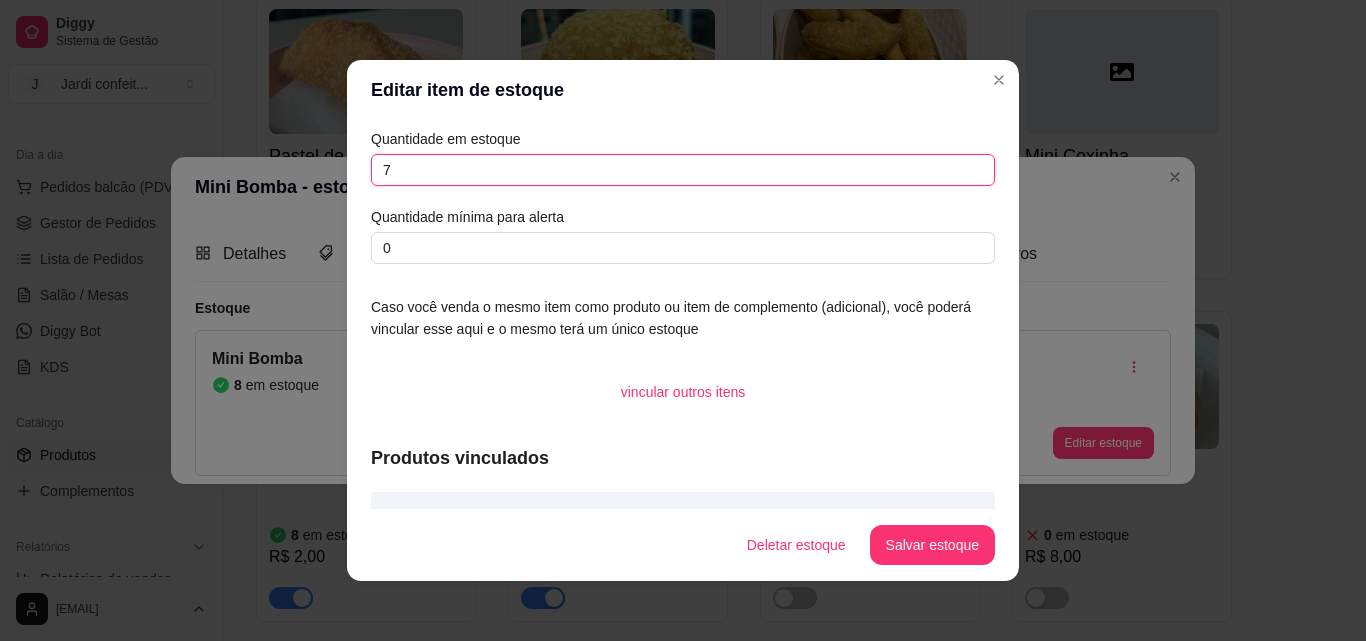 type on "7" 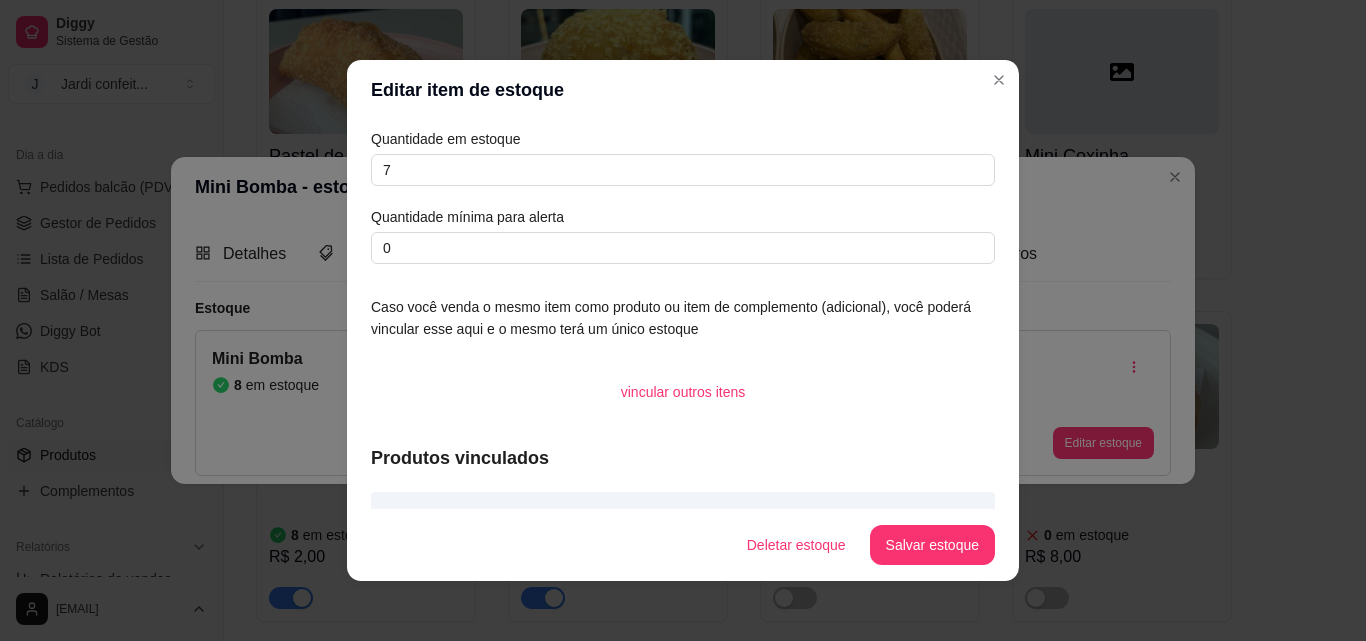 click on "Salvar estoque" at bounding box center (932, 545) 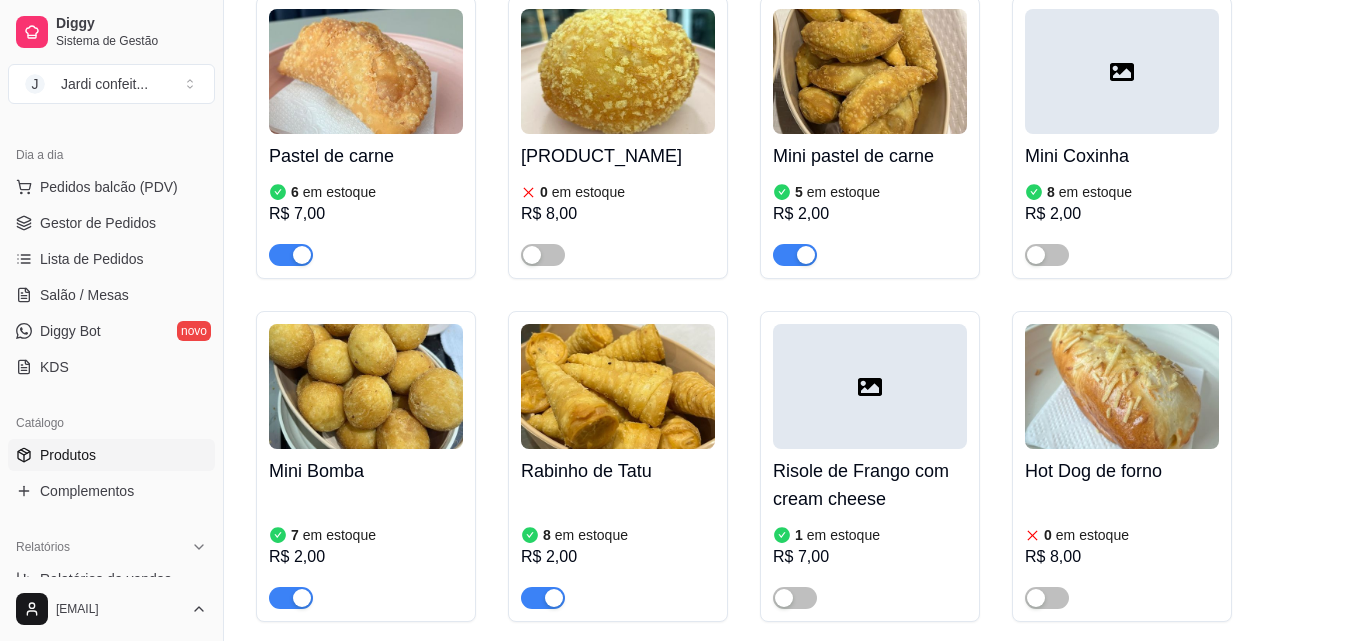 click at bounding box center (618, 386) 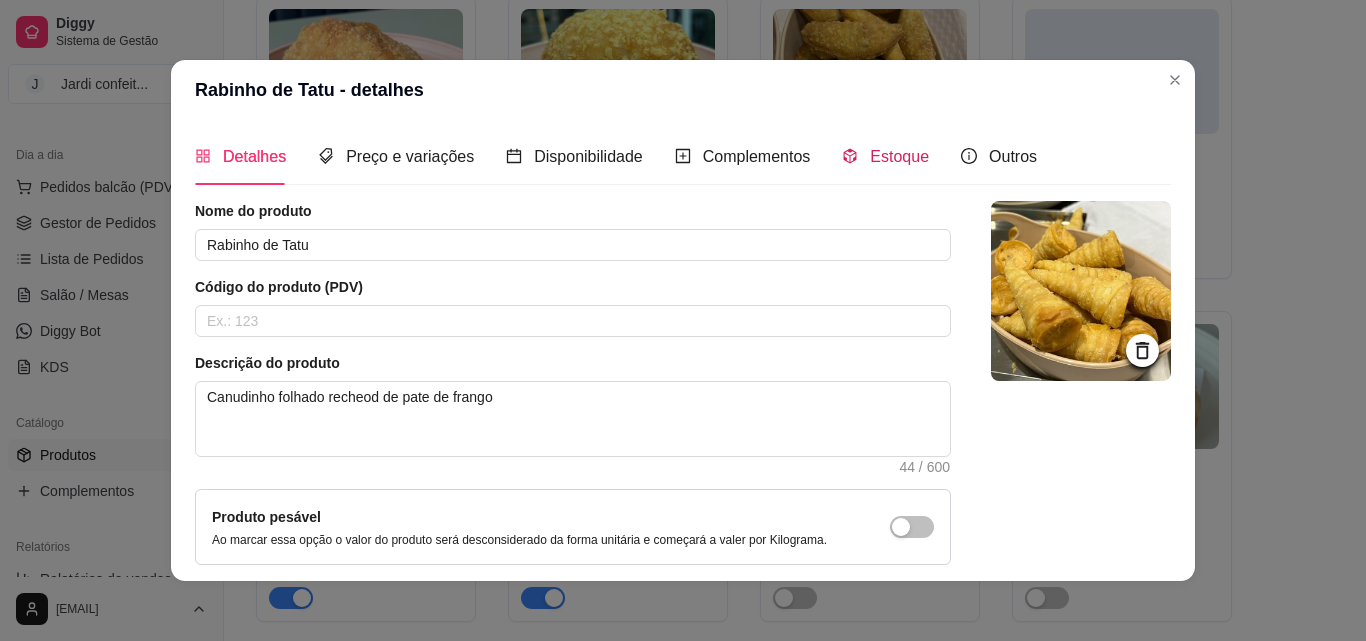 click on "Estoque" at bounding box center (899, 156) 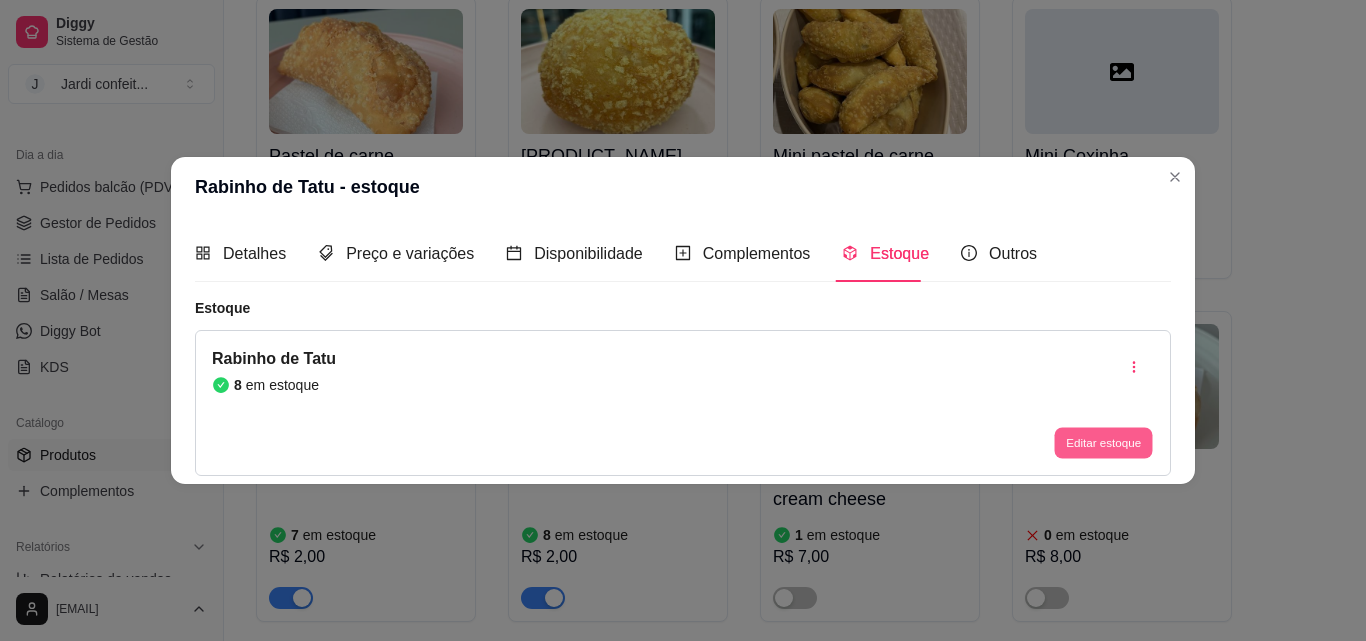 click on "Editar estoque" at bounding box center [1103, 443] 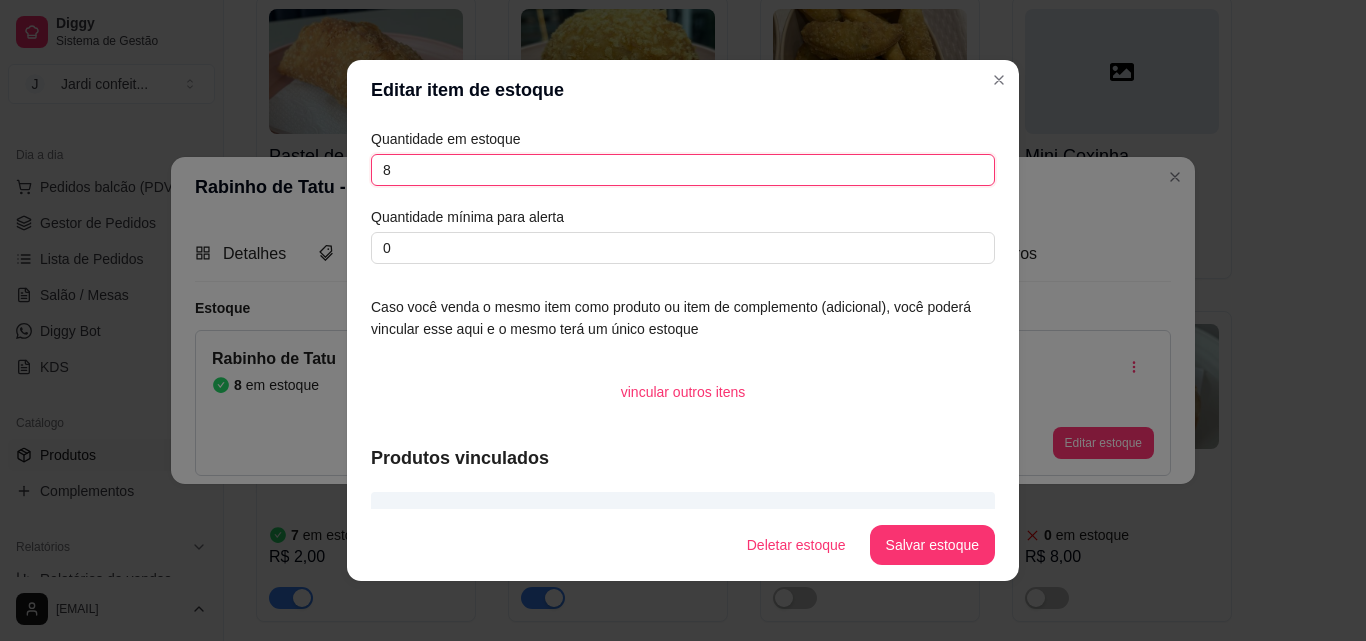 drag, startPoint x: 503, startPoint y: 158, endPoint x: 233, endPoint y: 187, distance: 271.55295 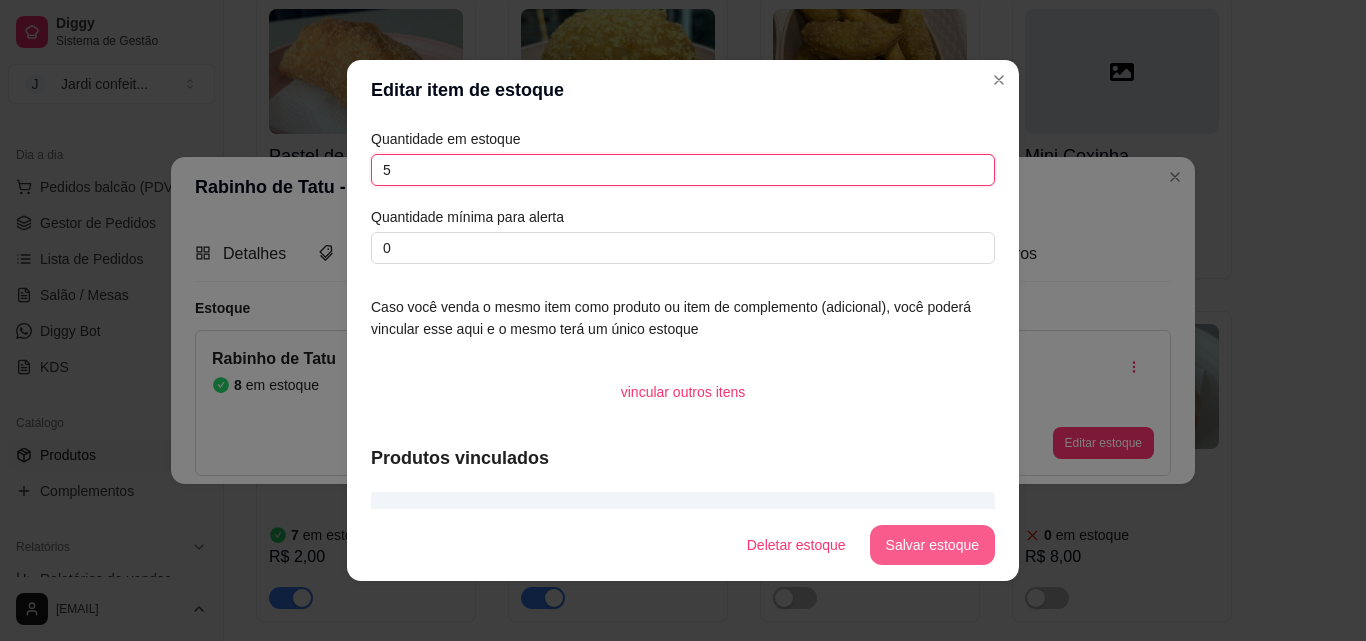 type on "5" 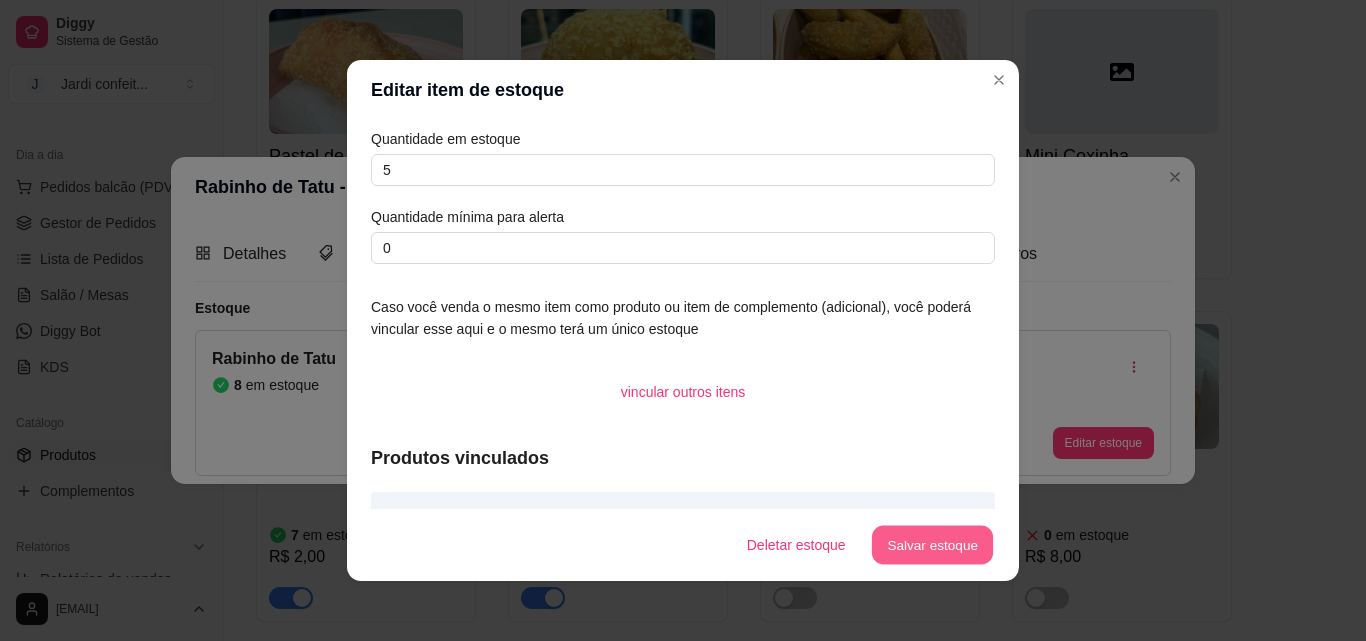 click on "Salvar estoque" at bounding box center [932, 545] 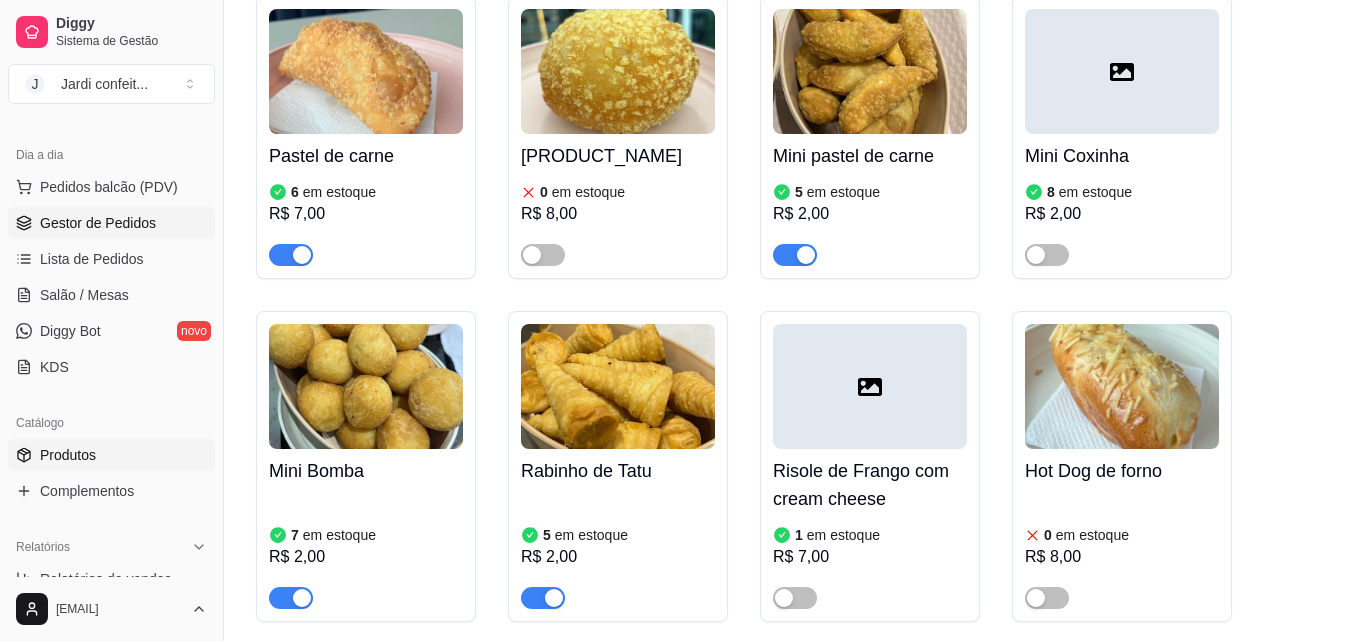 click on "Gestor de Pedidos" at bounding box center [98, 223] 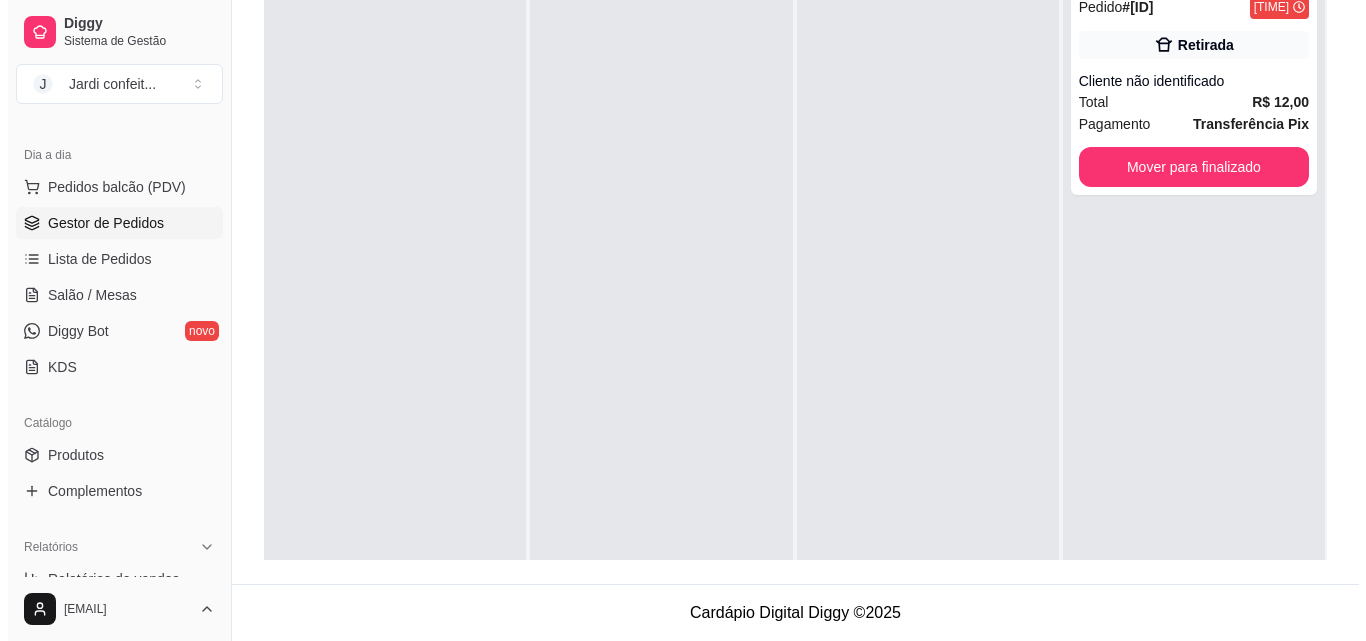 scroll, scrollTop: 0, scrollLeft: 0, axis: both 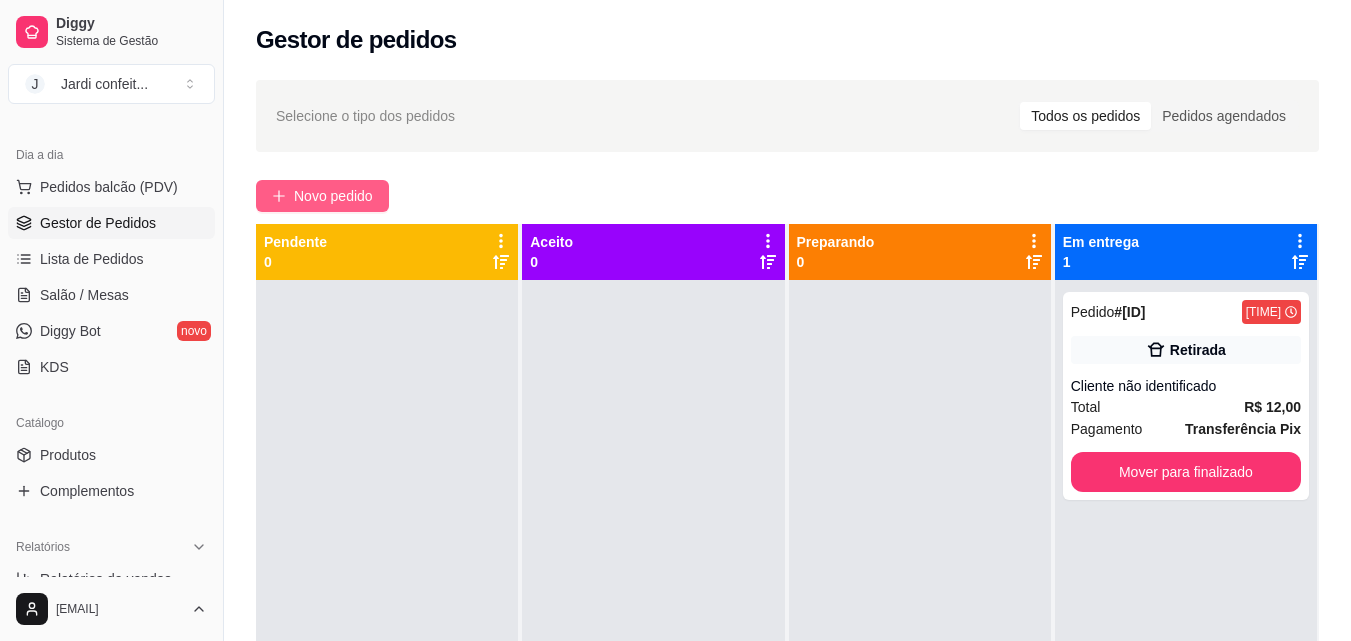 click on "Novo pedido" at bounding box center (333, 196) 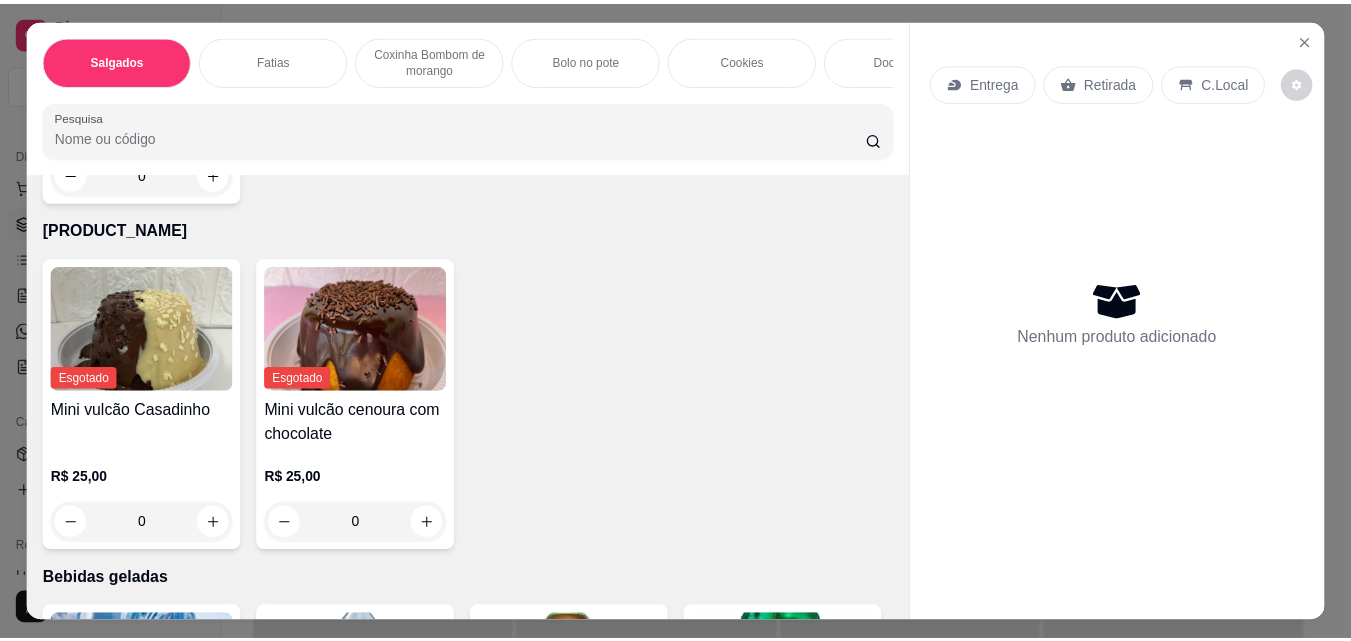scroll, scrollTop: 3400, scrollLeft: 0, axis: vertical 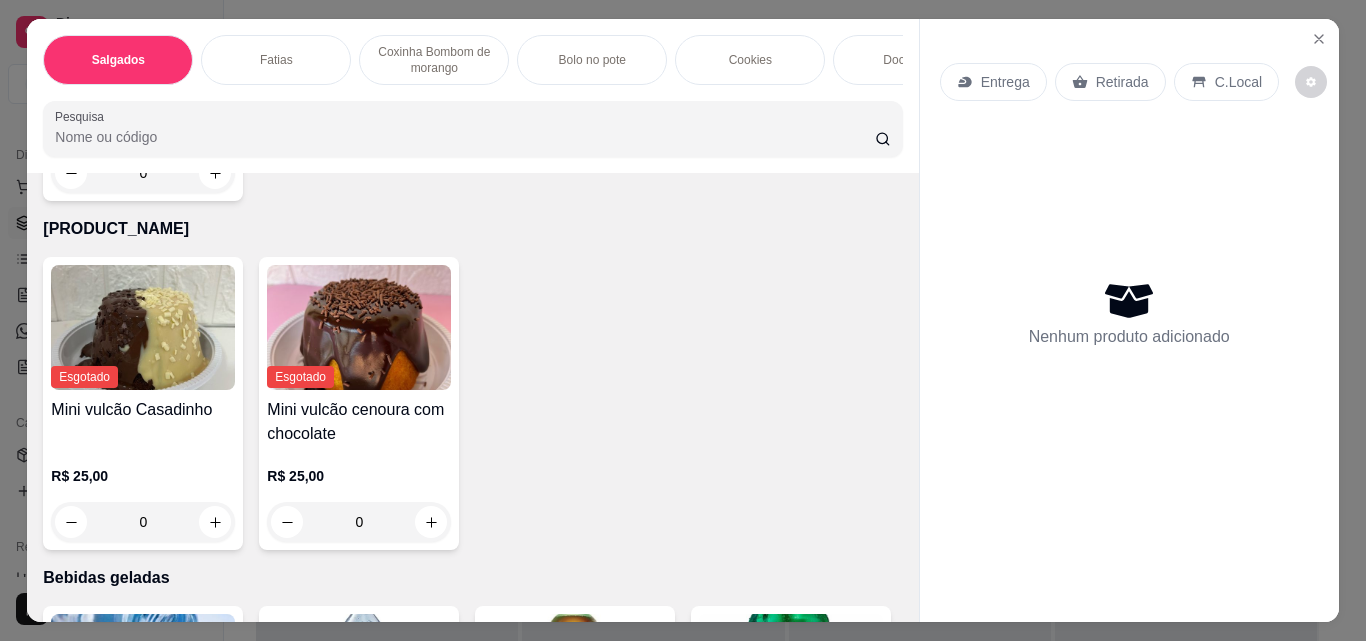 click at bounding box center (215, -152) 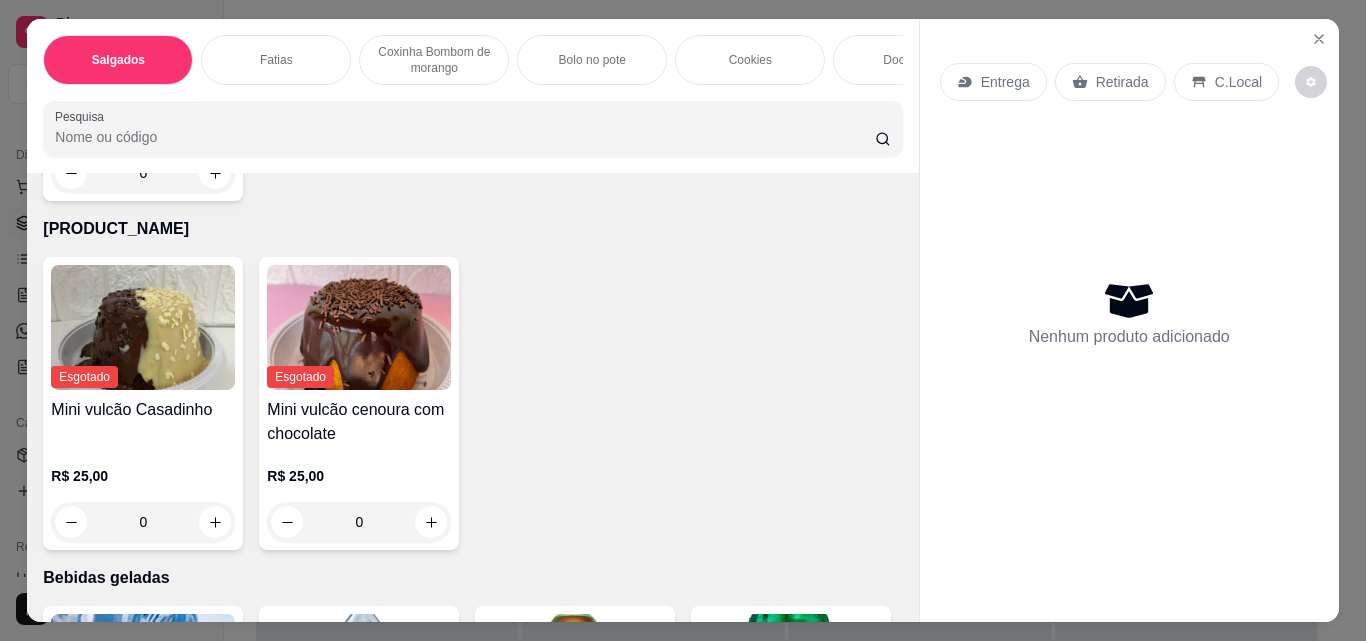 type on "1" 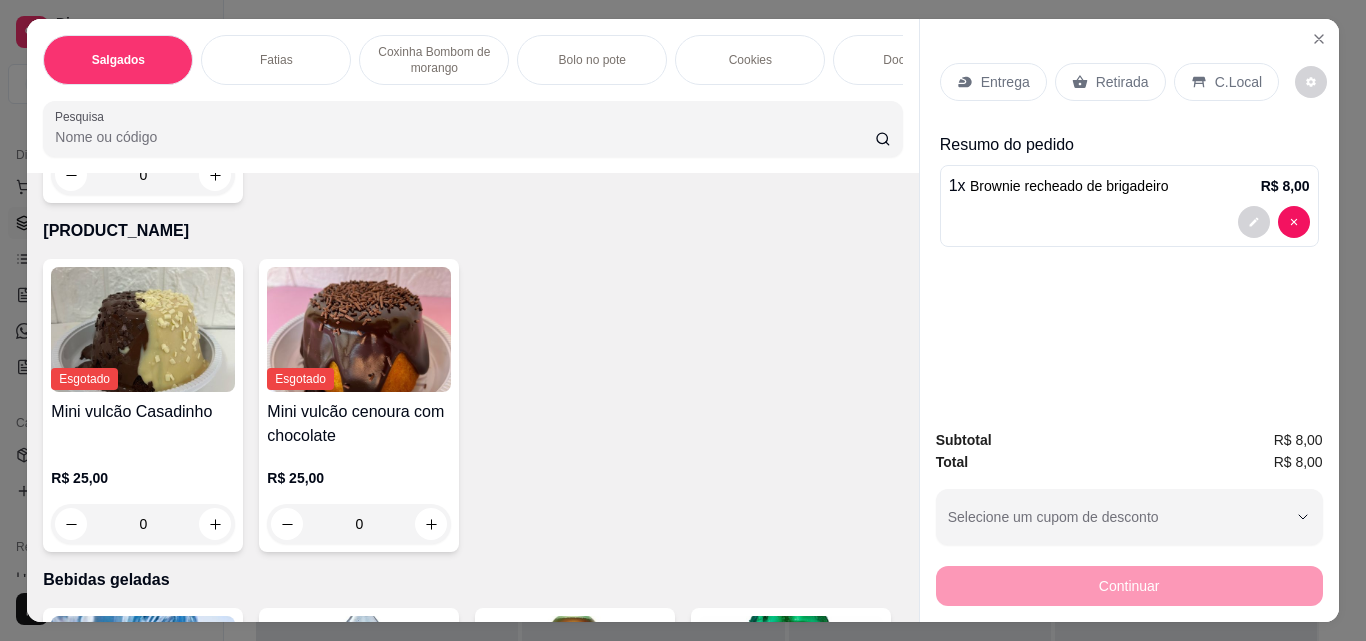 click on "Retirada" at bounding box center (1122, 82) 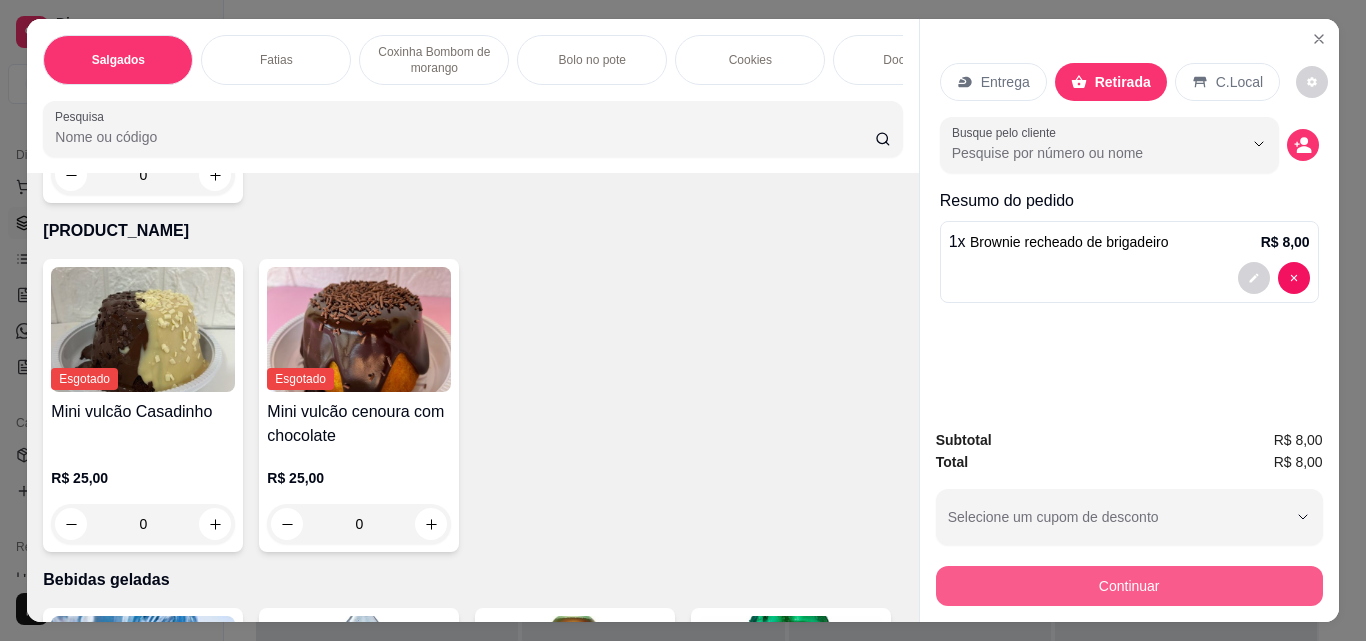 click on "Continuar" at bounding box center [1129, 586] 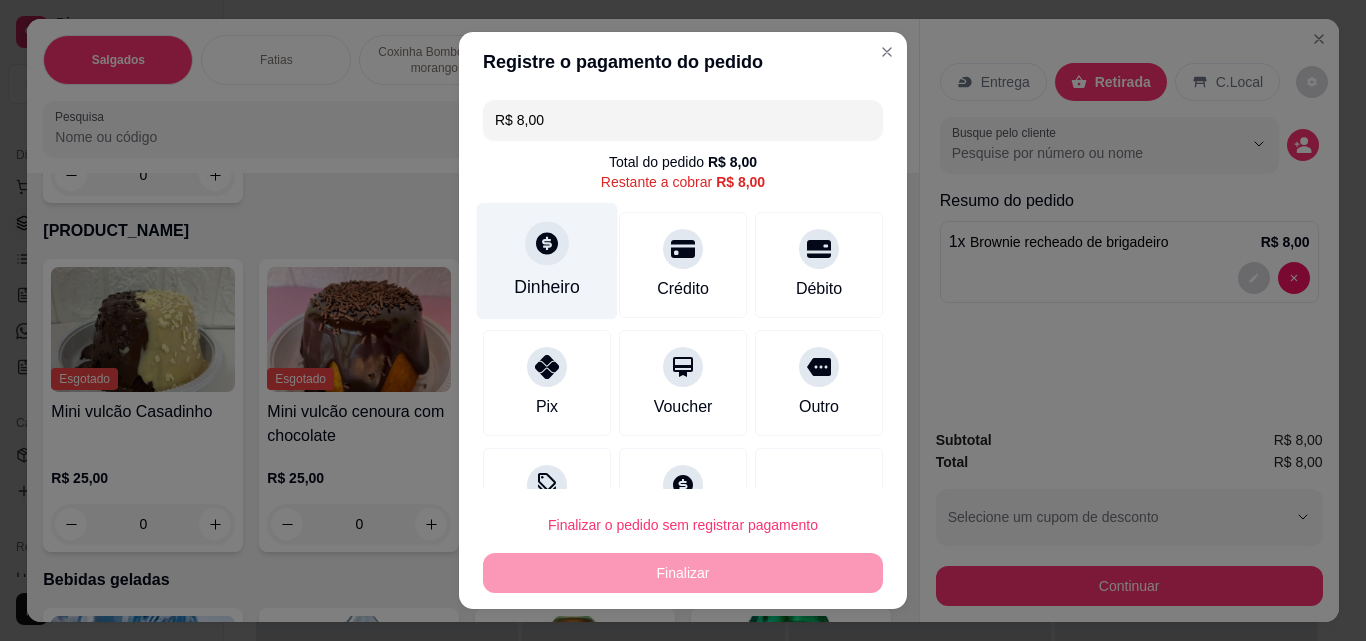 click on "Dinheiro" at bounding box center [547, 261] 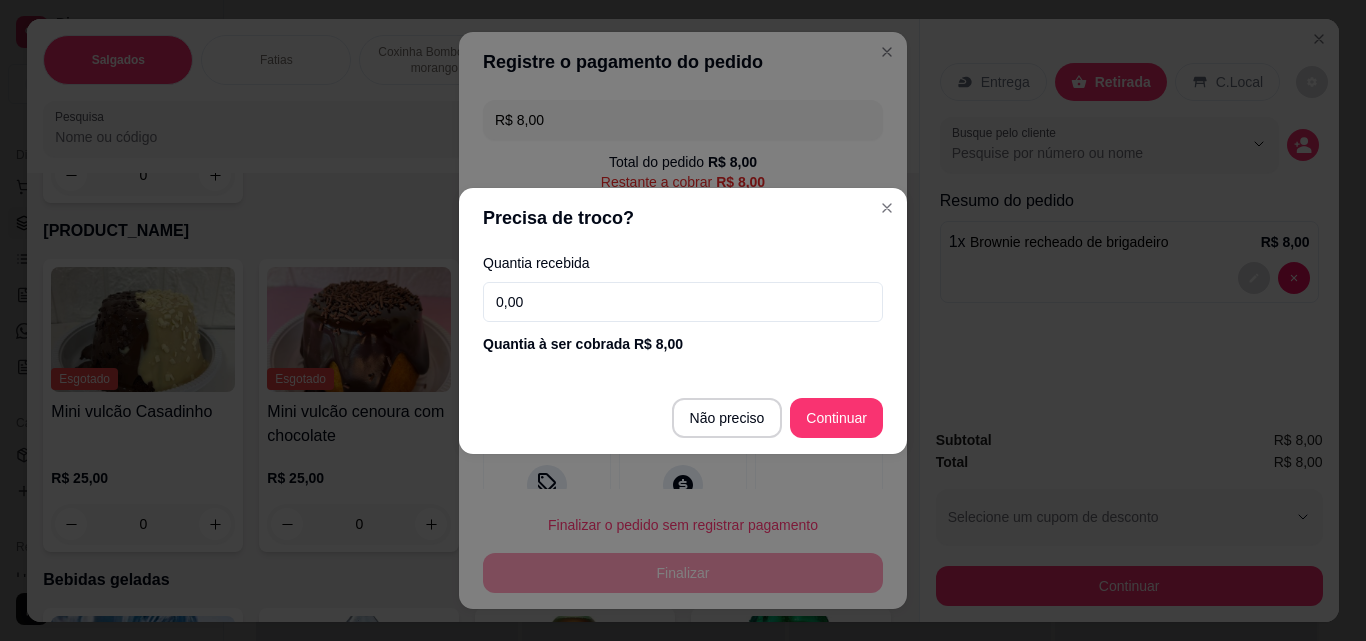 click on "Quantia recebida" at bounding box center [683, 263] 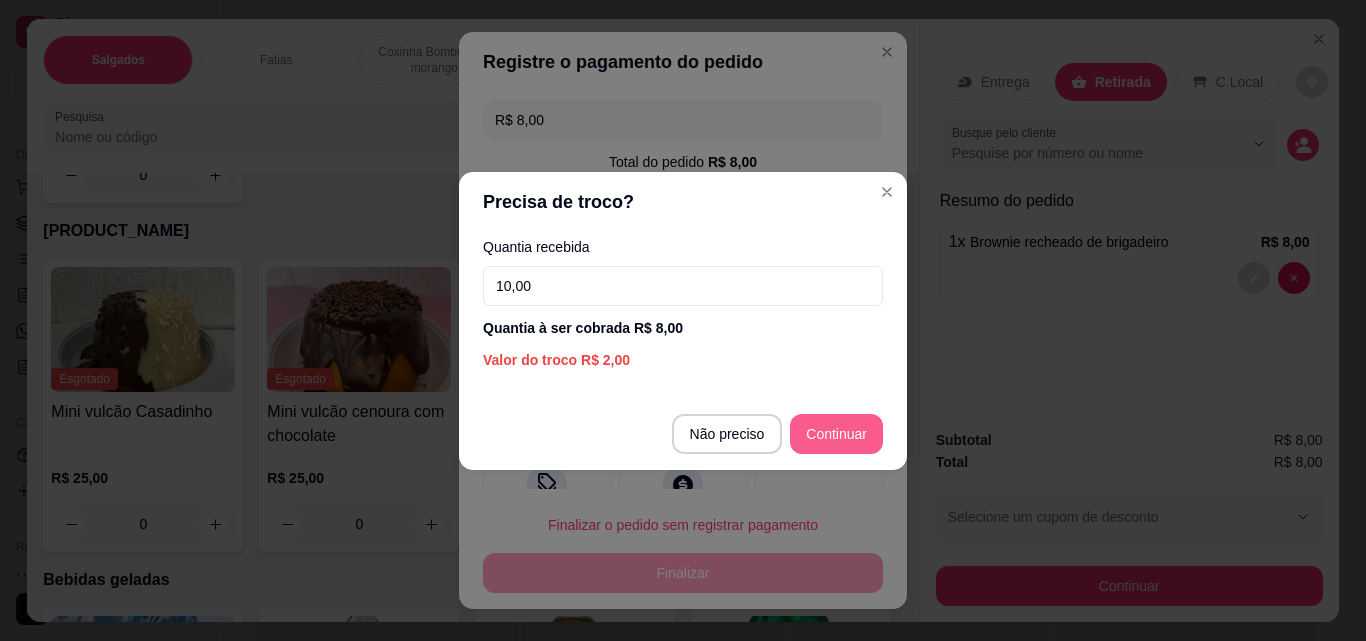 type on "10,00" 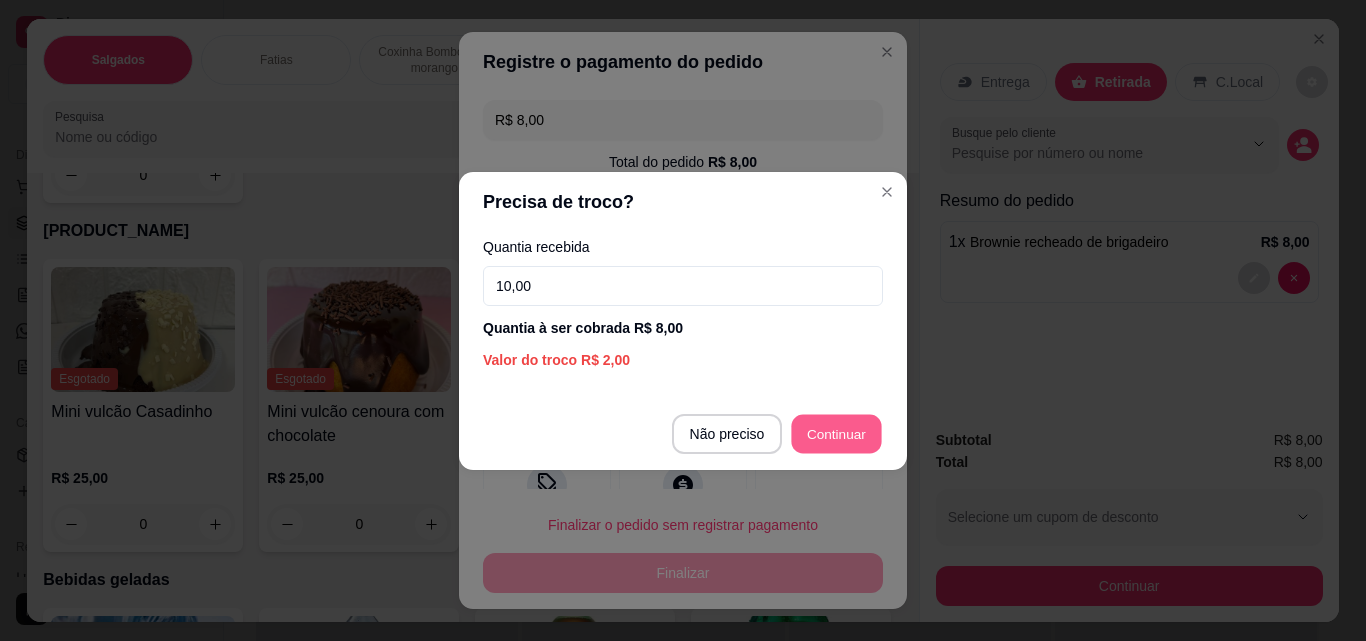 type on "R$ 0,00" 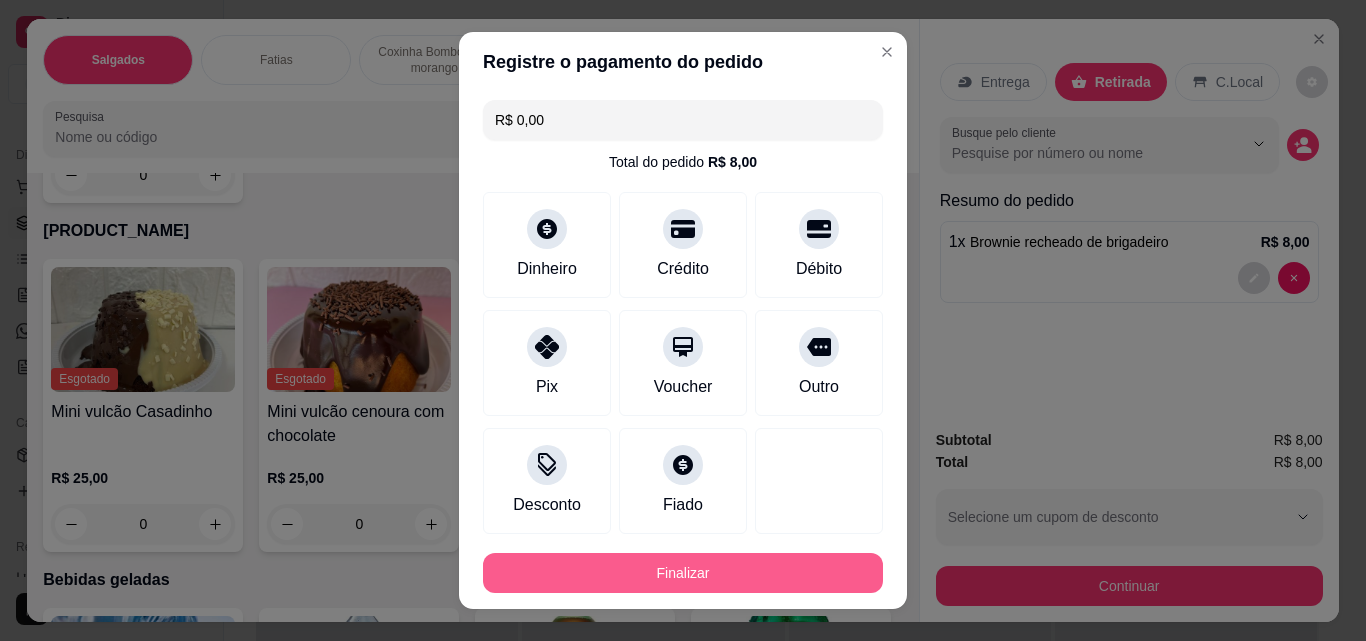 click on "Finalizar" at bounding box center [683, 573] 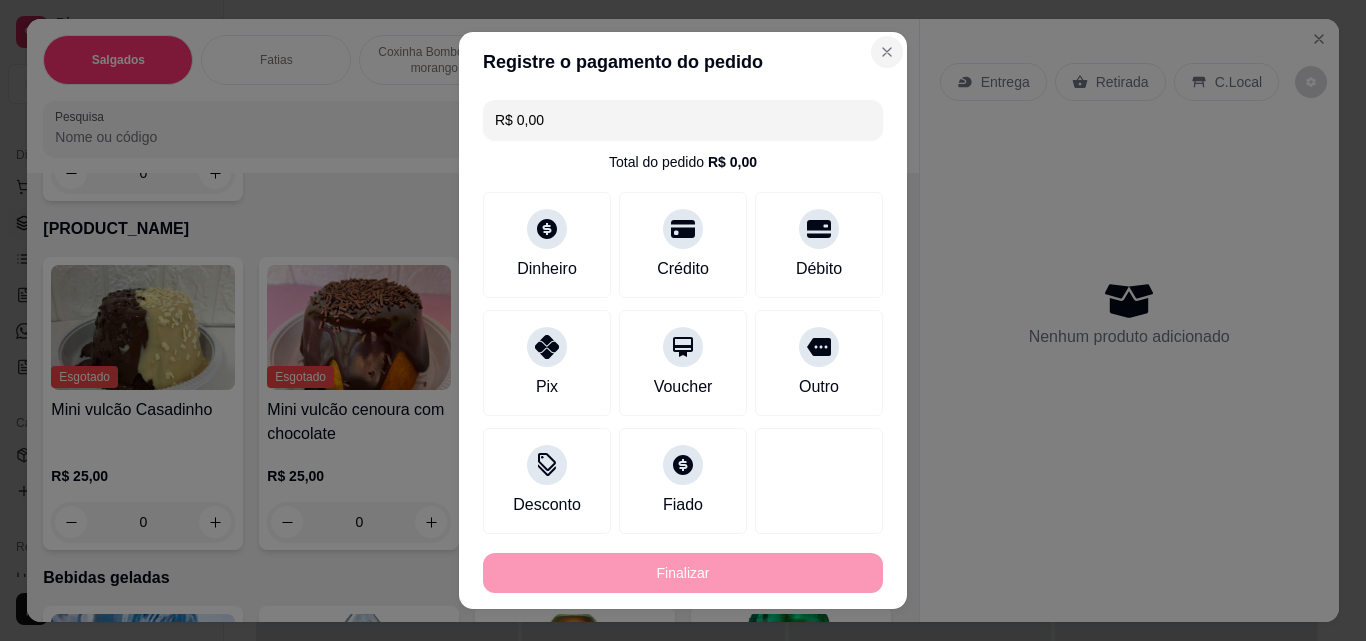 type on "0" 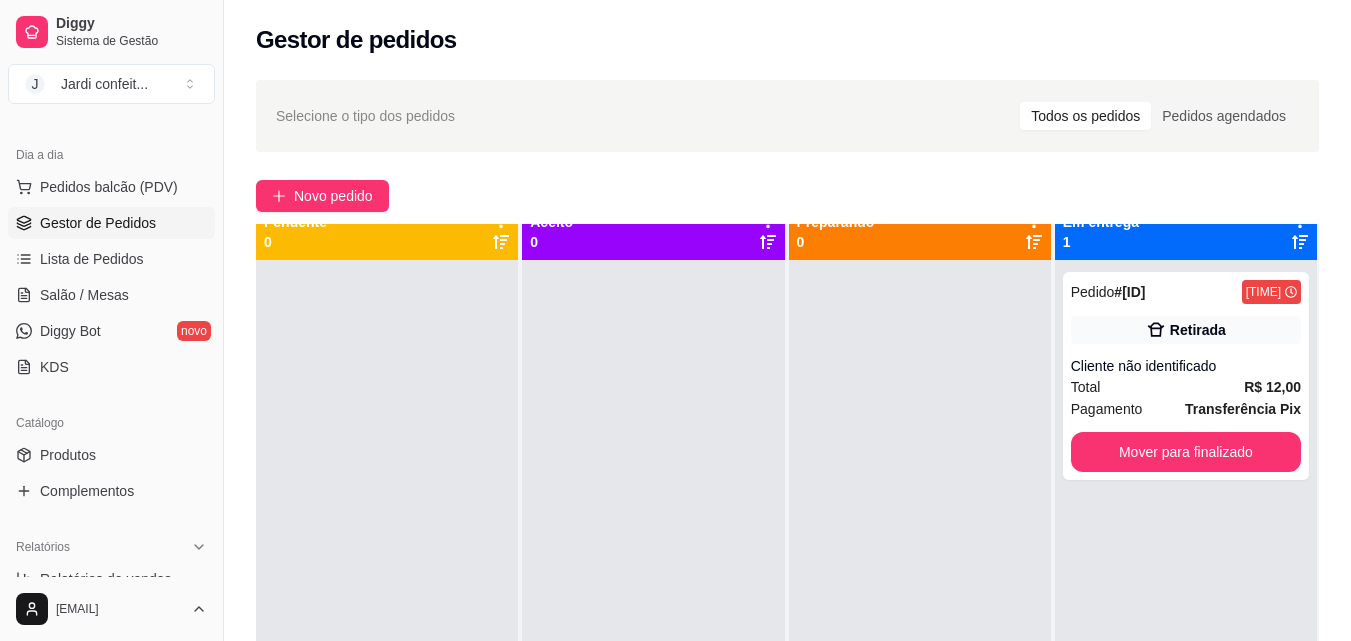 scroll, scrollTop: 56, scrollLeft: 0, axis: vertical 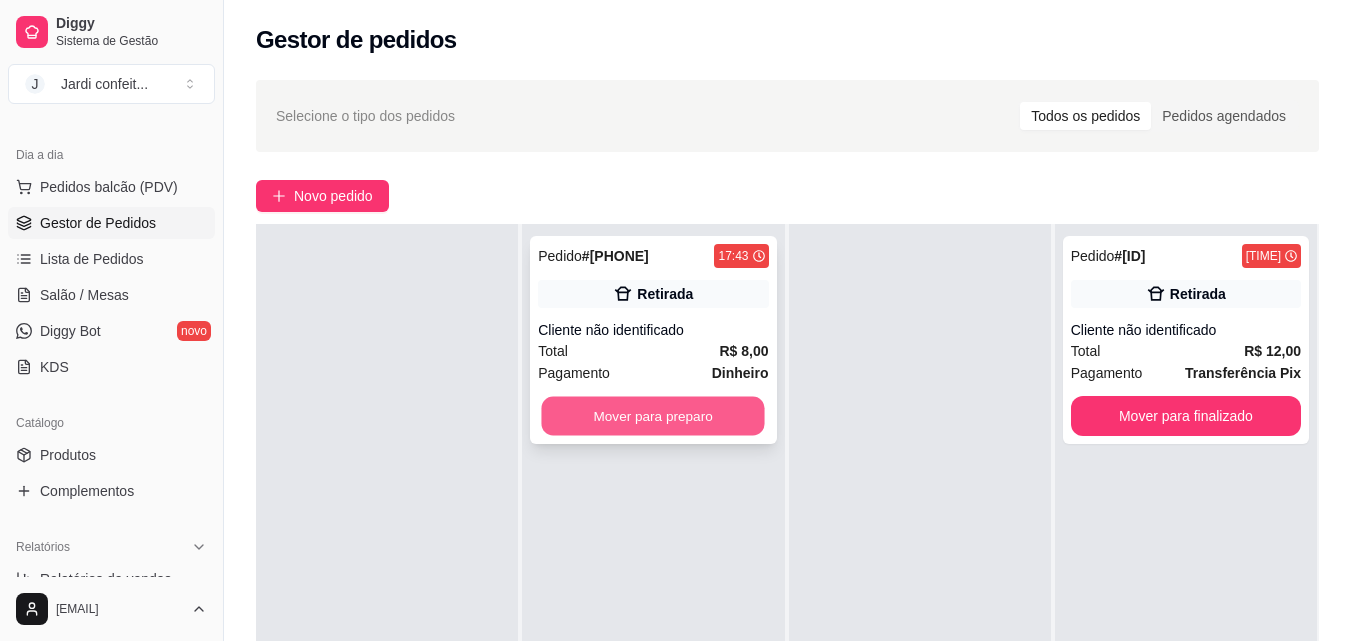 click on "Mover para preparo" at bounding box center (653, 416) 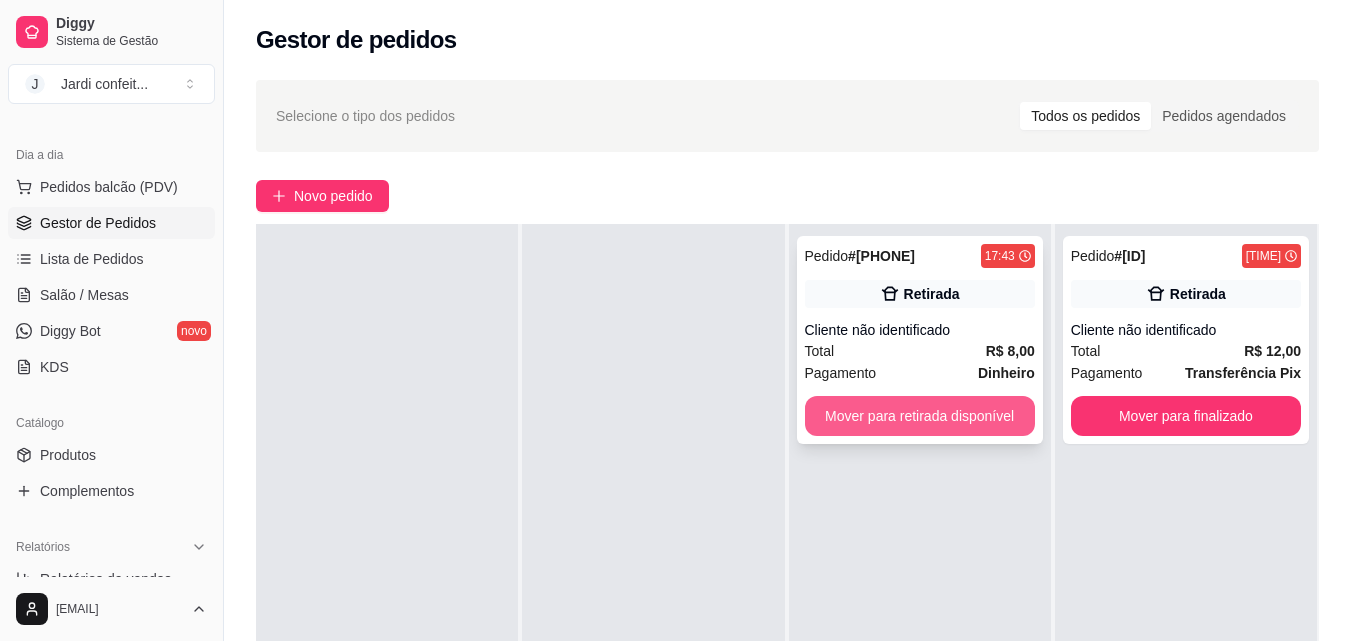 click on "Mover para retirada disponível" at bounding box center [920, 416] 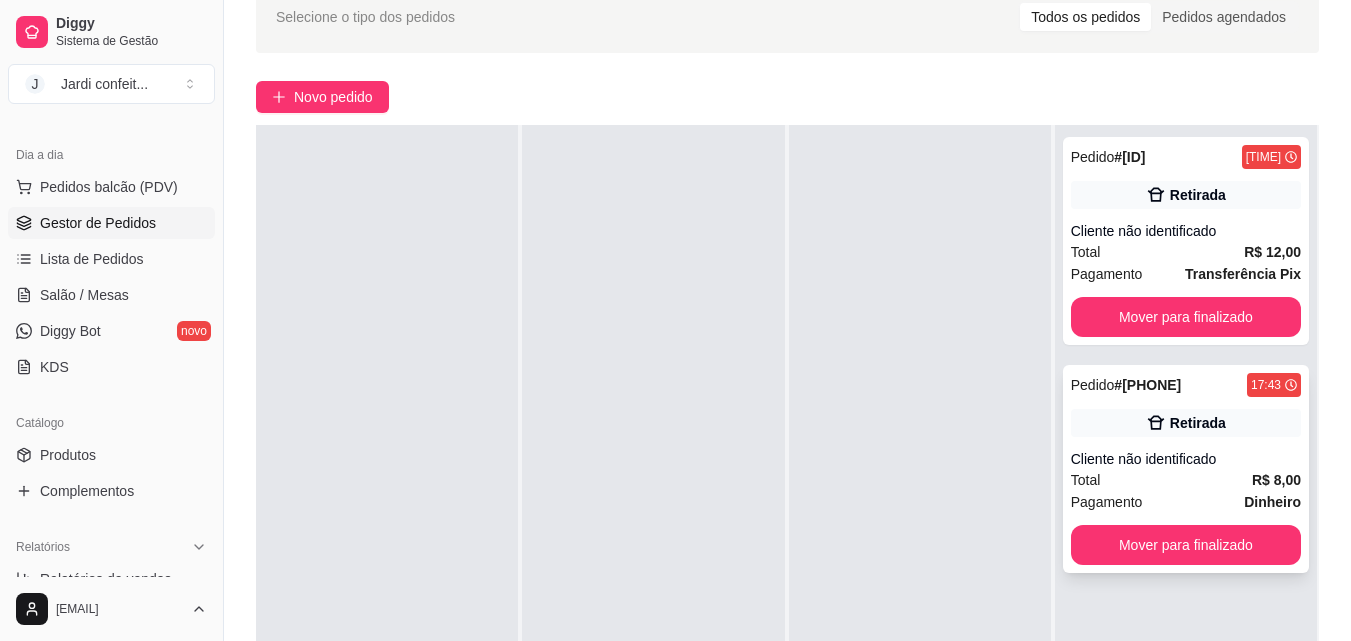 scroll, scrollTop: 100, scrollLeft: 0, axis: vertical 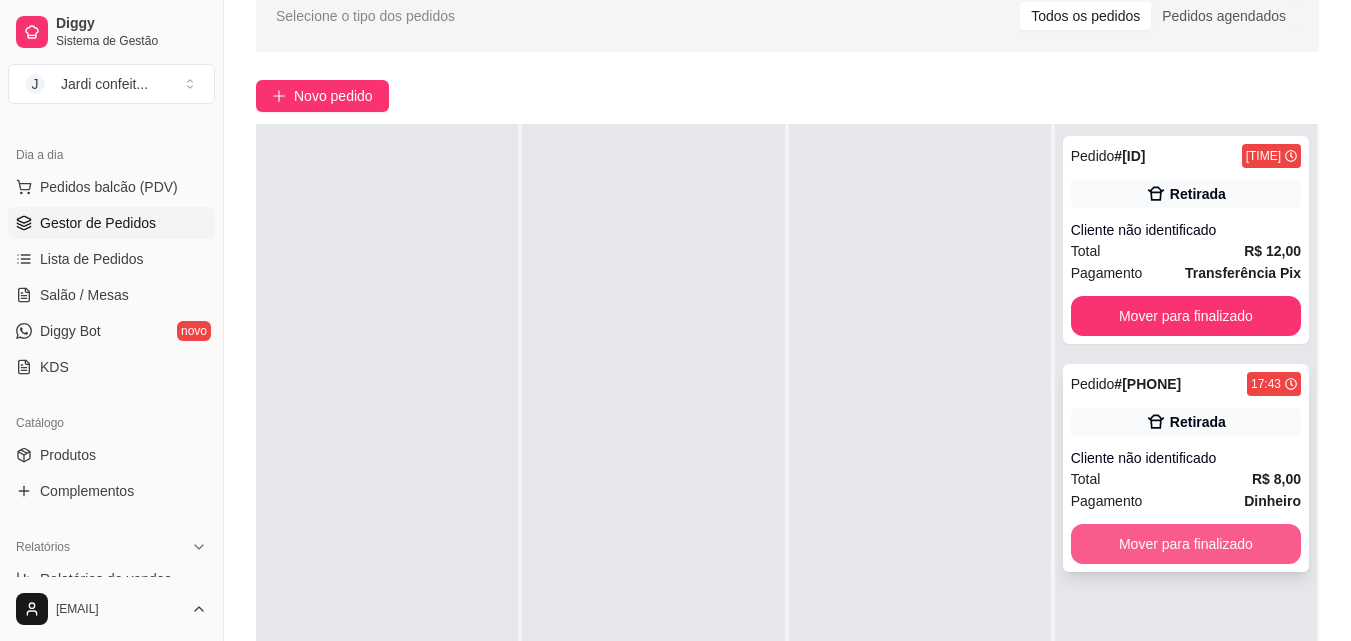 click on "Mover para finalizado" at bounding box center (1186, 544) 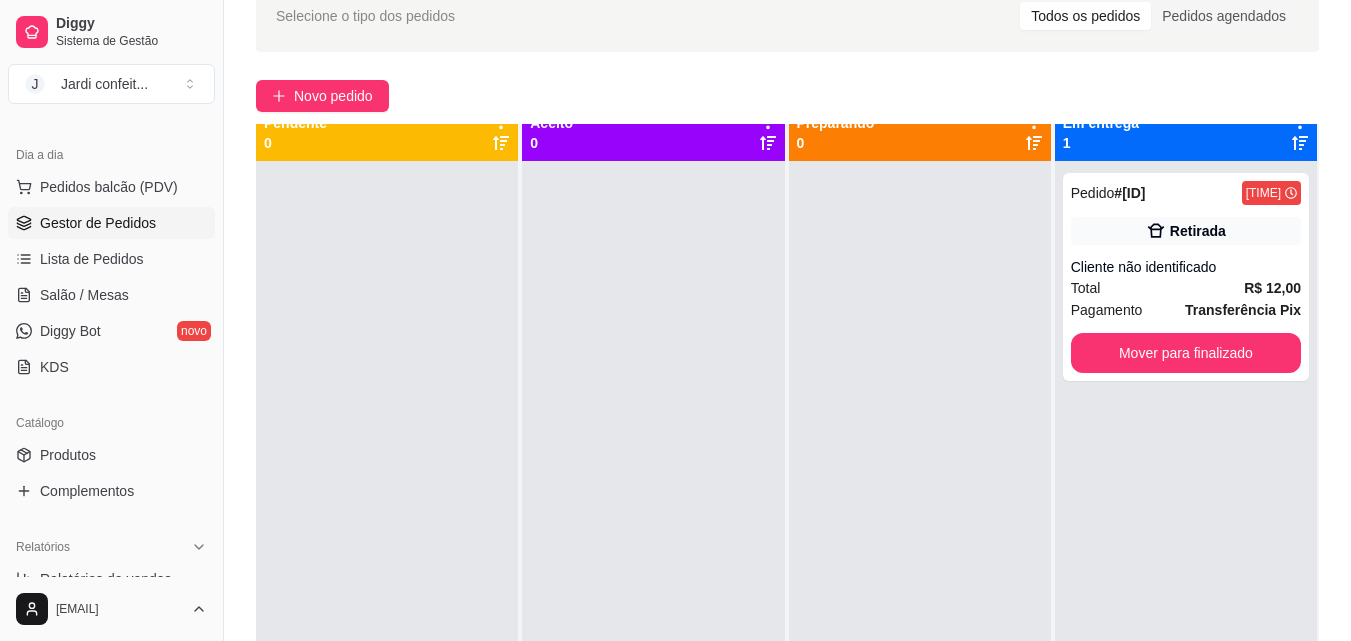 scroll, scrollTop: 0, scrollLeft: 0, axis: both 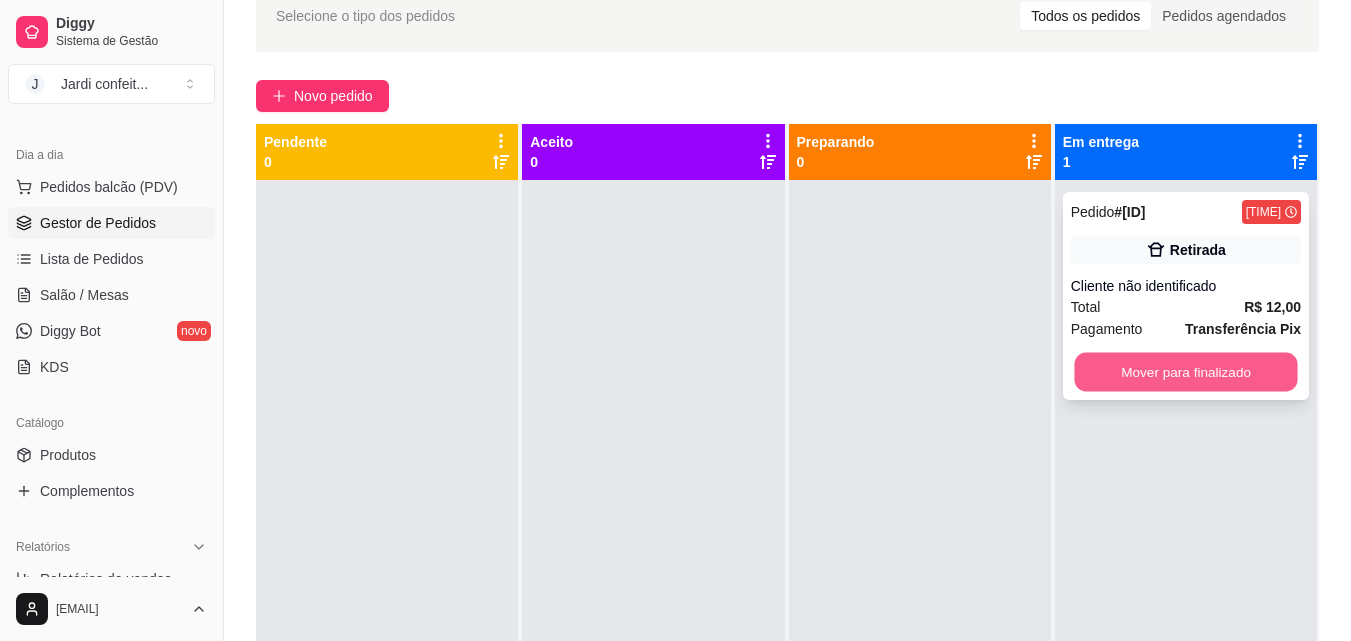 click on "Mover para finalizado" at bounding box center [1185, 372] 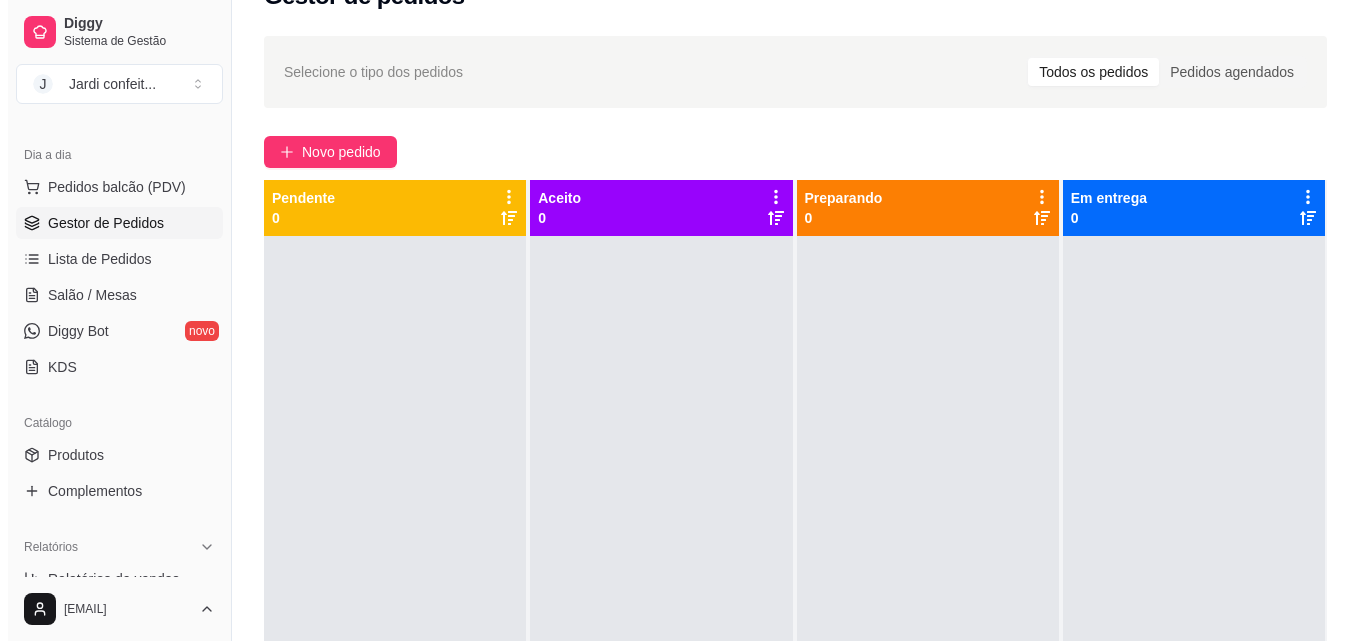 scroll, scrollTop: 0, scrollLeft: 0, axis: both 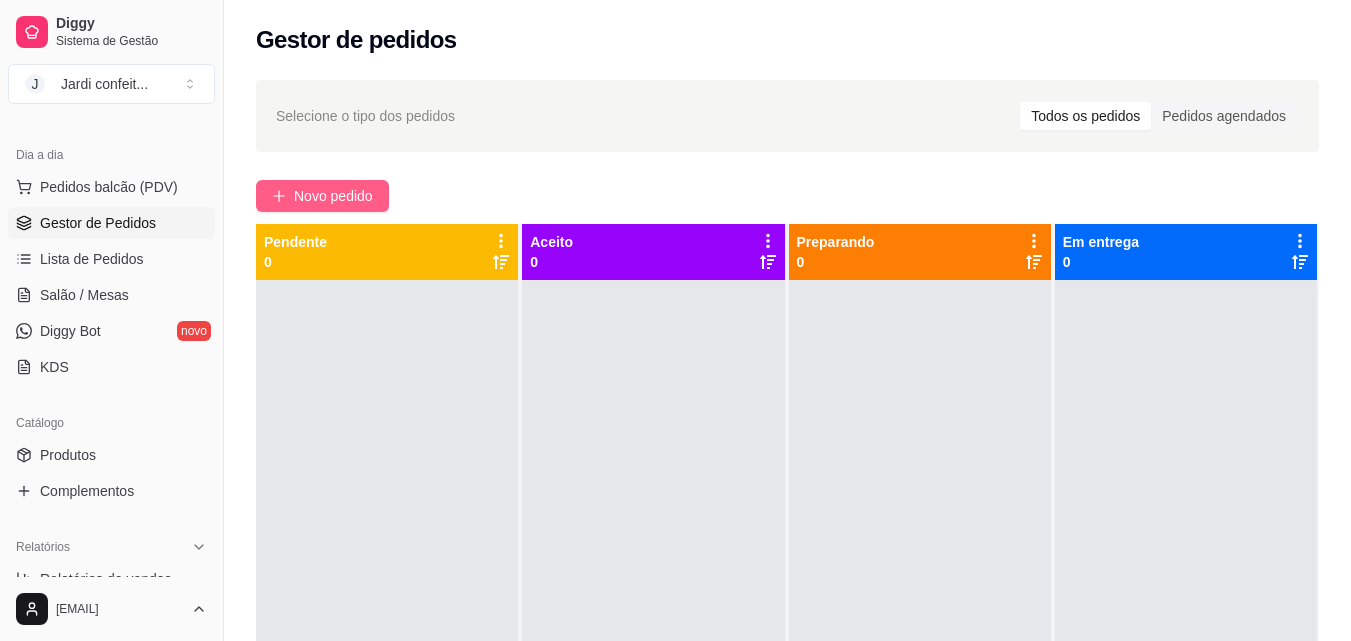 click on "Novo pedido" at bounding box center [333, 196] 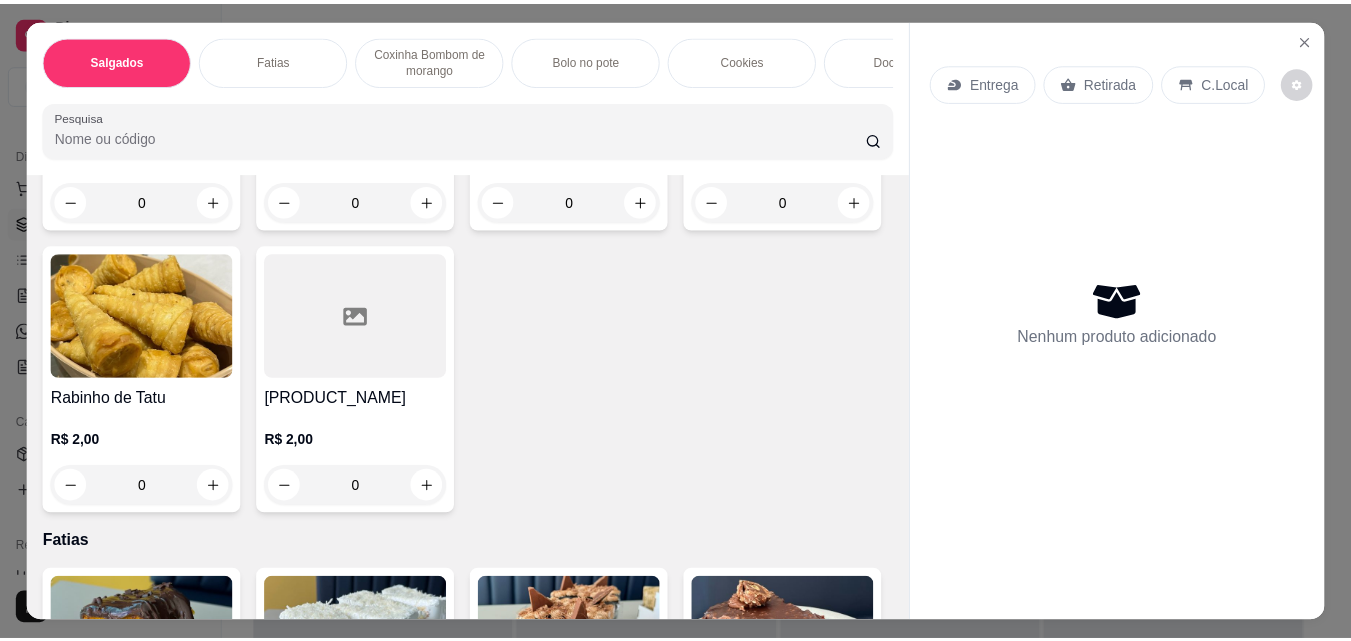 scroll, scrollTop: 400, scrollLeft: 0, axis: vertical 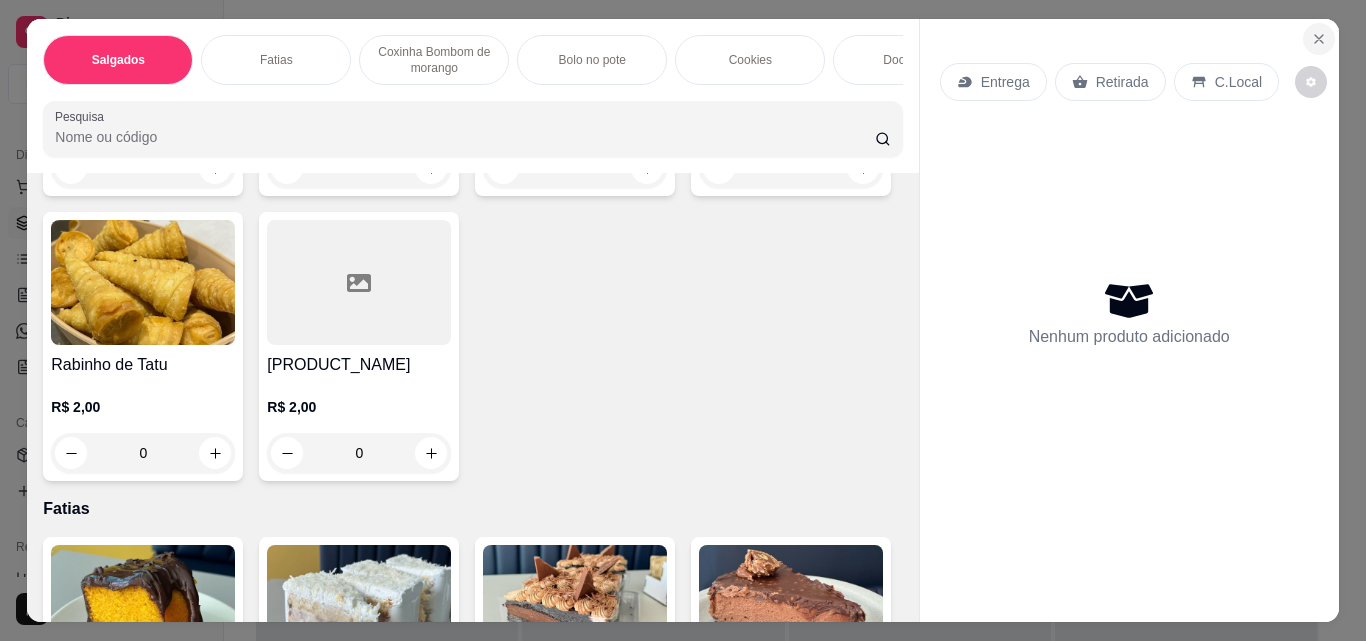 click 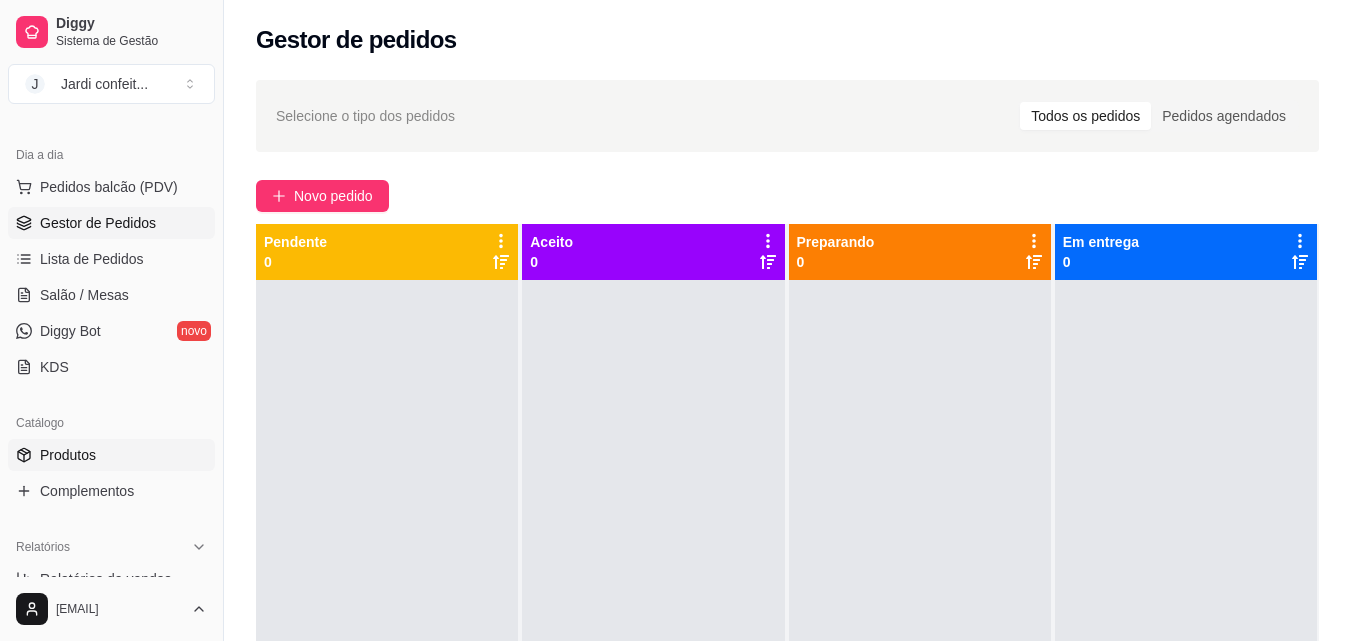 click on "Produtos" at bounding box center [111, 455] 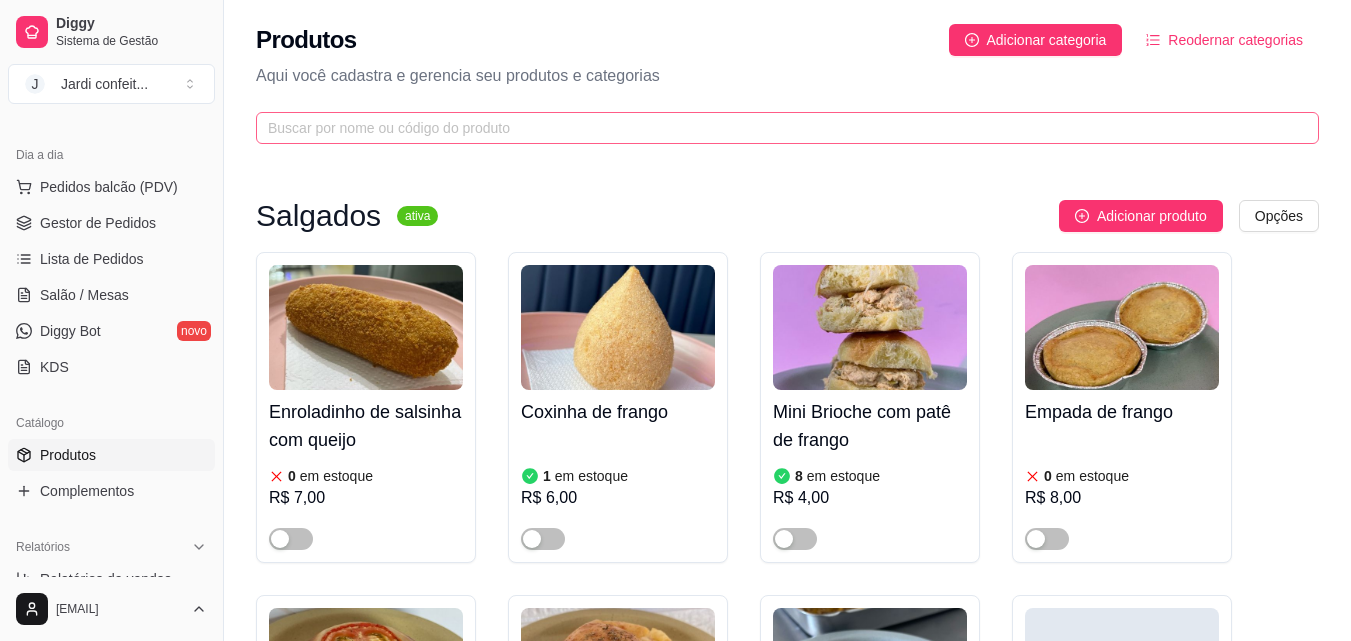 click at bounding box center [787, 128] 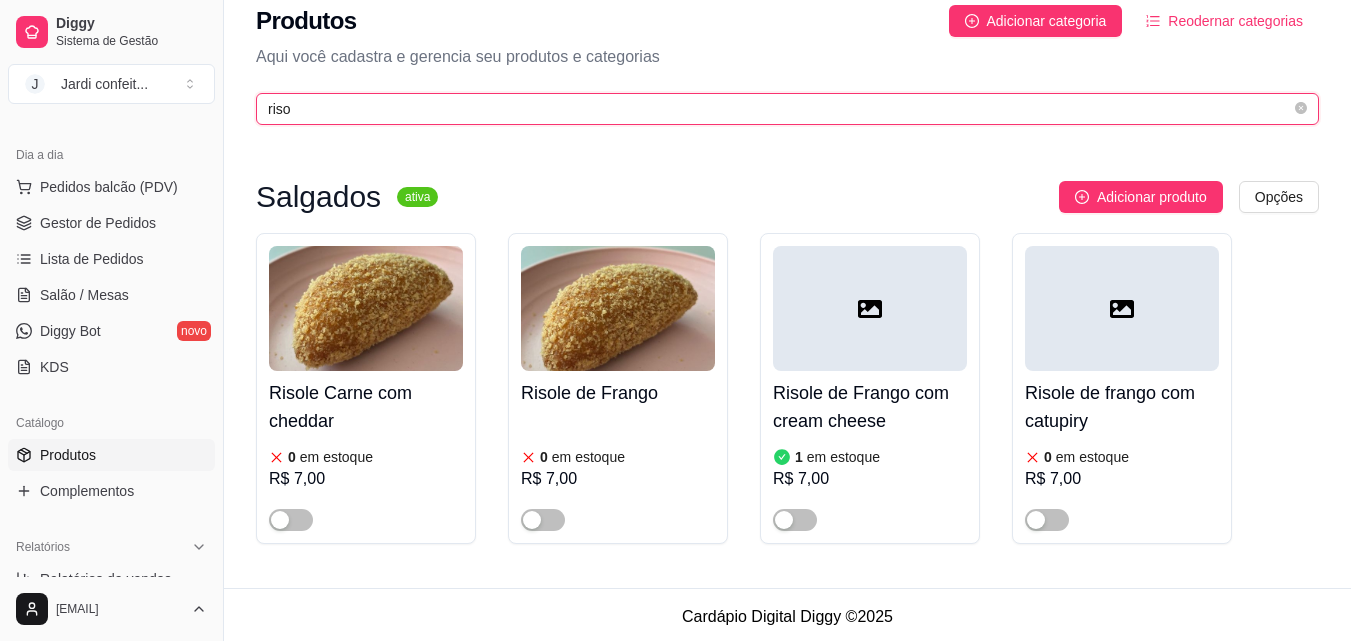 scroll, scrollTop: 24, scrollLeft: 0, axis: vertical 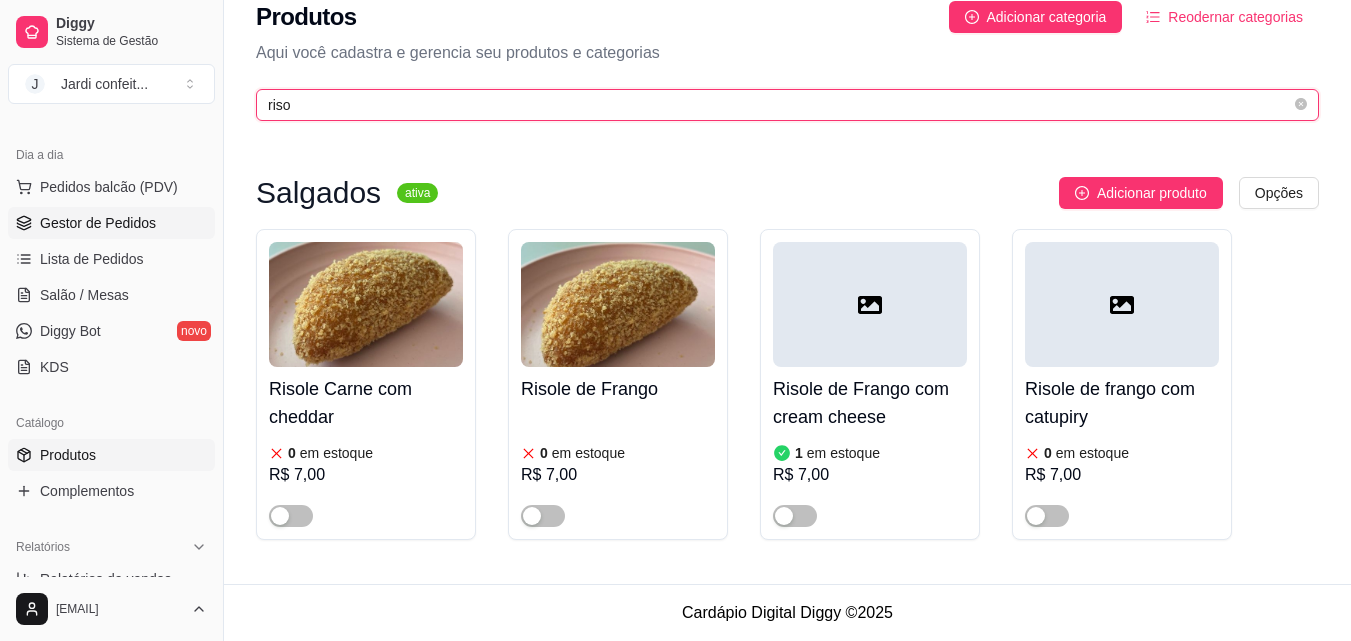 type on "riso" 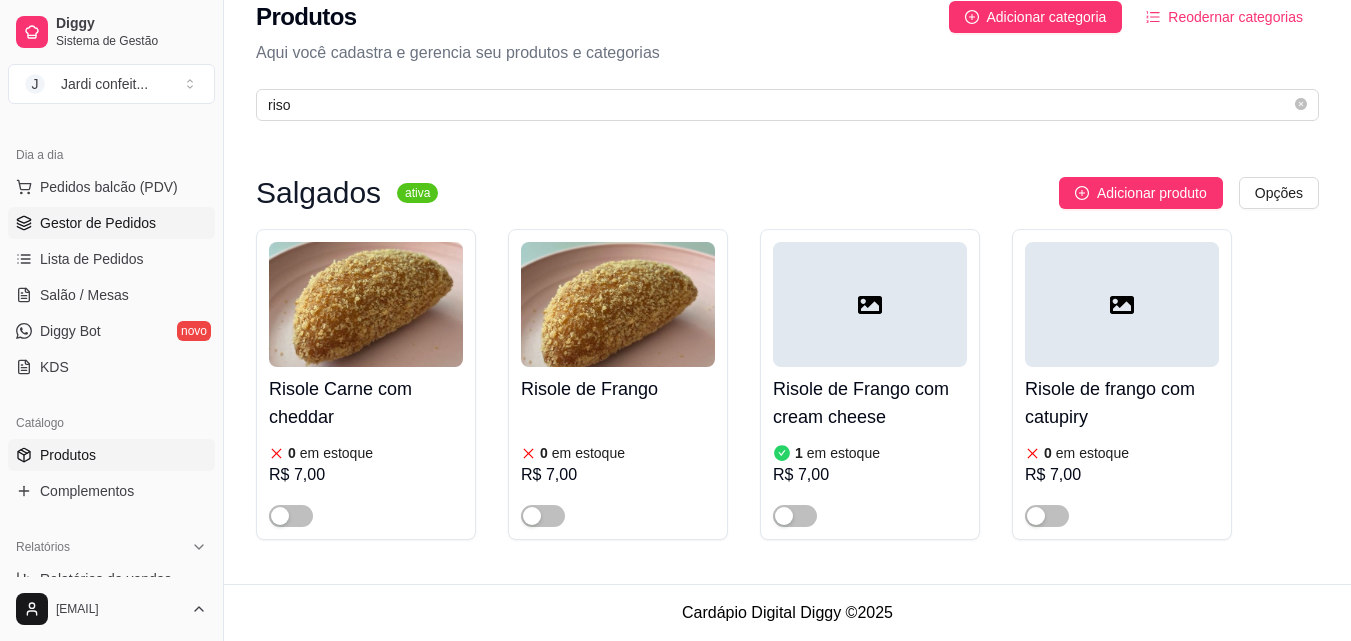 click on "Gestor de Pedidos" at bounding box center (98, 223) 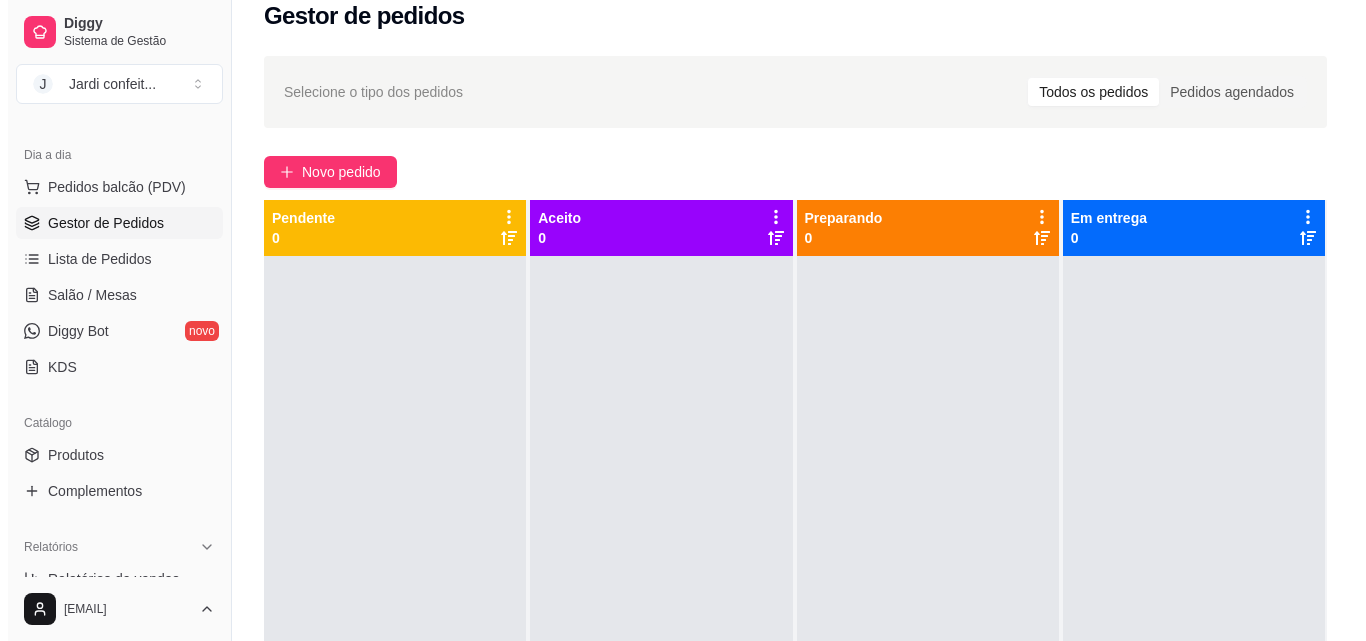 scroll, scrollTop: 0, scrollLeft: 0, axis: both 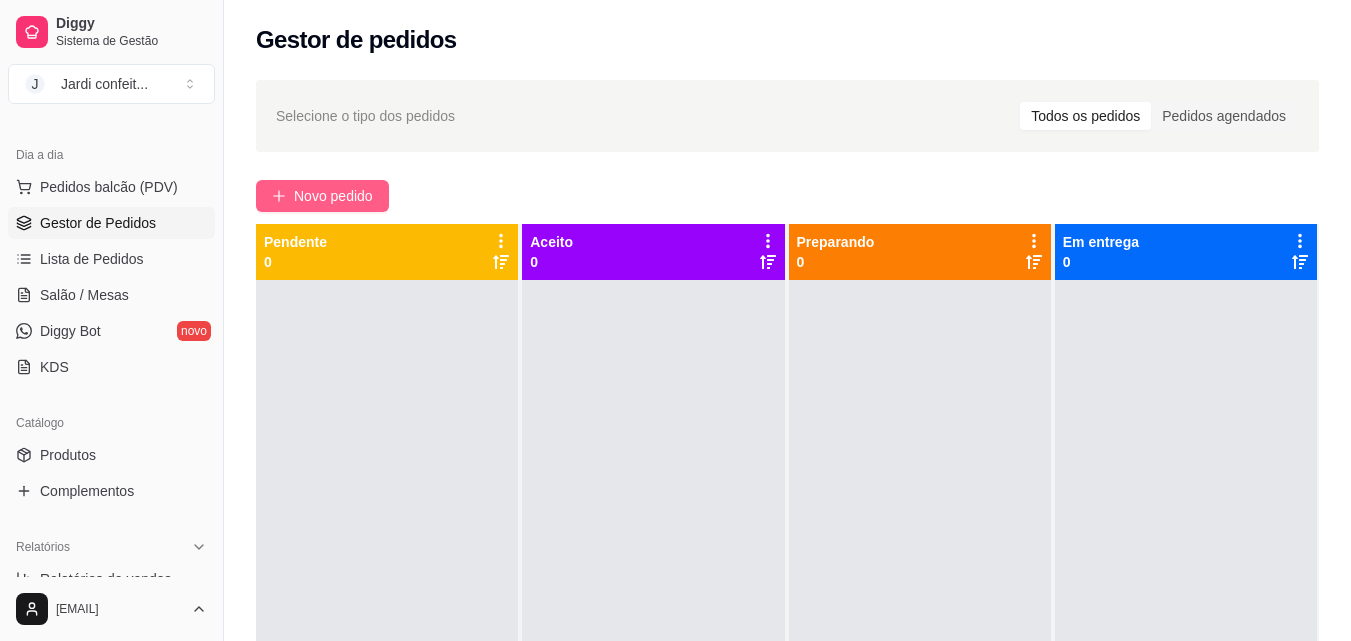 click on "Novo pedido" at bounding box center [333, 196] 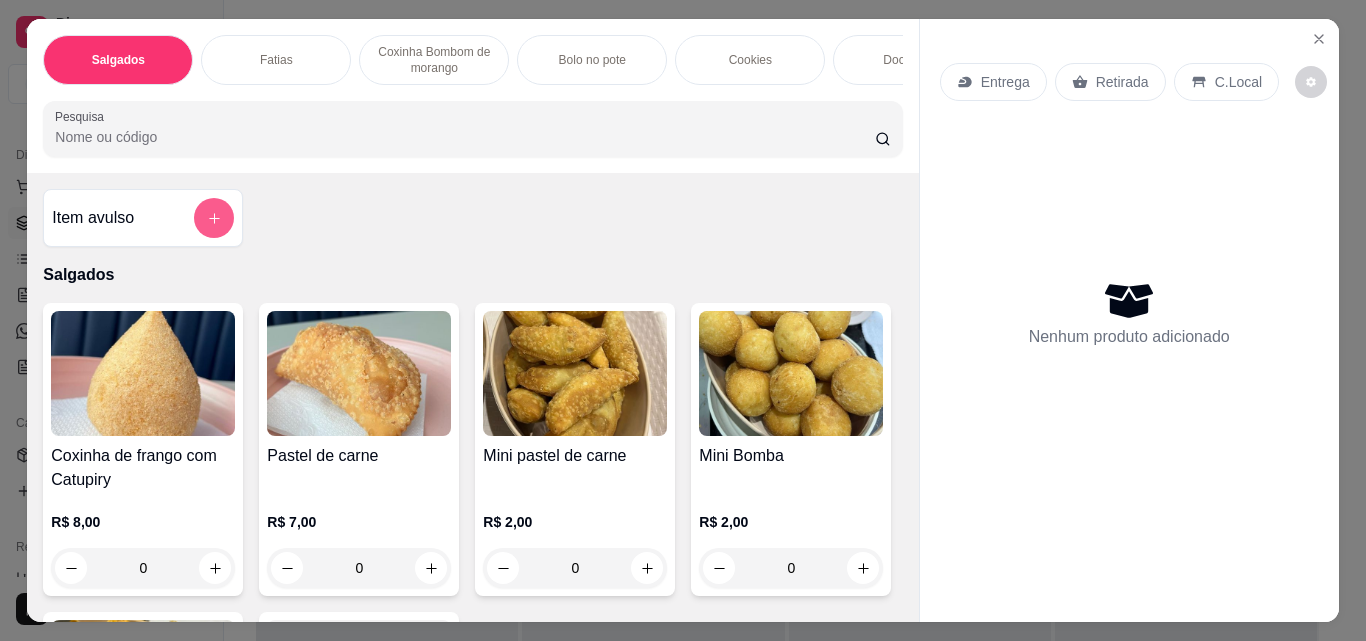 click at bounding box center (214, 218) 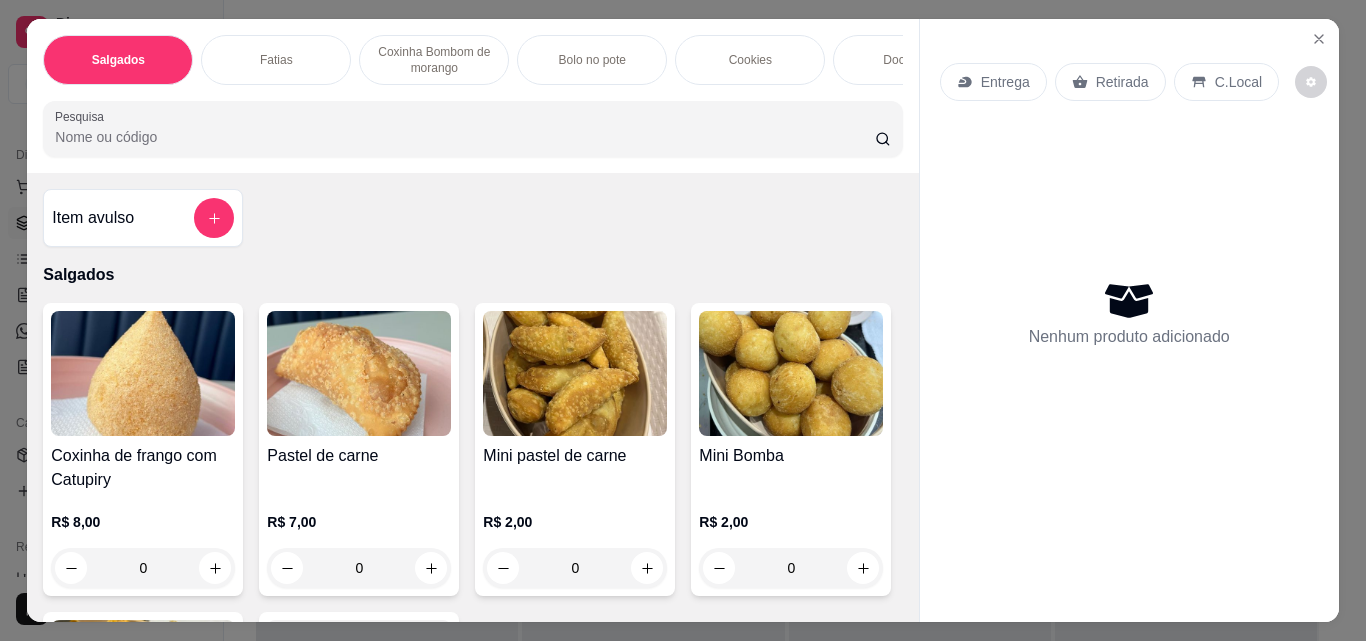 click on "Nome do produto" at bounding box center [682, 249] 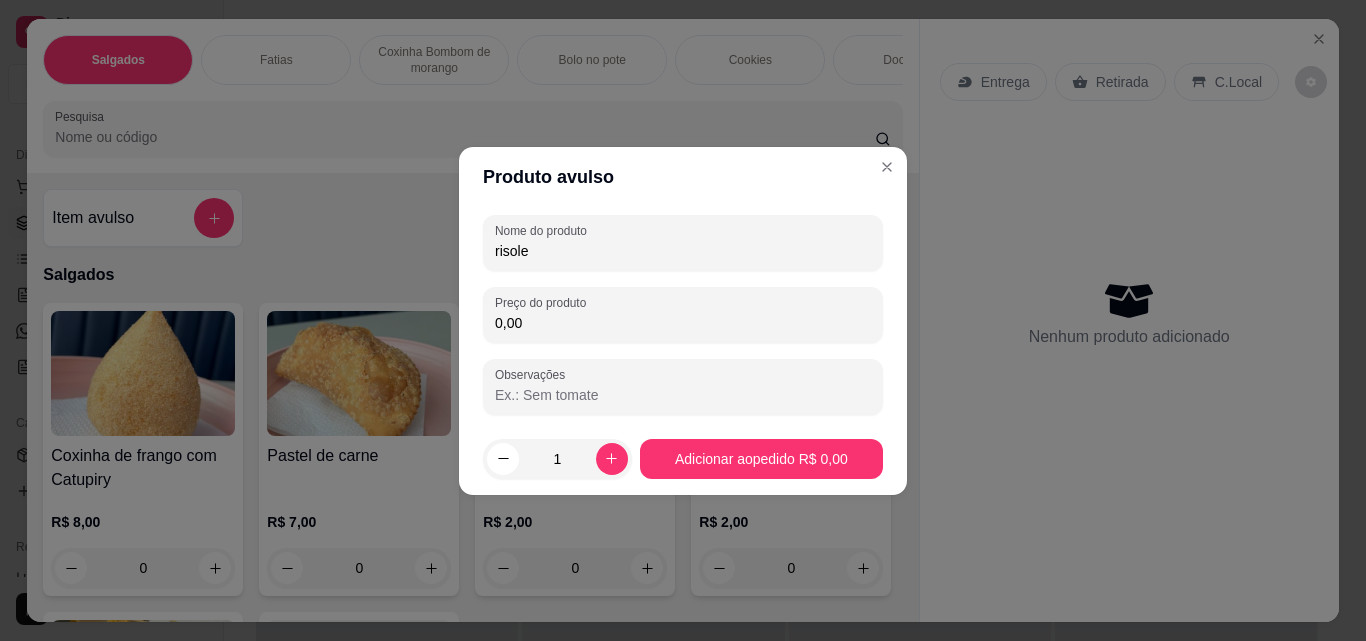 type on "risole" 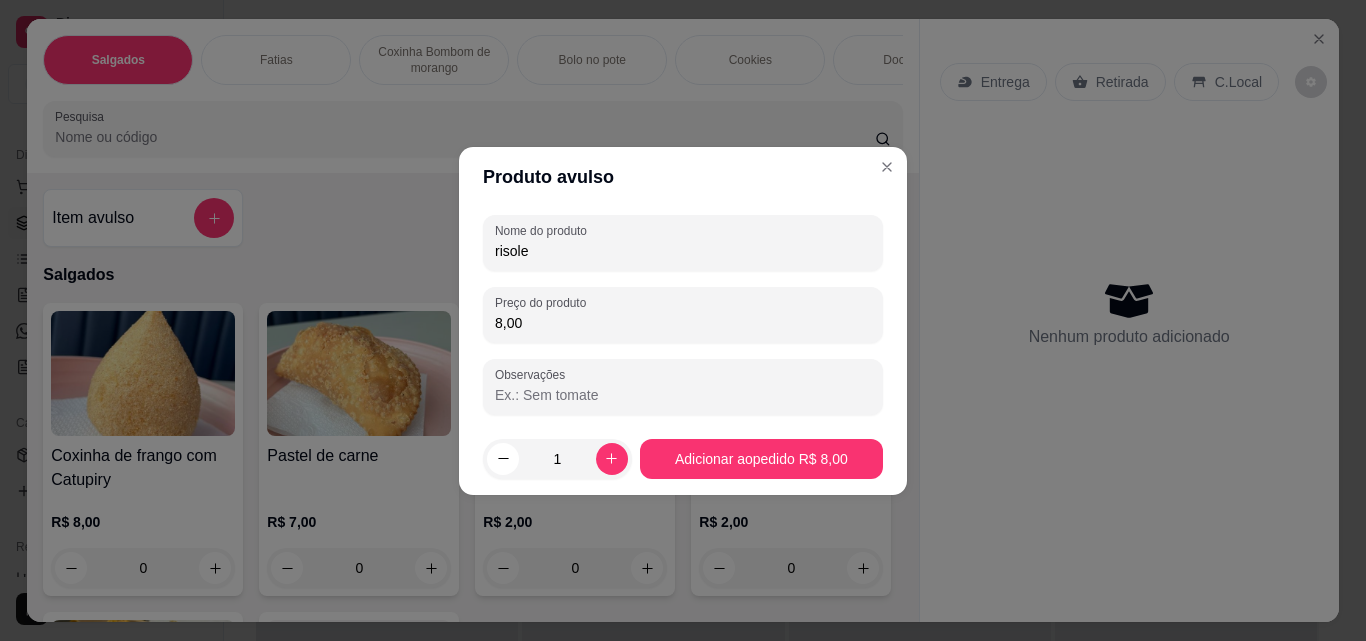 type on "8,00" 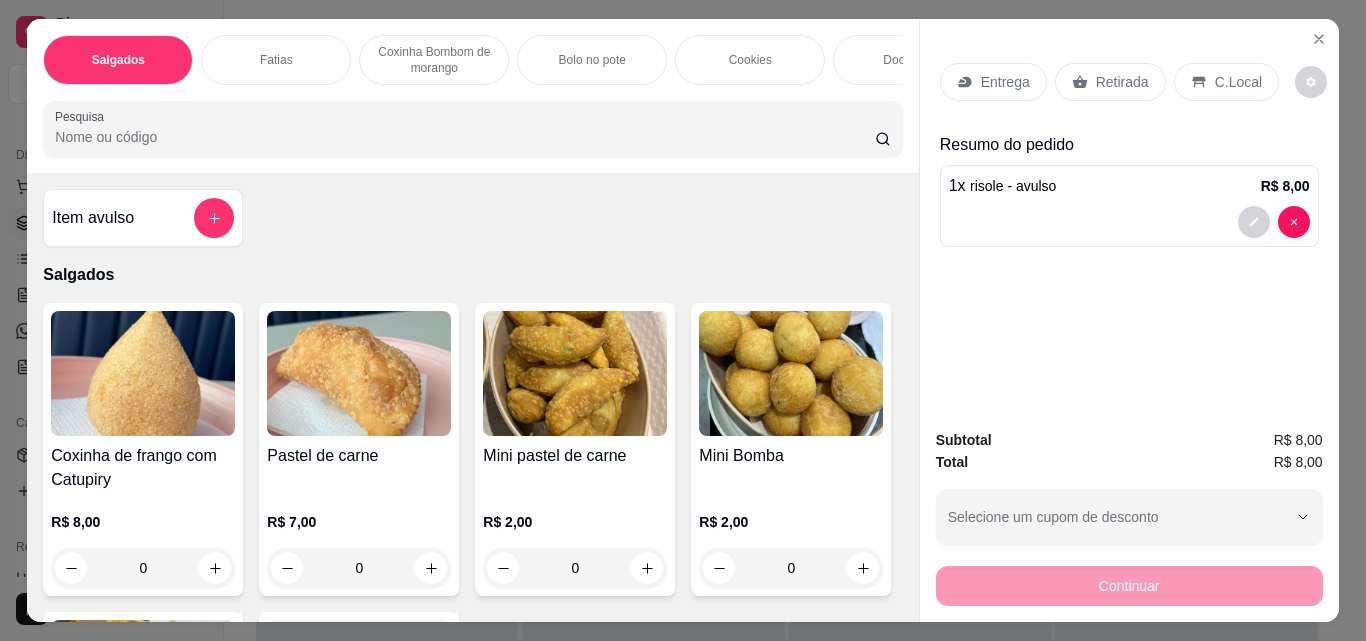 click on "Retirada" at bounding box center [1122, 82] 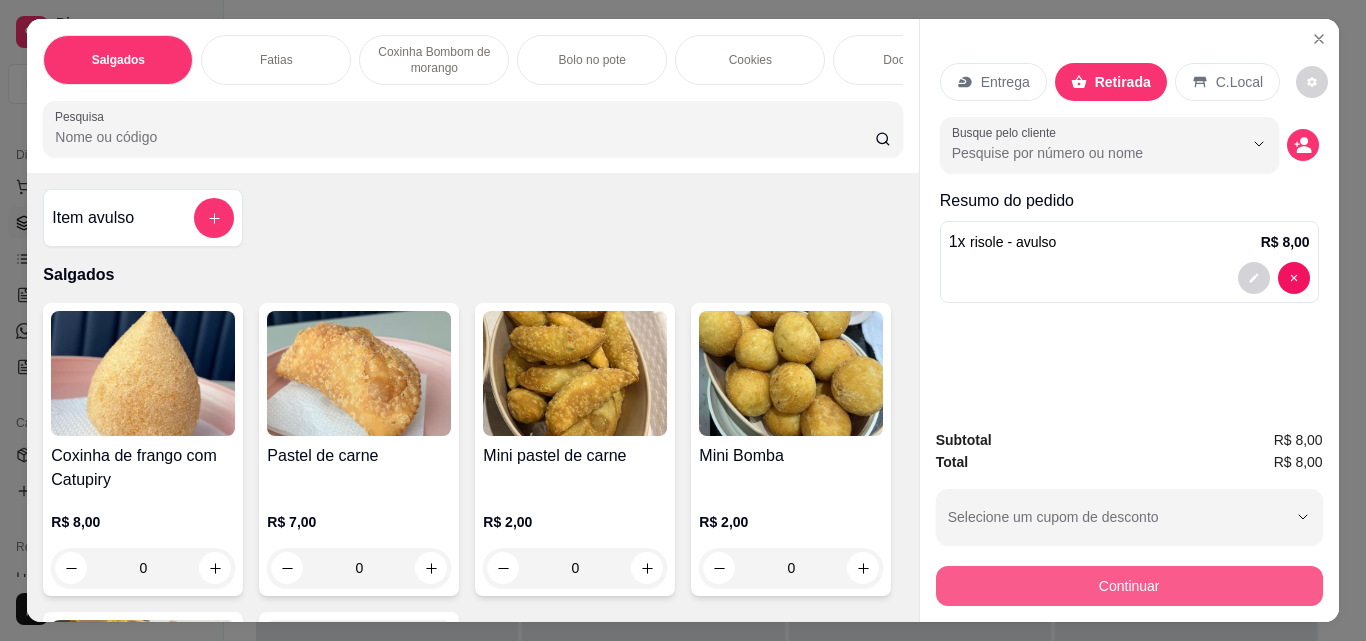 click on "Continuar" at bounding box center [1129, 586] 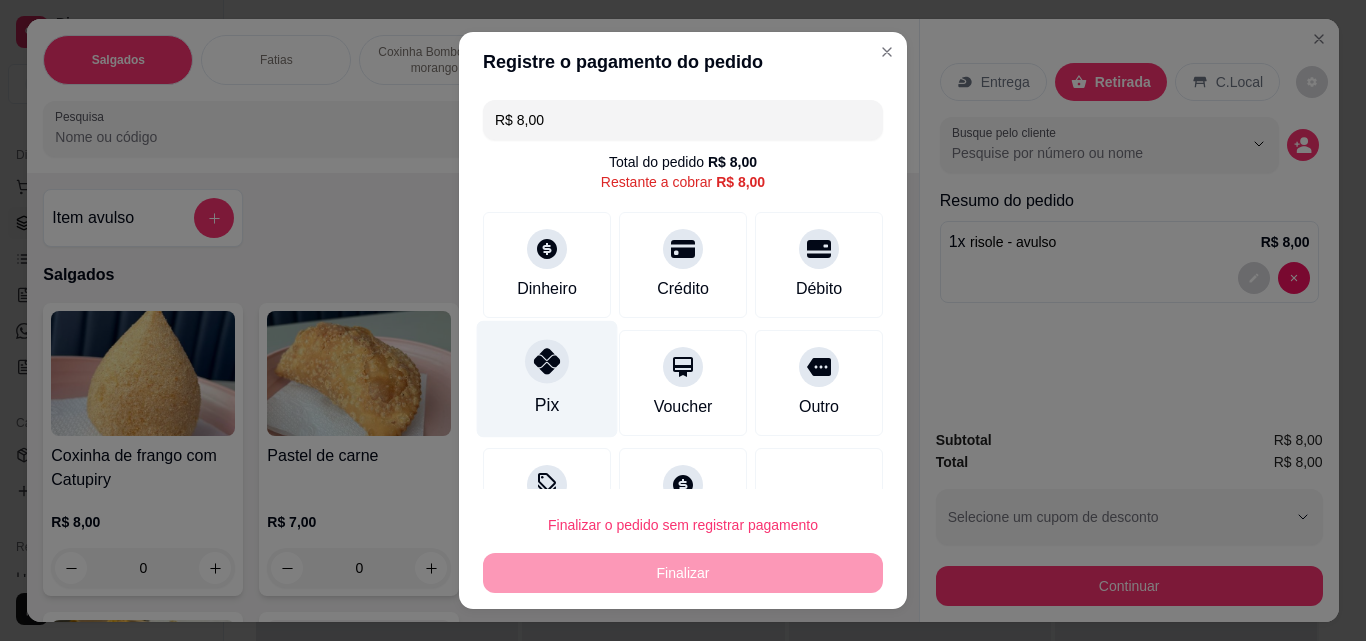 click on "Pix" at bounding box center [547, 379] 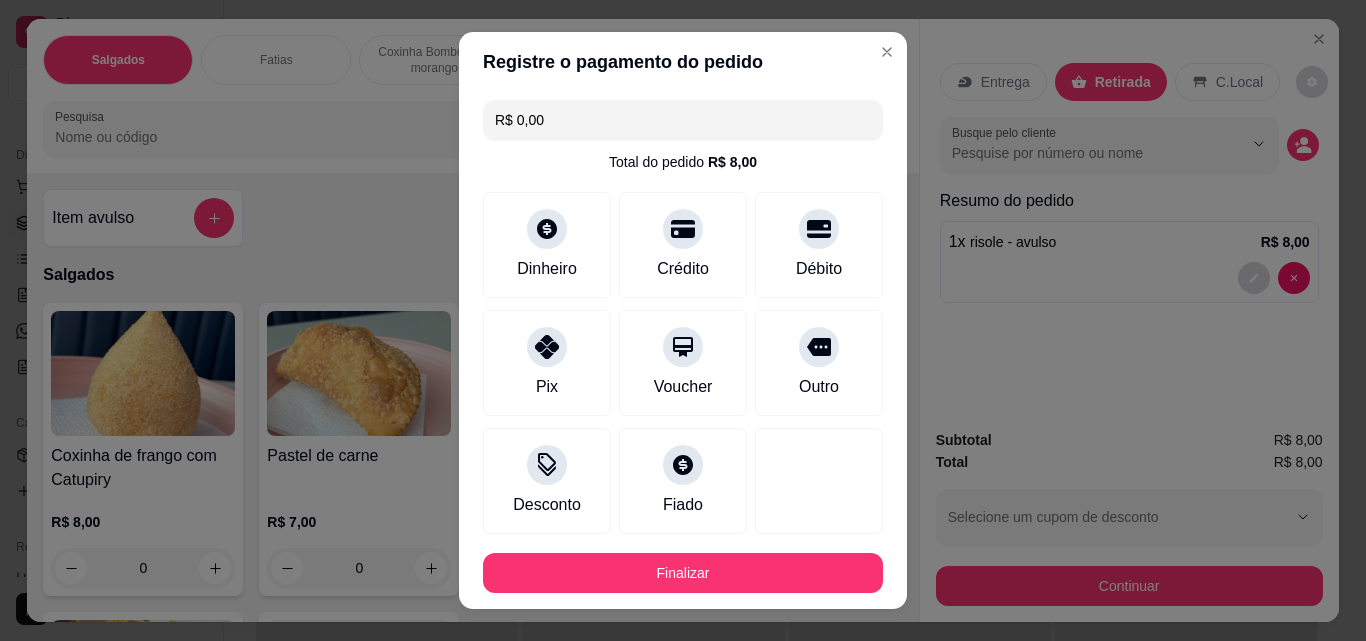 click on "Finalizar" at bounding box center [683, 573] 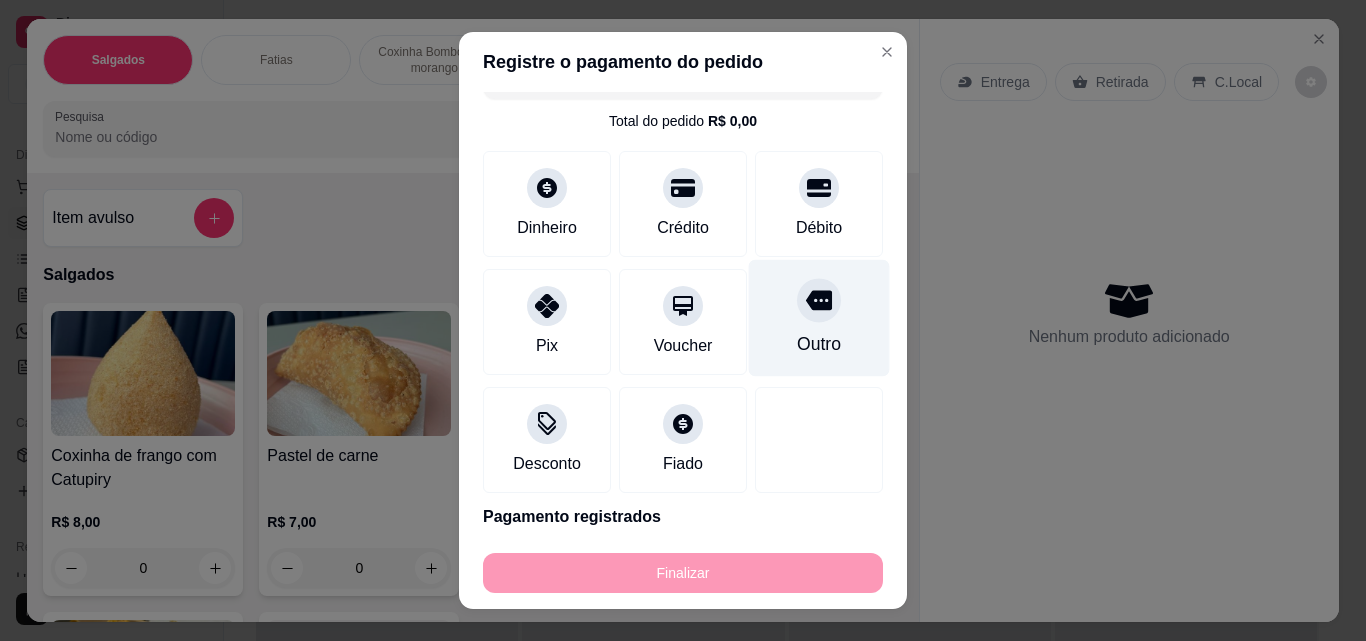 type on "-R$ 8,00" 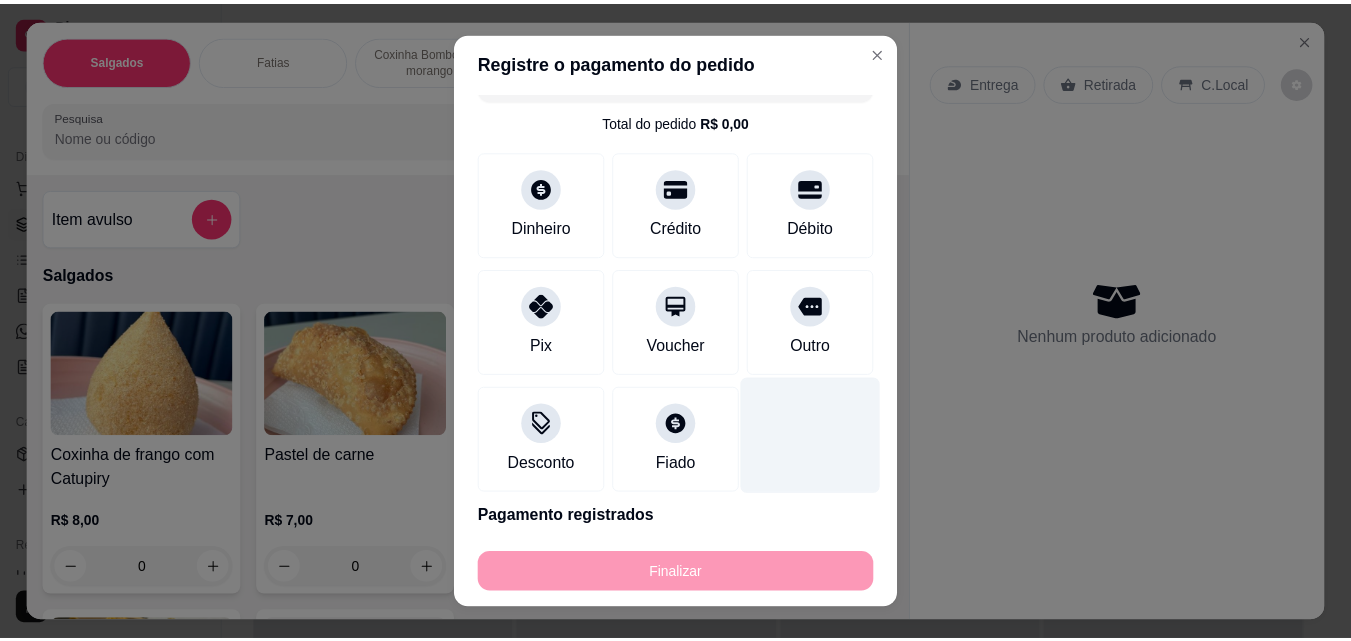 scroll, scrollTop: 109, scrollLeft: 0, axis: vertical 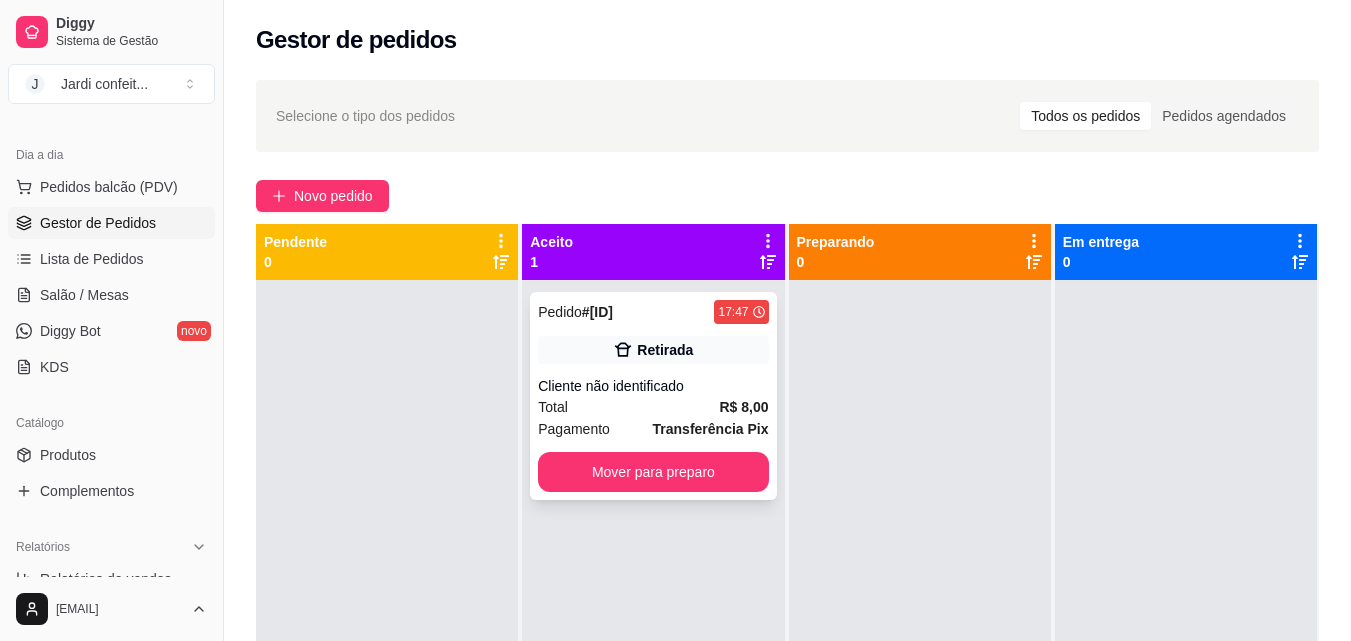 click on "Pedido  # [ORDER_ID] [TIME] Retirada Cliente não identificado Total R$ 8,00 Pagamento Transferência Pix Mover para preparo" at bounding box center (653, 396) 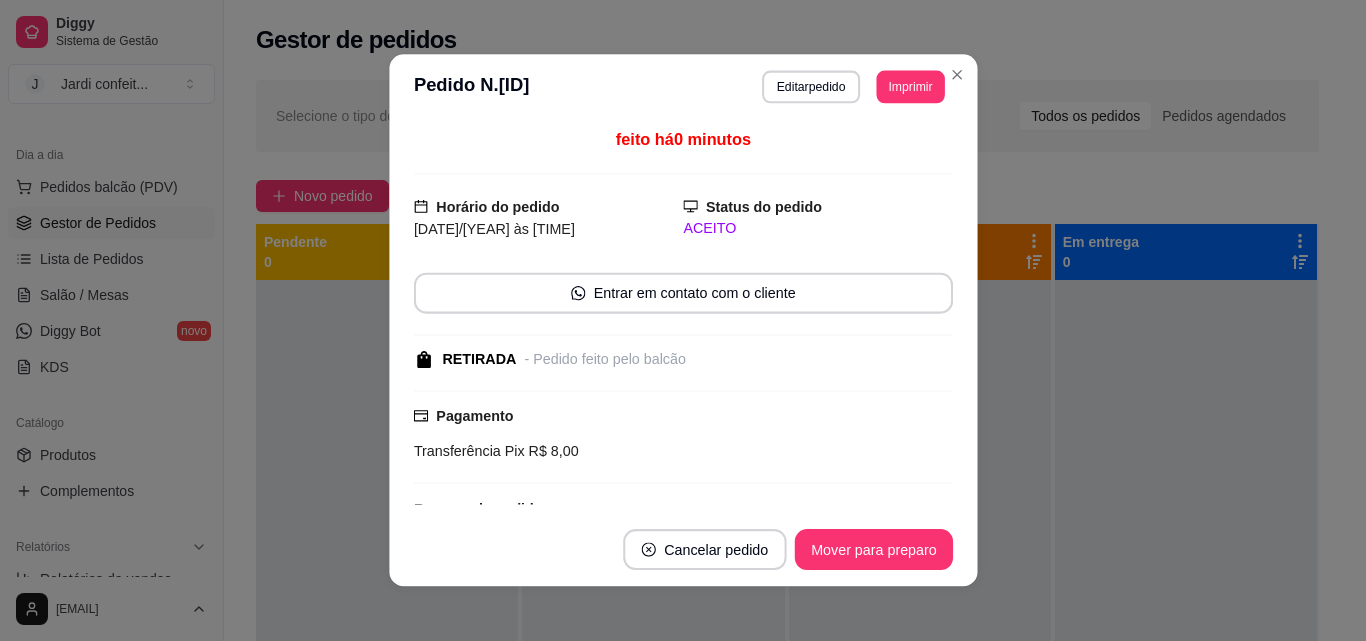 click on "Pagamento Transferência Pix   R$ 8,00" at bounding box center (682, 437) 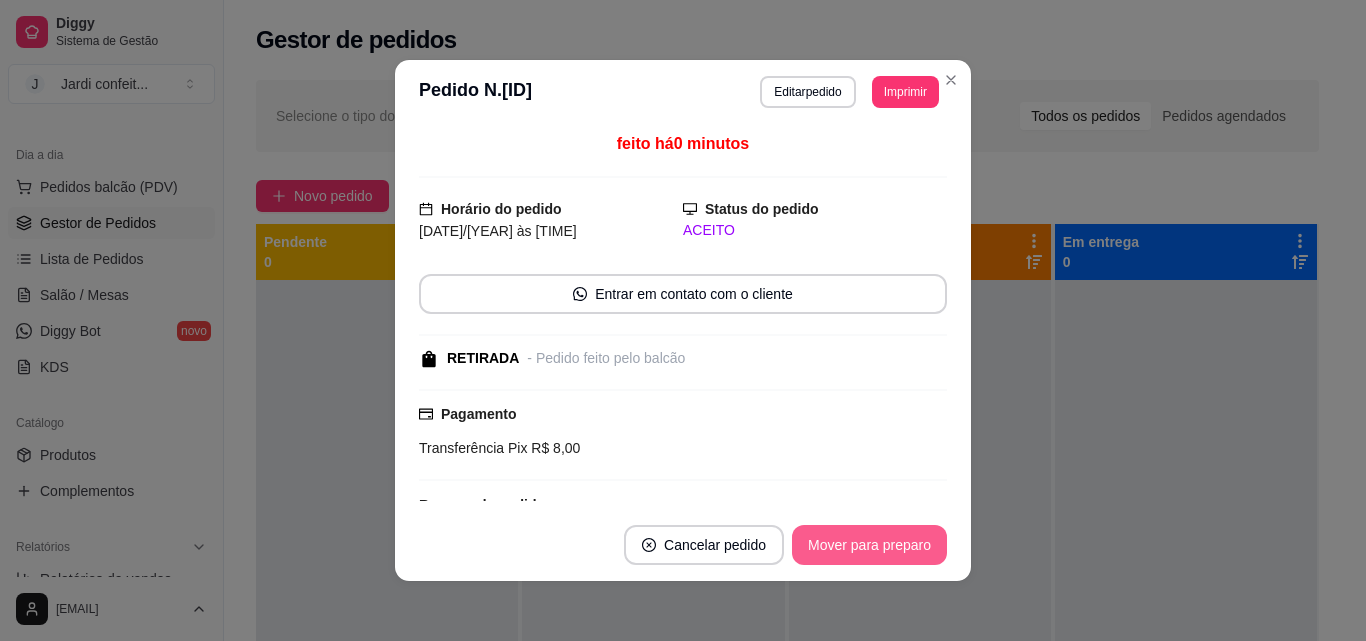 click on "Mover para preparo" at bounding box center (869, 545) 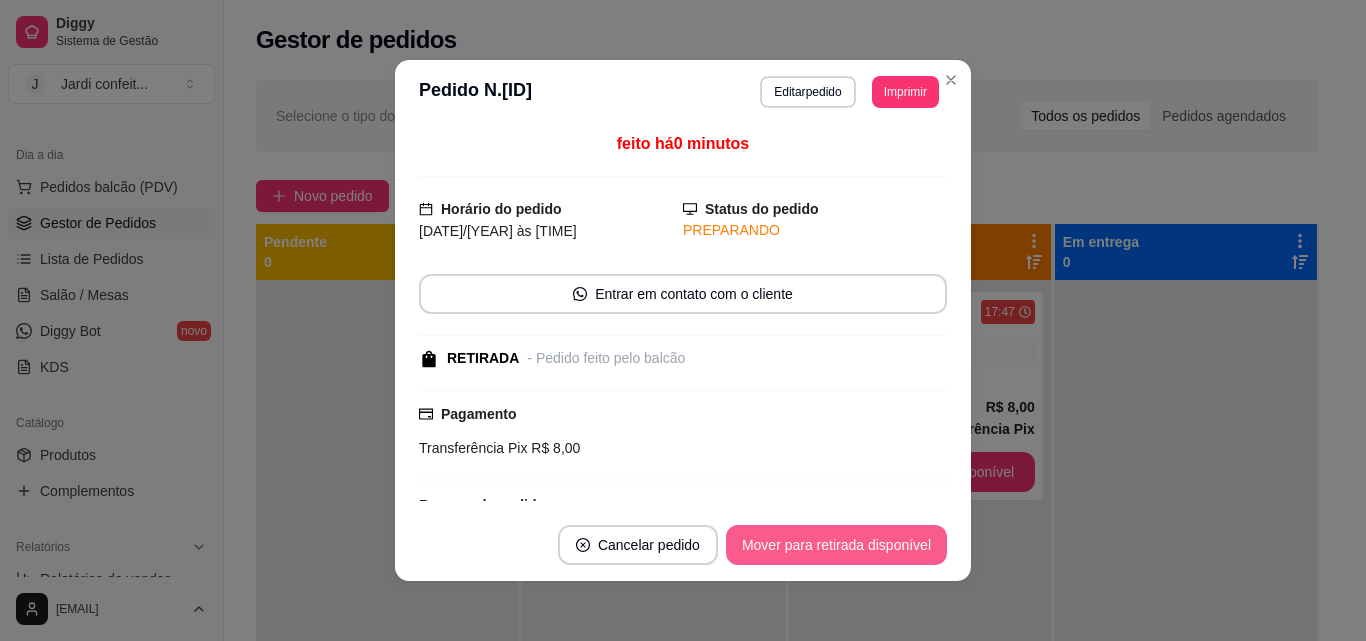 click on "Mover para retirada disponível" at bounding box center (836, 545) 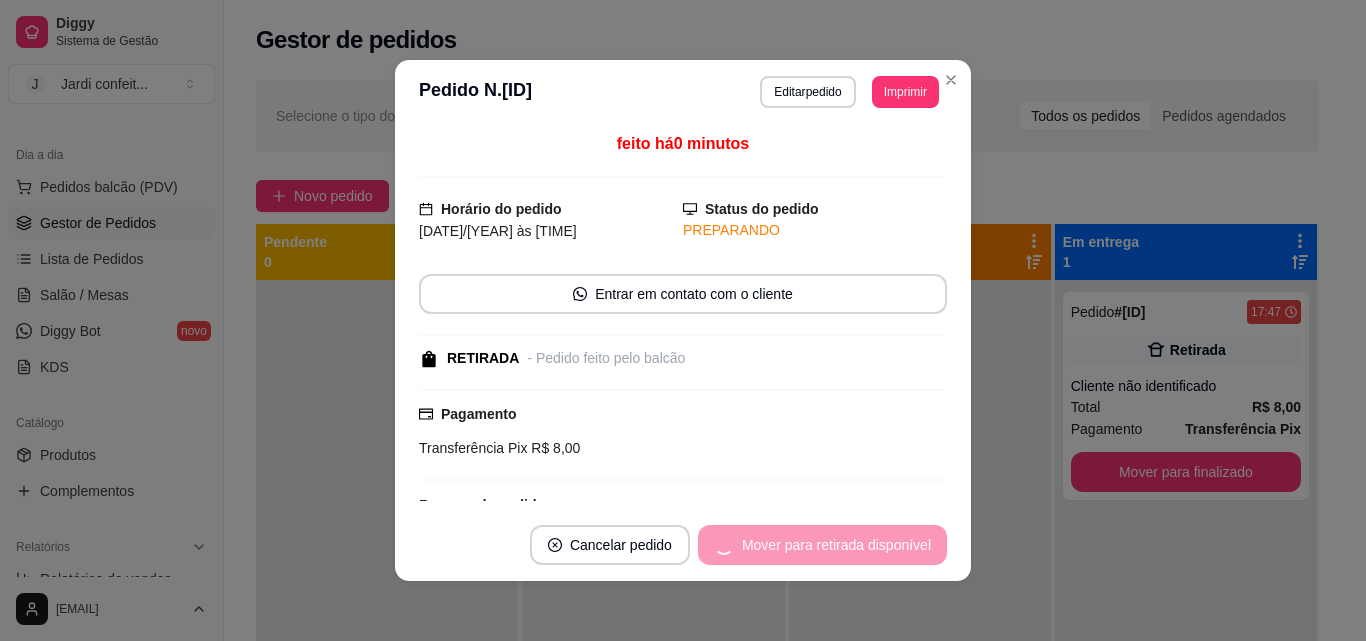 click on "Mover para retirada disponível" at bounding box center [822, 545] 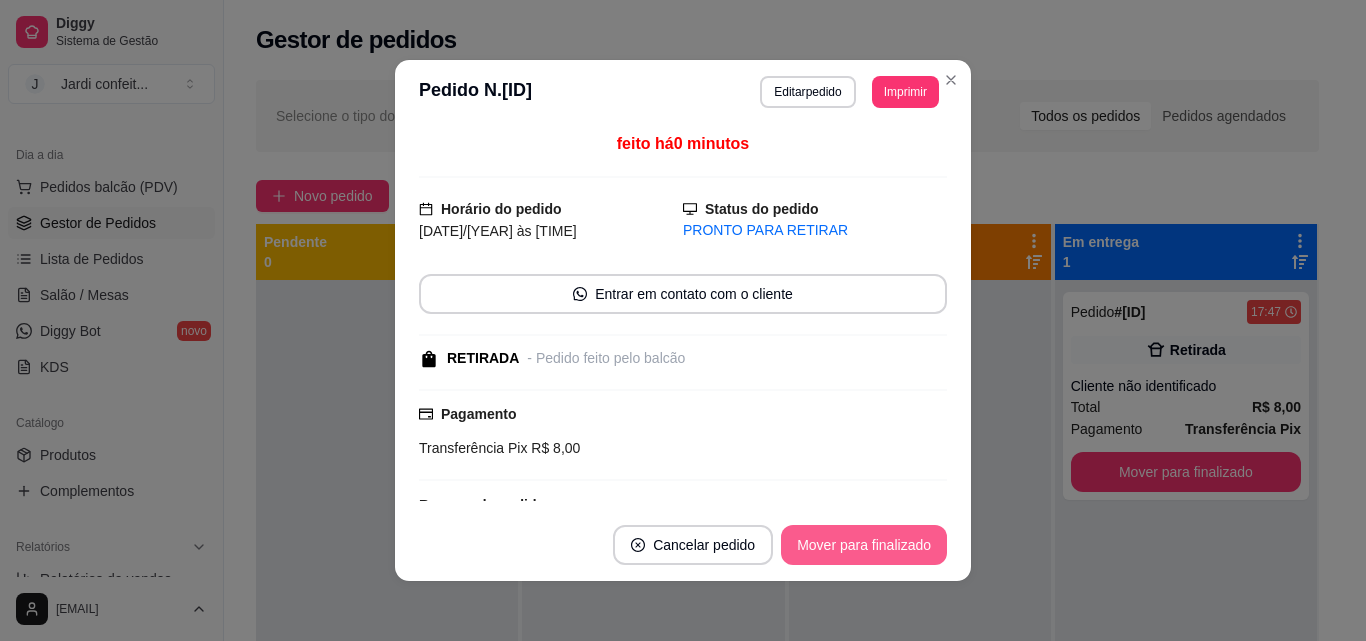 click on "Mover para finalizado" at bounding box center (864, 545) 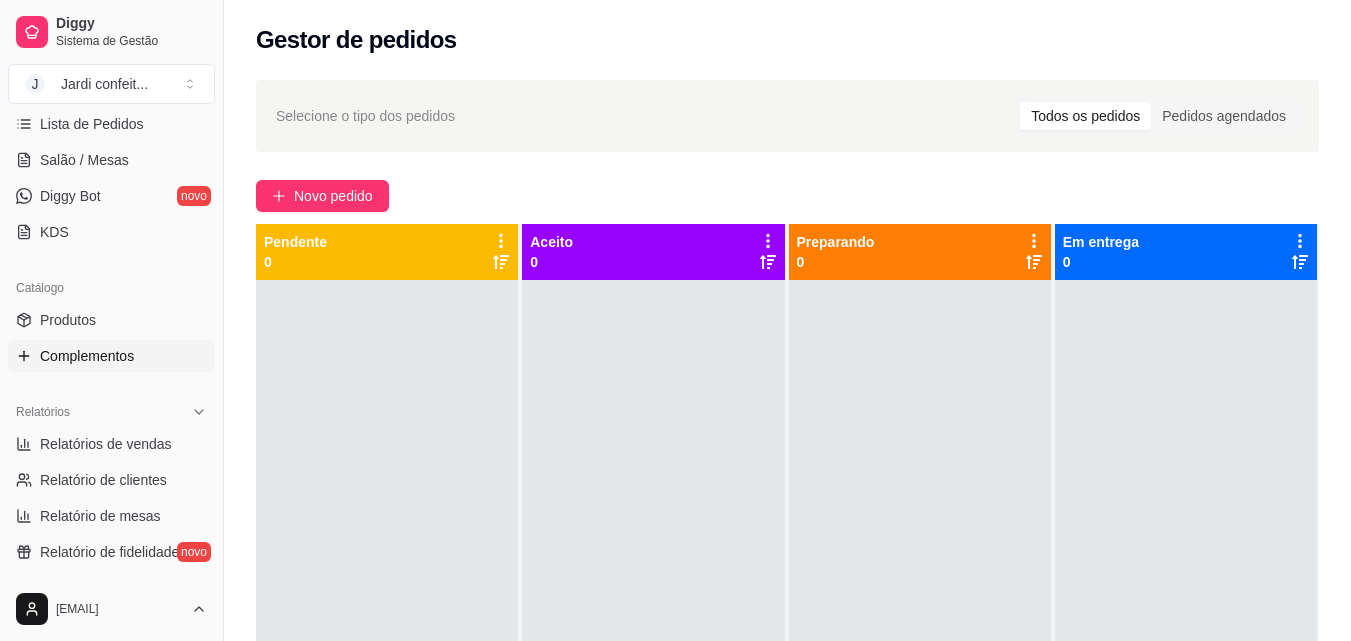 scroll, scrollTop: 300, scrollLeft: 0, axis: vertical 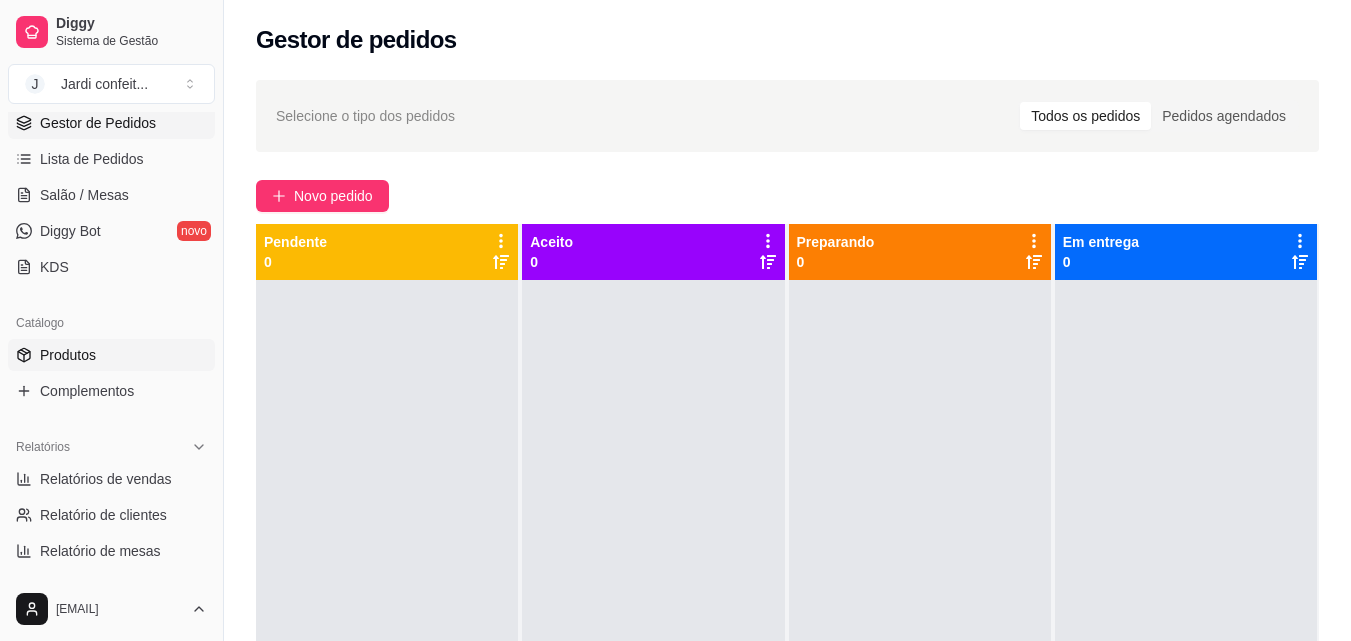 click on "Produtos" at bounding box center [111, 355] 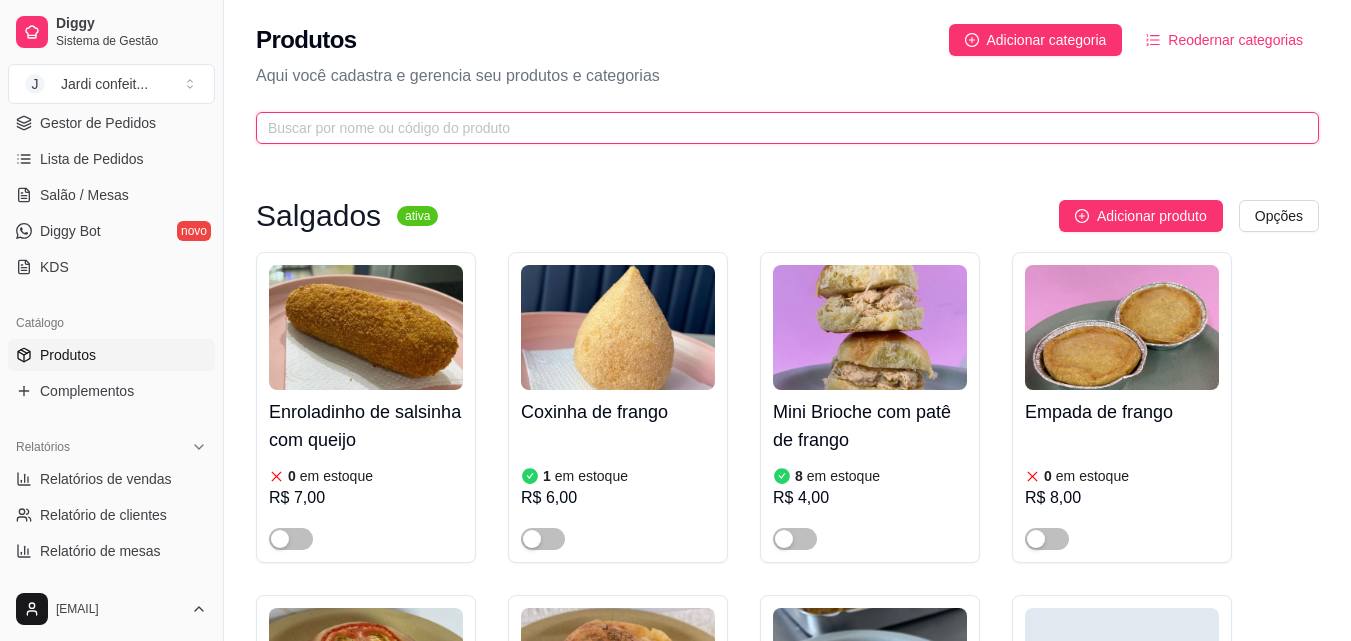 click at bounding box center (779, 128) 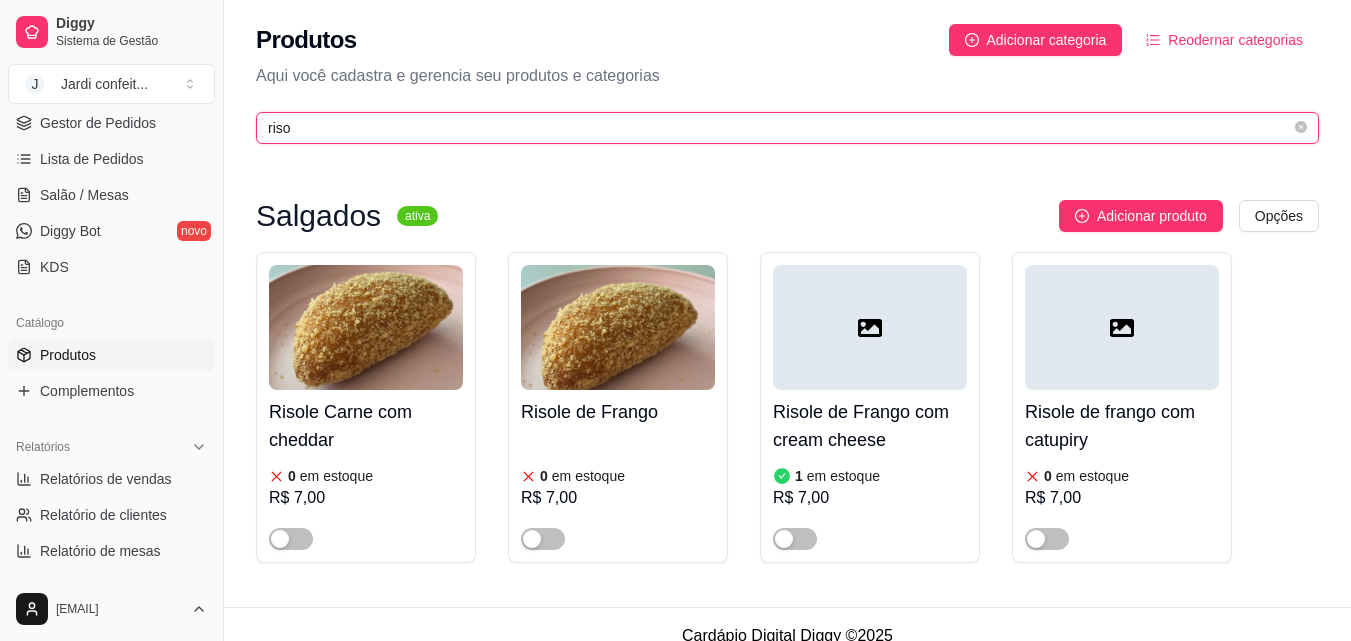 scroll, scrollTop: 24, scrollLeft: 0, axis: vertical 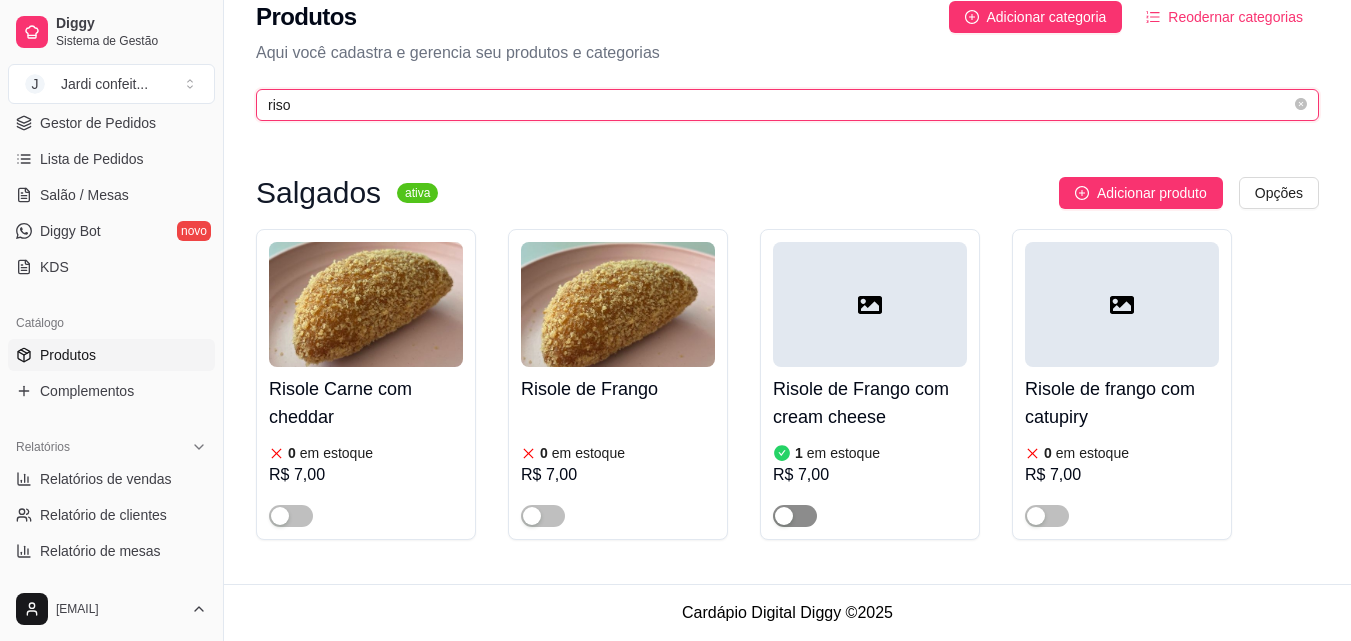 type on "riso" 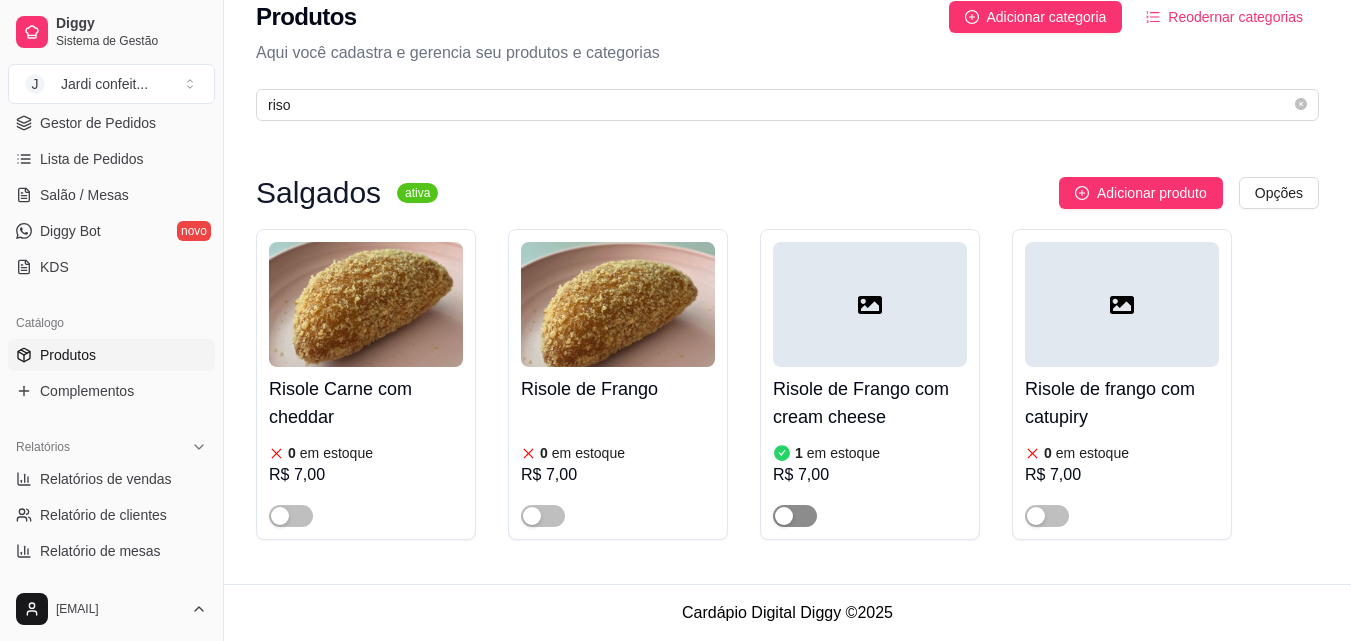click at bounding box center (795, 516) 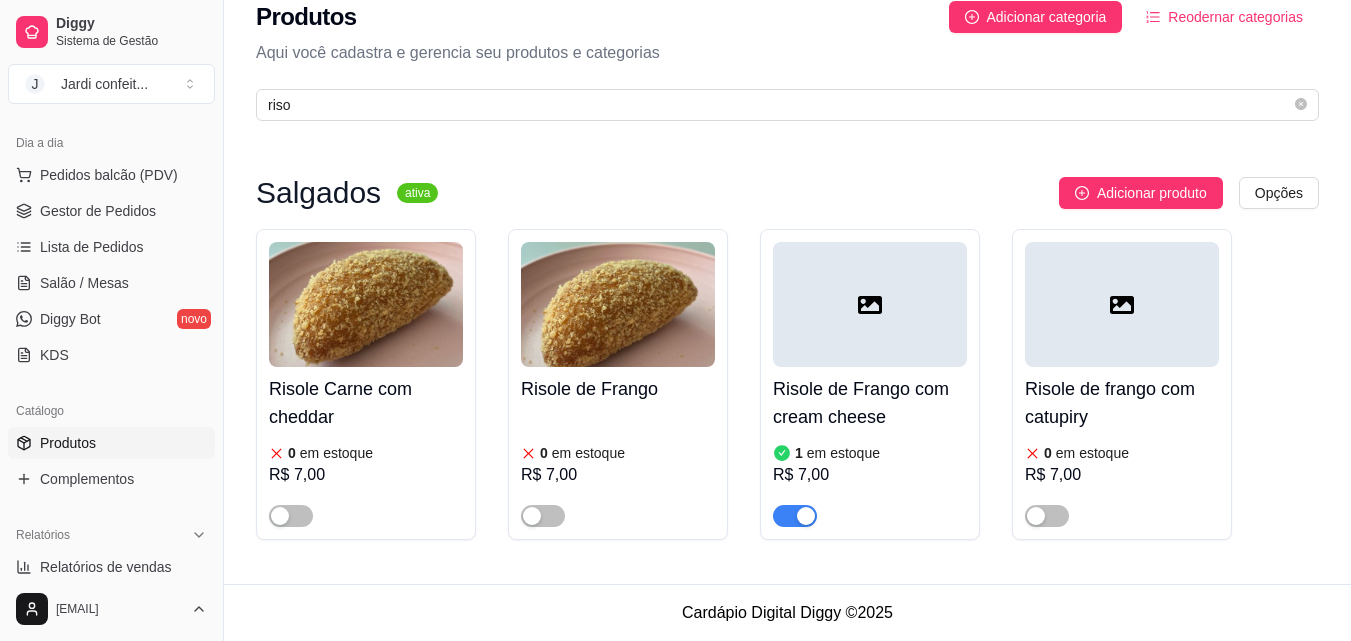 scroll, scrollTop: 0, scrollLeft: 0, axis: both 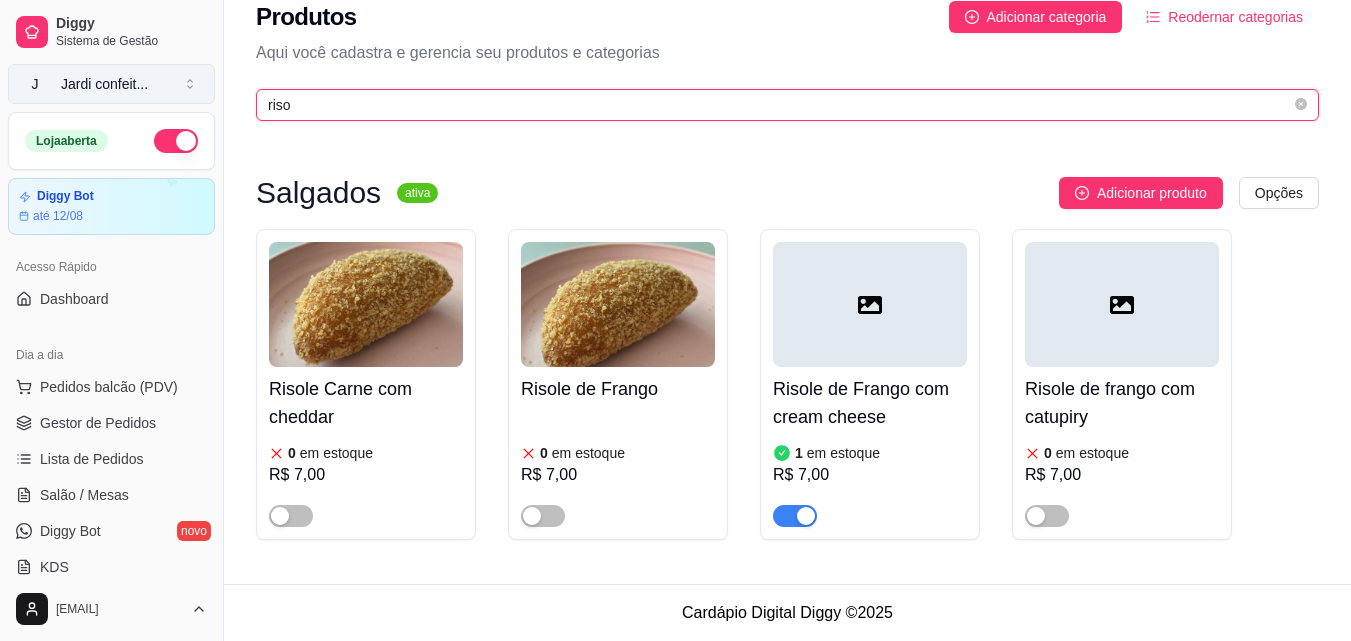 drag, startPoint x: 453, startPoint y: 111, endPoint x: 127, endPoint y: 68, distance: 328.82367 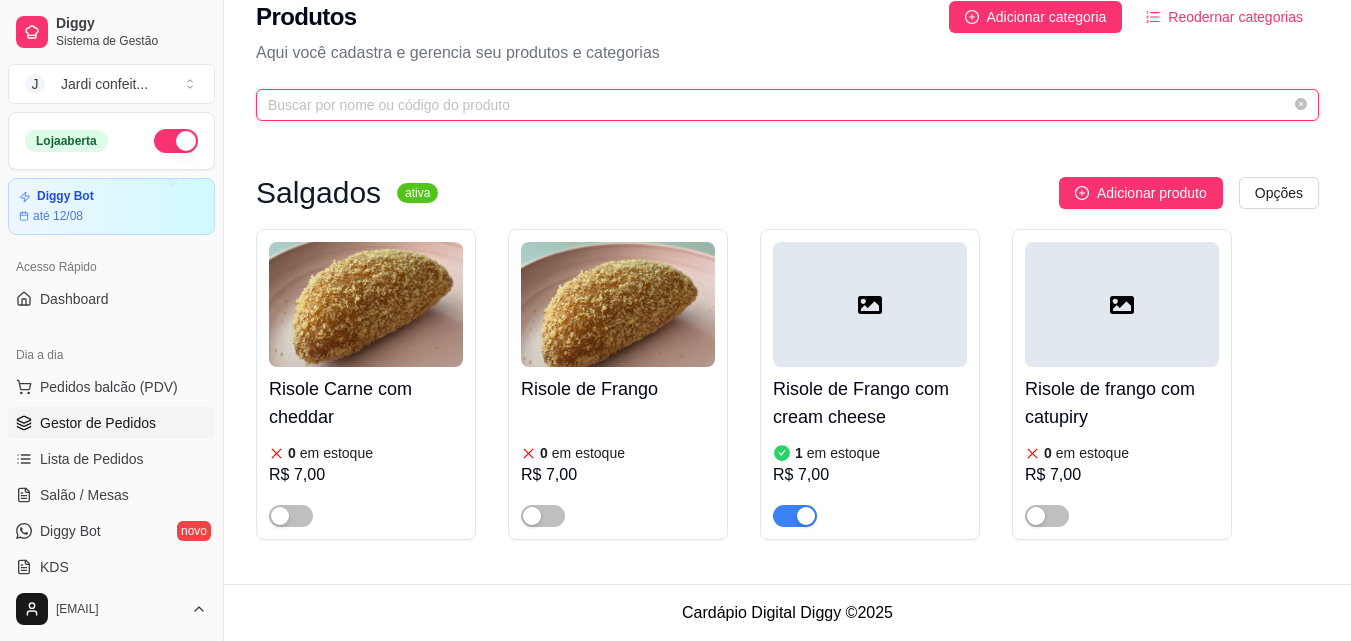 type 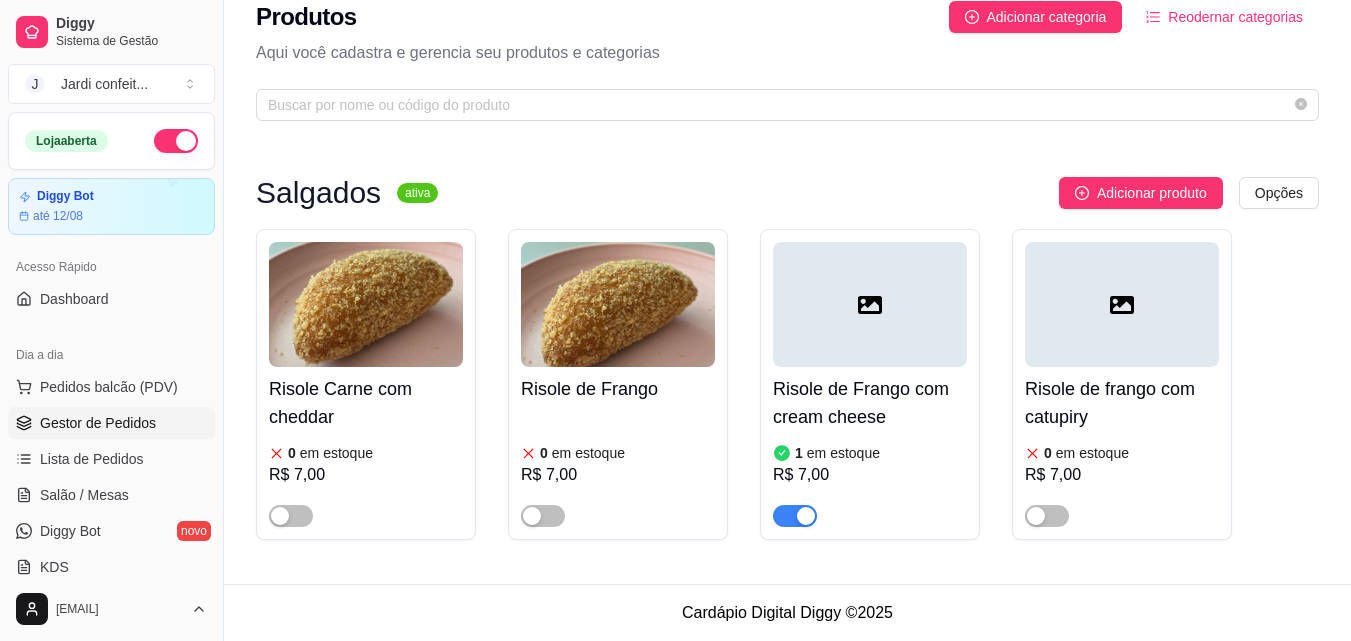 click on "Gestor de Pedidos" at bounding box center [111, 423] 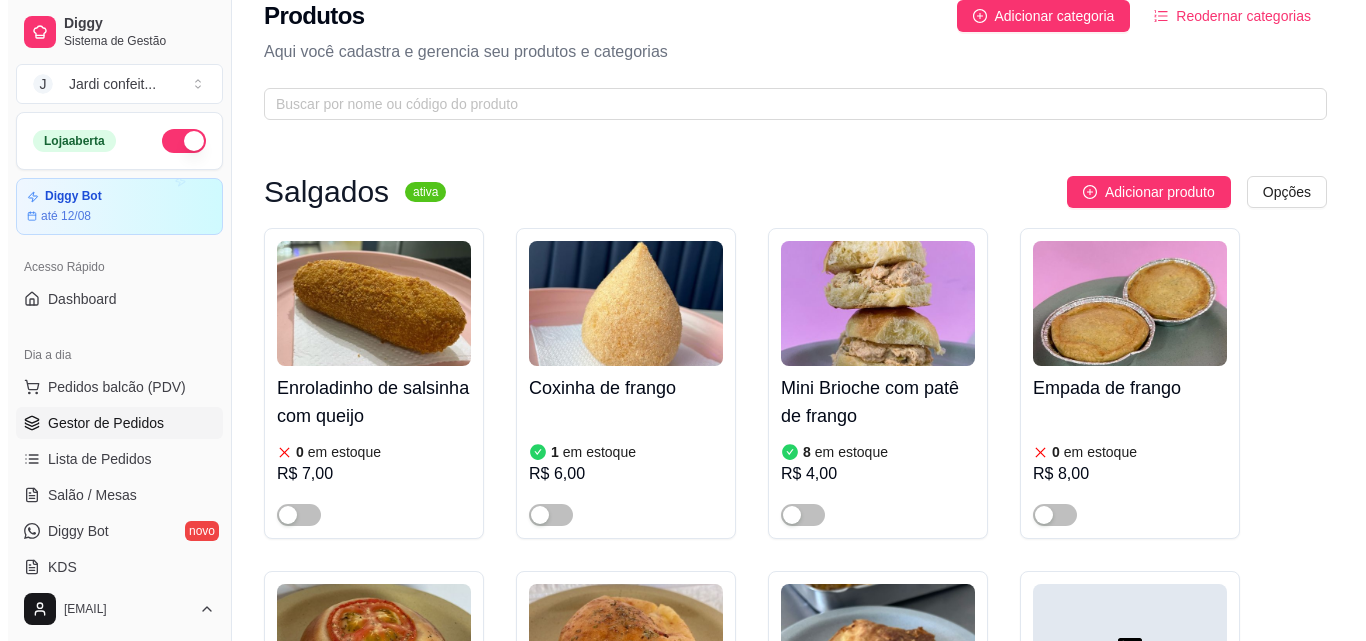 scroll, scrollTop: 0, scrollLeft: 0, axis: both 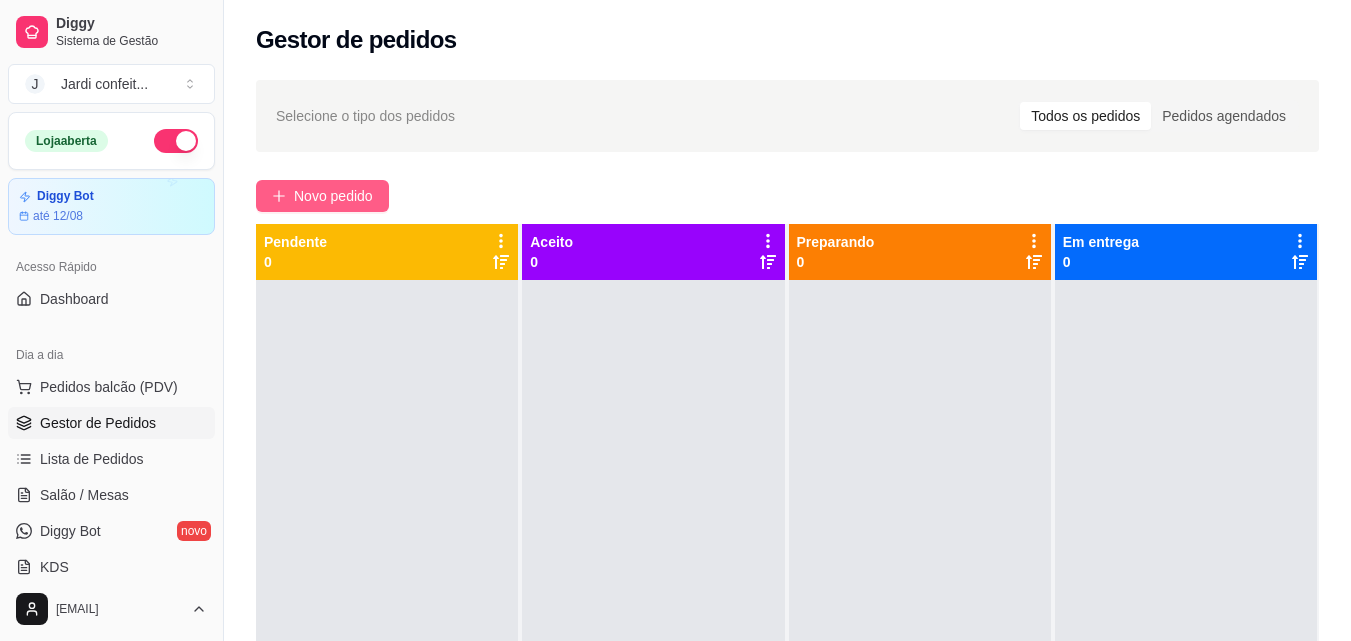 click on "Novo pedido" at bounding box center (333, 196) 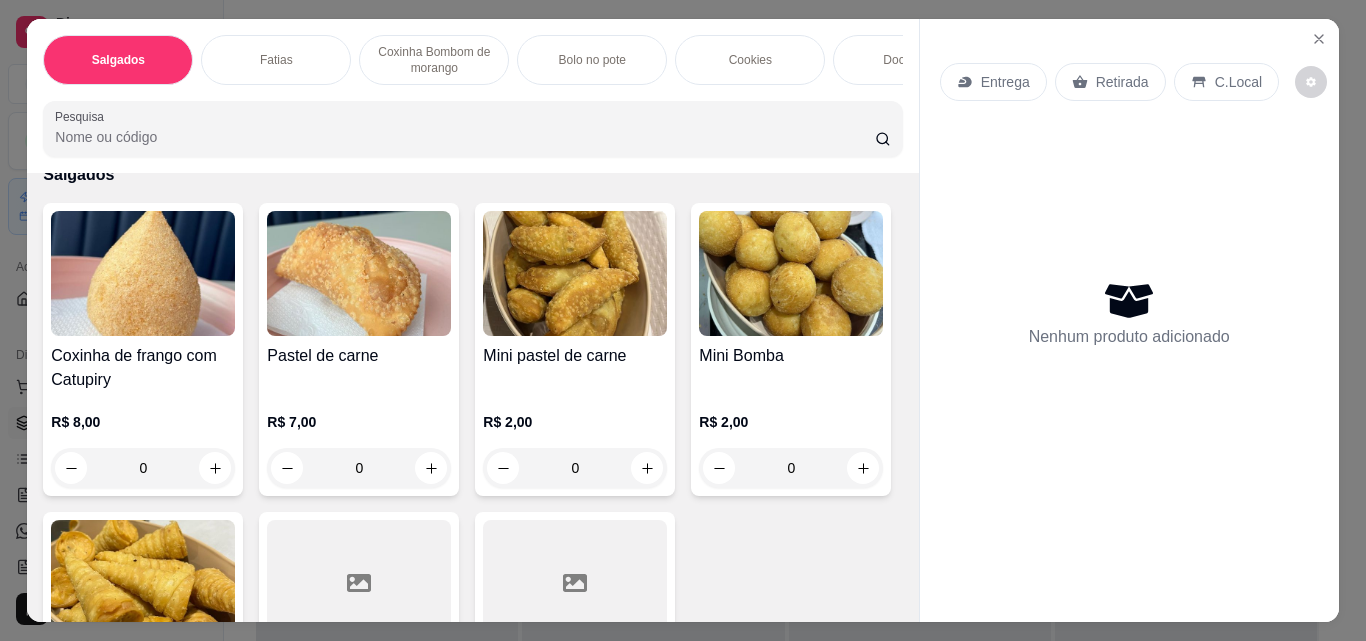 scroll, scrollTop: 0, scrollLeft: 0, axis: both 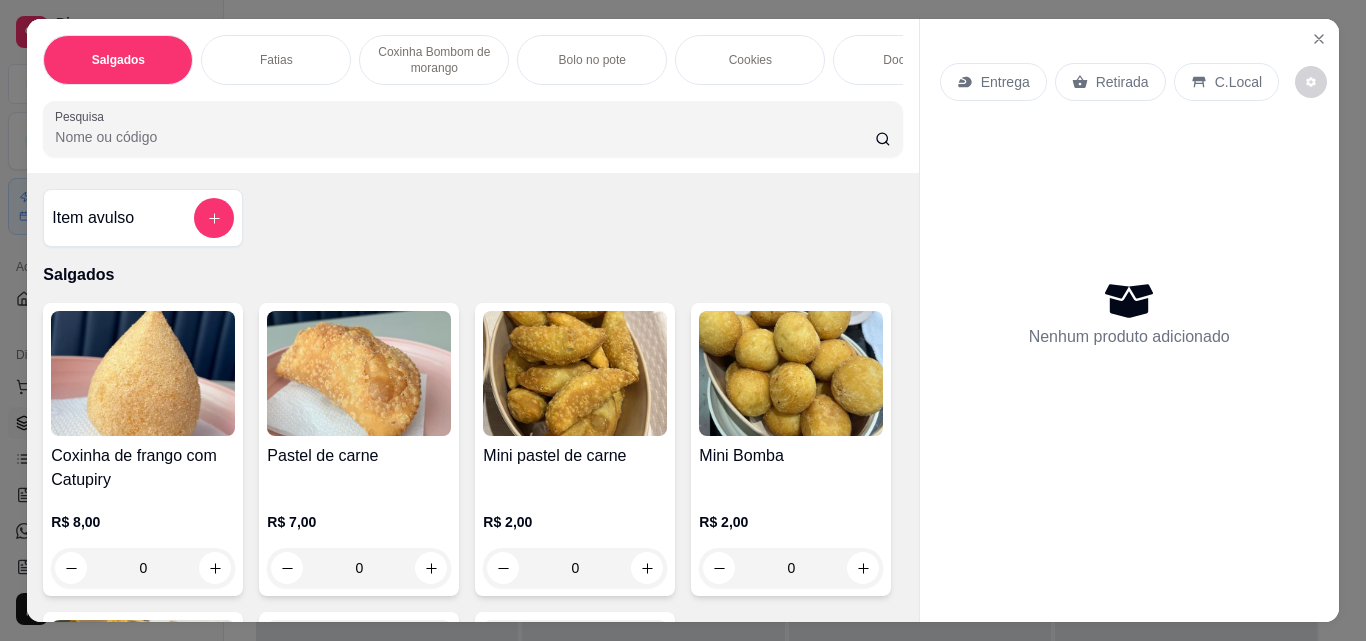 click at bounding box center [214, 218] 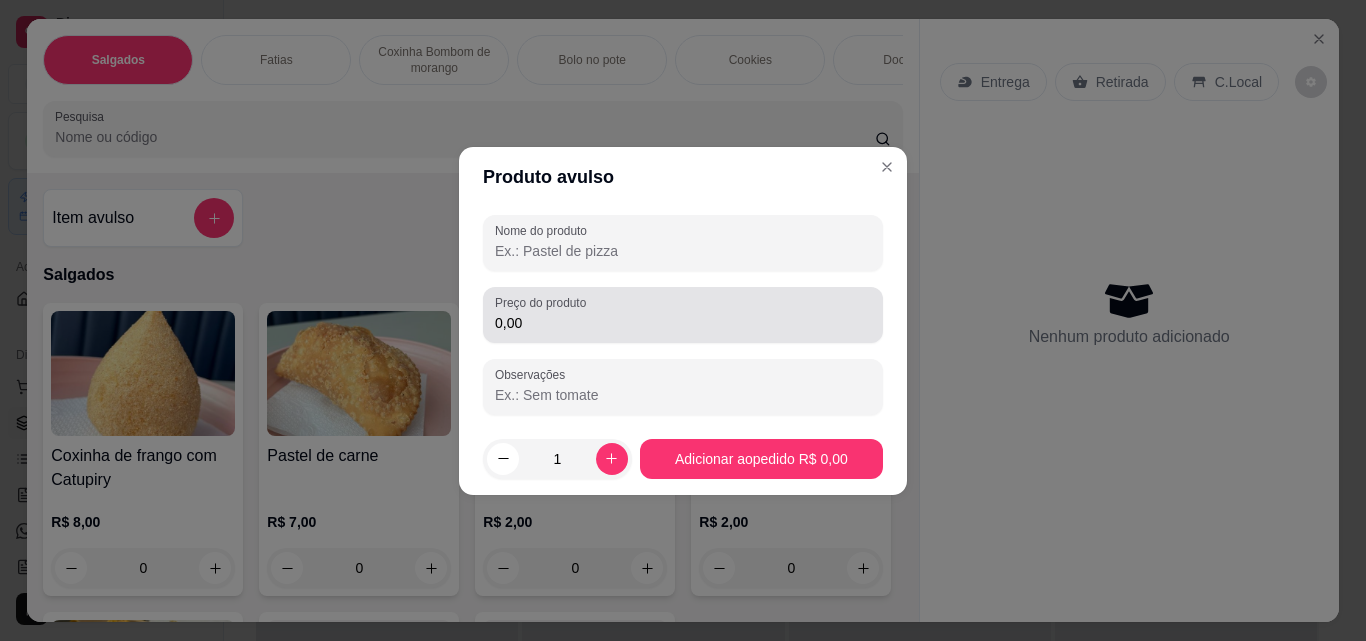 click at bounding box center (683, 243) 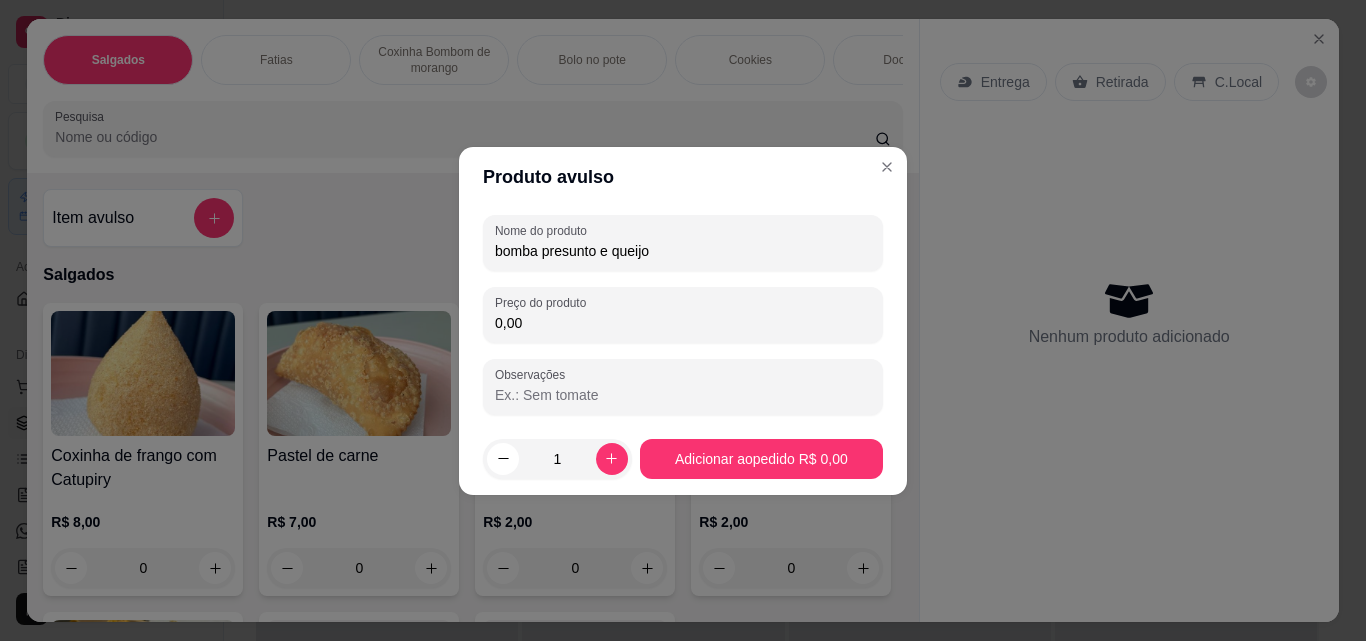 type on "bomba presunto e queijo" 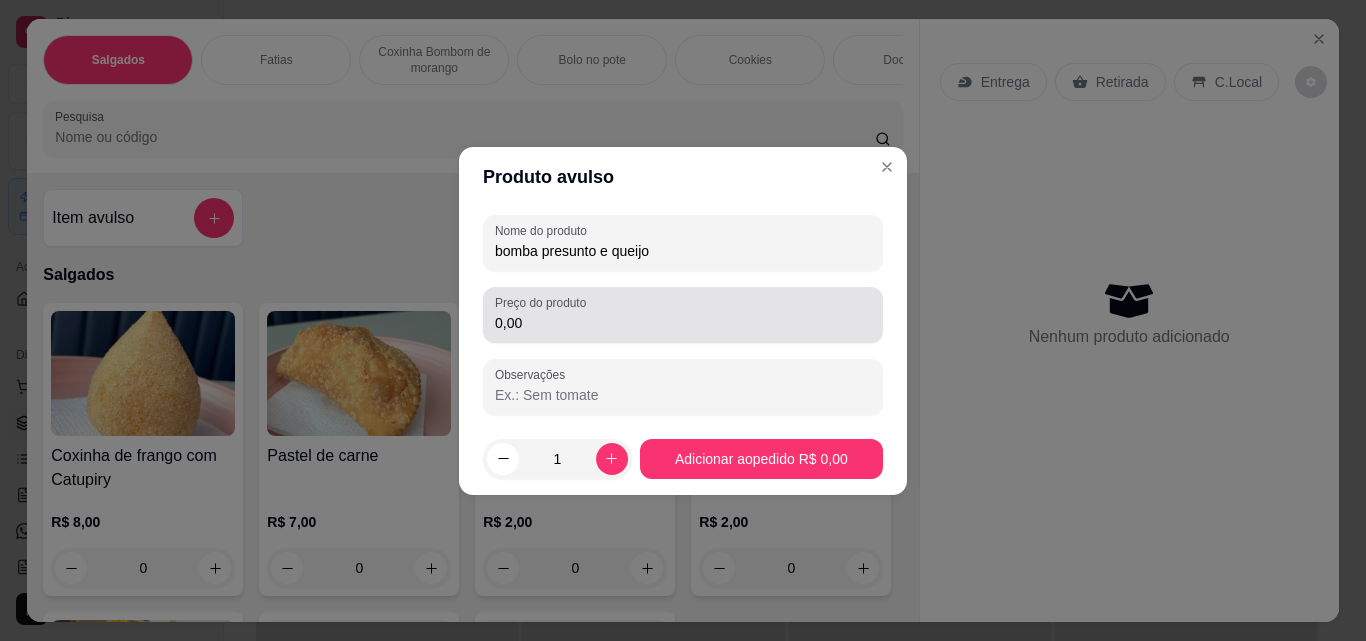 click on "0,00" at bounding box center (683, 315) 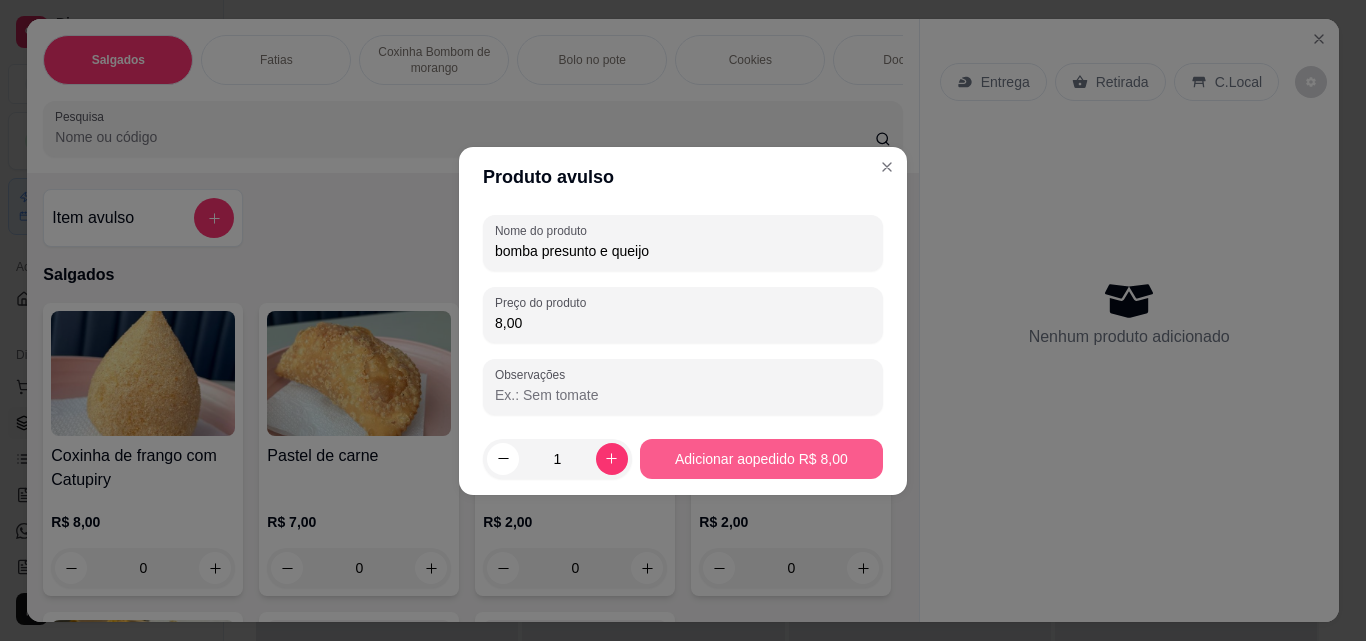type on "8,00" 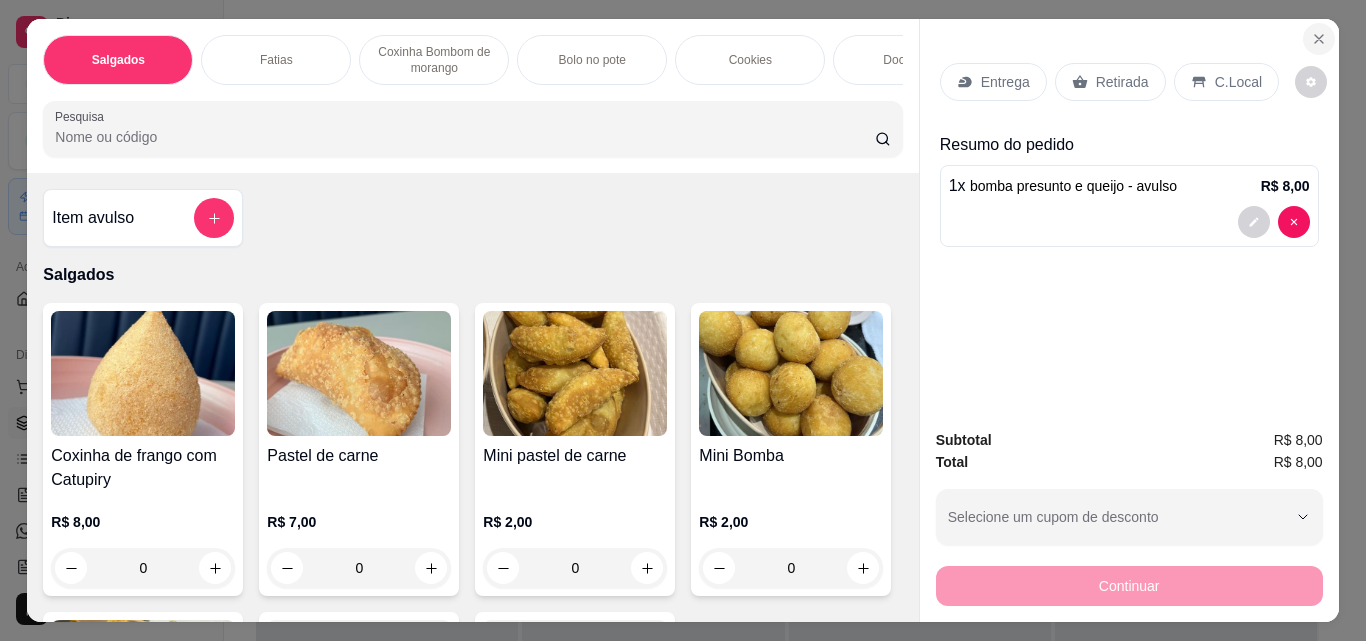 click 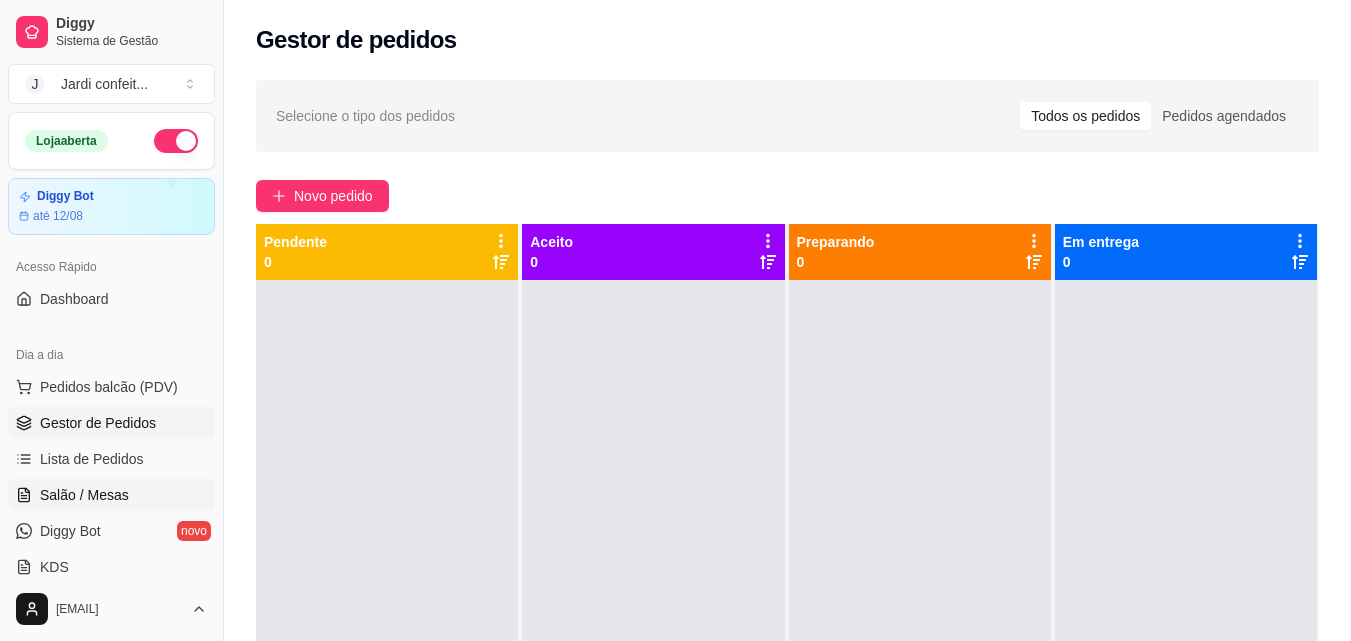 click on "Salão / Mesas" at bounding box center (111, 495) 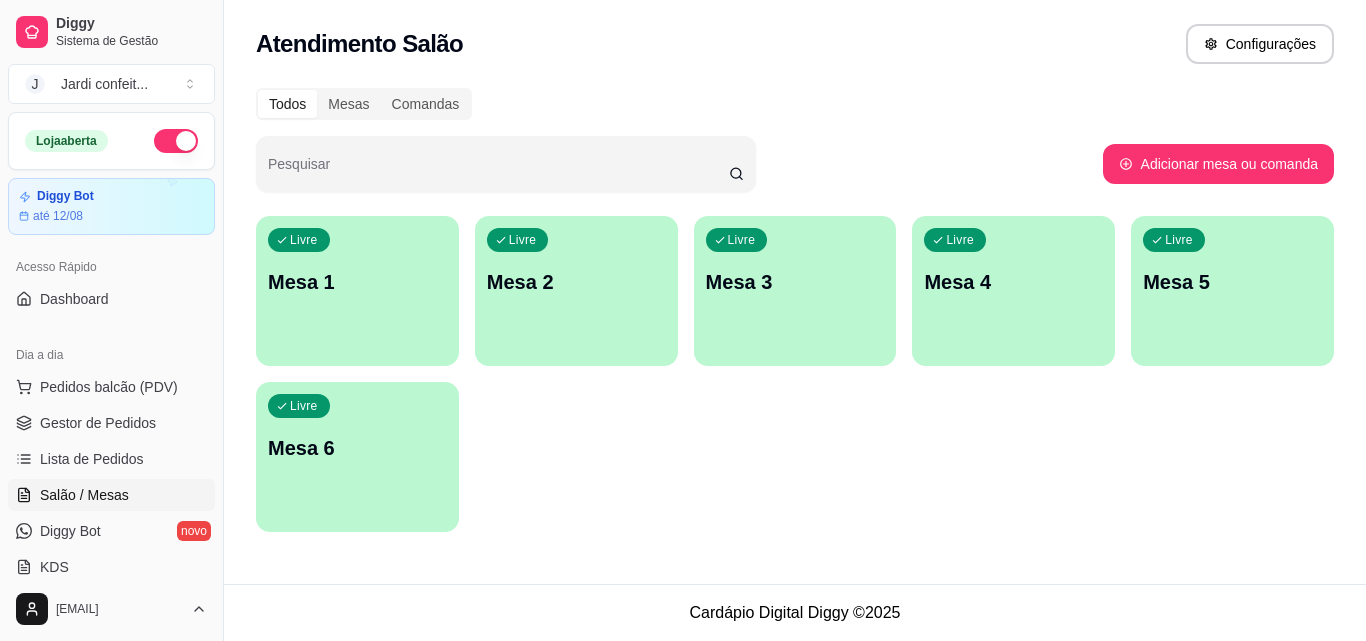 click on "Livre Mesa 1" at bounding box center [357, 279] 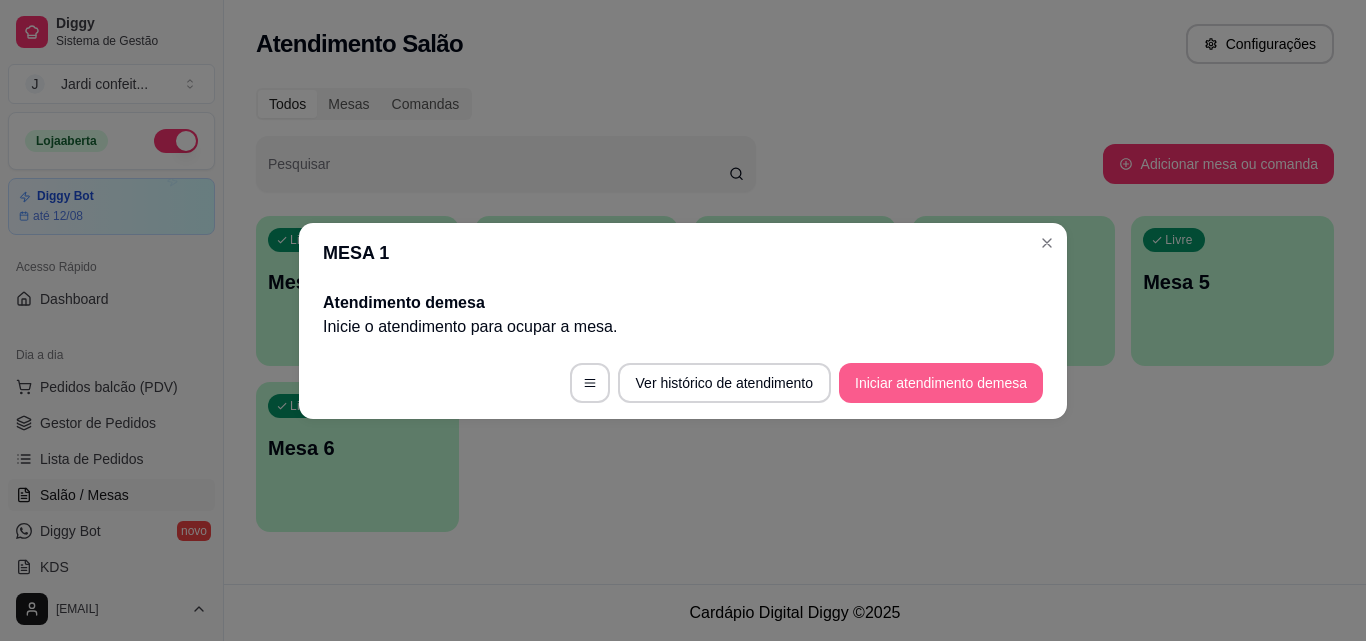 click on "Iniciar atendimento de  mesa" at bounding box center [941, 383] 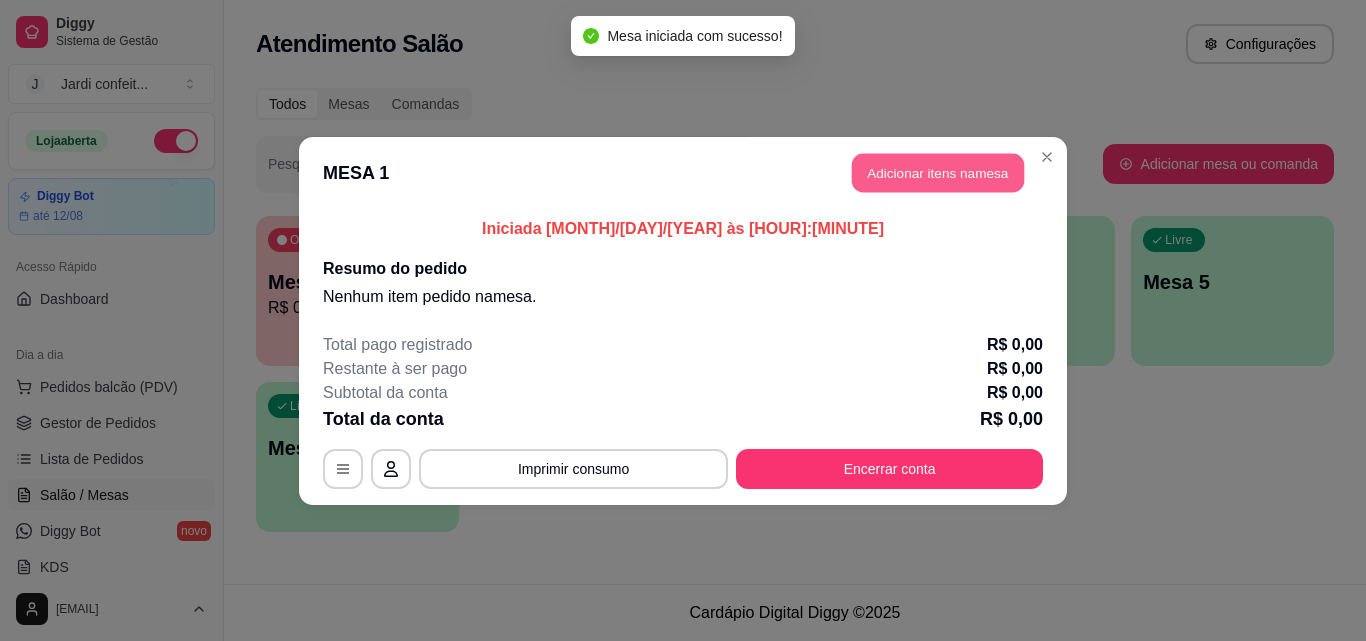 click on "Adicionar itens na  mesa" at bounding box center [938, 172] 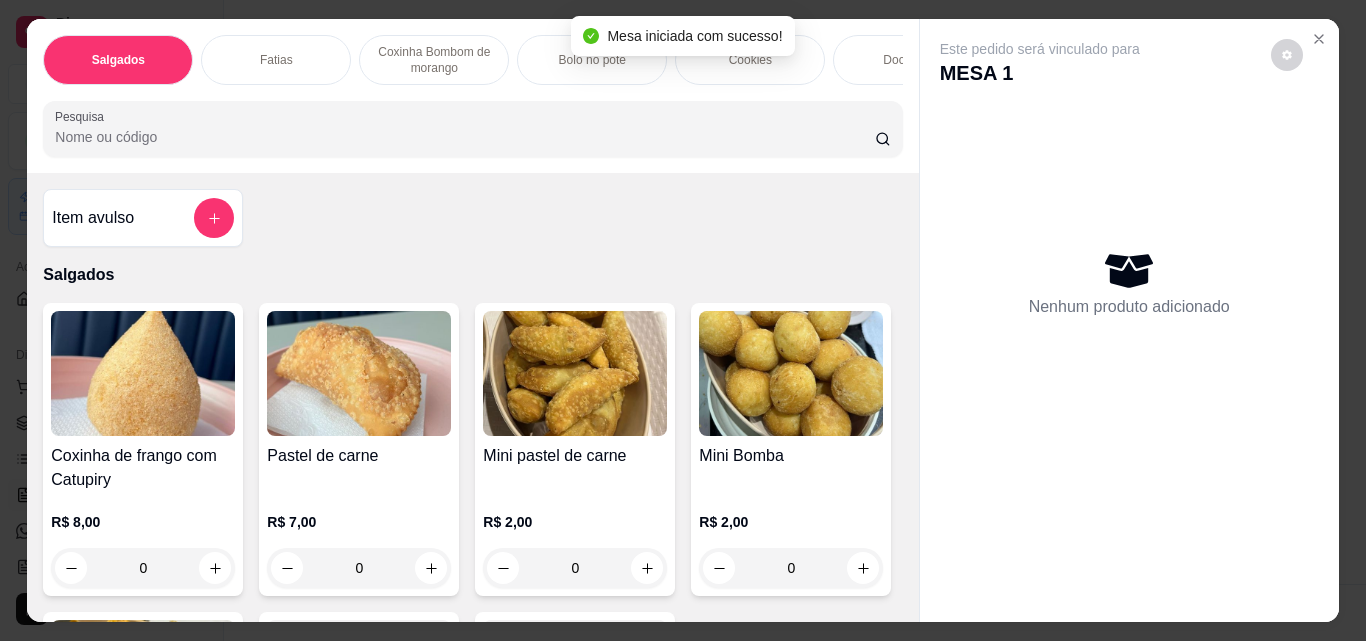 click 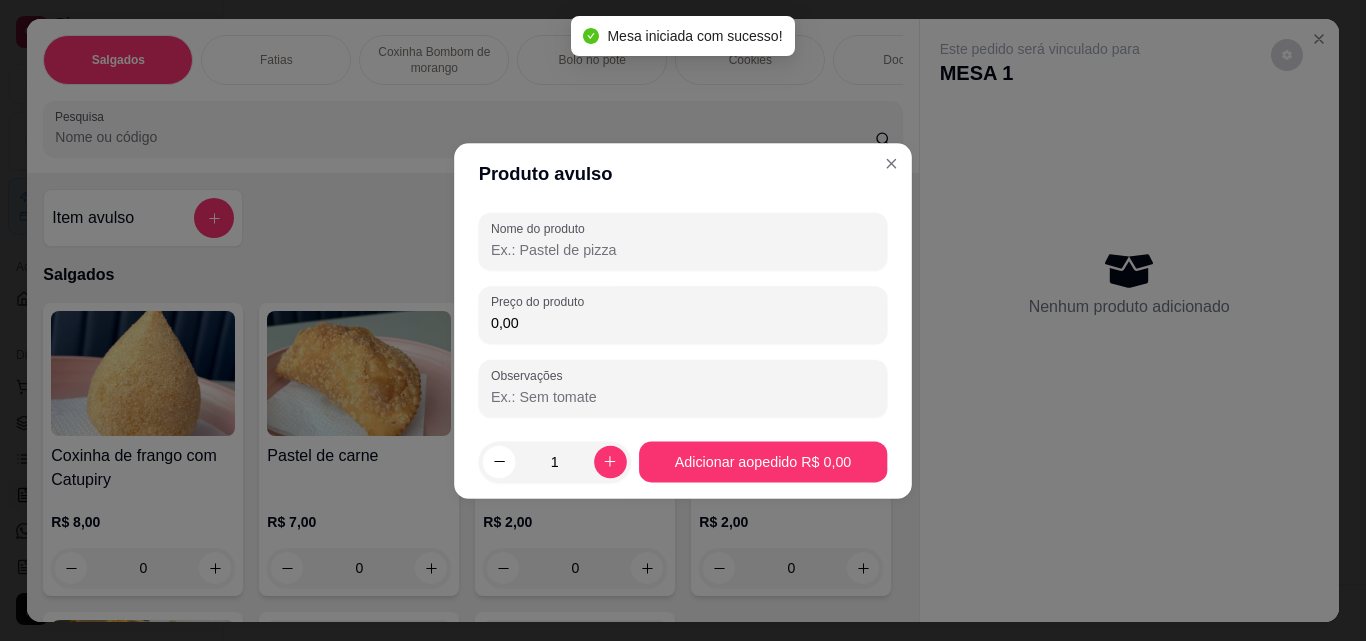 click on "Nome do produto" at bounding box center [683, 240] 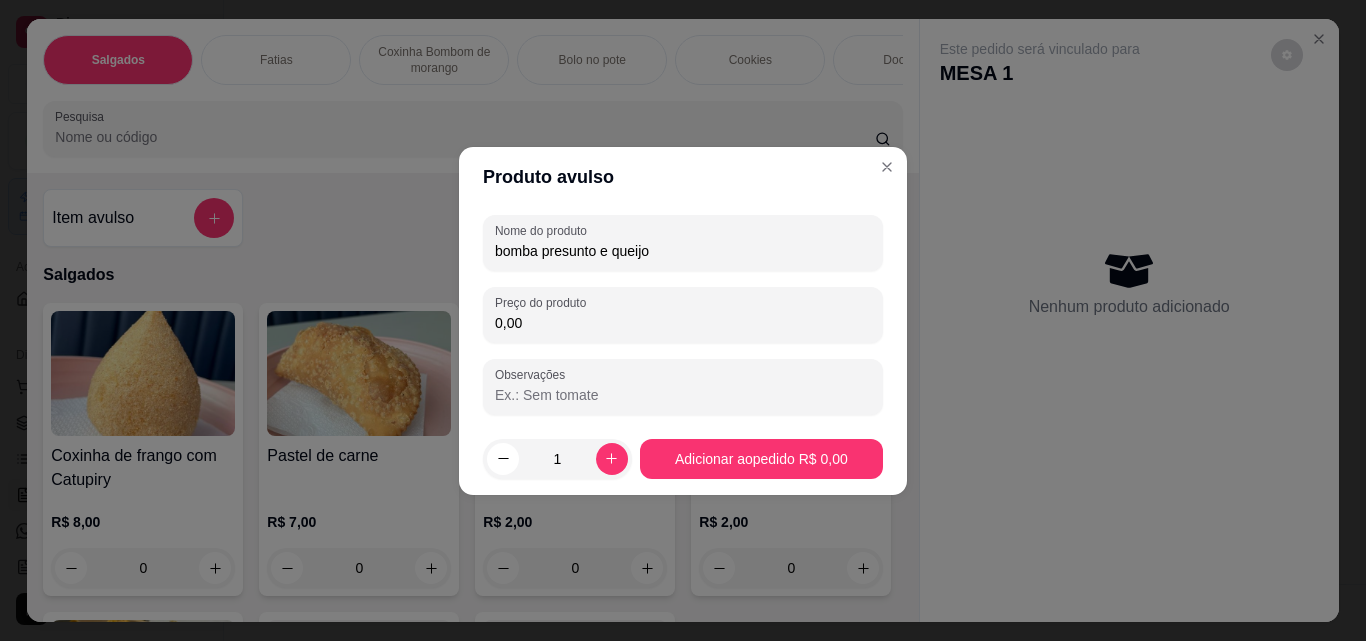 type on "bomba presunto e queijo" 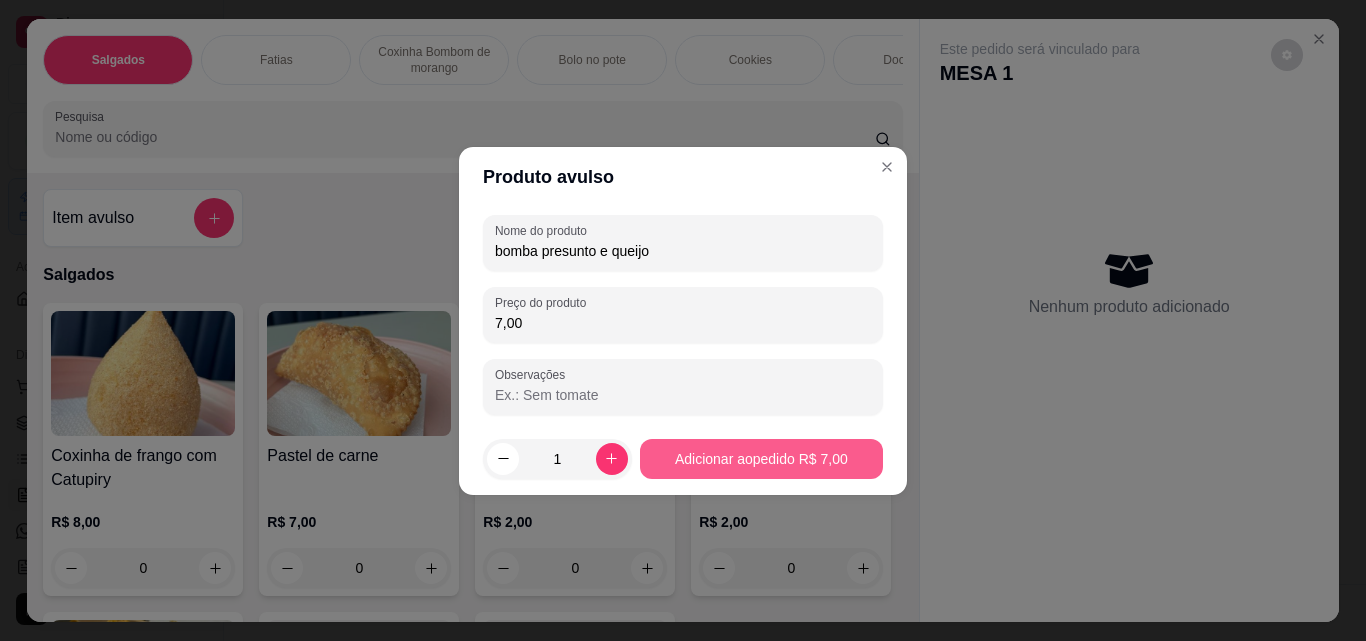 type on "7,00" 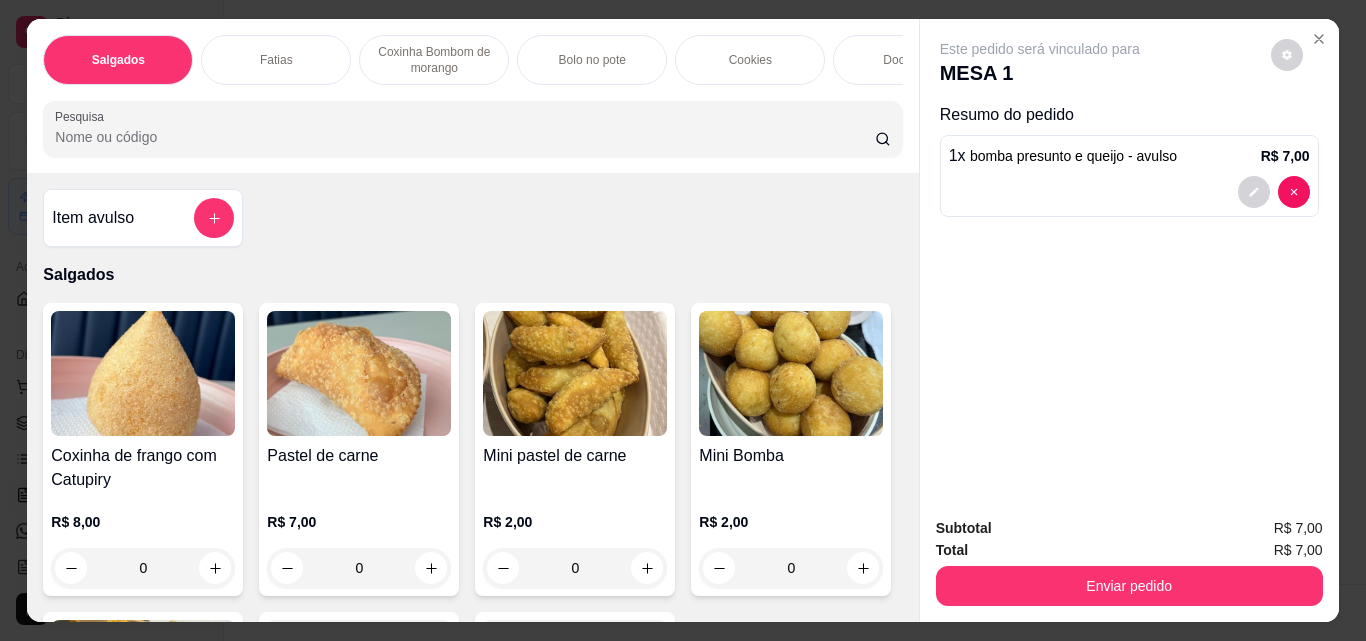 scroll, scrollTop: 100, scrollLeft: 0, axis: vertical 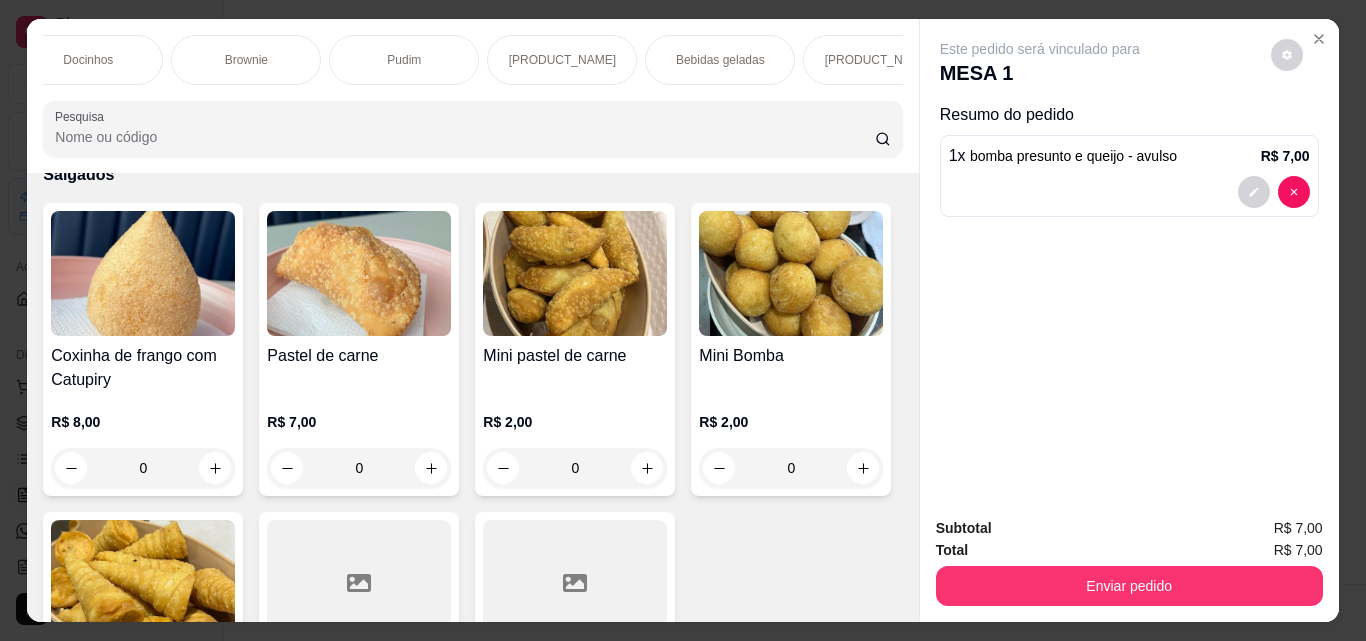 click on "Bebidas geladas" at bounding box center [720, 60] 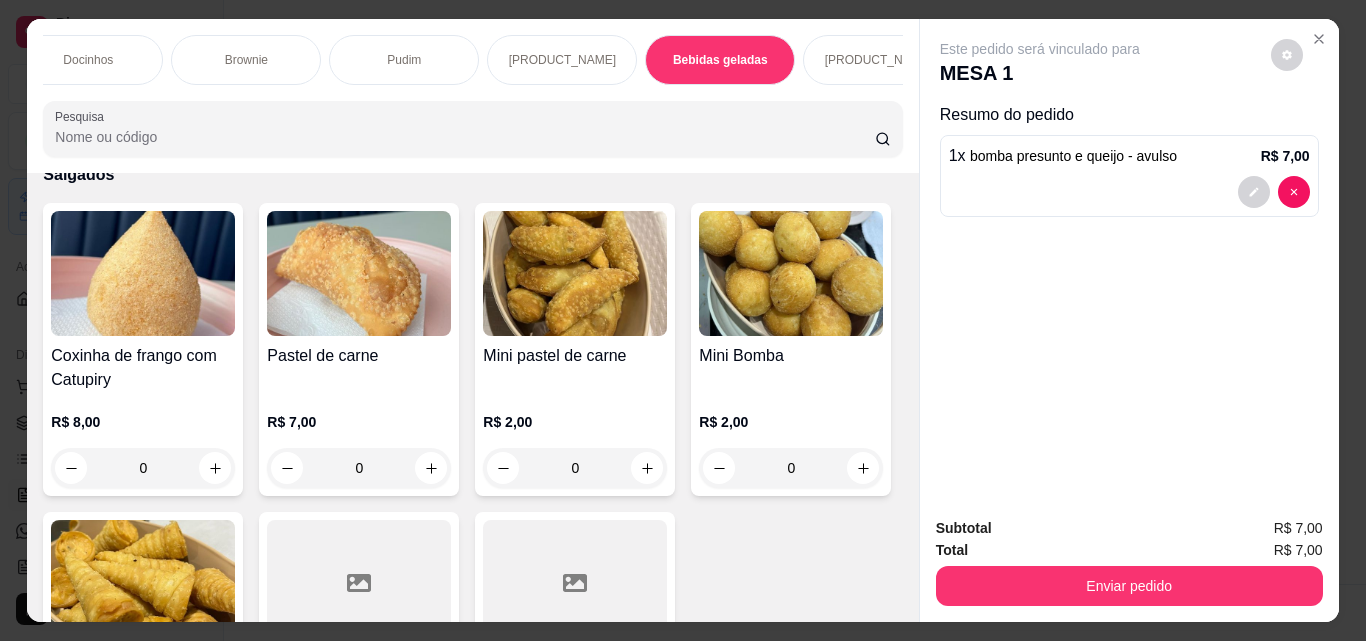 scroll, scrollTop: 4720, scrollLeft: 0, axis: vertical 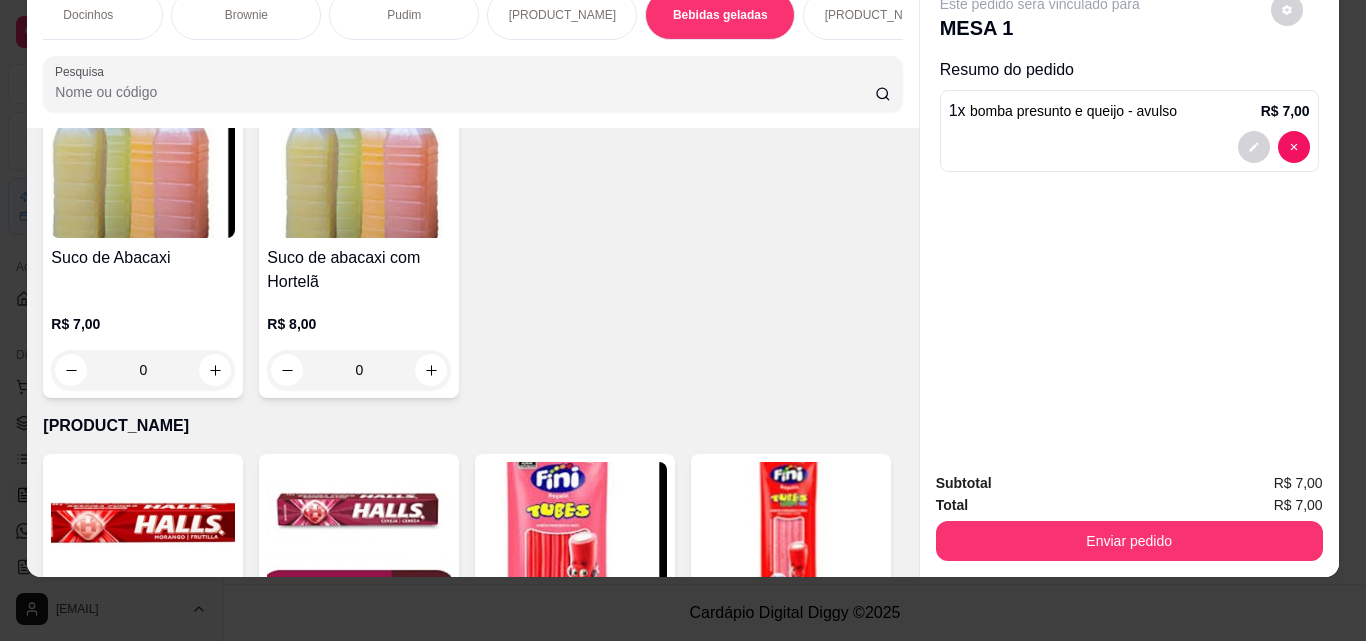 click at bounding box center [431, -509] 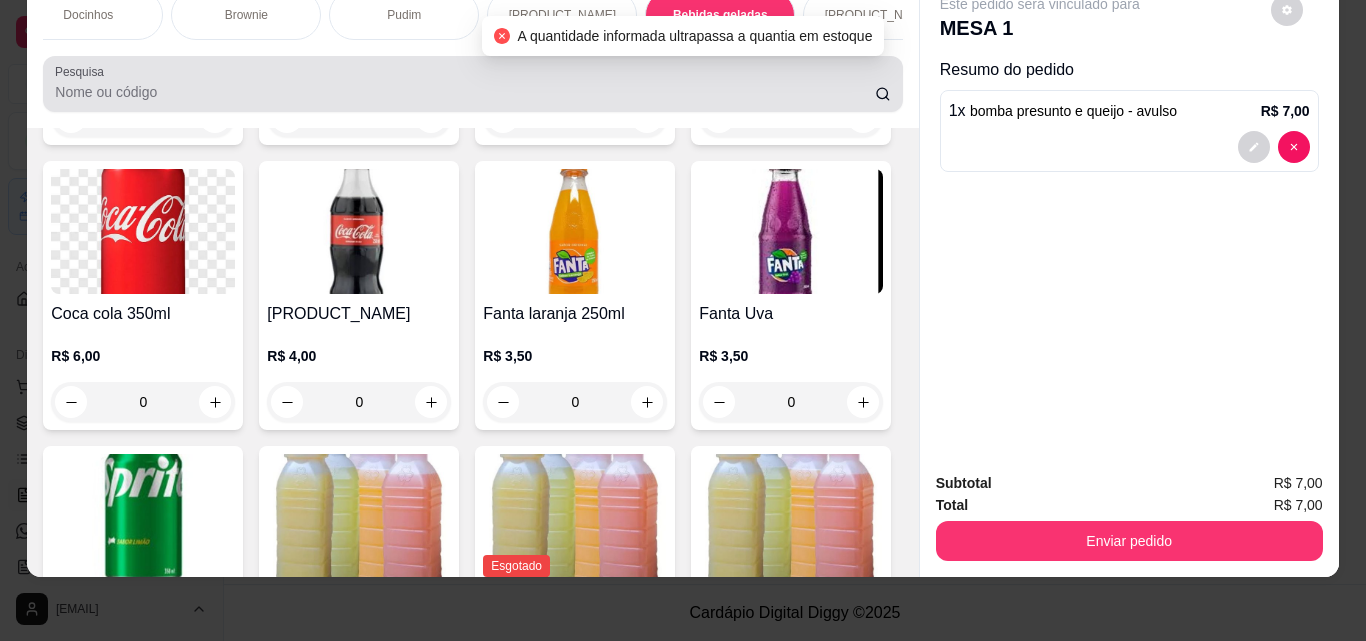 scroll, scrollTop: 4020, scrollLeft: 0, axis: vertical 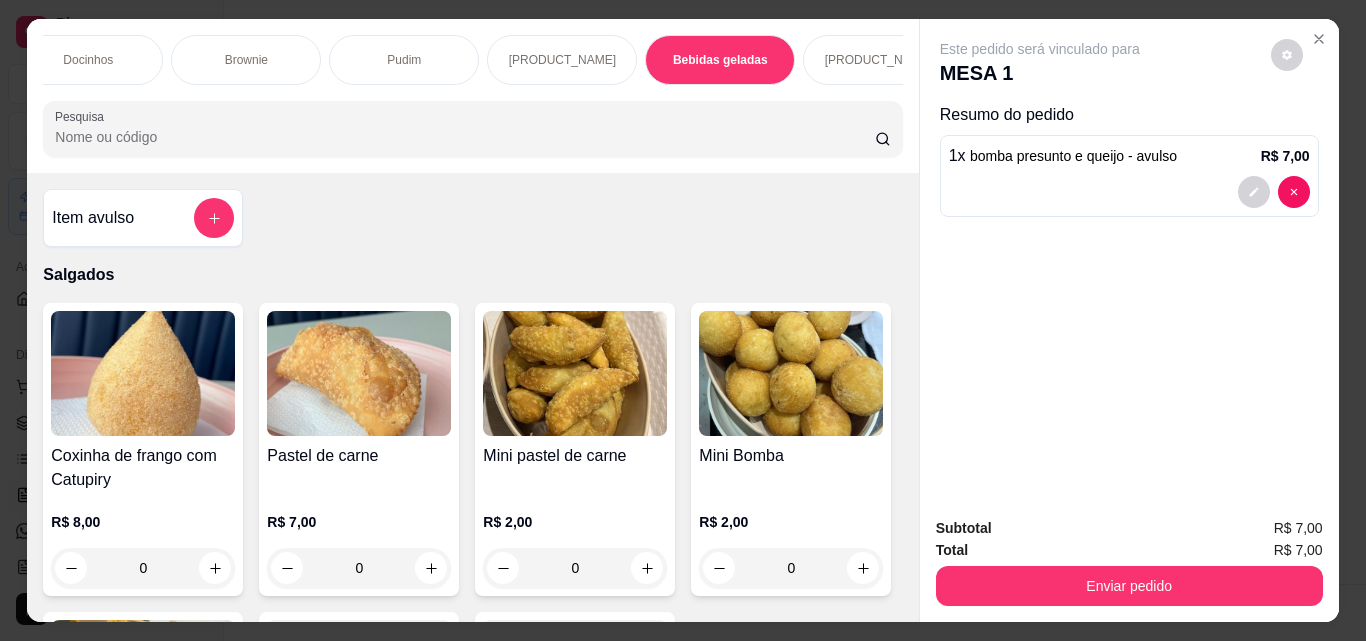 click at bounding box center (214, 218) 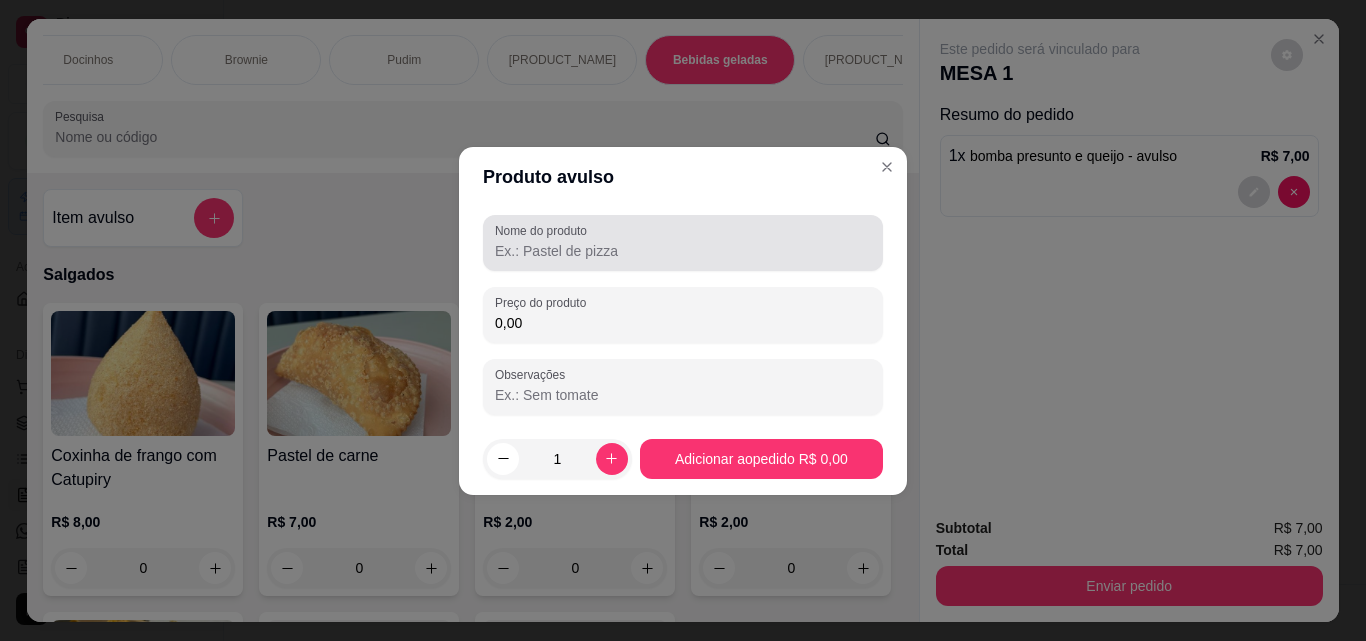 click on "Nome do produto" at bounding box center (683, 251) 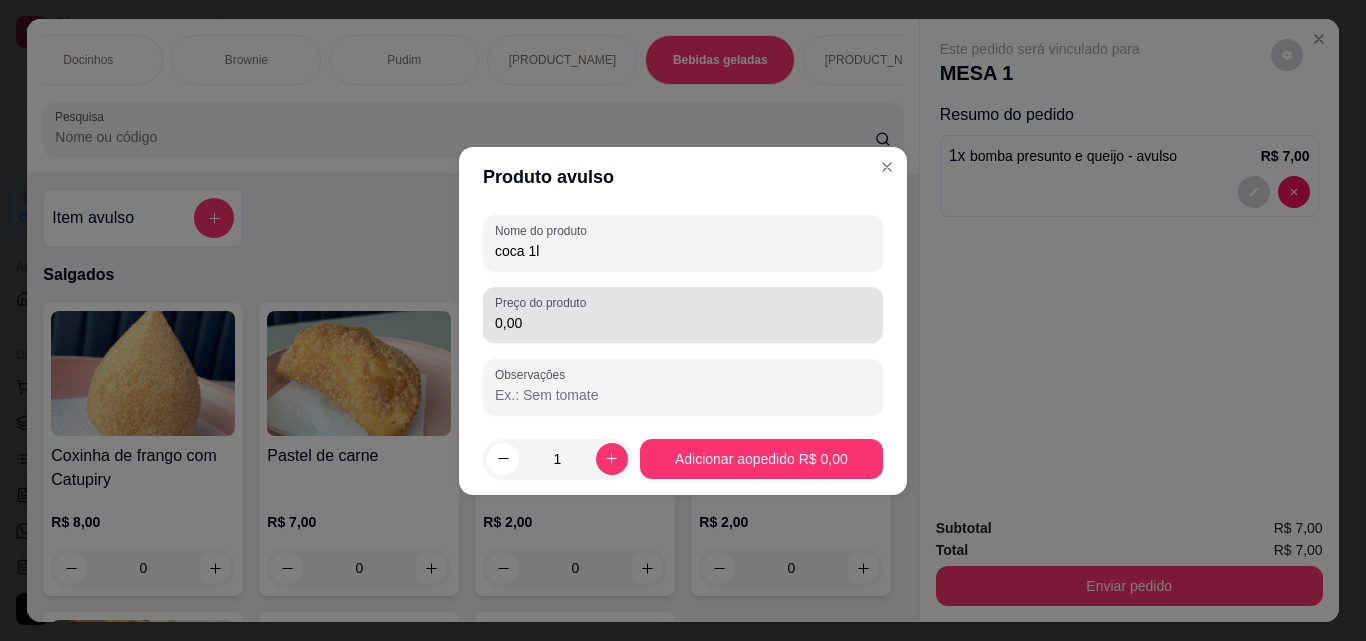 type on "coca 1l" 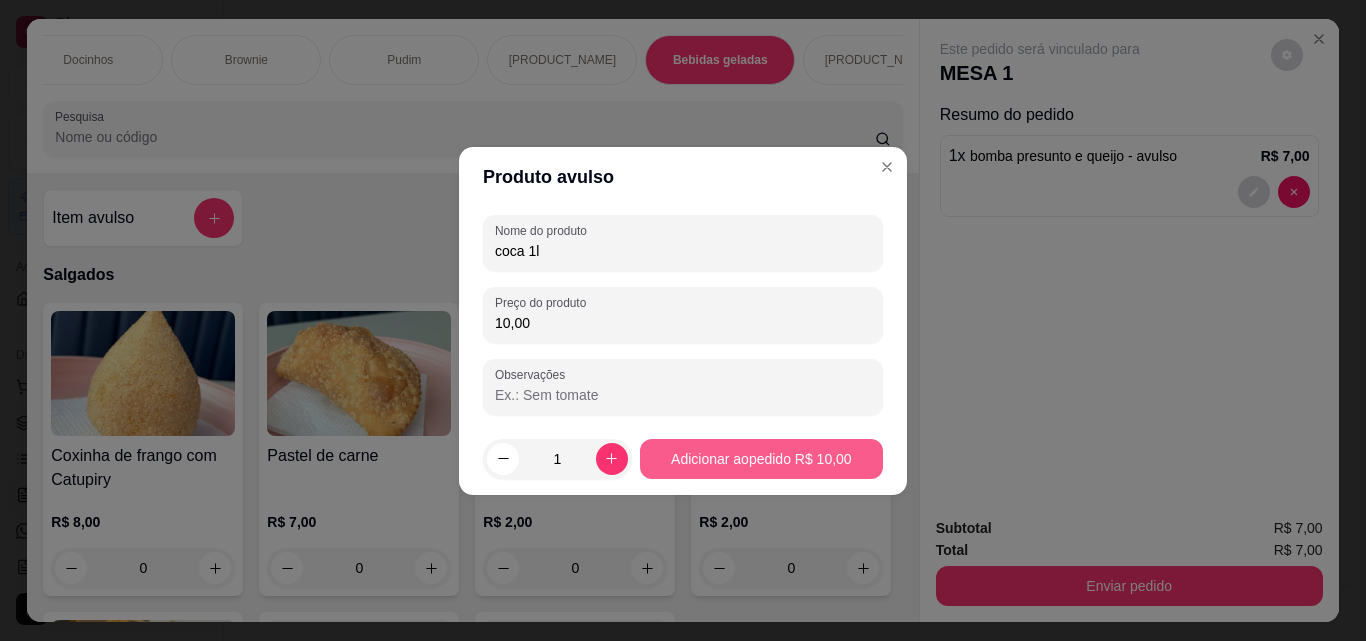 type on "10,00" 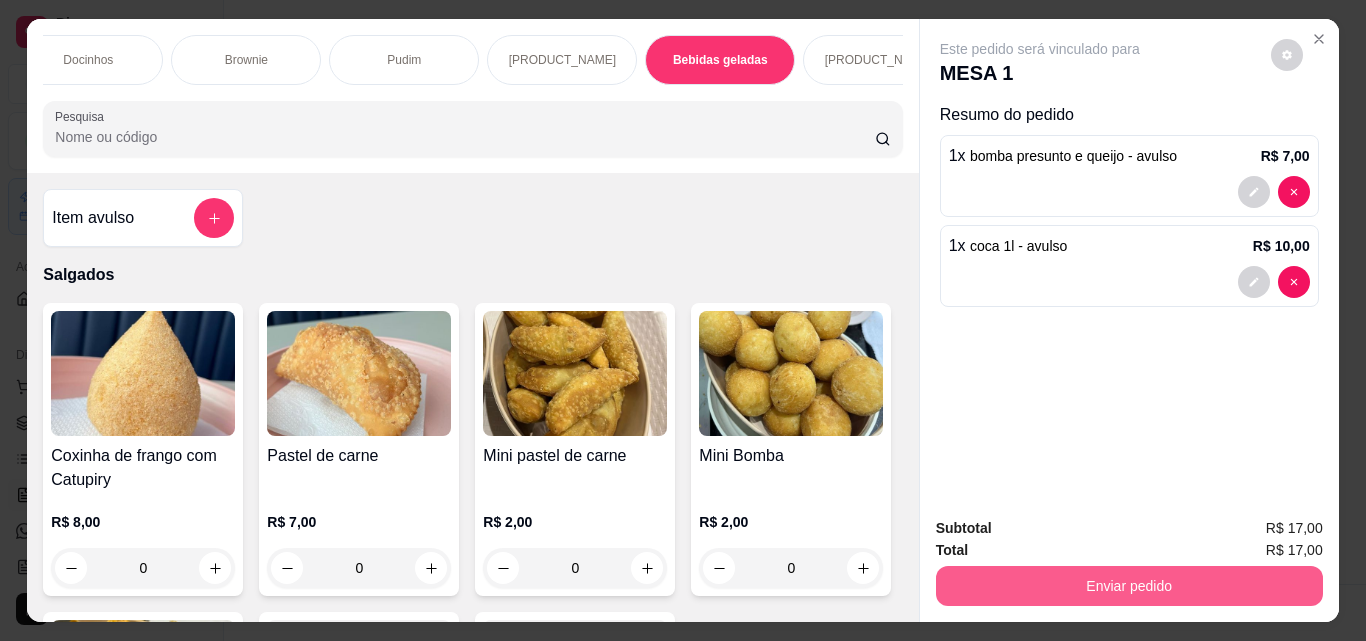 click on "Enviar pedido" at bounding box center [1129, 586] 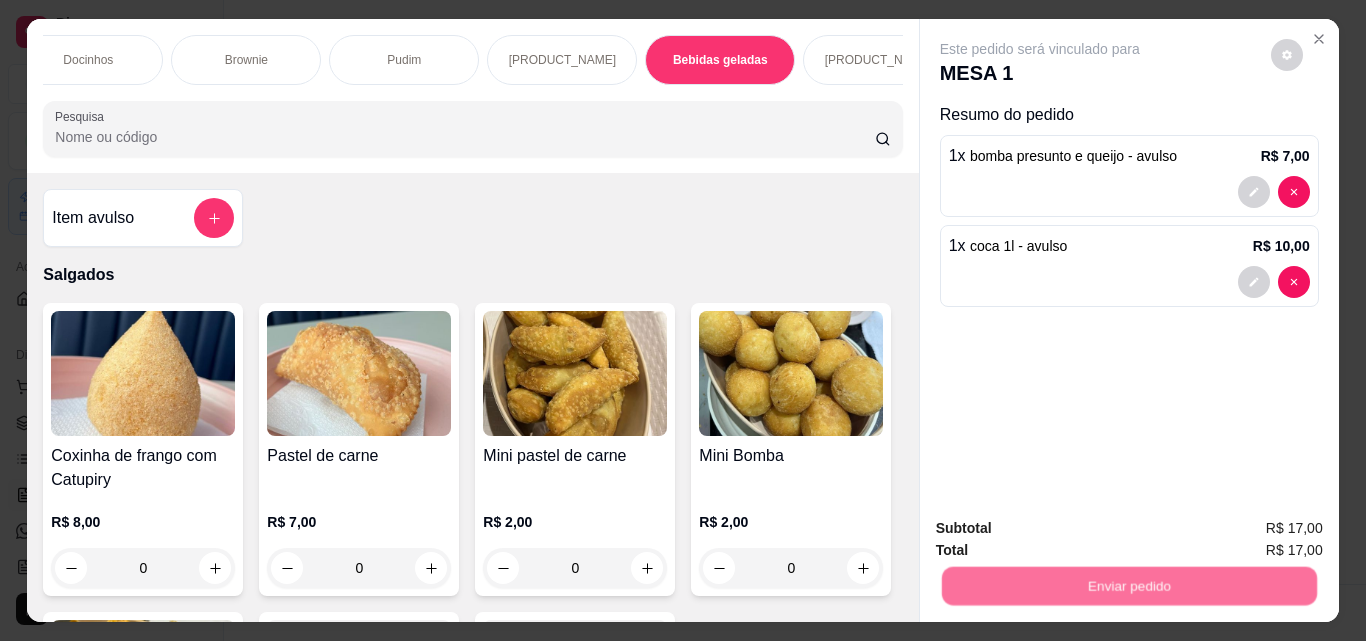 click on "Não registrar e enviar pedido" at bounding box center (1063, 528) 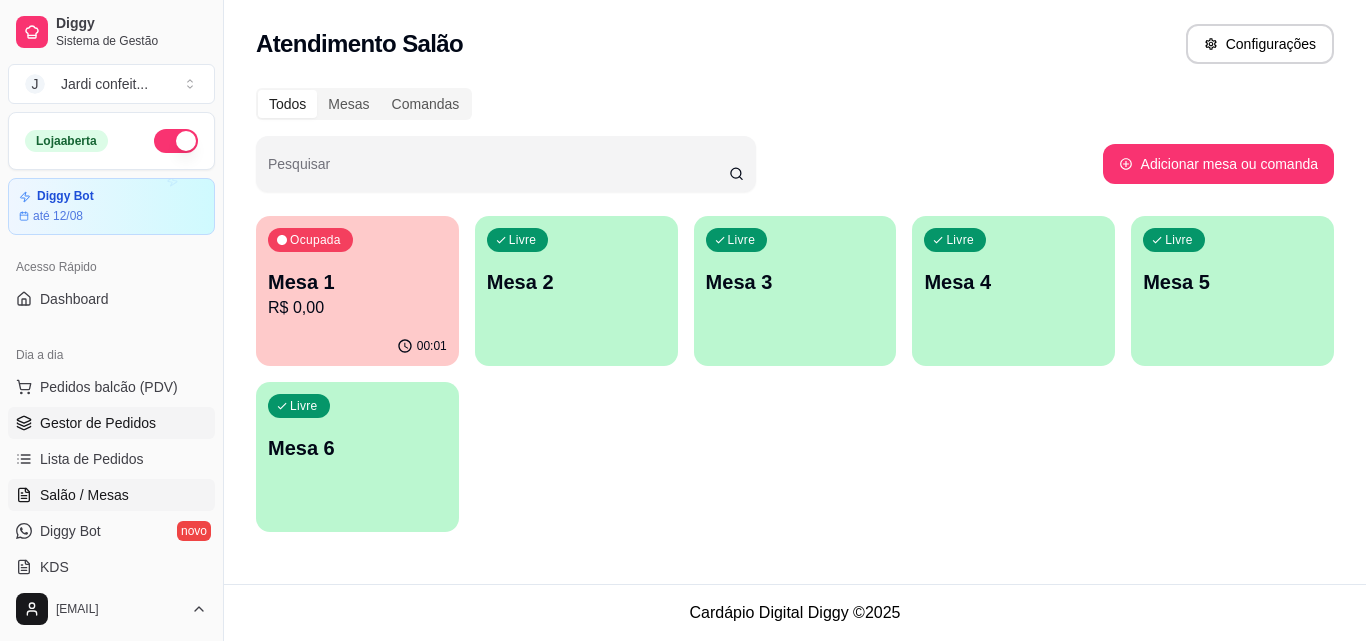 click on "Gestor de Pedidos" at bounding box center [98, 423] 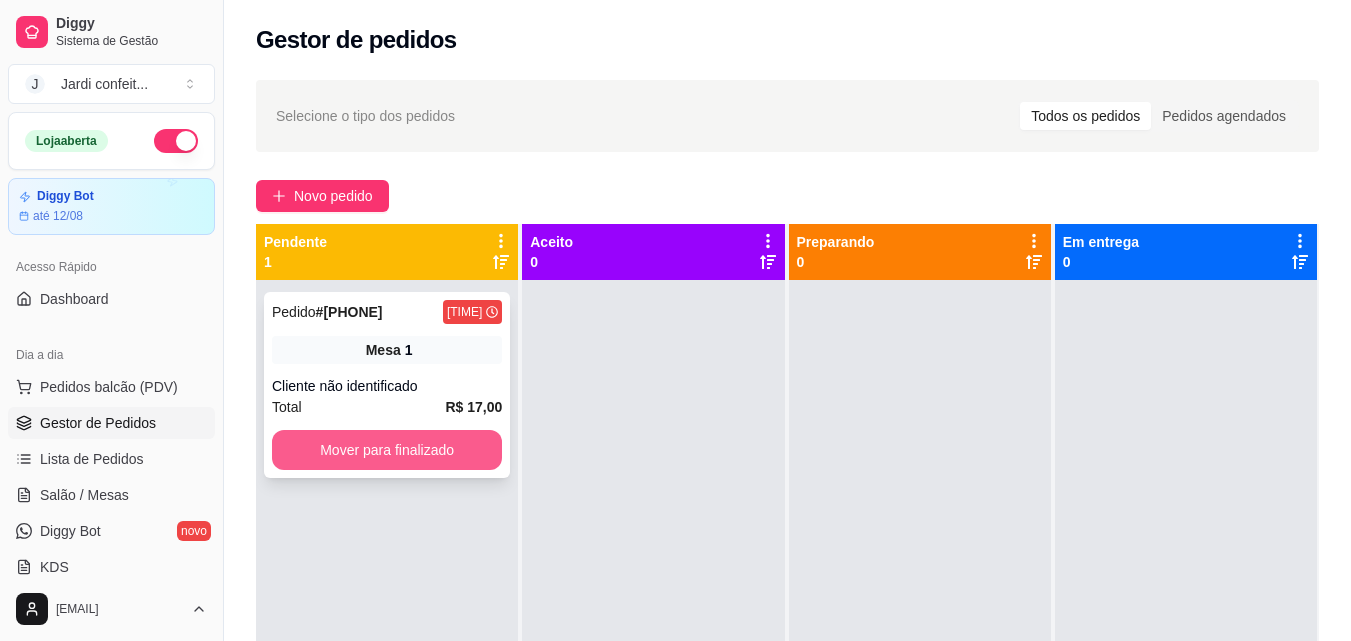 click on "Mover para finalizado" at bounding box center [387, 450] 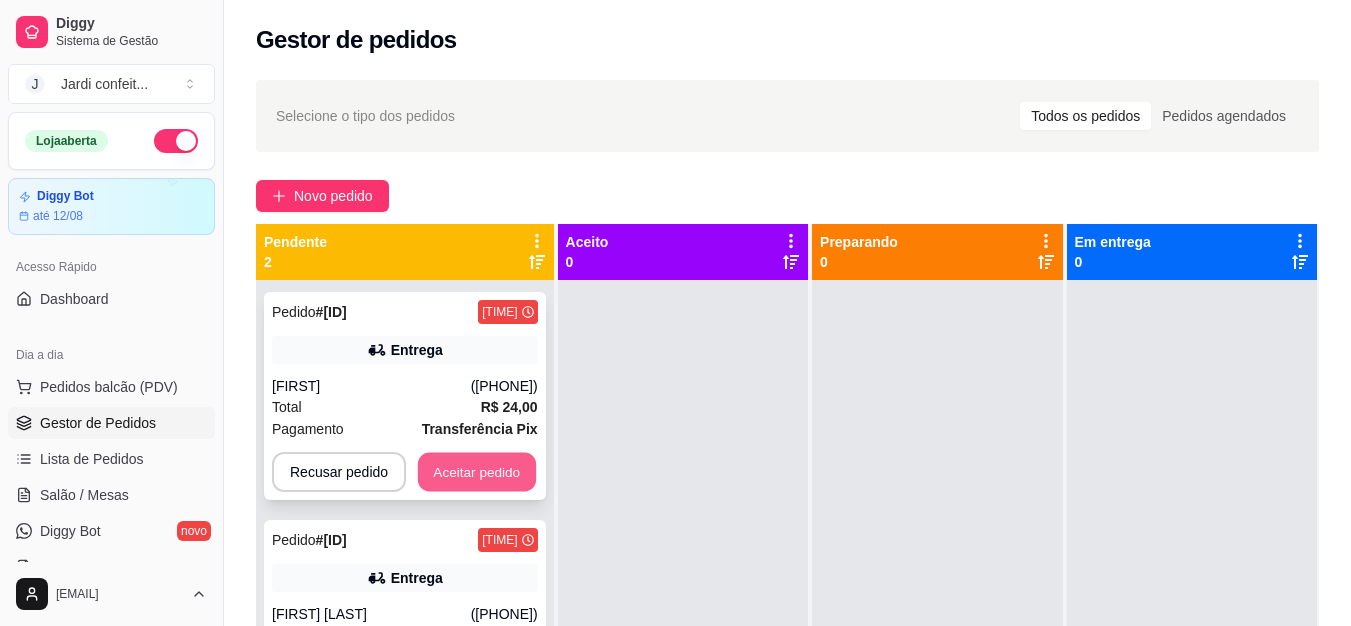 click on "Aceitar pedido" at bounding box center (477, 472) 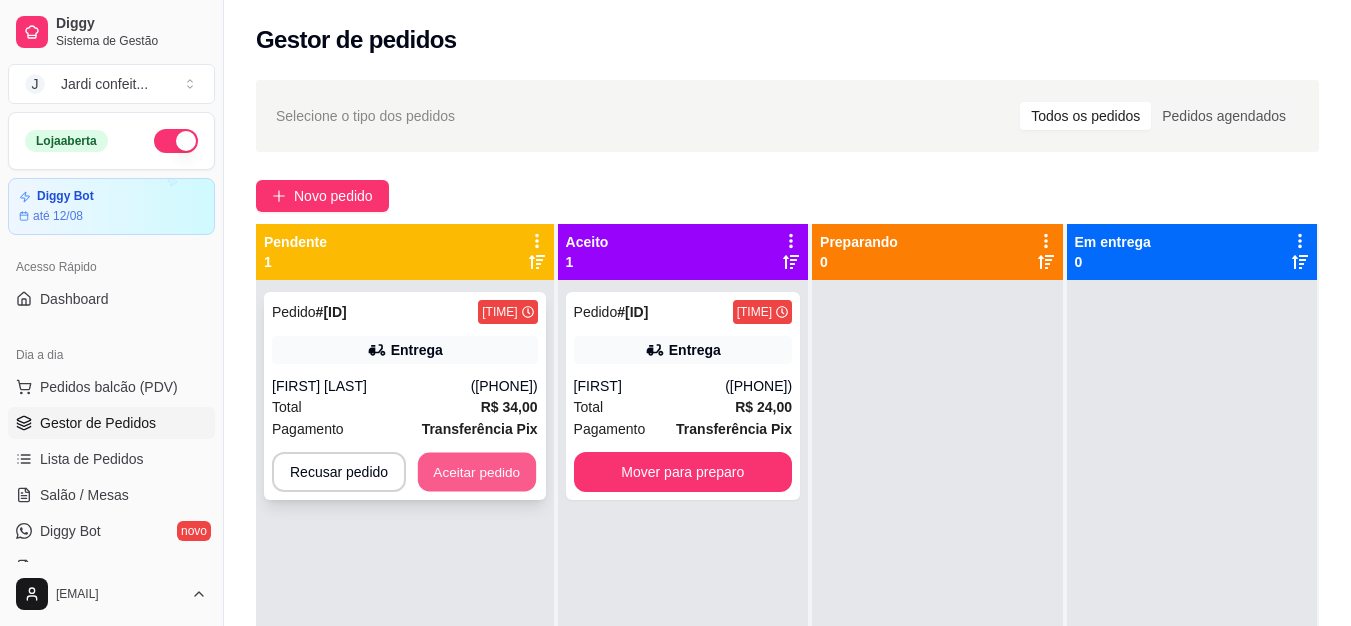 click on "Aceitar pedido" at bounding box center [477, 472] 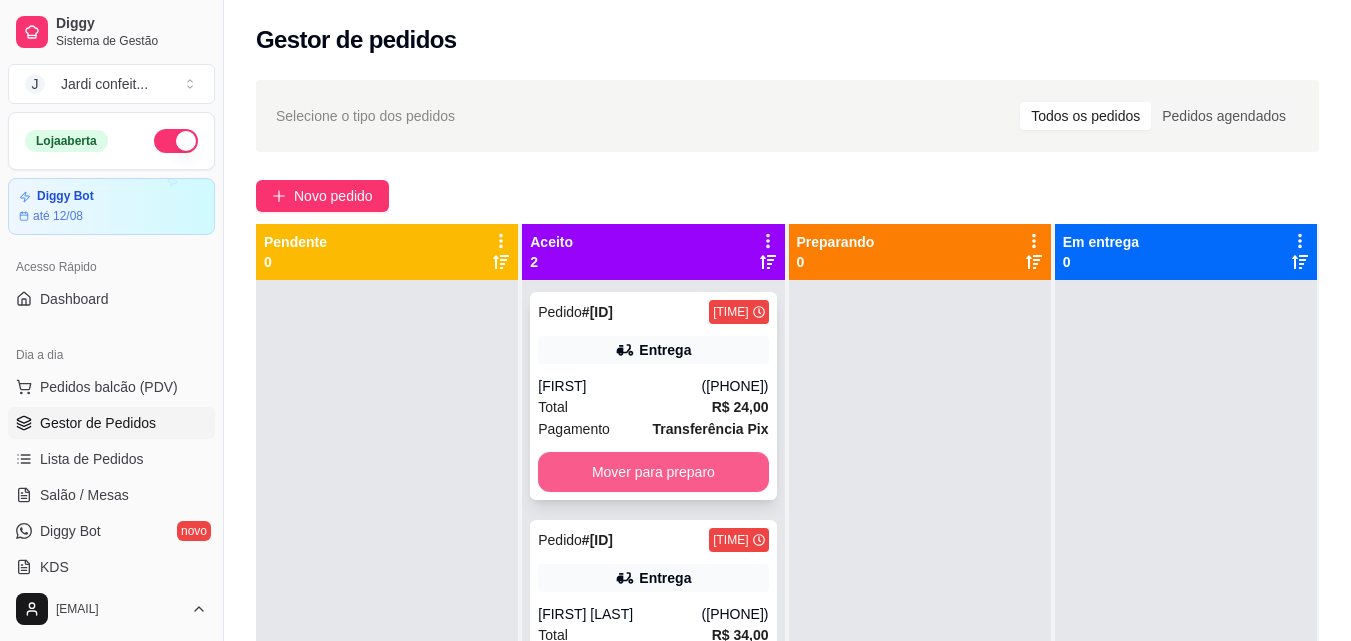 click on "Mover para preparo" at bounding box center (653, 472) 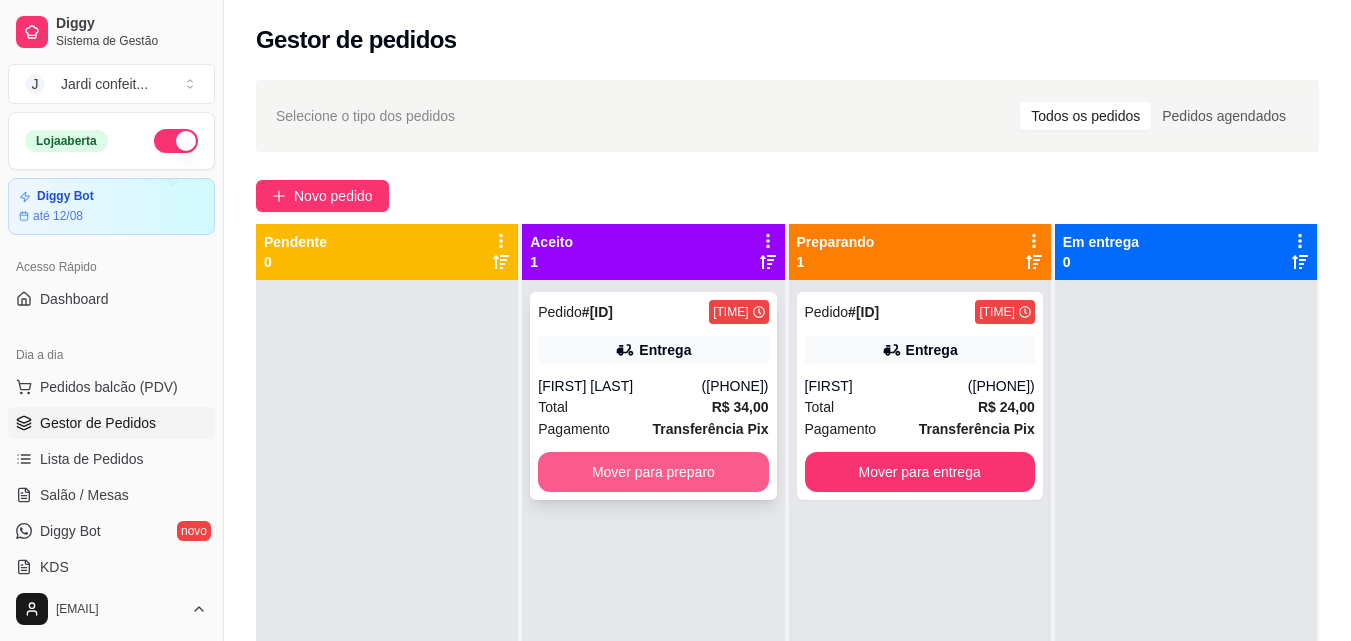 click on "Mover para preparo" at bounding box center (653, 472) 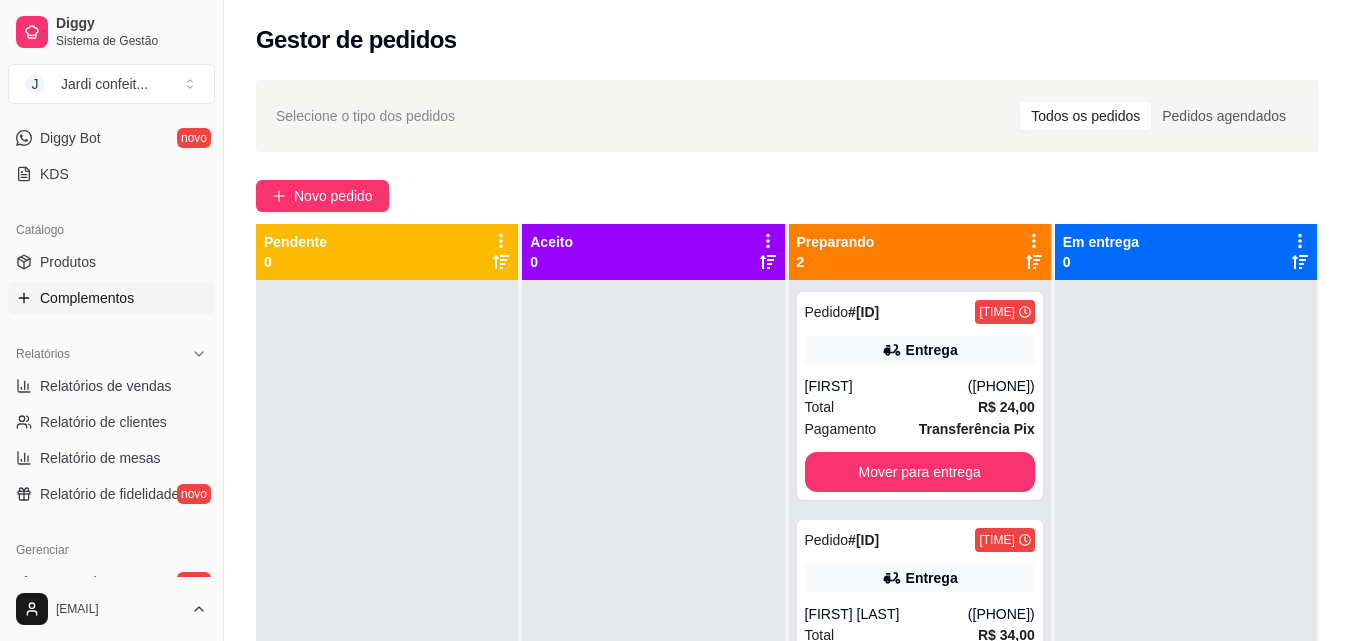 scroll, scrollTop: 400, scrollLeft: 0, axis: vertical 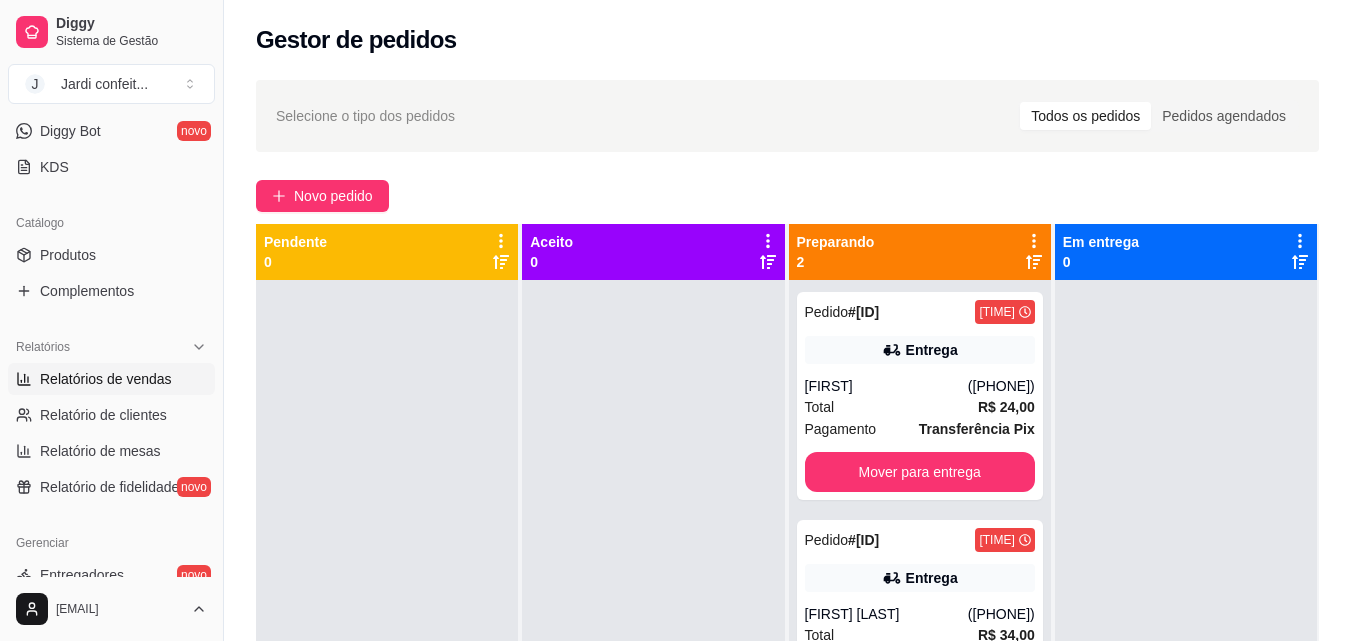 click on "Relatórios de vendas" at bounding box center [106, 379] 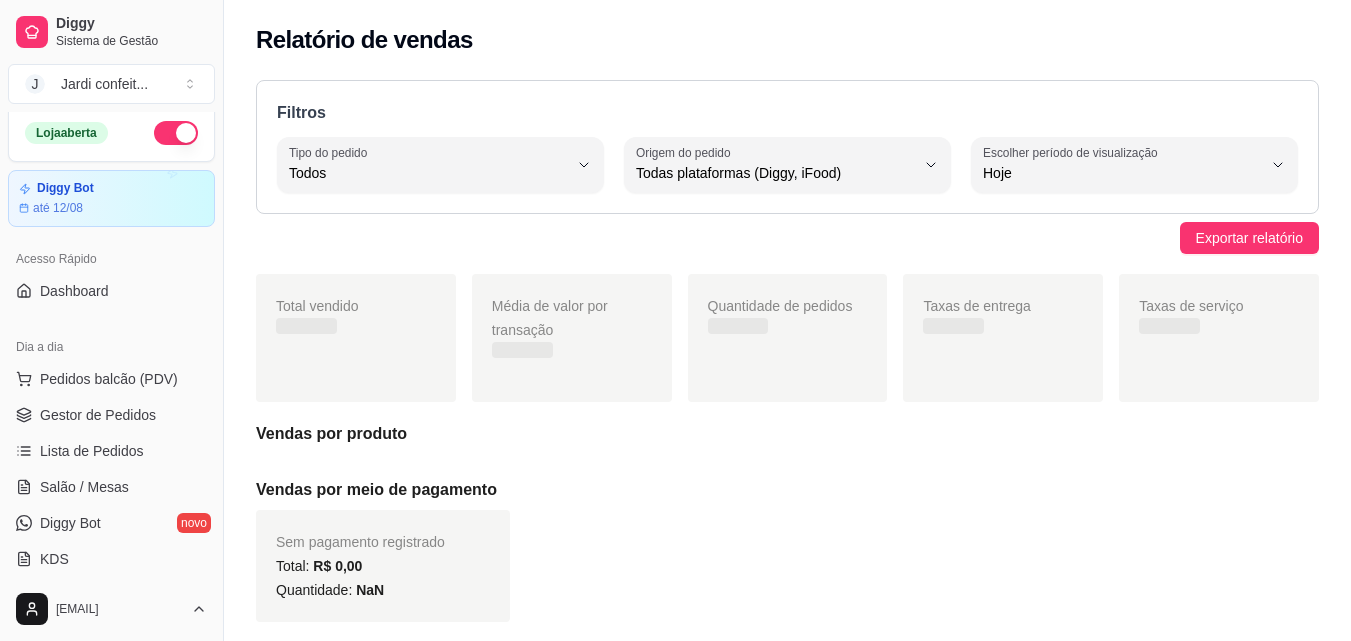 scroll, scrollTop: 0, scrollLeft: 0, axis: both 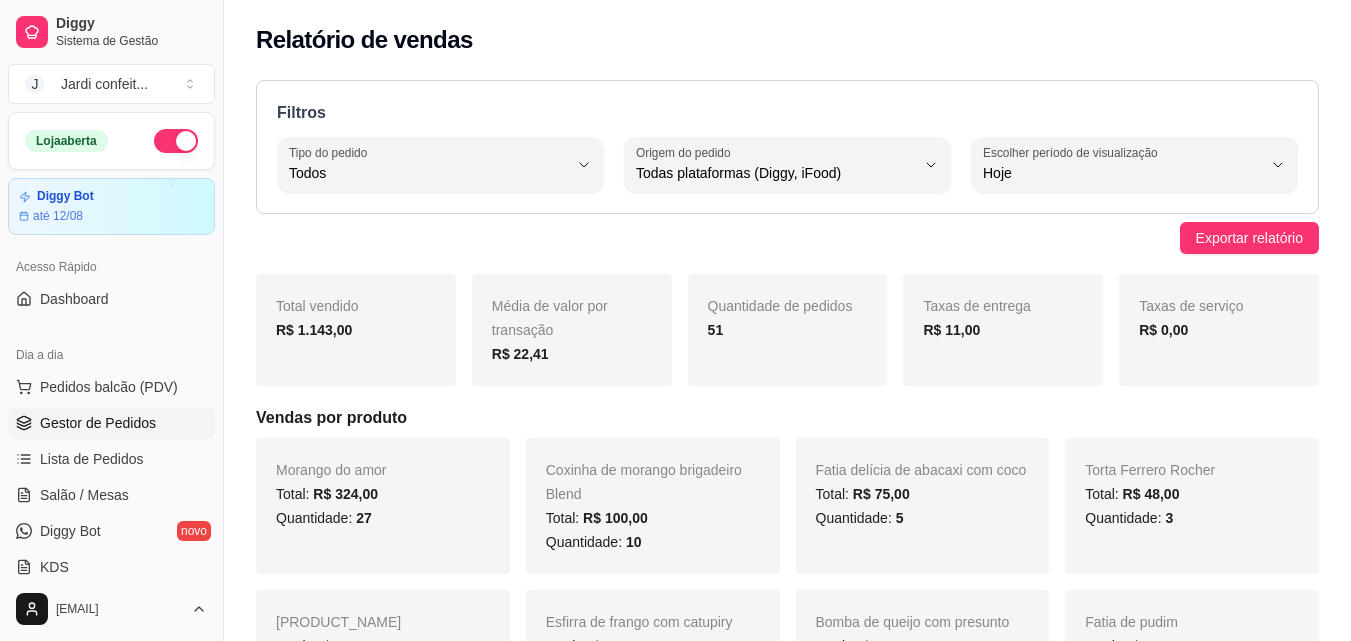 click on "Gestor de Pedidos" at bounding box center [98, 423] 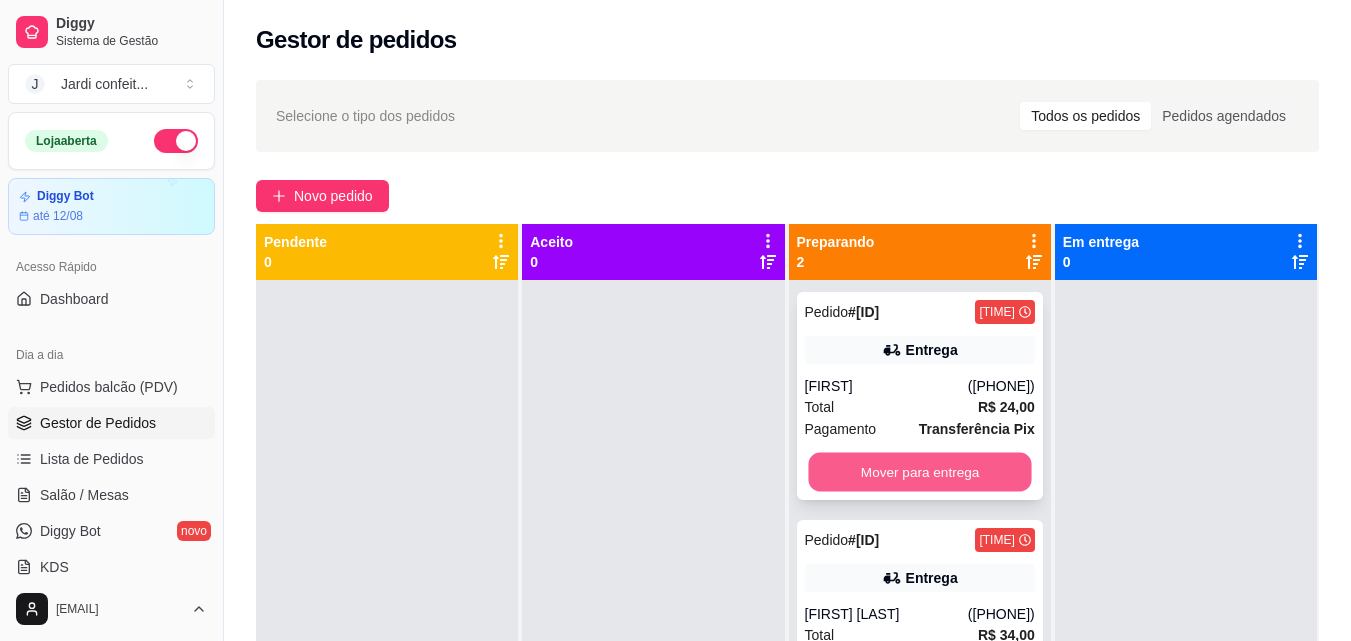 click on "Mover para entrega" at bounding box center [919, 472] 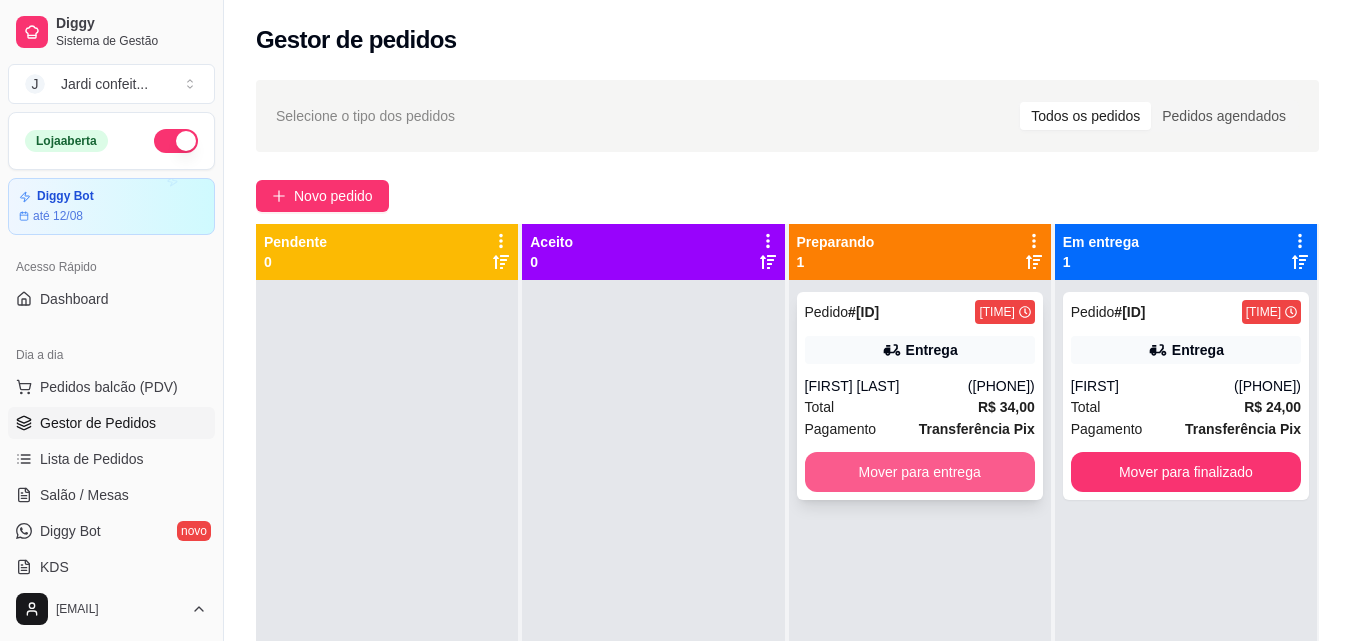 click on "Mover para entrega" at bounding box center [920, 472] 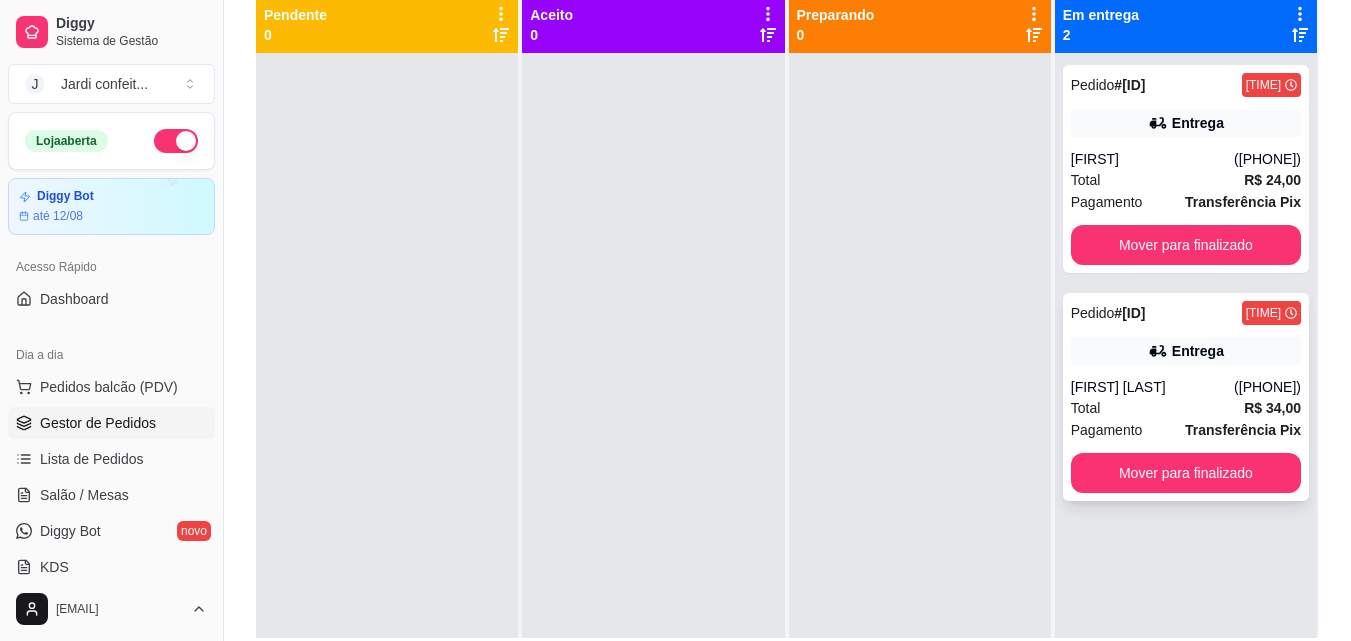 scroll, scrollTop: 300, scrollLeft: 0, axis: vertical 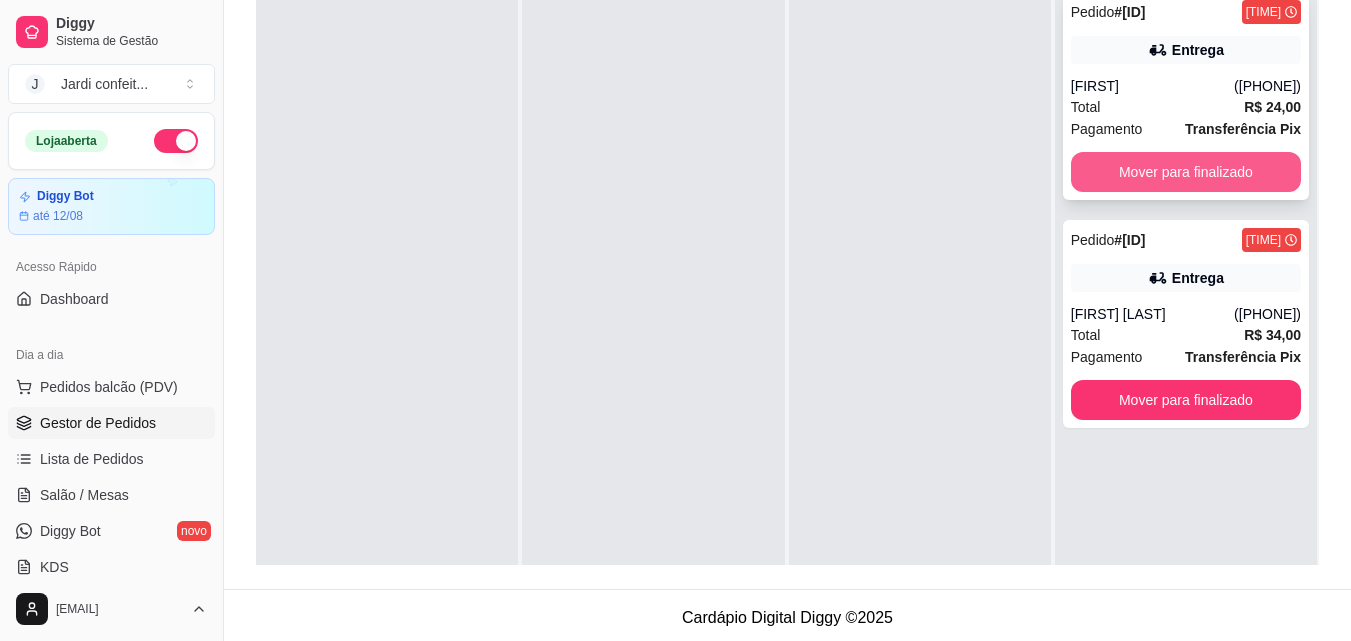 click on "Mover para finalizado" at bounding box center [1186, 172] 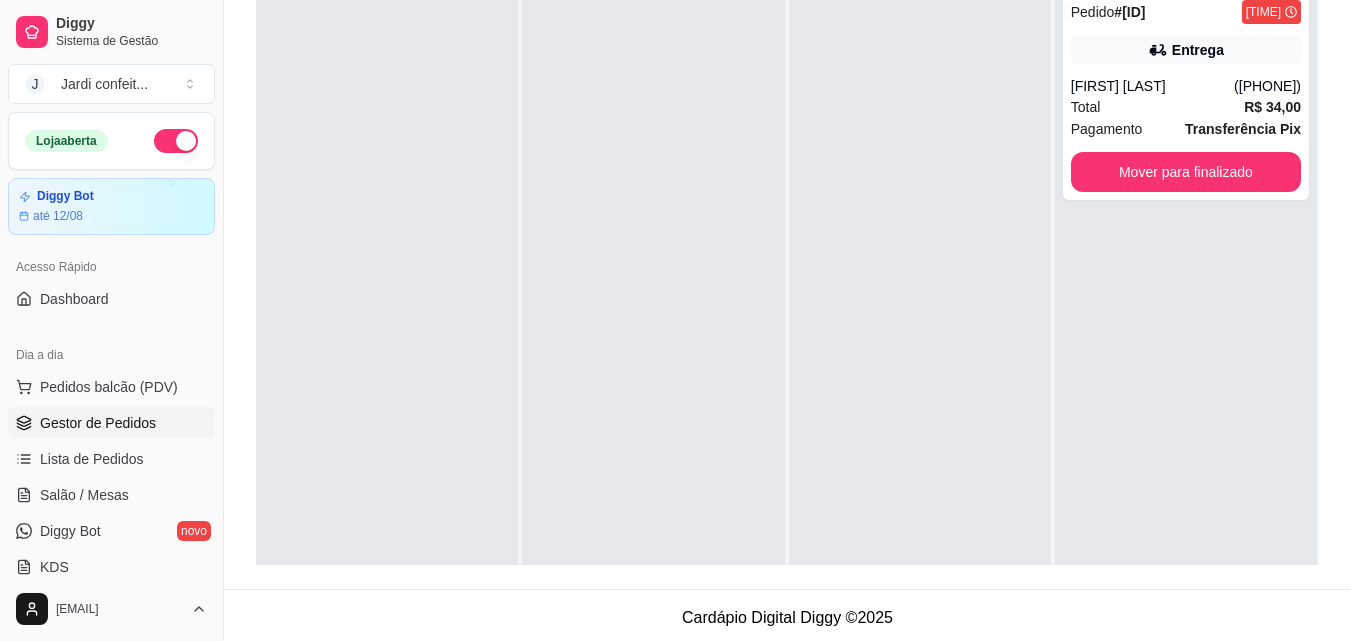 scroll, scrollTop: 300, scrollLeft: 0, axis: vertical 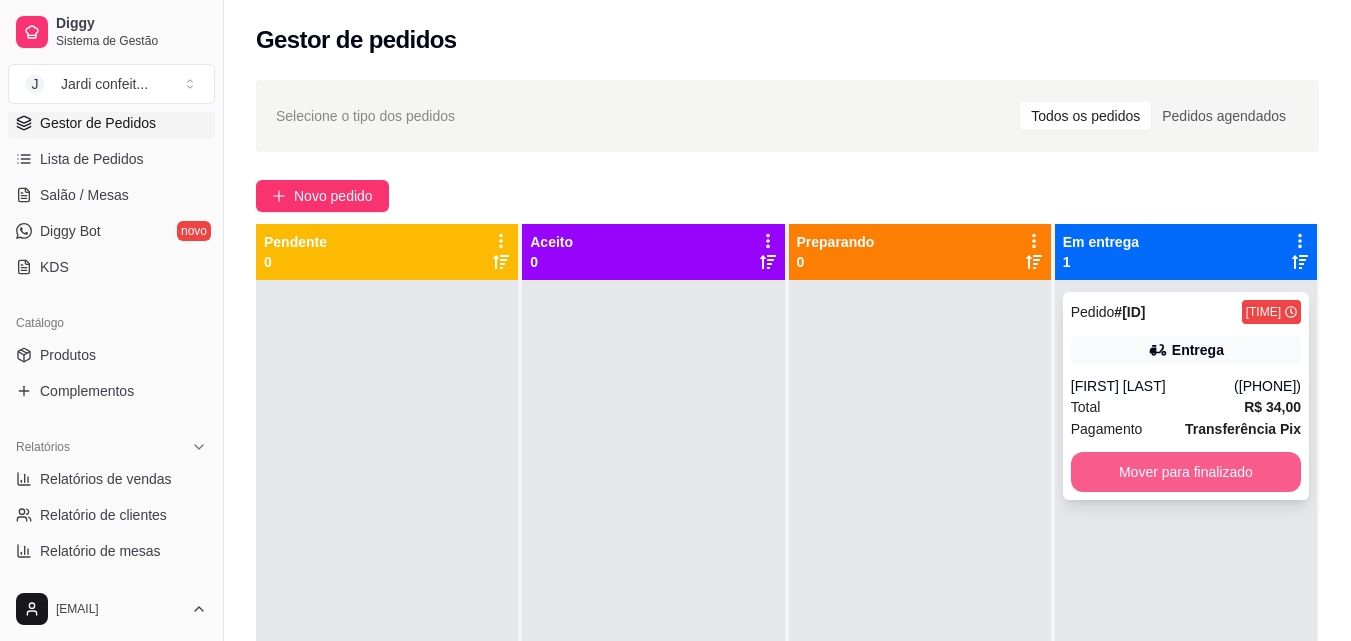 click on "Mover para finalizado" at bounding box center [1186, 472] 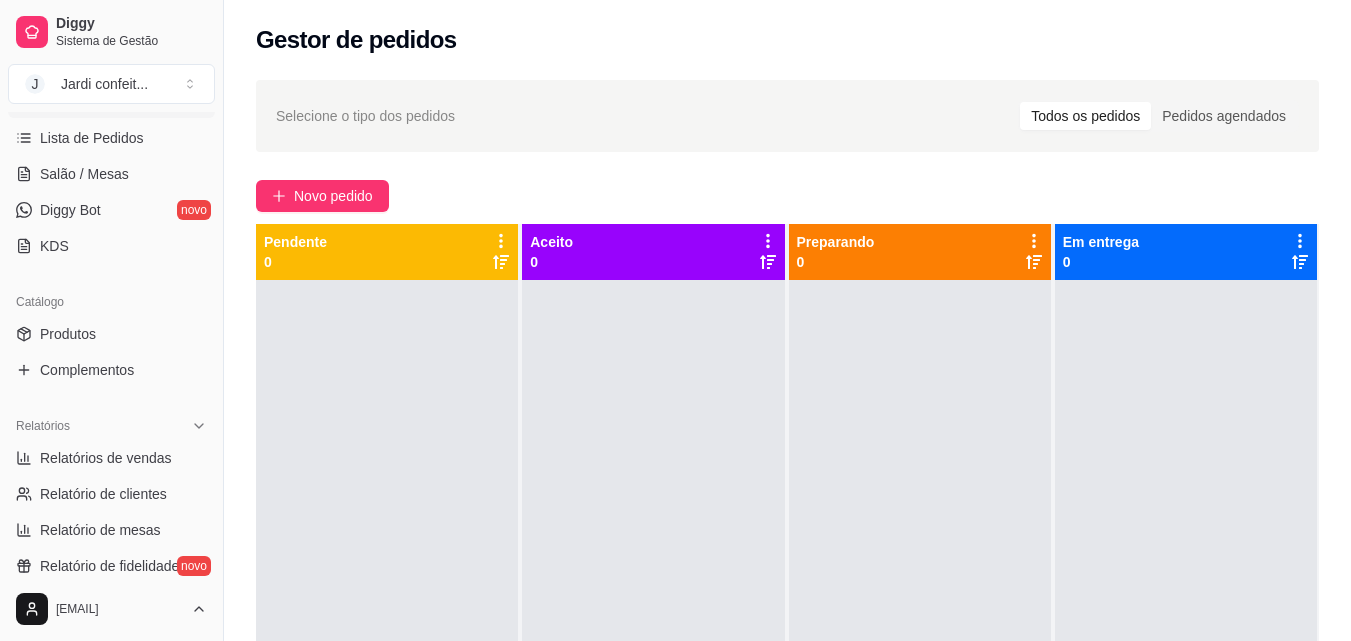 scroll, scrollTop: 798, scrollLeft: 0, axis: vertical 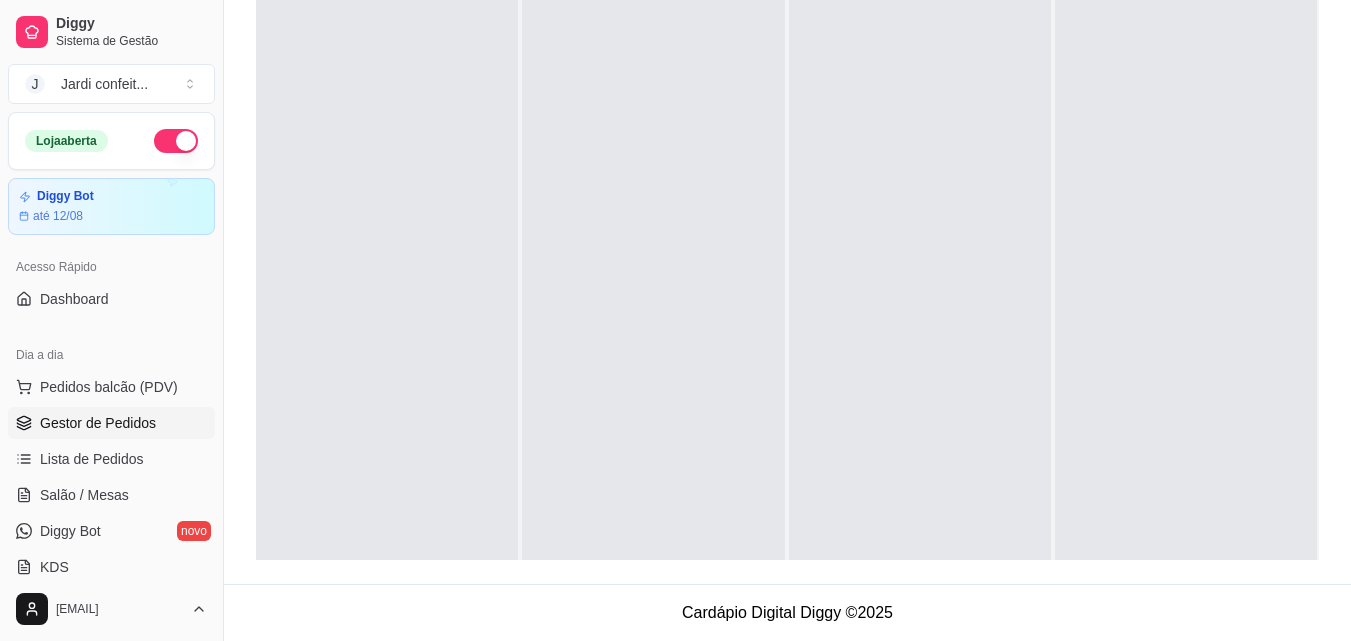 click on "Gestor de Pedidos" at bounding box center (98, 423) 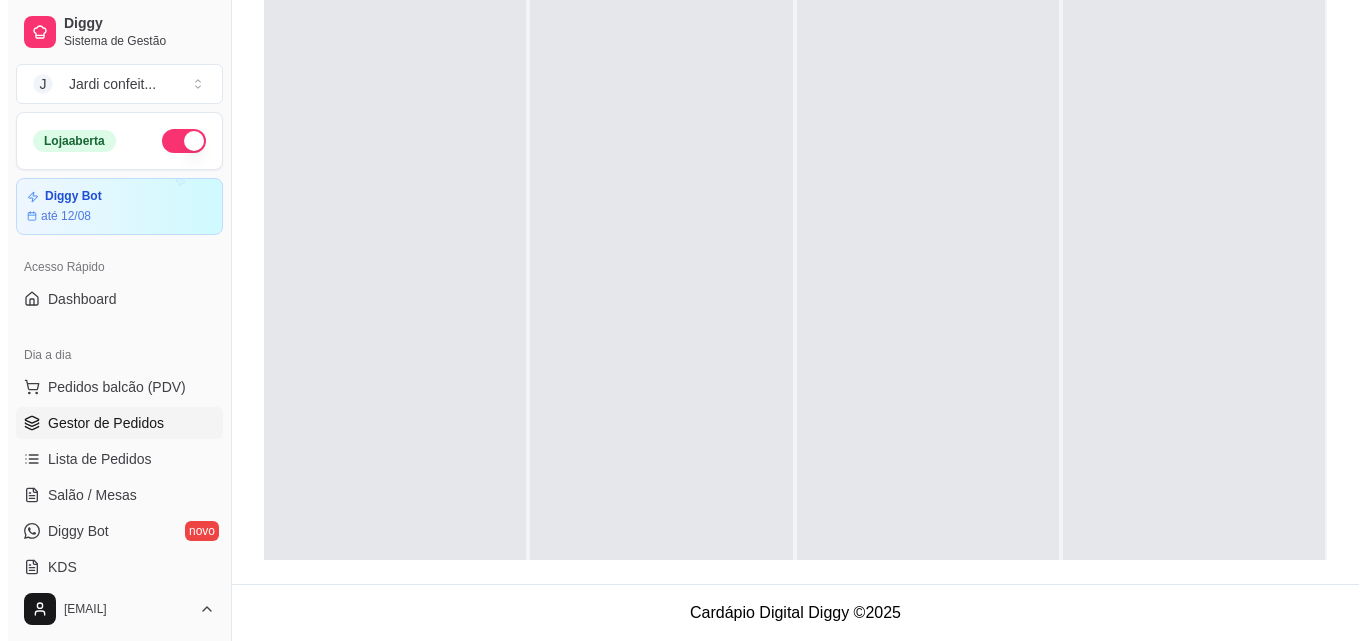 scroll, scrollTop: 0, scrollLeft: 0, axis: both 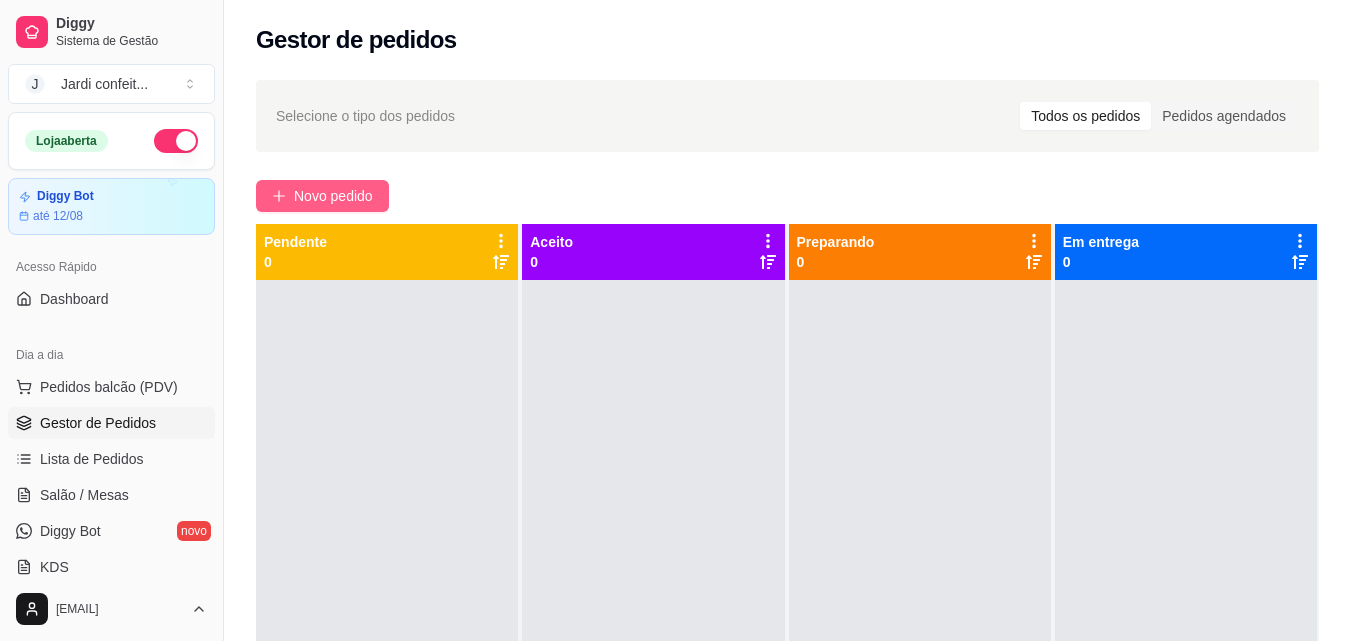 click on "Novo pedido" at bounding box center [333, 196] 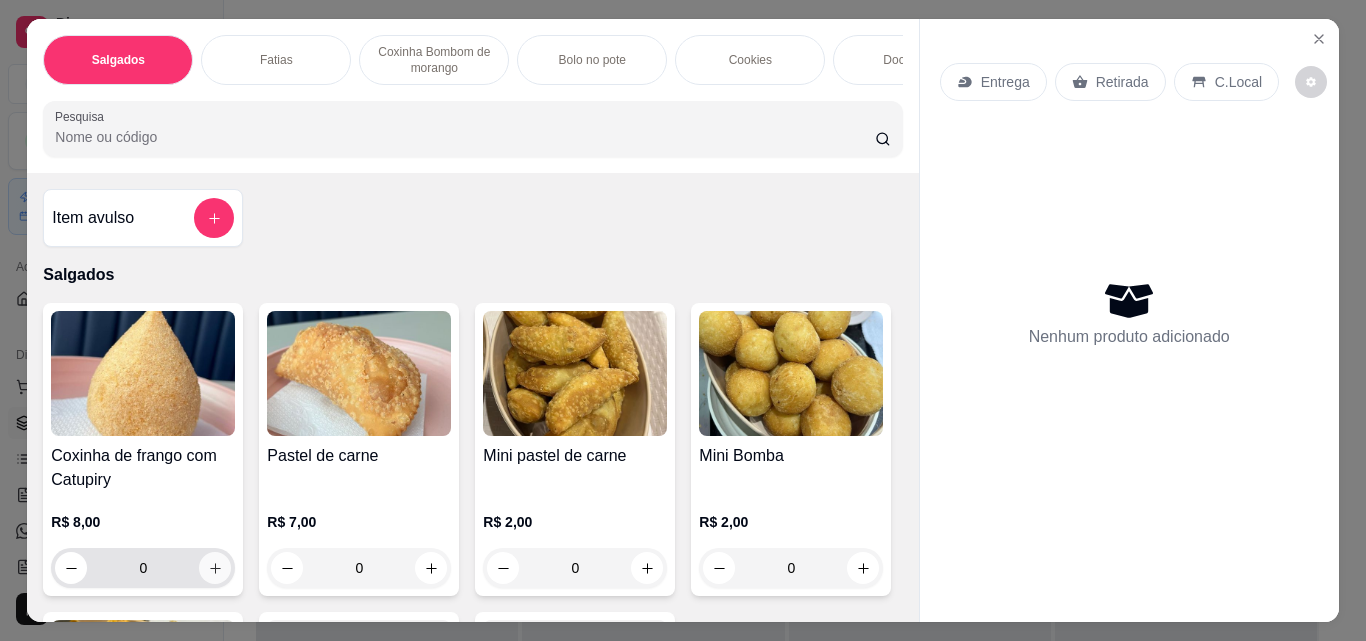 click at bounding box center (215, 568) 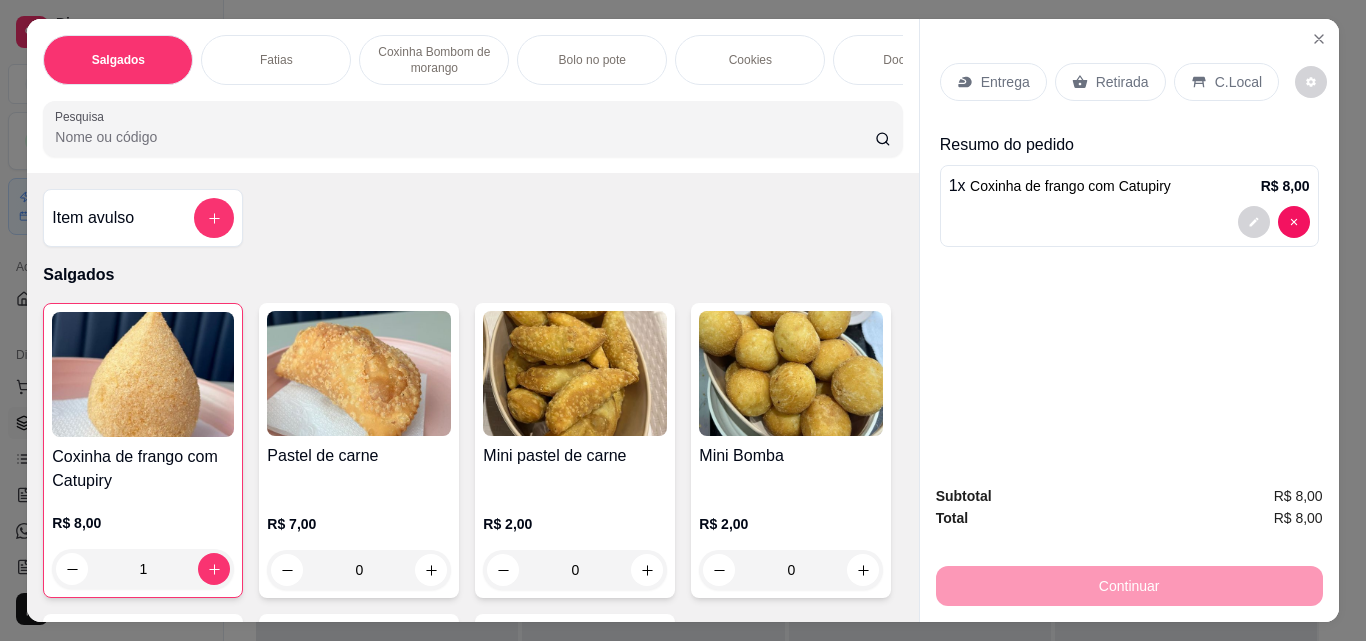 type on "1" 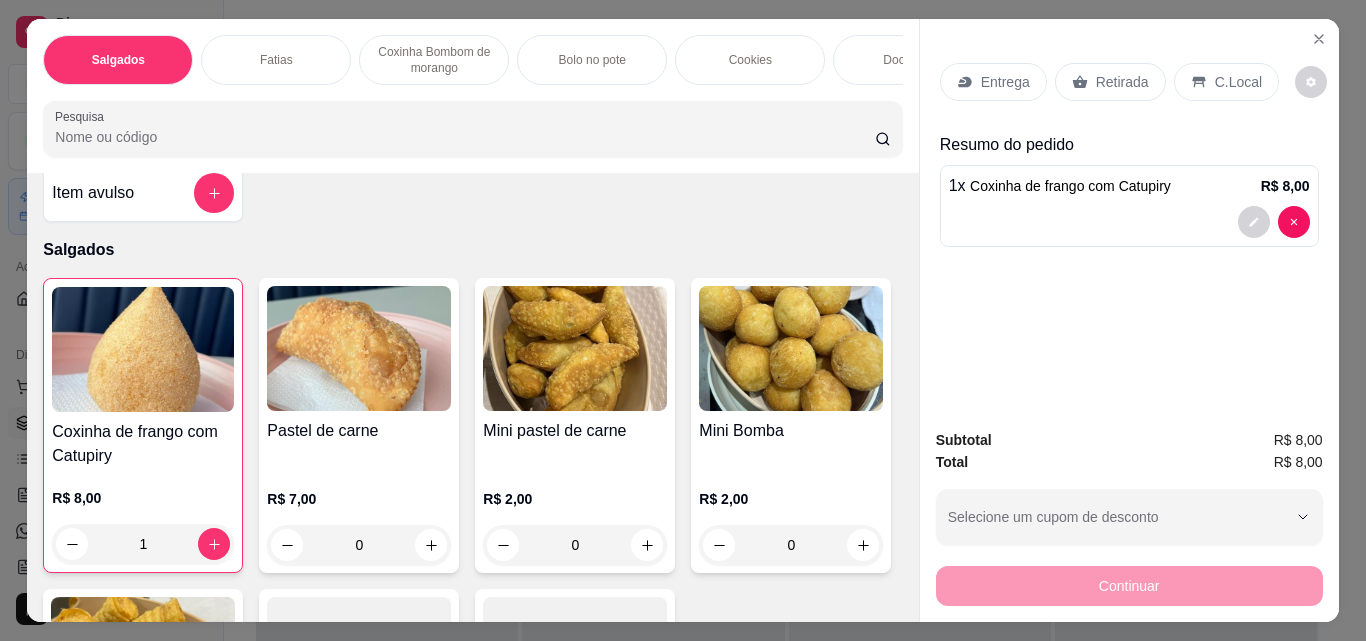 scroll, scrollTop: 100, scrollLeft: 0, axis: vertical 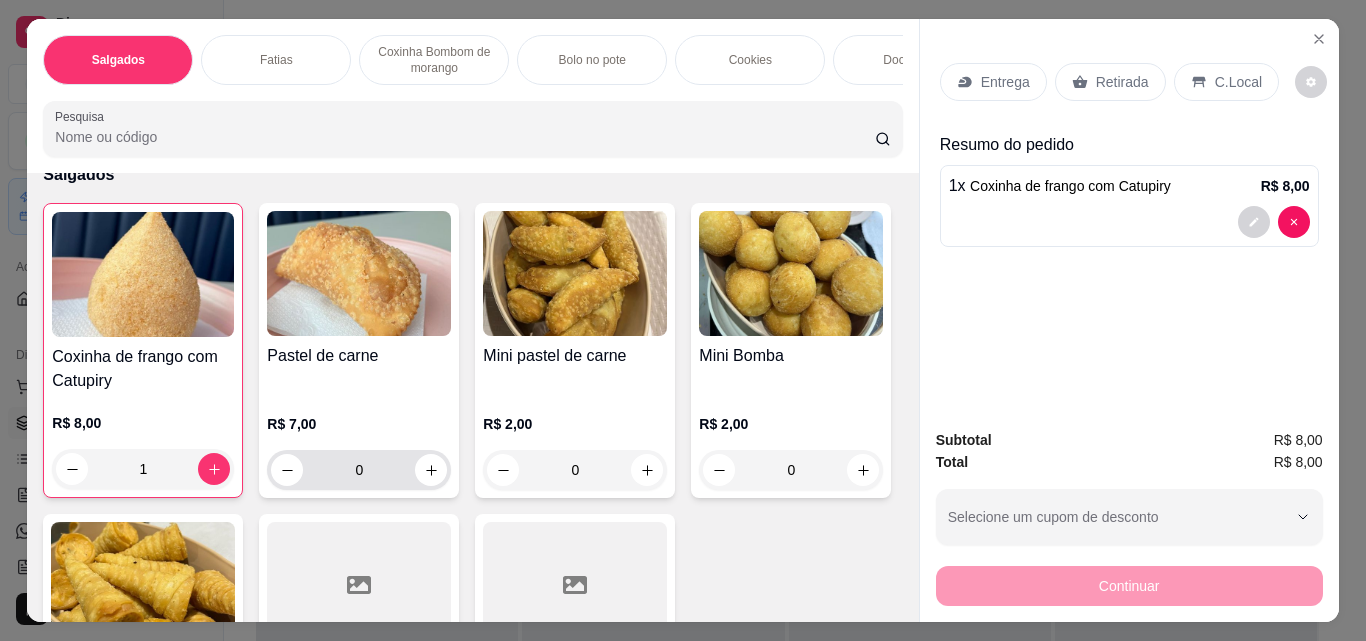 click on "0" at bounding box center (359, 470) 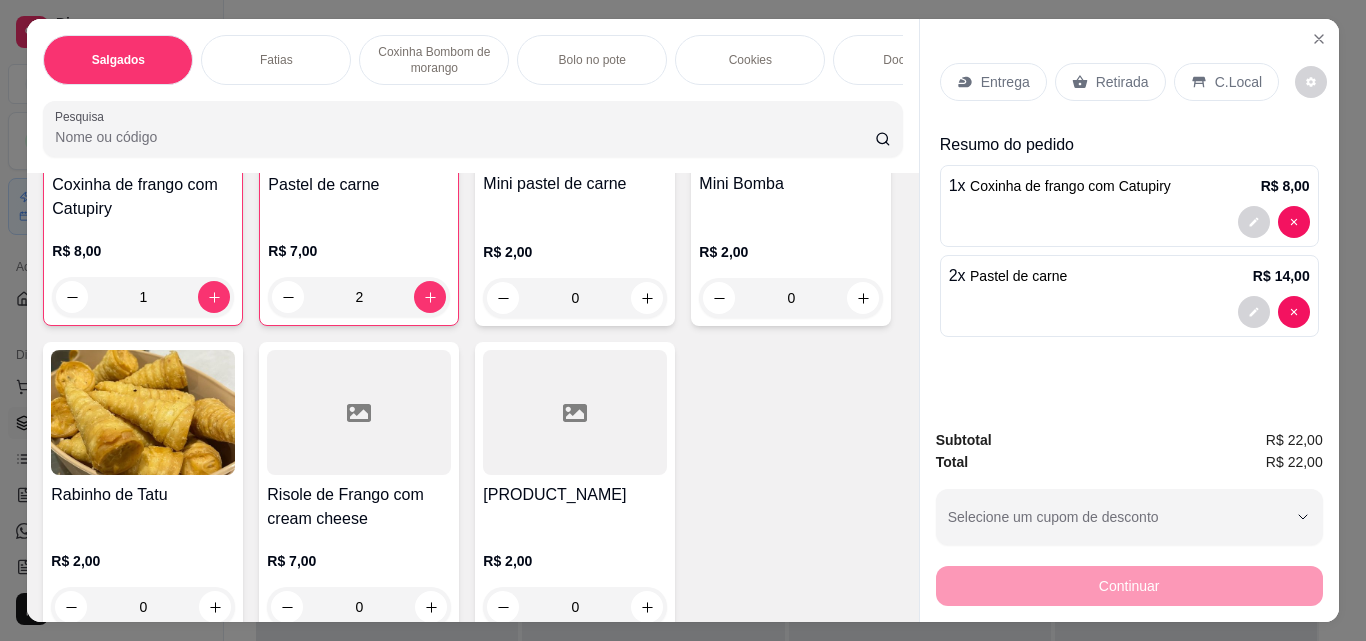 scroll, scrollTop: 300, scrollLeft: 0, axis: vertical 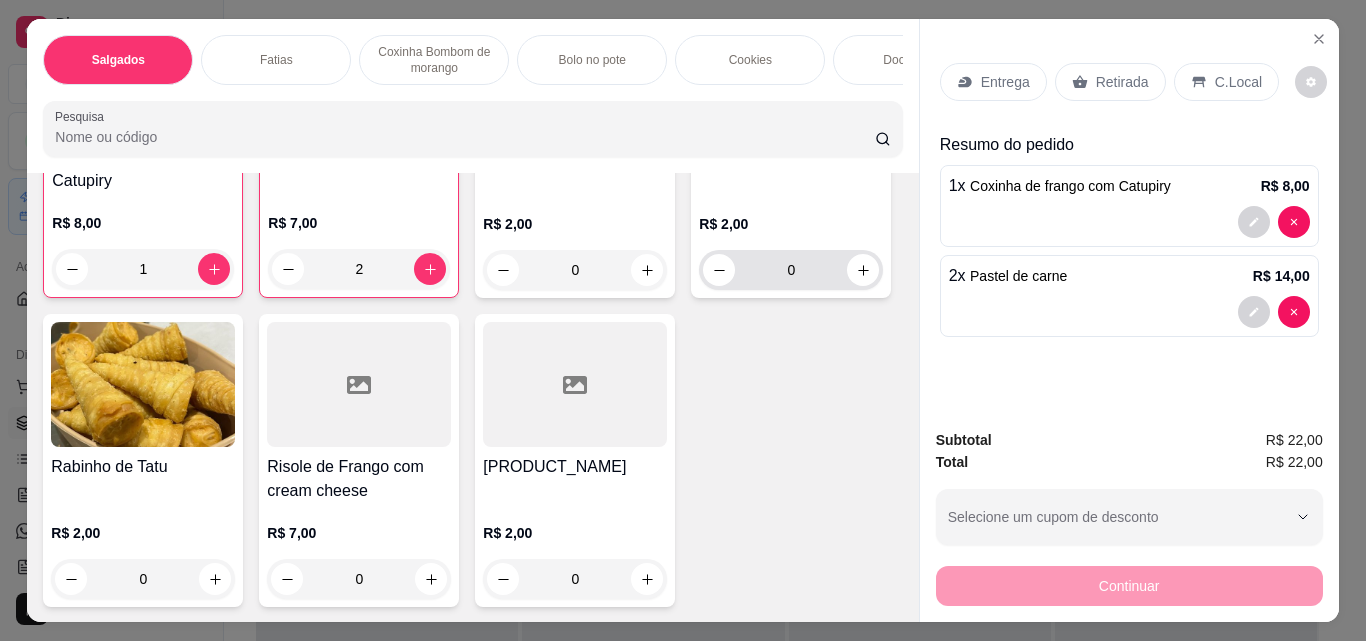 type on "2" 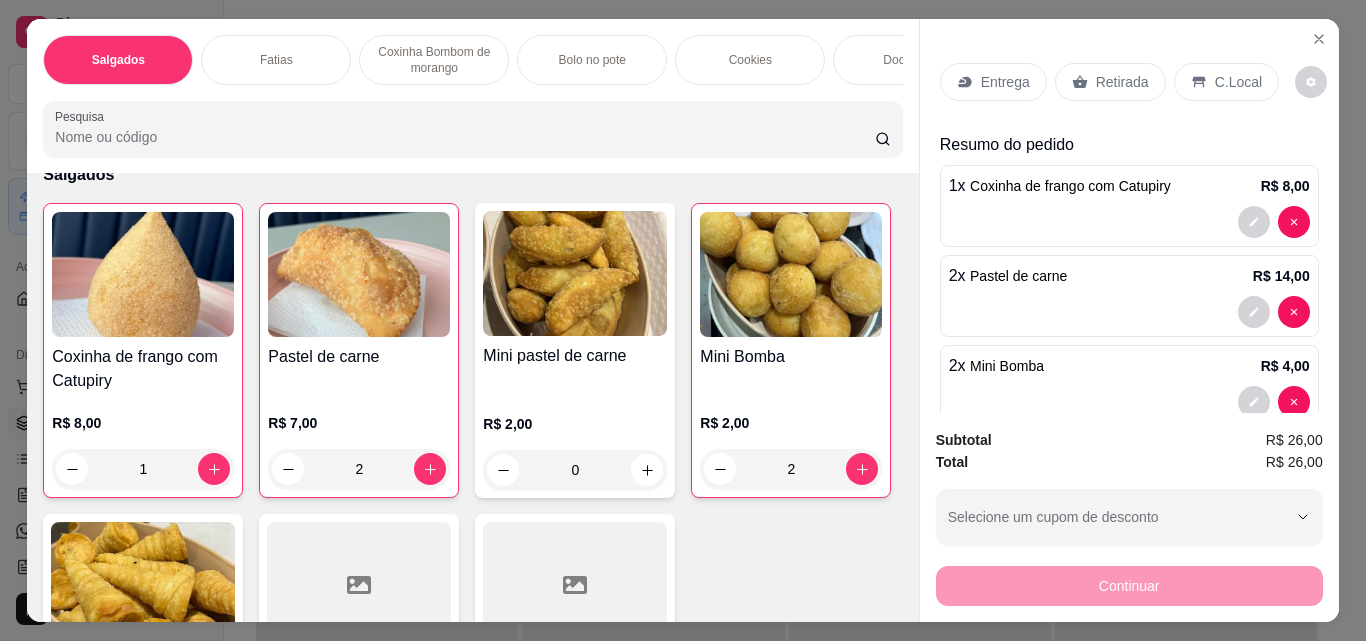 scroll, scrollTop: 0, scrollLeft: 0, axis: both 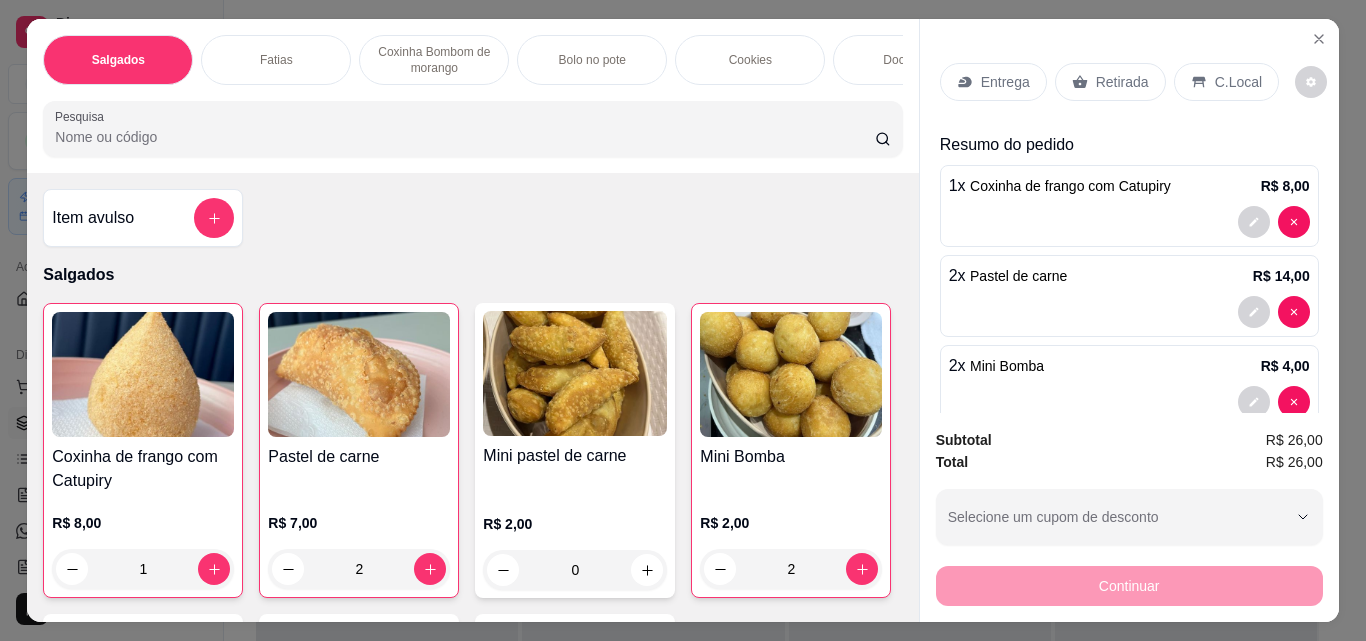type on "2" 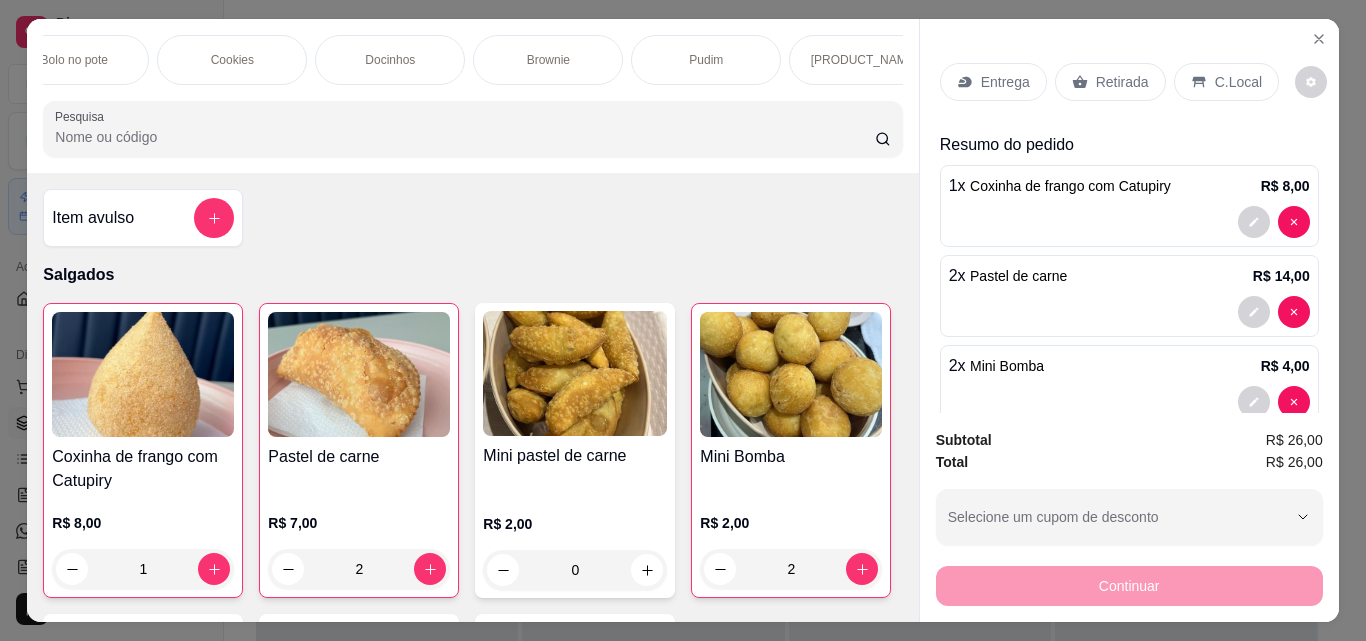 scroll, scrollTop: 0, scrollLeft: 603, axis: horizontal 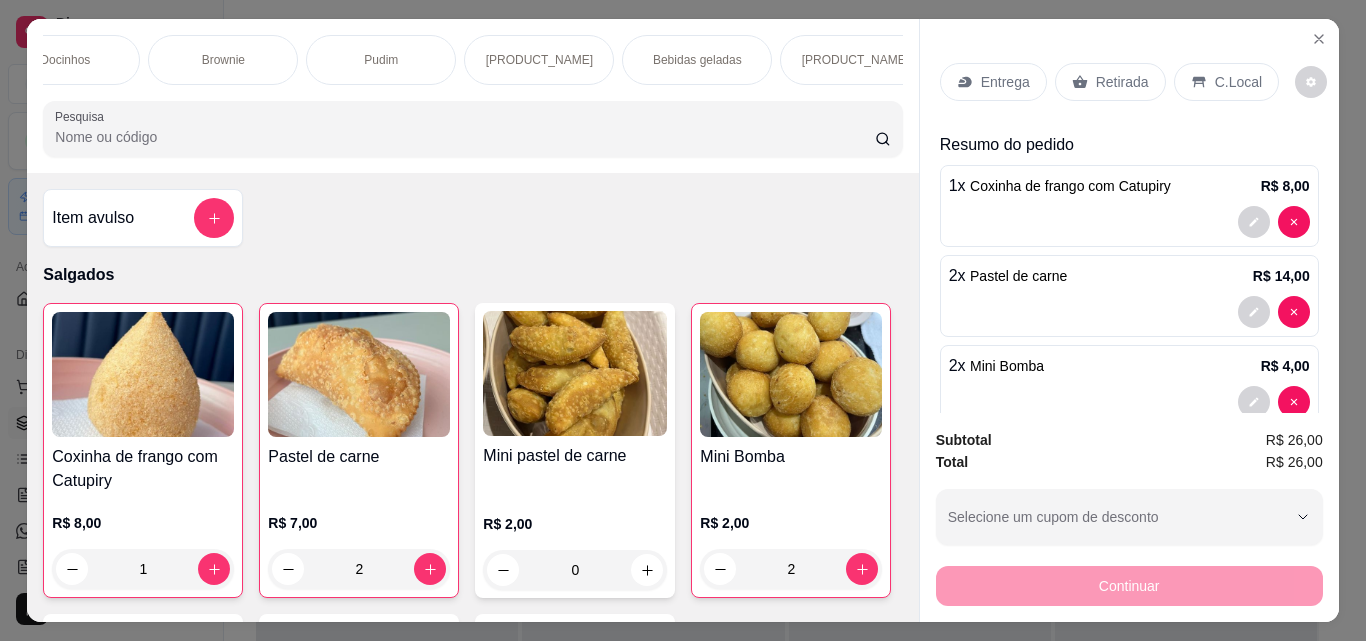 click on "Bebidas geladas" at bounding box center [697, 60] 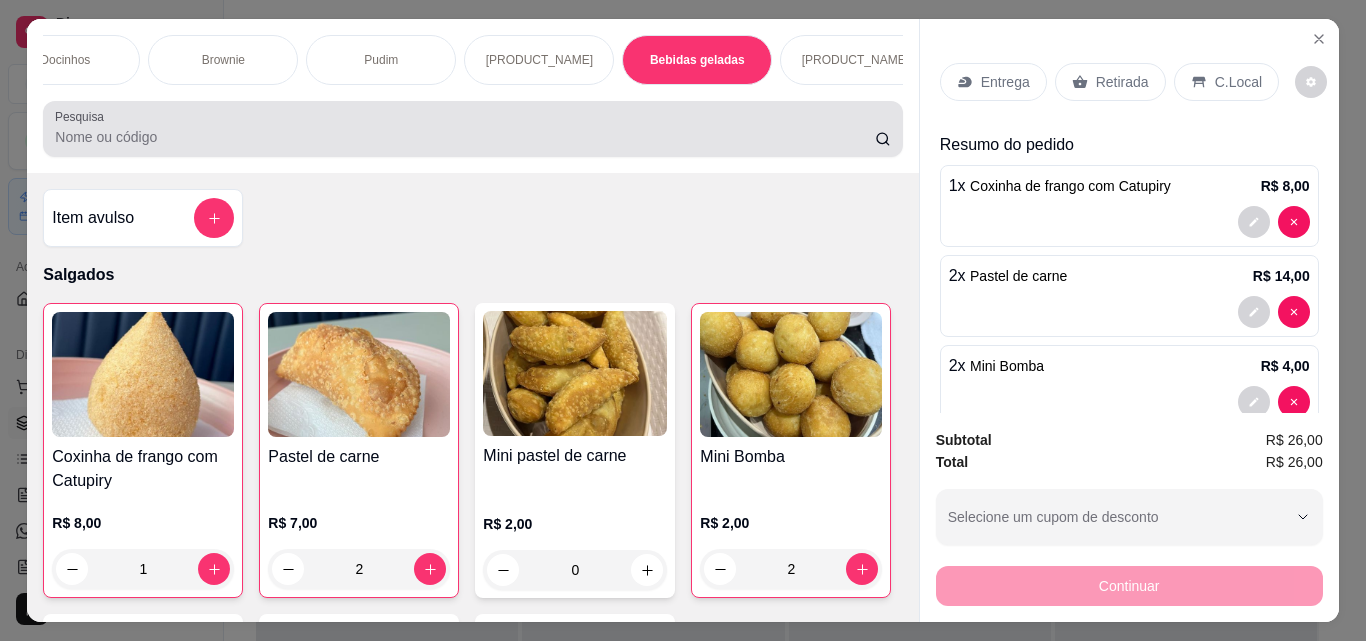 scroll, scrollTop: 4722, scrollLeft: 0, axis: vertical 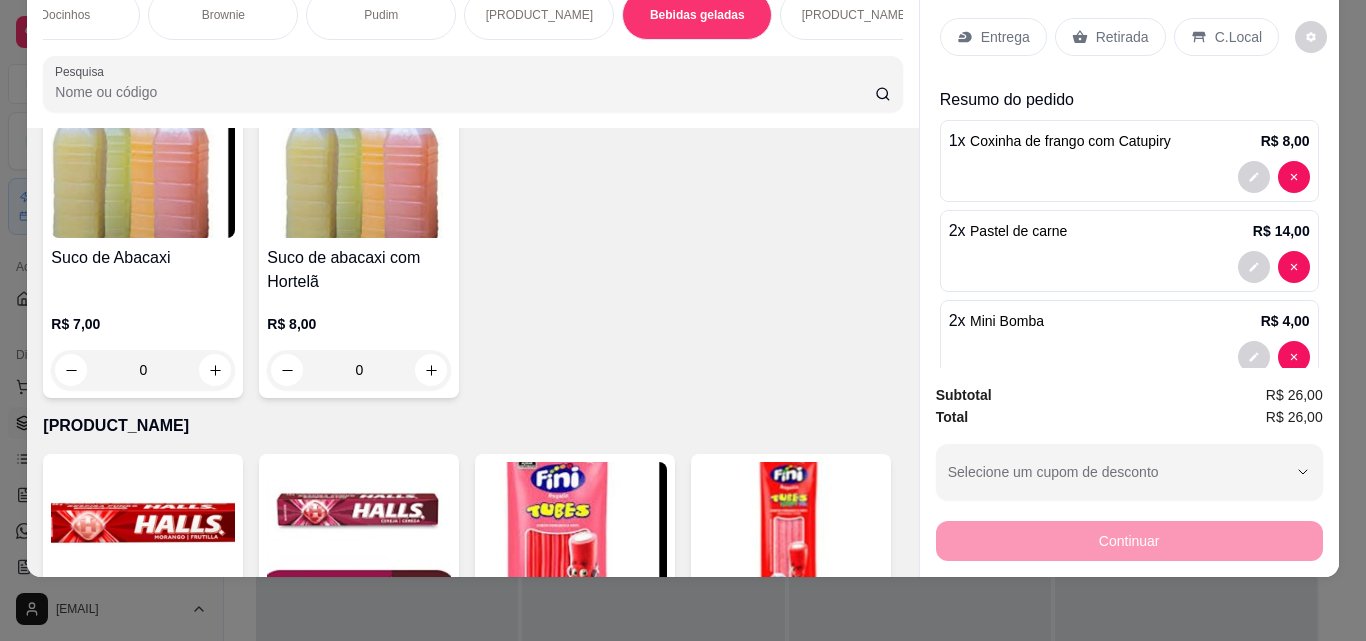 click 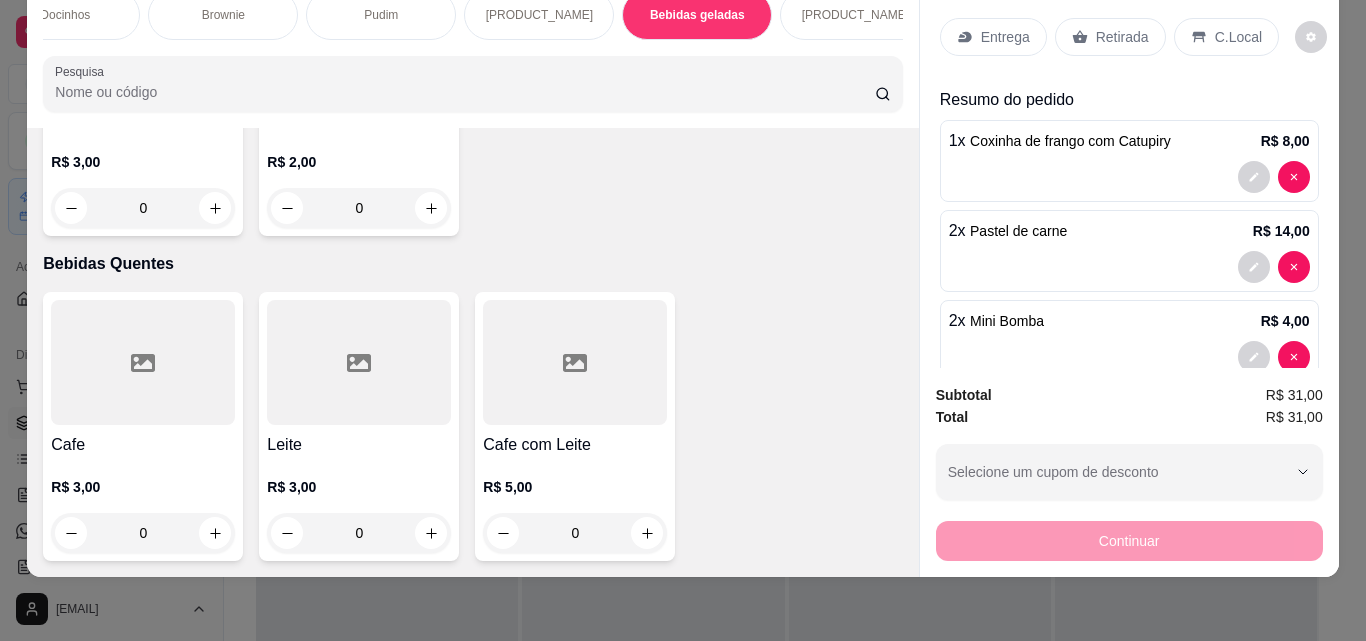 scroll, scrollTop: 6222, scrollLeft: 0, axis: vertical 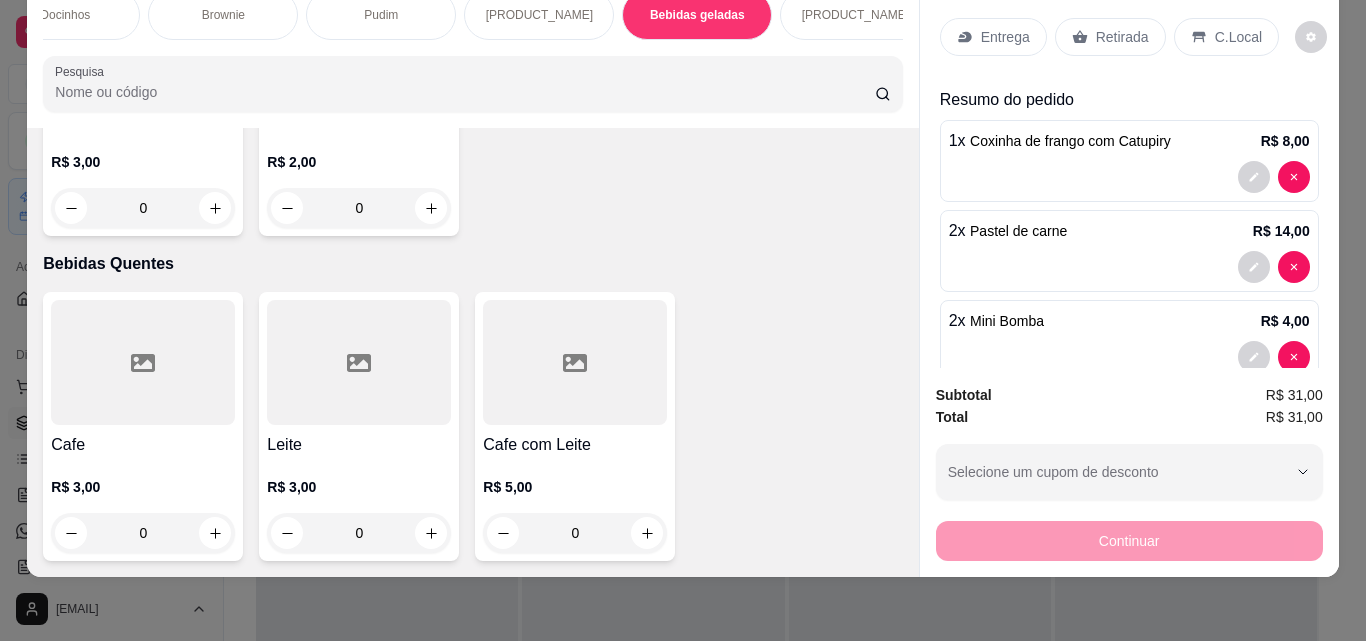 click 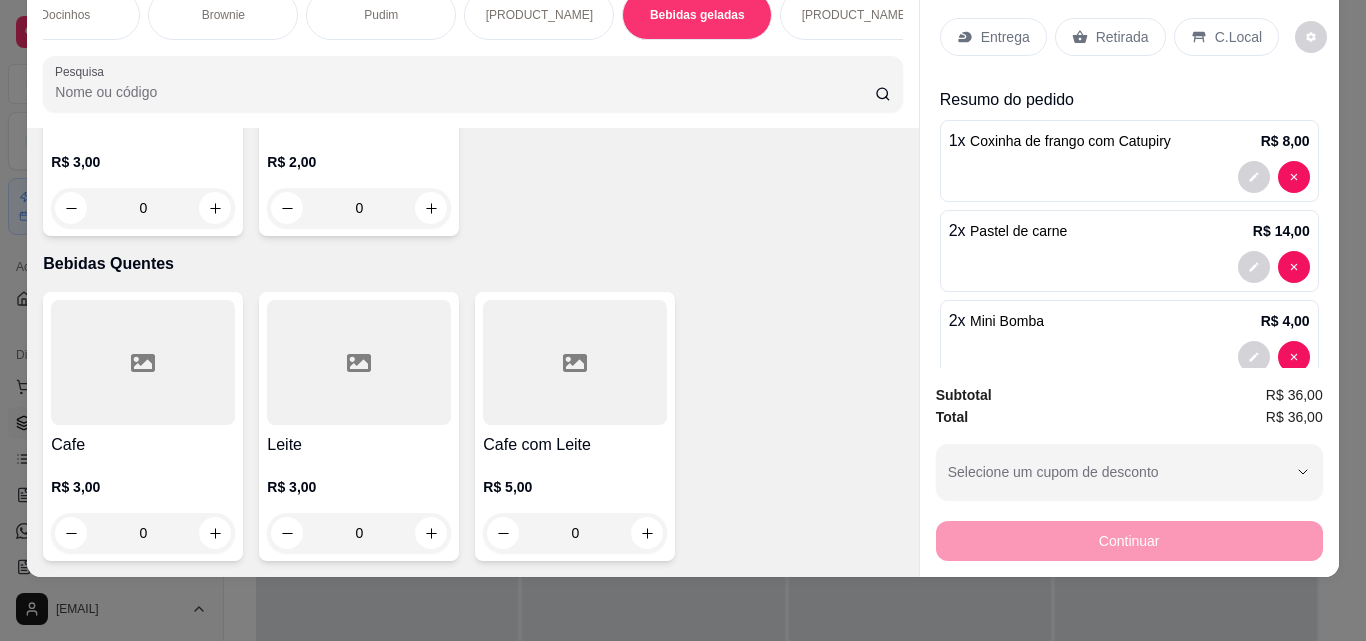 scroll, scrollTop: 6223, scrollLeft: 0, axis: vertical 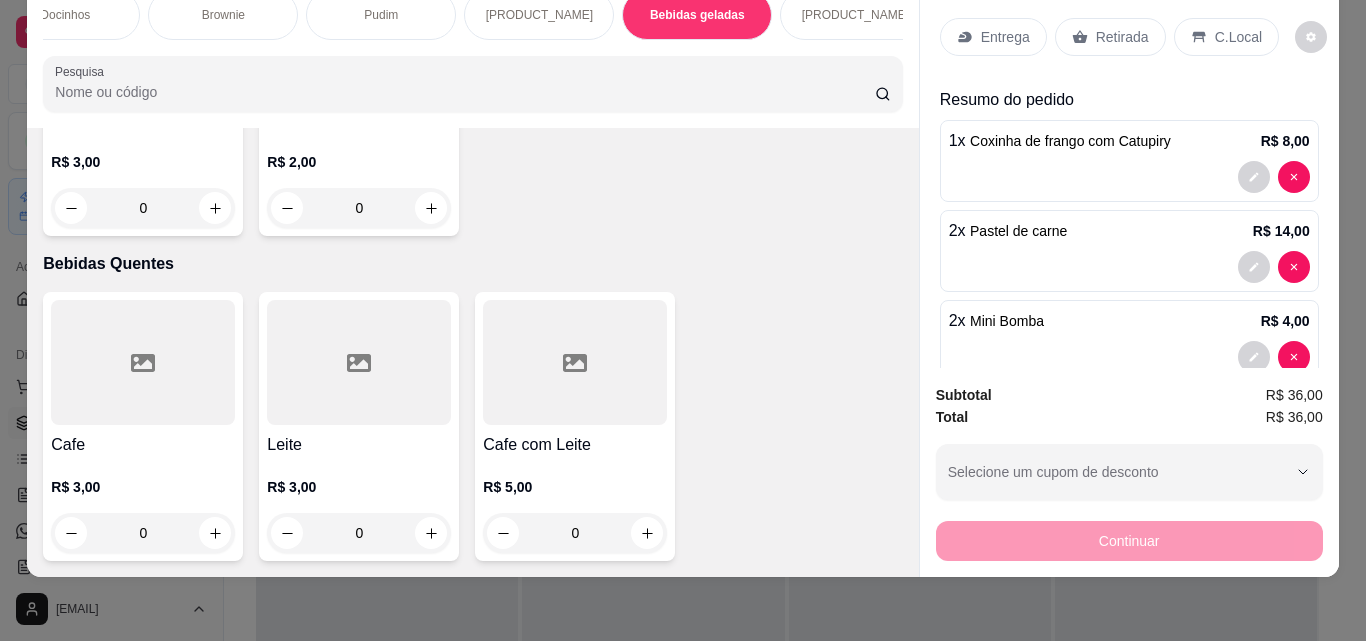 click 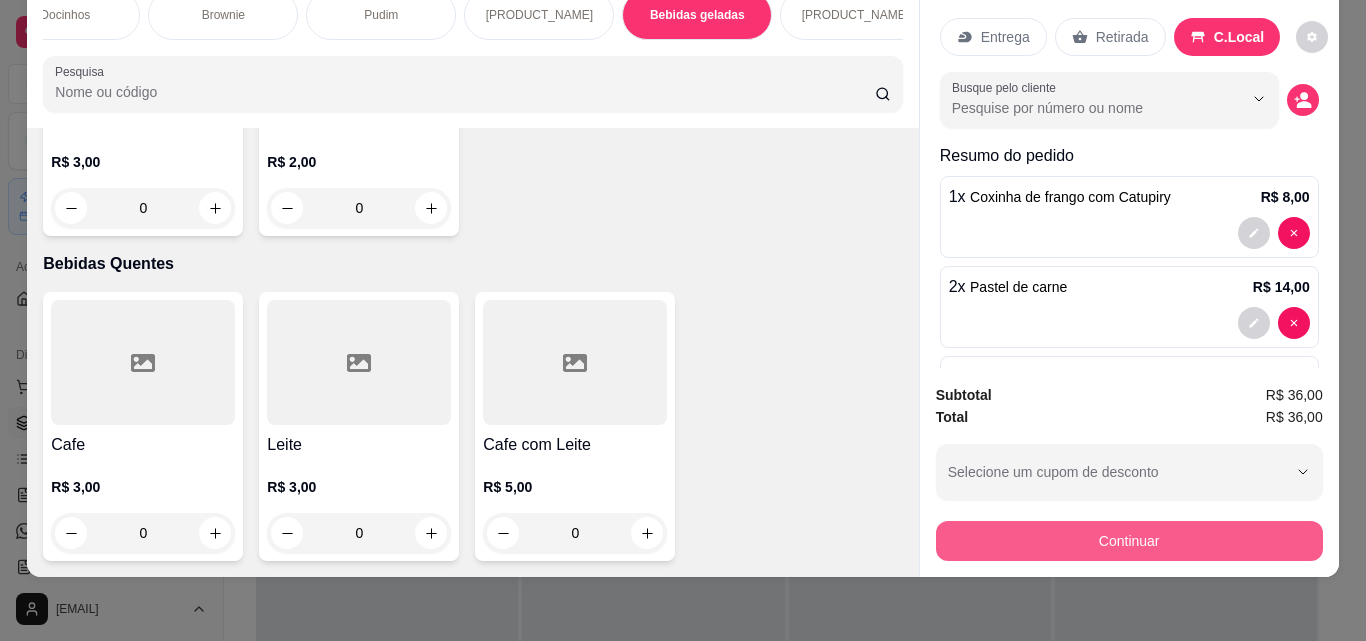 click on "Continuar" at bounding box center (1129, 541) 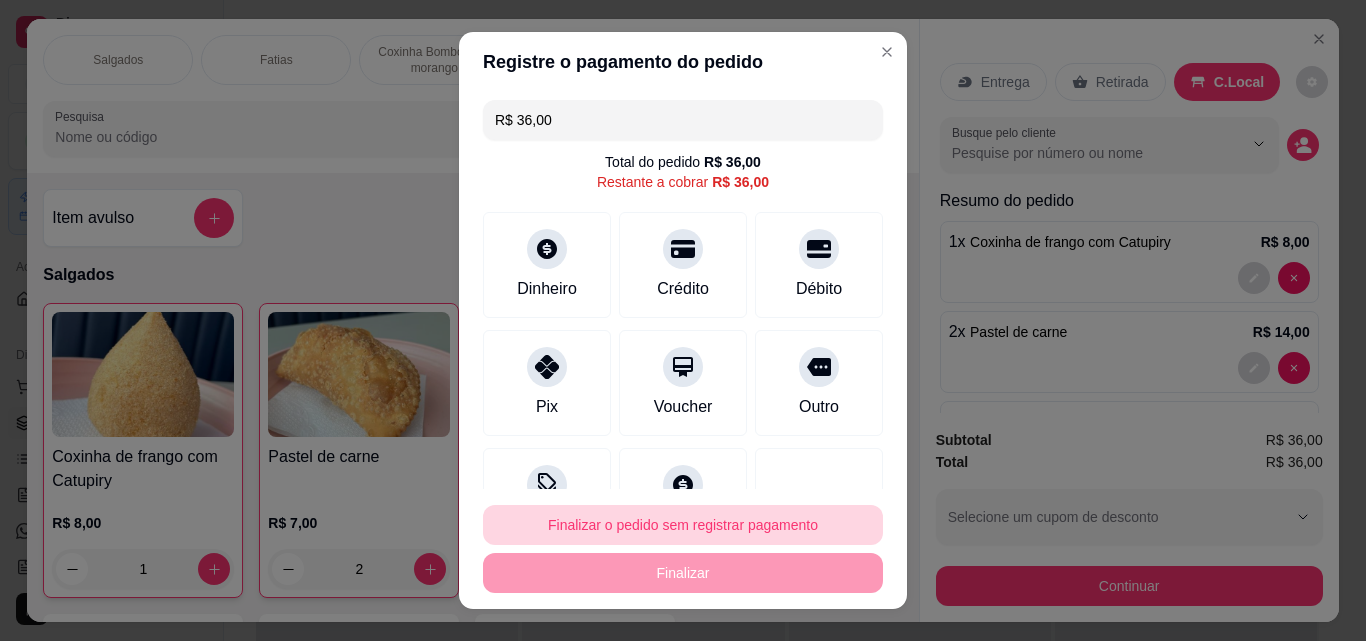 click on "Finalizar o pedido sem registrar pagamento" at bounding box center (683, 525) 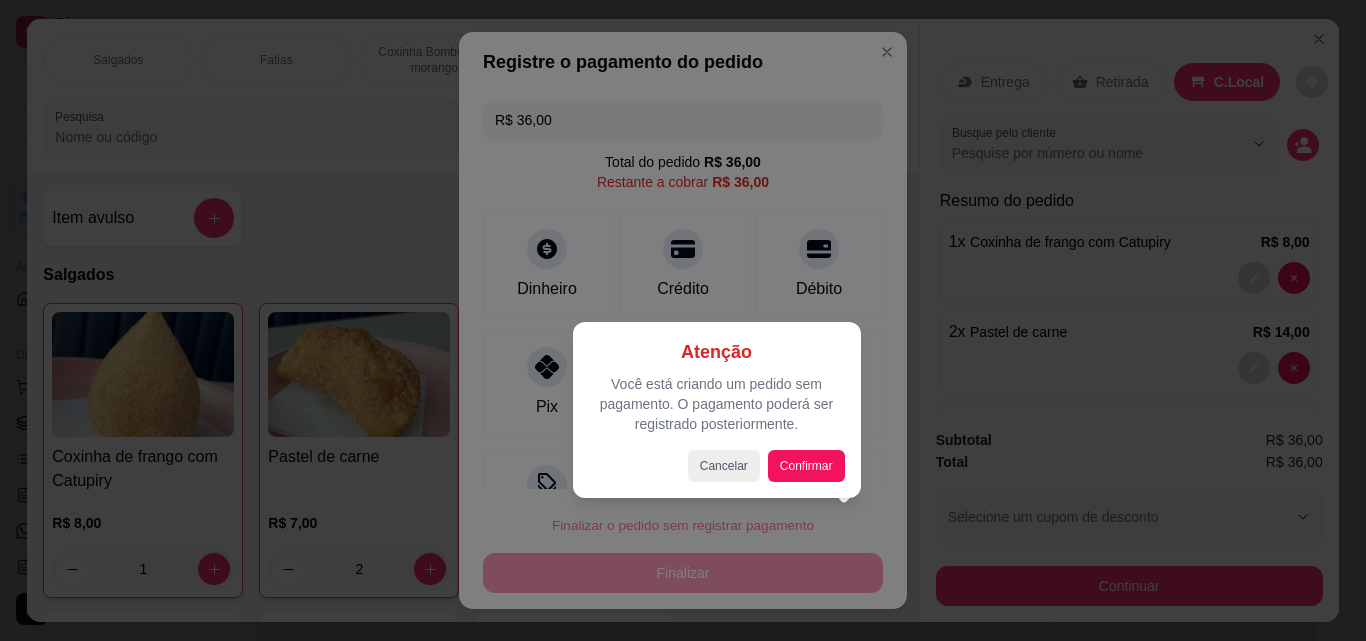 scroll, scrollTop: 0, scrollLeft: 0, axis: both 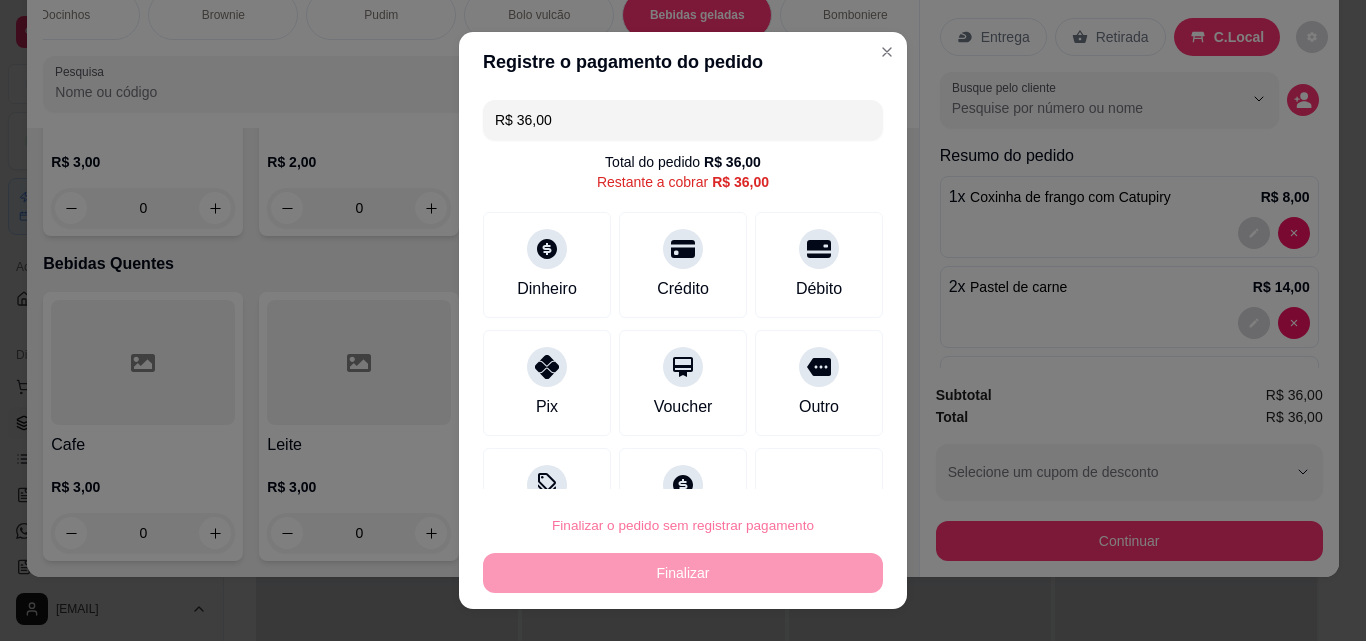 click on "Confirmar" at bounding box center (803, 467) 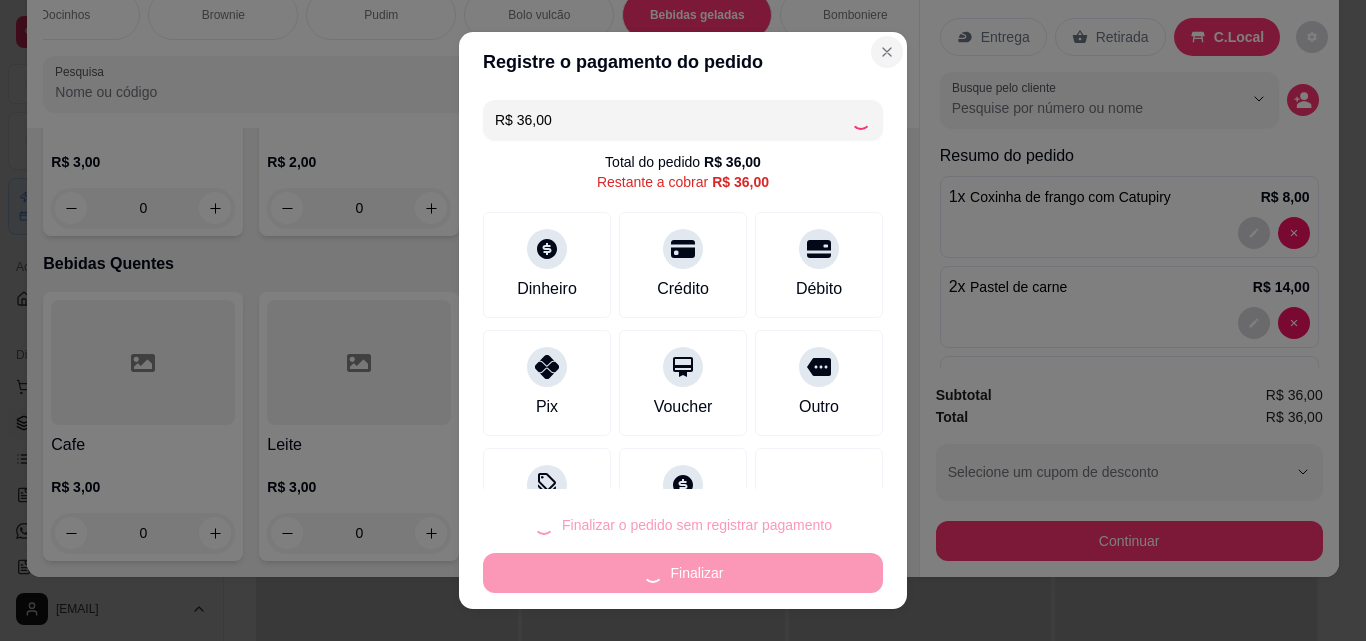 type on "0" 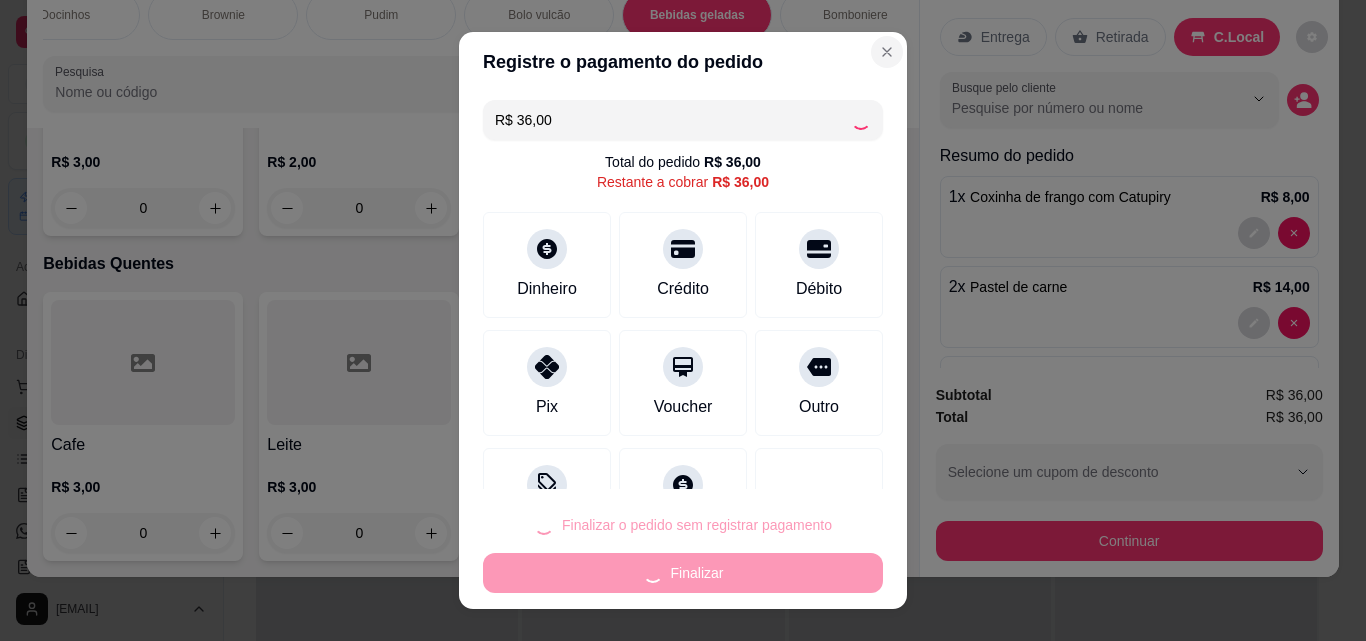 type on "0" 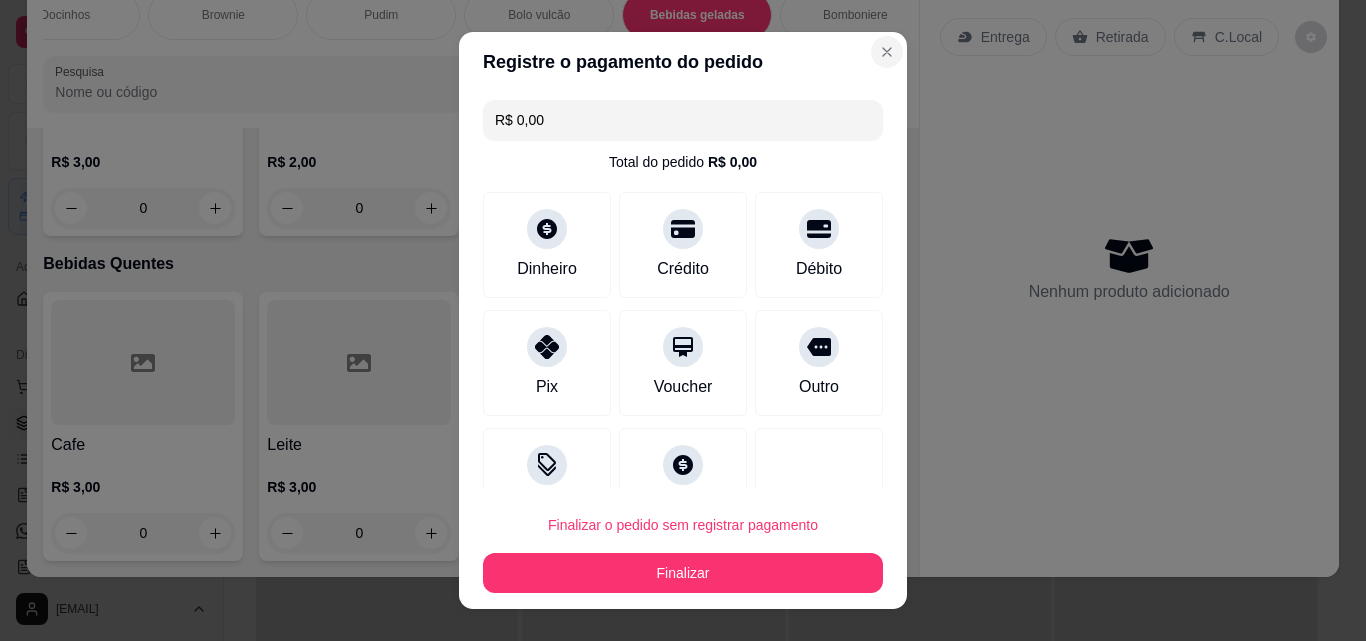type on "R$ 0,00" 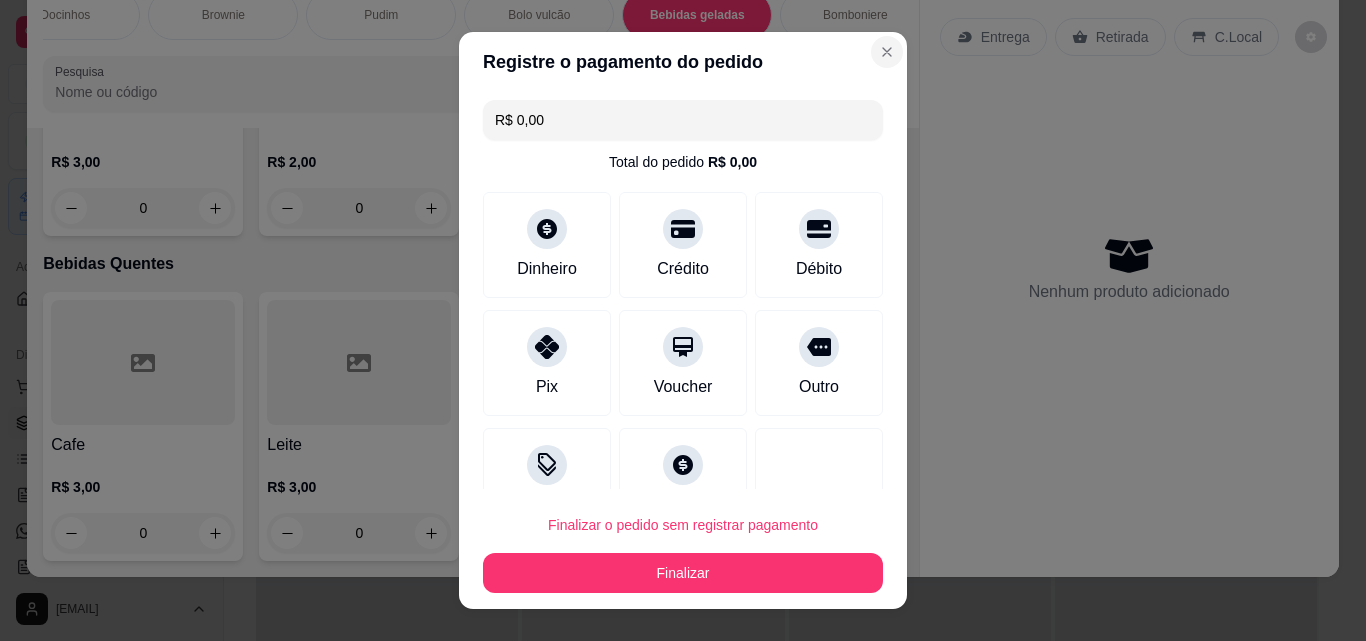 scroll, scrollTop: 6218, scrollLeft: 0, axis: vertical 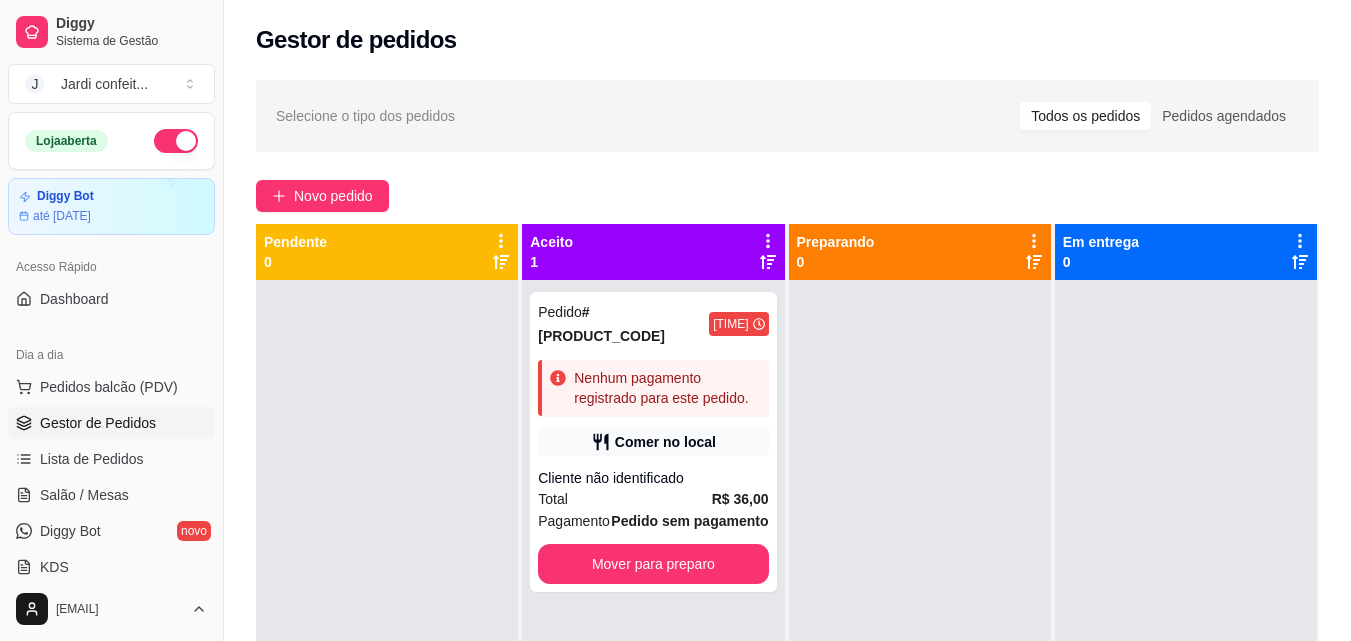click on "Gestor de pedidos" at bounding box center [787, 34] 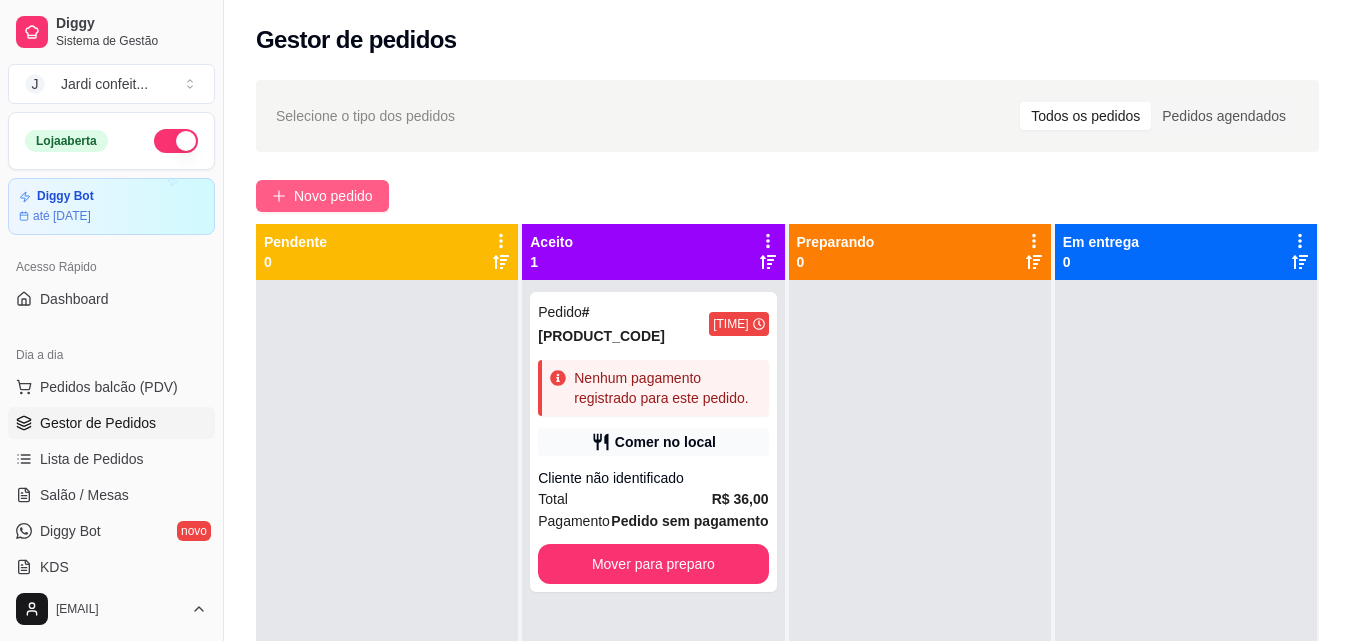click on "Novo pedido" at bounding box center [333, 196] 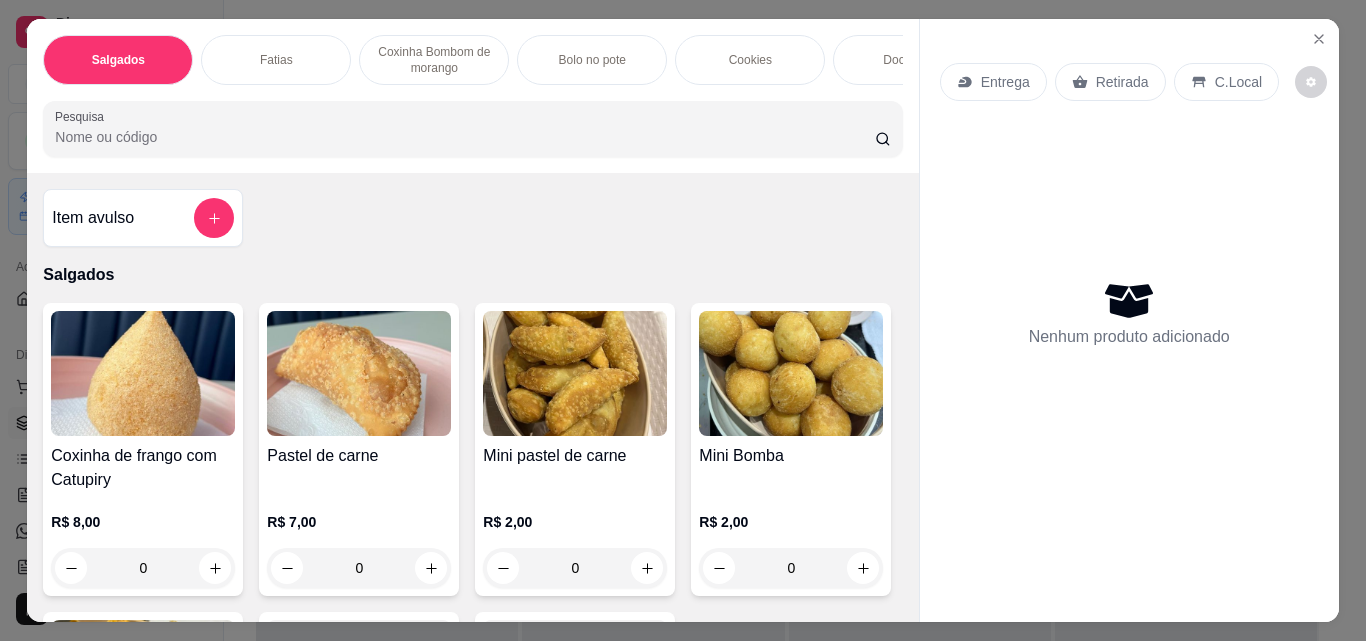 click on "Bolo no pote" at bounding box center [592, 60] 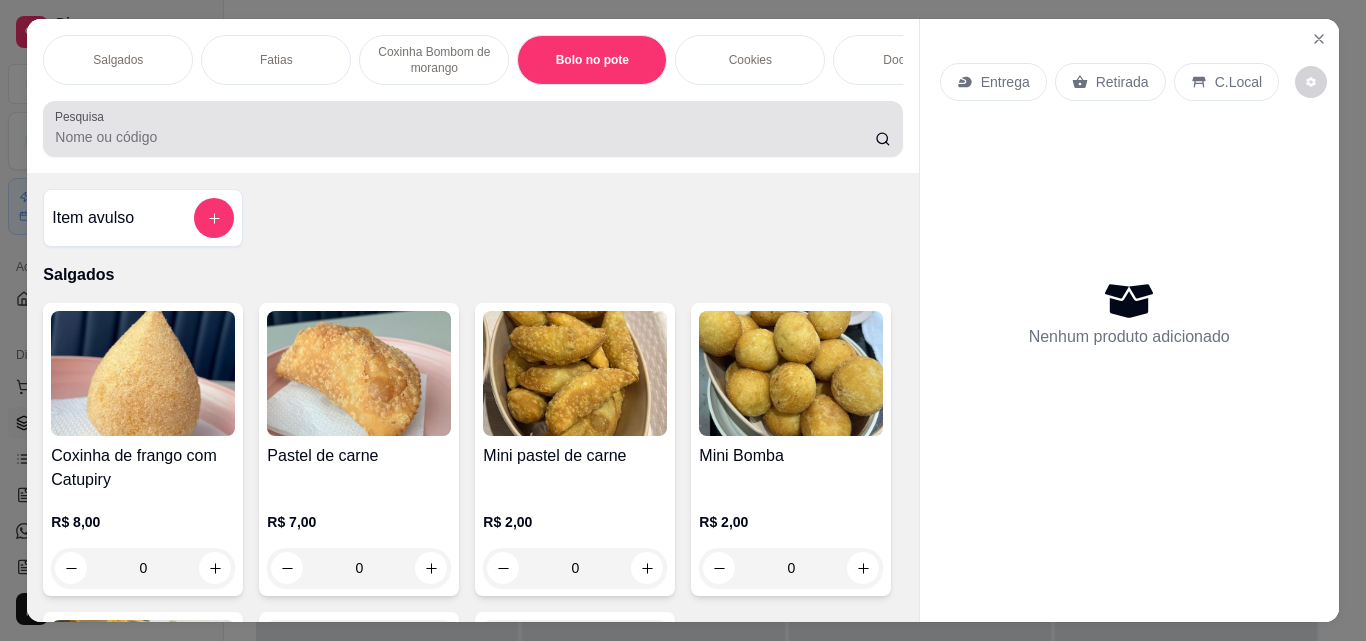 scroll, scrollTop: 2032, scrollLeft: 0, axis: vertical 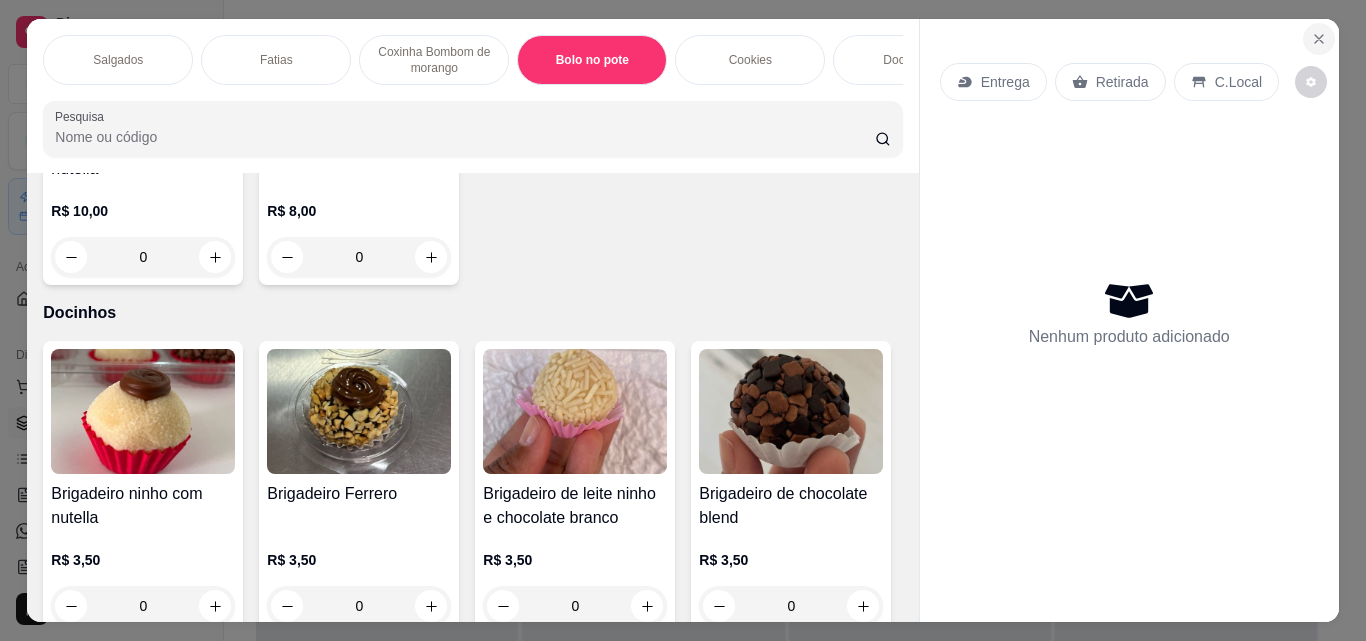 click 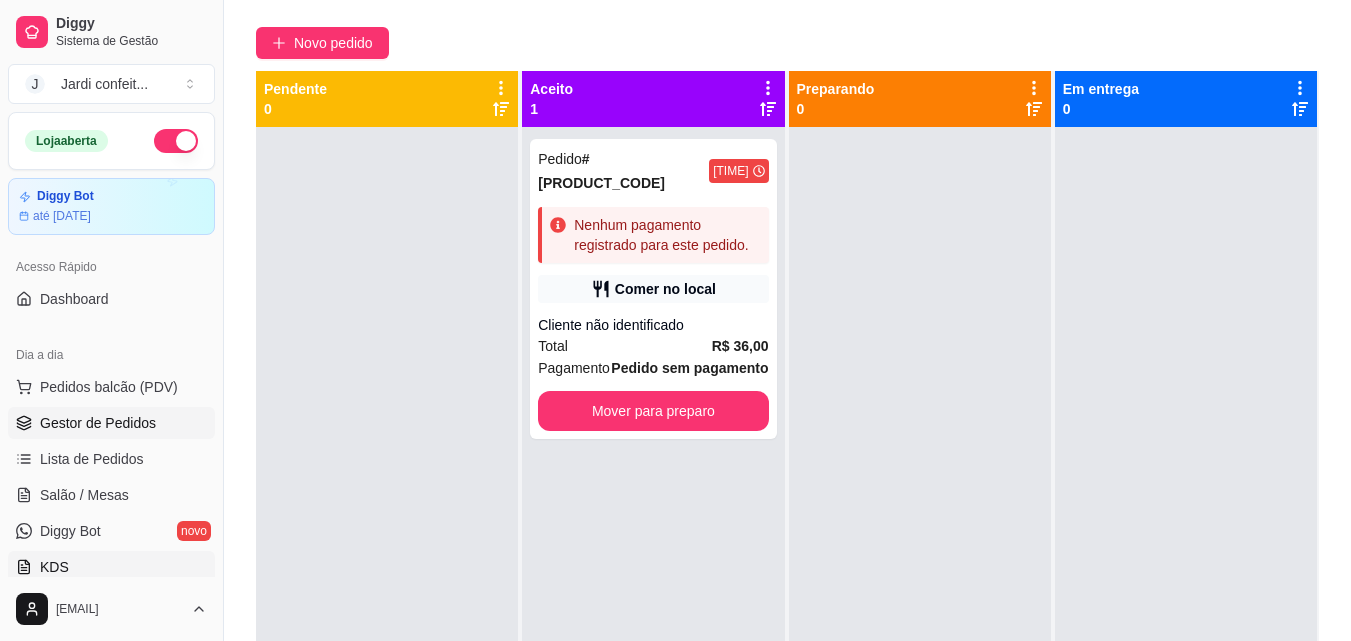 scroll, scrollTop: 300, scrollLeft: 0, axis: vertical 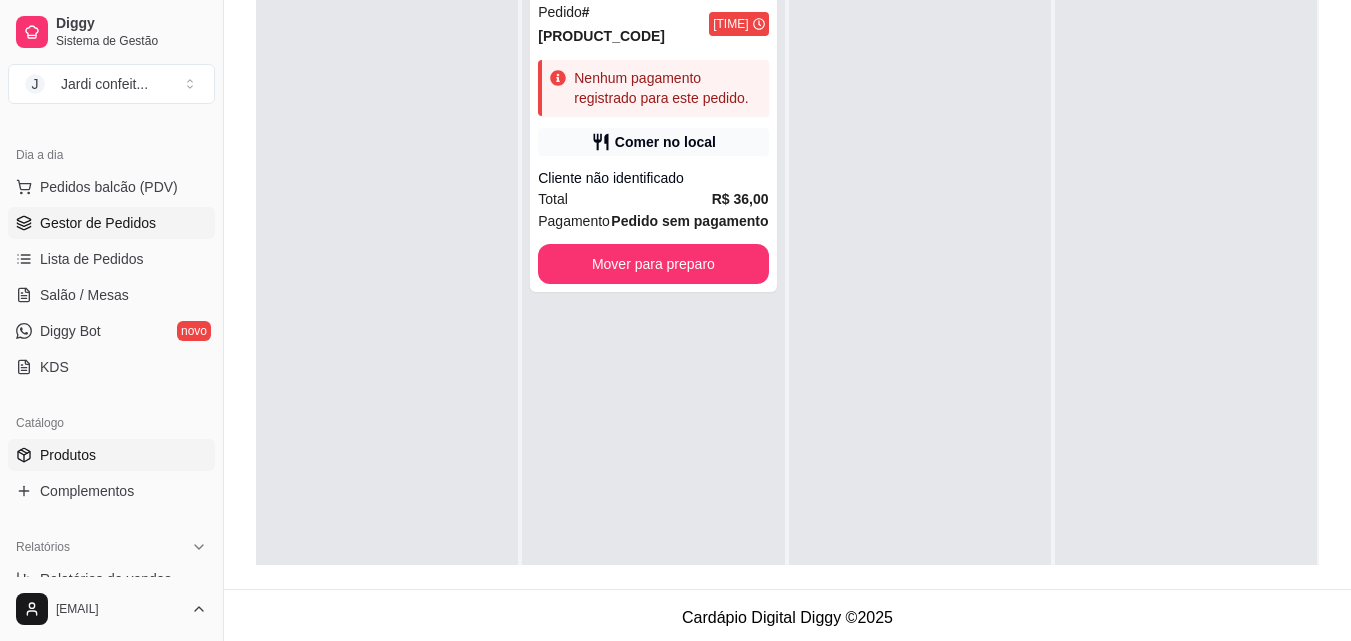 click on "Produtos" at bounding box center (68, 455) 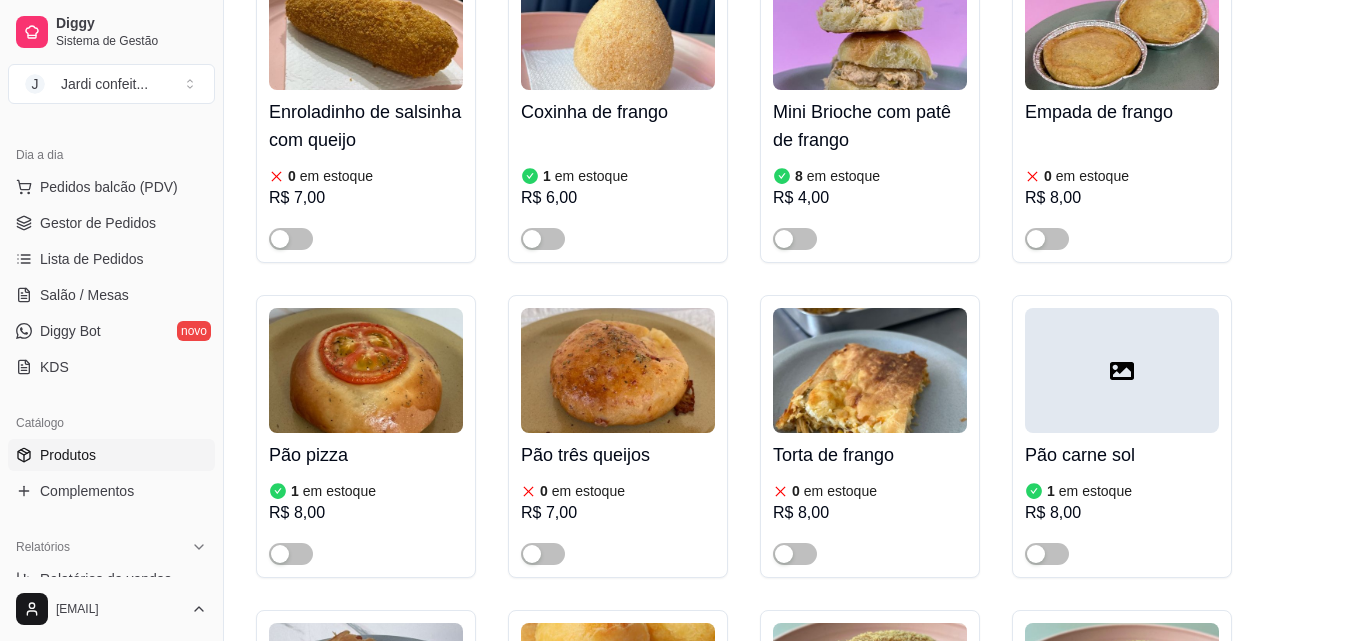 scroll, scrollTop: 0, scrollLeft: 0, axis: both 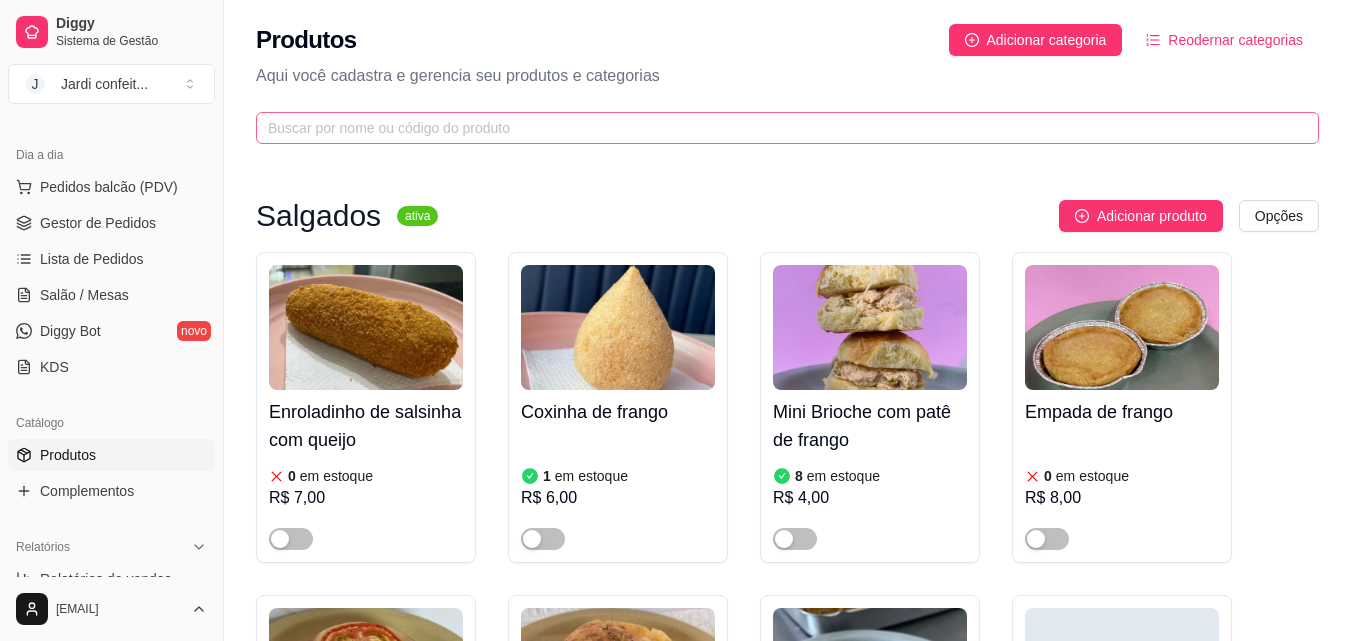 click at bounding box center [787, 128] 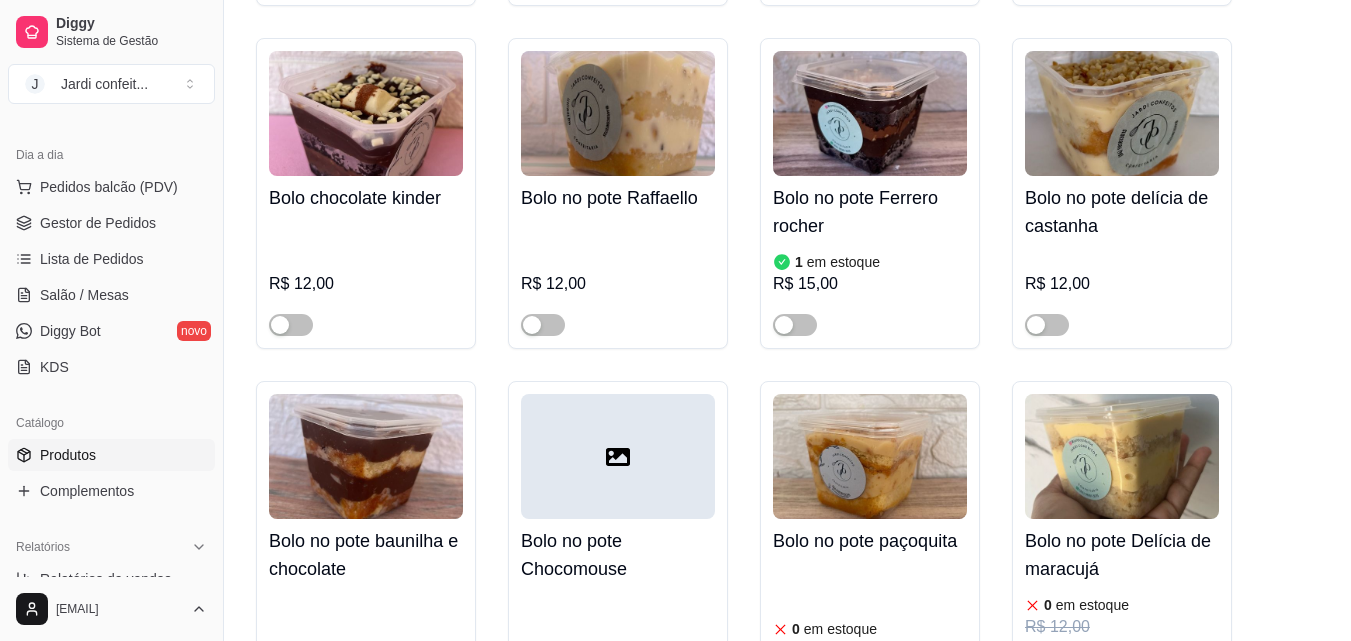 scroll, scrollTop: 3000, scrollLeft: 0, axis: vertical 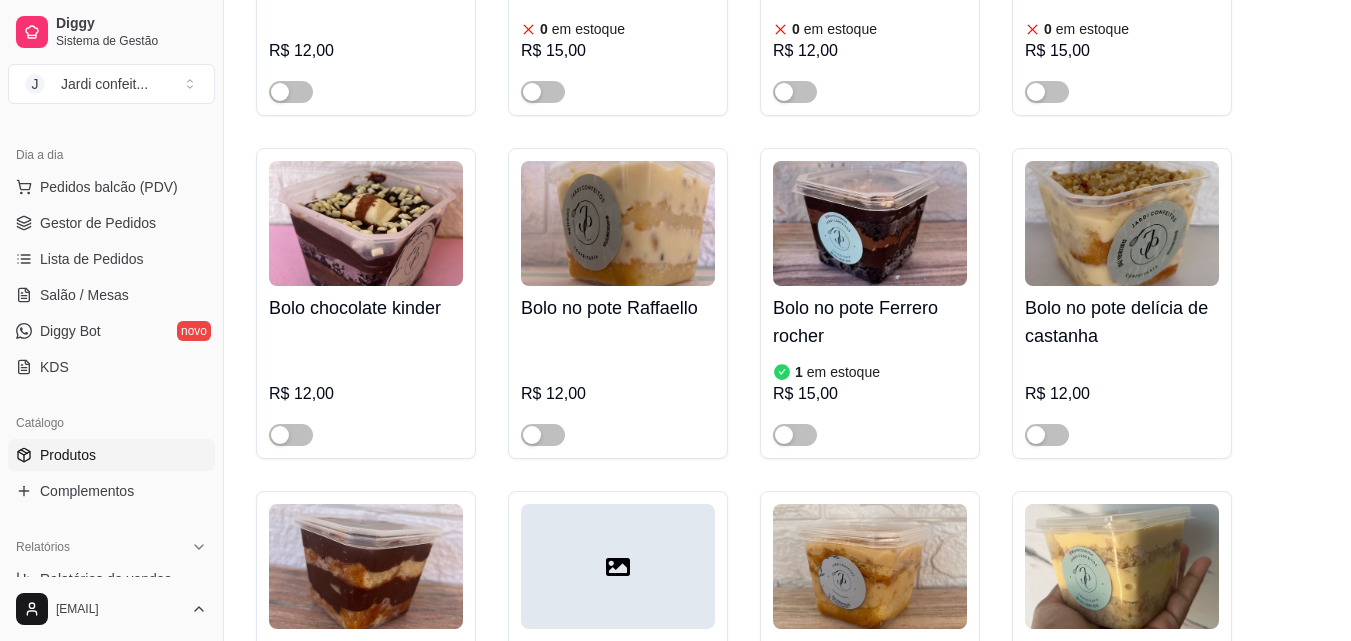 type on "bolo" 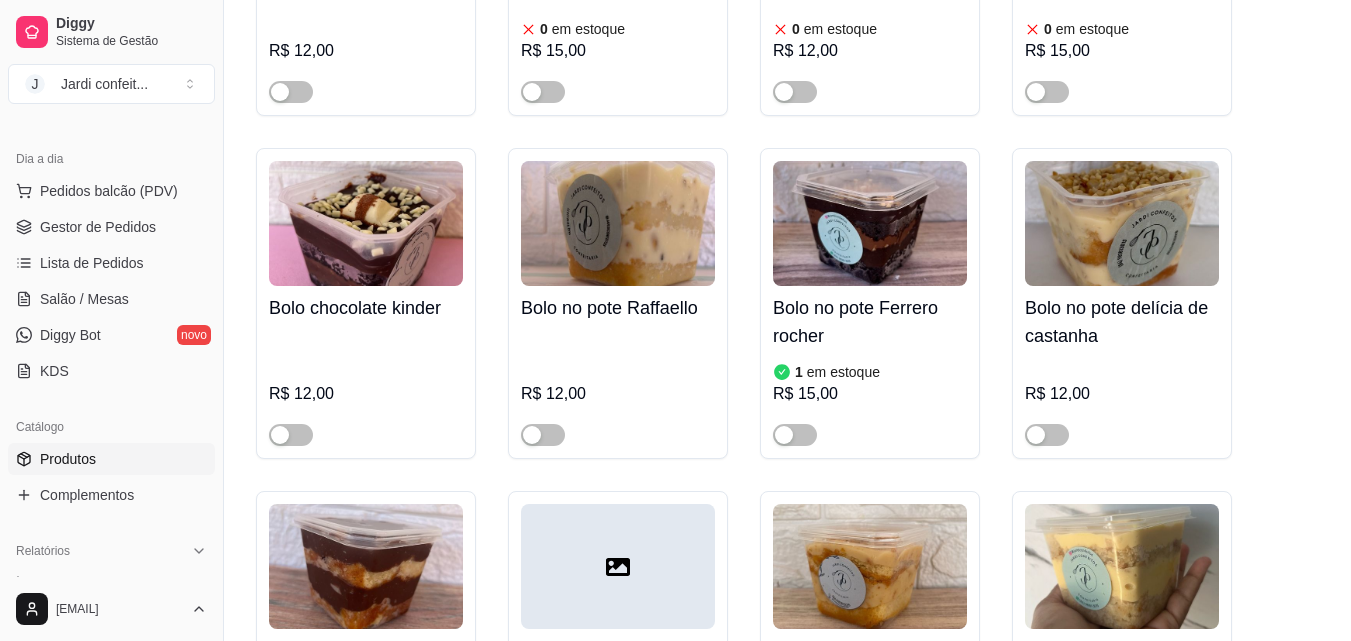 scroll, scrollTop: 200, scrollLeft: 0, axis: vertical 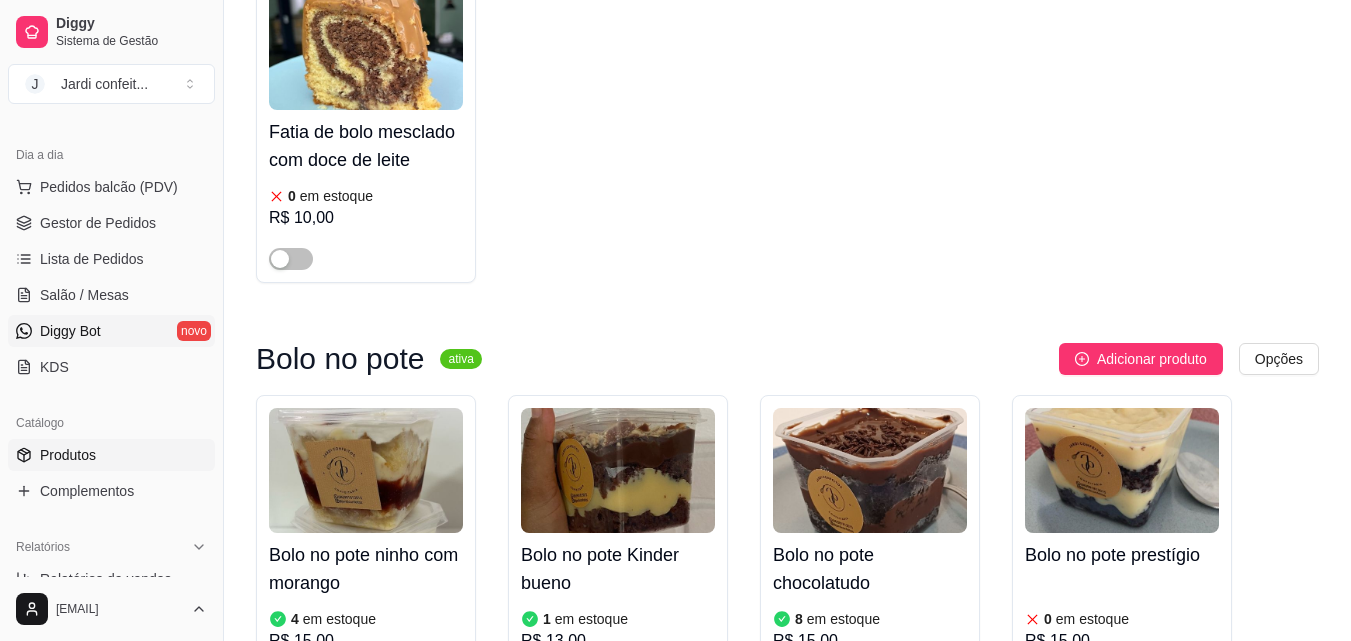 click on "Diggy Bot novo" at bounding box center (111, 331) 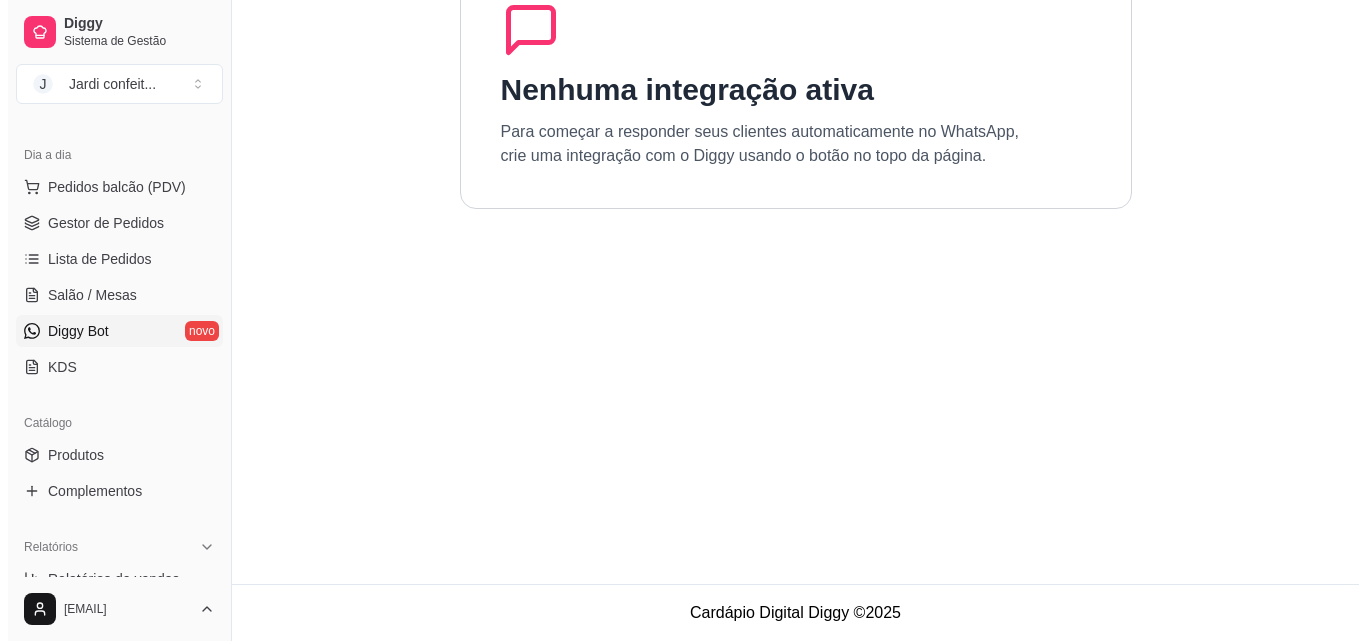 scroll, scrollTop: 0, scrollLeft: 0, axis: both 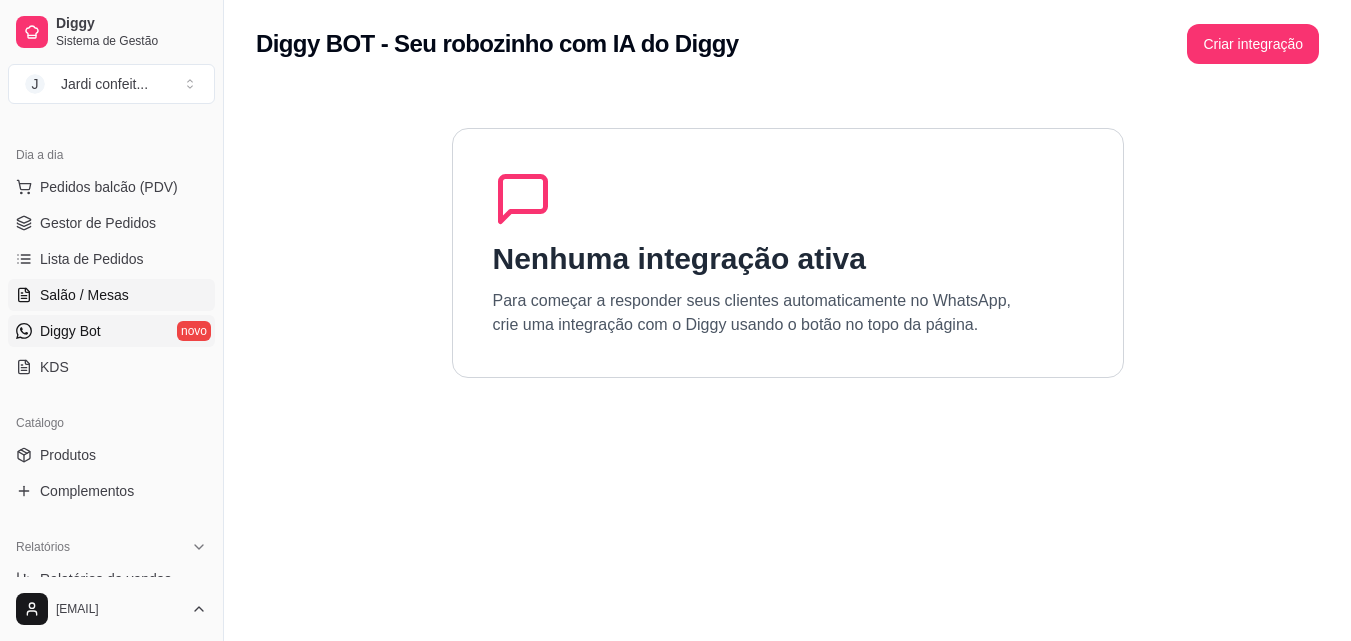 click on "Salão / Mesas" at bounding box center [111, 295] 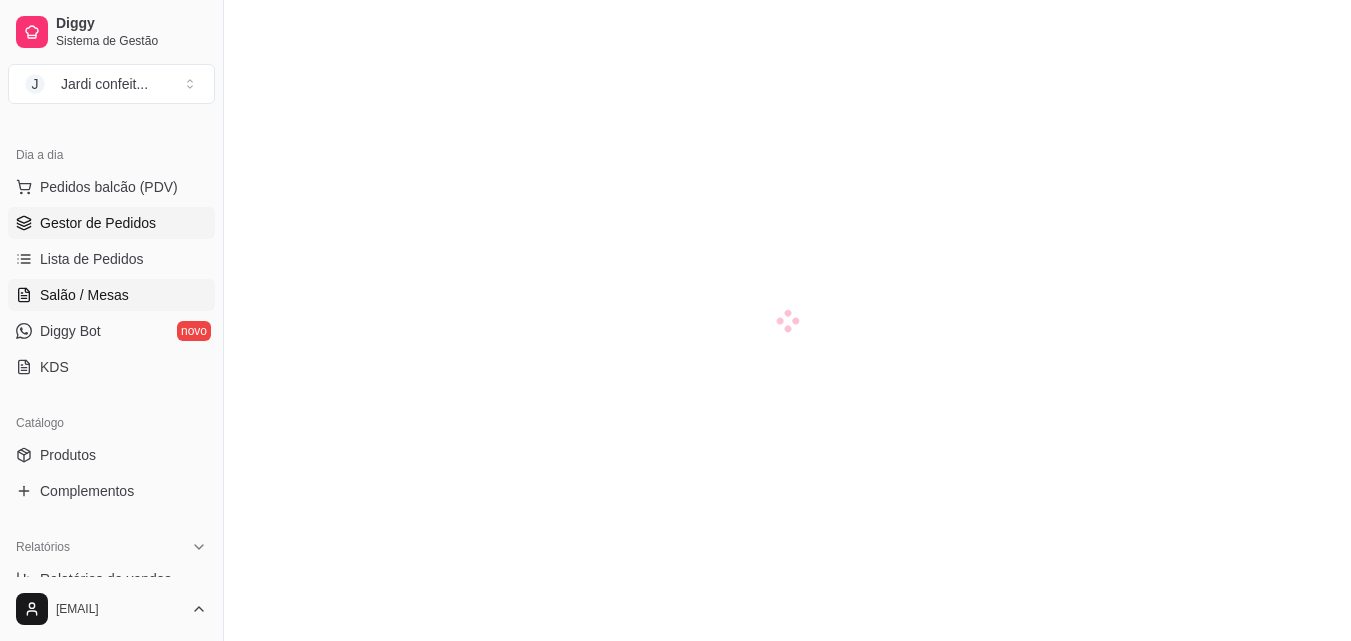 click on "Gestor de Pedidos" at bounding box center [111, 223] 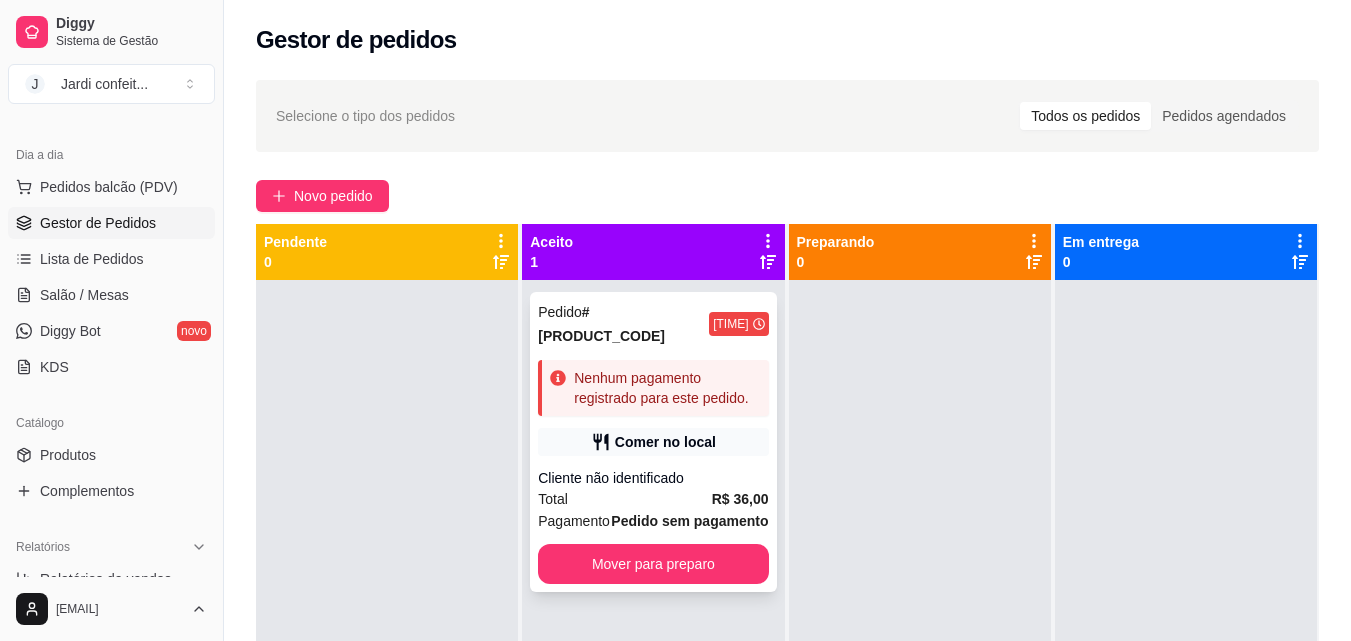click on "Cliente não identificado" at bounding box center [653, 478] 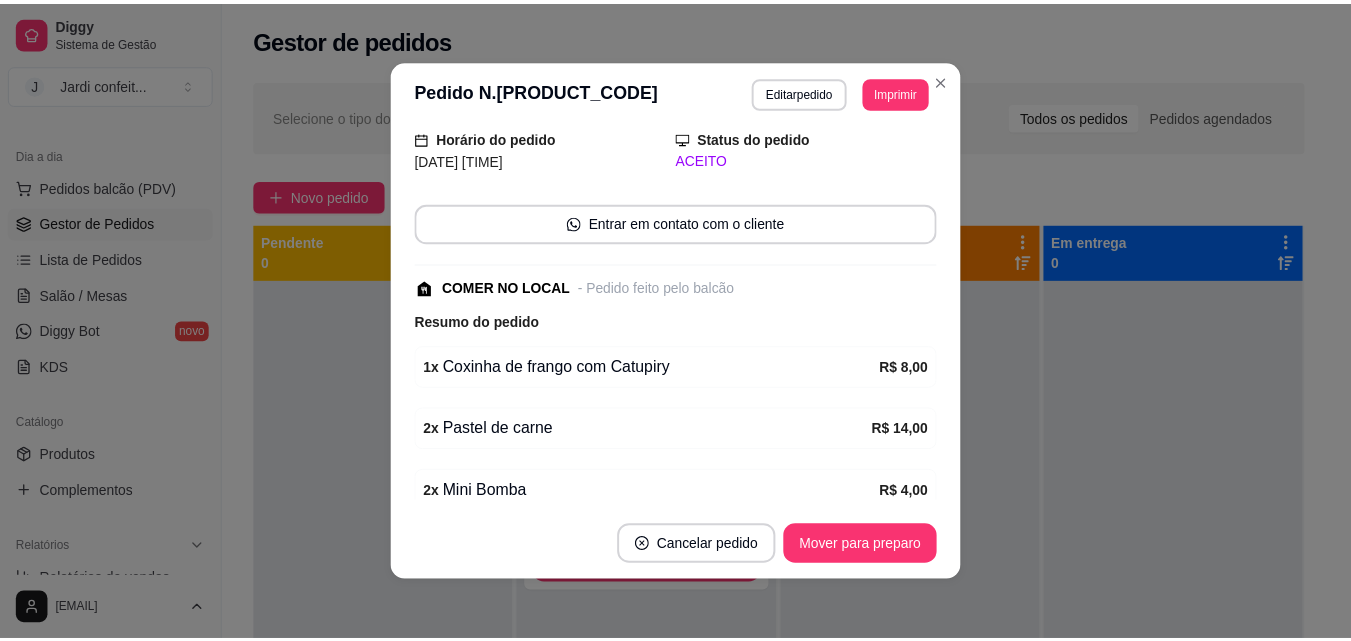 scroll, scrollTop: 100, scrollLeft: 0, axis: vertical 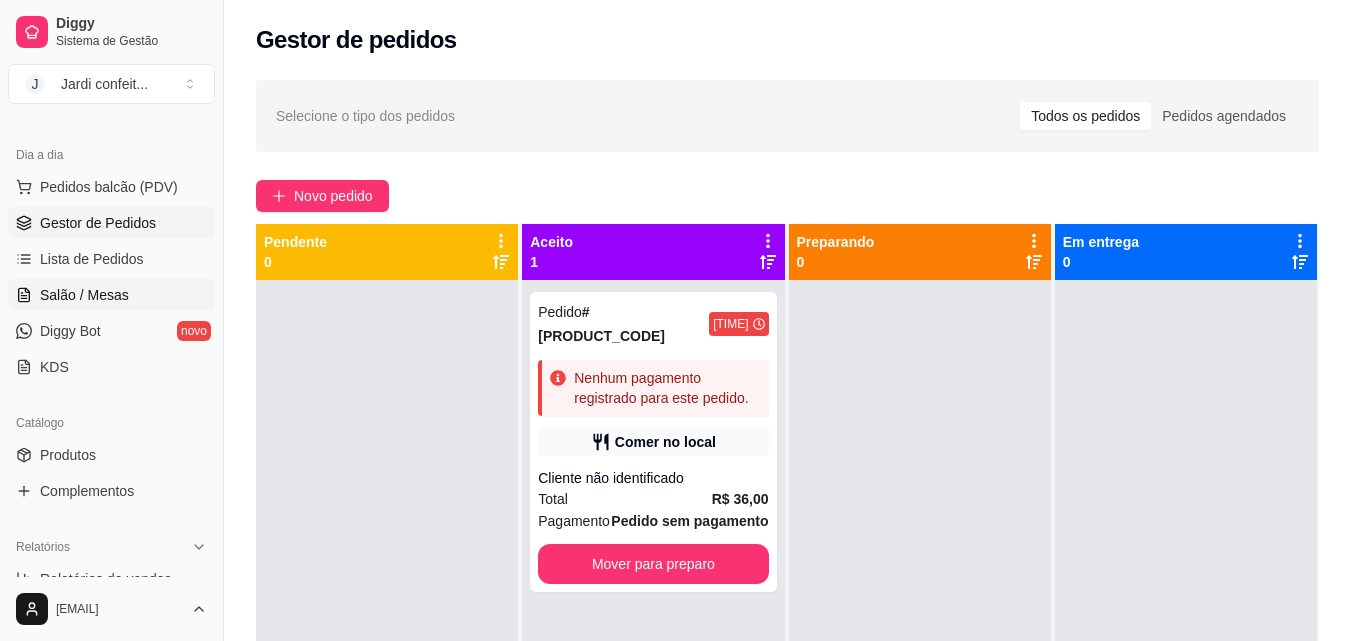 click on "Salão / Mesas" at bounding box center [84, 295] 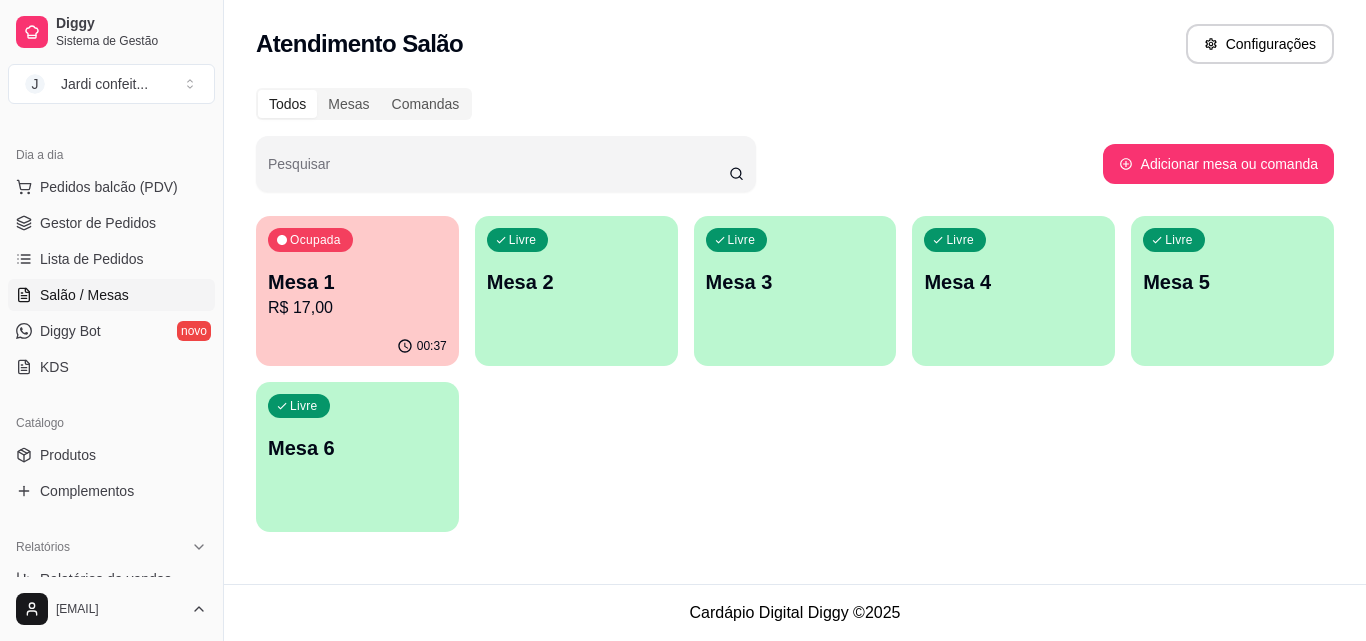 click on "Mesa 1" at bounding box center (357, 282) 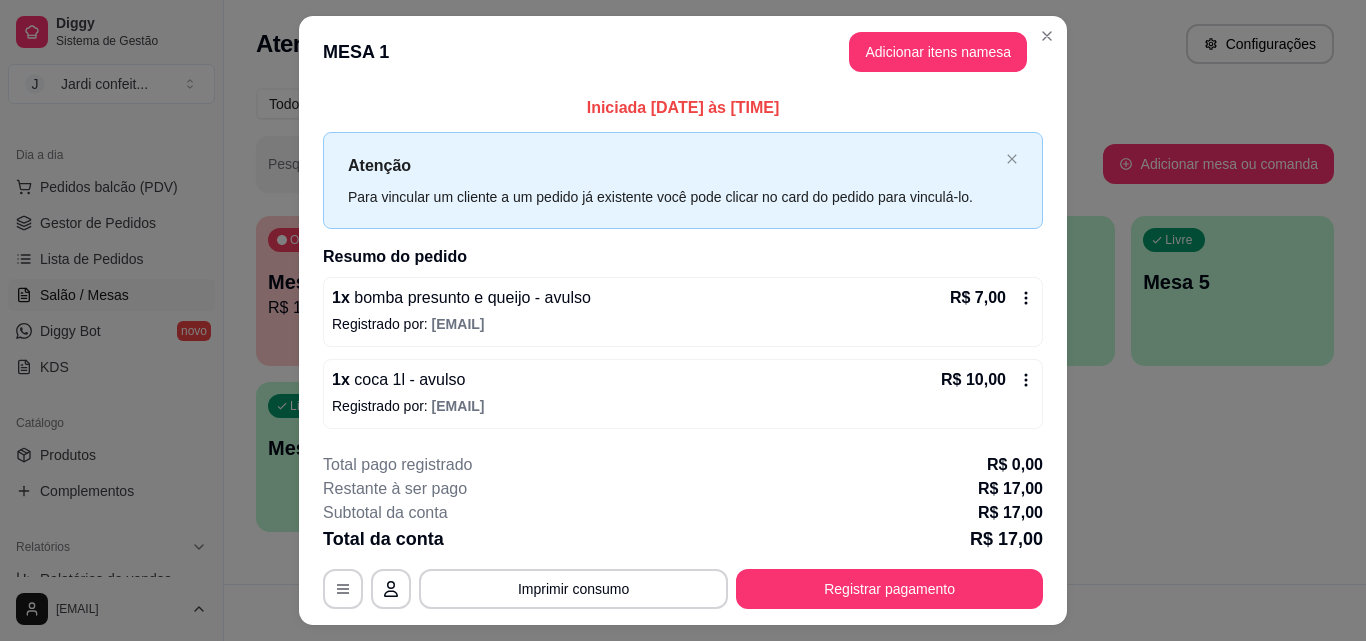 click on "1 x   coca 1l - avulso R$ 10,00 Registrado por:   jardiconf@gmail.com" at bounding box center [683, 394] 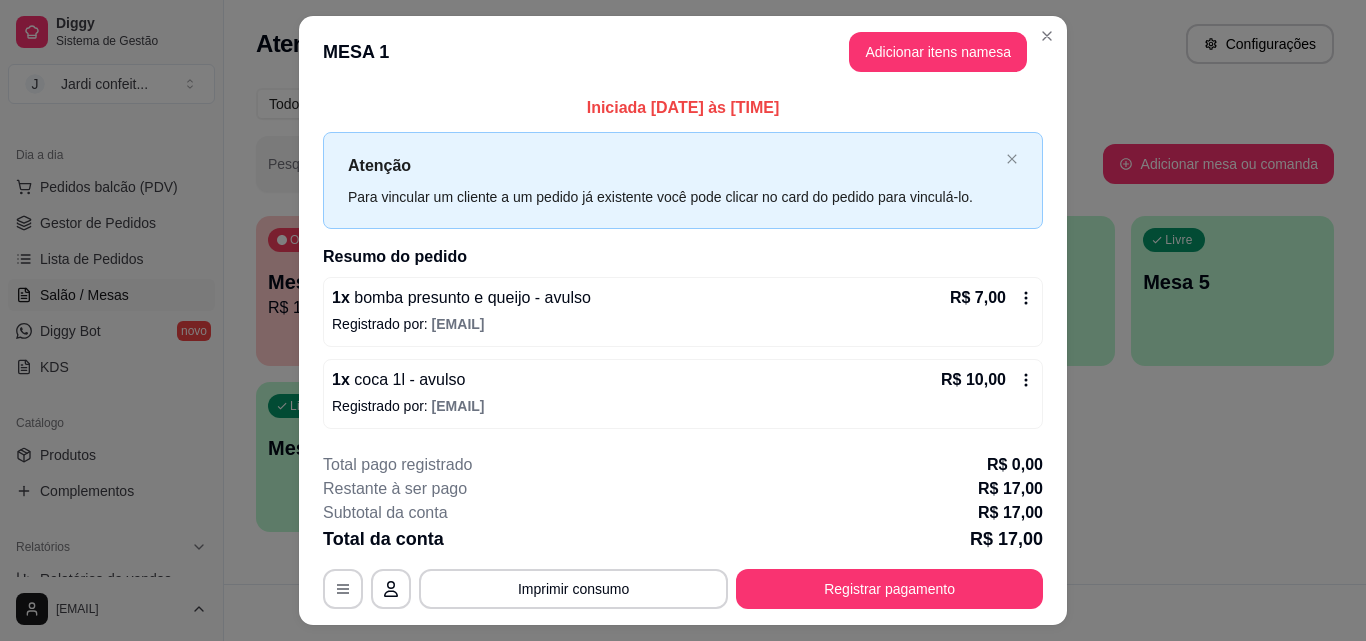 click 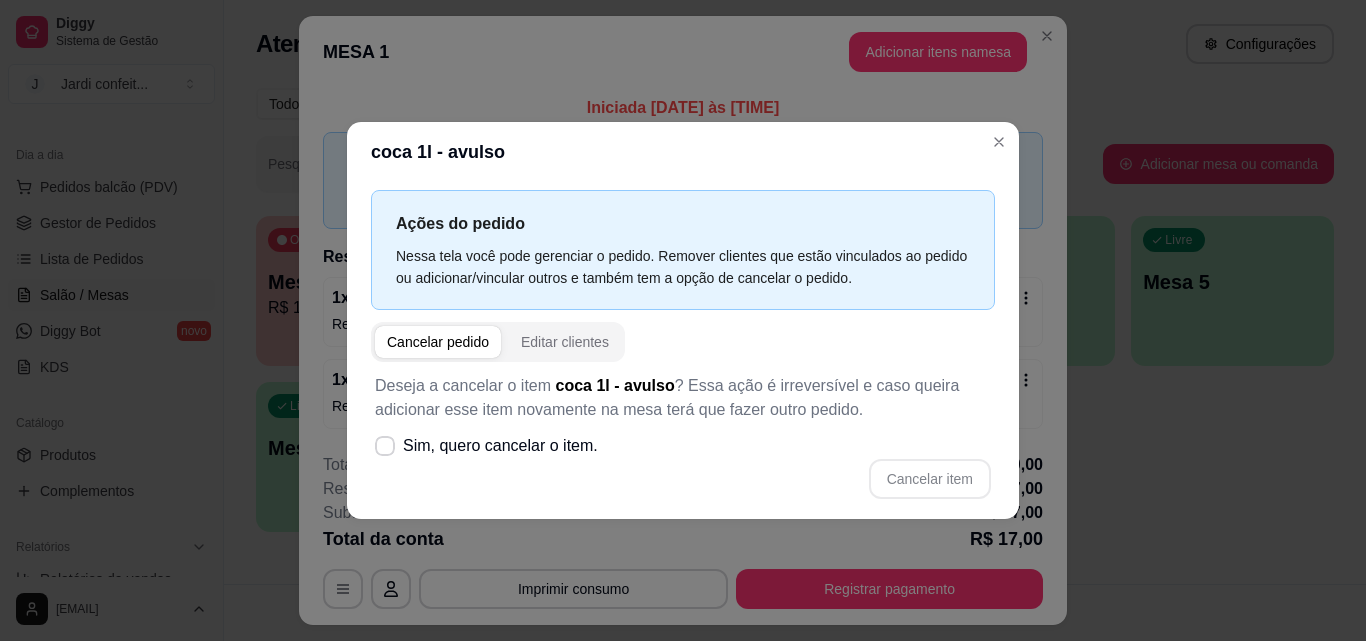click on "Cancelar item" at bounding box center [683, 479] 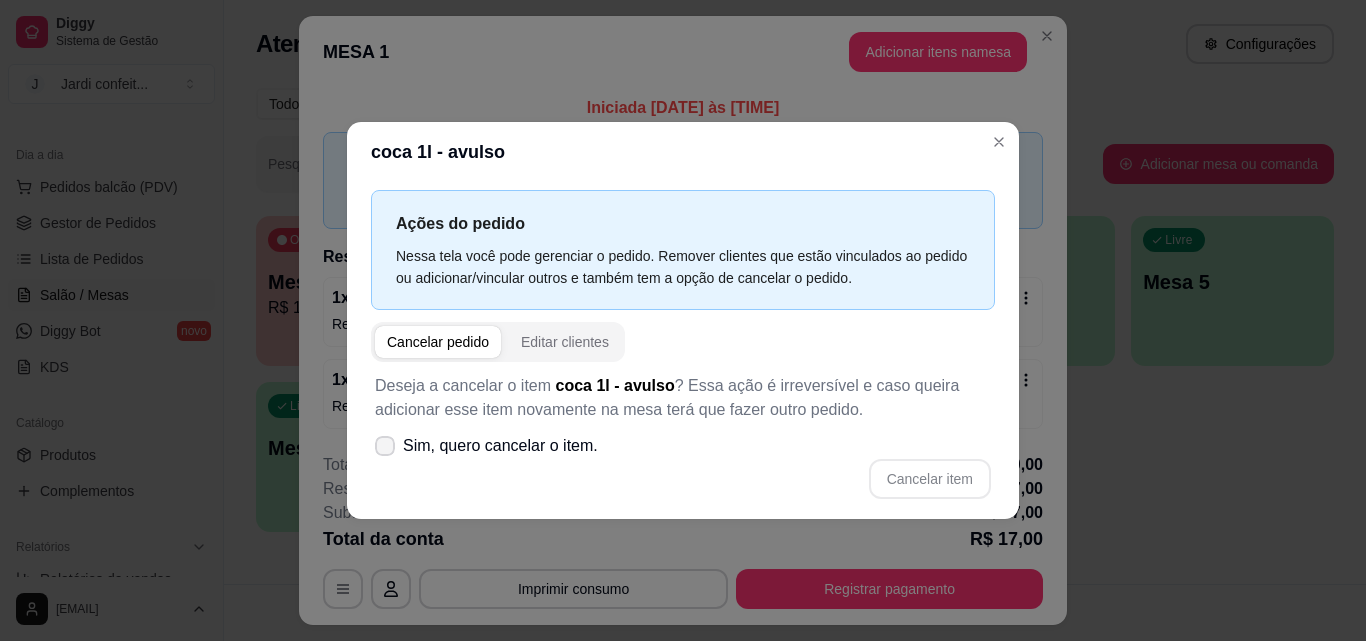 click 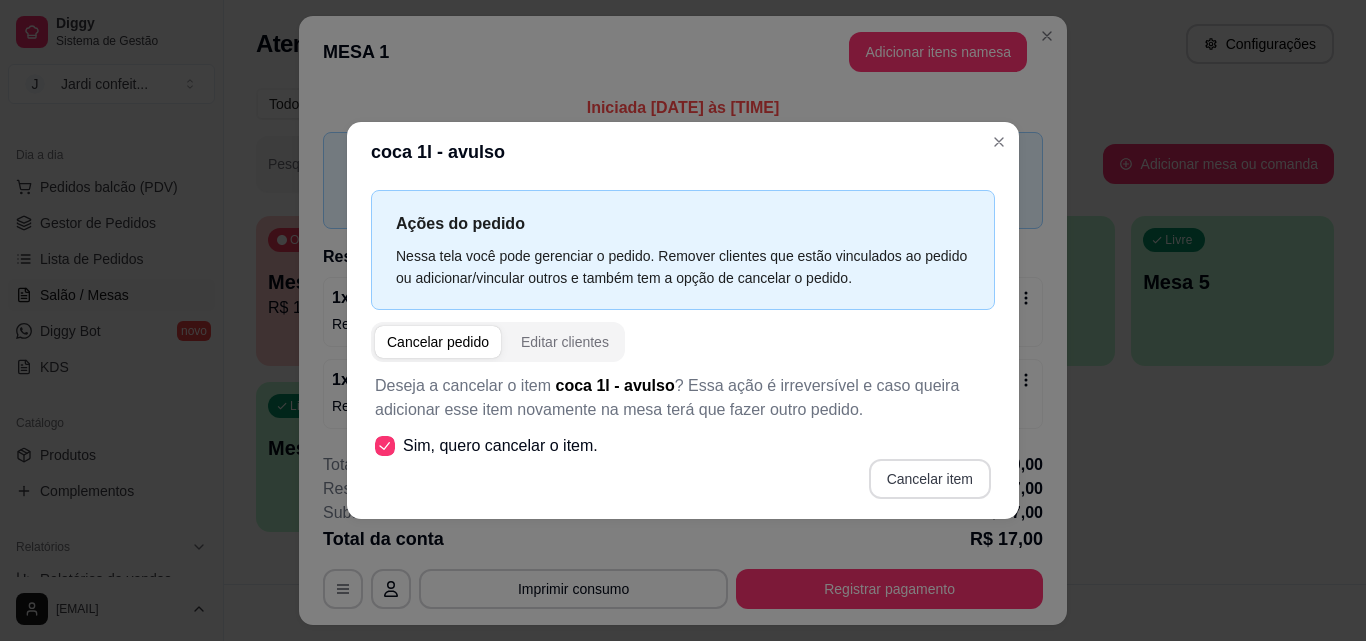 click on "Cancelar item" at bounding box center (930, 479) 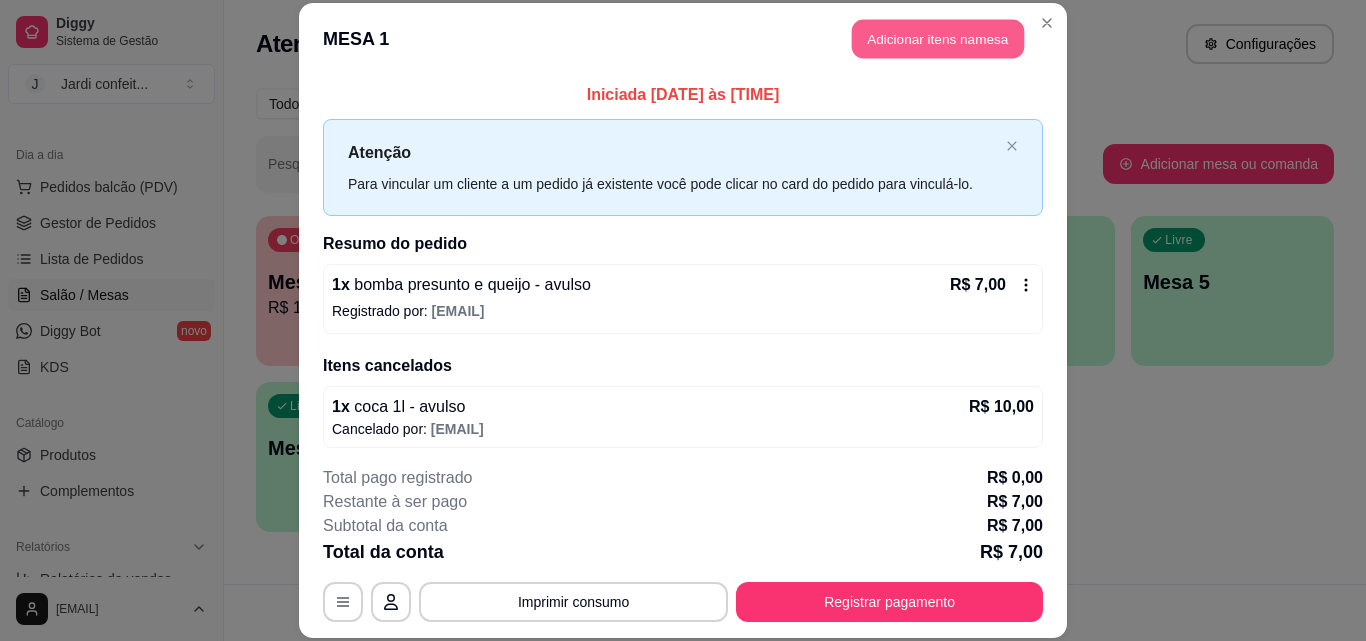 click on "Adicionar itens na  mesa" at bounding box center [938, 39] 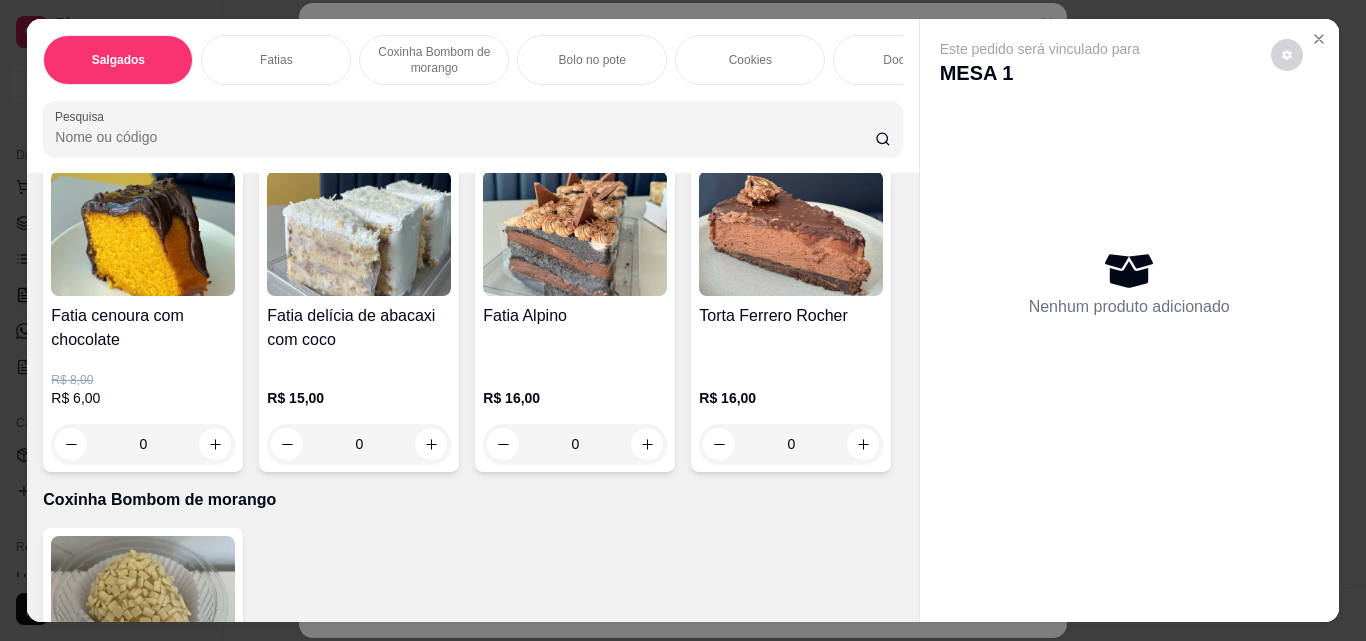 scroll, scrollTop: 1000, scrollLeft: 0, axis: vertical 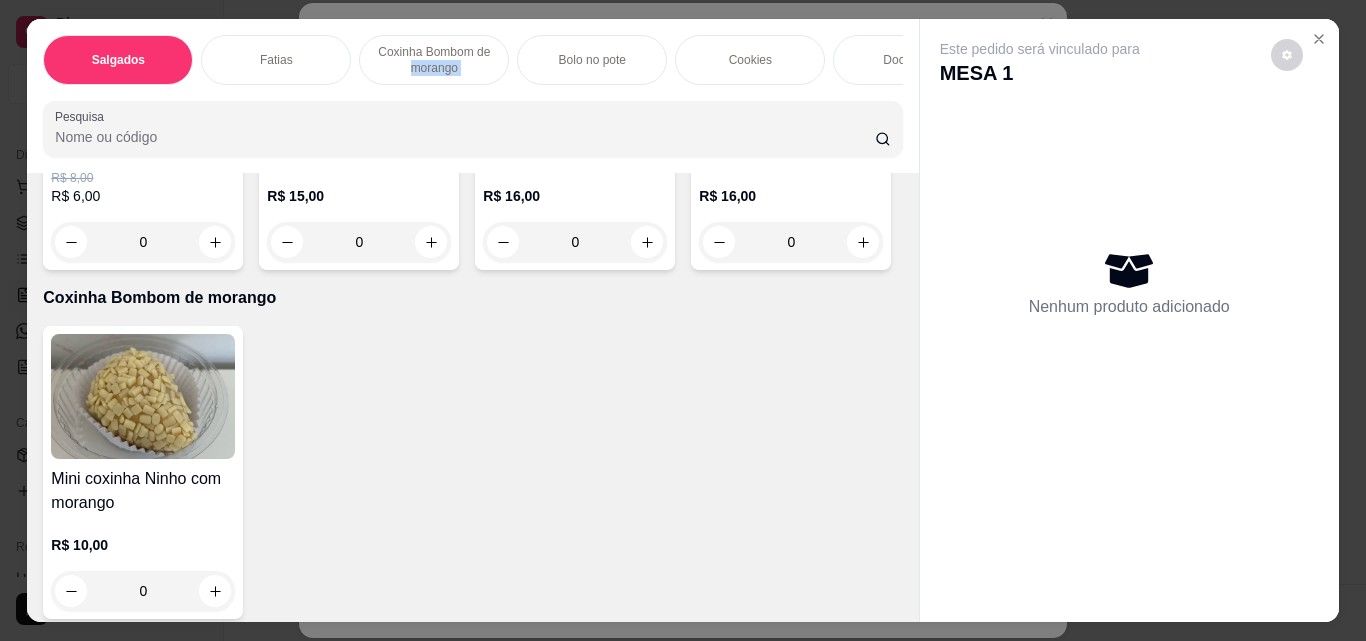 drag, startPoint x: 365, startPoint y: 74, endPoint x: 523, endPoint y: 69, distance: 158.0791 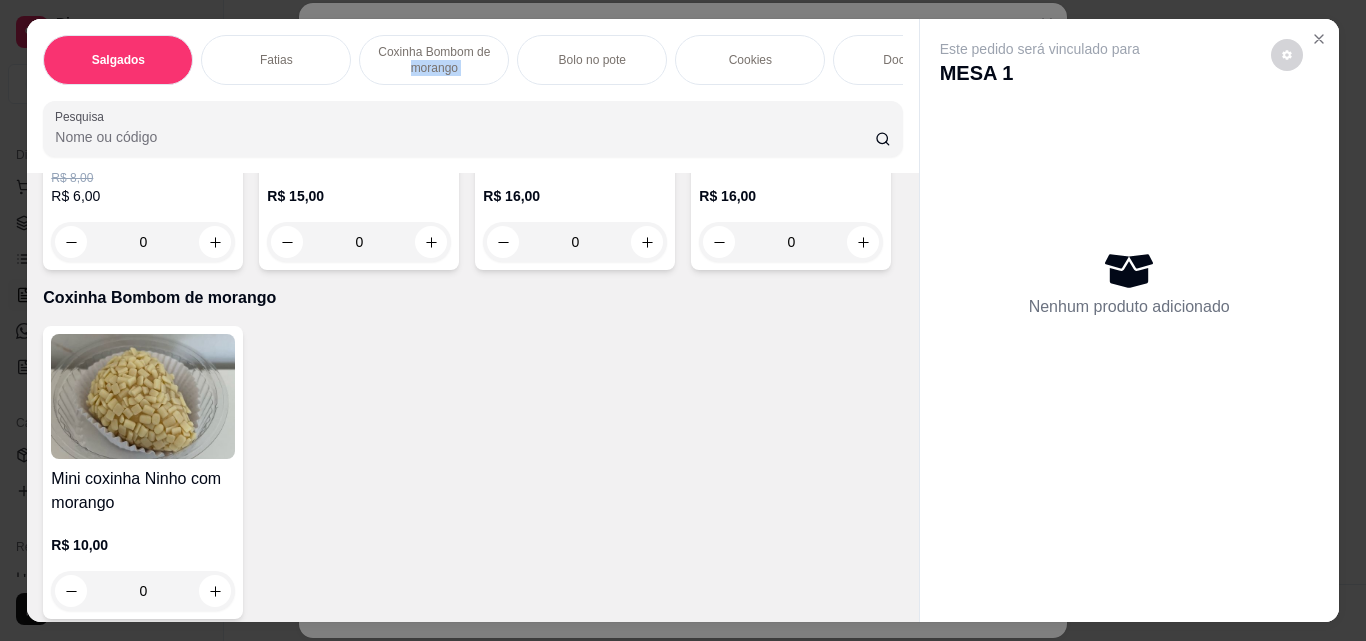click on "Salgados Fatias Coxinha Bombom de morango Bolo no pote Cookies Docinhos Brownie Pudim Bolo vulcão Bebidas geladas Bomboniere  Bebidas Quentes" at bounding box center [472, 60] 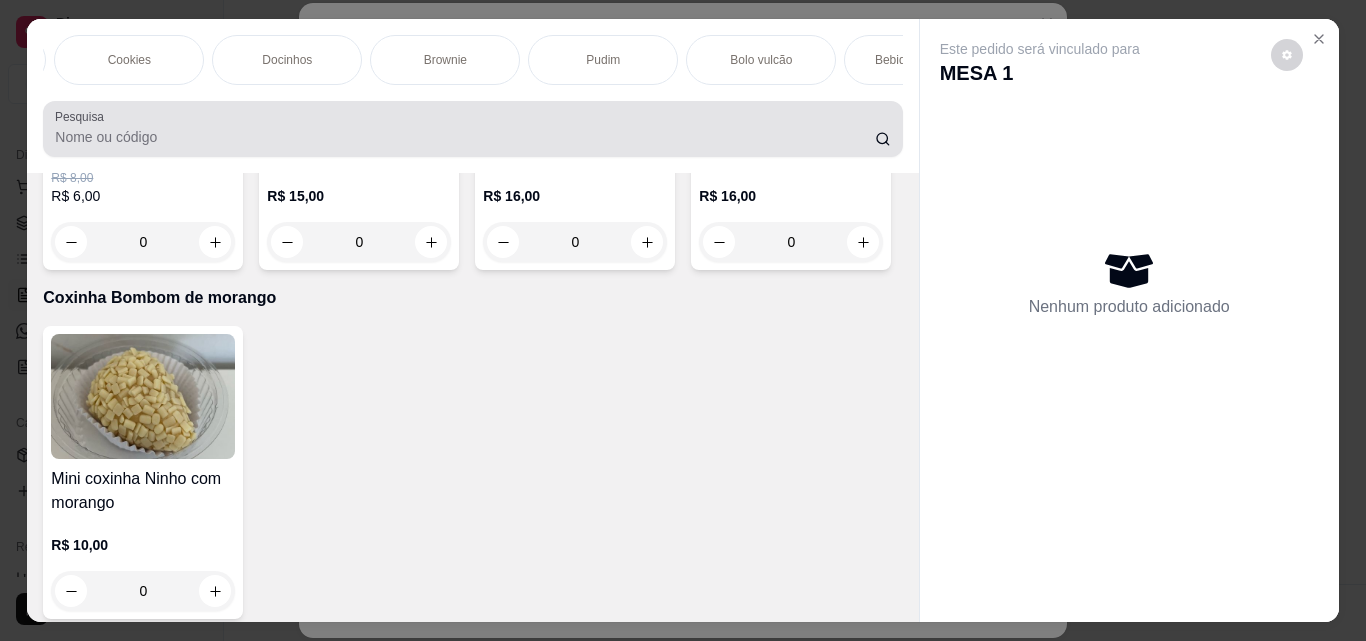 scroll, scrollTop: 0, scrollLeft: 649, axis: horizontal 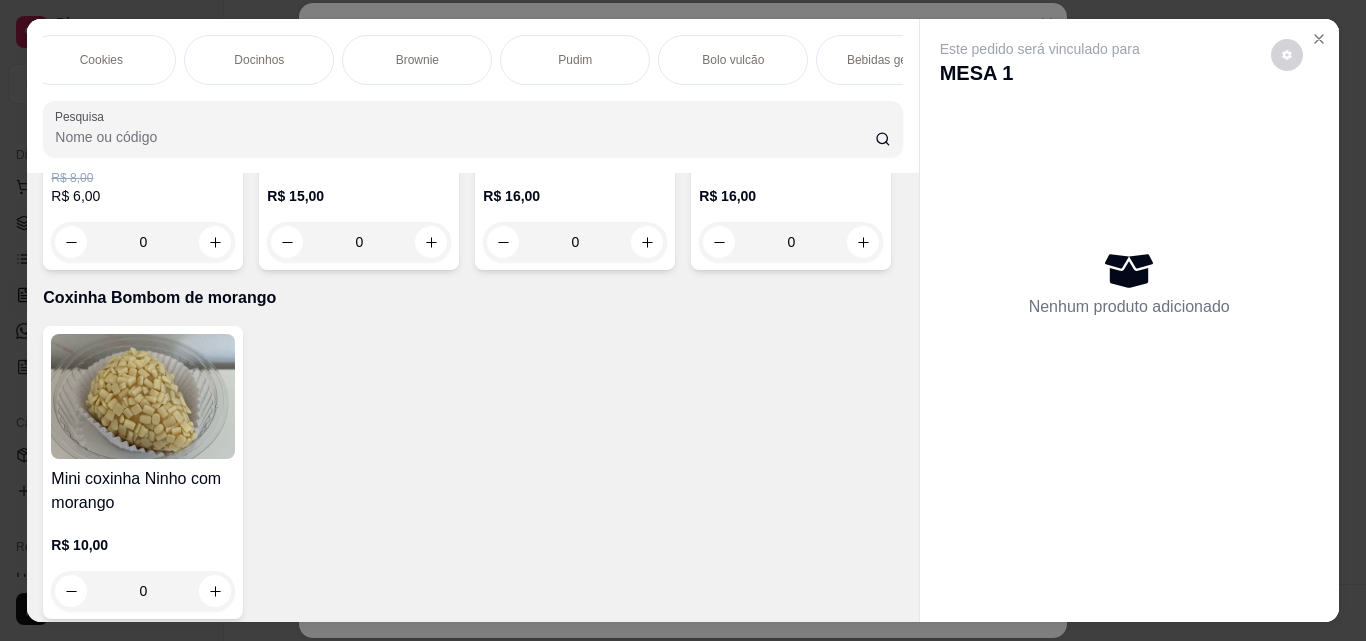 click on "Bebidas geladas" at bounding box center (891, 60) 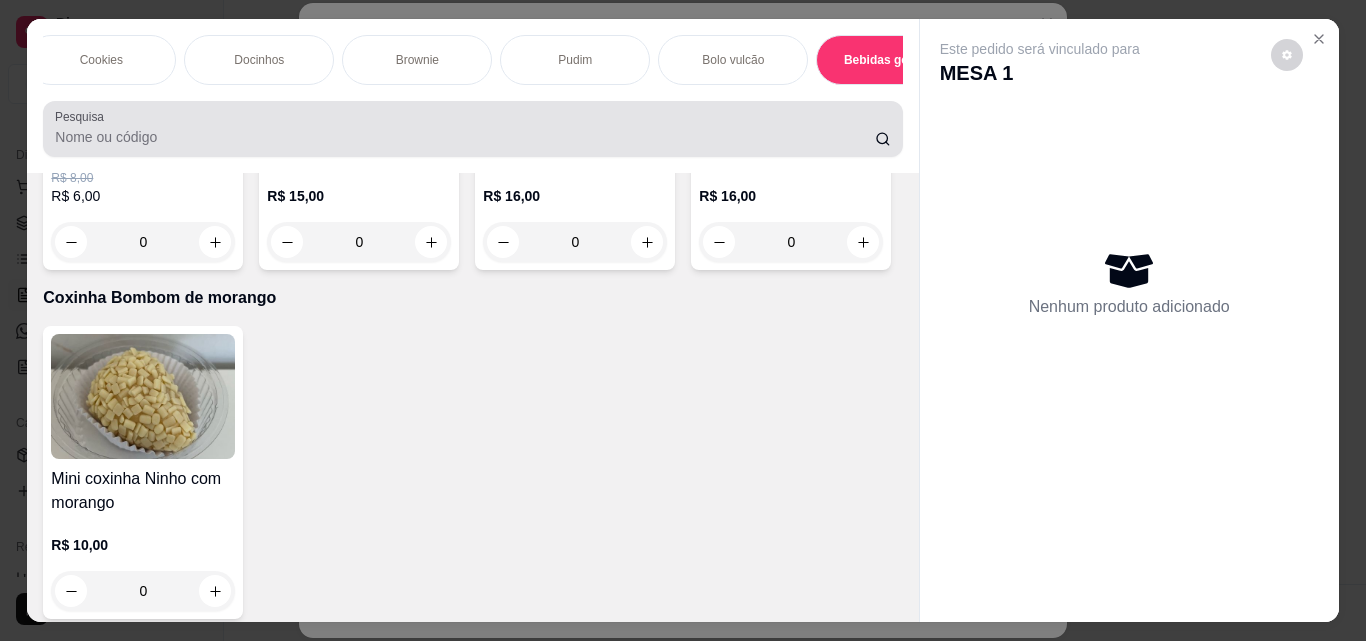 scroll, scrollTop: 4720, scrollLeft: 0, axis: vertical 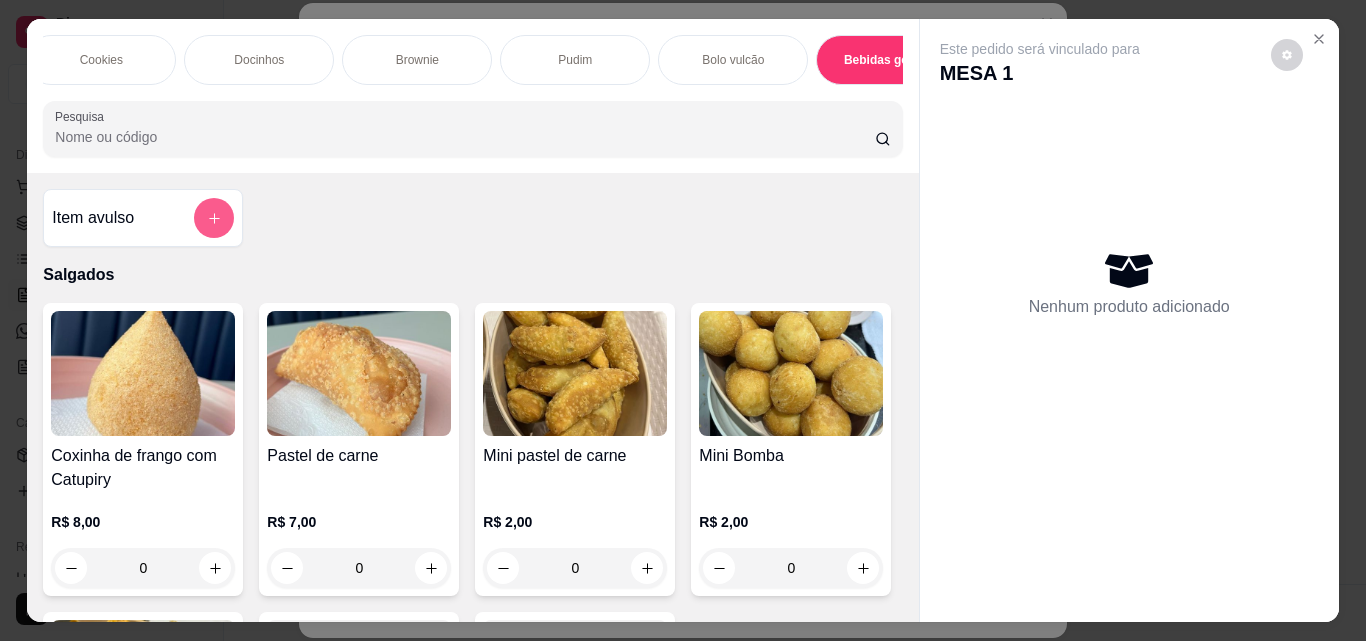click at bounding box center [214, 218] 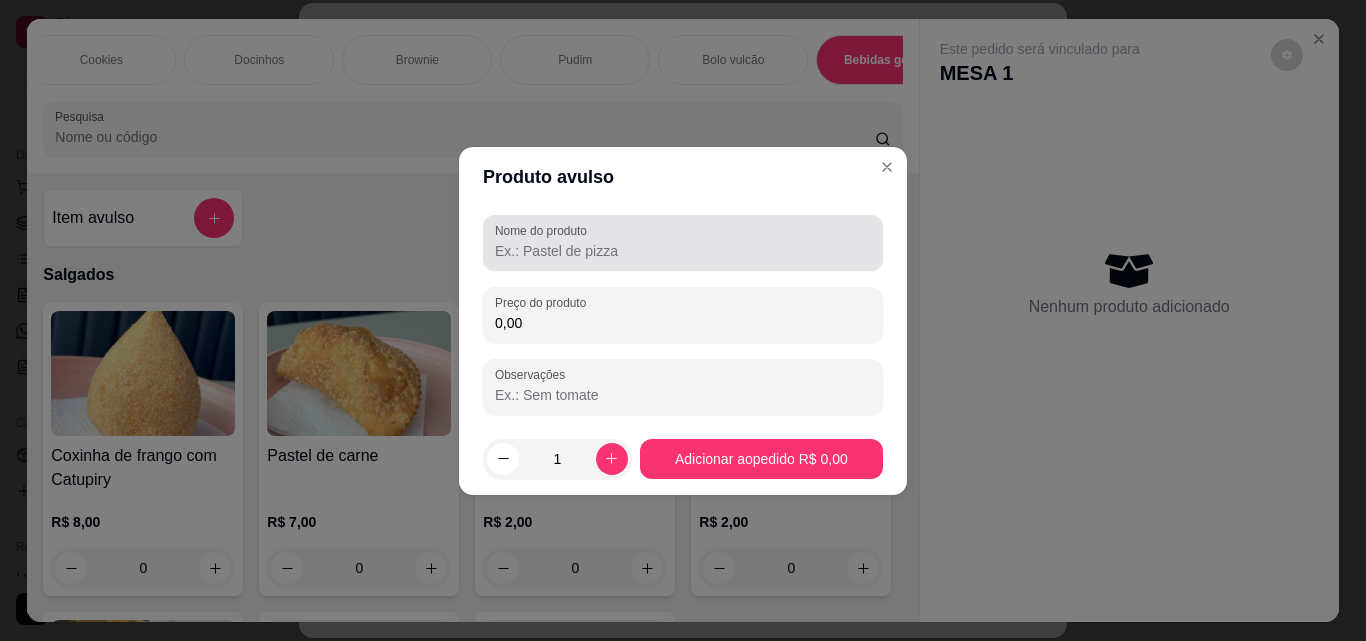 click on "Nome do produto" at bounding box center [683, 251] 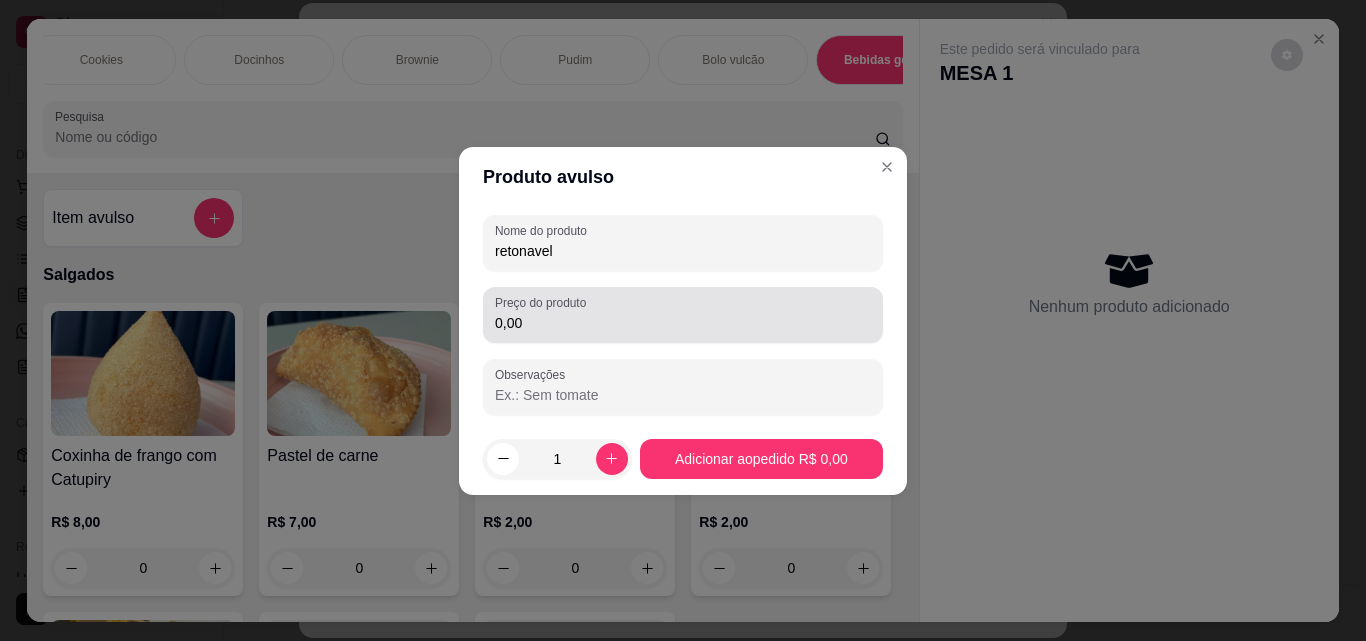 type on "retonavel" 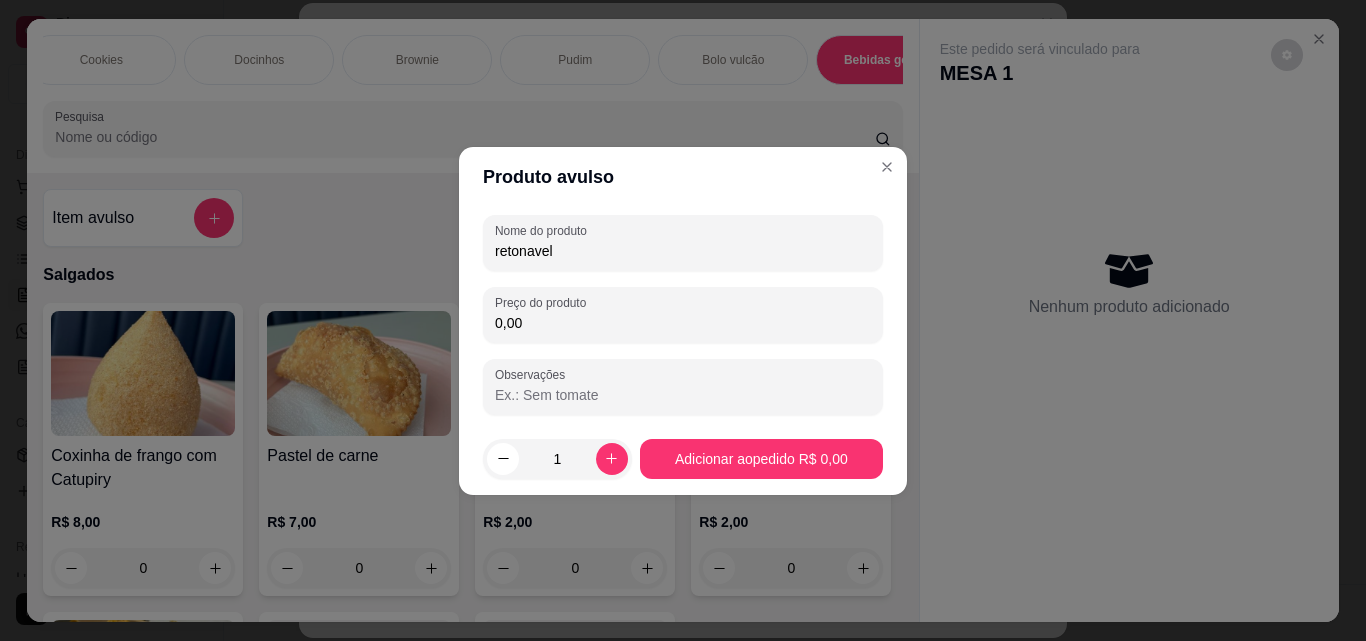 click on "0,00" at bounding box center (683, 323) 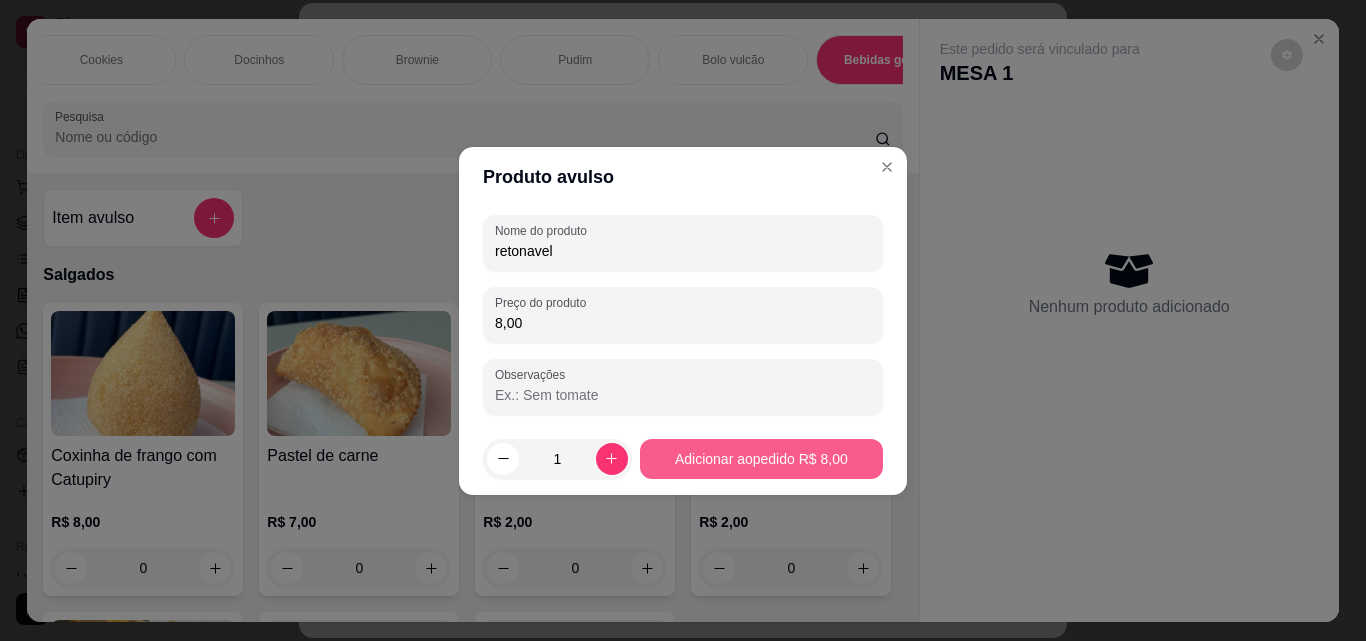 type on "8,00" 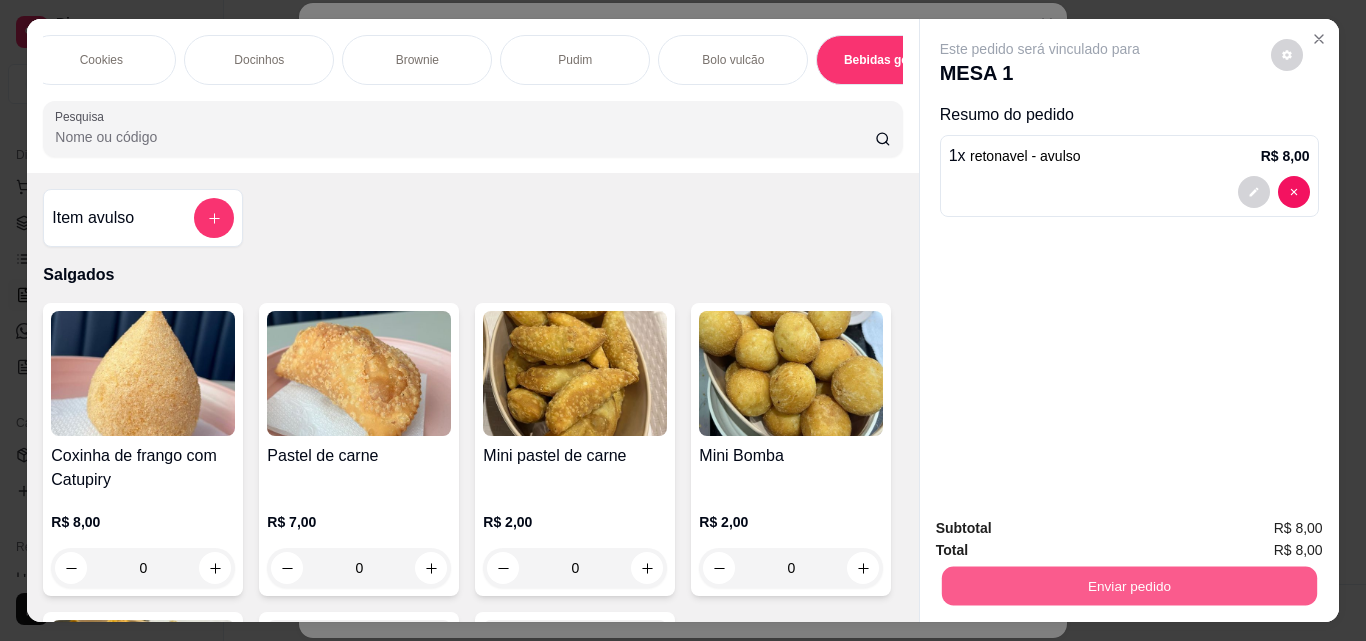 click on "Enviar pedido" at bounding box center (1128, 585) 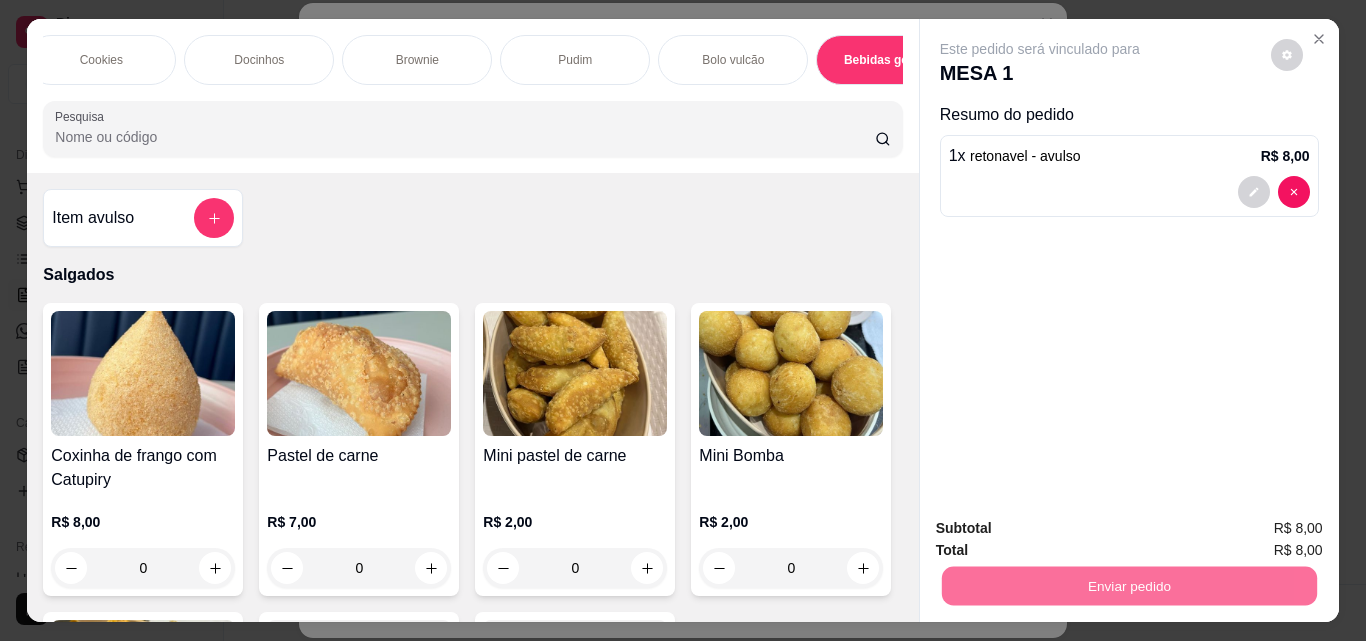 click on "Não registrar e enviar pedido" at bounding box center (1063, 528) 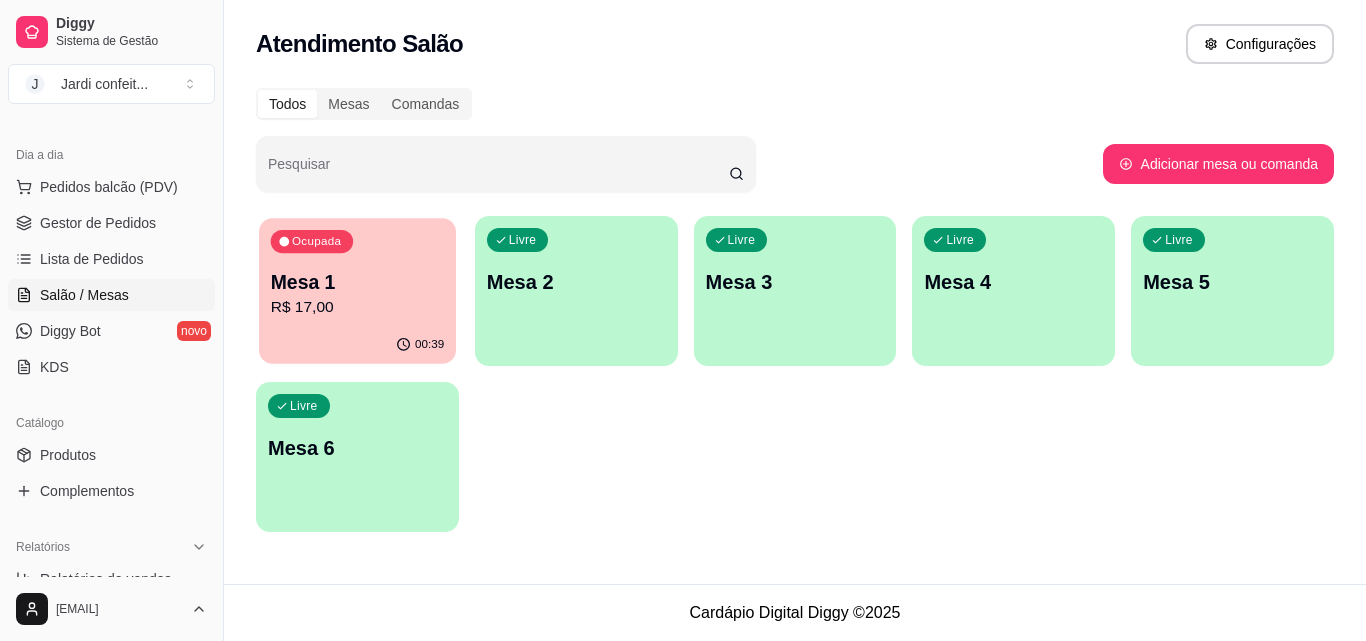 click on "R$ 17,00" at bounding box center [357, 307] 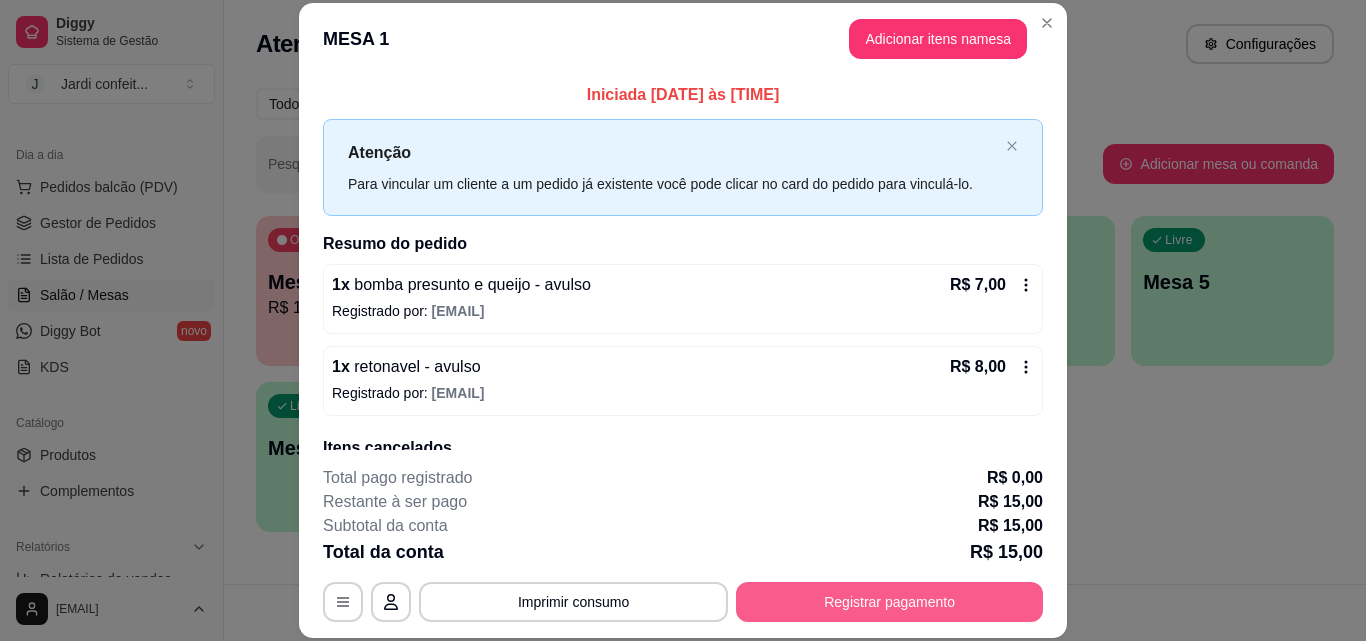 click on "Registrar pagamento" at bounding box center [889, 602] 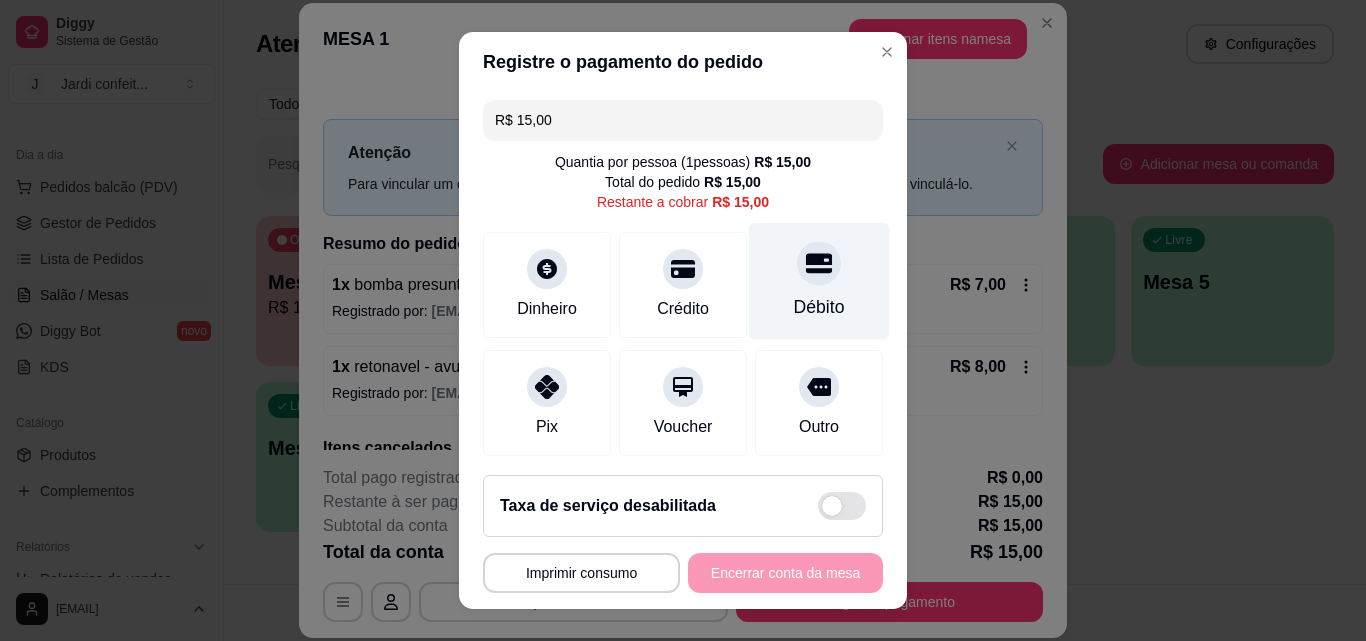 click on "Débito" at bounding box center (819, 281) 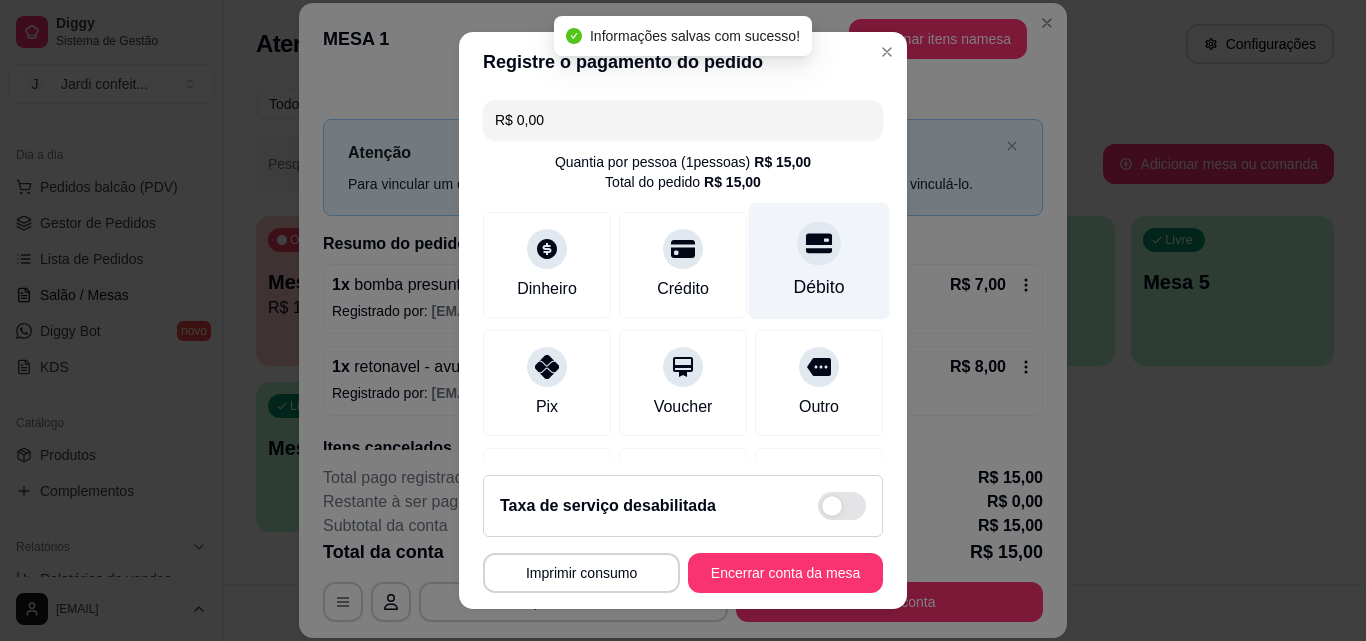 type on "R$ 0,00" 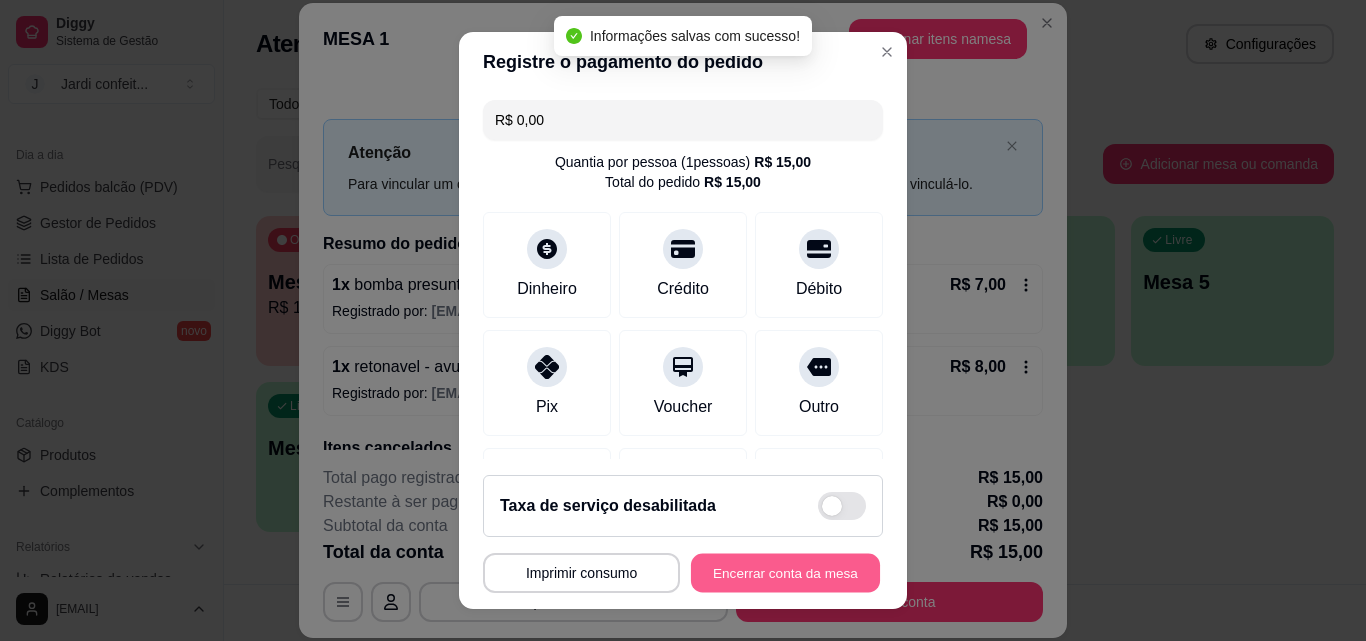 click on "Encerrar conta da mesa" at bounding box center (785, 573) 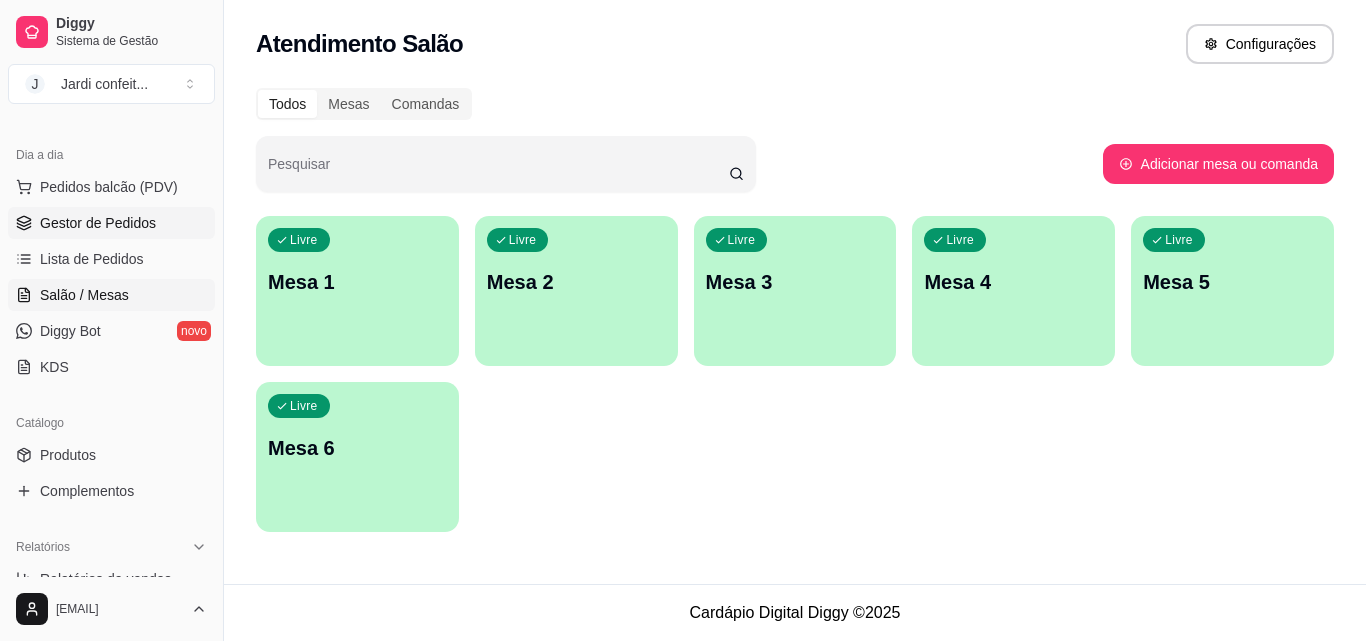 click on "Gestor de Pedidos" at bounding box center (98, 223) 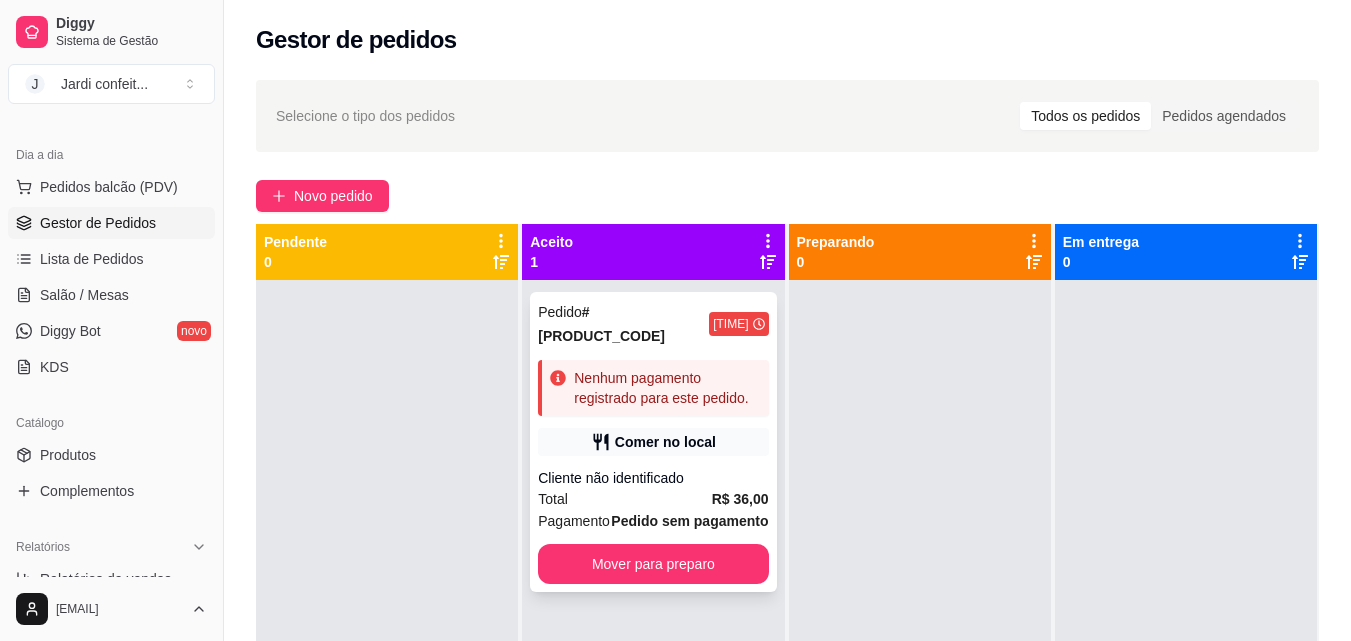 click on "Comer no local" at bounding box center [665, 442] 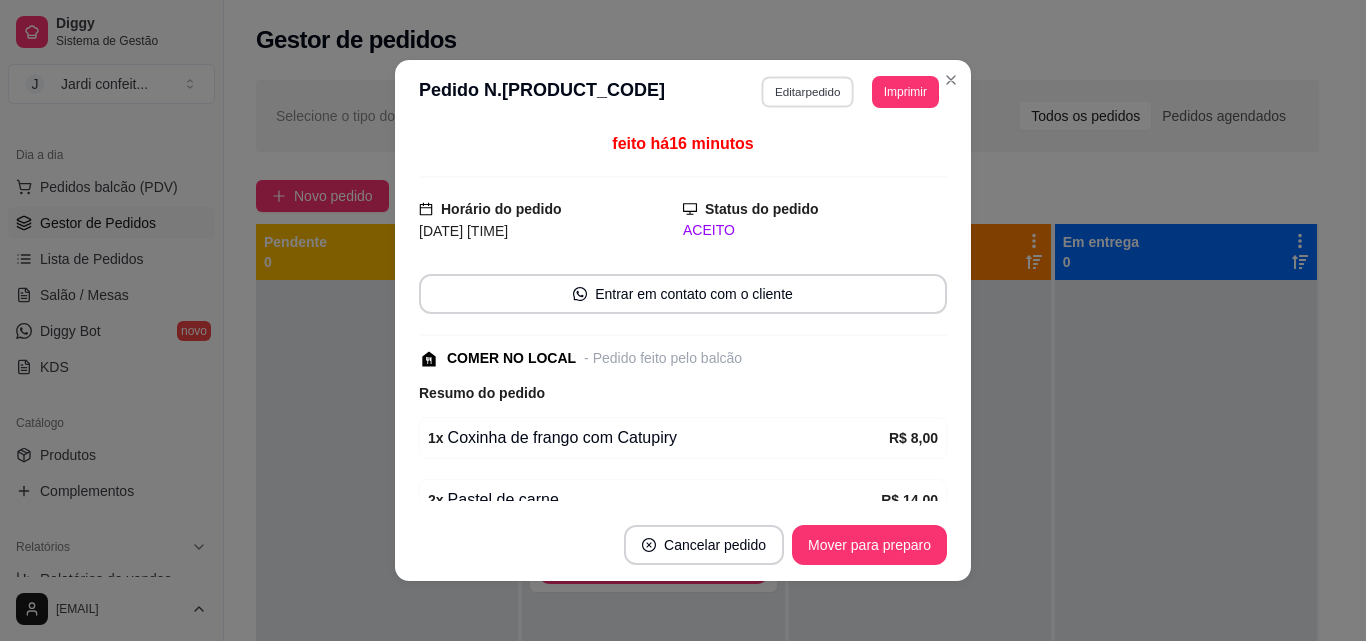 click on "Editar  pedido" at bounding box center (808, 91) 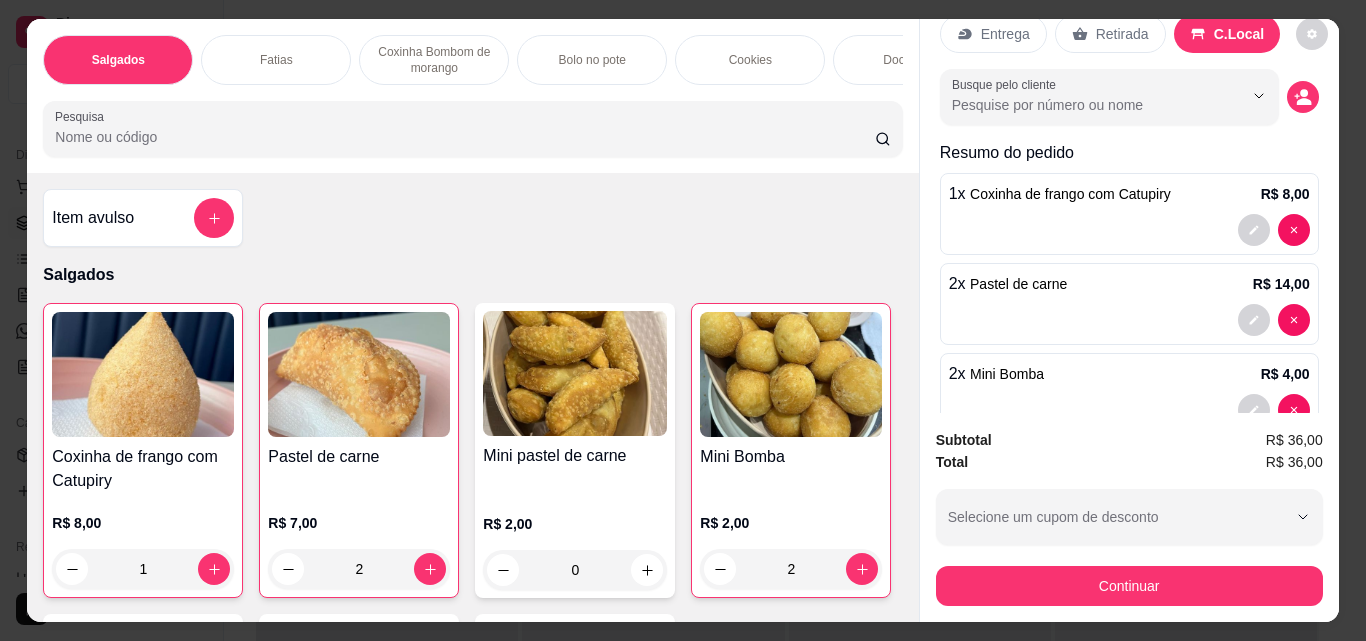 scroll, scrollTop: 0, scrollLeft: 0, axis: both 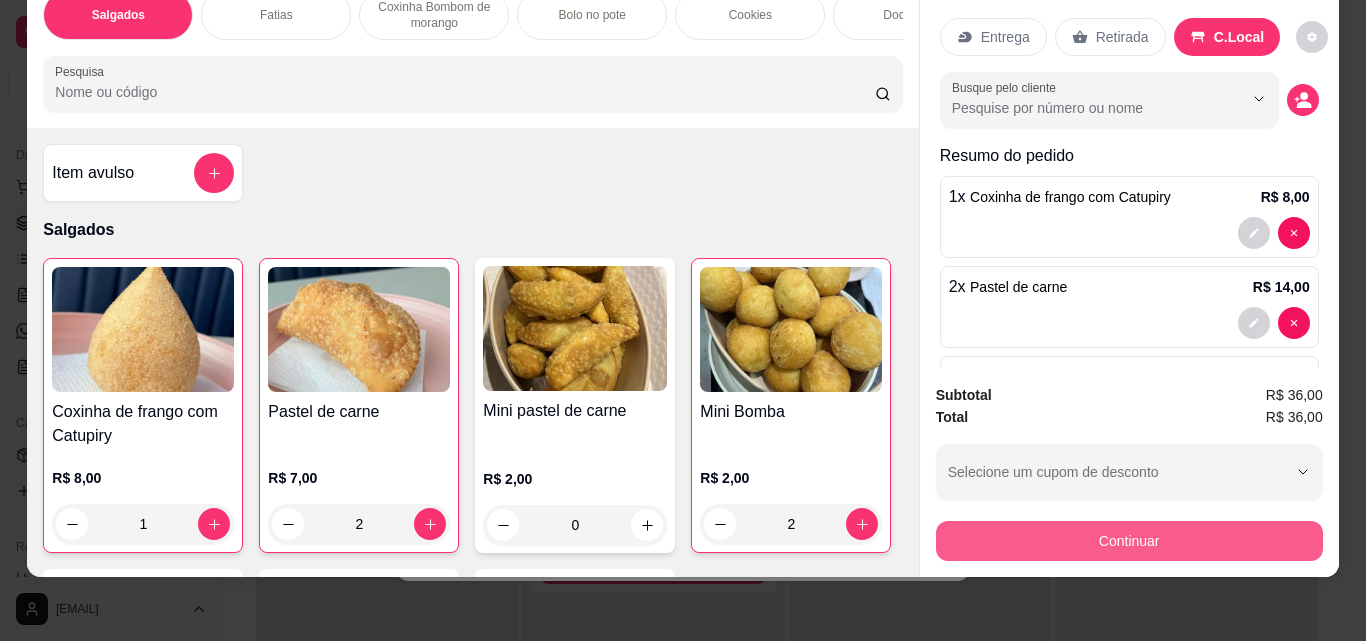 click on "Continuar" at bounding box center (1129, 541) 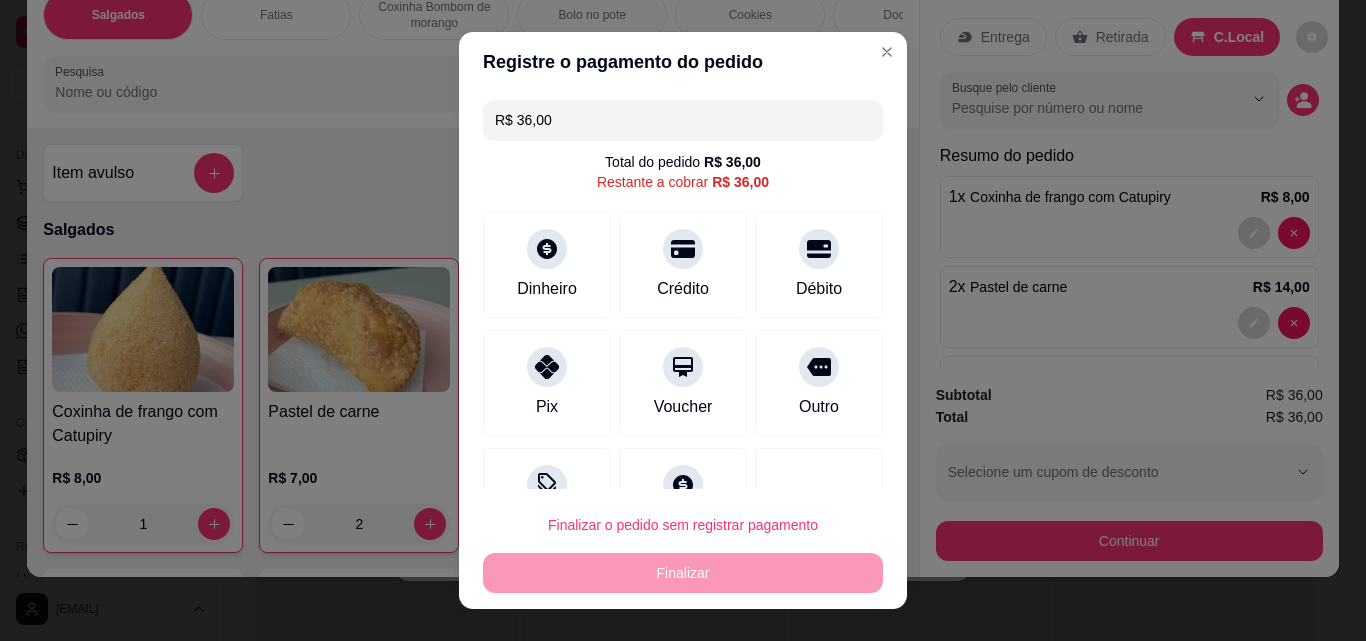 drag, startPoint x: 578, startPoint y: 125, endPoint x: 479, endPoint y: 118, distance: 99.24717 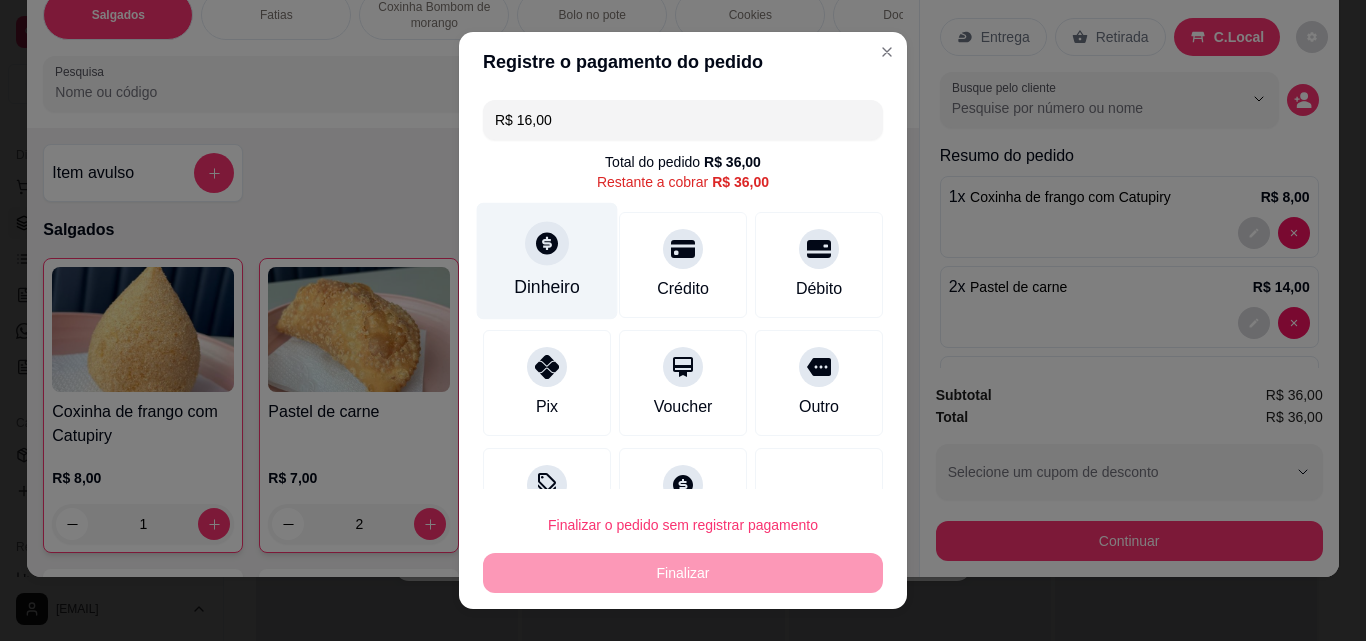 type on "R$ 16,00" 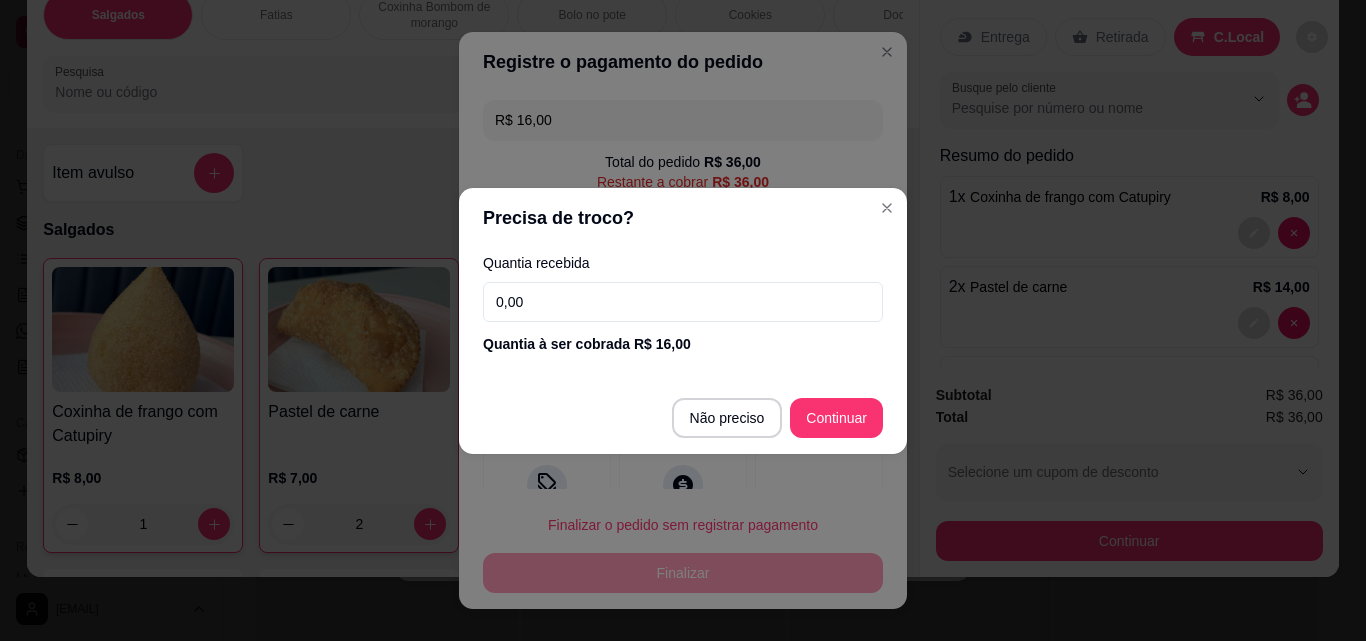 click on "0,00" at bounding box center [683, 302] 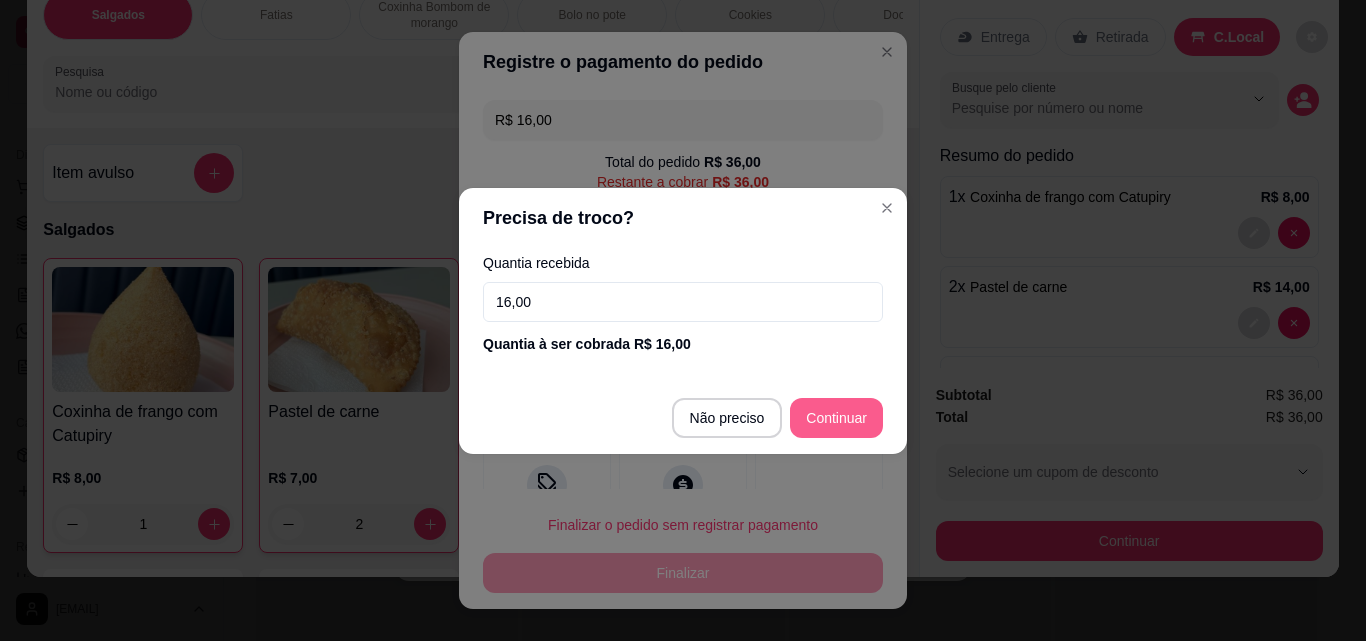 type on "16,00" 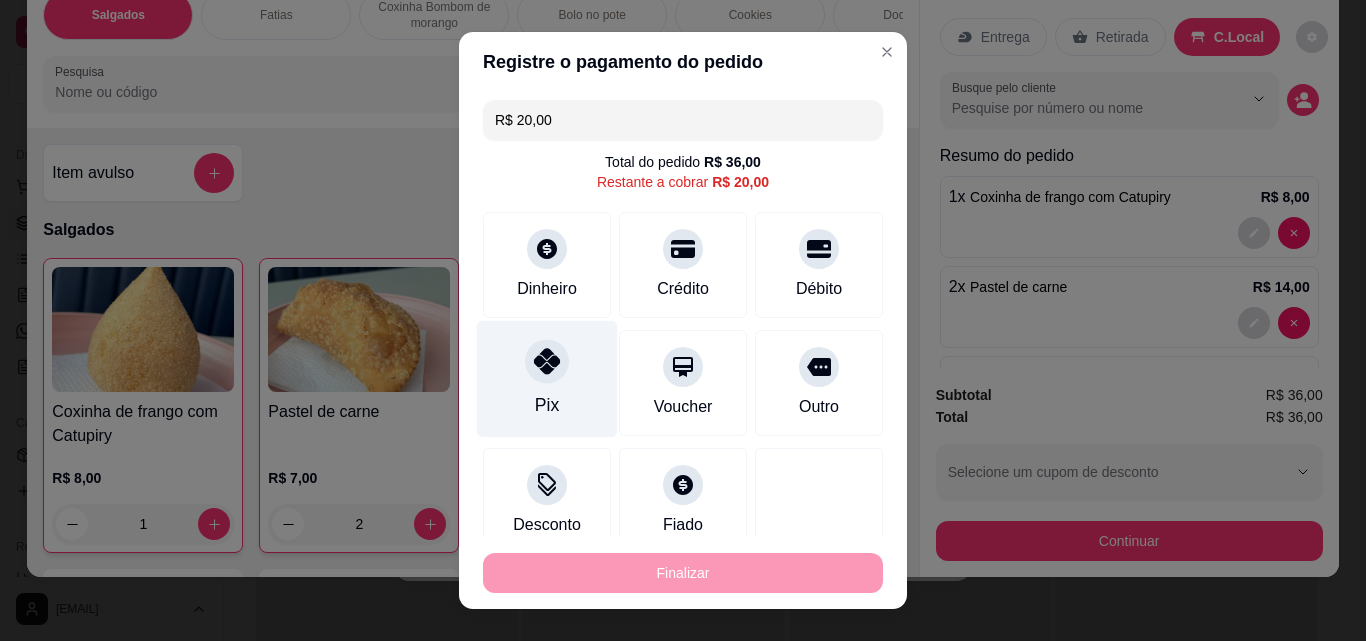 click on "Pix" at bounding box center (547, 405) 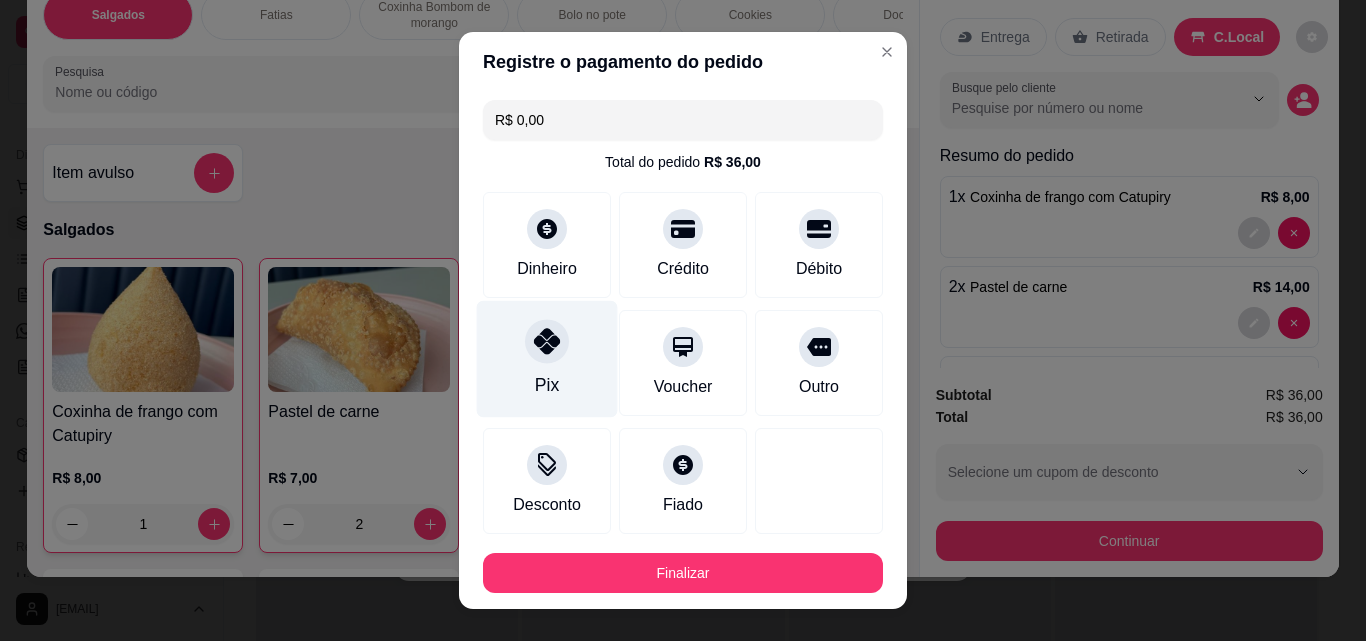 scroll, scrollTop: 185, scrollLeft: 0, axis: vertical 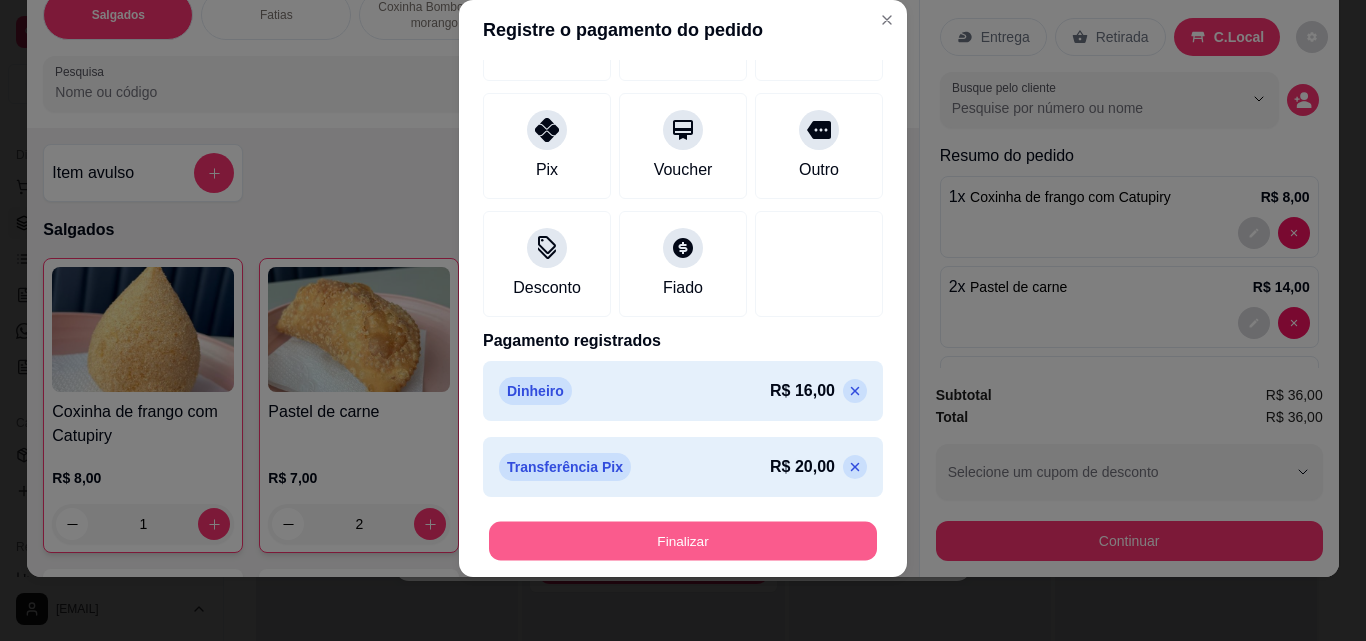 click on "Finalizar" at bounding box center [683, 541] 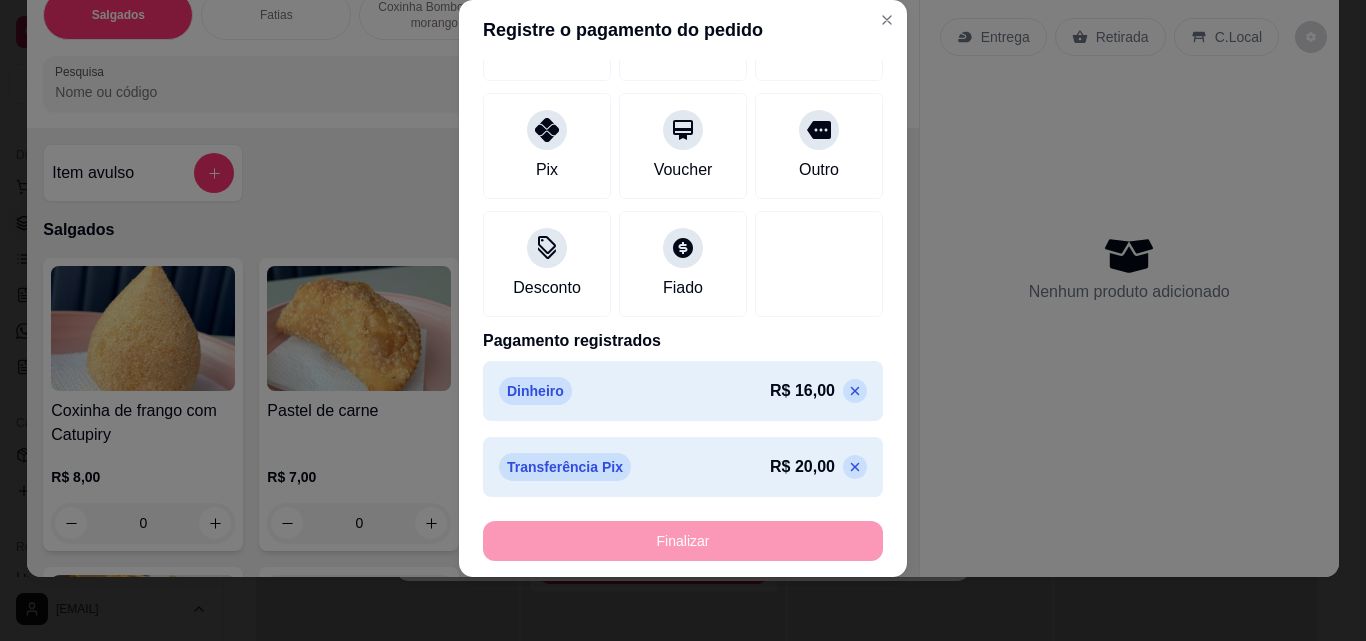 type on "0" 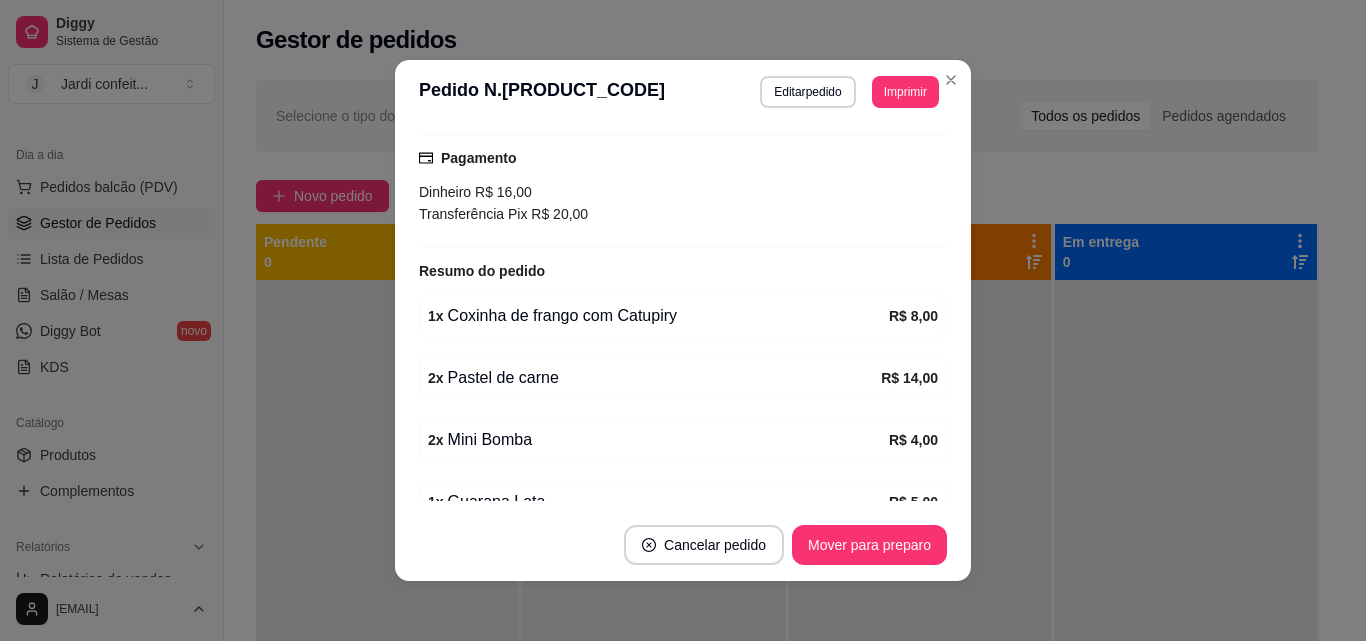 scroll, scrollTop: 462, scrollLeft: 0, axis: vertical 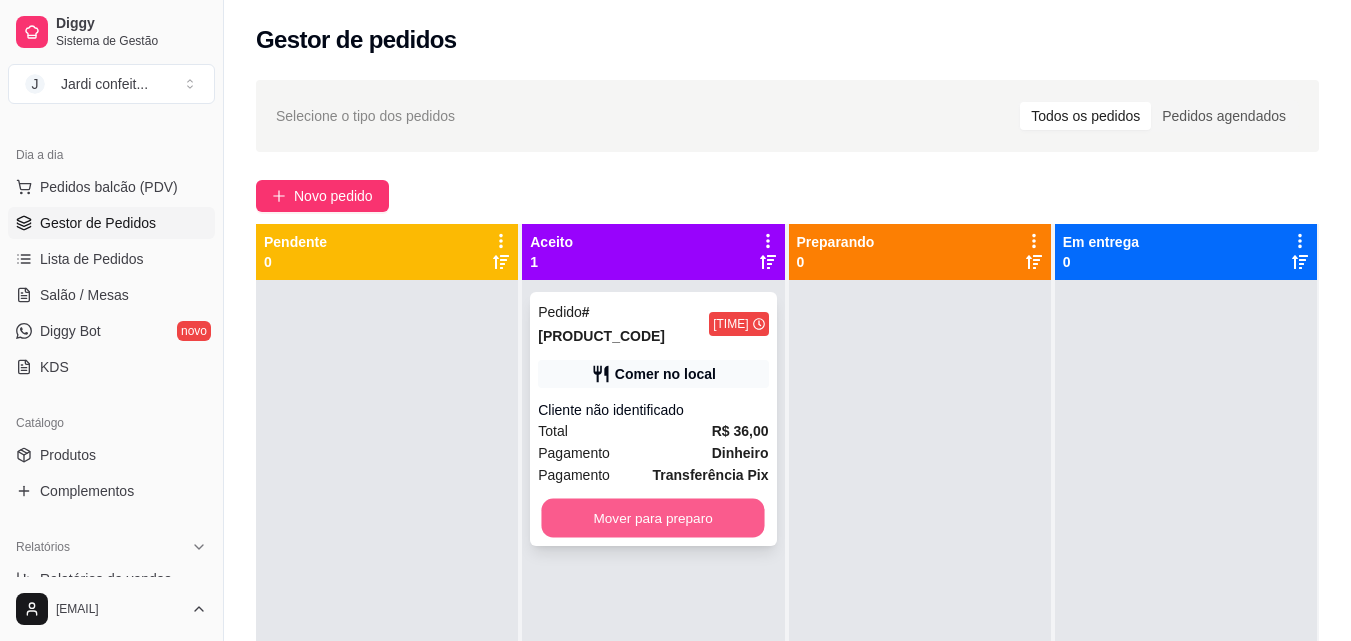 click on "Mover para preparo" at bounding box center (653, 518) 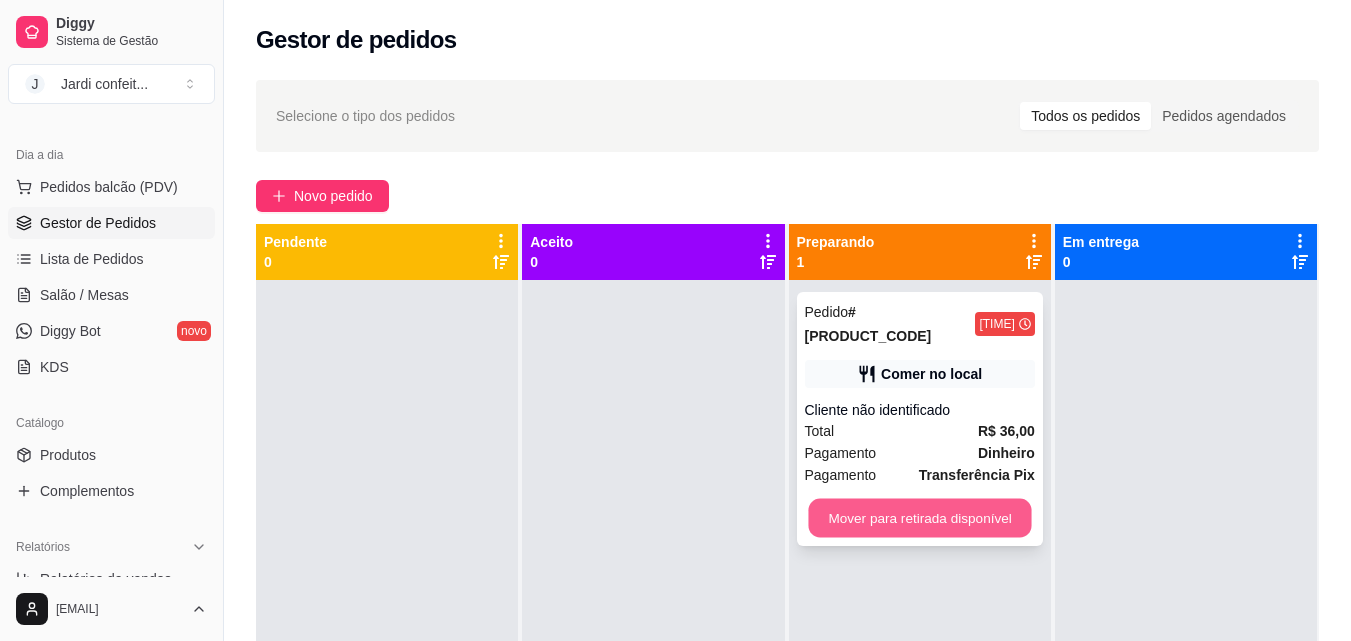 click on "Mover para retirada disponível" at bounding box center (919, 518) 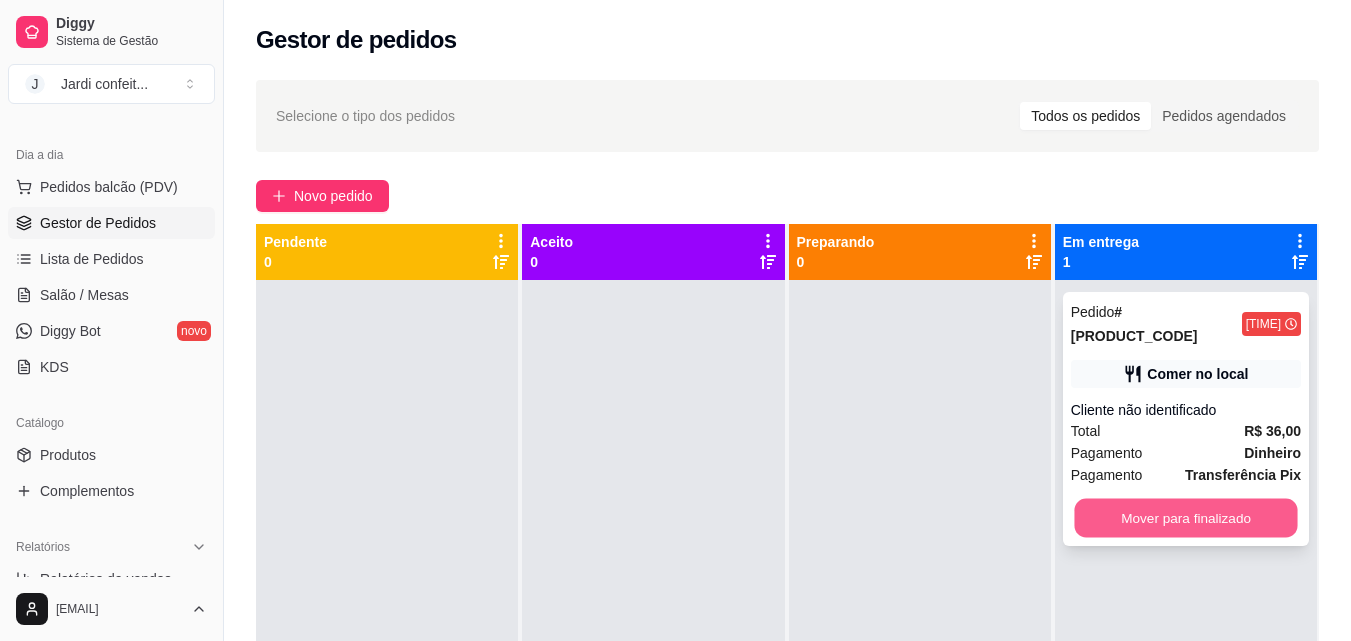click on "Mover para finalizado" at bounding box center [1185, 518] 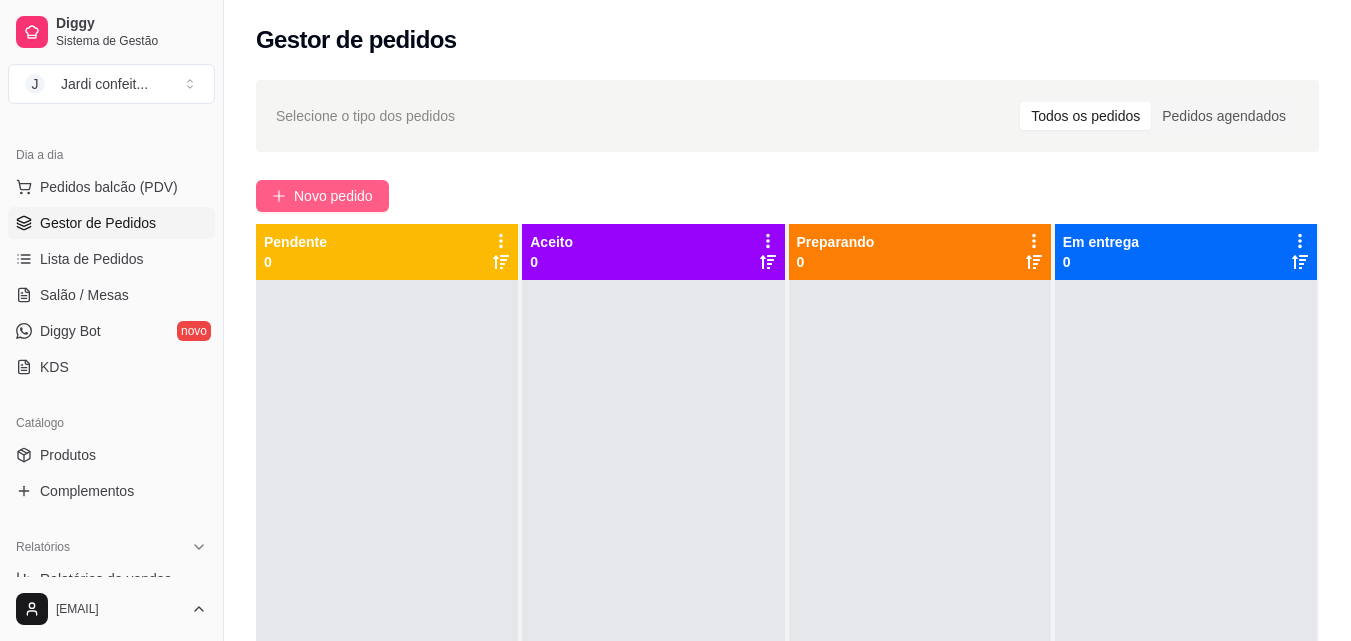 click on "Novo pedido" at bounding box center (333, 196) 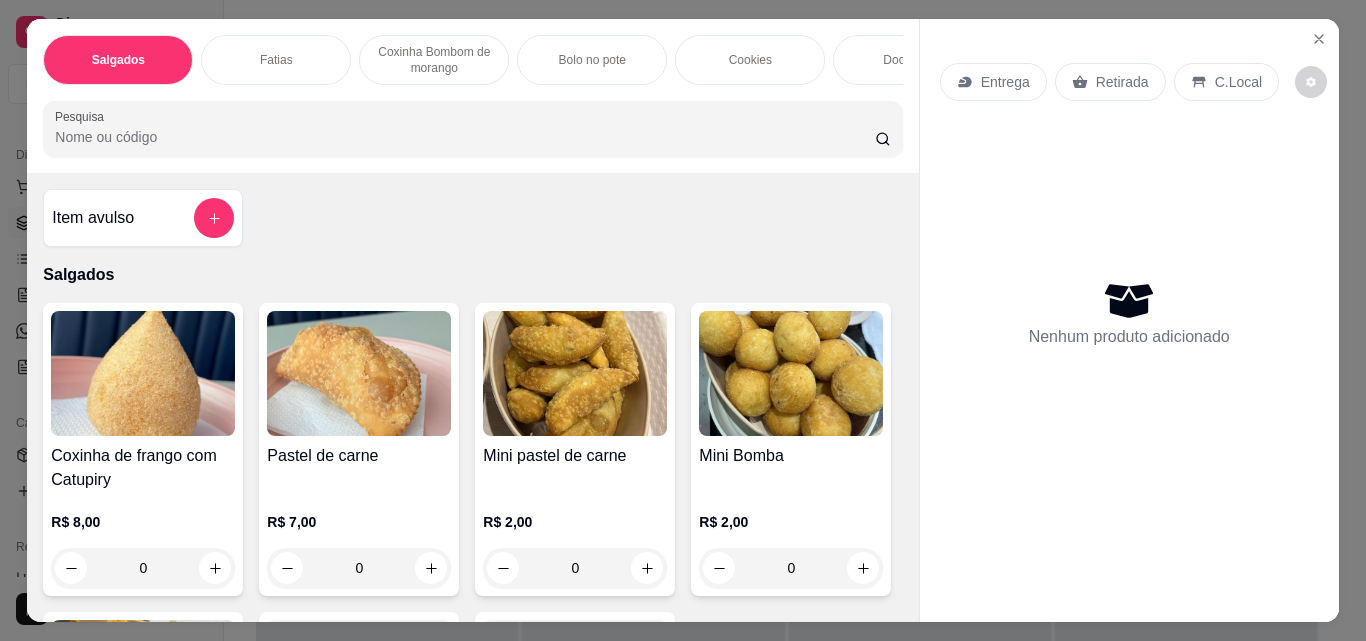 click on "Coxinha Bombom de morango" at bounding box center (434, 60) 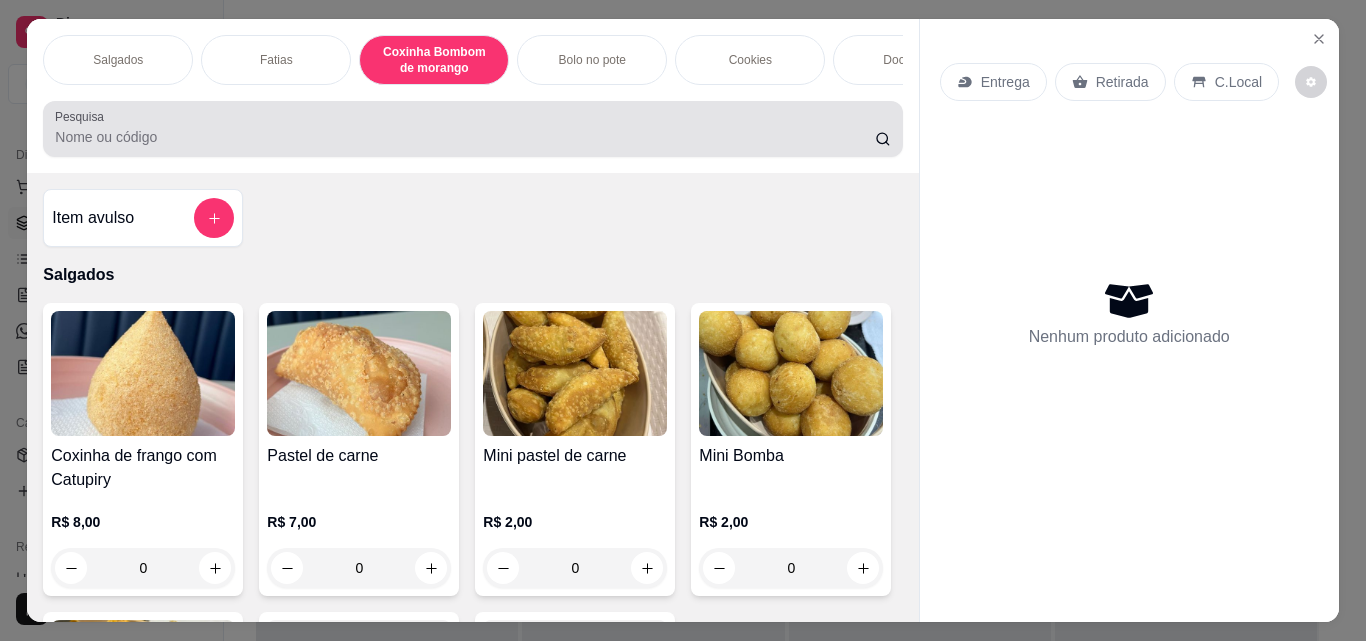 scroll, scrollTop: 1683, scrollLeft: 0, axis: vertical 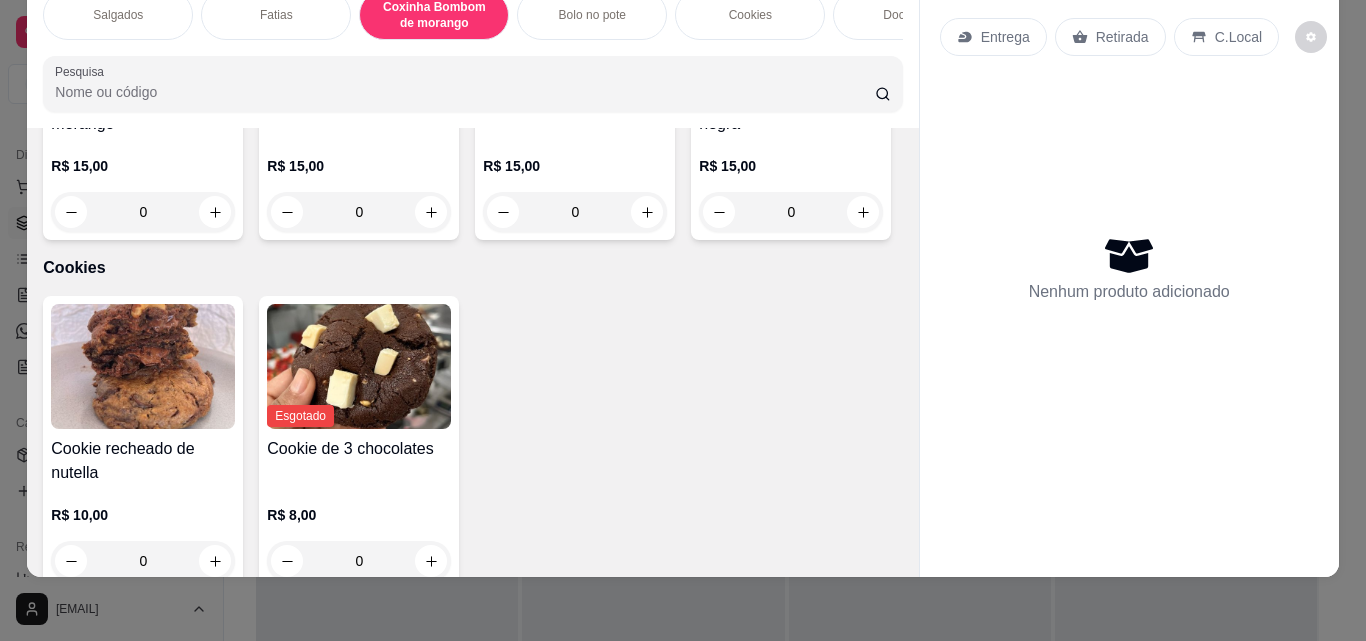 click at bounding box center [215, -137] 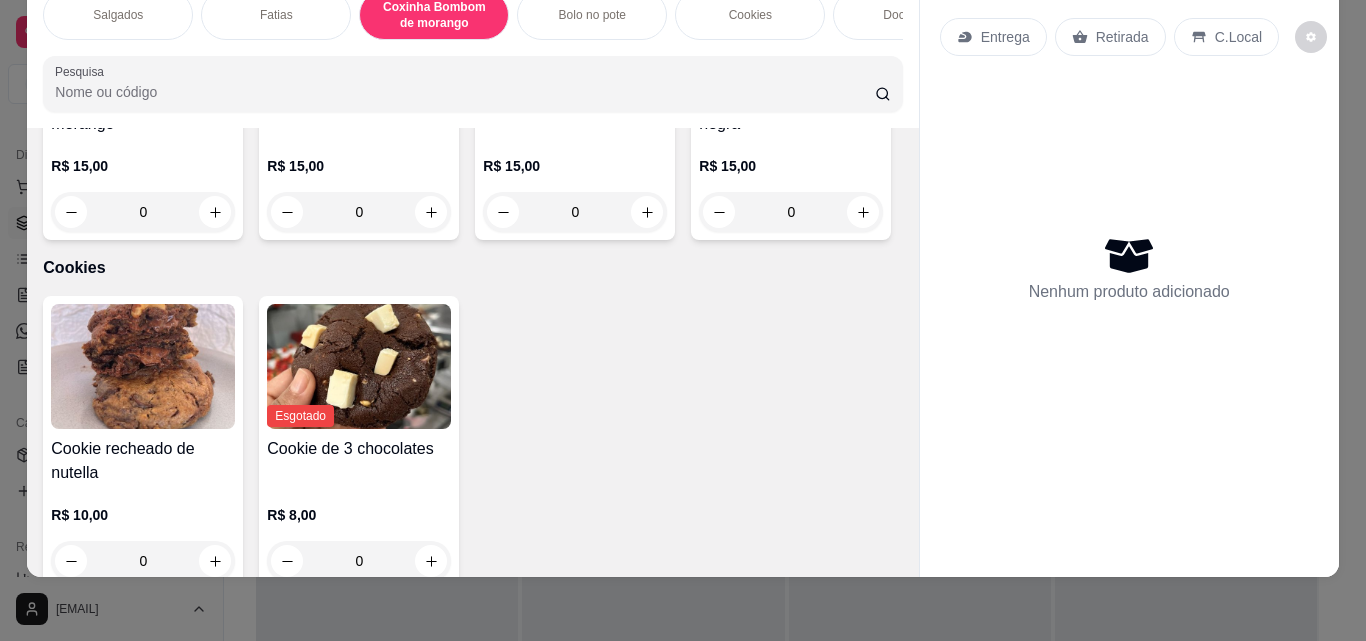 type on "1" 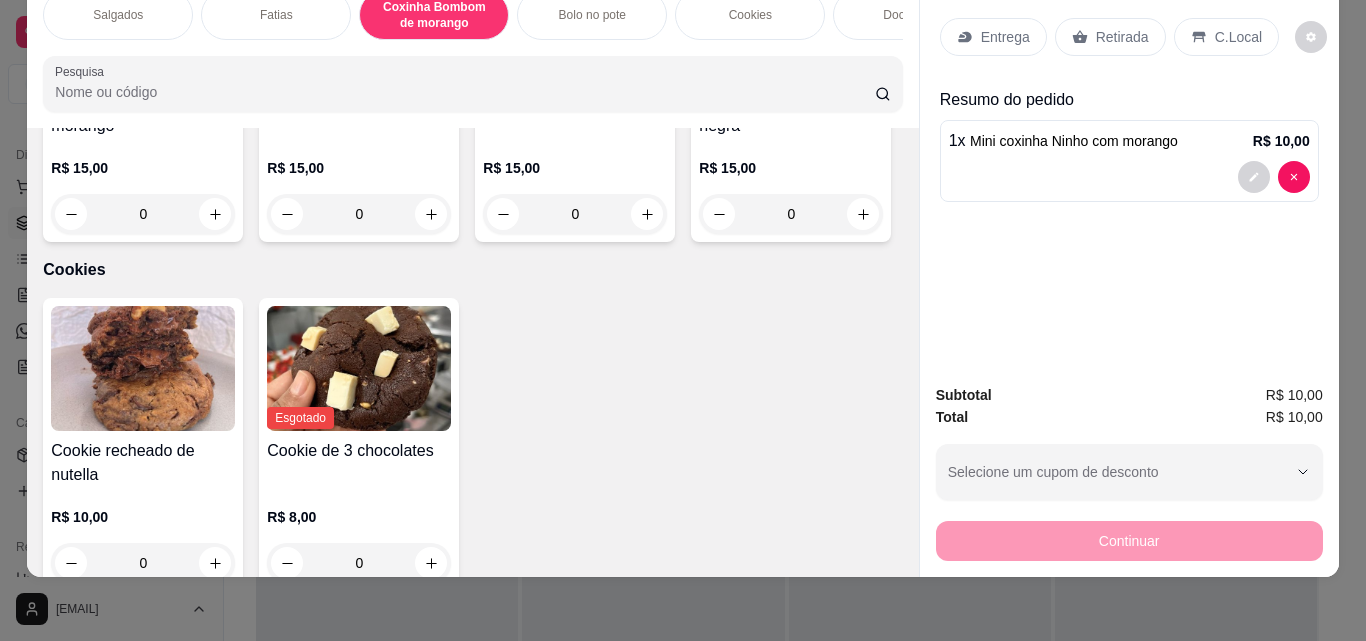 drag, startPoint x: 1074, startPoint y: 21, endPoint x: 1073, endPoint y: 145, distance: 124.004036 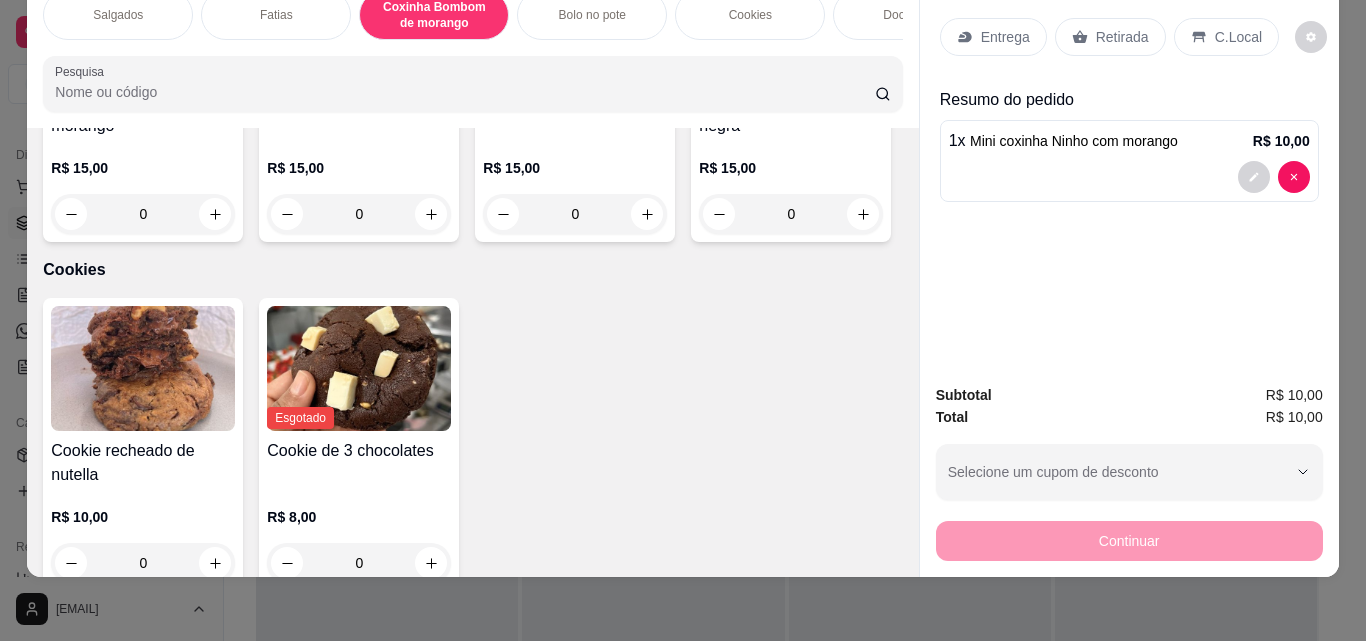 click 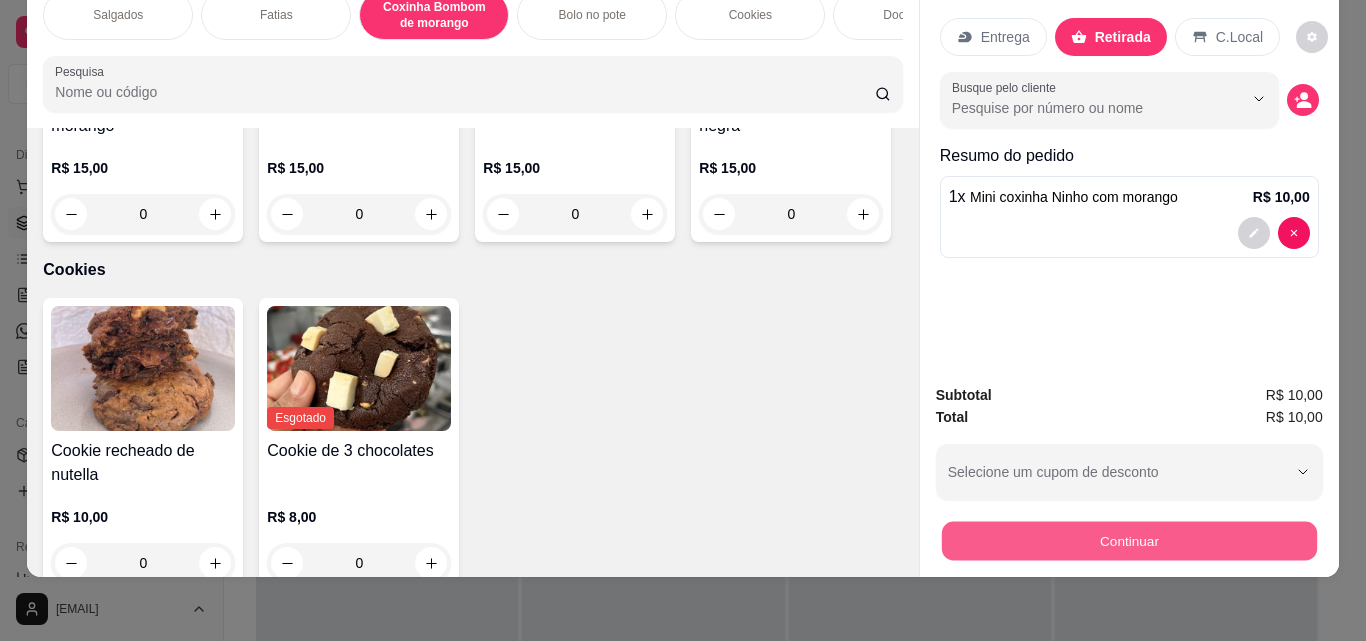 click on "Continuar" at bounding box center (1128, 540) 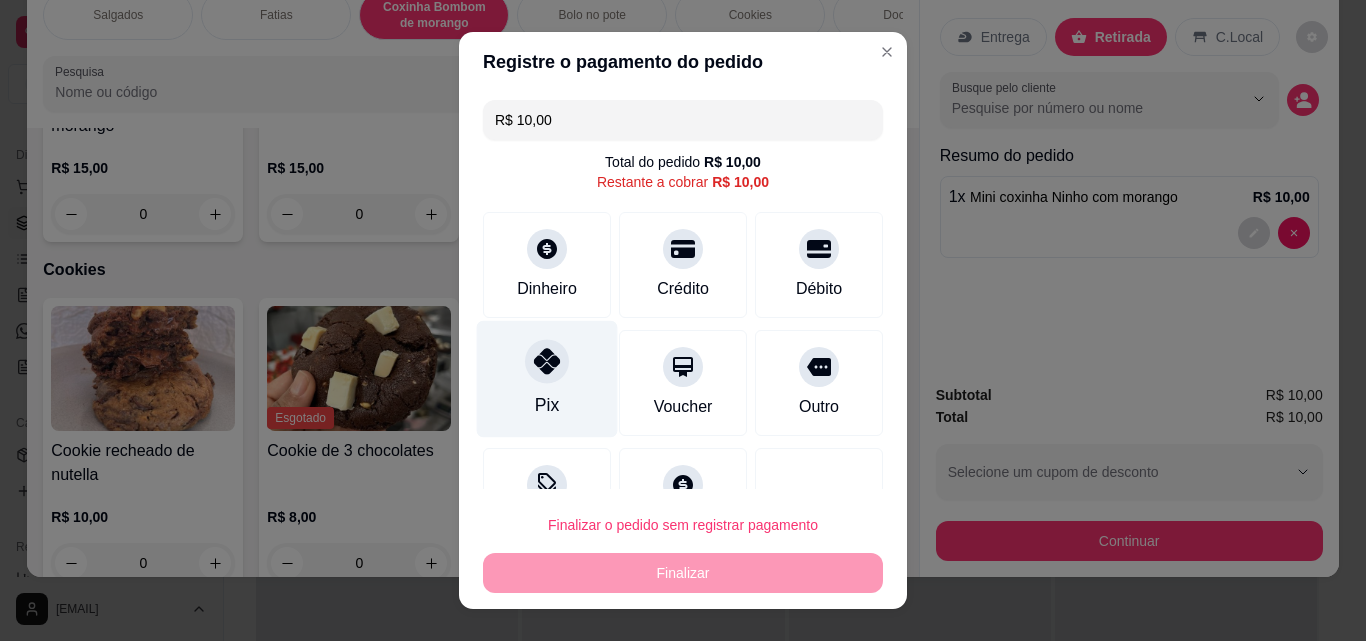 click on "Pix" at bounding box center [547, 379] 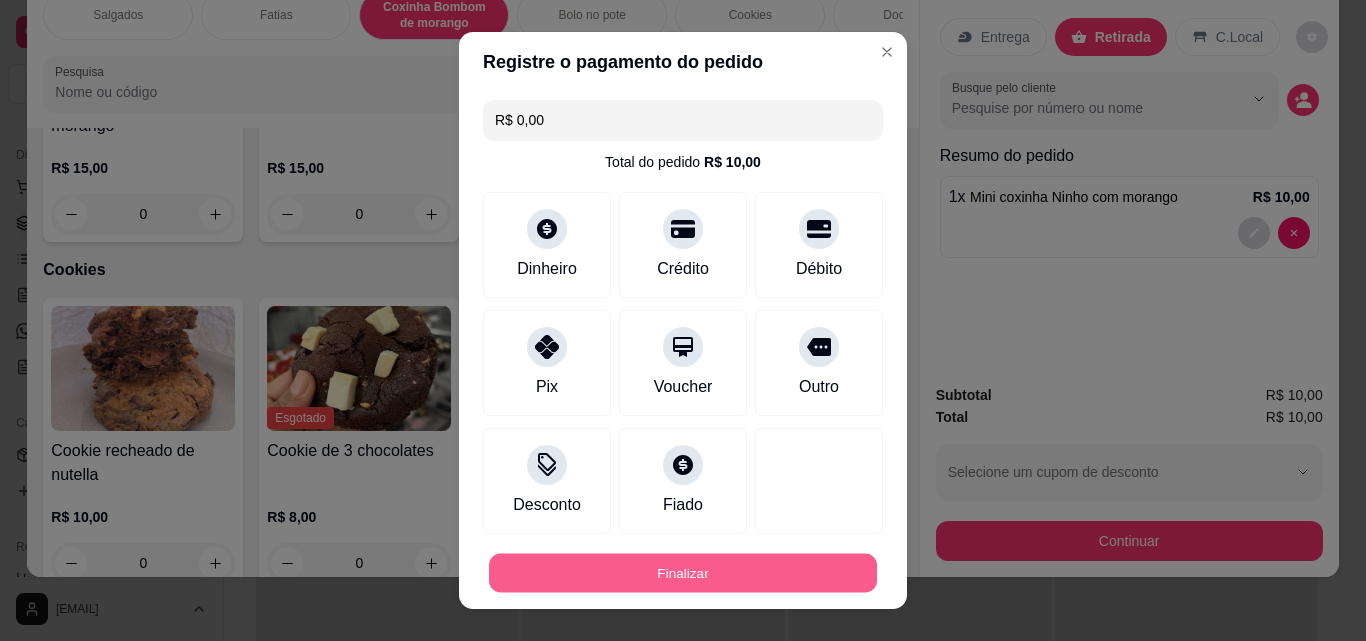 click on "Finalizar" at bounding box center [683, 573] 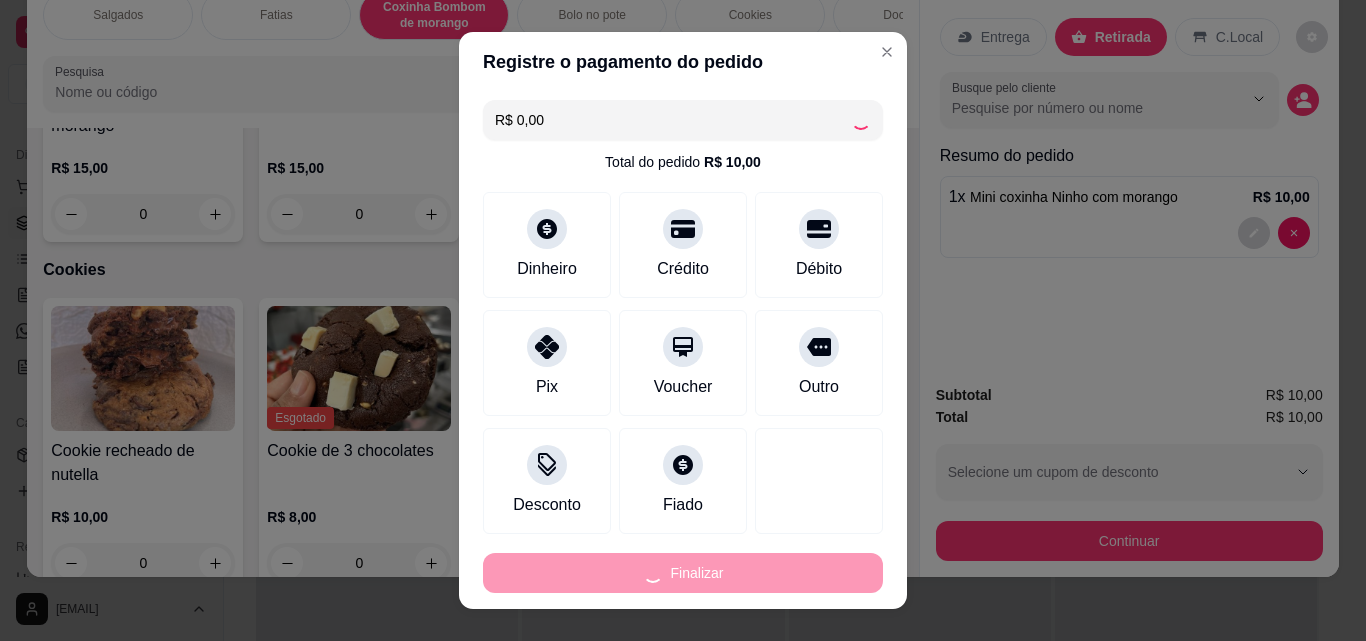 type on "0" 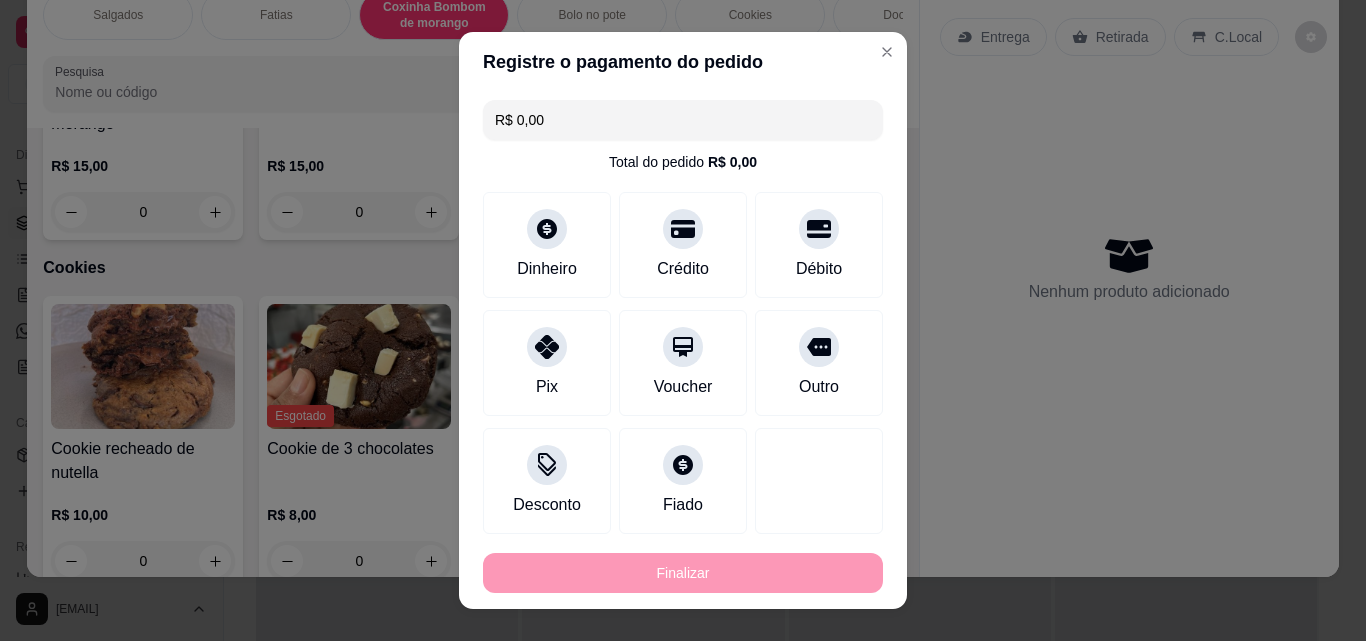 type on "-R$ 10,00" 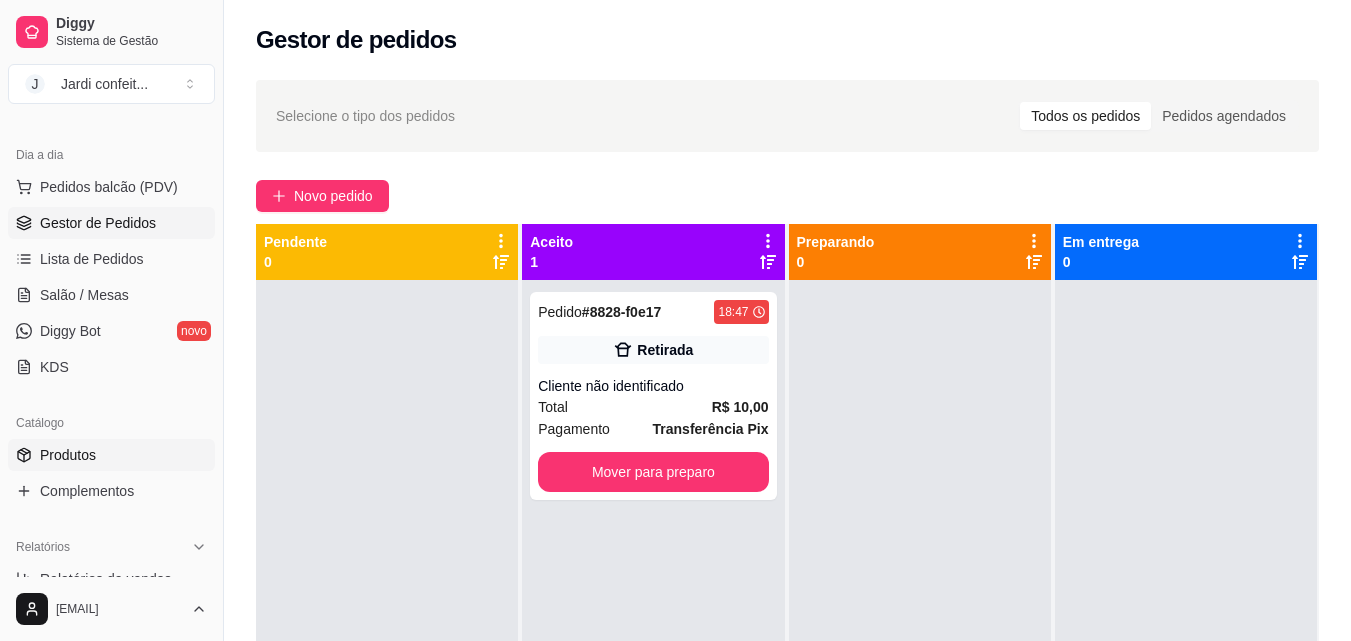 click on "Produtos" at bounding box center [111, 455] 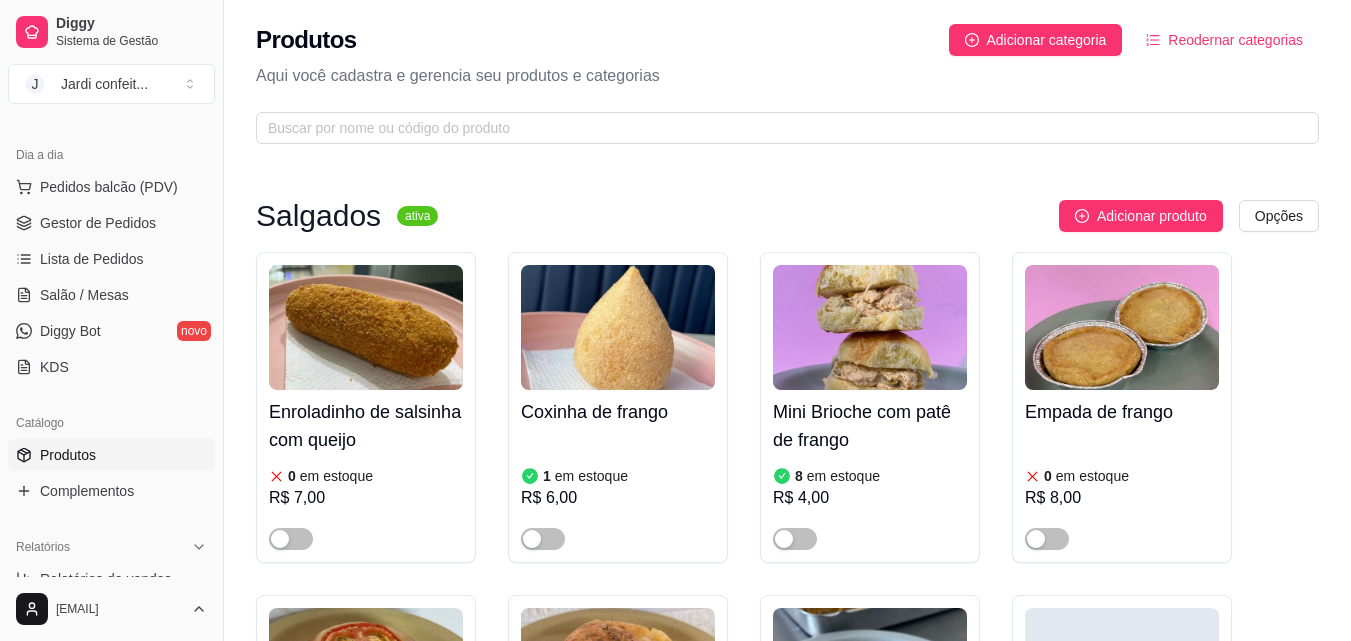 scroll, scrollTop: 400, scrollLeft: 0, axis: vertical 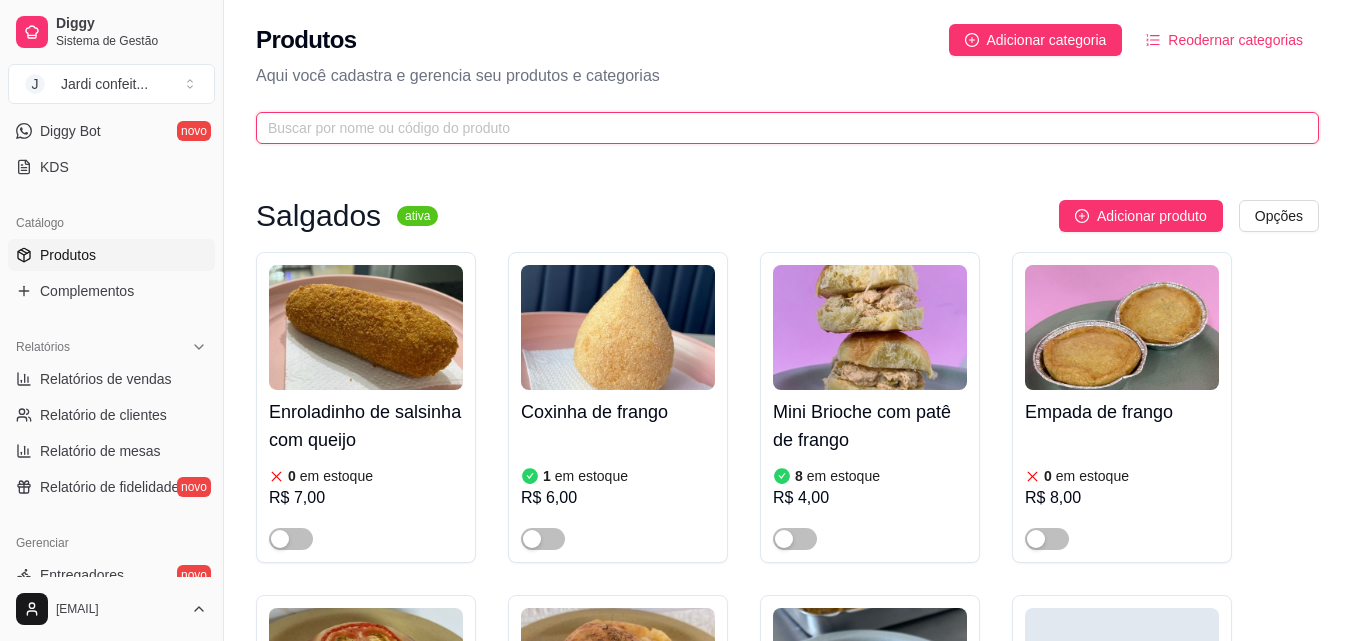 click at bounding box center [779, 128] 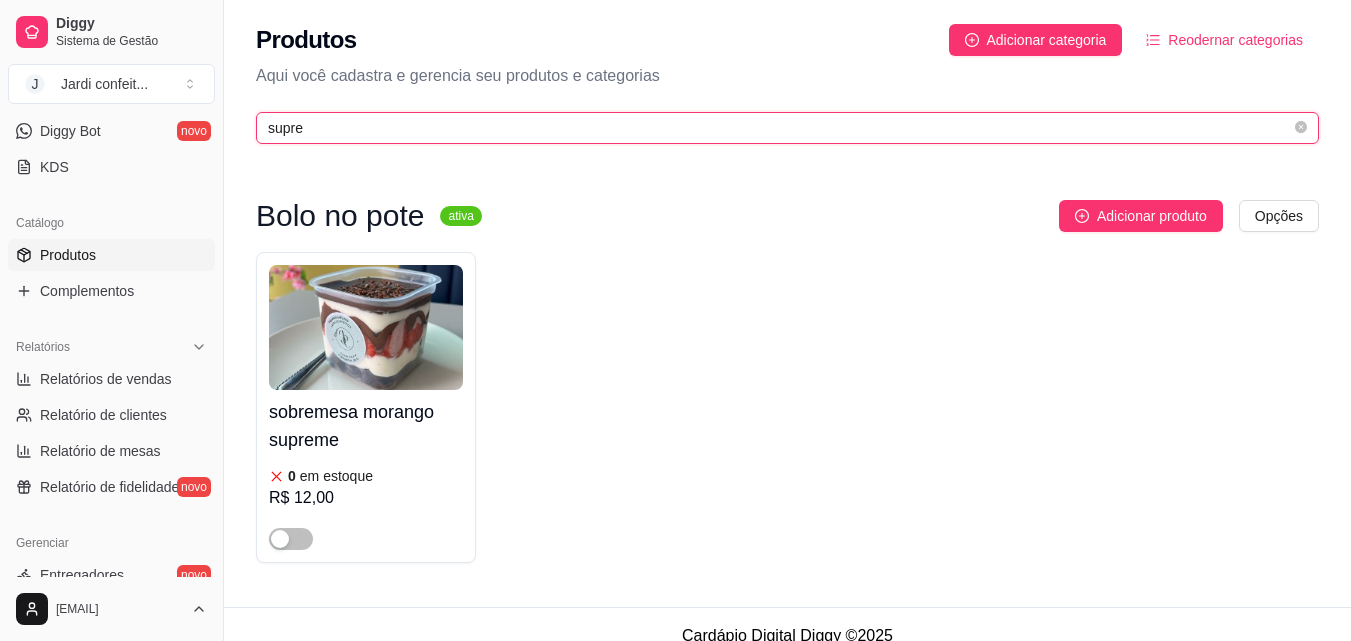 type on "supre" 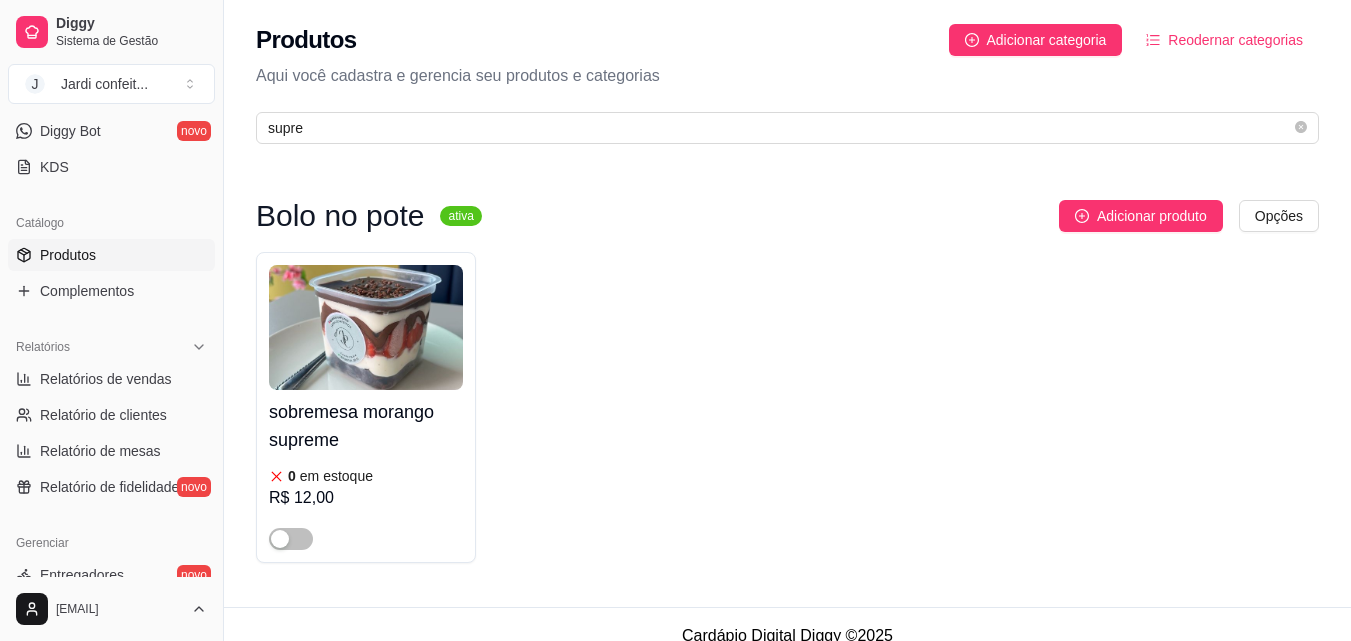 click at bounding box center [366, 327] 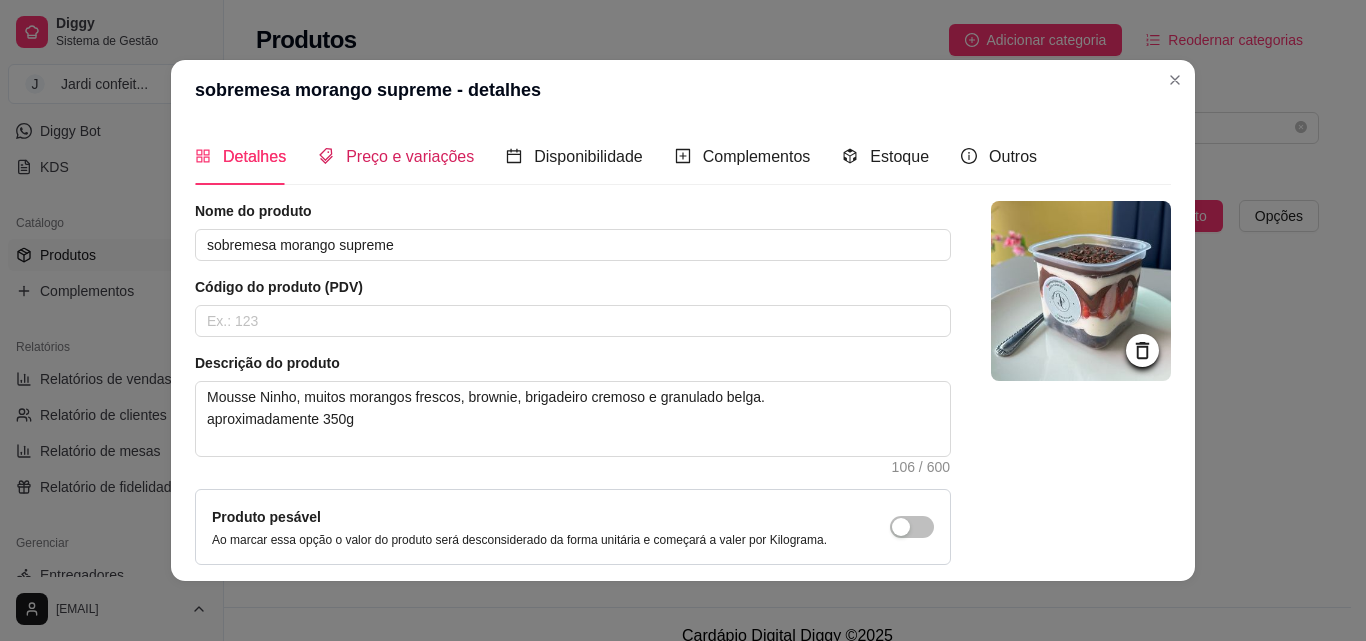 click on "Preço e variações" at bounding box center [410, 156] 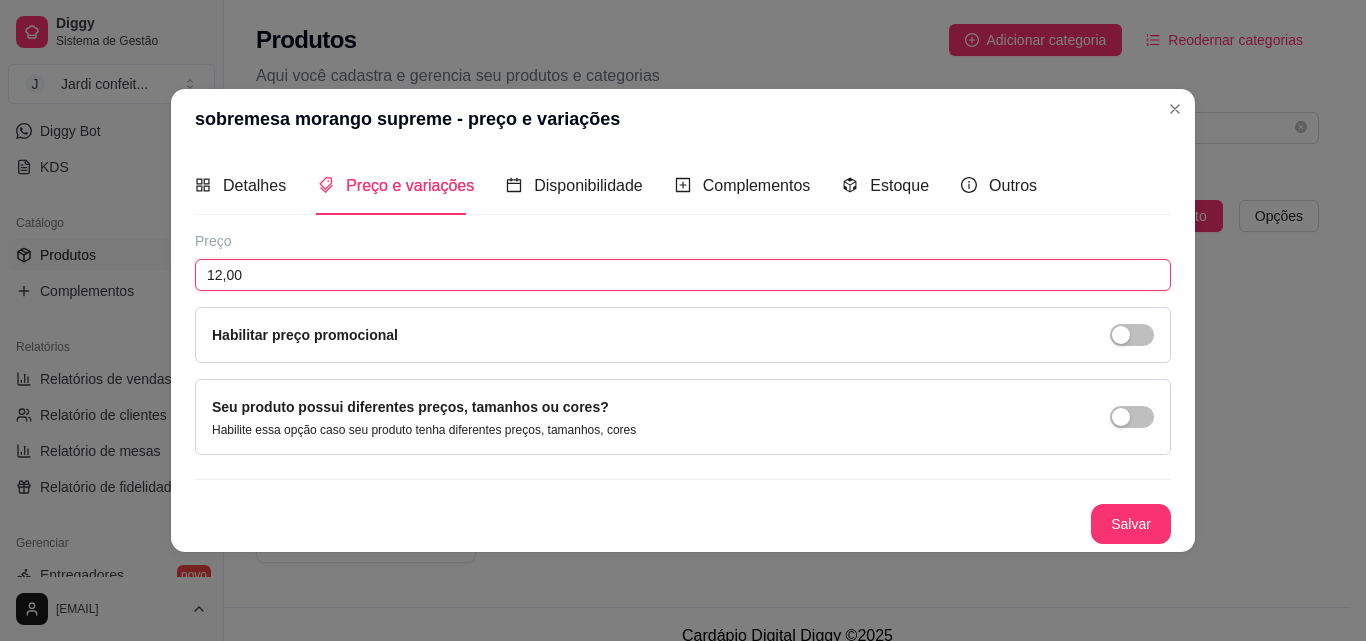 click on "12,00" at bounding box center [683, 275] 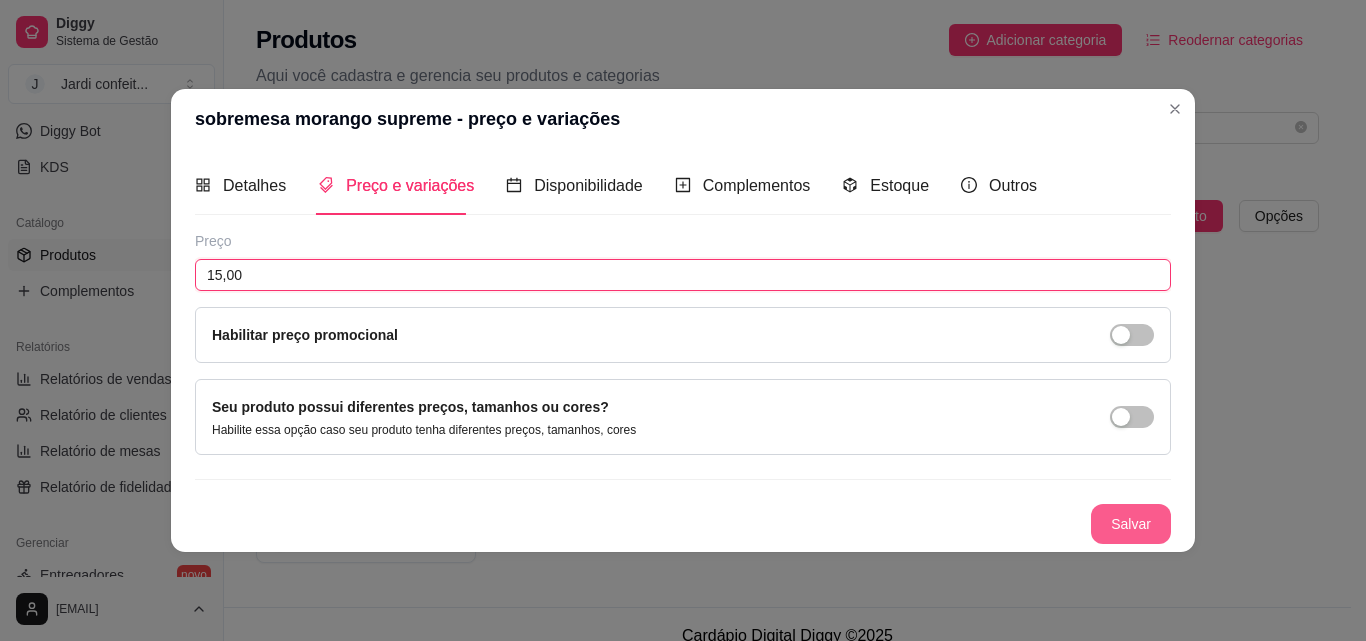 type on "15,00" 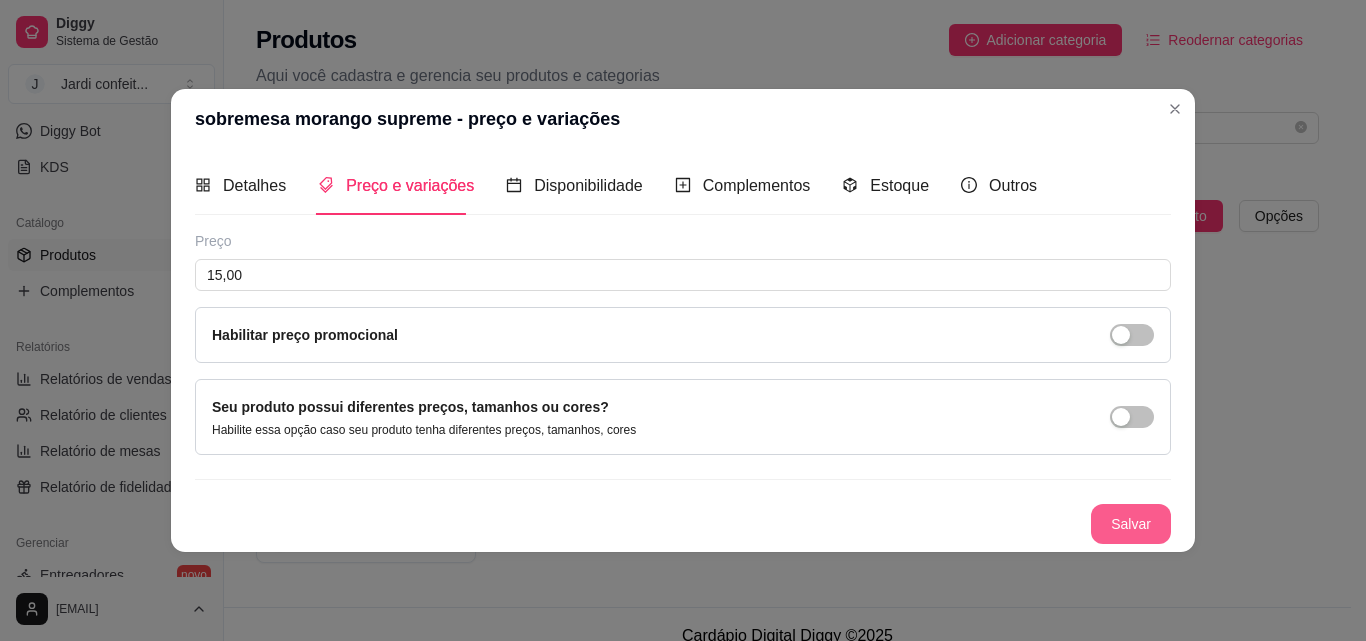 click on "Salvar" at bounding box center [1131, 524] 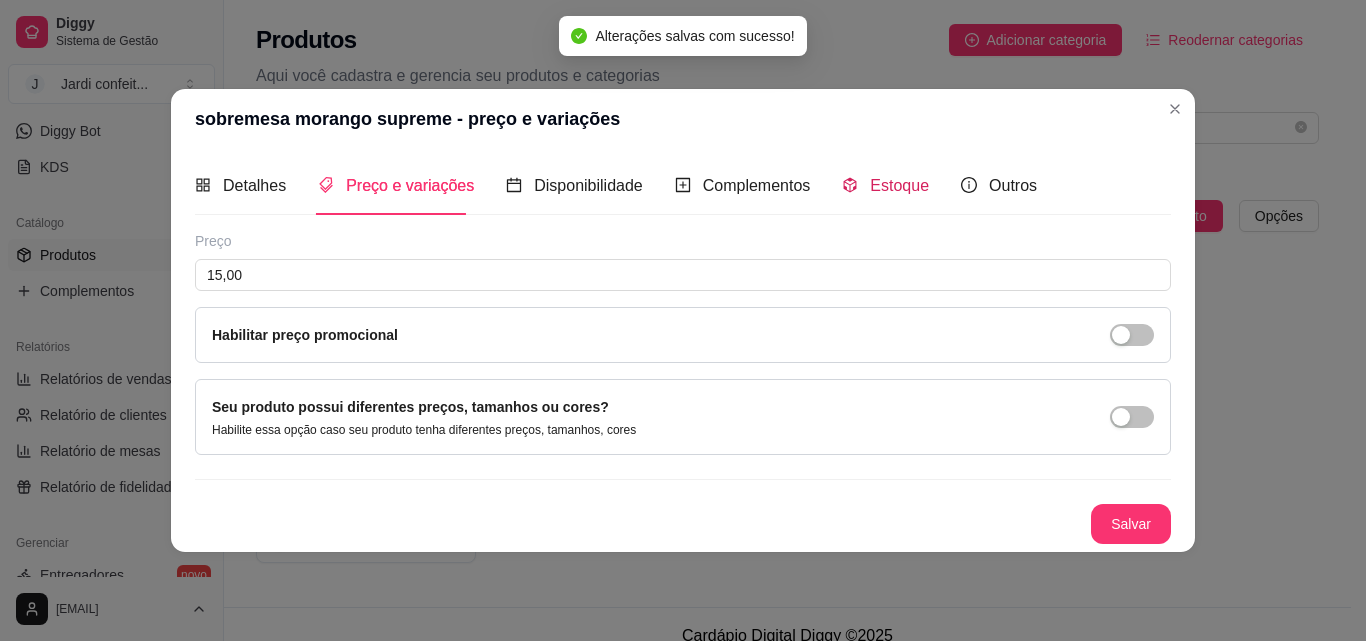 click on "Estoque" at bounding box center (899, 185) 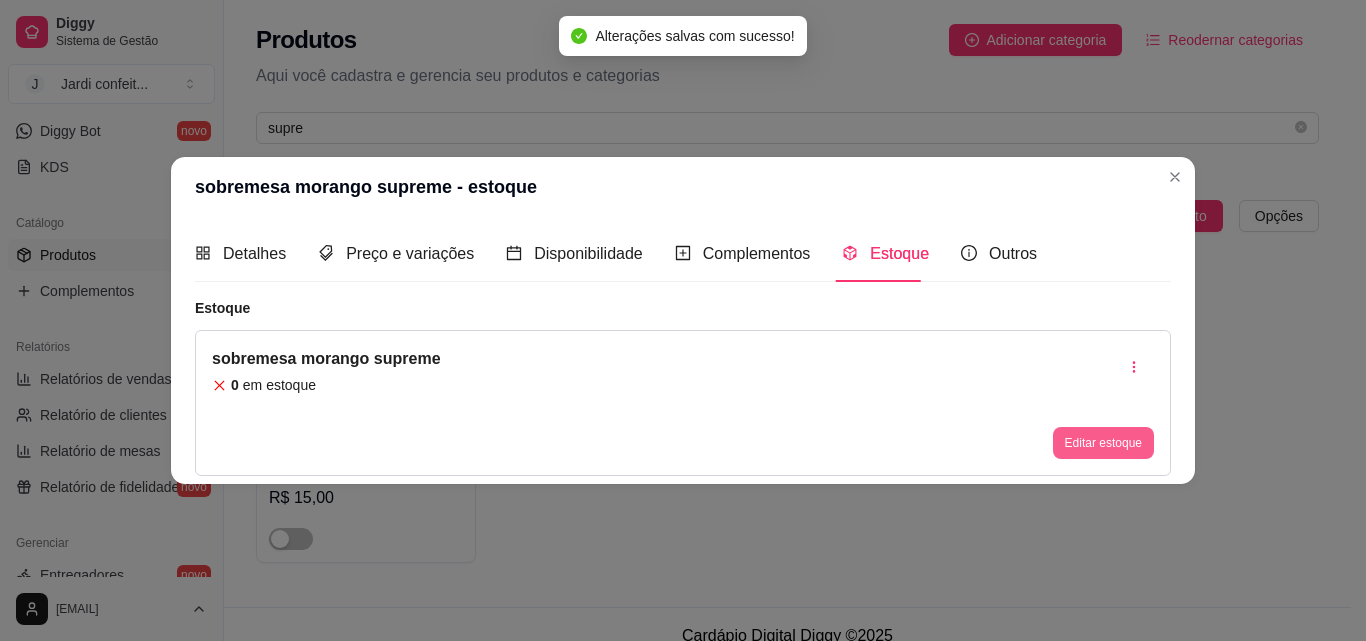 click on "Editar estoque" at bounding box center [1103, 443] 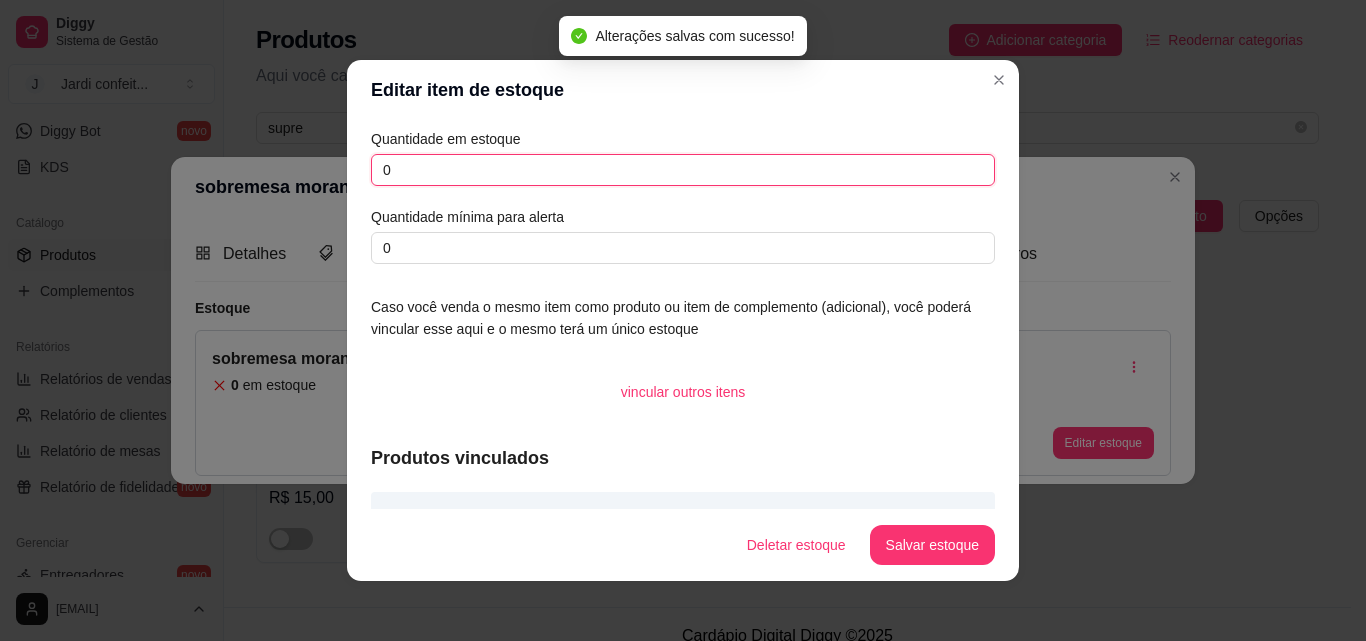 click on "0" at bounding box center (683, 170) 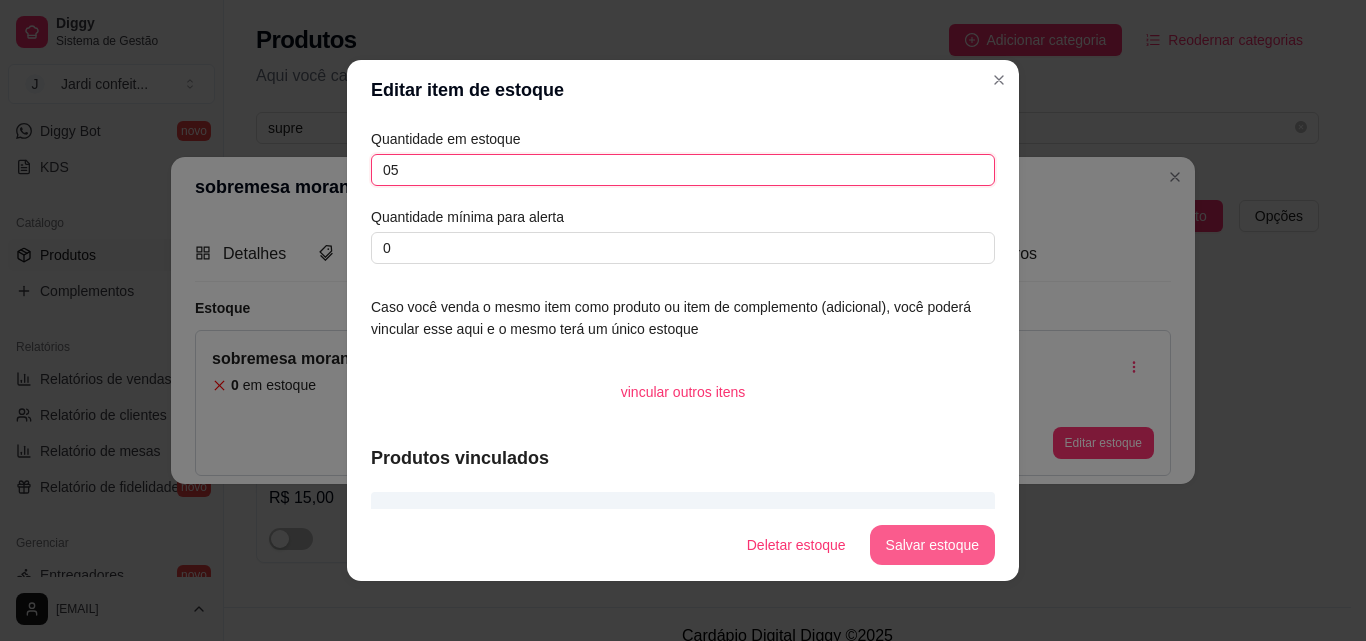 type on "05" 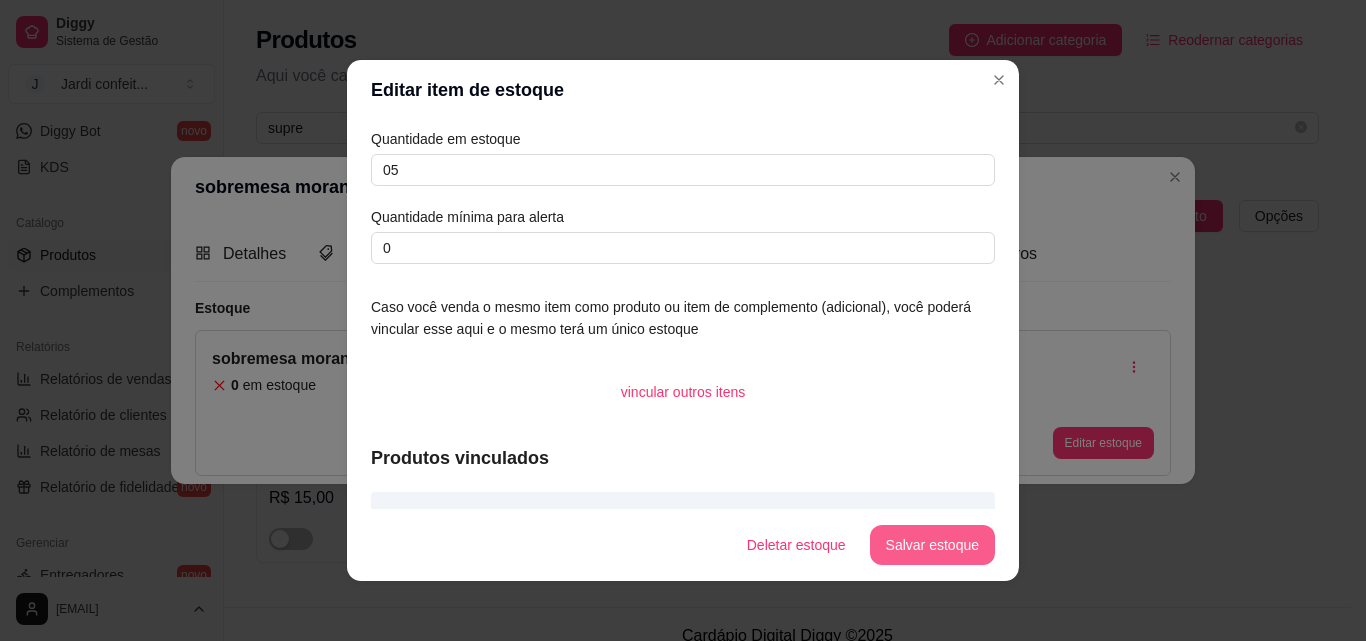click on "Salvar estoque" at bounding box center (932, 545) 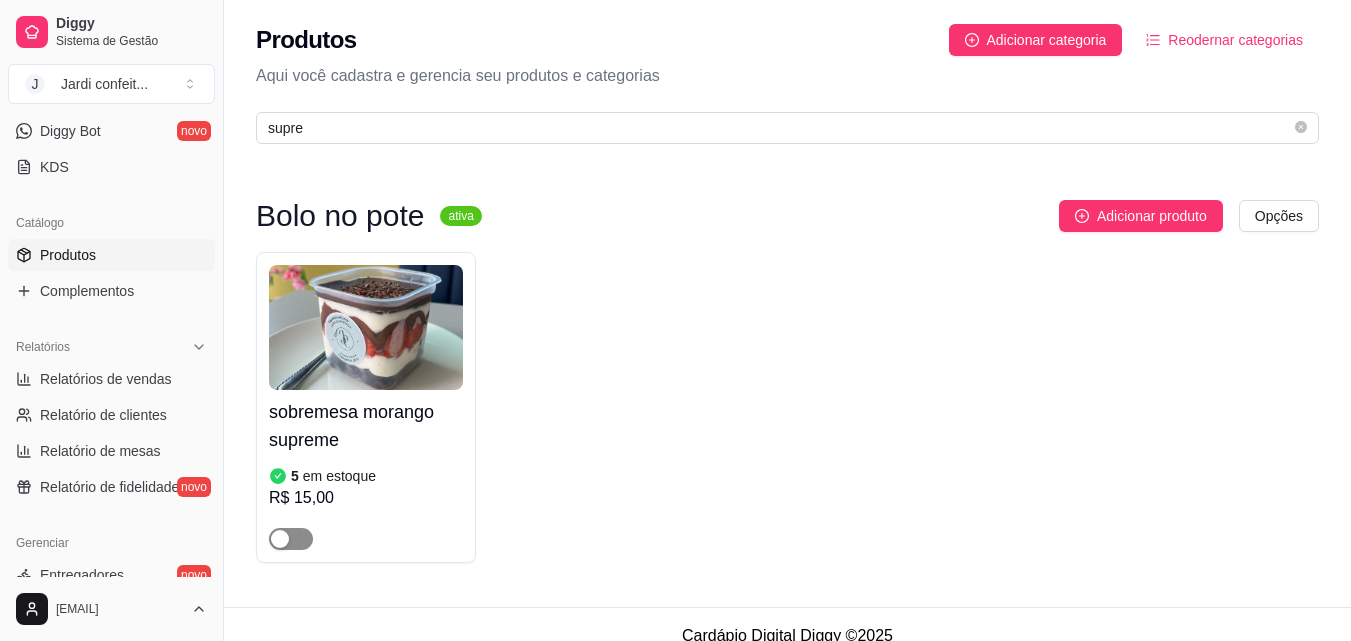 click at bounding box center [291, 539] 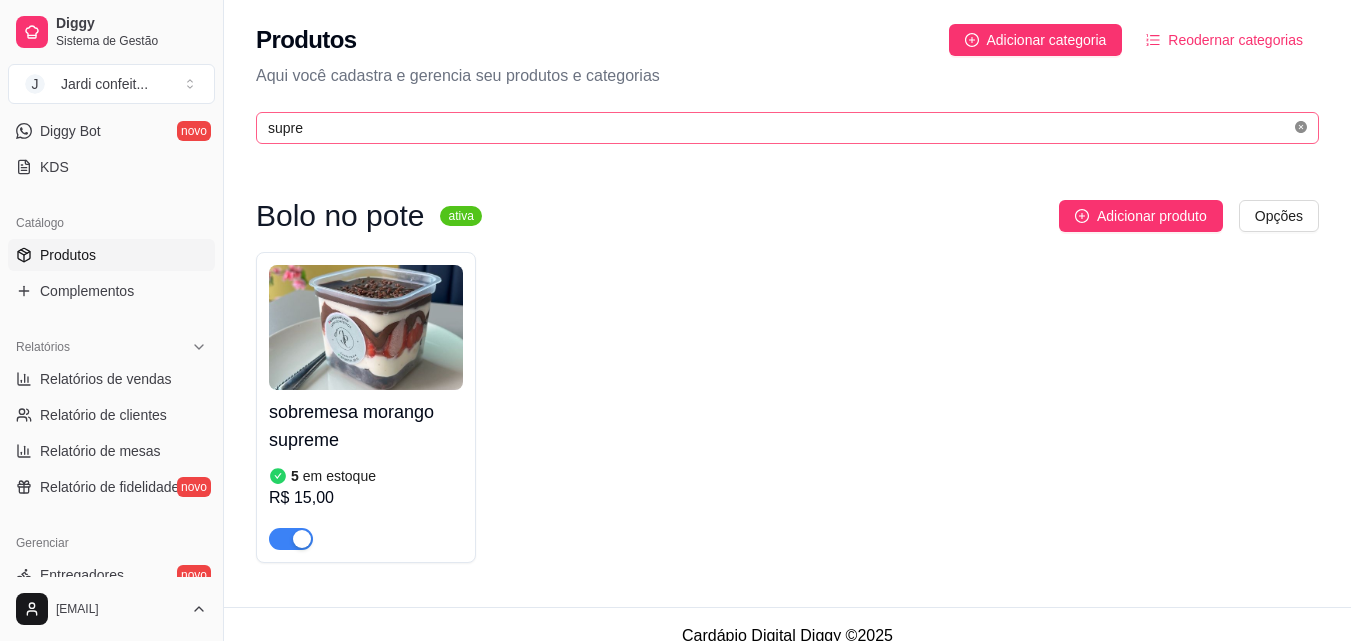 click 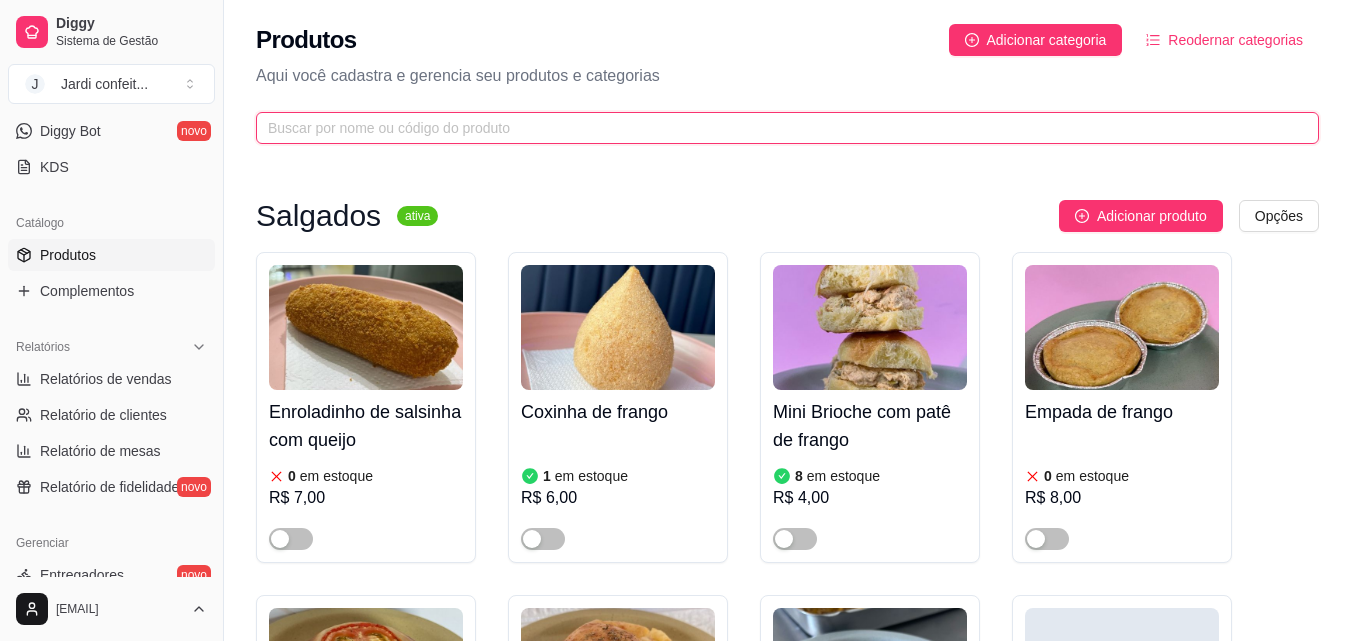click at bounding box center (779, 128) 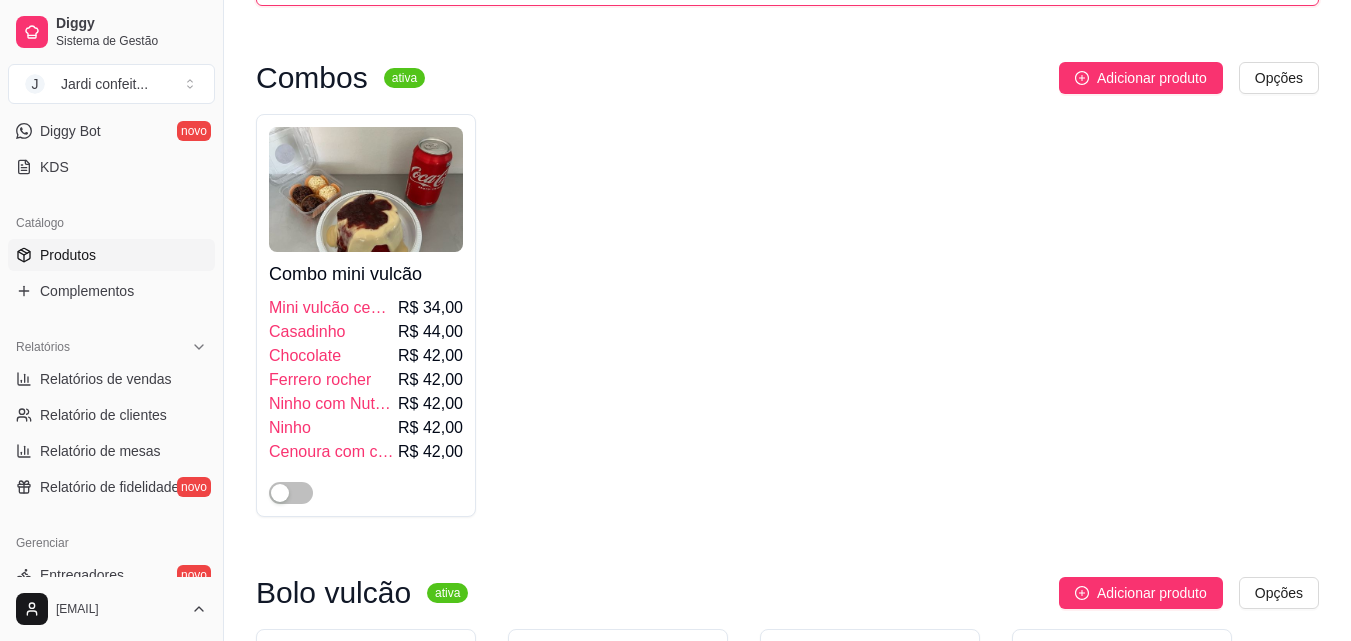 scroll, scrollTop: 600, scrollLeft: 0, axis: vertical 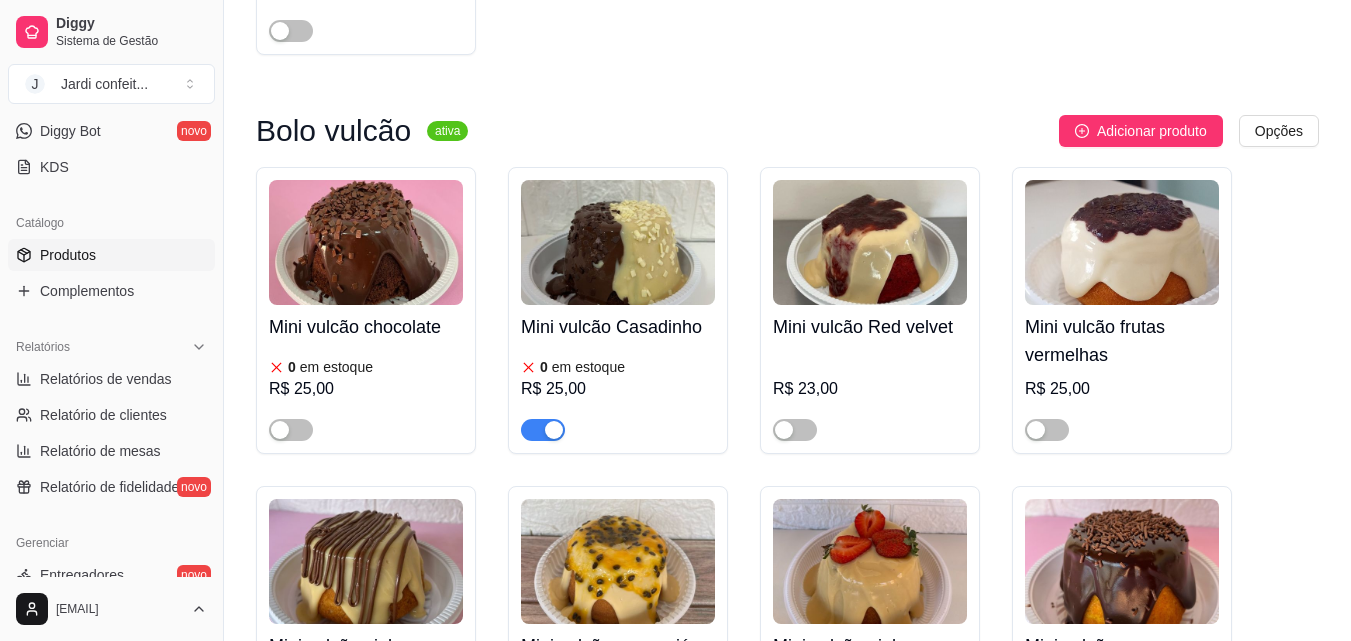 type on "mini v" 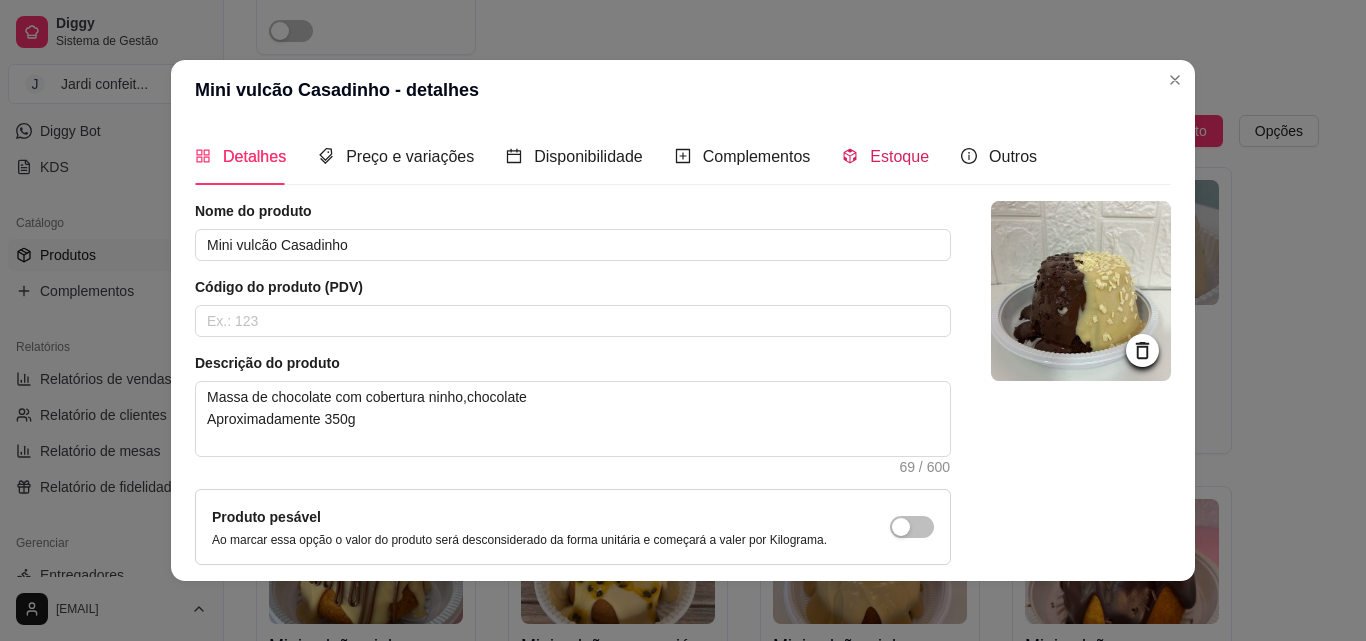 click on "Estoque" at bounding box center [899, 156] 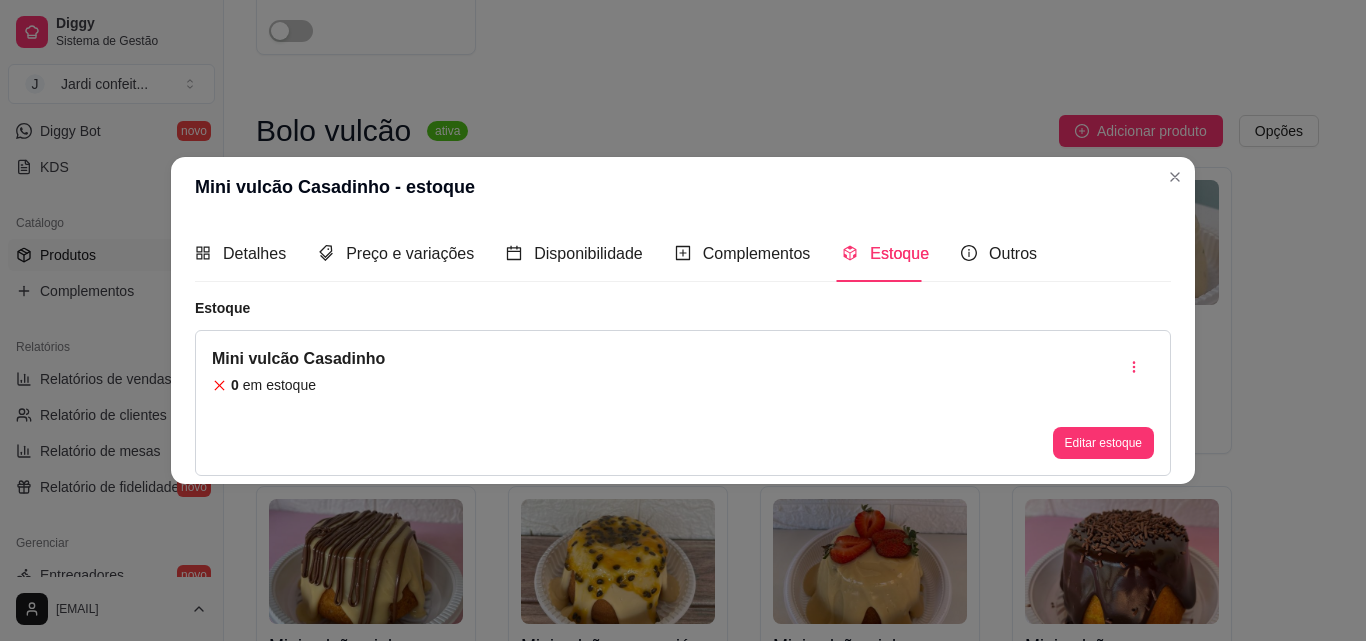type 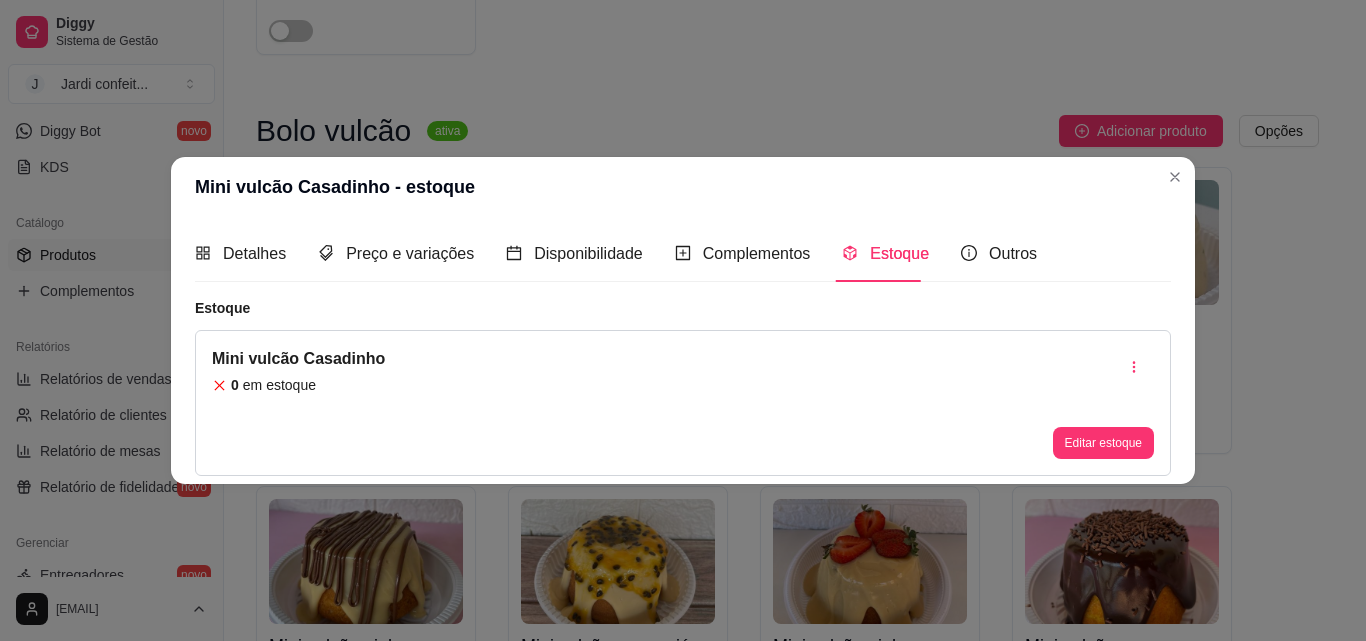 click on "Editar estoque" at bounding box center (1103, 443) 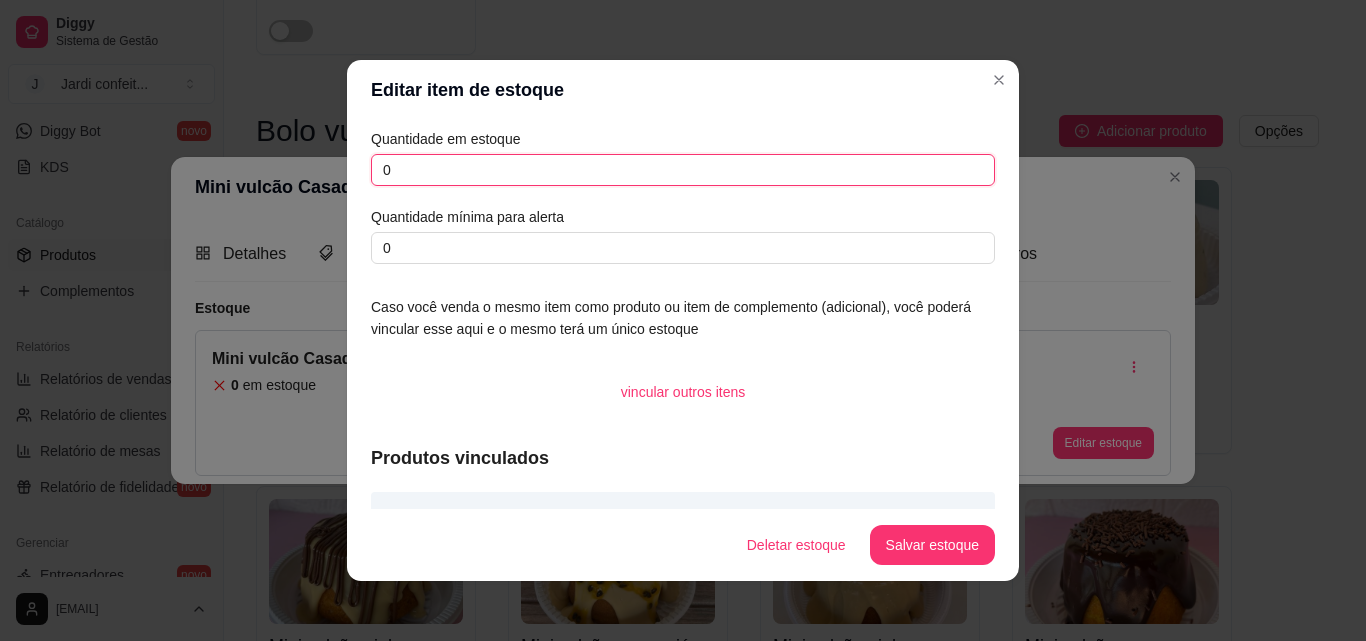 click on "0" at bounding box center (683, 170) 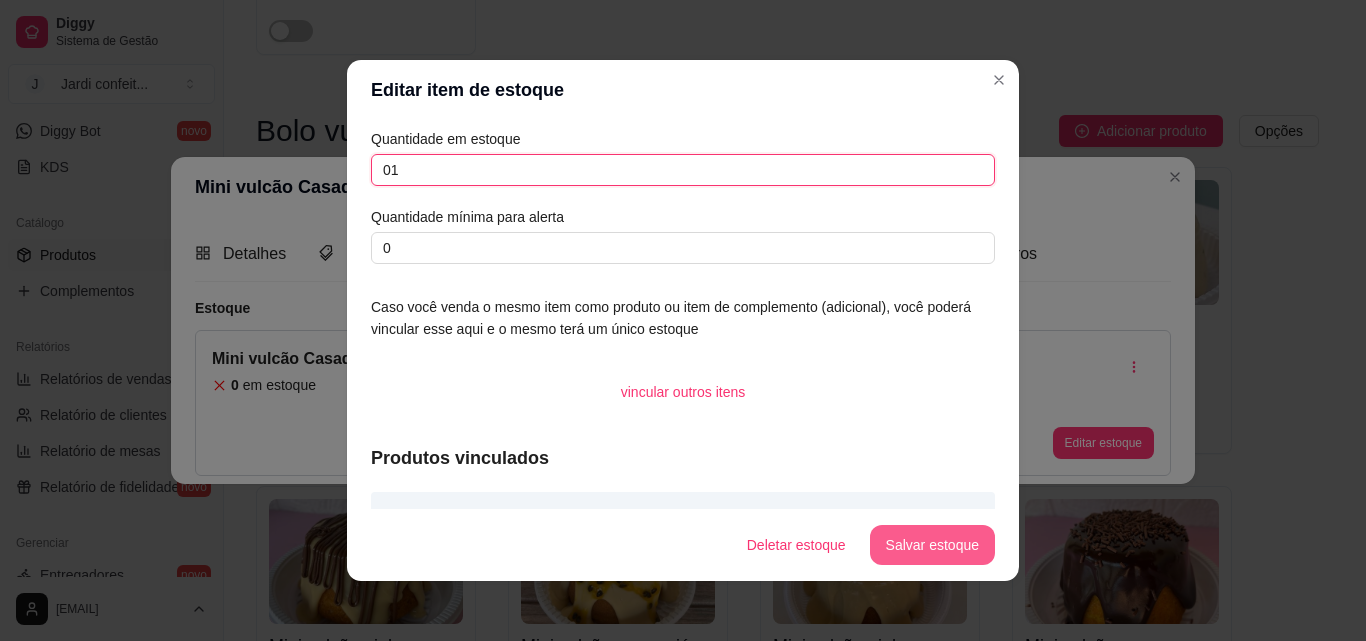 type on "01" 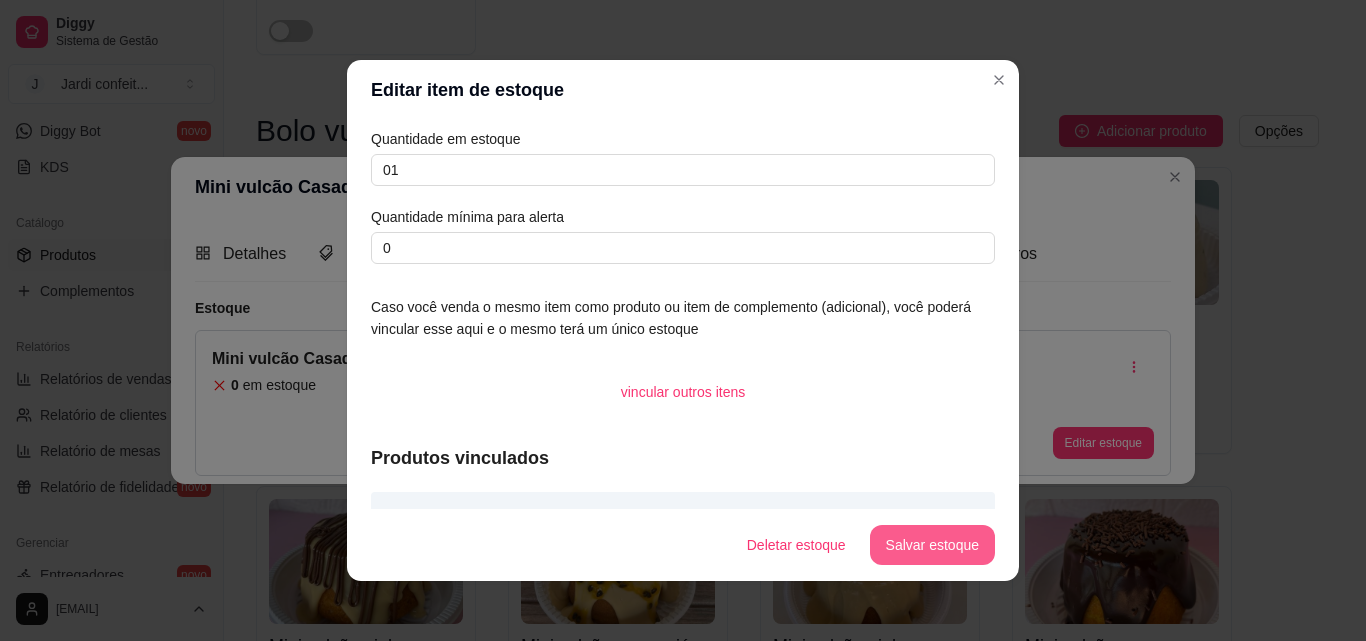 click on "Salvar estoque" at bounding box center (932, 545) 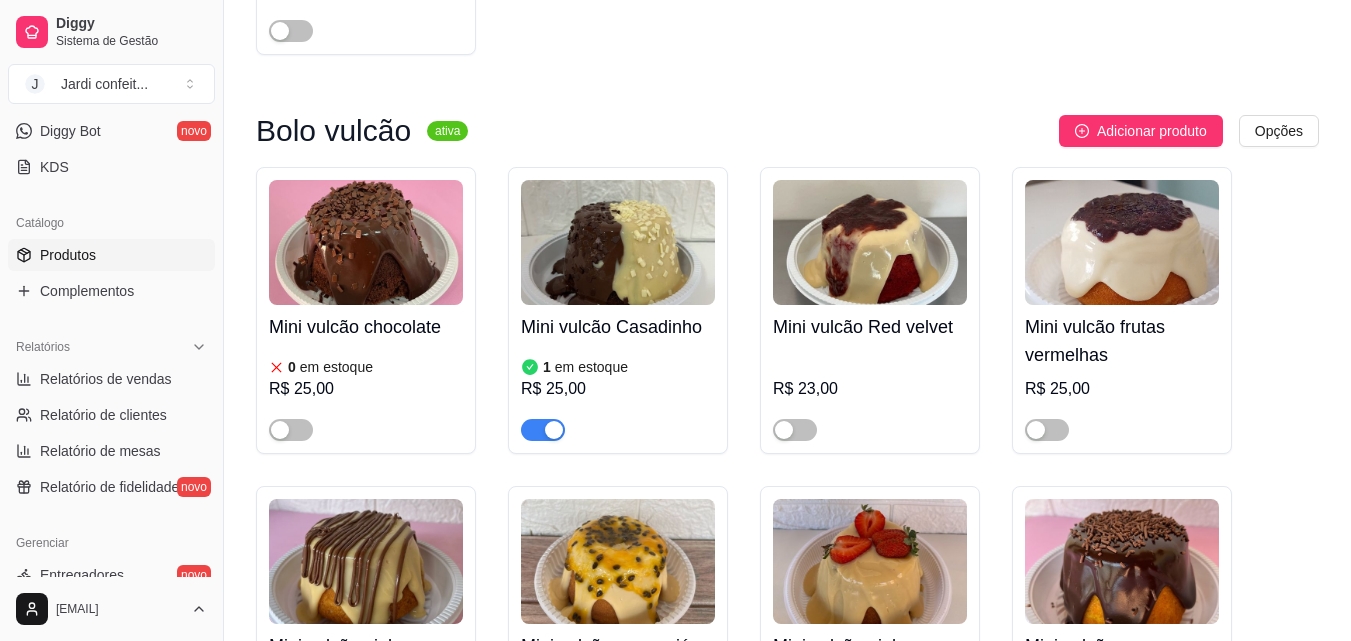 click at bounding box center [366, 242] 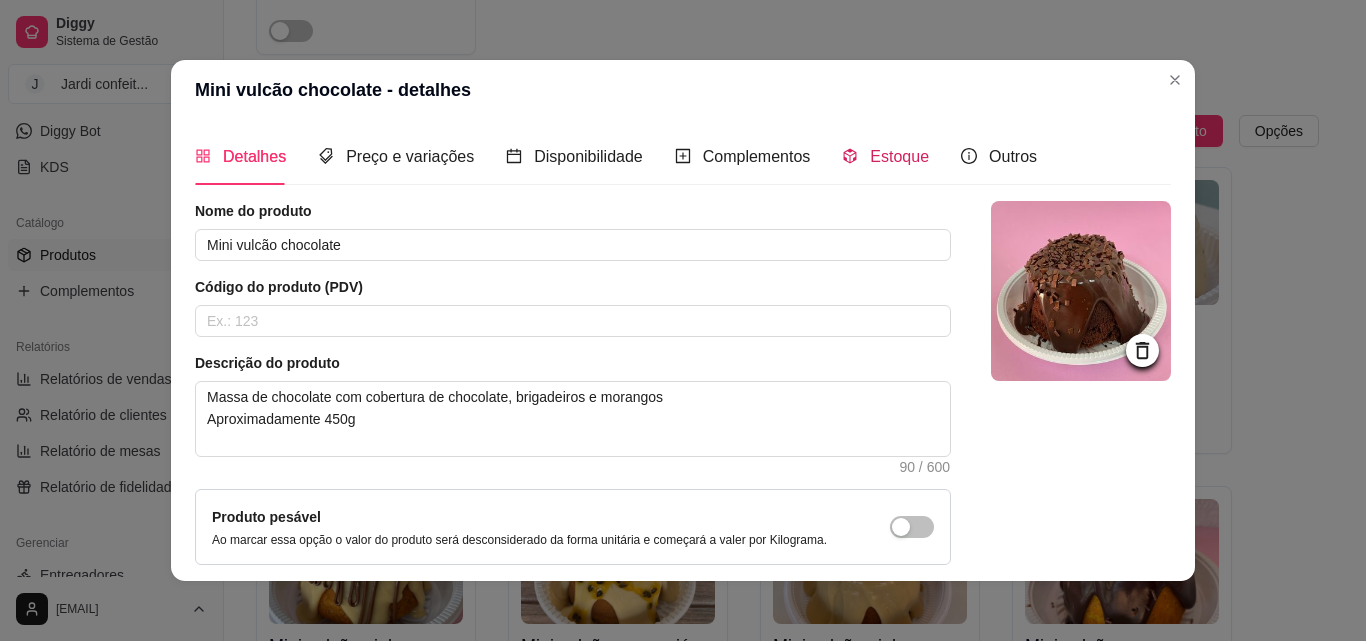 click on "Estoque" at bounding box center (899, 156) 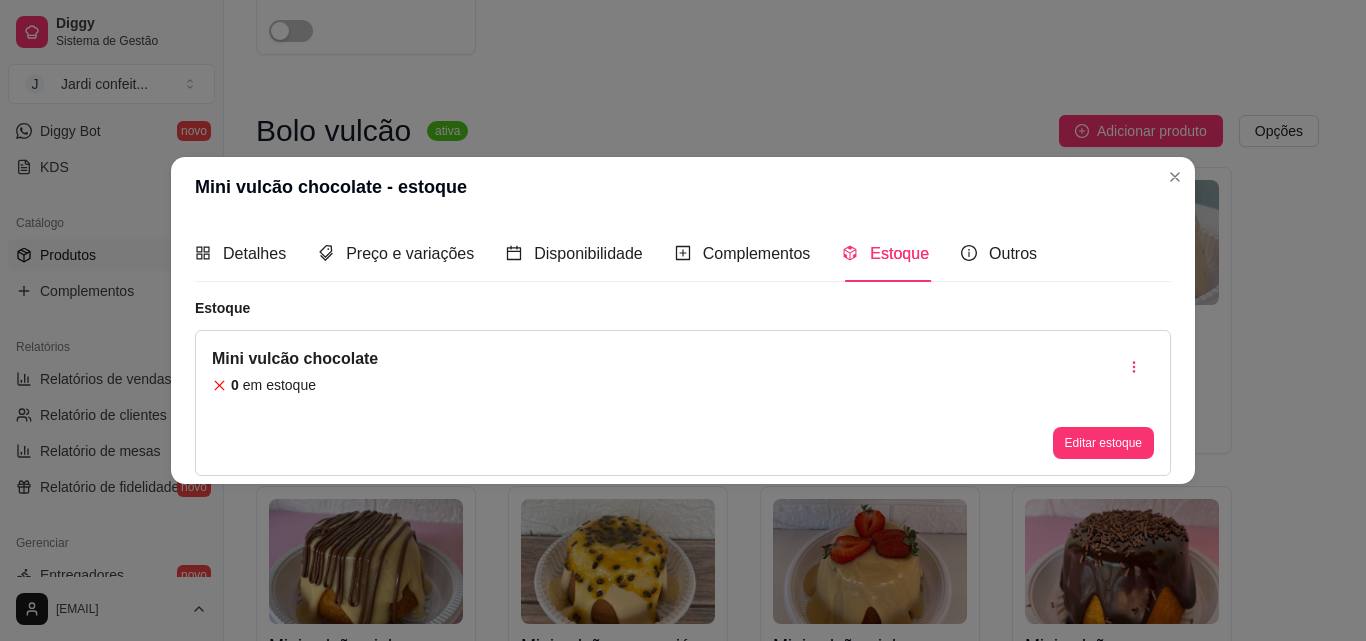 type 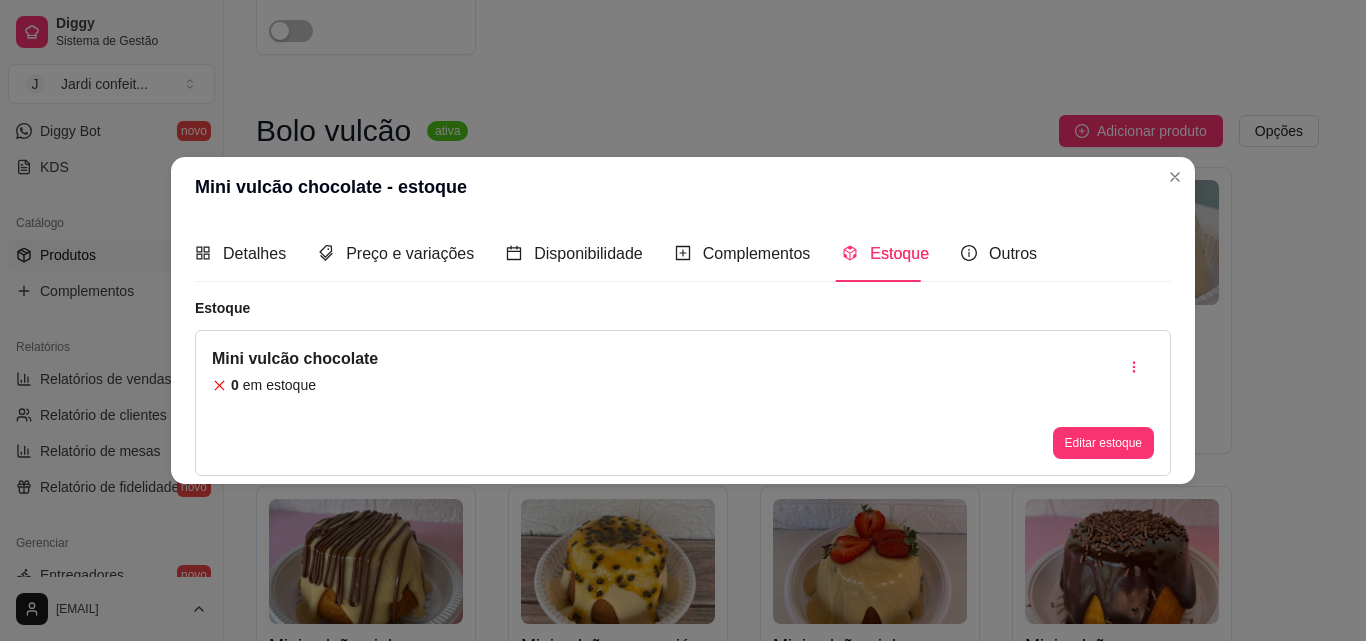click on "Mini vulcão chocolate  0 em estoque Editar estoque" at bounding box center (683, 403) 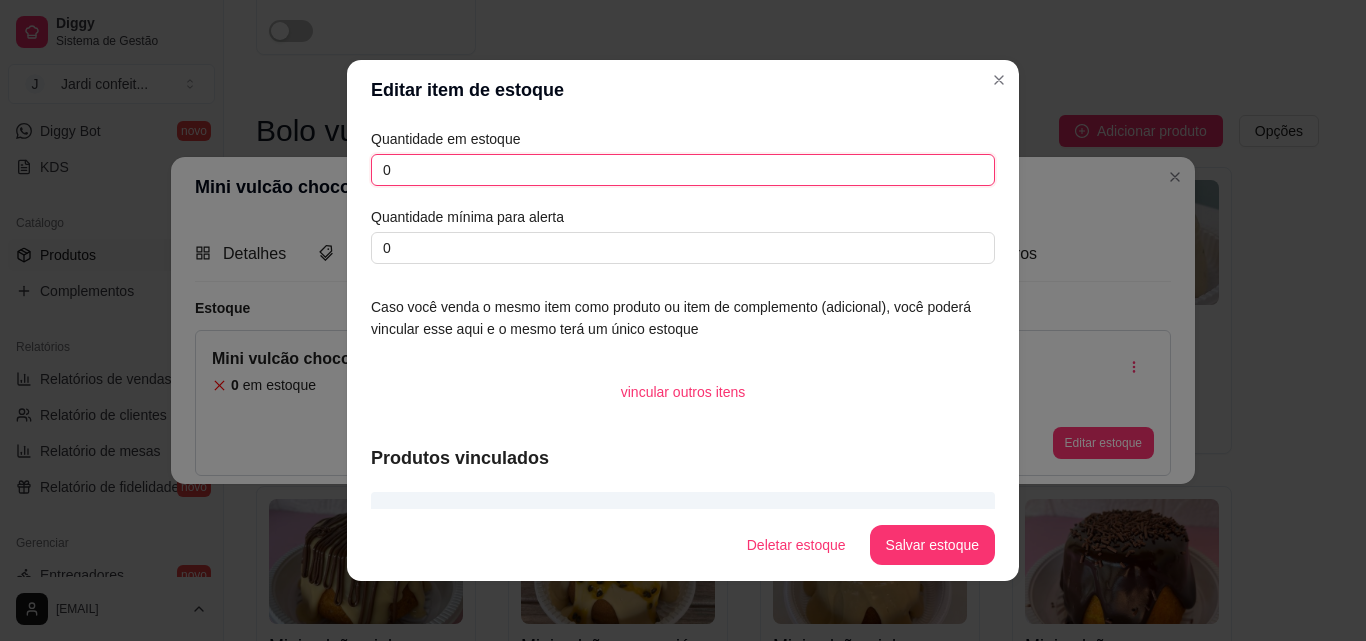 click on "0" at bounding box center [683, 170] 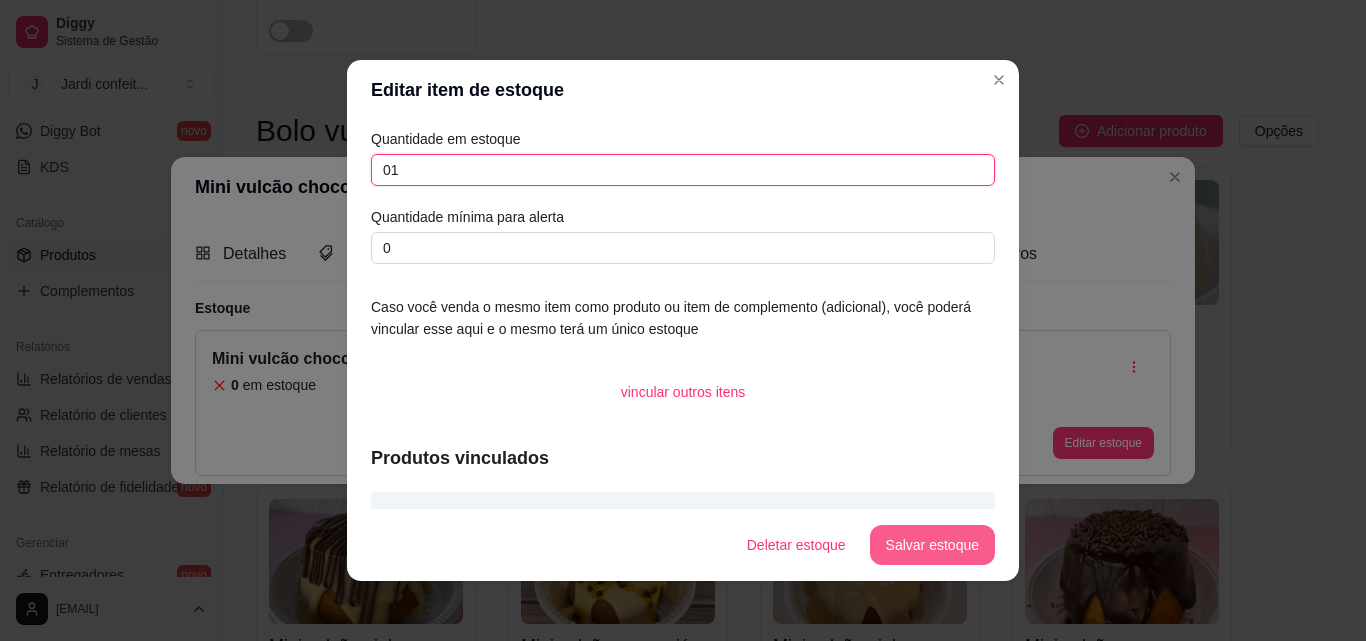 type on "01" 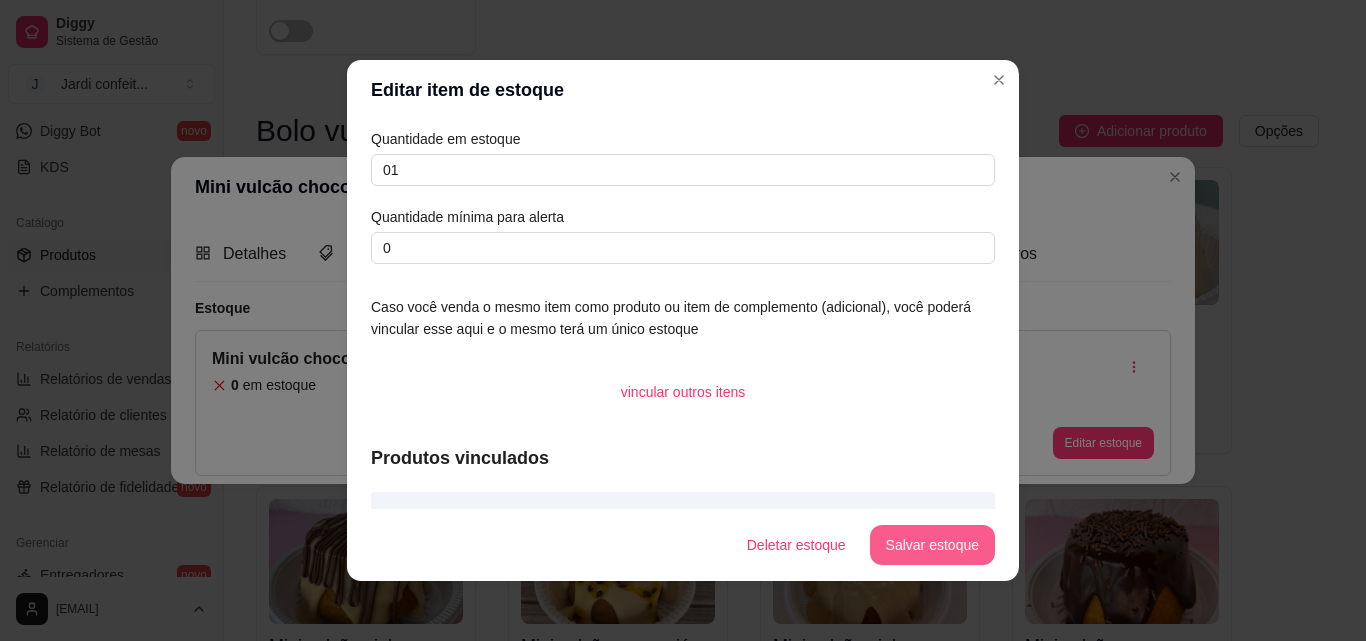 click on "Salvar estoque" at bounding box center (932, 545) 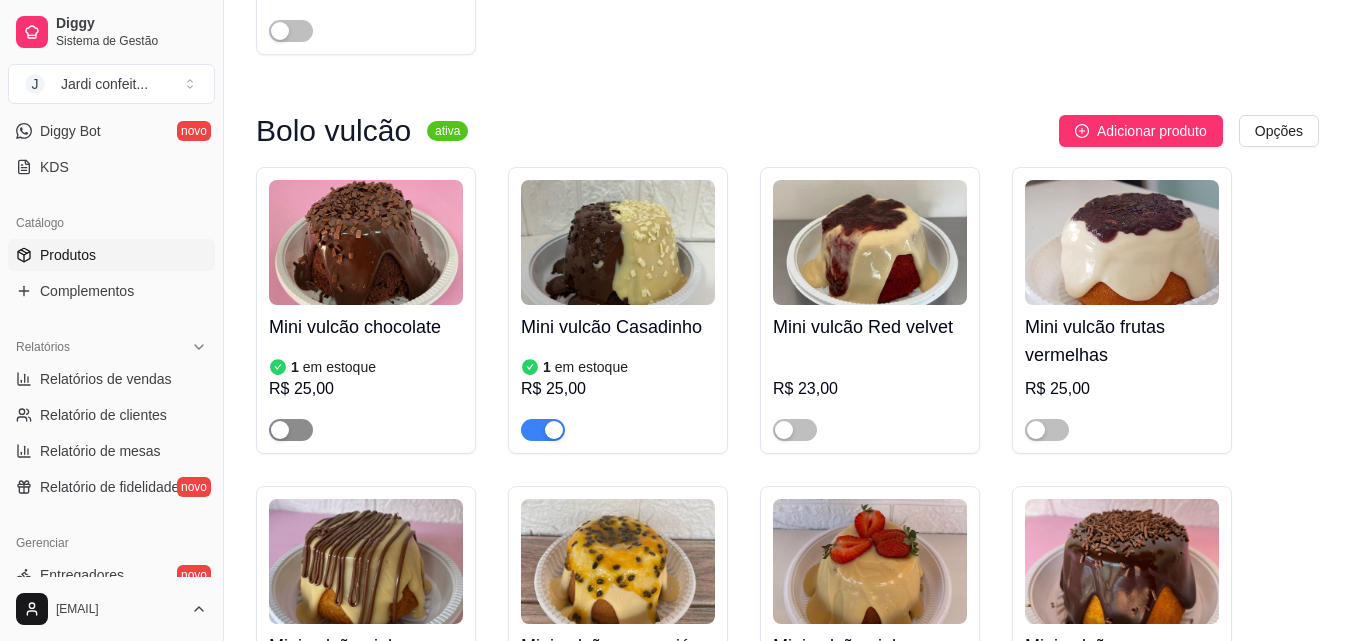 click at bounding box center [291, 430] 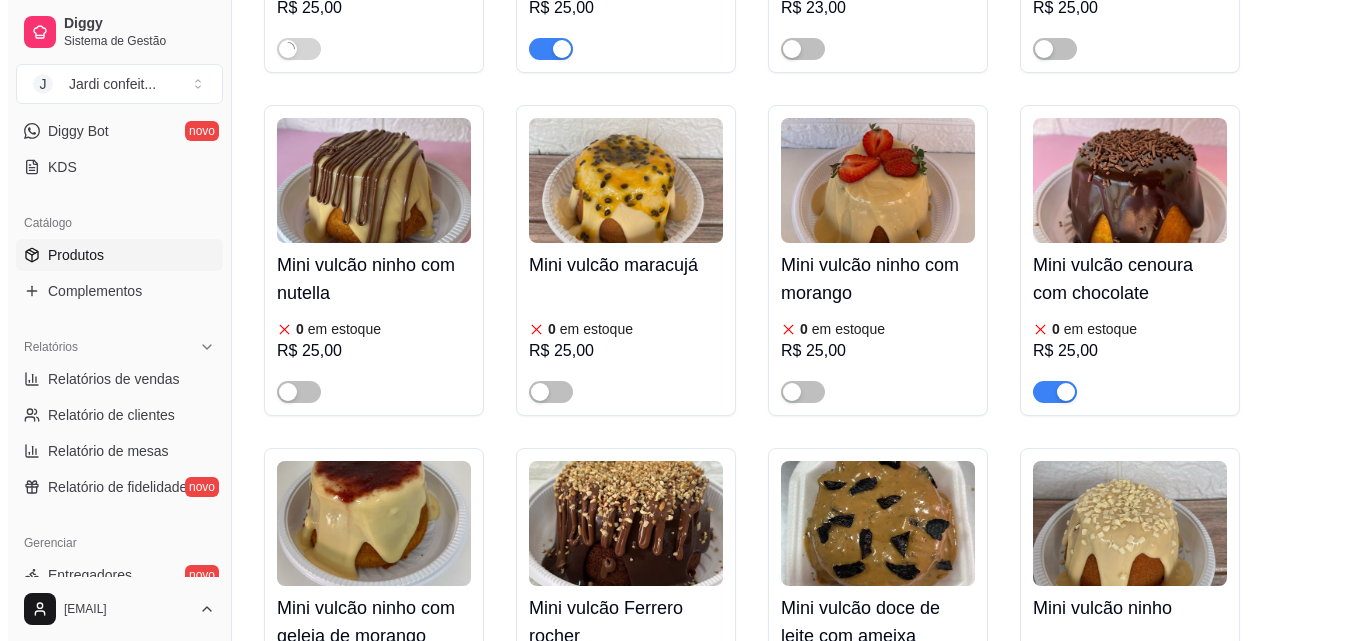 scroll, scrollTop: 900, scrollLeft: 0, axis: vertical 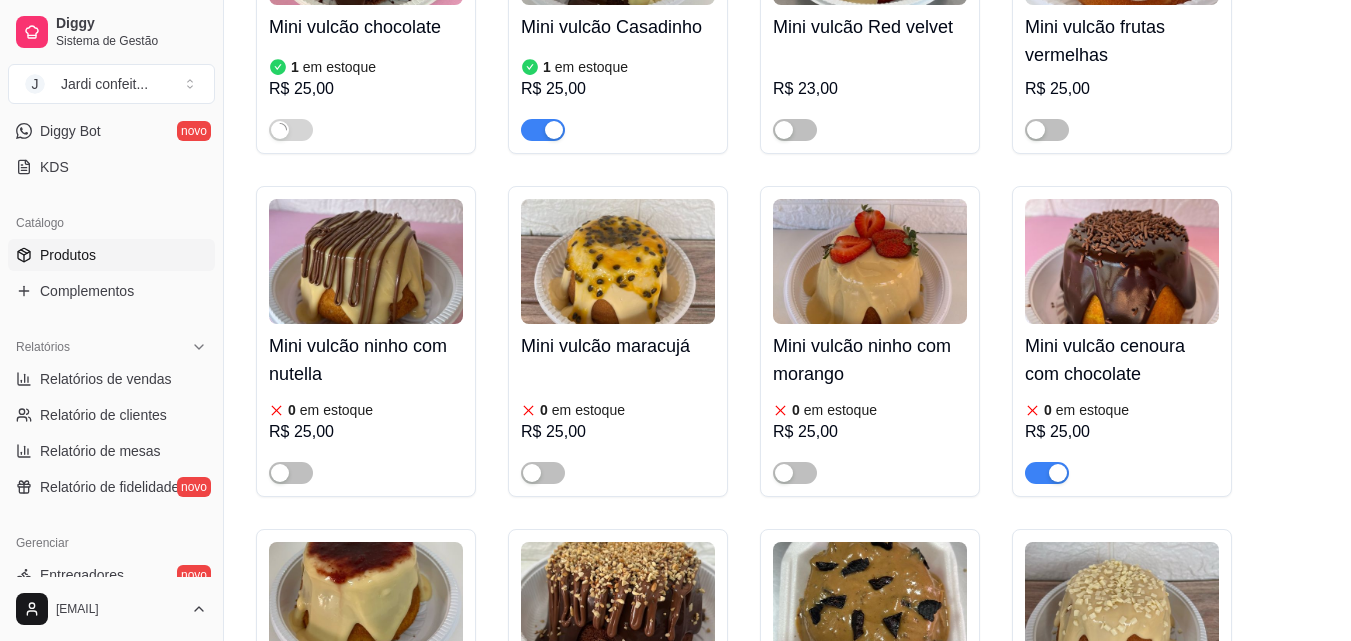 click at bounding box center (366, 261) 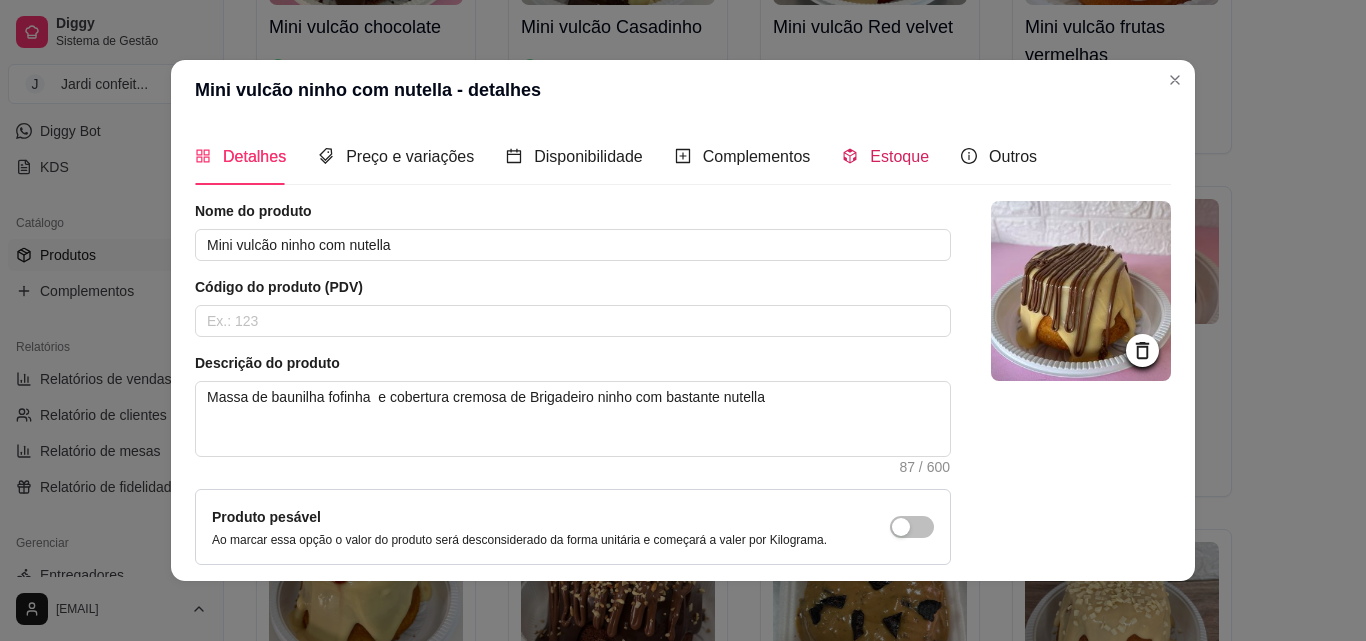 click on "Estoque" at bounding box center [899, 156] 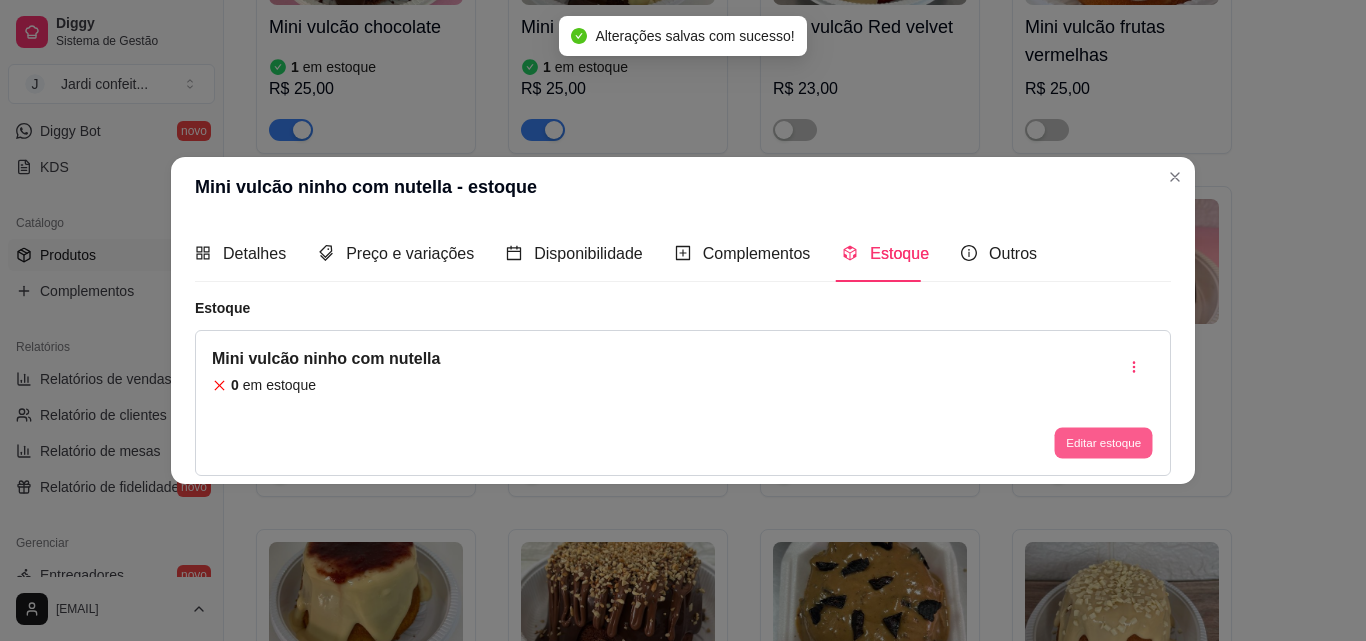 click on "Editar estoque" at bounding box center (1103, 443) 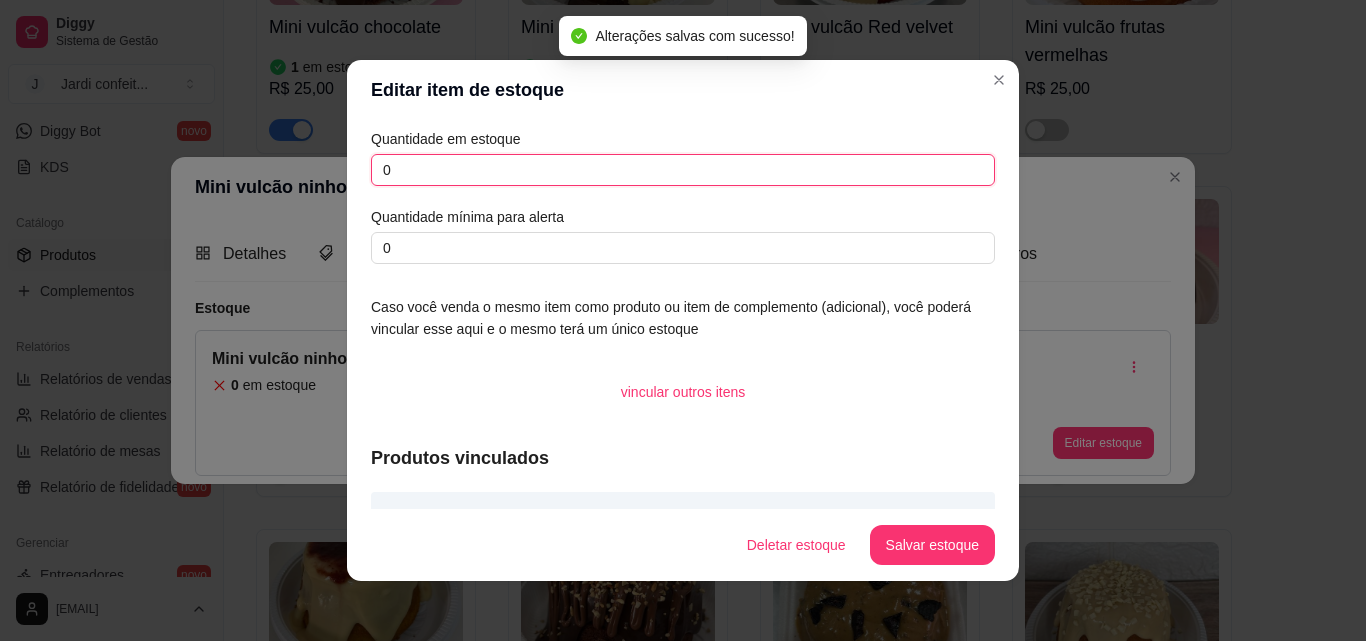 click on "0" at bounding box center [683, 170] 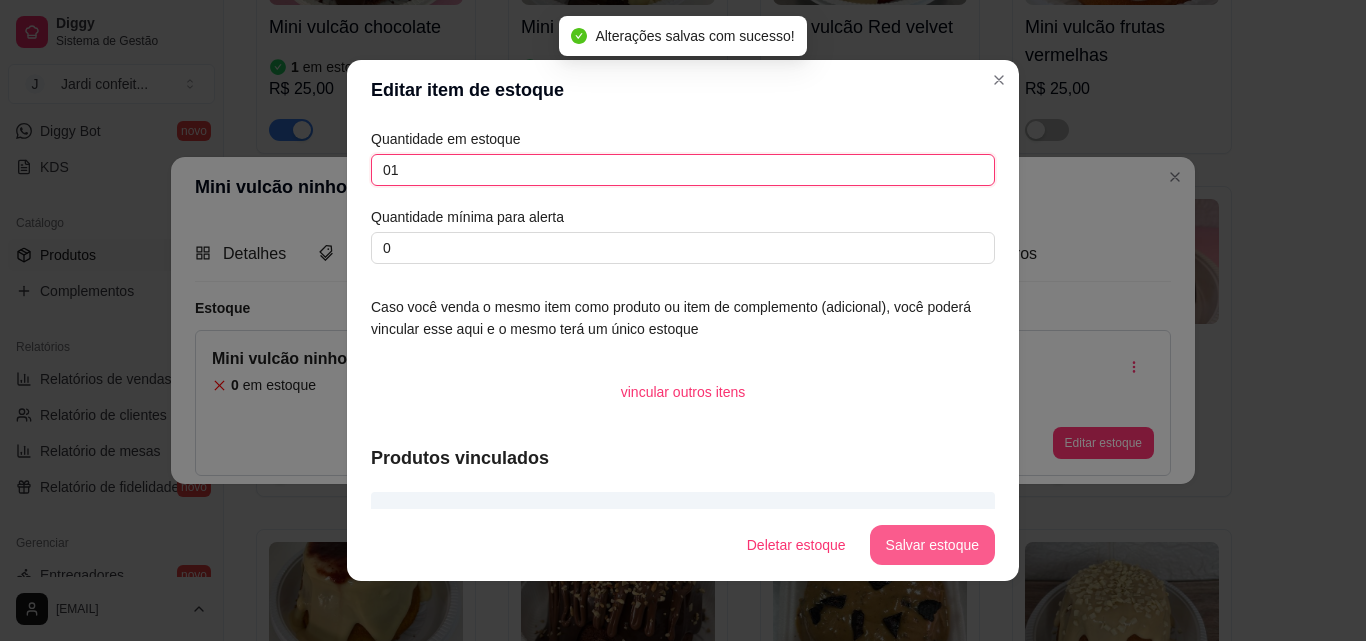 type on "01" 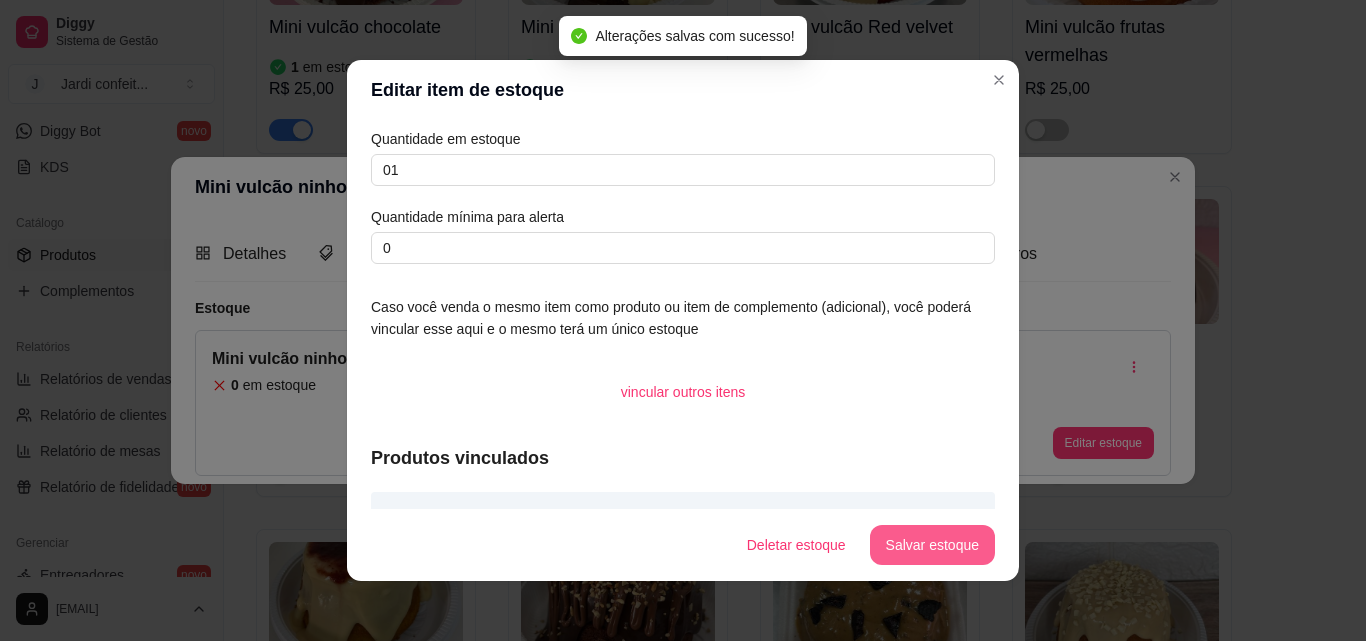 click on "Salvar estoque" at bounding box center (932, 545) 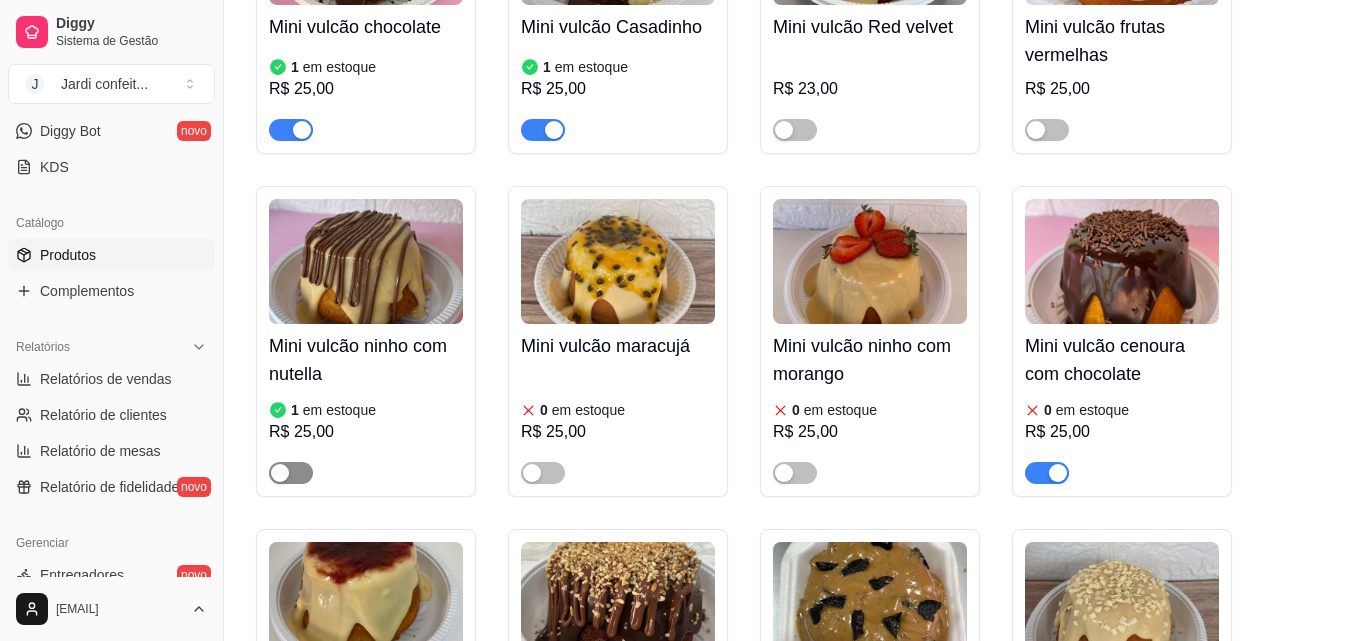 click at bounding box center (291, 473) 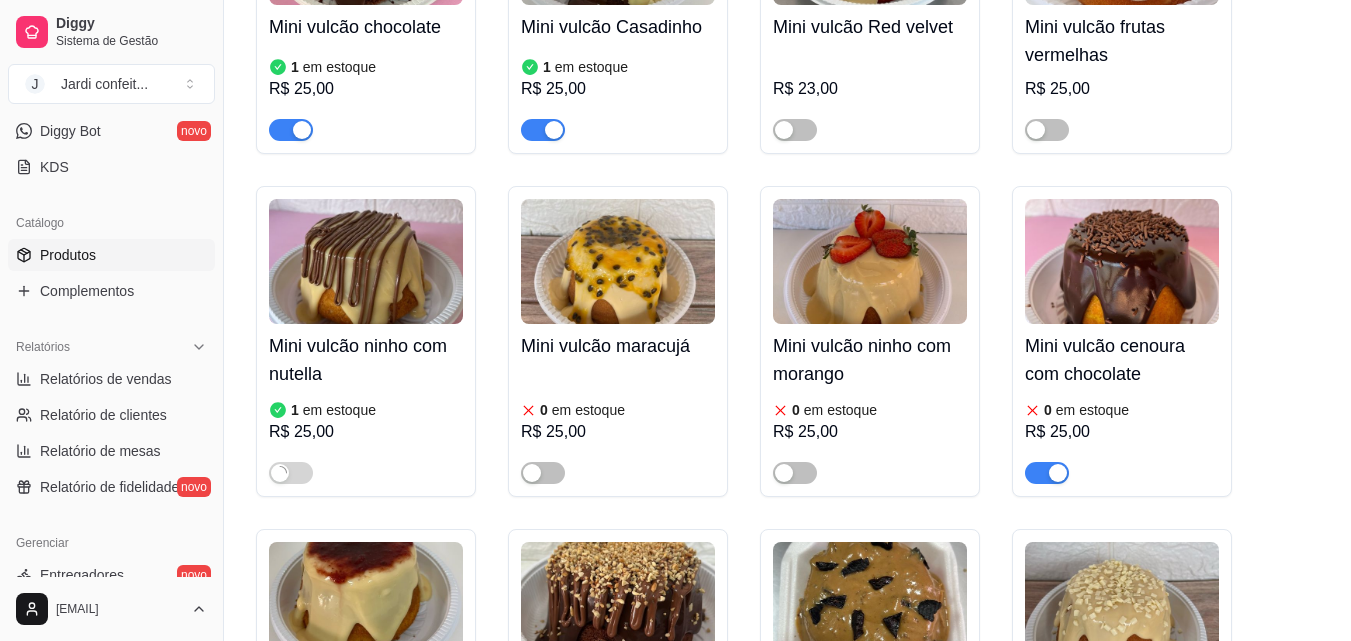 click on "Mini vulcão cenoura com chocolate    0 em estoque R$ 25,00" at bounding box center (1122, 341) 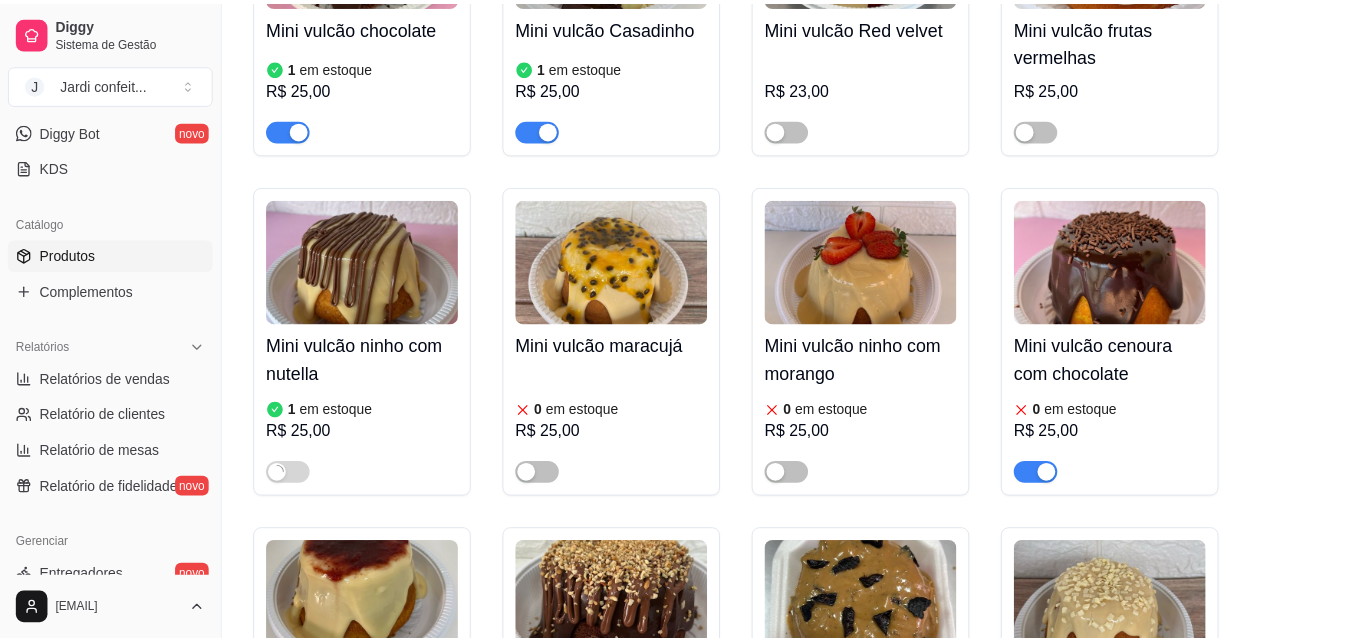 scroll, scrollTop: 100, scrollLeft: 0, axis: vertical 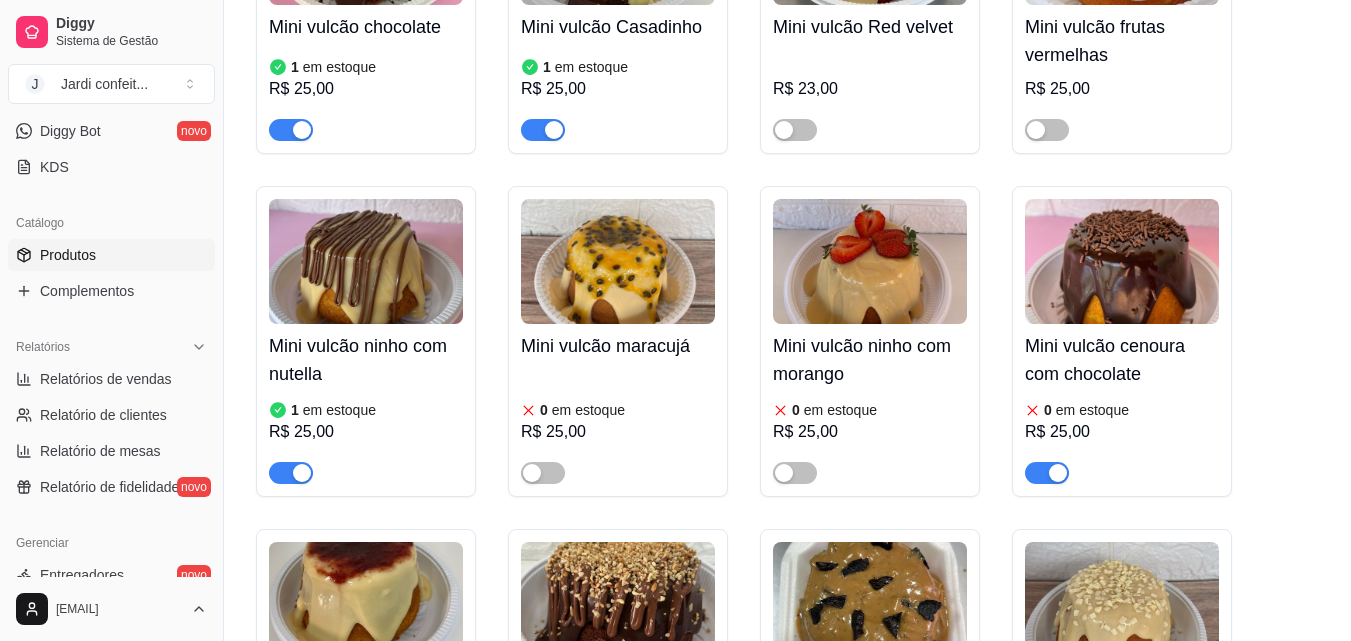 click at bounding box center [1047, 473] 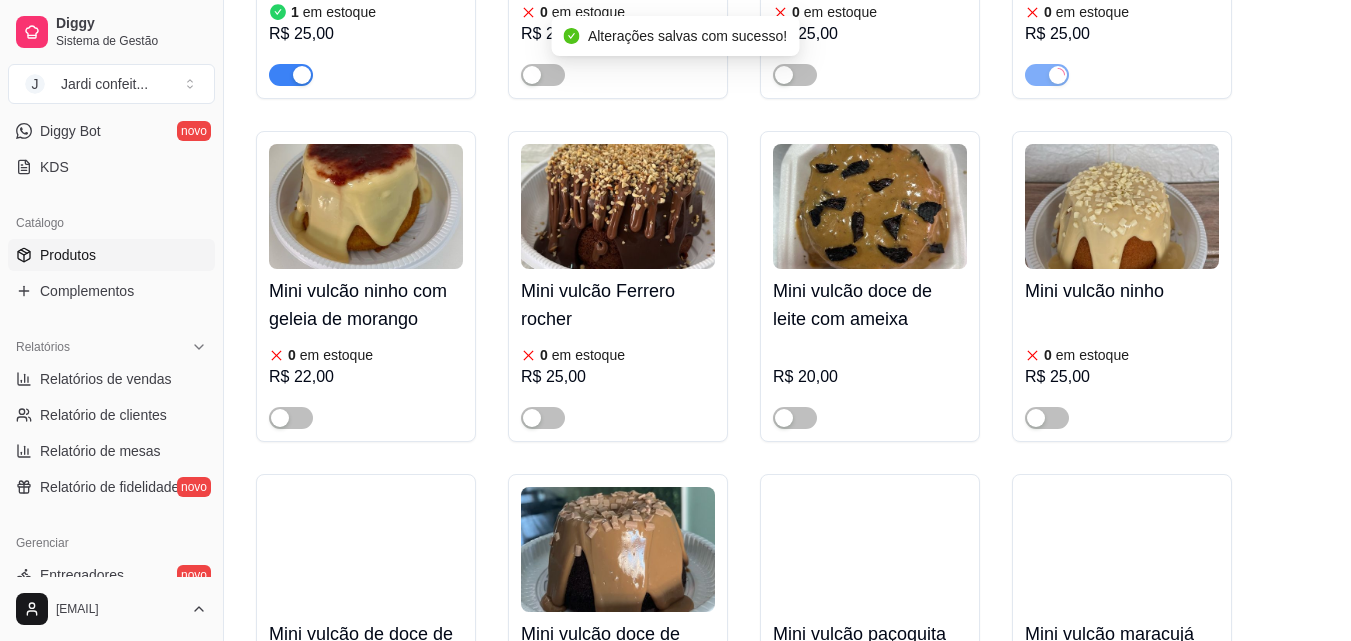 scroll, scrollTop: 1300, scrollLeft: 0, axis: vertical 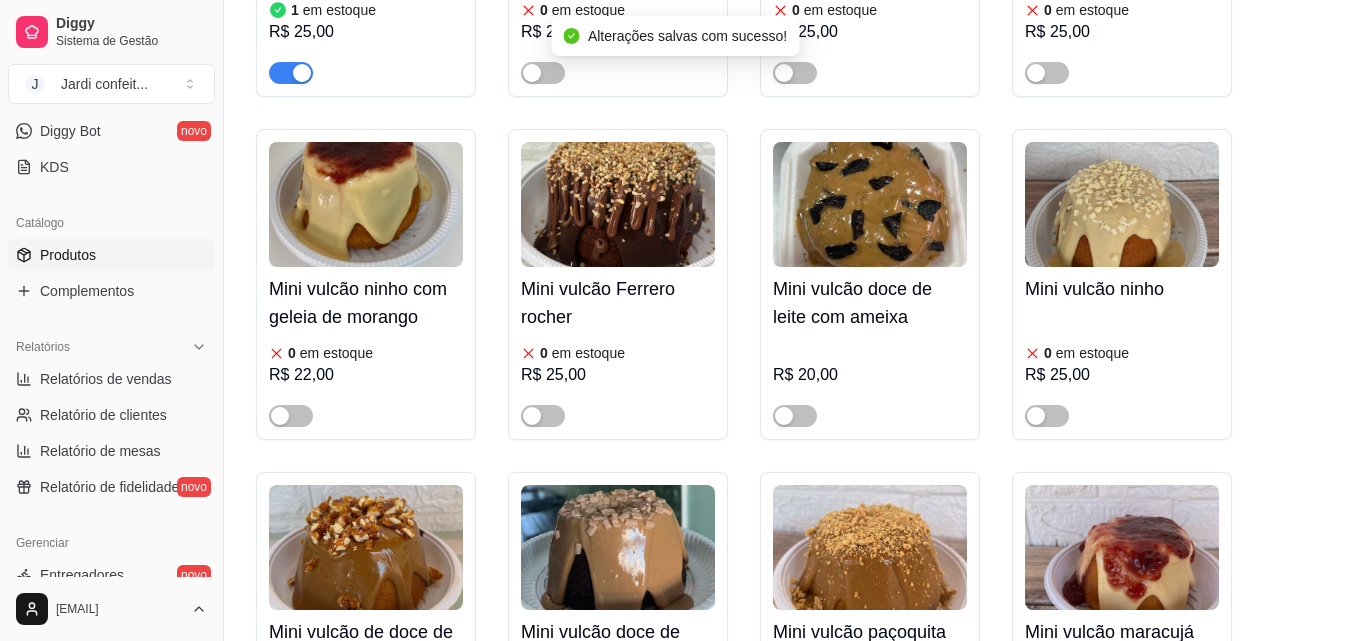 click at bounding box center [618, 204] 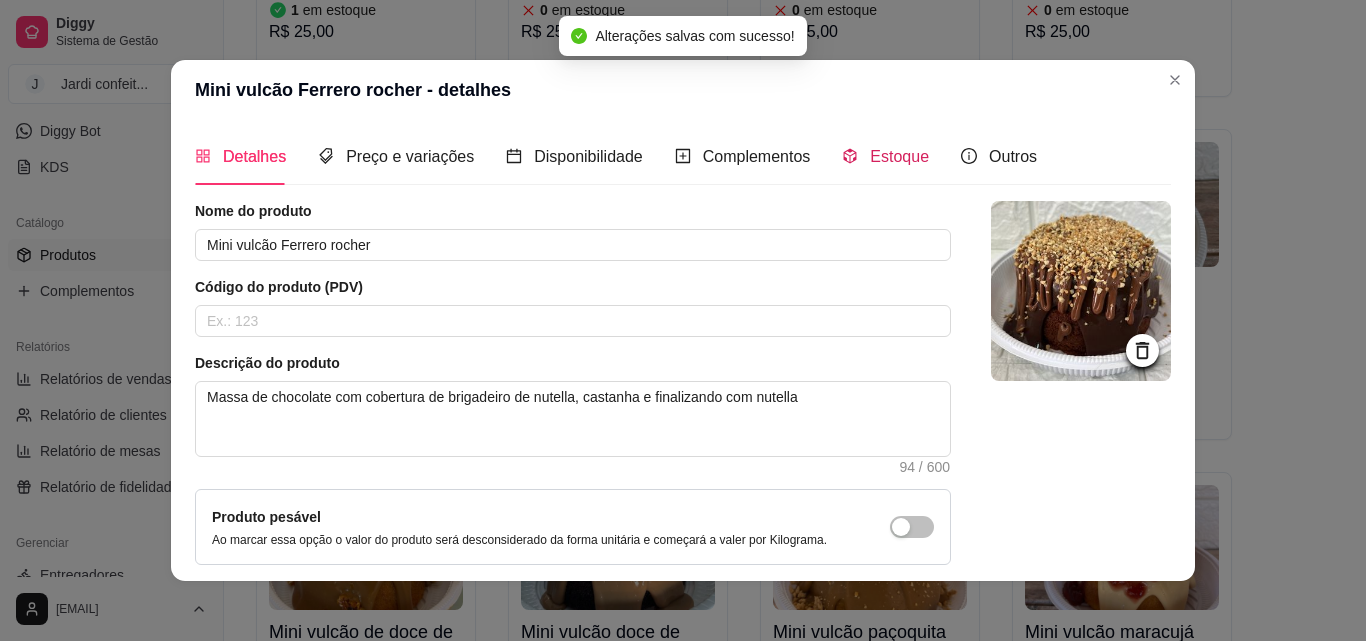 click on "Estoque" at bounding box center (899, 156) 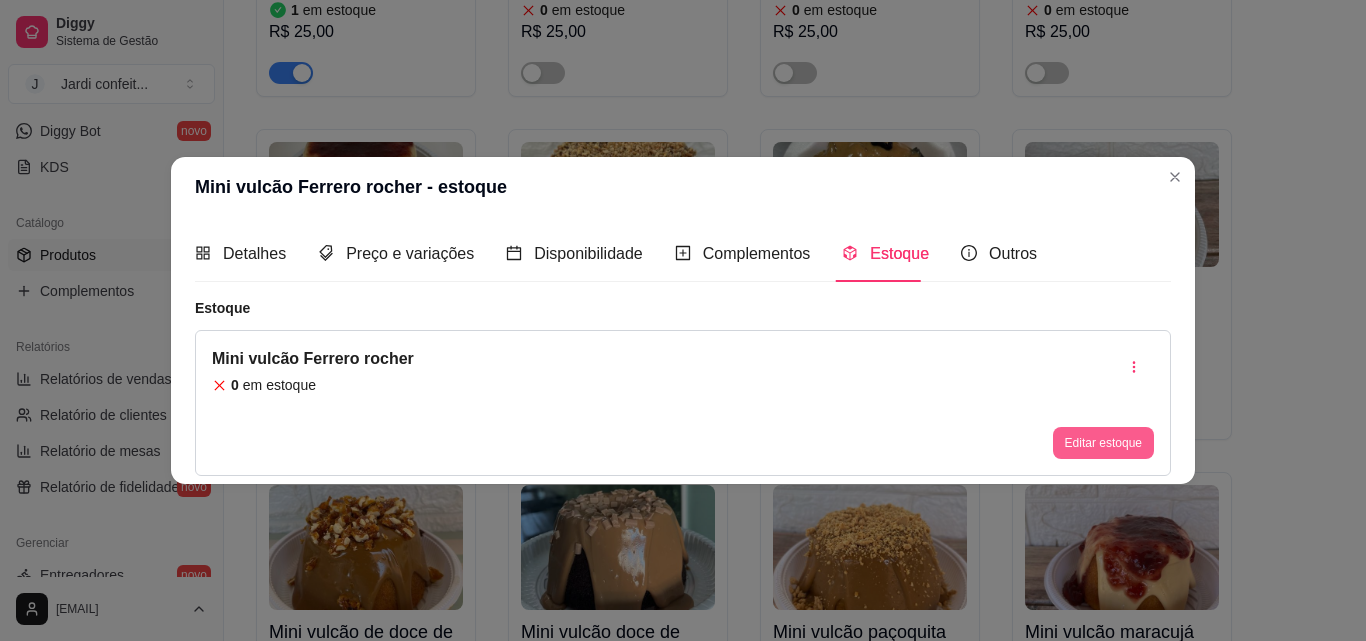 click on "Editar estoque" at bounding box center (1103, 443) 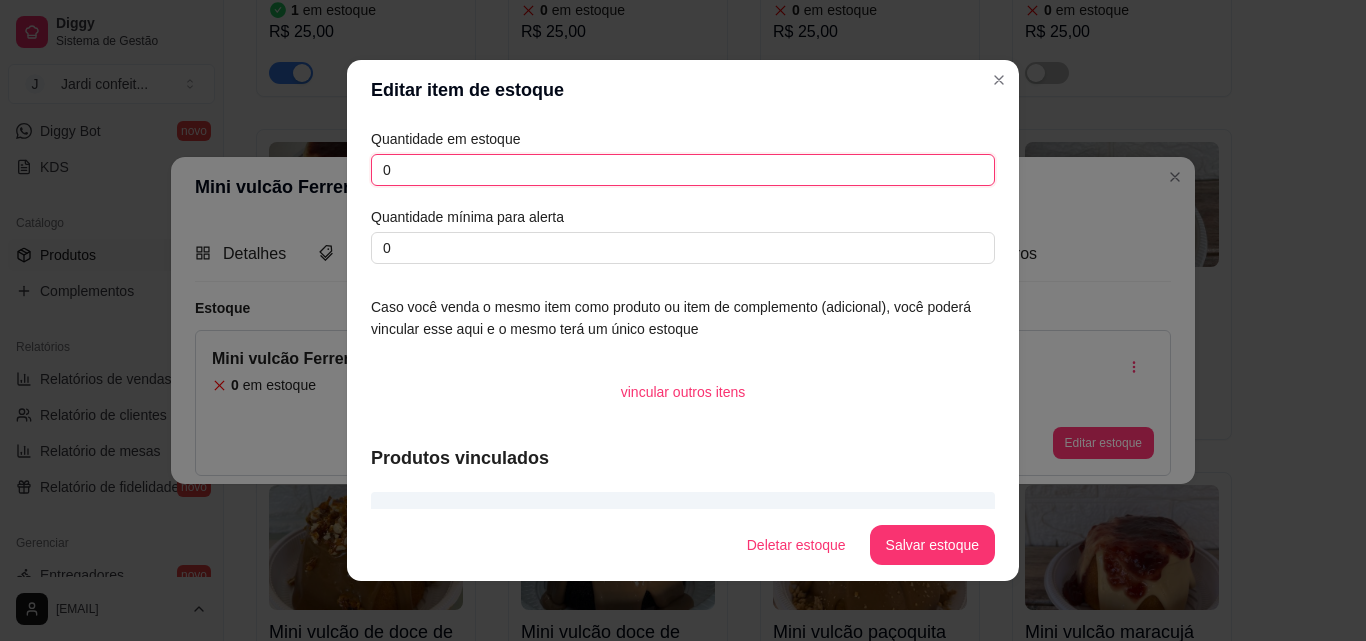 click on "0" at bounding box center (683, 170) 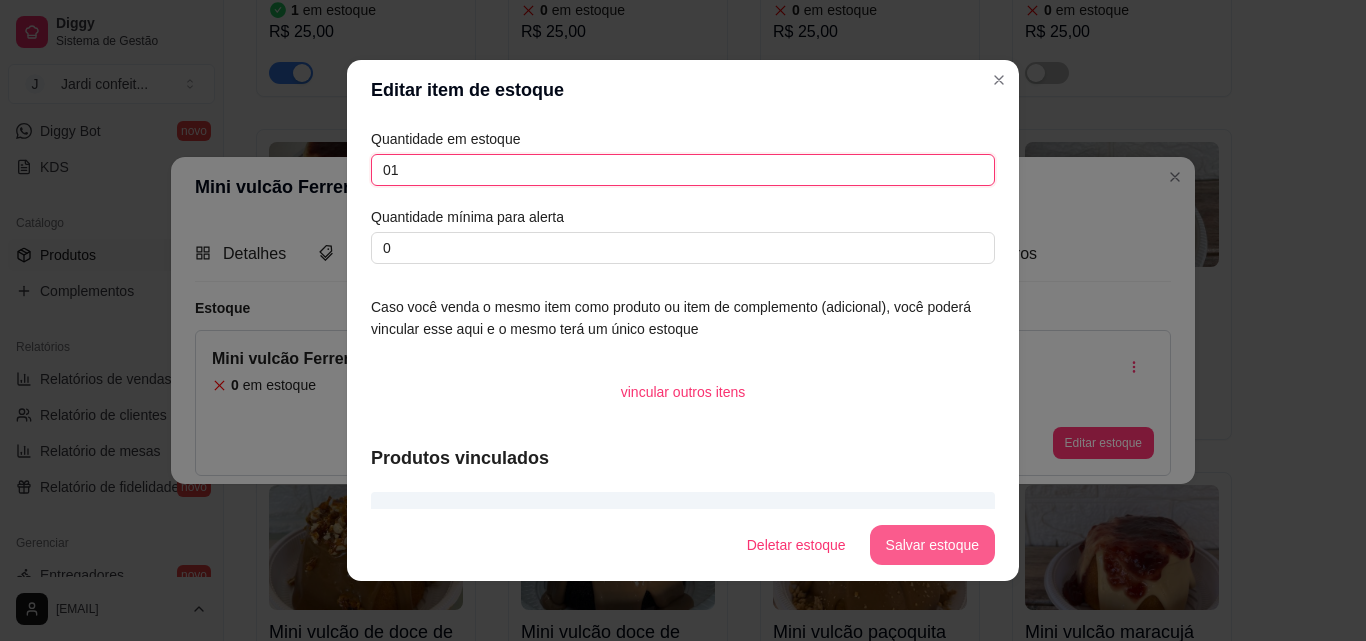 type on "01" 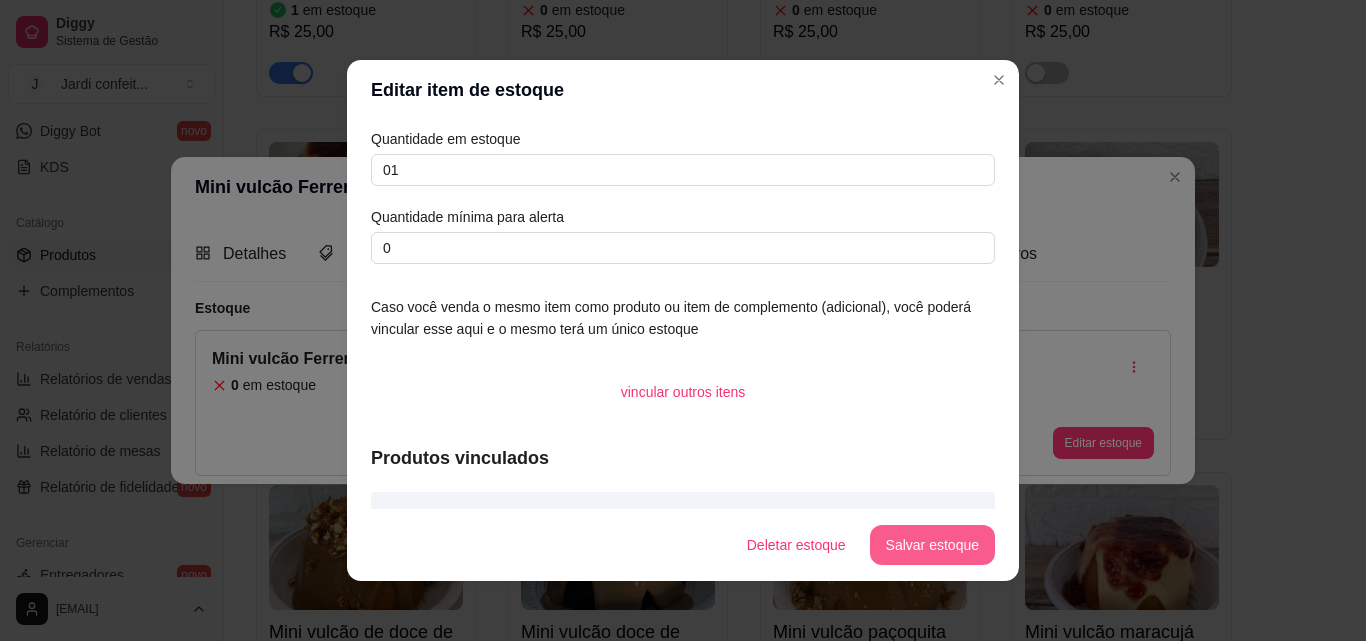 click on "Salvar estoque" at bounding box center [932, 545] 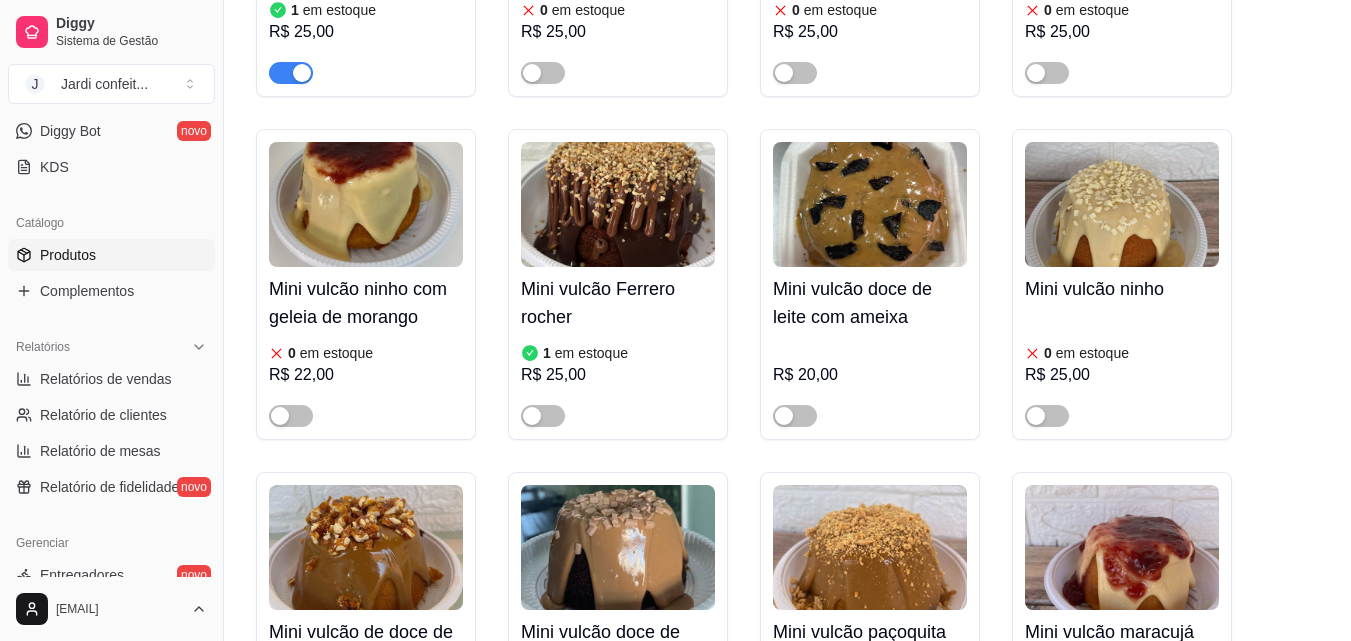 click on "Mini vulcão Ferrero rocher   1 em estoque R$ 25,00" at bounding box center (618, 284) 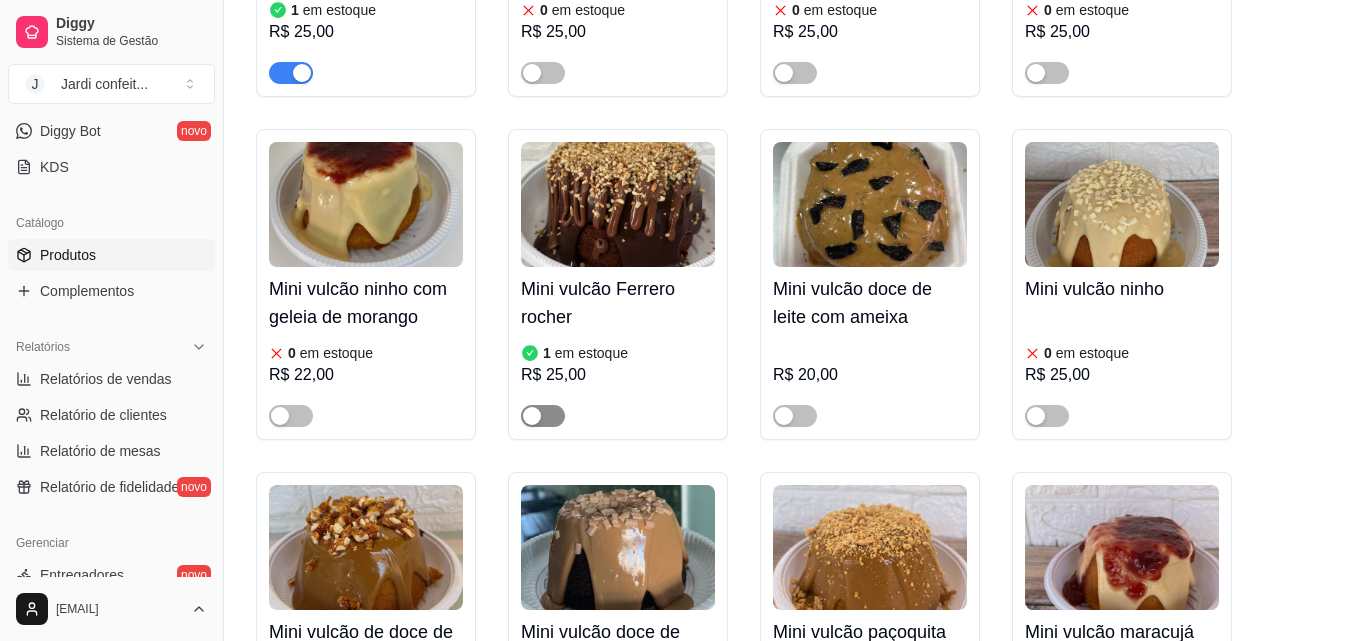 click at bounding box center [543, 416] 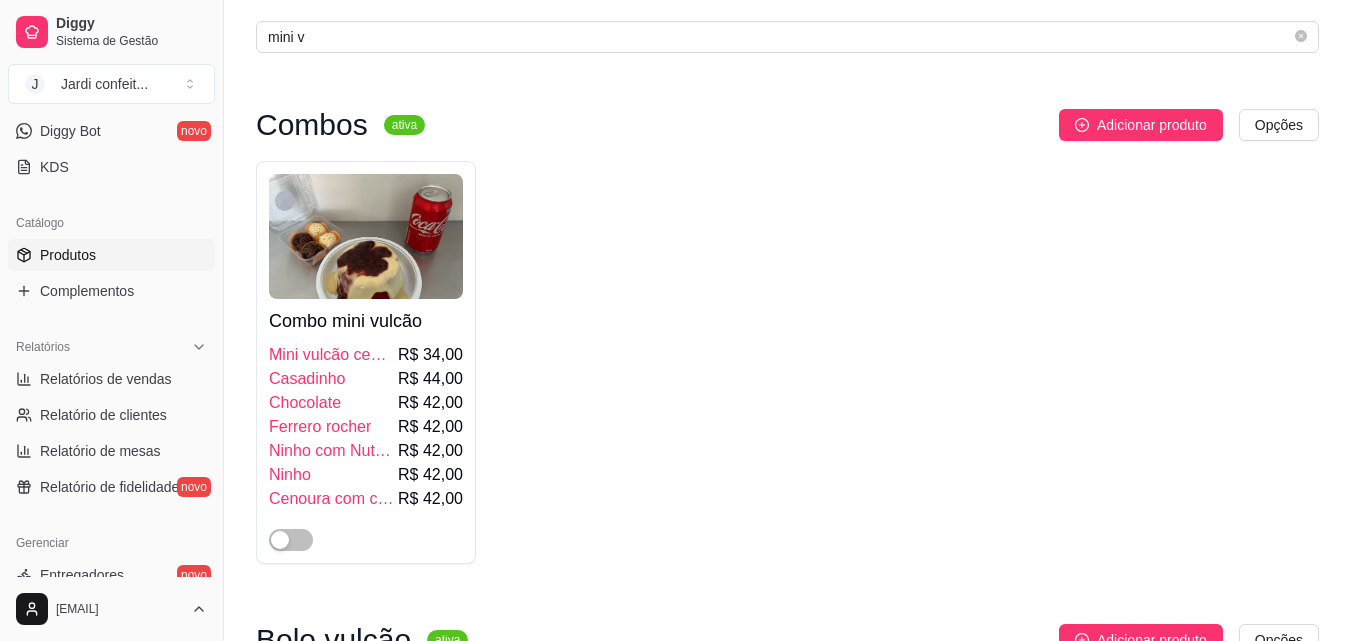 scroll, scrollTop: 0, scrollLeft: 0, axis: both 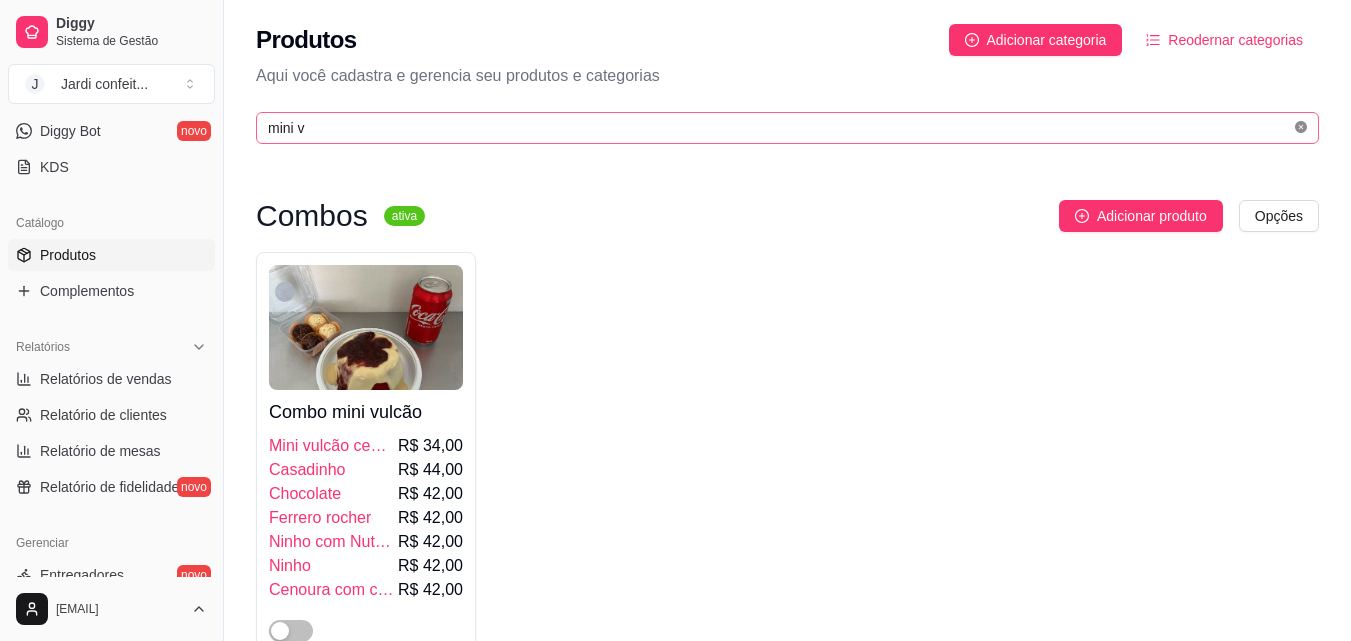 click 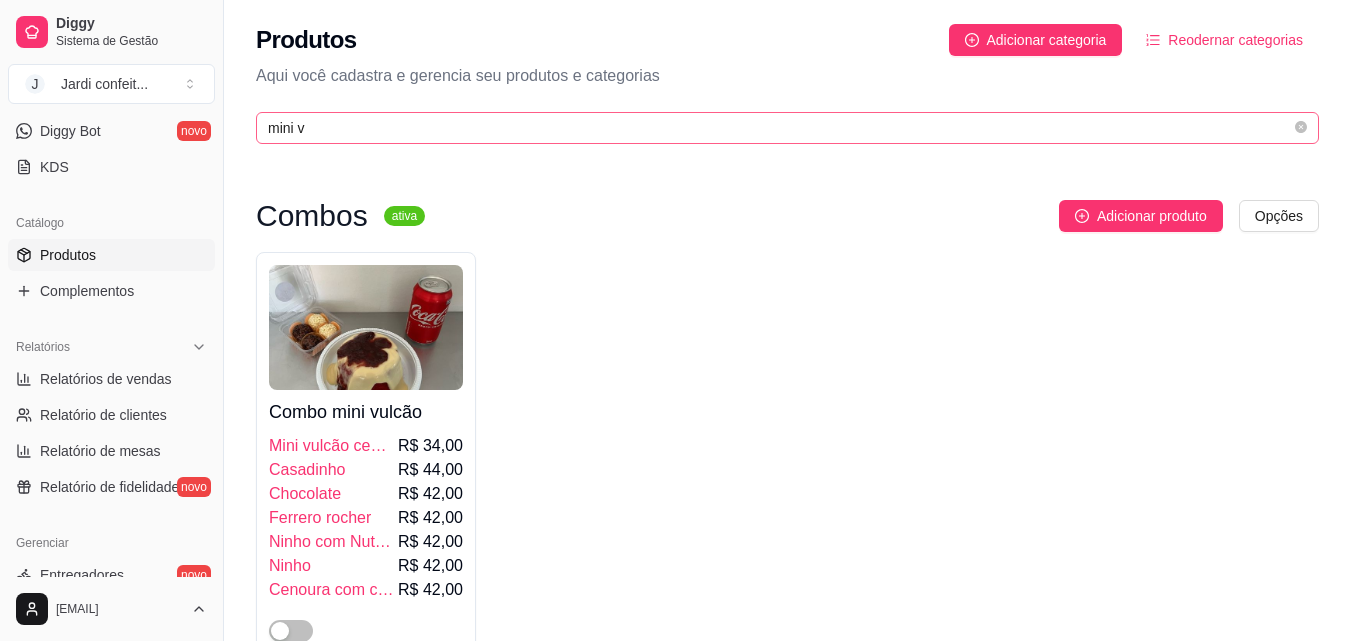 click at bounding box center [1301, 128] 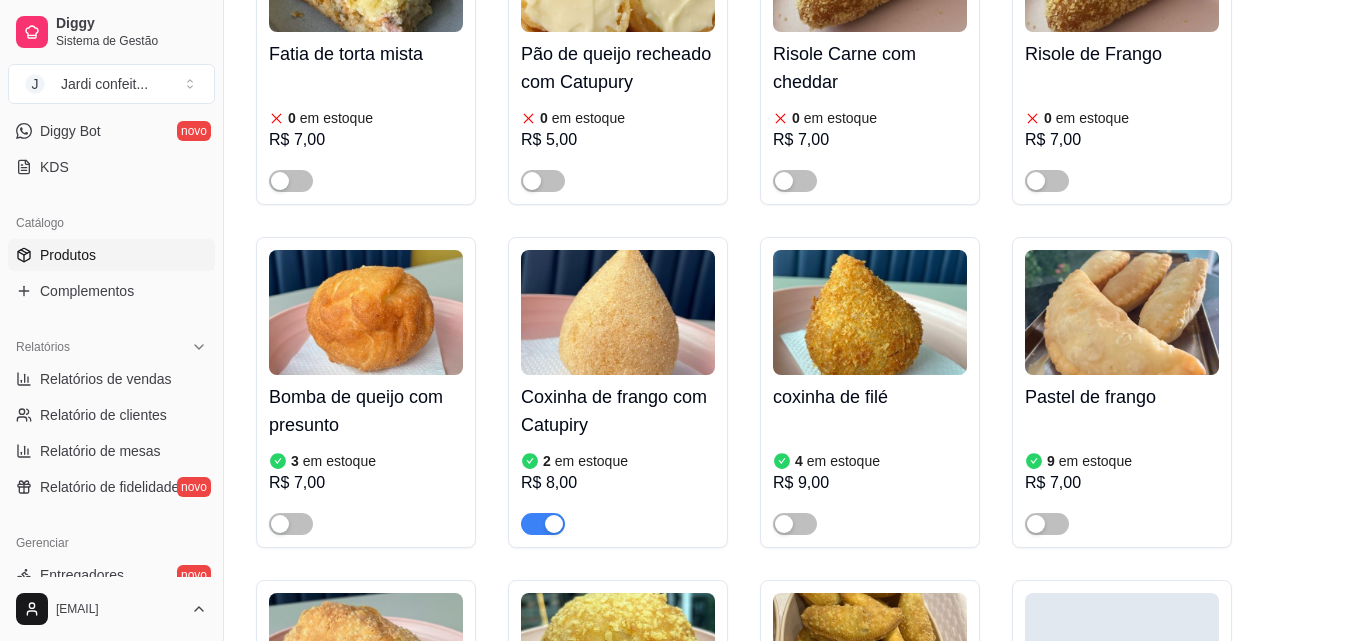 scroll, scrollTop: 1300, scrollLeft: 0, axis: vertical 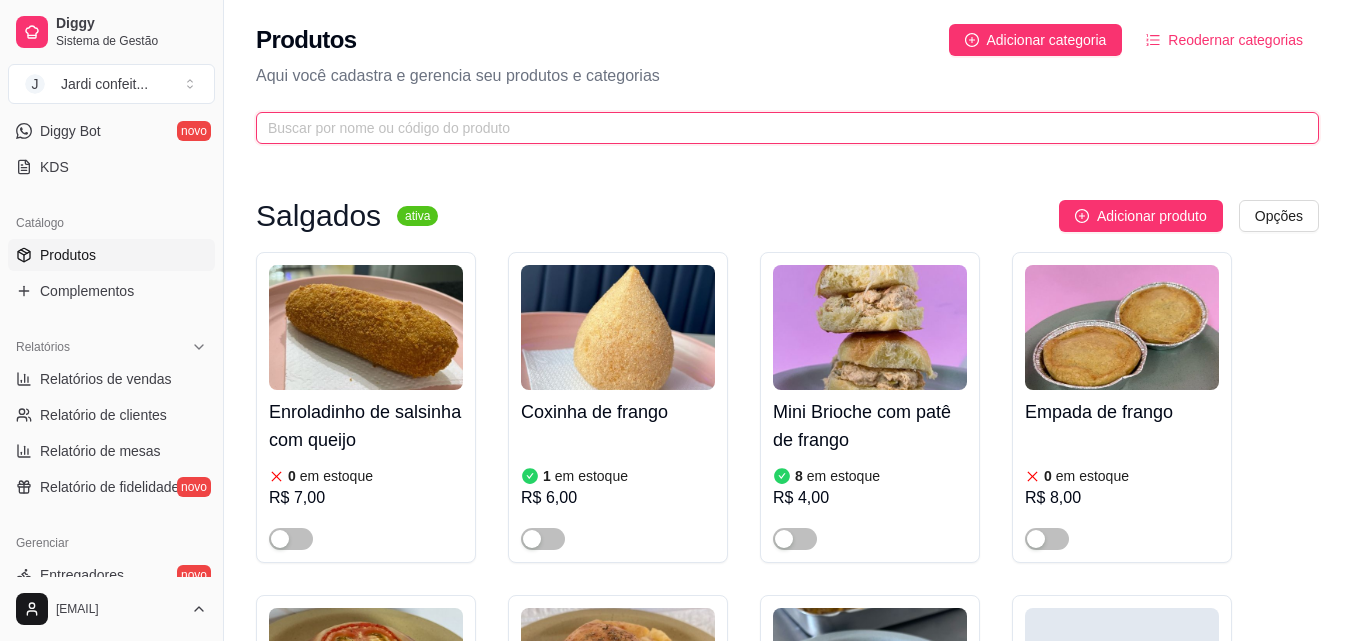 click at bounding box center (779, 128) 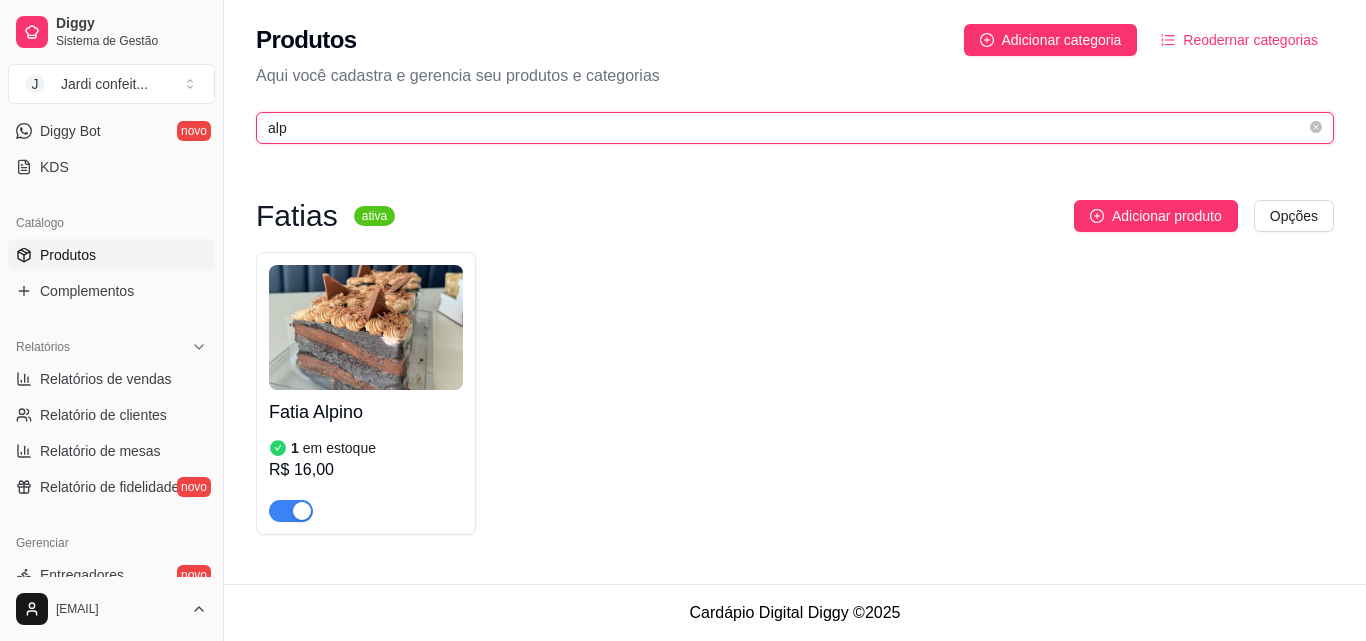 type on "alp" 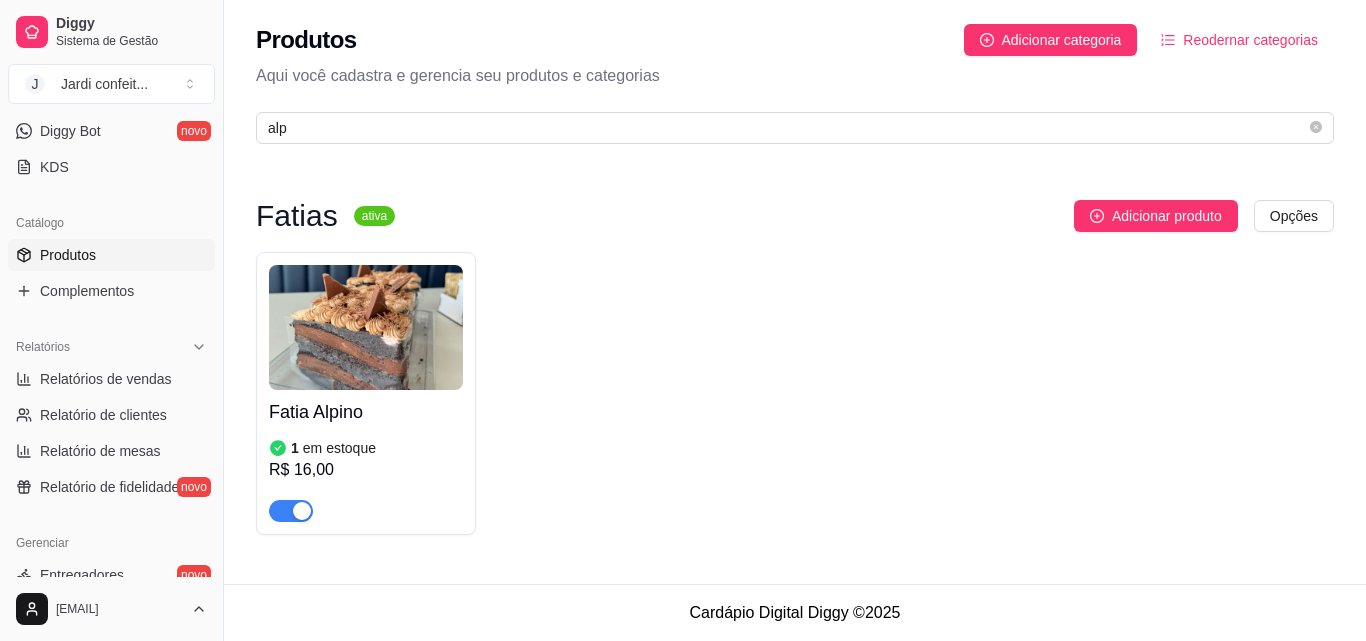 click at bounding box center [366, 327] 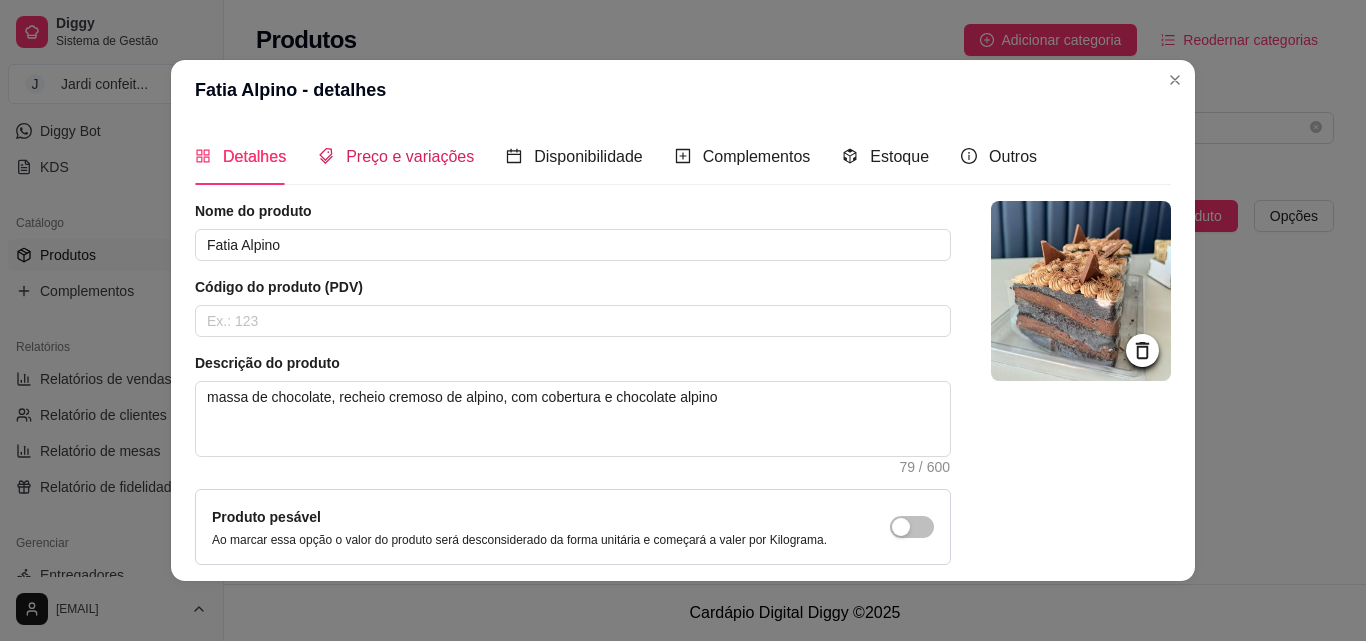 click on "Preço e variações" at bounding box center (410, 156) 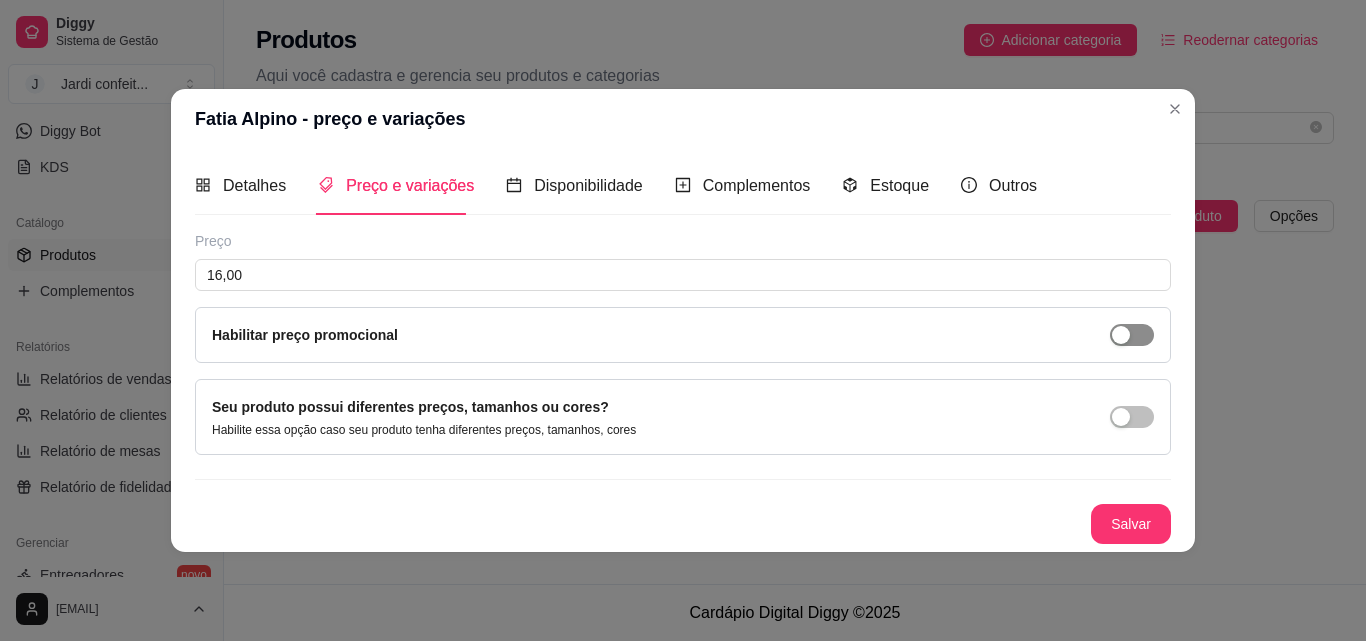 click at bounding box center (1132, 335) 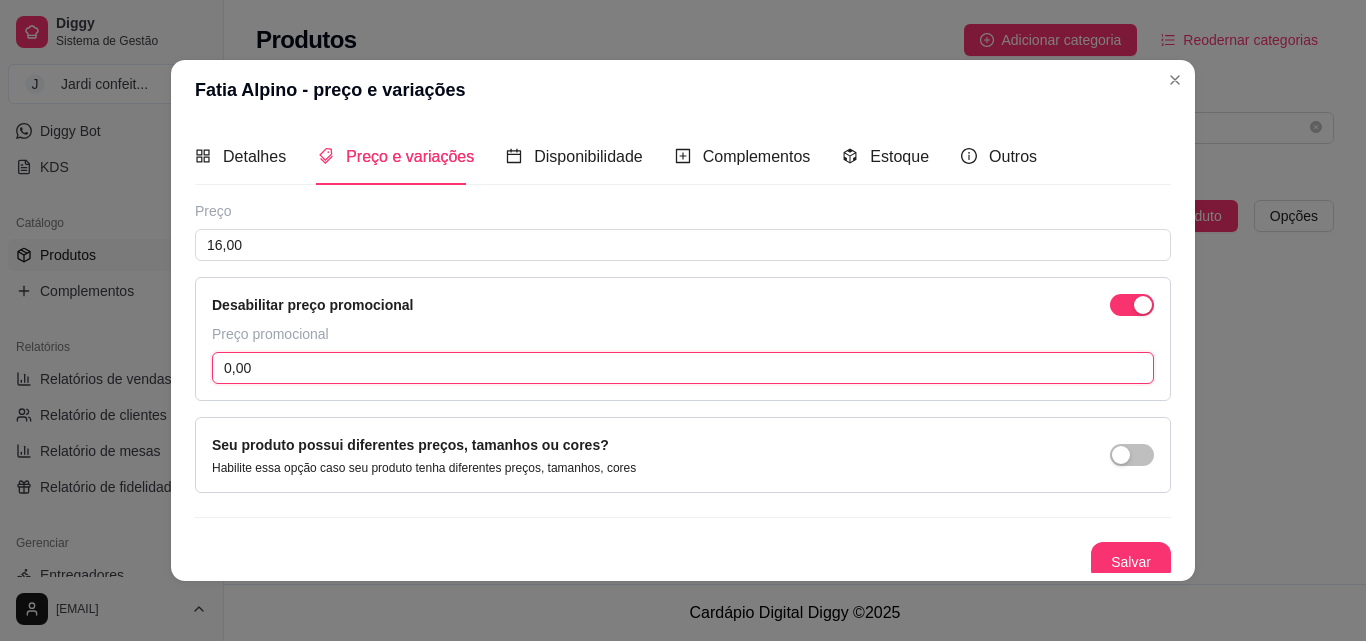 click on "0,00" at bounding box center (683, 368) 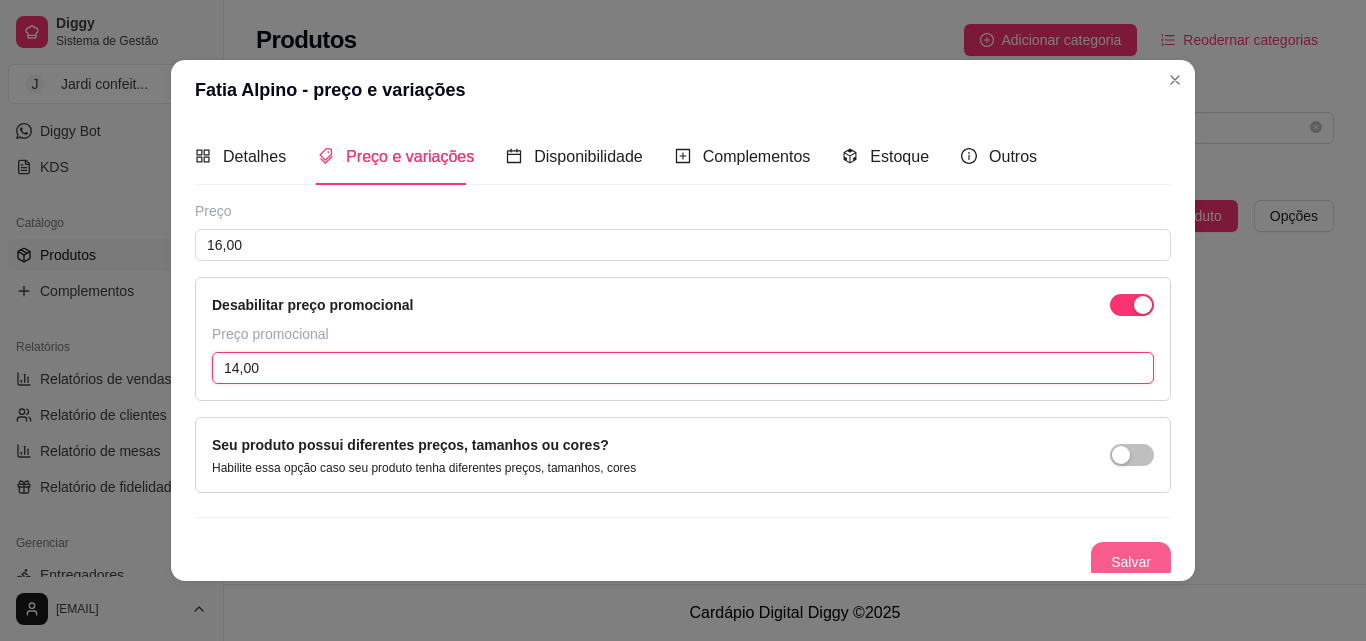 type on "14,00" 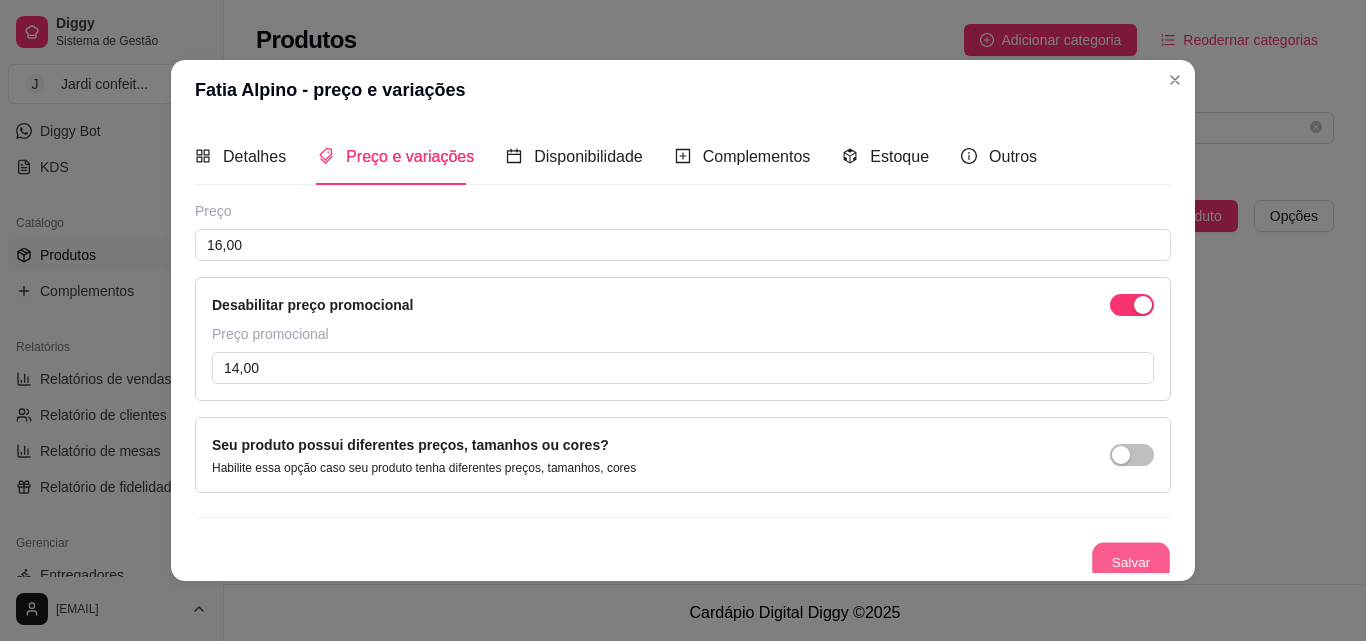click on "Salvar" at bounding box center (1131, 562) 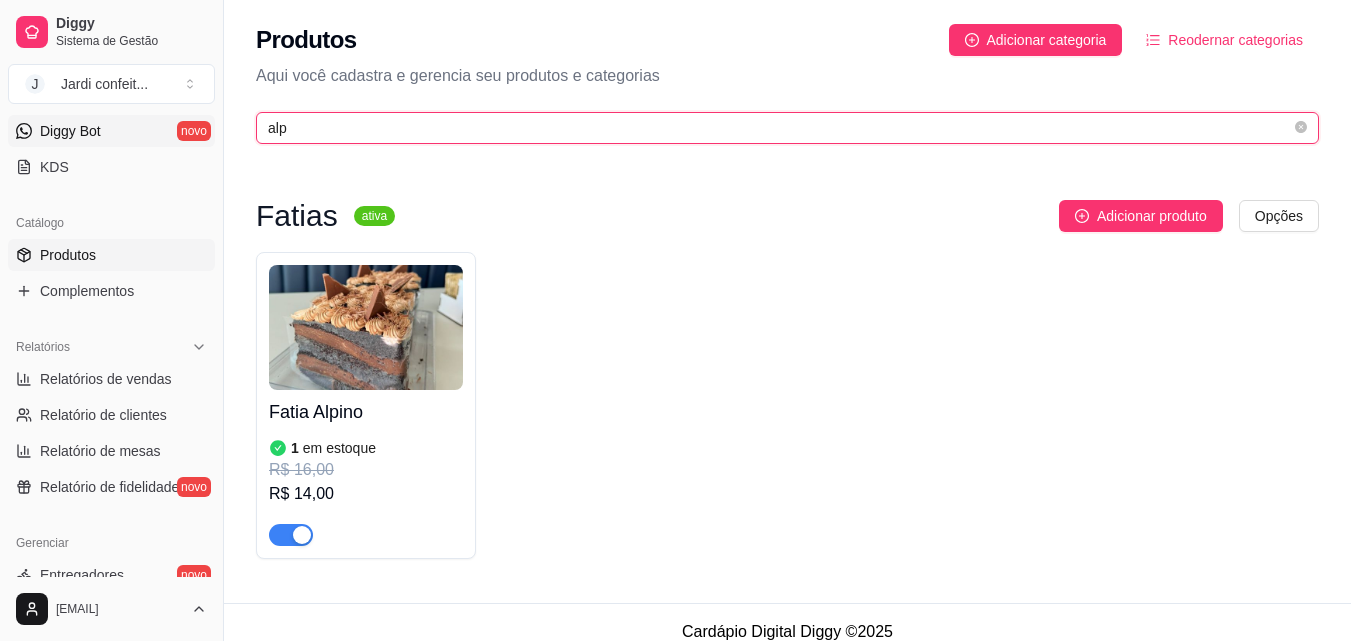 drag, startPoint x: 708, startPoint y: 138, endPoint x: 80, endPoint y: 141, distance: 628.00714 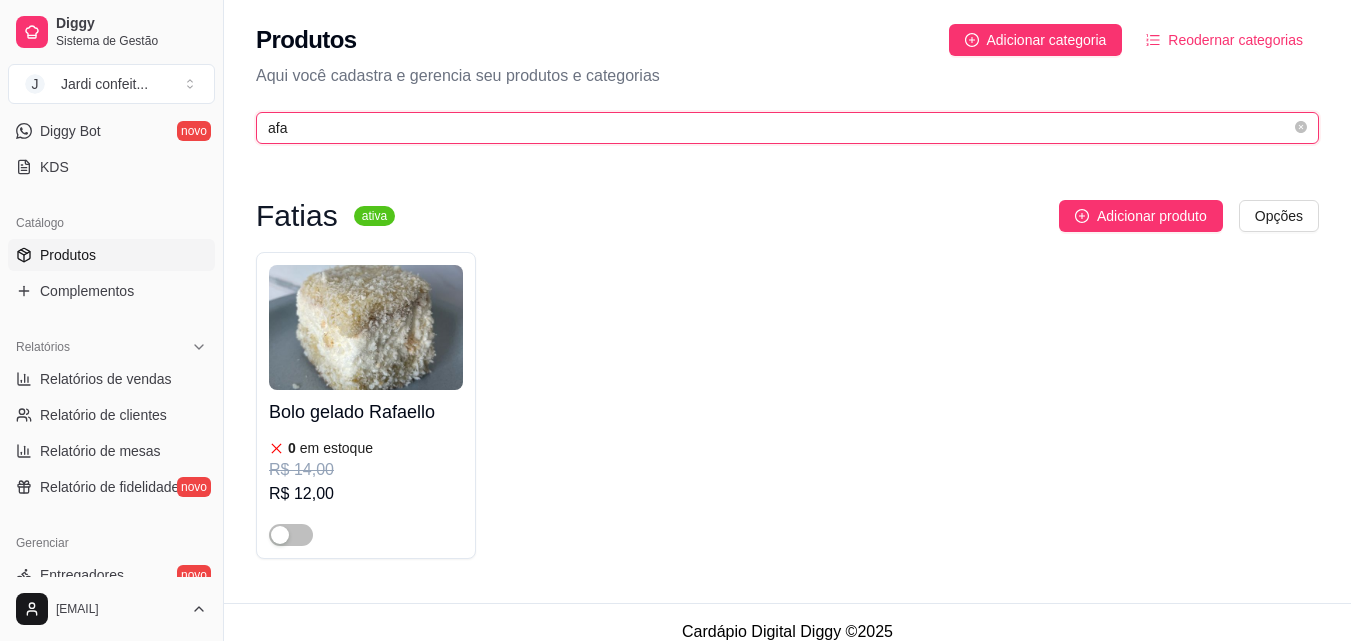drag, startPoint x: 410, startPoint y: 121, endPoint x: 151, endPoint y: 147, distance: 260.30176 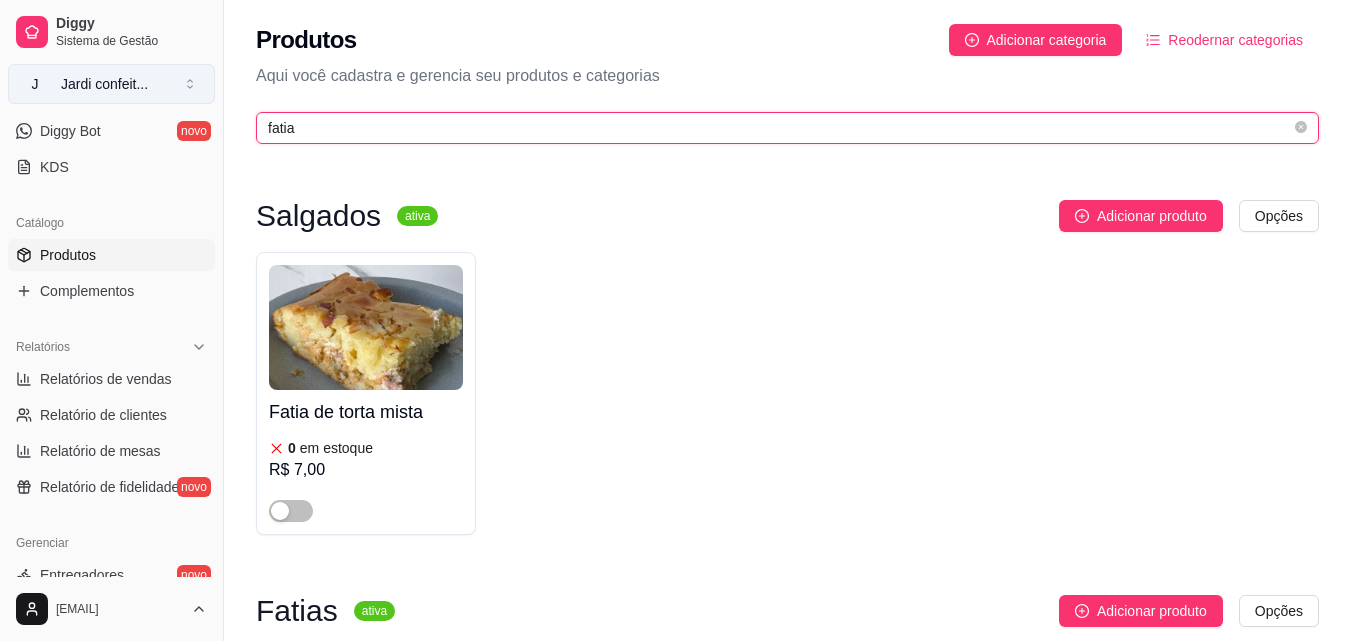 type on "fatia c" 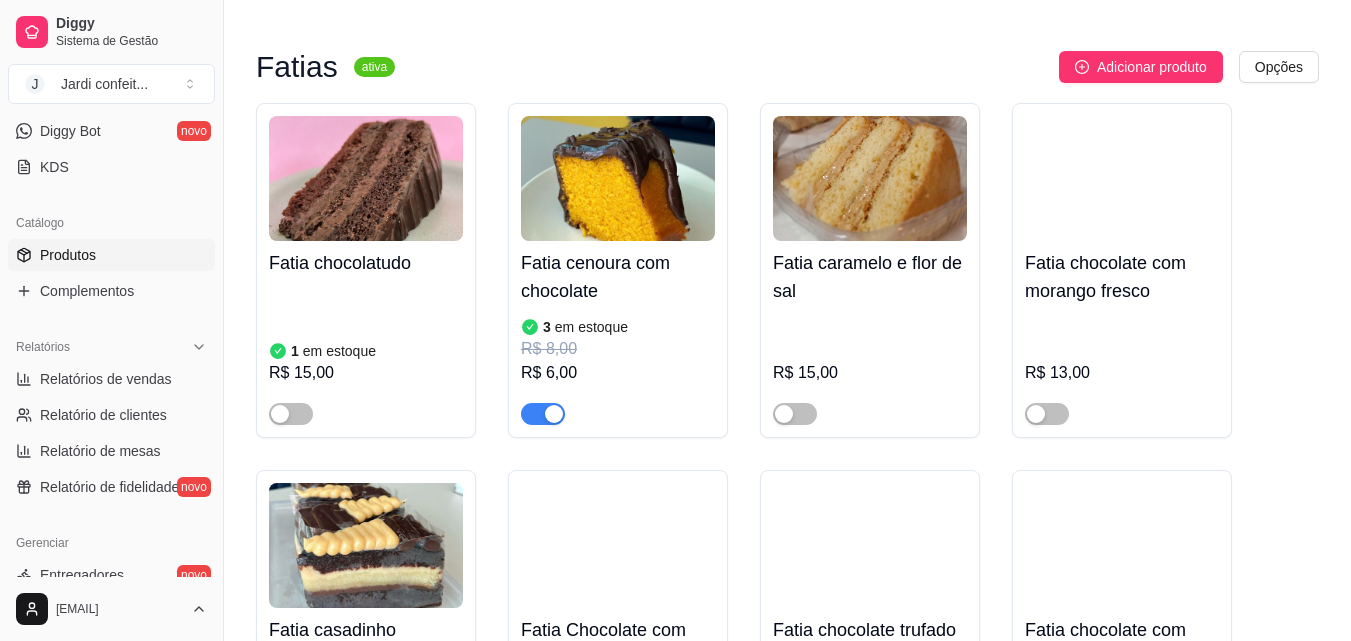 scroll, scrollTop: 60, scrollLeft: 0, axis: vertical 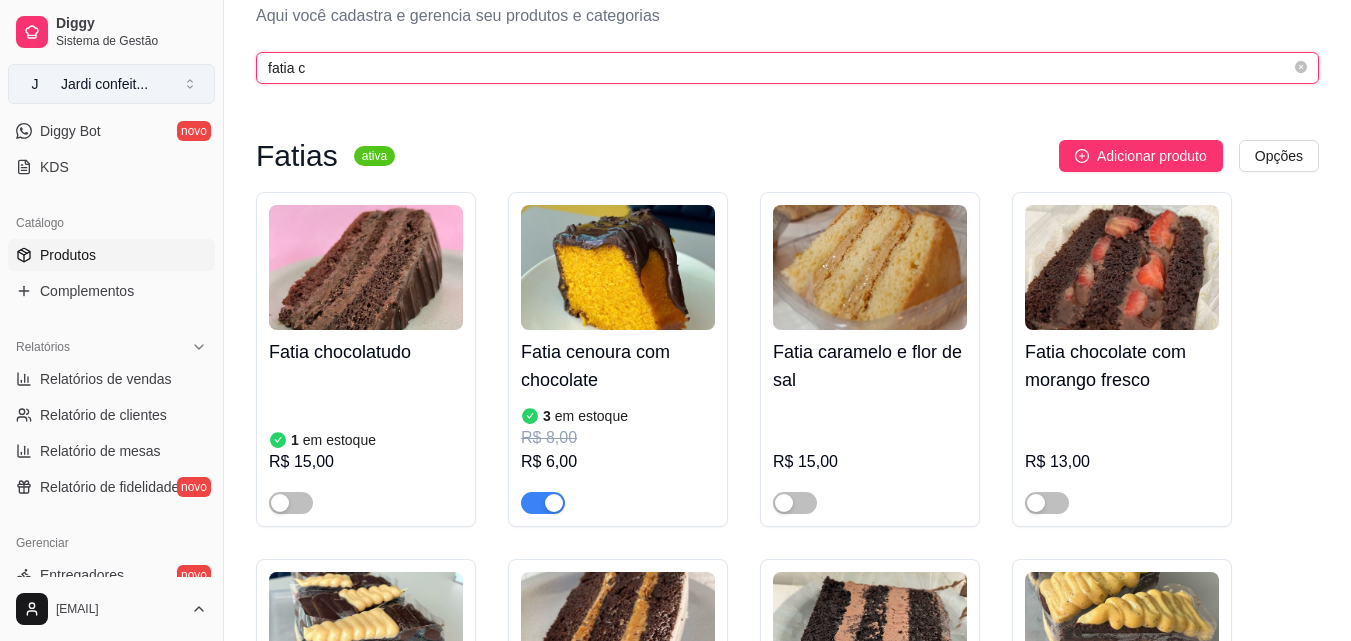 drag, startPoint x: 320, startPoint y: 61, endPoint x: 191, endPoint y: 79, distance: 130.24976 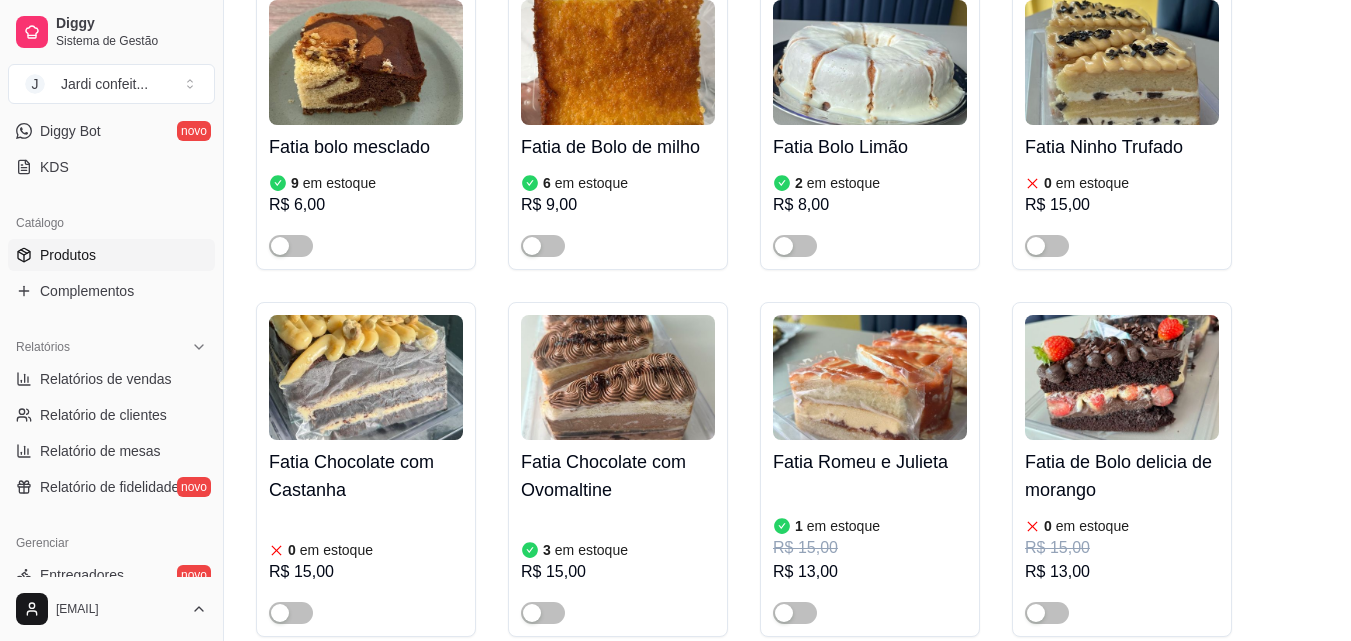 scroll, scrollTop: 5860, scrollLeft: 0, axis: vertical 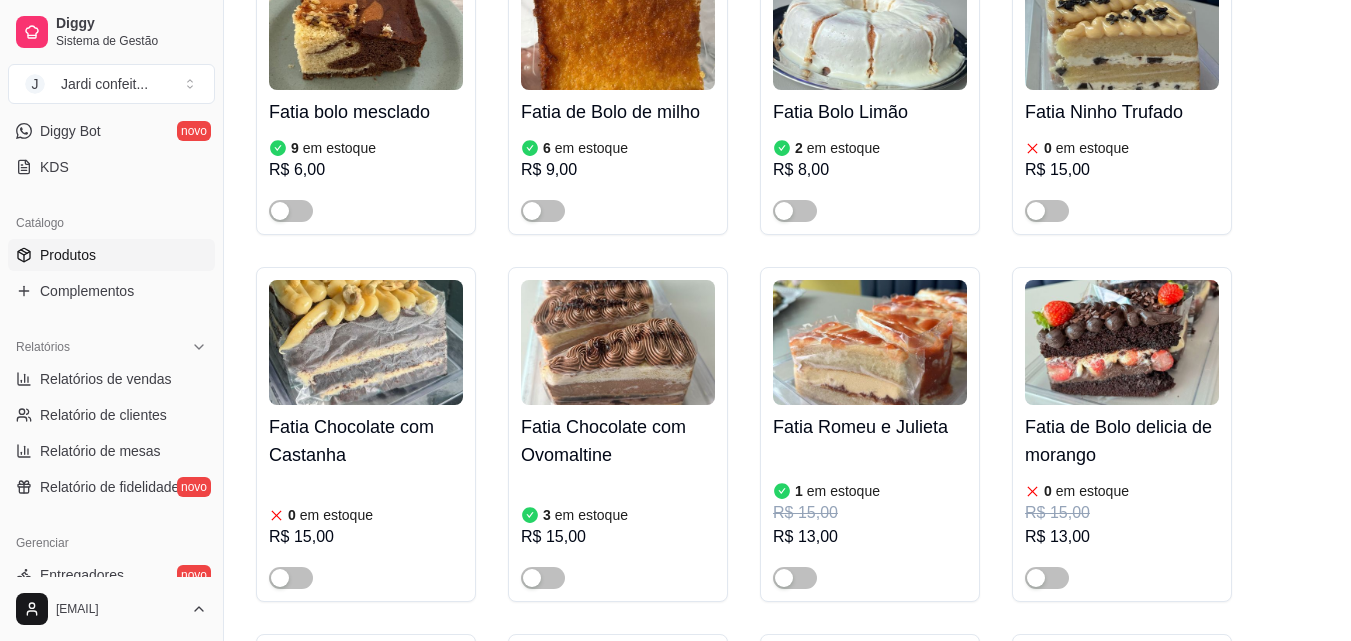 type on "F" 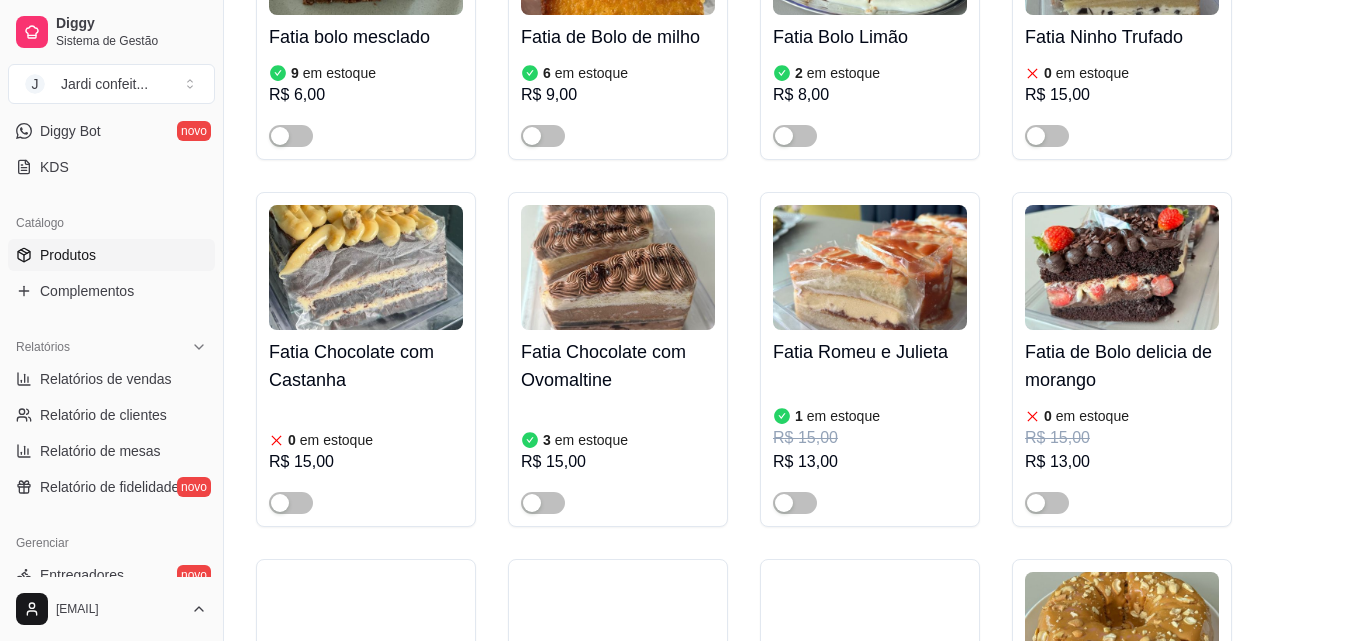 scroll, scrollTop: 6060, scrollLeft: 0, axis: vertical 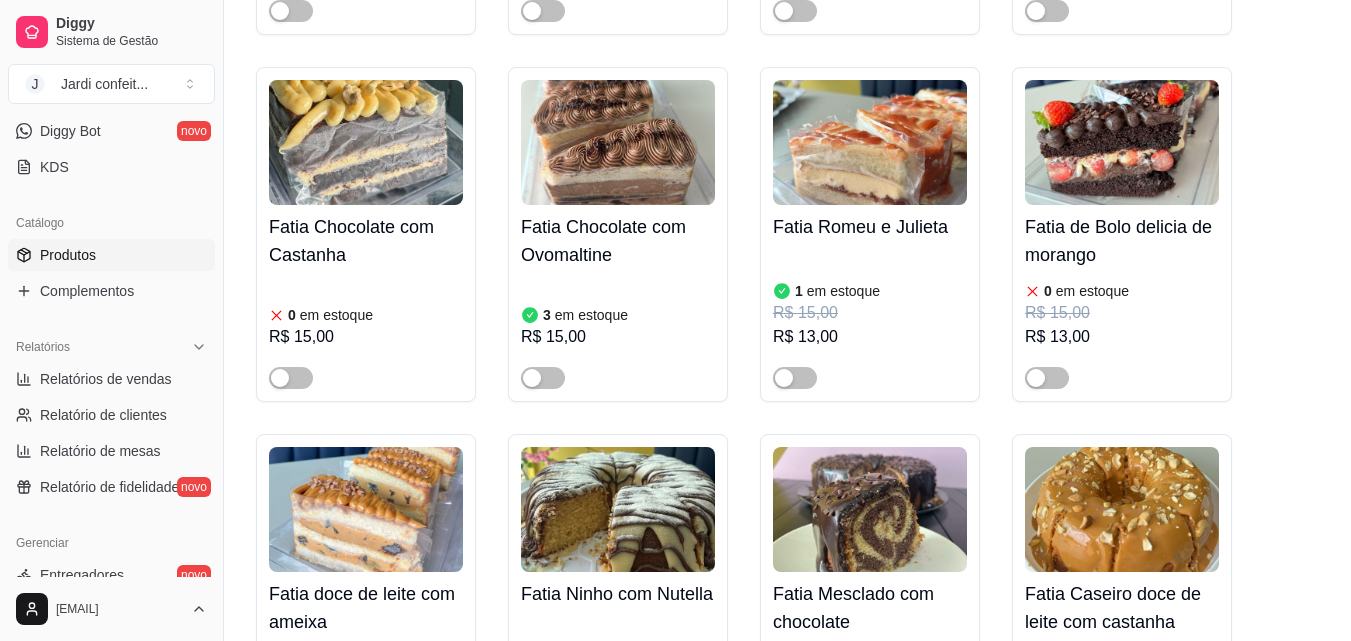 click at bounding box center [1122, 142] 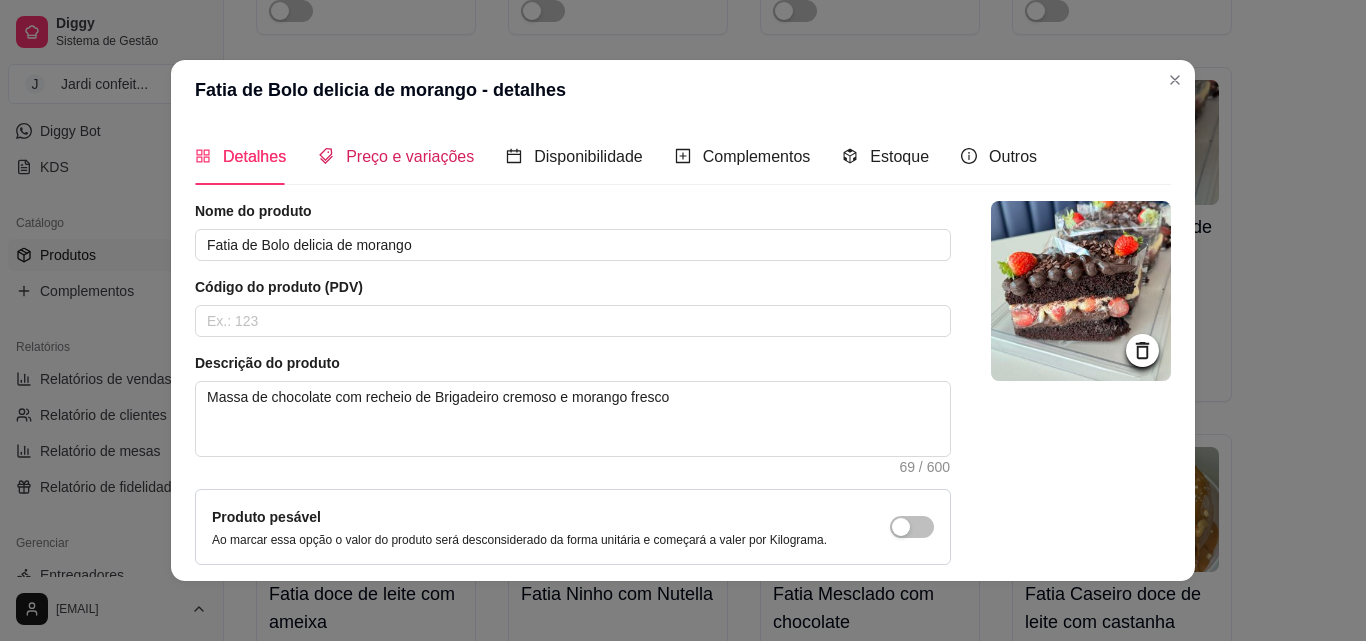 click on "Preço e variações" at bounding box center [410, 156] 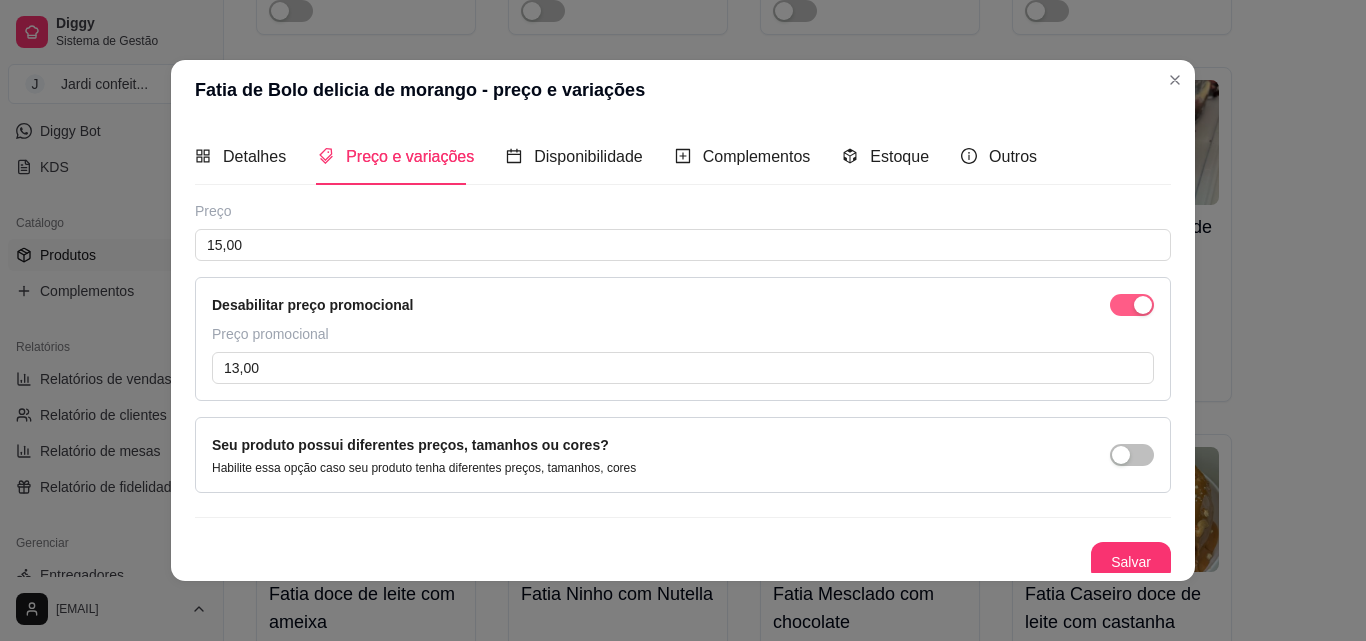 click at bounding box center (1132, 305) 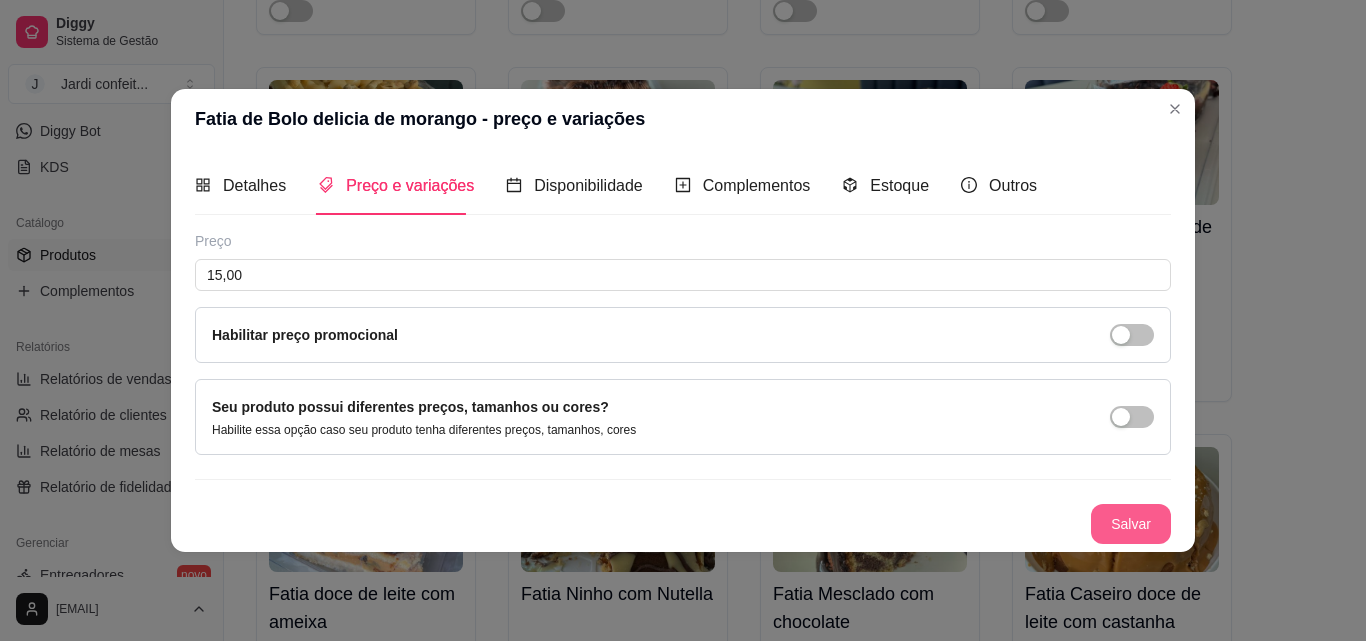 click on "Salvar" at bounding box center [1131, 524] 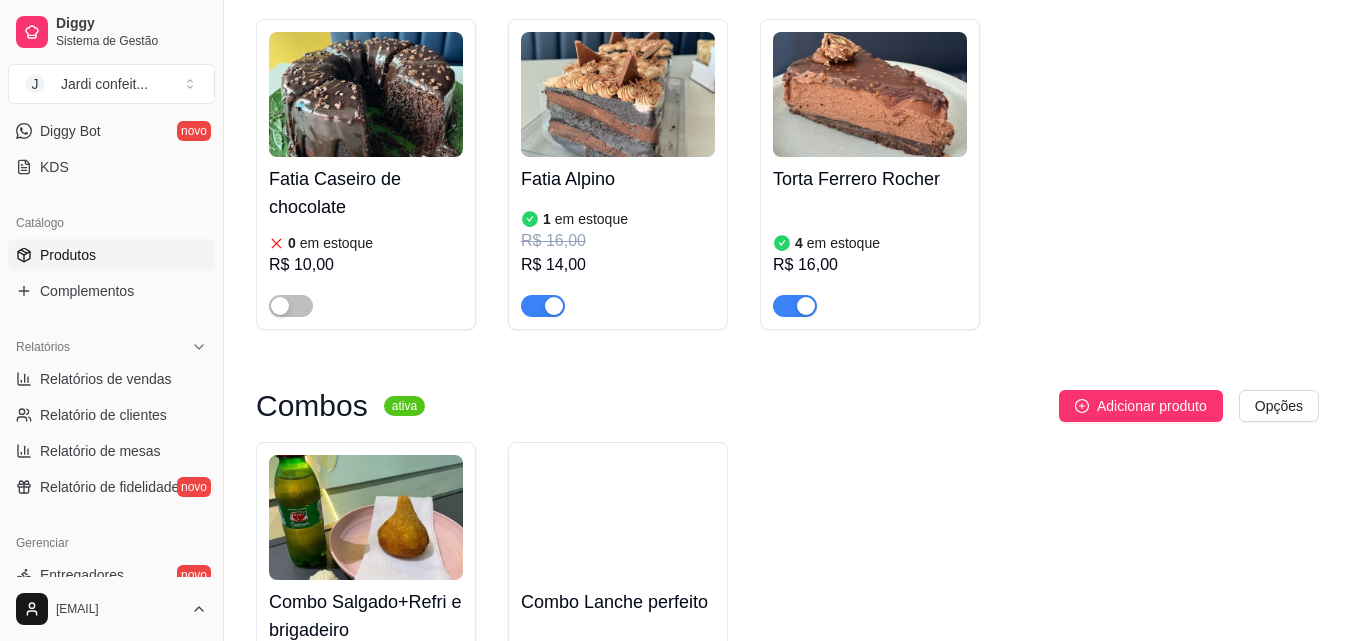 scroll, scrollTop: 8260, scrollLeft: 0, axis: vertical 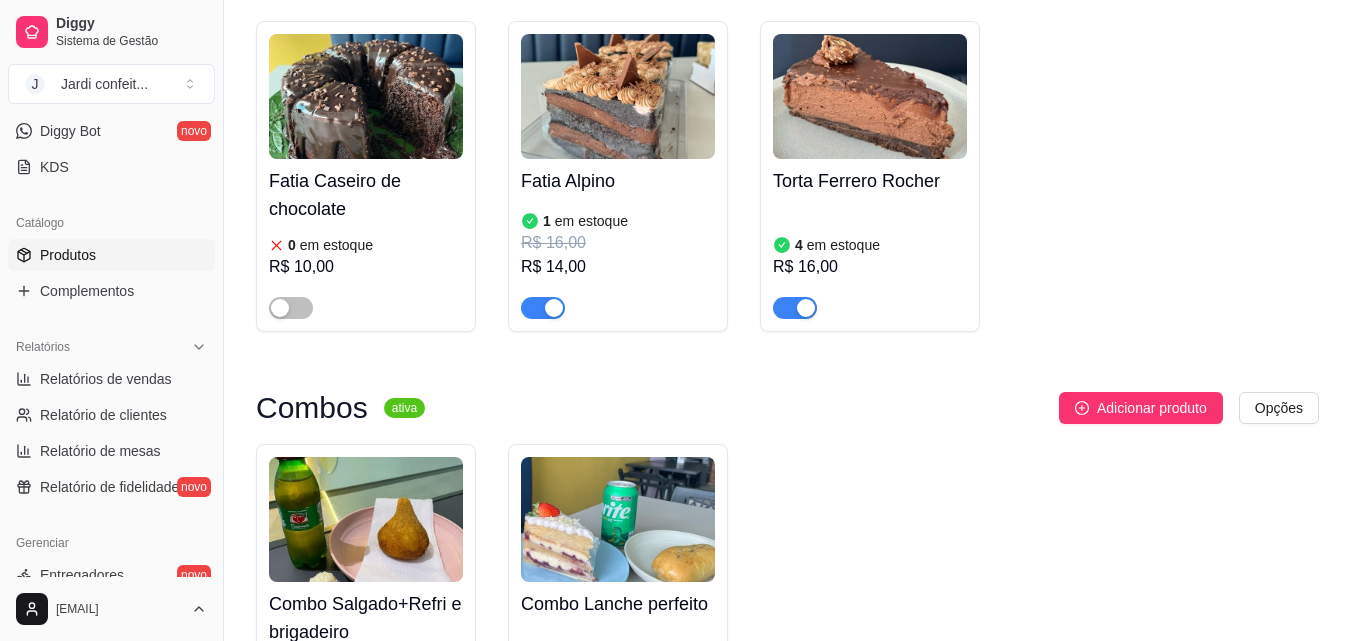 click at bounding box center (870, 96) 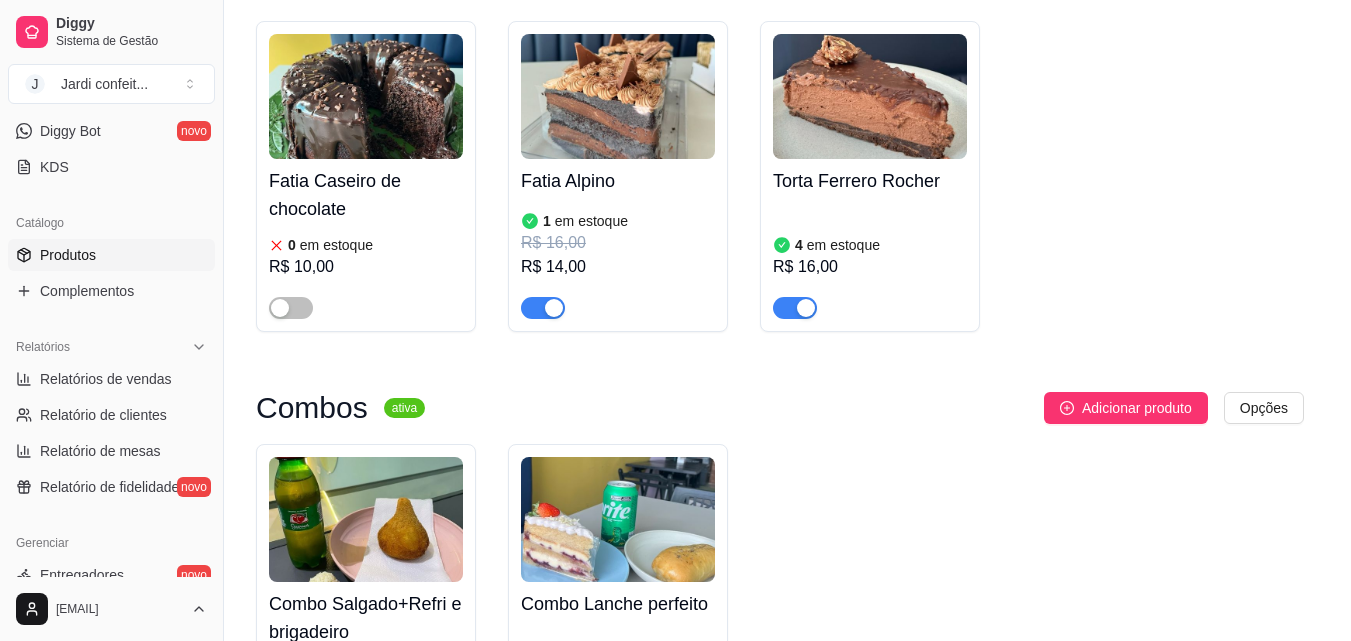 type 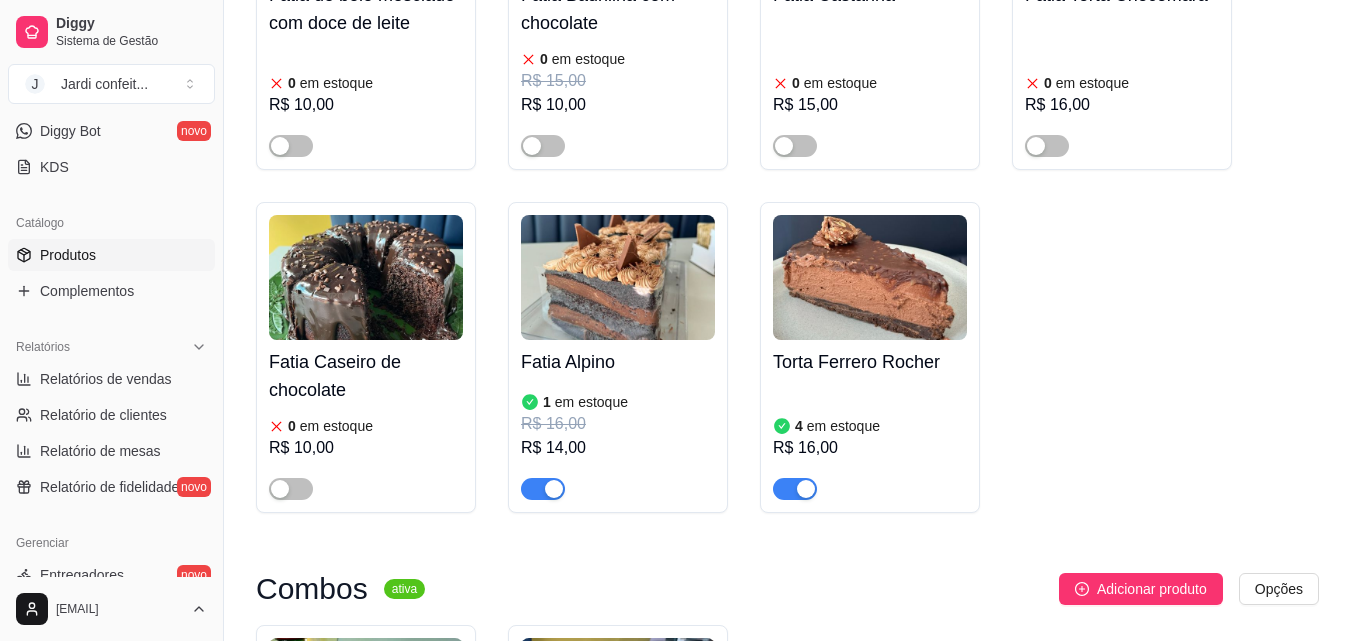 scroll, scrollTop: 7760, scrollLeft: 0, axis: vertical 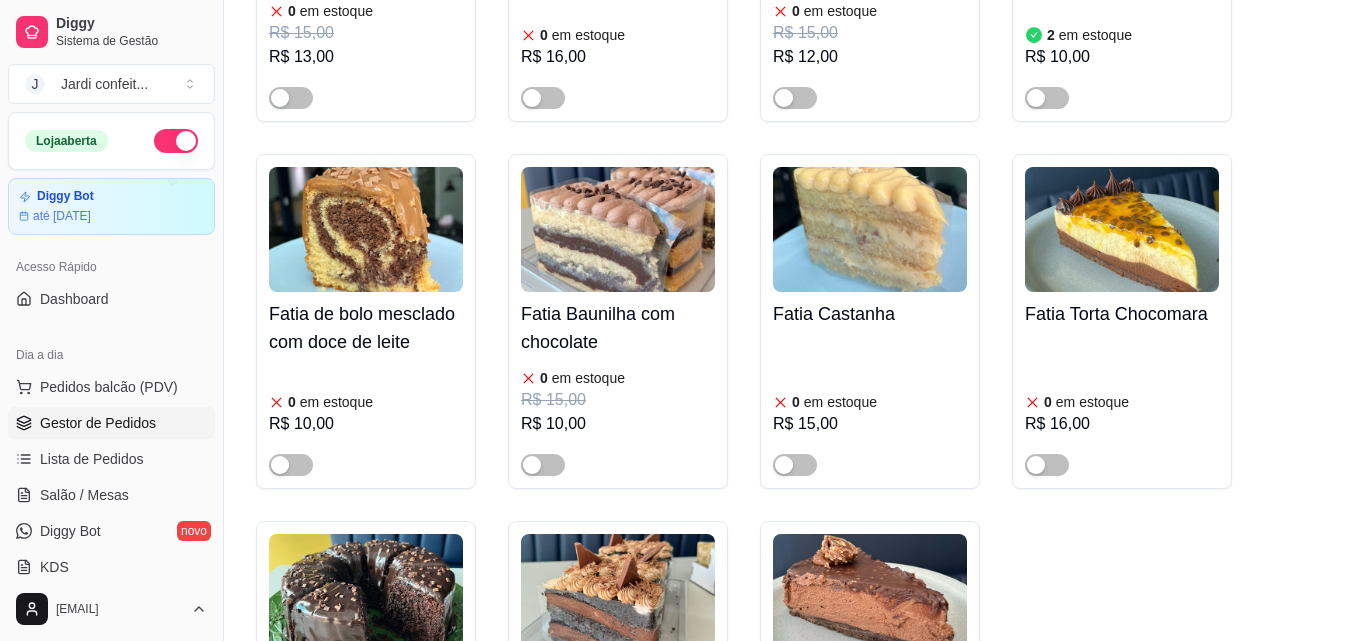 click on "Gestor de Pedidos" at bounding box center [98, 423] 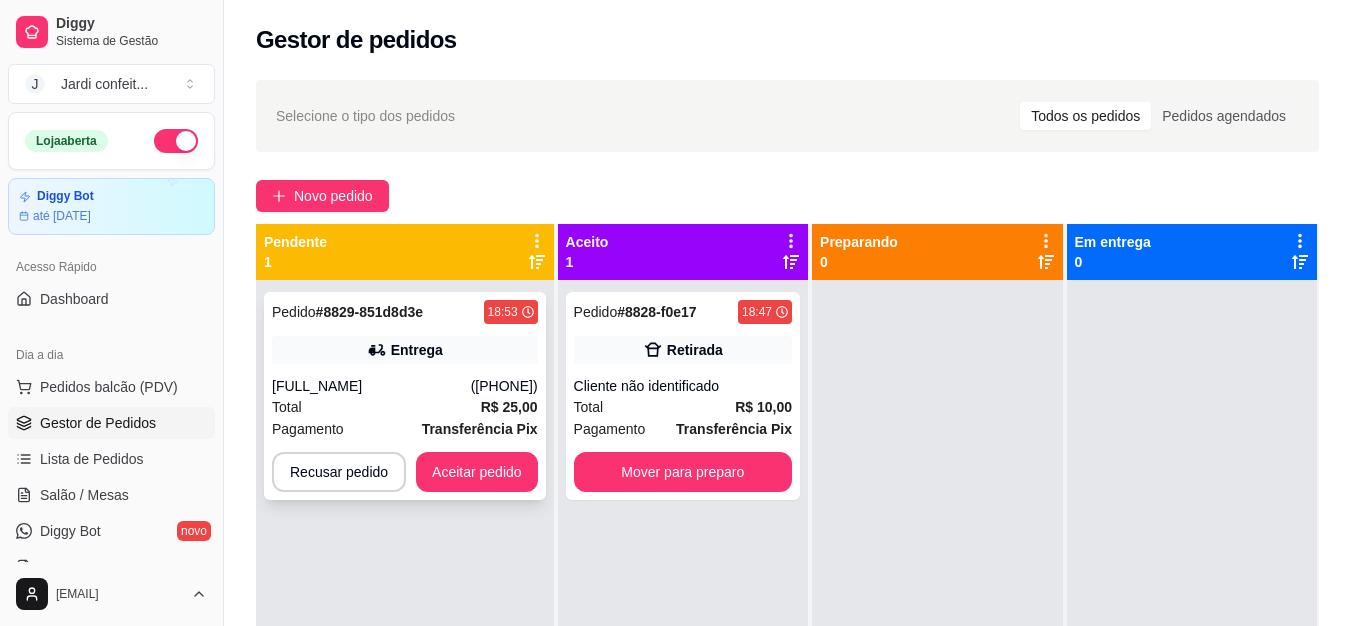 click on "Aceitar pedido" at bounding box center [477, 472] 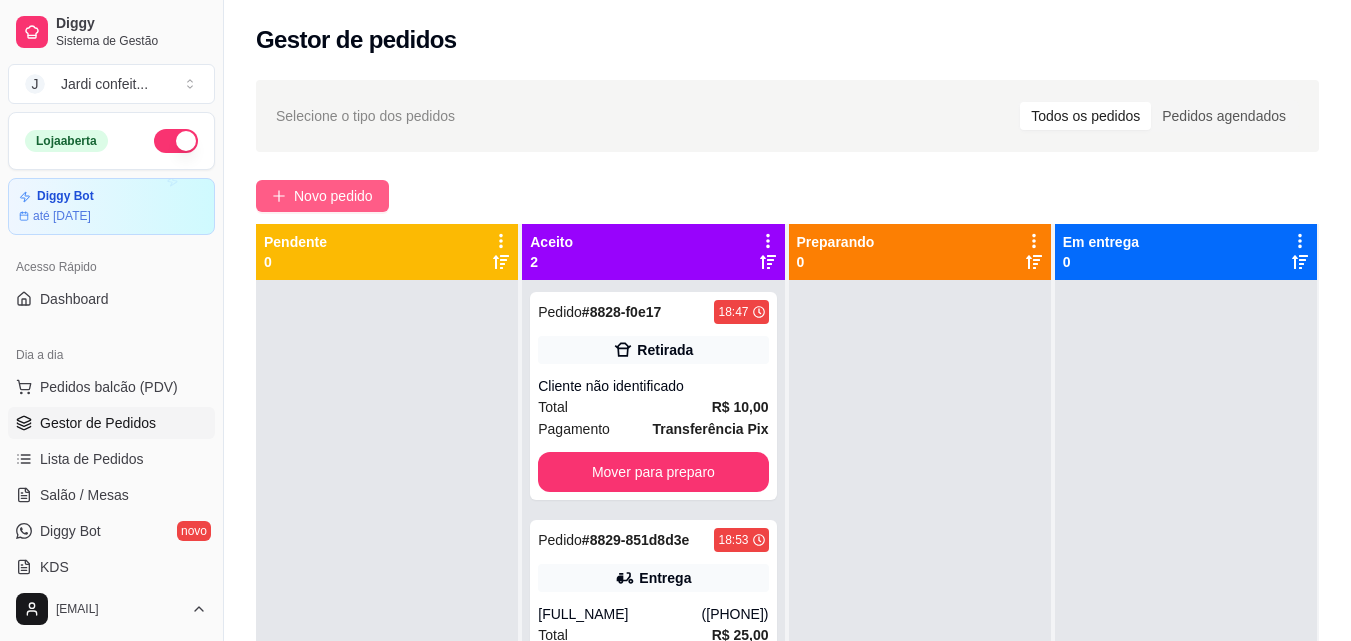 click on "Novo pedido" at bounding box center (333, 196) 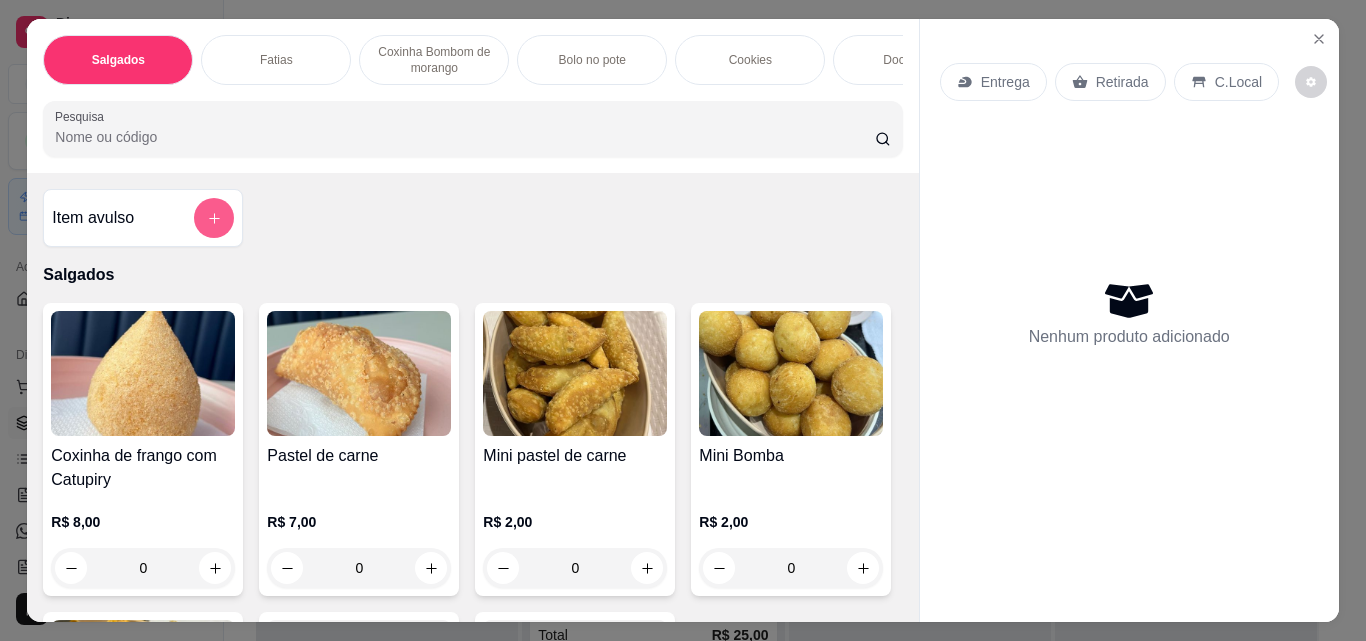 click at bounding box center (214, 218) 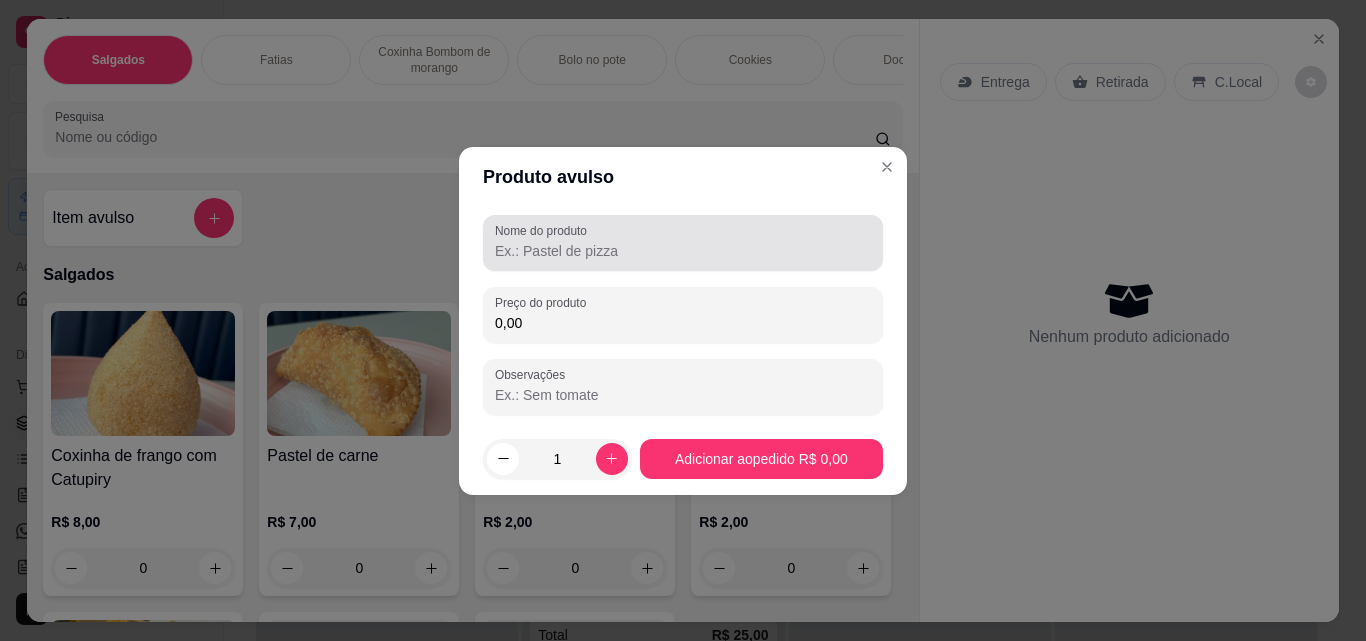 drag, startPoint x: 653, startPoint y: 215, endPoint x: 642, endPoint y: 233, distance: 21.095022 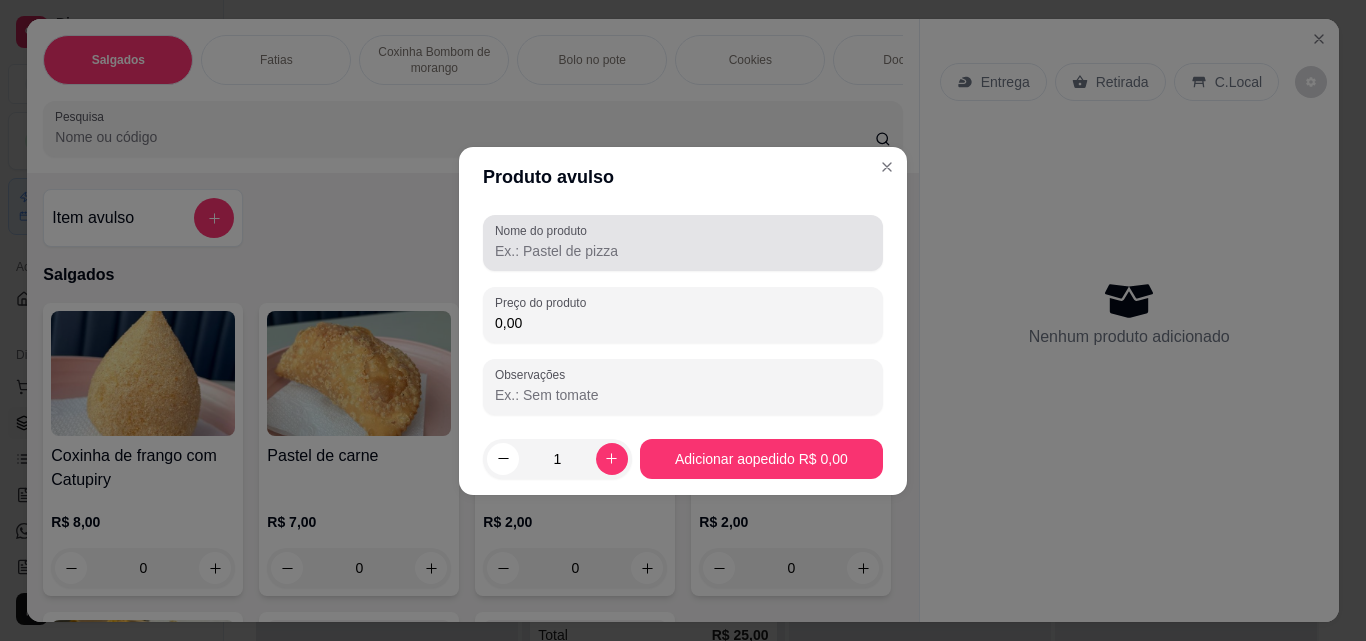 click on "Nome do produto" at bounding box center [683, 243] 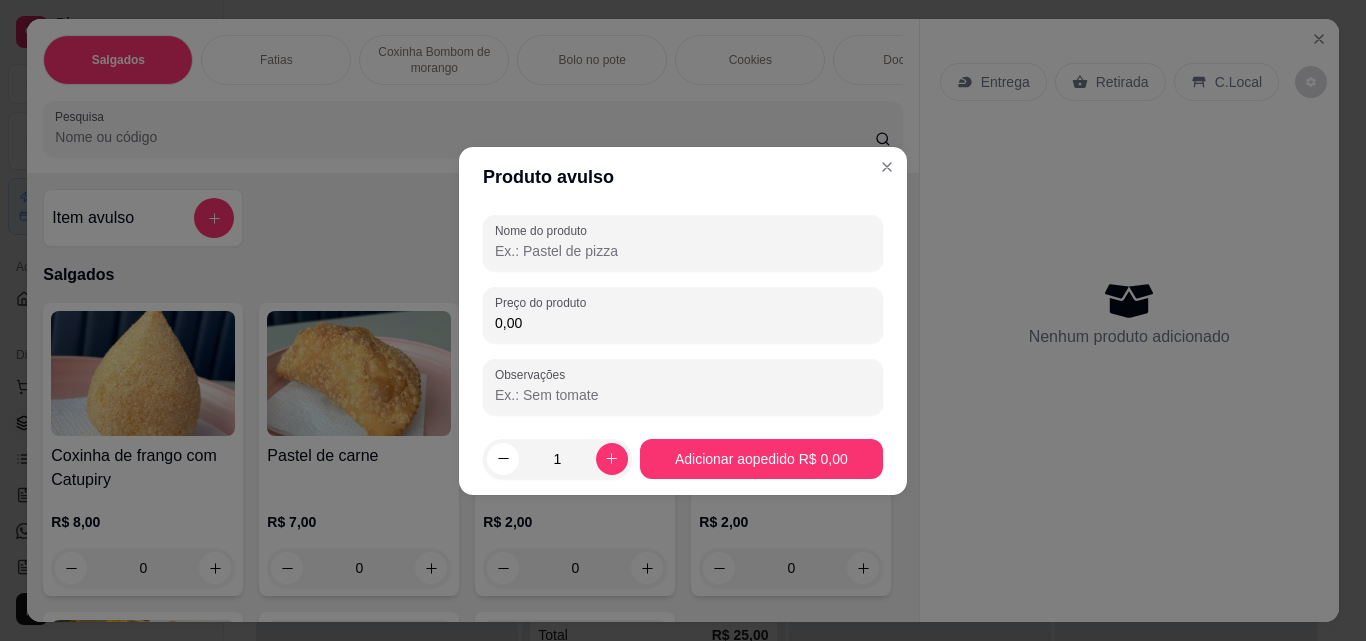 click on "Nome do produto" at bounding box center [683, 251] 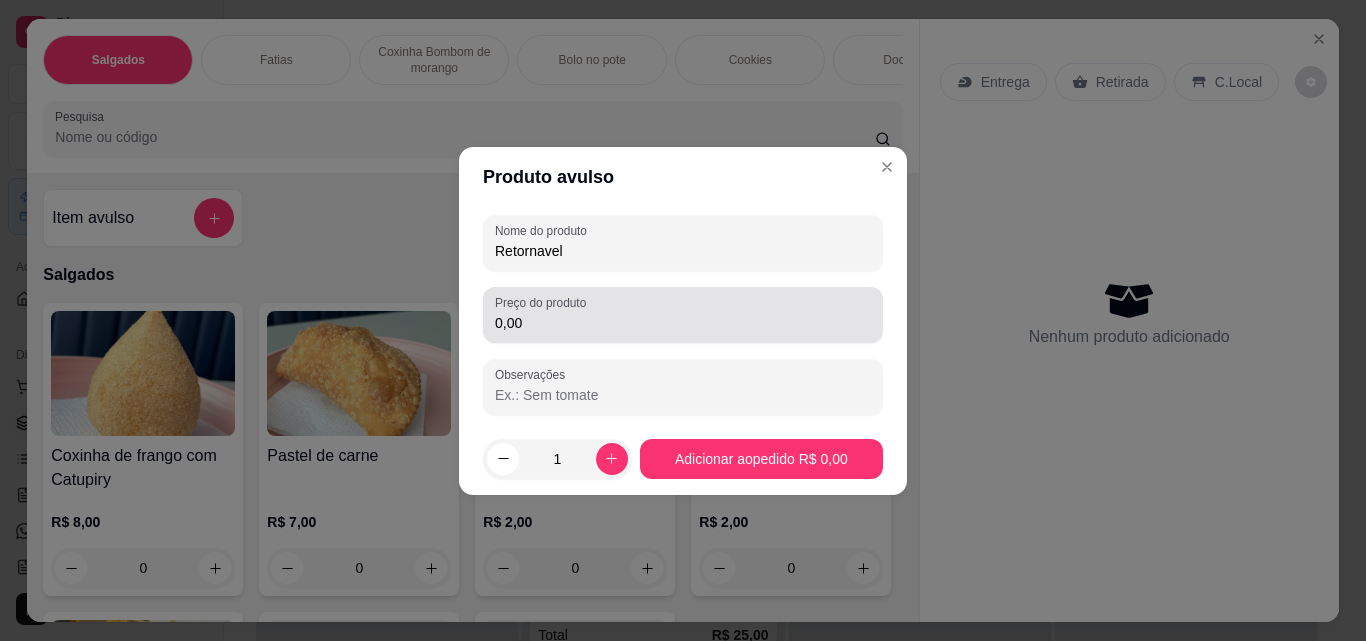 type on "Retornavel" 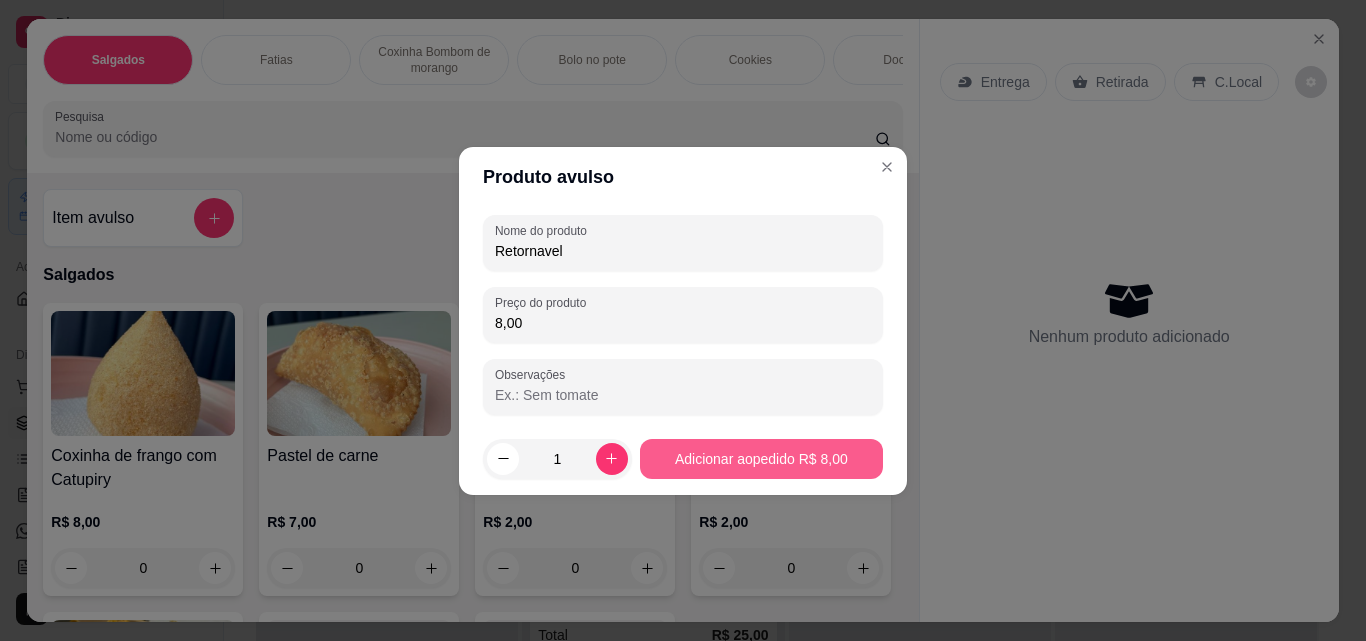 type on "8,00" 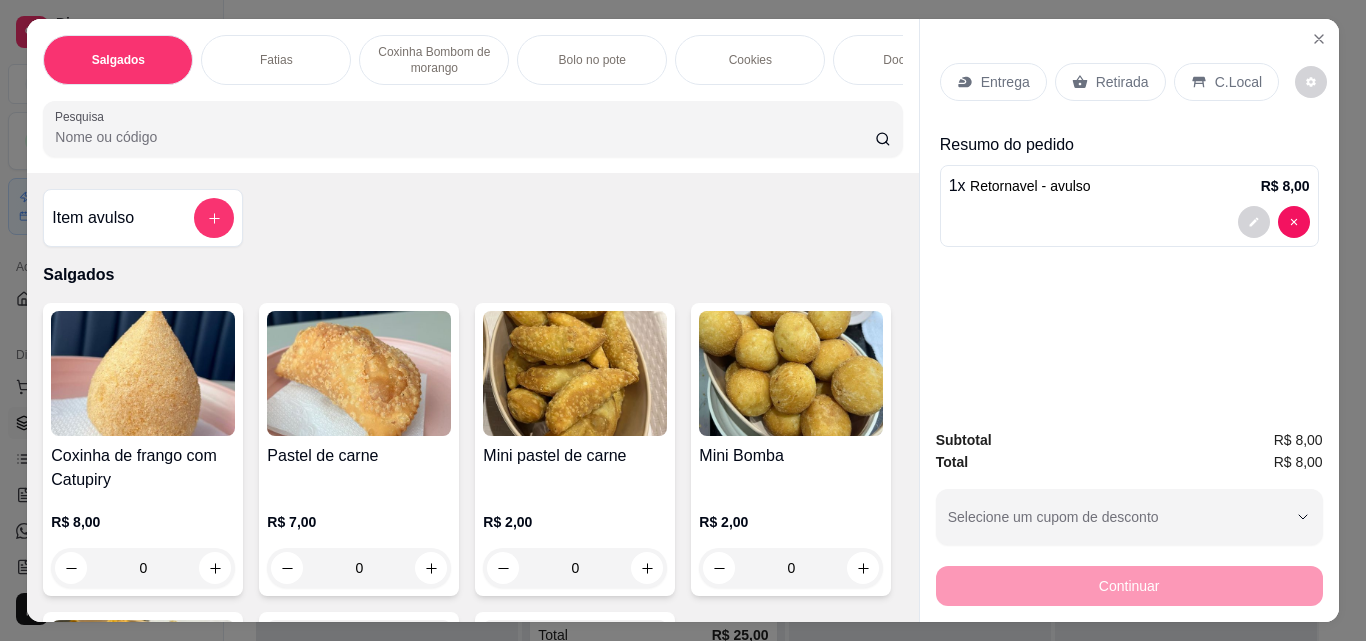 click on "Retirada" at bounding box center (1110, 82) 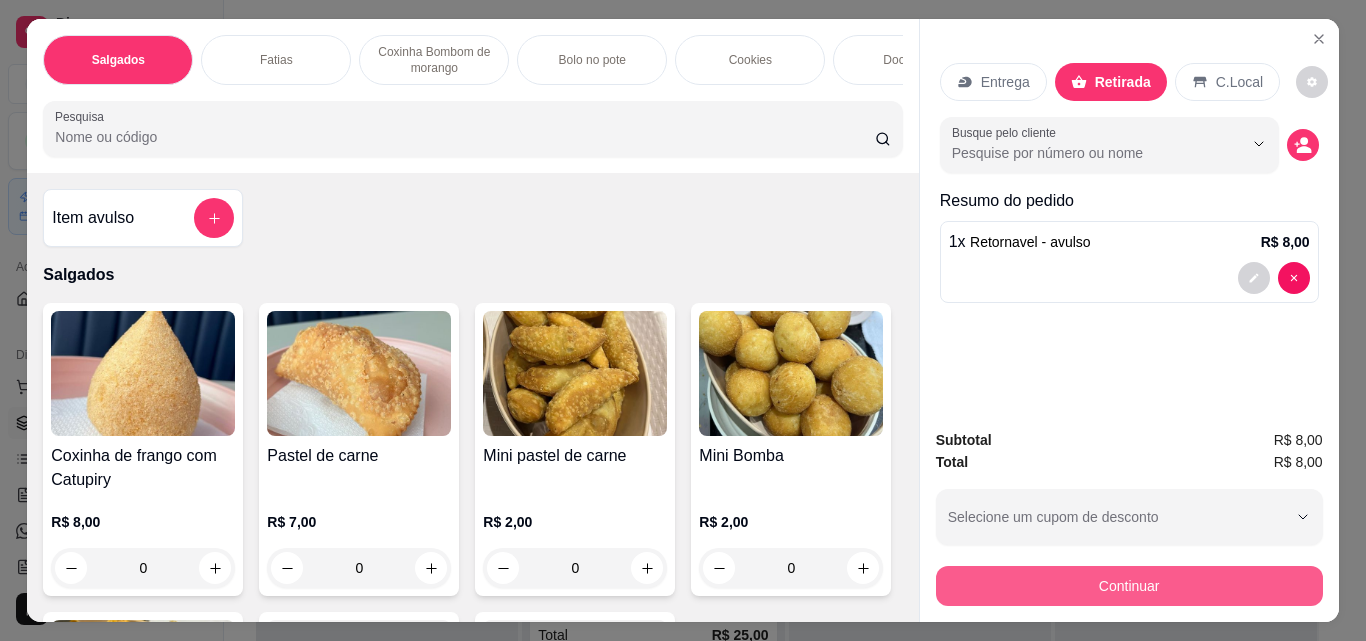 click on "Continuar" at bounding box center [1129, 586] 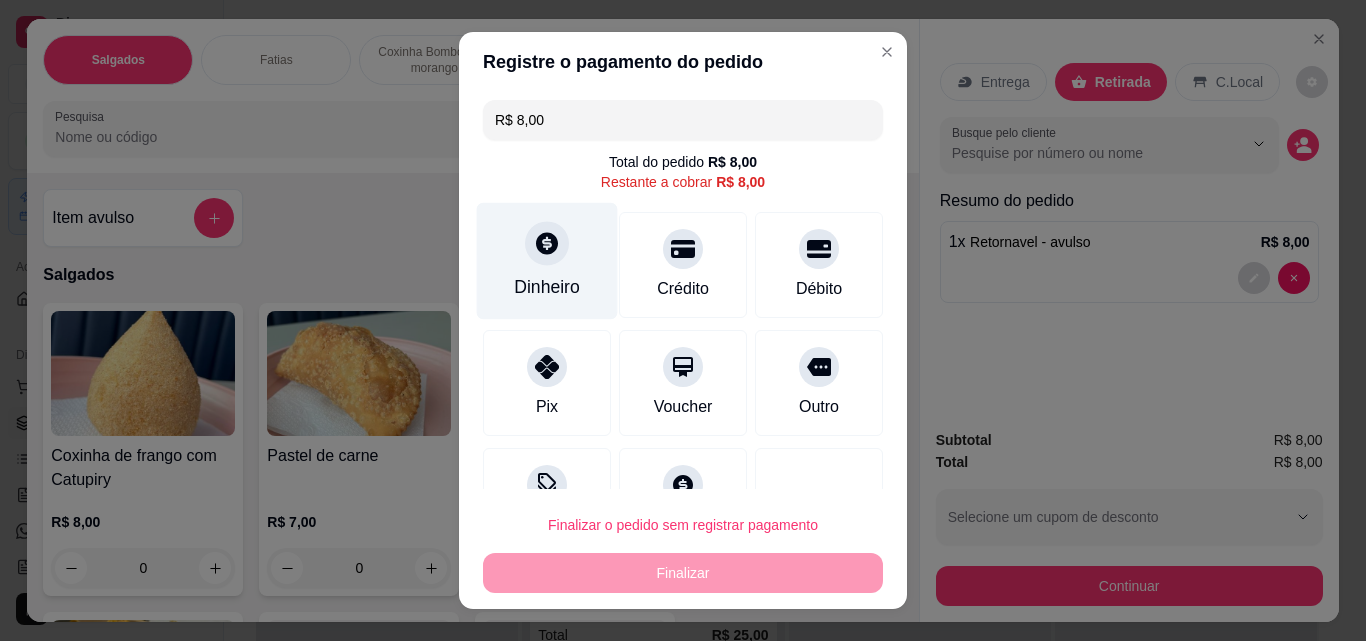 click 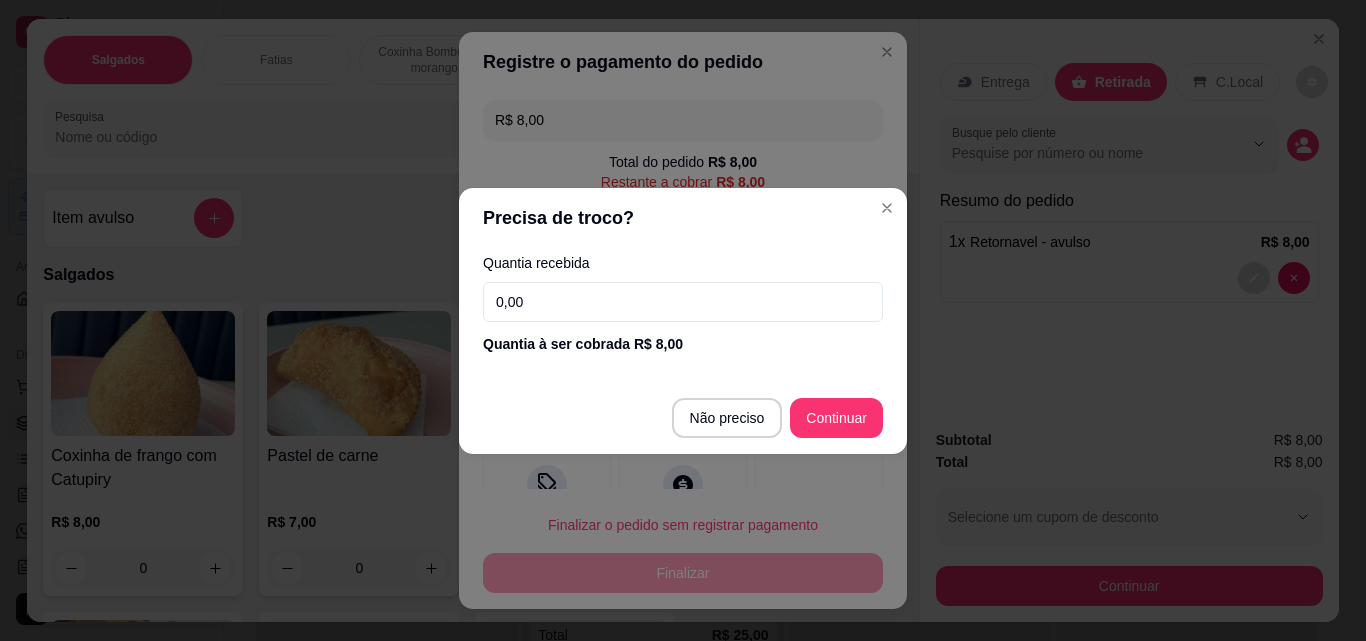 click on "0,00" at bounding box center [683, 302] 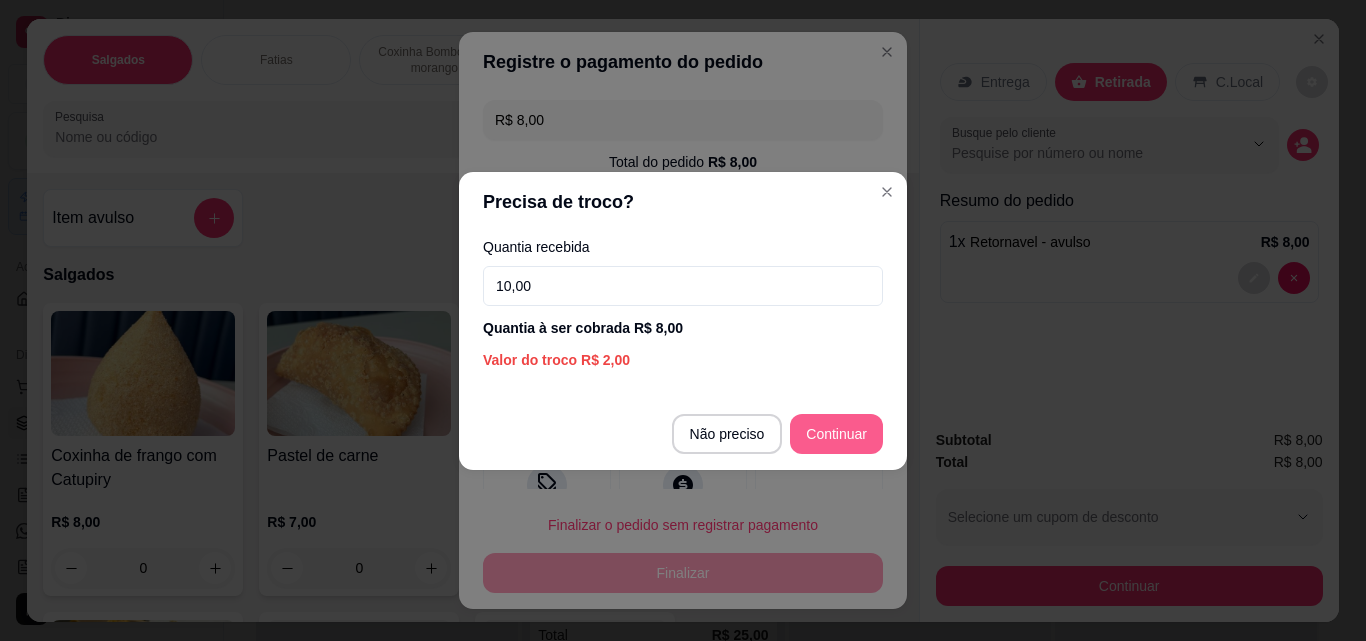 type on "10,00" 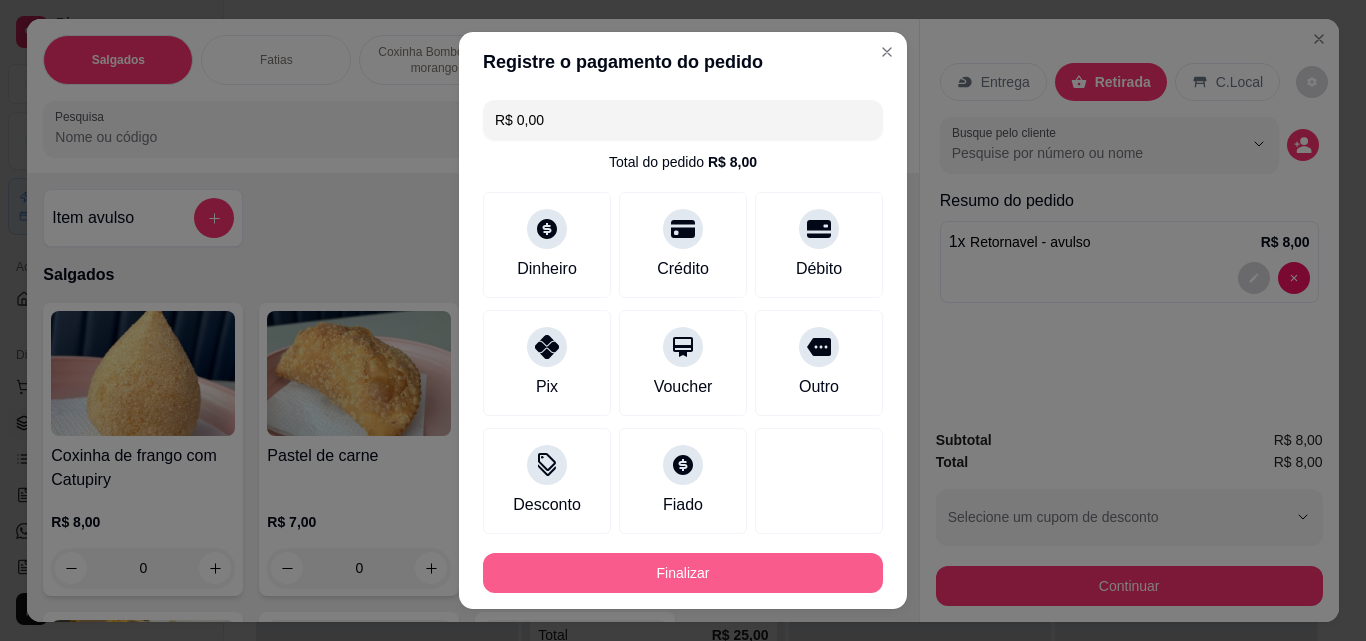 click on "Finalizar" at bounding box center [683, 573] 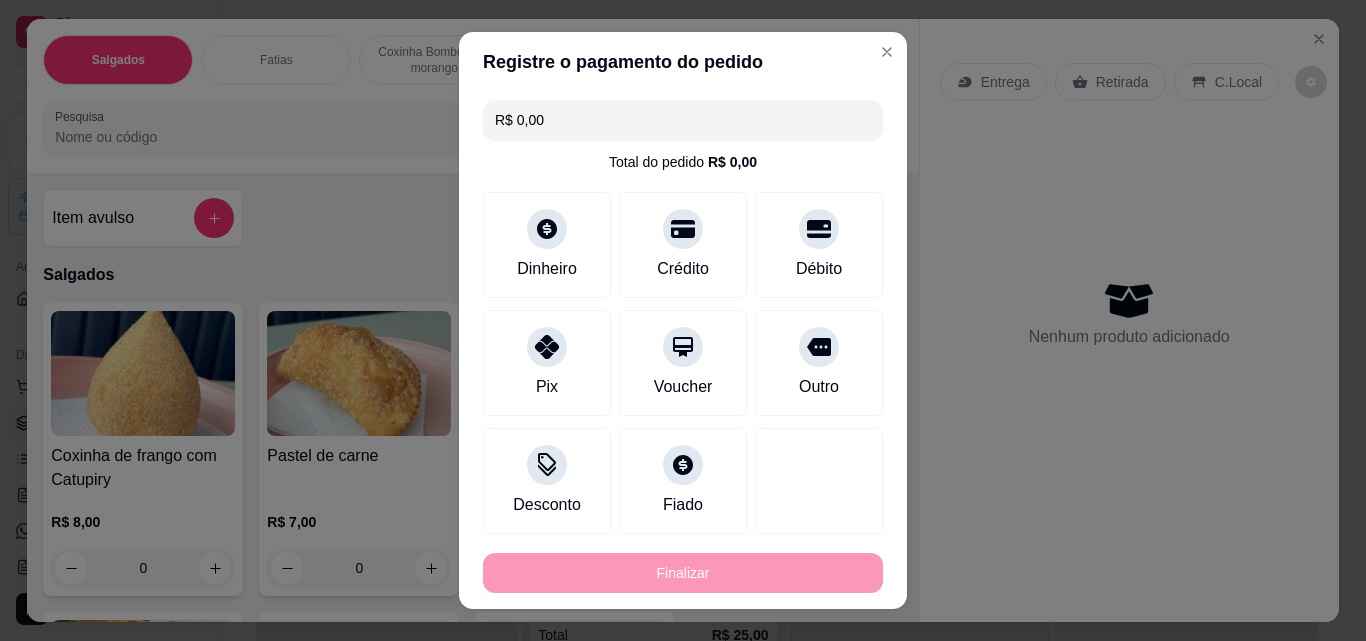 type on "-R$ 8,00" 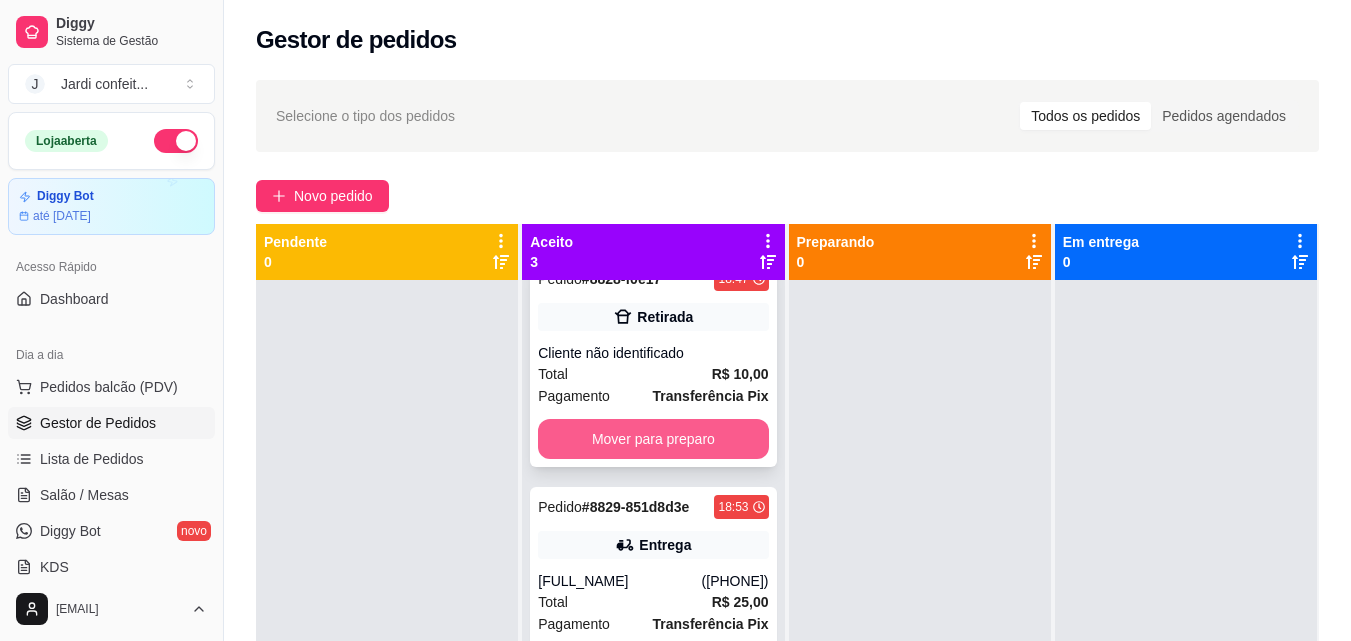 scroll, scrollTop: 63, scrollLeft: 0, axis: vertical 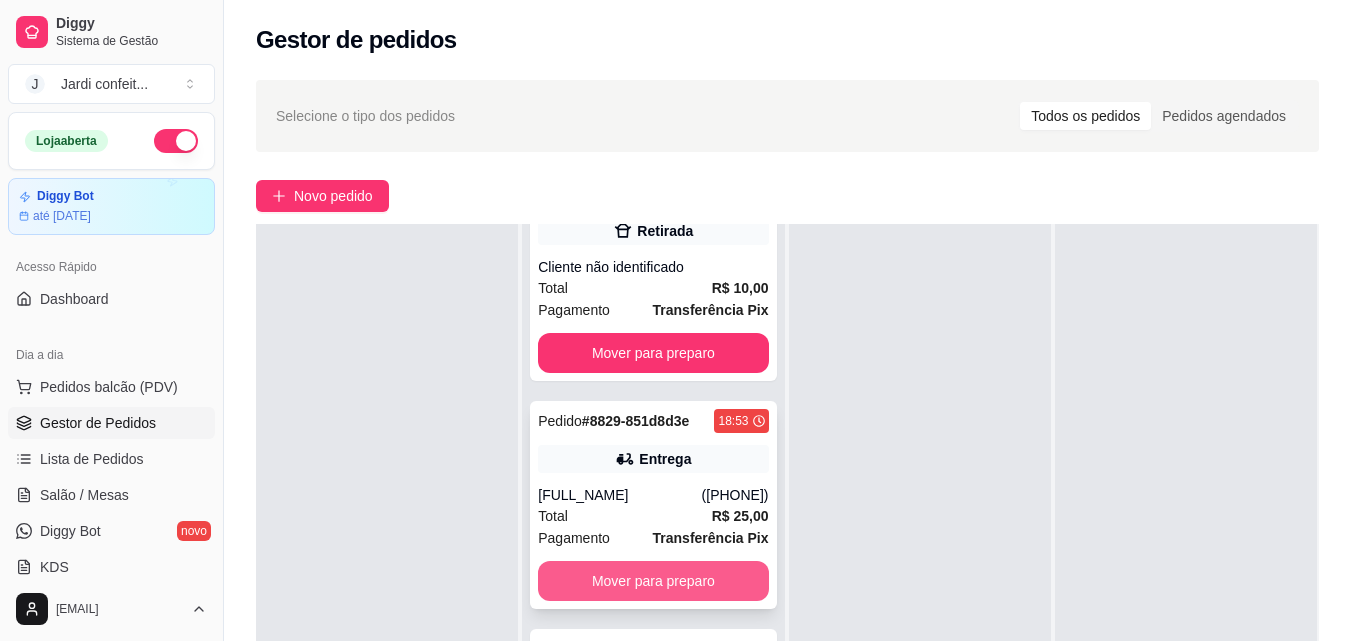 click on "Mover para preparo" at bounding box center (653, 581) 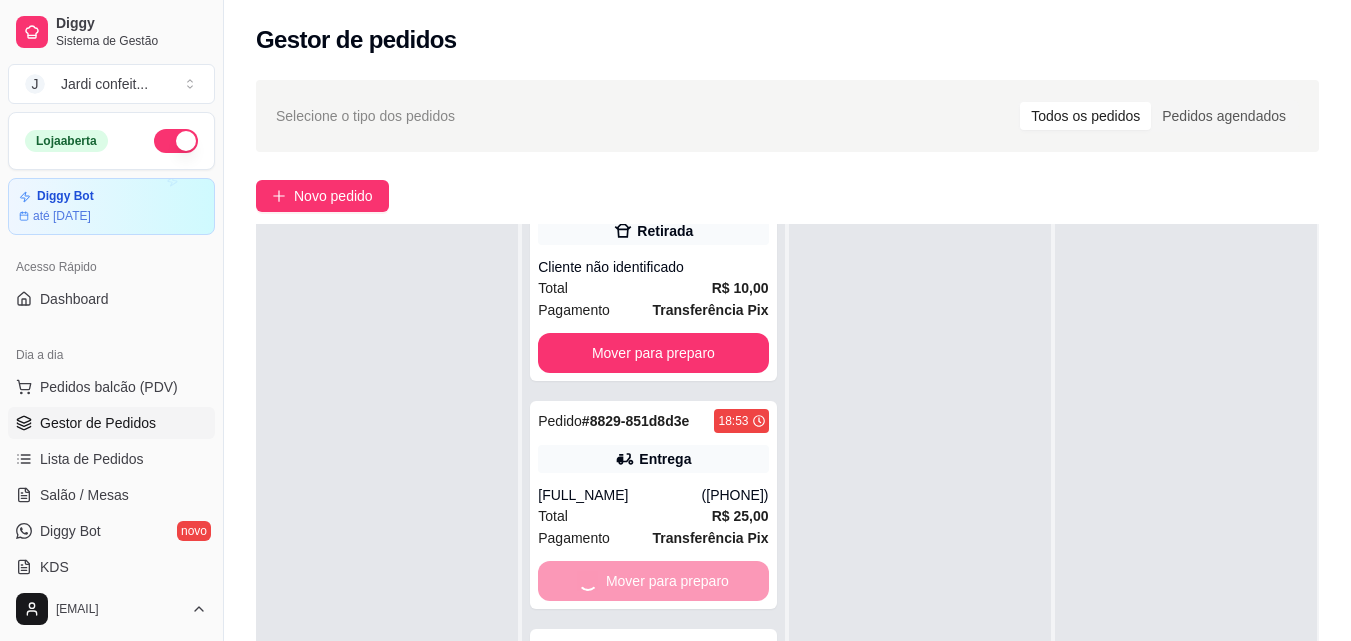 scroll, scrollTop: 0, scrollLeft: 0, axis: both 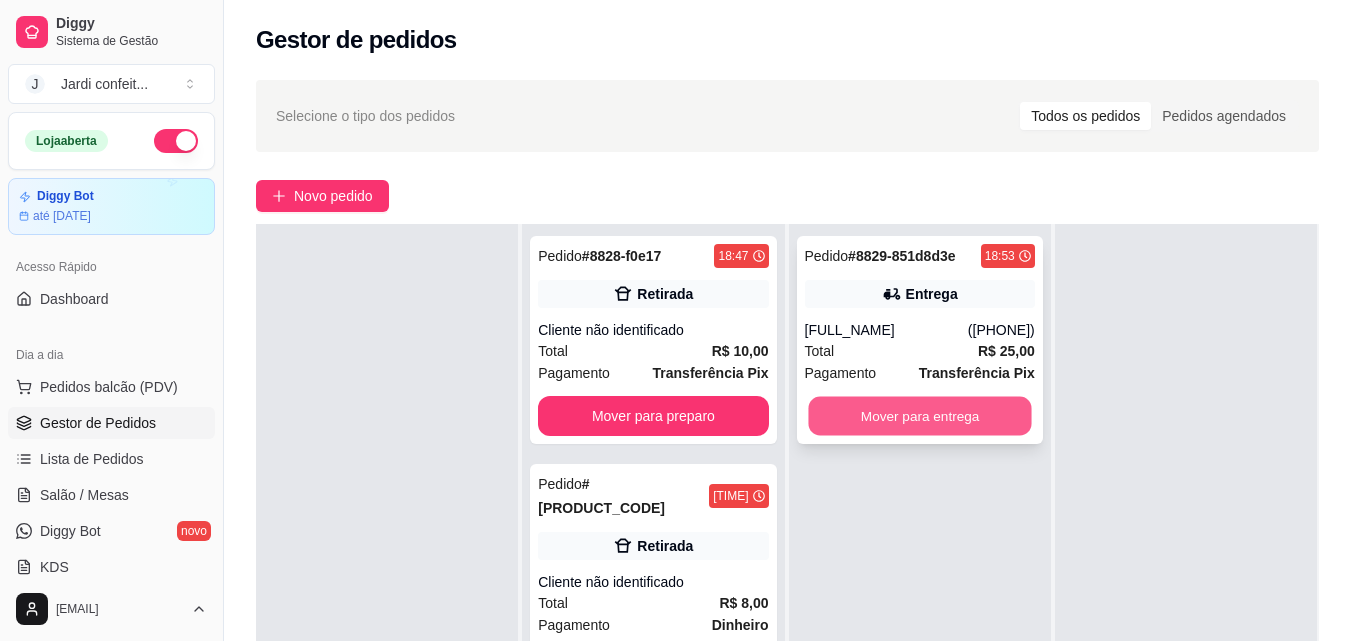 click on "Mover para entrega" at bounding box center [919, 416] 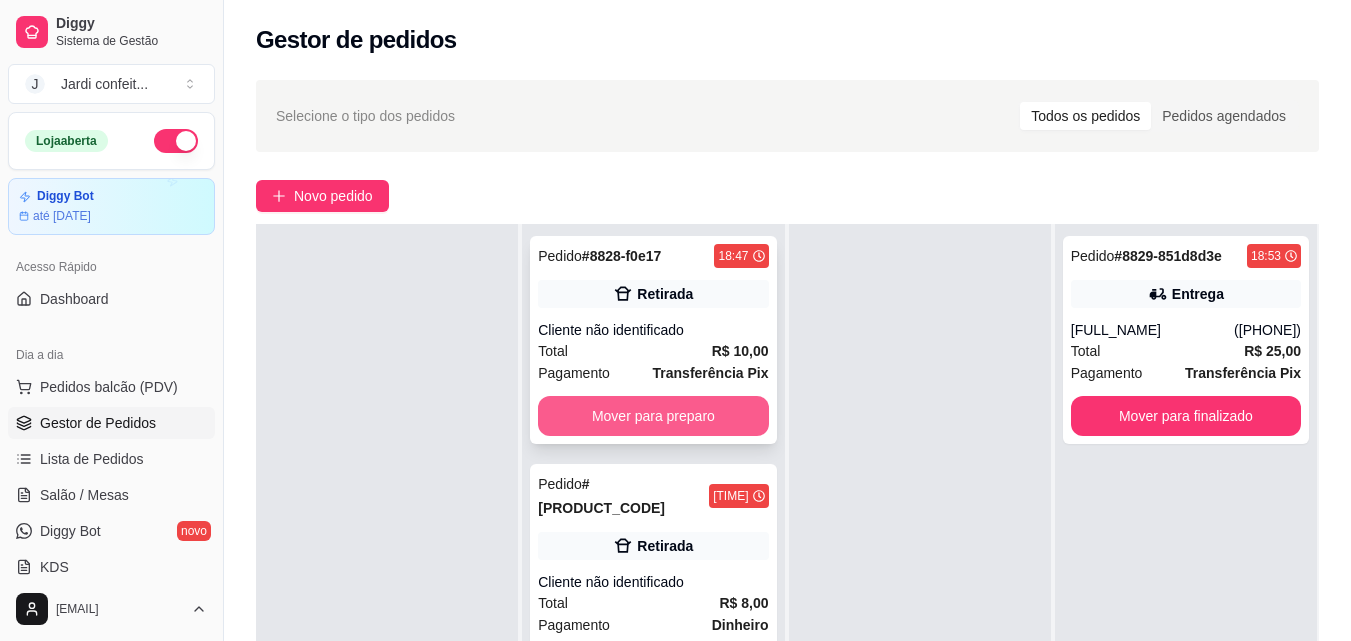 click on "Mover para preparo" at bounding box center (653, 416) 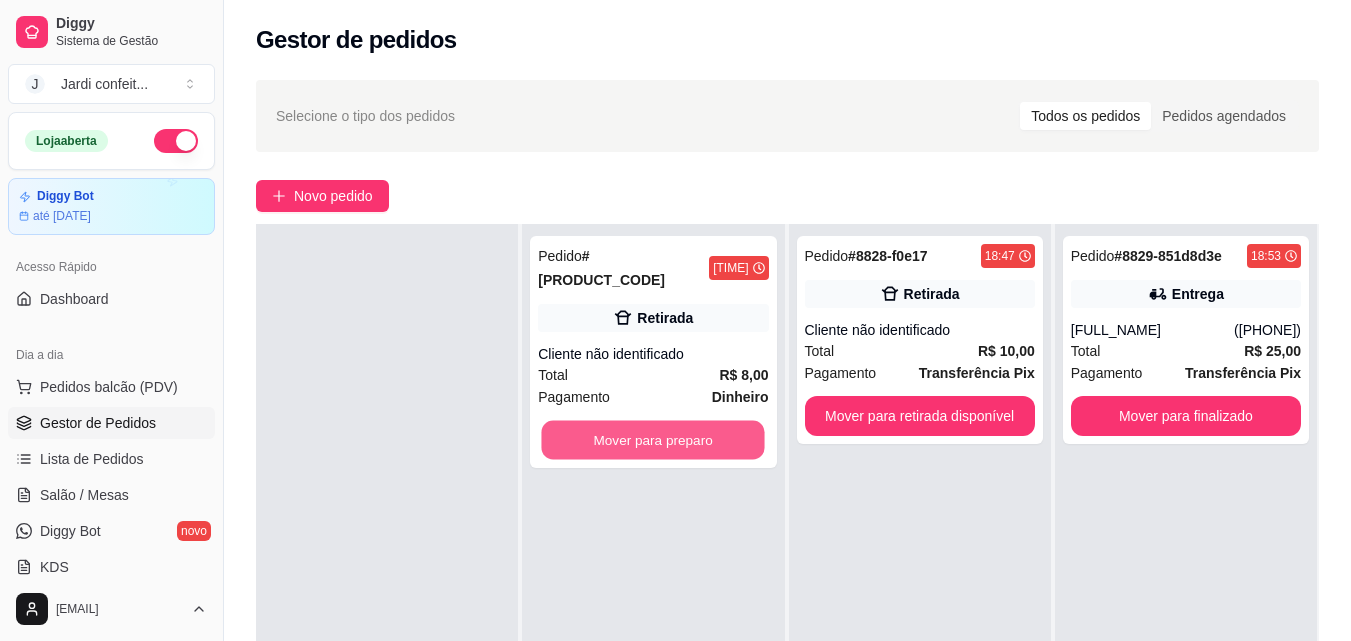 click on "Mover para preparo" at bounding box center [653, 440] 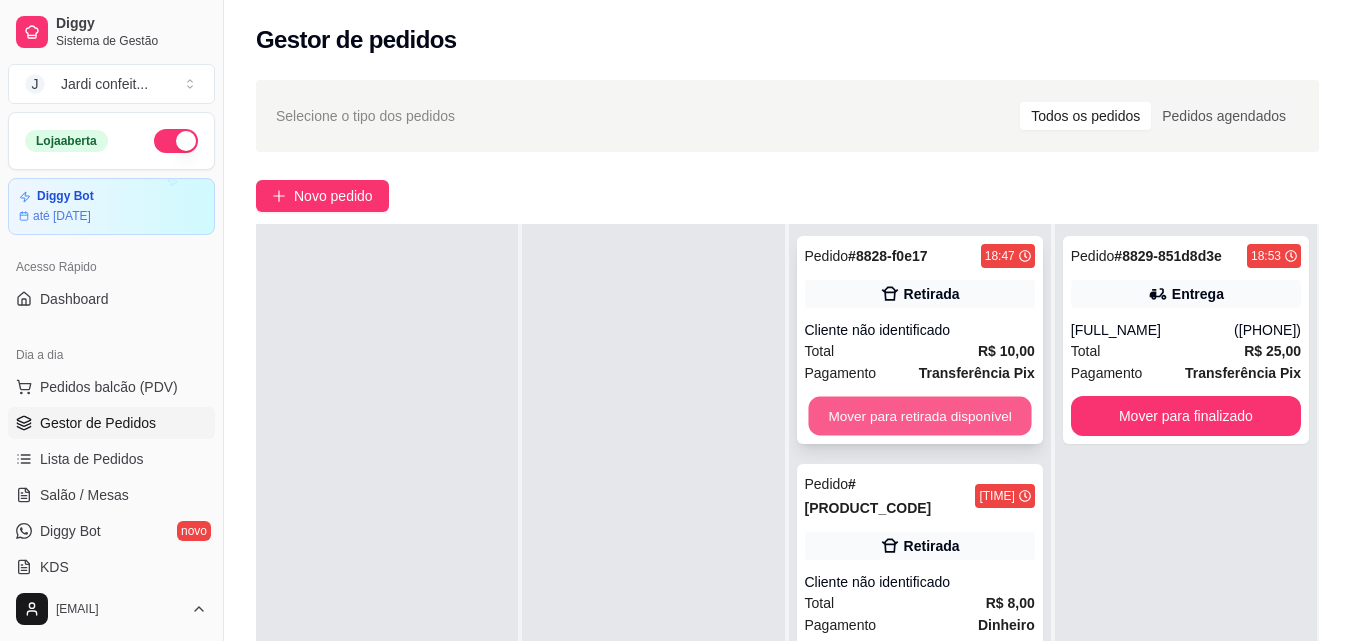 click on "Mover para retirada disponível" at bounding box center [919, 416] 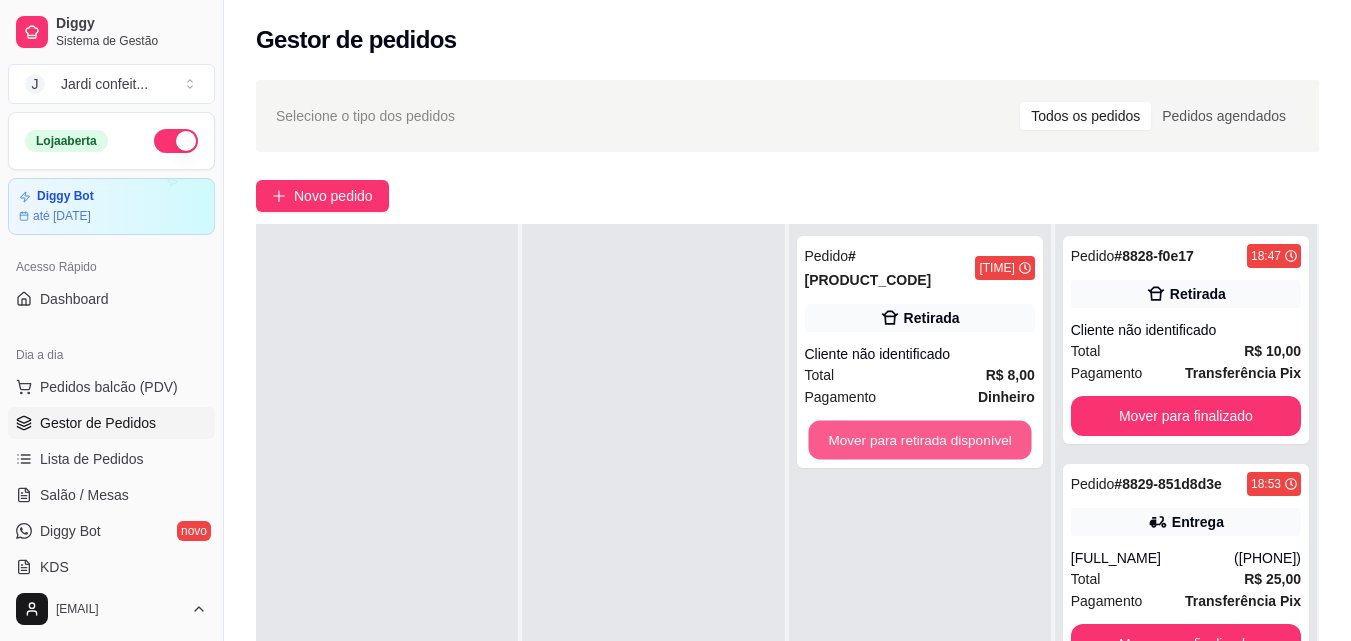 click on "Mover para retirada disponível" at bounding box center [919, 440] 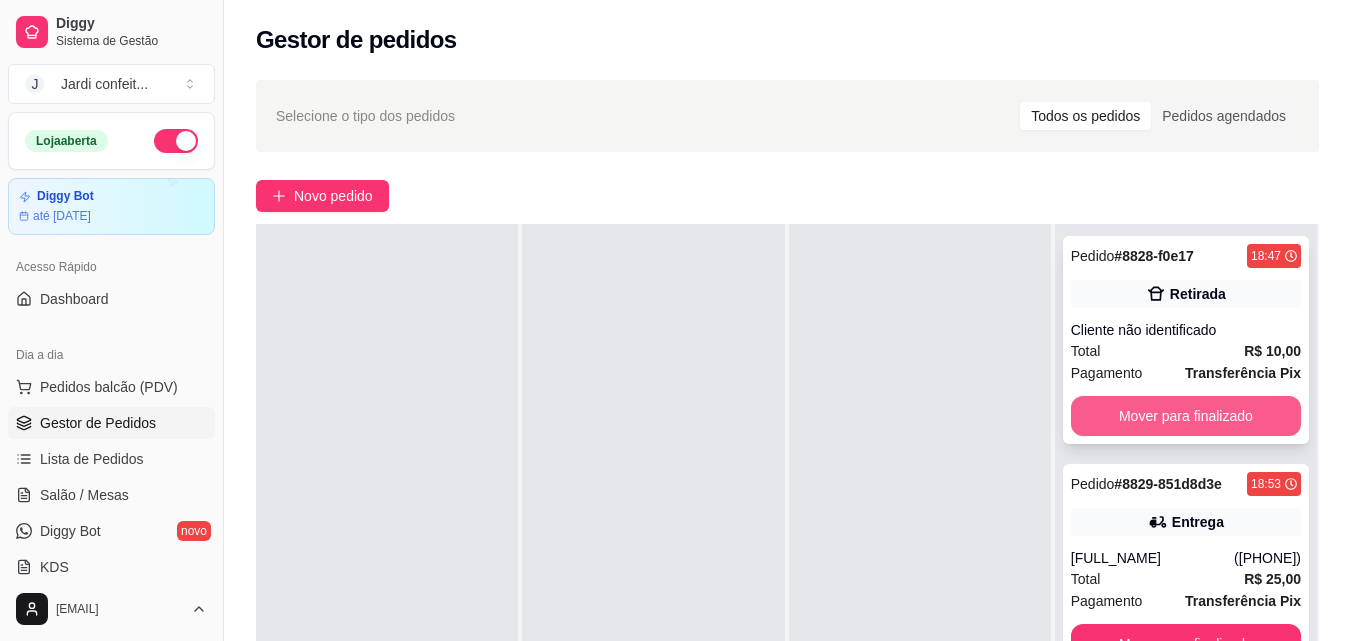 click on "Mover para finalizado" at bounding box center [1186, 416] 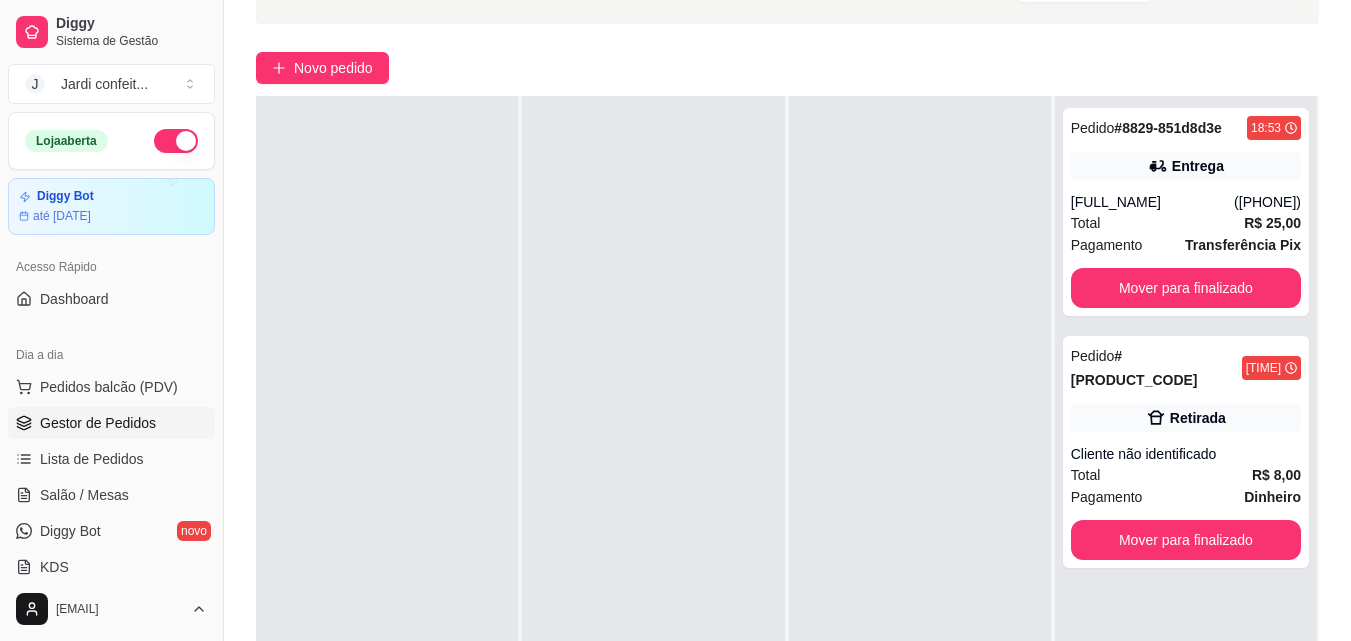 scroll, scrollTop: 200, scrollLeft: 0, axis: vertical 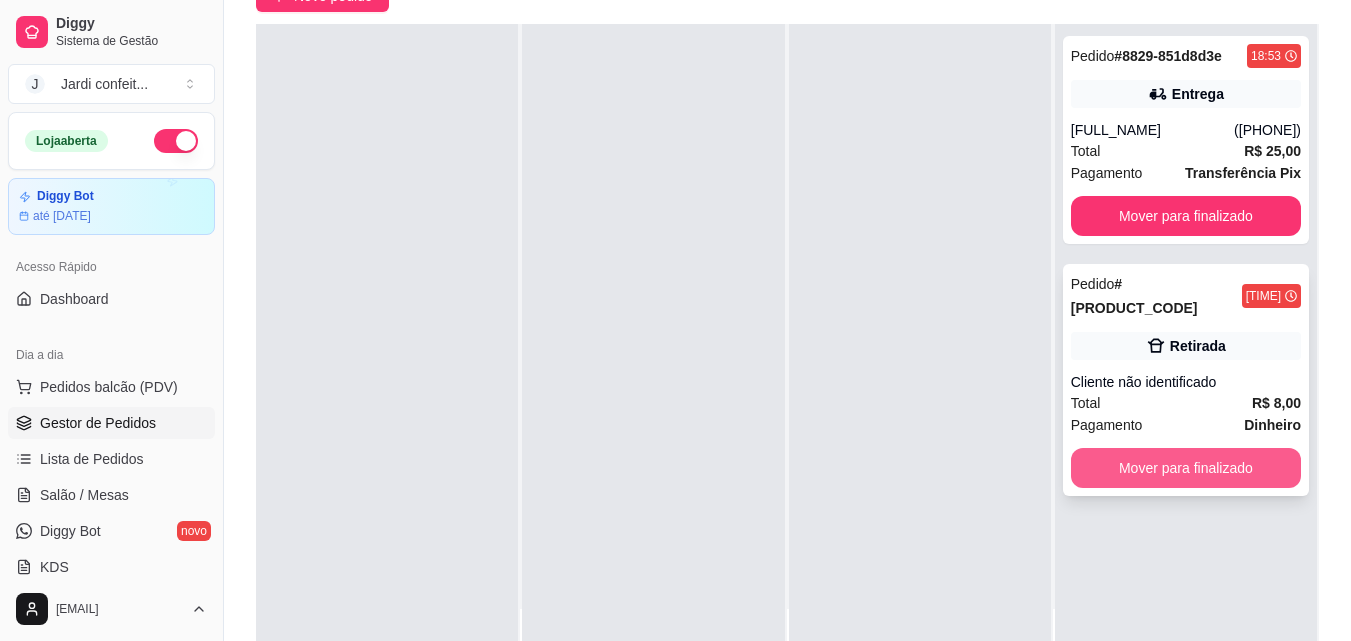 click on "Mover para finalizado" at bounding box center (1186, 468) 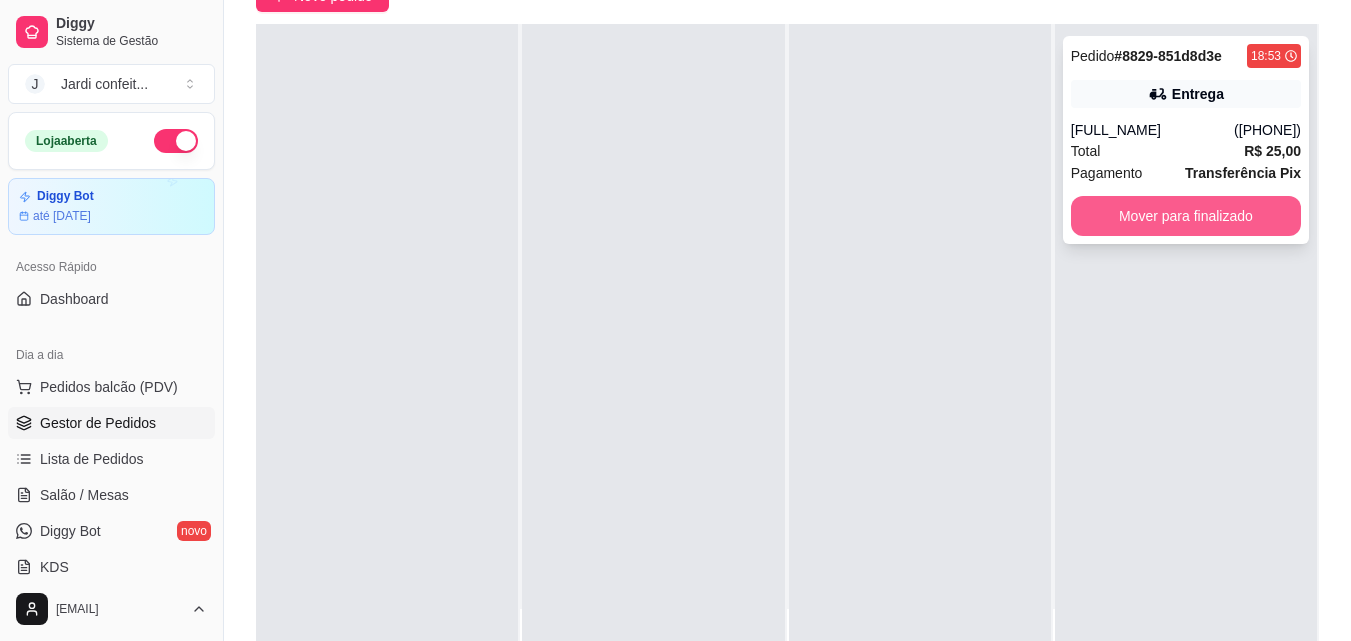 click on "Mover para finalizado" at bounding box center (1186, 216) 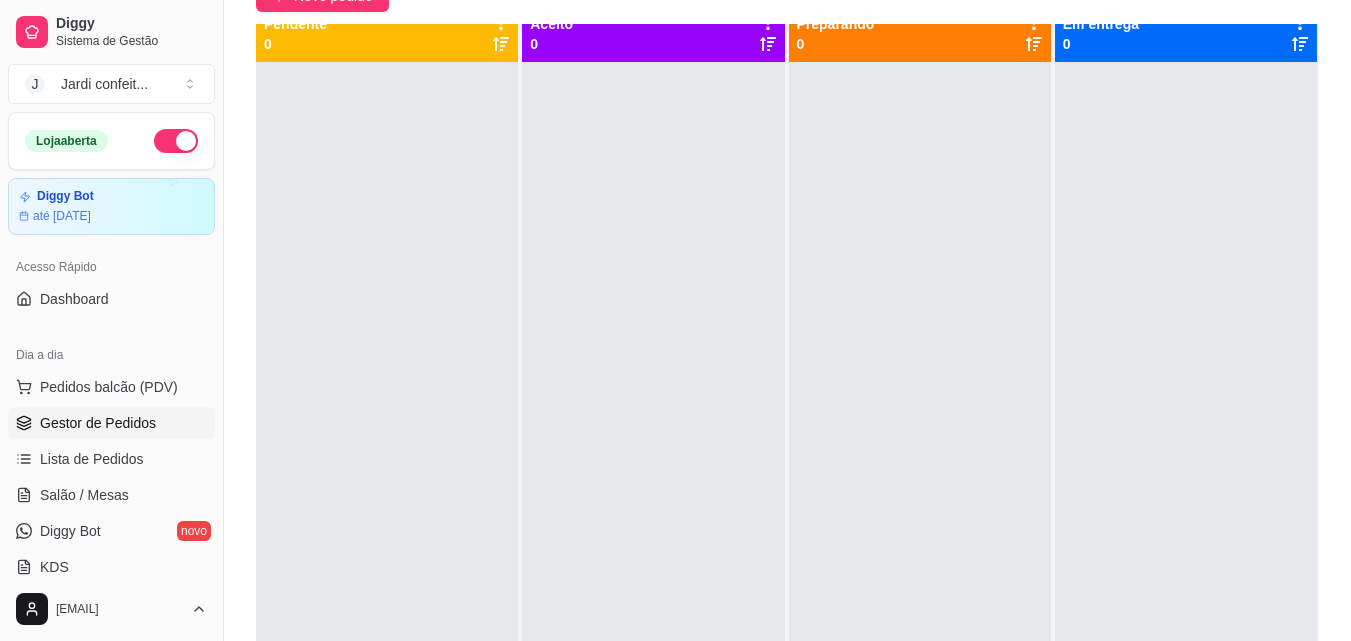 scroll, scrollTop: 0, scrollLeft: 0, axis: both 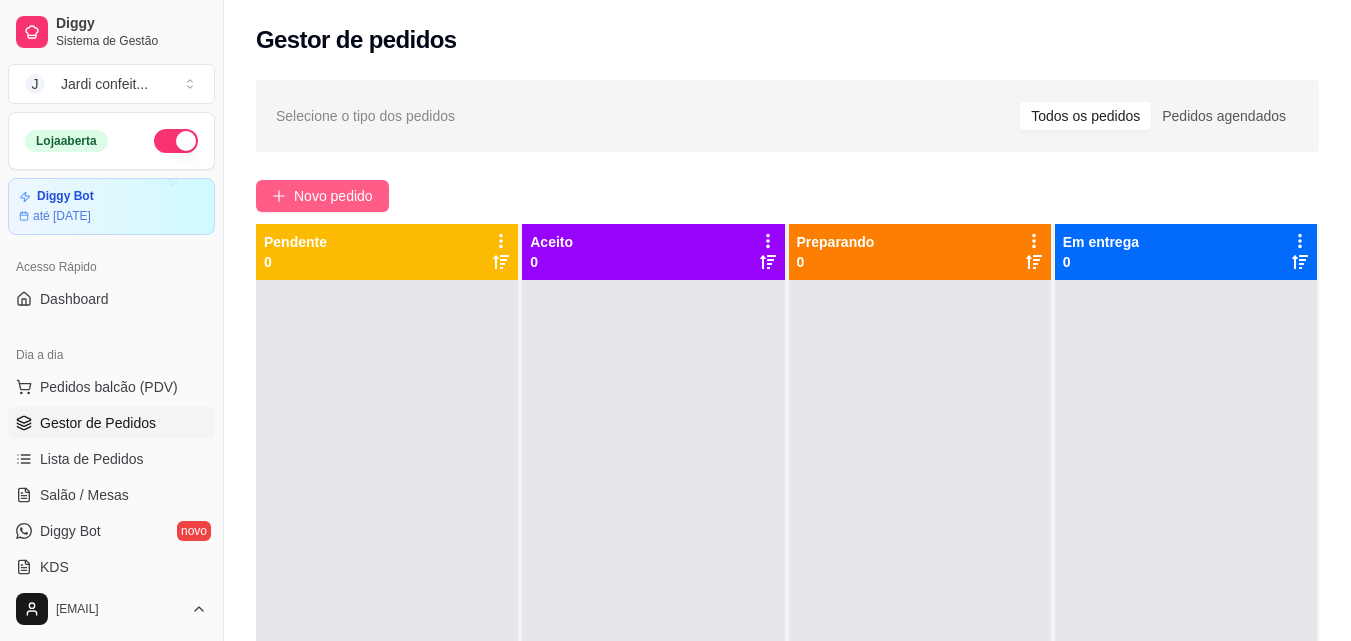 click on "Novo pedido" at bounding box center [333, 196] 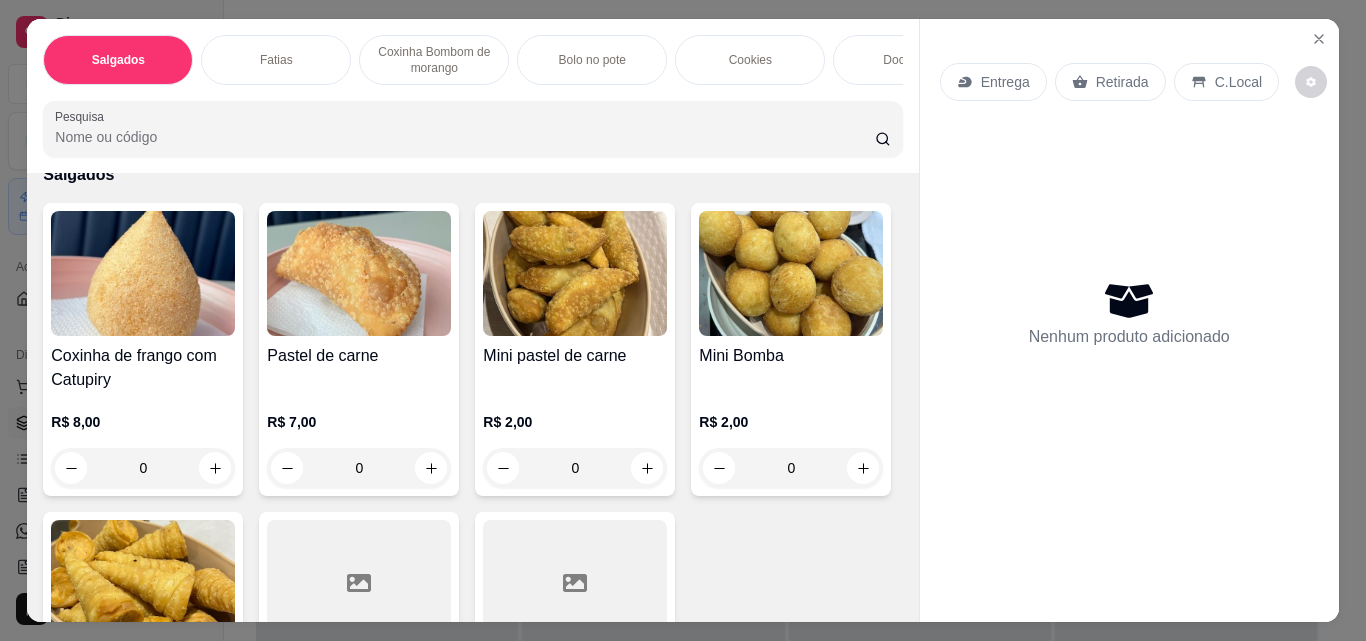 scroll, scrollTop: 400, scrollLeft: 0, axis: vertical 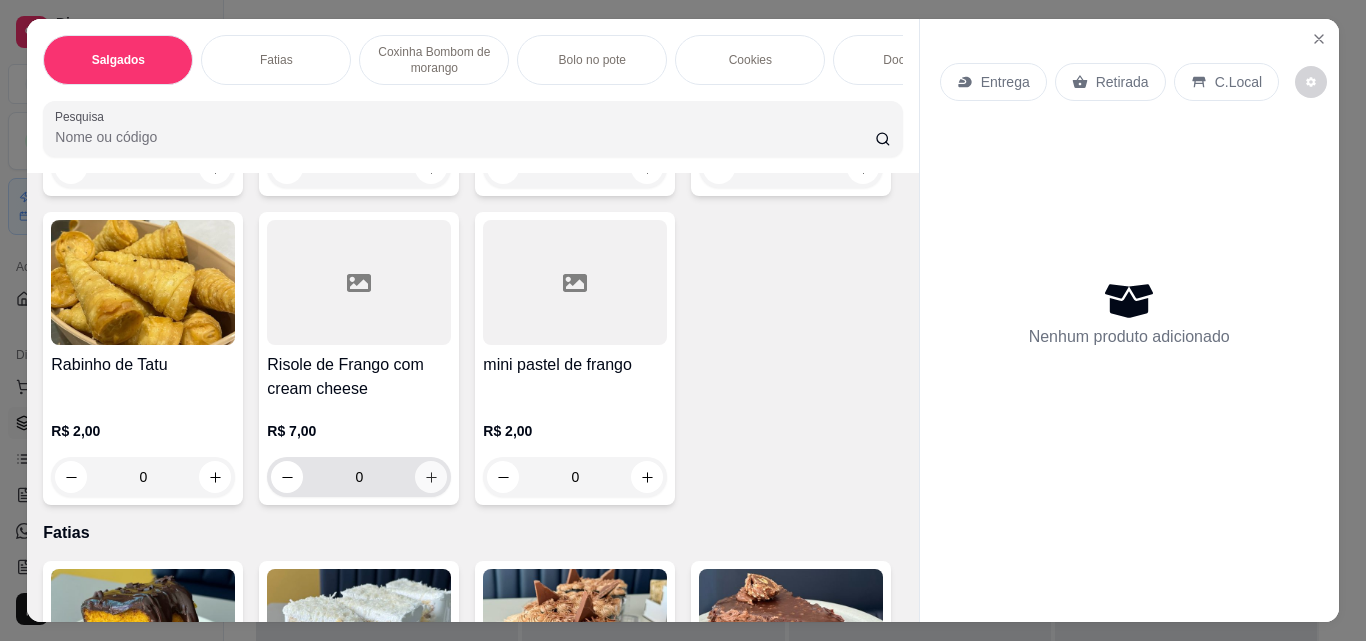 click at bounding box center [431, 477] 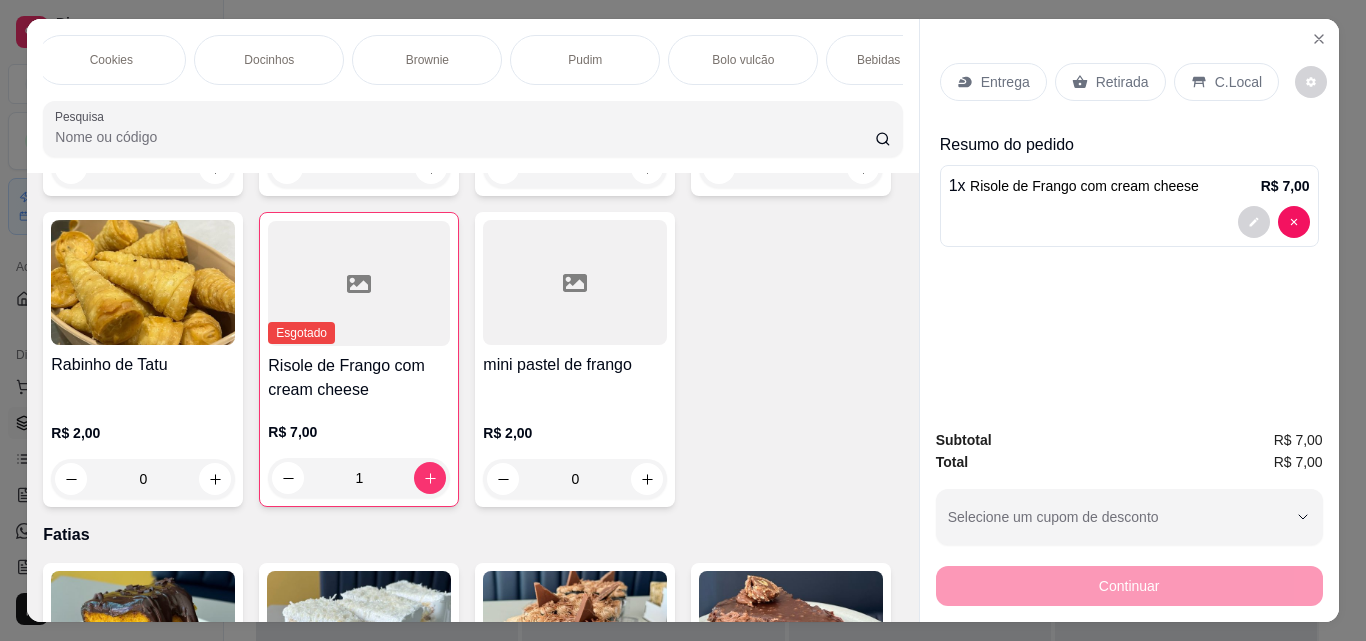 scroll, scrollTop: 0, scrollLeft: 1006, axis: horizontal 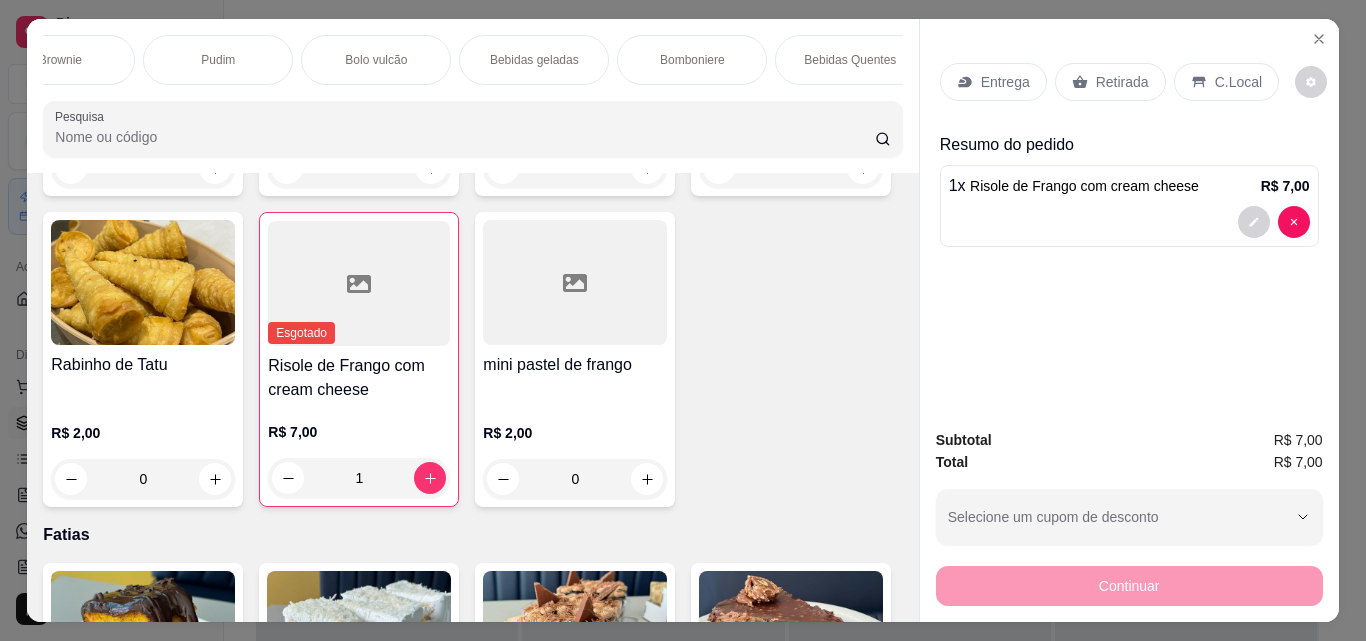 drag, startPoint x: 526, startPoint y: 53, endPoint x: 549, endPoint y: 28, distance: 33.970577 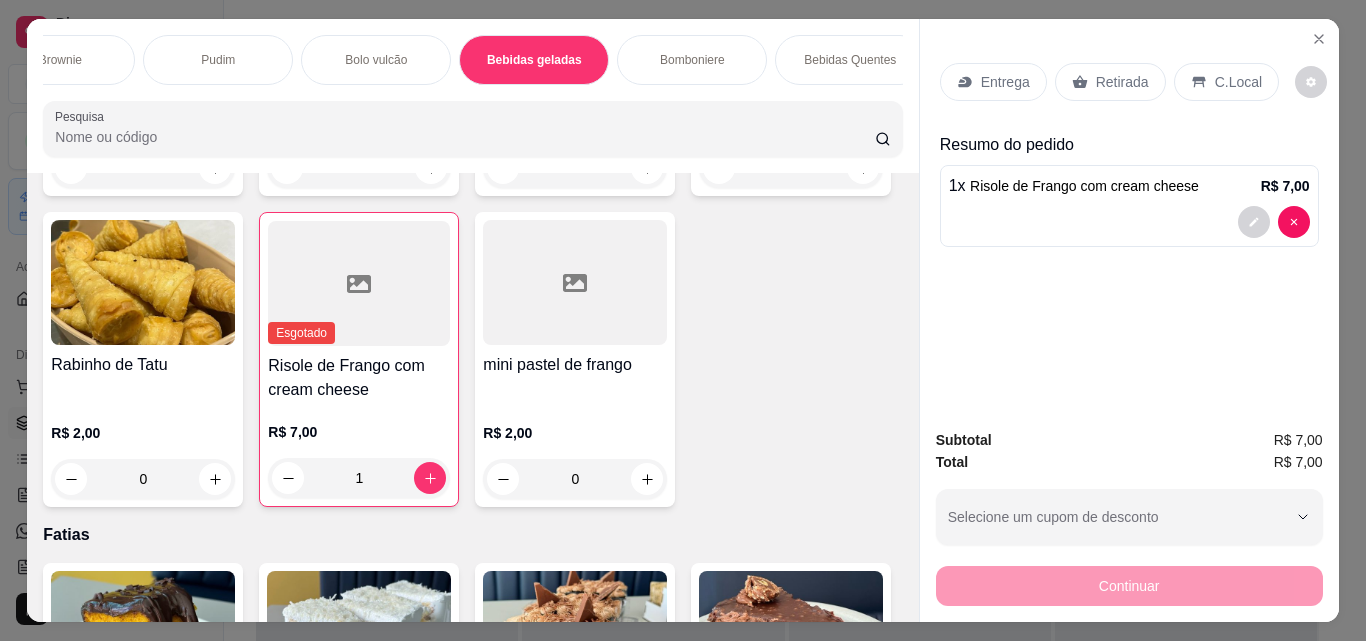 scroll, scrollTop: 5031, scrollLeft: 0, axis: vertical 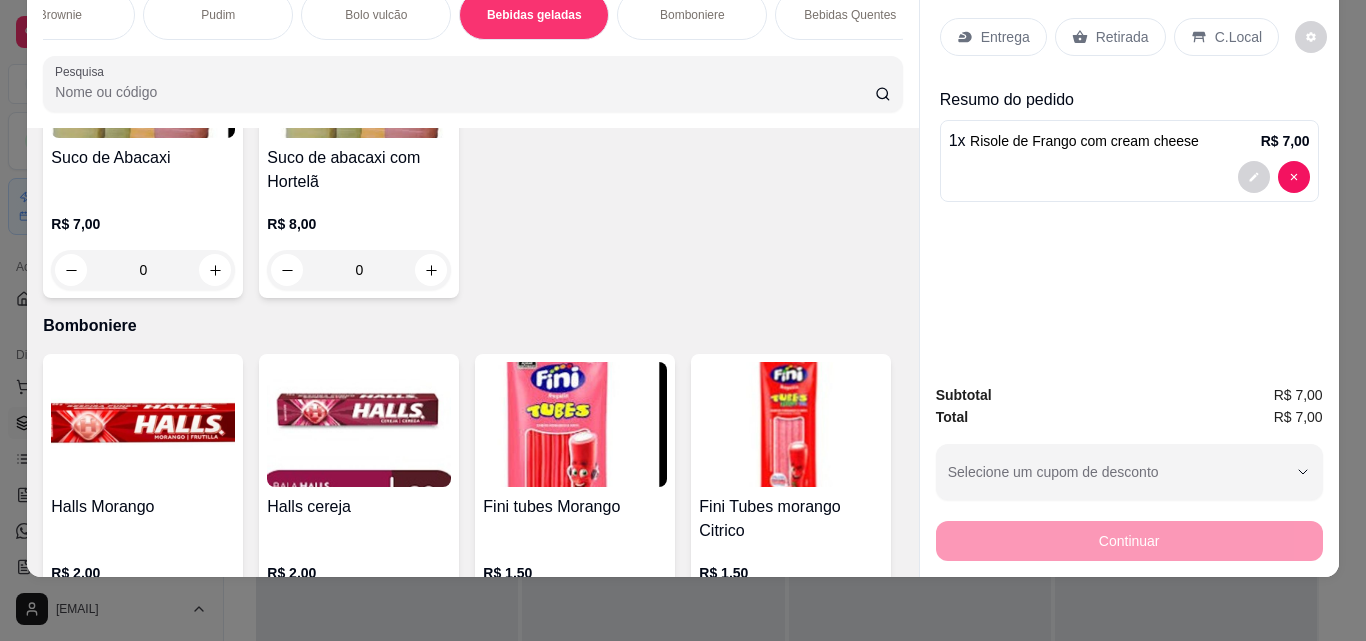 click at bounding box center (215, -609) 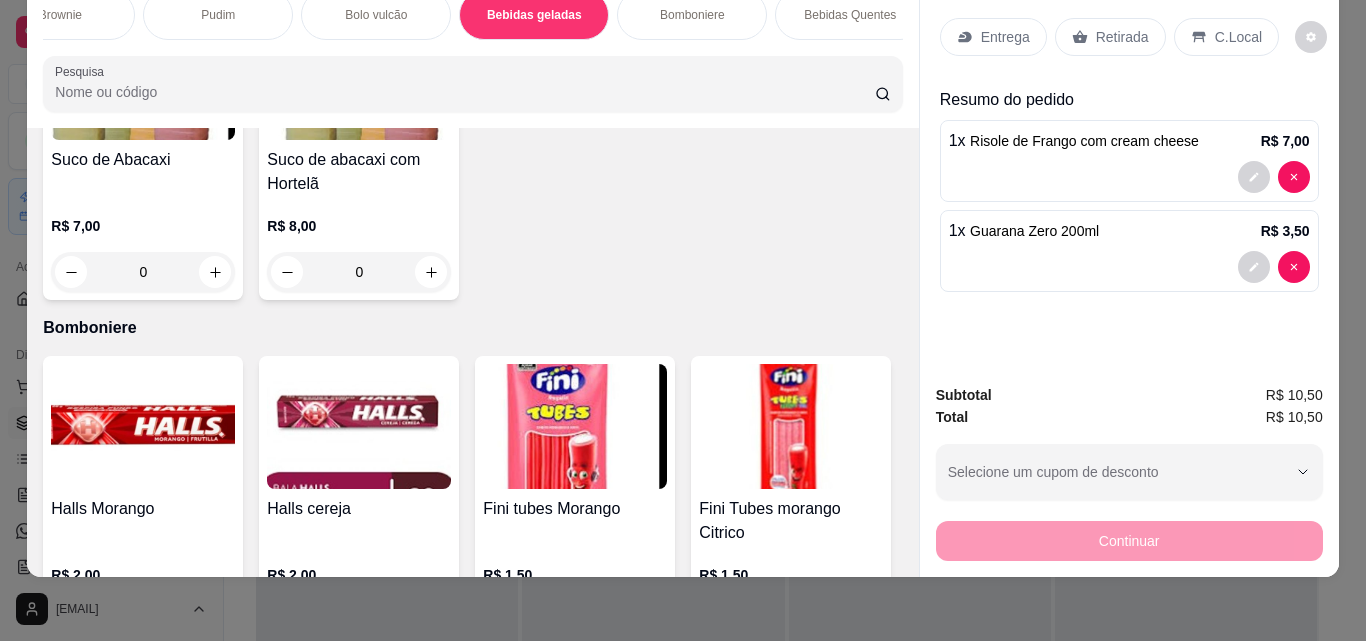 type on "1" 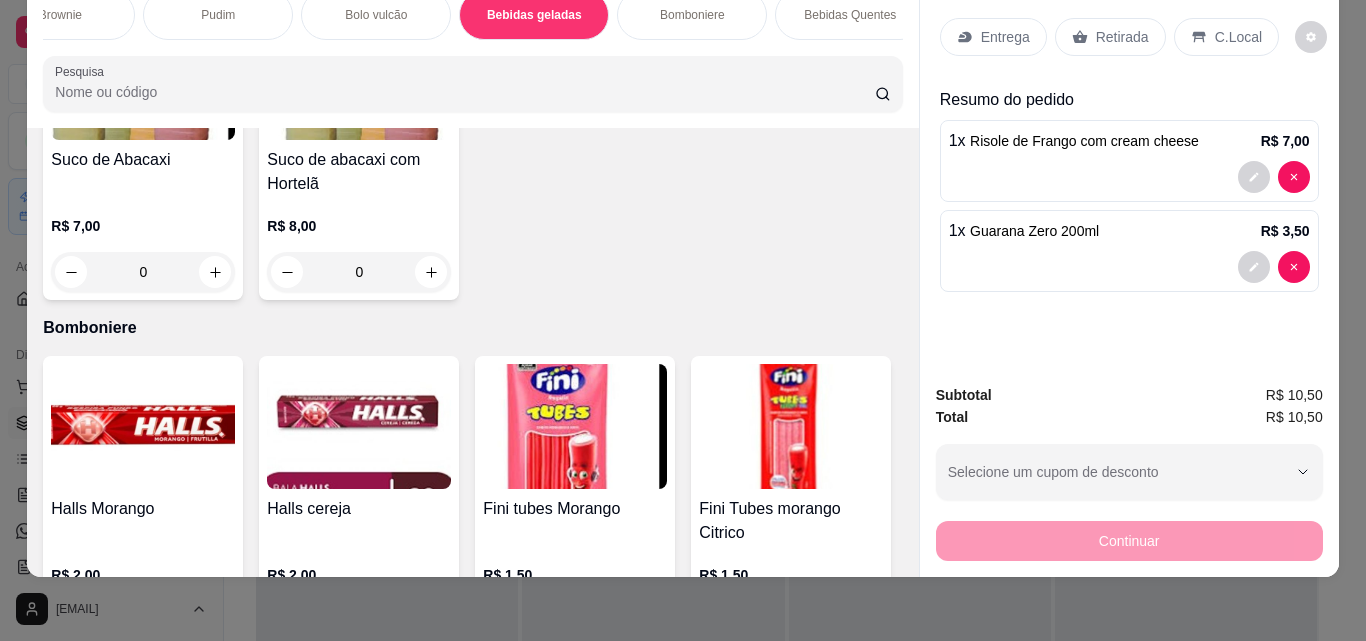 click on "Retirada" at bounding box center [1122, 37] 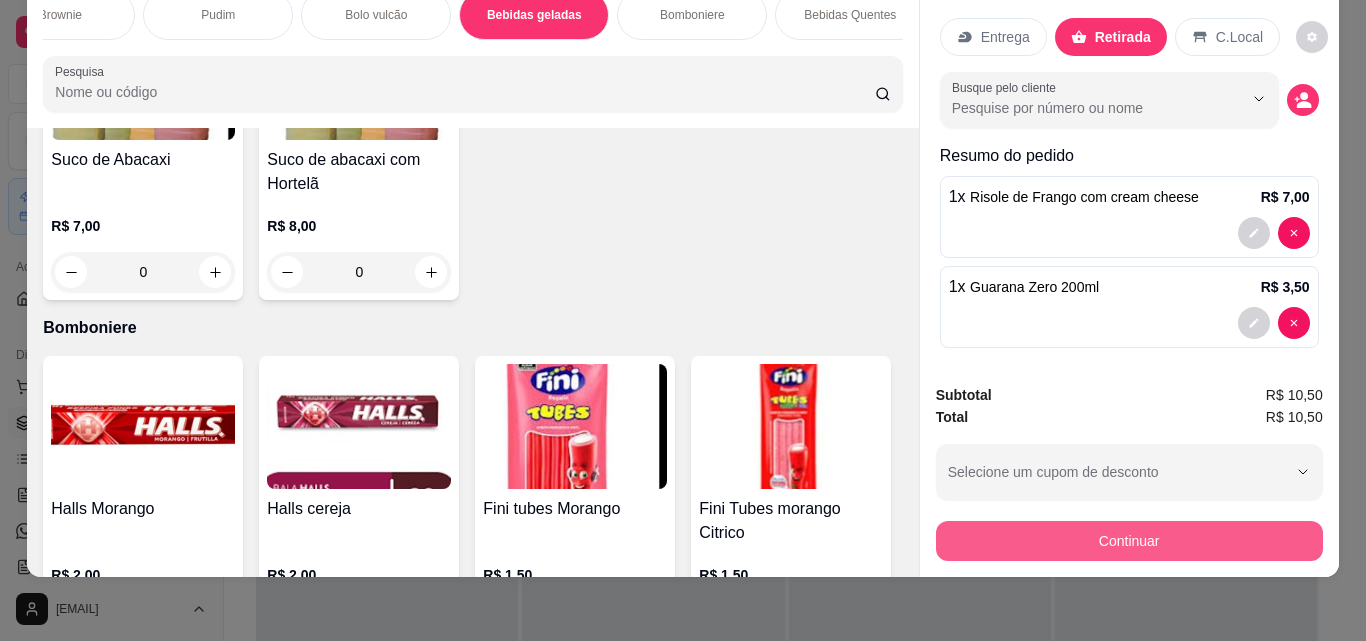 click on "Continuar" at bounding box center (1129, 541) 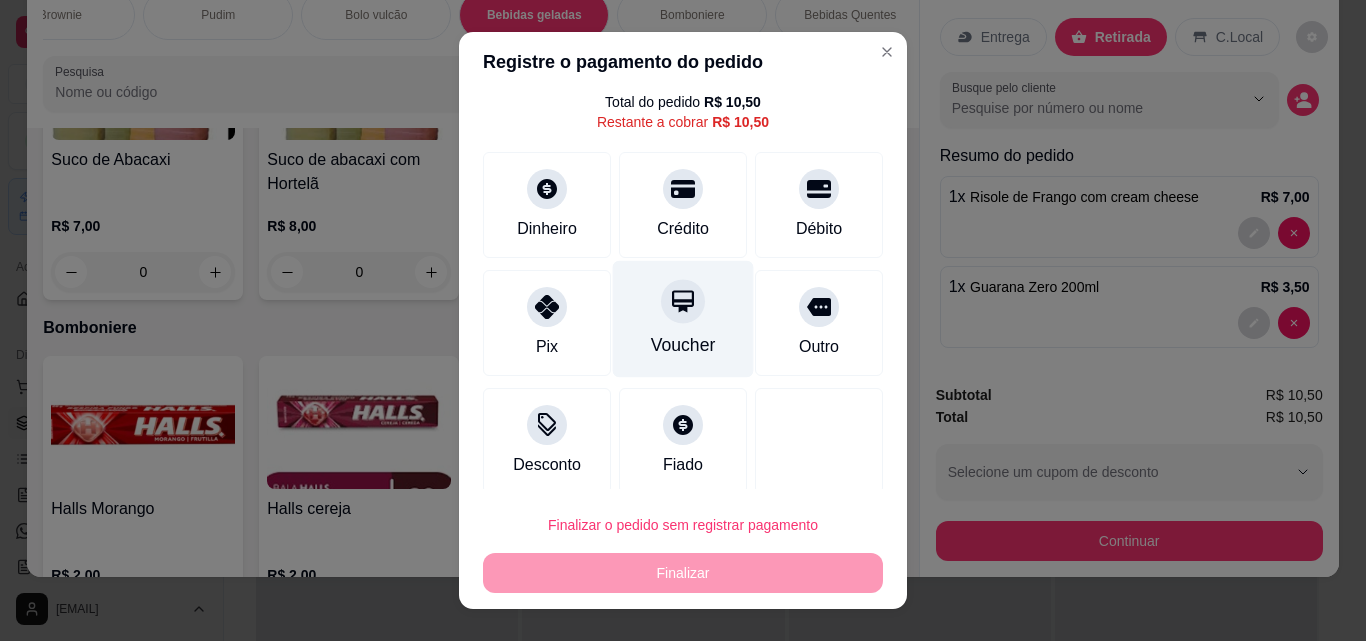 scroll, scrollTop: 73, scrollLeft: 0, axis: vertical 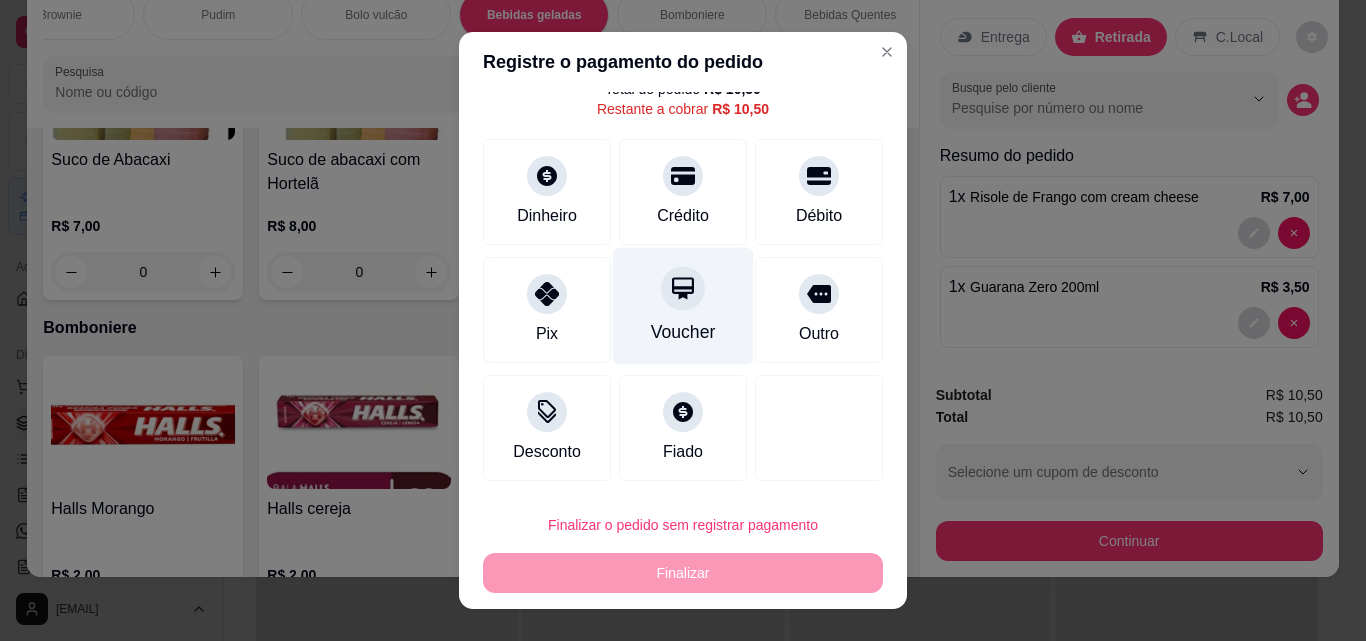 click on "Fiado" at bounding box center [683, 428] 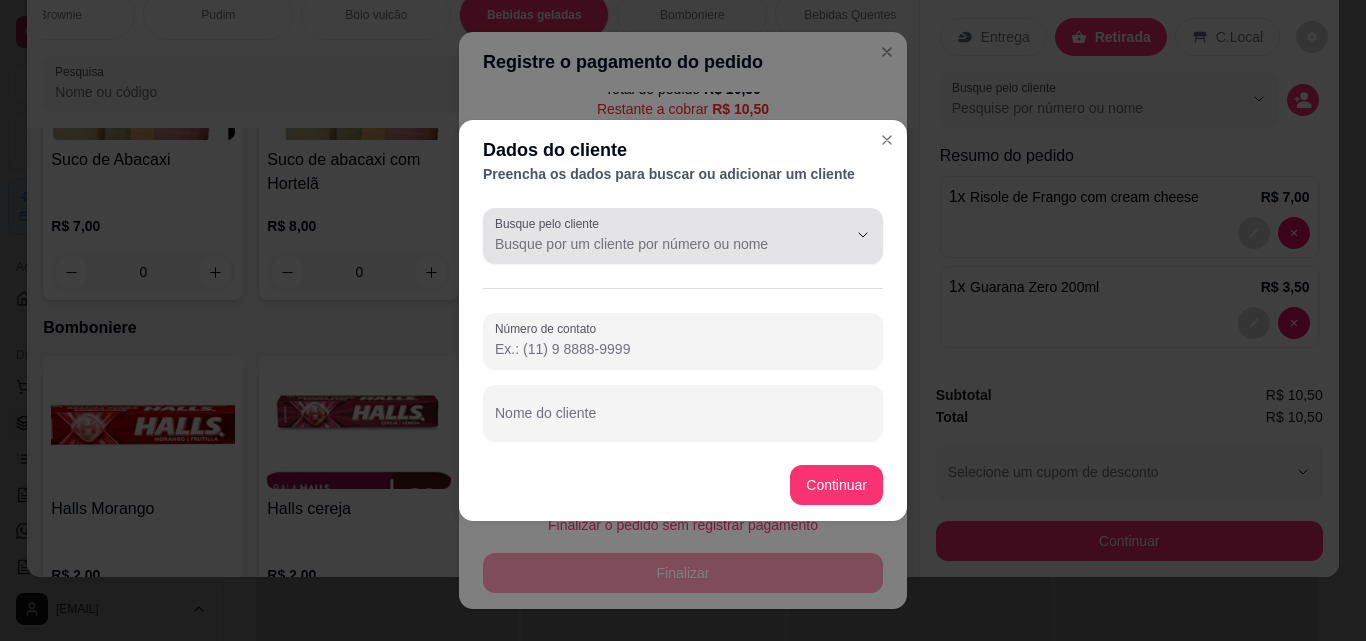 click at bounding box center [683, 236] 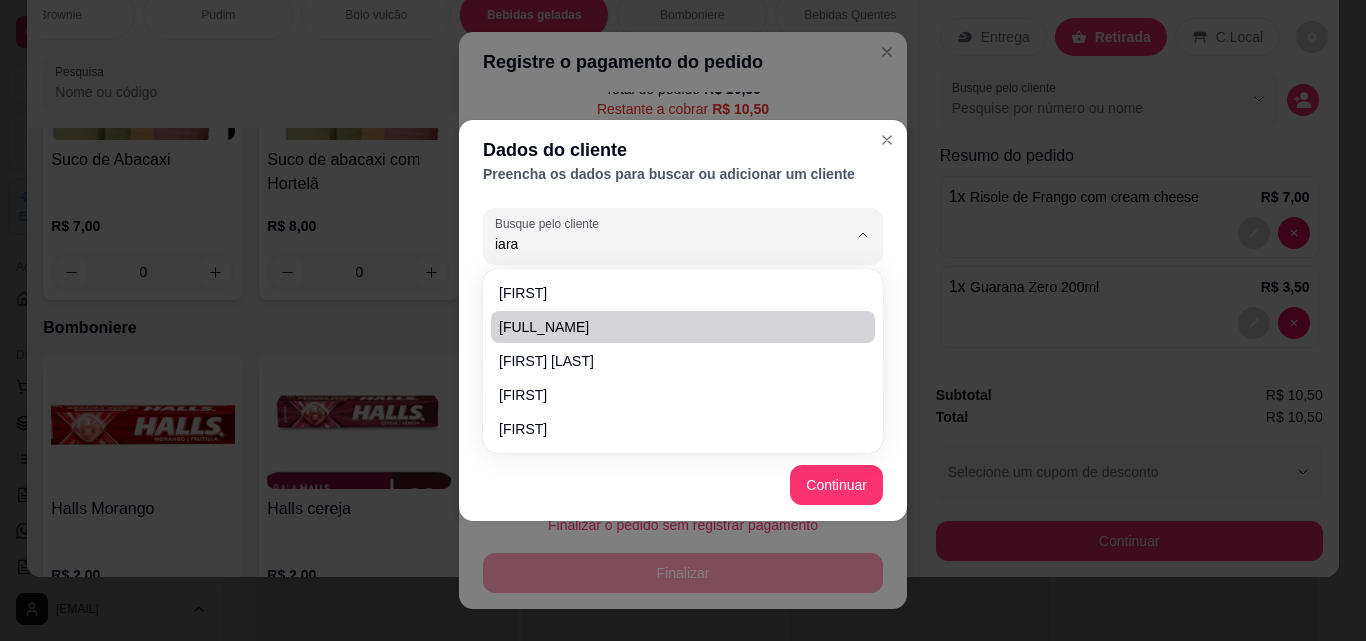 click on "[NAME]" at bounding box center (673, 327) 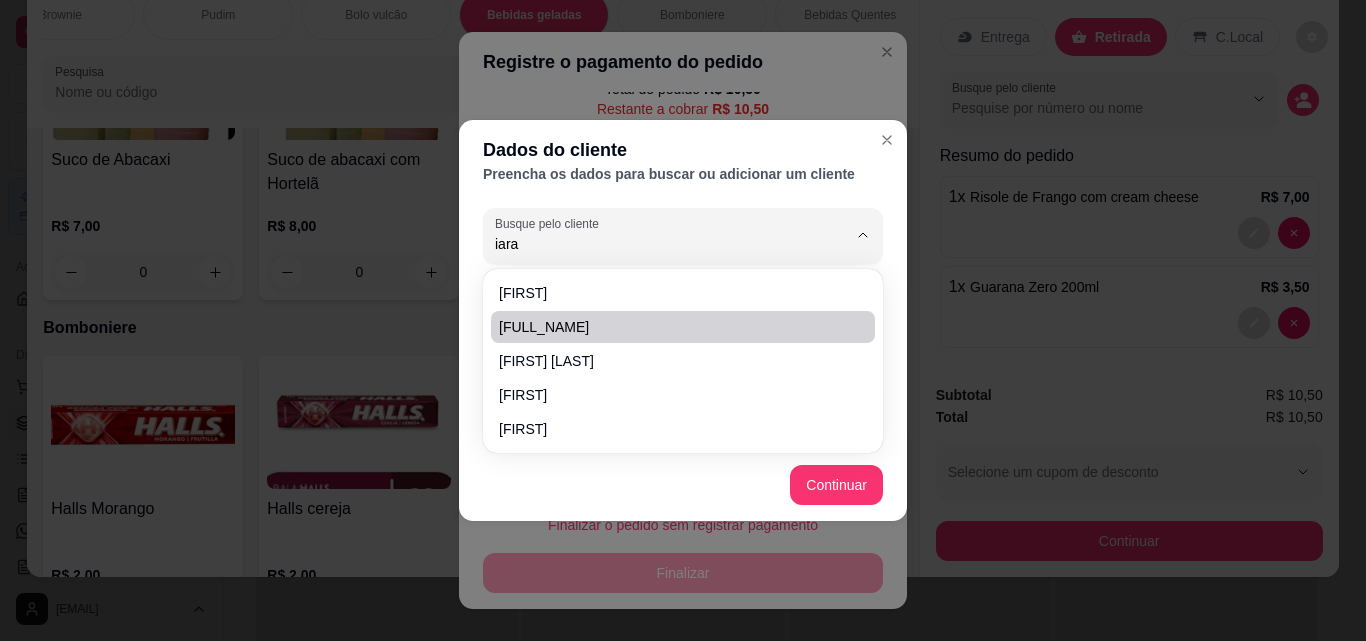 type on "[NAME]" 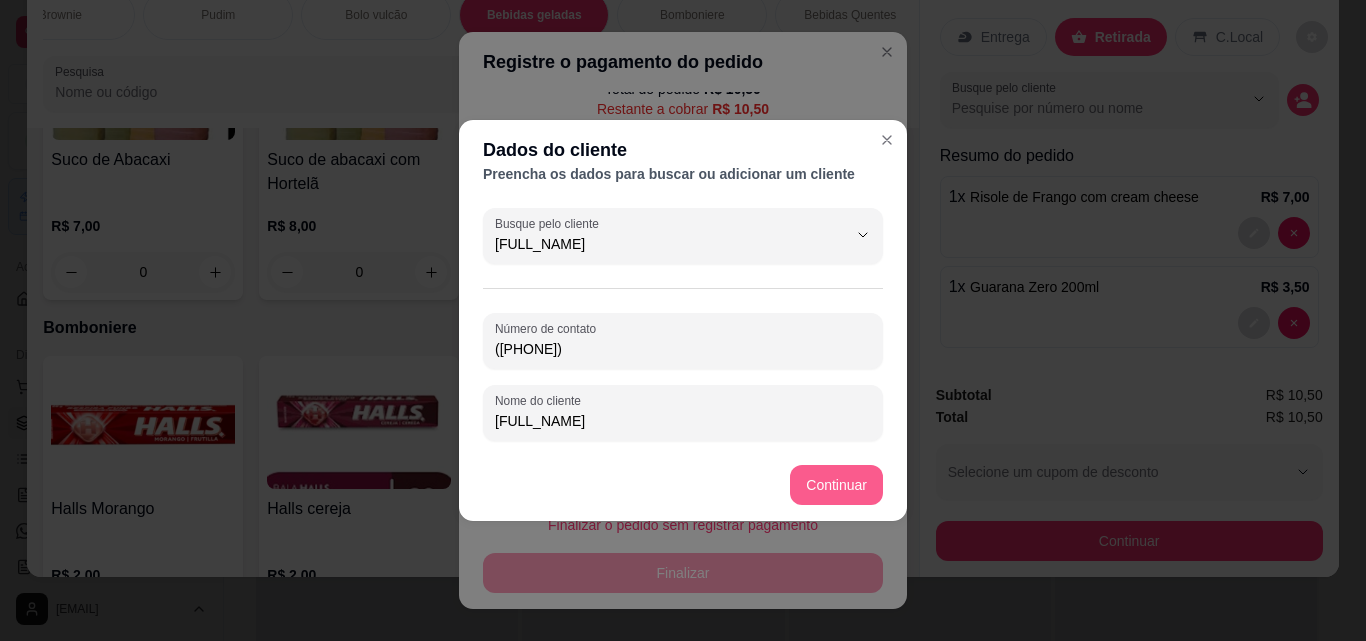 type on "[NAME]" 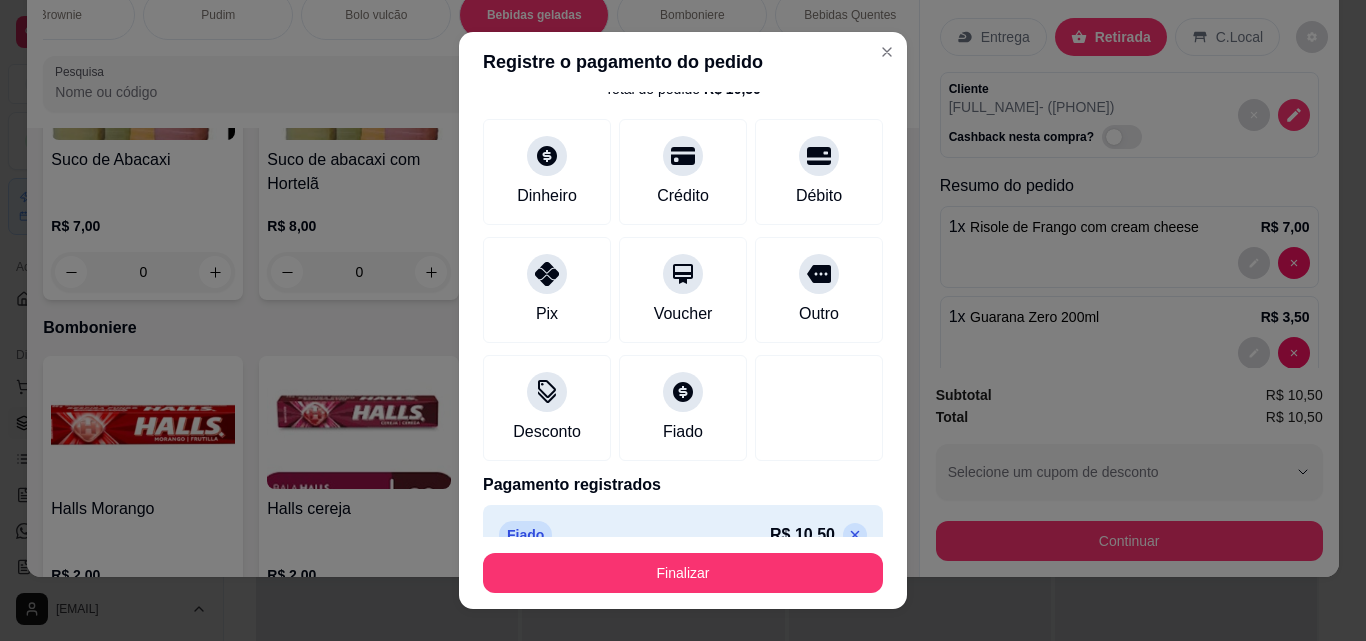type on "R$ 0,00" 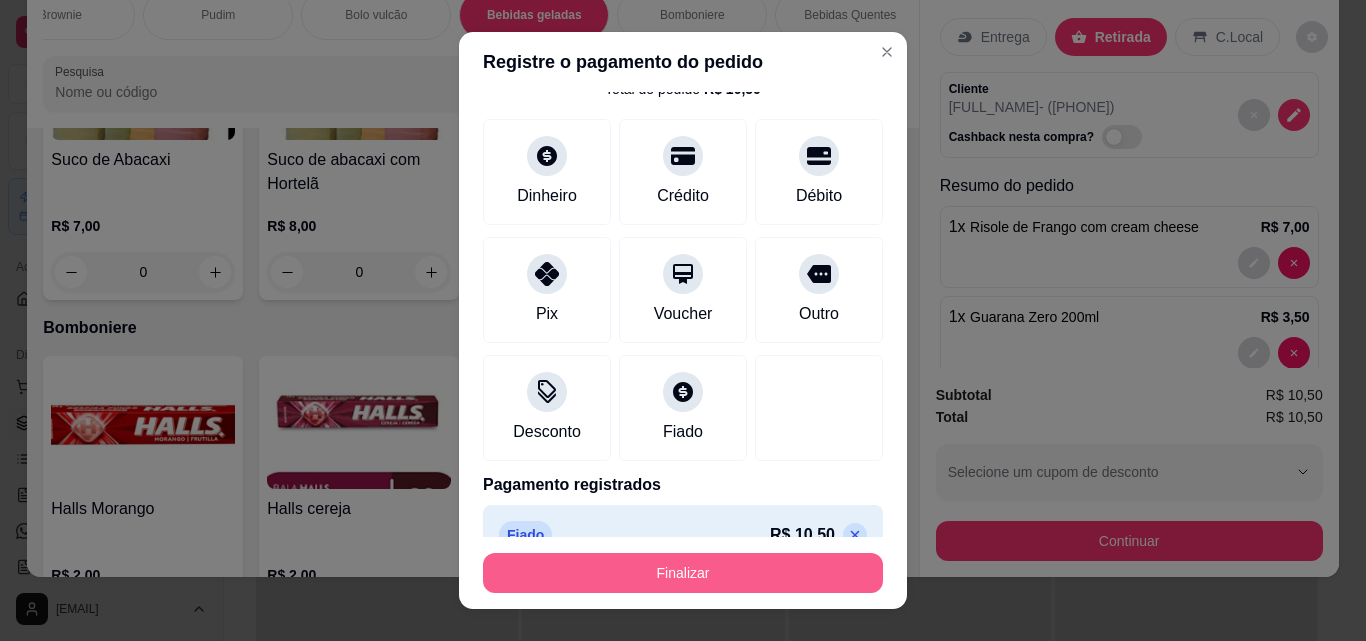 click on "Finalizar" at bounding box center (683, 573) 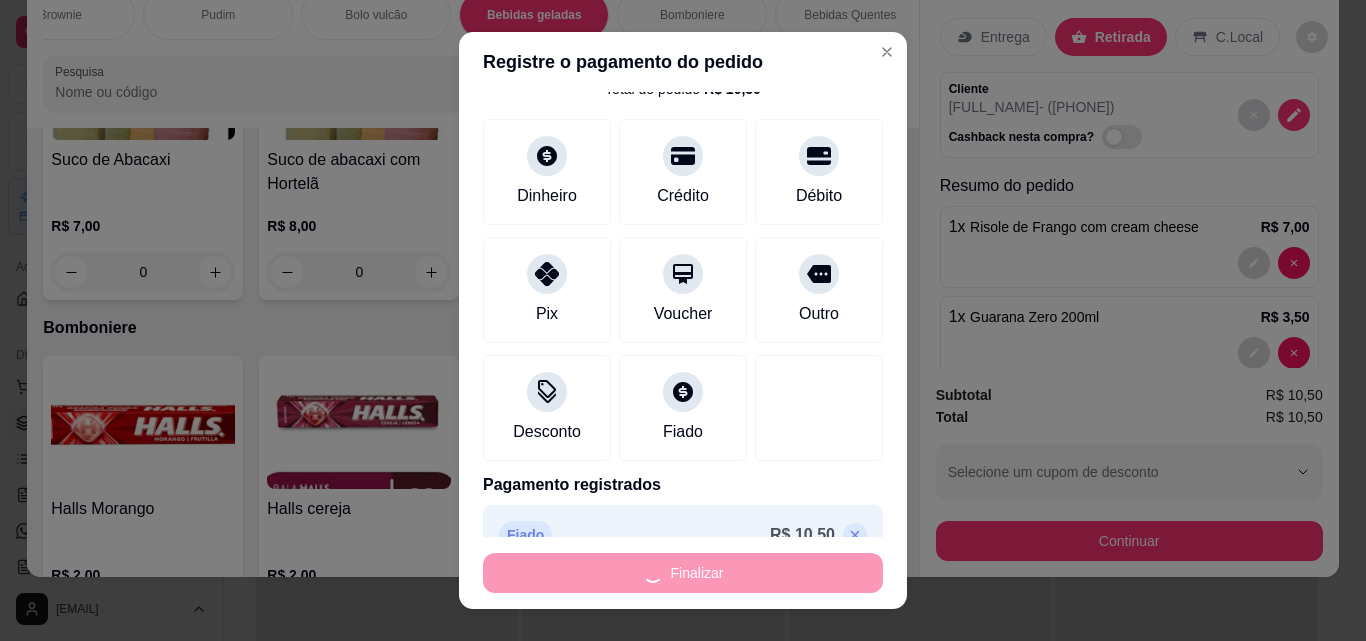 type on "0" 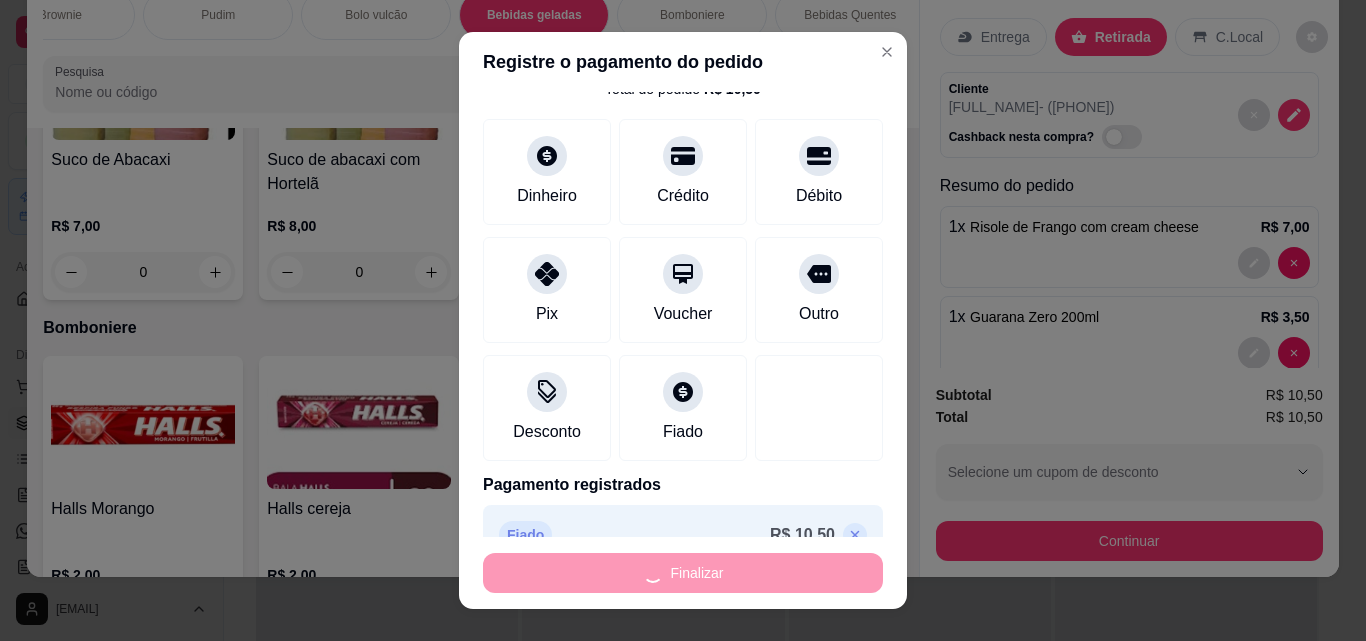type on "0" 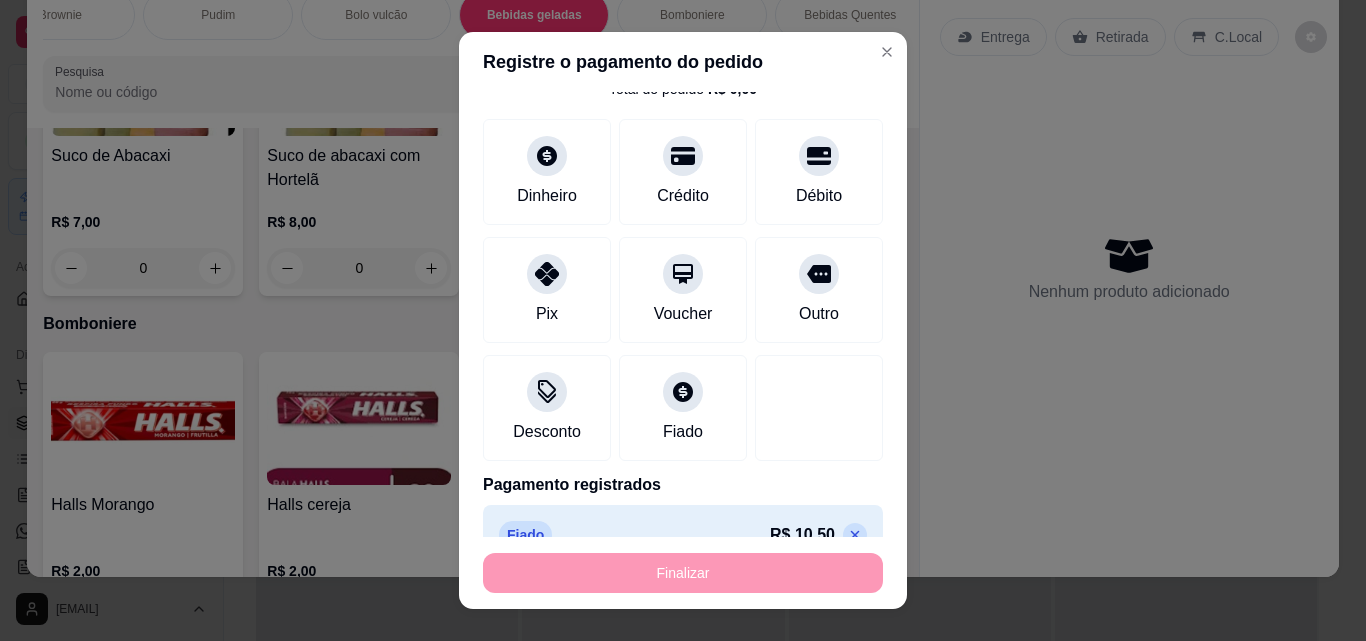 type on "-R$ 10,50" 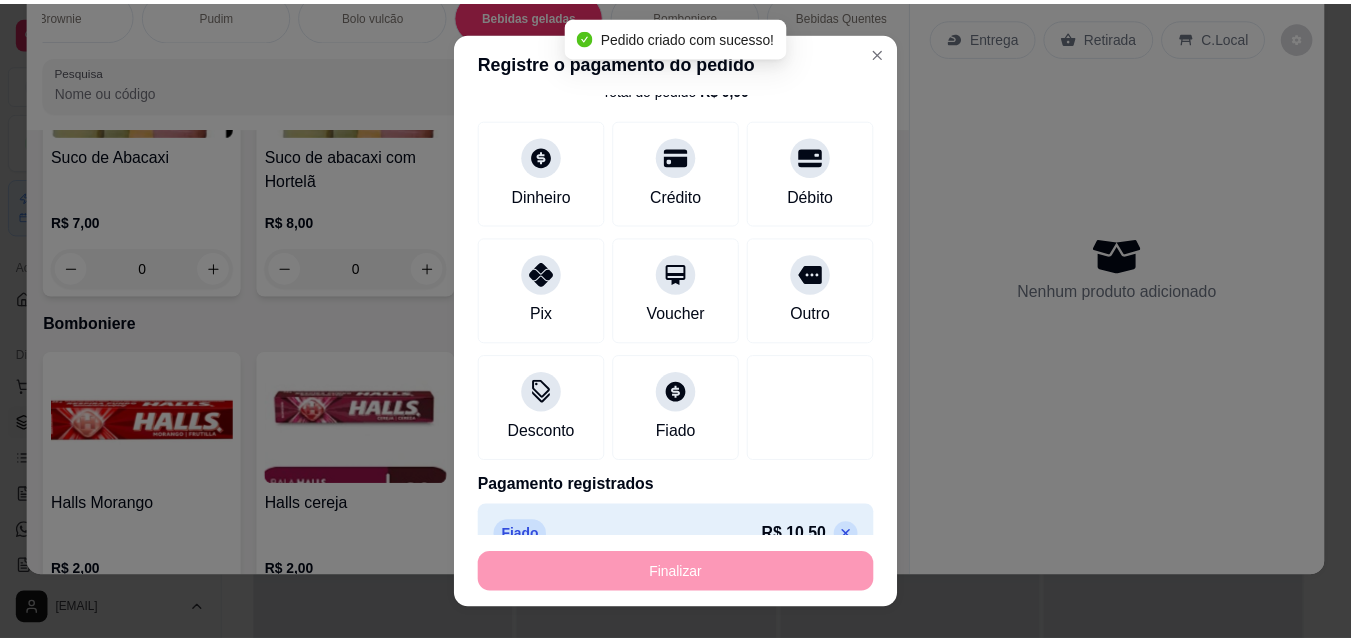 scroll, scrollTop: 5429, scrollLeft: 0, axis: vertical 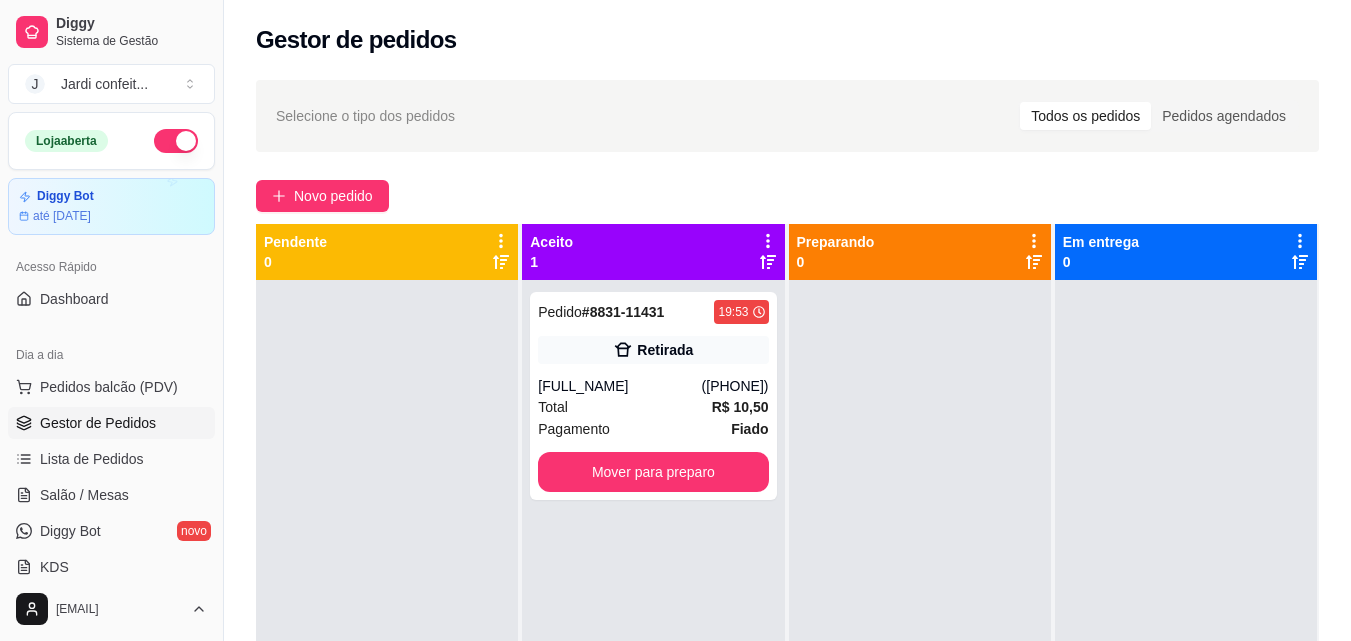 click on "Loja  aberta" at bounding box center (111, 141) 